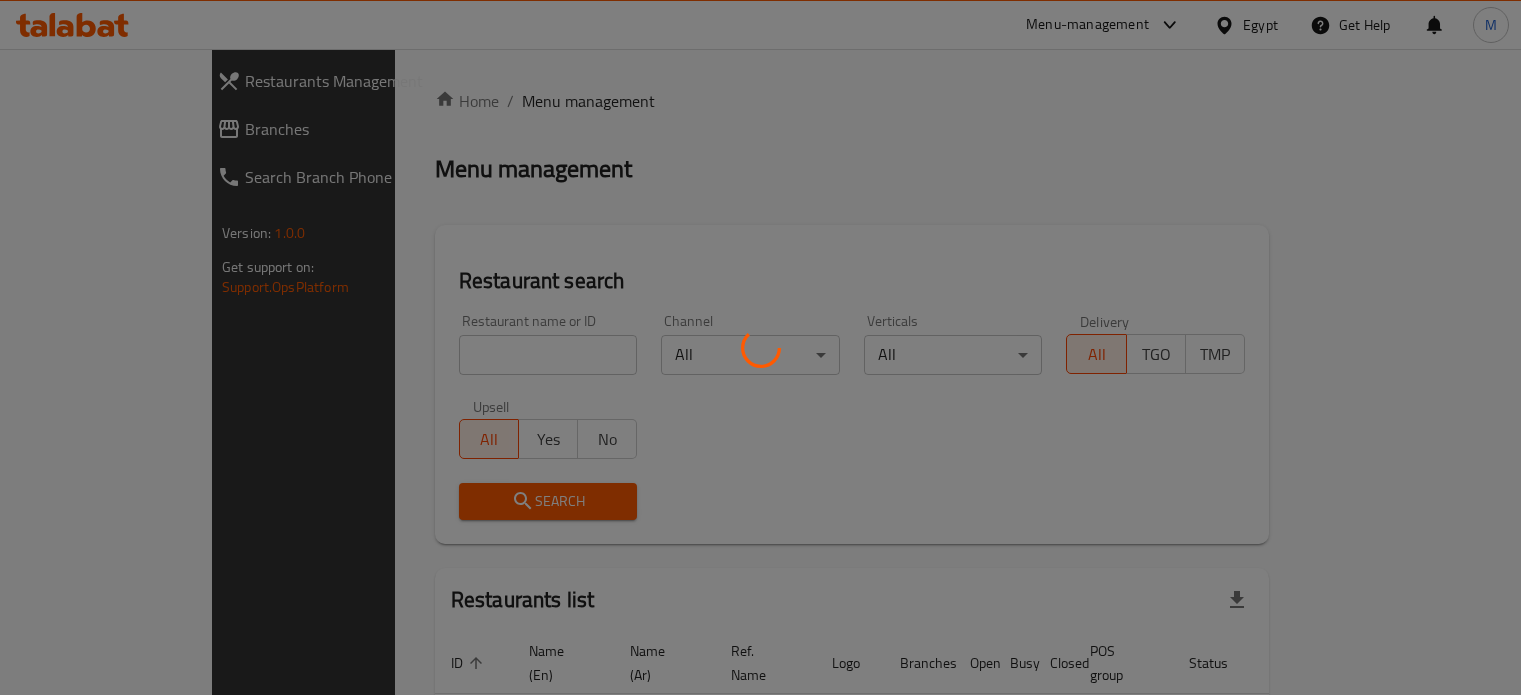 scroll, scrollTop: 0, scrollLeft: 0, axis: both 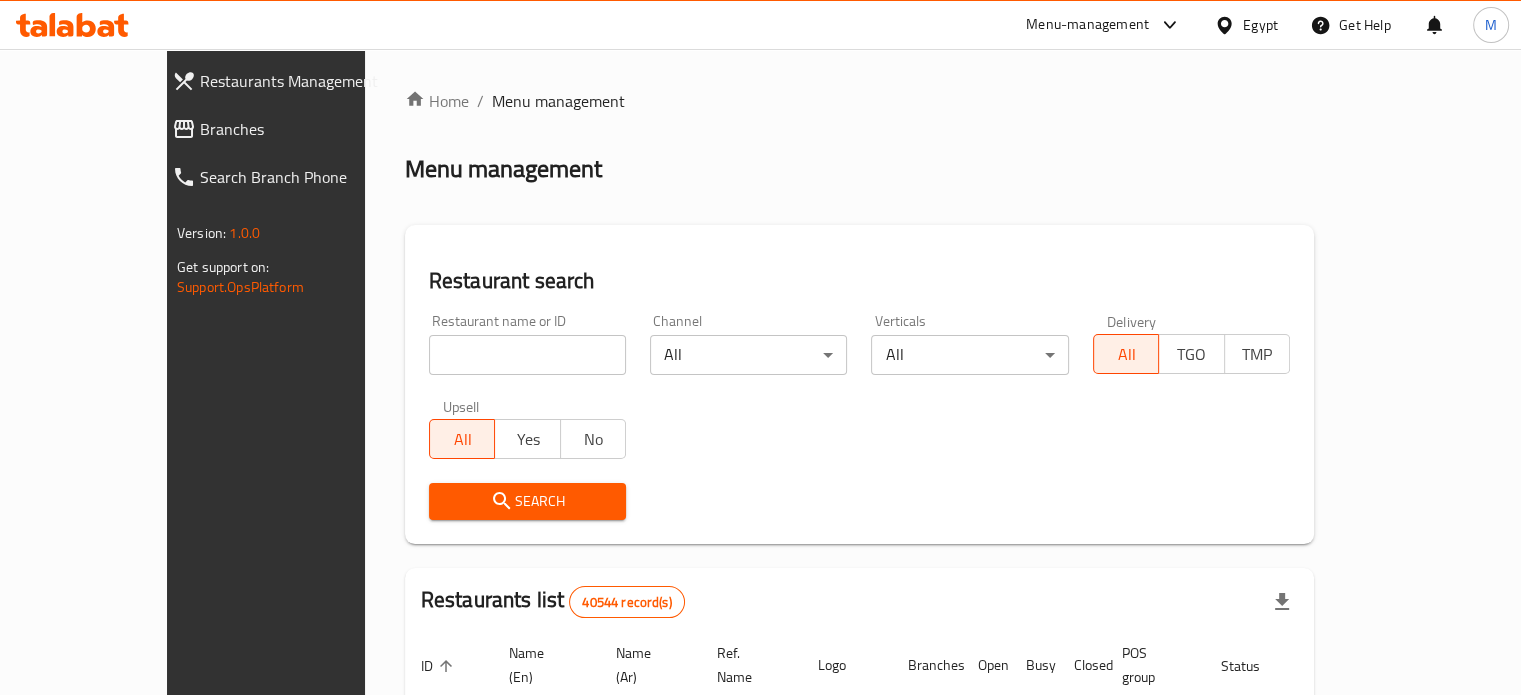 click at bounding box center [527, 355] 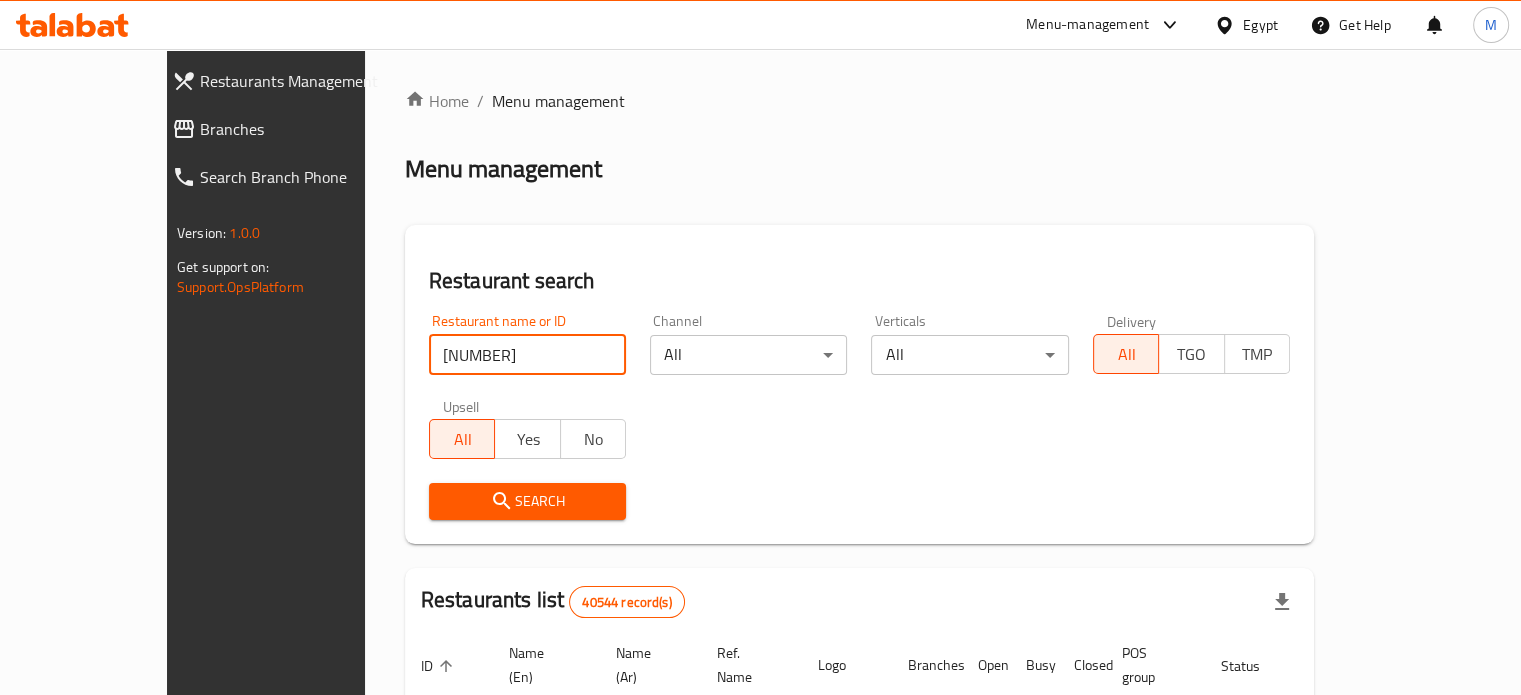 type on "673777" 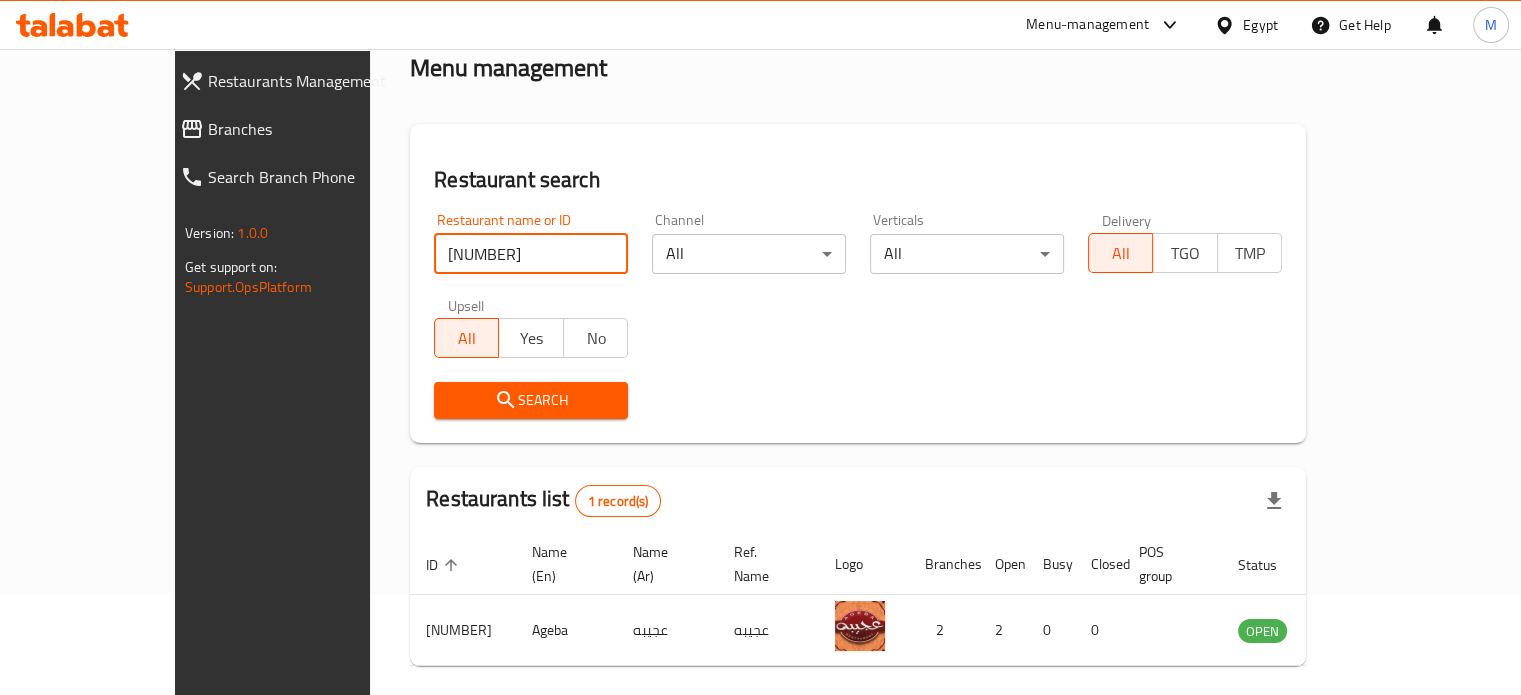 scroll, scrollTop: 156, scrollLeft: 0, axis: vertical 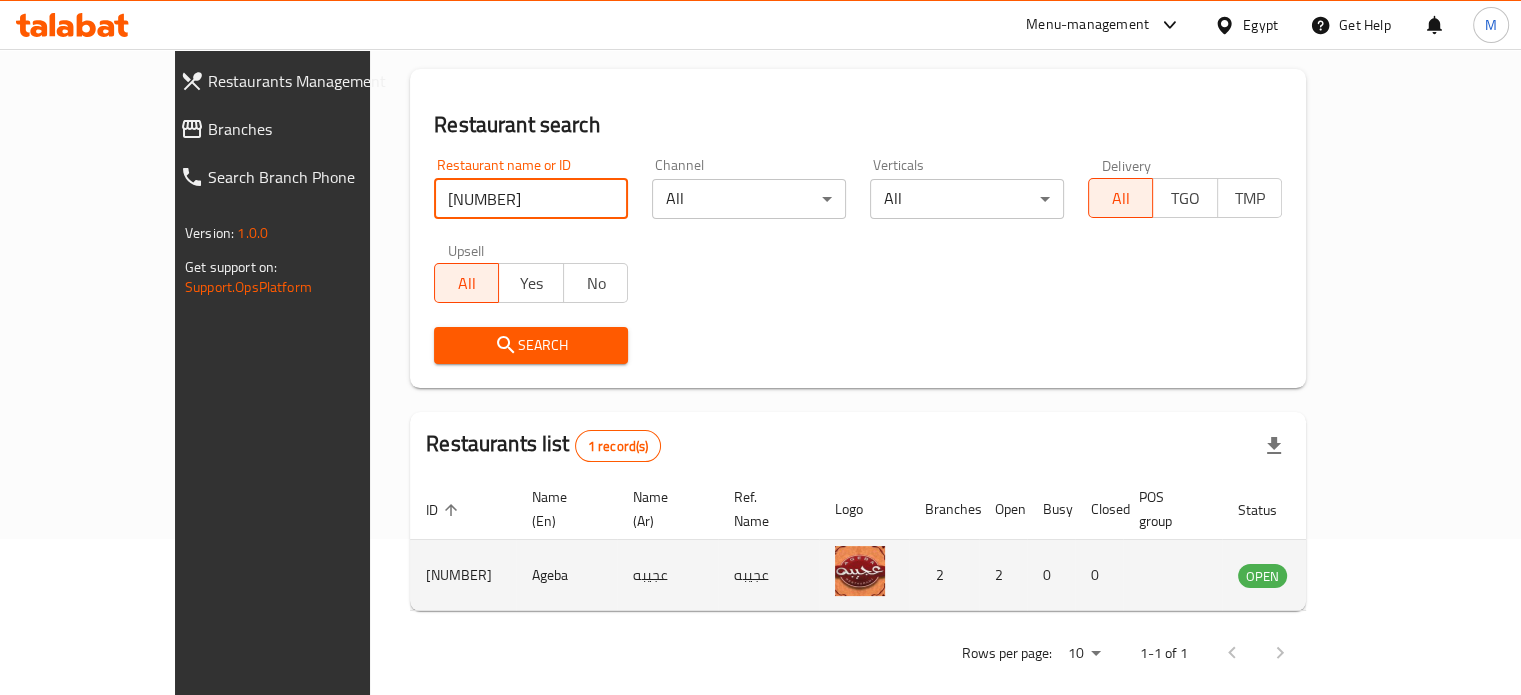 click 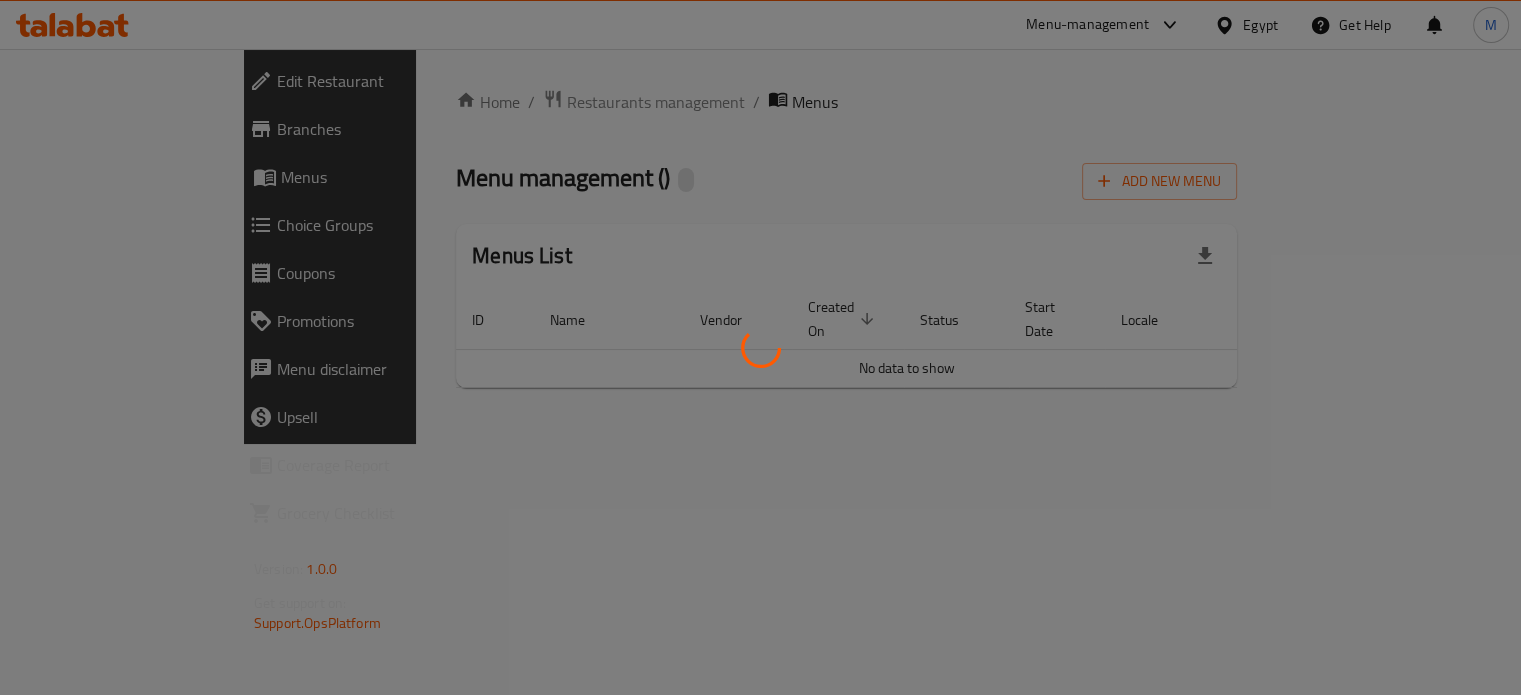 scroll, scrollTop: 0, scrollLeft: 0, axis: both 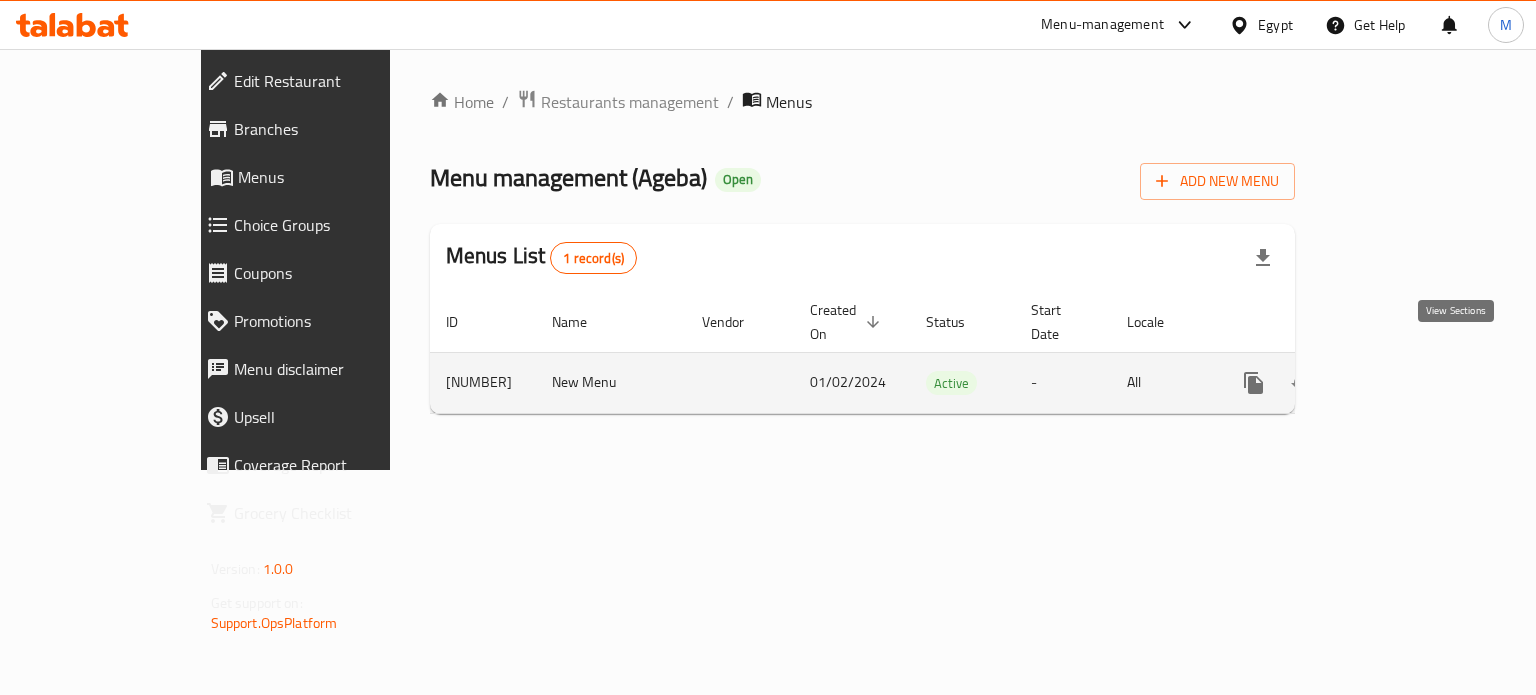 click 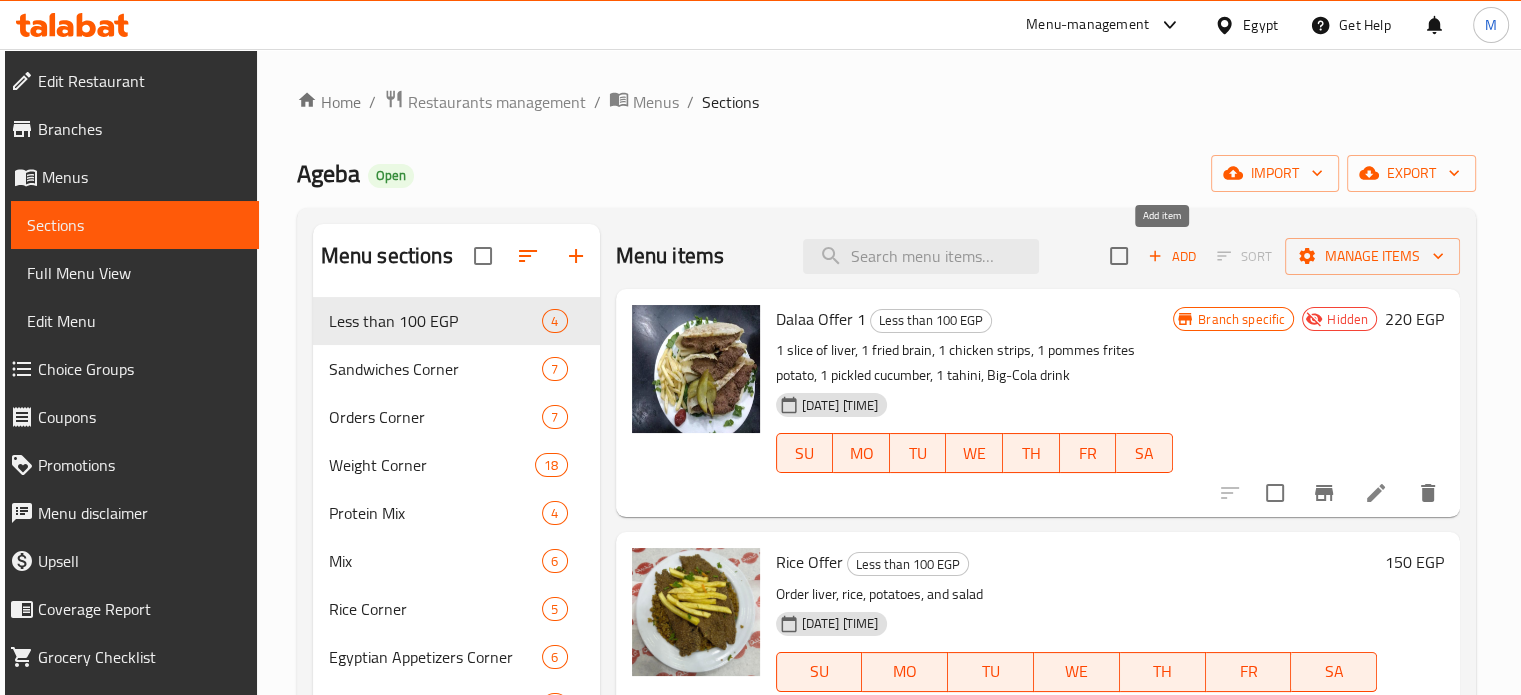 click on "Add" at bounding box center (1172, 256) 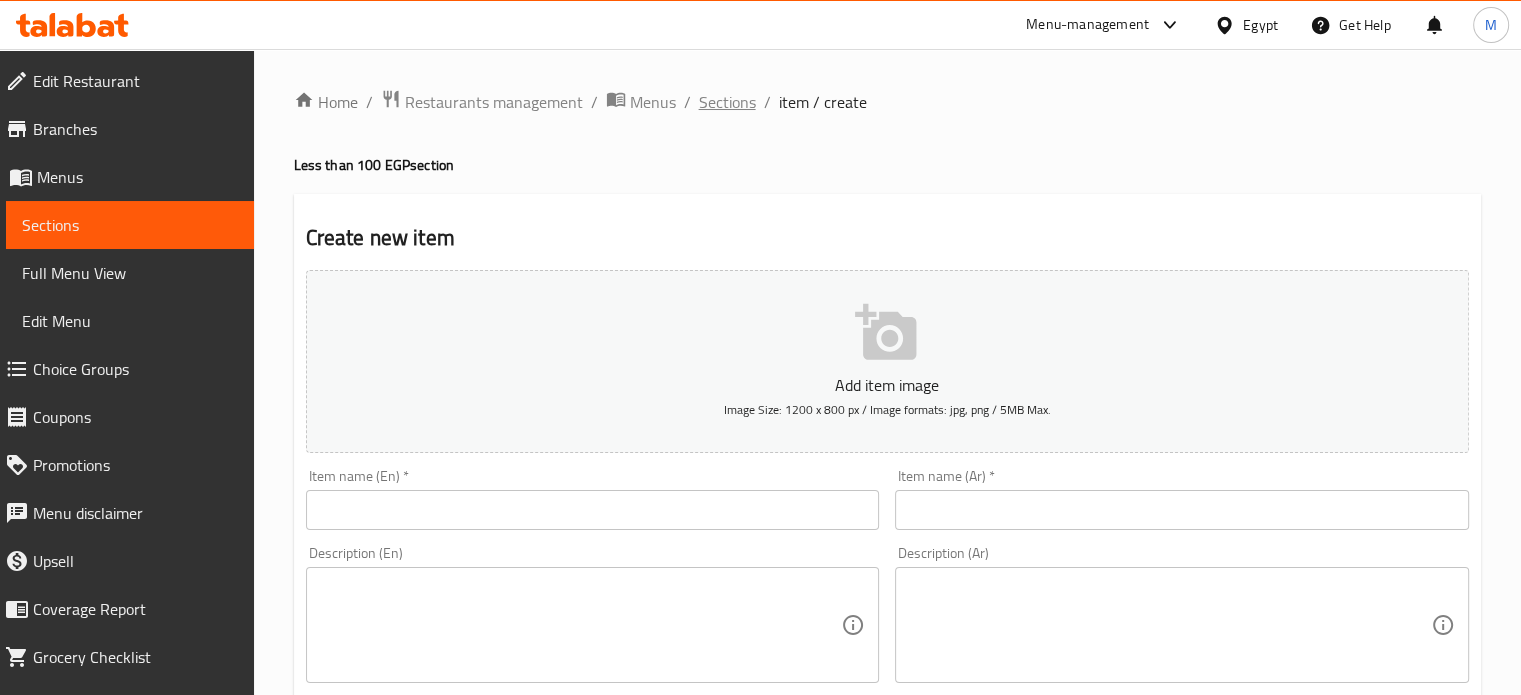 click on "Sections" at bounding box center (727, 102) 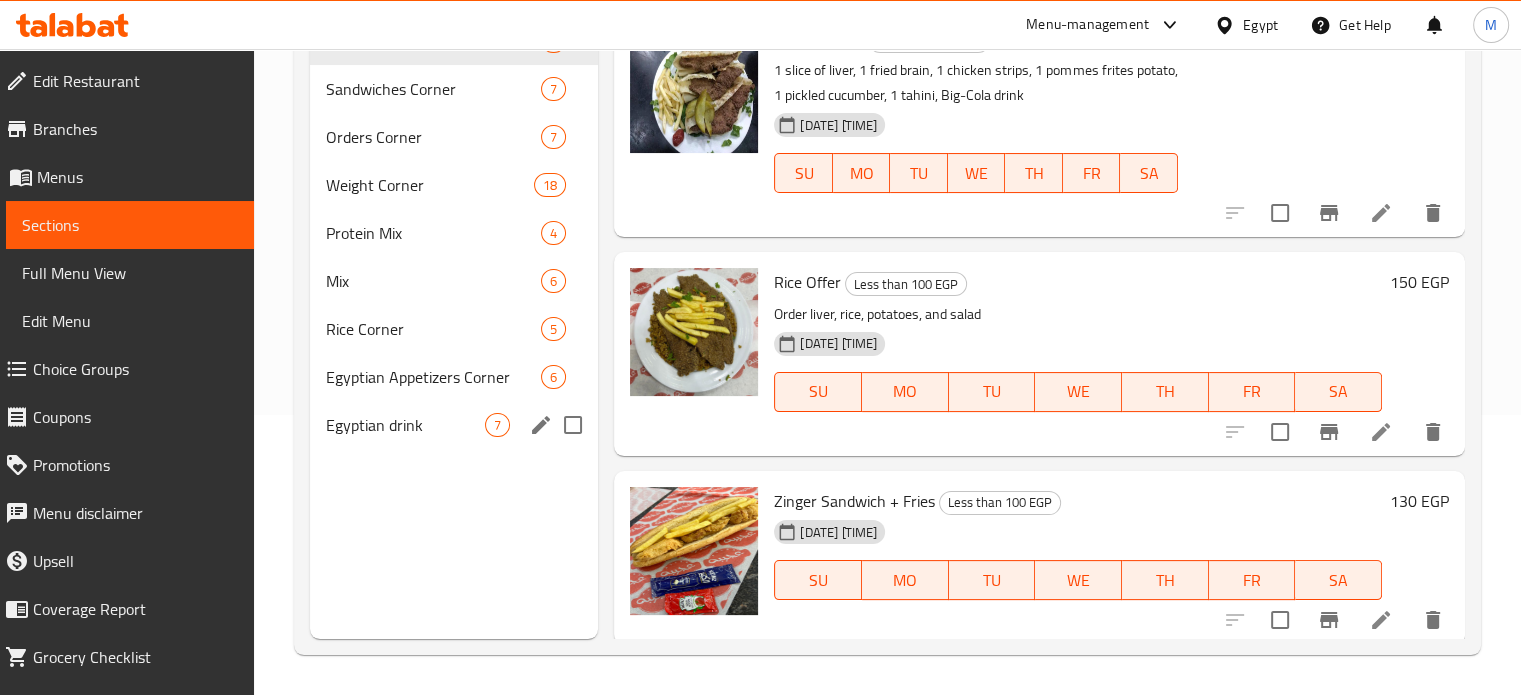 scroll, scrollTop: 0, scrollLeft: 0, axis: both 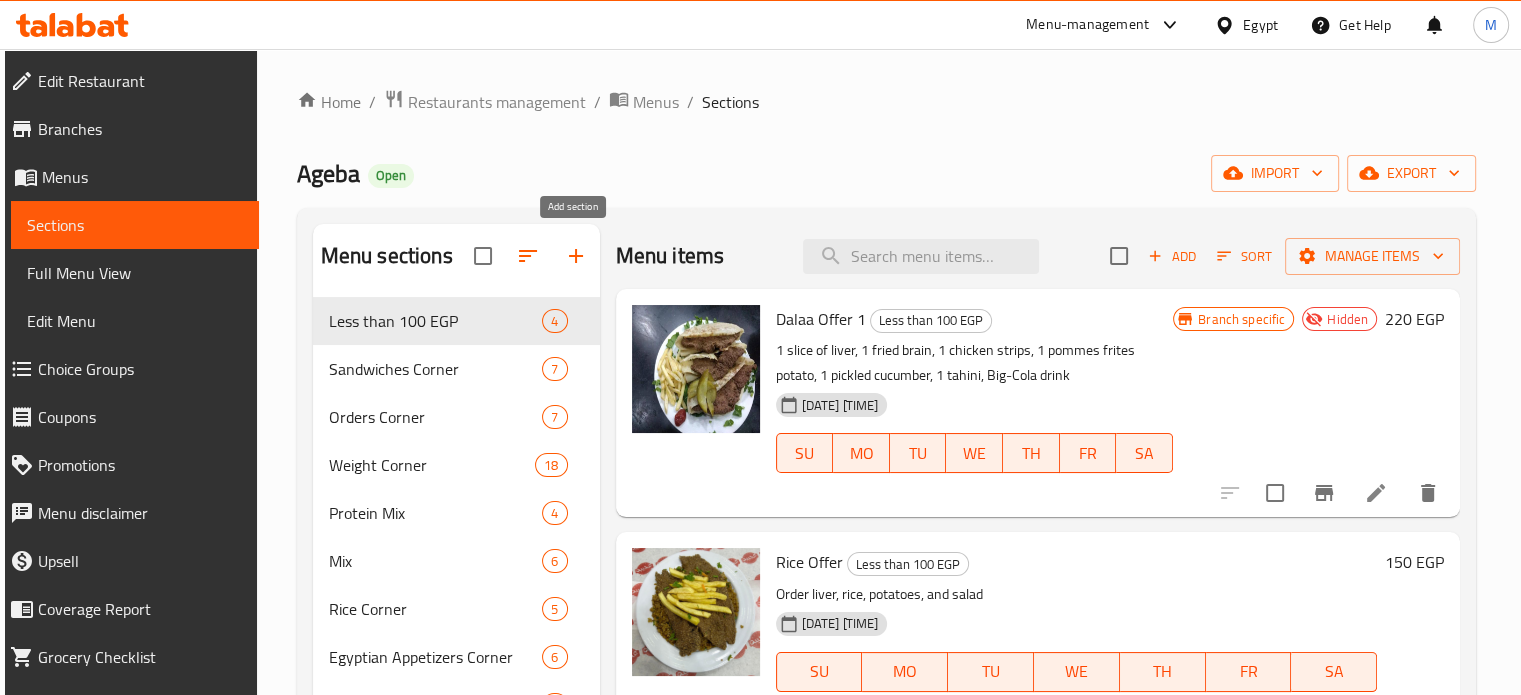 click 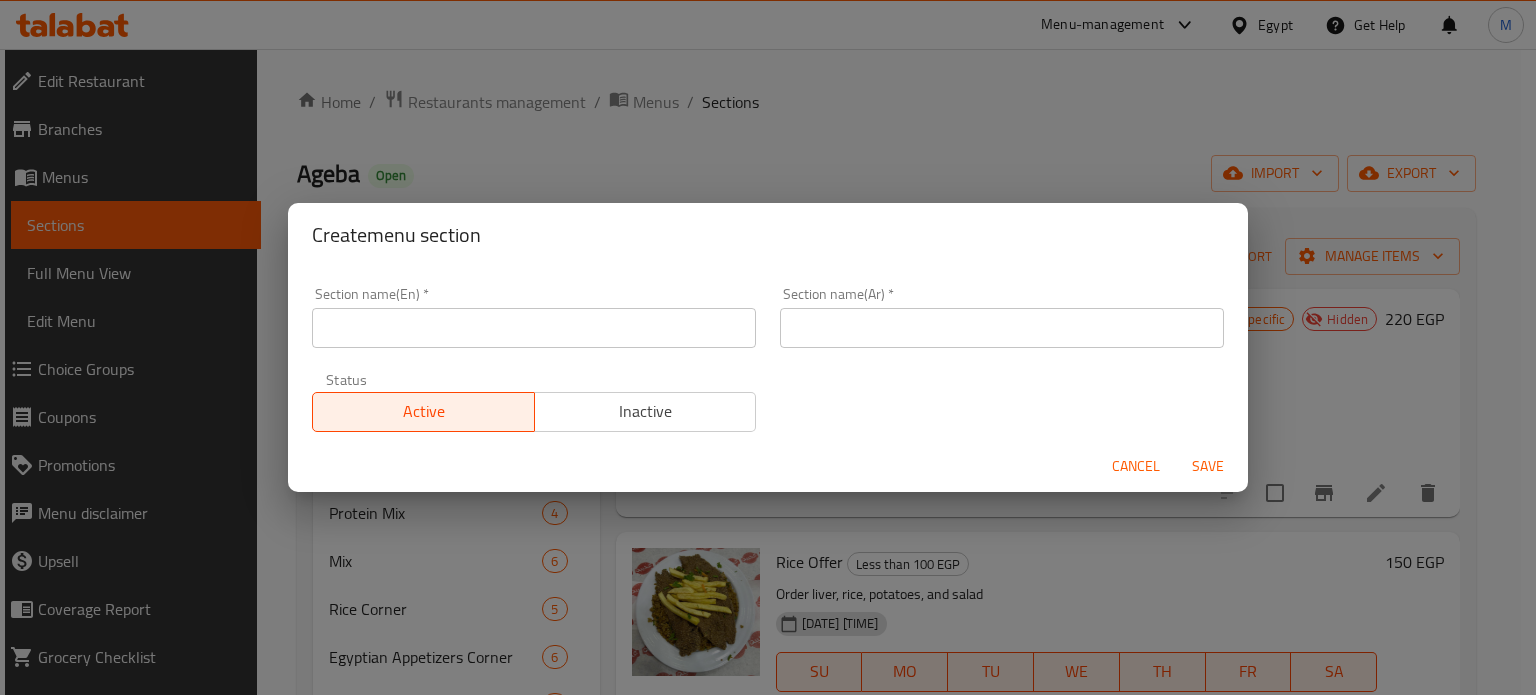 click on "Cancel" at bounding box center (1136, 466) 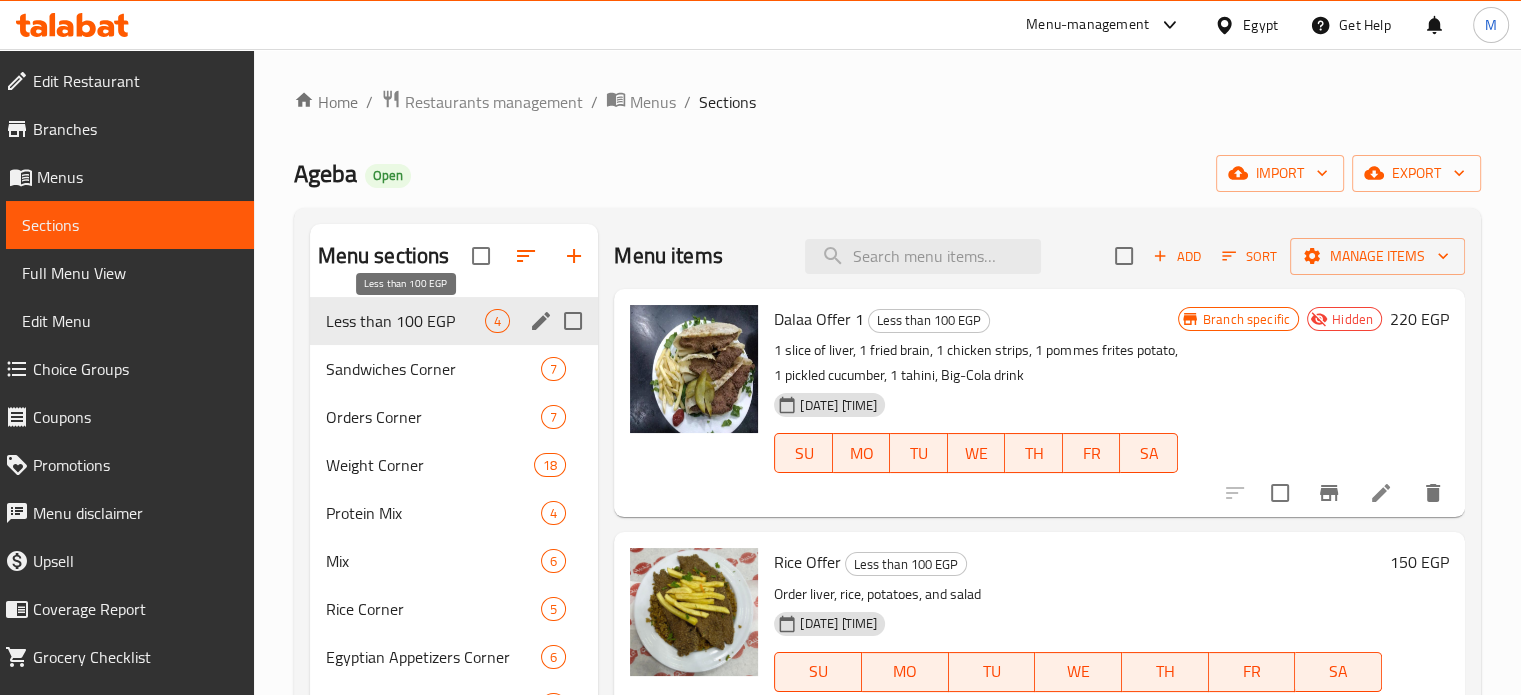 click on "Less than 100 EGP" at bounding box center (406, 321) 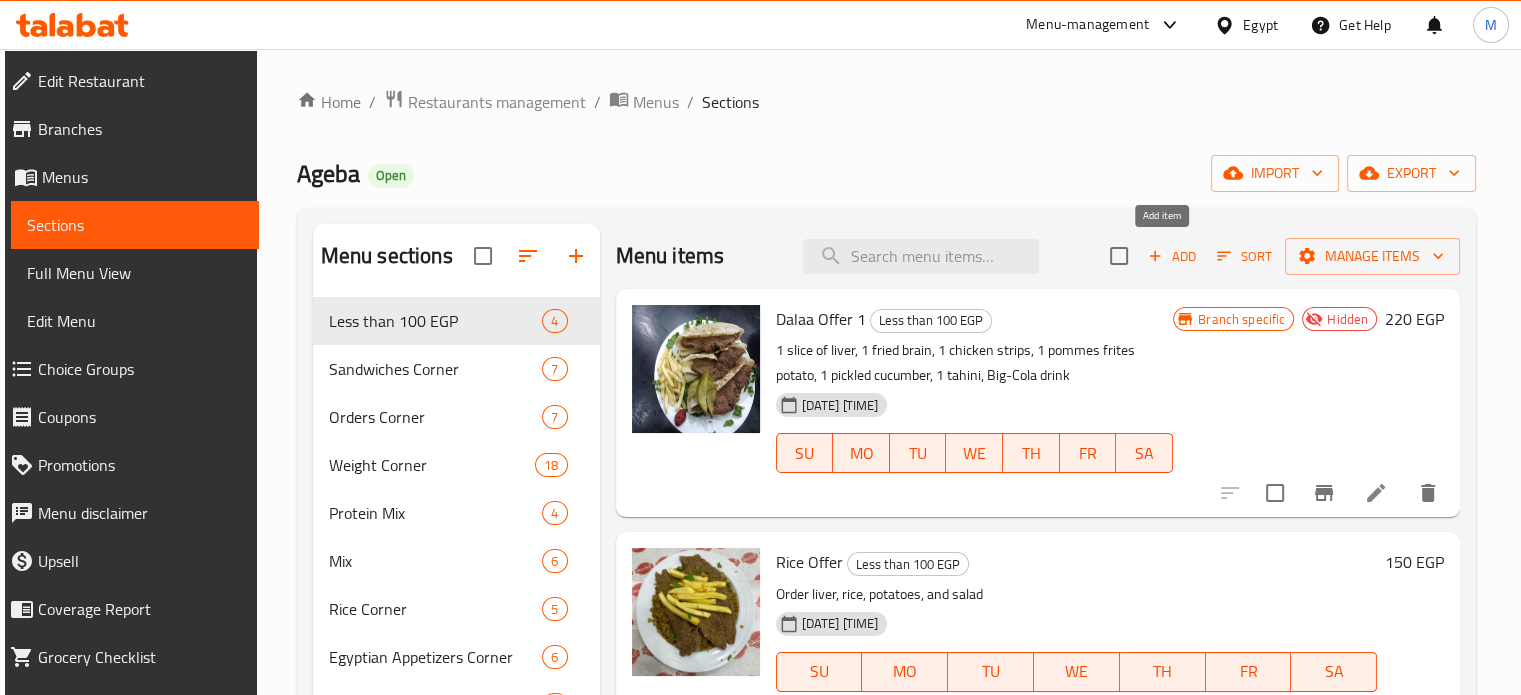 click on "Add" at bounding box center (1172, 256) 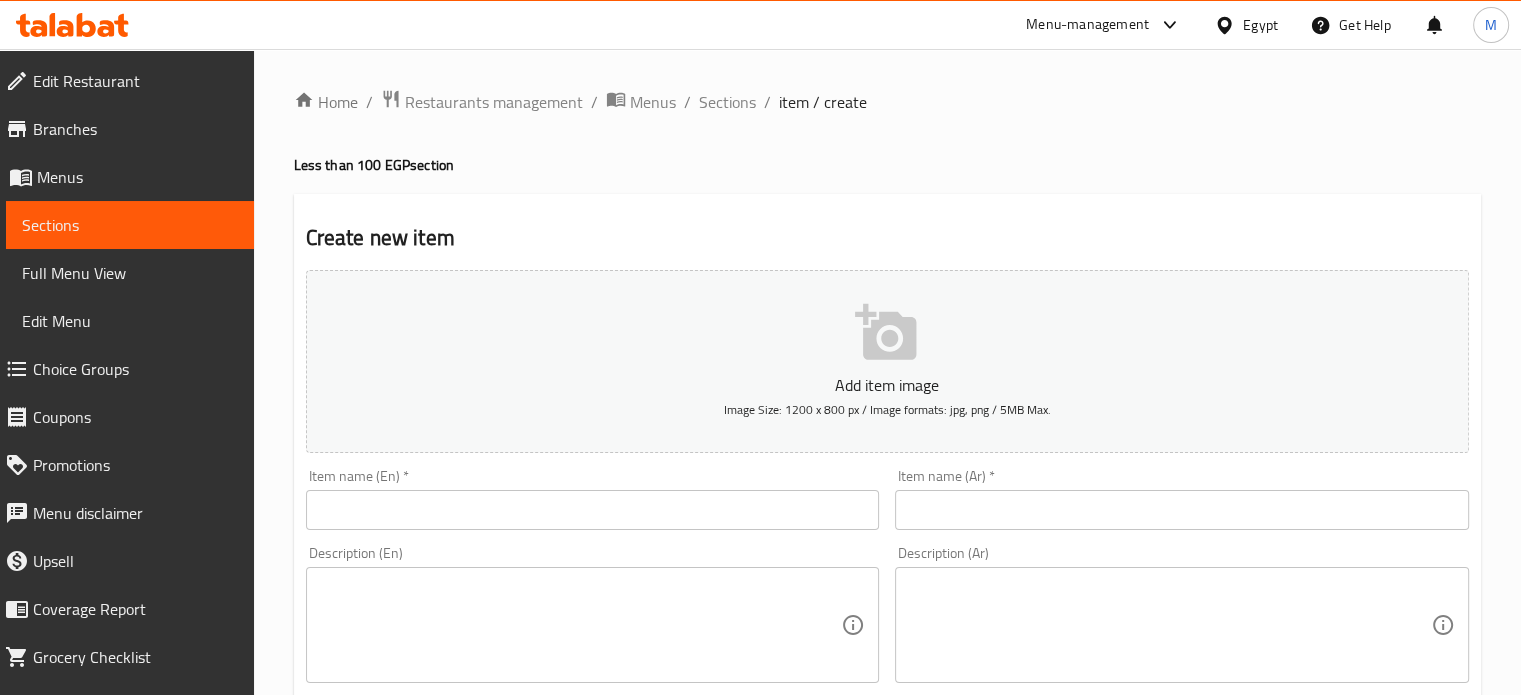 click at bounding box center [593, 510] 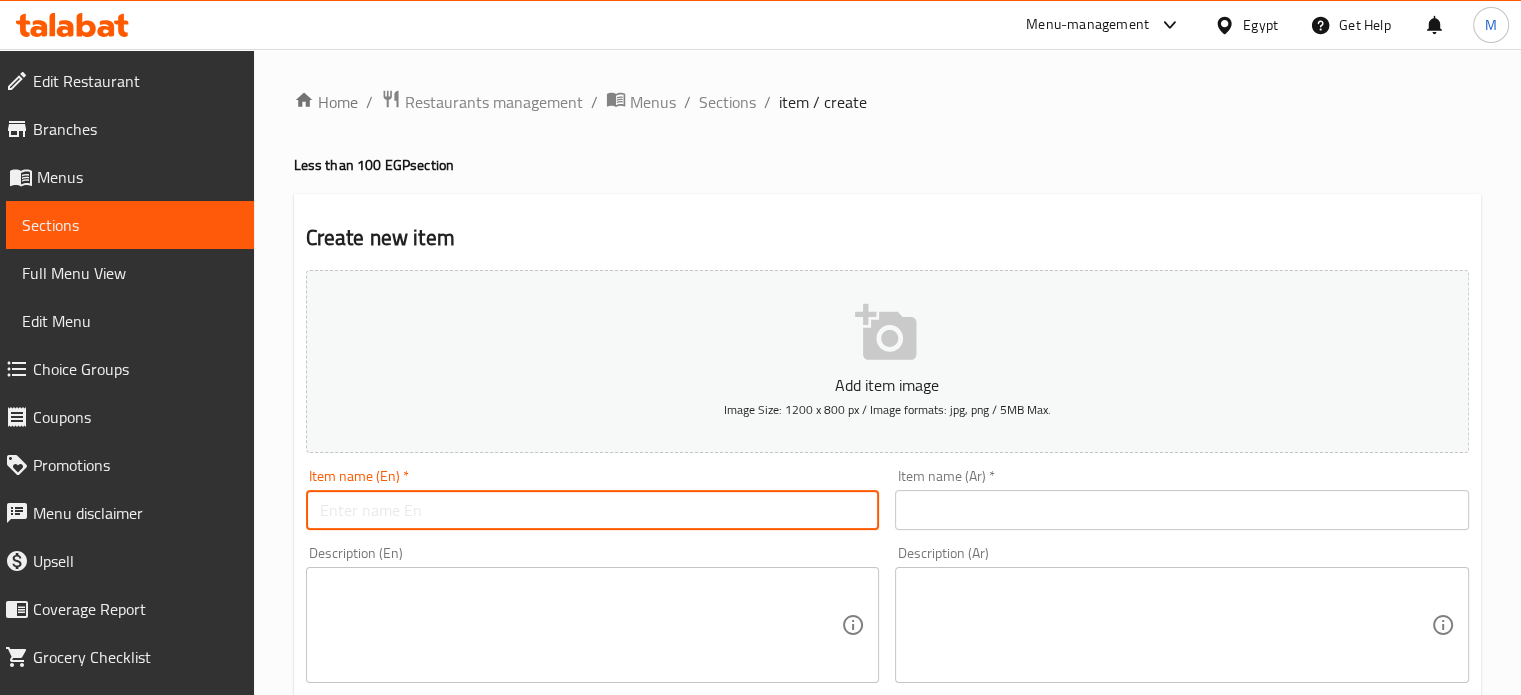 paste on "Dalaa offer" 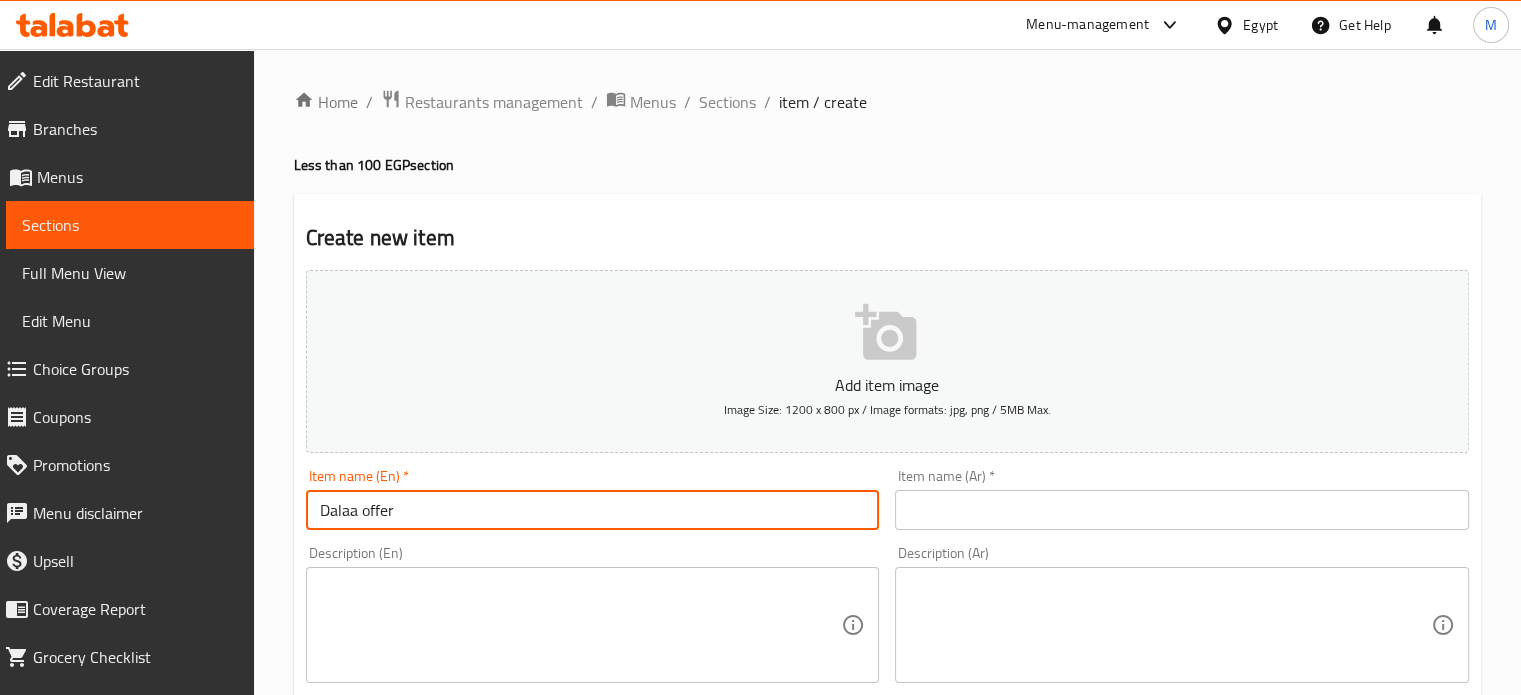 type on "Dalaa Offer" 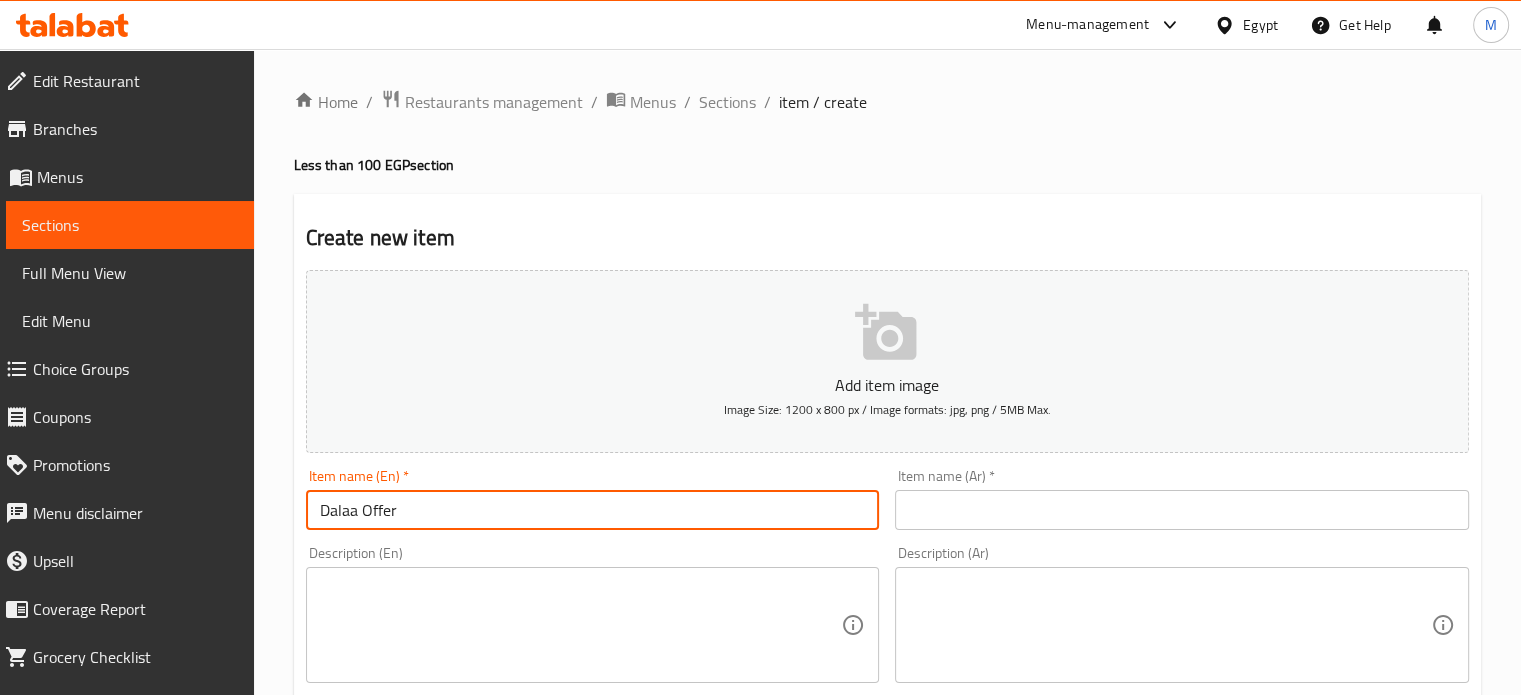 click at bounding box center [1182, 510] 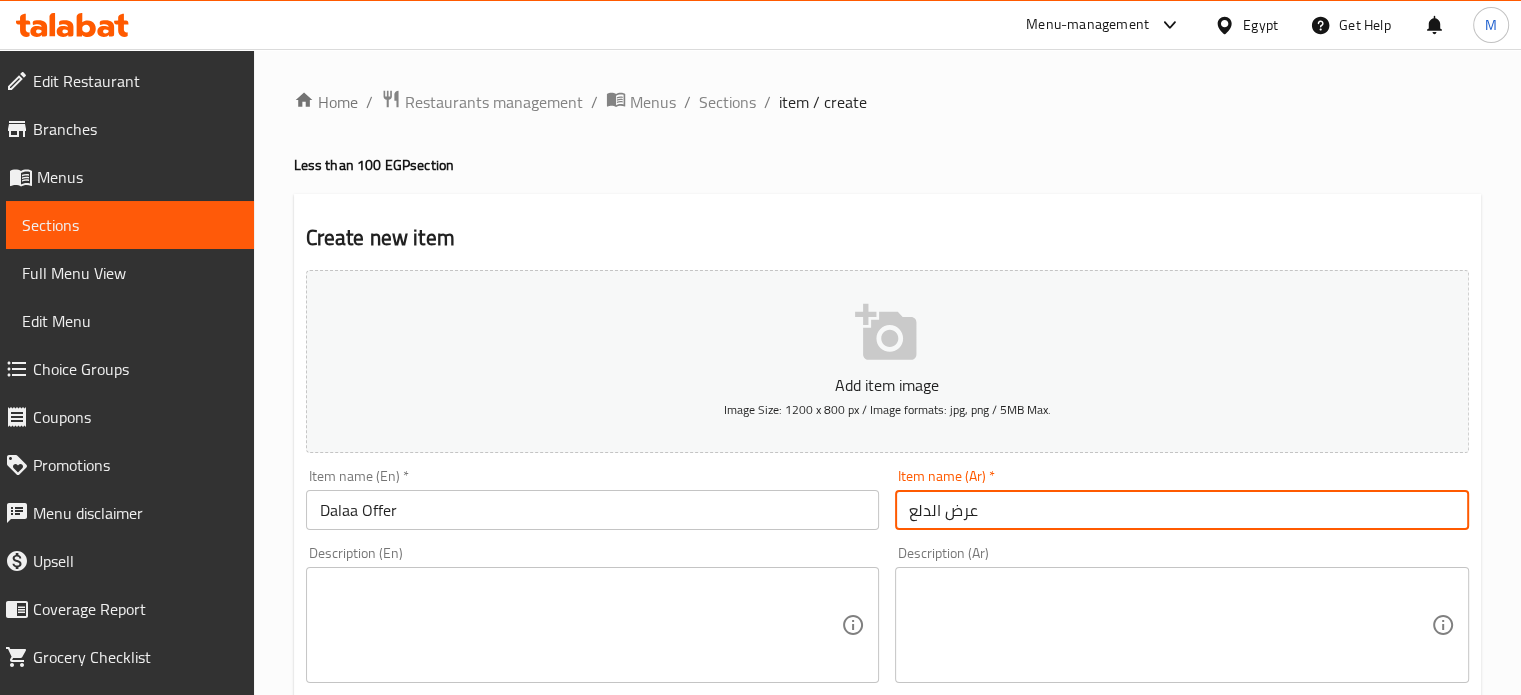 type on "عرض الدلع" 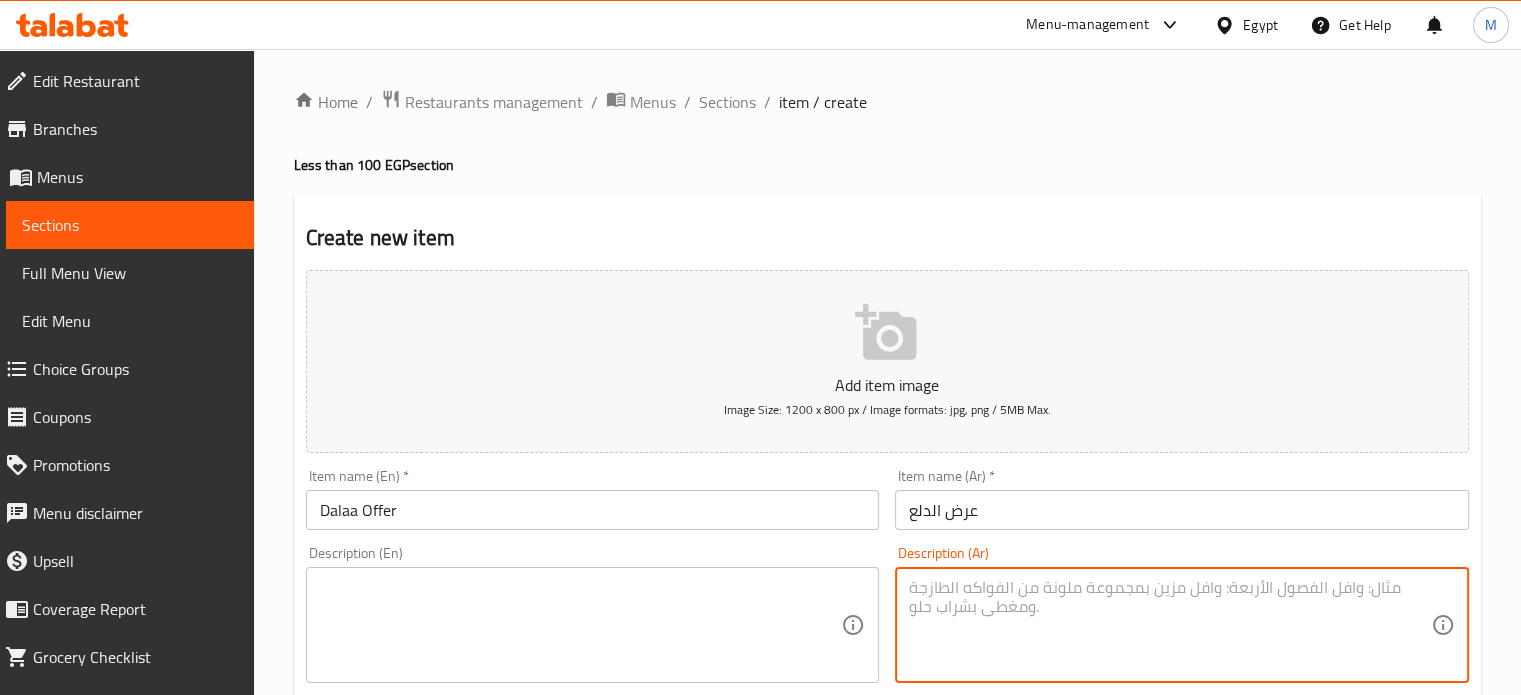 click at bounding box center (581, 625) 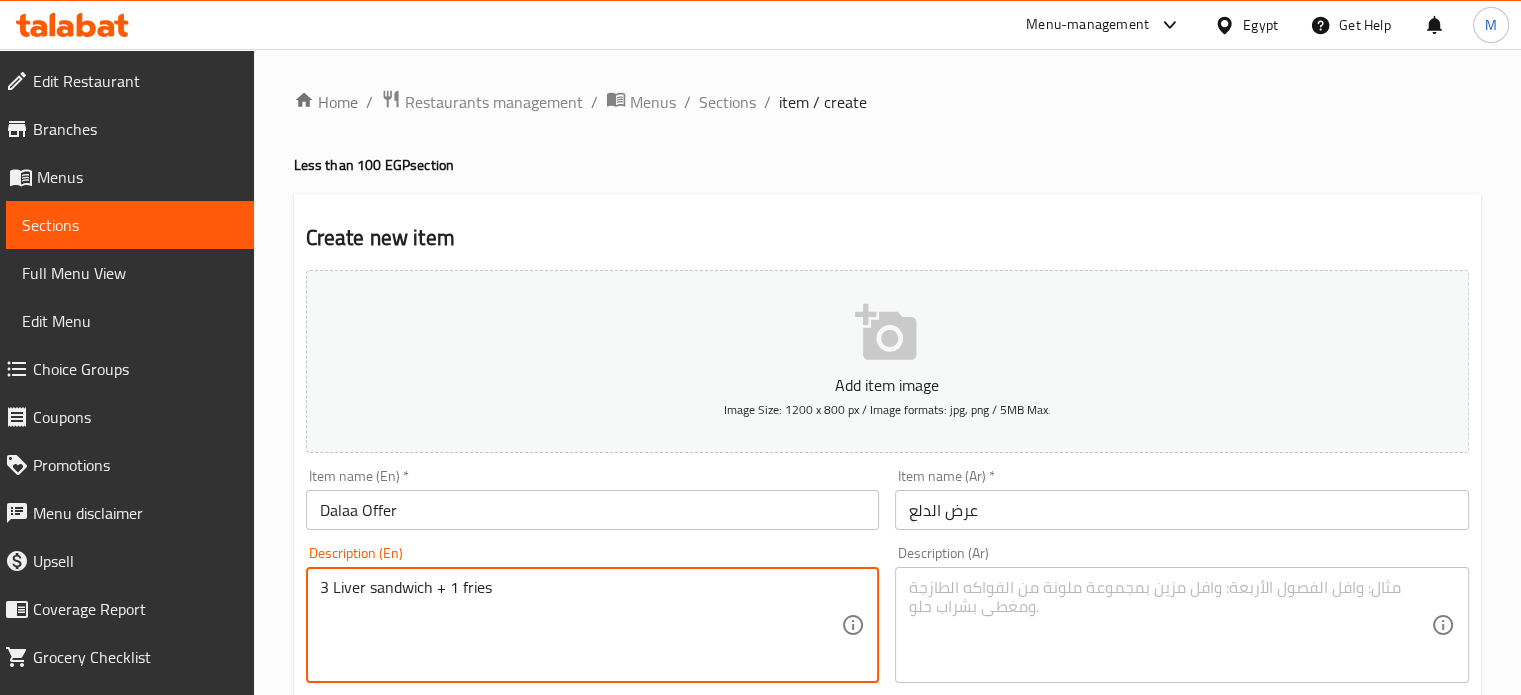 type on "3 Liver sandwich + 1 fries" 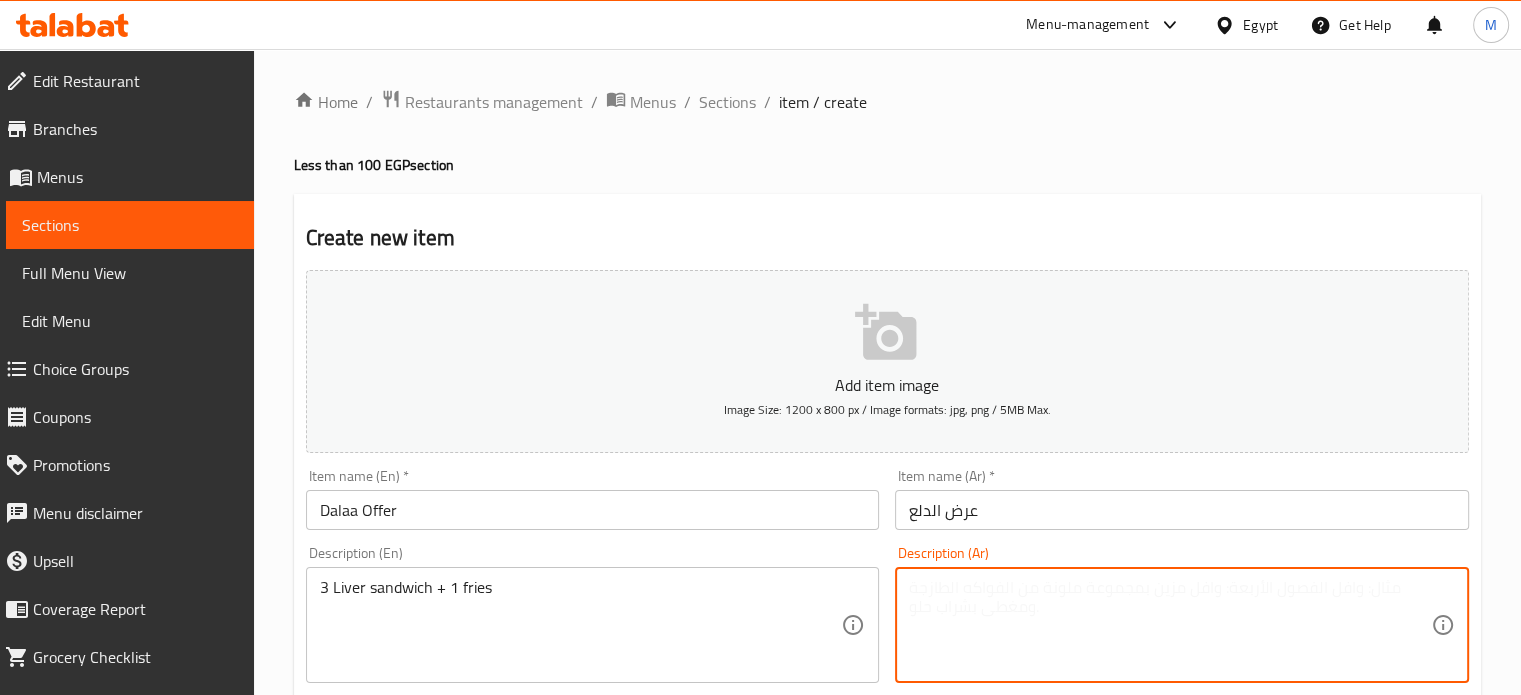 paste on "3 ساندويتش كبد + 1 بطاطس مقلية" 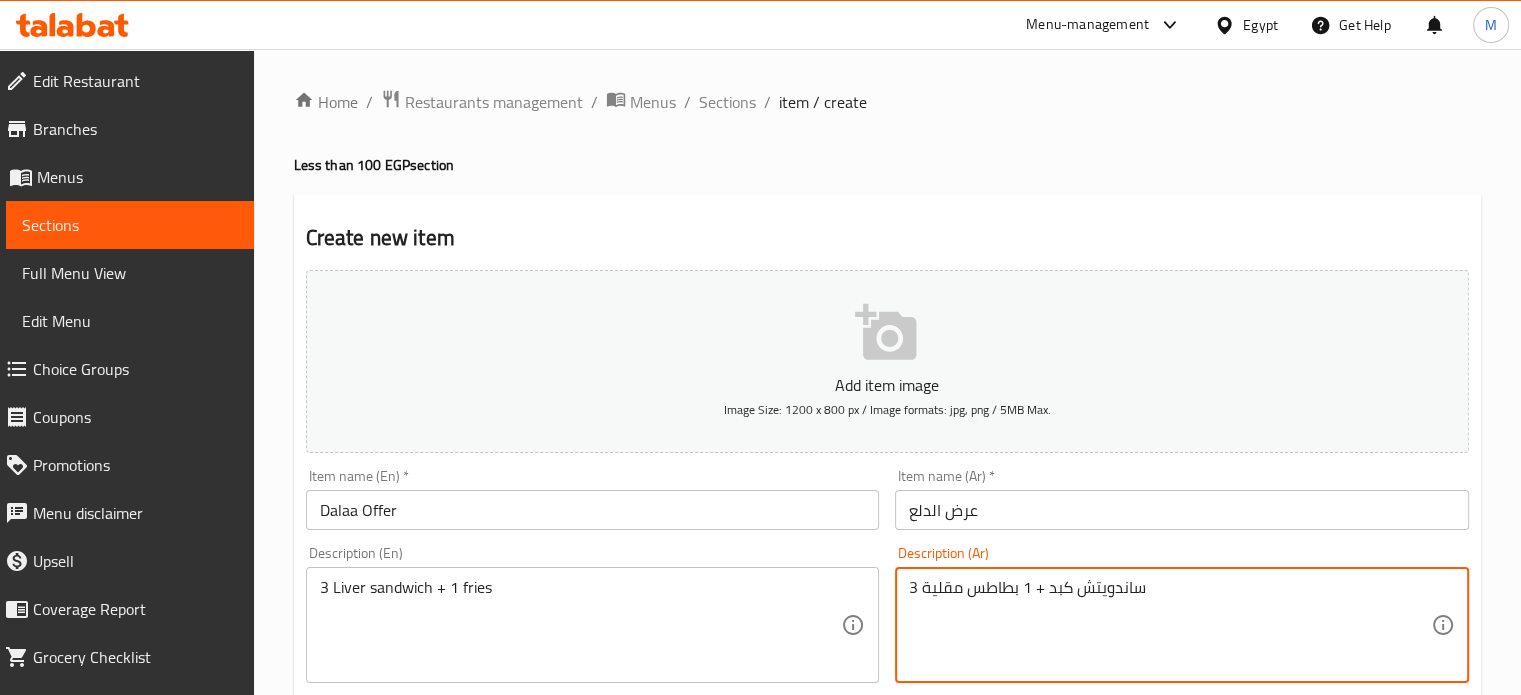 click on "3 ساندويتش كبد + 1 بطاطس مقلية" at bounding box center (1170, 625) 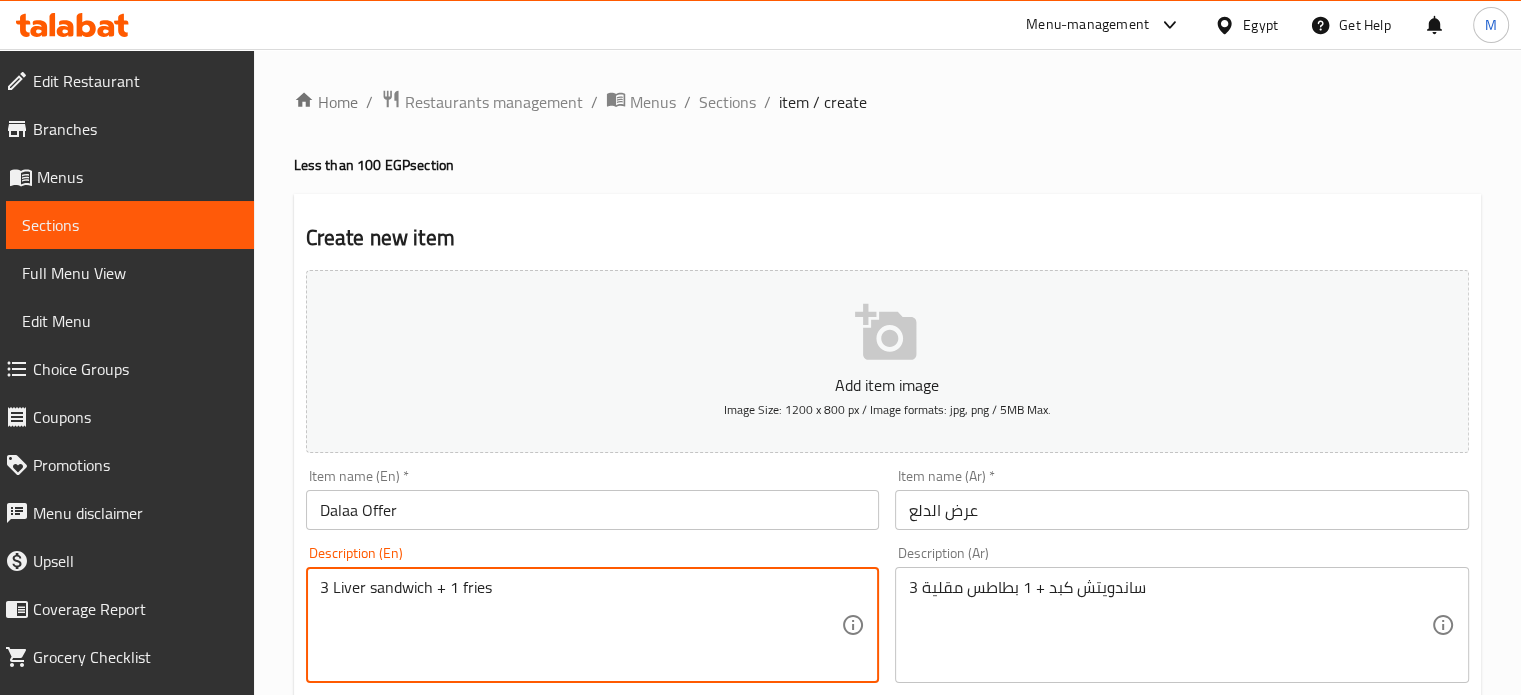 scroll, scrollTop: 608, scrollLeft: 0, axis: vertical 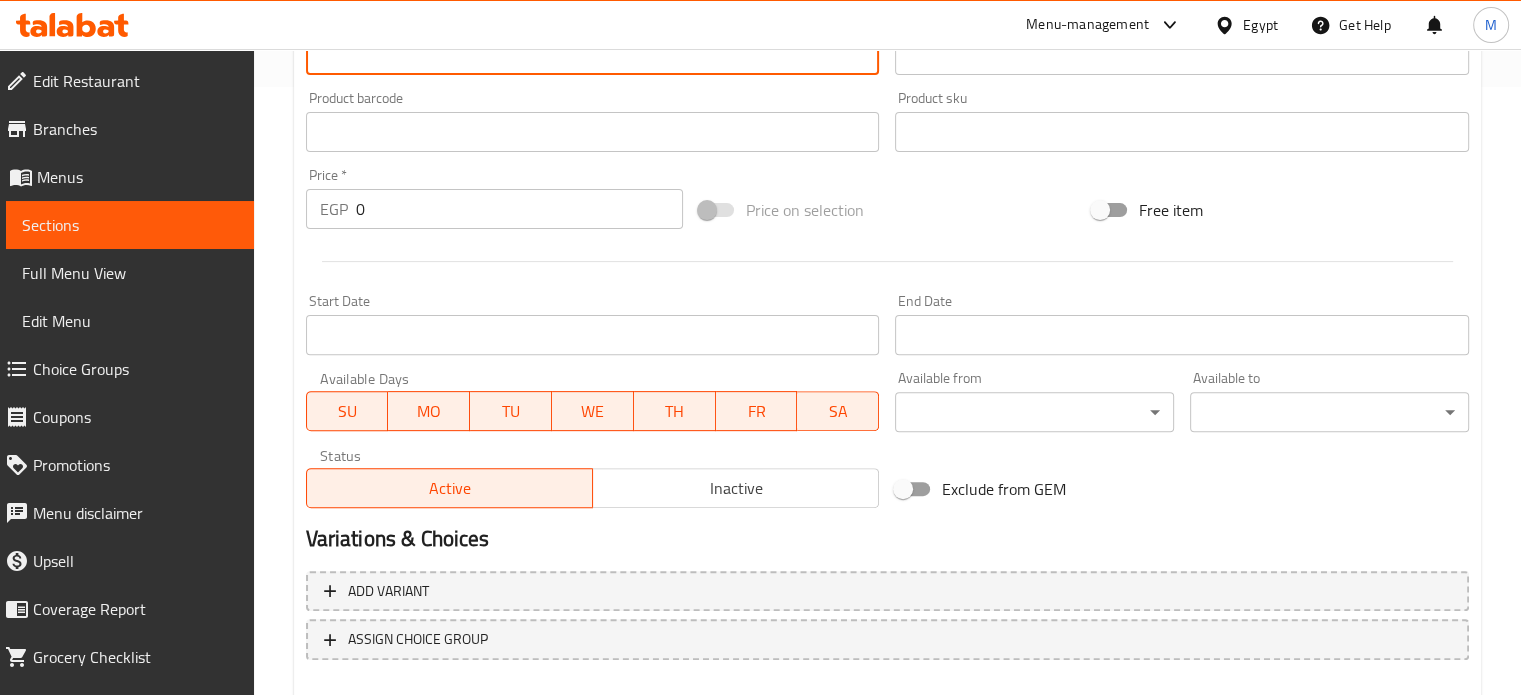 click on "EGP 0 Price  *" at bounding box center [494, 209] 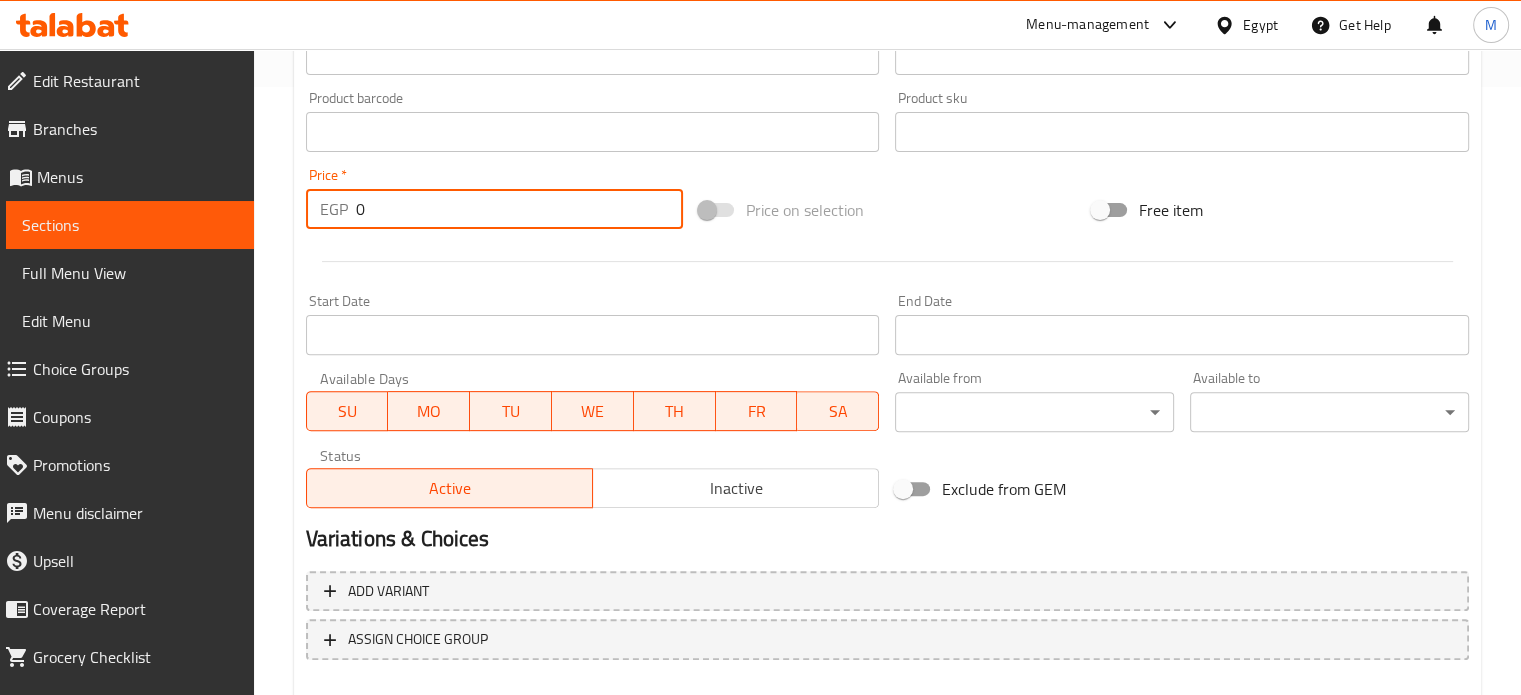 paste on "15" 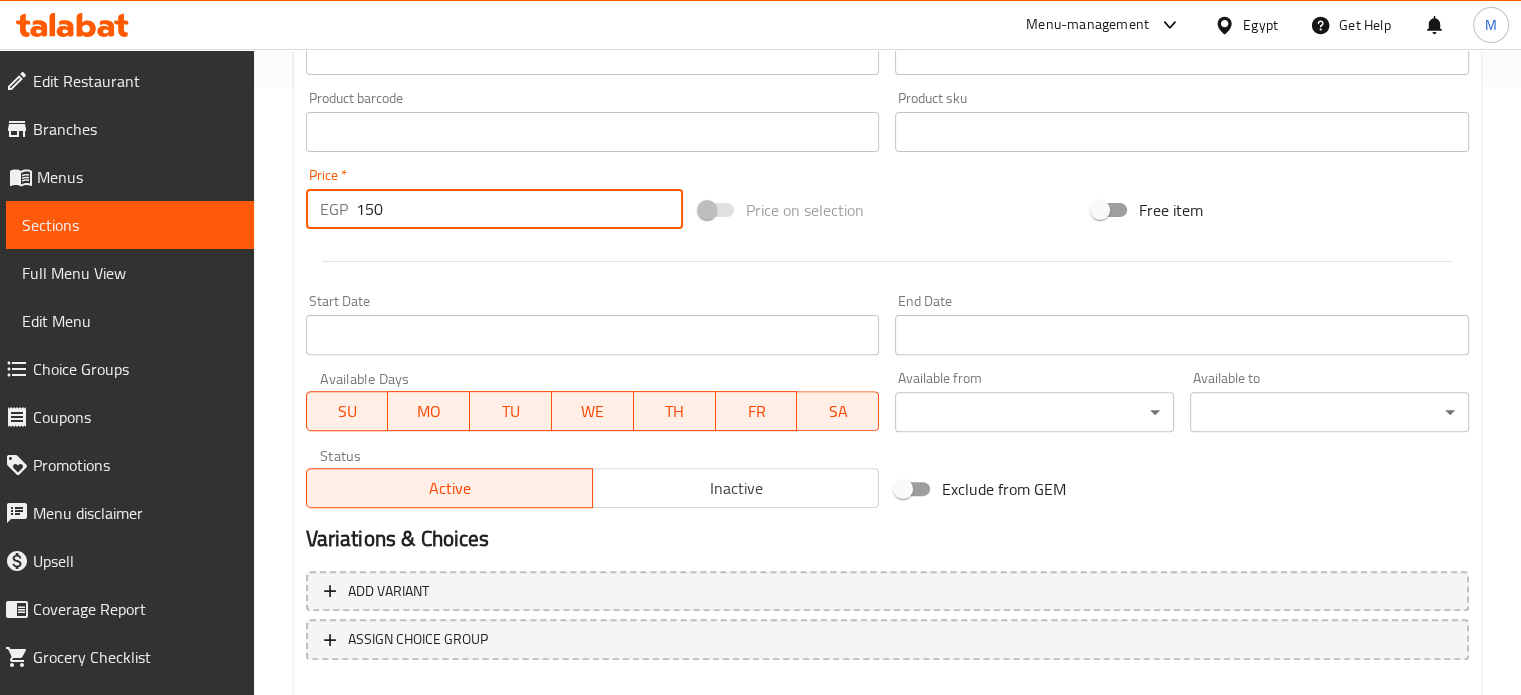 type on "150" 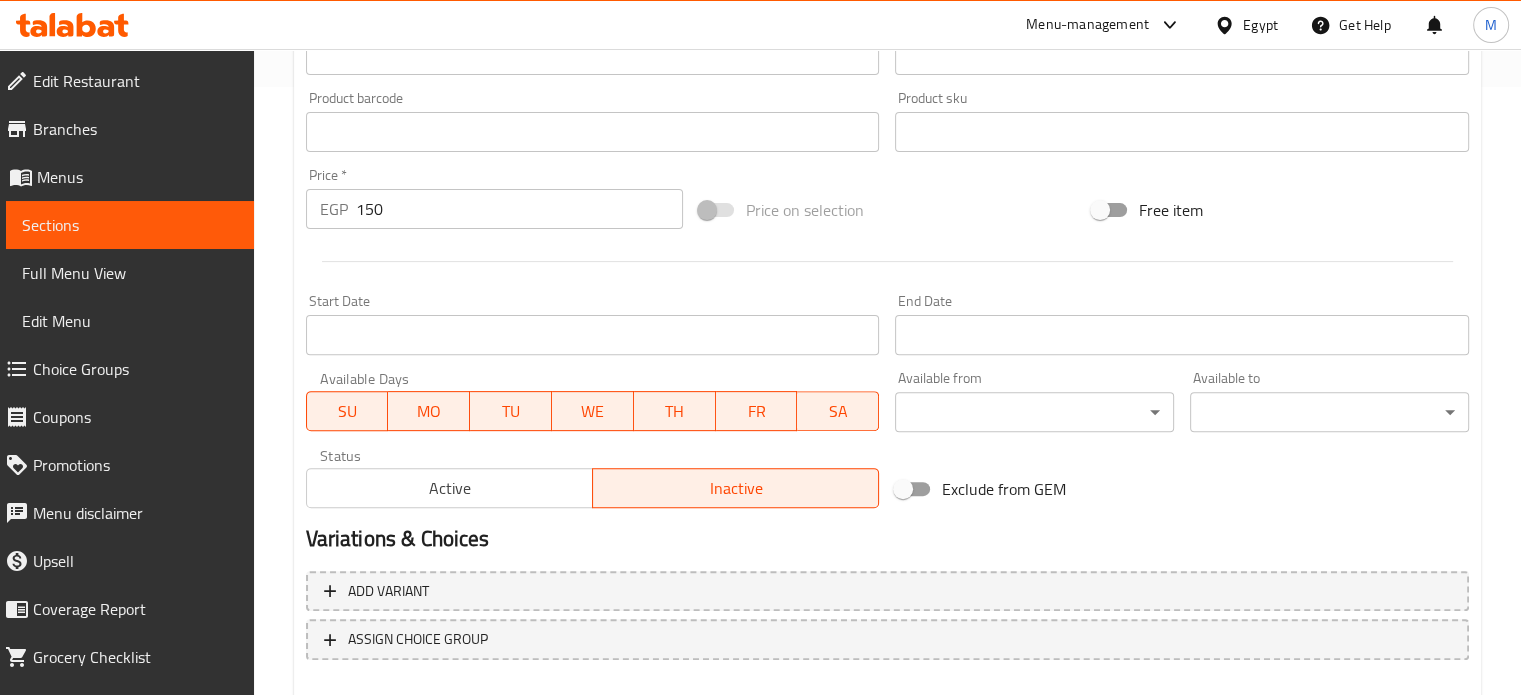 click on "Price on selection" at bounding box center (887, 210) 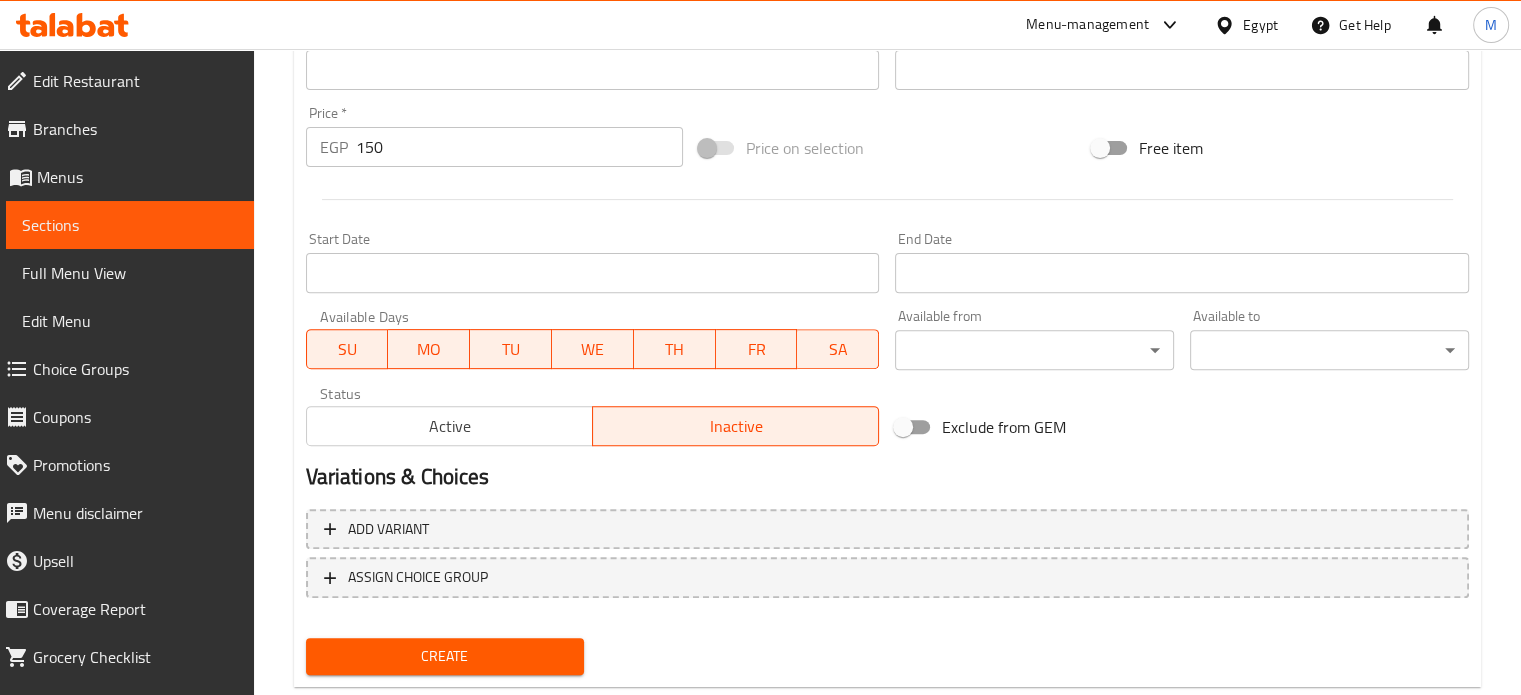 scroll, scrollTop: 717, scrollLeft: 0, axis: vertical 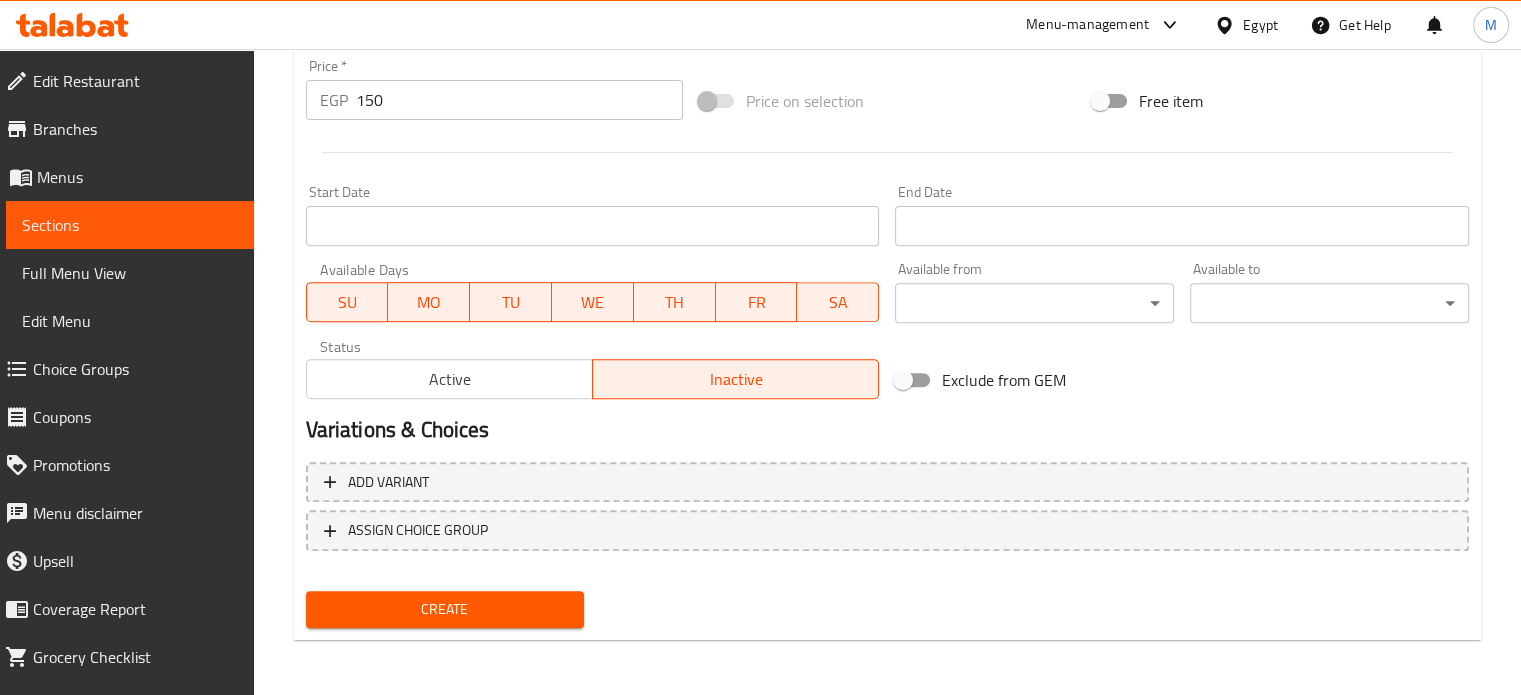 click on "Create" at bounding box center (445, 609) 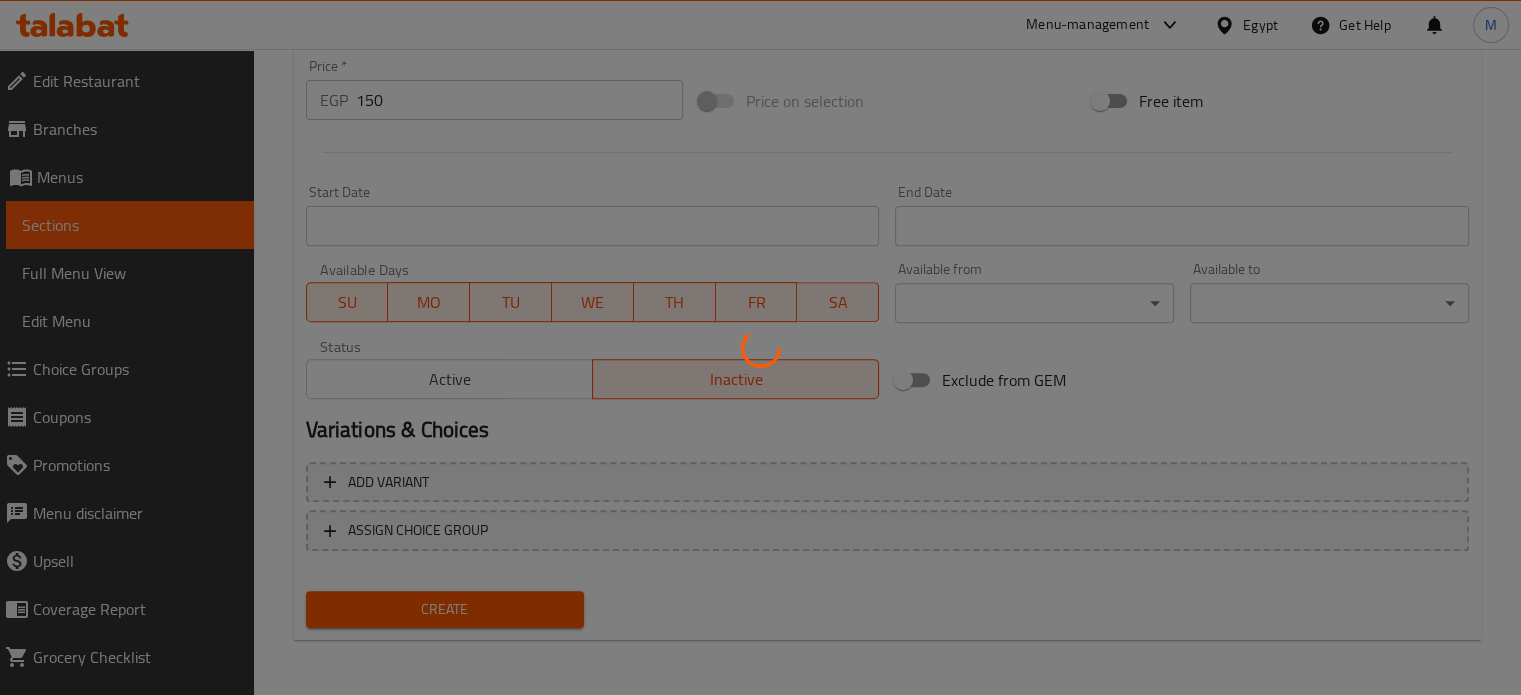 type 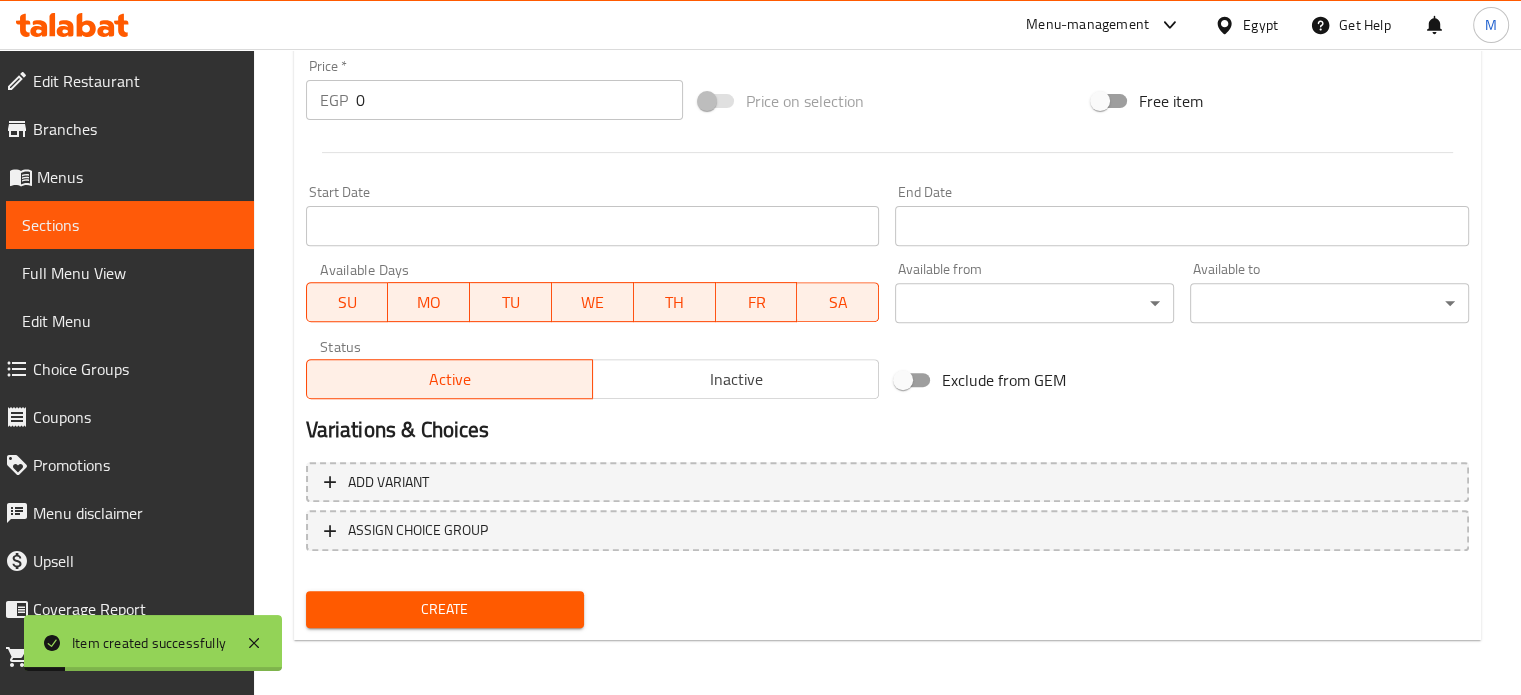 scroll, scrollTop: 0, scrollLeft: 0, axis: both 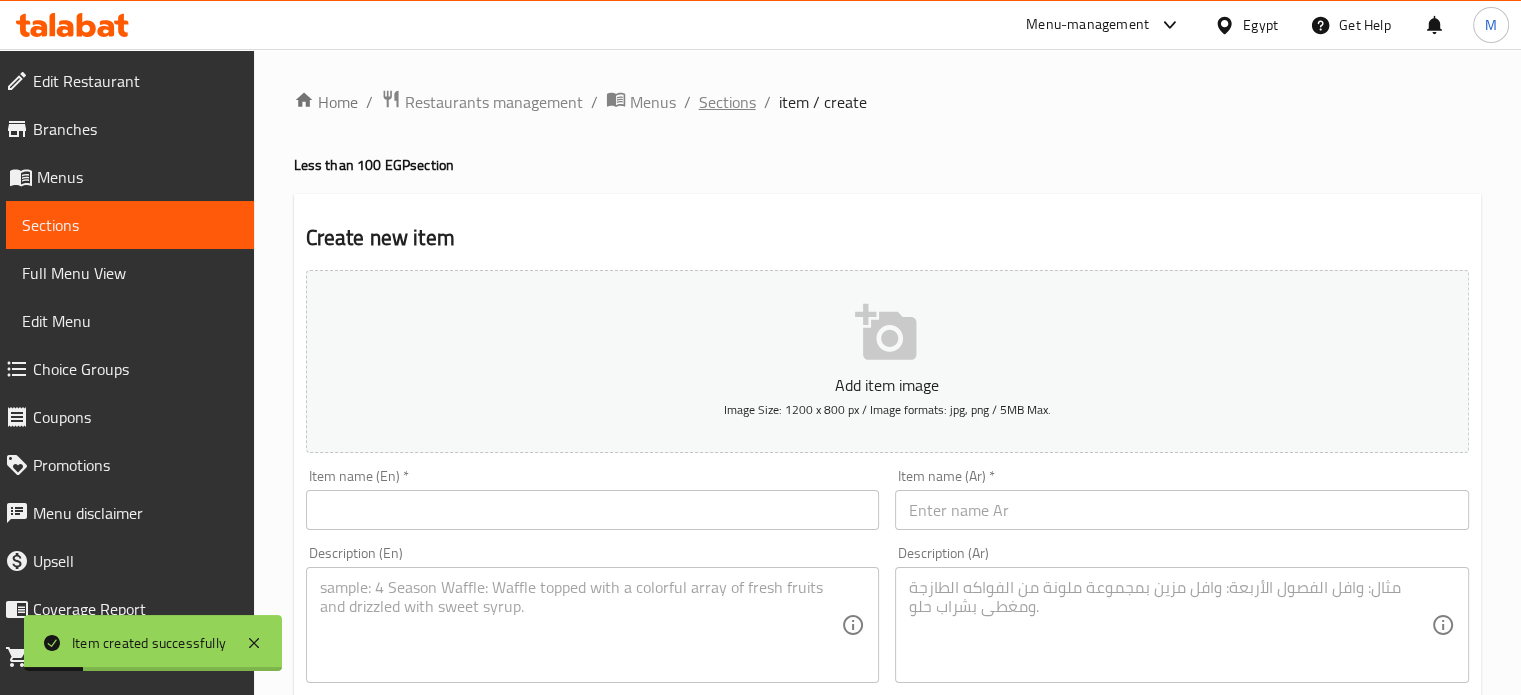 click on "Sections" at bounding box center (727, 102) 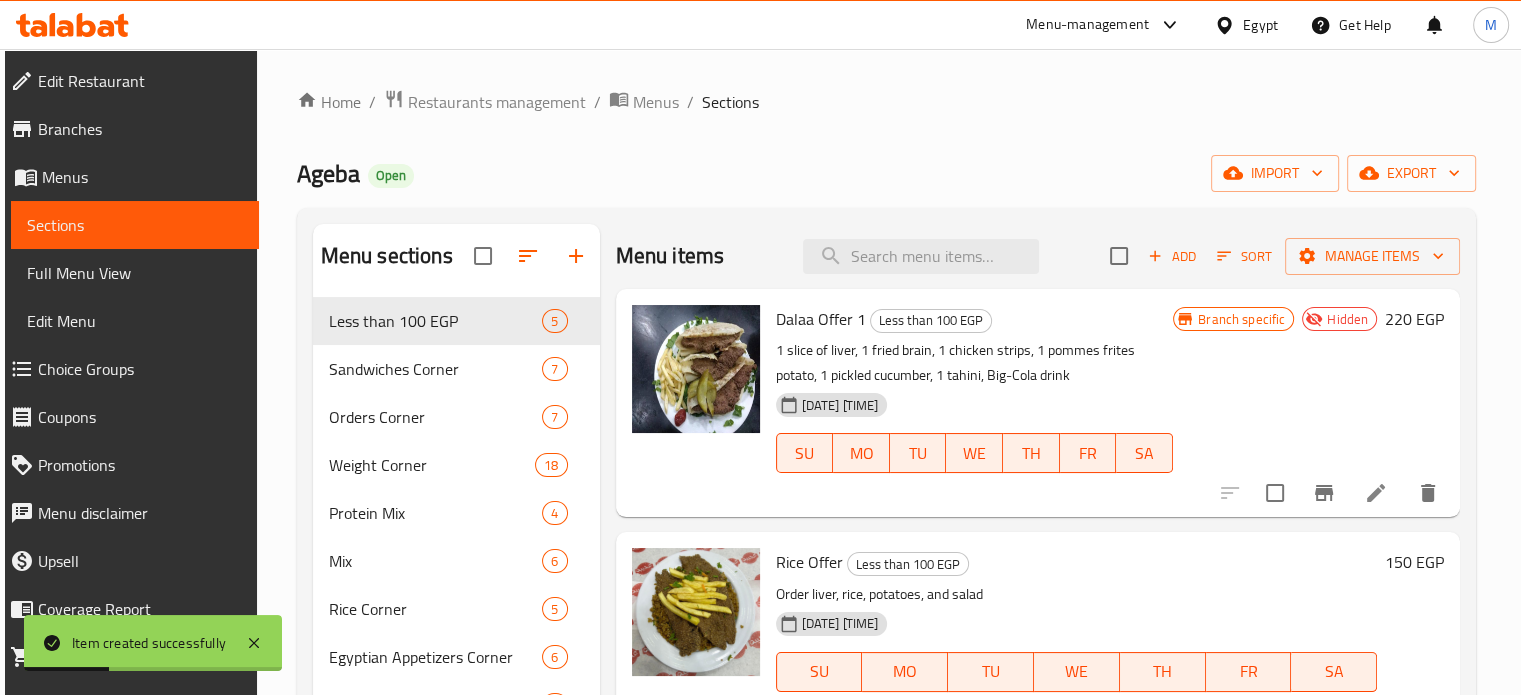 scroll, scrollTop: 412, scrollLeft: 0, axis: vertical 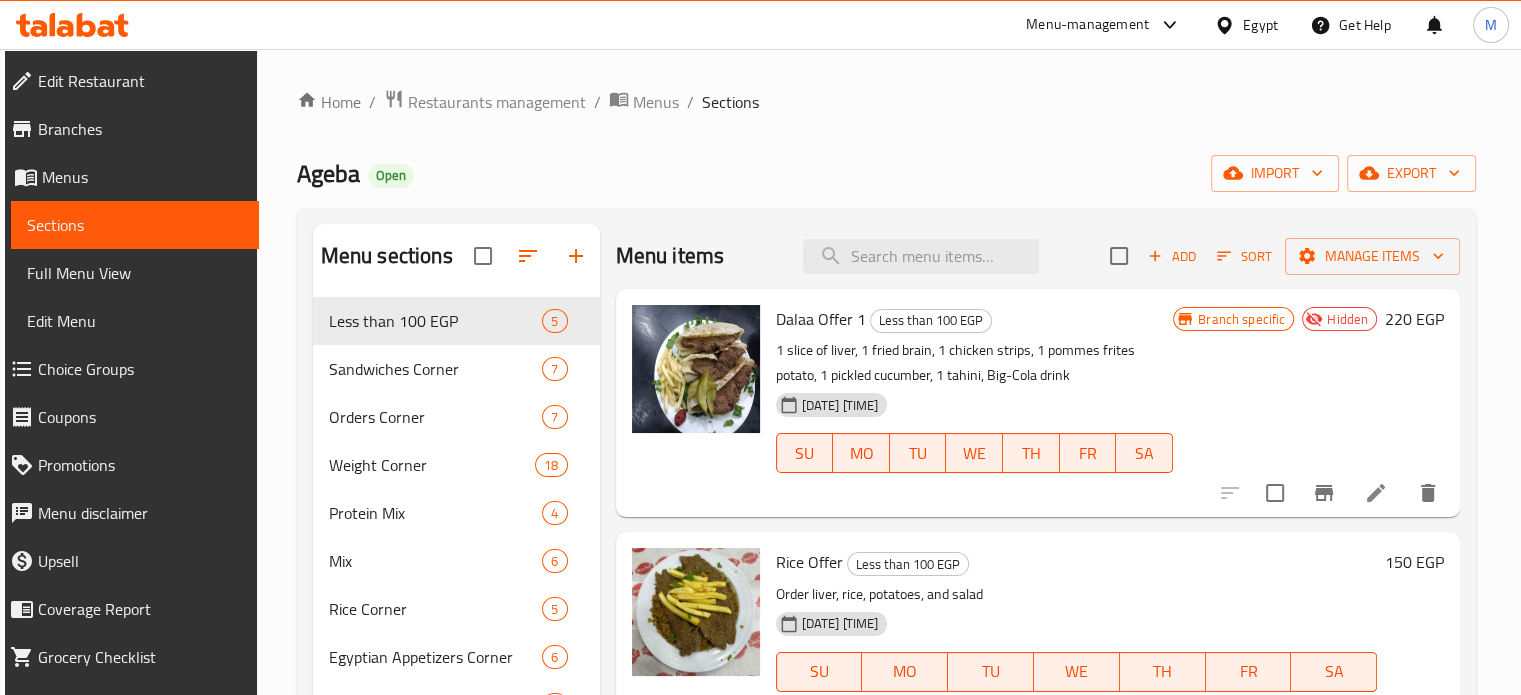 click on "Menu-management" at bounding box center [1087, 25] 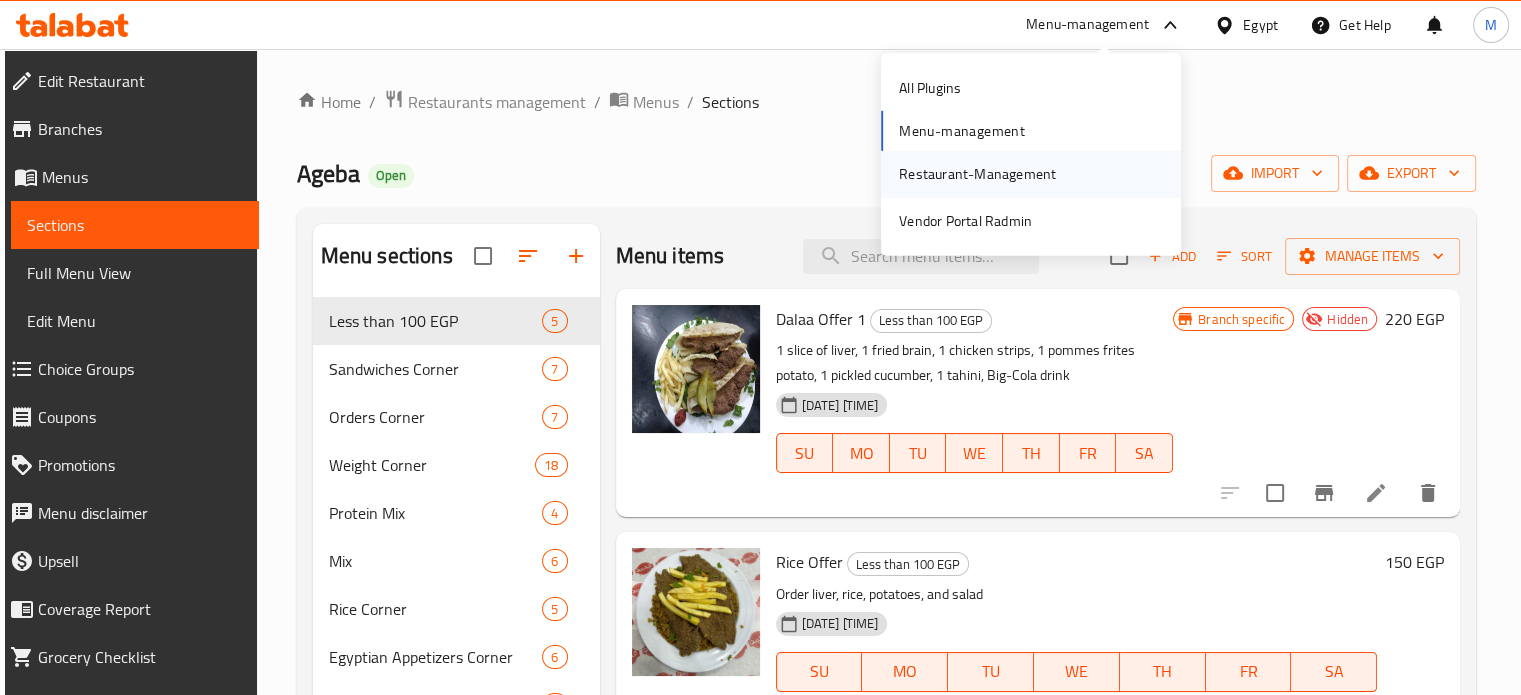 click on "Restaurant-Management" at bounding box center (977, 174) 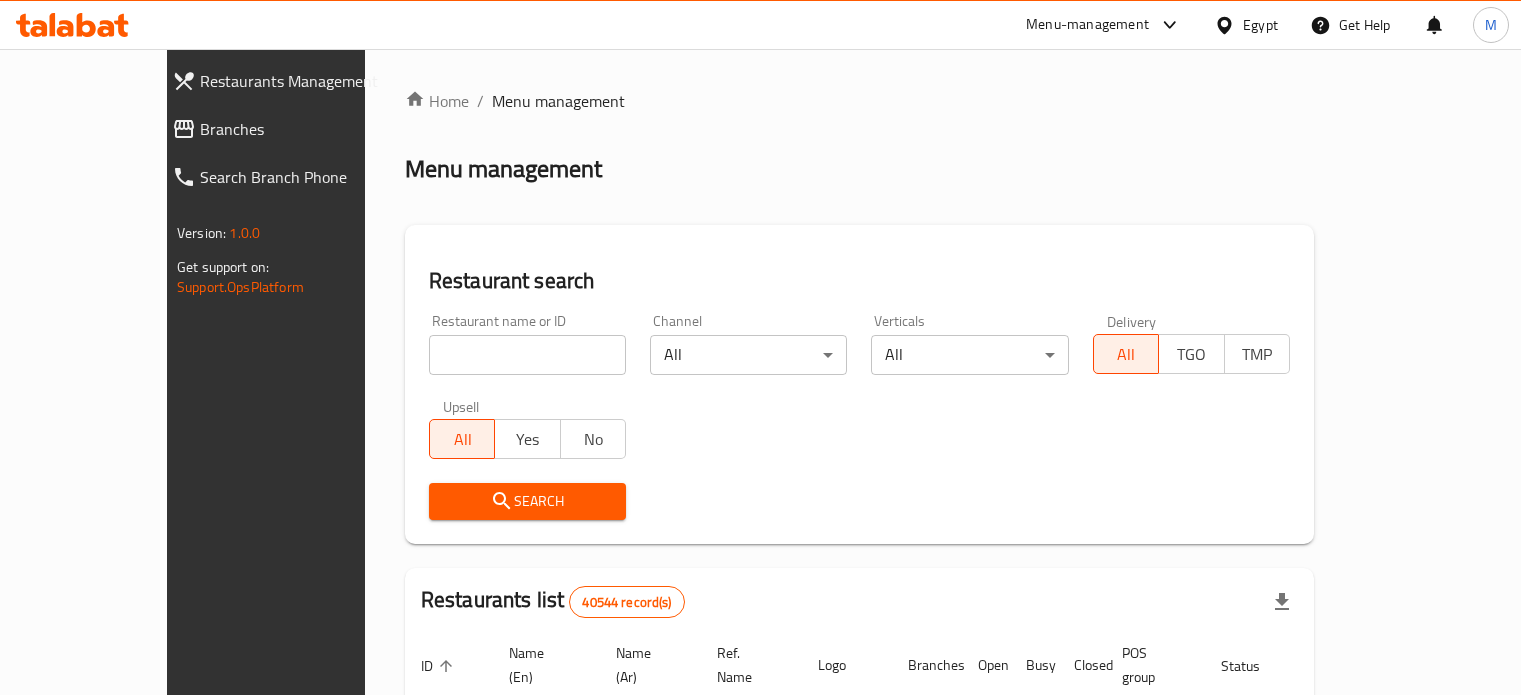 scroll, scrollTop: 0, scrollLeft: 0, axis: both 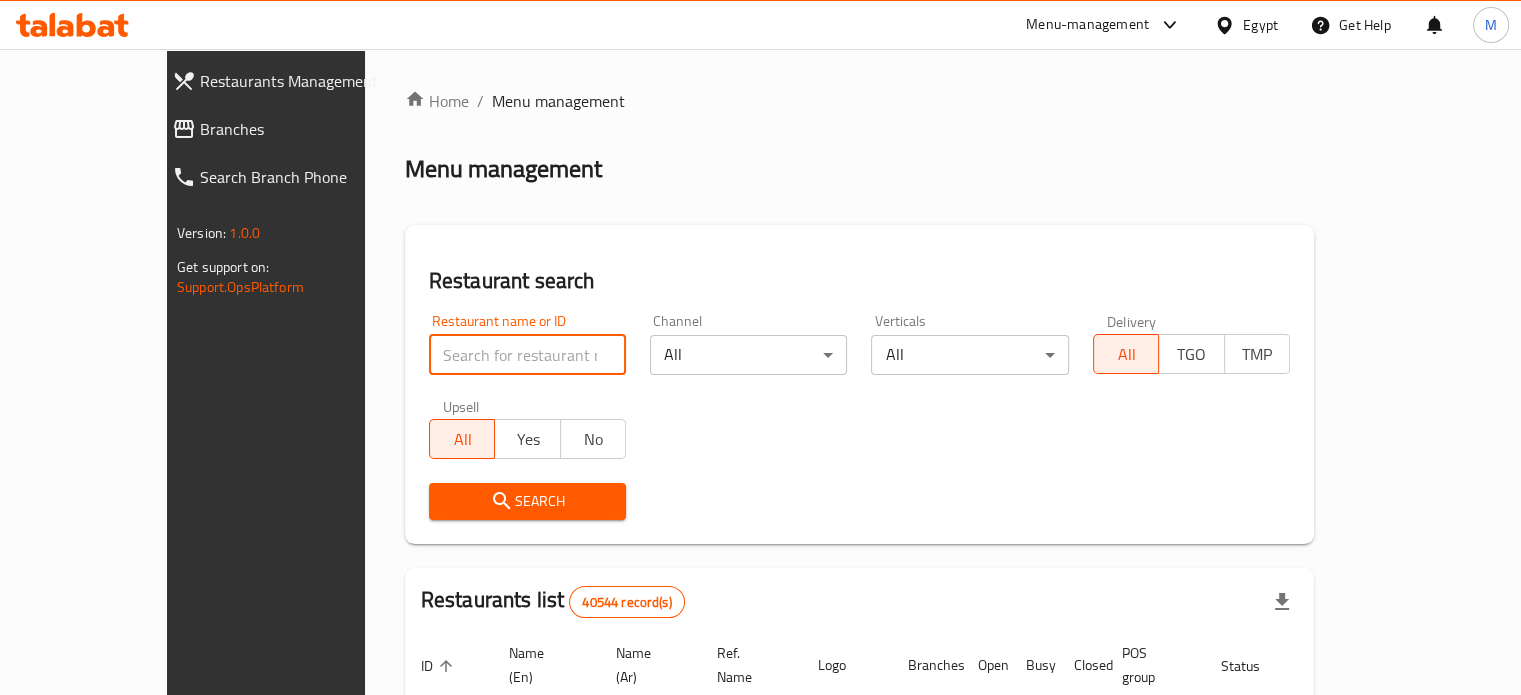 click at bounding box center [527, 355] 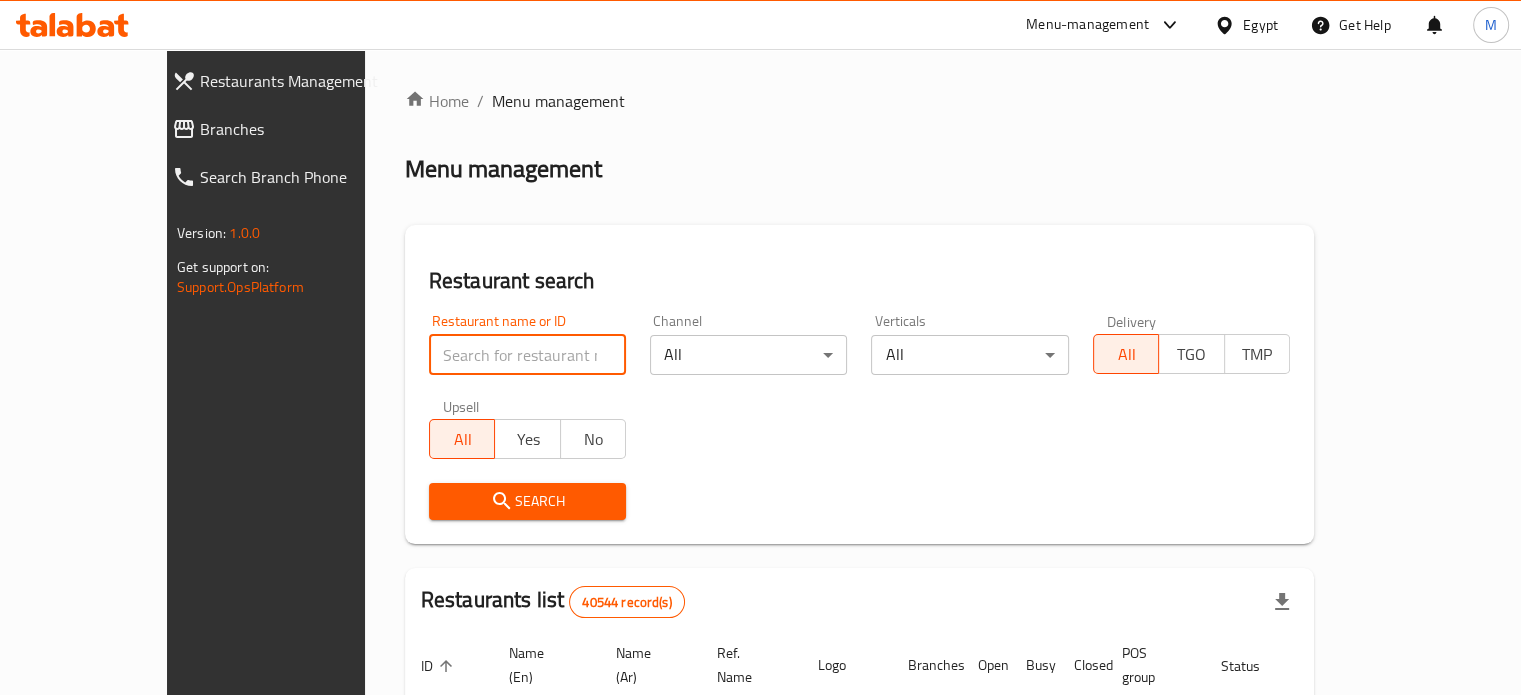 paste on "[NUMBER]" 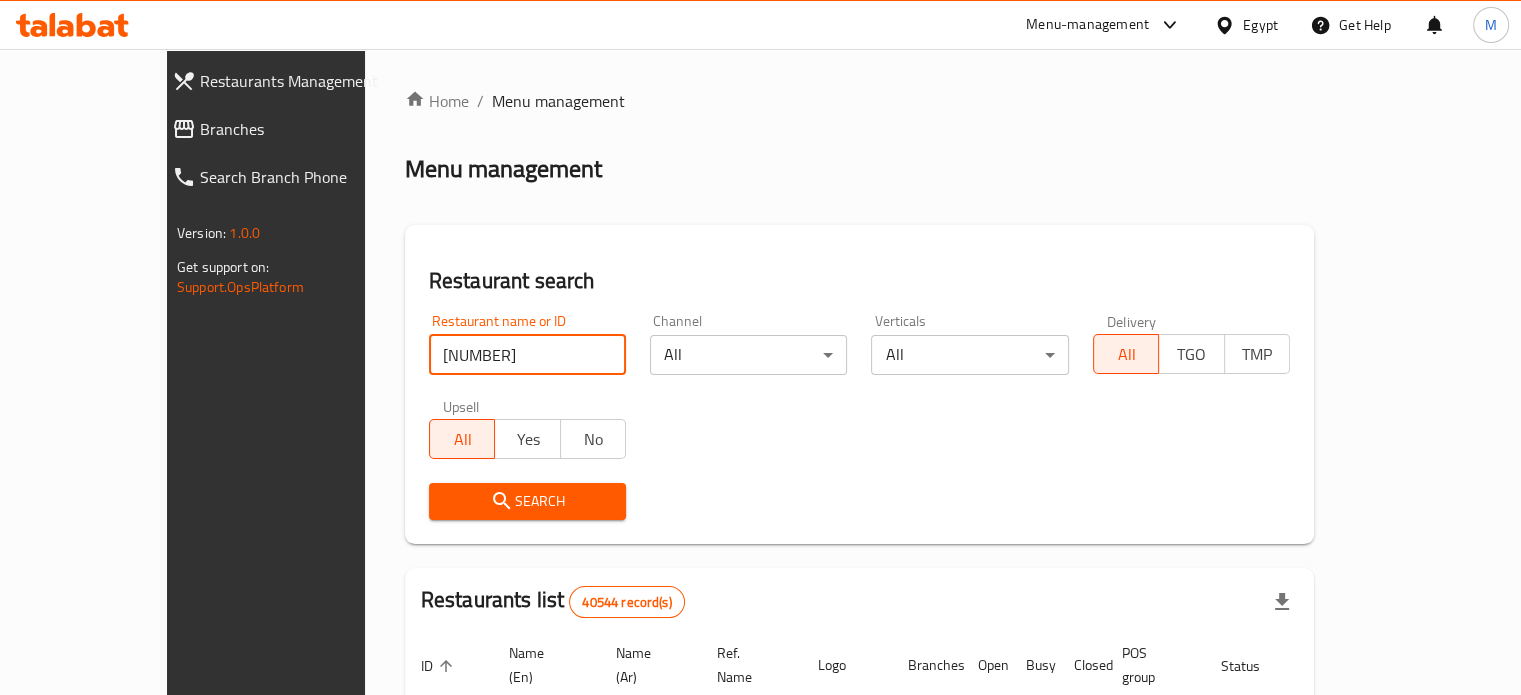 type on "[NUMBER]" 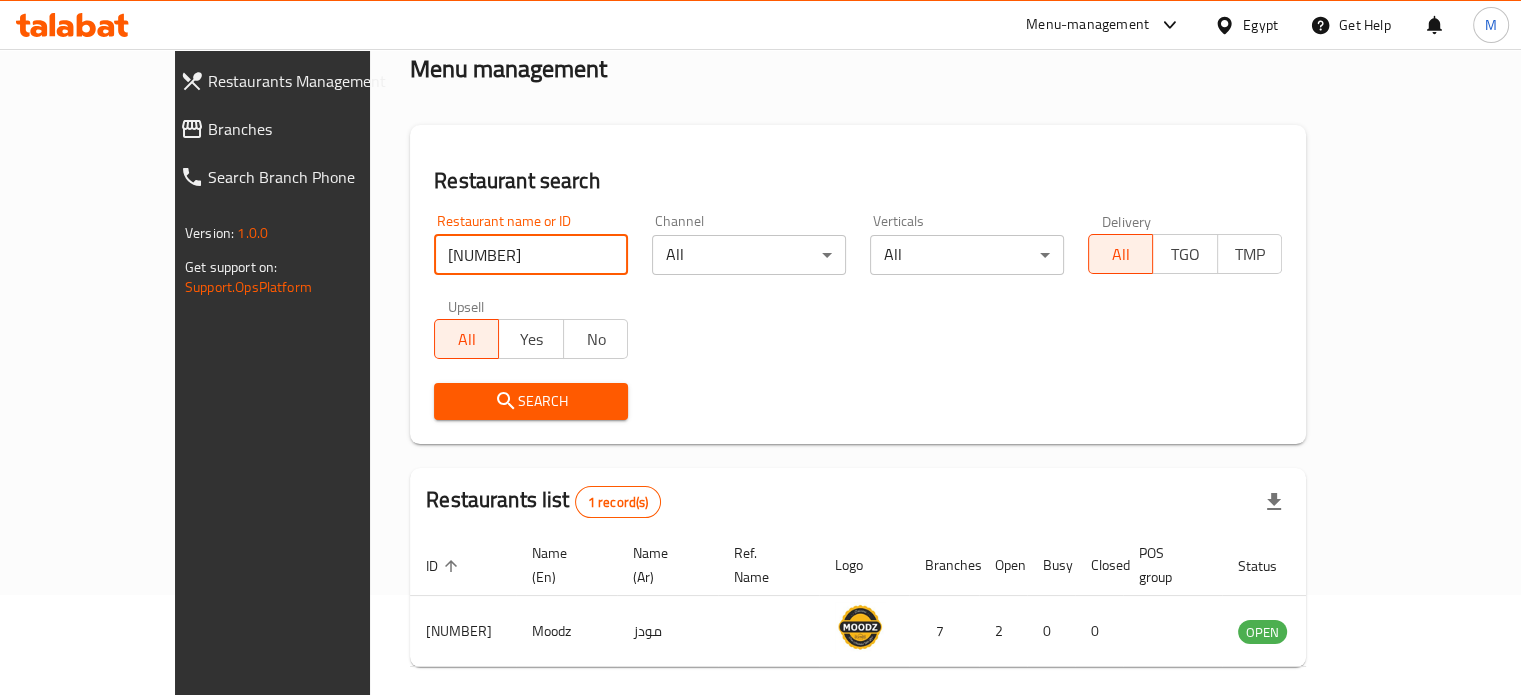 scroll, scrollTop: 156, scrollLeft: 0, axis: vertical 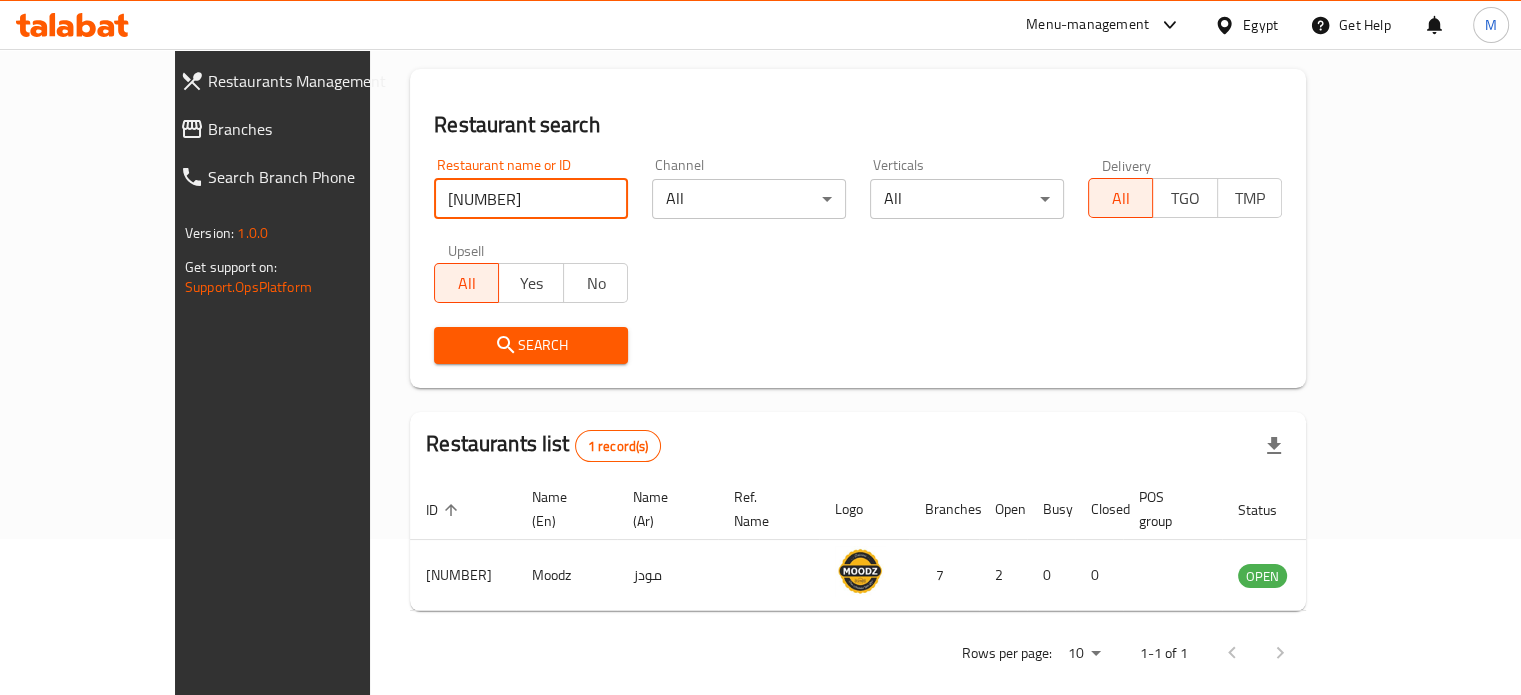 click on "[NUMBER]" at bounding box center (531, 199) 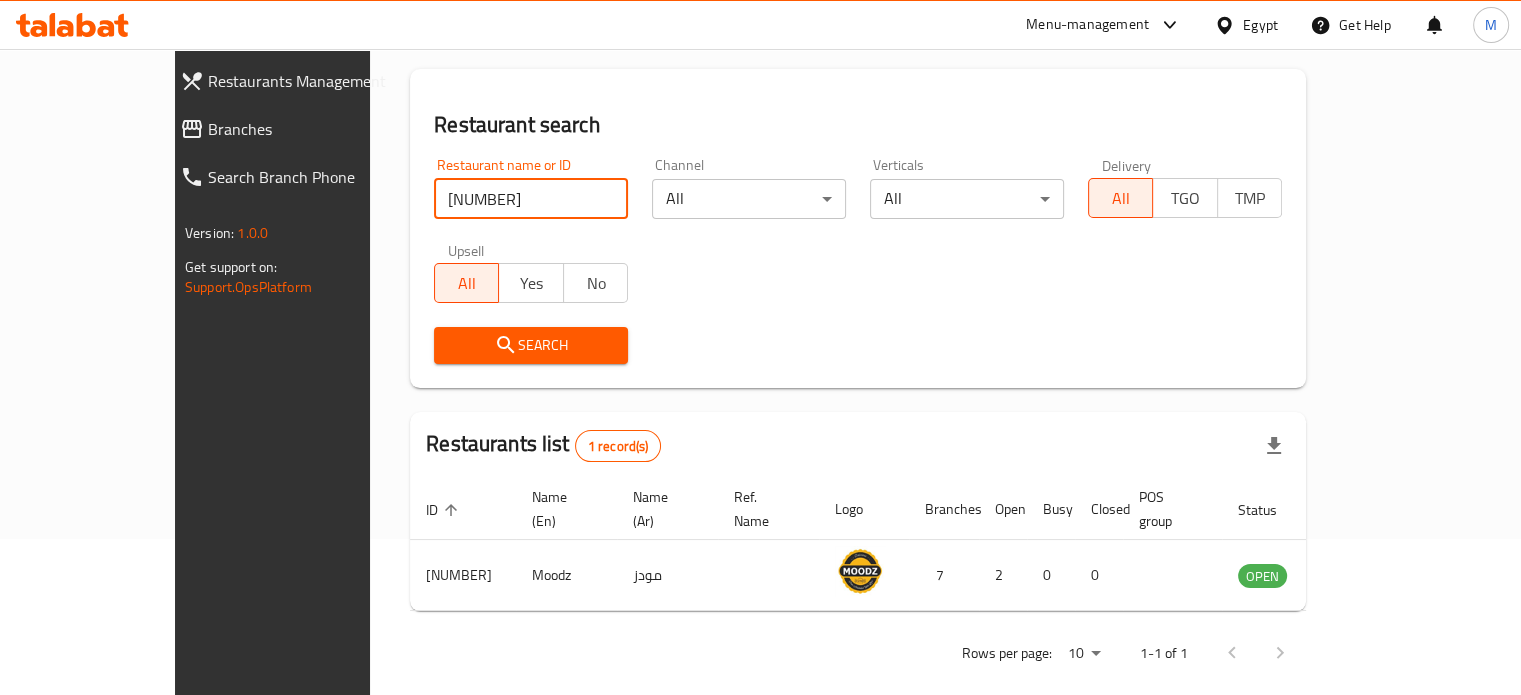 click on "[NUMBER]" at bounding box center (531, 199) 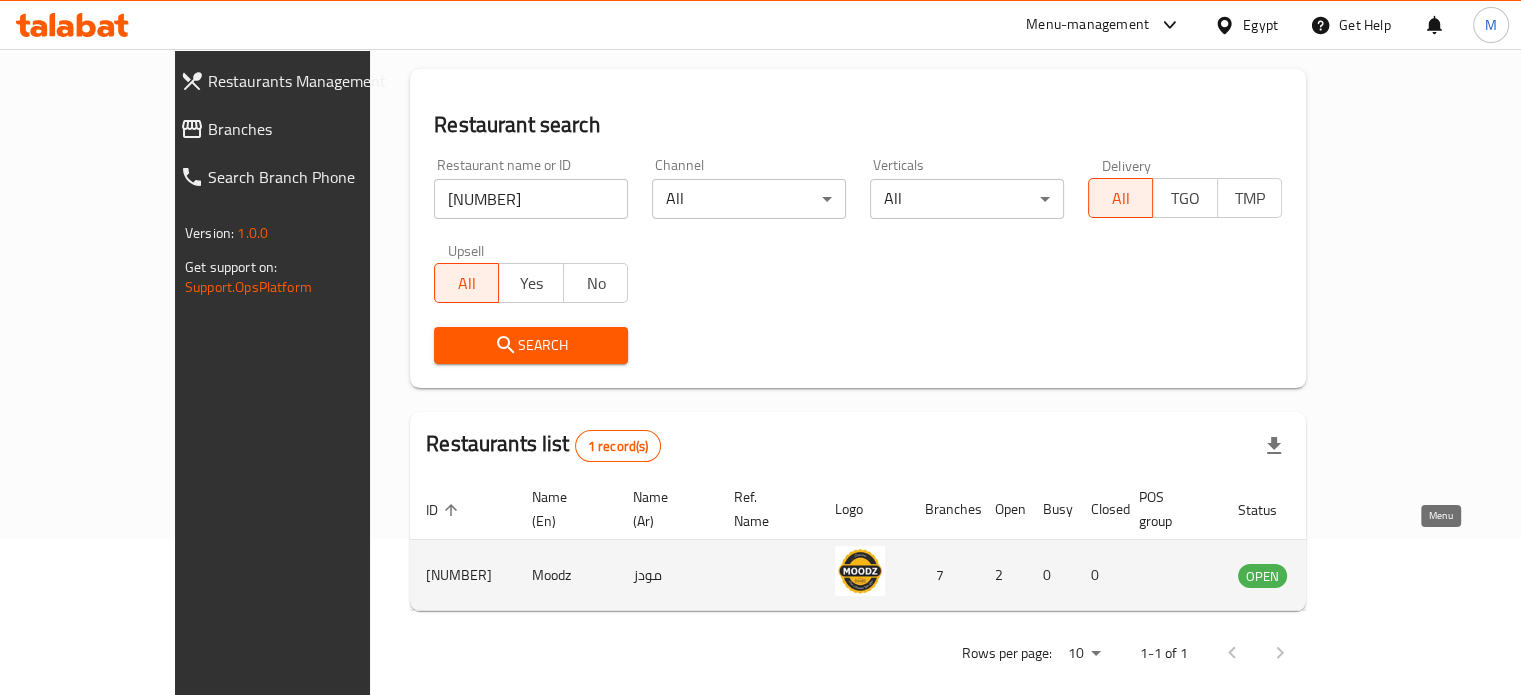 click 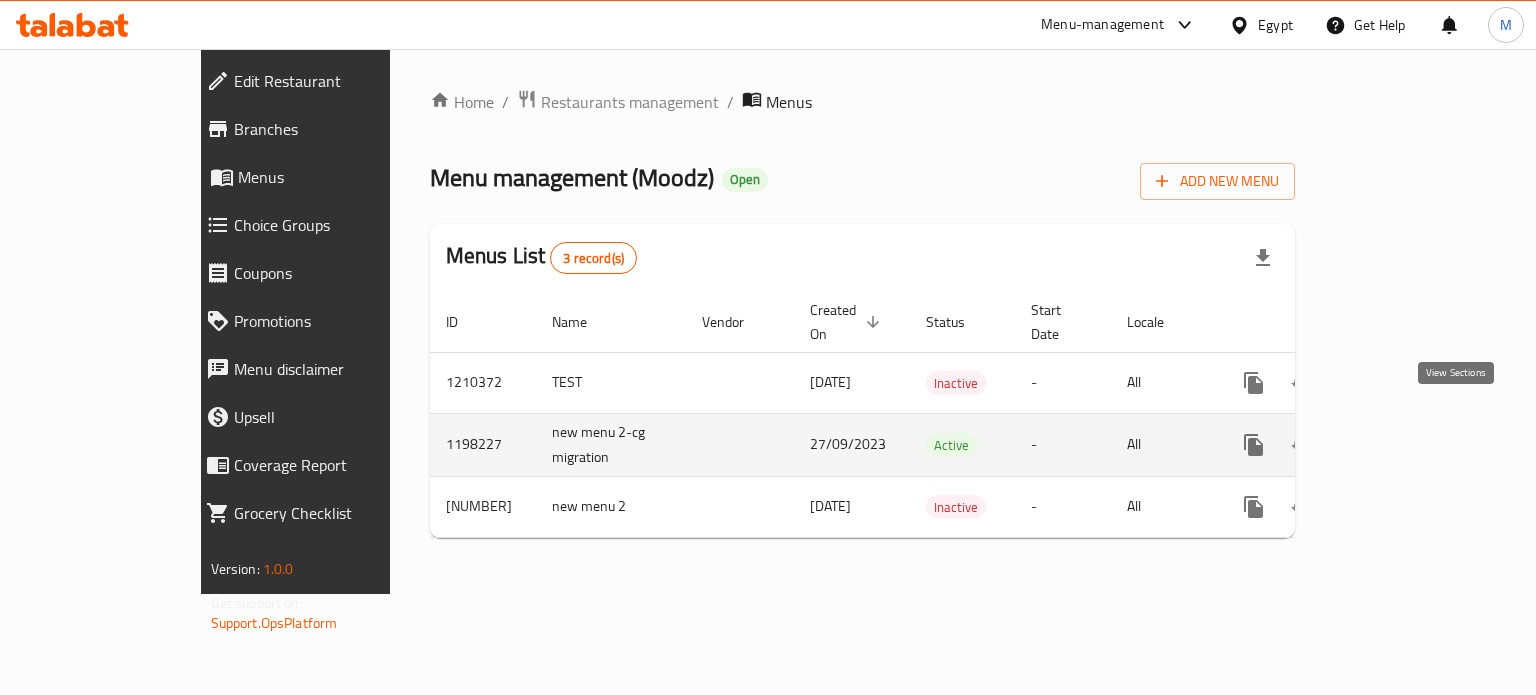 click 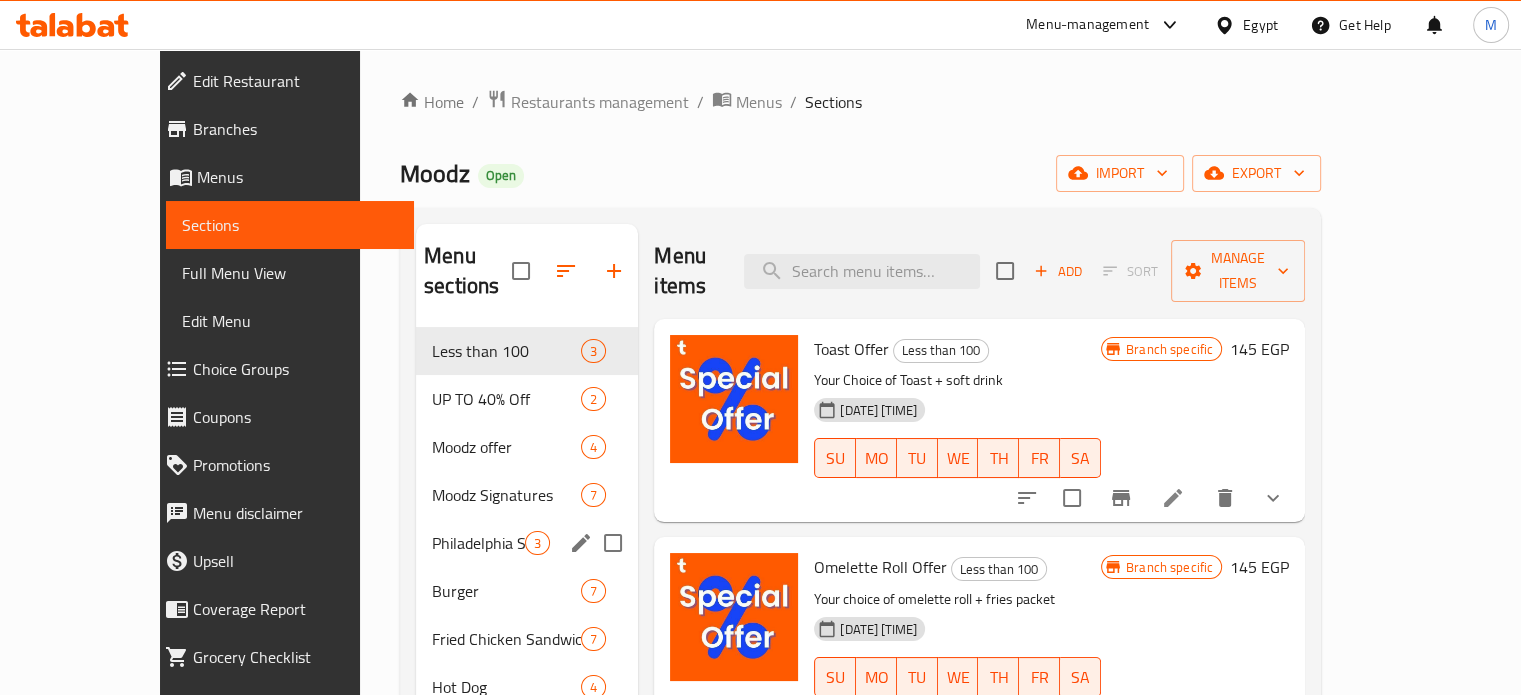 scroll, scrollTop: 529, scrollLeft: 0, axis: vertical 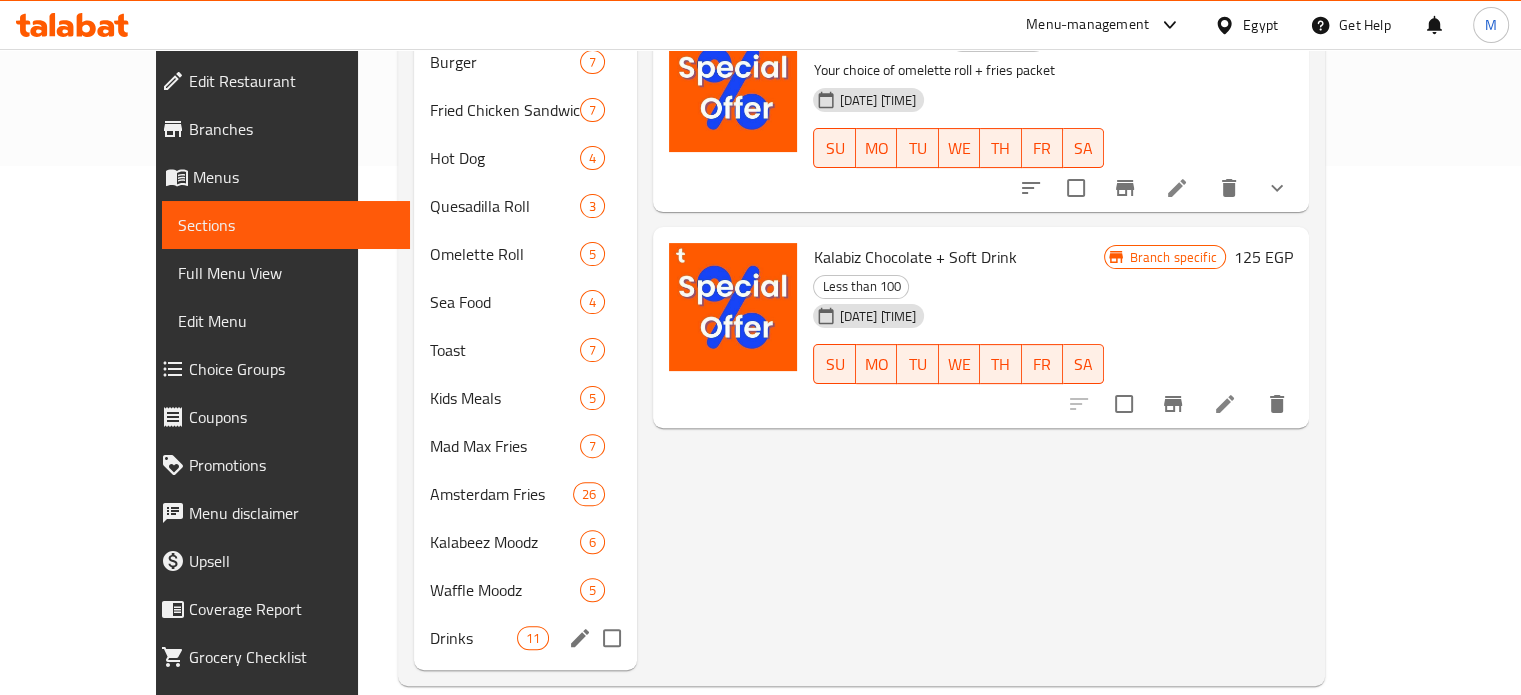 click on "Drinks" at bounding box center [473, 638] 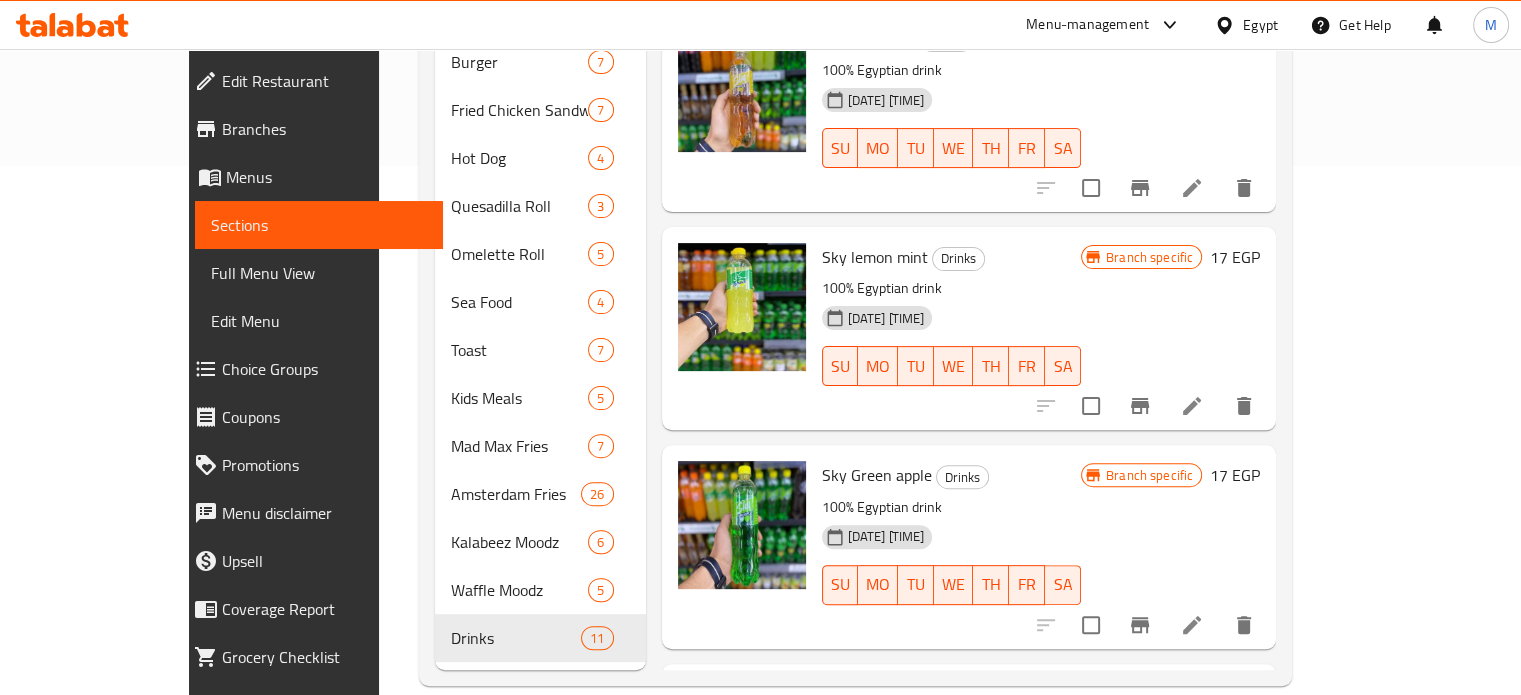 scroll, scrollTop: 0, scrollLeft: 0, axis: both 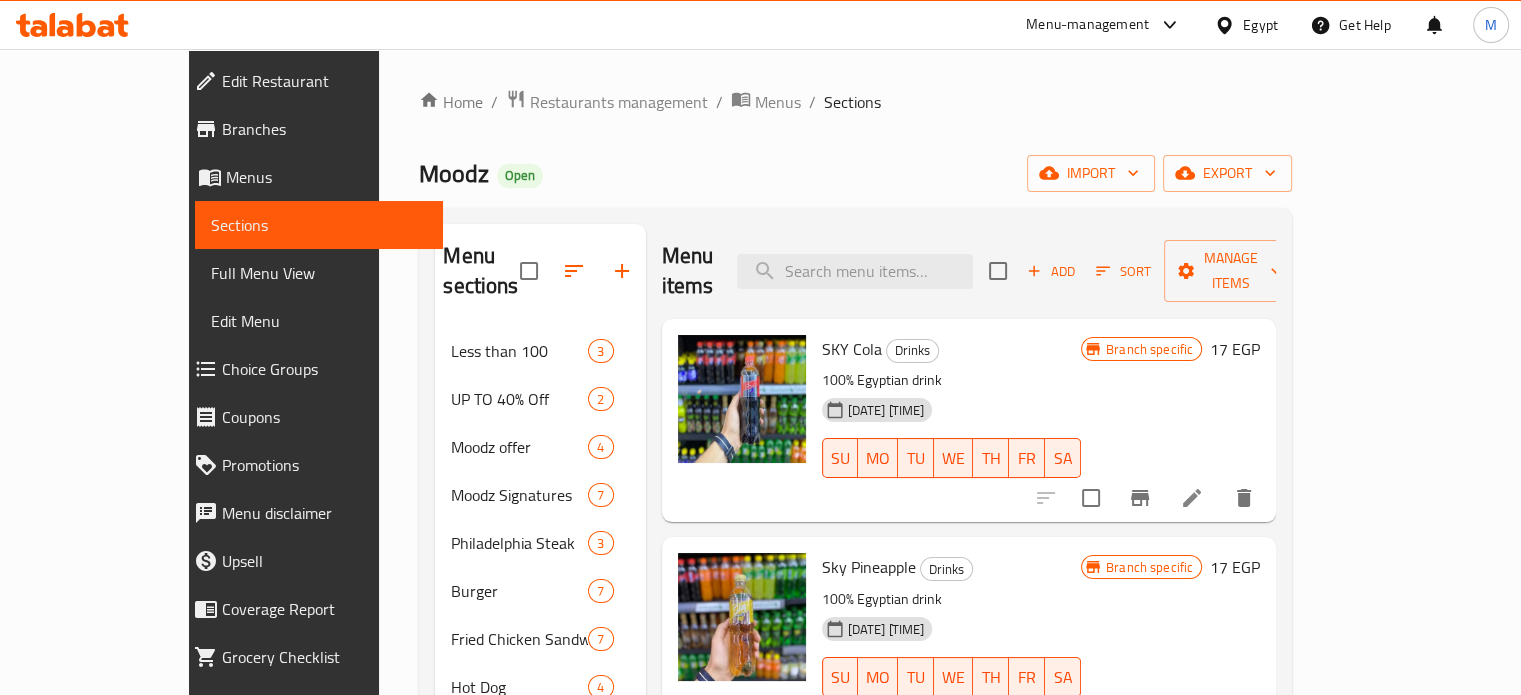 click on "Add" at bounding box center (1051, 271) 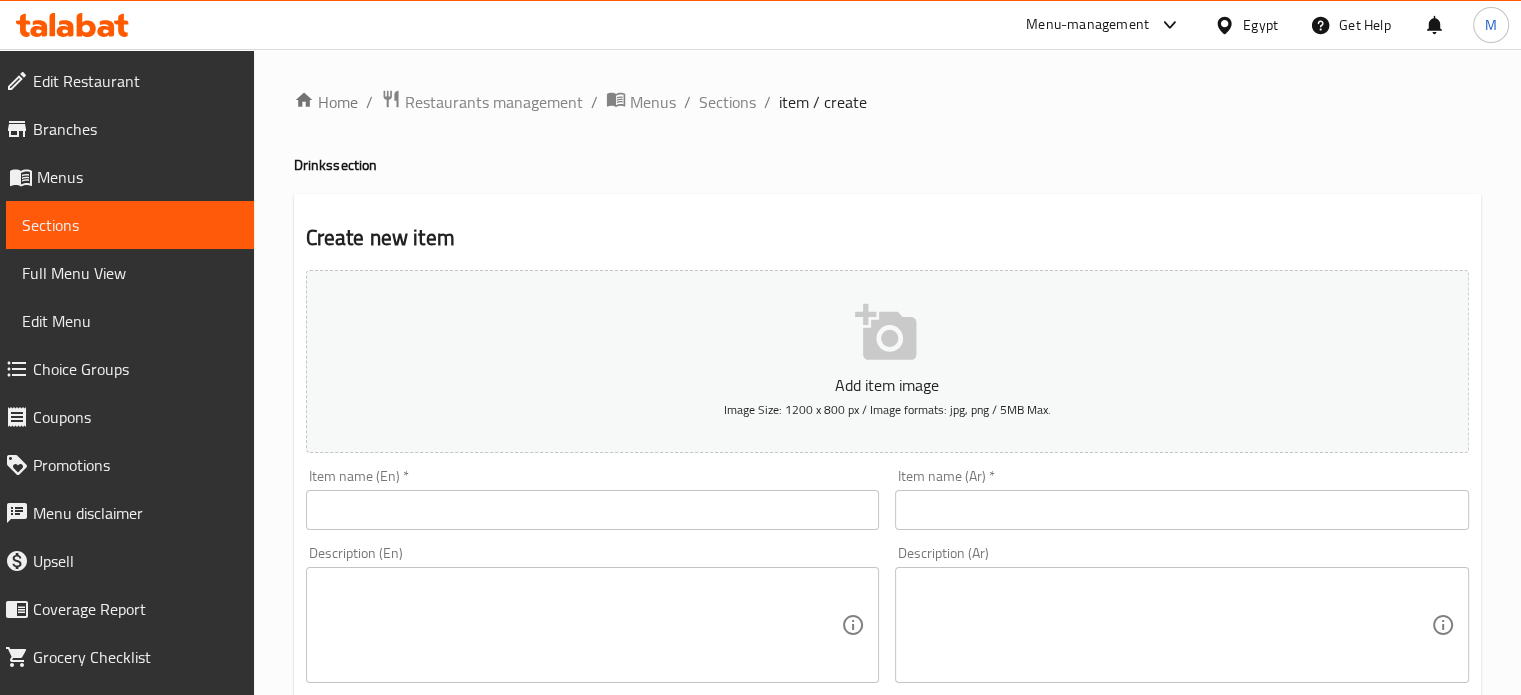 click on "Home / Restaurants management / Menus / Sections / item / create Drinks  section Create new item Add item image Image Size: 1200 x 800 px / Image formats: jpg, png / 5MB Max. Item name (En)   * Item name (En)  * Item name (Ar)   * Item name (Ar)  * Description (En) Description (En) Description (Ar) Description (Ar) Product barcode Product barcode Product sku Product sku Price   * EGP 0 Price  * Price on selection Free item Start Date Start Date End Date End Date Available Days SU MO TU WE TH FR SA Available from ​ ​ Available to ​ ​ Status Active Inactive Exclude from GEM Variations & Choices Add variant ASSIGN CHOICE GROUP Create" at bounding box center [887, 731] 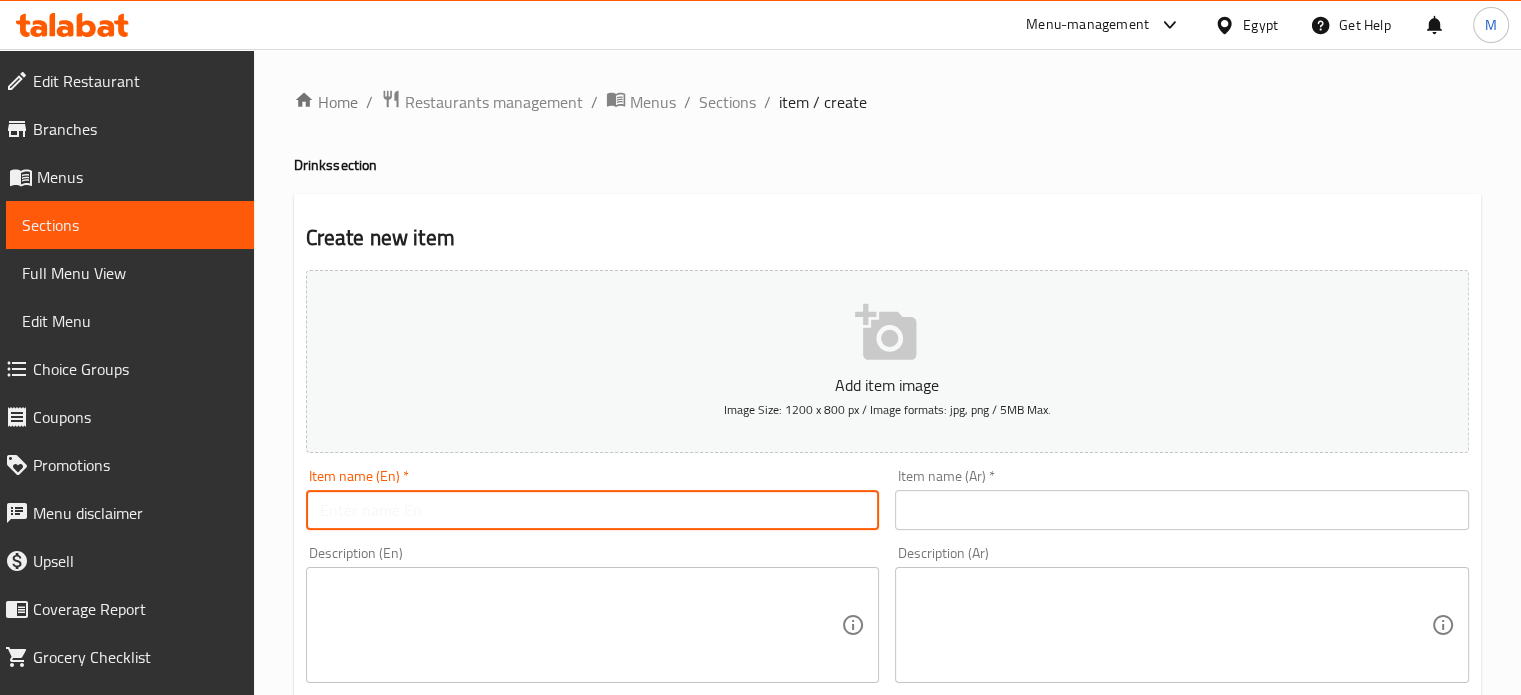 paste on "Pop Vanilla Cola" 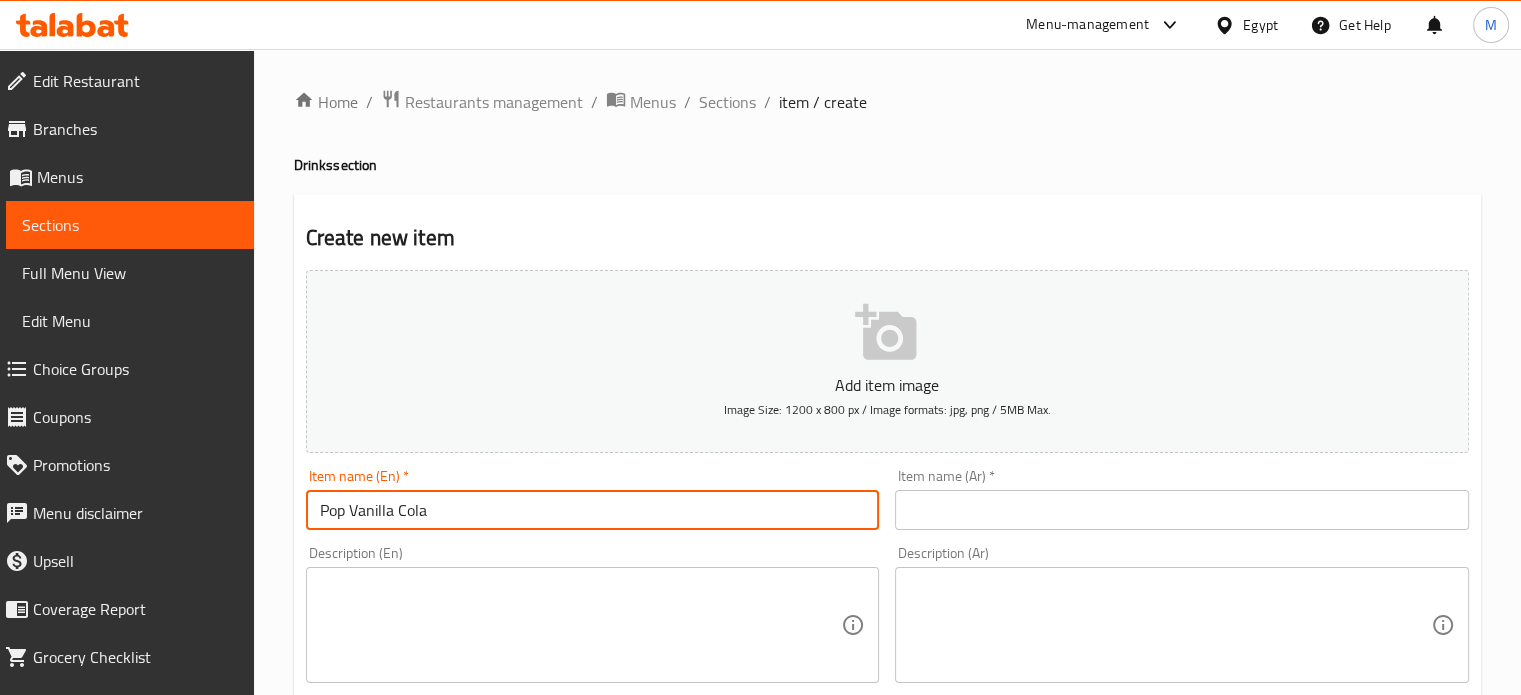 type on "Pop Vanilla Cola" 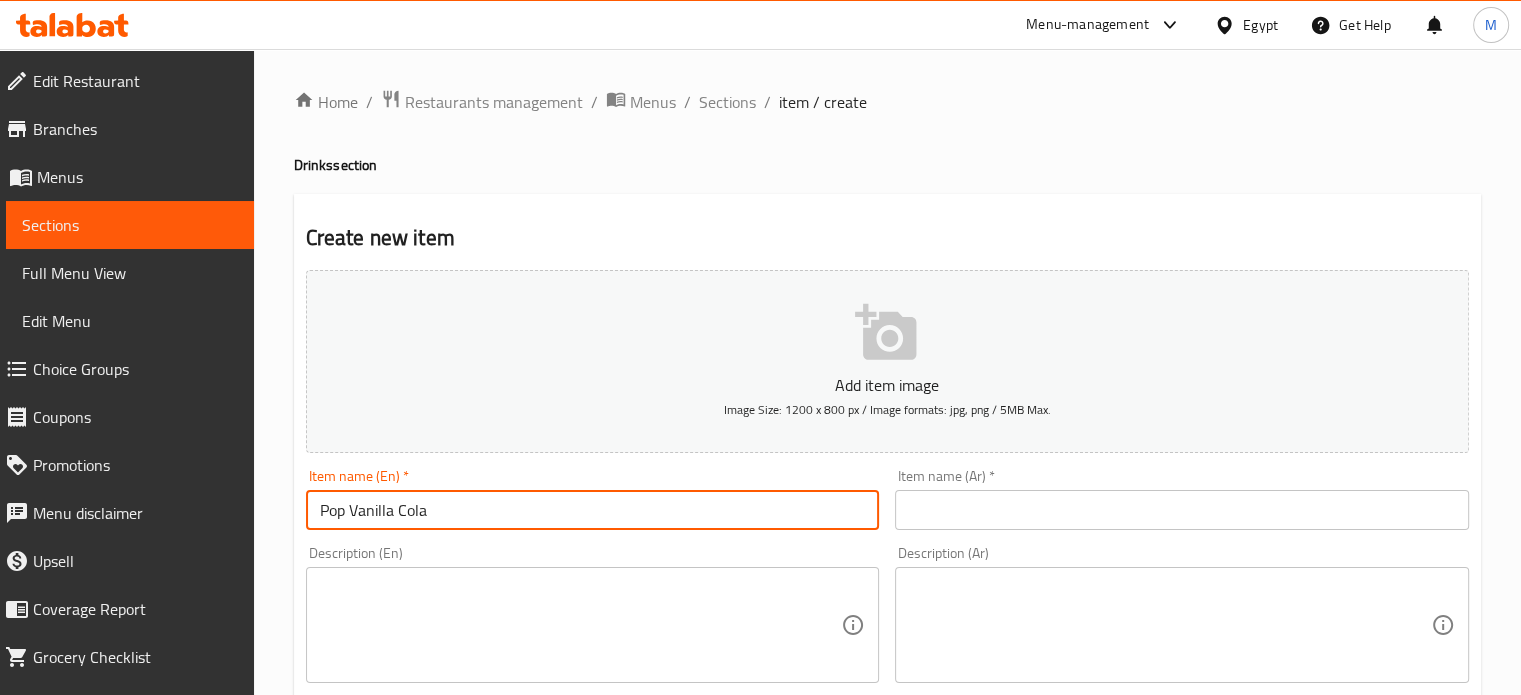 click at bounding box center (1182, 510) 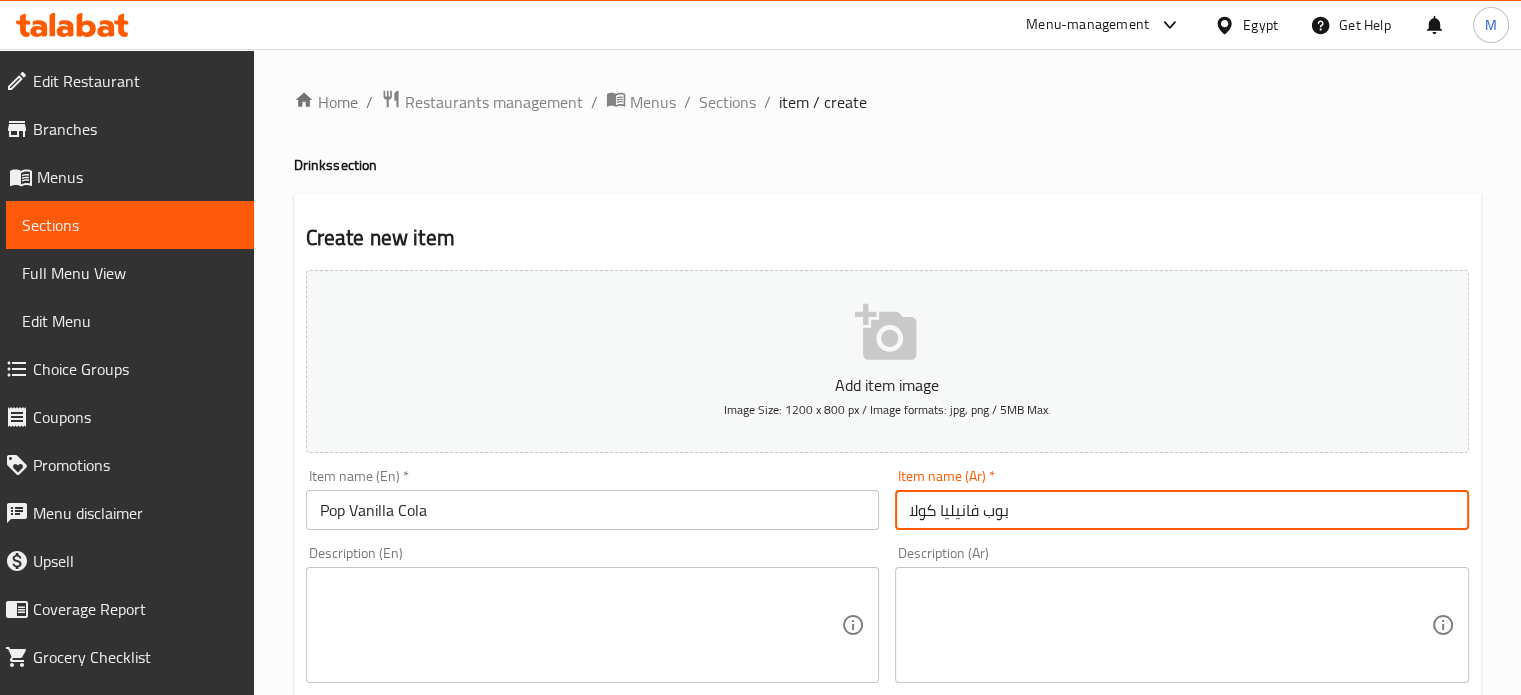 scroll, scrollTop: 717, scrollLeft: 0, axis: vertical 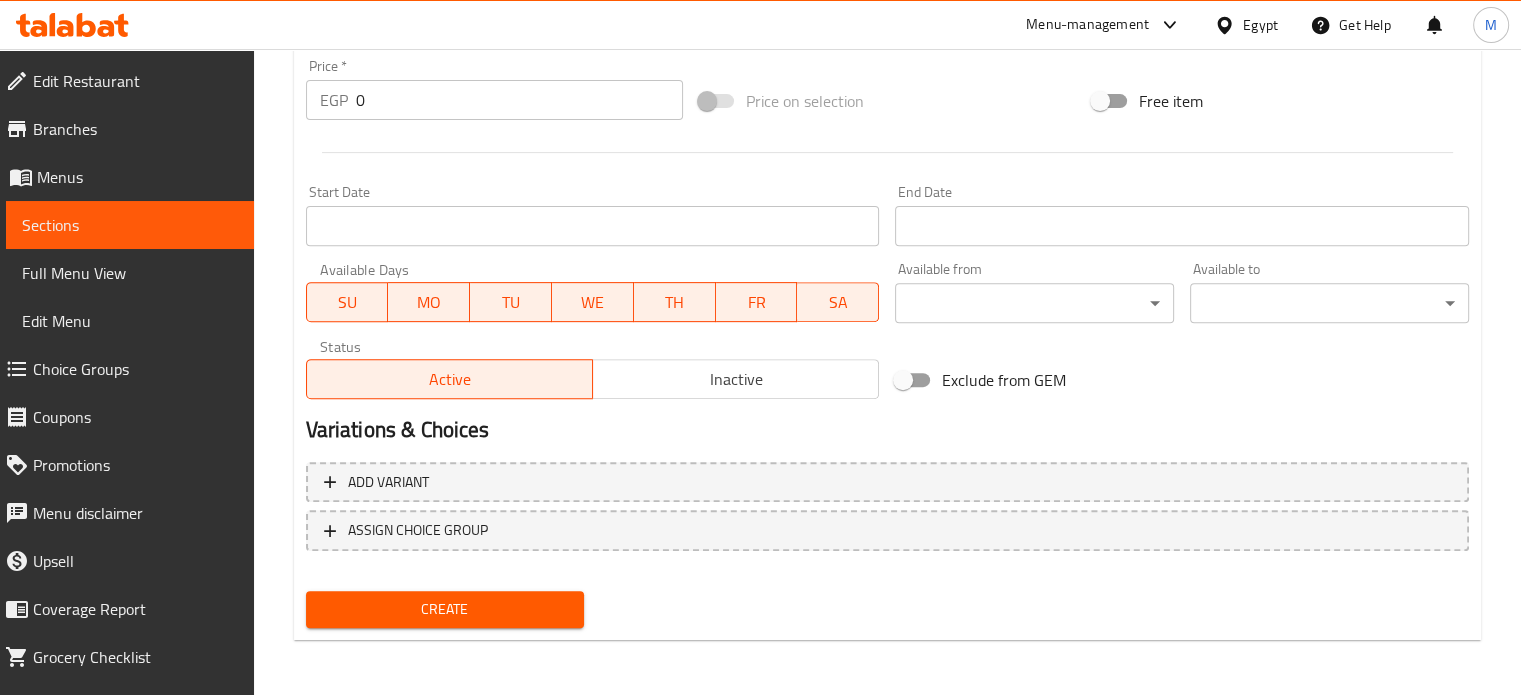 type on "بوب فانيليا كولا" 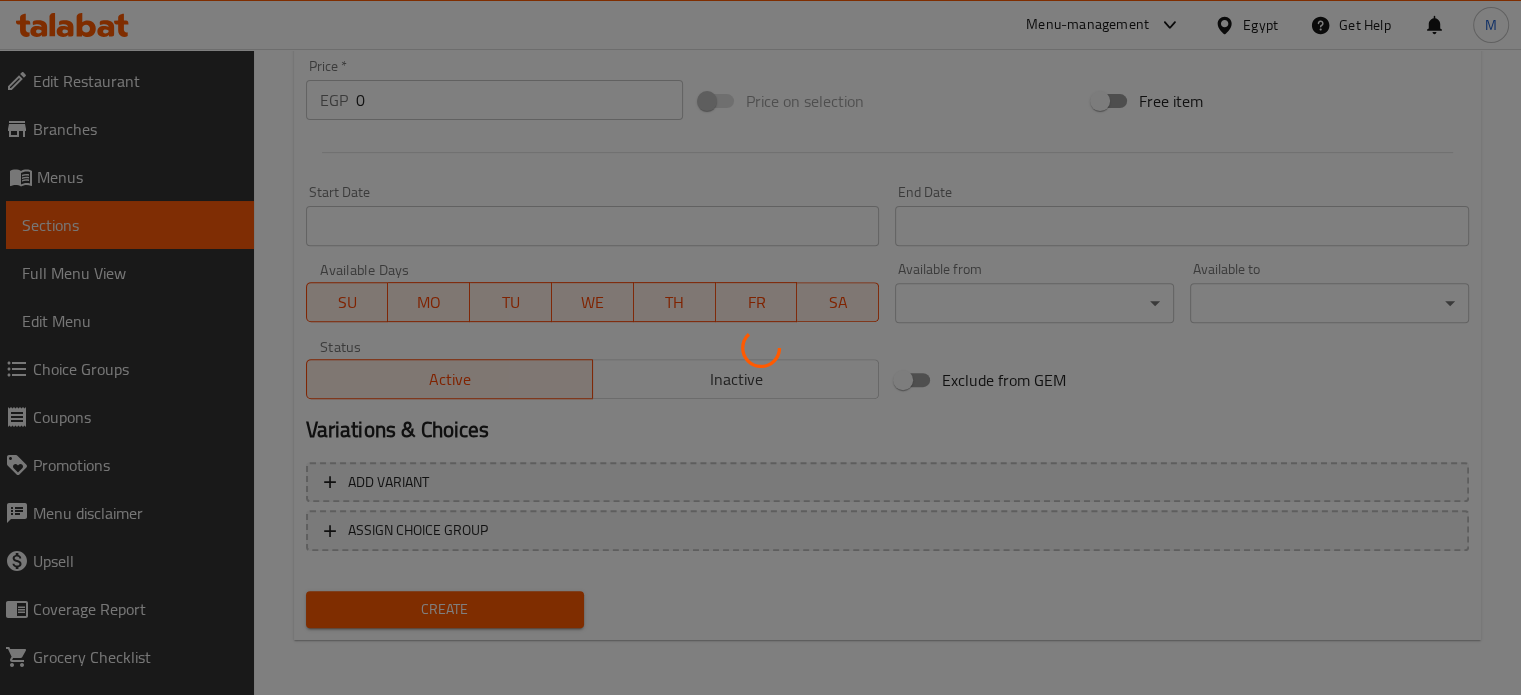 type 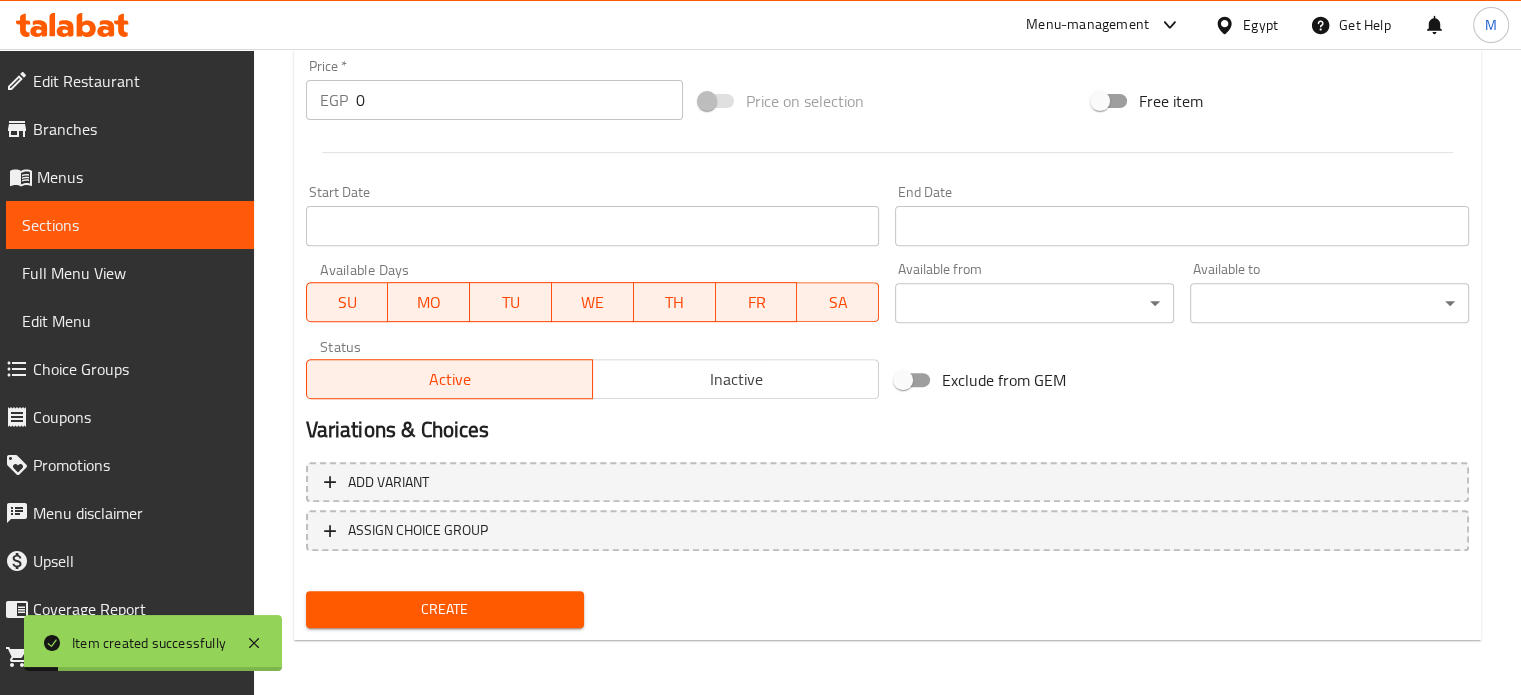 scroll, scrollTop: 0, scrollLeft: 0, axis: both 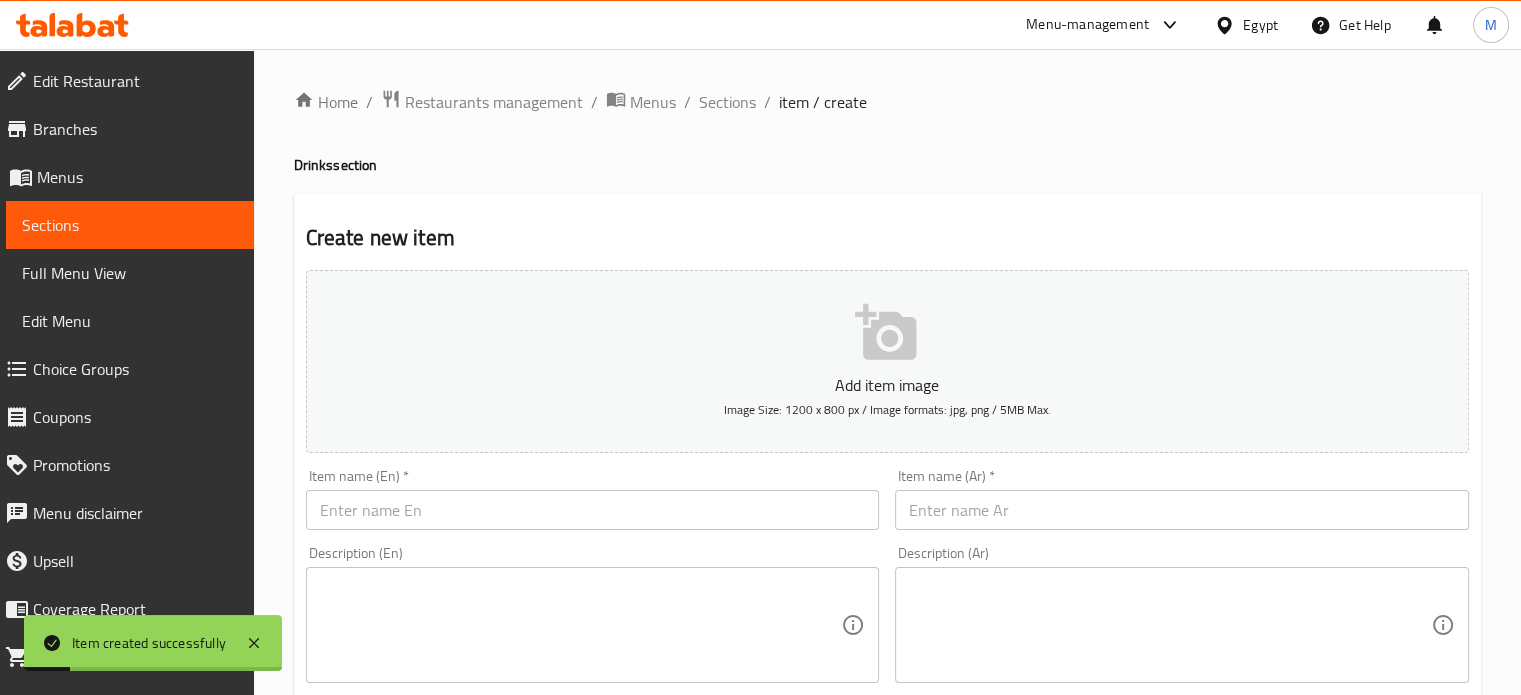 paste on "بوب برتقال كريم" 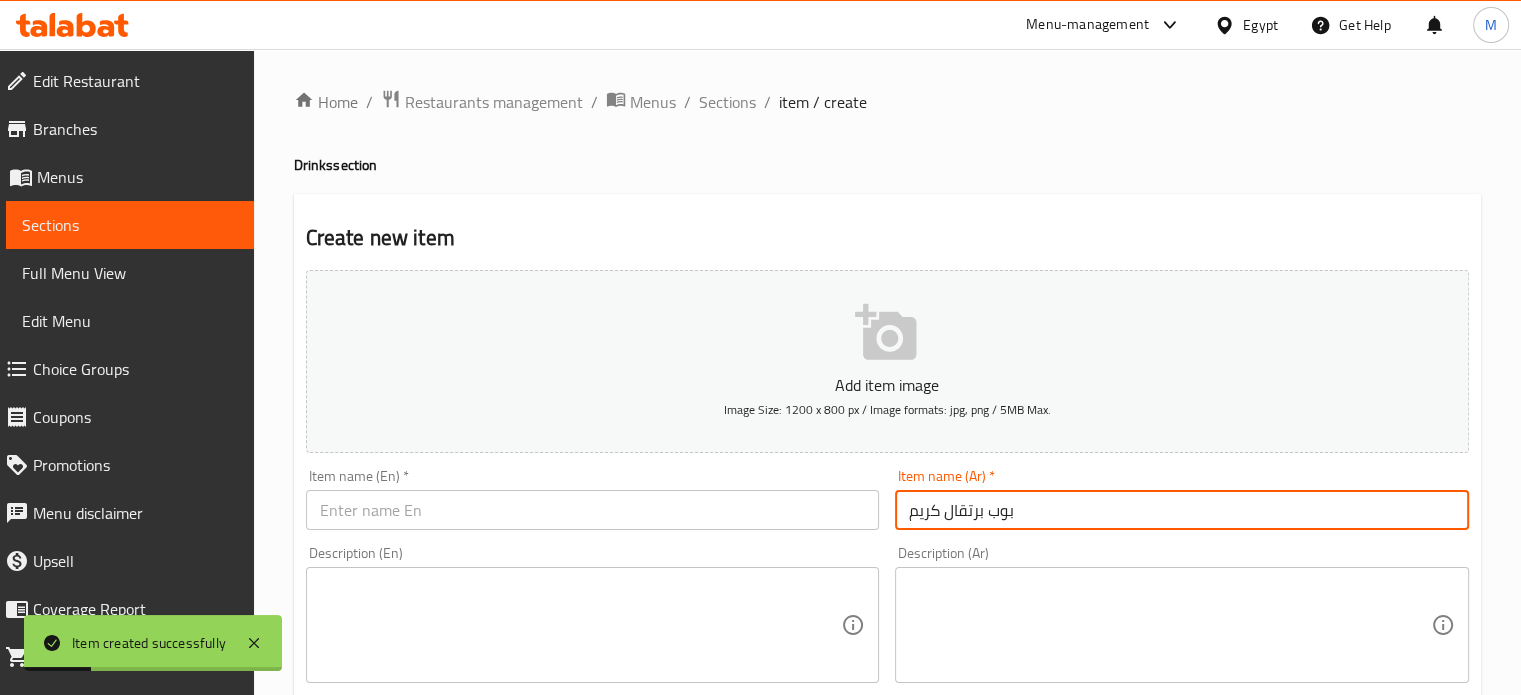 type on "بوب برتقال كريم" 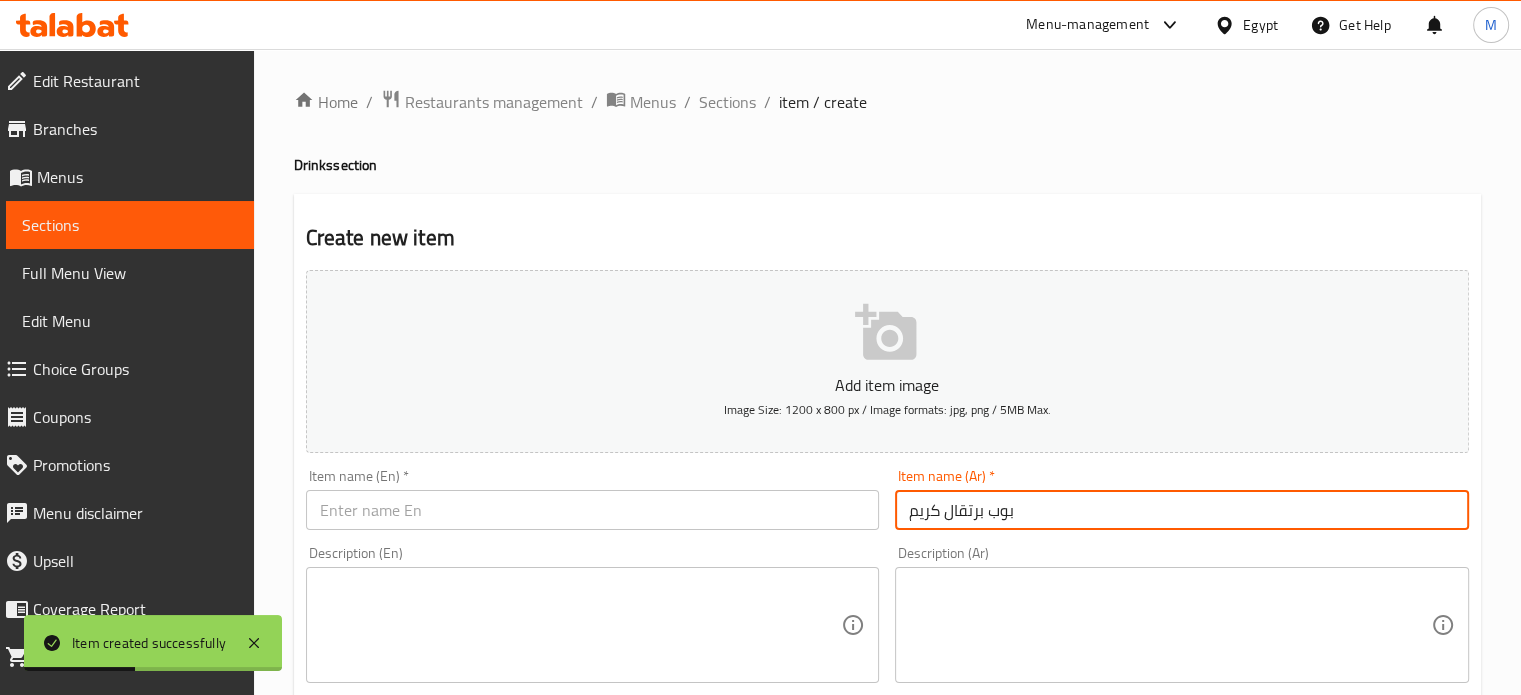 paste on "Pop Orange Cream" 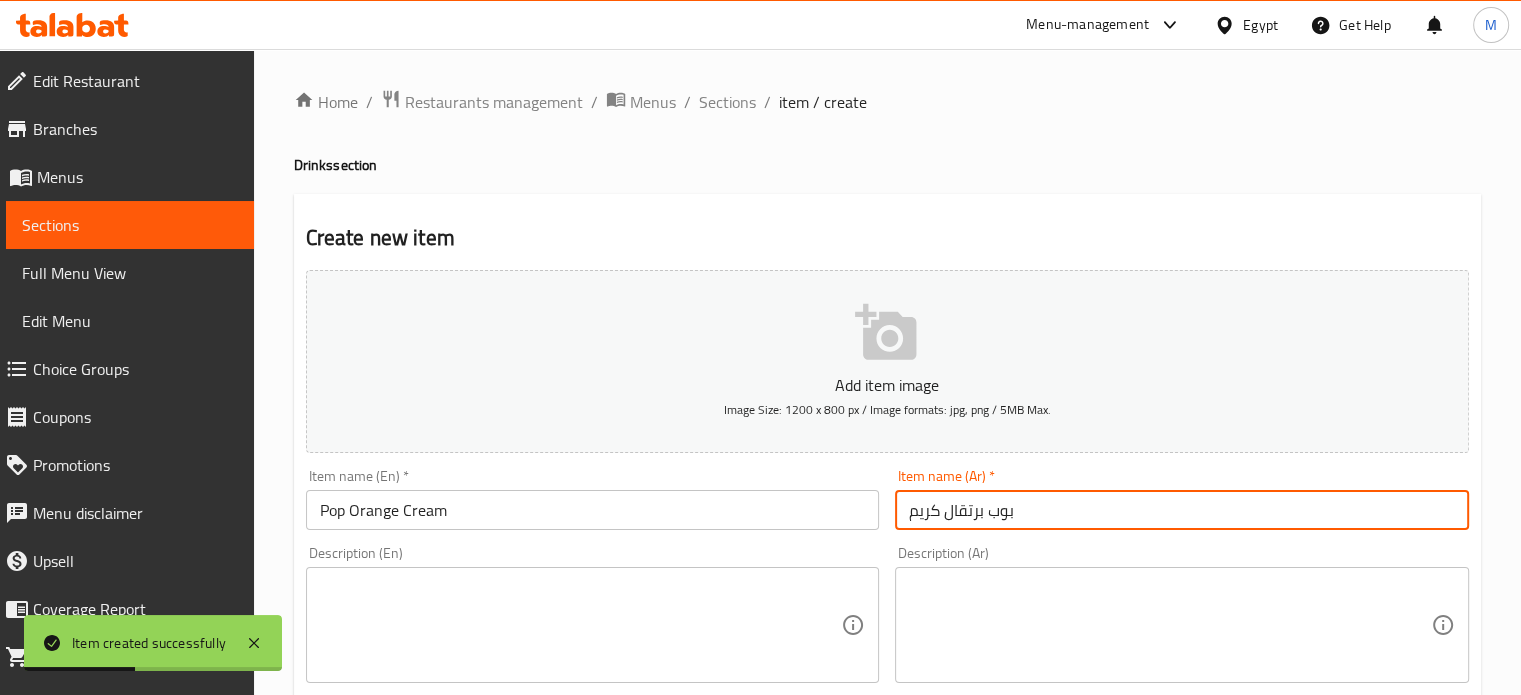 click on "Pop Orange Cream" at bounding box center (593, 510) 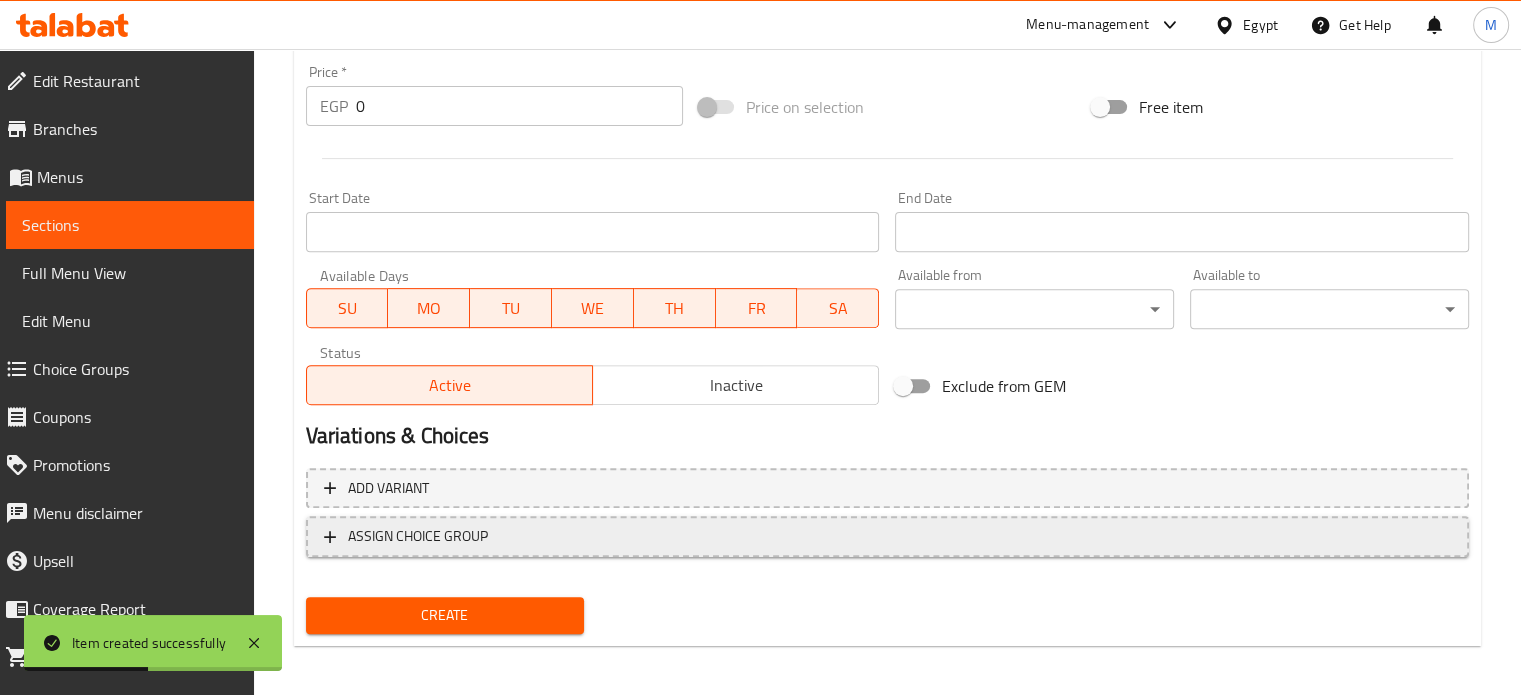 scroll, scrollTop: 717, scrollLeft: 0, axis: vertical 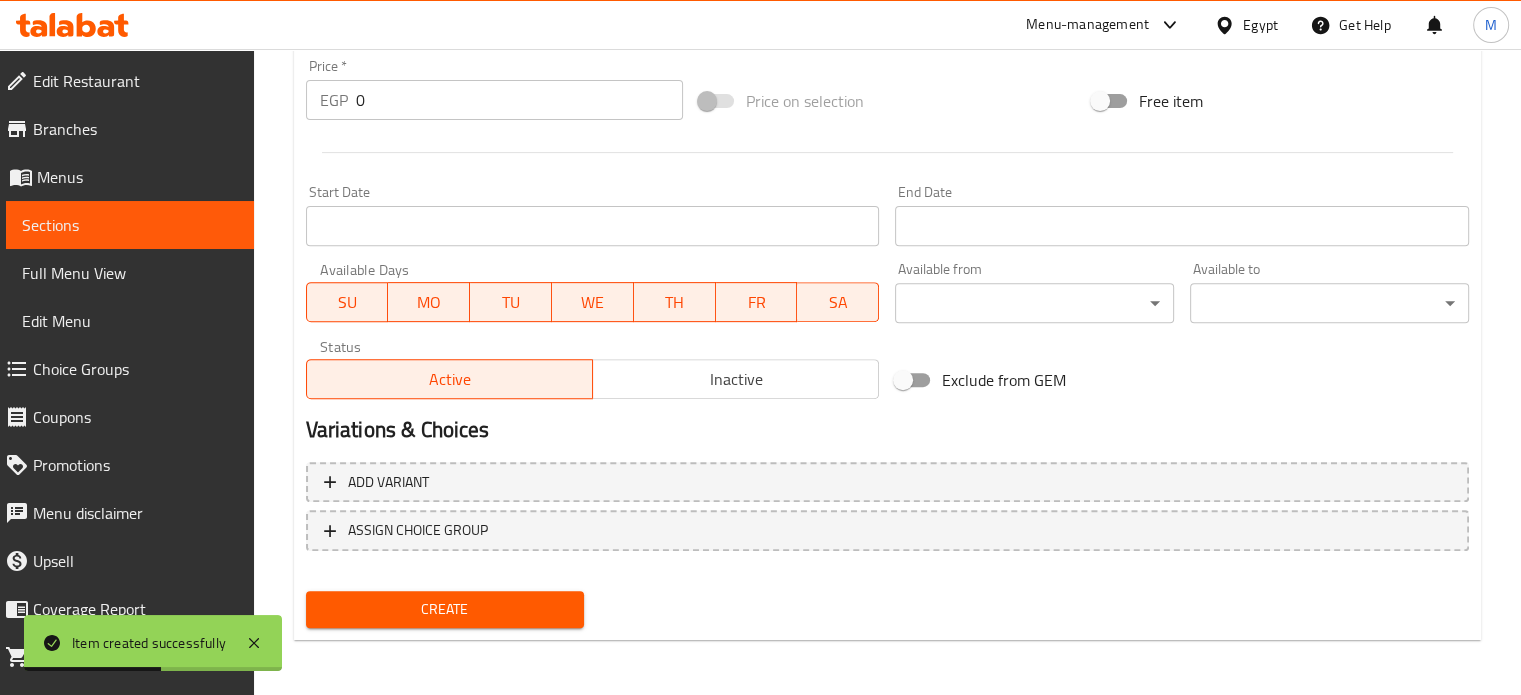 type on "Pop Orange Cream" 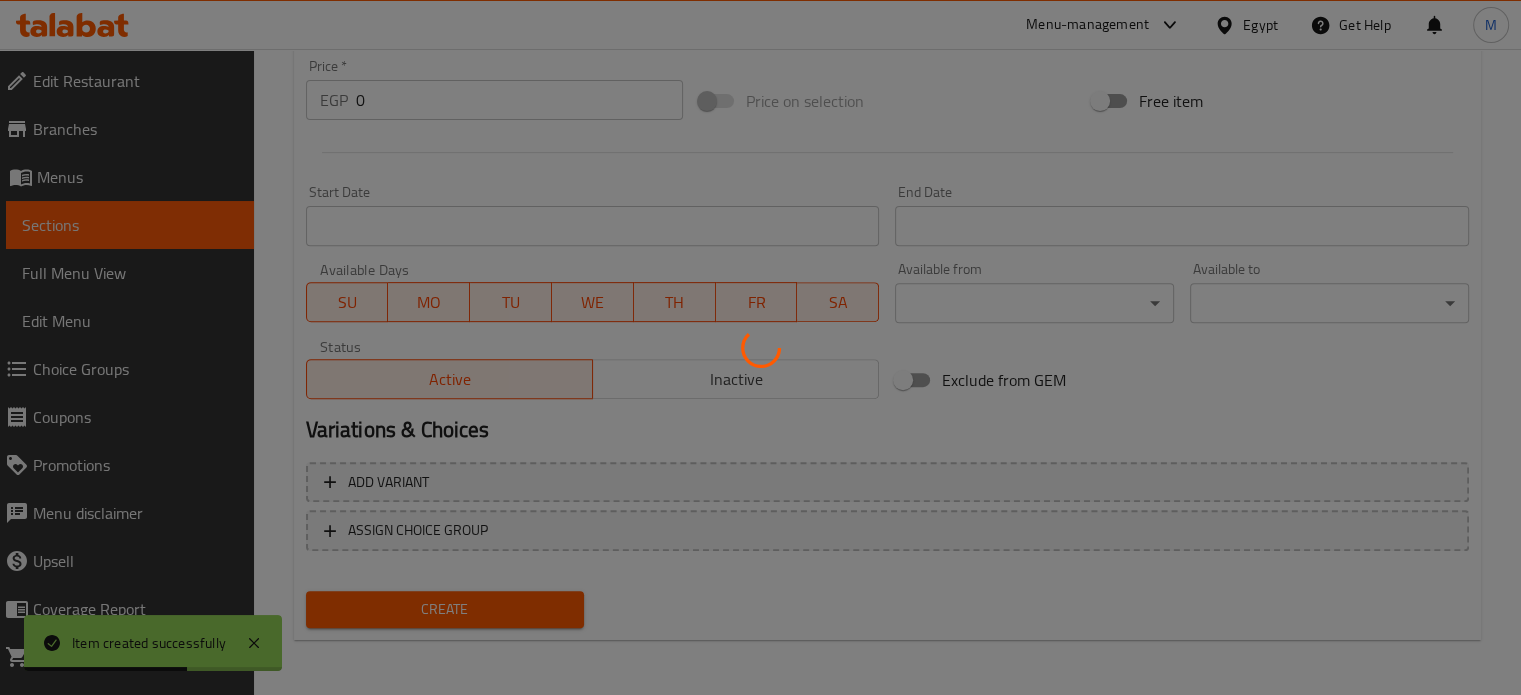 type 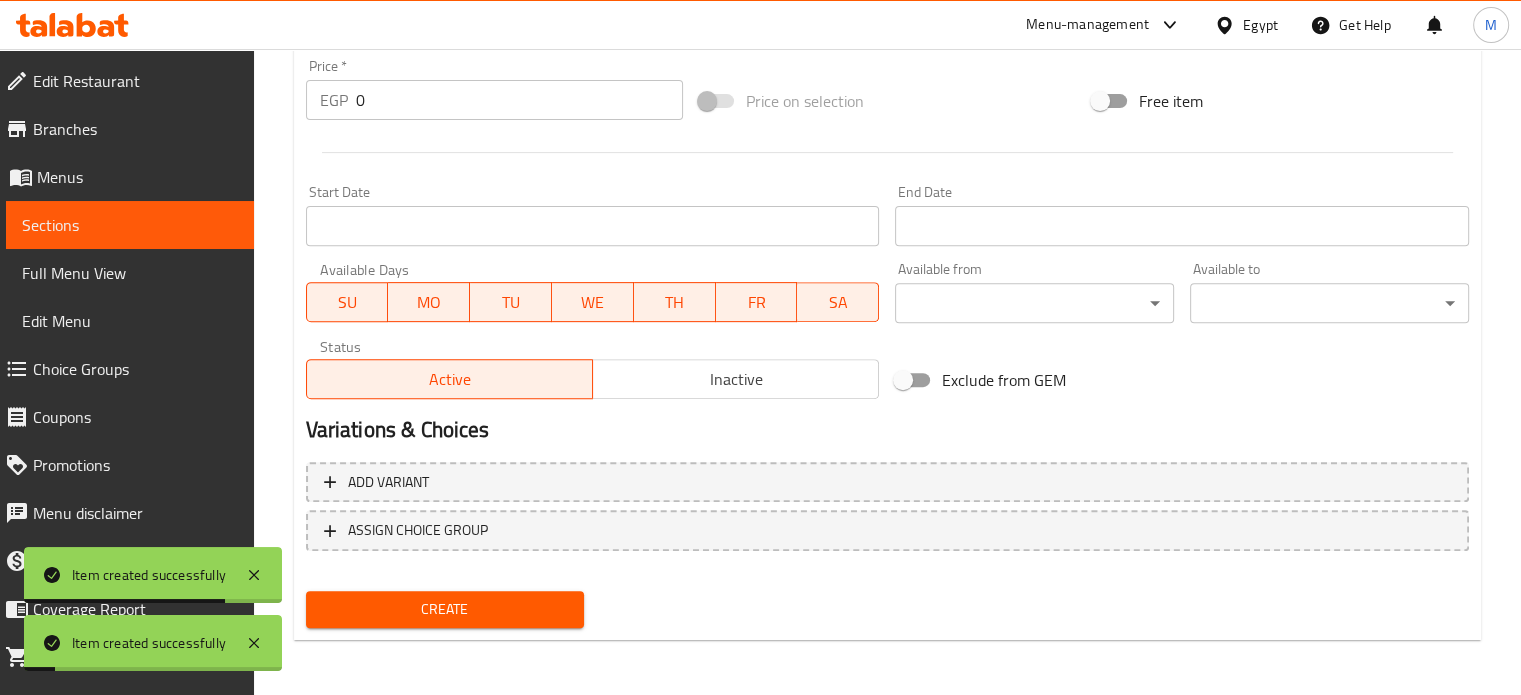 scroll, scrollTop: 0, scrollLeft: 0, axis: both 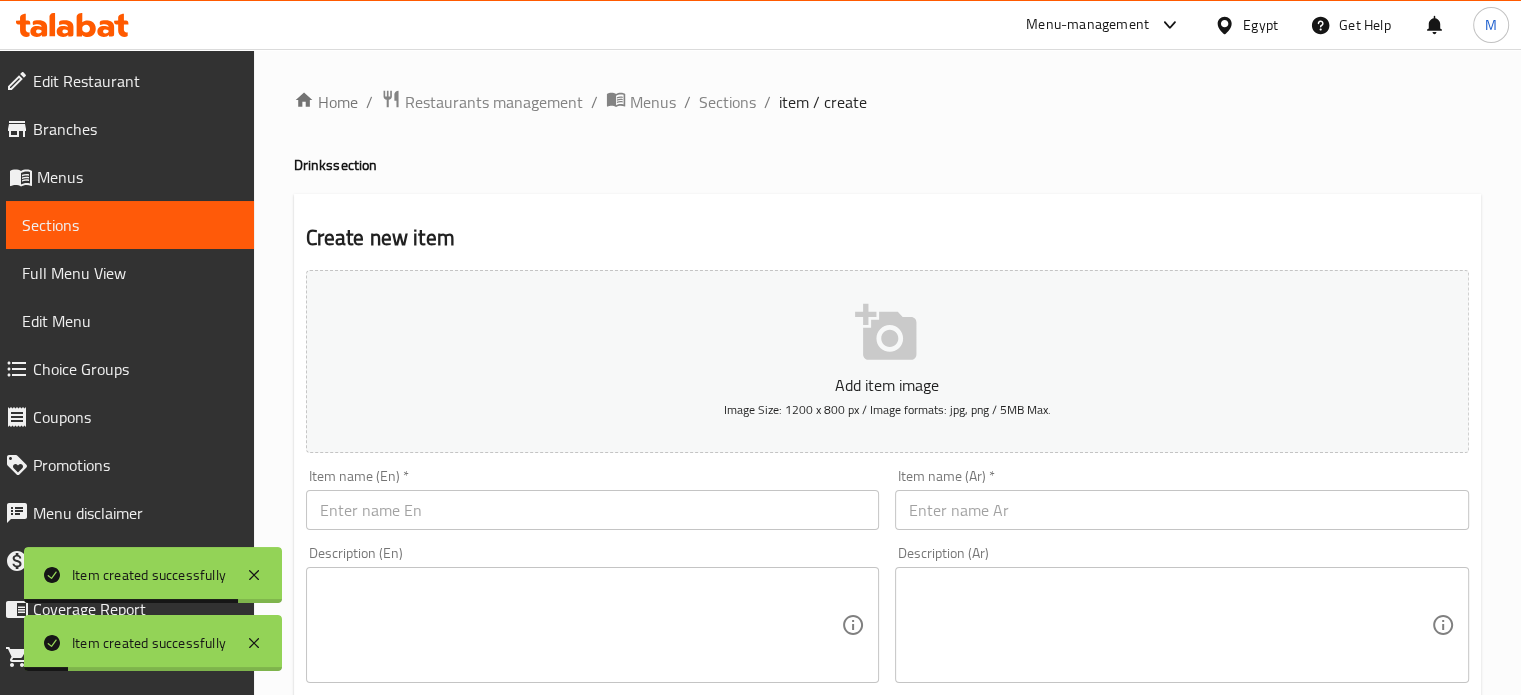 click at bounding box center [1182, 510] 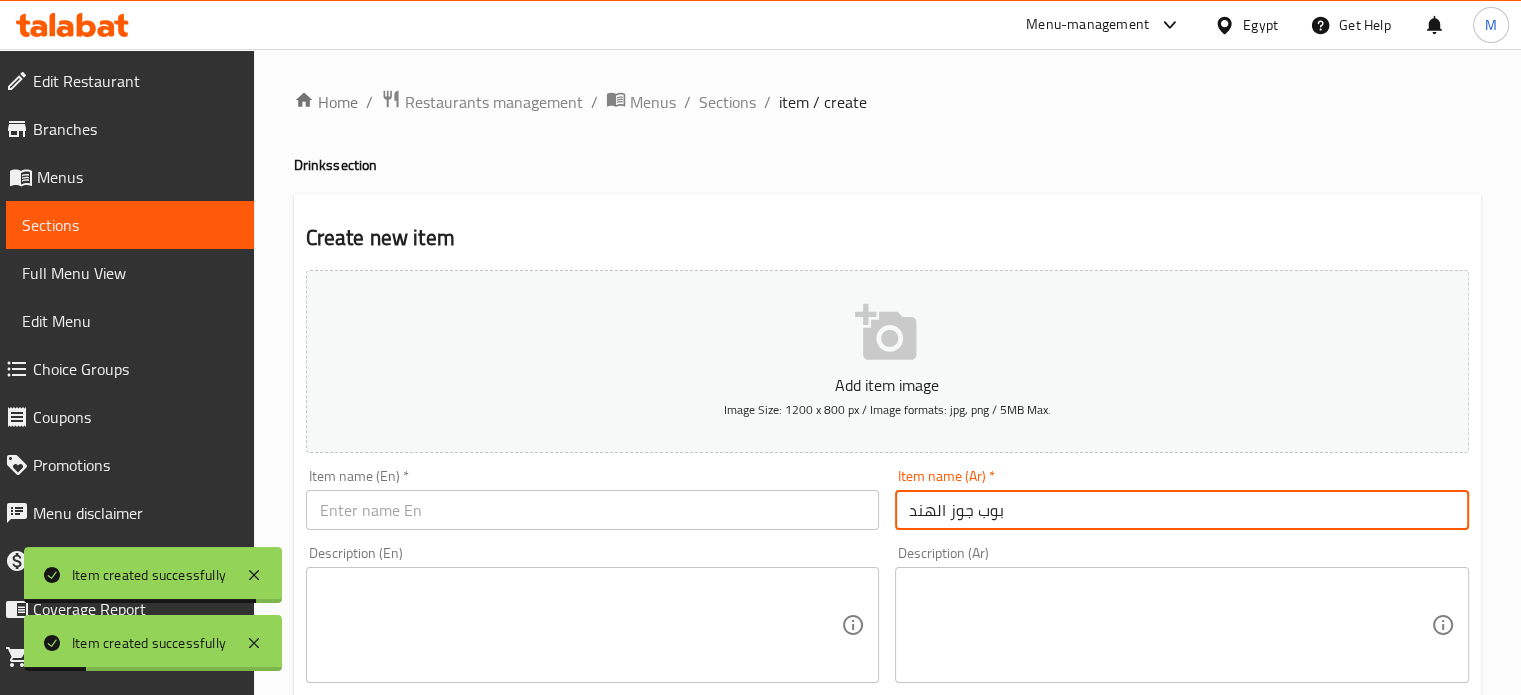 type on "بوب جوز الهند" 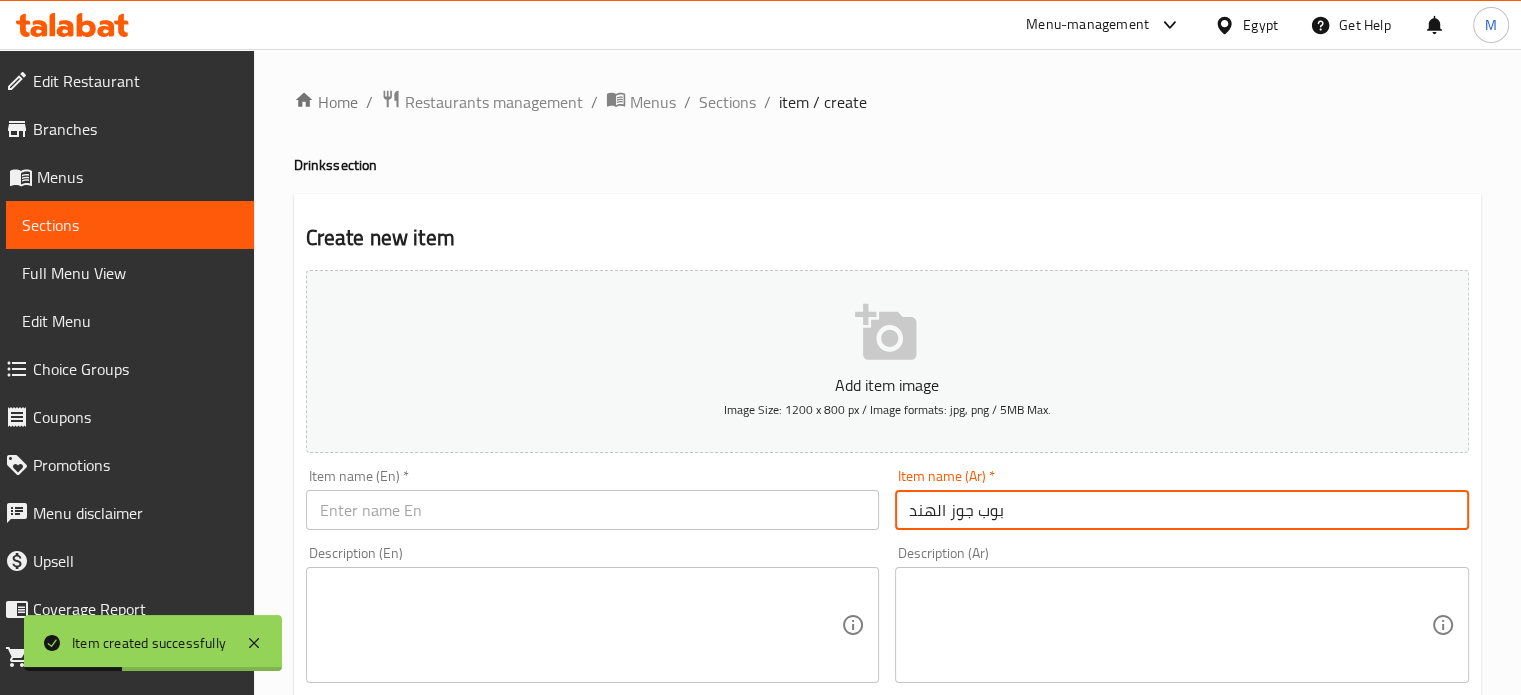 click at bounding box center (593, 510) 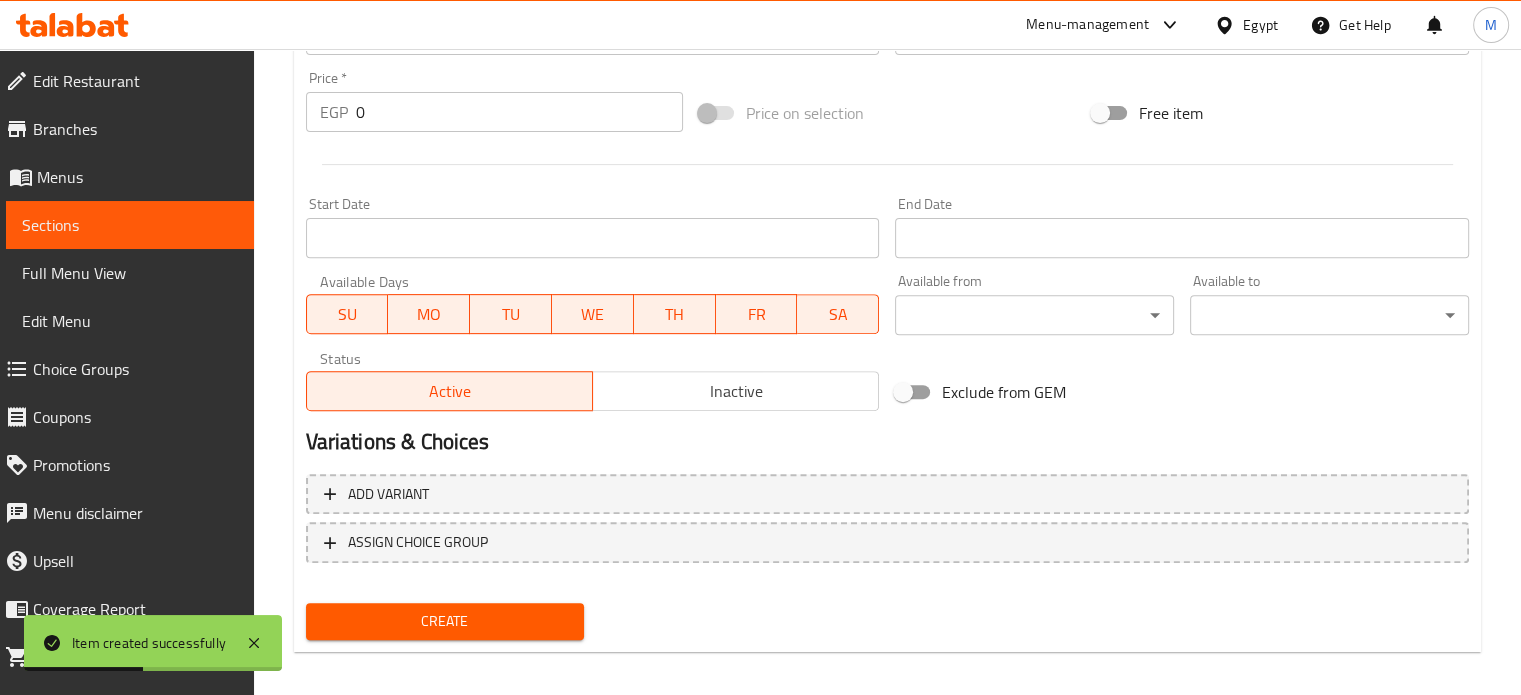 scroll, scrollTop: 717, scrollLeft: 0, axis: vertical 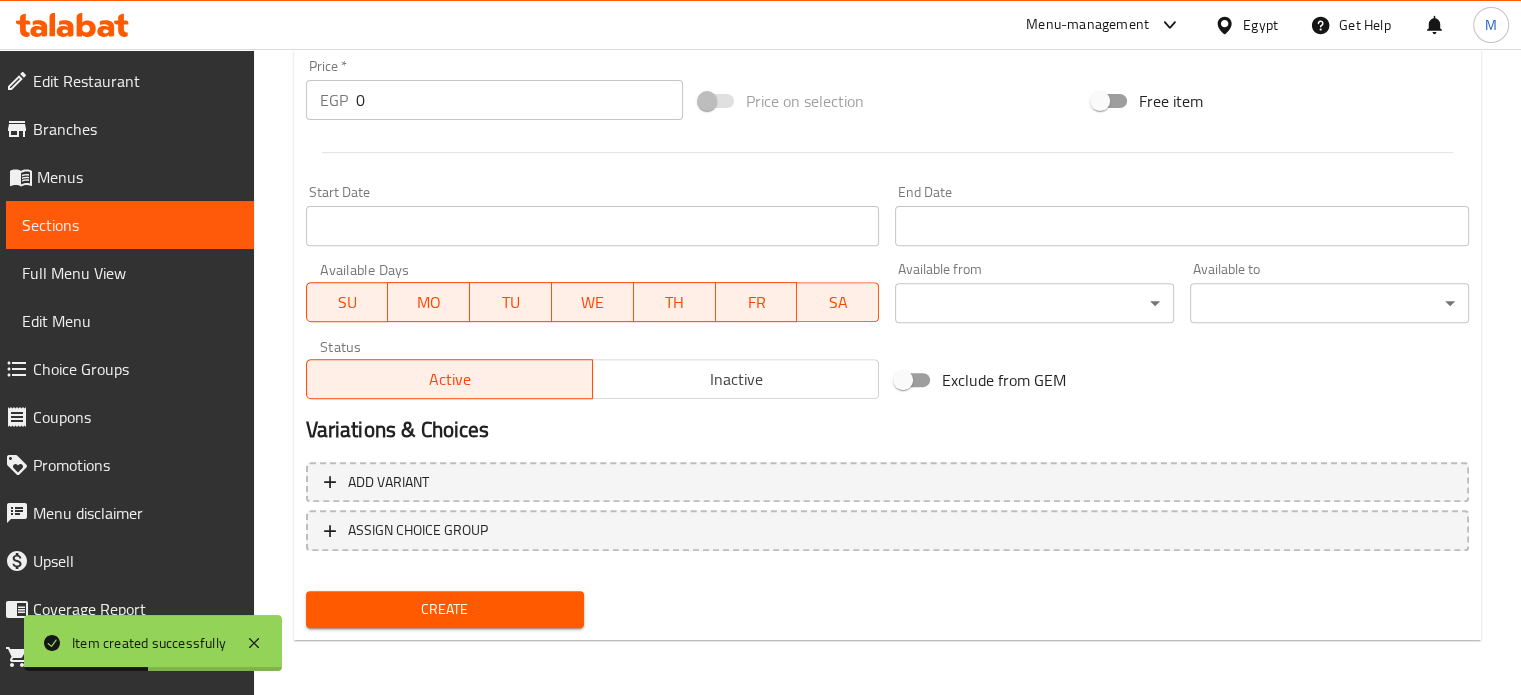 type on "Pop Coconut Dream" 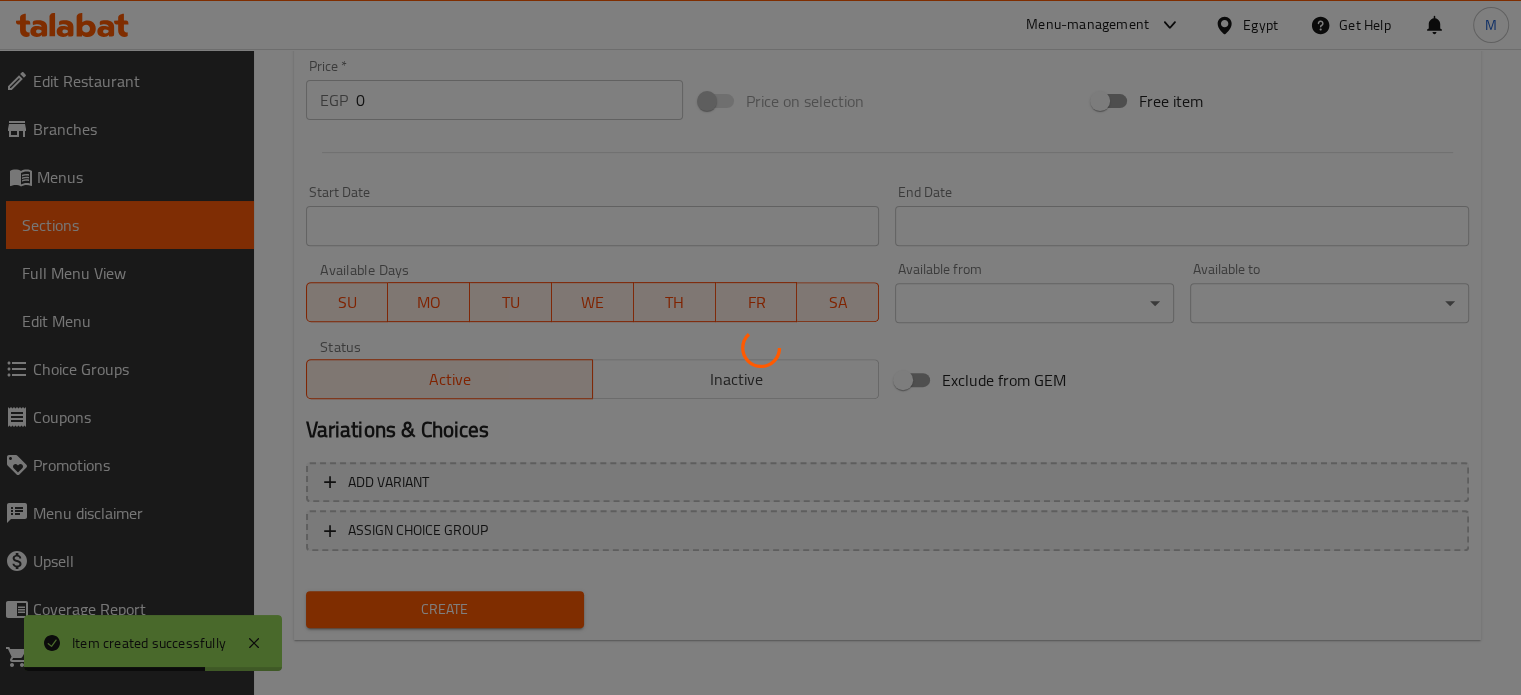 scroll, scrollTop: 40, scrollLeft: 0, axis: vertical 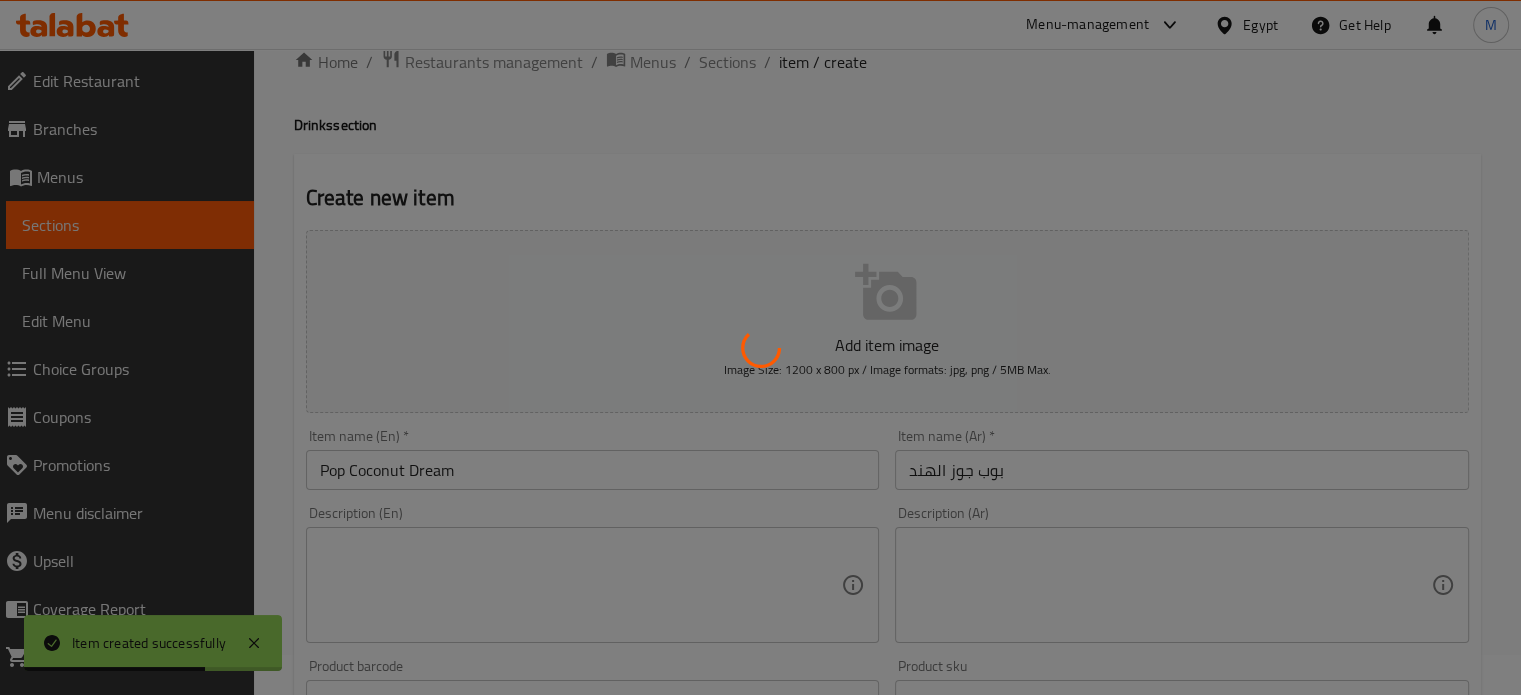 type 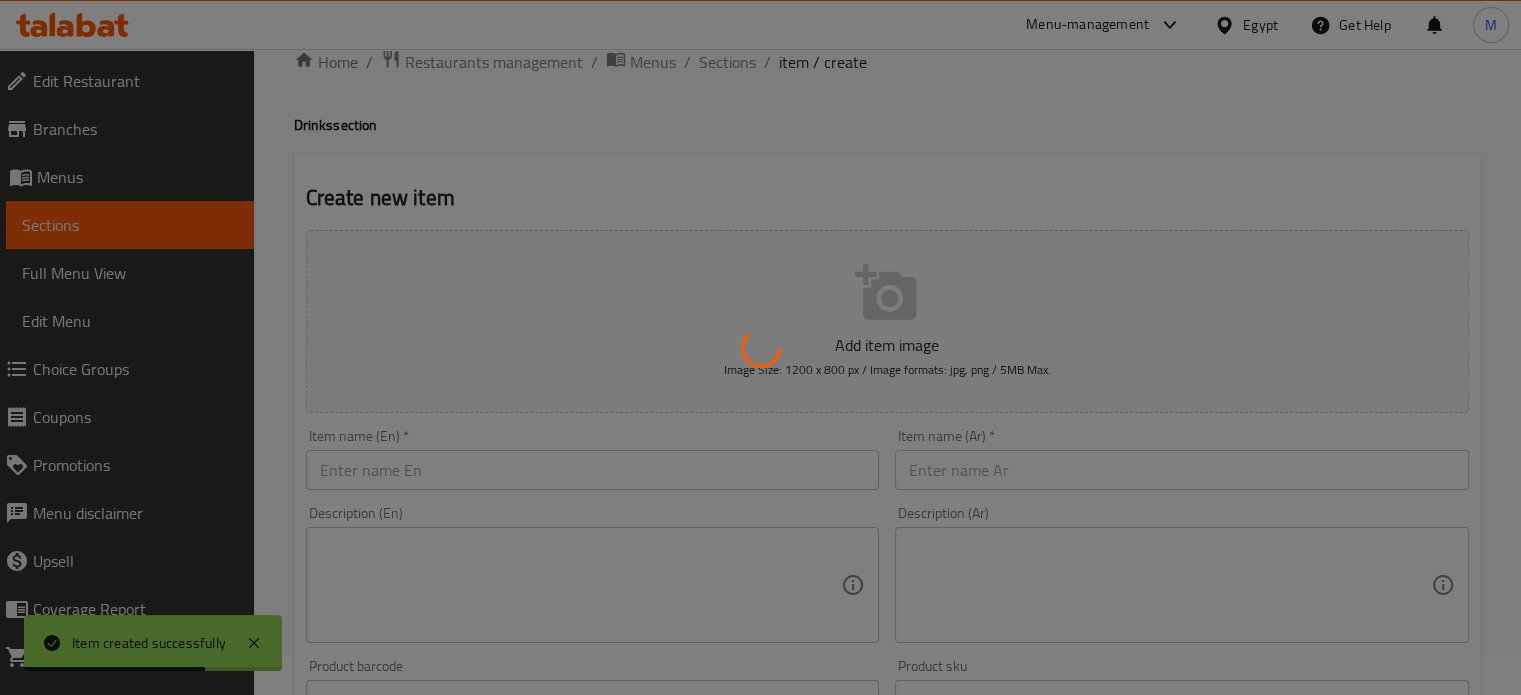 scroll, scrollTop: 0, scrollLeft: 0, axis: both 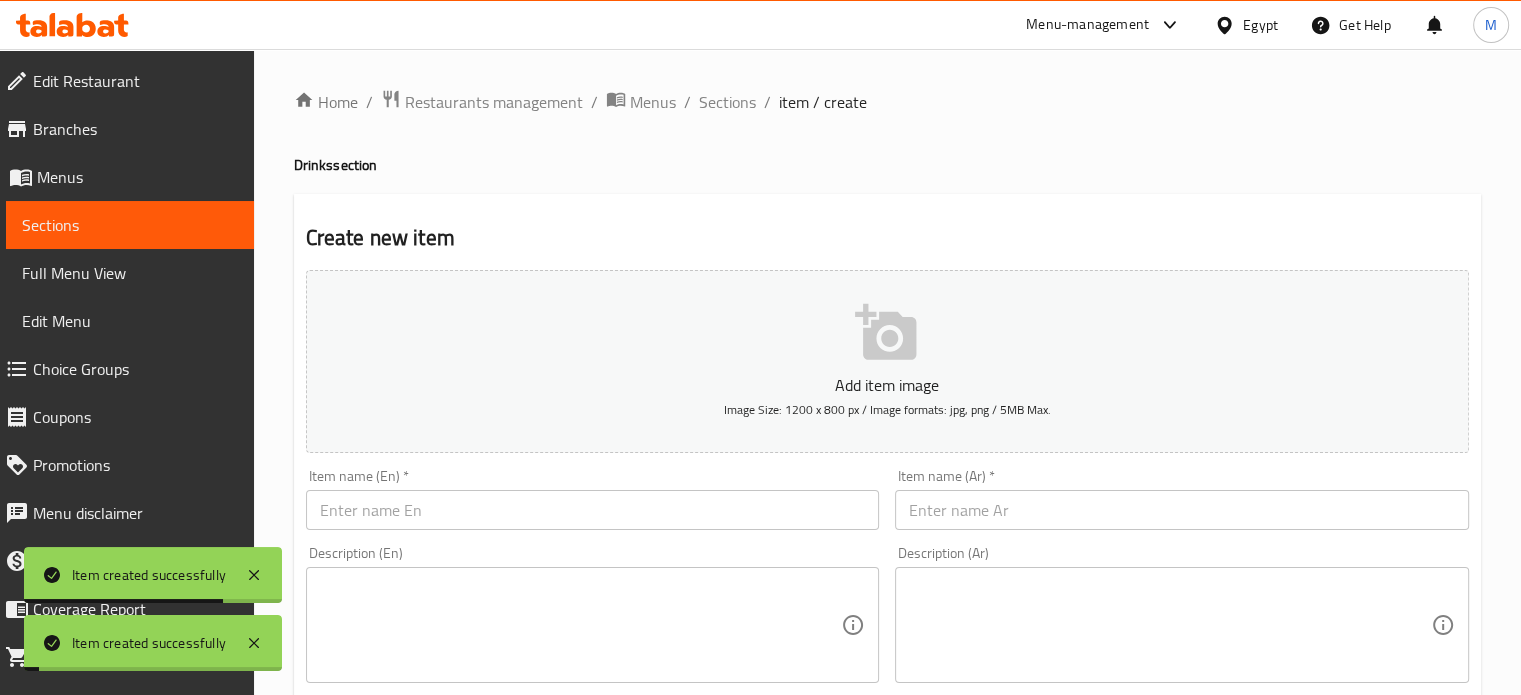 click at bounding box center (1182, 510) 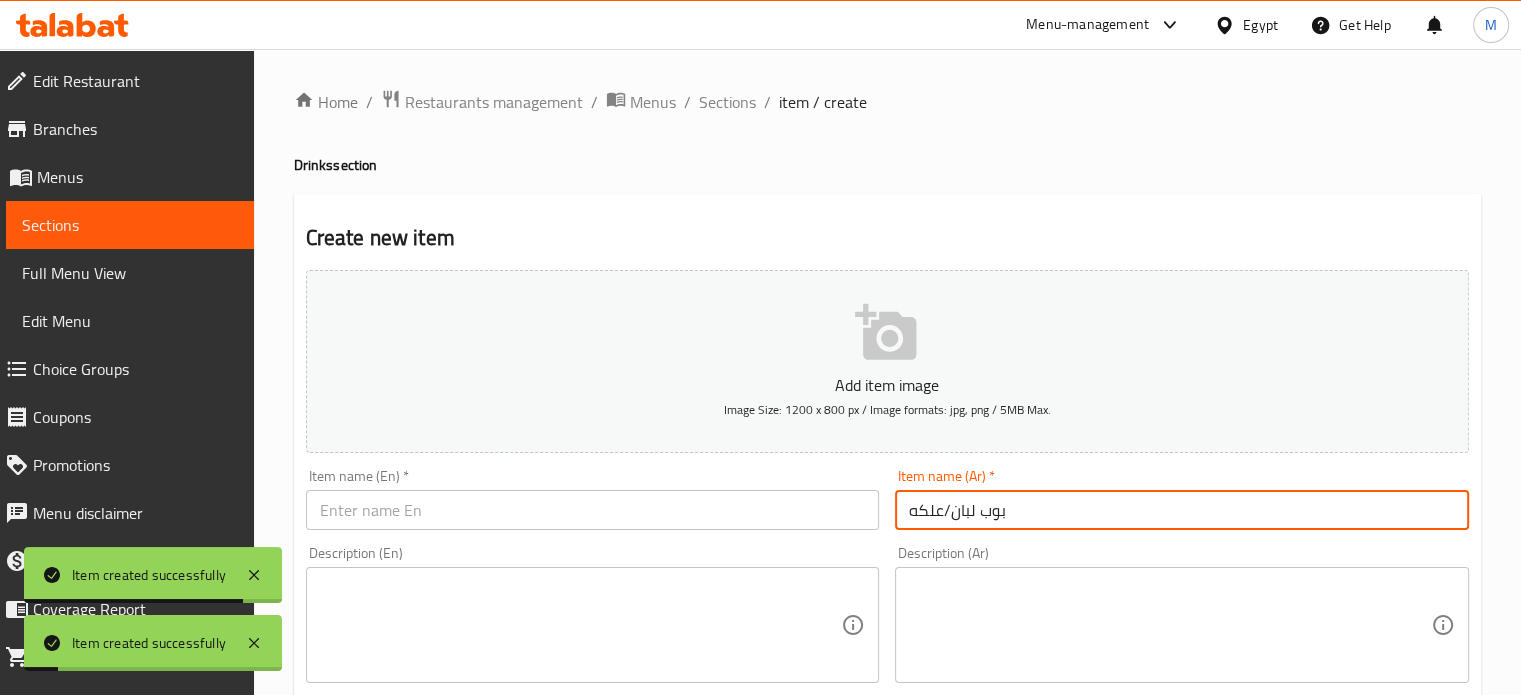 type on "بوب لبان/علكه" 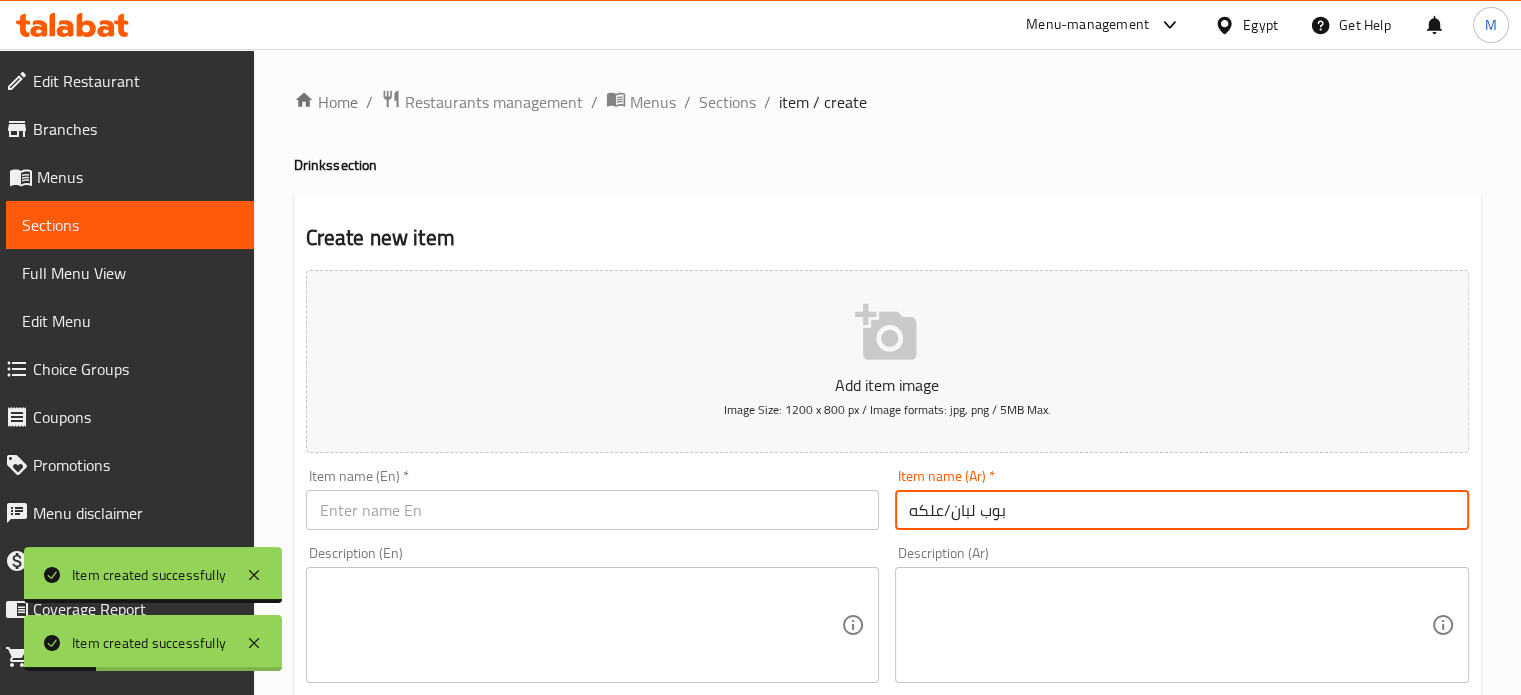 click at bounding box center [593, 510] 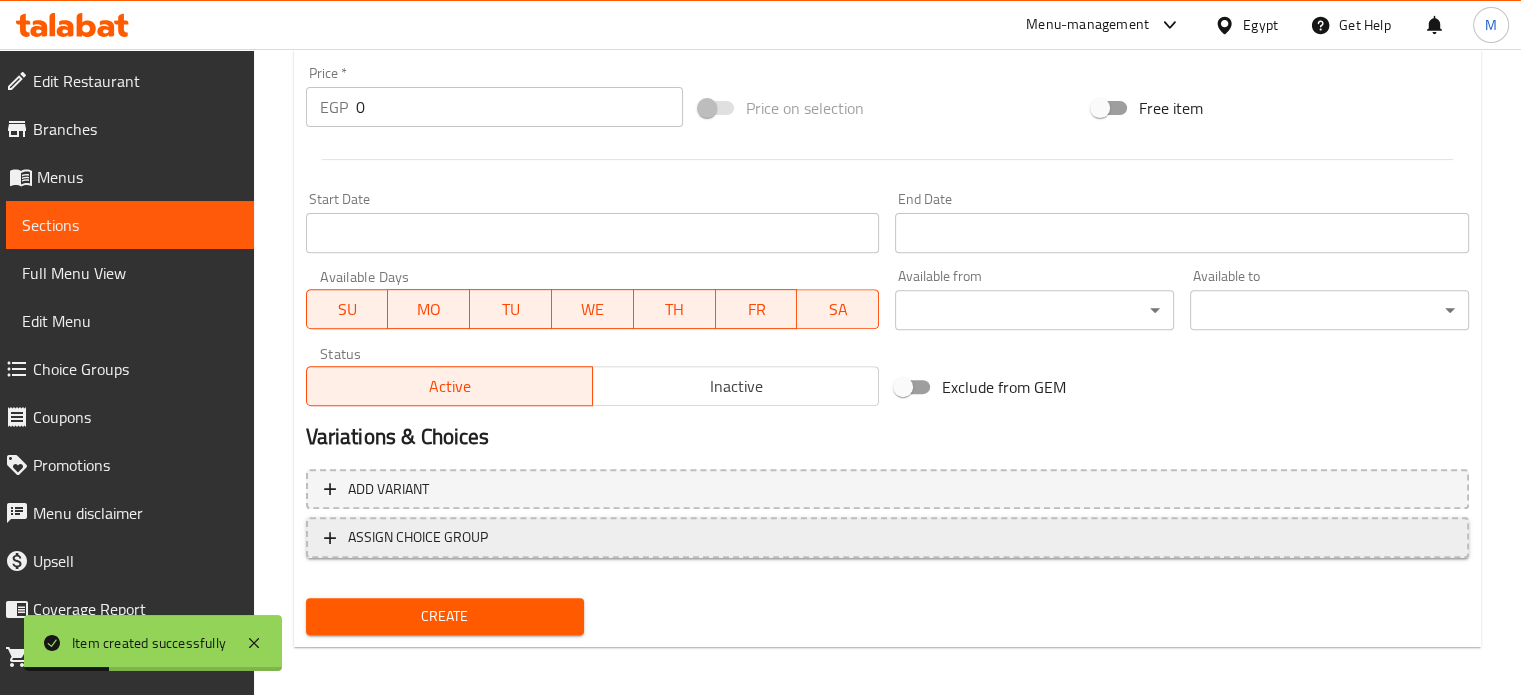 scroll, scrollTop: 717, scrollLeft: 0, axis: vertical 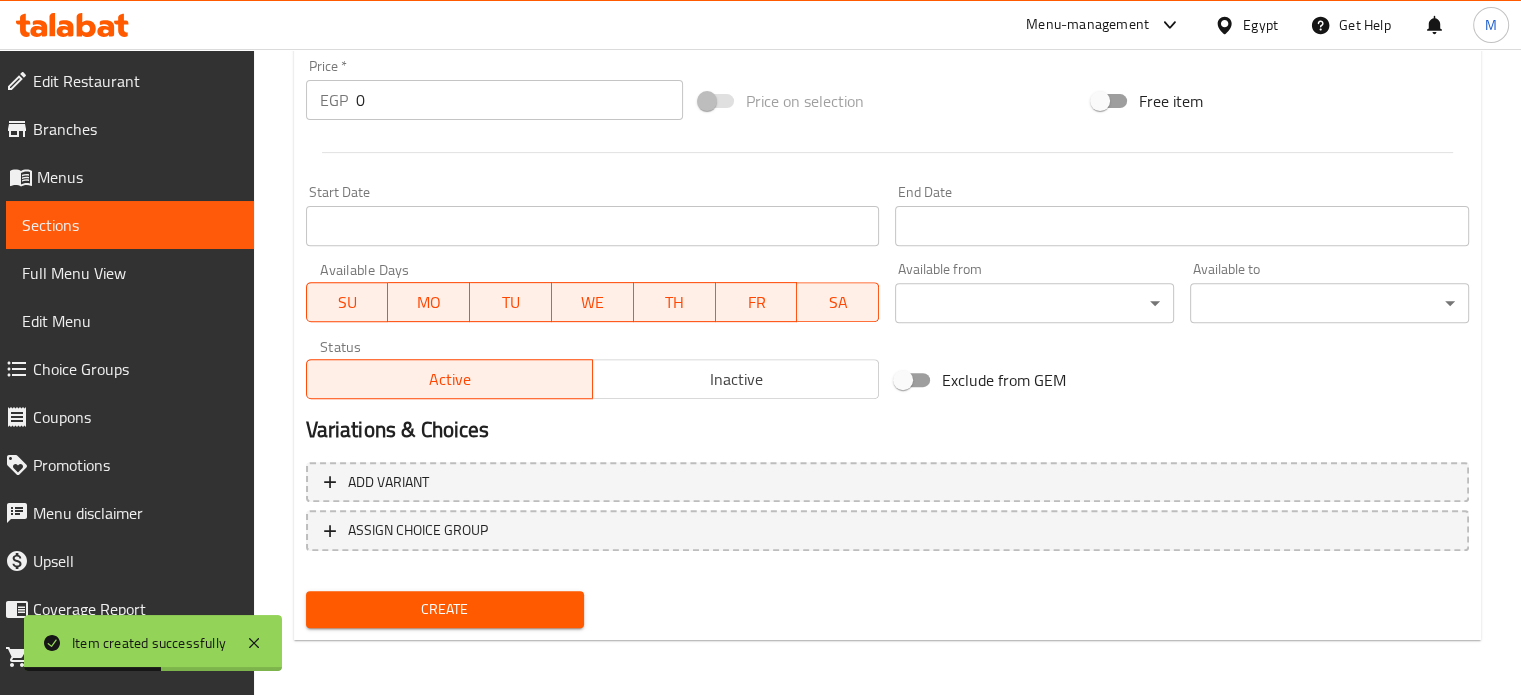 type on "Pop Bubble Gum" 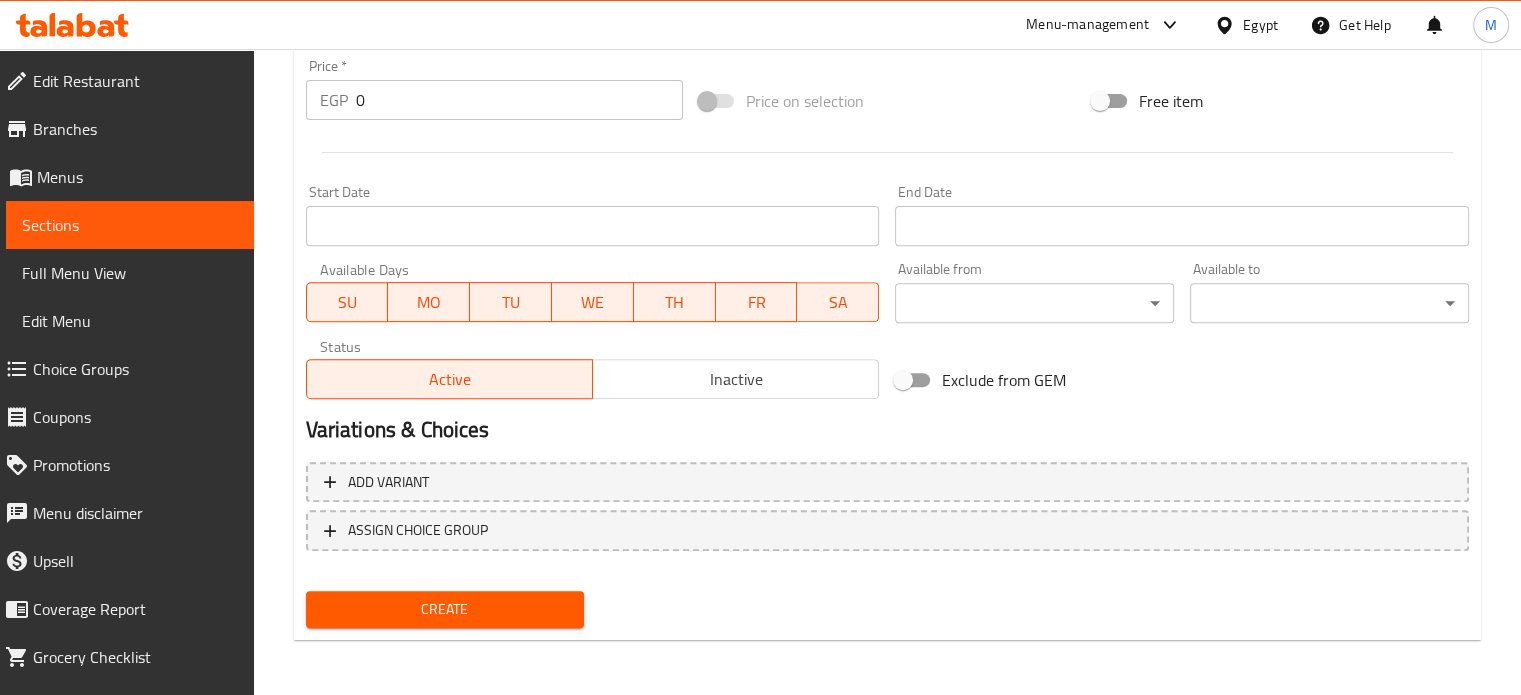 scroll, scrollTop: 0, scrollLeft: 0, axis: both 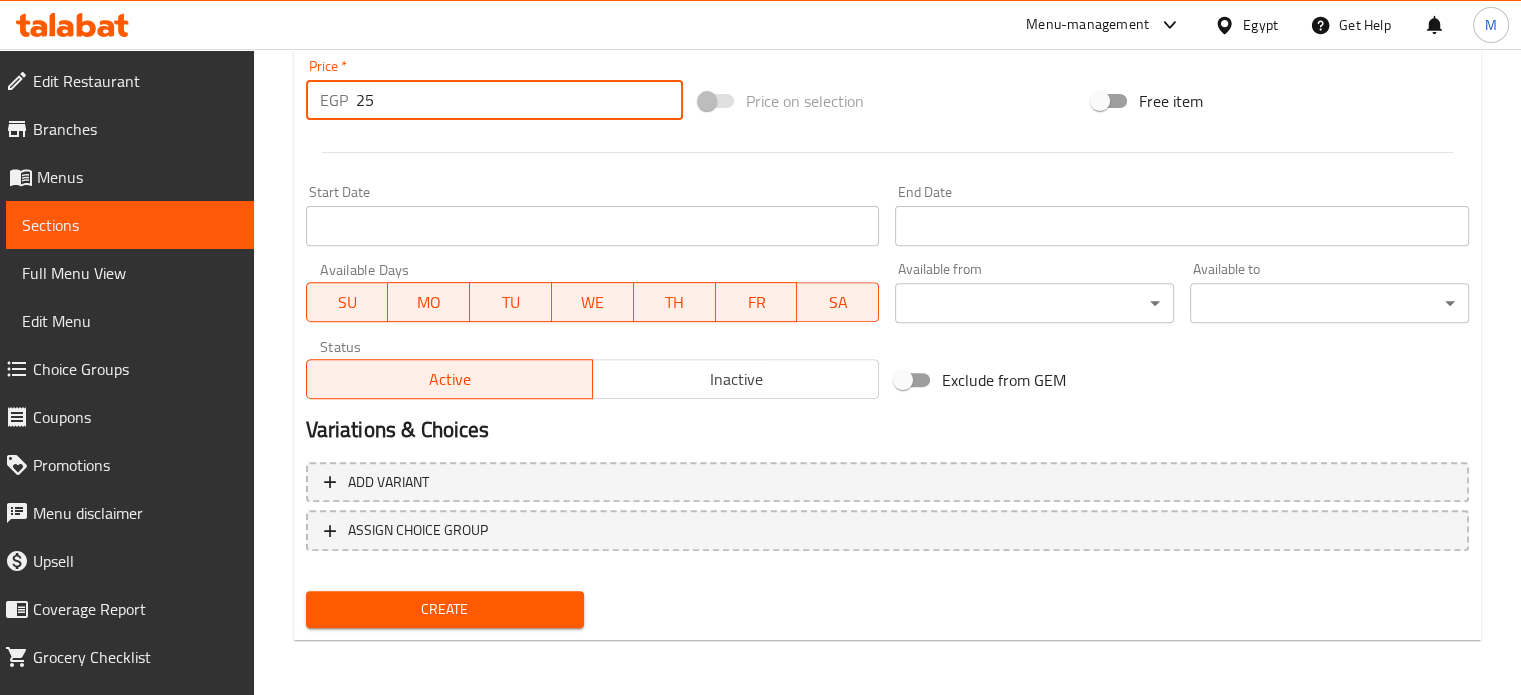 type on "25" 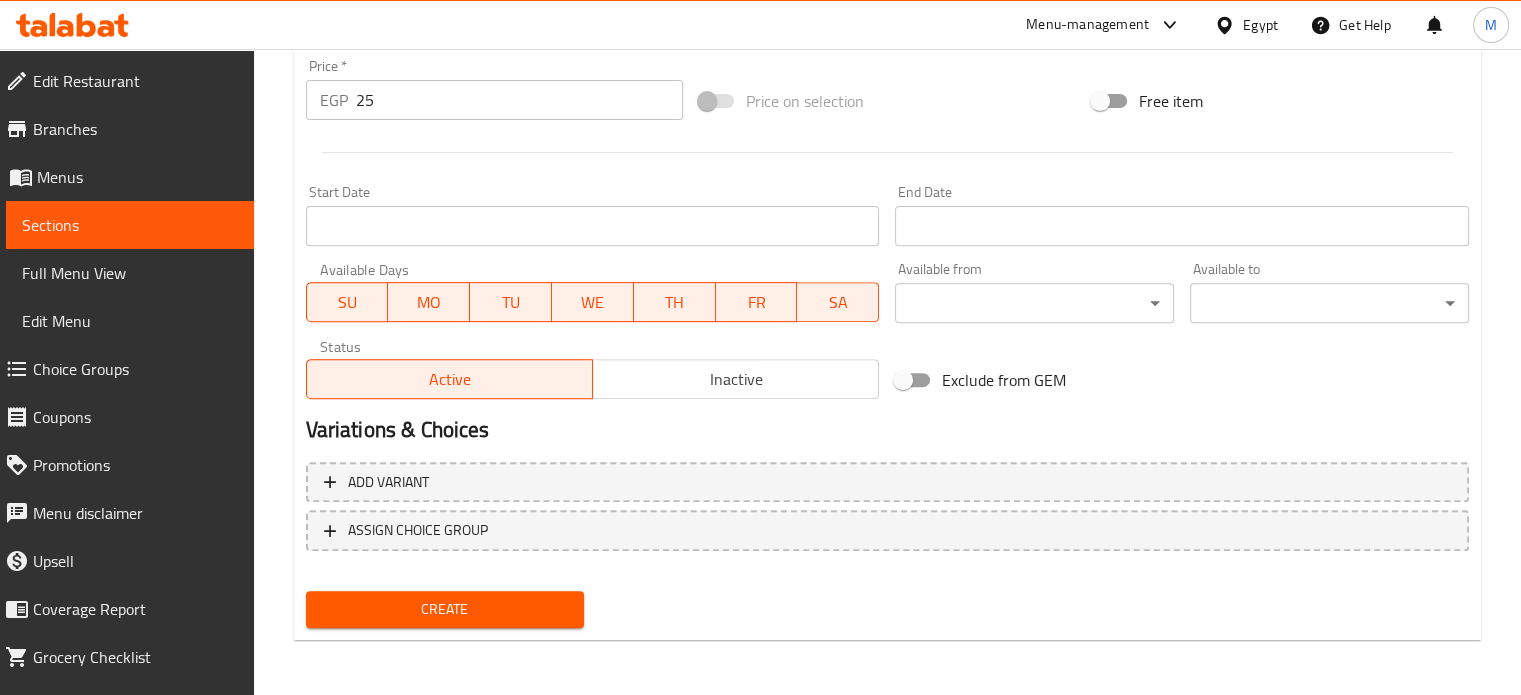 click on "Create" at bounding box center (445, 609) 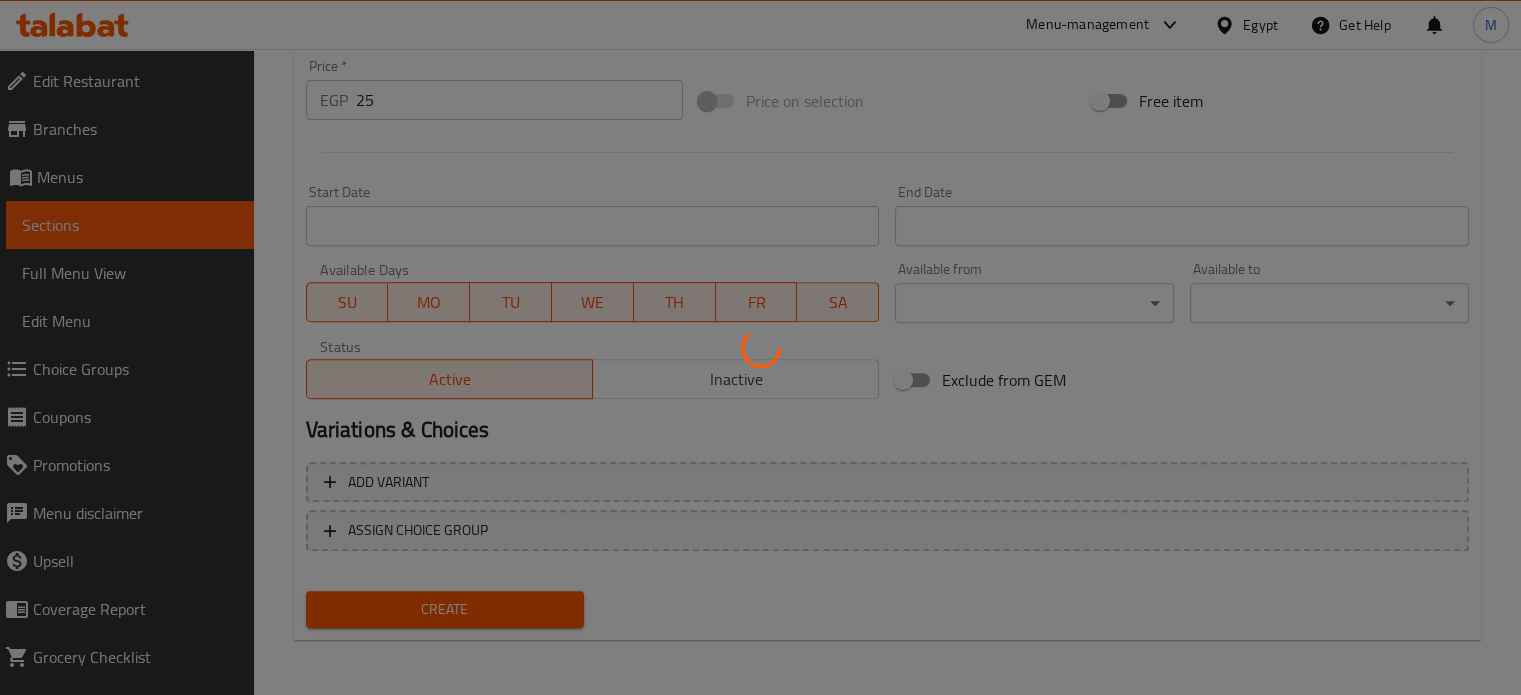 type 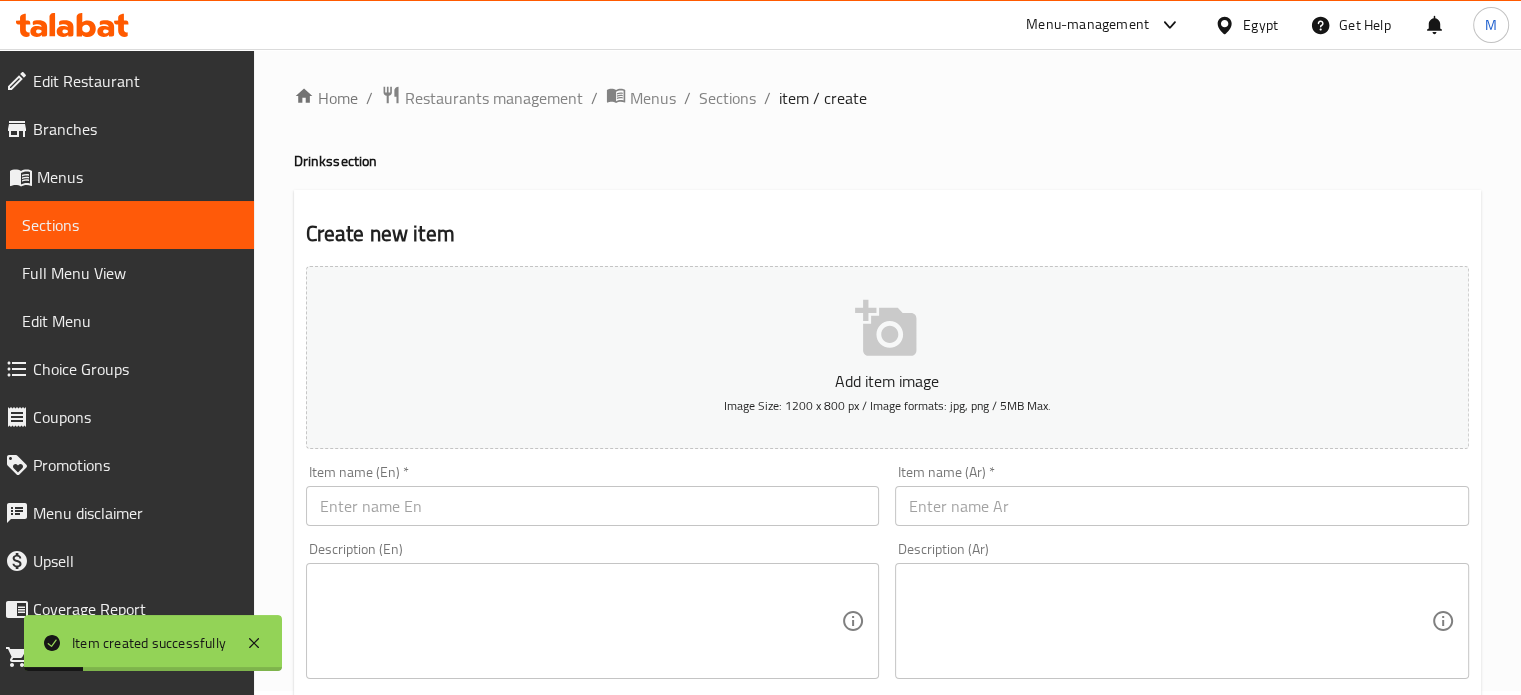 scroll, scrollTop: 0, scrollLeft: 0, axis: both 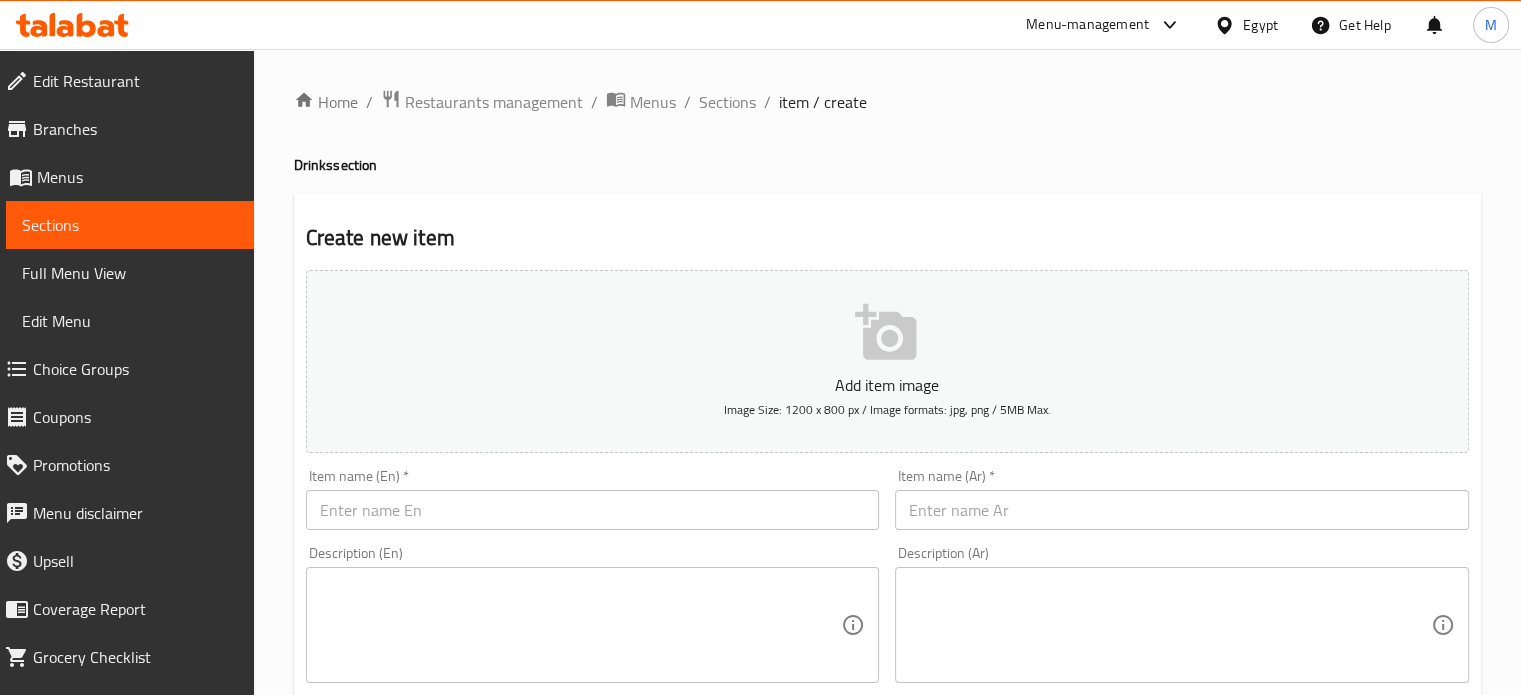 click on "Sections" at bounding box center [727, 102] 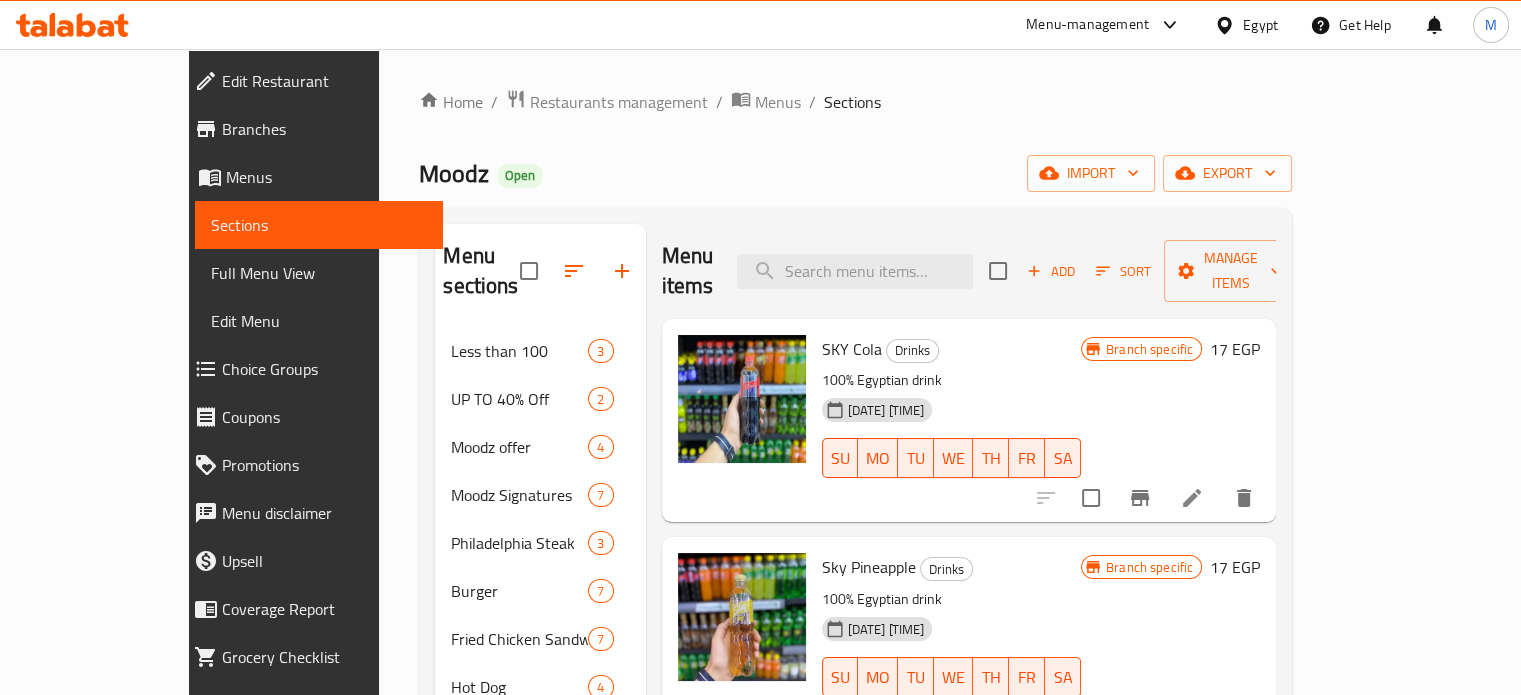 scroll, scrollTop: 1508, scrollLeft: 0, axis: vertical 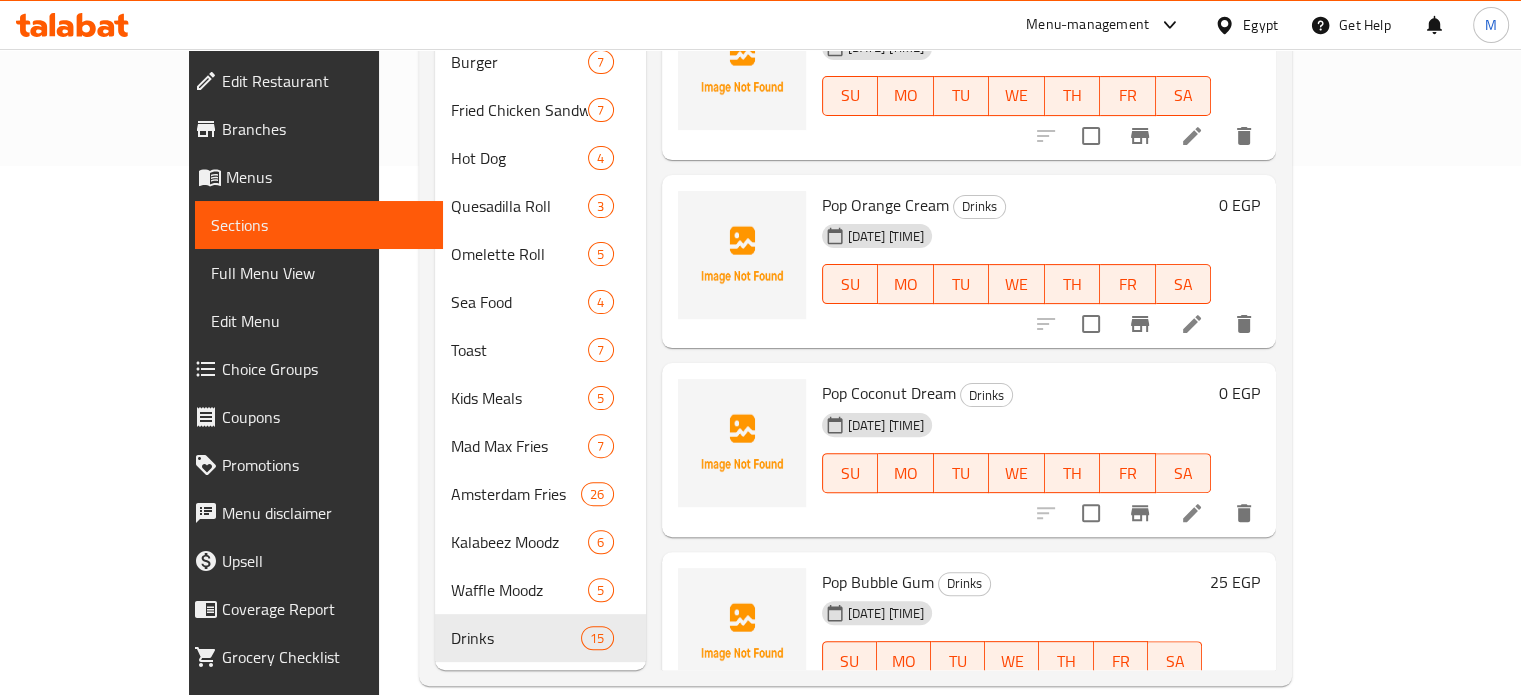 click 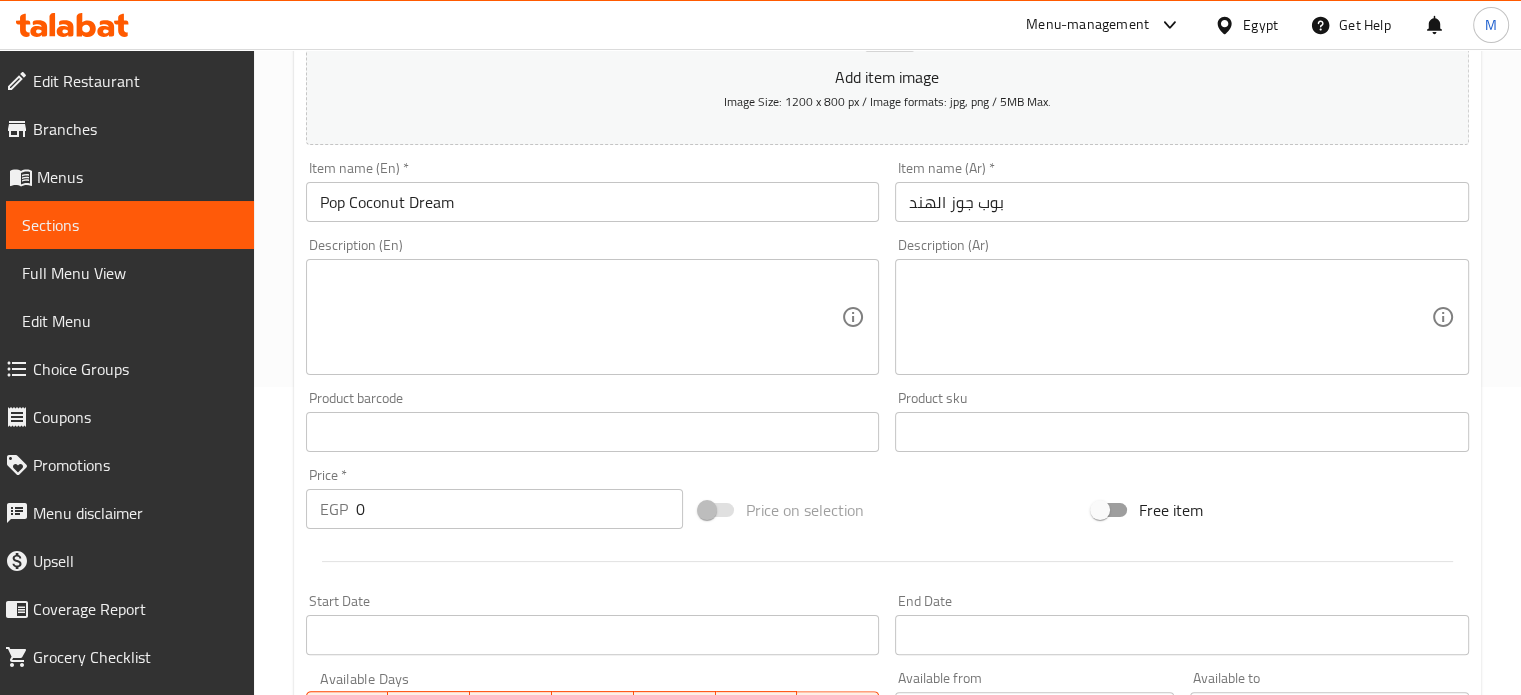 scroll, scrollTop: 717, scrollLeft: 0, axis: vertical 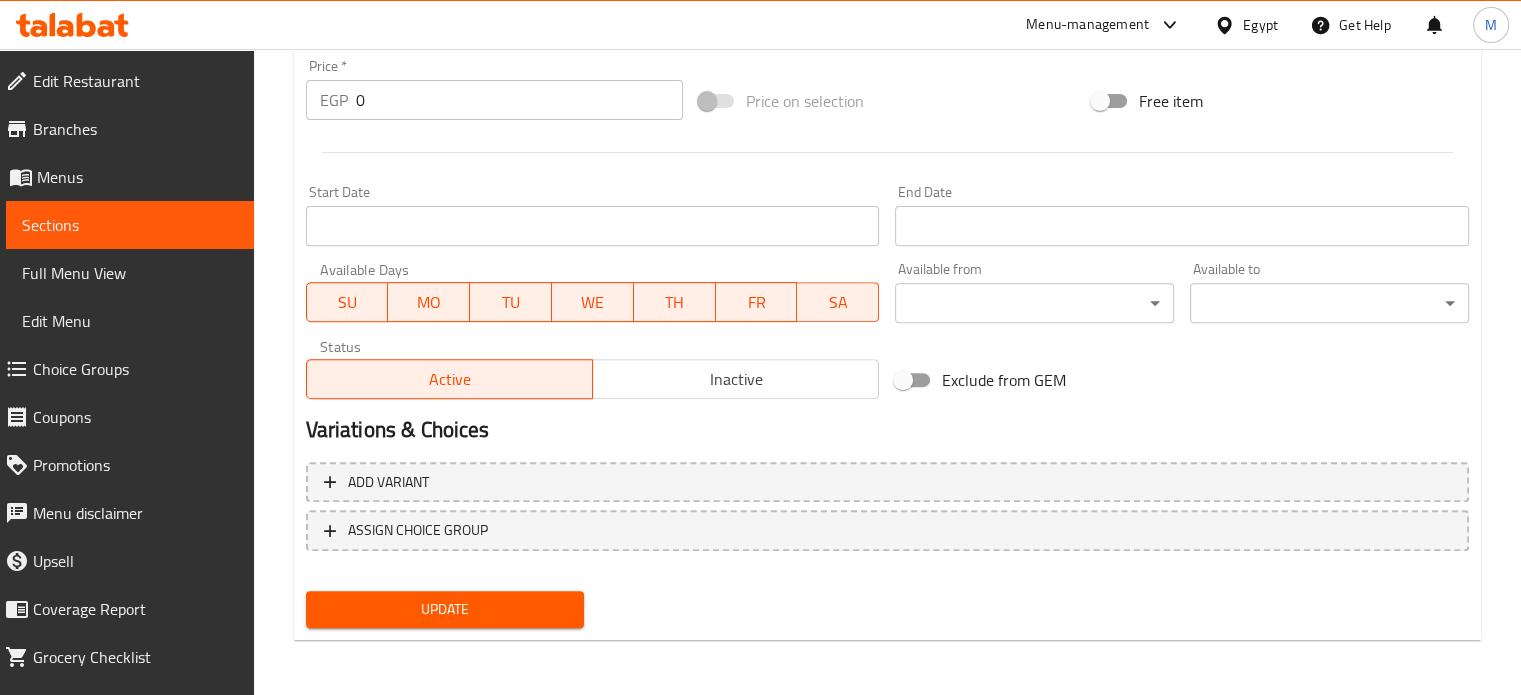 drag, startPoint x: 367, startPoint y: 110, endPoint x: 329, endPoint y: 114, distance: 38.209946 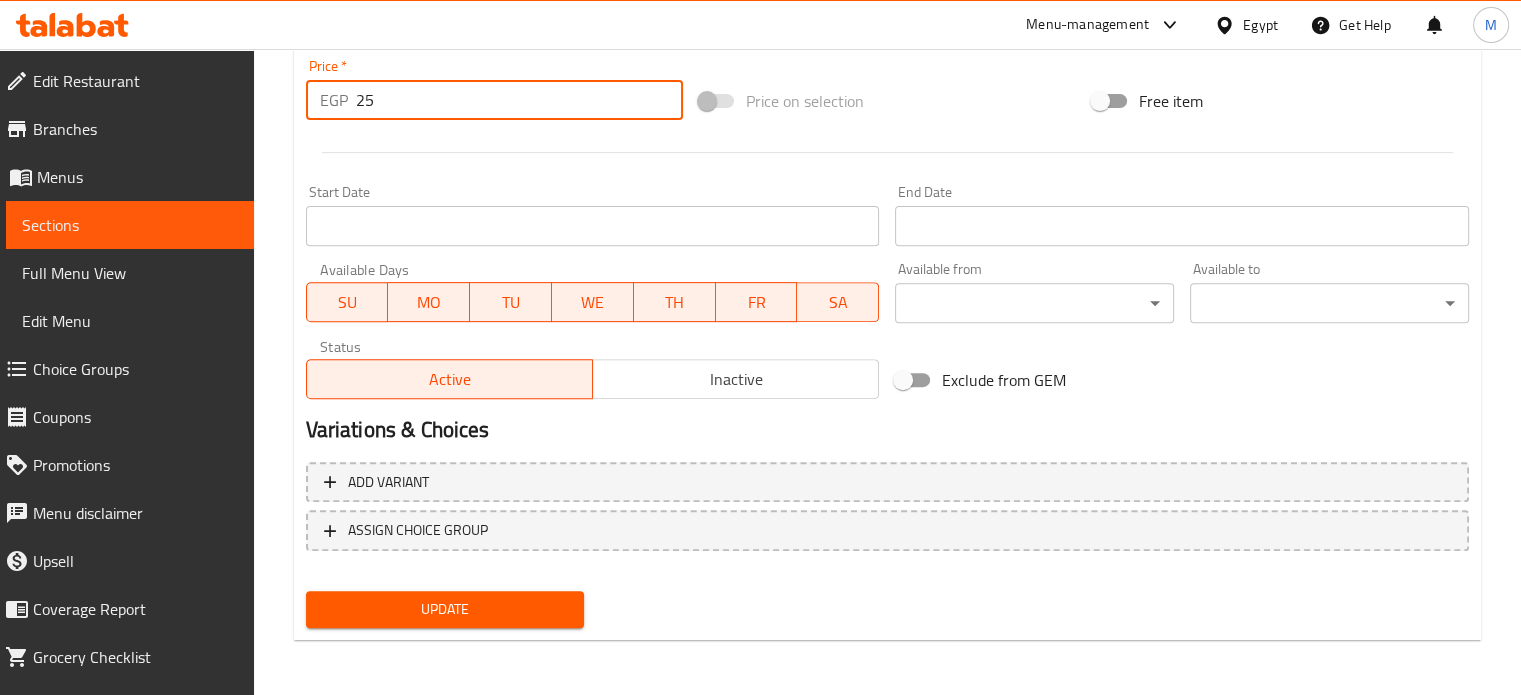 type on "25" 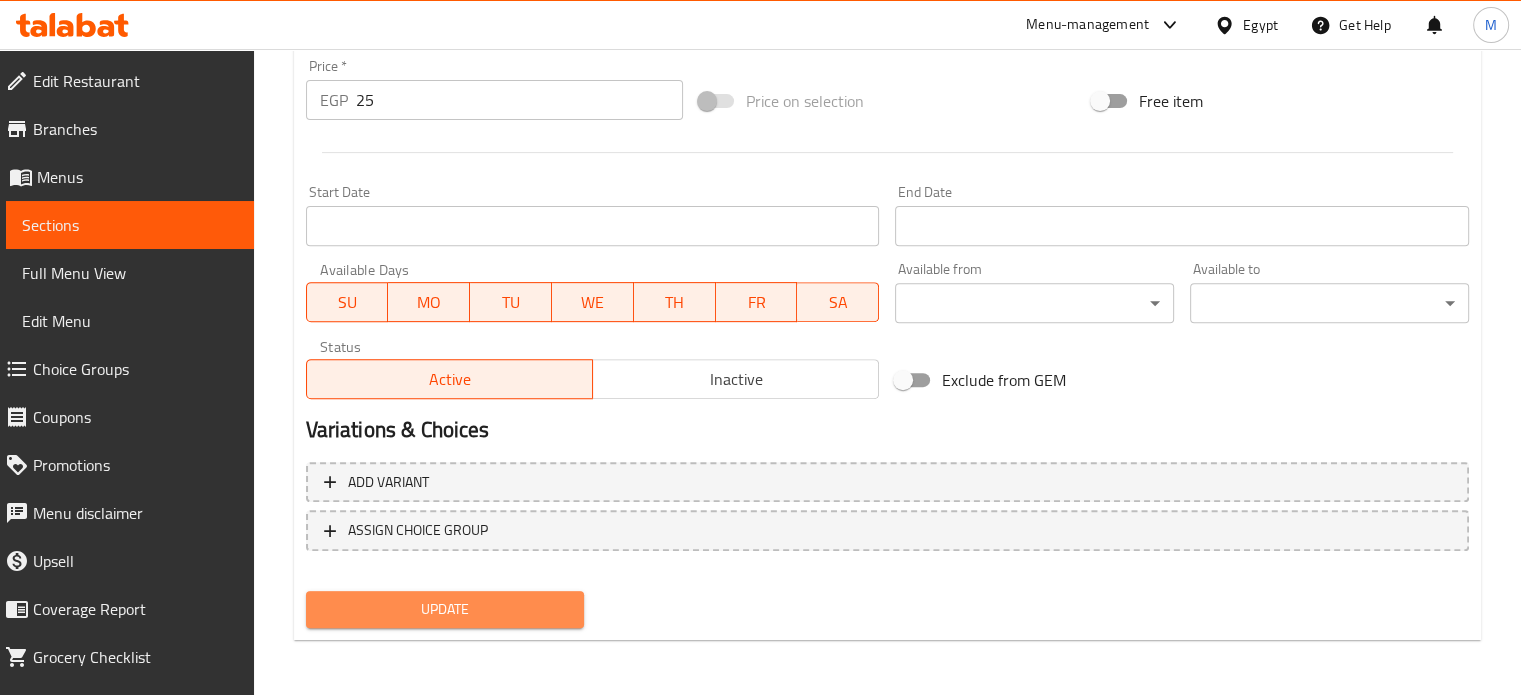 click on "Update" at bounding box center (445, 609) 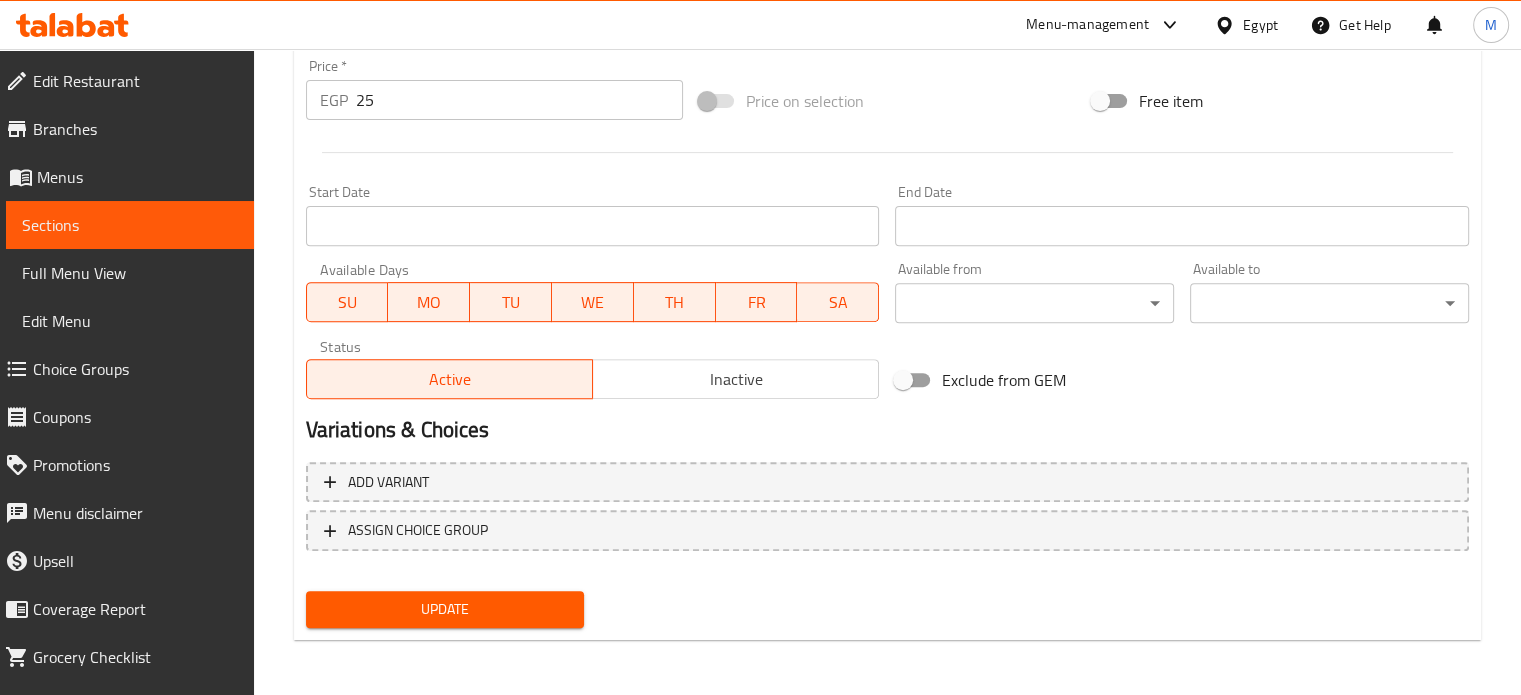 click on "Update" at bounding box center (445, 609) 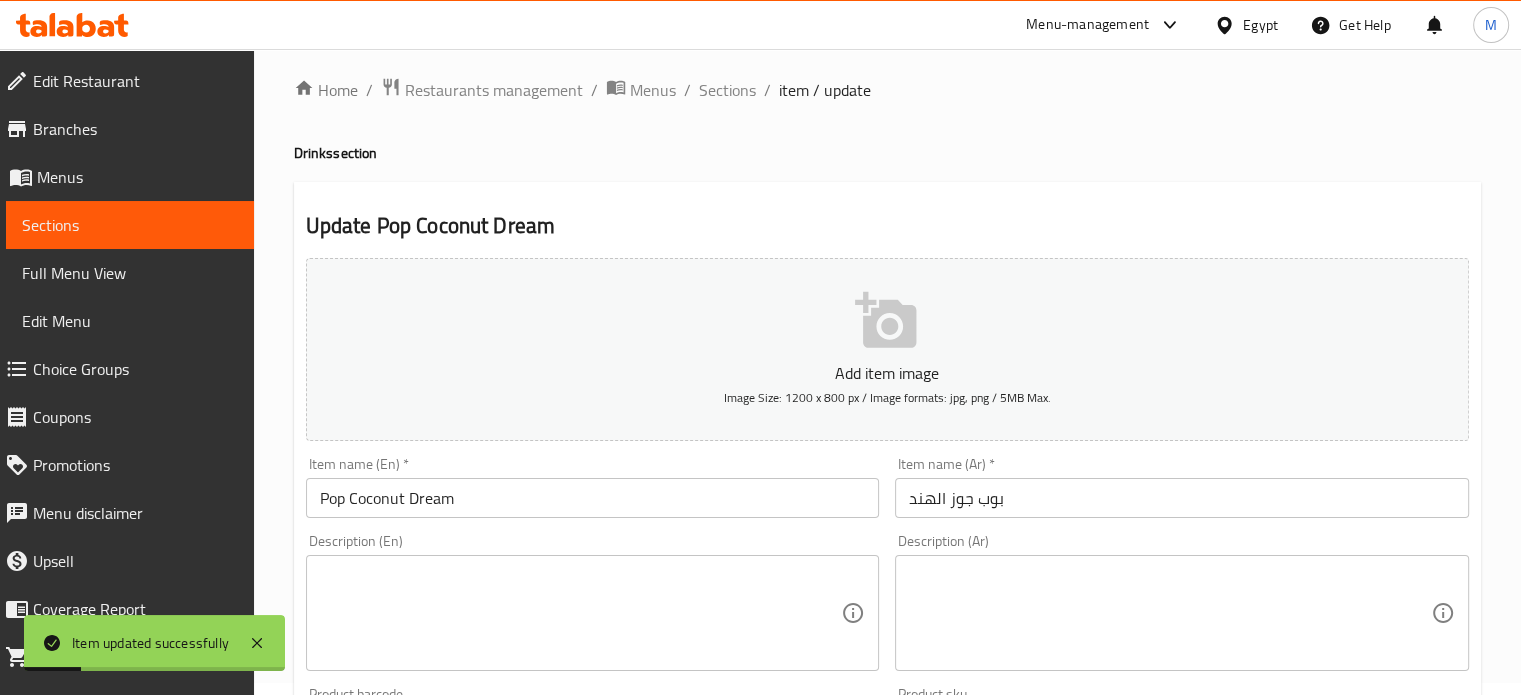 scroll, scrollTop: 0, scrollLeft: 0, axis: both 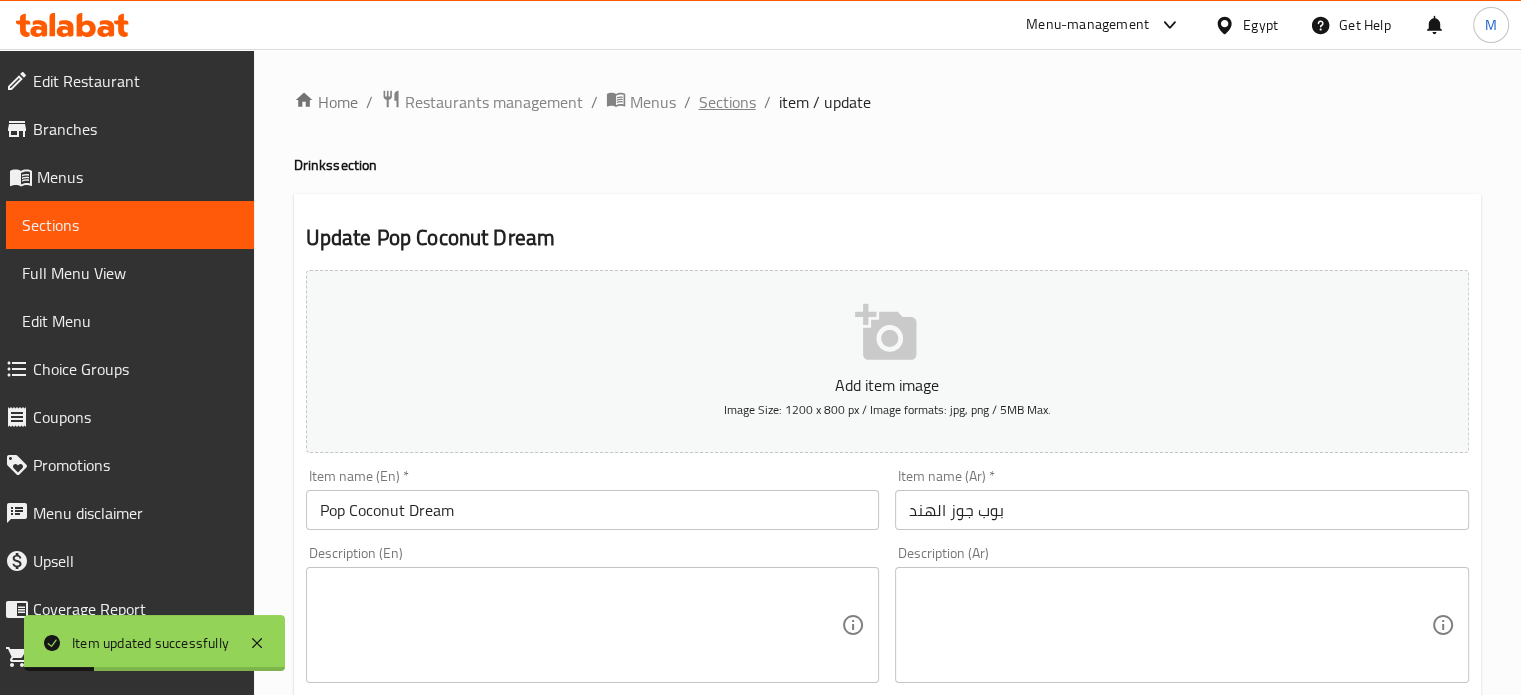click on "Sections" at bounding box center (727, 102) 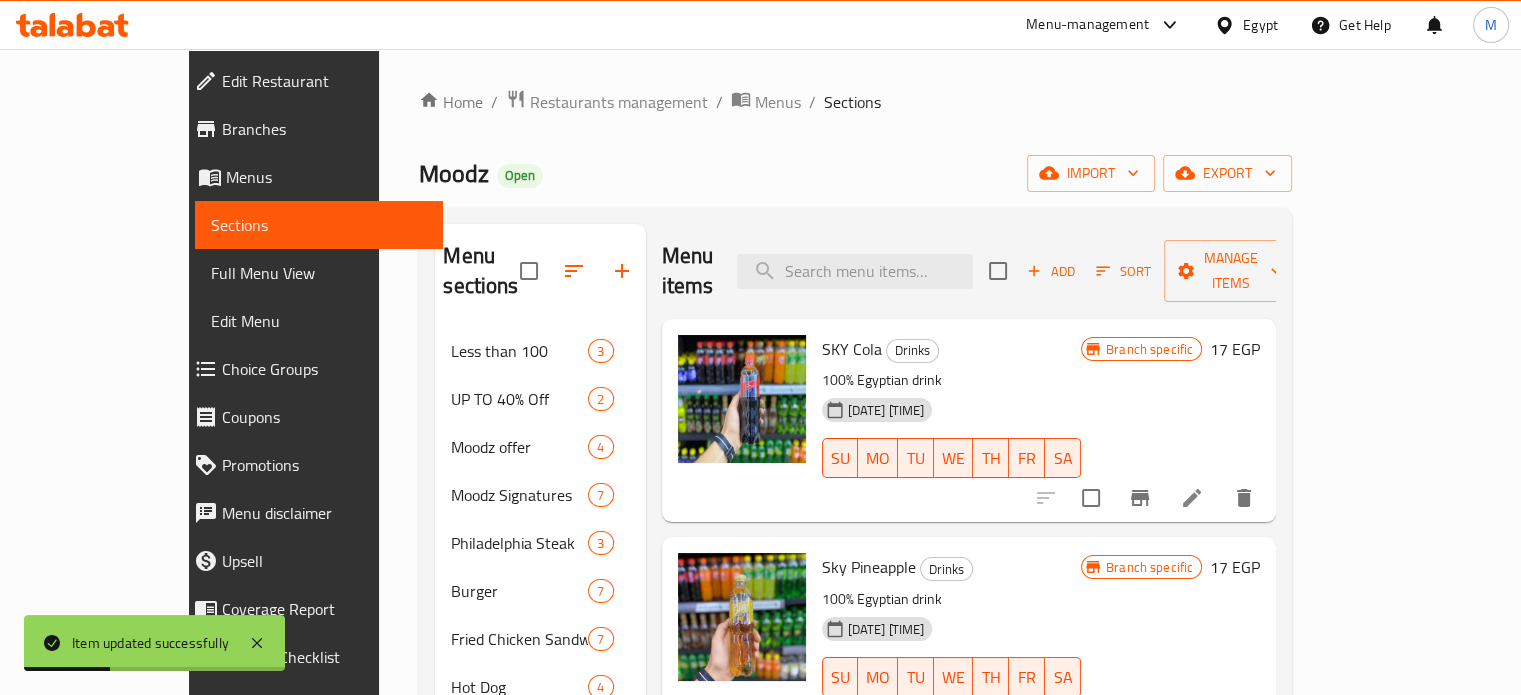 scroll, scrollTop: 2263, scrollLeft: 0, axis: vertical 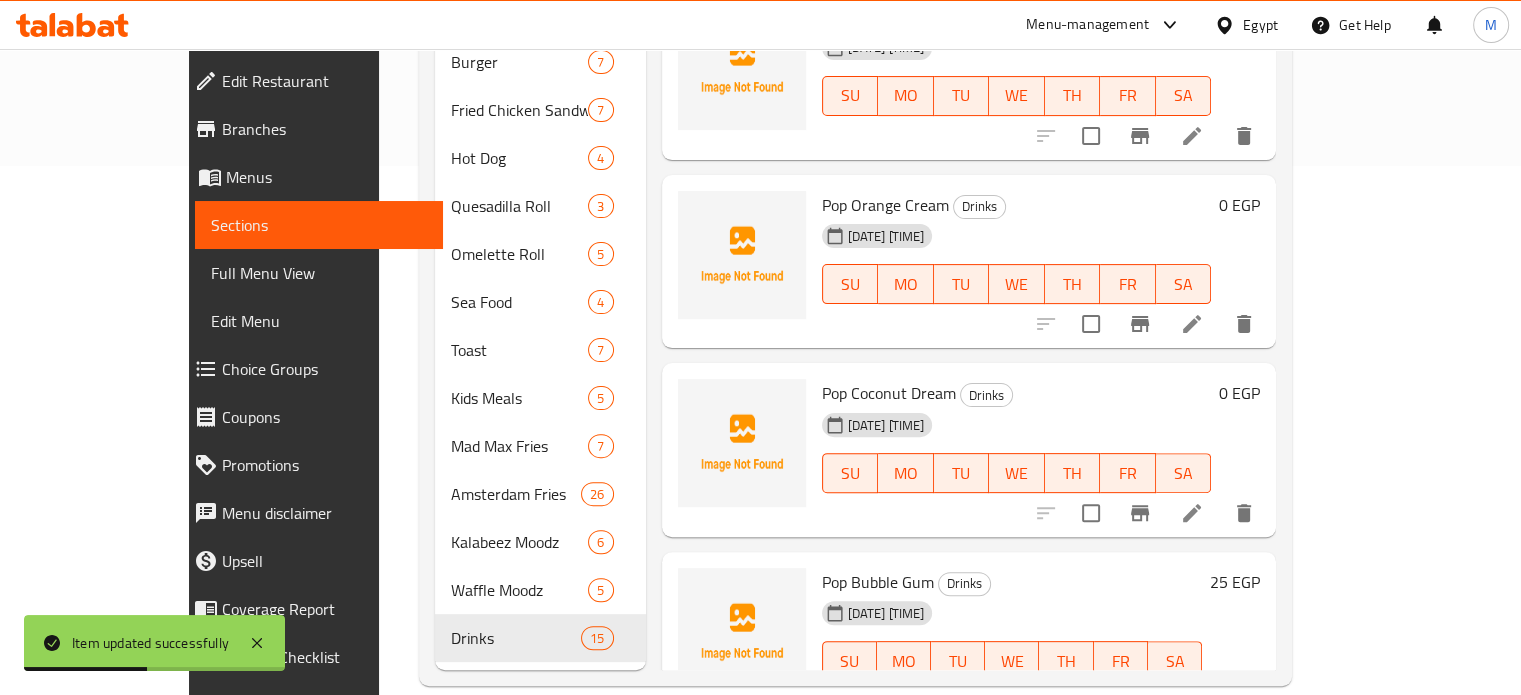 click 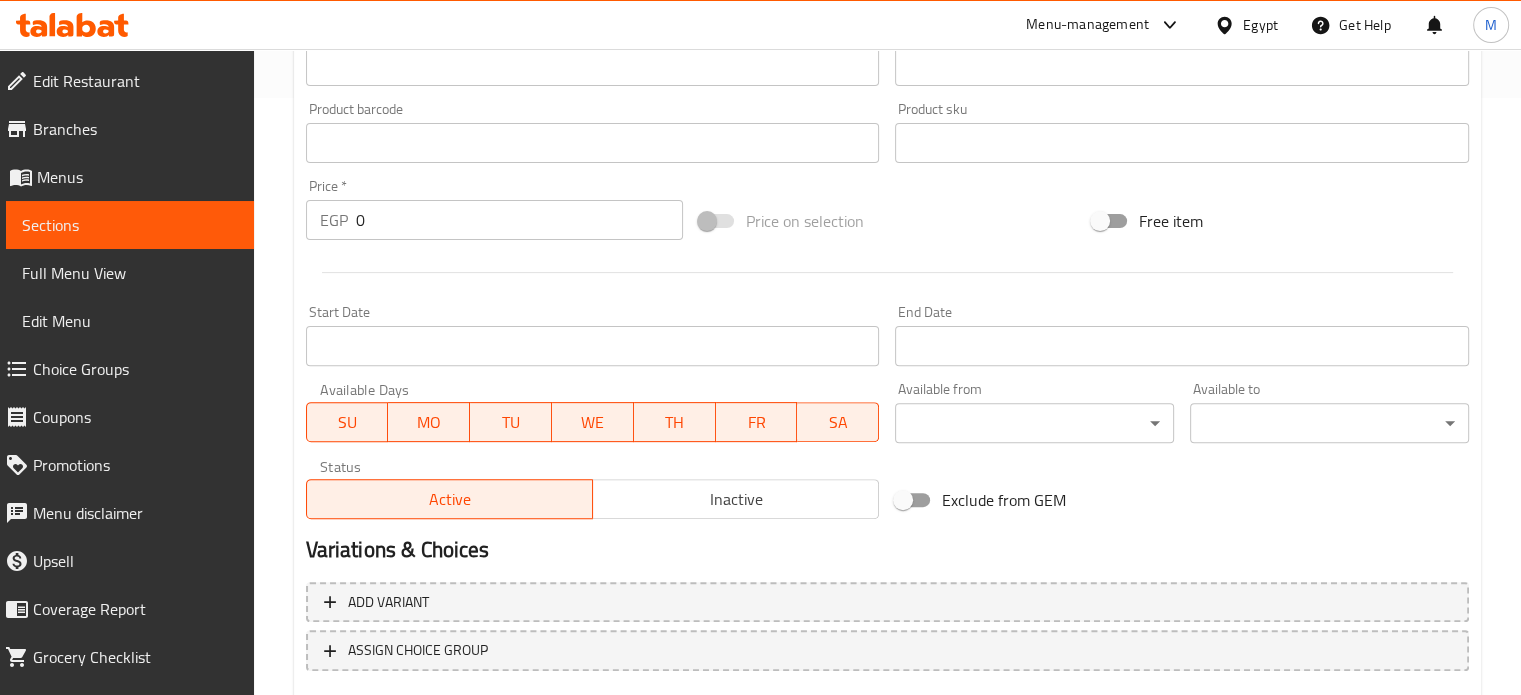 scroll, scrollTop: 608, scrollLeft: 0, axis: vertical 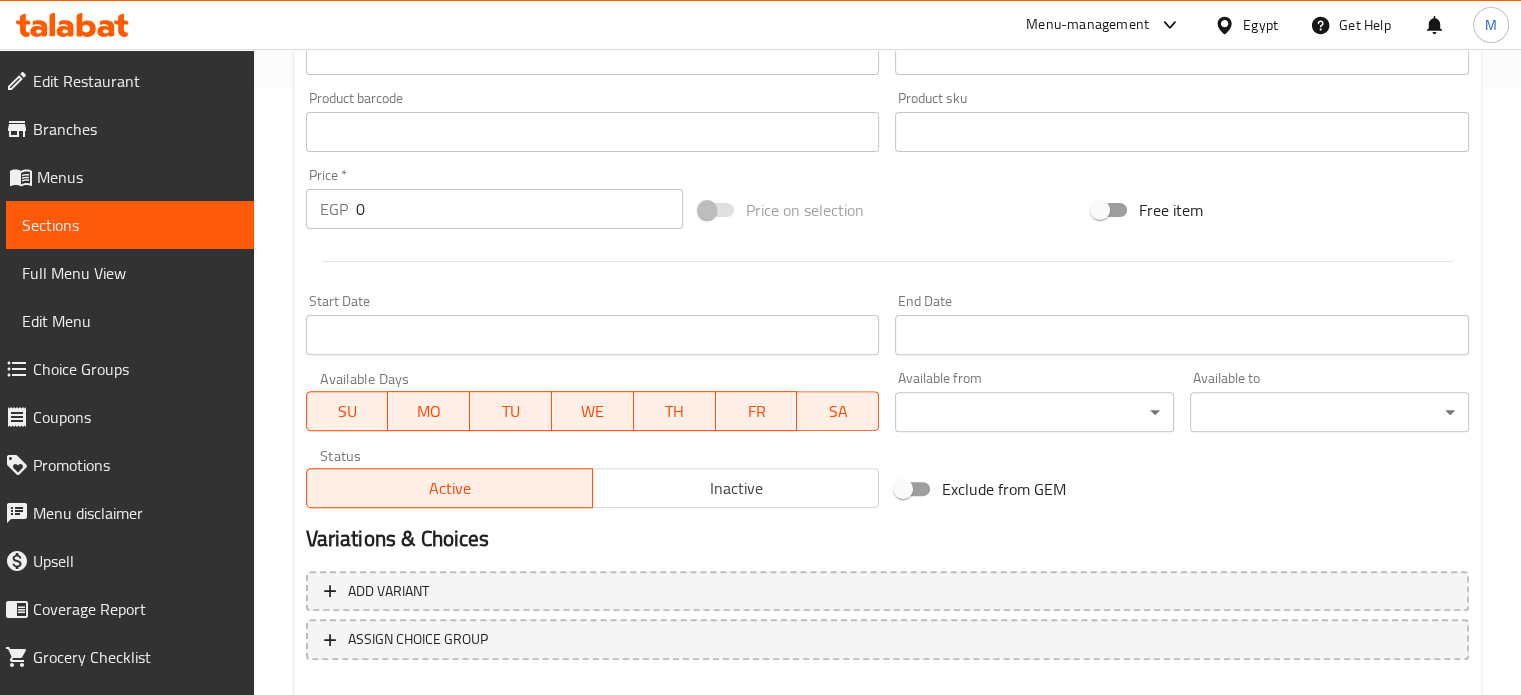 drag, startPoint x: 365, startPoint y: 216, endPoint x: 336, endPoint y: 211, distance: 29.427877 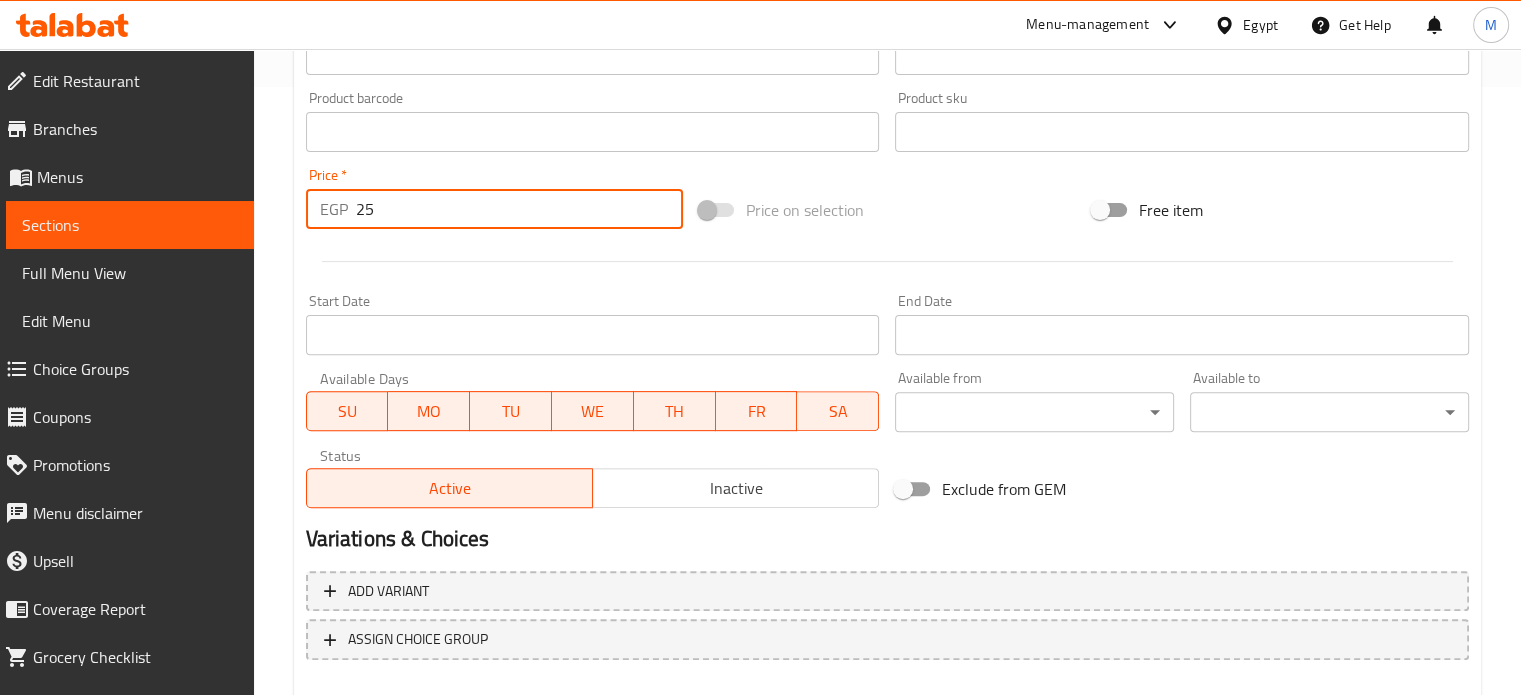 type on "25" 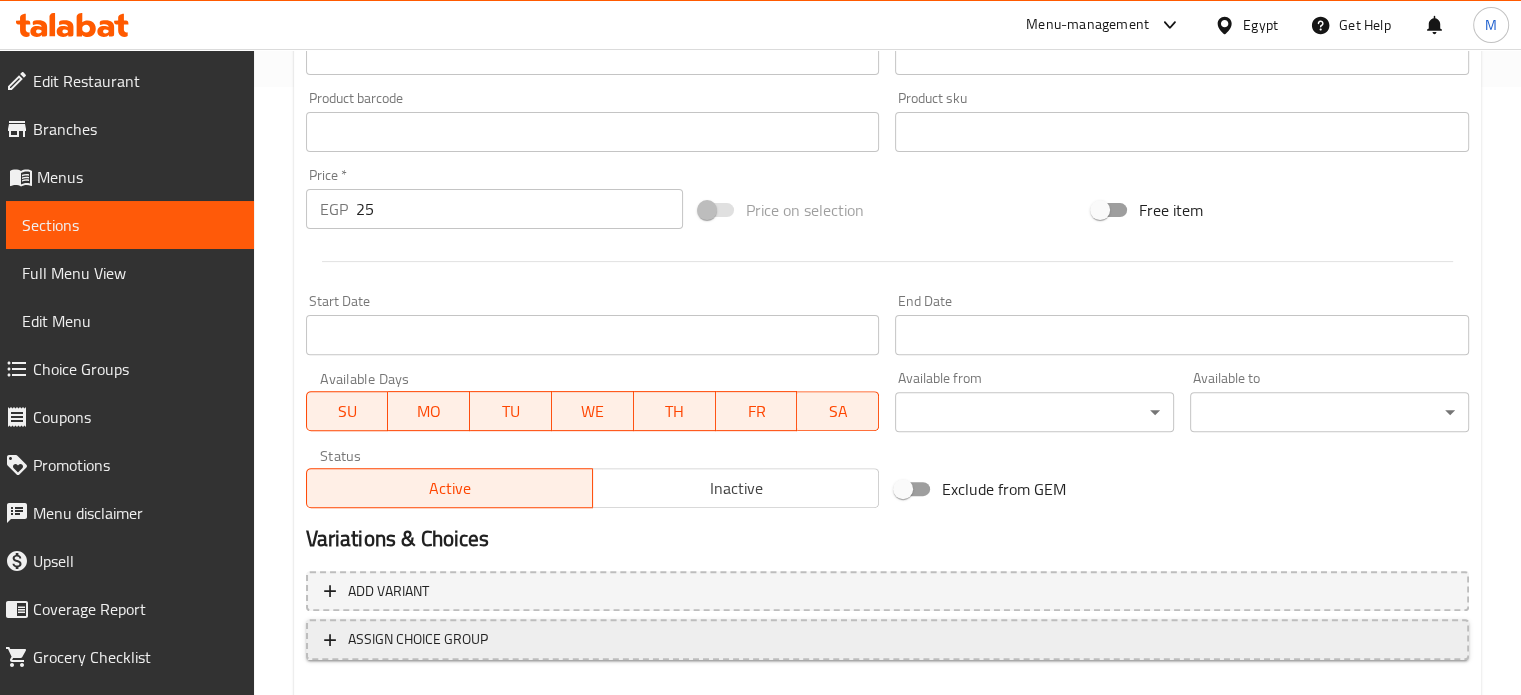 scroll, scrollTop: 717, scrollLeft: 0, axis: vertical 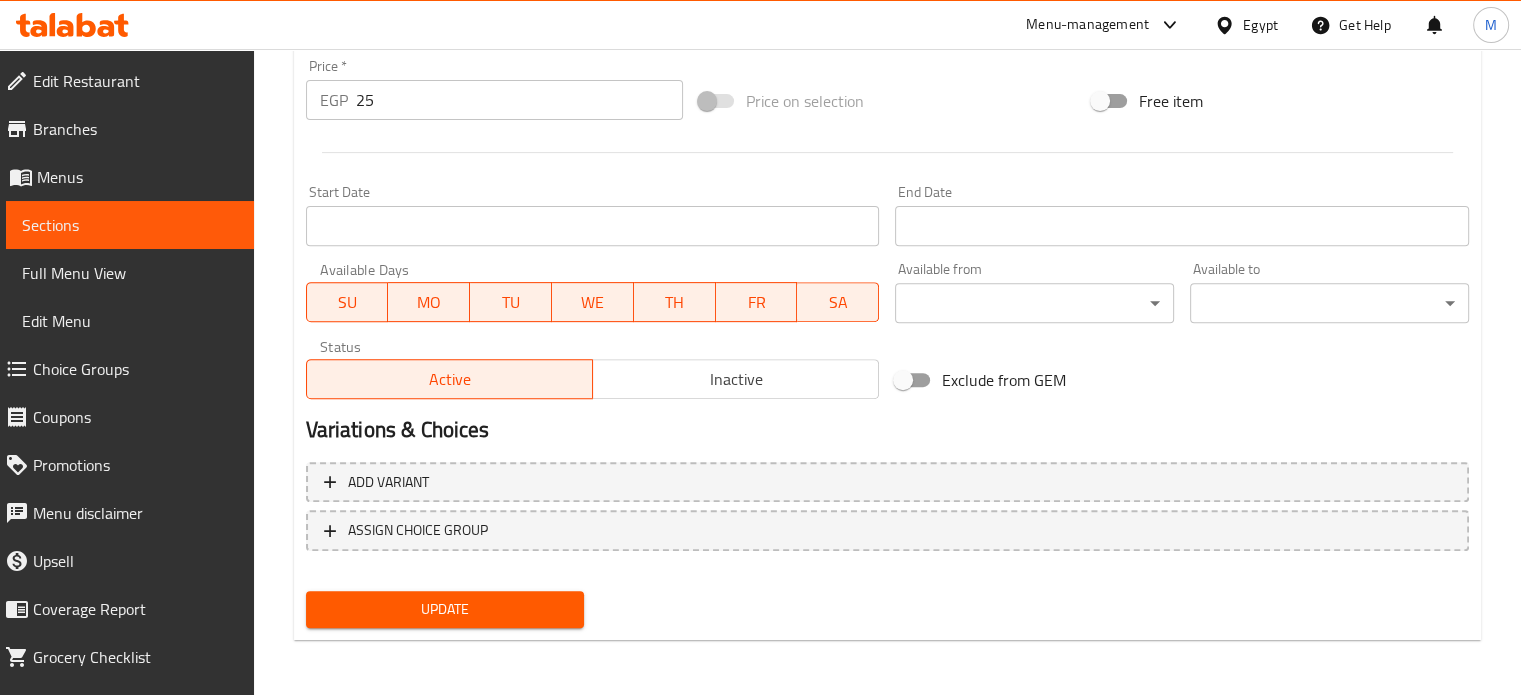 click on "Update" at bounding box center (445, 609) 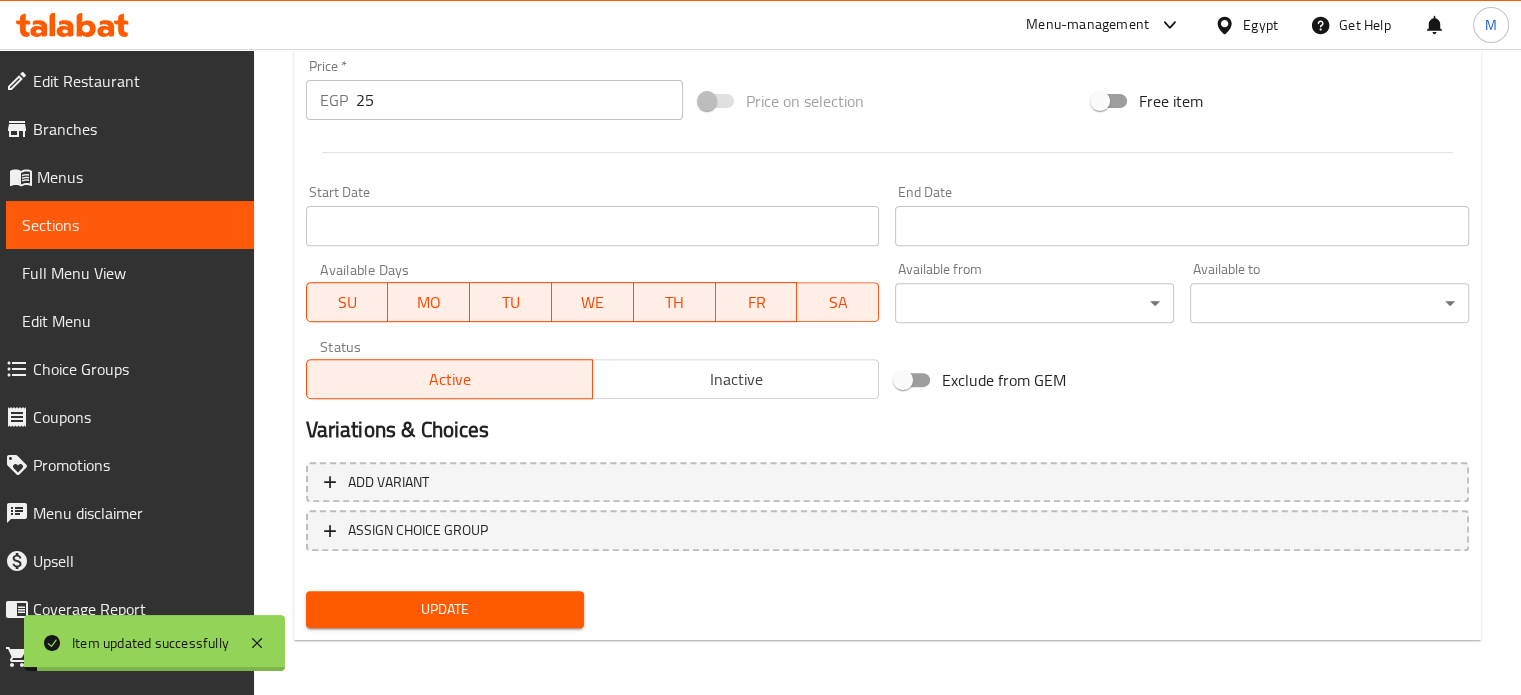 scroll, scrollTop: 0, scrollLeft: 0, axis: both 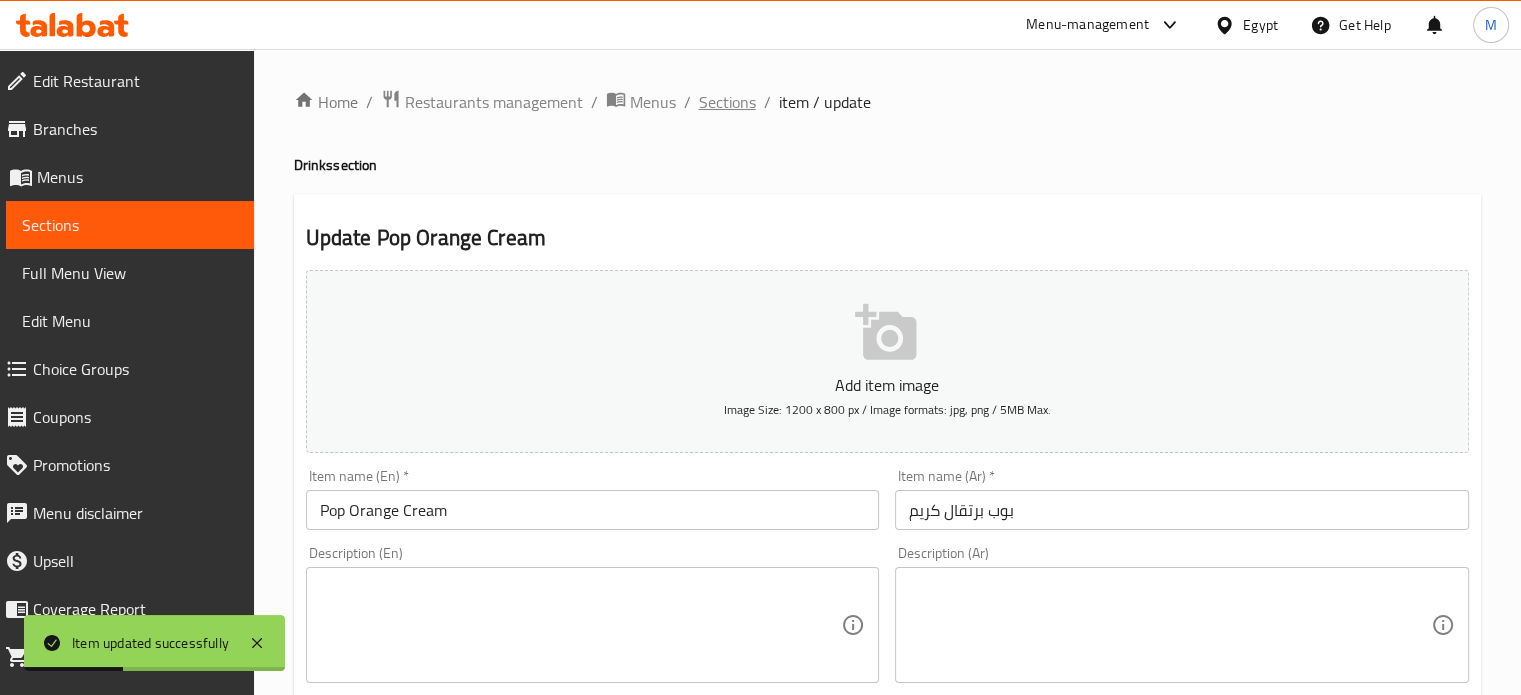 click on "Sections" at bounding box center (727, 102) 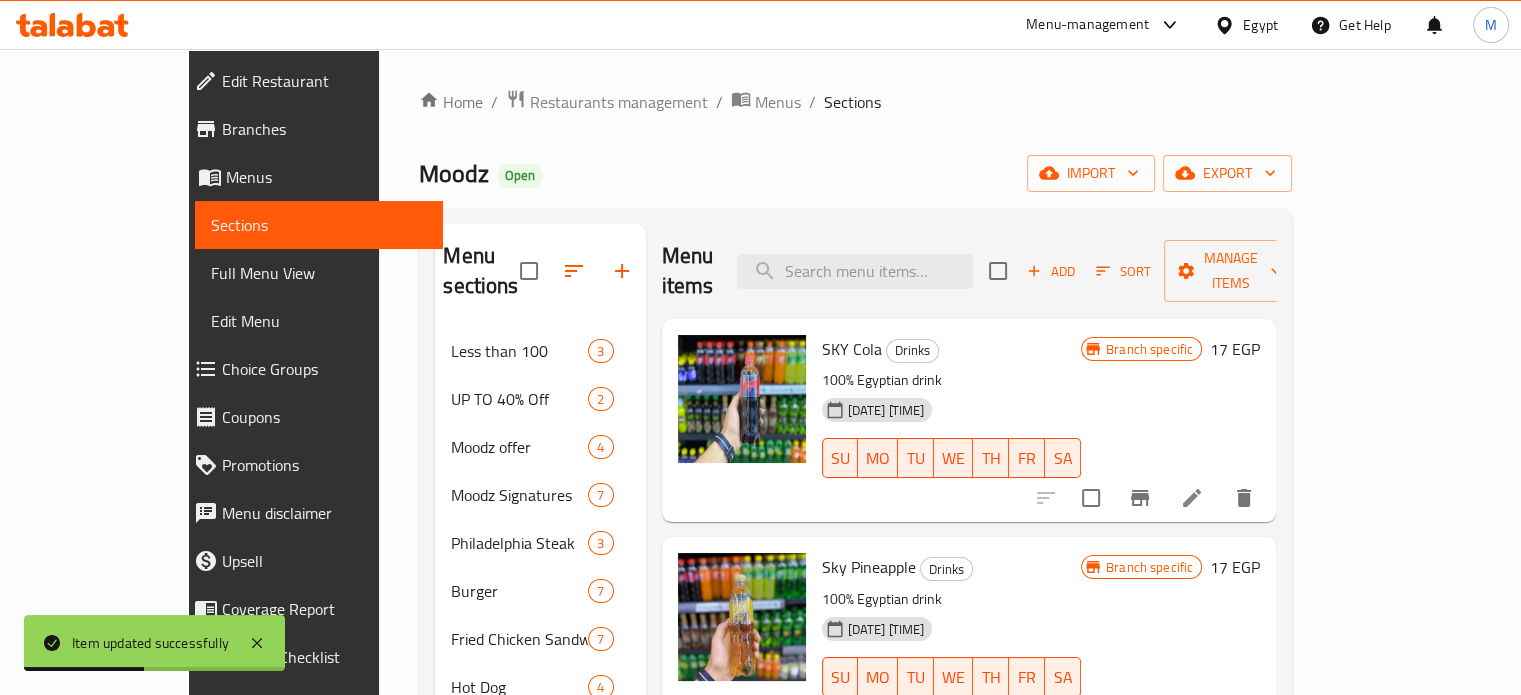 scroll, scrollTop: 2263, scrollLeft: 0, axis: vertical 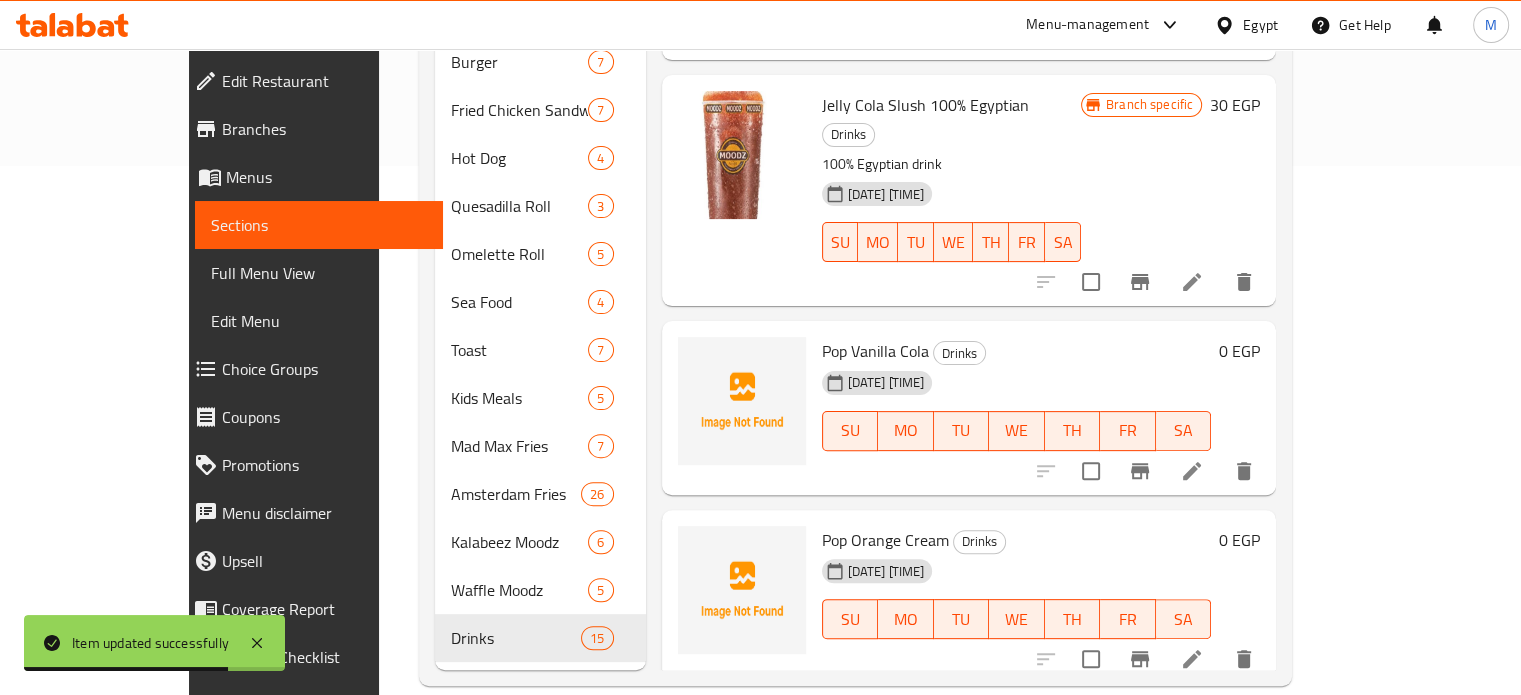 click 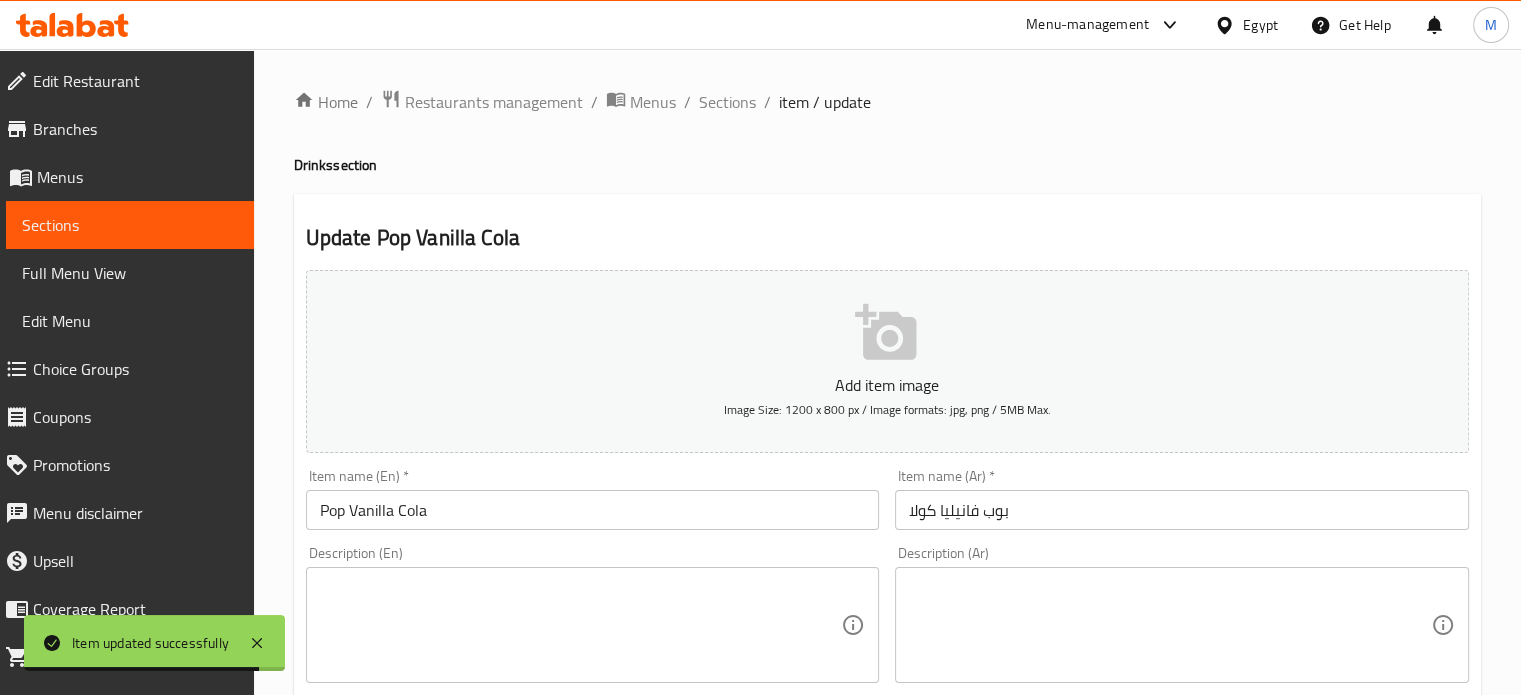 scroll, scrollTop: 717, scrollLeft: 0, axis: vertical 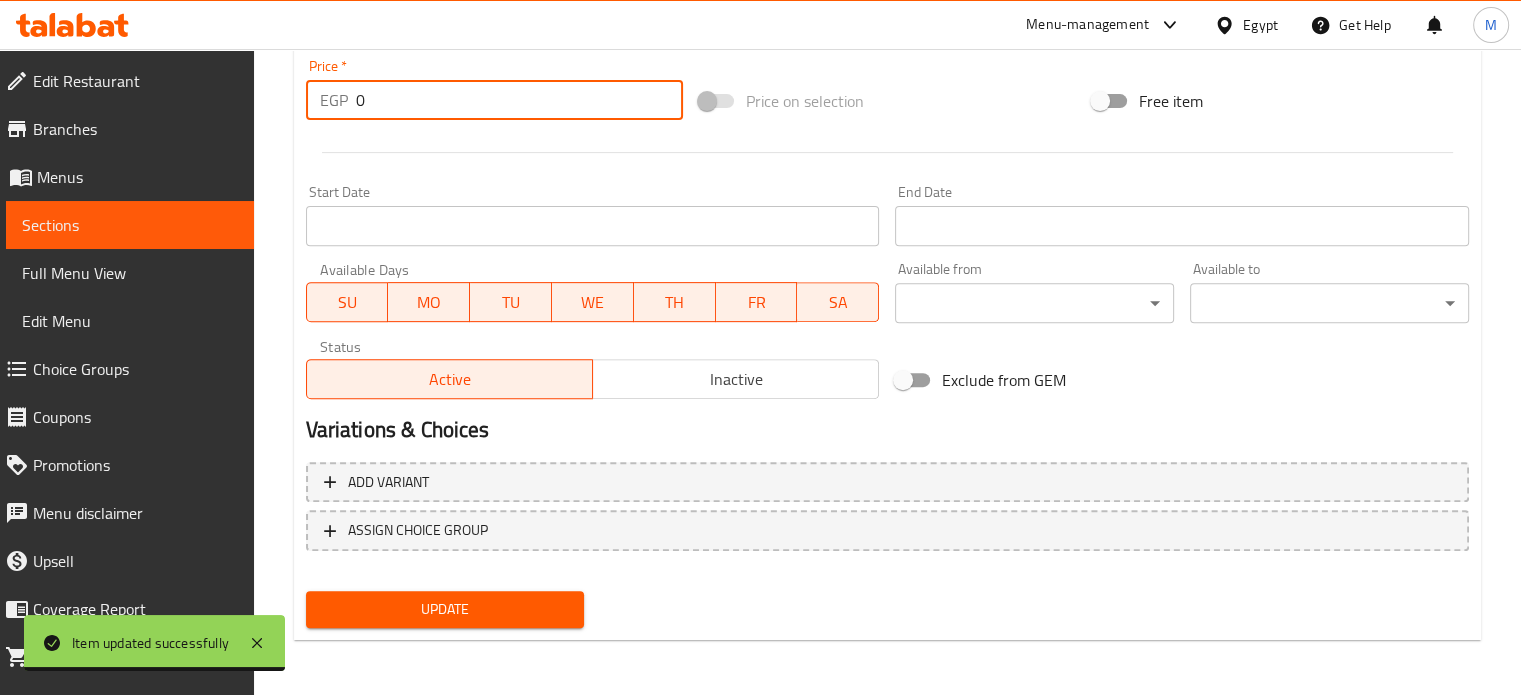 drag, startPoint x: 371, startPoint y: 91, endPoint x: 343, endPoint y: 92, distance: 28.01785 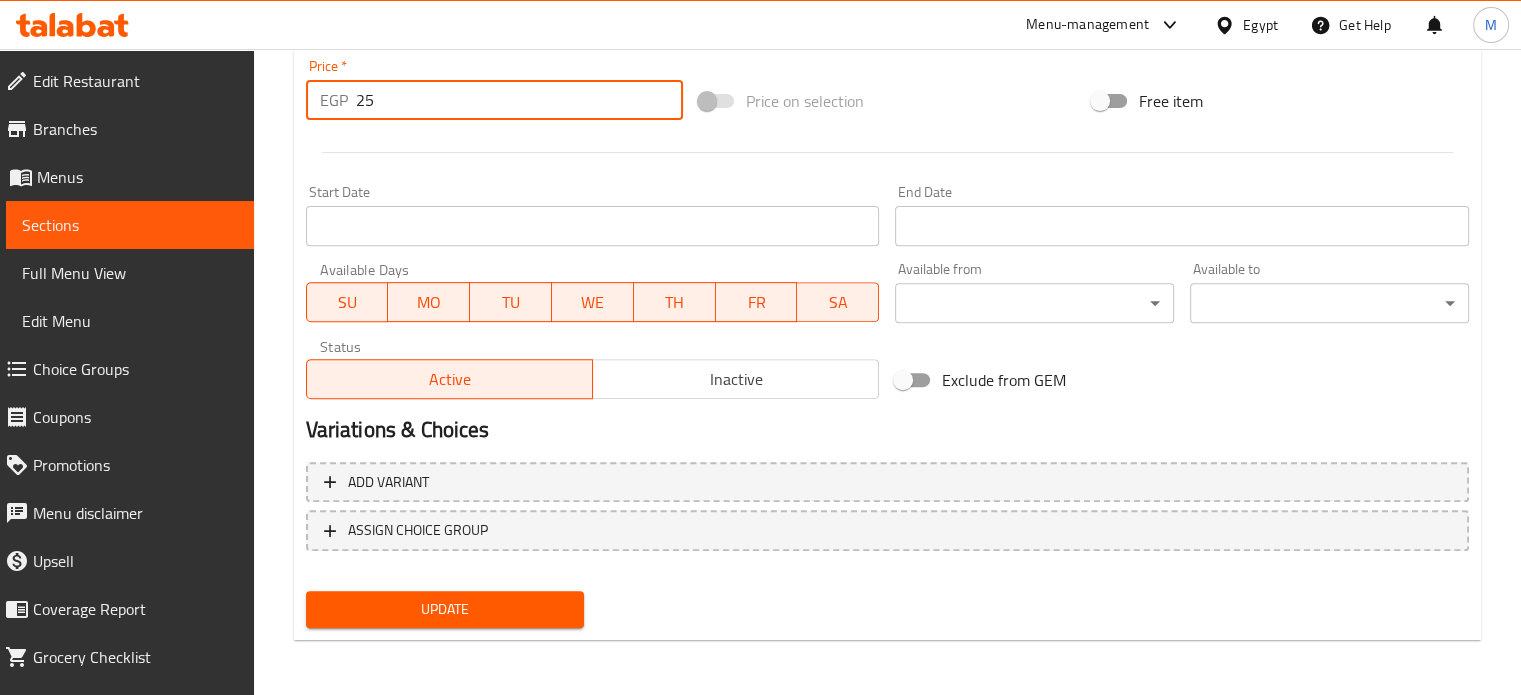 type on "25" 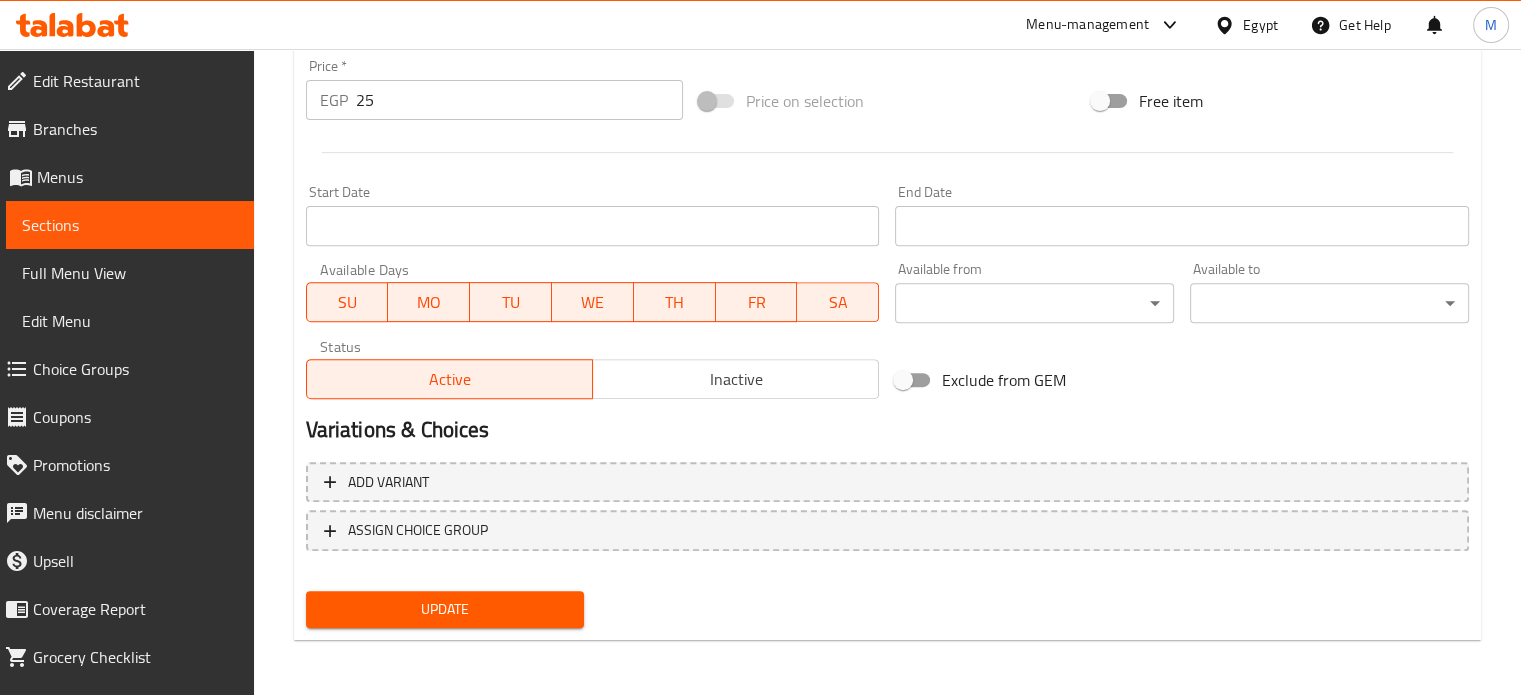 click on "Update" at bounding box center [445, 609] 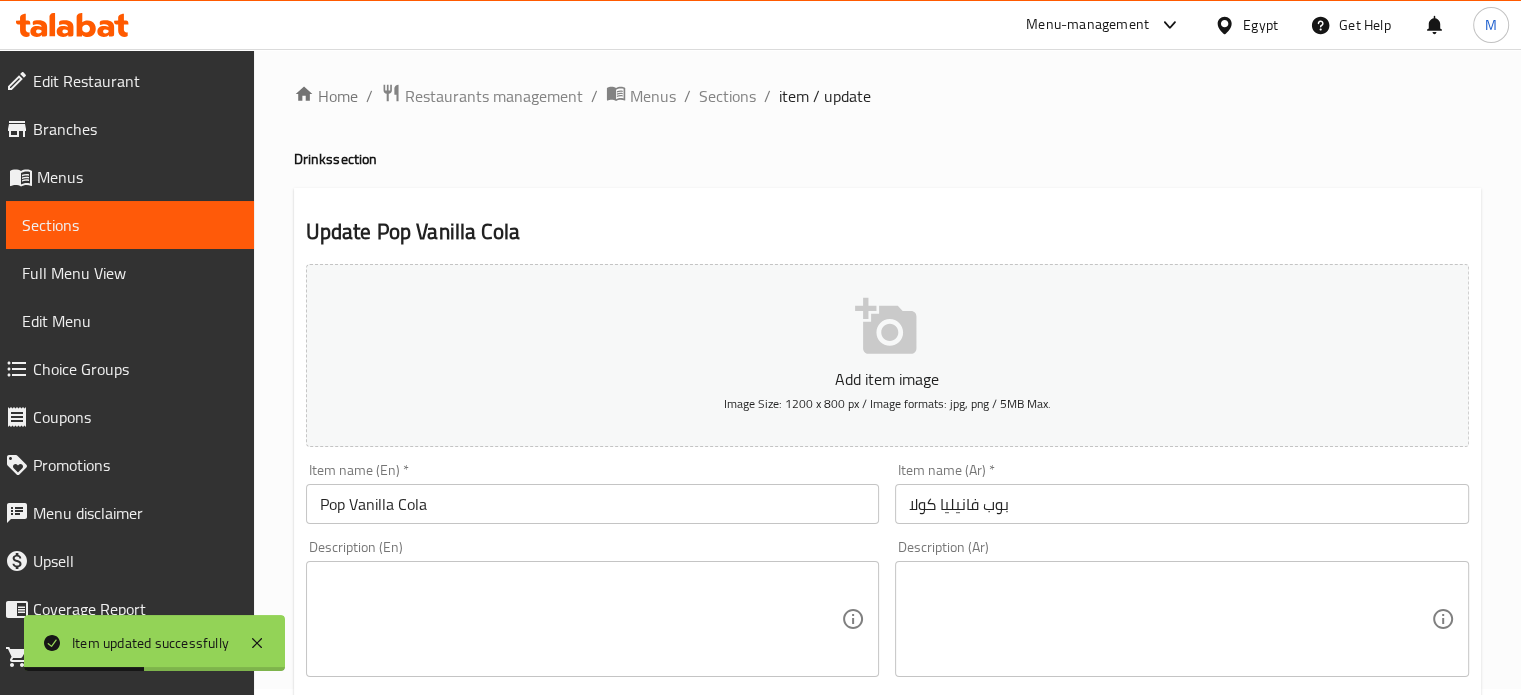 scroll, scrollTop: 0, scrollLeft: 0, axis: both 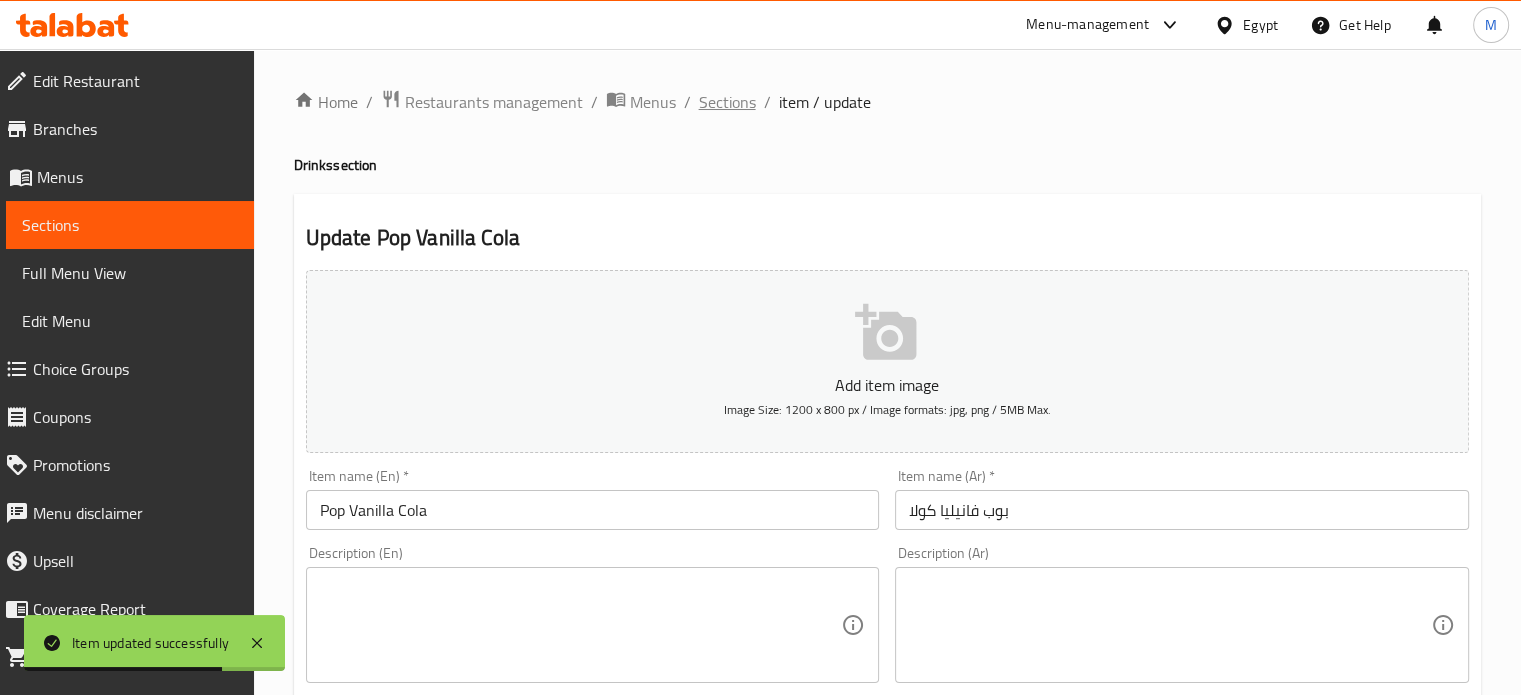 click on "Sections" at bounding box center (727, 102) 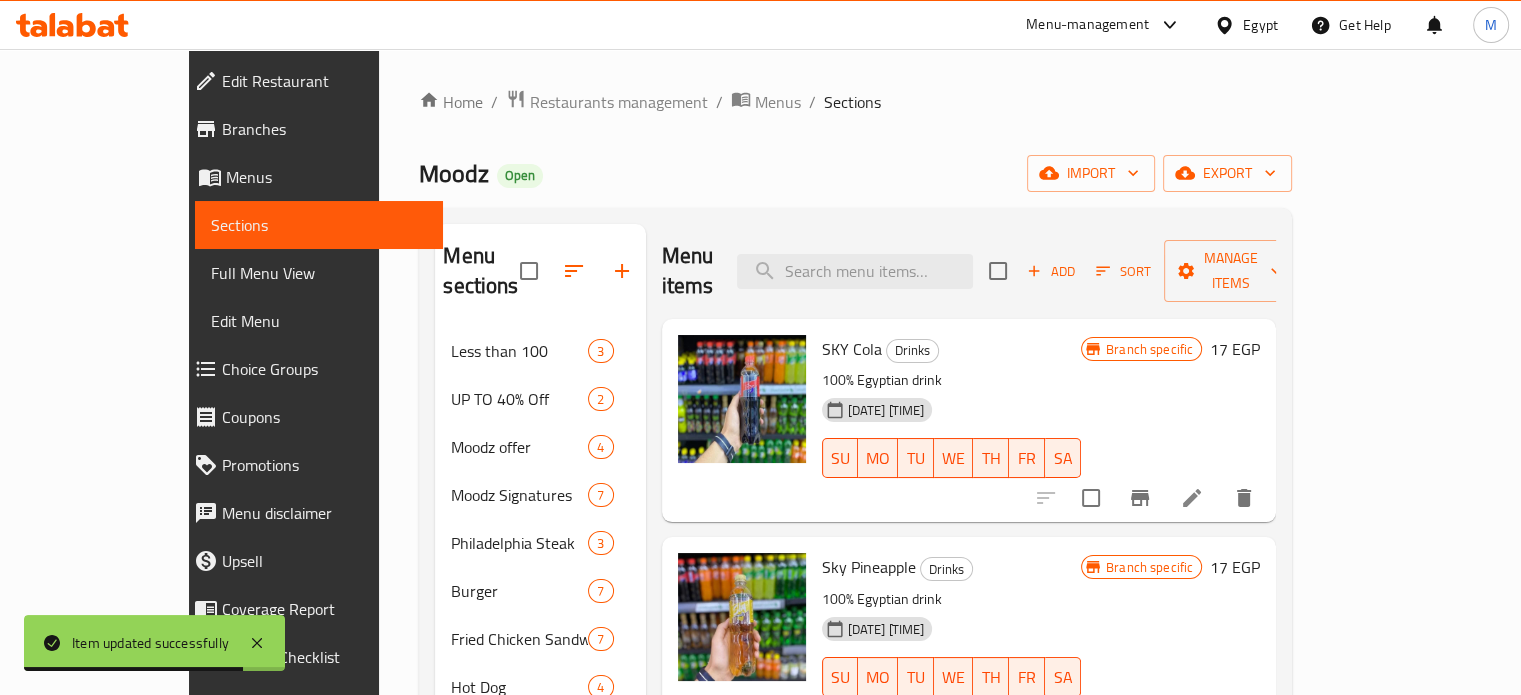 scroll, scrollTop: 2263, scrollLeft: 0, axis: vertical 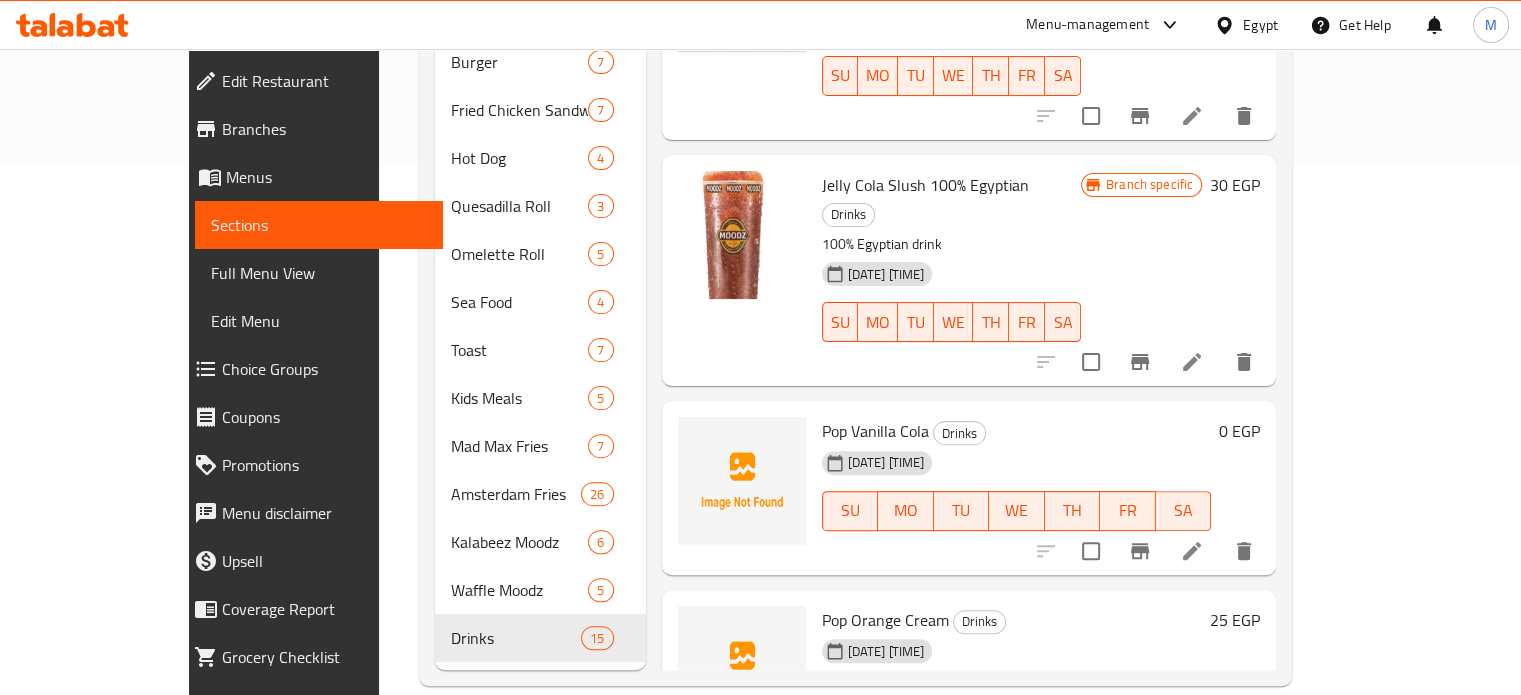 click 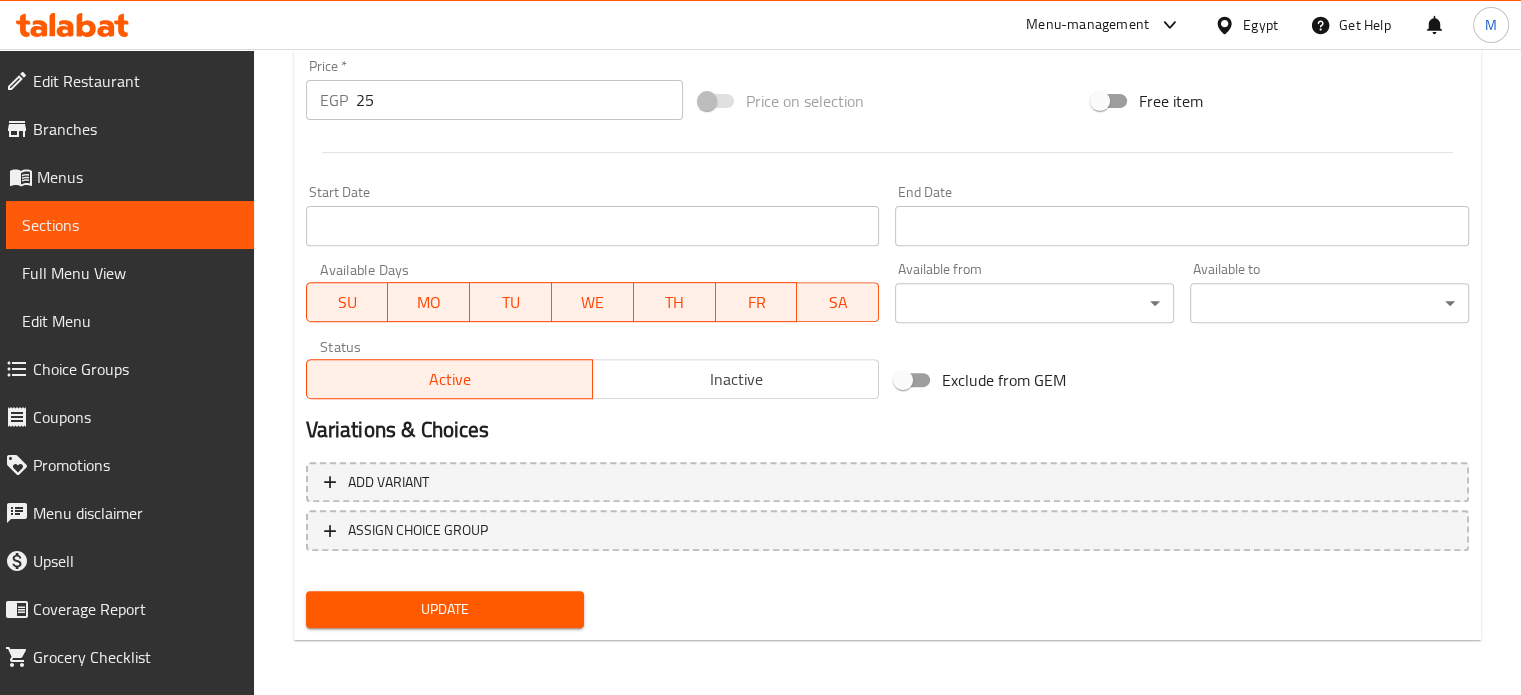 scroll, scrollTop: 0, scrollLeft: 0, axis: both 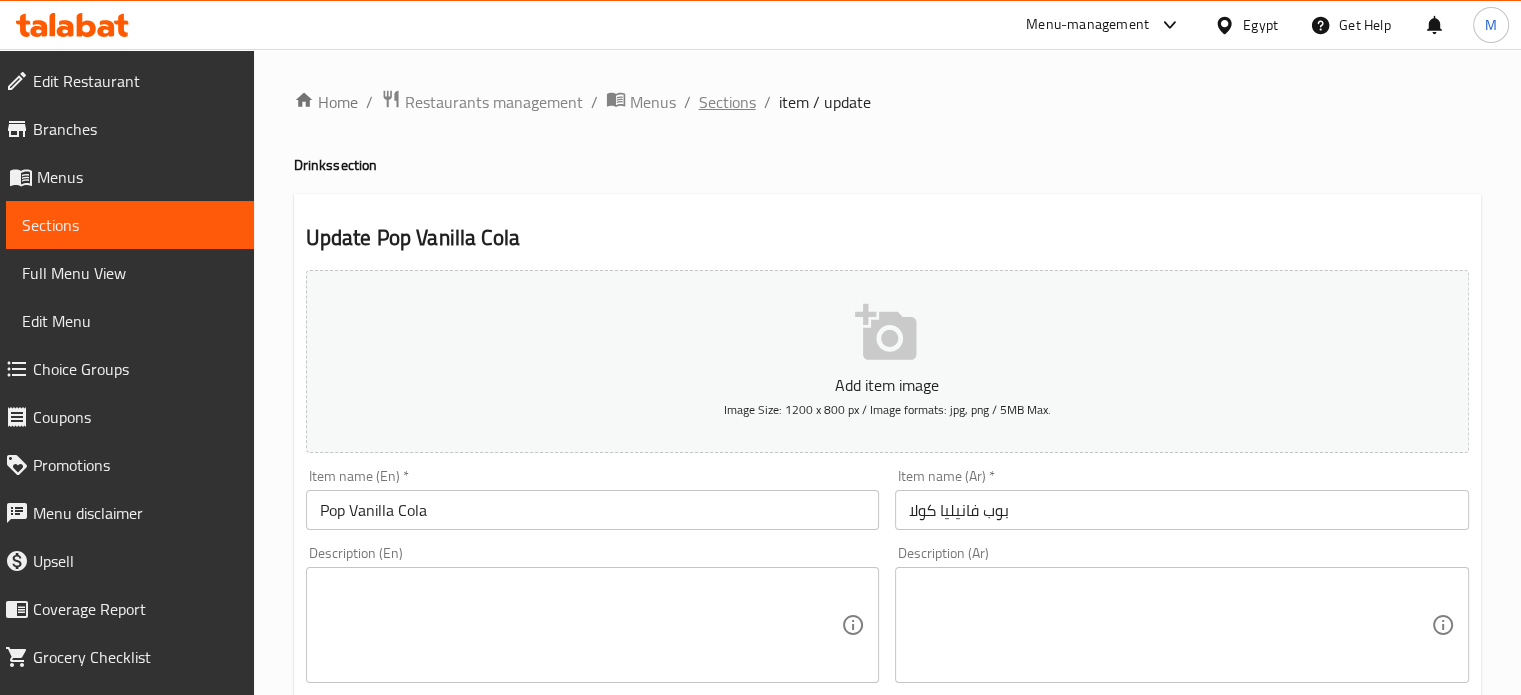 click on "Sections" at bounding box center [727, 102] 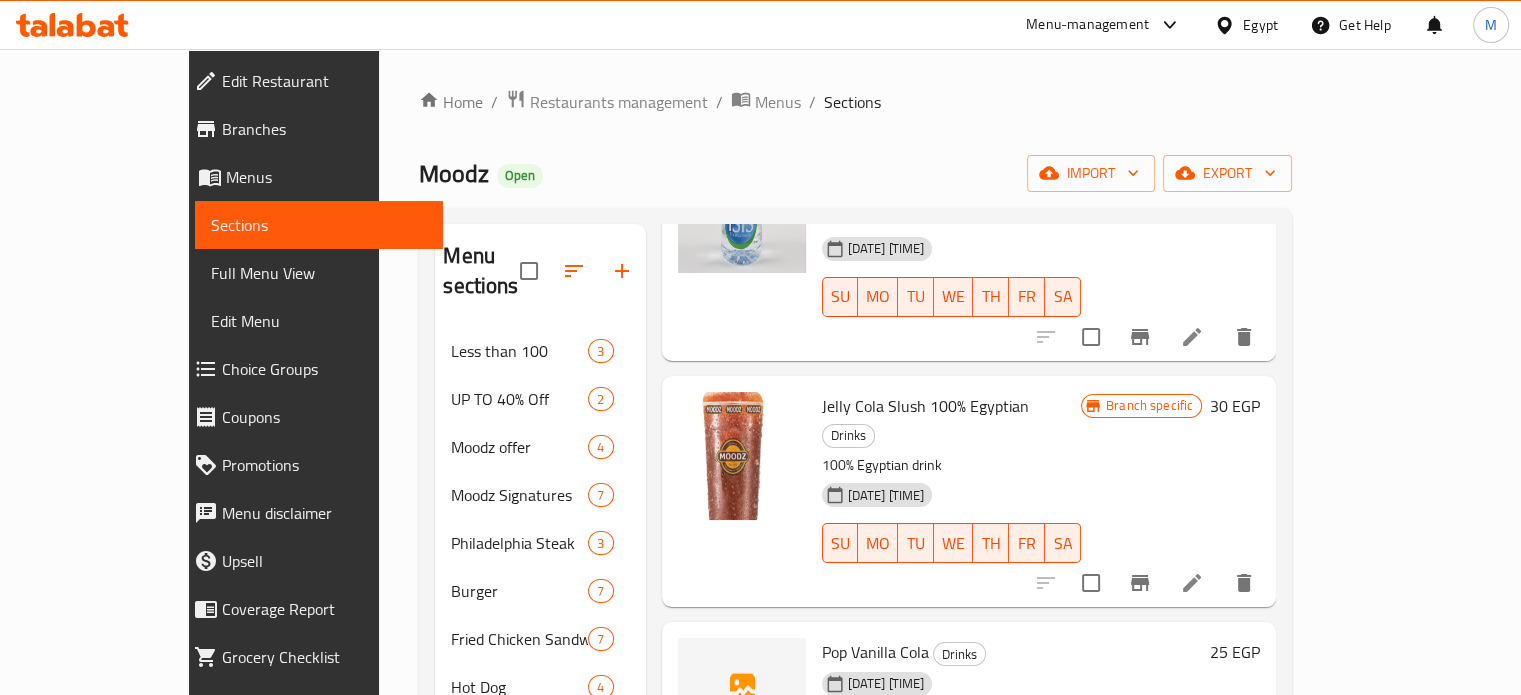 scroll, scrollTop: 2263, scrollLeft: 0, axis: vertical 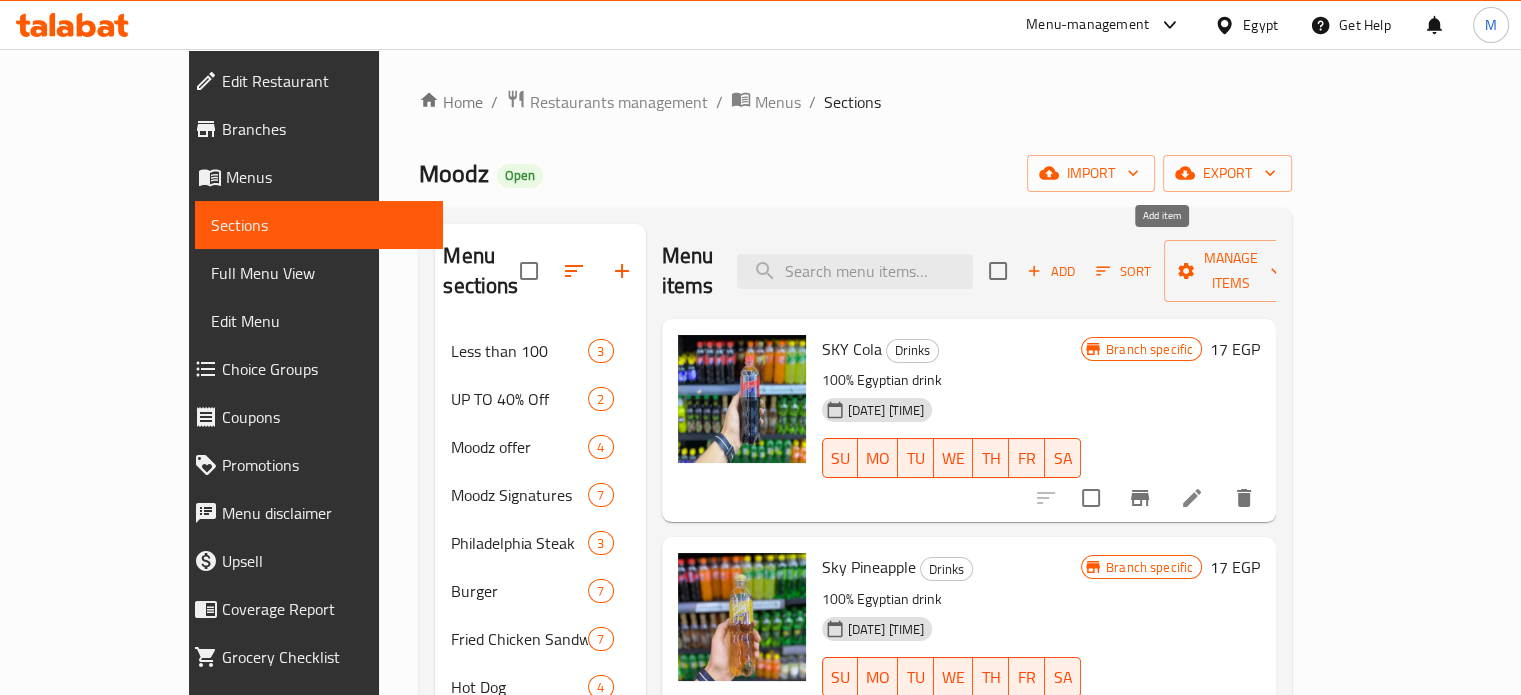 click on "Add" at bounding box center (1051, 271) 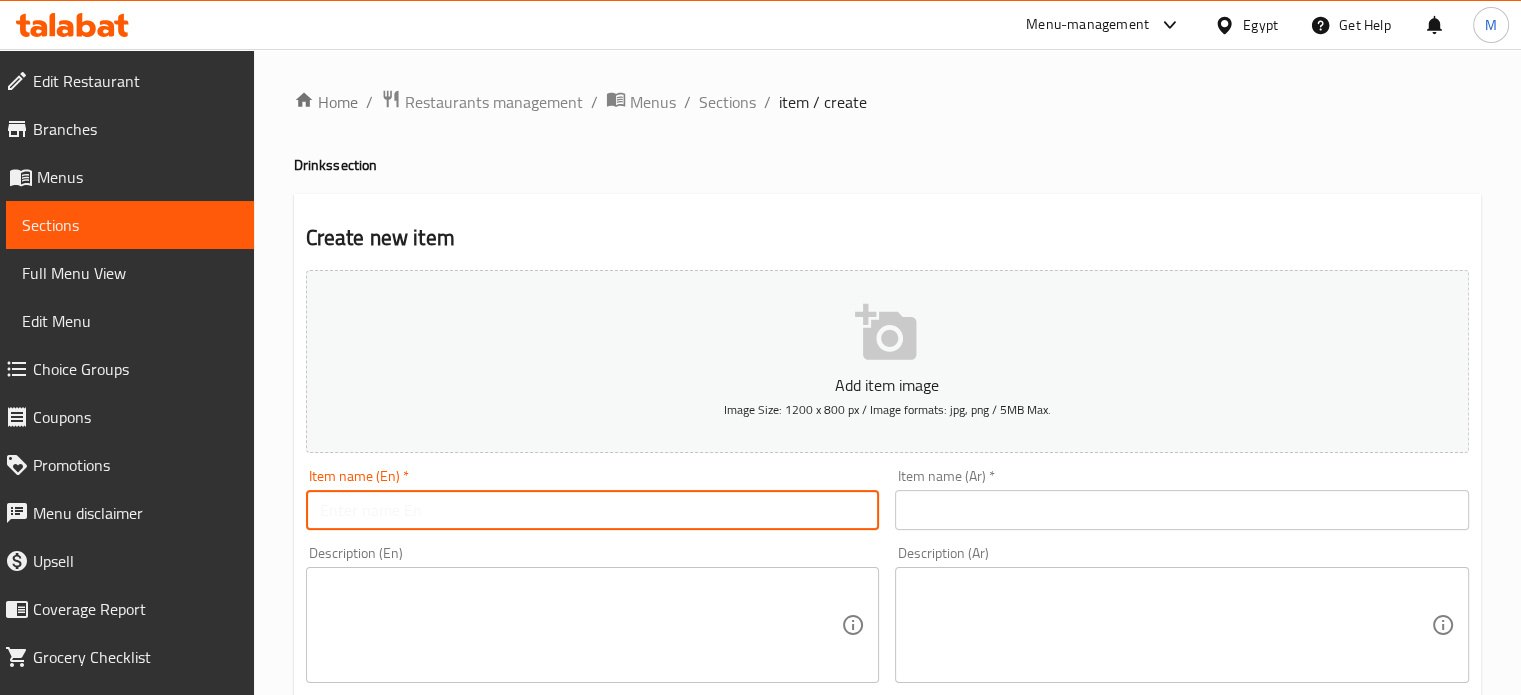 click at bounding box center [593, 510] 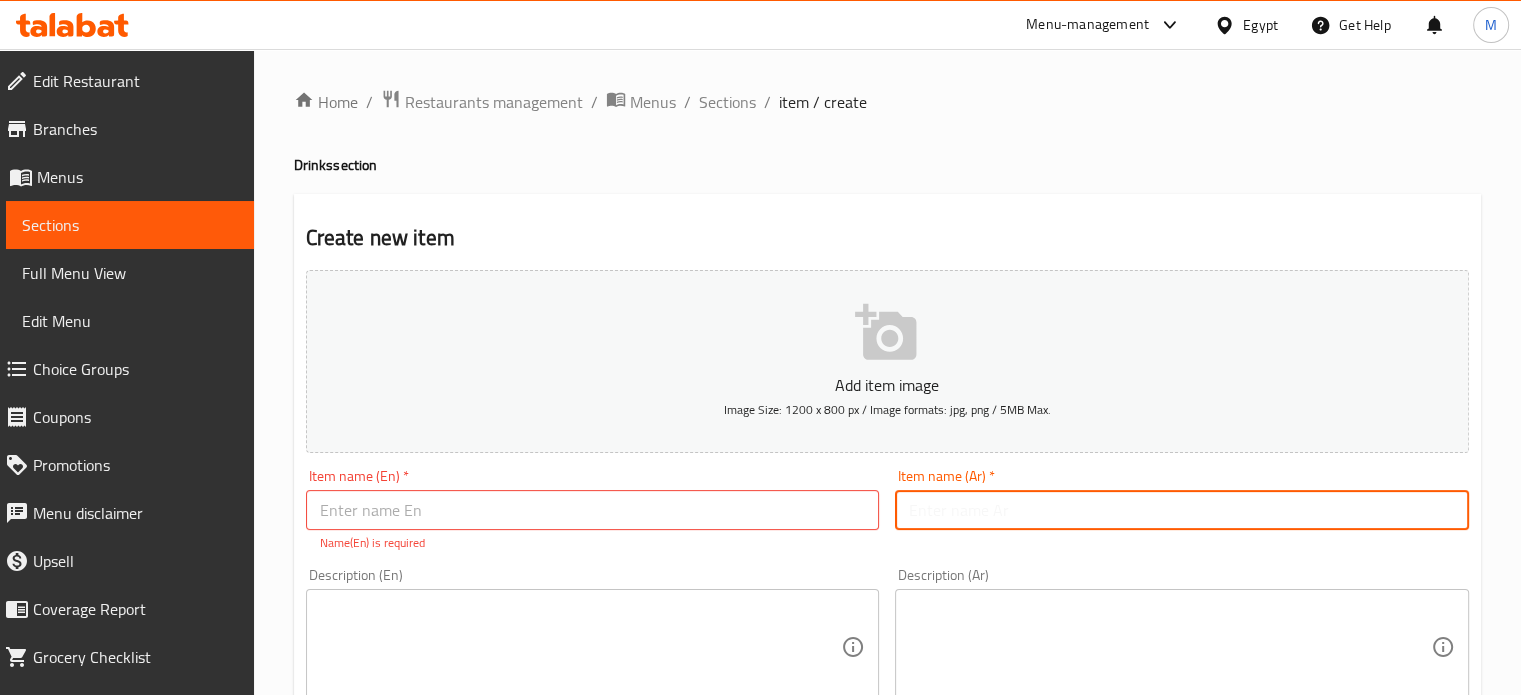 click at bounding box center [1182, 510] 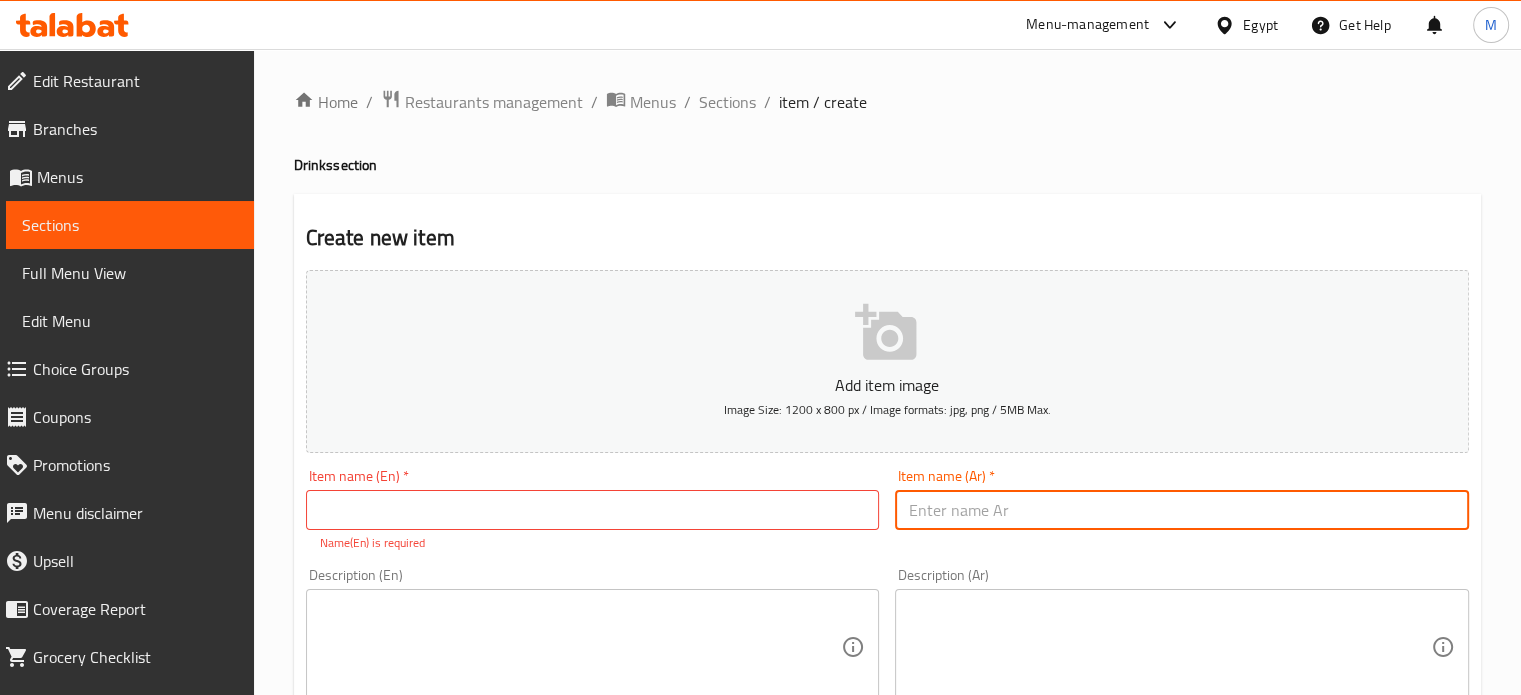 paste on "بوب توت" 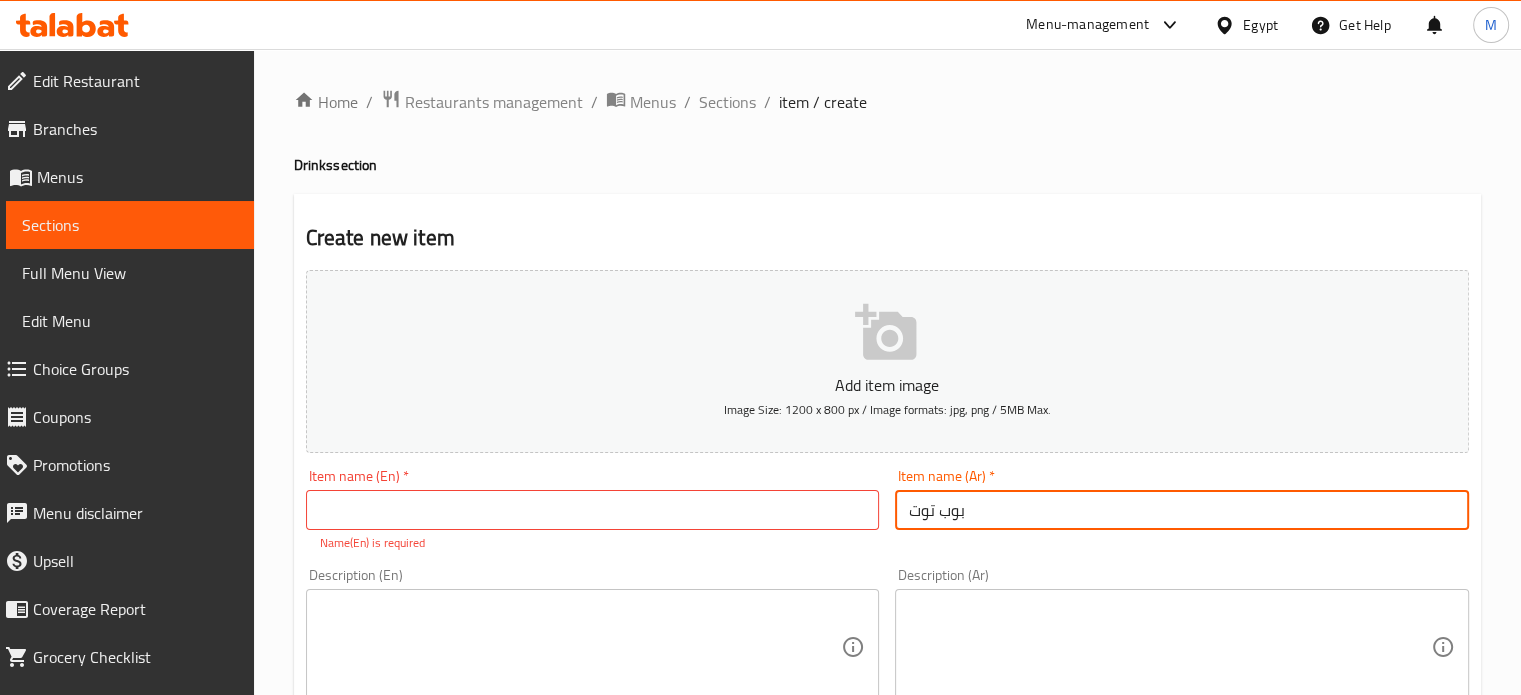 type on "بوب توت" 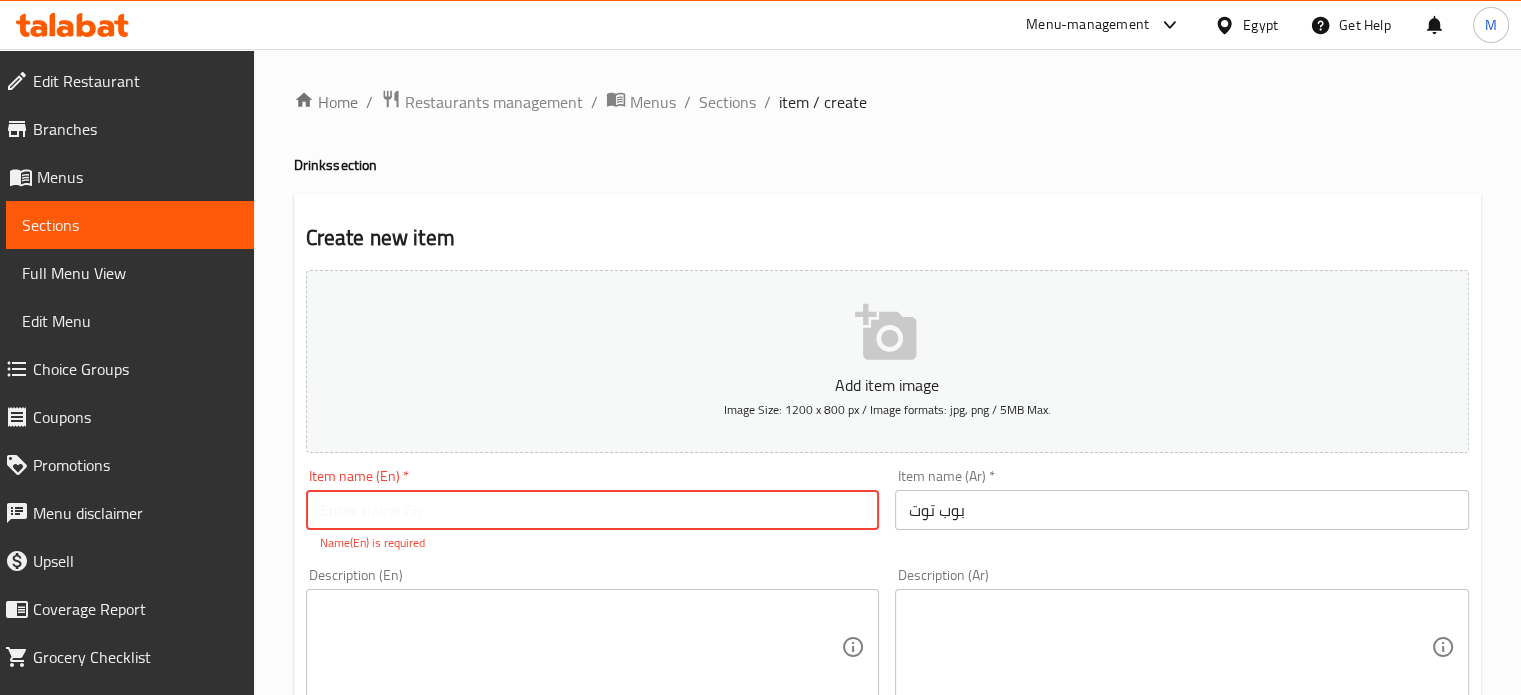 click at bounding box center (593, 510) 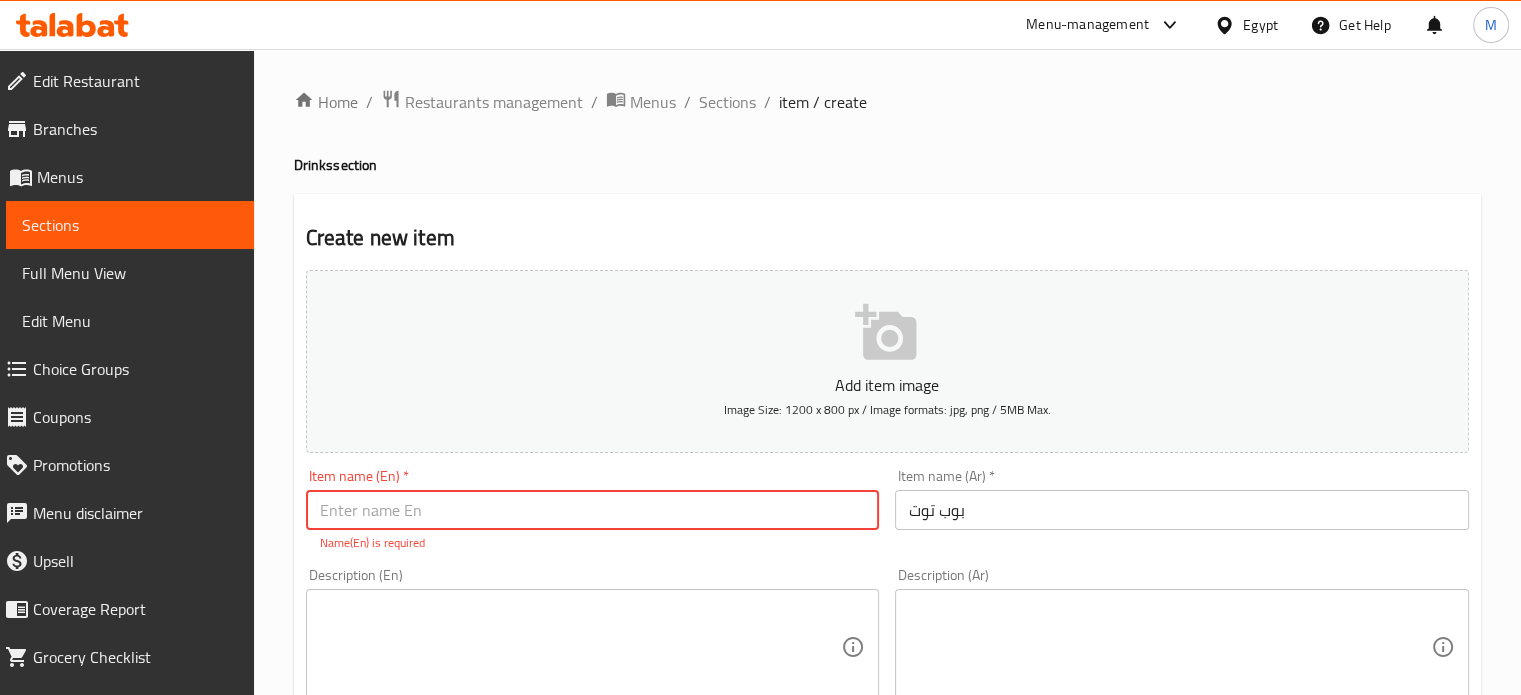 paste on "Pop Berry Lime Sublime" 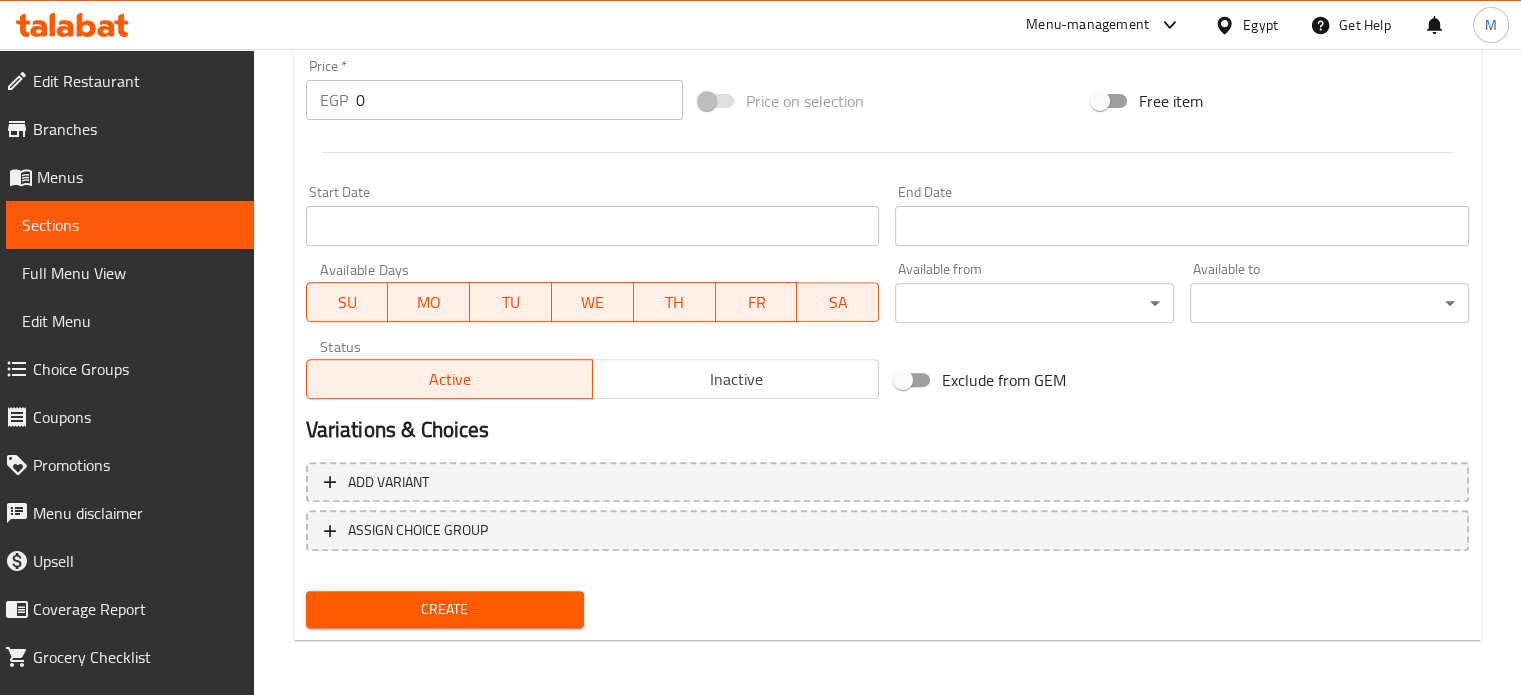 type on "Pop Berry Lime Sublime" 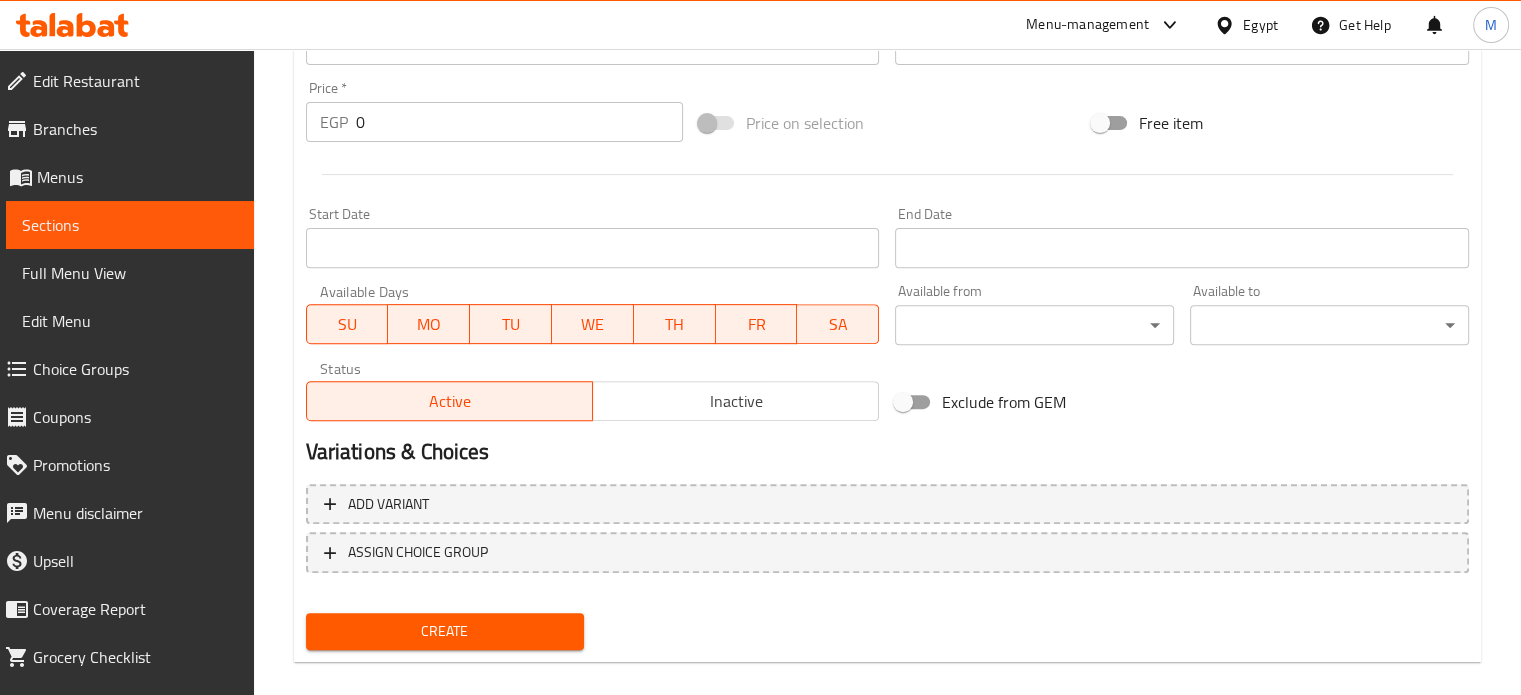 drag, startPoint x: 316, startPoint y: 110, endPoint x: 304, endPoint y: 110, distance: 12 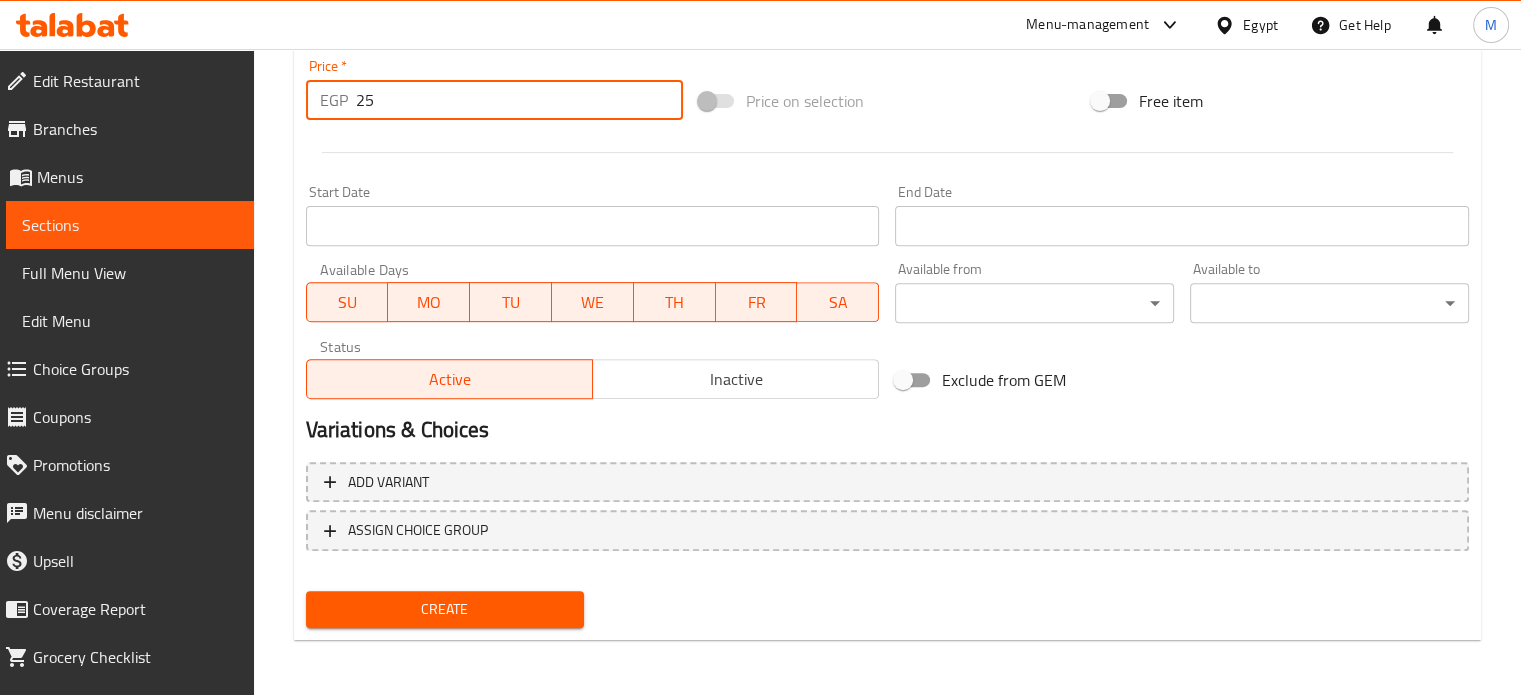 type on "25" 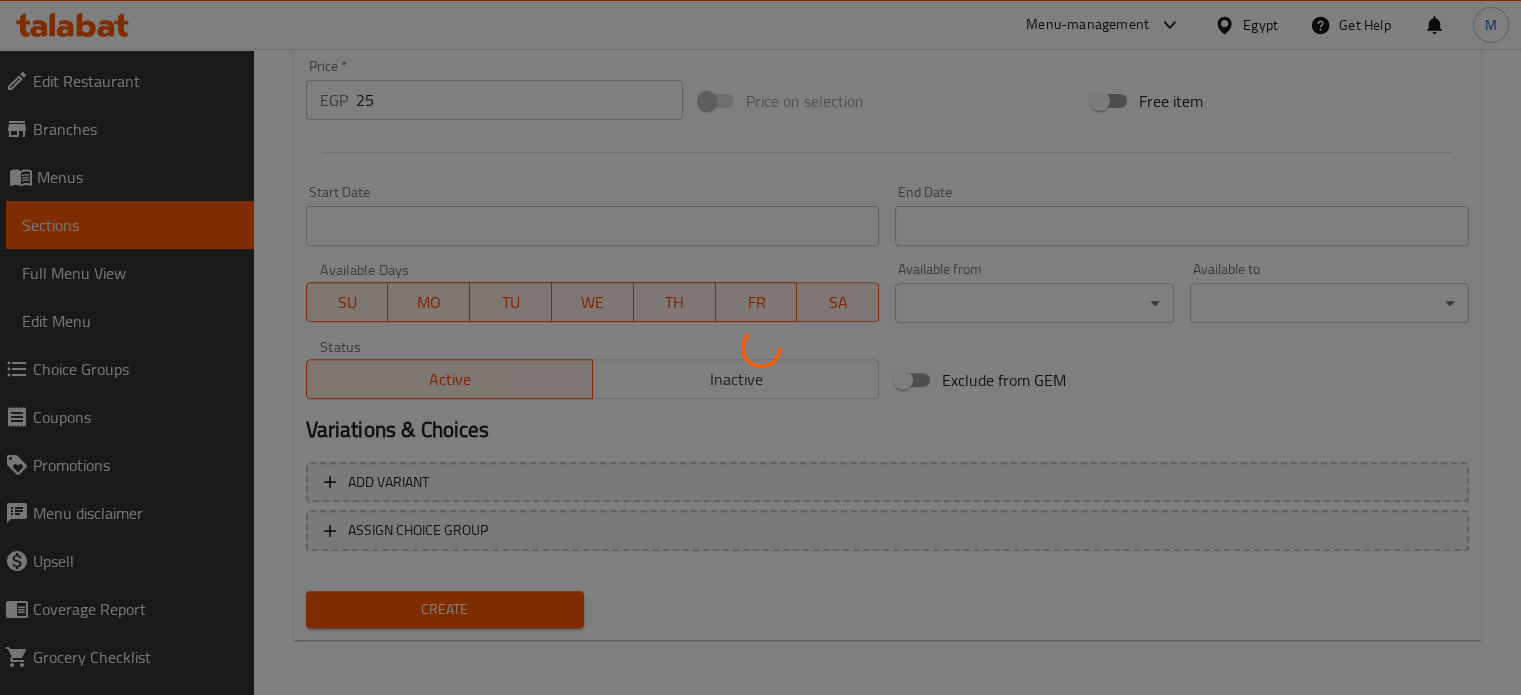 type 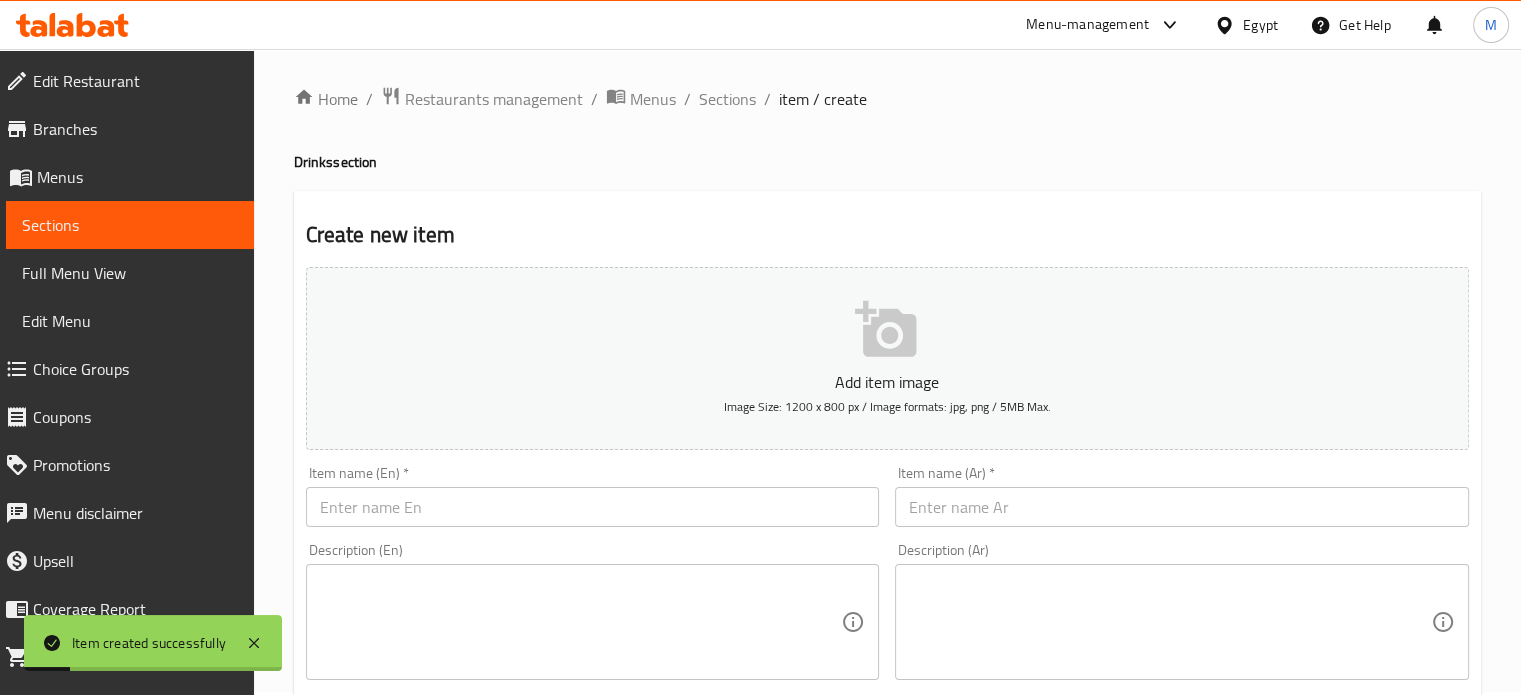 scroll, scrollTop: 0, scrollLeft: 0, axis: both 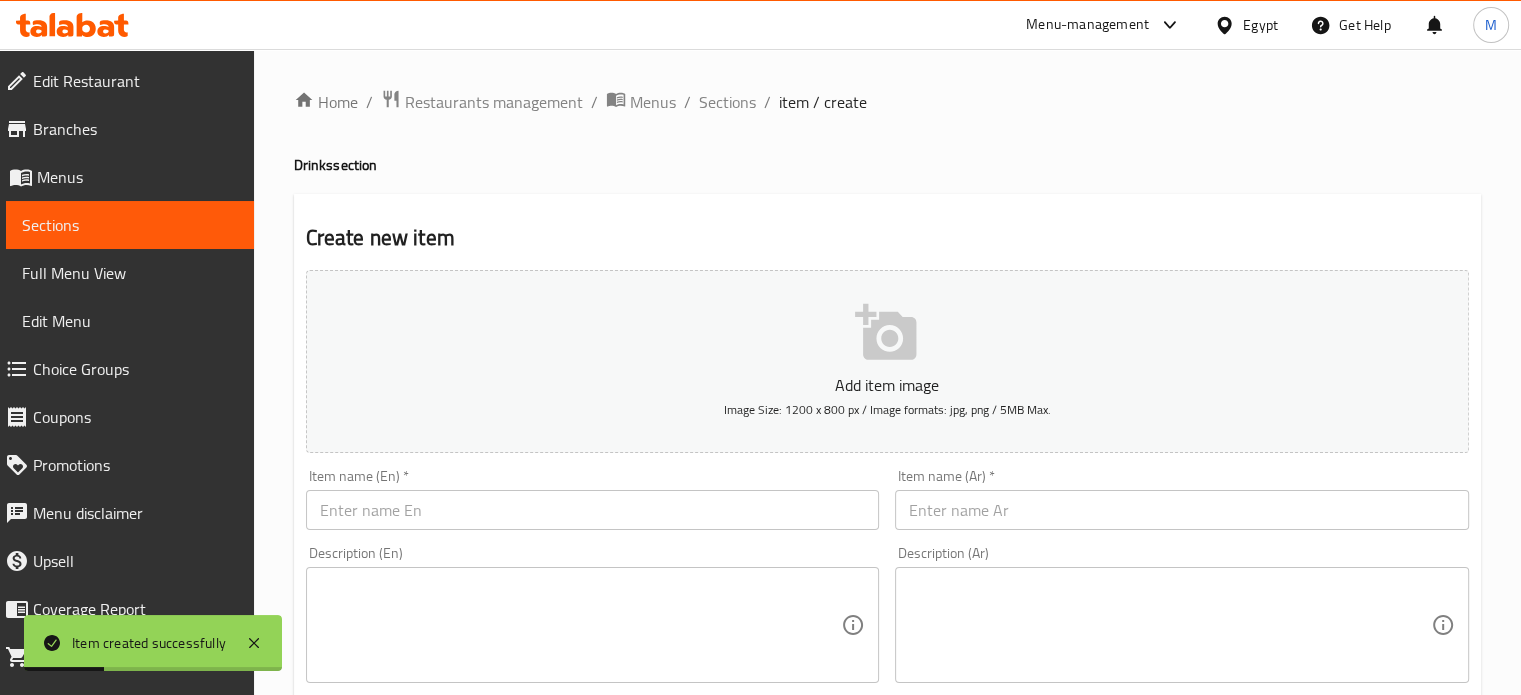 click at bounding box center (593, 510) 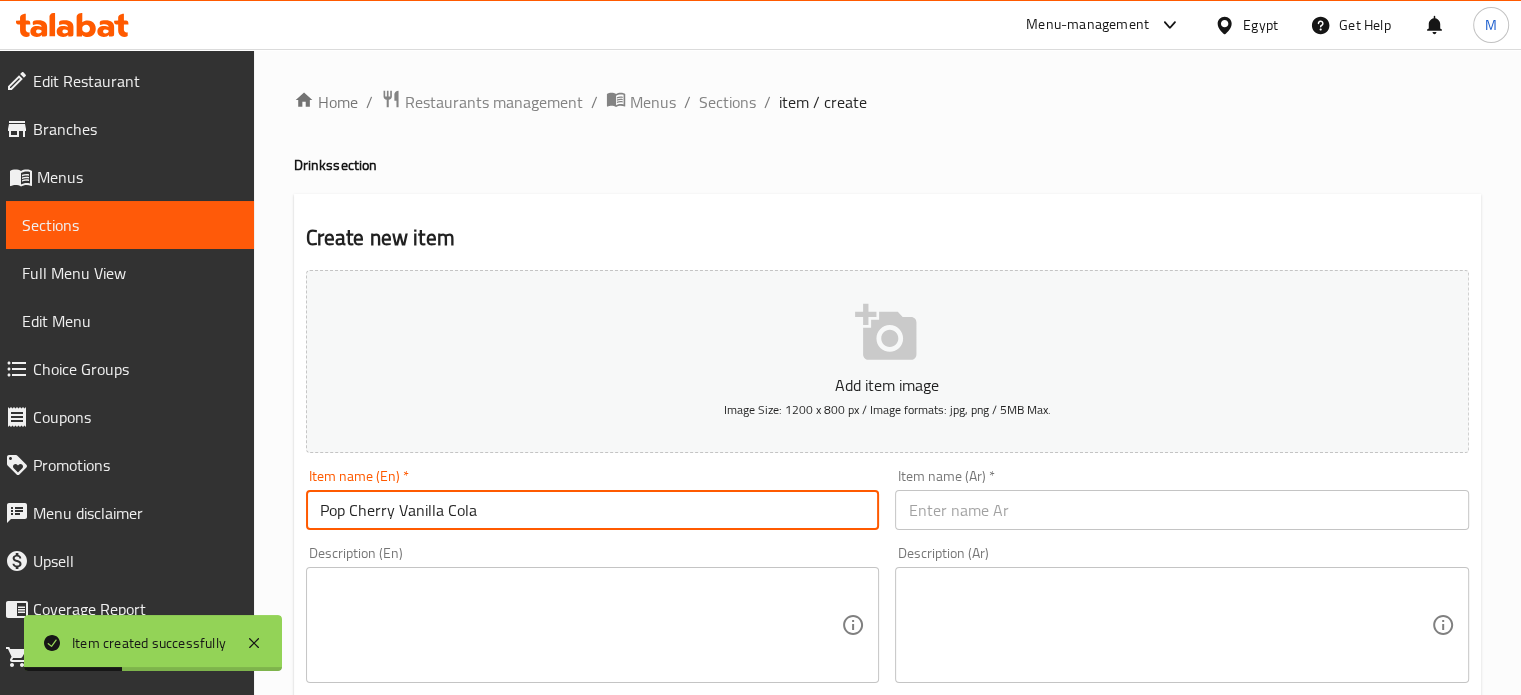 type on "Pop Cherry Vanilla Cola" 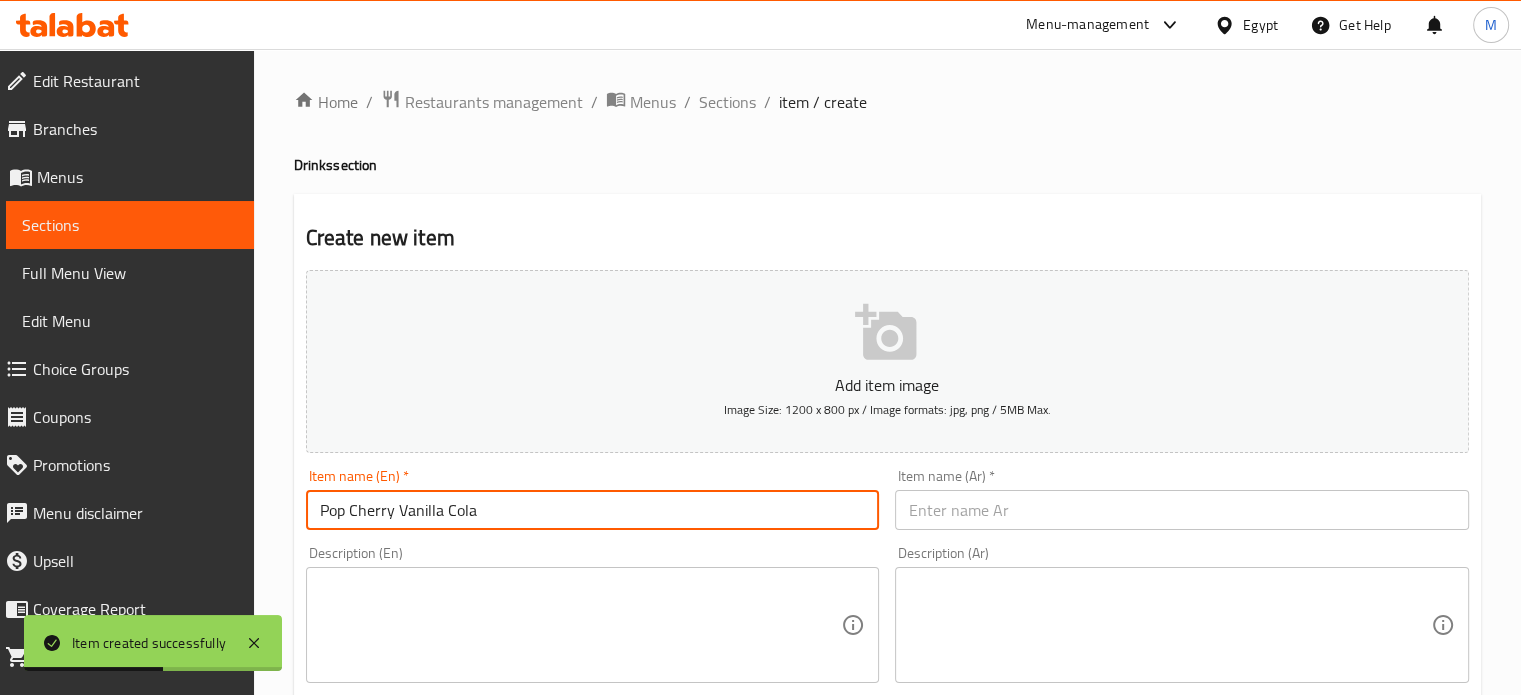 click at bounding box center [1182, 510] 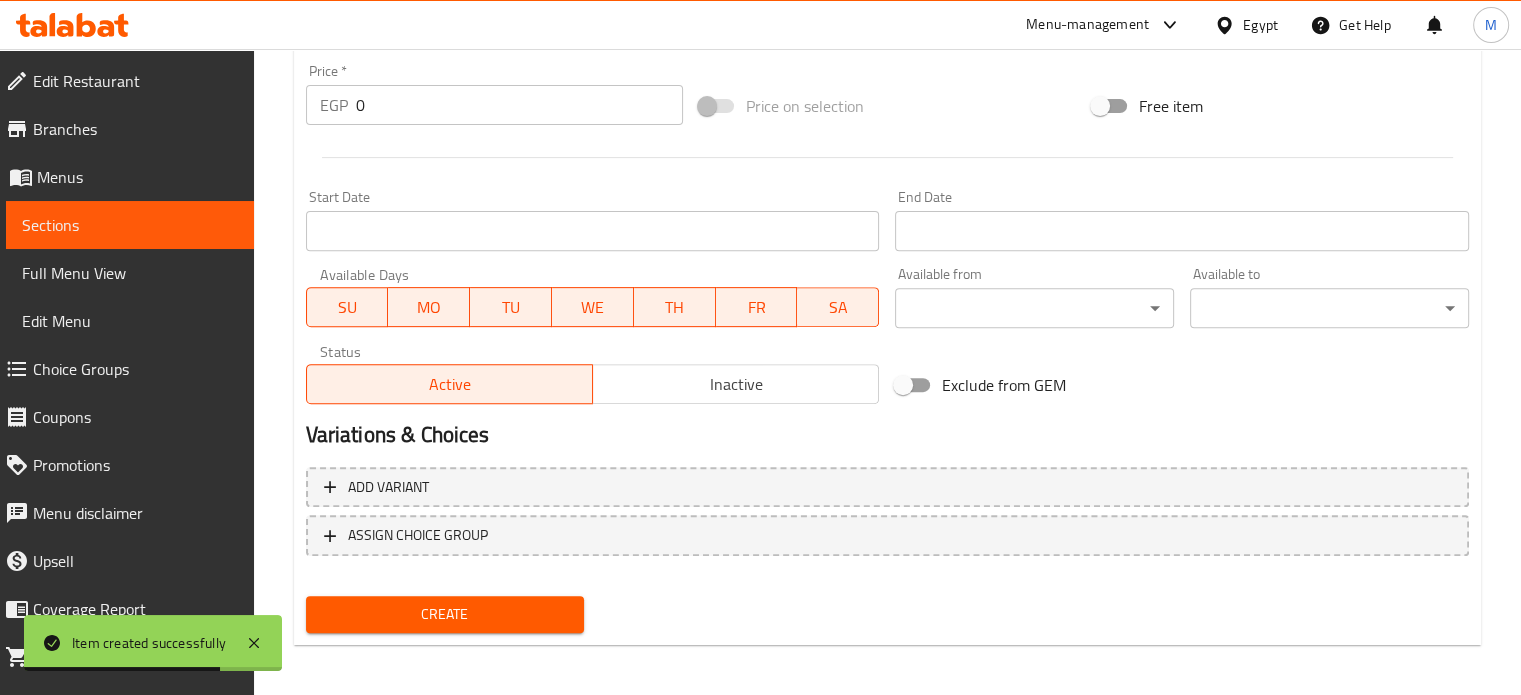 scroll, scrollTop: 717, scrollLeft: 0, axis: vertical 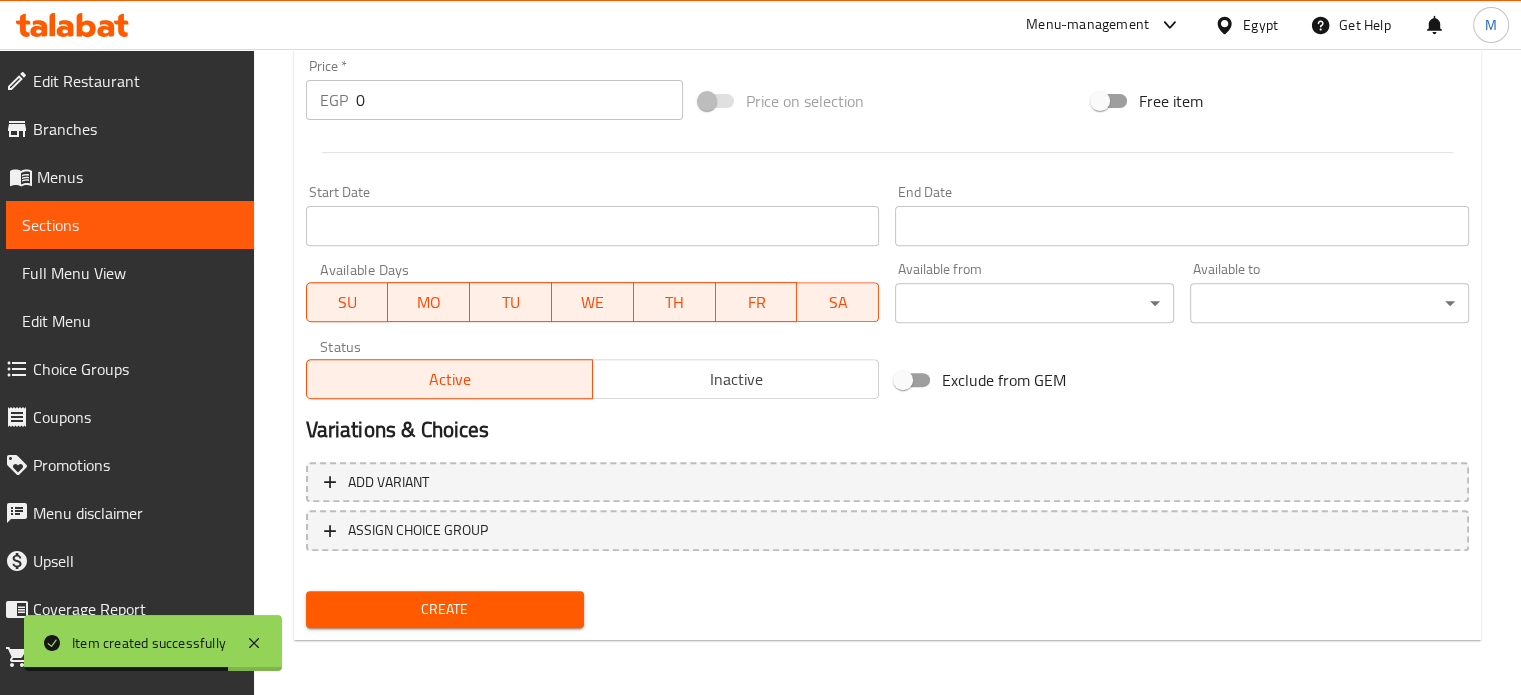 type on "بوب فانيليا توت كولا" 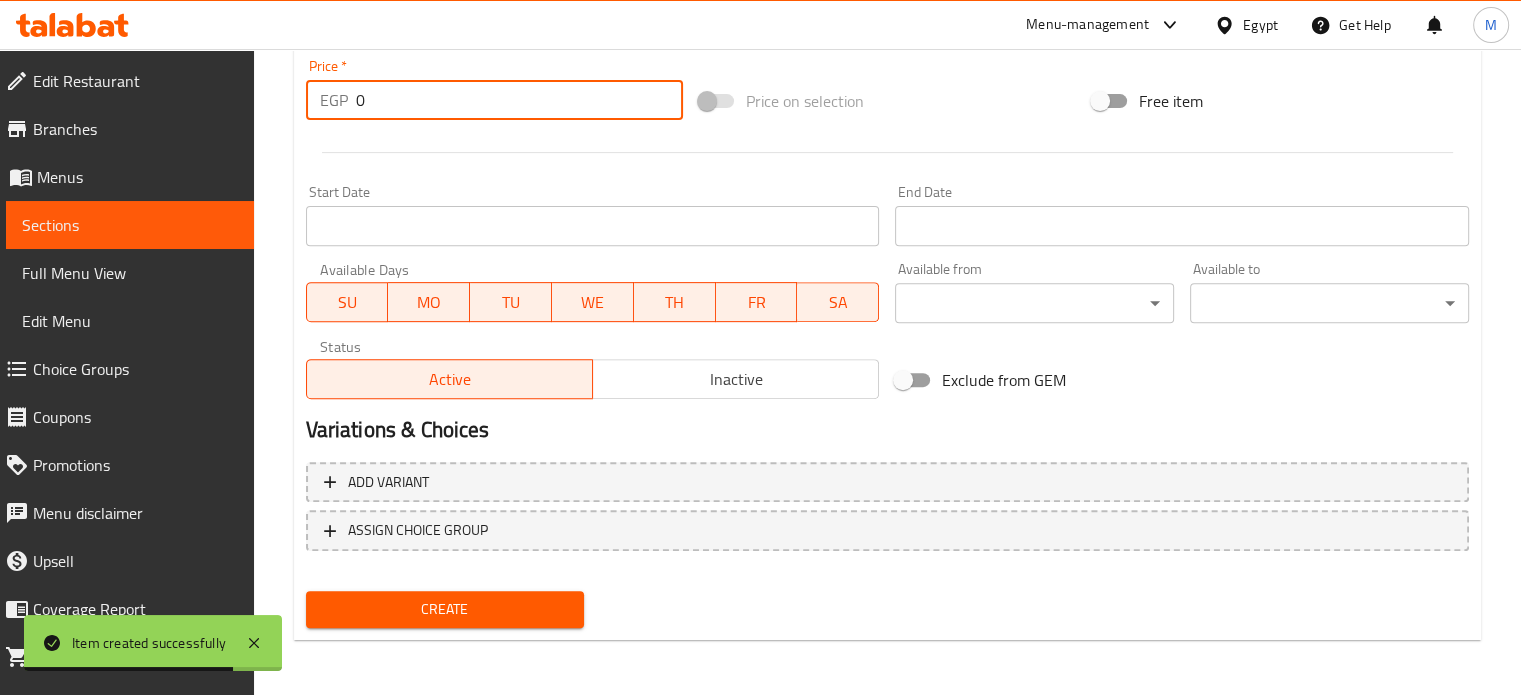 drag, startPoint x: 379, startPoint y: 103, endPoint x: 335, endPoint y: 91, distance: 45.607018 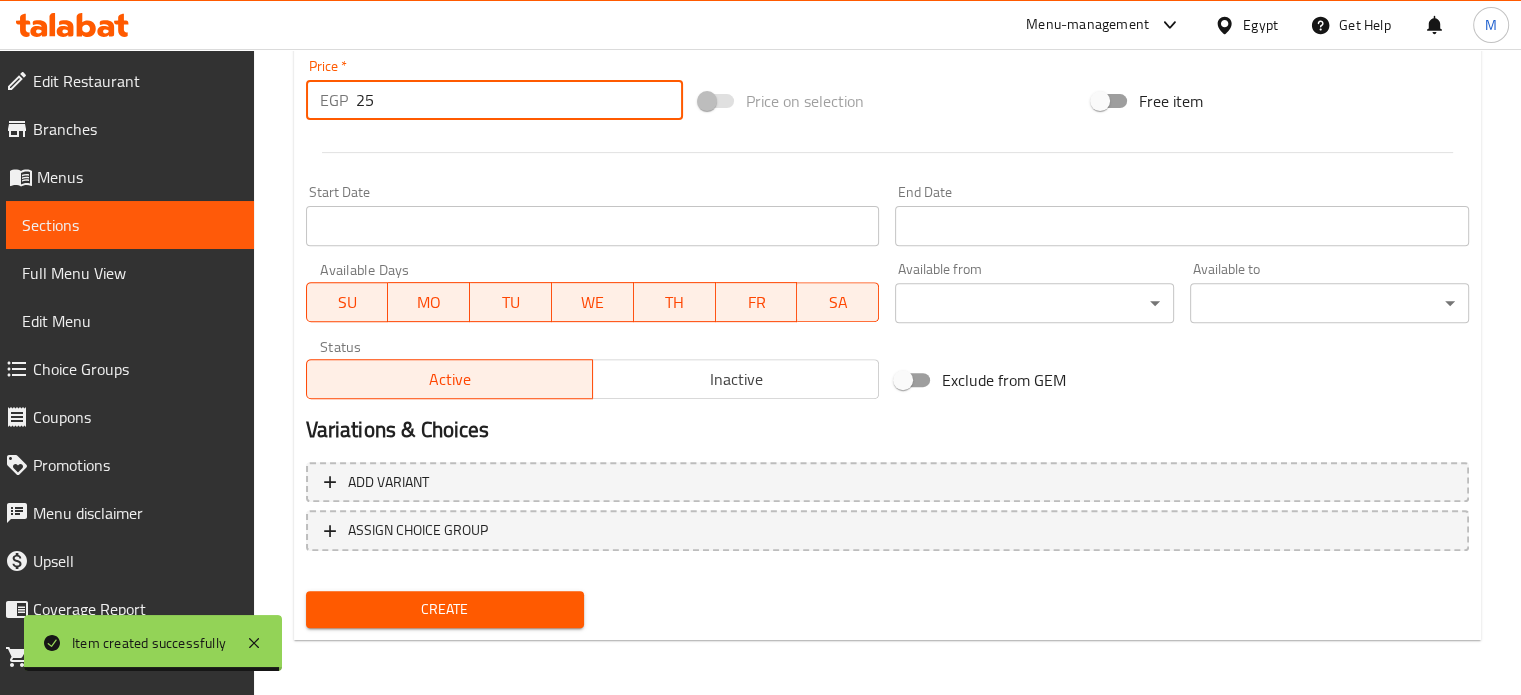 type on "25" 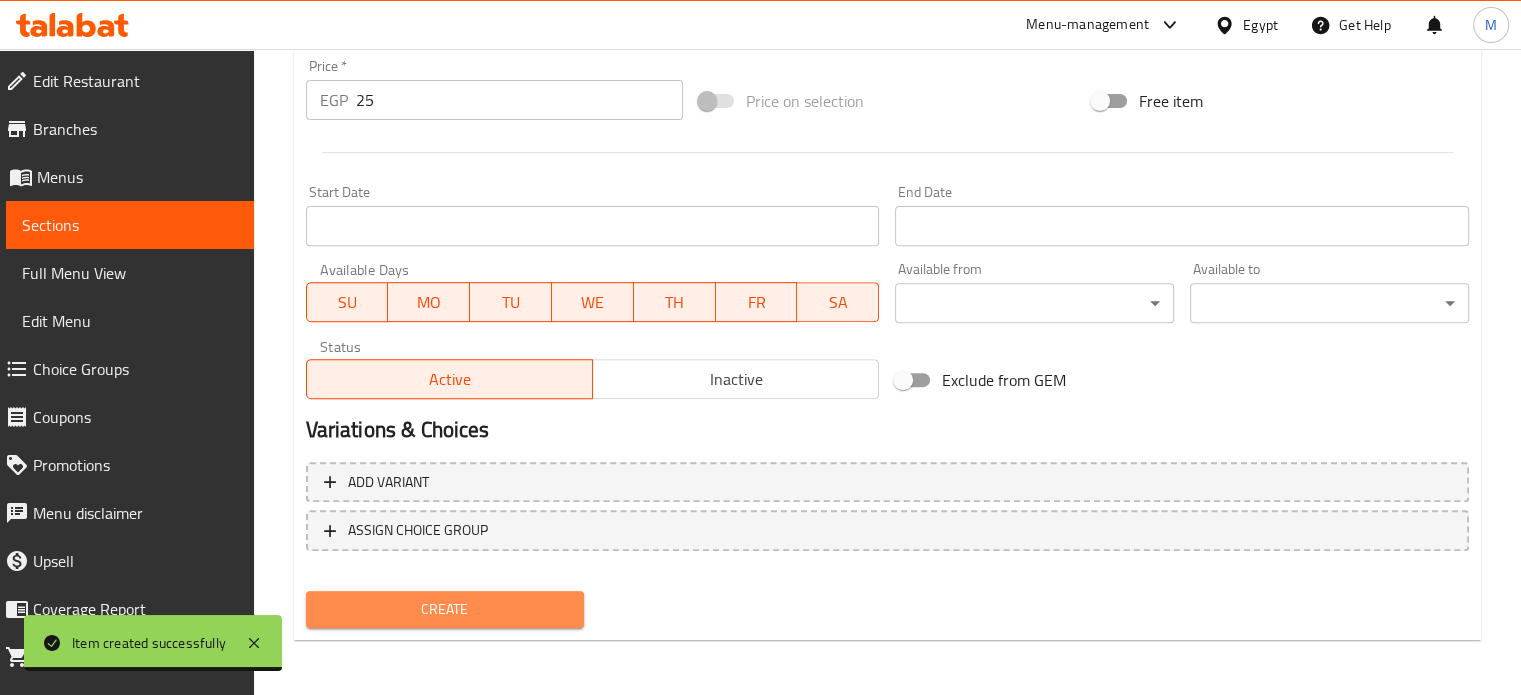 click on "Create" at bounding box center (445, 609) 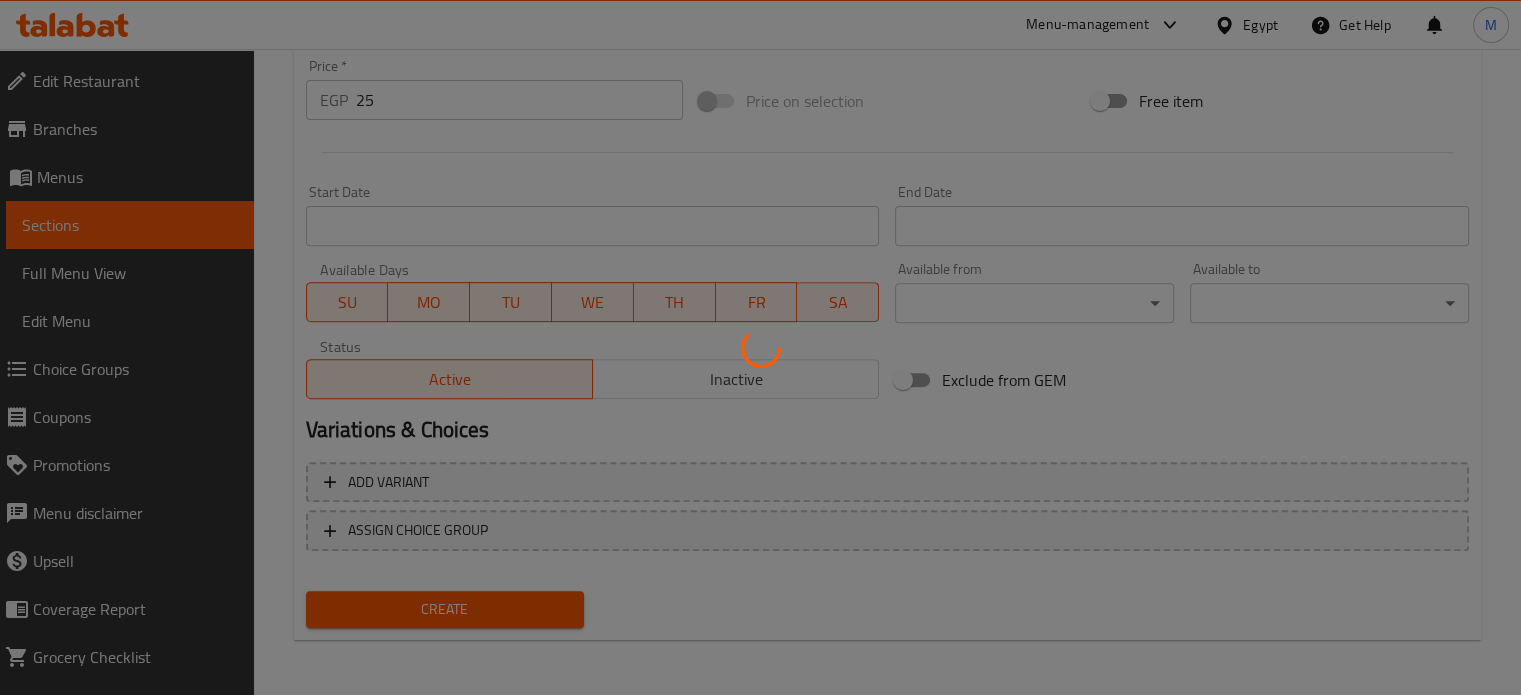 type 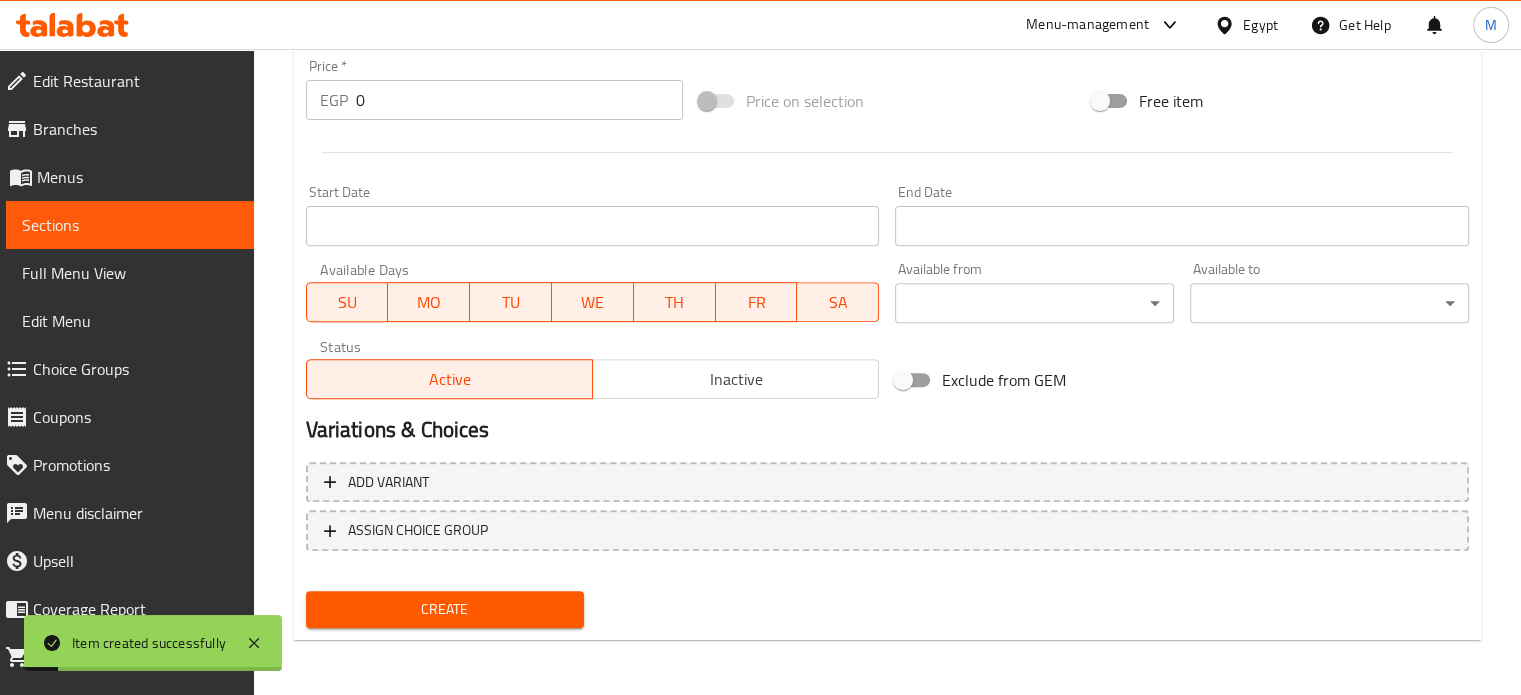 scroll, scrollTop: 0, scrollLeft: 0, axis: both 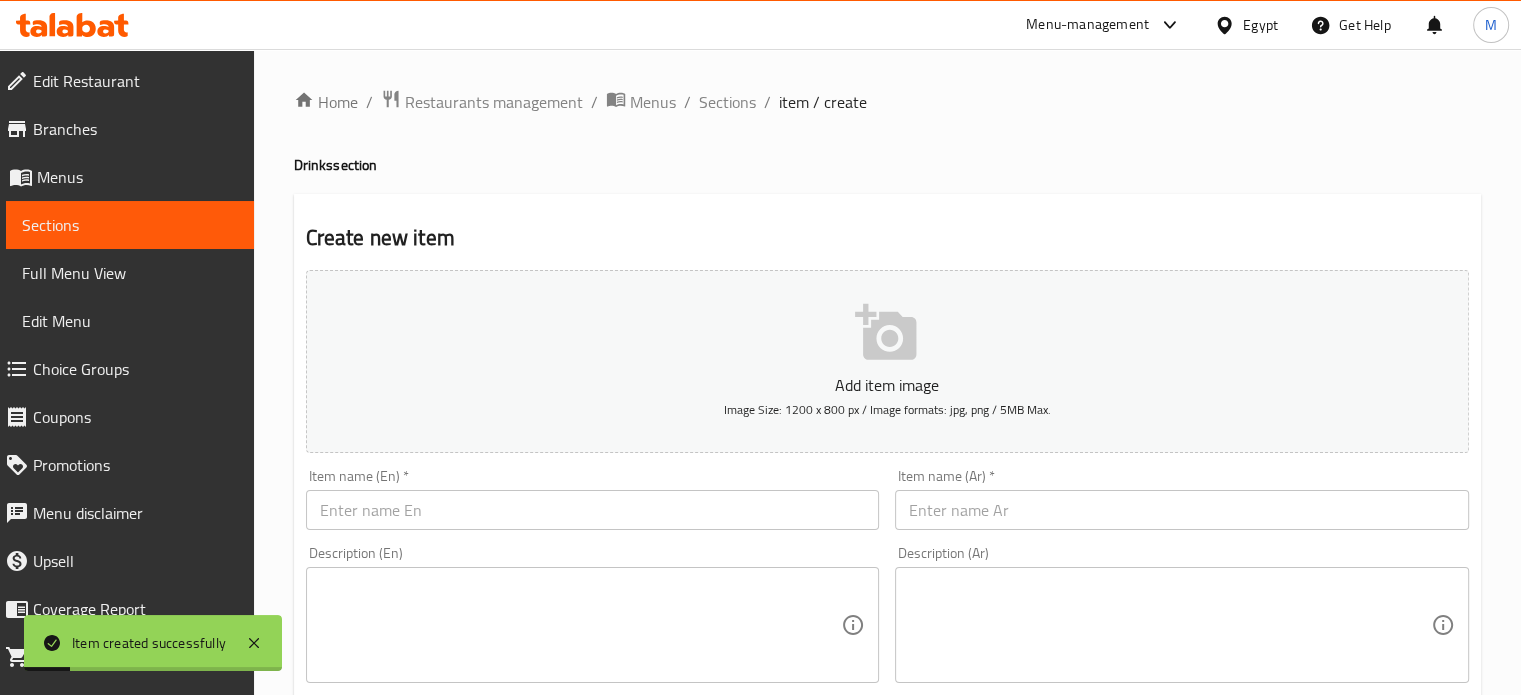 paste on "بوب فانيليا" 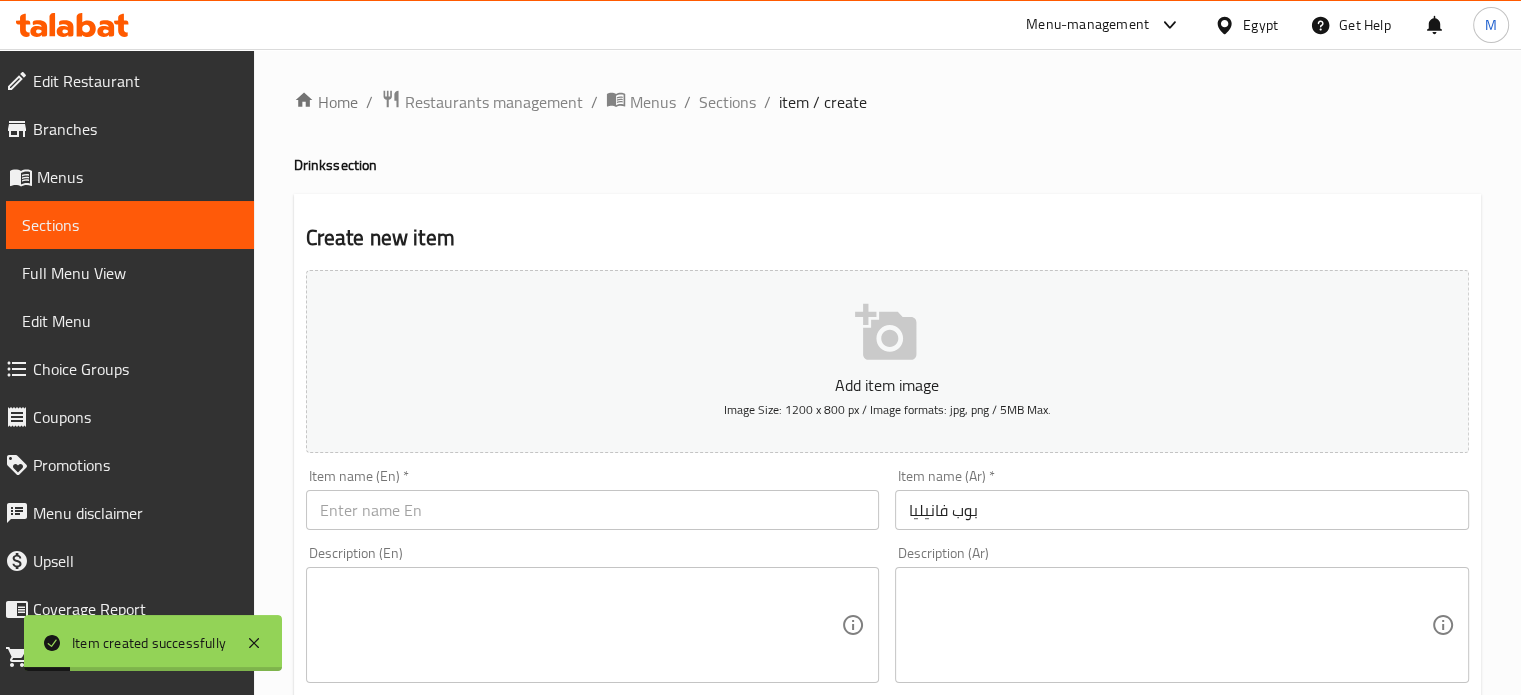 click on "بوب فانيليا" at bounding box center (1182, 510) 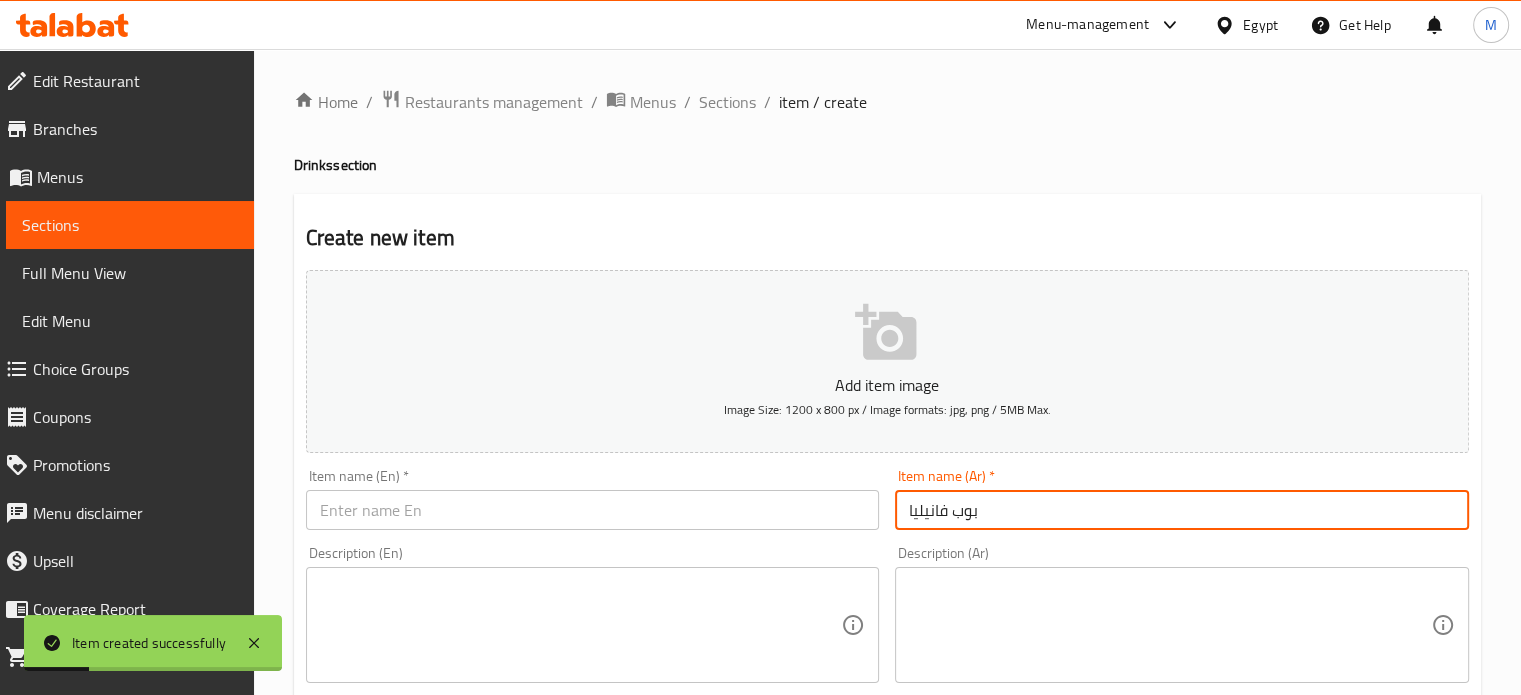 type on "بوب فانيليا" 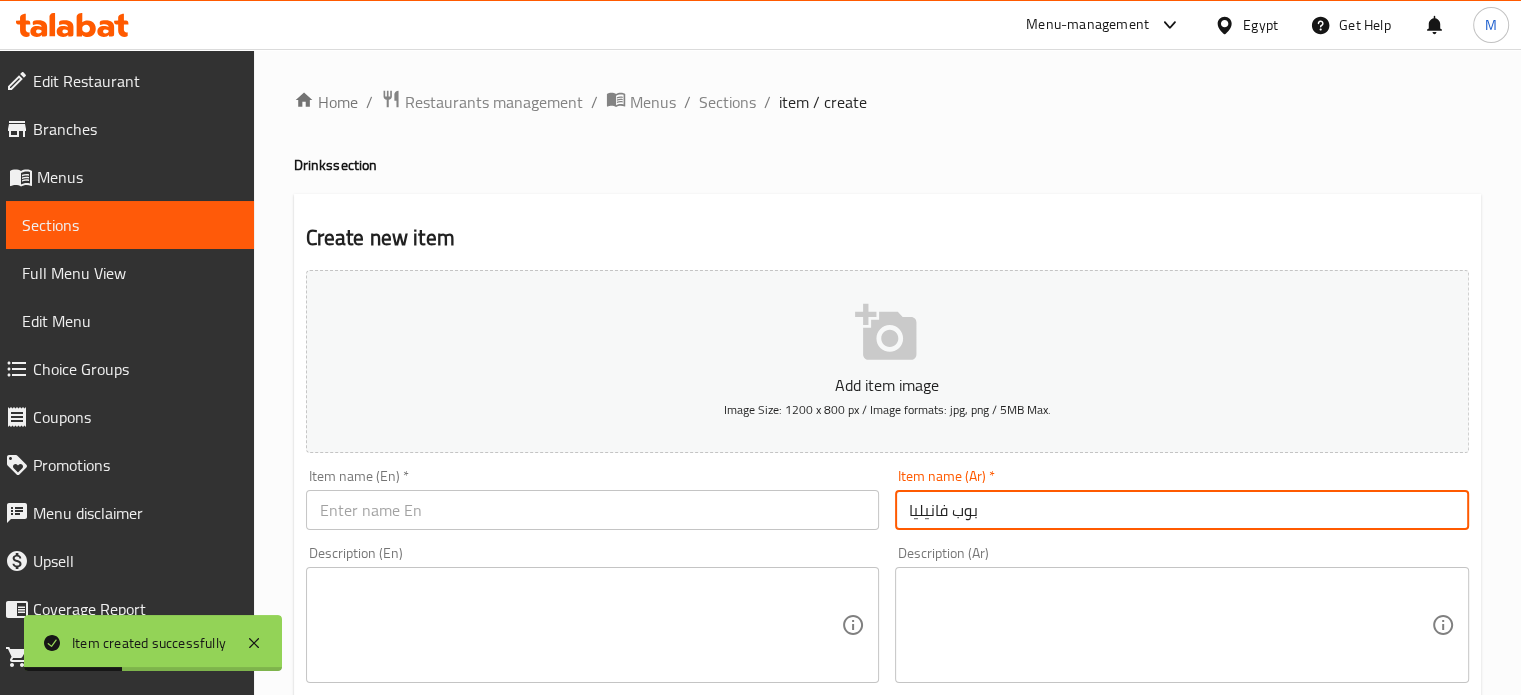 click at bounding box center (593, 510) 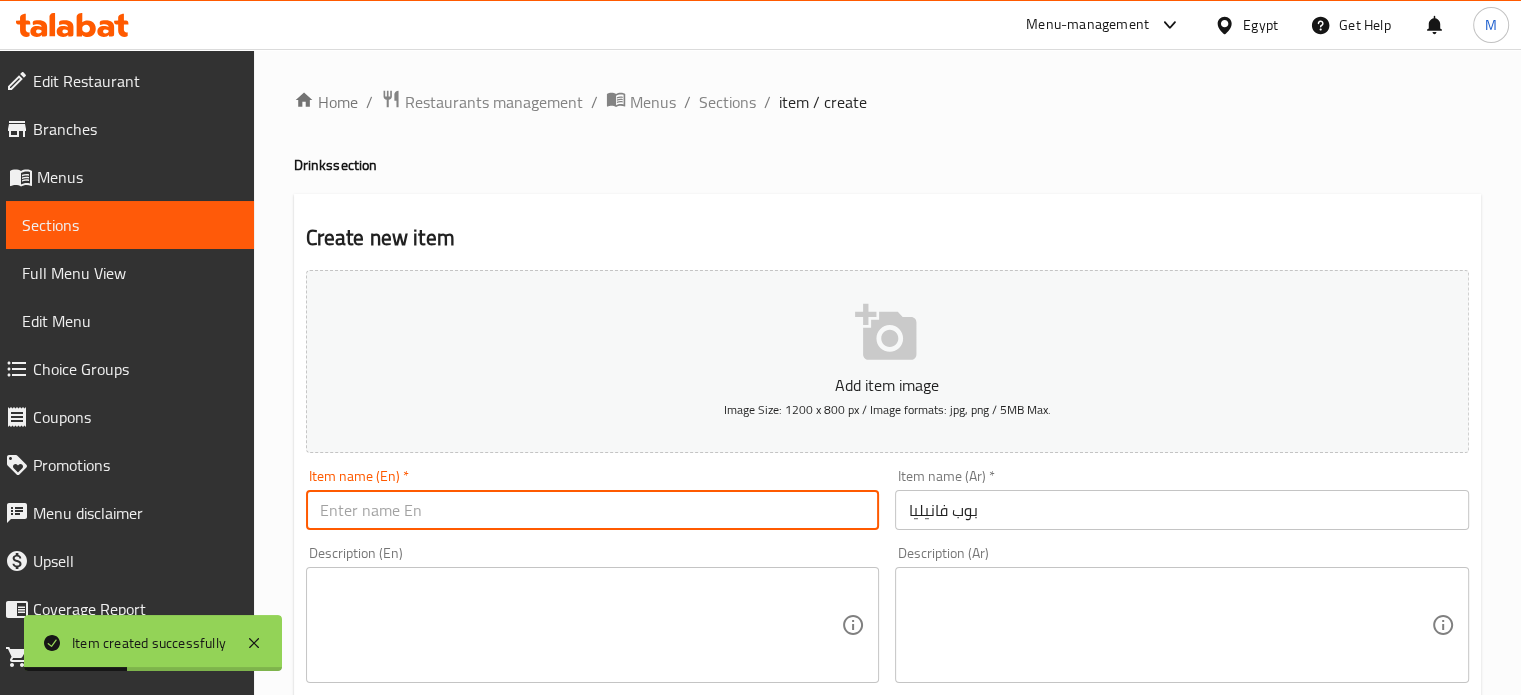 paste on "Pop Vanilla Cream Soda" 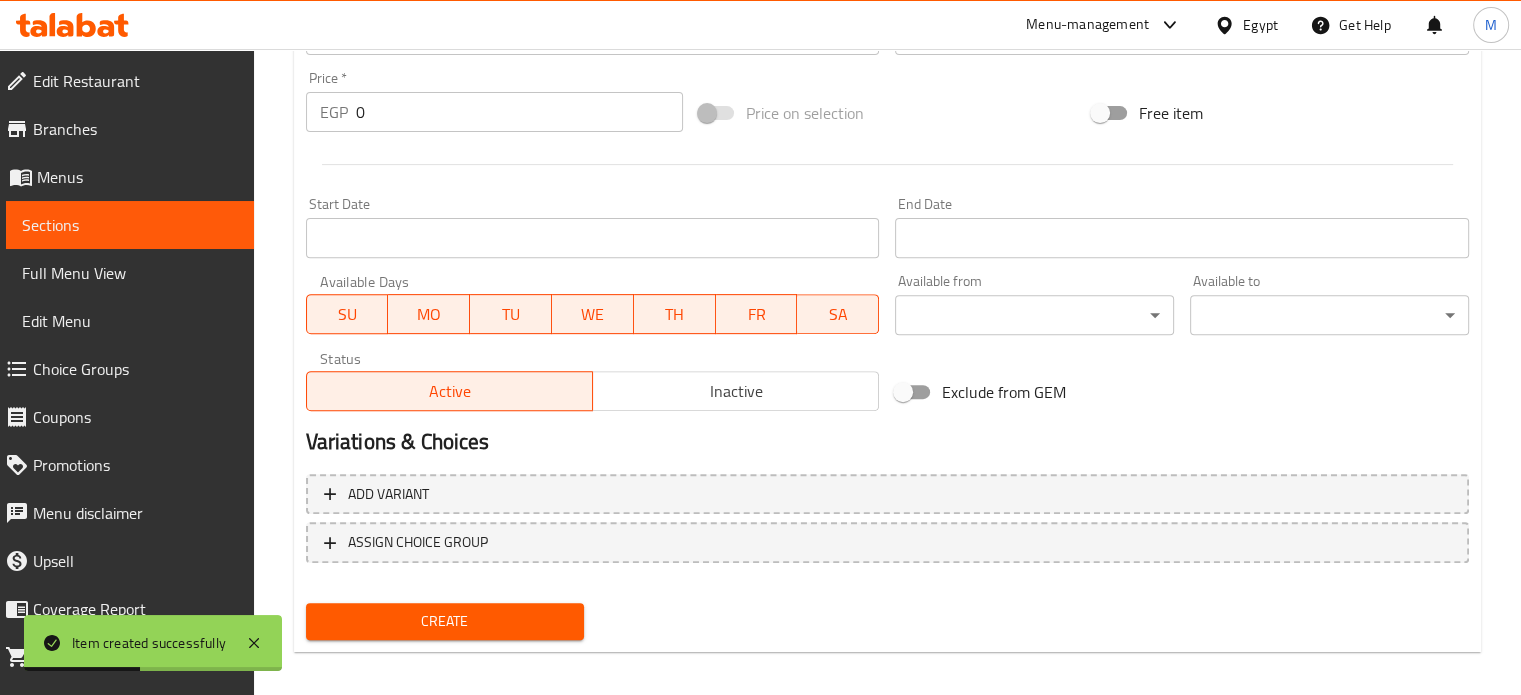 scroll, scrollTop: 717, scrollLeft: 0, axis: vertical 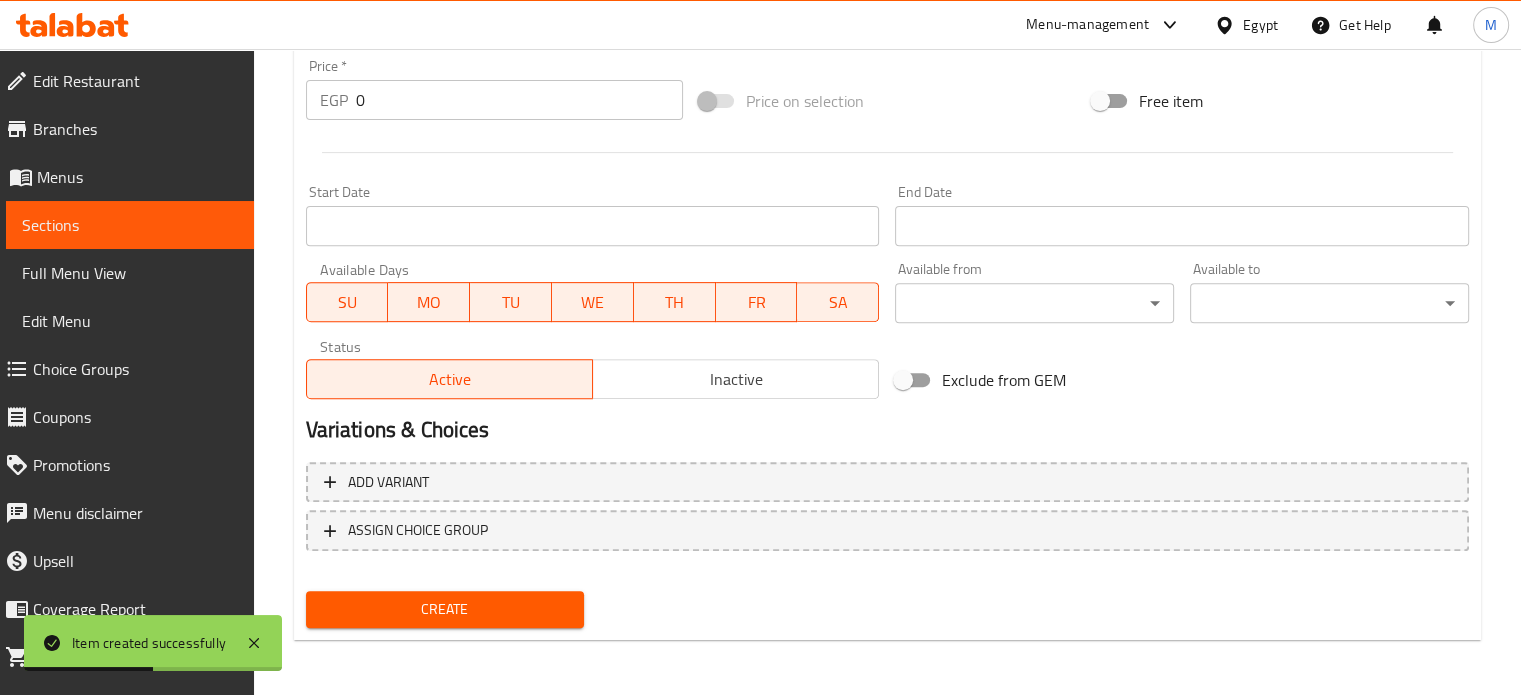 type on "Pop Vanilla Cream Soda" 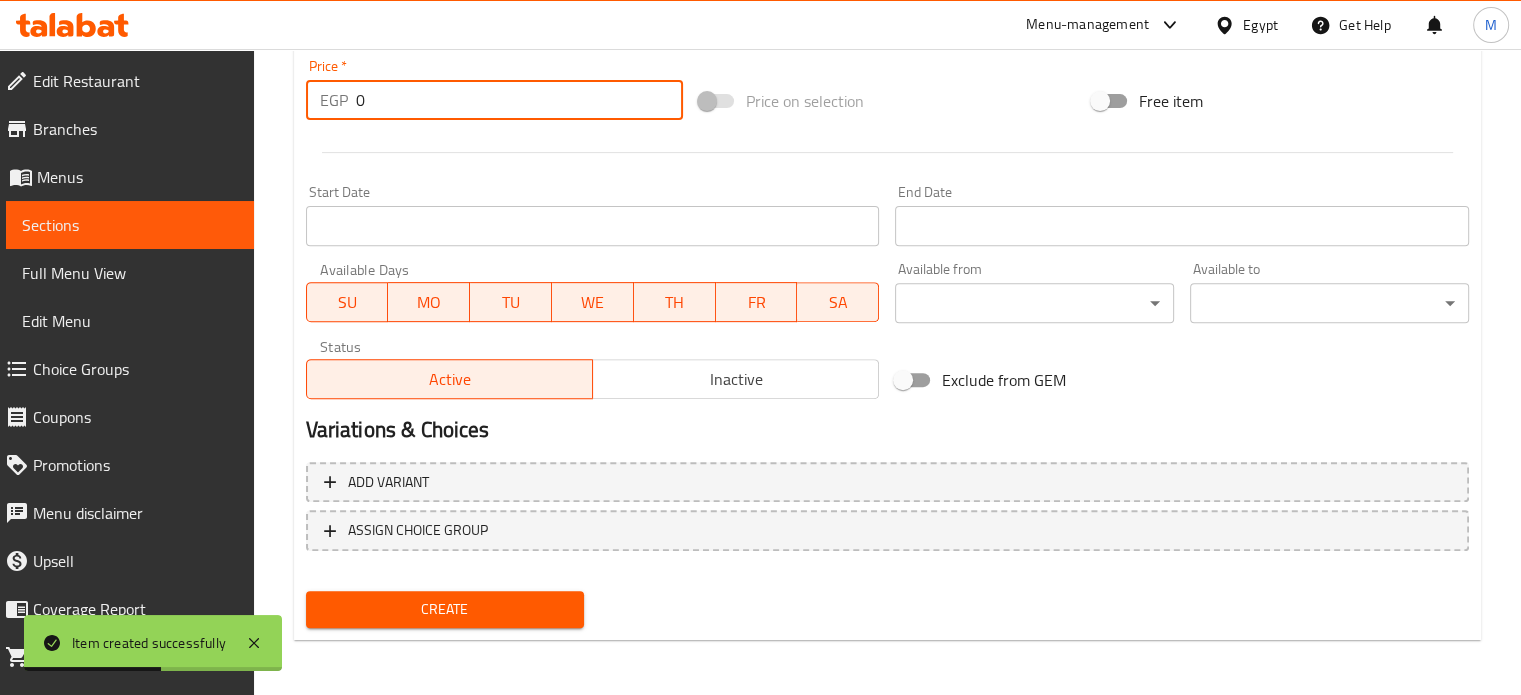 drag, startPoint x: 363, startPoint y: 104, endPoint x: 328, endPoint y: 112, distance: 35.902645 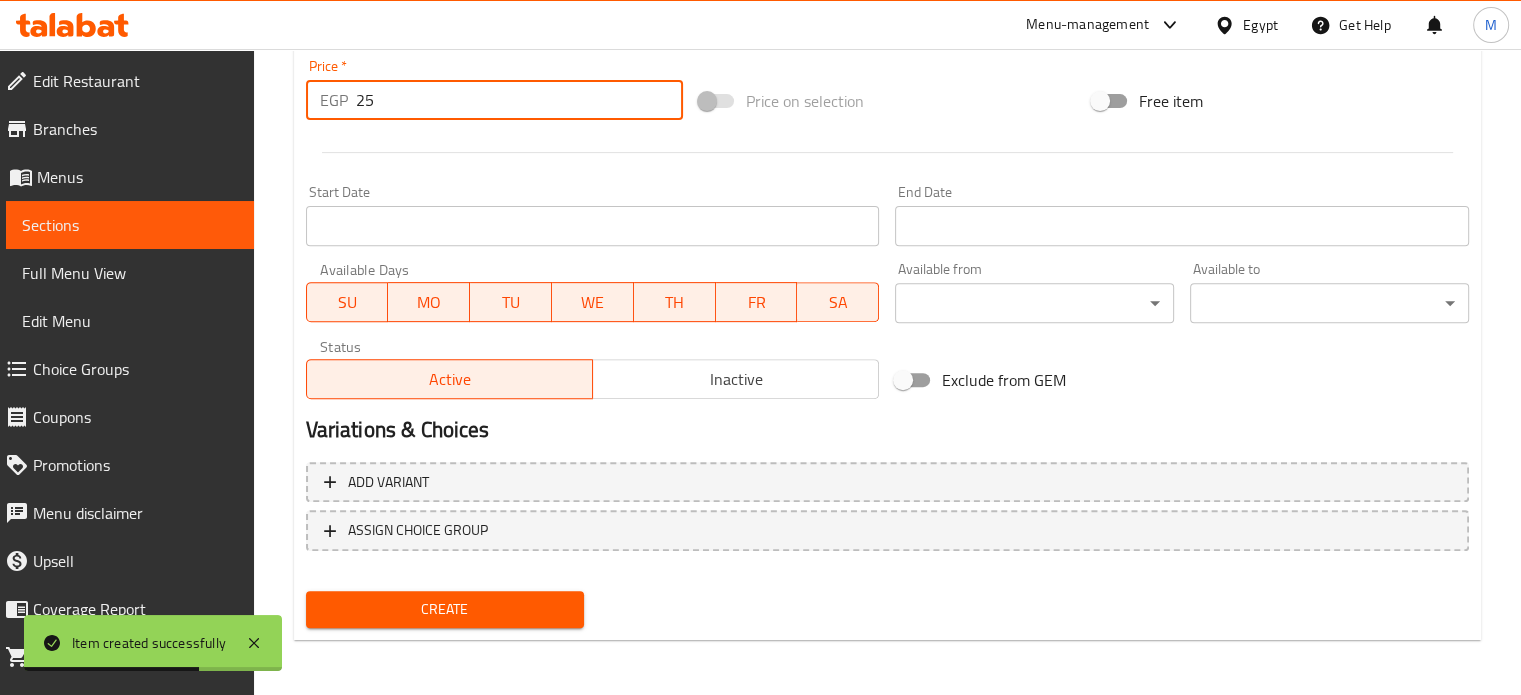 type on "25" 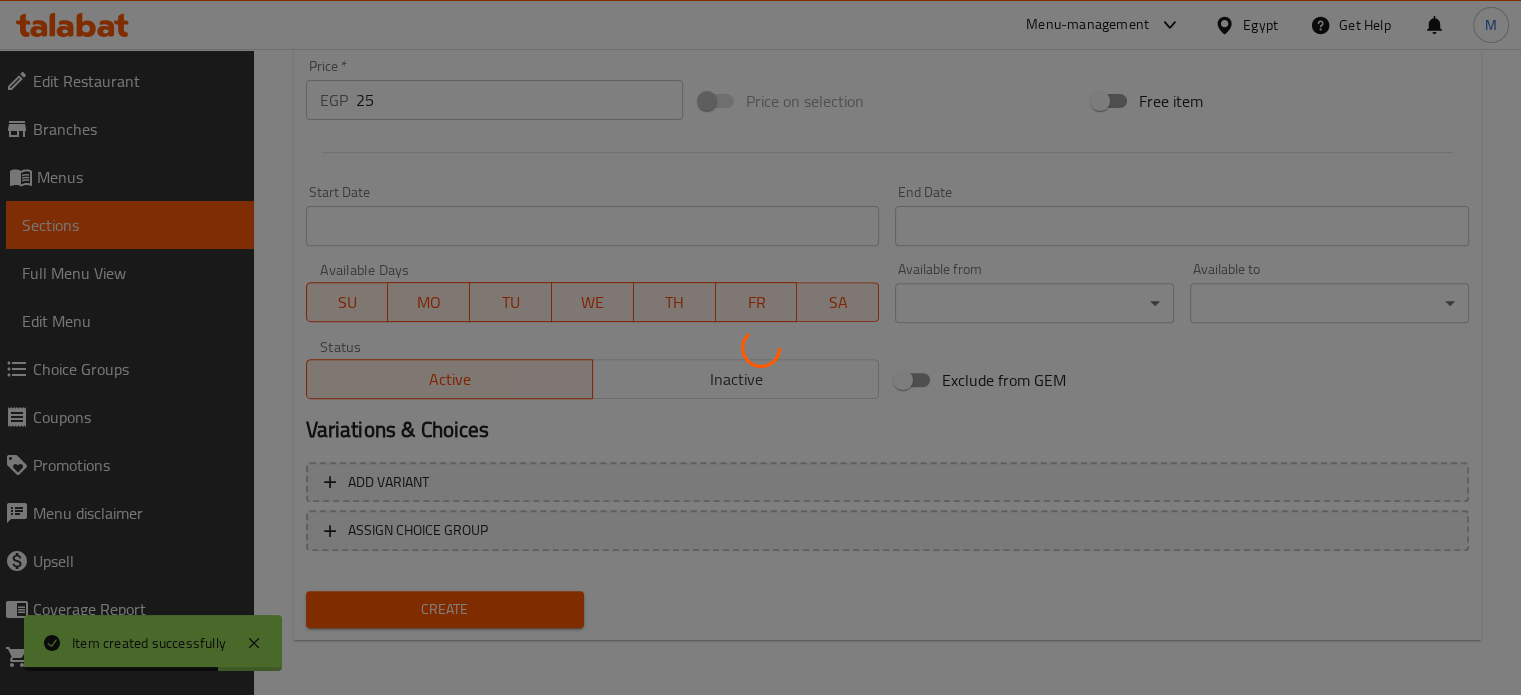 type 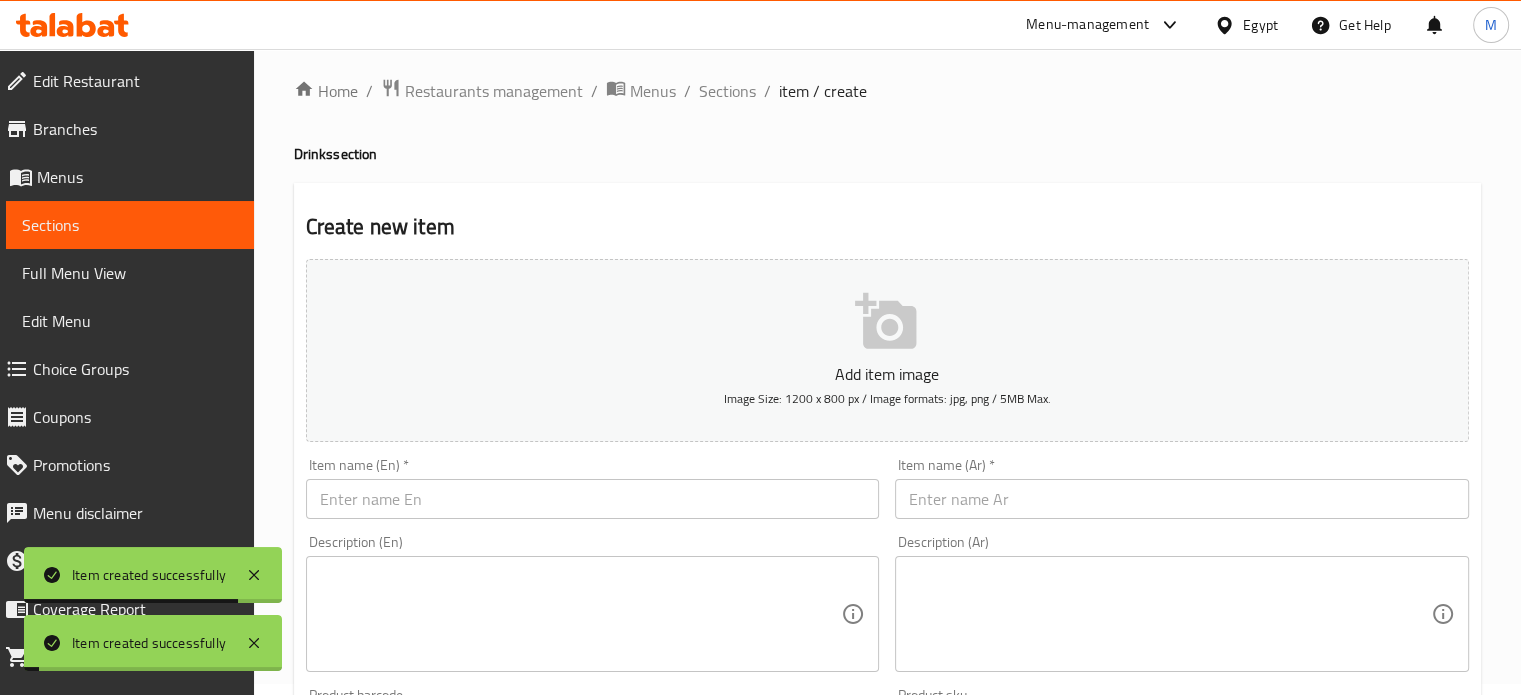 scroll, scrollTop: 0, scrollLeft: 0, axis: both 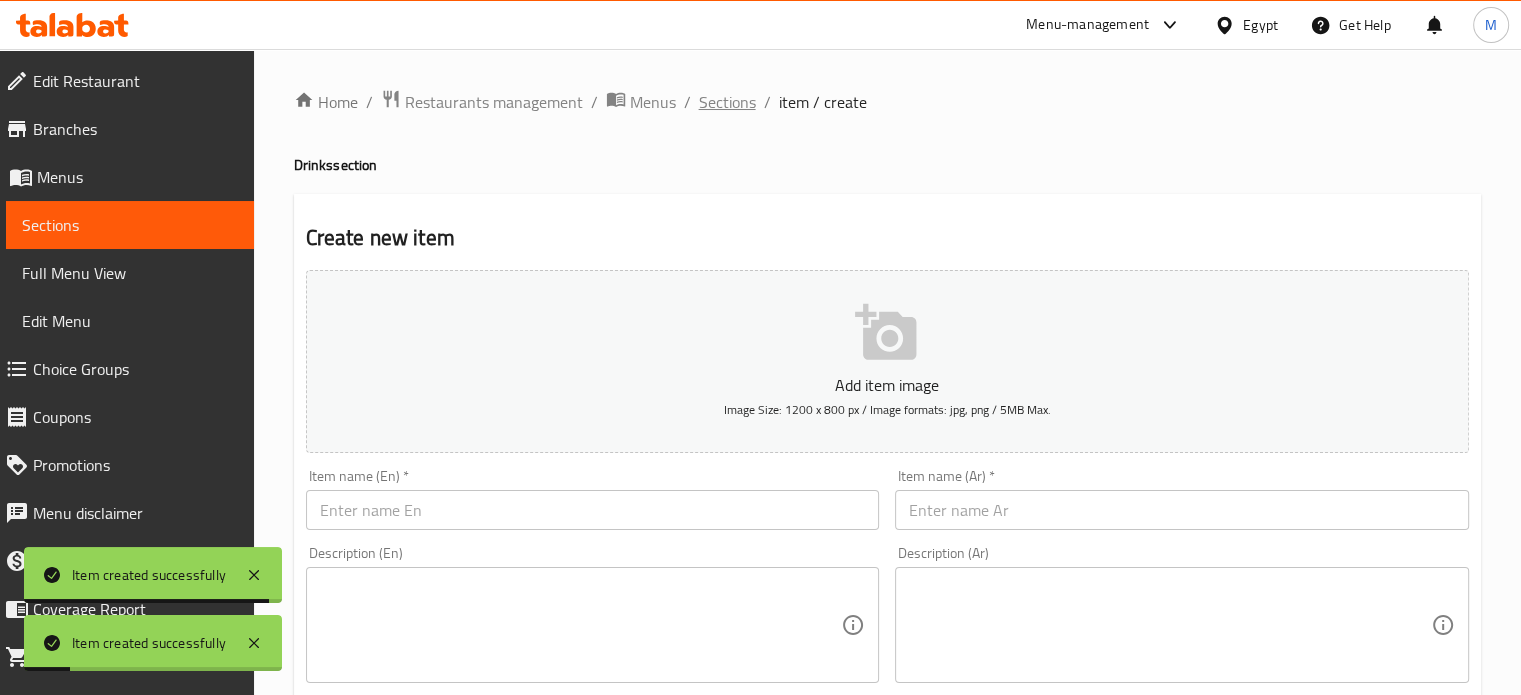 click on "Sections" at bounding box center (727, 102) 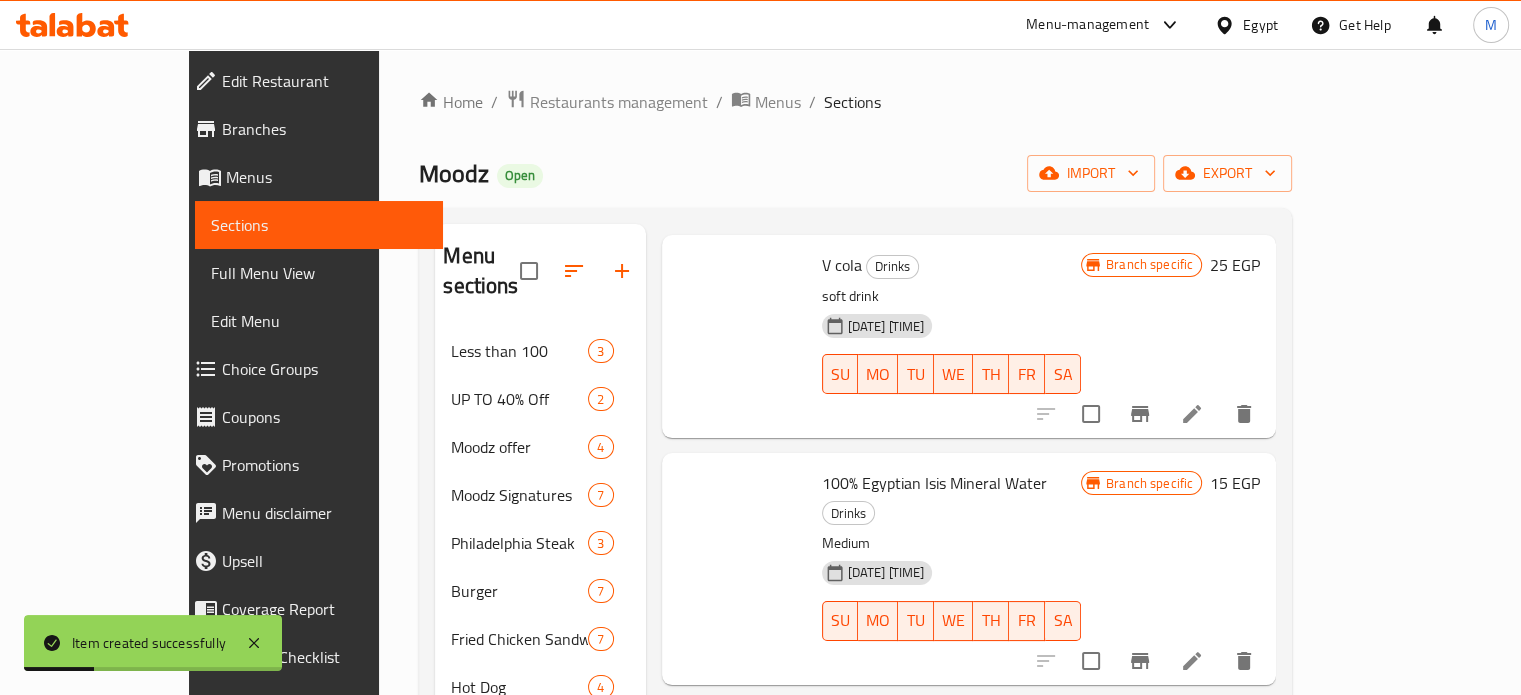 scroll, scrollTop: 2263, scrollLeft: 0, axis: vertical 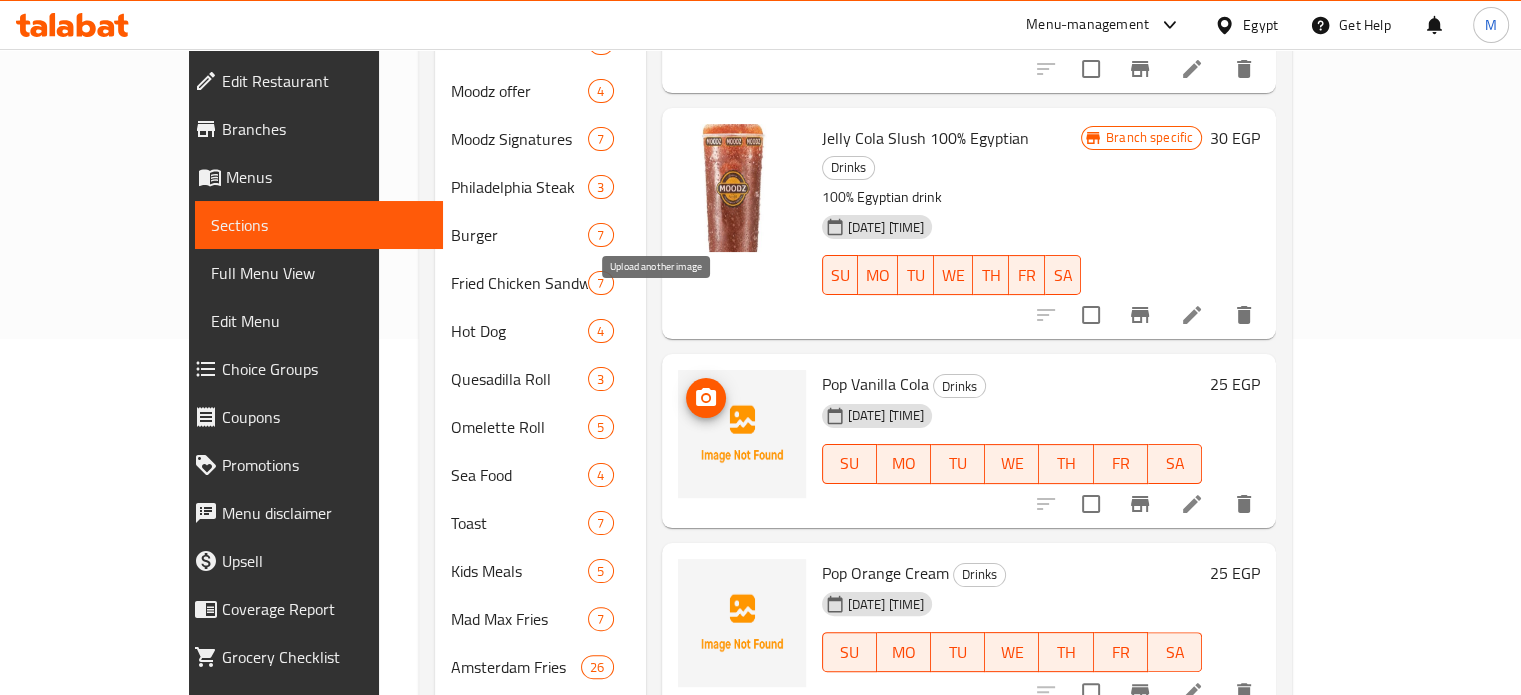 click 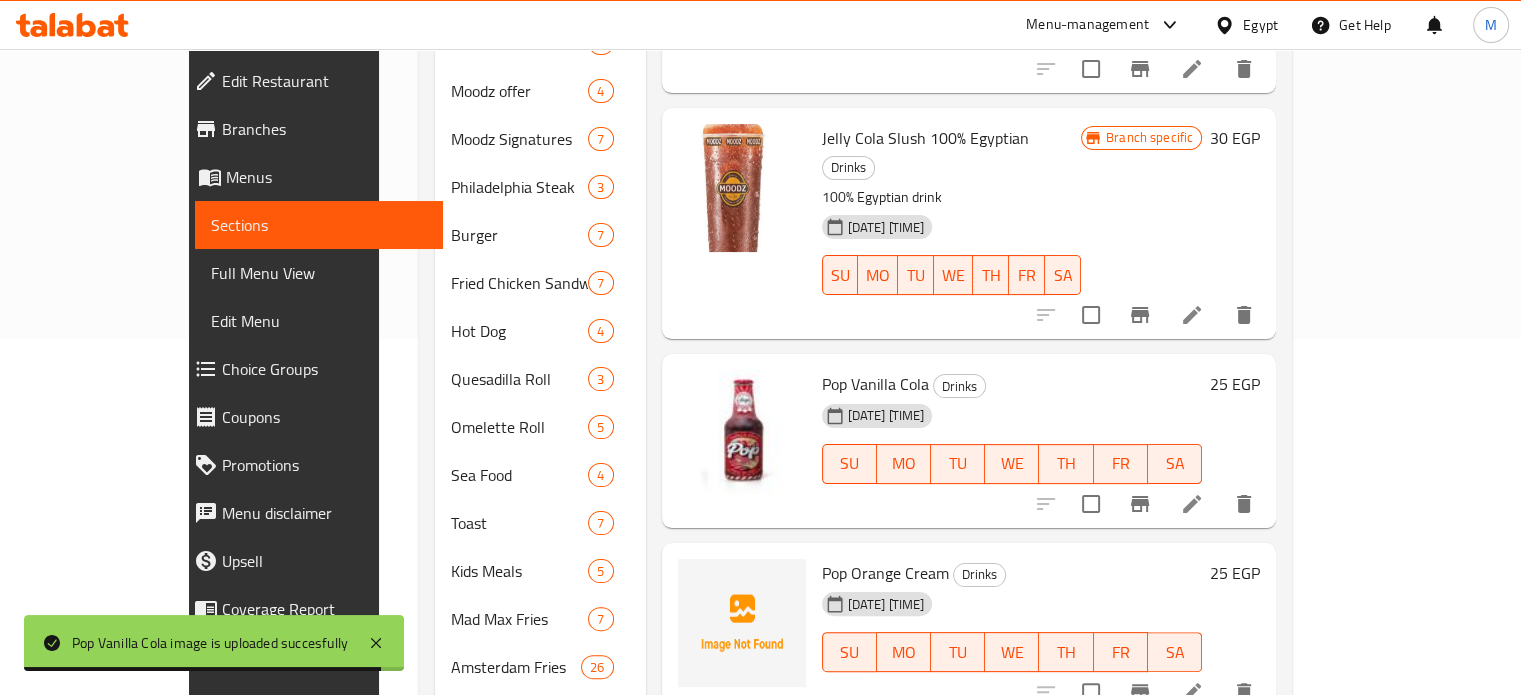 click on "Pop Vanilla Cola" at bounding box center [875, 384] 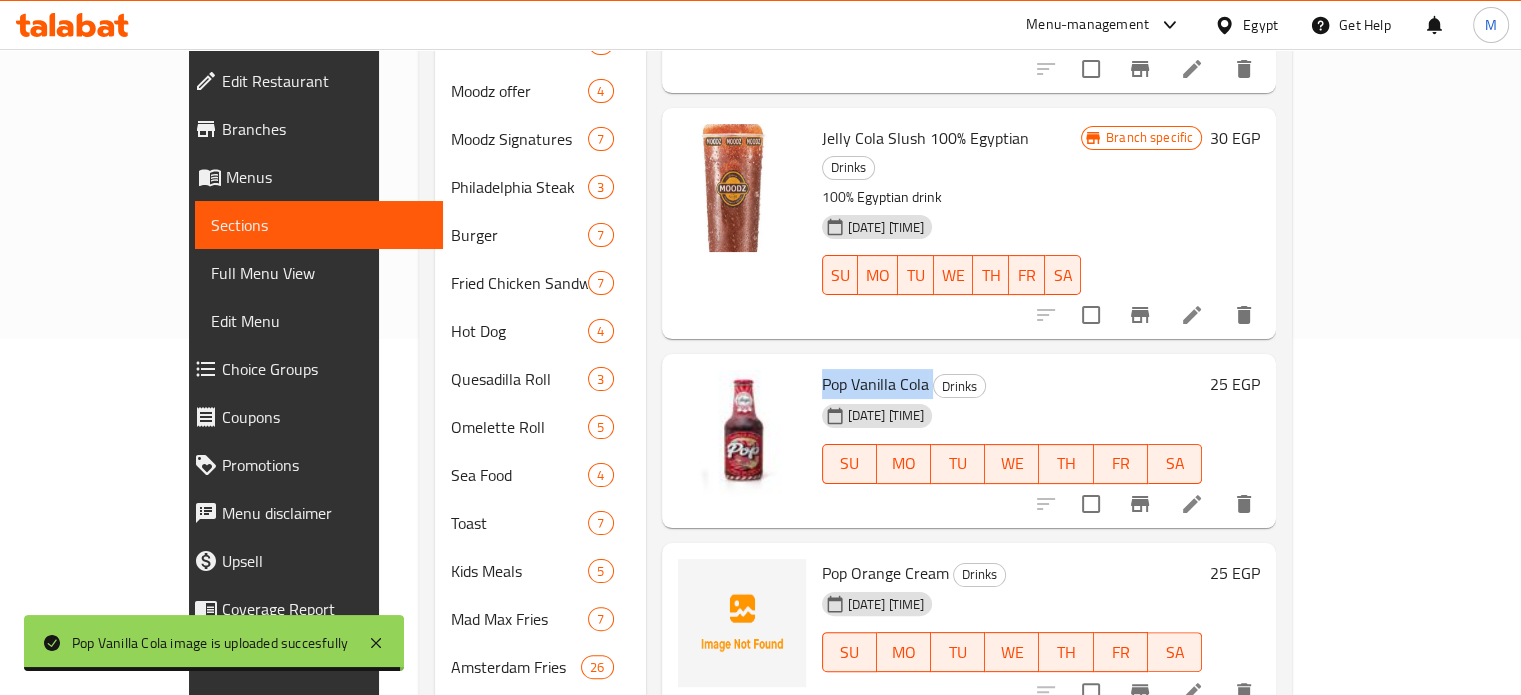 click on "Pop Vanilla Cola" at bounding box center (875, 384) 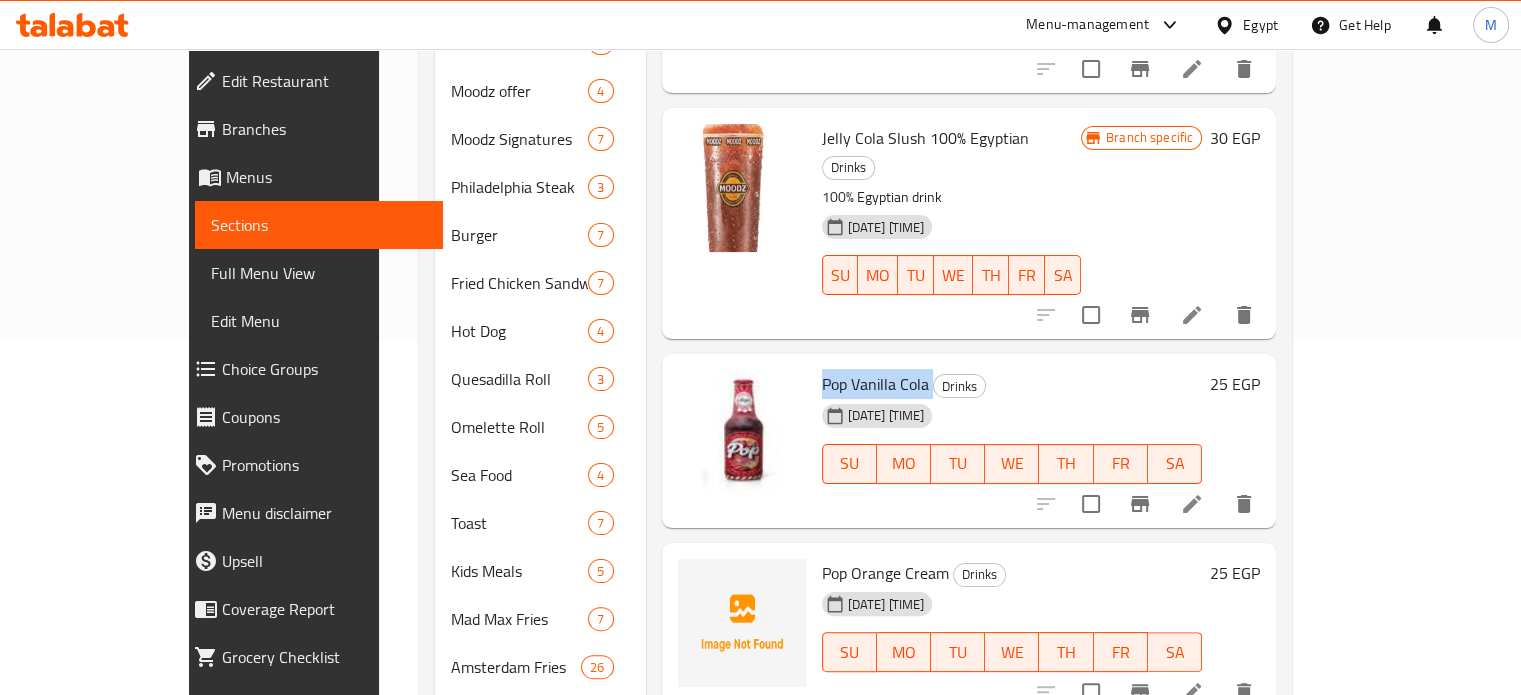 copy on "Pop Vanilla Cola" 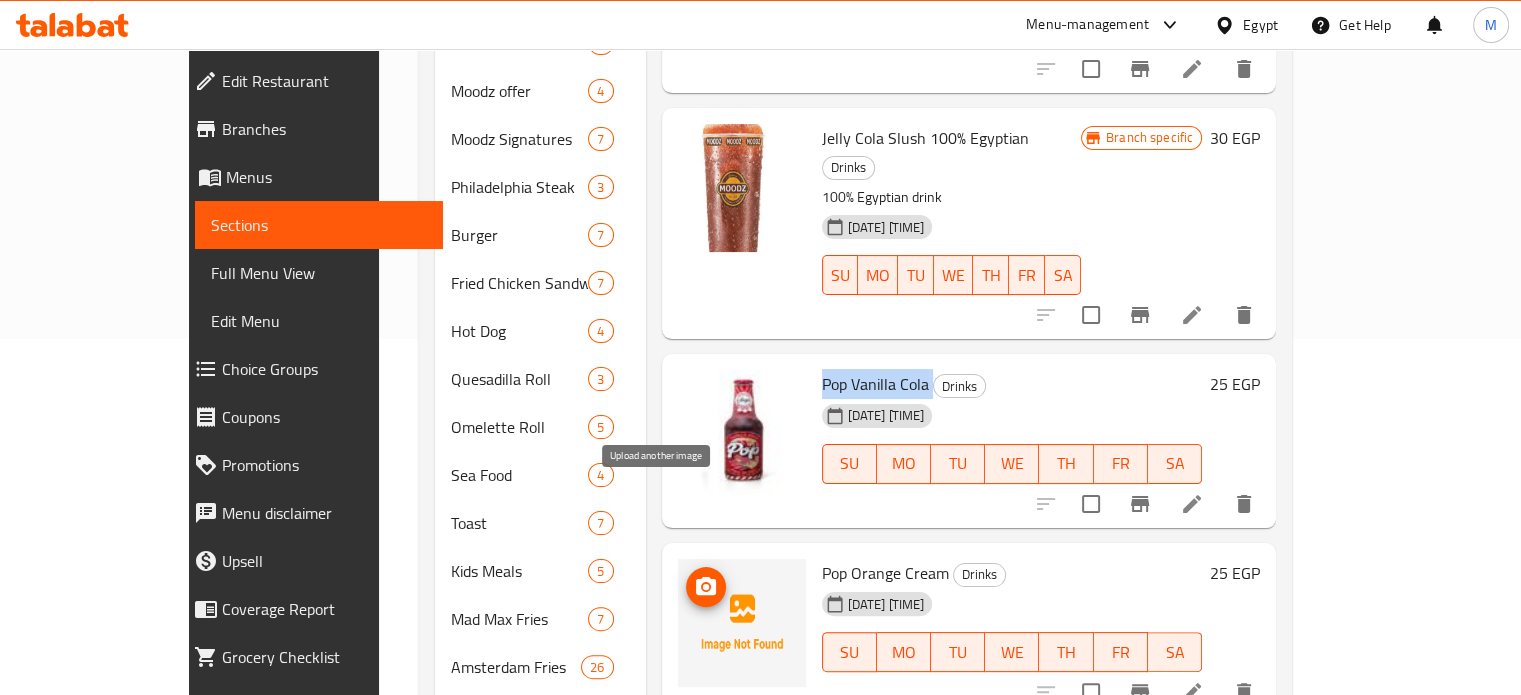 click 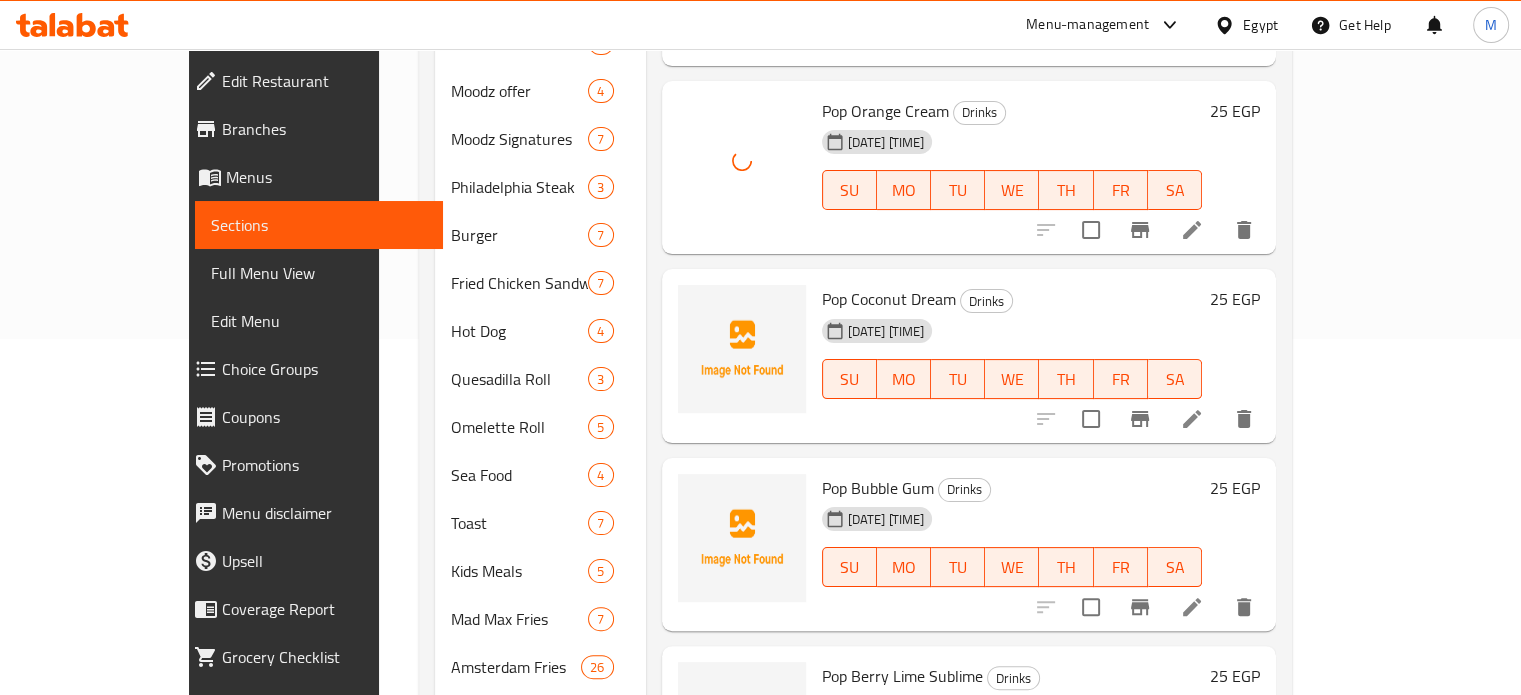 scroll, scrollTop: 2534, scrollLeft: 0, axis: vertical 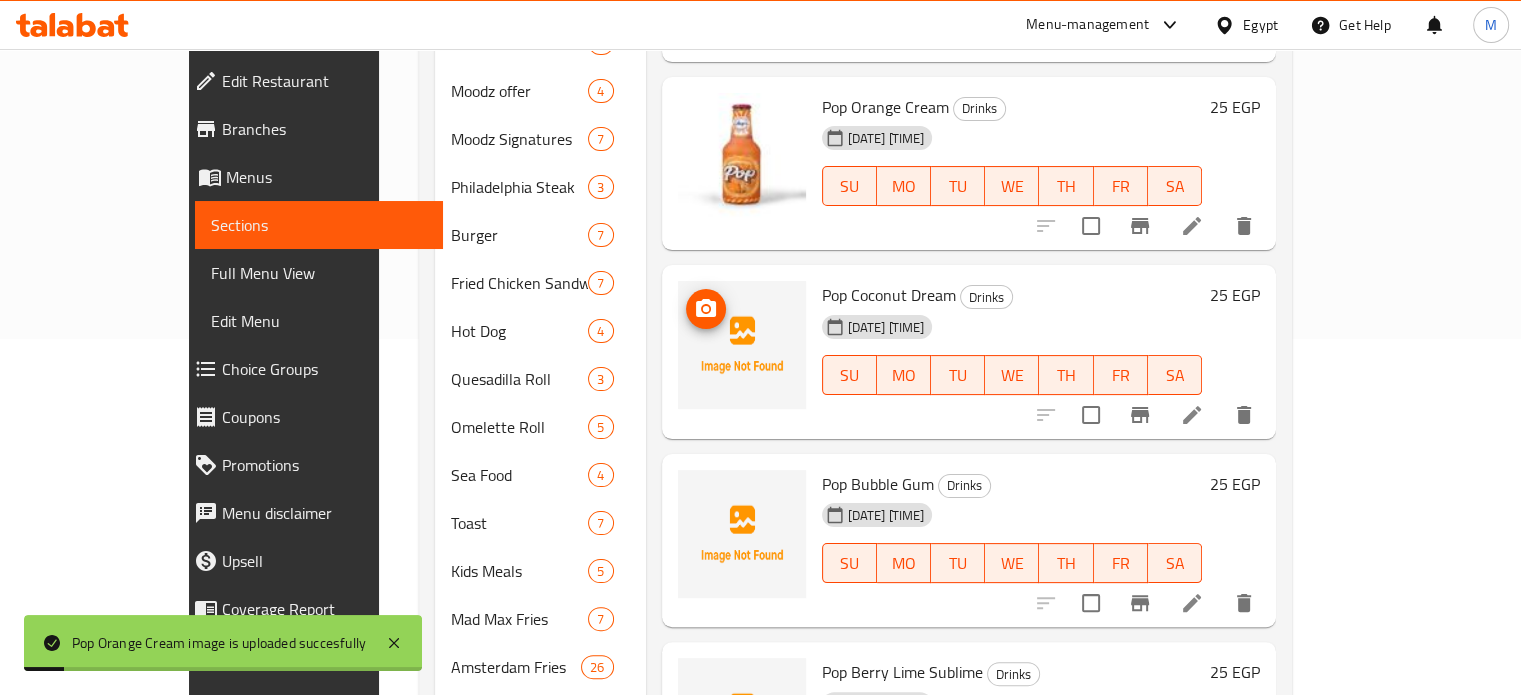 click 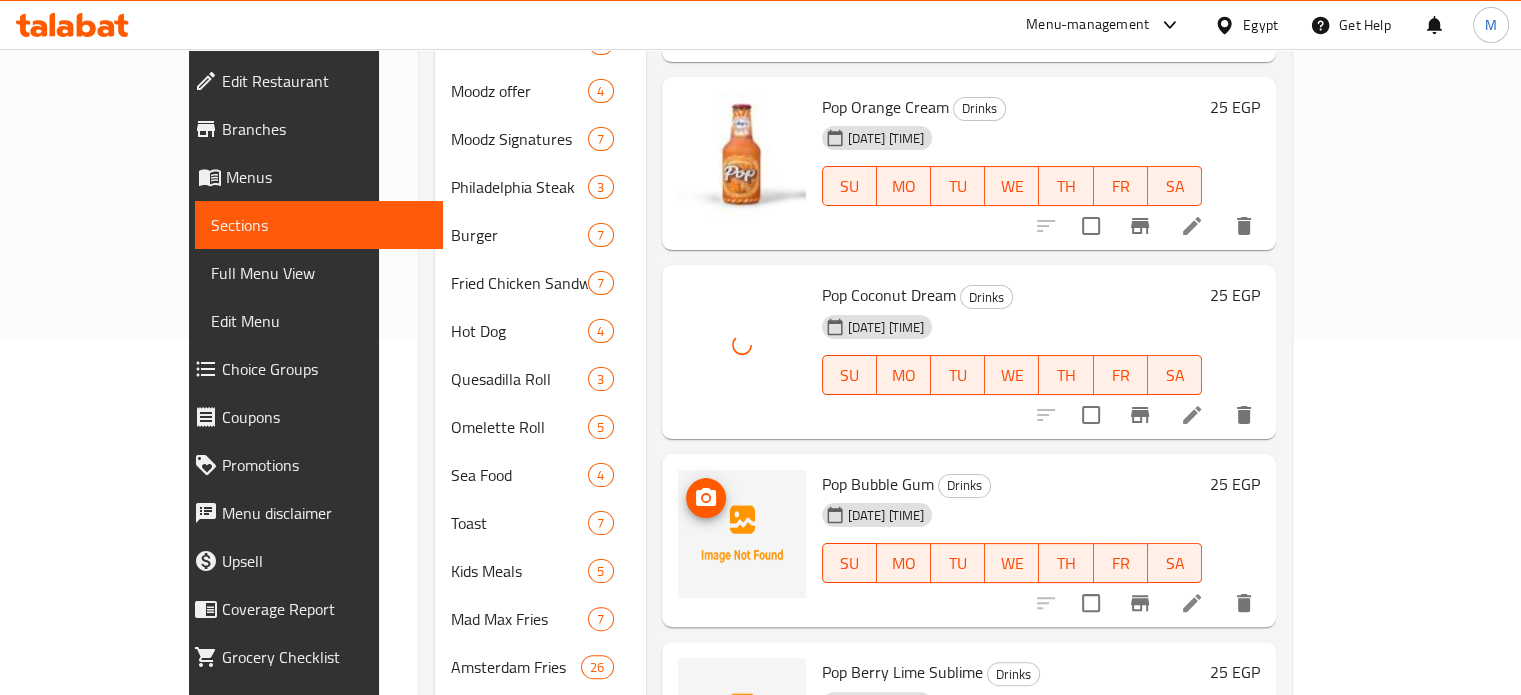 click 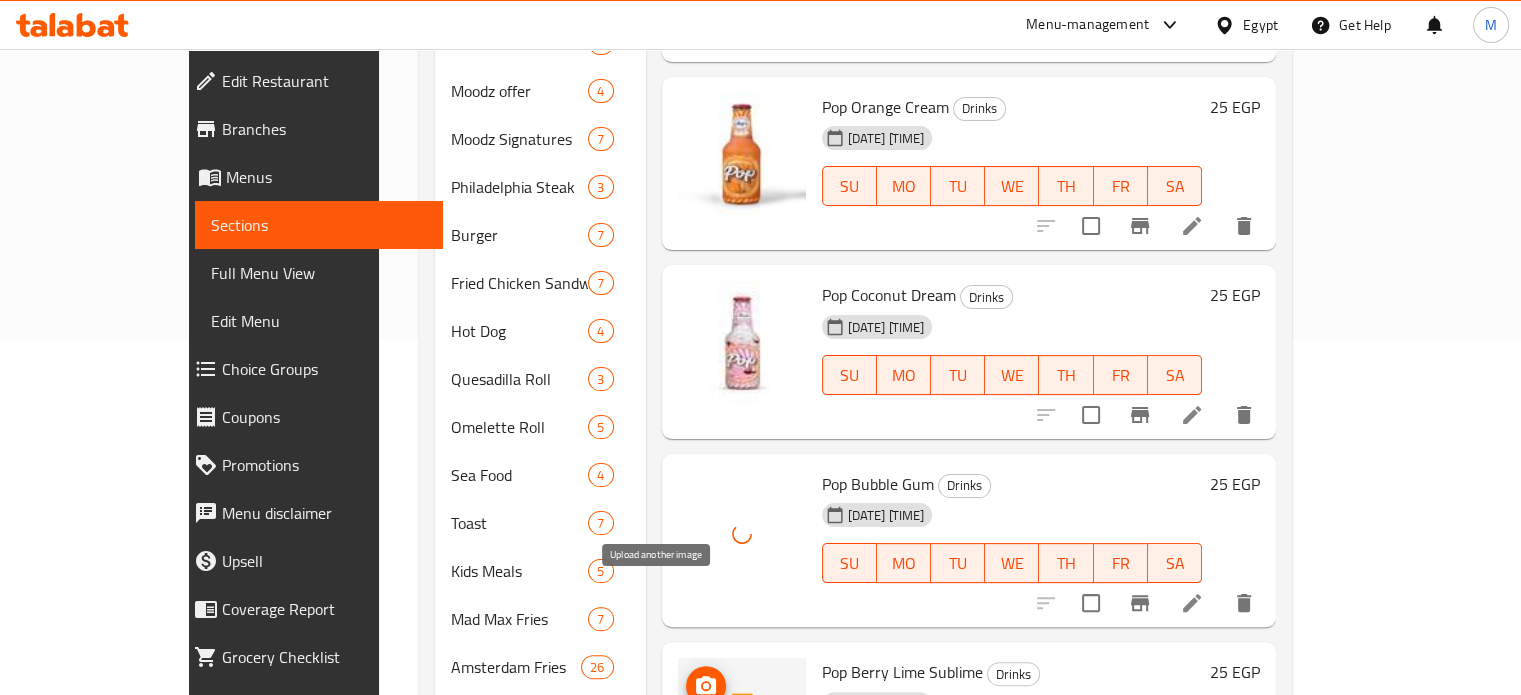 click 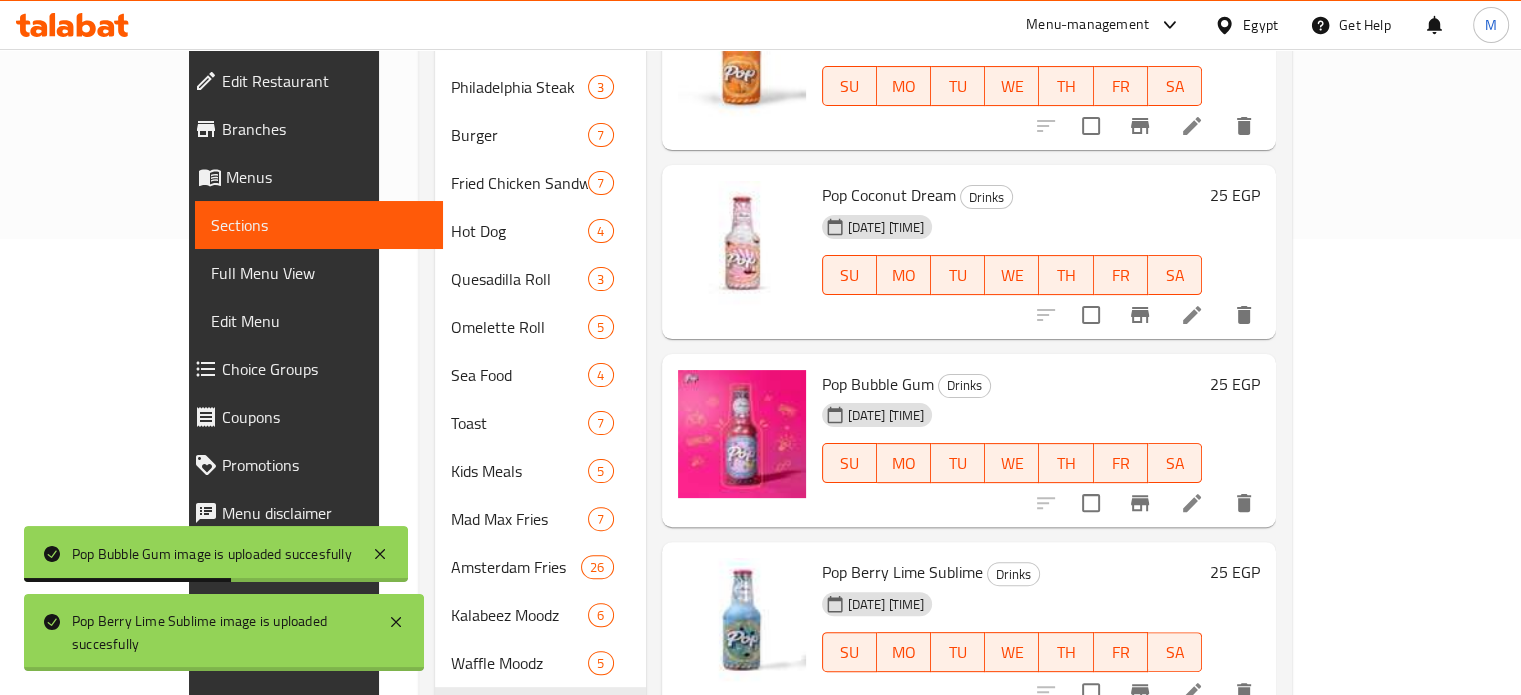 scroll, scrollTop: 529, scrollLeft: 0, axis: vertical 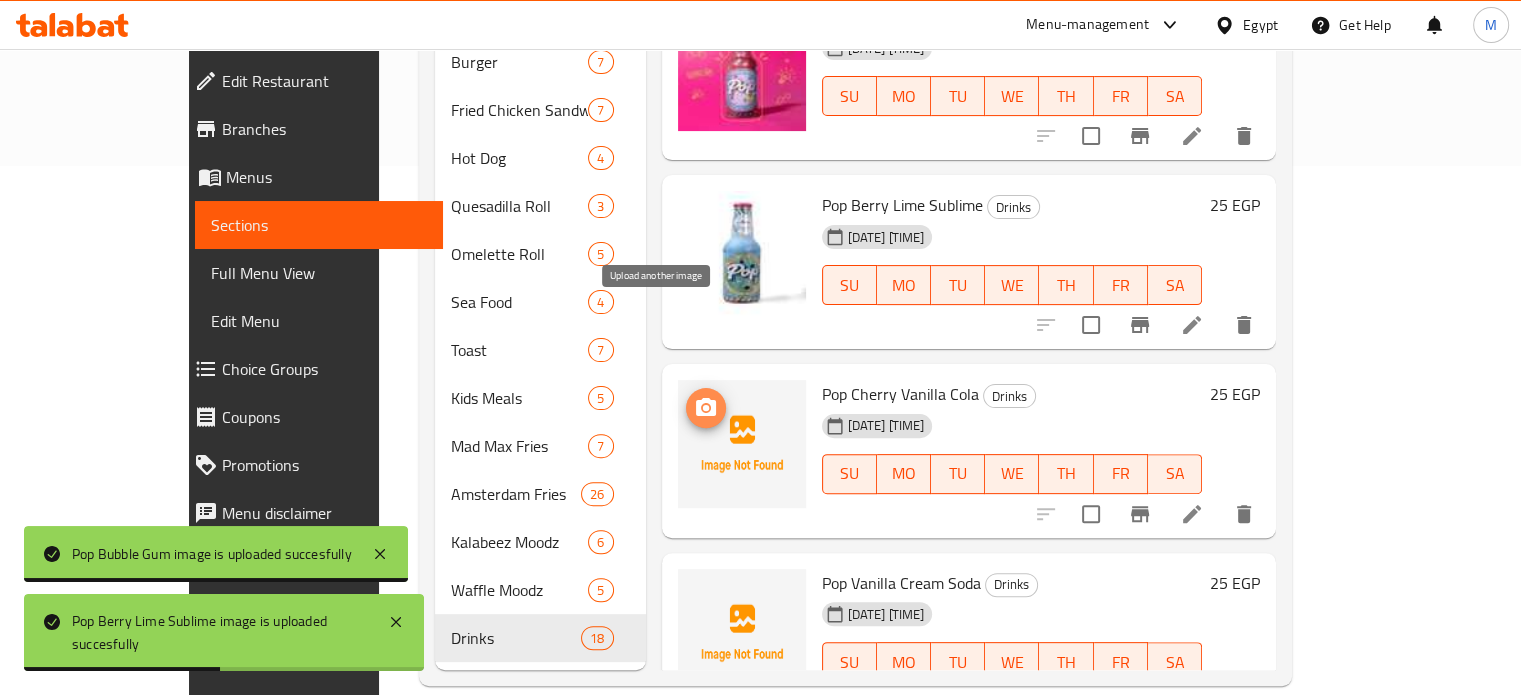 click 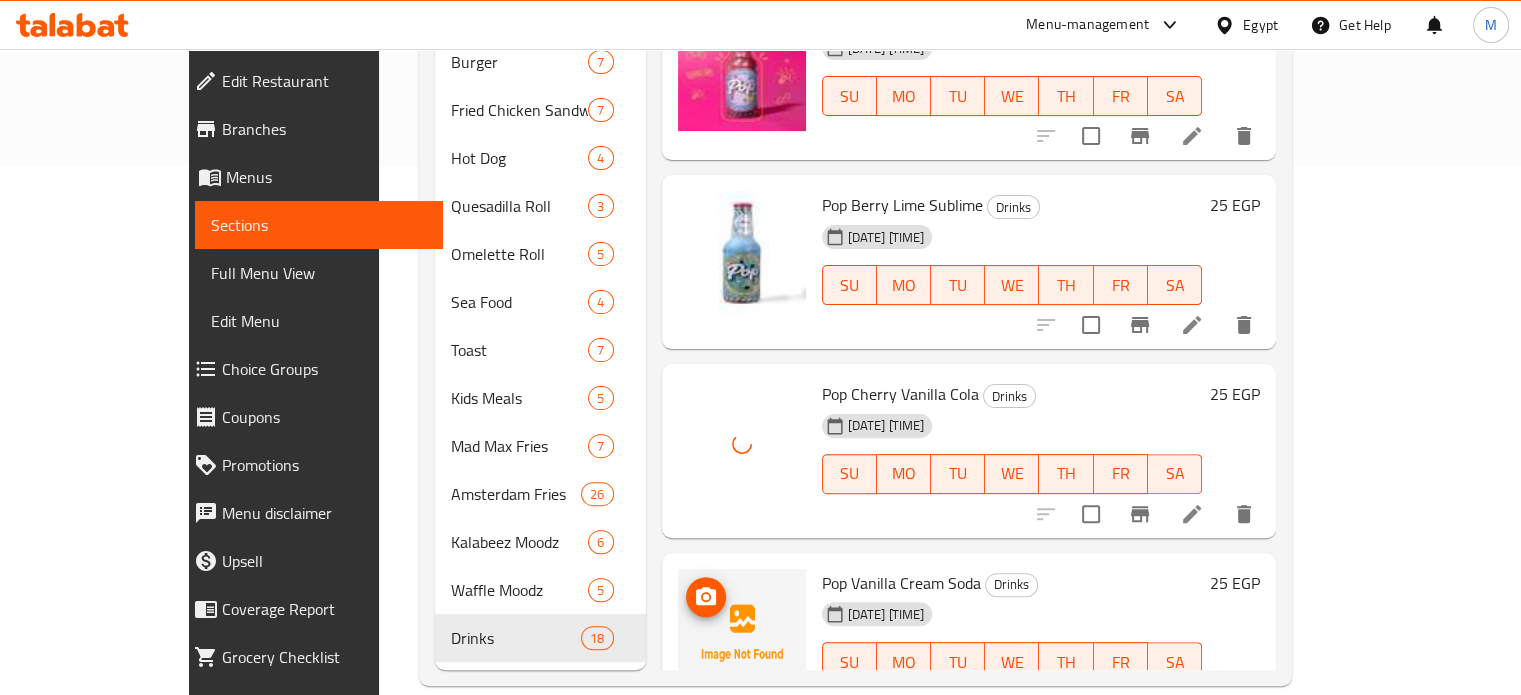 click at bounding box center [706, 597] 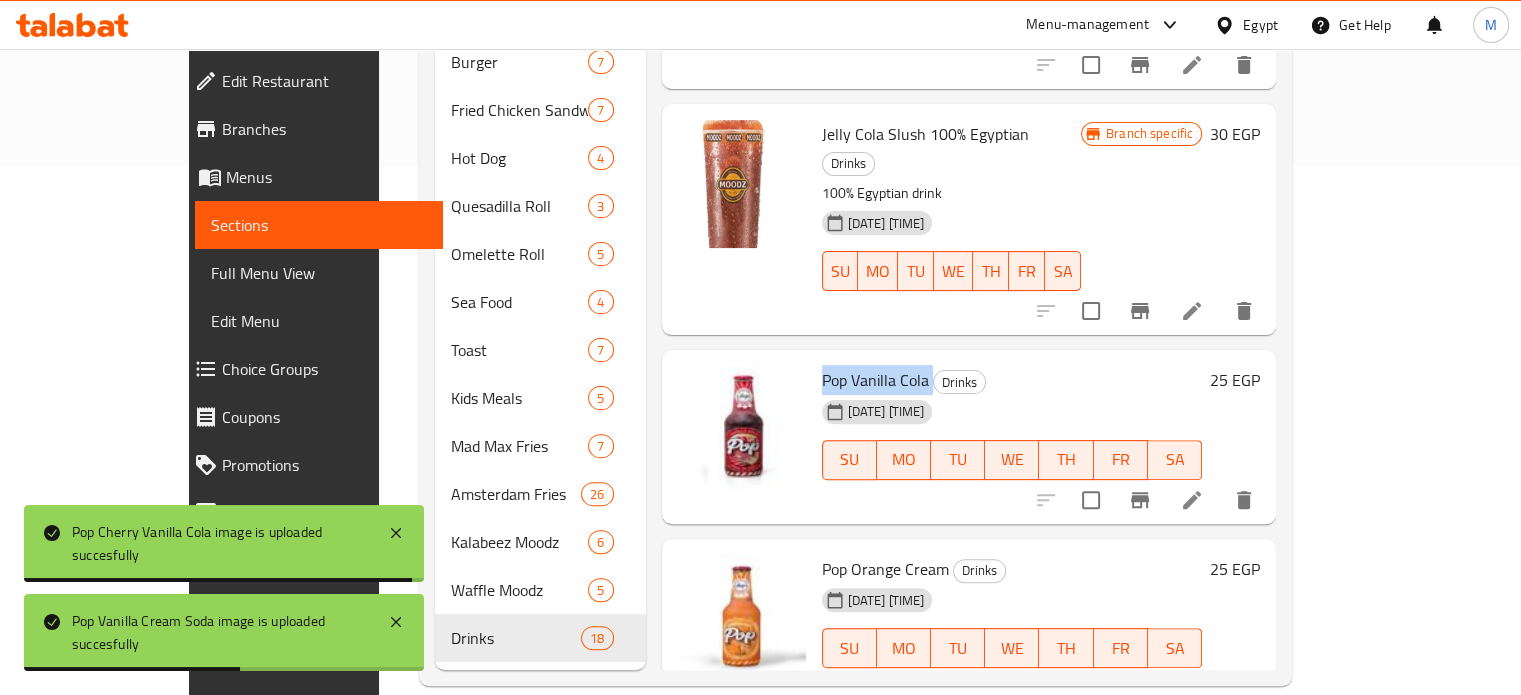 scroll, scrollTop: 1895, scrollLeft: 0, axis: vertical 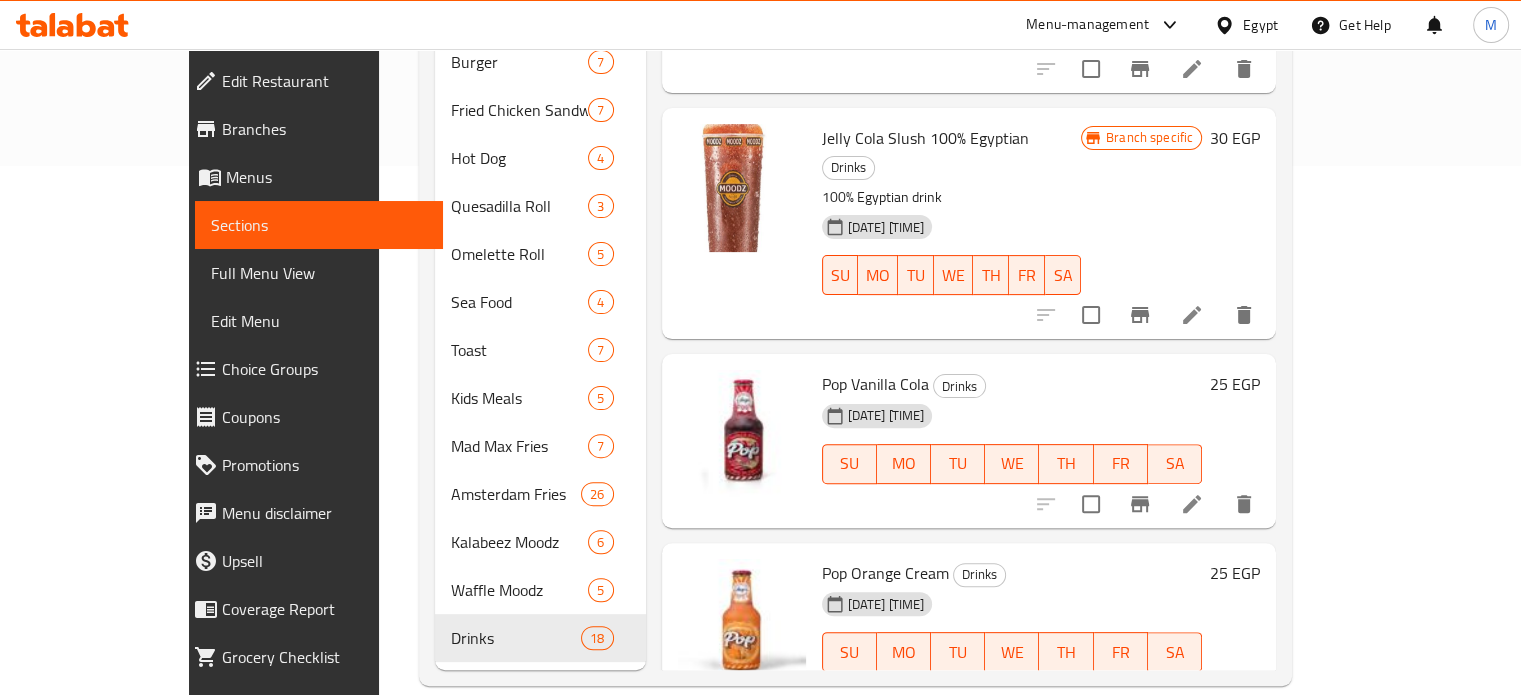 click on "Menu-management" at bounding box center (1087, 25) 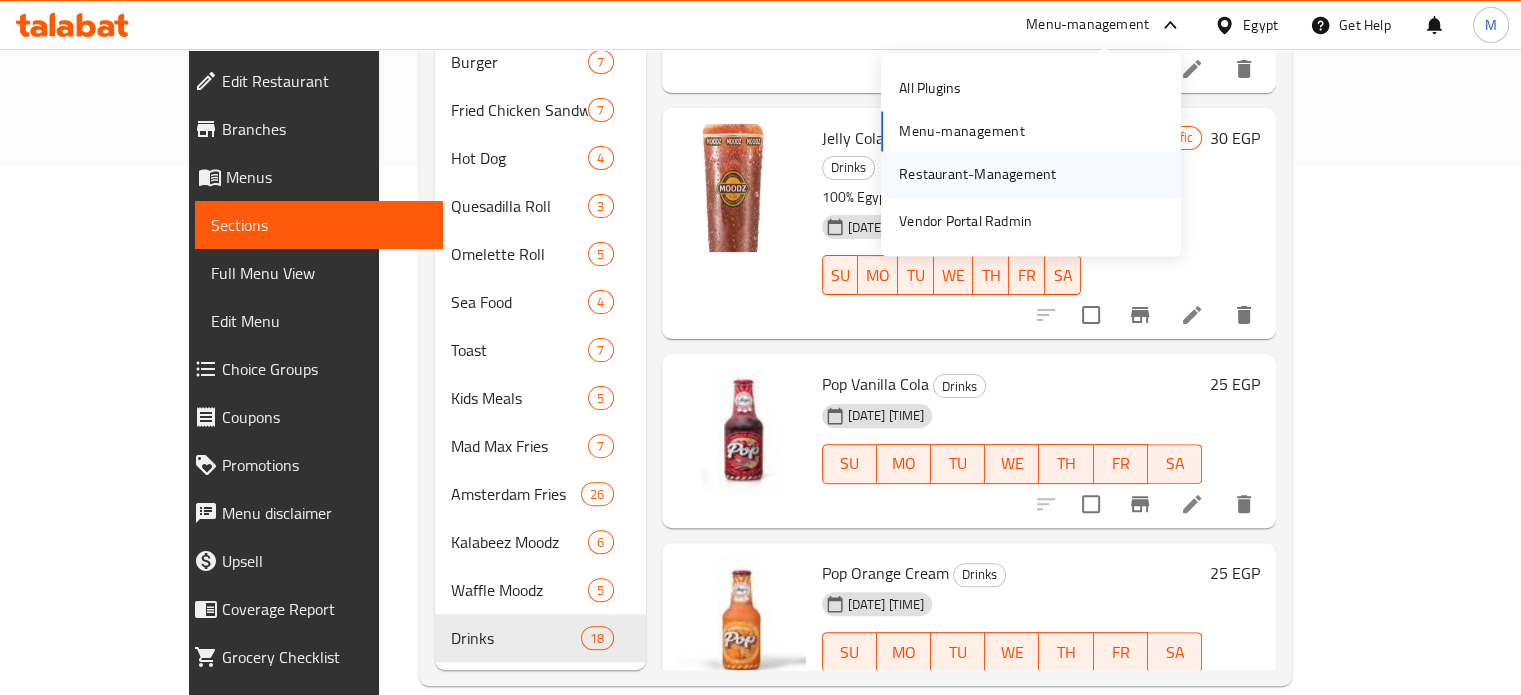 click on "Restaurant-Management" at bounding box center [977, 175] 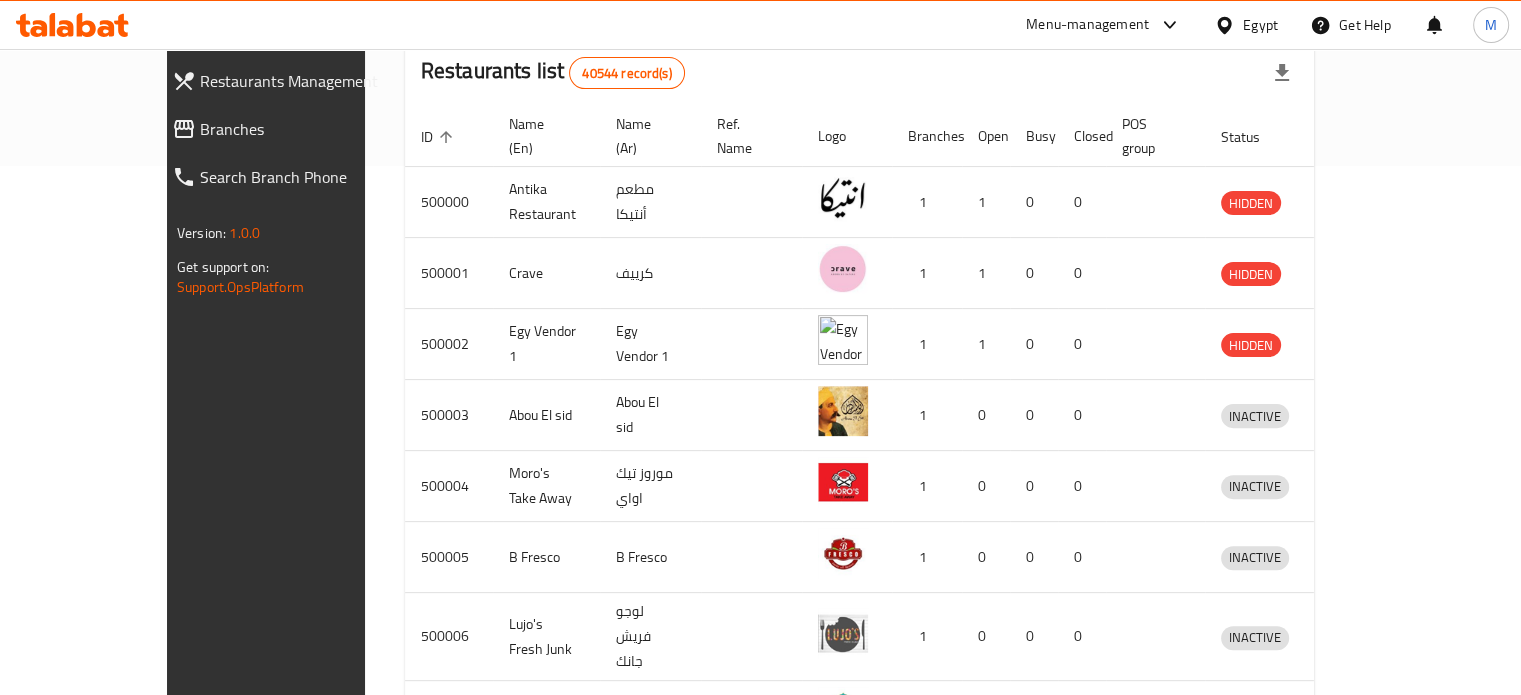 scroll, scrollTop: 0, scrollLeft: 0, axis: both 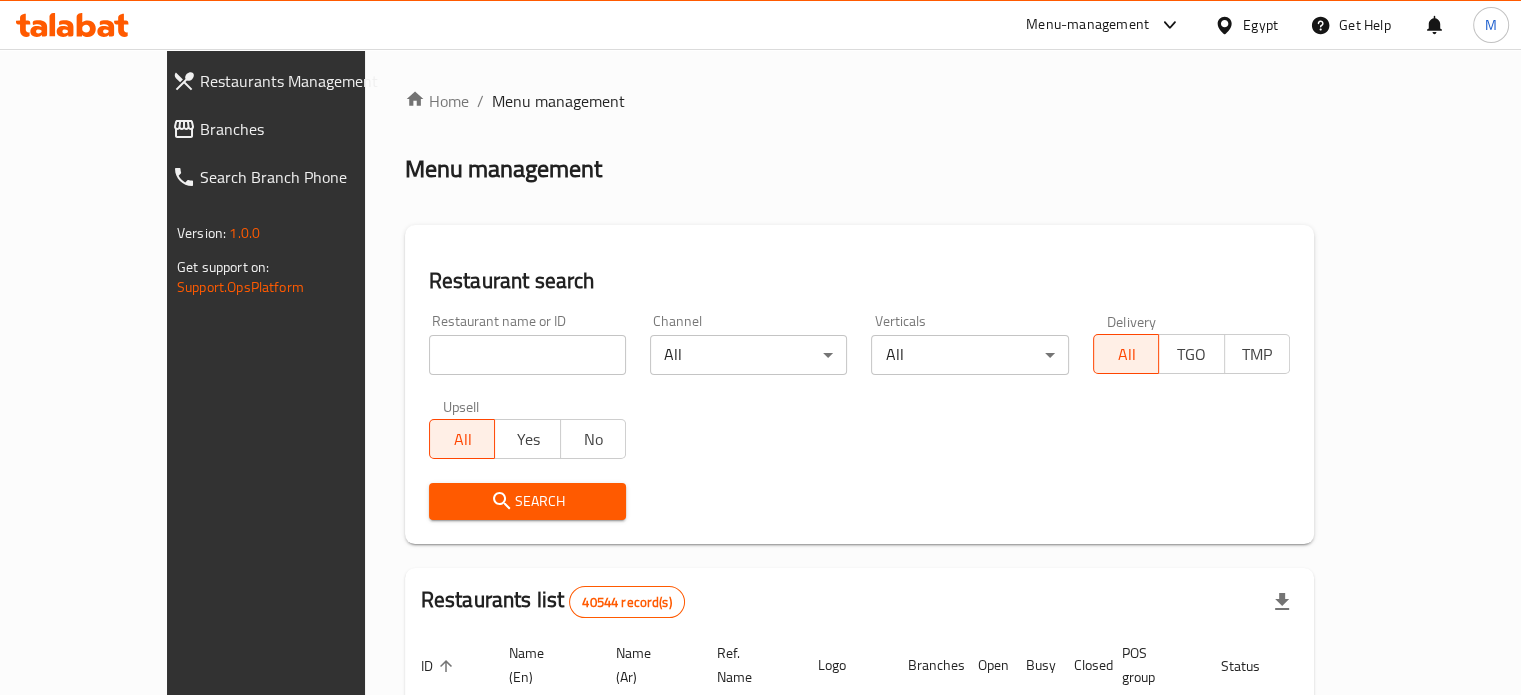 click at bounding box center (527, 355) 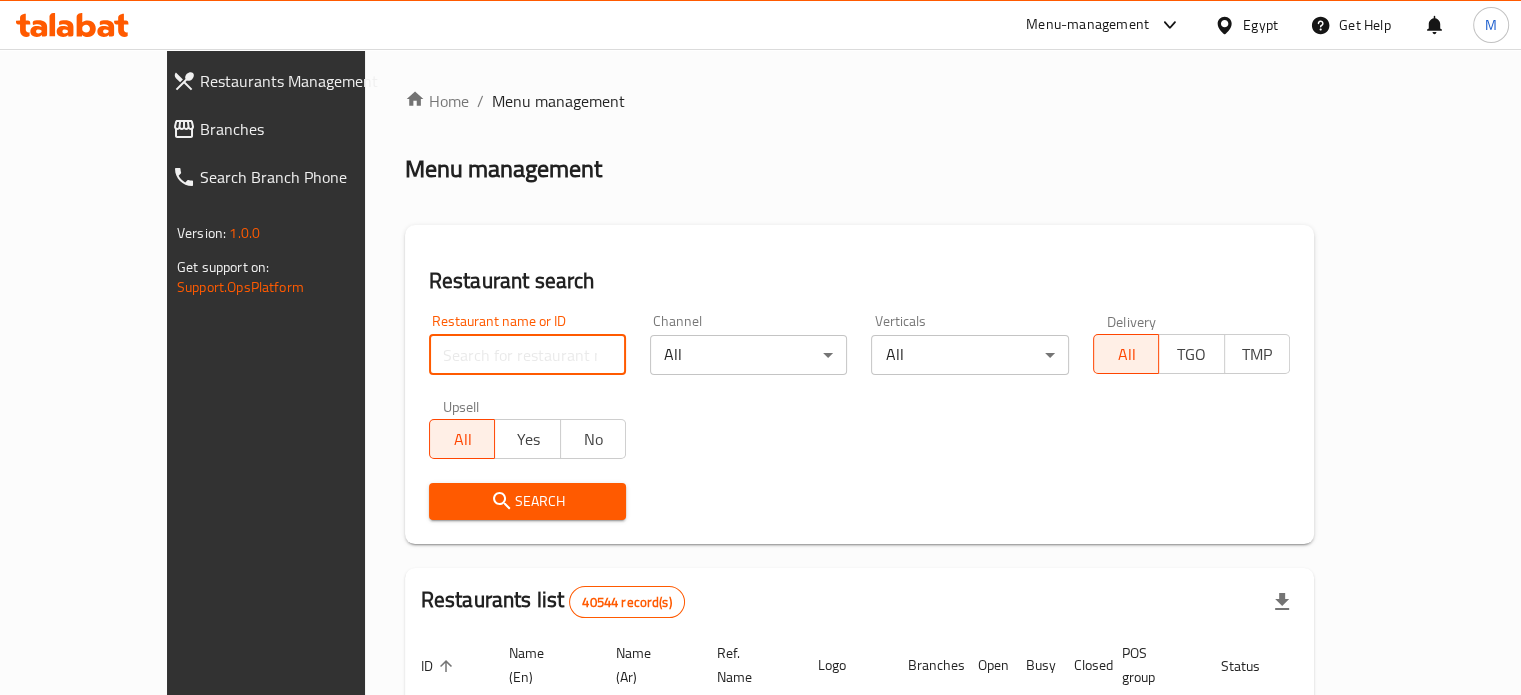 paste on "679936" 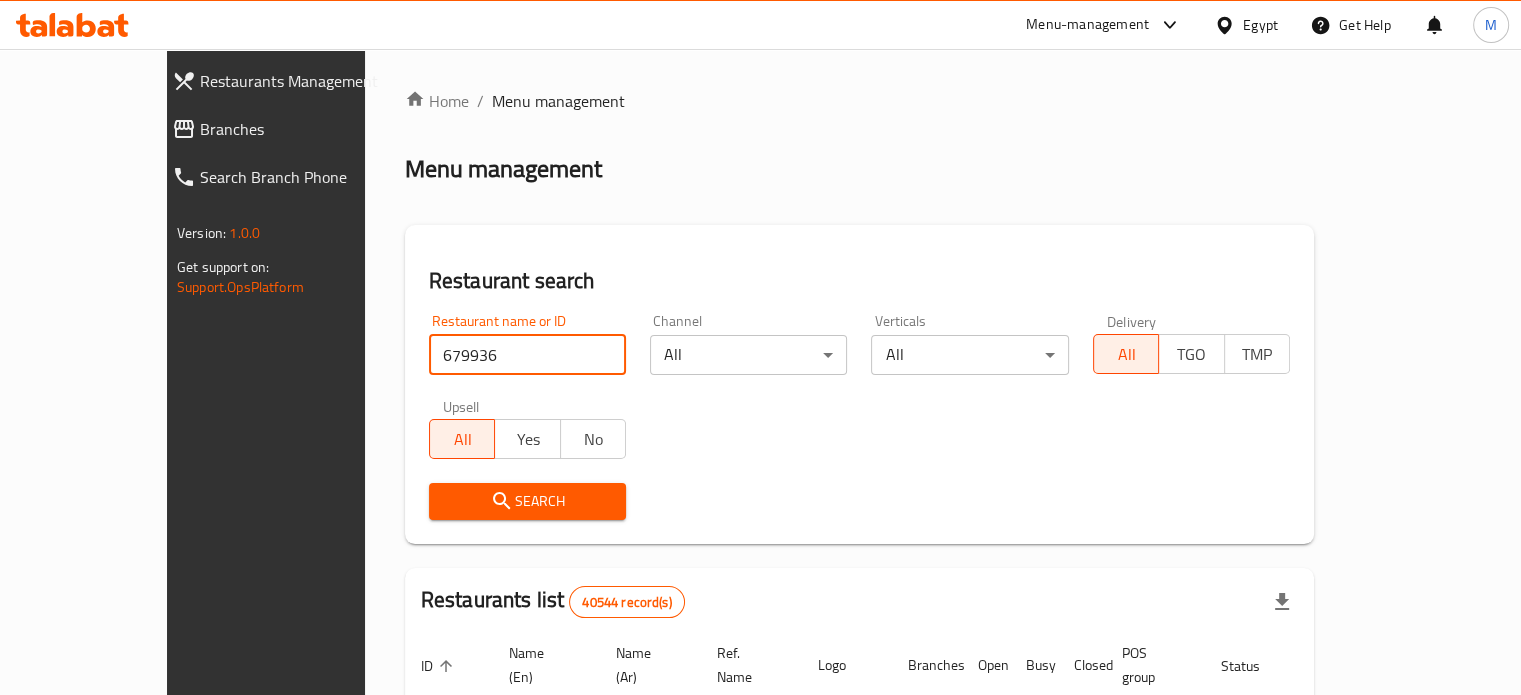 type on "679936" 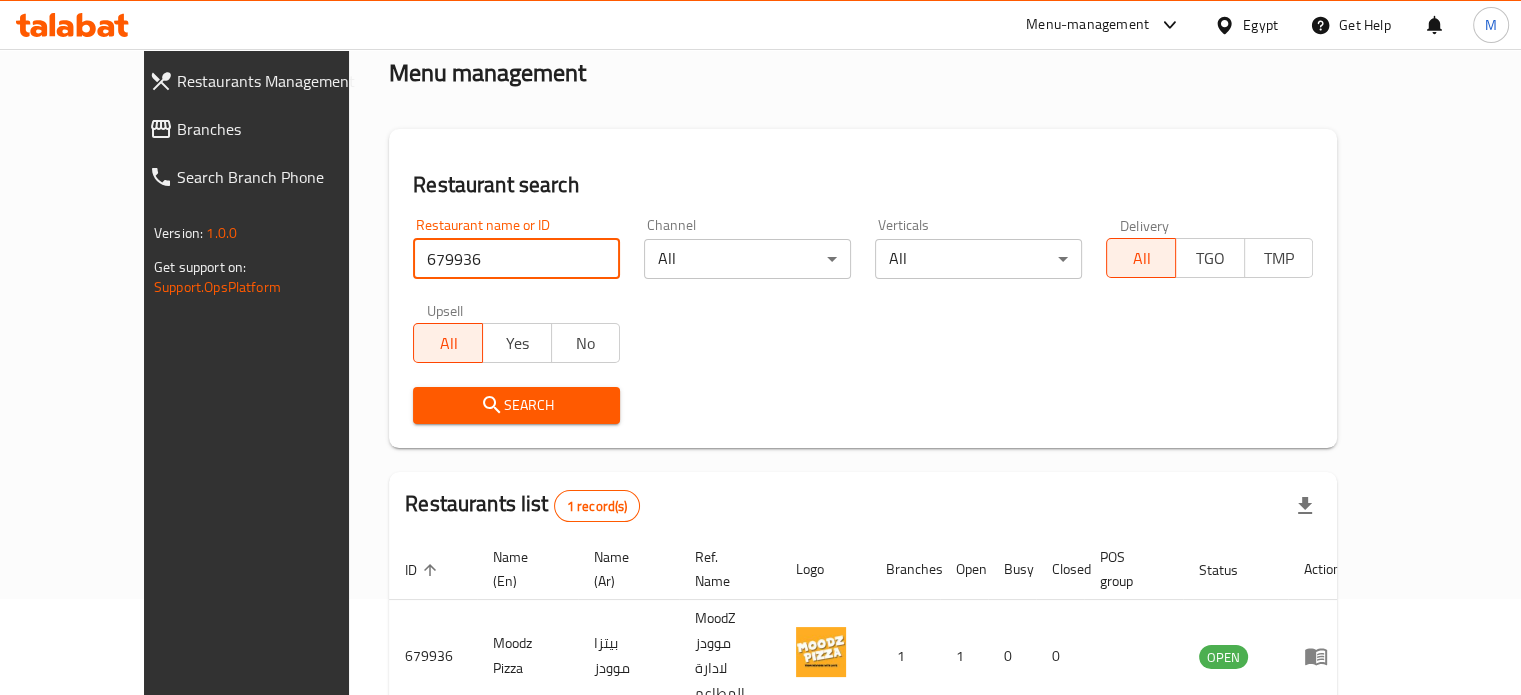 scroll, scrollTop: 156, scrollLeft: 0, axis: vertical 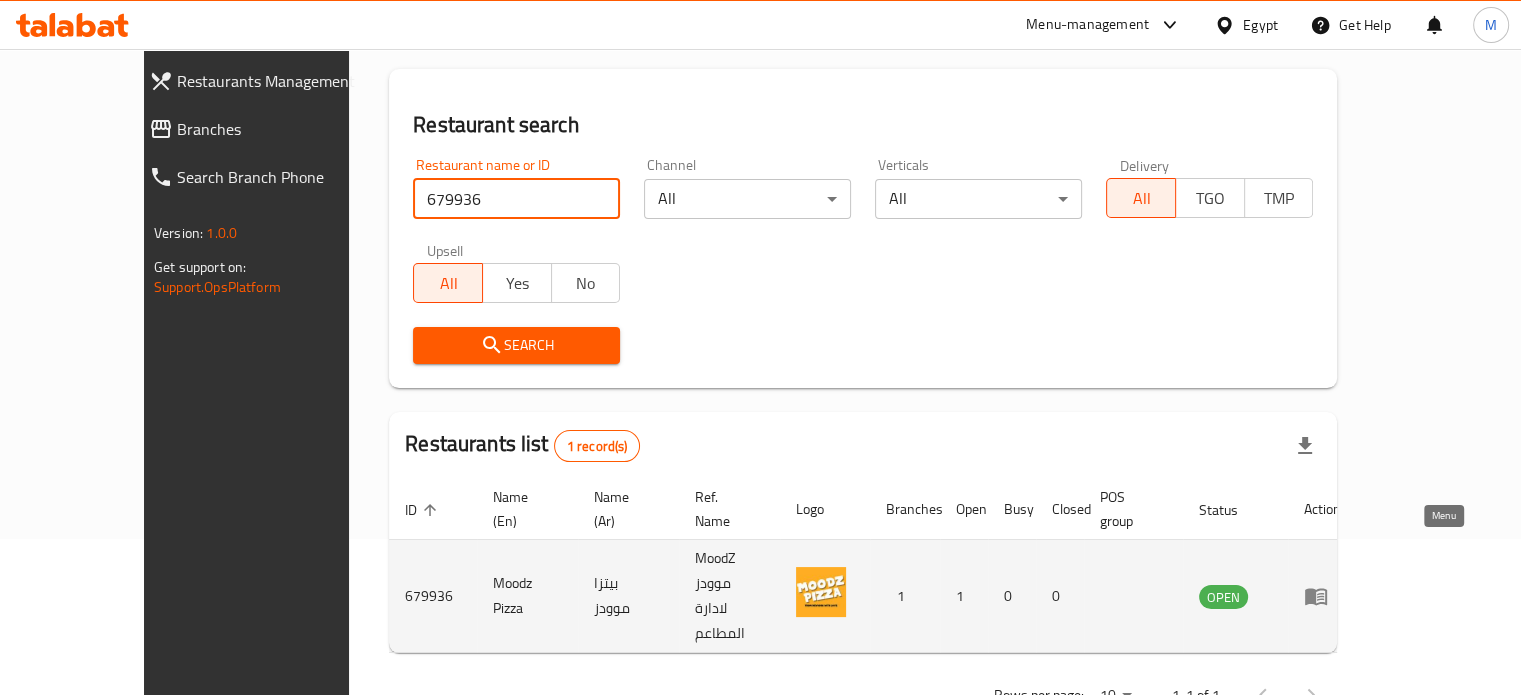 click 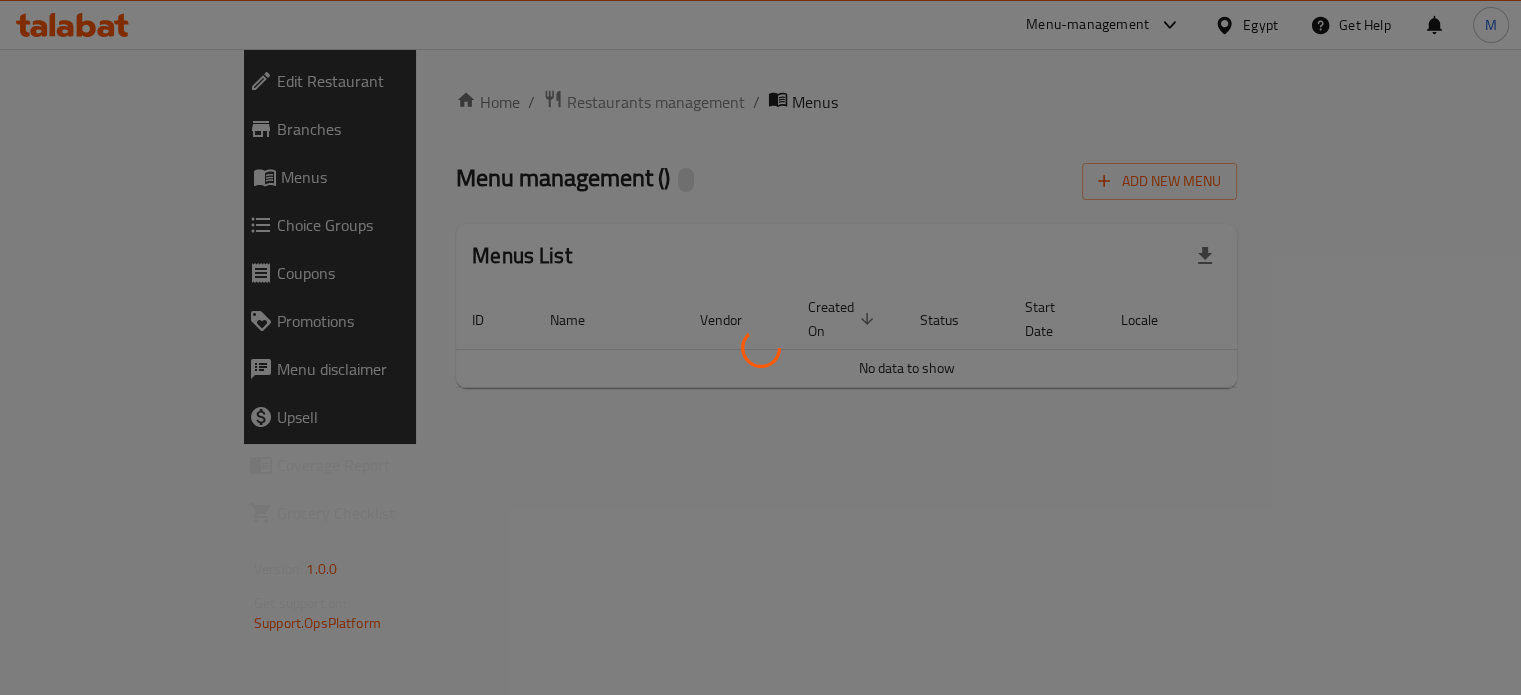 scroll, scrollTop: 0, scrollLeft: 0, axis: both 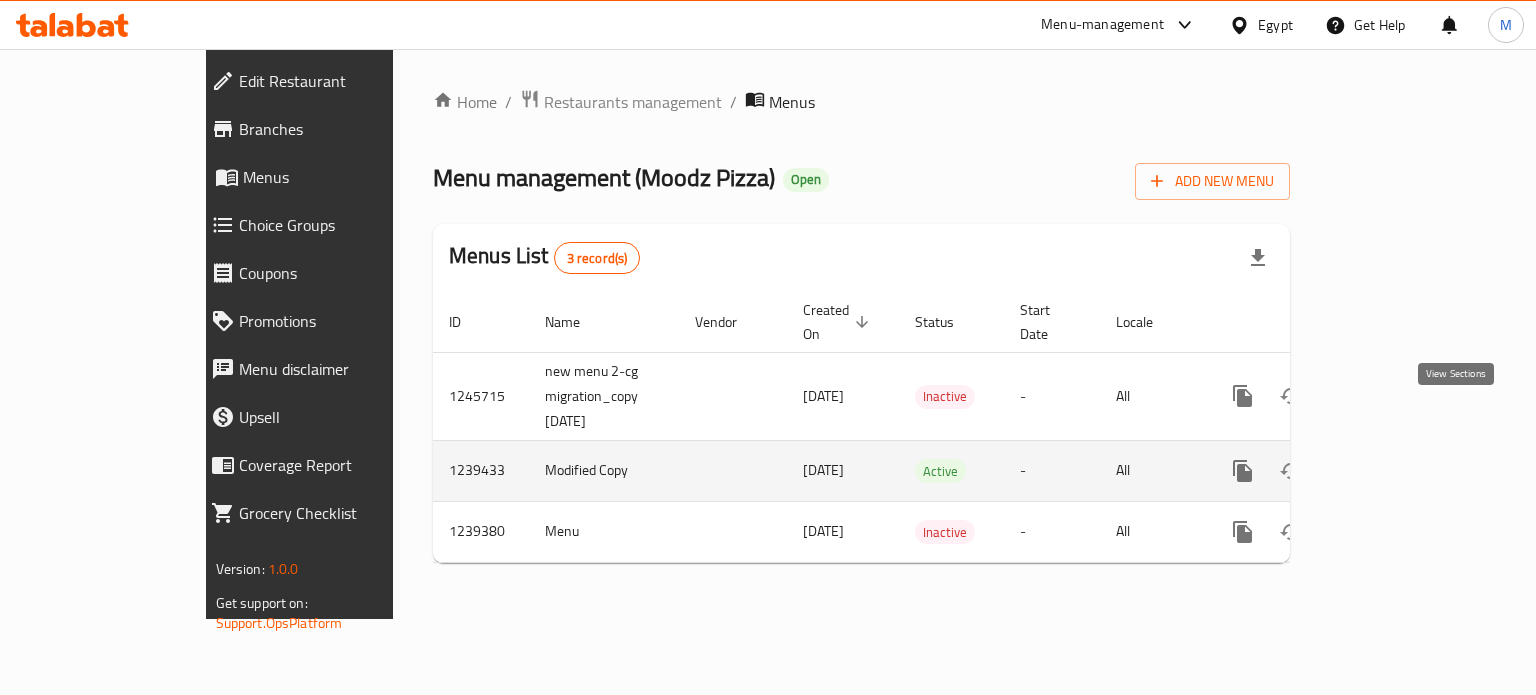 click 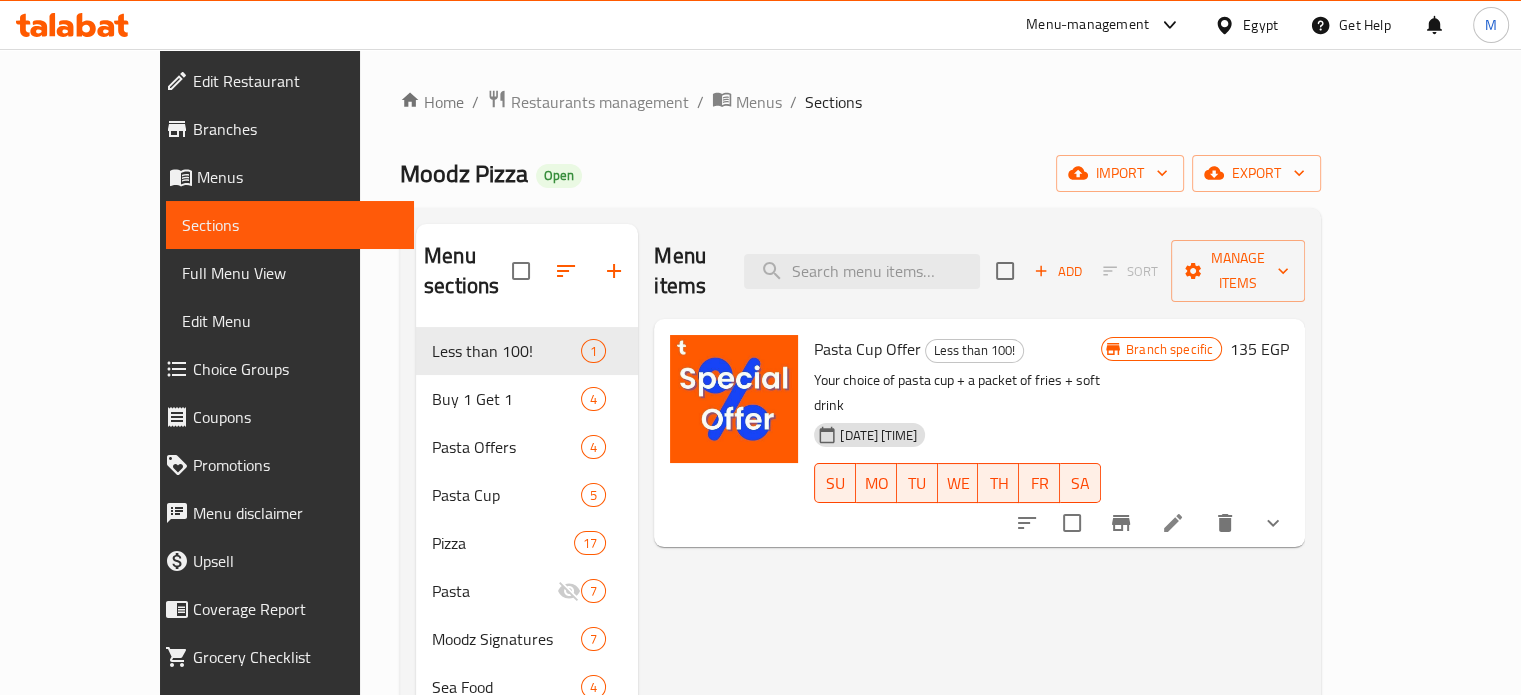 scroll, scrollTop: 280, scrollLeft: 0, axis: vertical 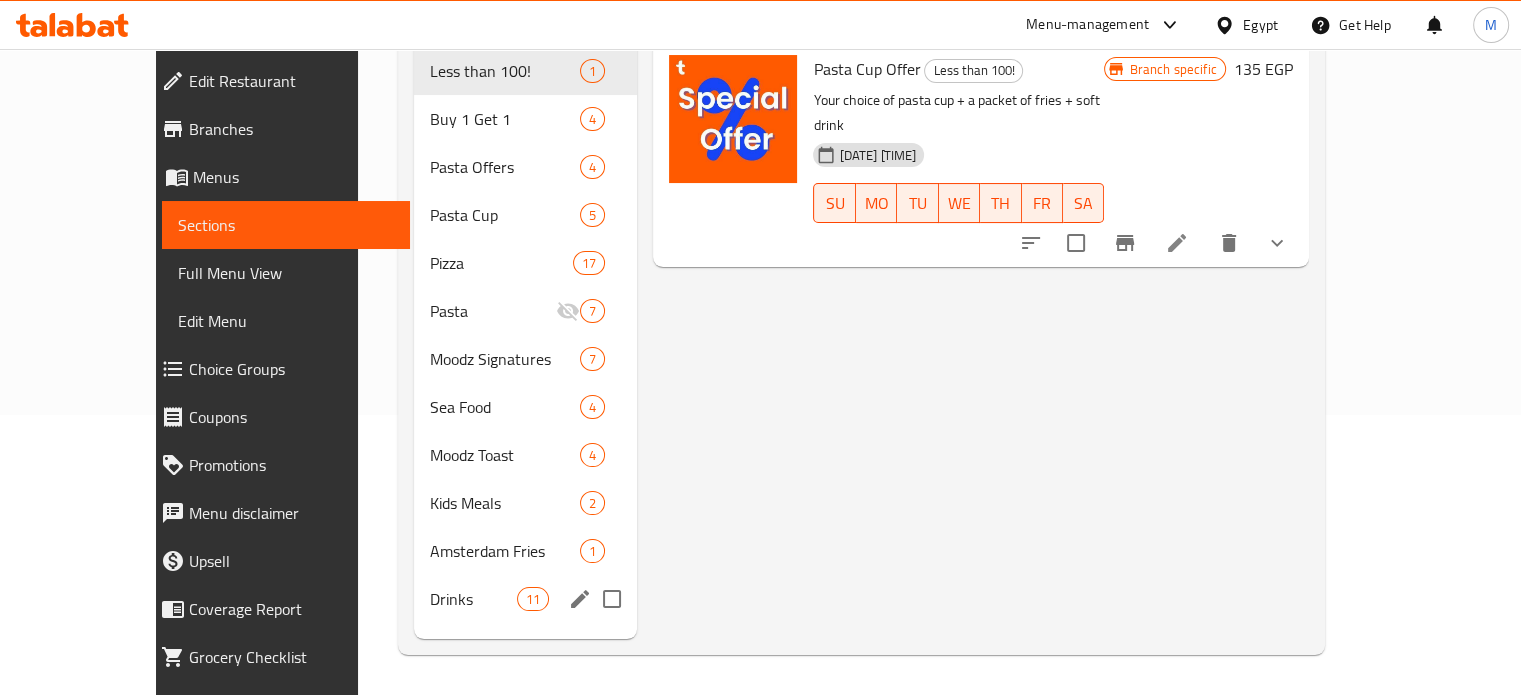 click on "Drinks" at bounding box center [473, 599] 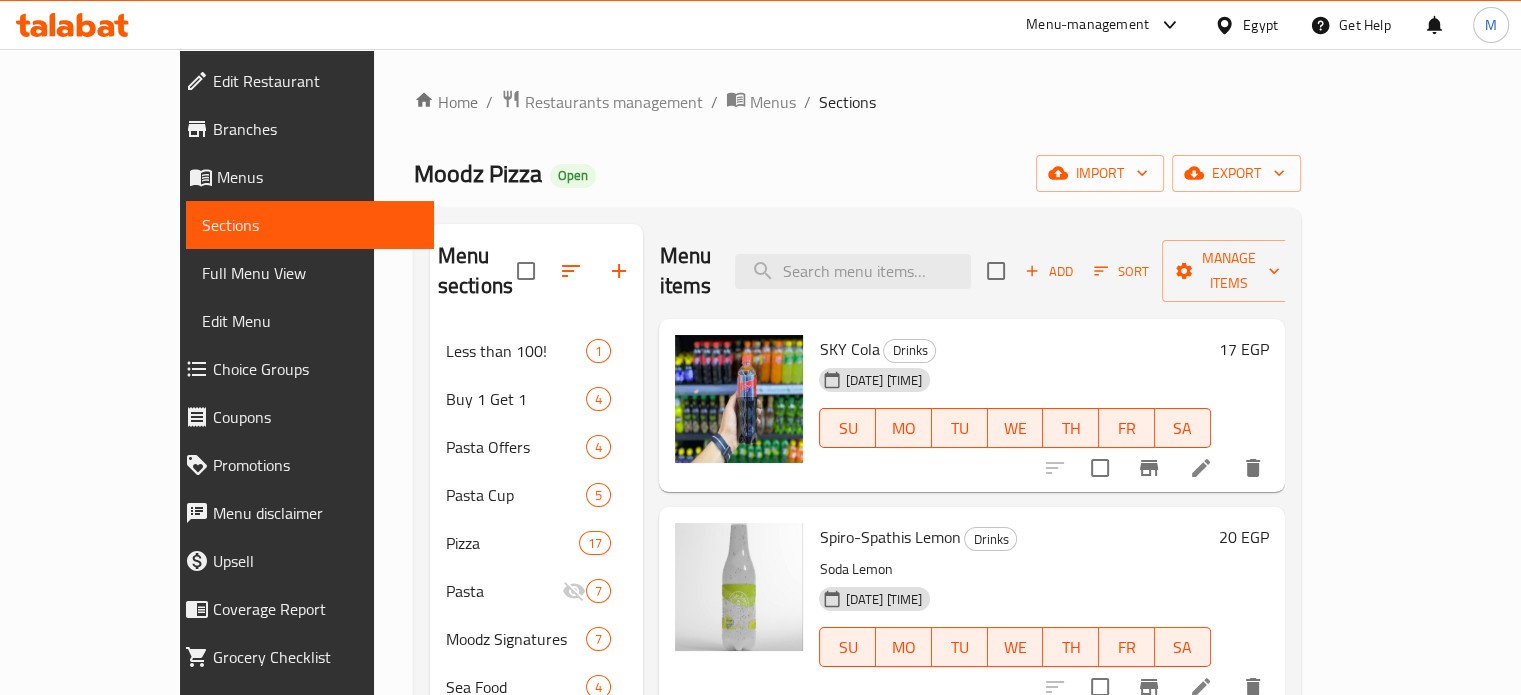 scroll, scrollTop: 0, scrollLeft: 0, axis: both 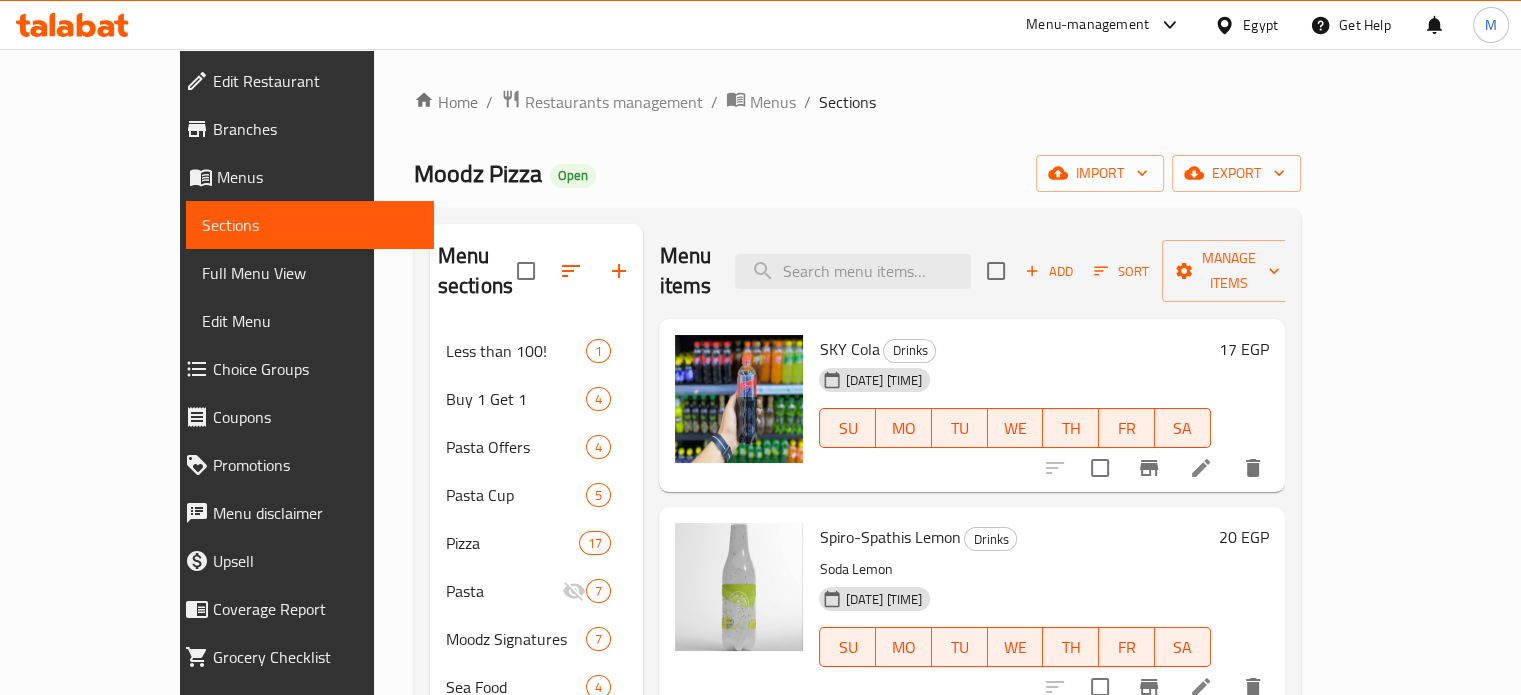 click on "Add" at bounding box center (1049, 271) 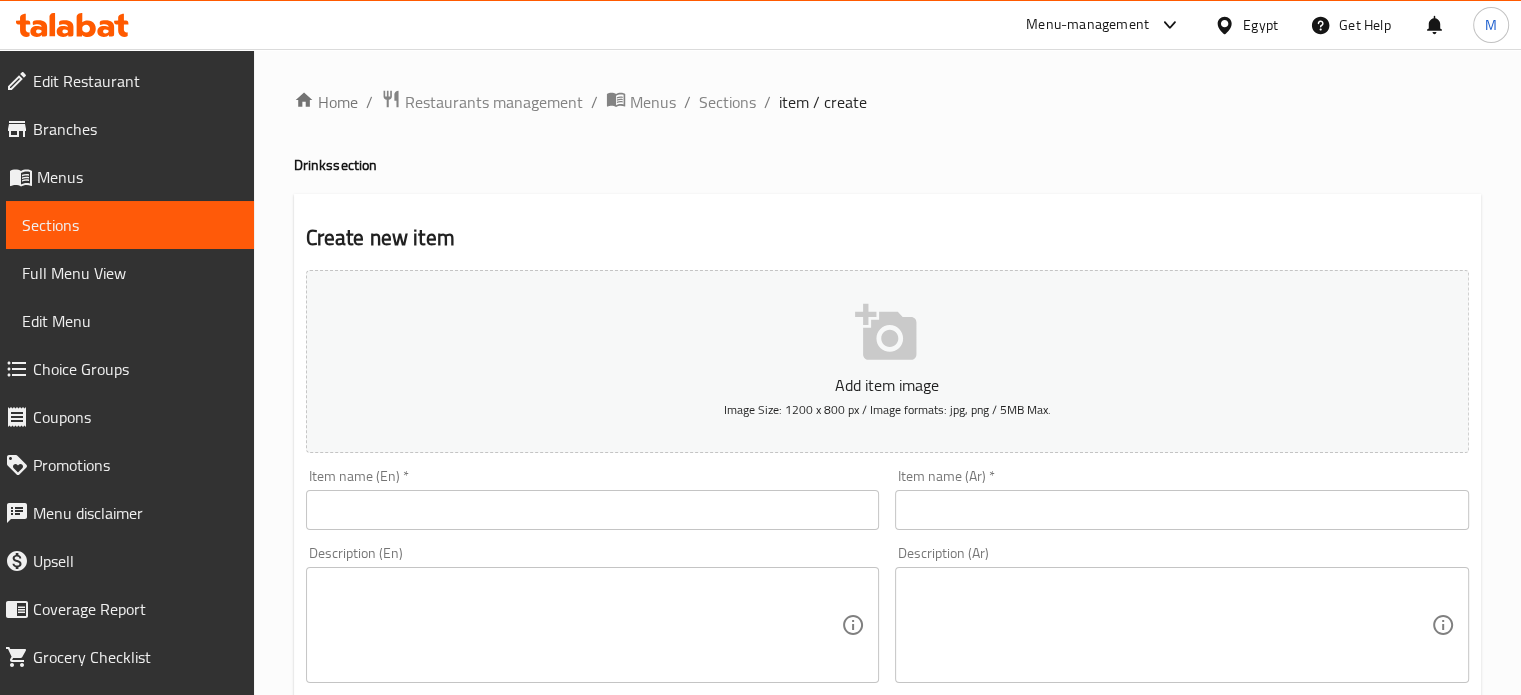 click at bounding box center (1182, 510) 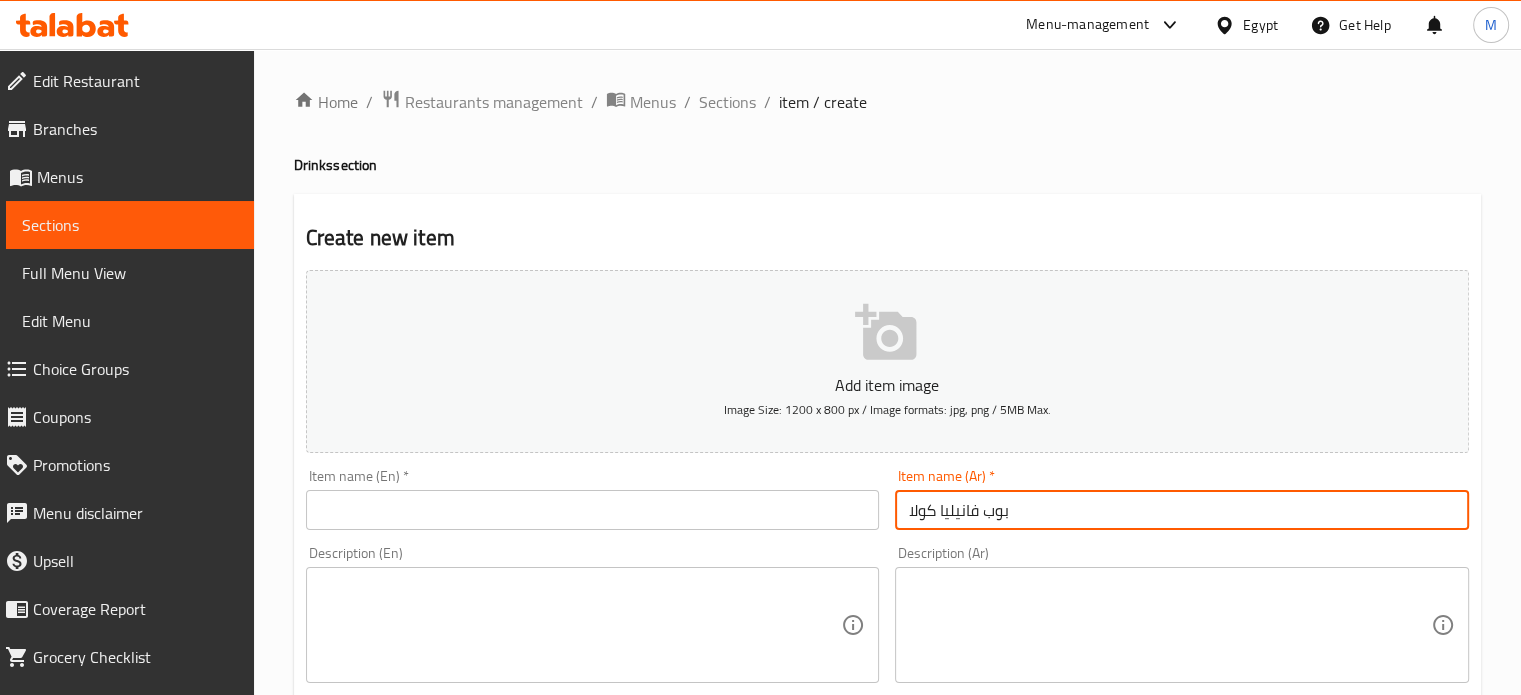type on "بوب فانيليا كولا" 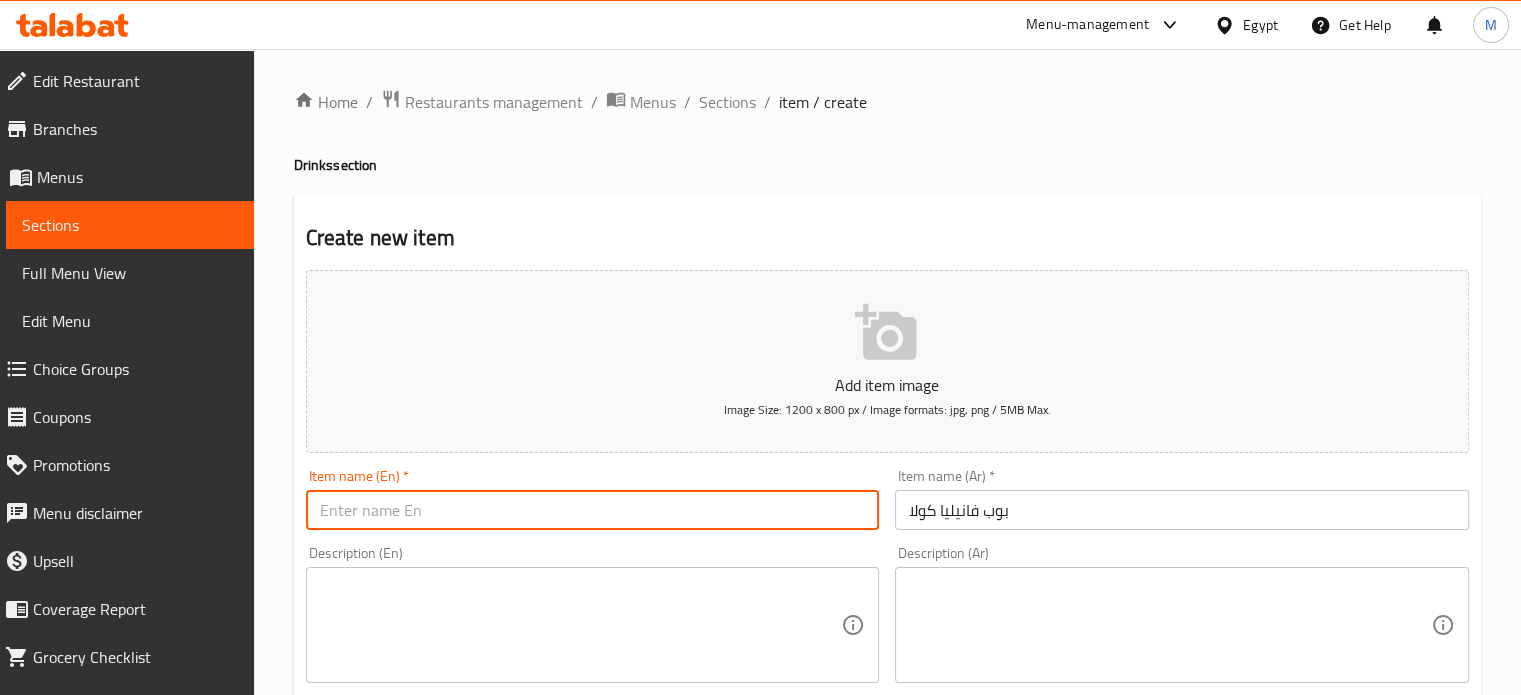 click at bounding box center [593, 510] 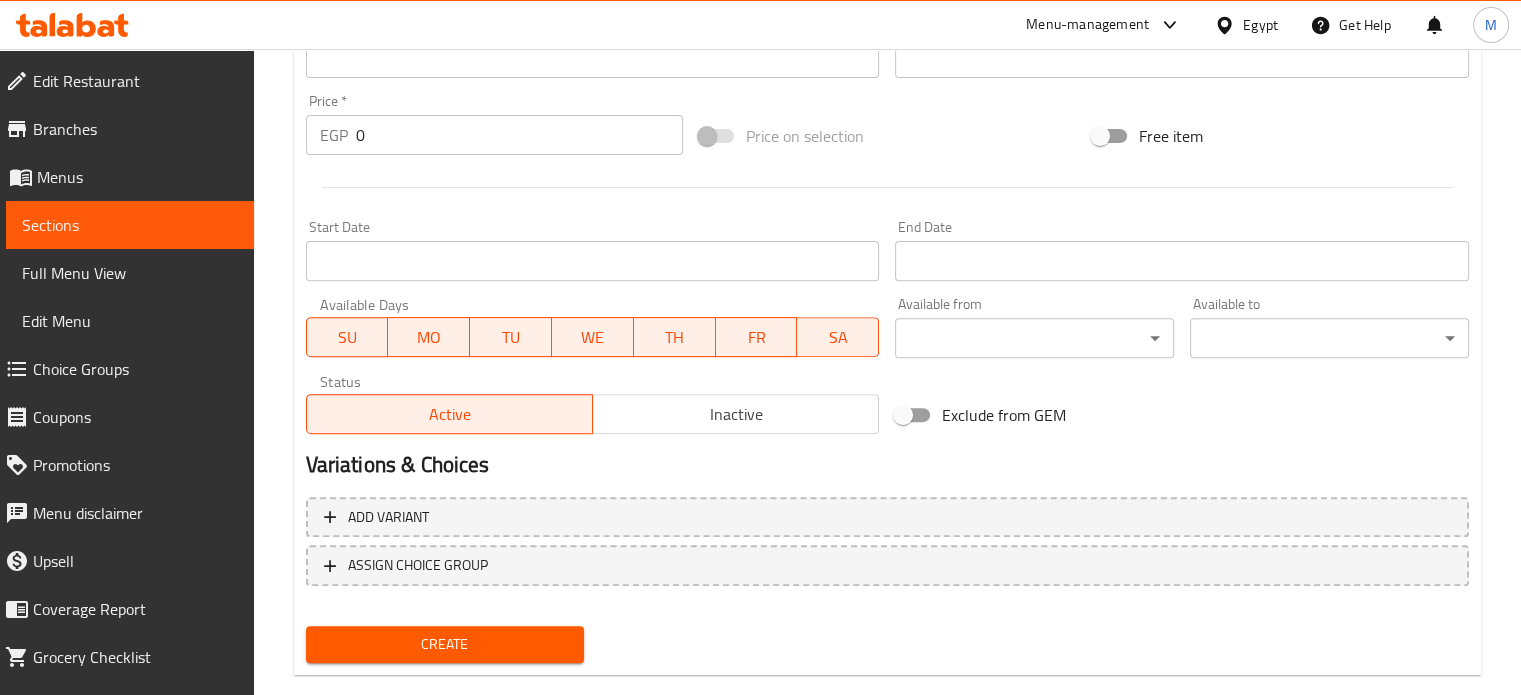 scroll, scrollTop: 717, scrollLeft: 0, axis: vertical 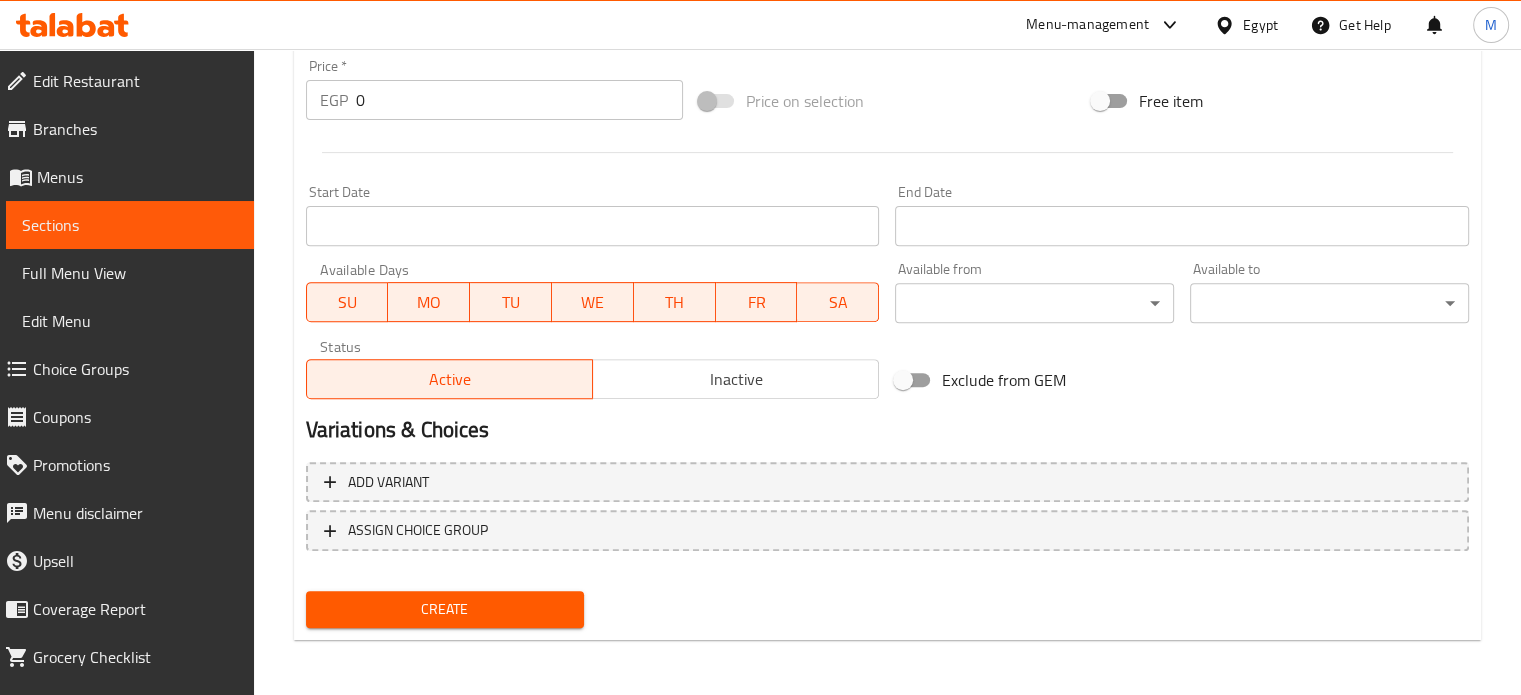 type on "Pop Vanilla Cola" 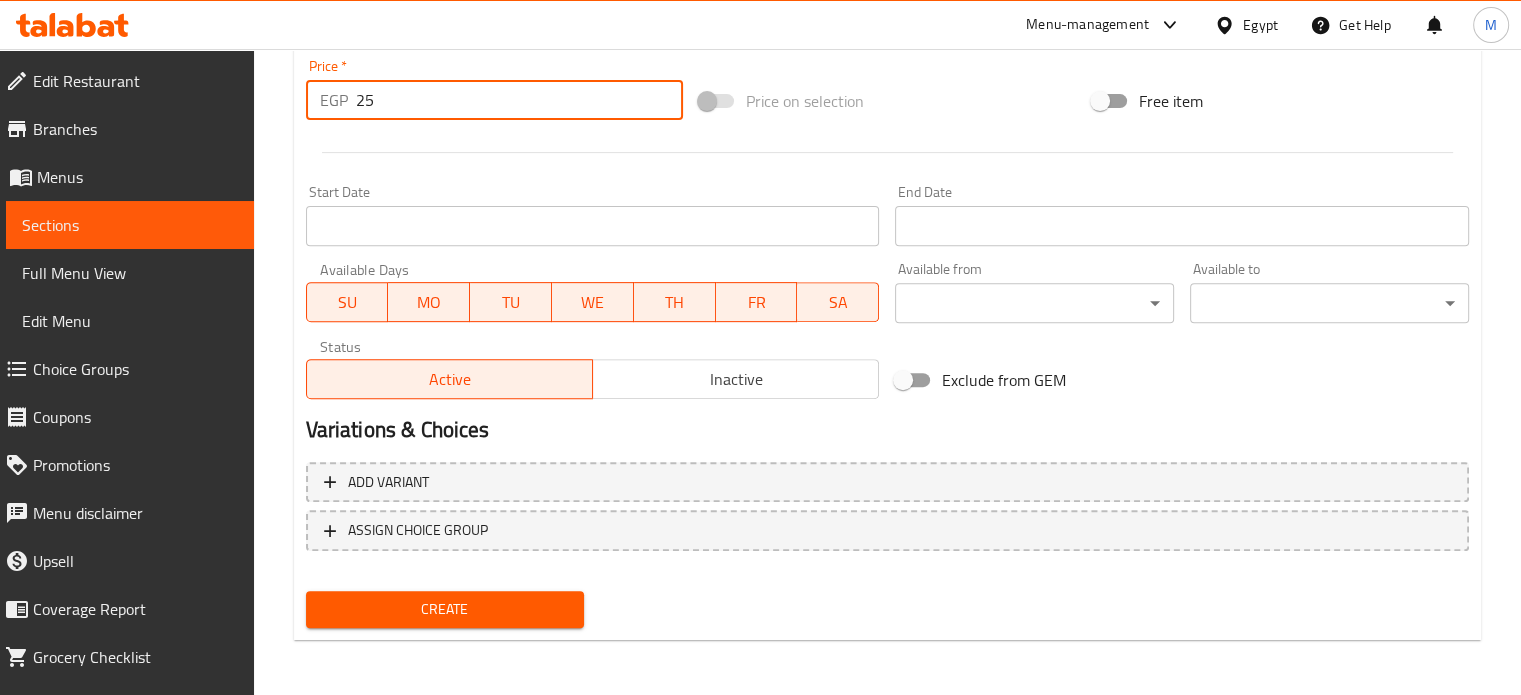 type on "25" 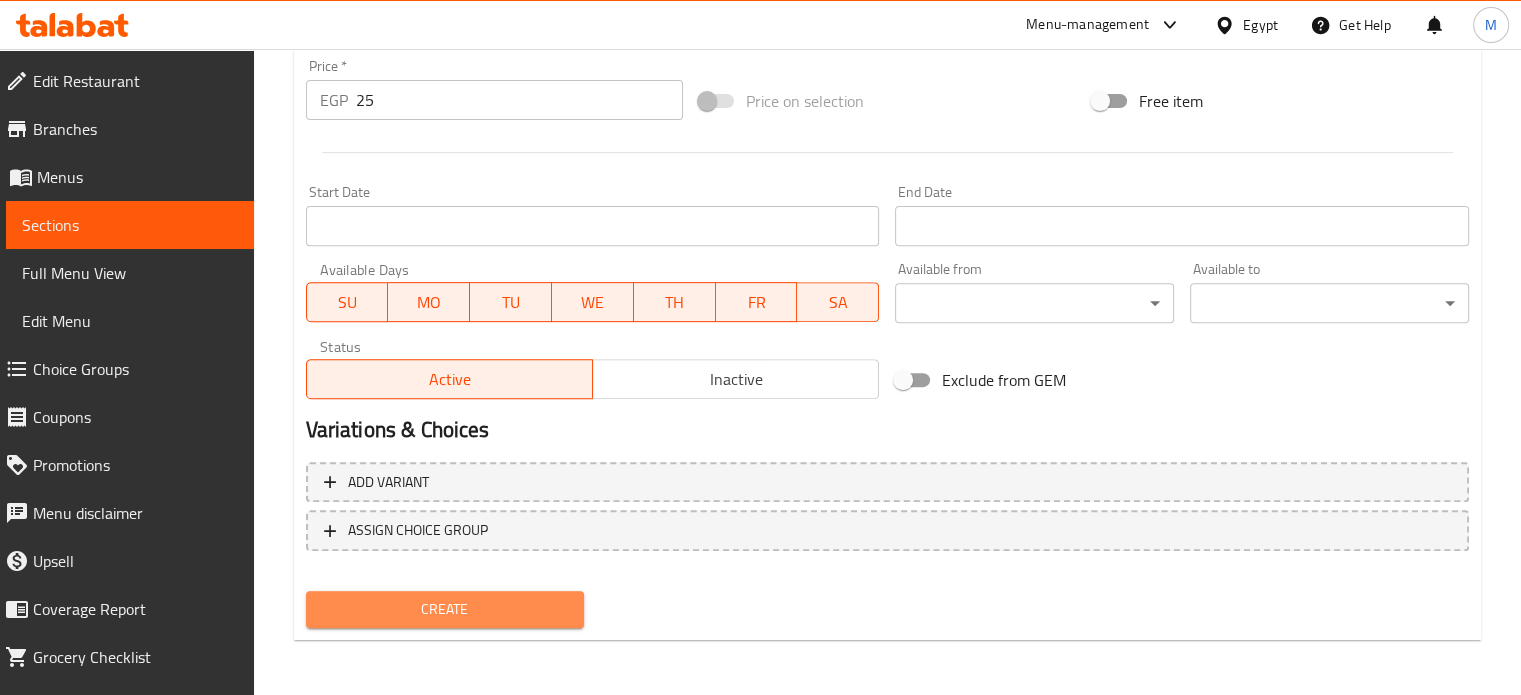click on "Create" at bounding box center (445, 609) 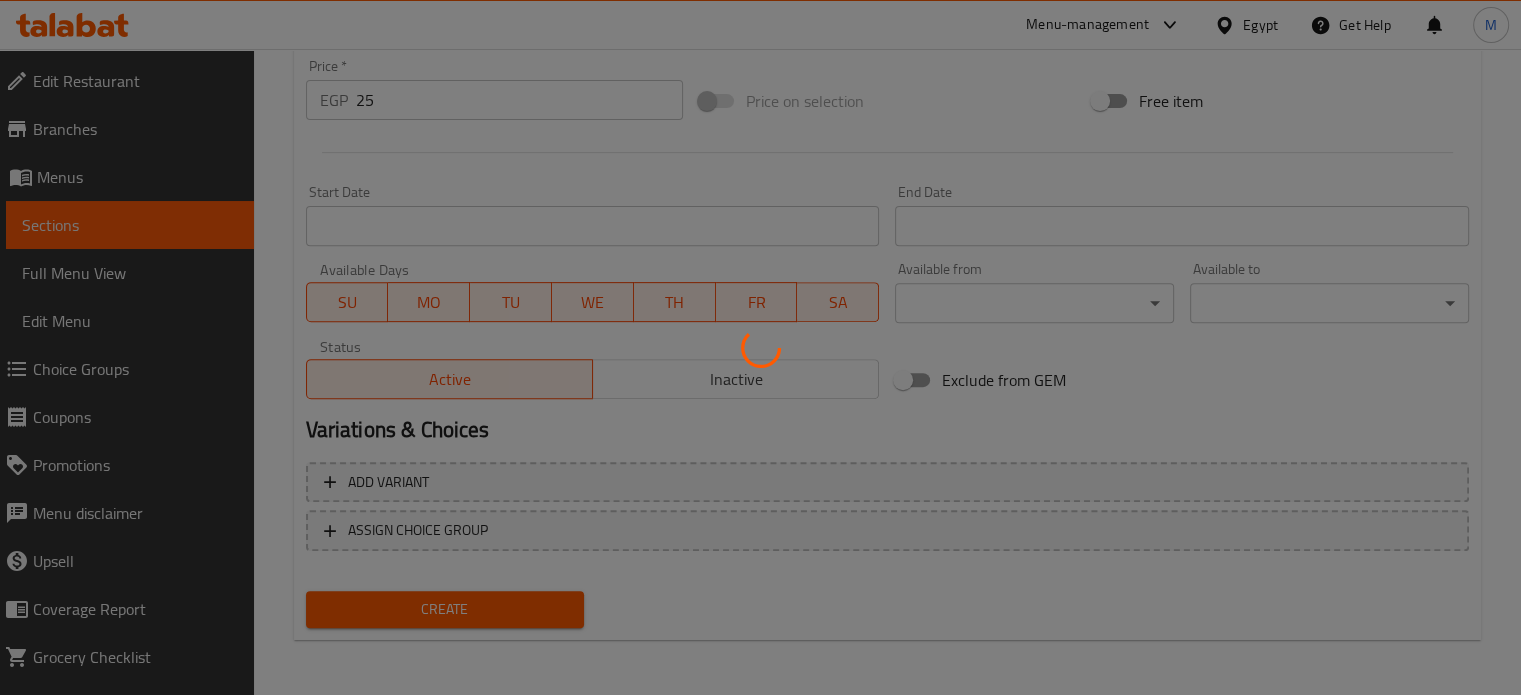 type 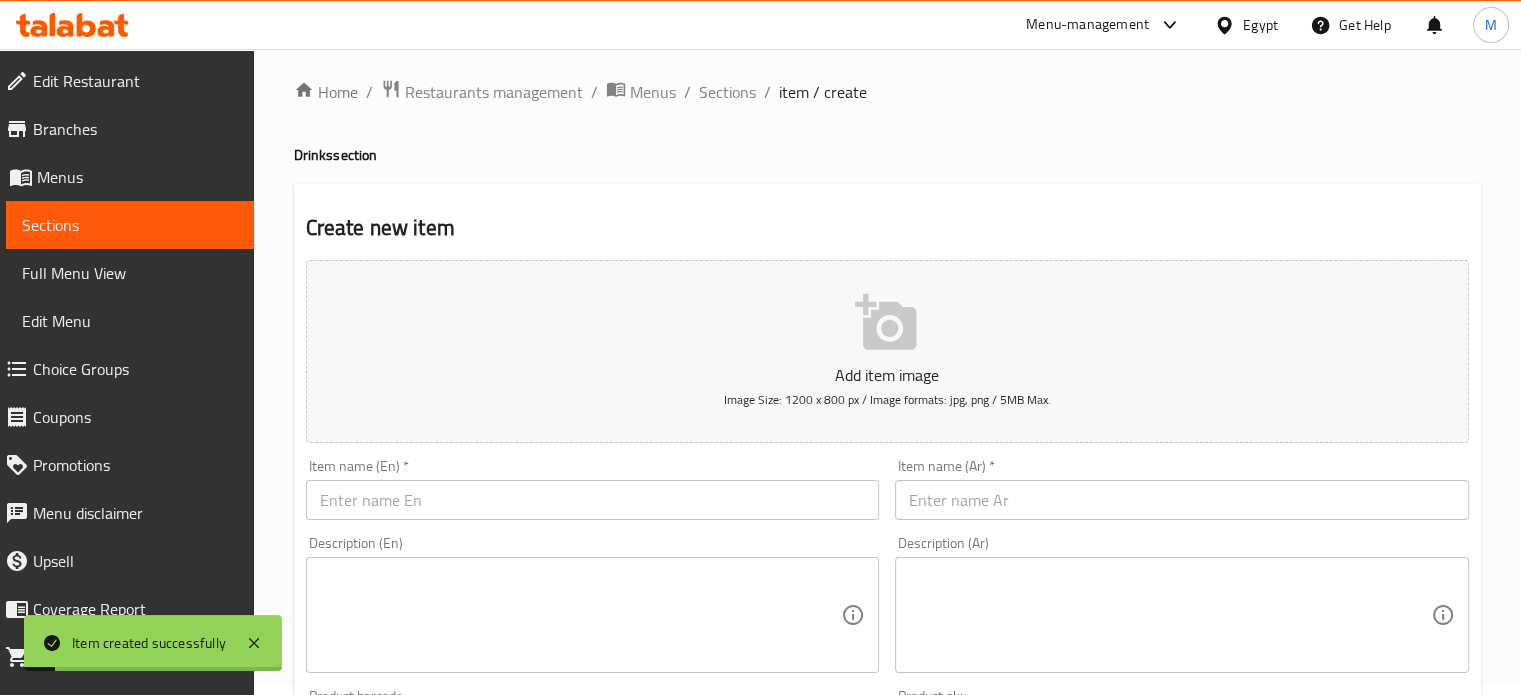 scroll, scrollTop: 0, scrollLeft: 0, axis: both 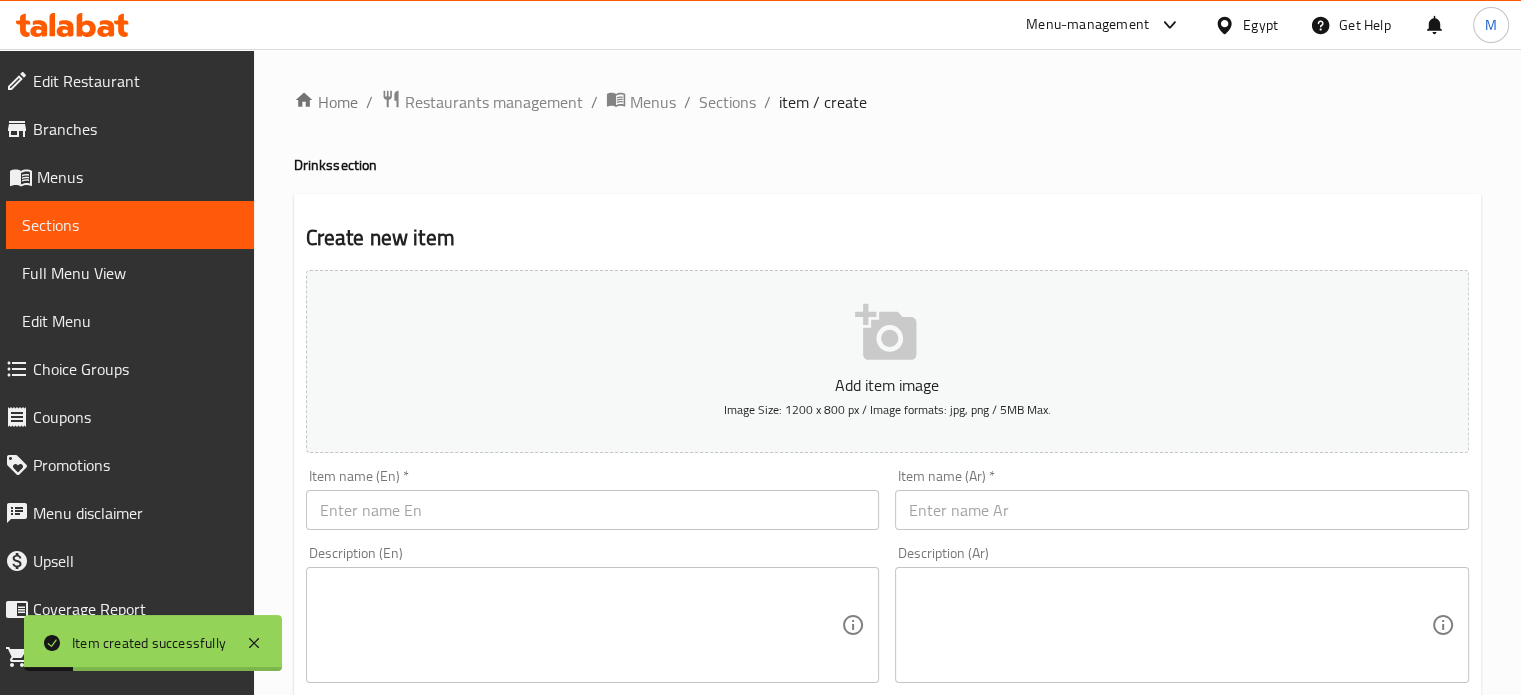 click at bounding box center (1182, 510) 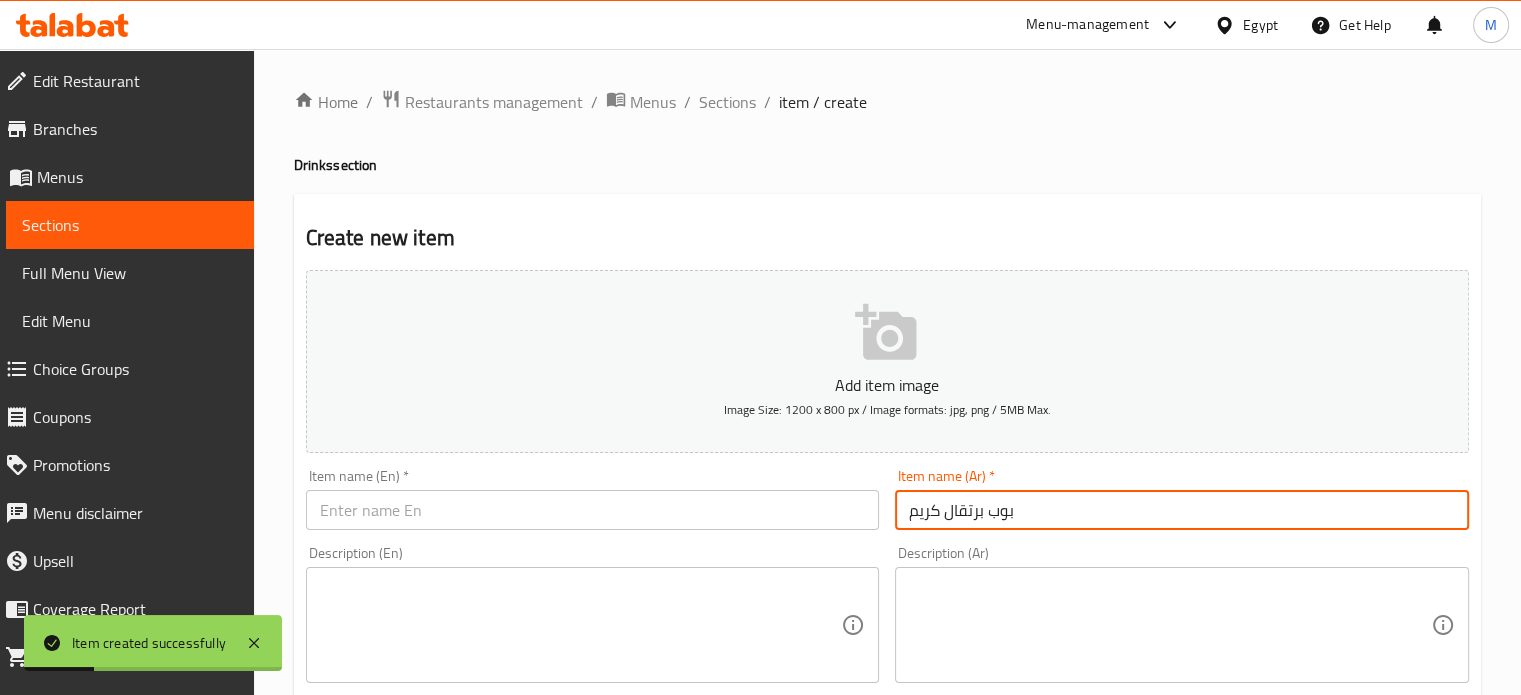 type on "بوب برتقال كريم" 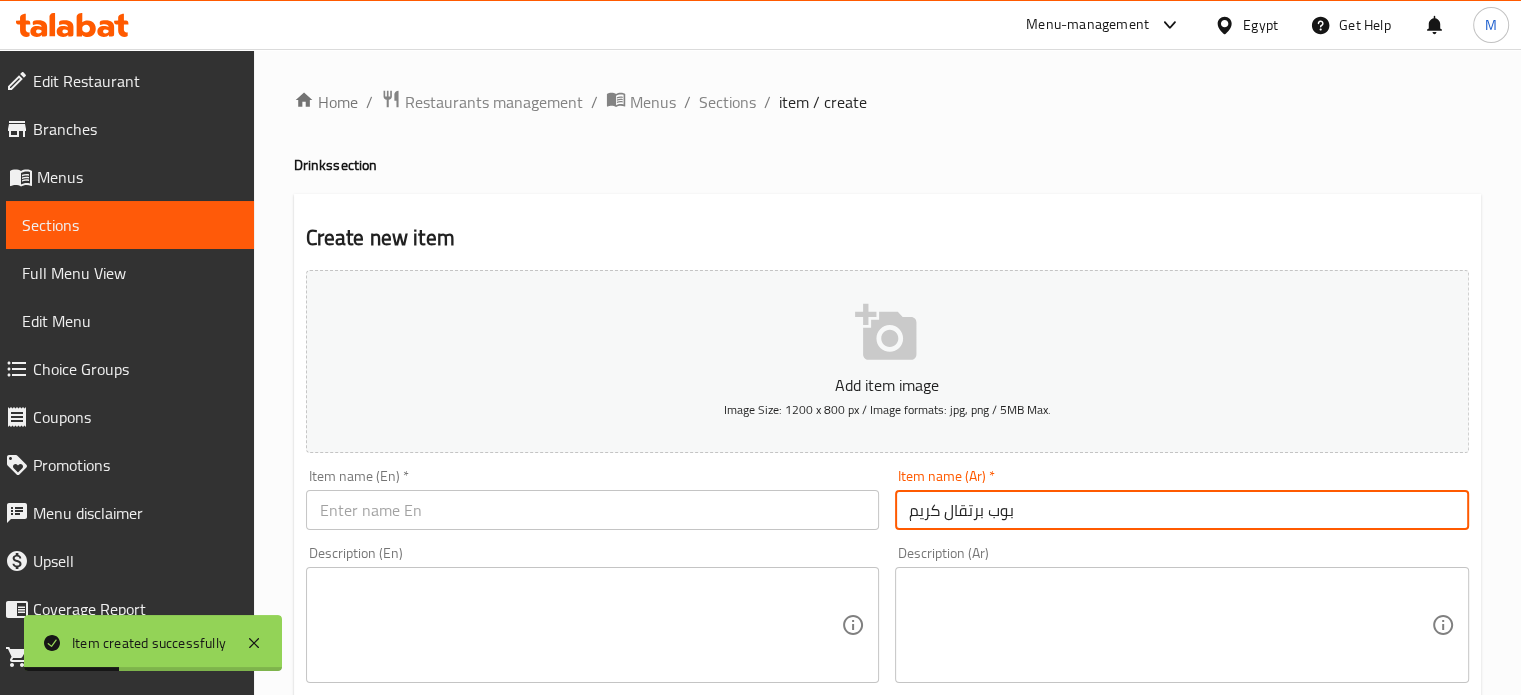 click at bounding box center [593, 510] 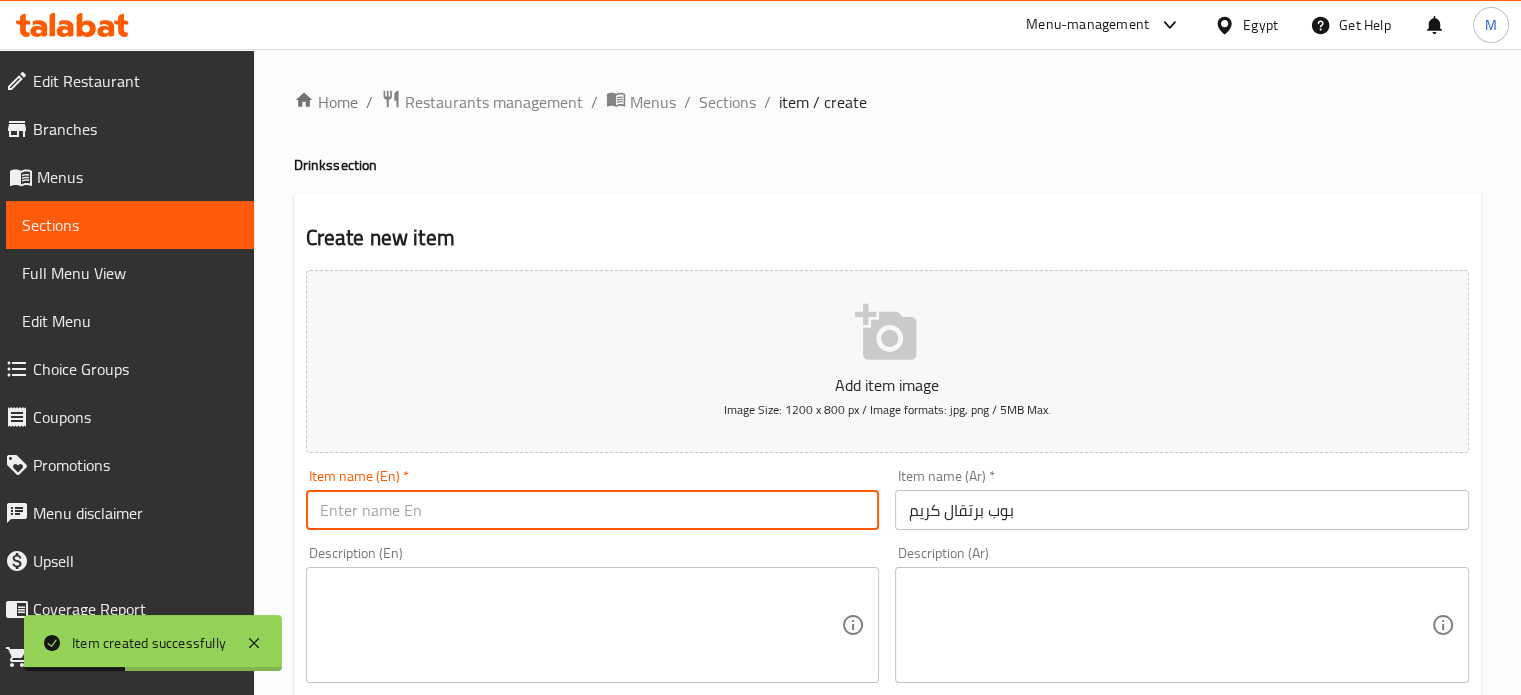paste on "Pop Orange Cream" 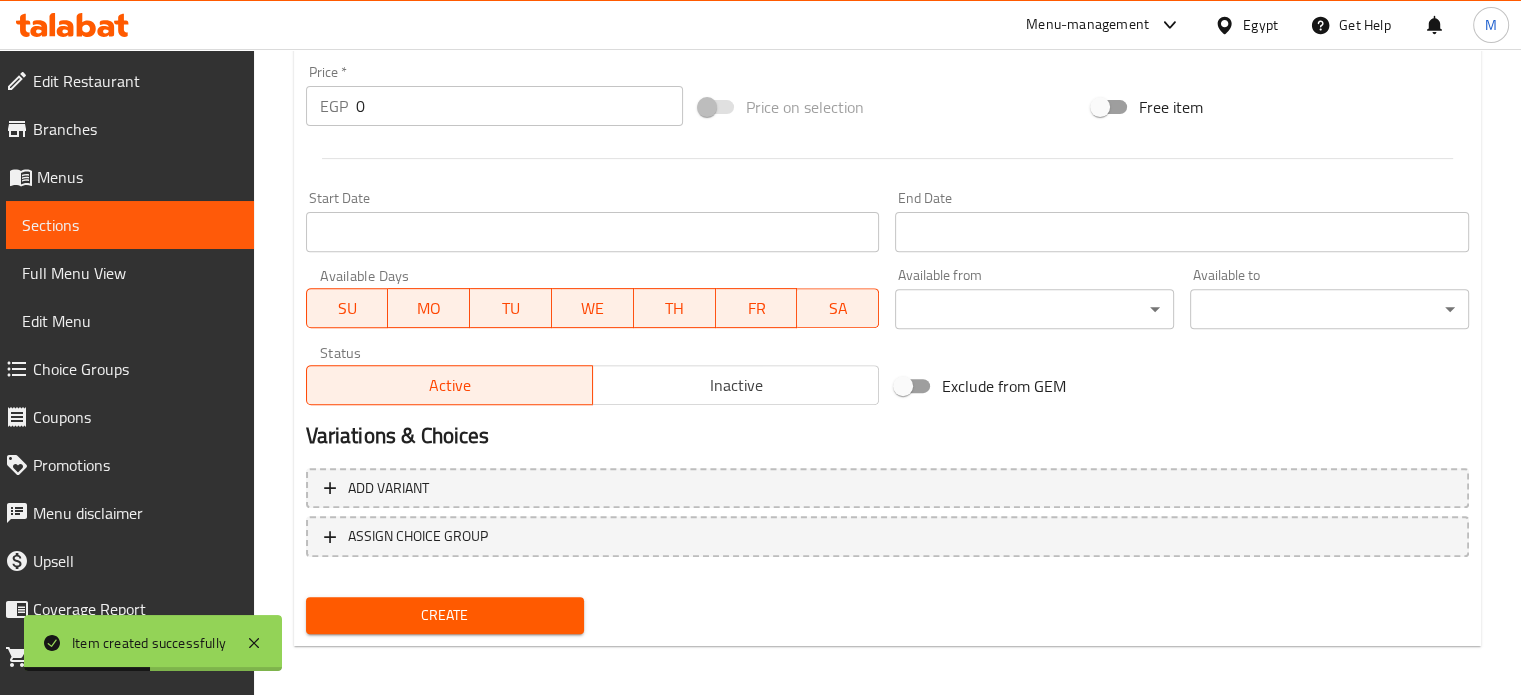 scroll, scrollTop: 717, scrollLeft: 0, axis: vertical 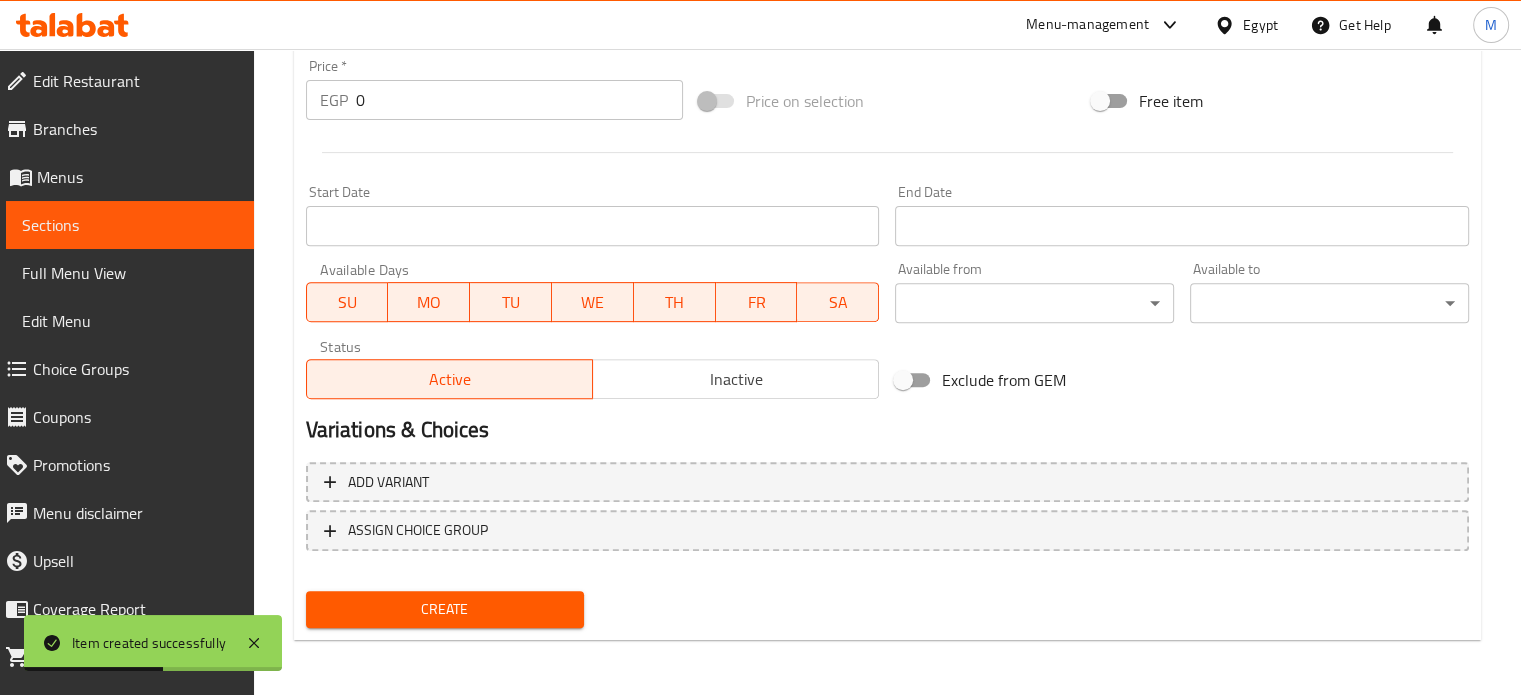 type on "Pop Orange Cream" 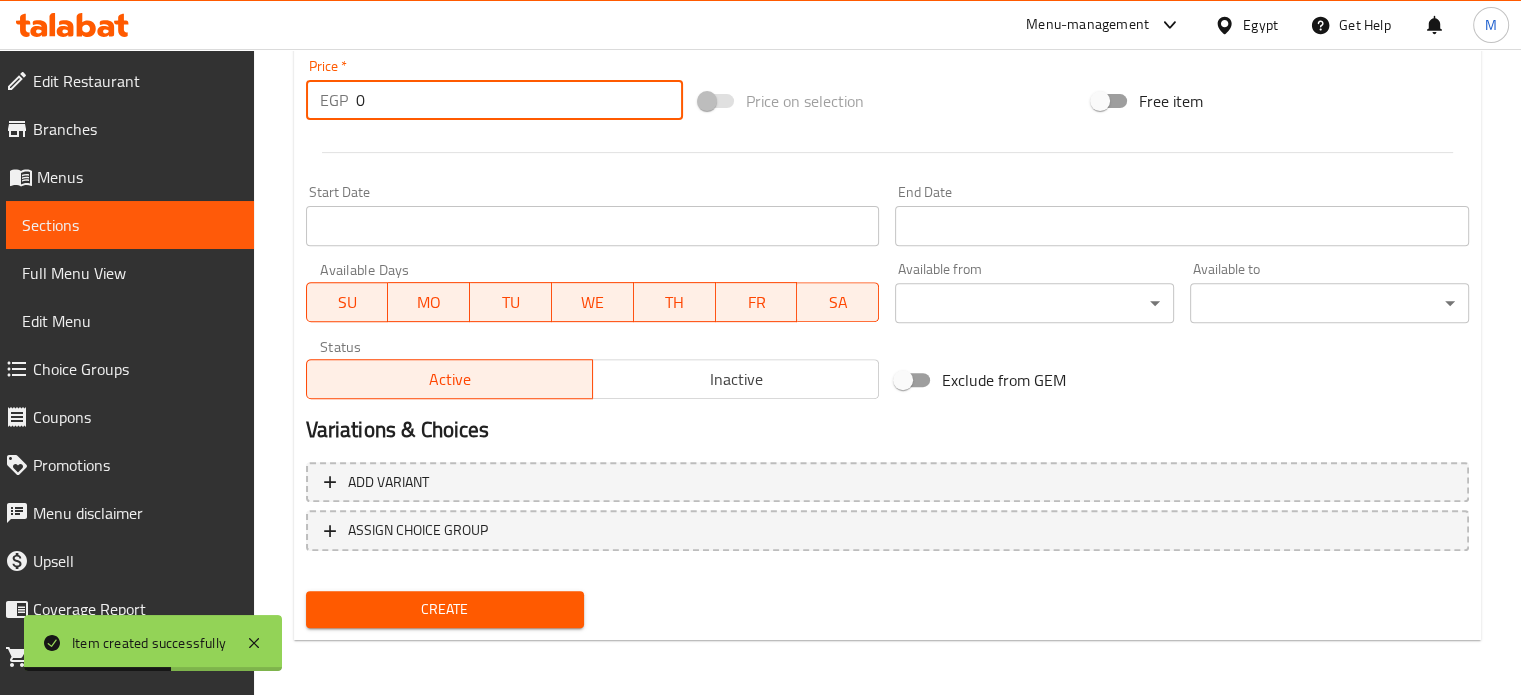 drag, startPoint x: 372, startPoint y: 106, endPoint x: 339, endPoint y: 115, distance: 34.20526 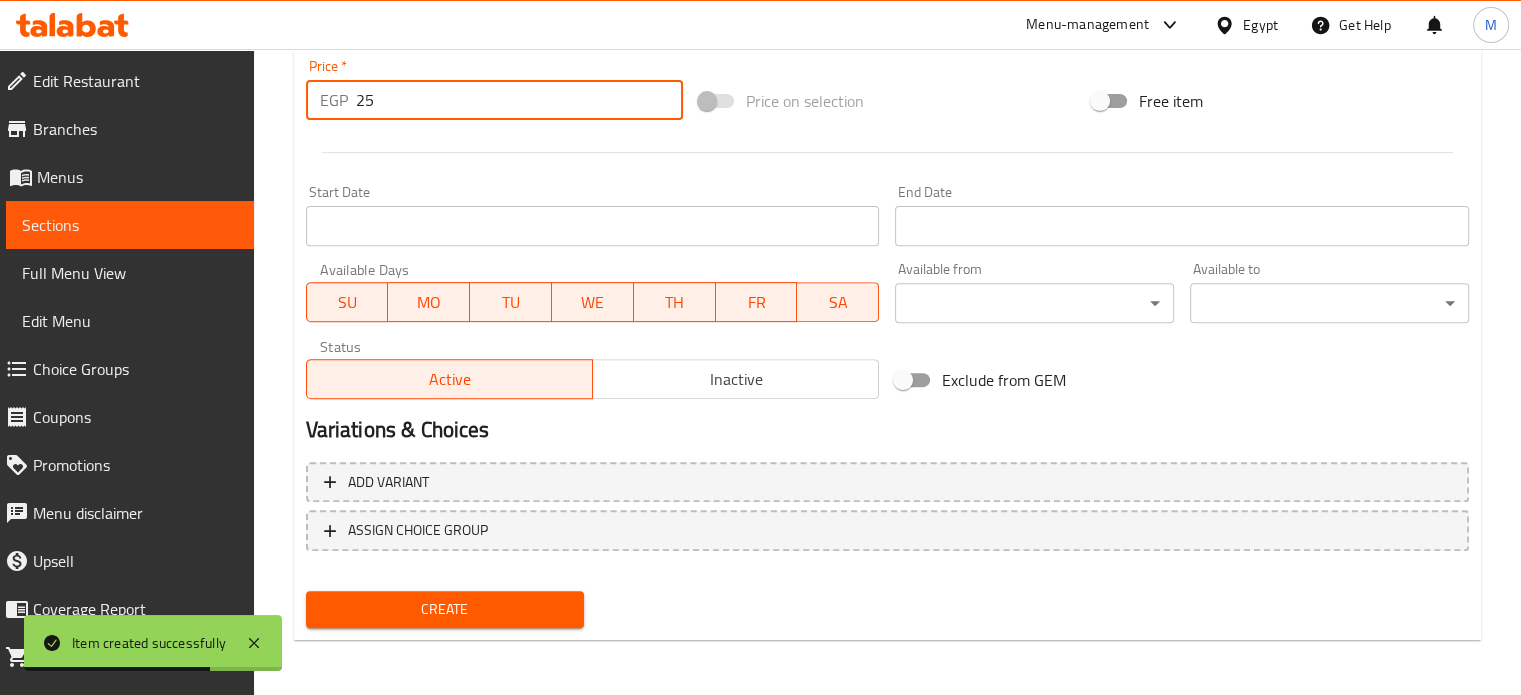 type on "25" 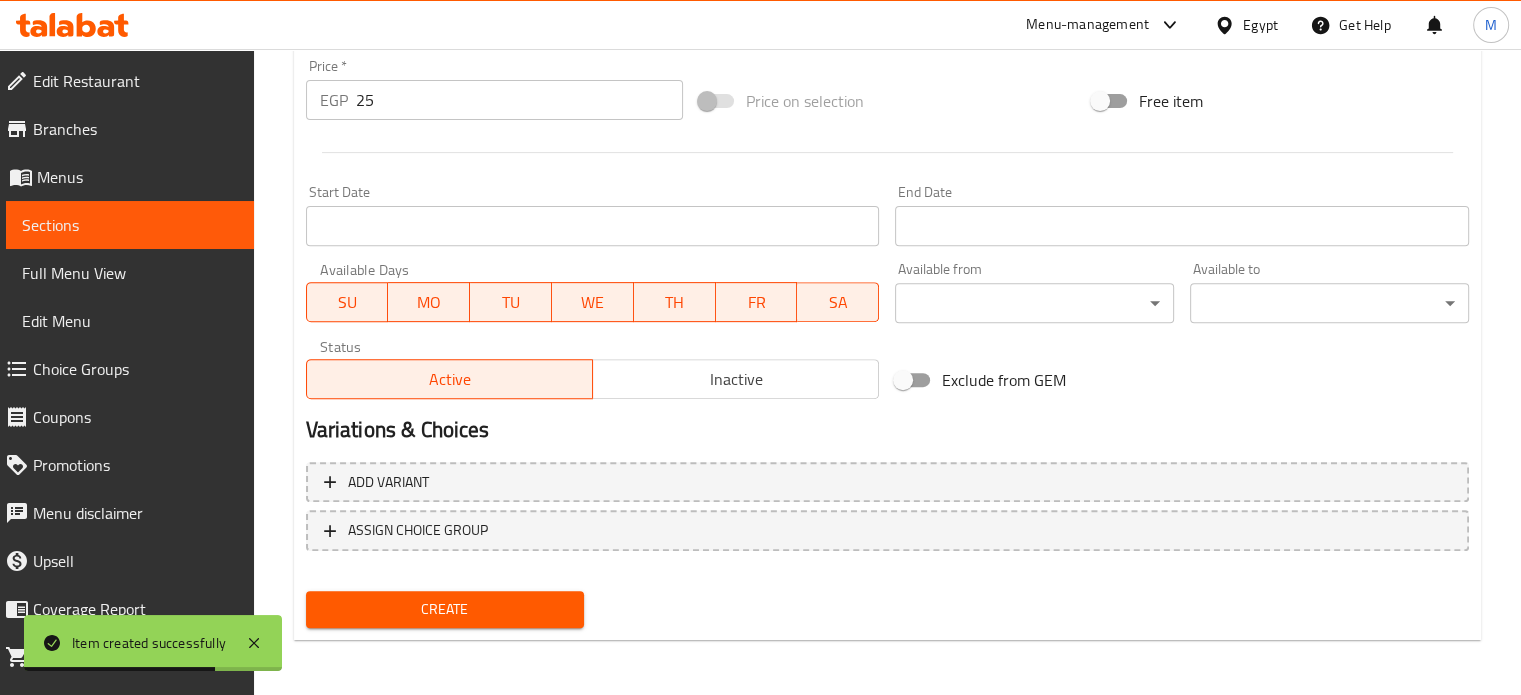 click on "Create" at bounding box center [445, 609] 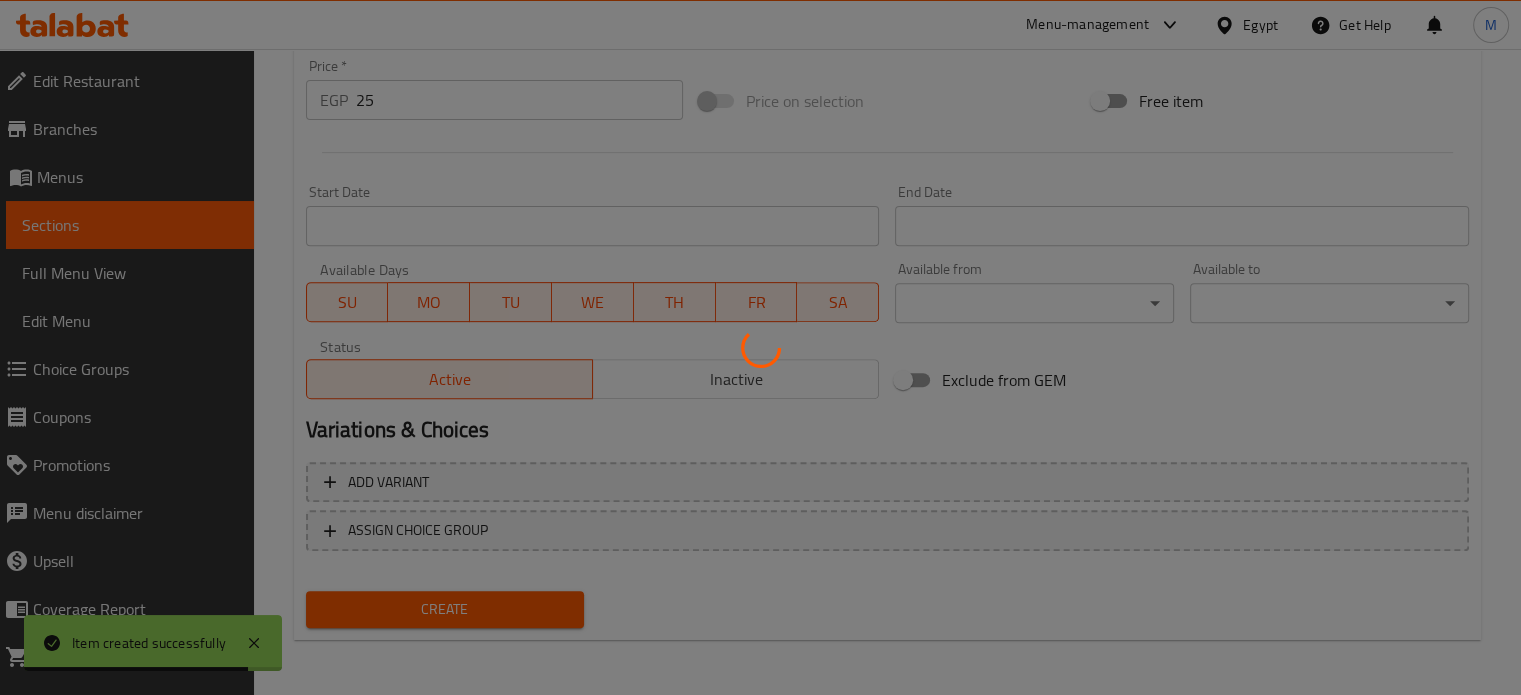 type 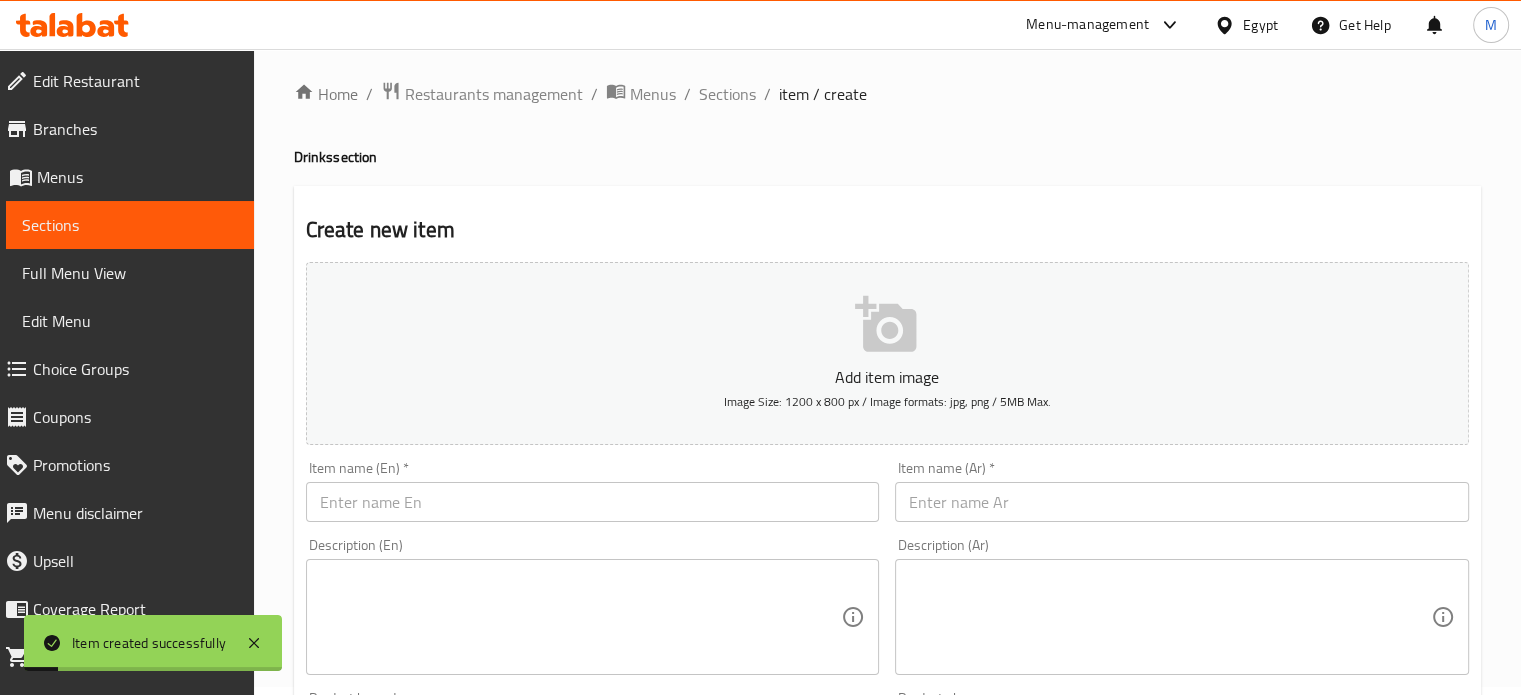 scroll, scrollTop: 0, scrollLeft: 0, axis: both 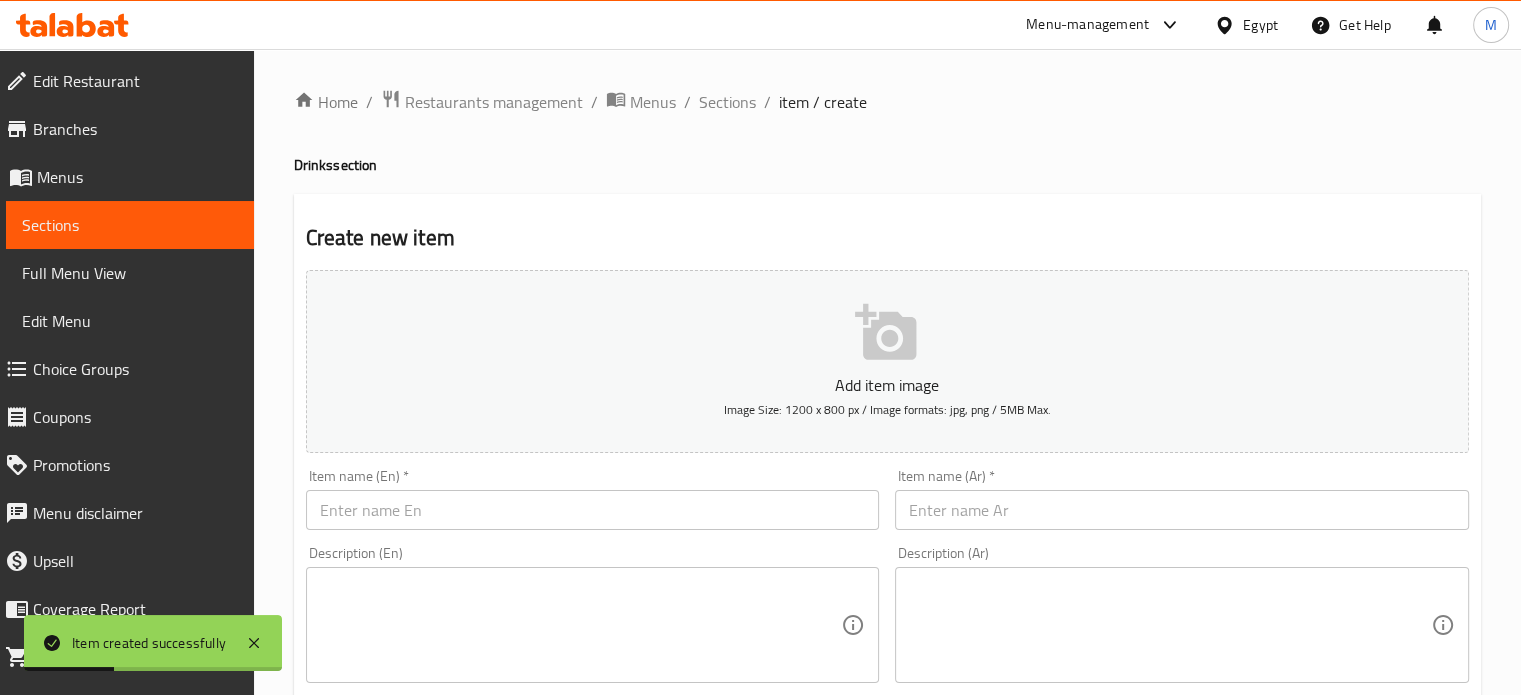 click at bounding box center [1182, 510] 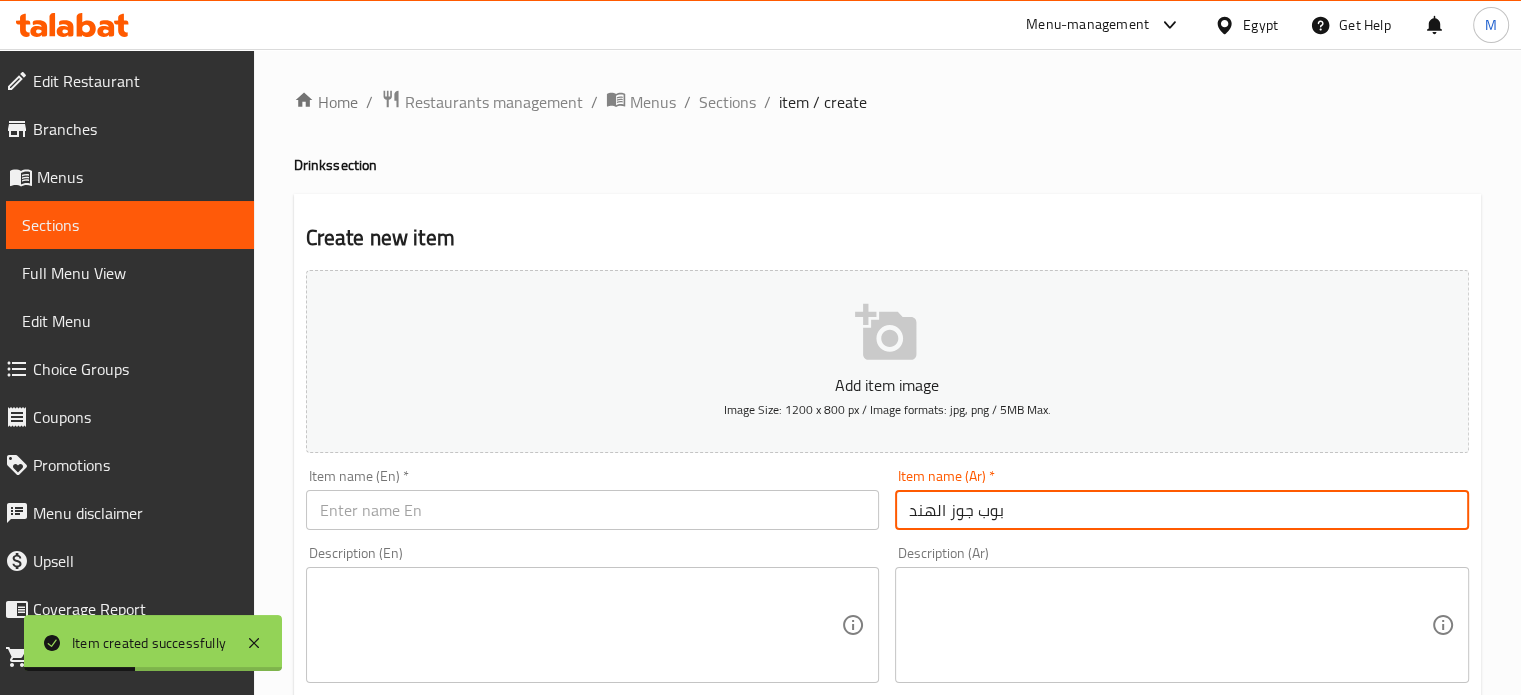 type on "بوب جوز الهند" 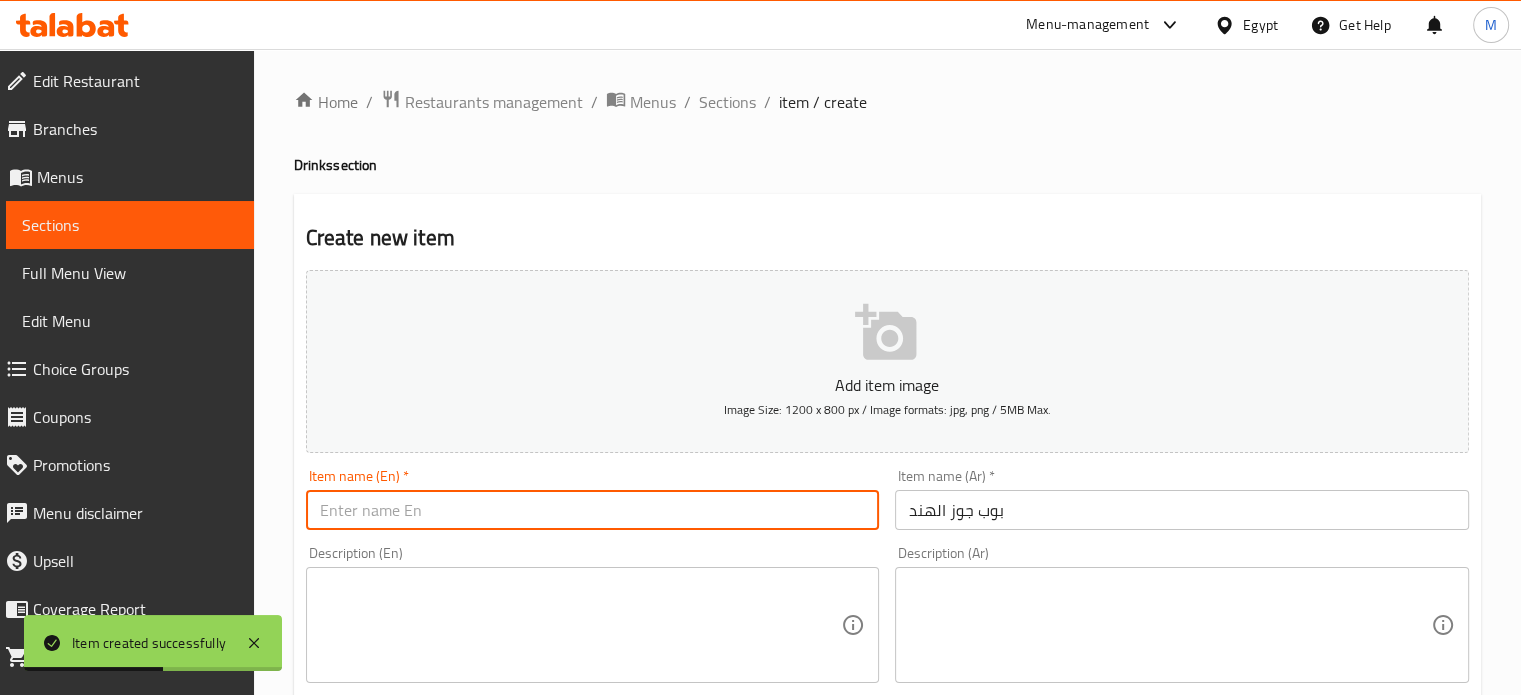 click at bounding box center [593, 510] 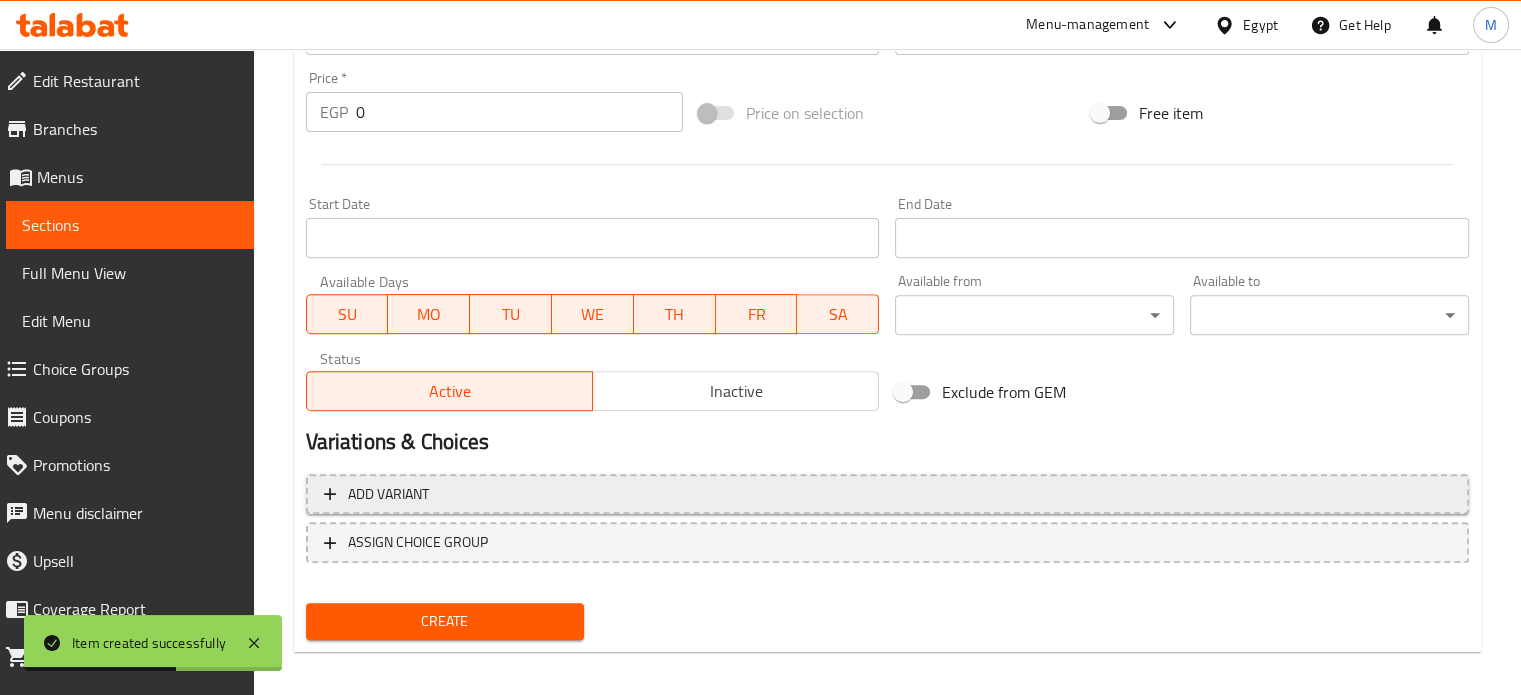 scroll, scrollTop: 717, scrollLeft: 0, axis: vertical 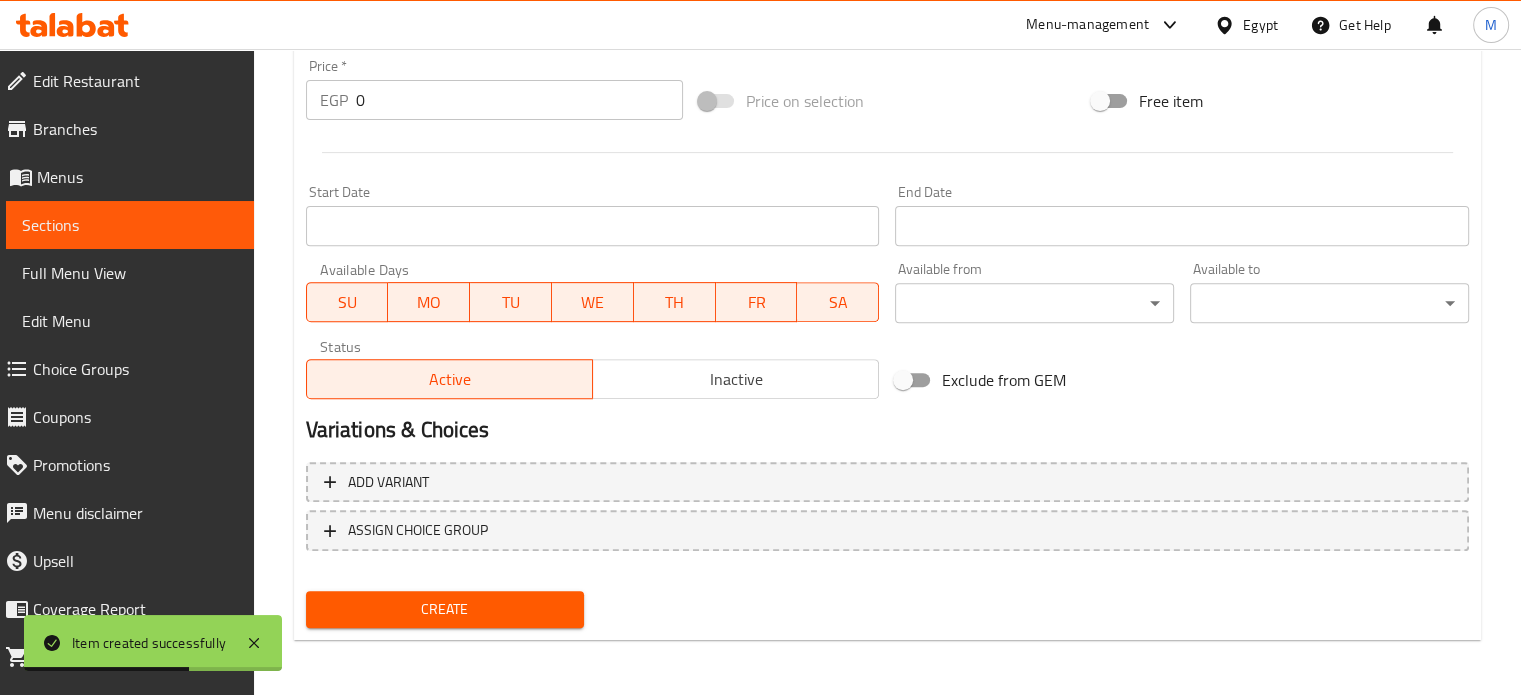 type on "Pop Coconut Dream" 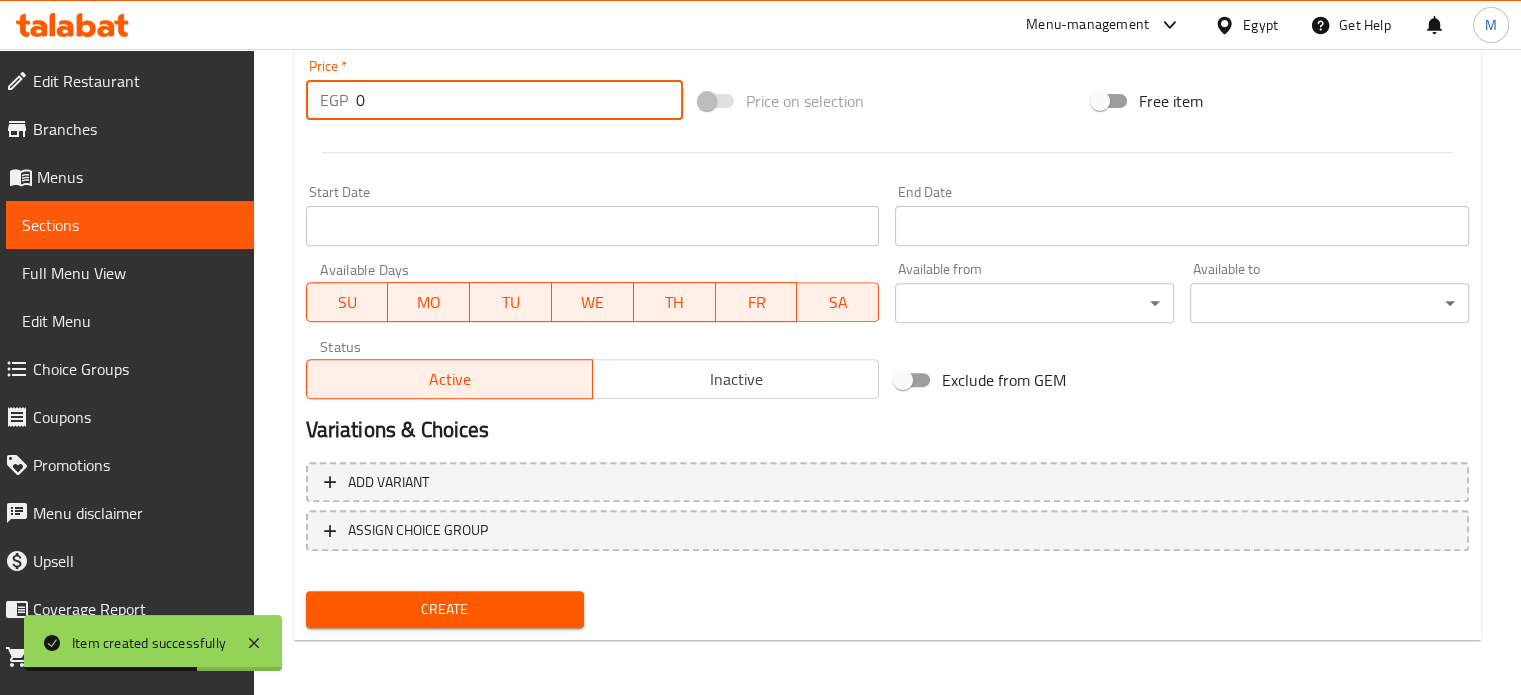 drag, startPoint x: 370, startPoint y: 103, endPoint x: 360, endPoint y: 104, distance: 10.049875 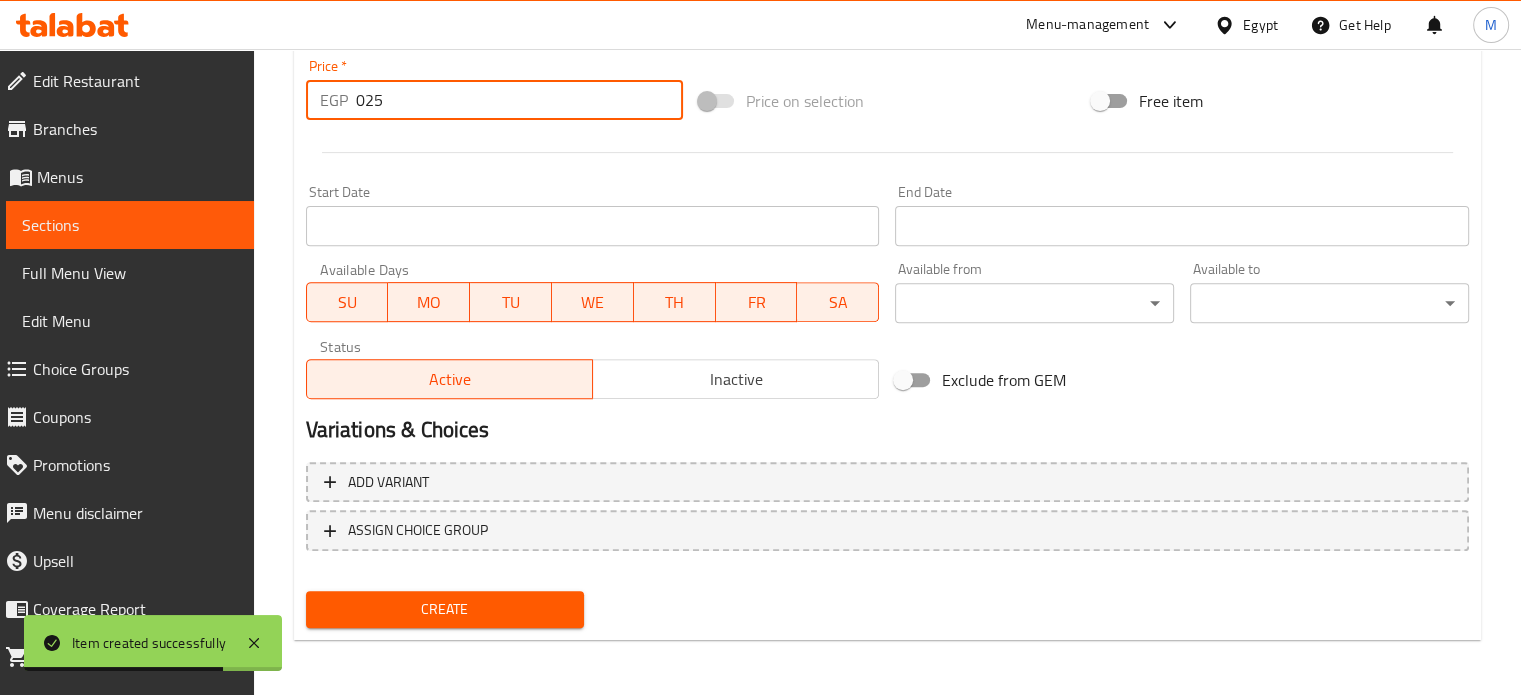 click on "EGP 025 Price  *" at bounding box center [494, 100] 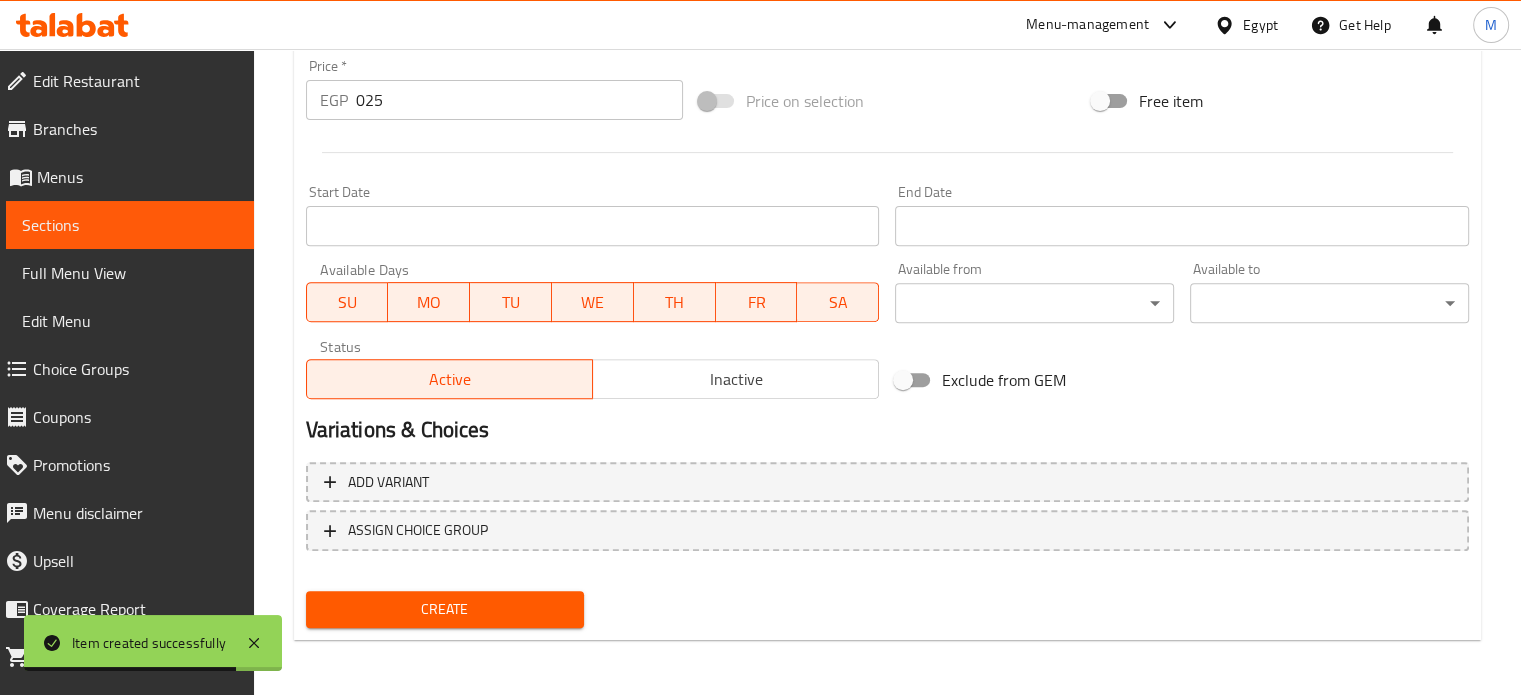 click on "EGP 025 Price  *" at bounding box center [494, 100] 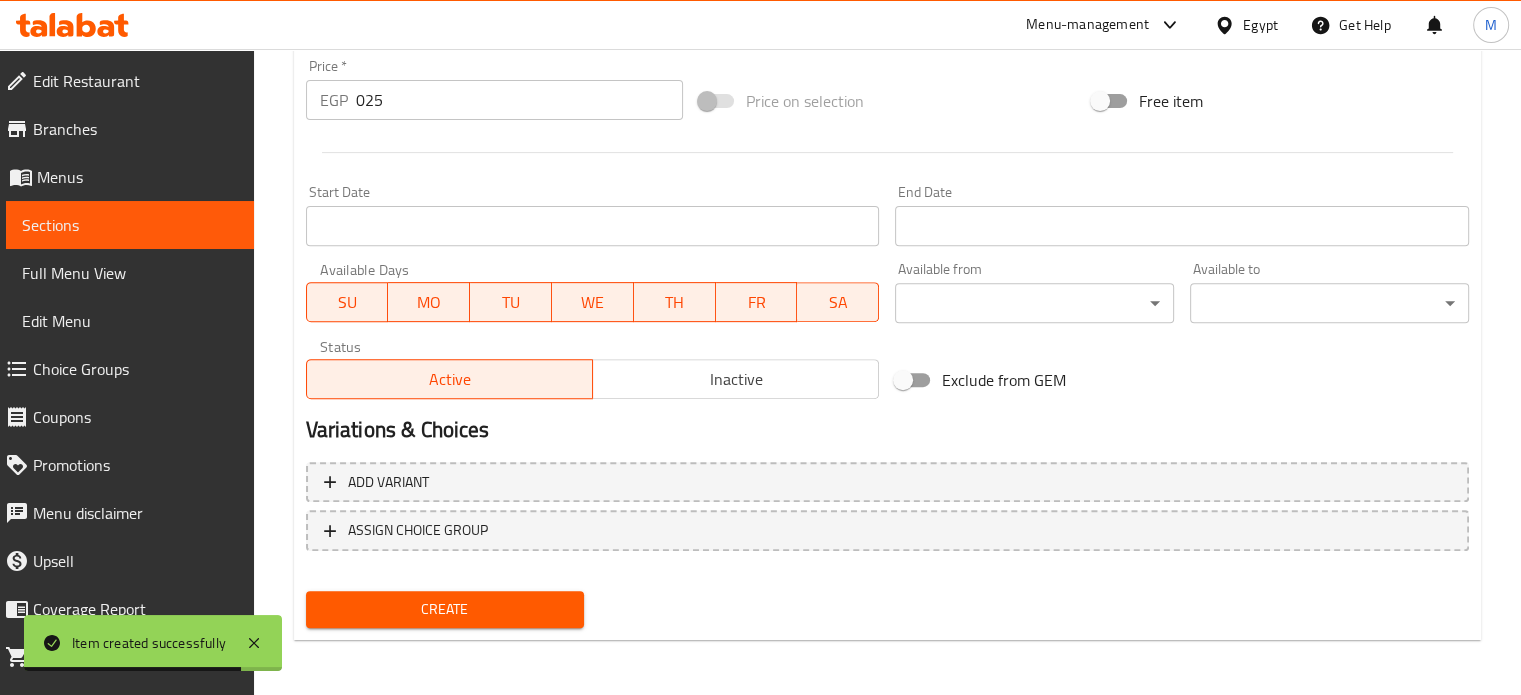 click on "EGP 025 Price  *" at bounding box center (494, 100) 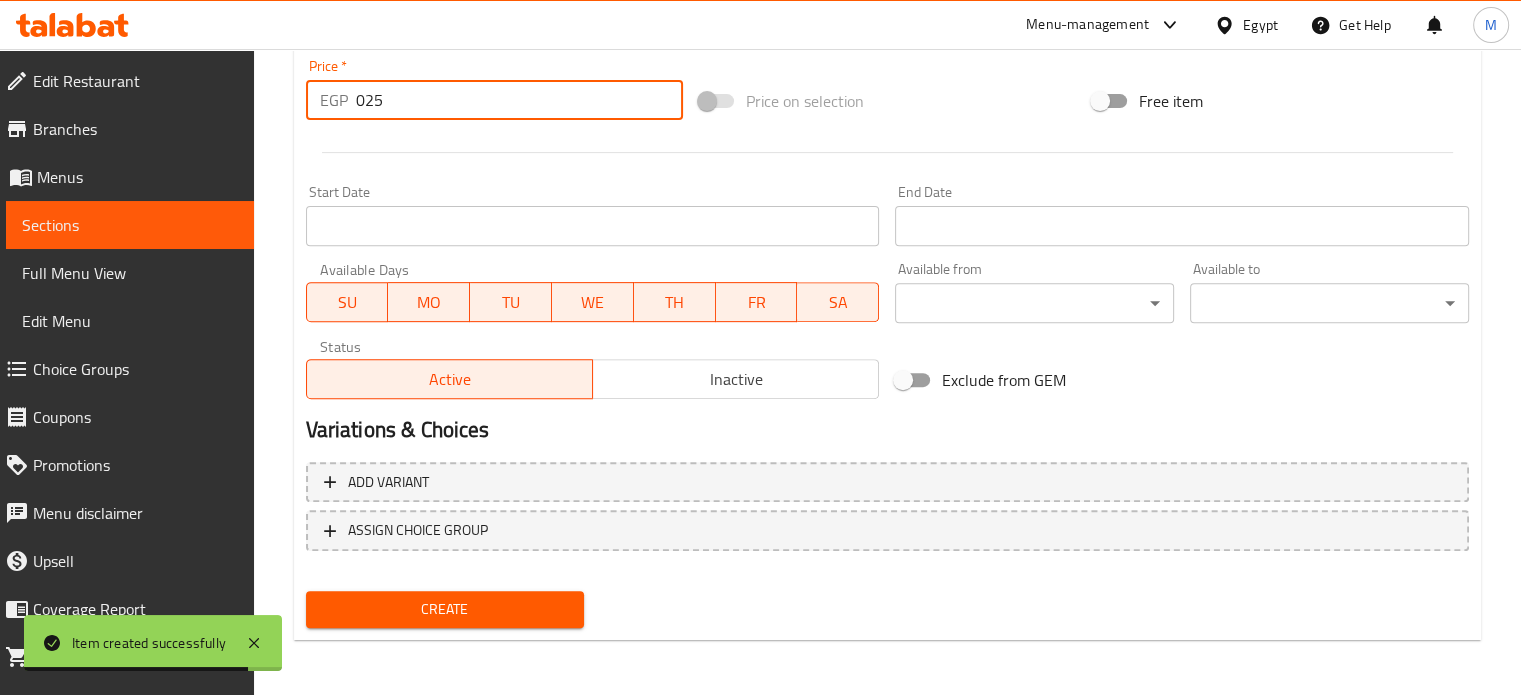 click on "025" at bounding box center [519, 100] 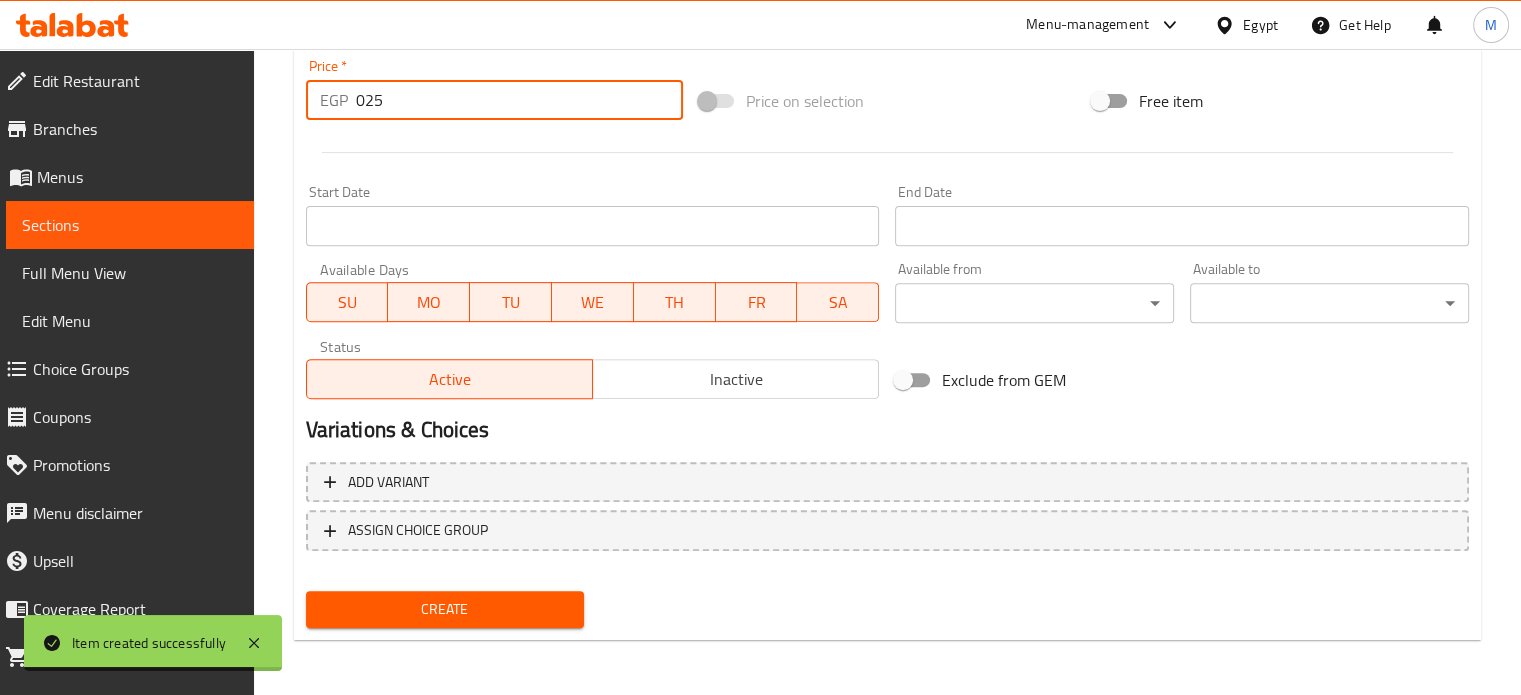 click on "025" at bounding box center (519, 100) 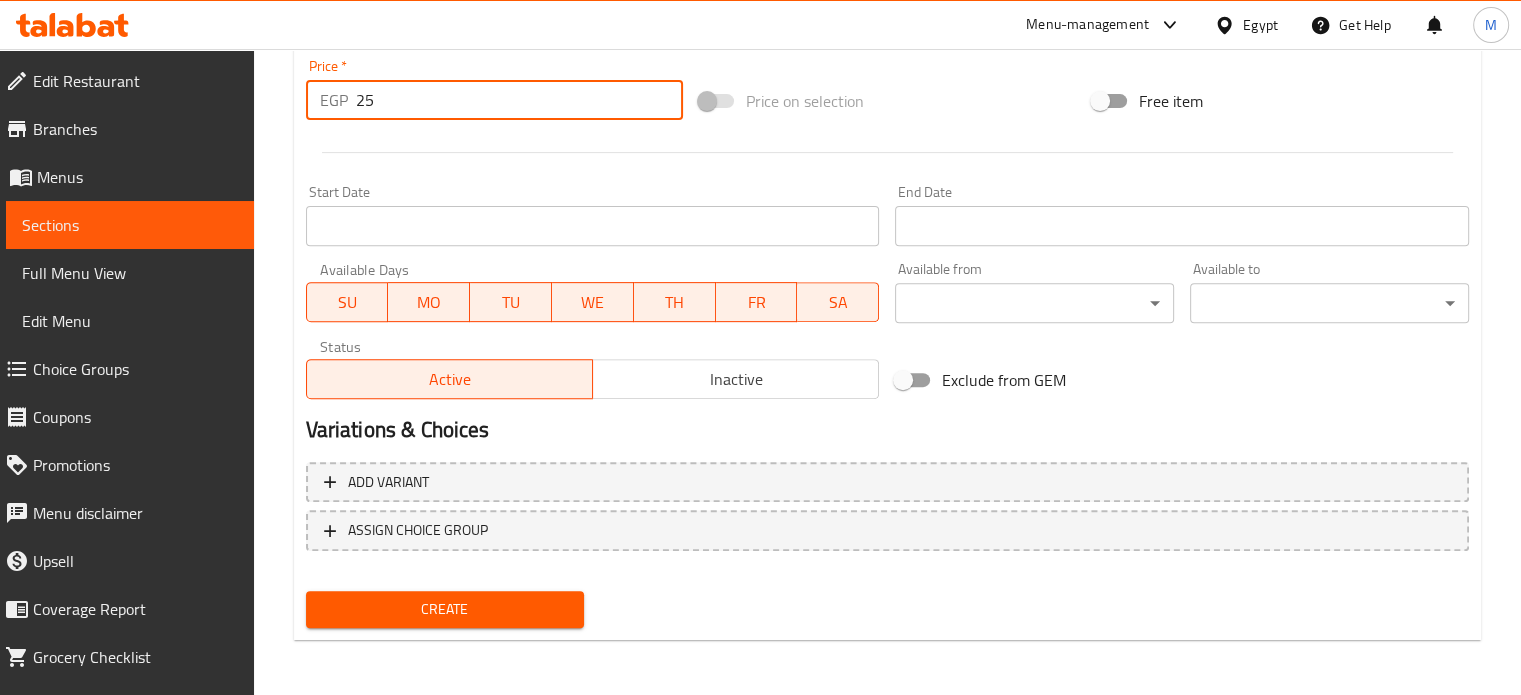 type on "25" 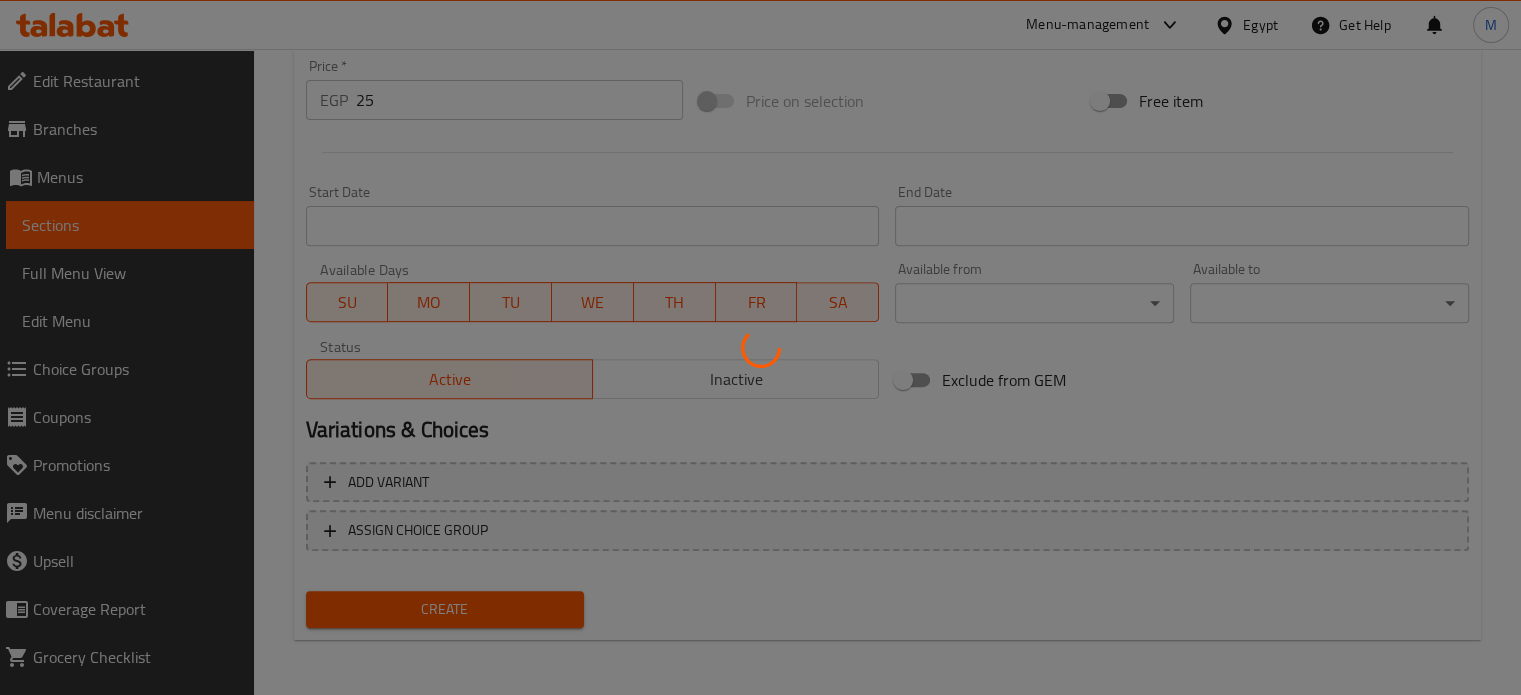 type 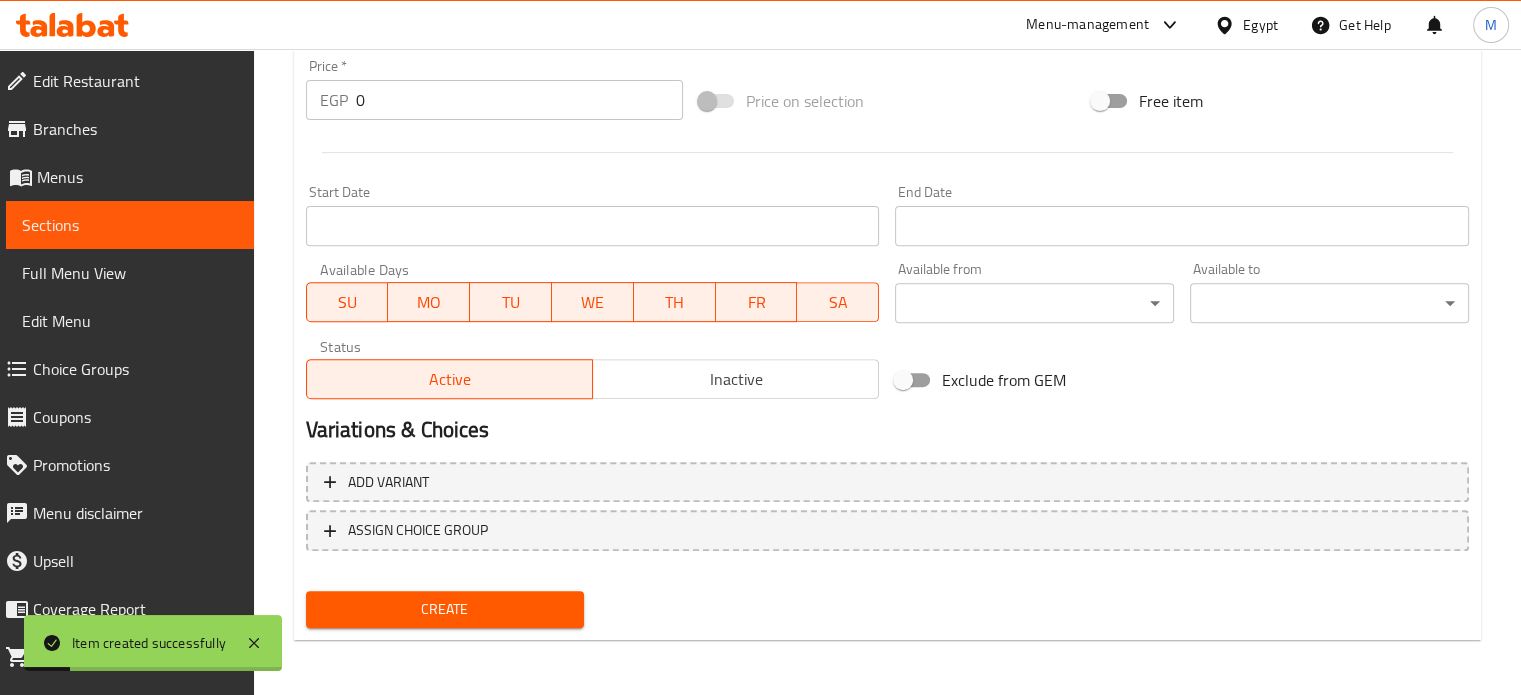 scroll, scrollTop: 0, scrollLeft: 0, axis: both 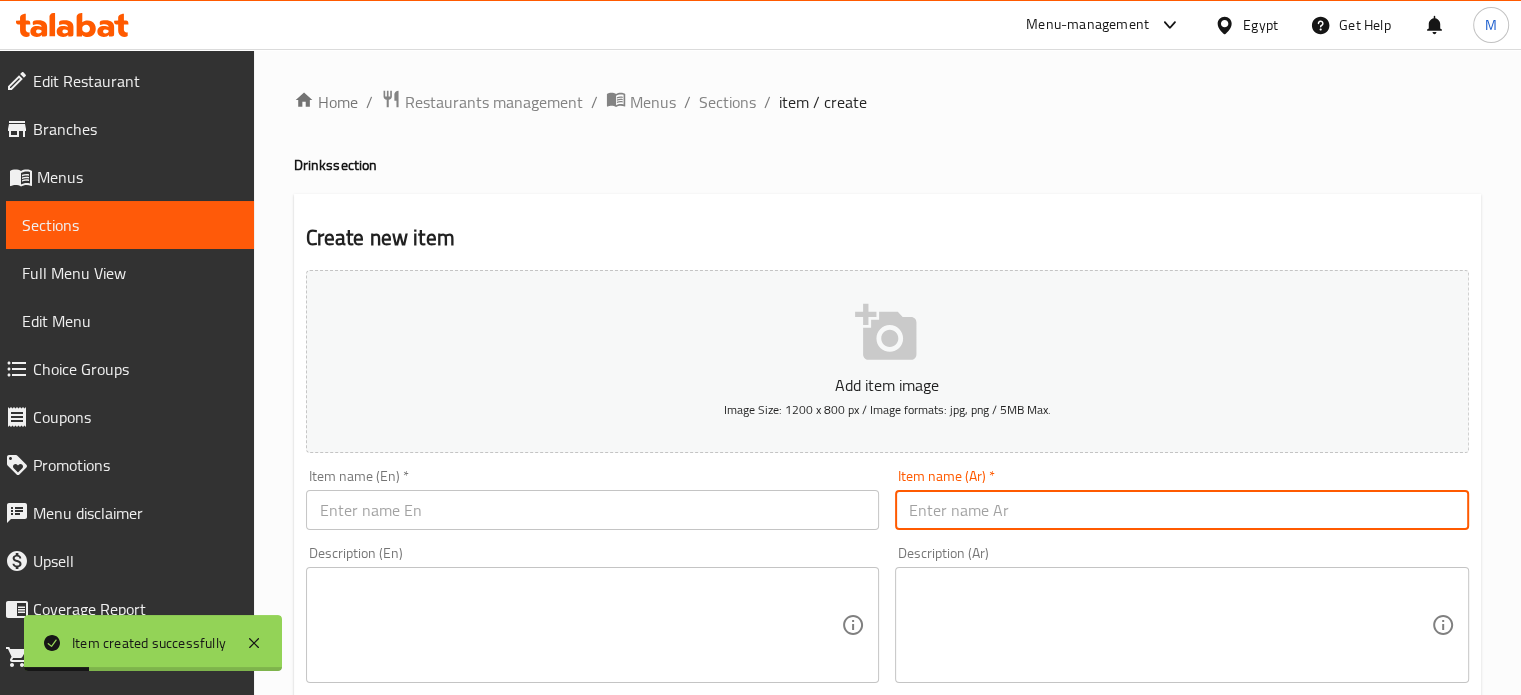 click at bounding box center (1182, 510) 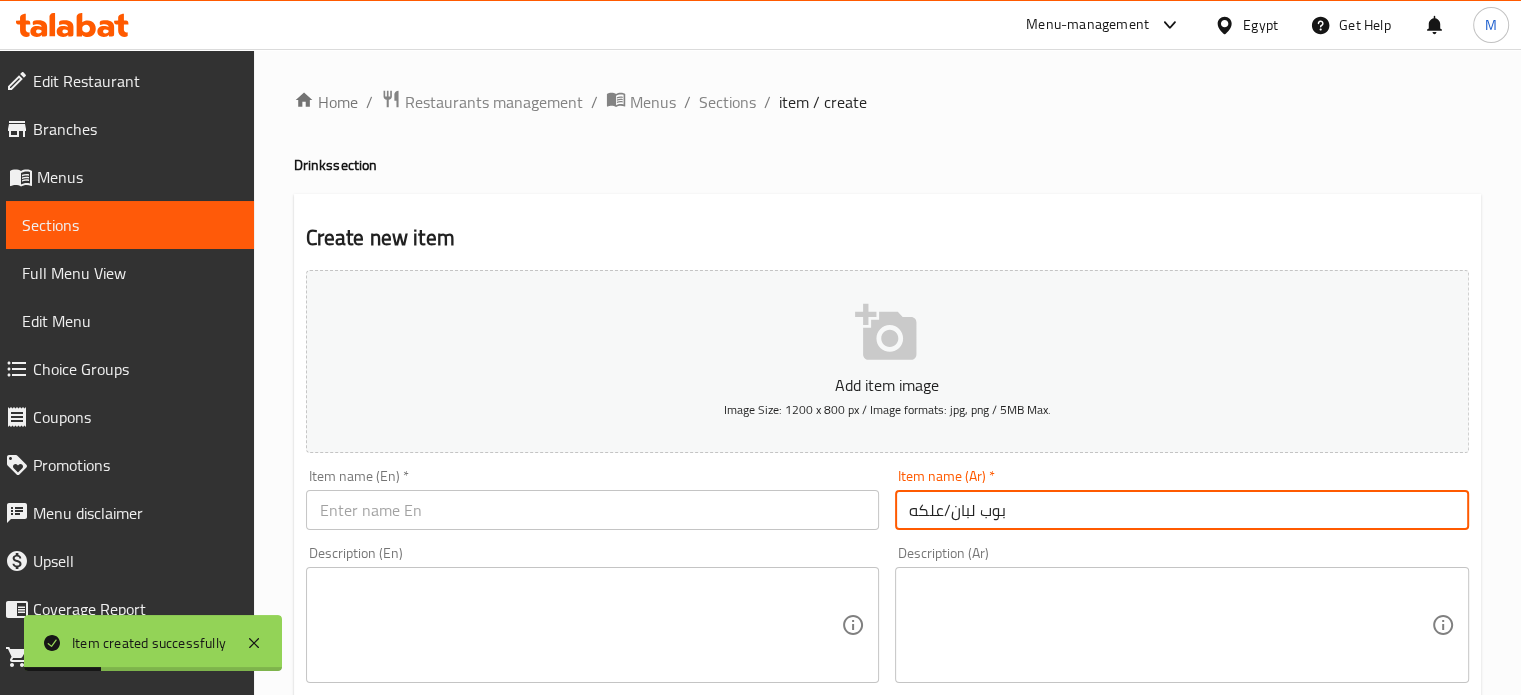 type on "بوب لبان/علكه" 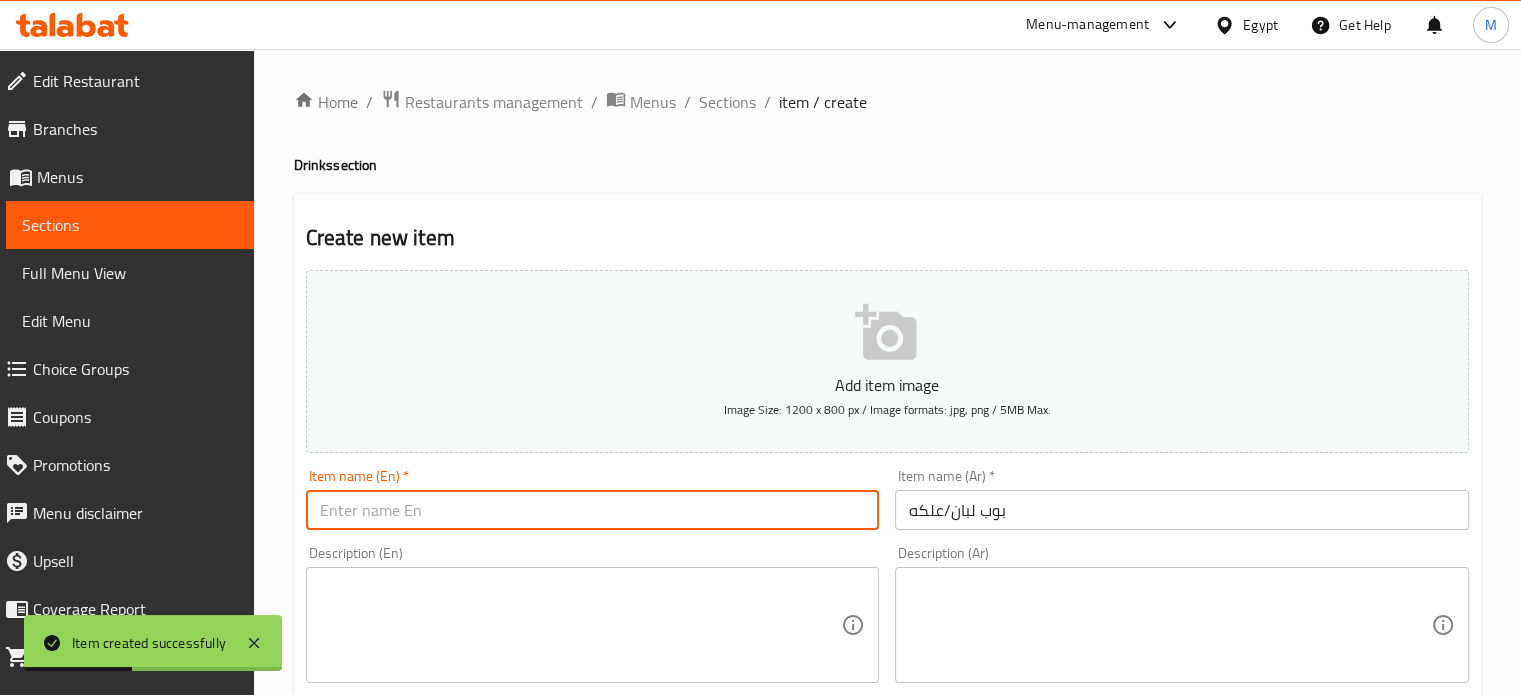 click at bounding box center (593, 510) 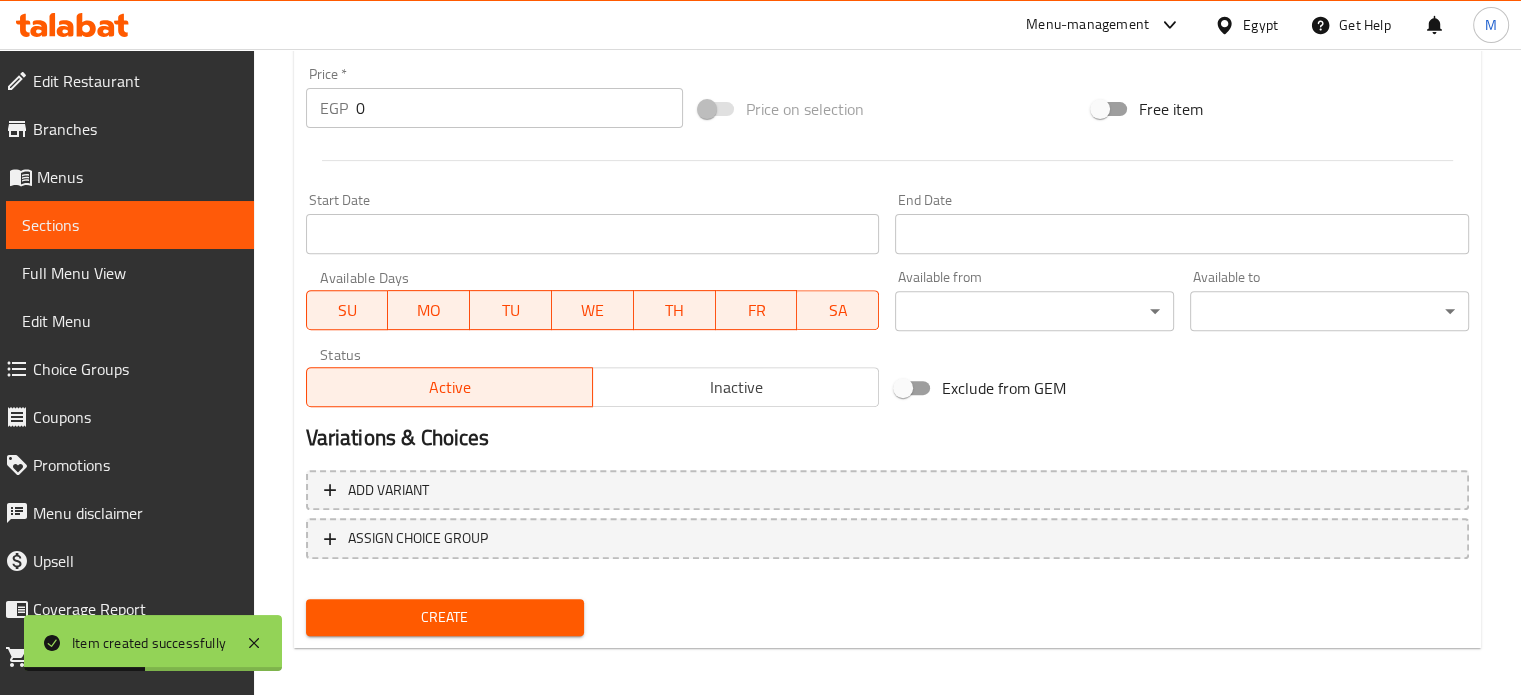 scroll, scrollTop: 717, scrollLeft: 0, axis: vertical 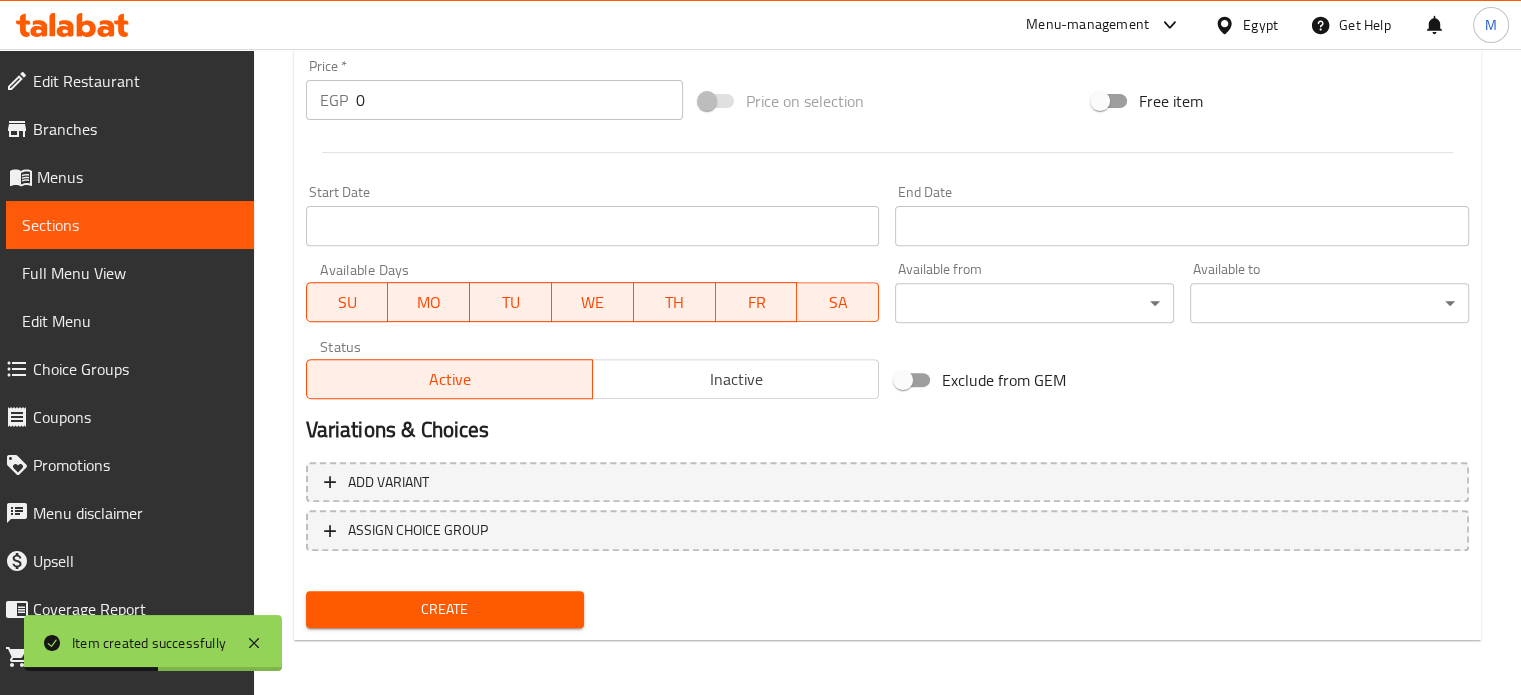 type on "Pop Bubble Gum" 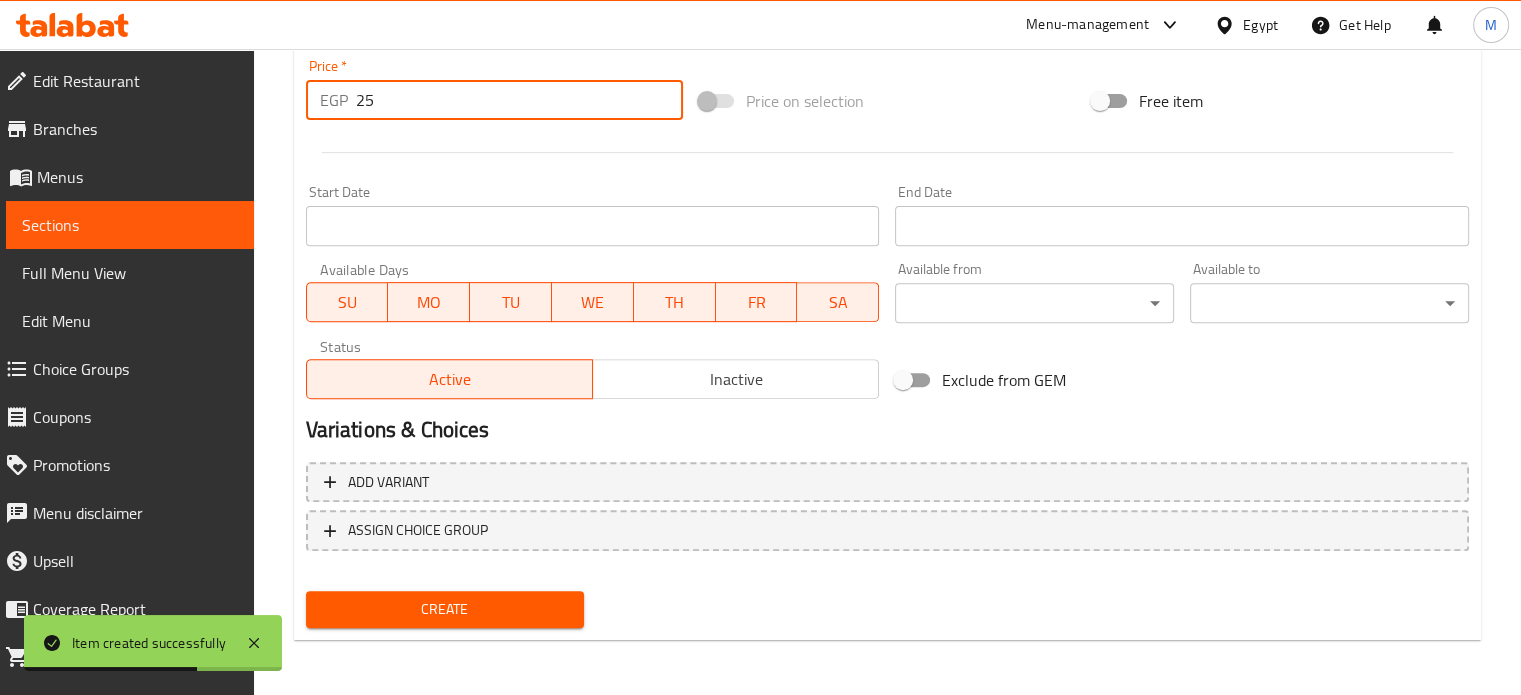 type on "25" 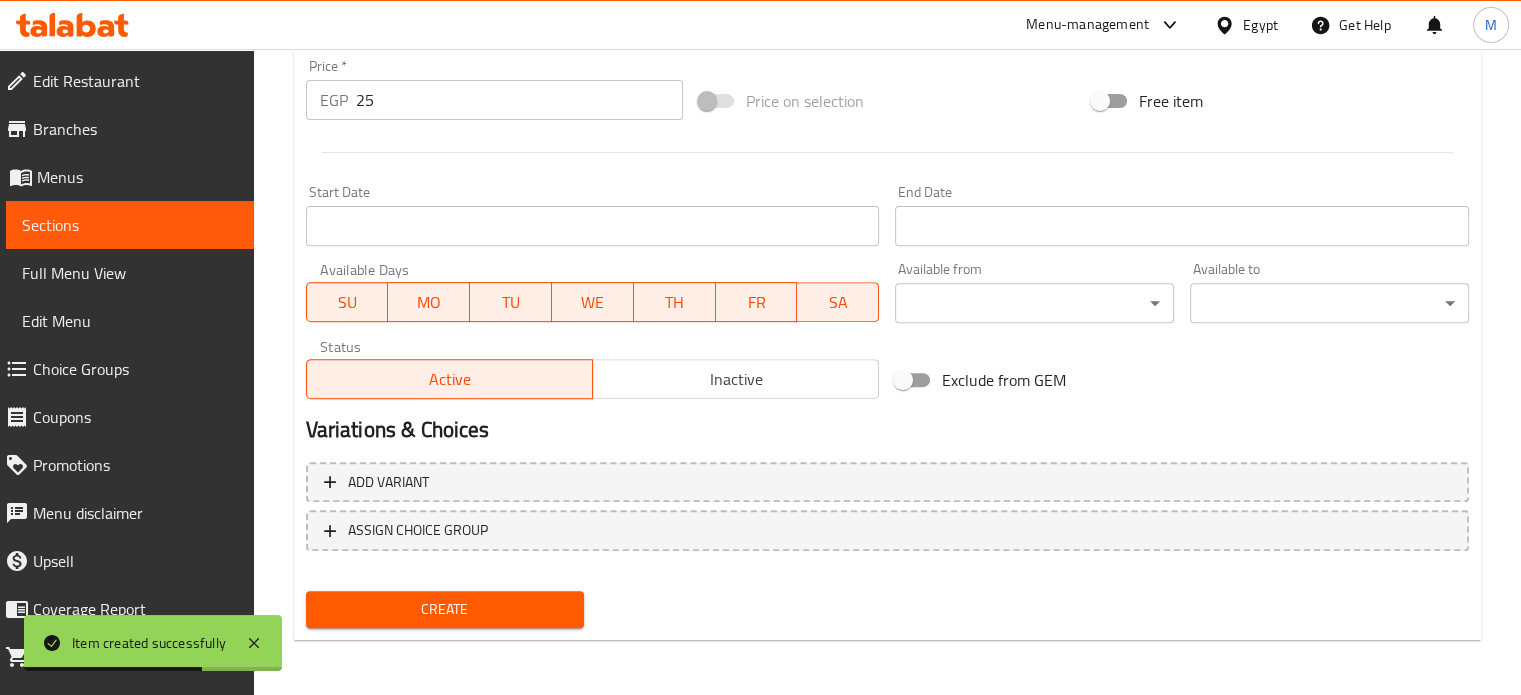 click on "Create" at bounding box center [445, 609] 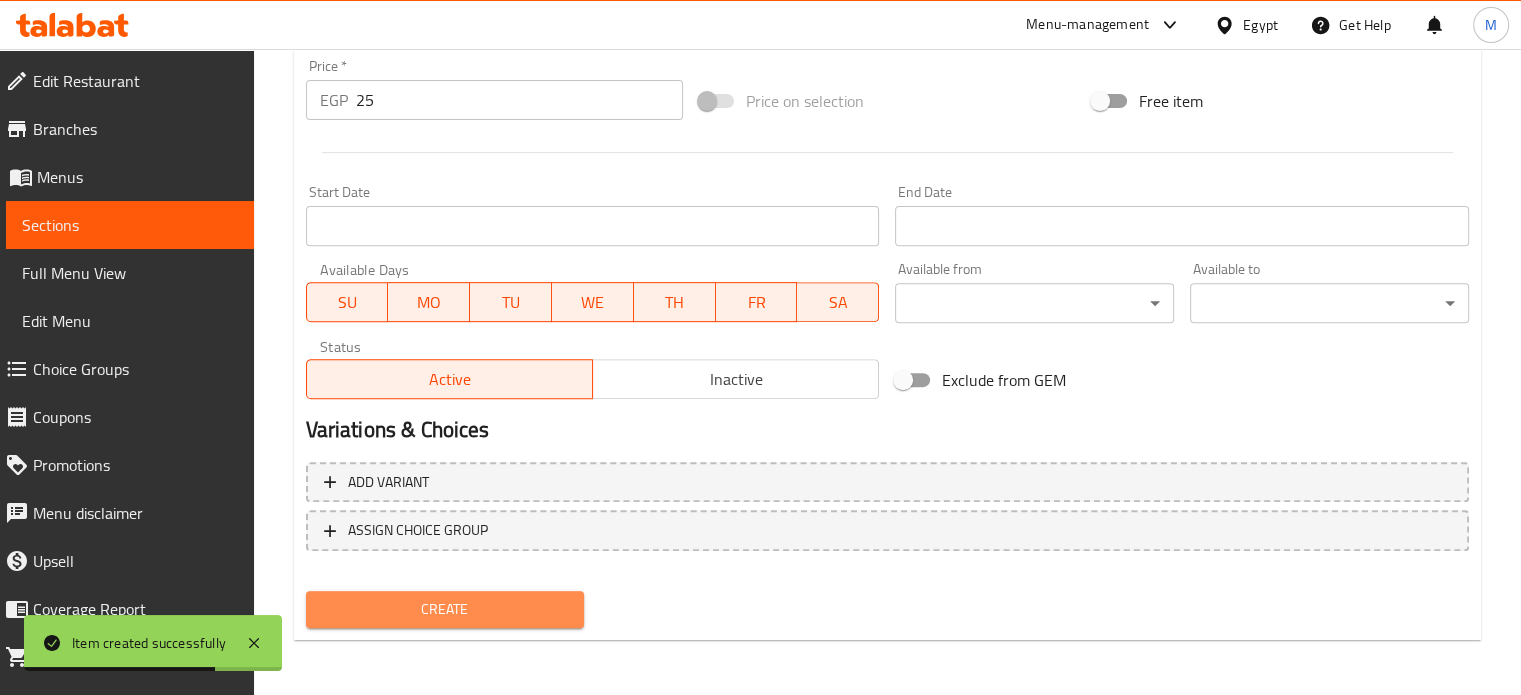click on "Create" at bounding box center (445, 609) 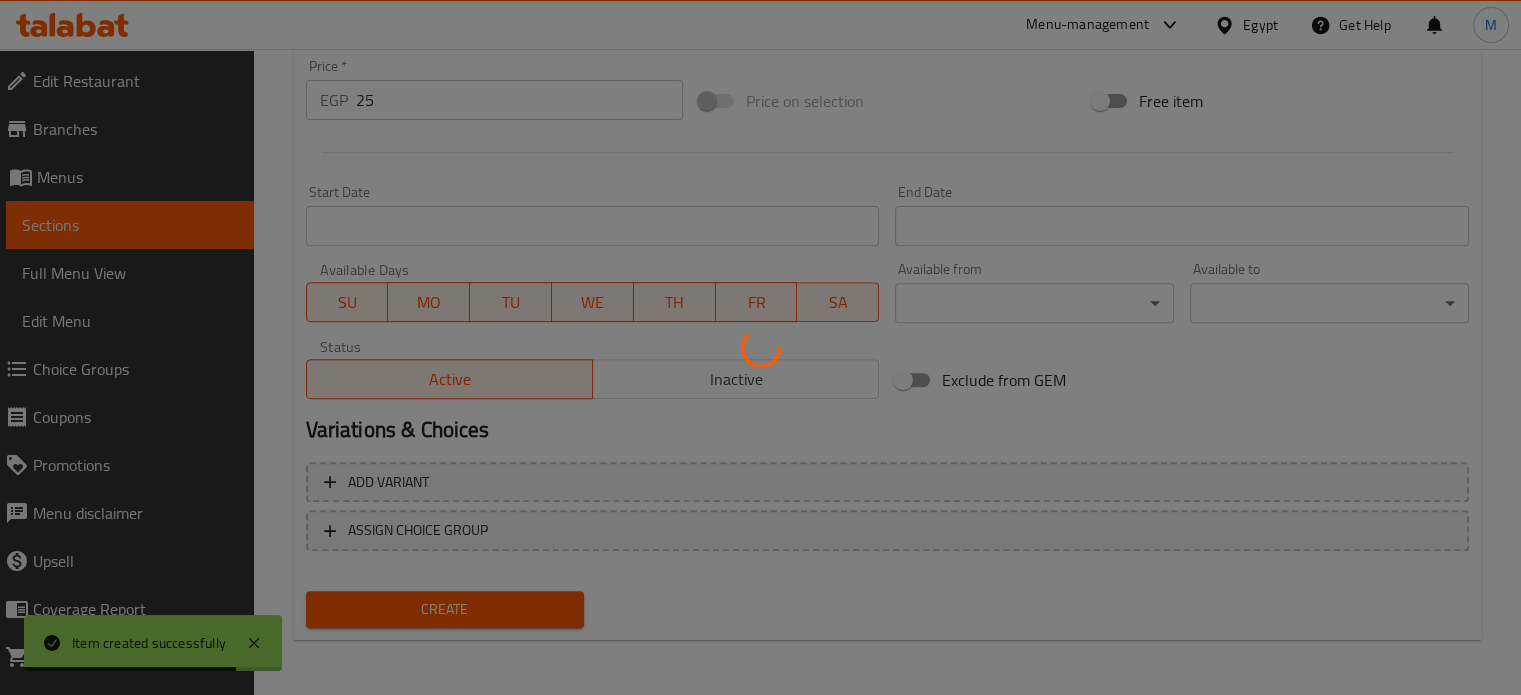 type 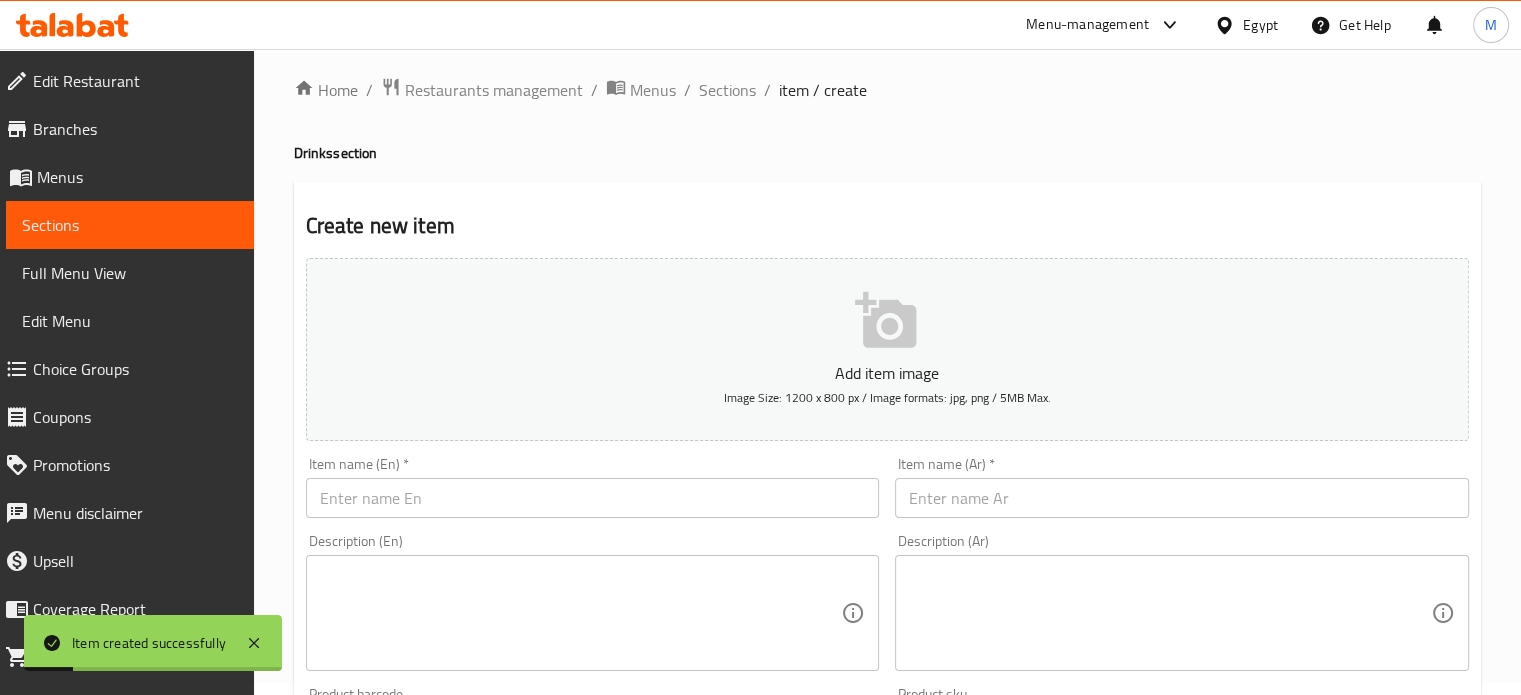 scroll, scrollTop: 0, scrollLeft: 0, axis: both 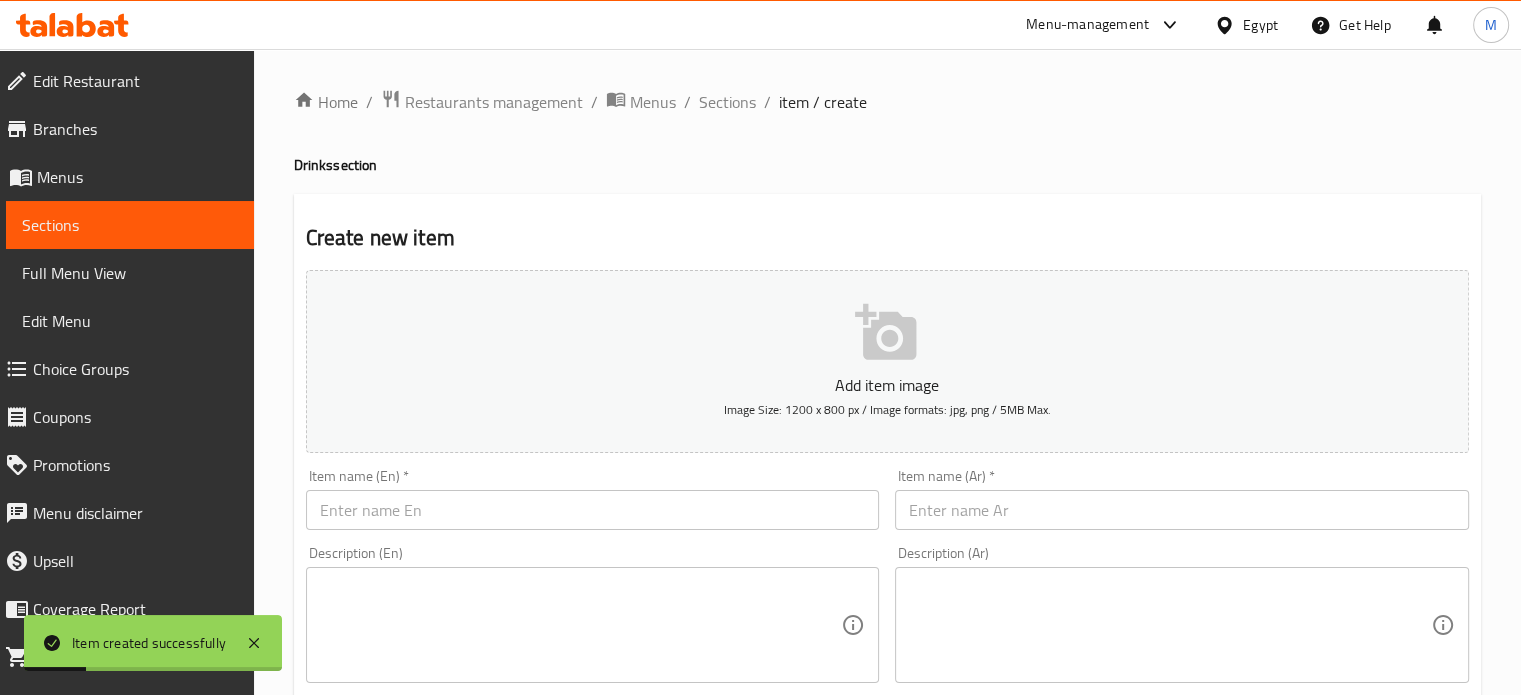 click at bounding box center (1182, 510) 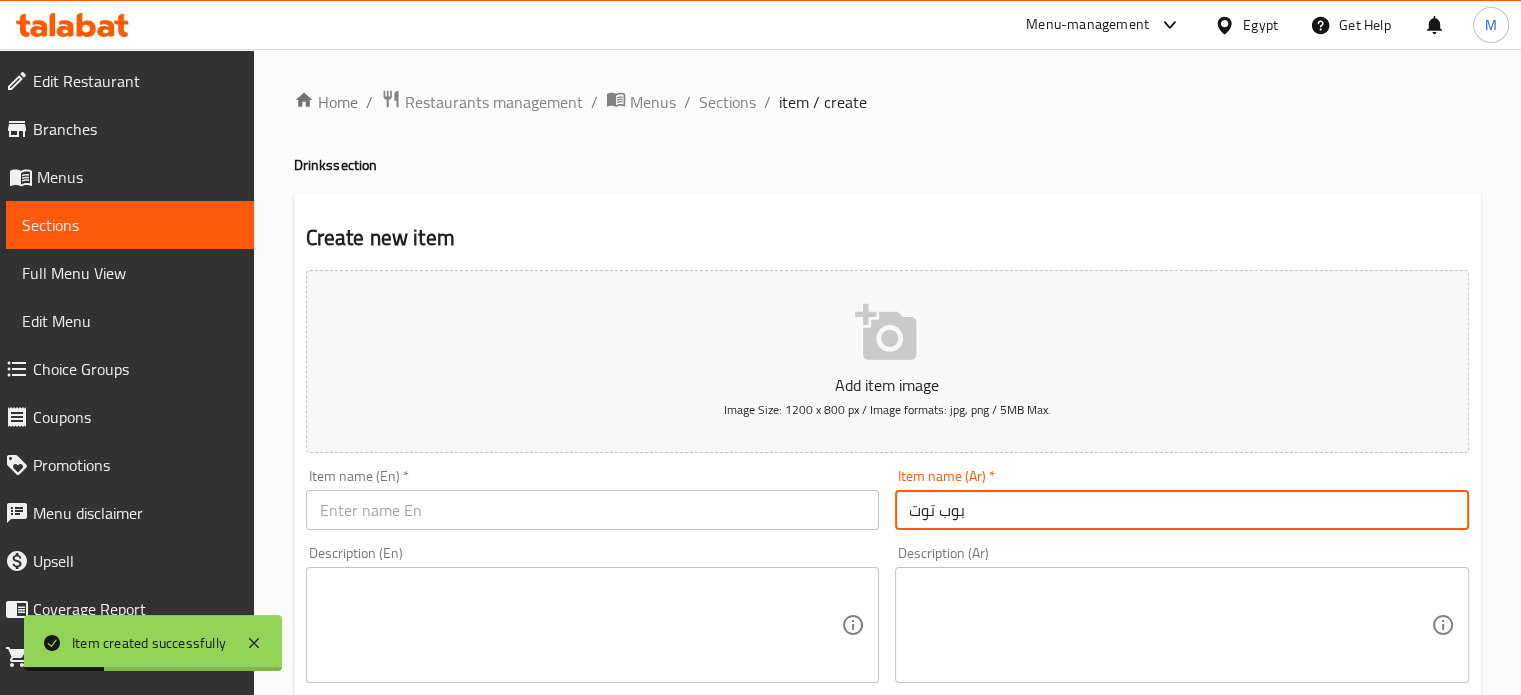 type on "بوب توت" 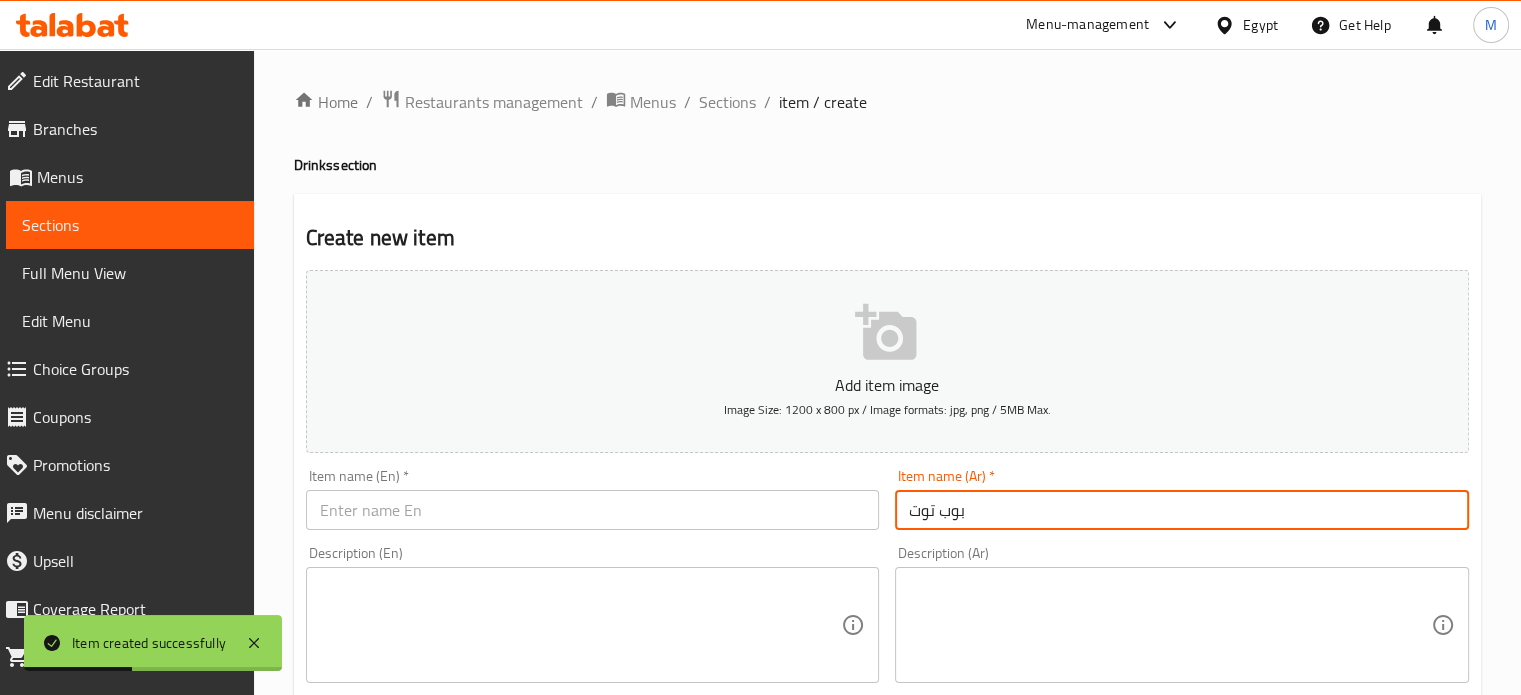 click at bounding box center (593, 510) 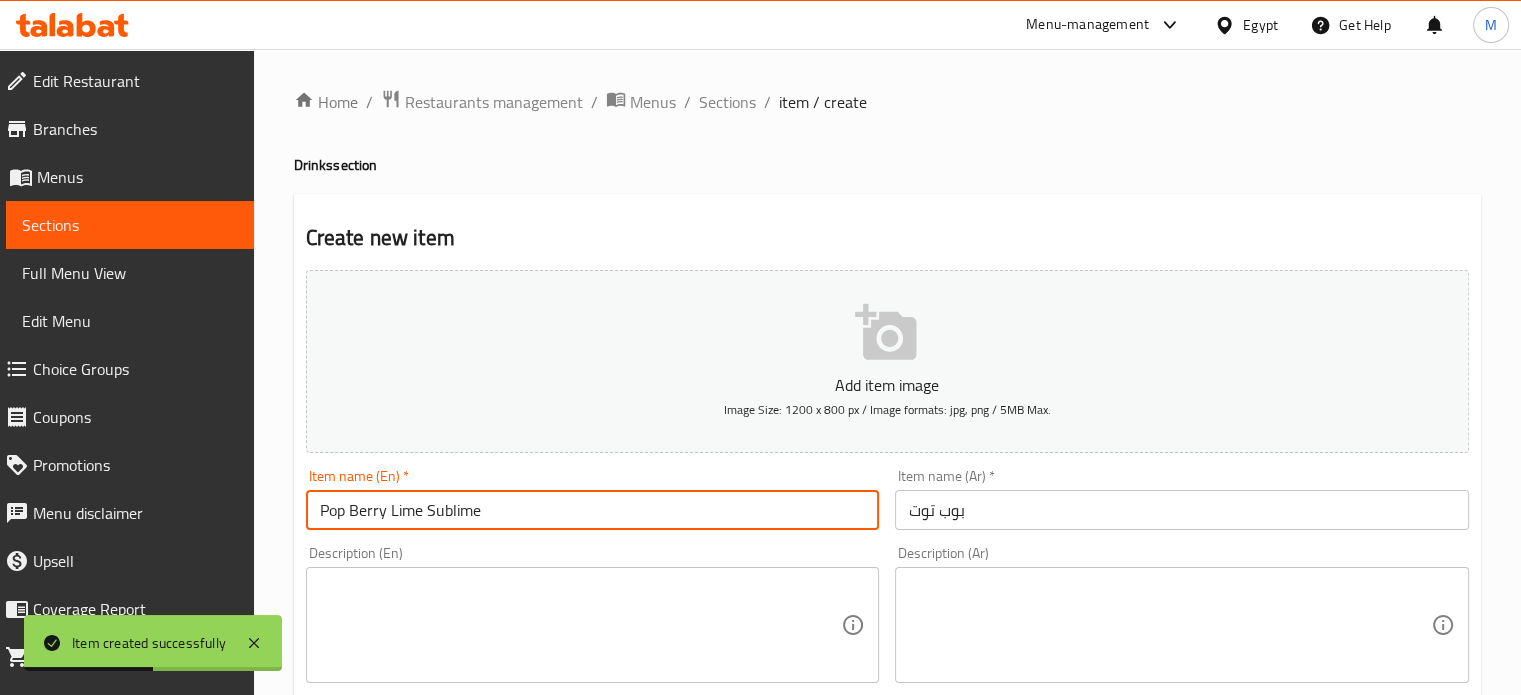 scroll, scrollTop: 717, scrollLeft: 0, axis: vertical 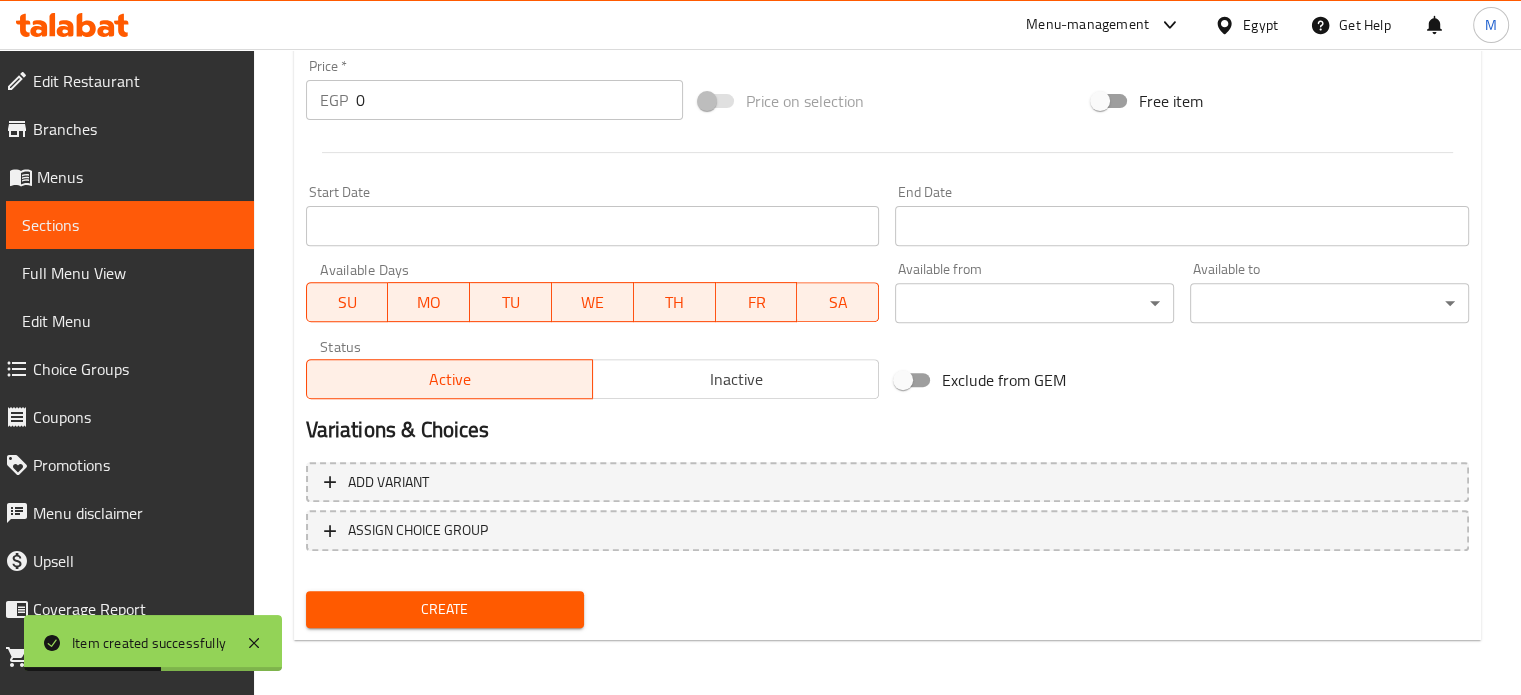 type on "Pop Berry Lime Sublime" 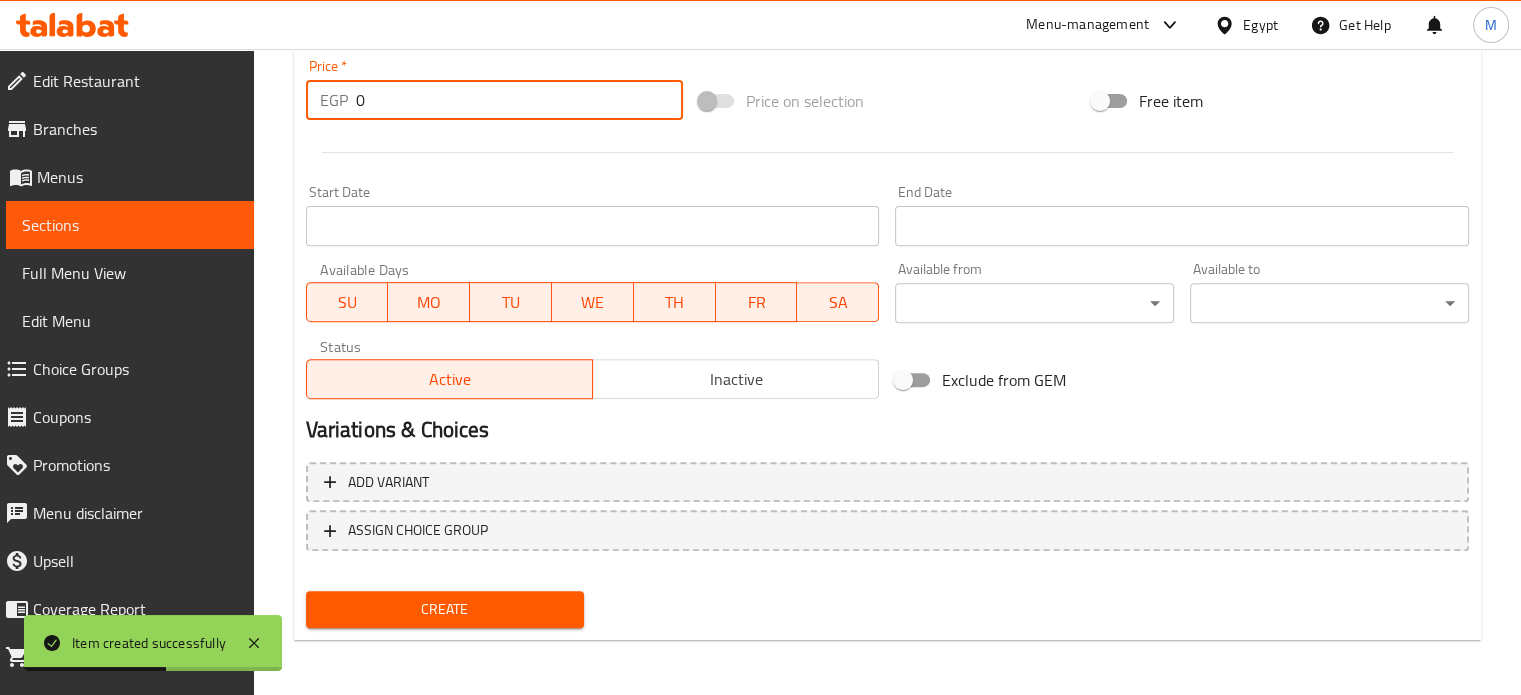 drag, startPoint x: 360, startPoint y: 105, endPoint x: 290, endPoint y: 123, distance: 72.277245 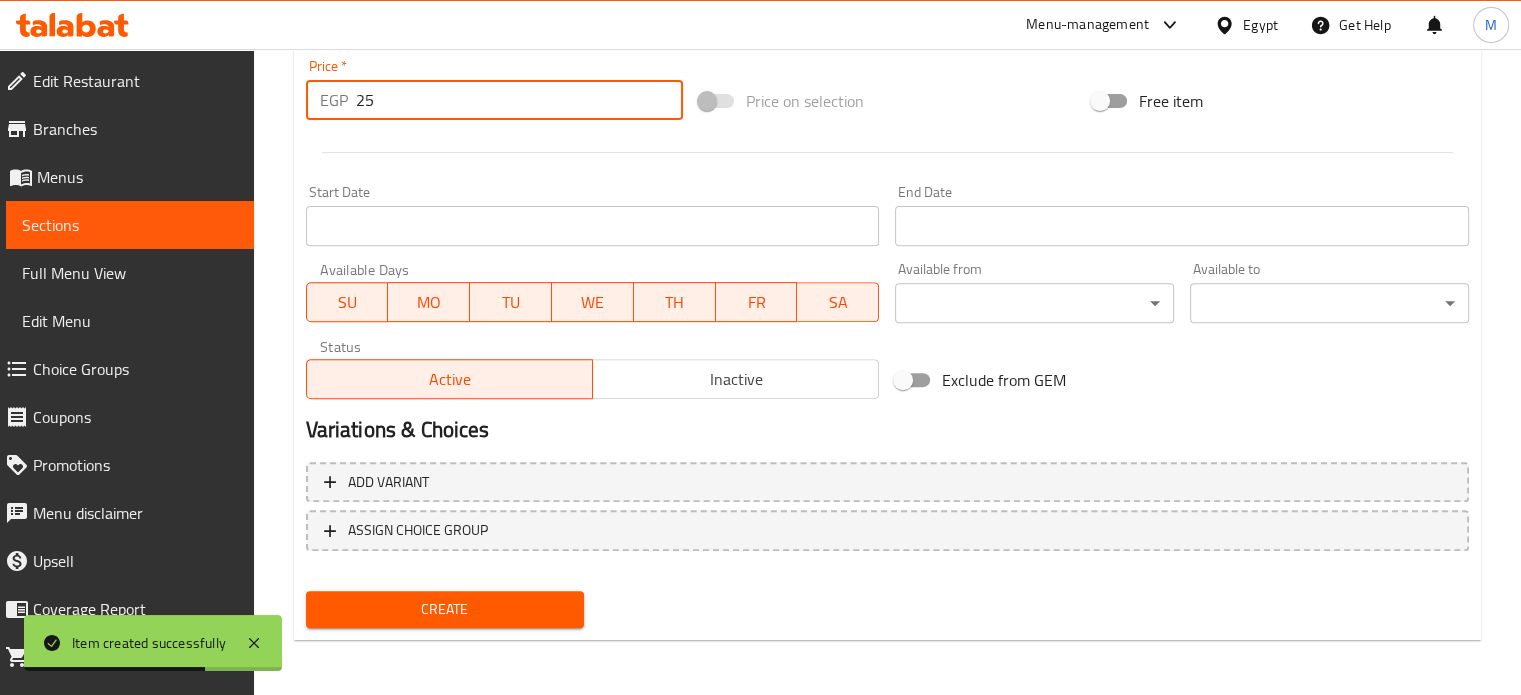 type on "25" 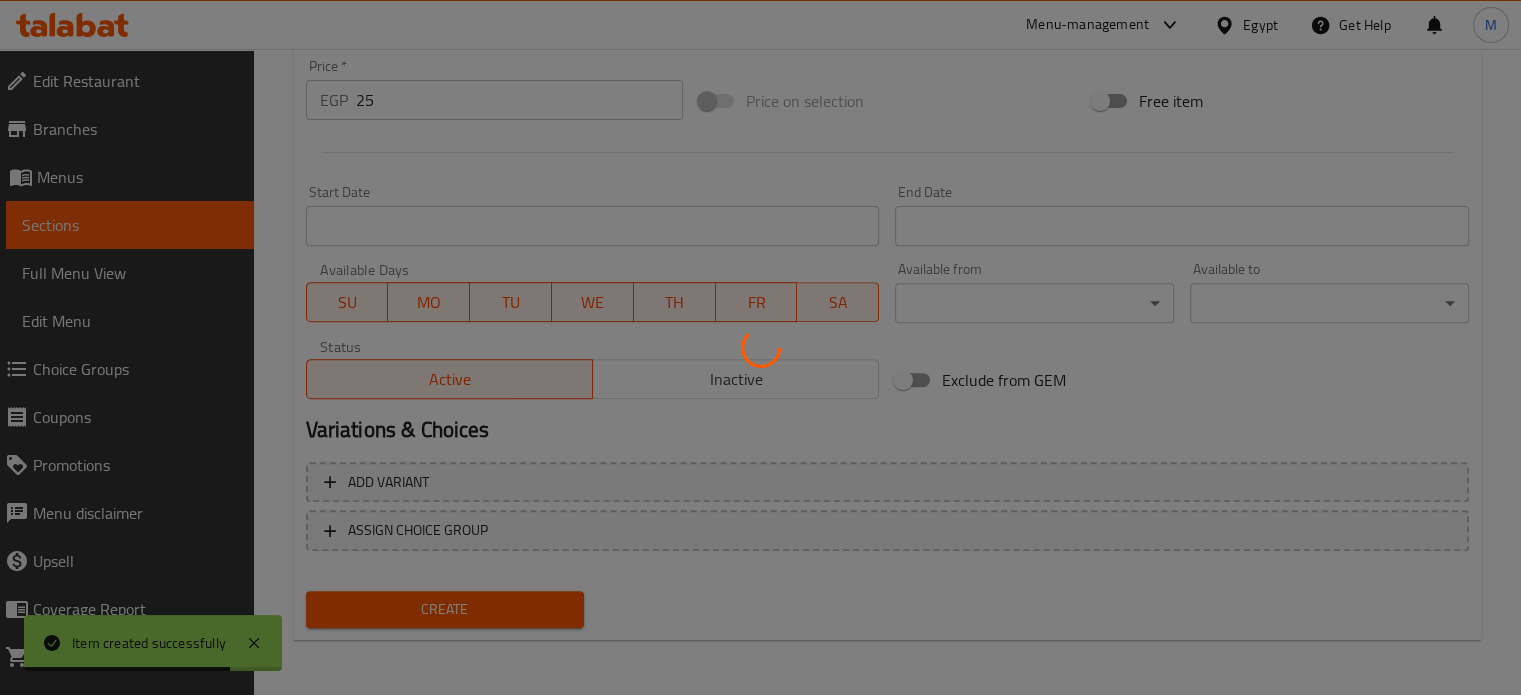 type 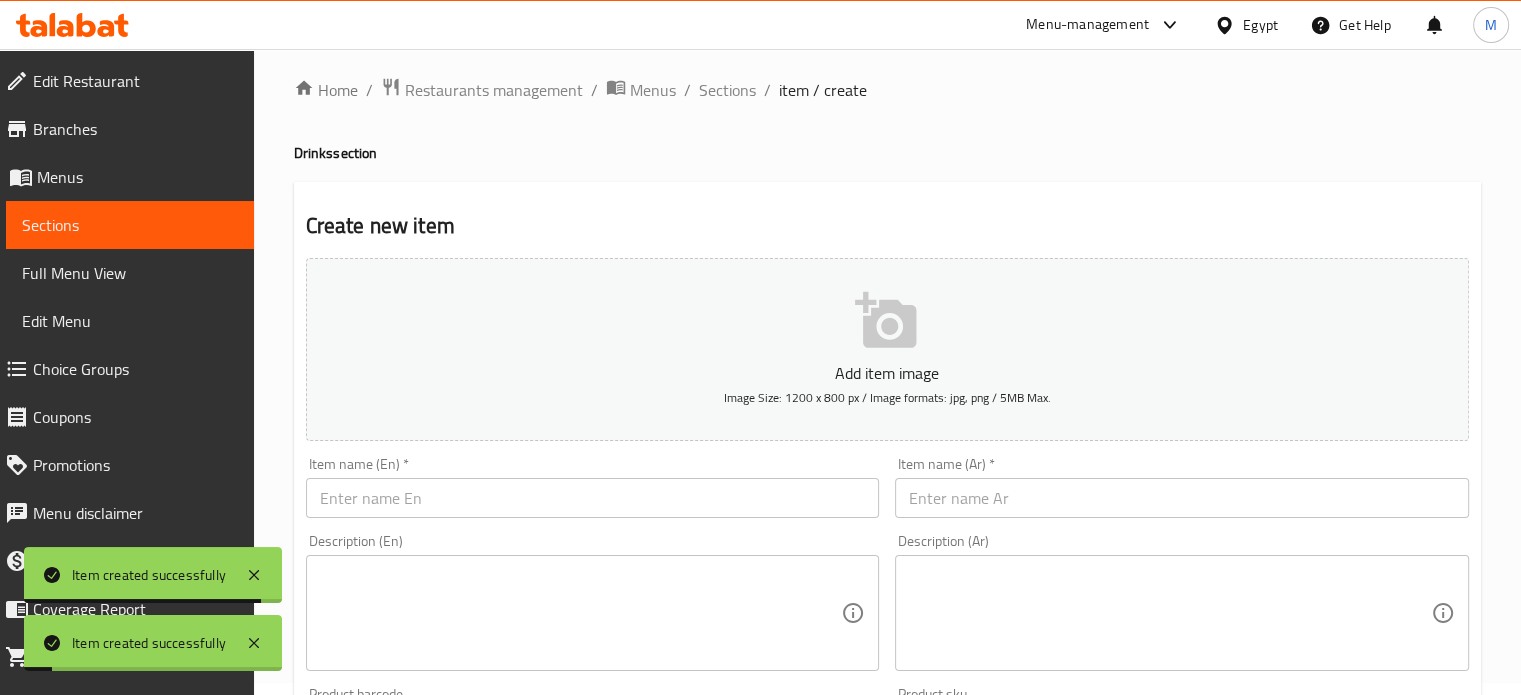 scroll, scrollTop: 0, scrollLeft: 0, axis: both 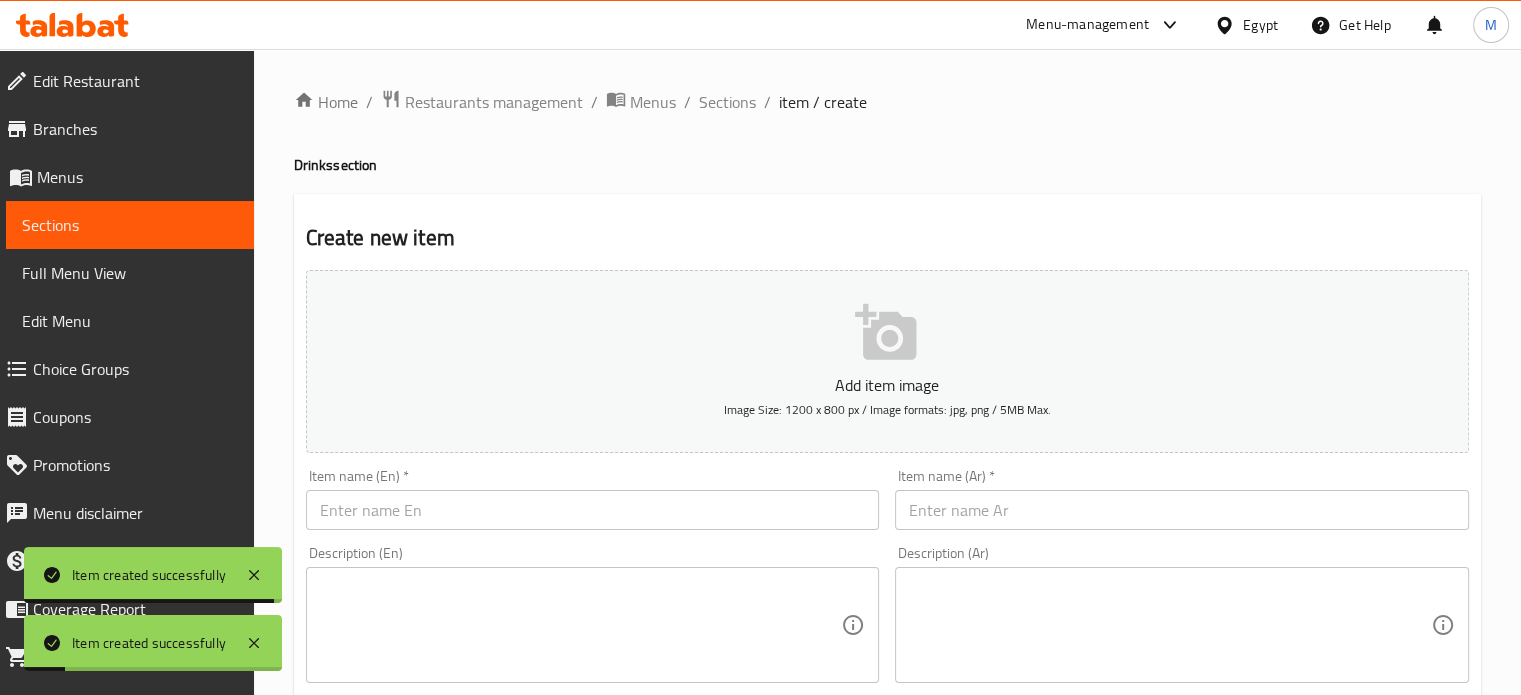 click at bounding box center (1182, 510) 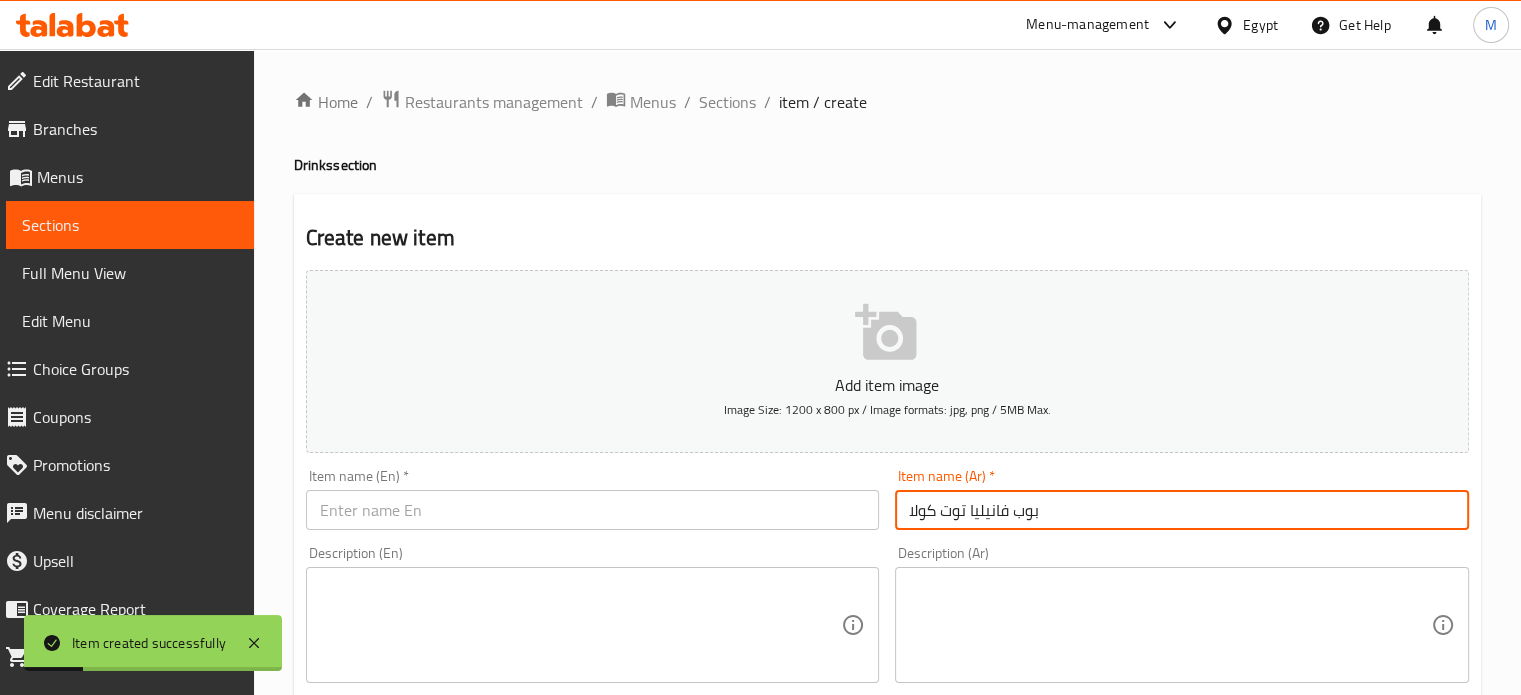 type on "بوب فانيليا توت كولا" 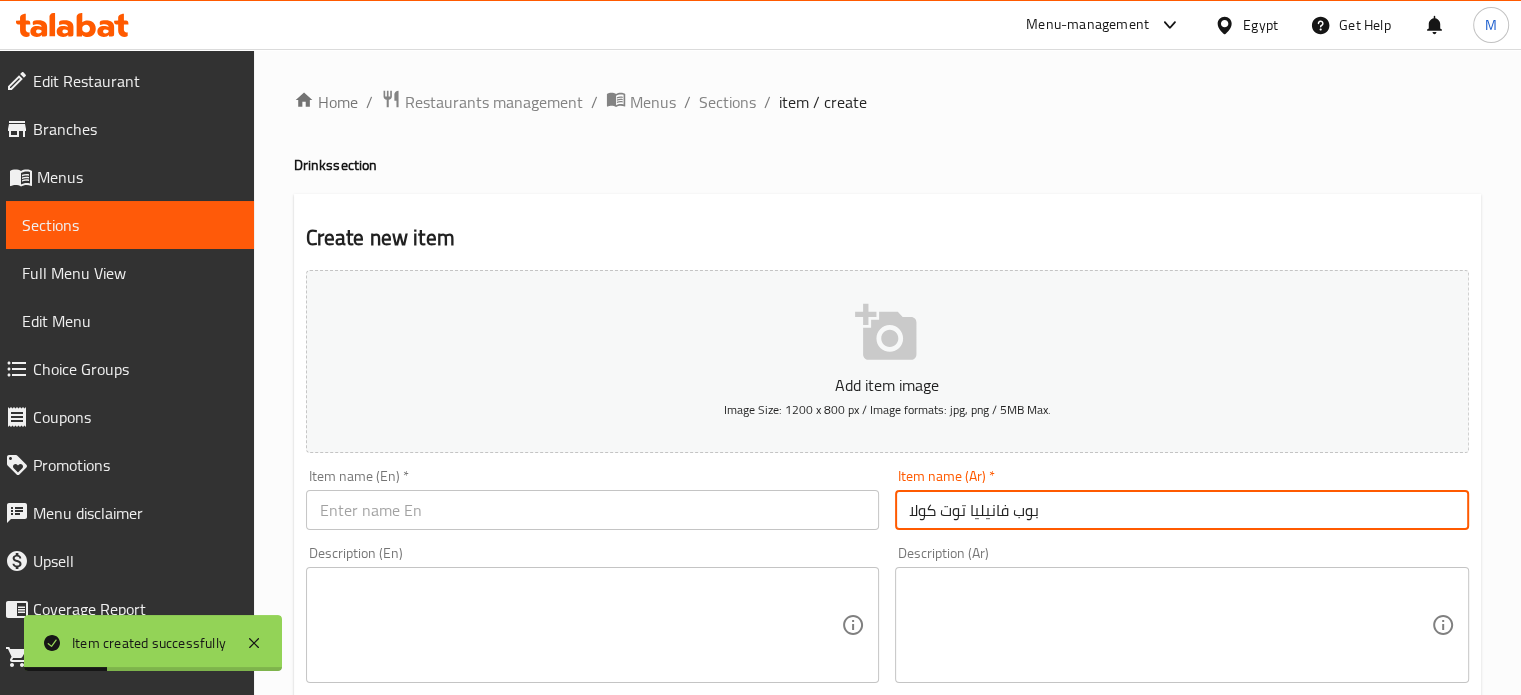 click at bounding box center [593, 510] 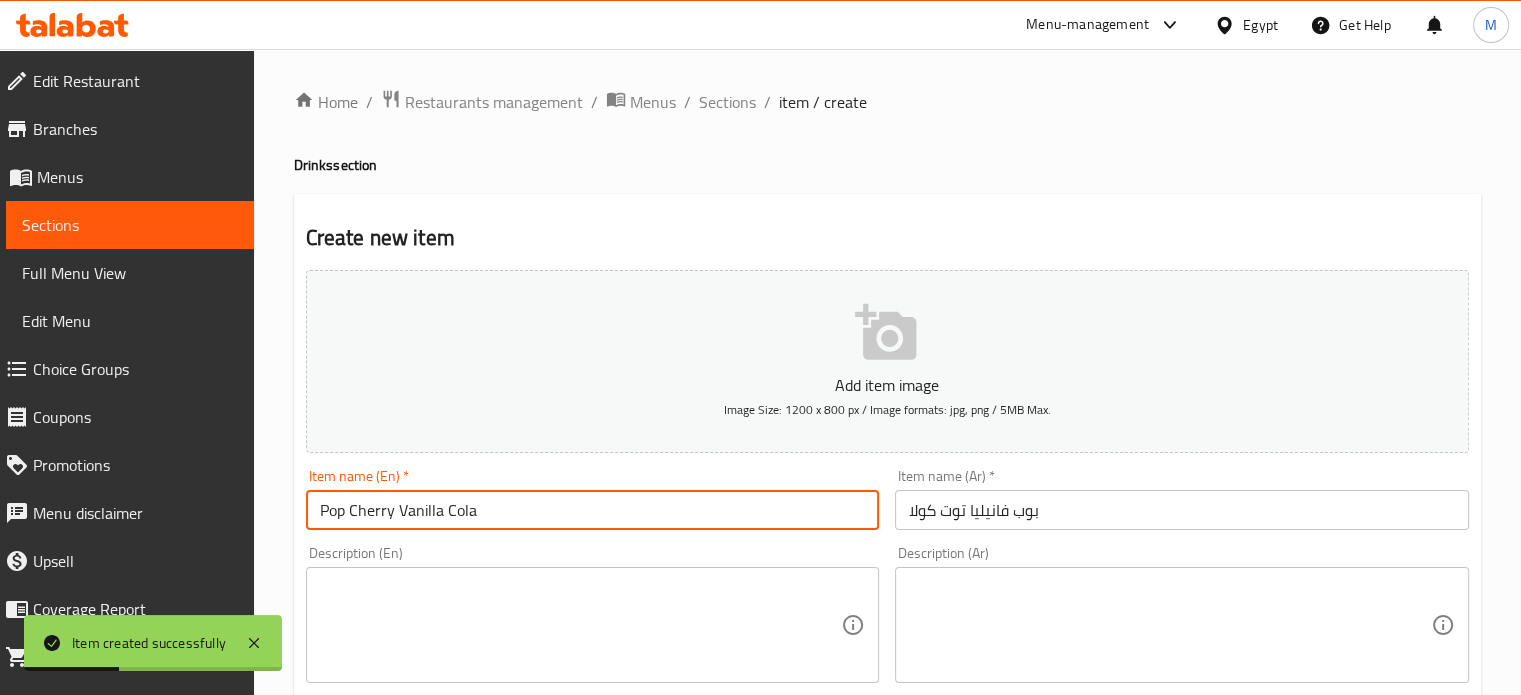 scroll, scrollTop: 717, scrollLeft: 0, axis: vertical 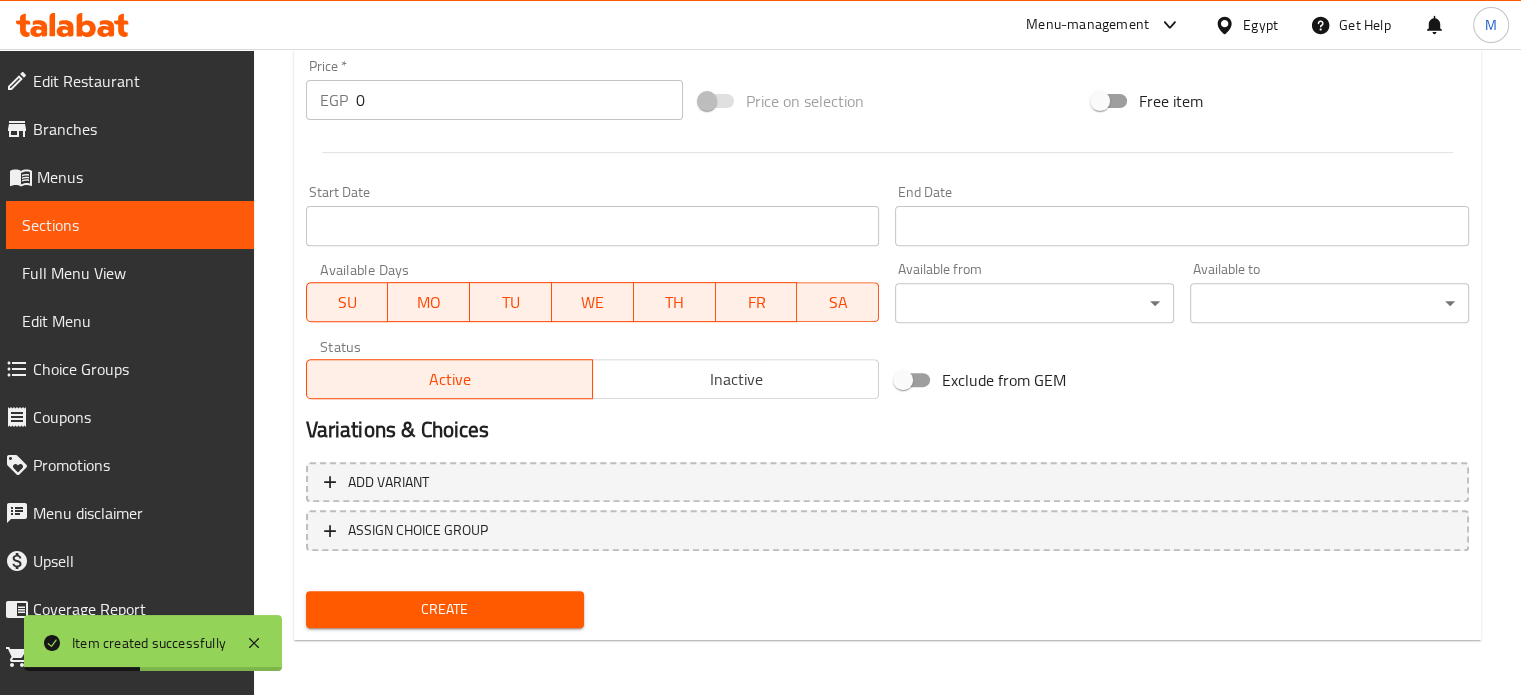 type on "Pop Cherry Vanilla Cola" 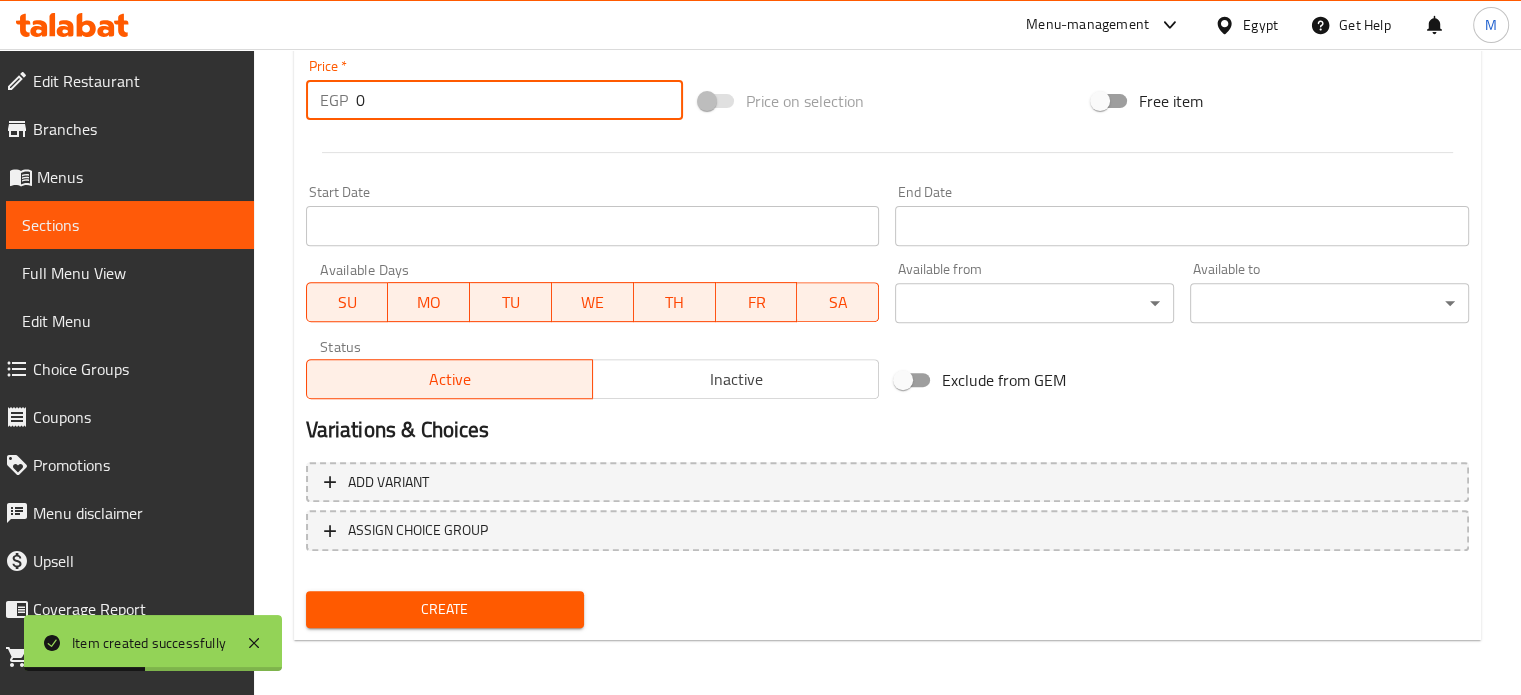drag, startPoint x: 376, startPoint y: 106, endPoint x: 270, endPoint y: 123, distance: 107.35455 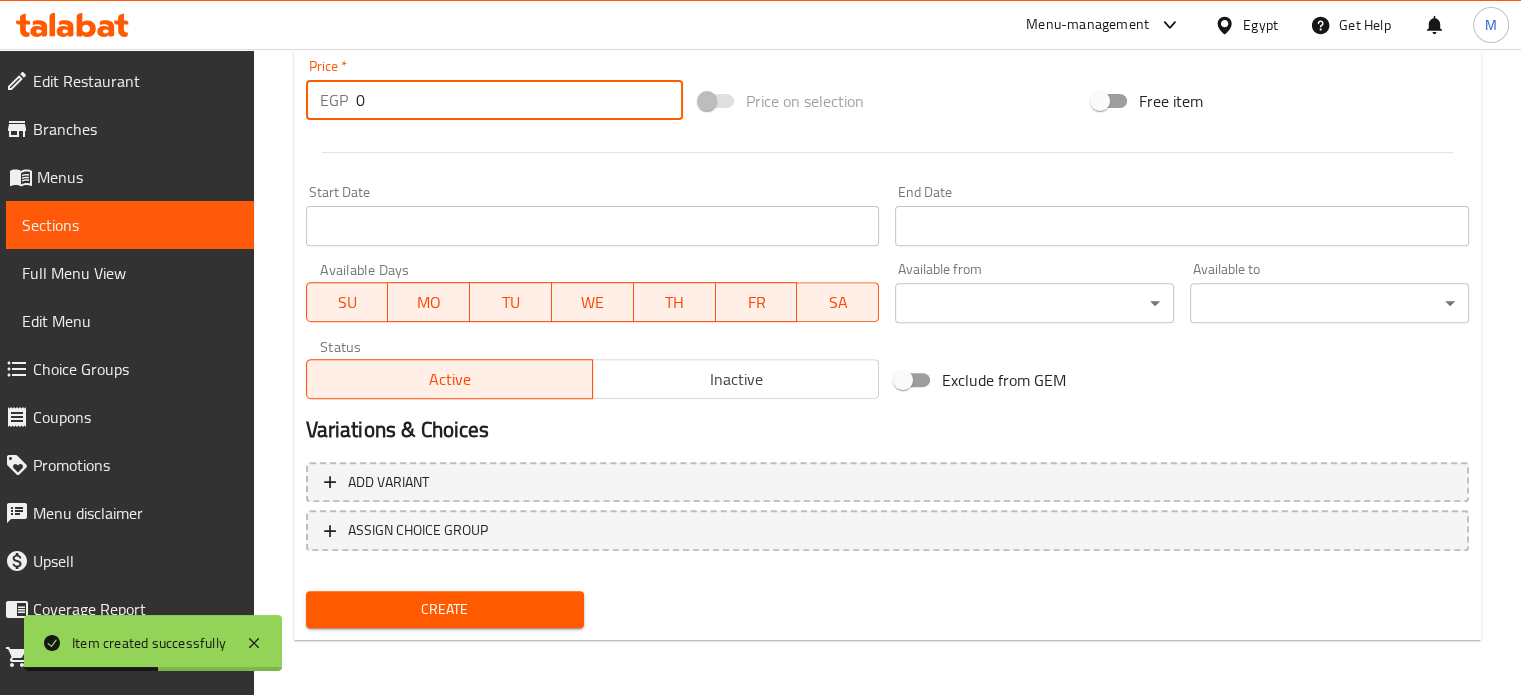 type on "5" 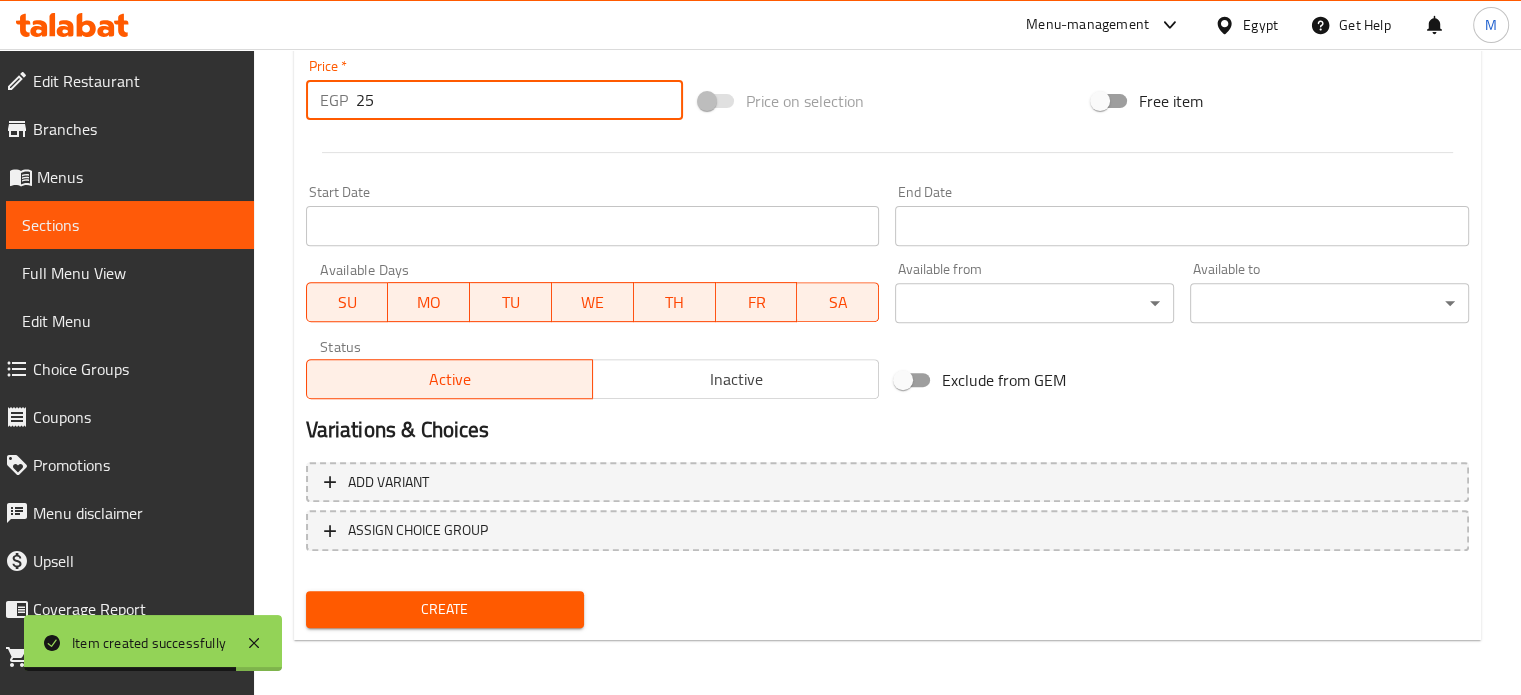 type on "25" 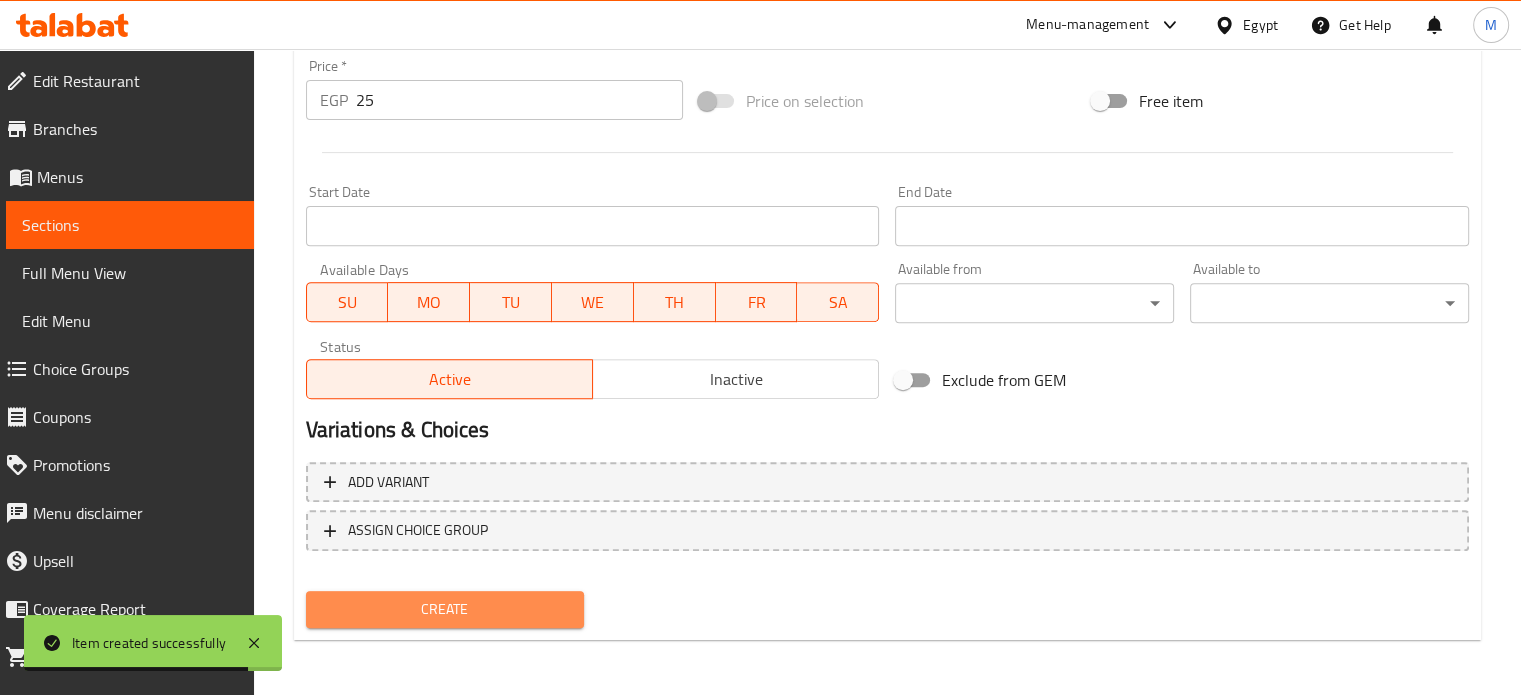 click on "Create" at bounding box center [445, 609] 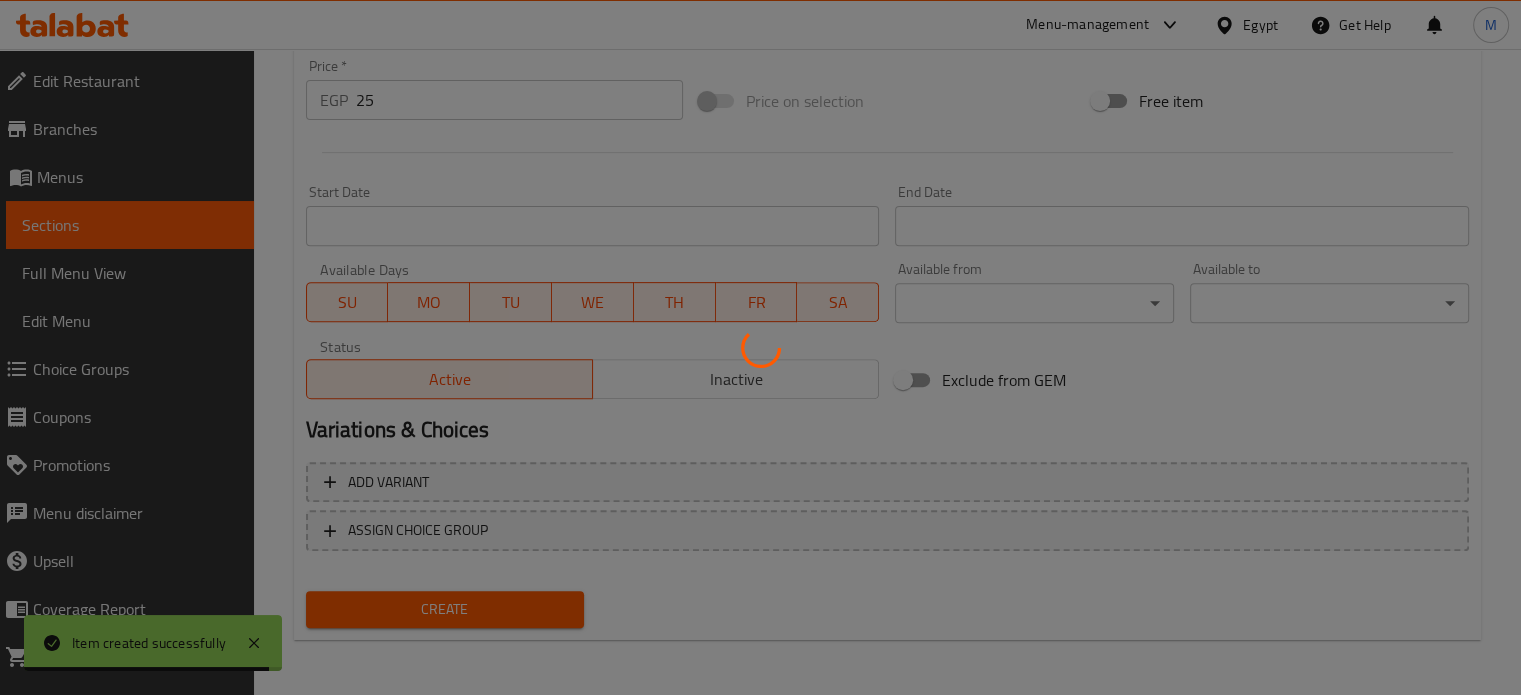 type 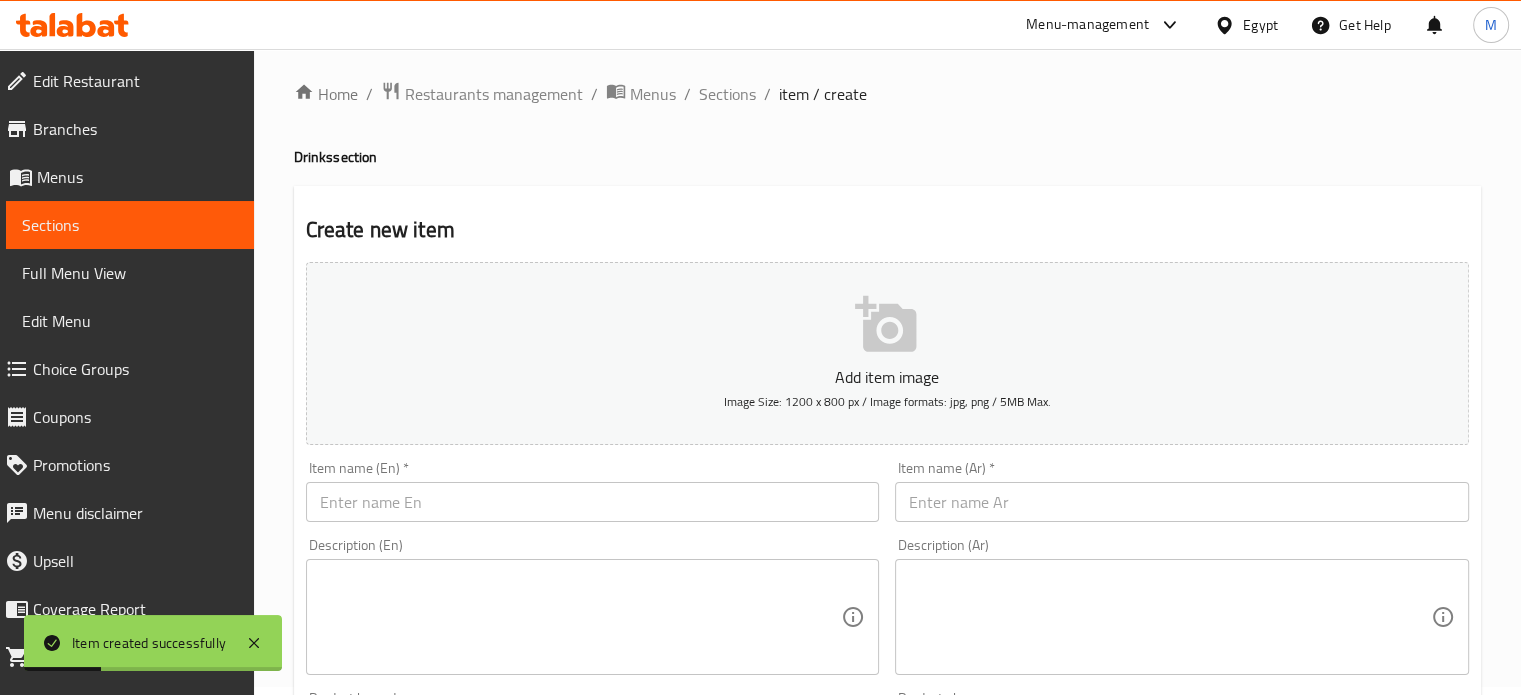scroll, scrollTop: 0, scrollLeft: 0, axis: both 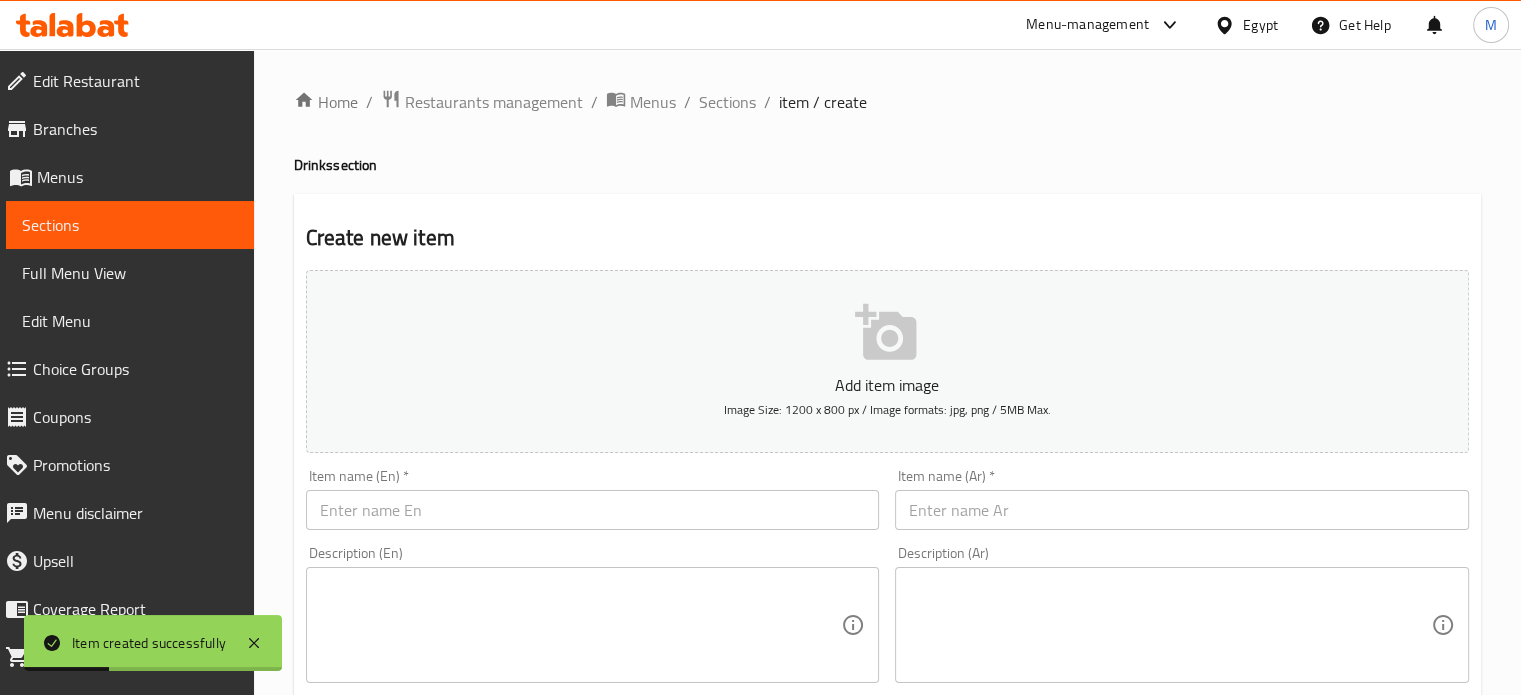 paste on "بوب فانيليا" 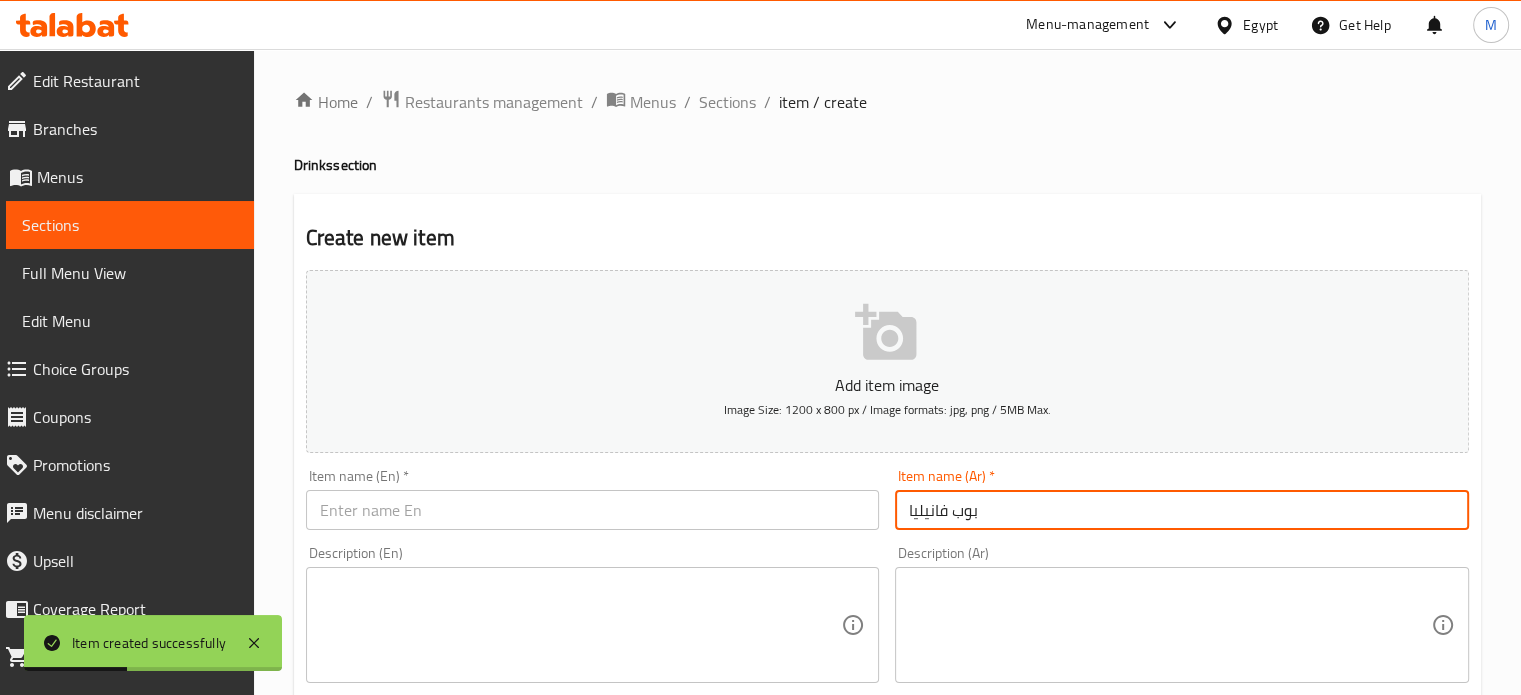 type on "بوب فانيليا" 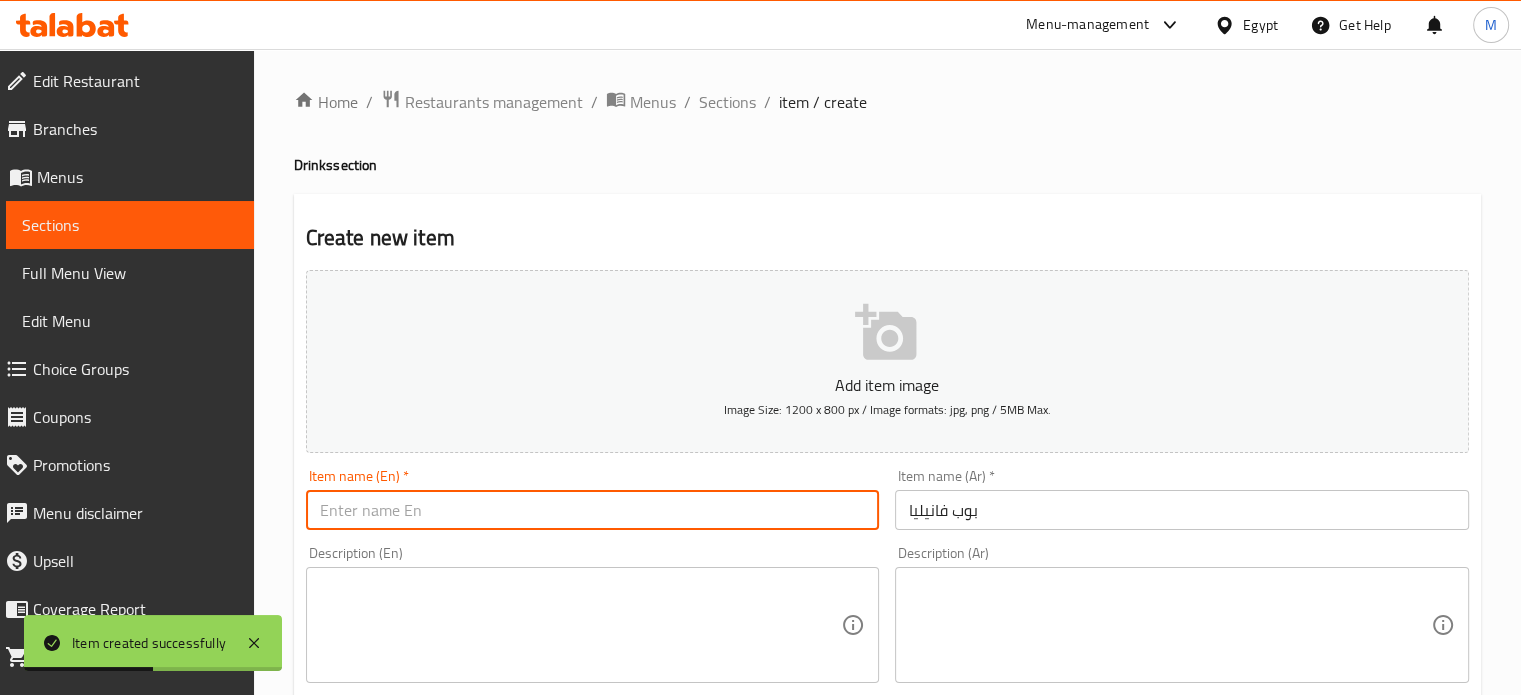 click at bounding box center (593, 510) 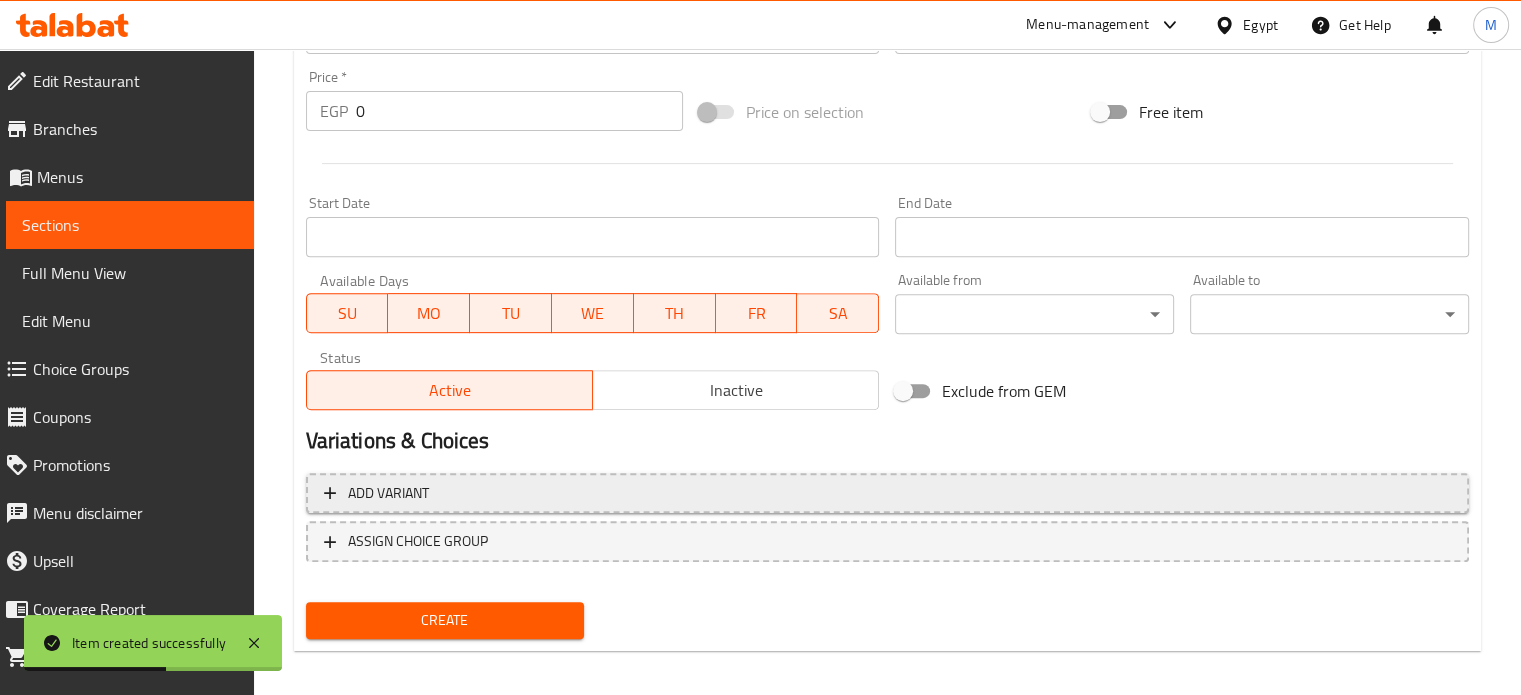 scroll, scrollTop: 717, scrollLeft: 0, axis: vertical 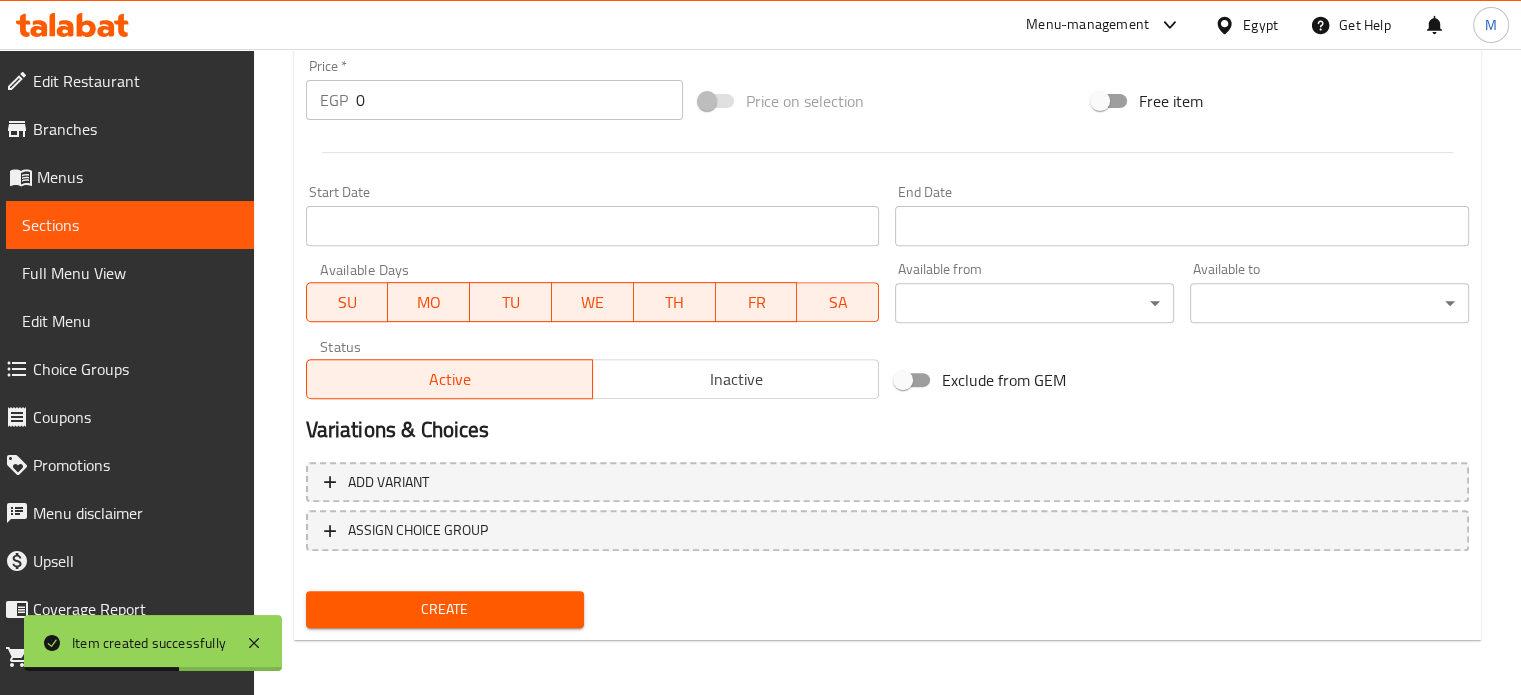 type on "Pop Vanilla Cream Soda" 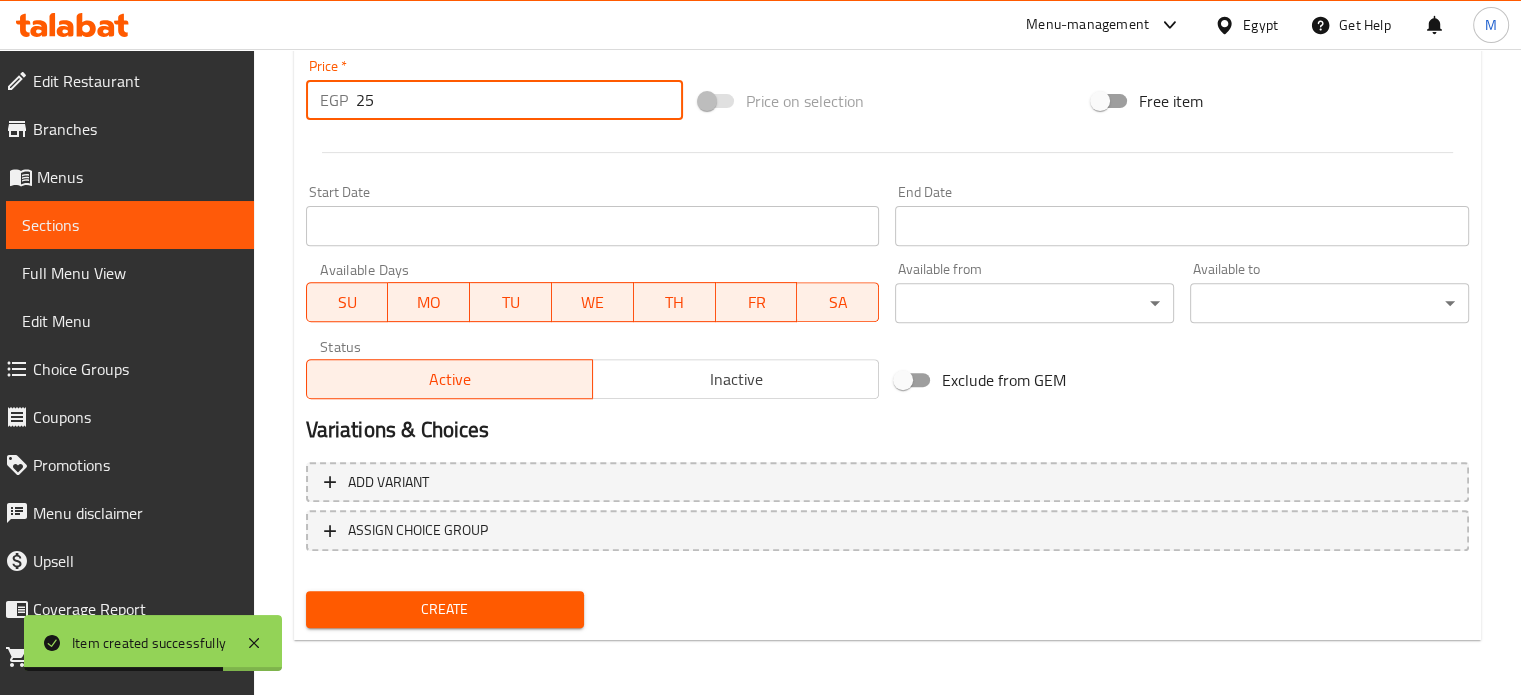 type on "25" 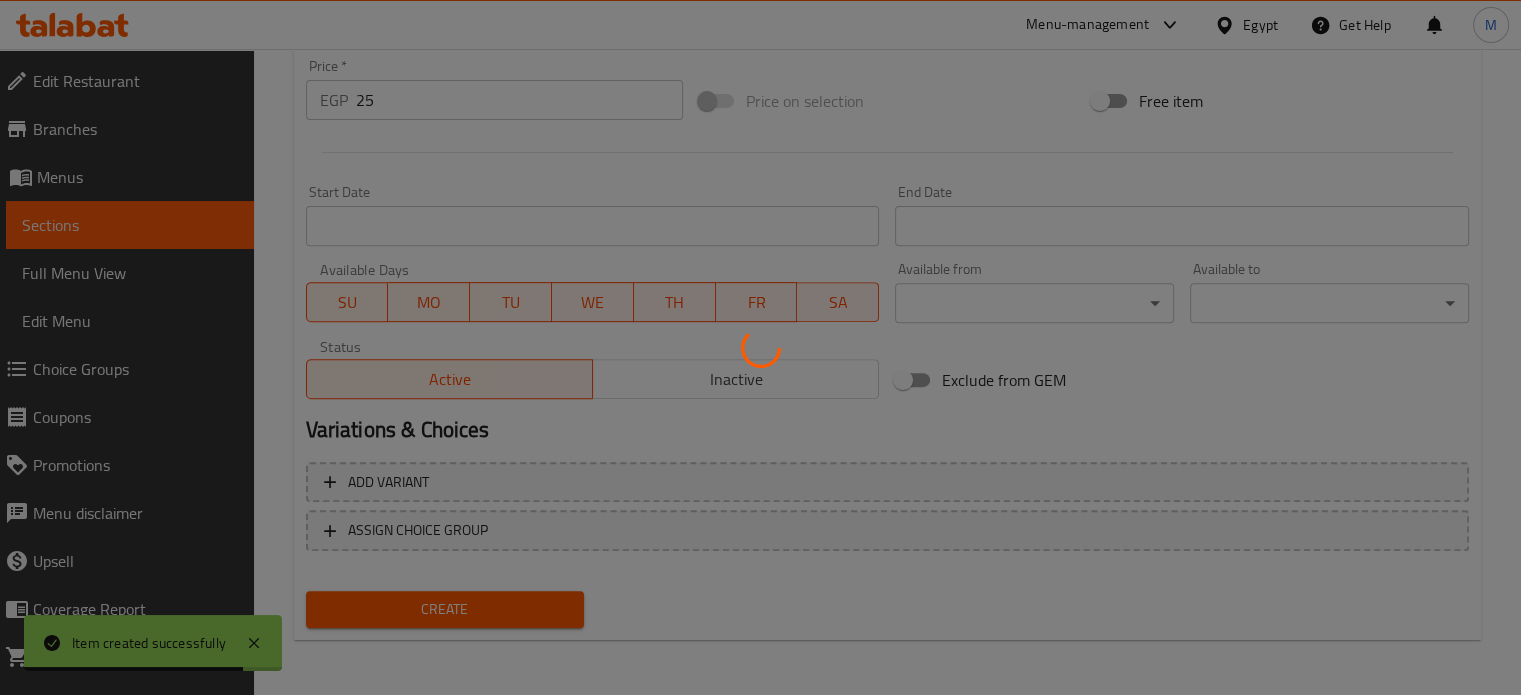 type 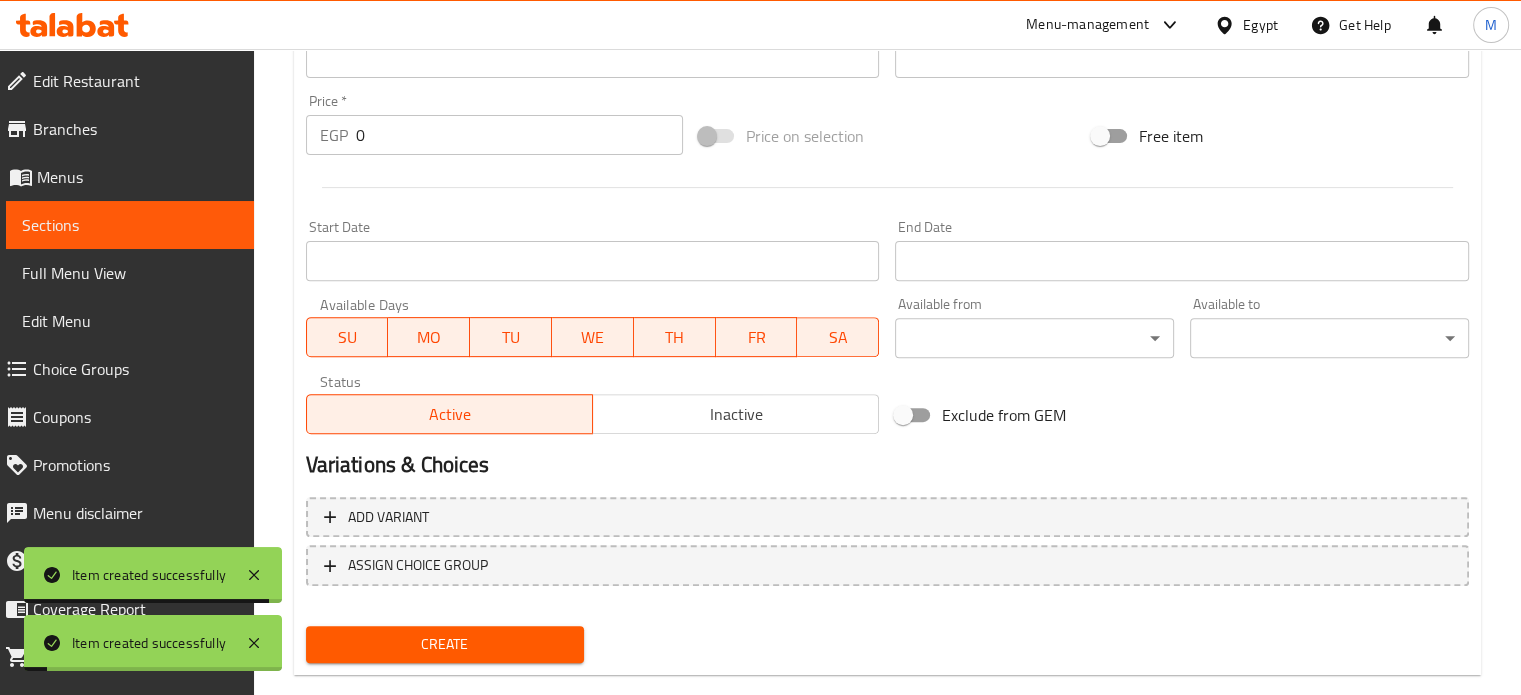scroll, scrollTop: 0, scrollLeft: 0, axis: both 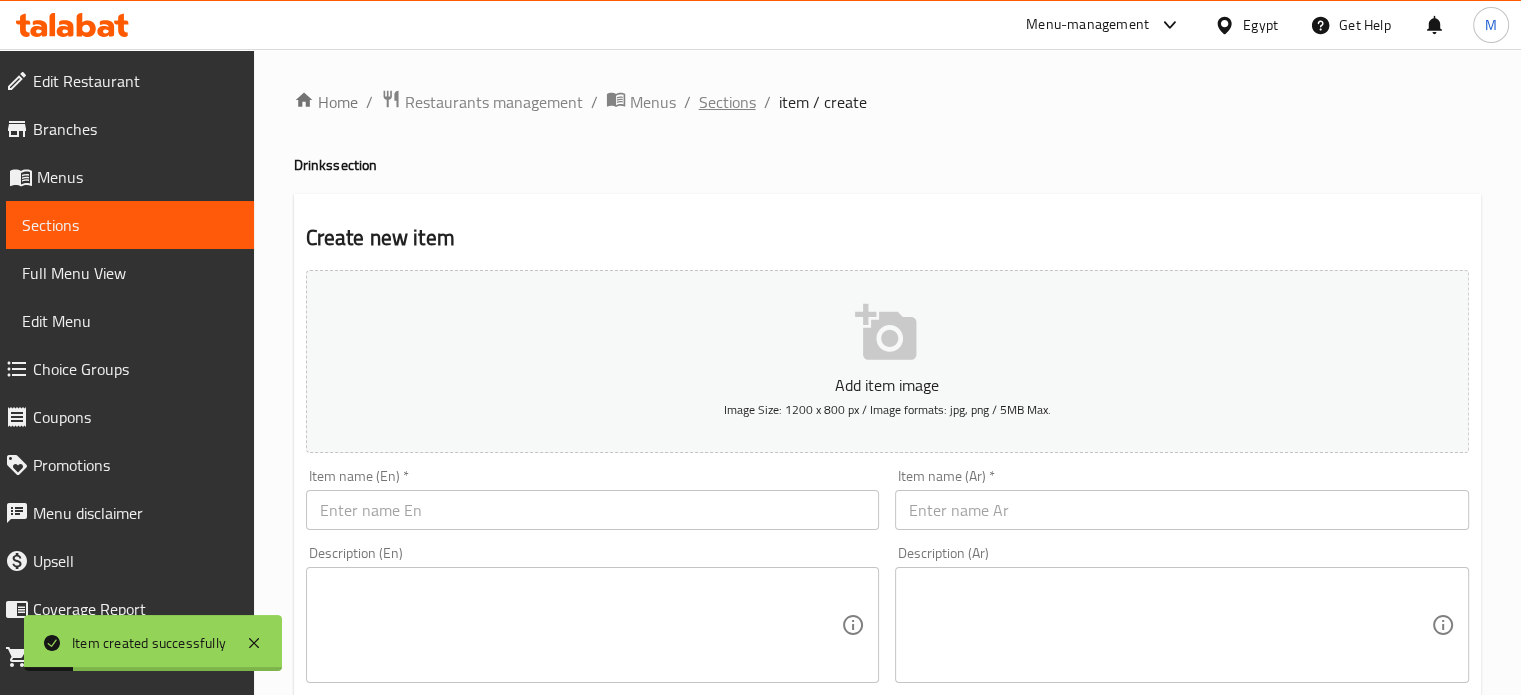 click on "Sections" at bounding box center (727, 102) 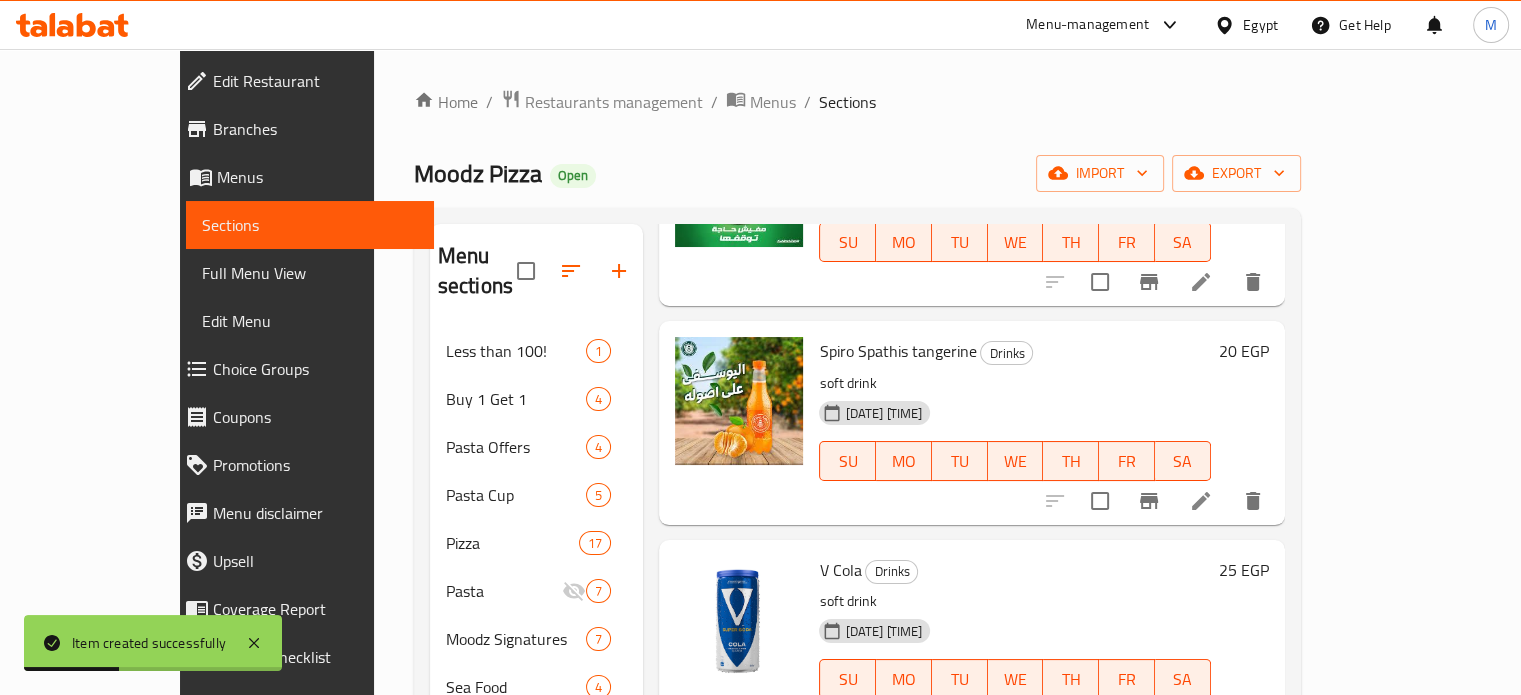 scroll, scrollTop: 2928, scrollLeft: 0, axis: vertical 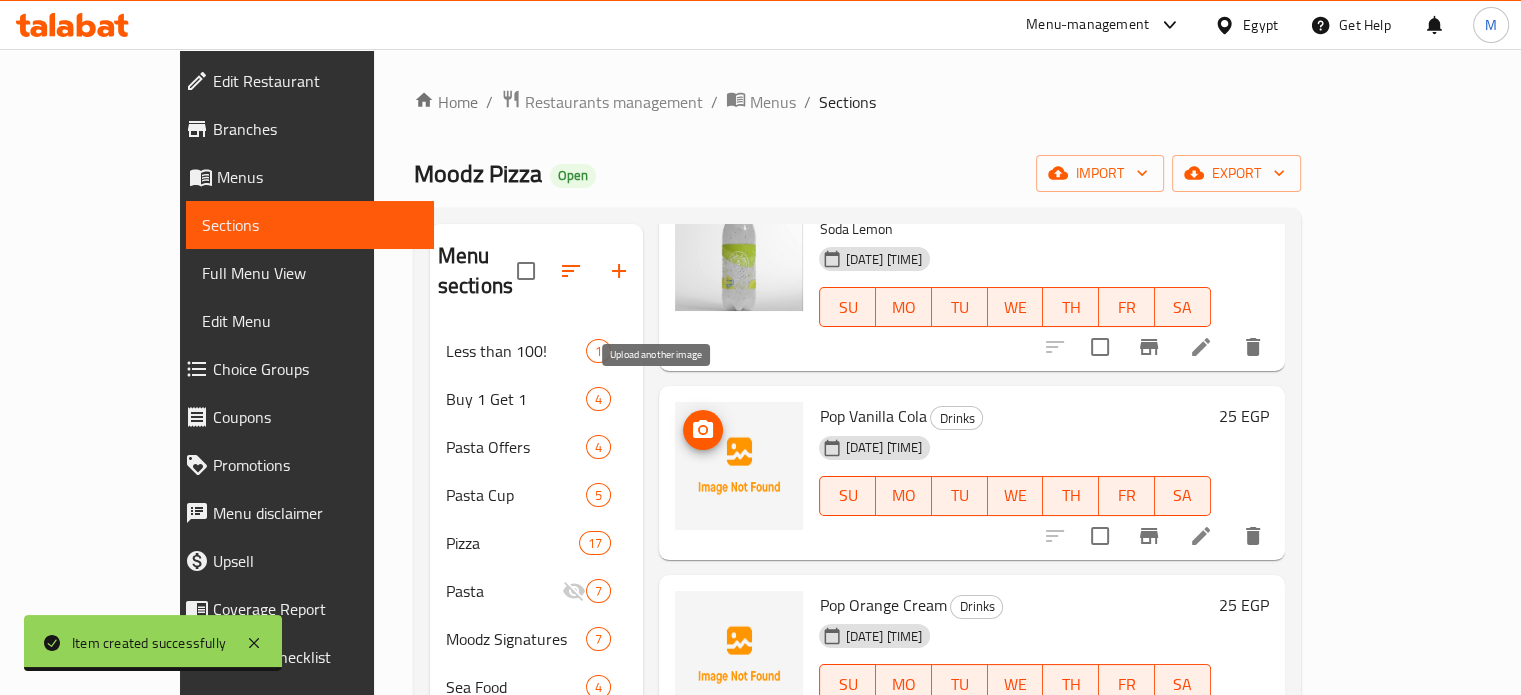 click 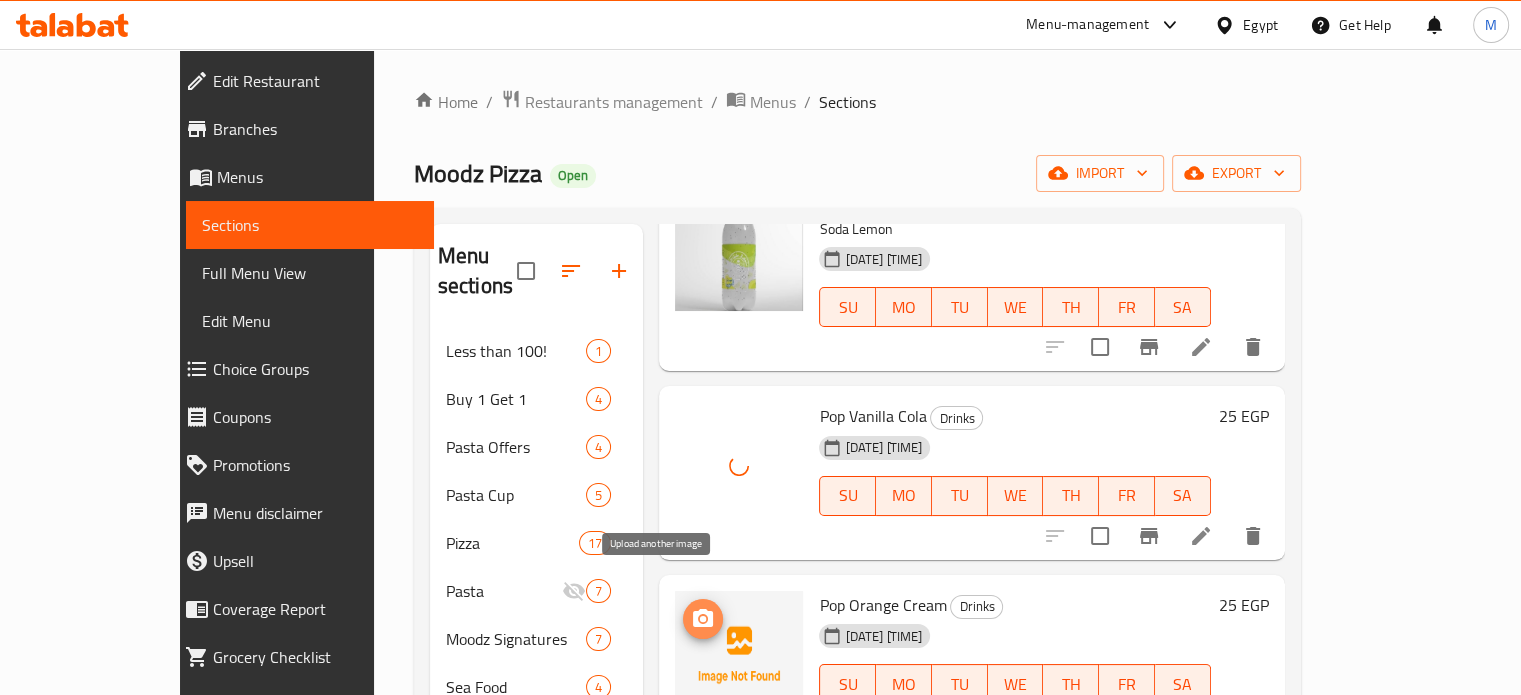 click at bounding box center (703, 619) 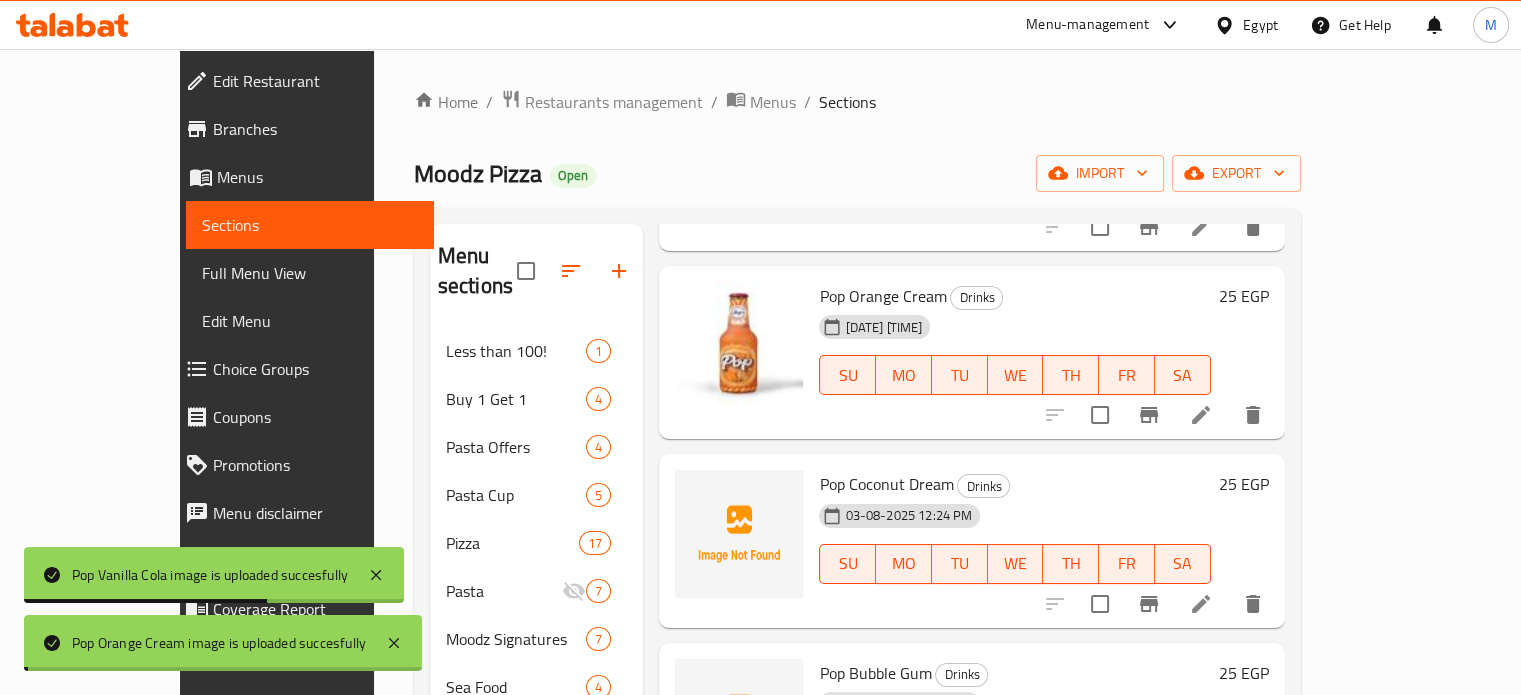 scroll, scrollTop: 728, scrollLeft: 0, axis: vertical 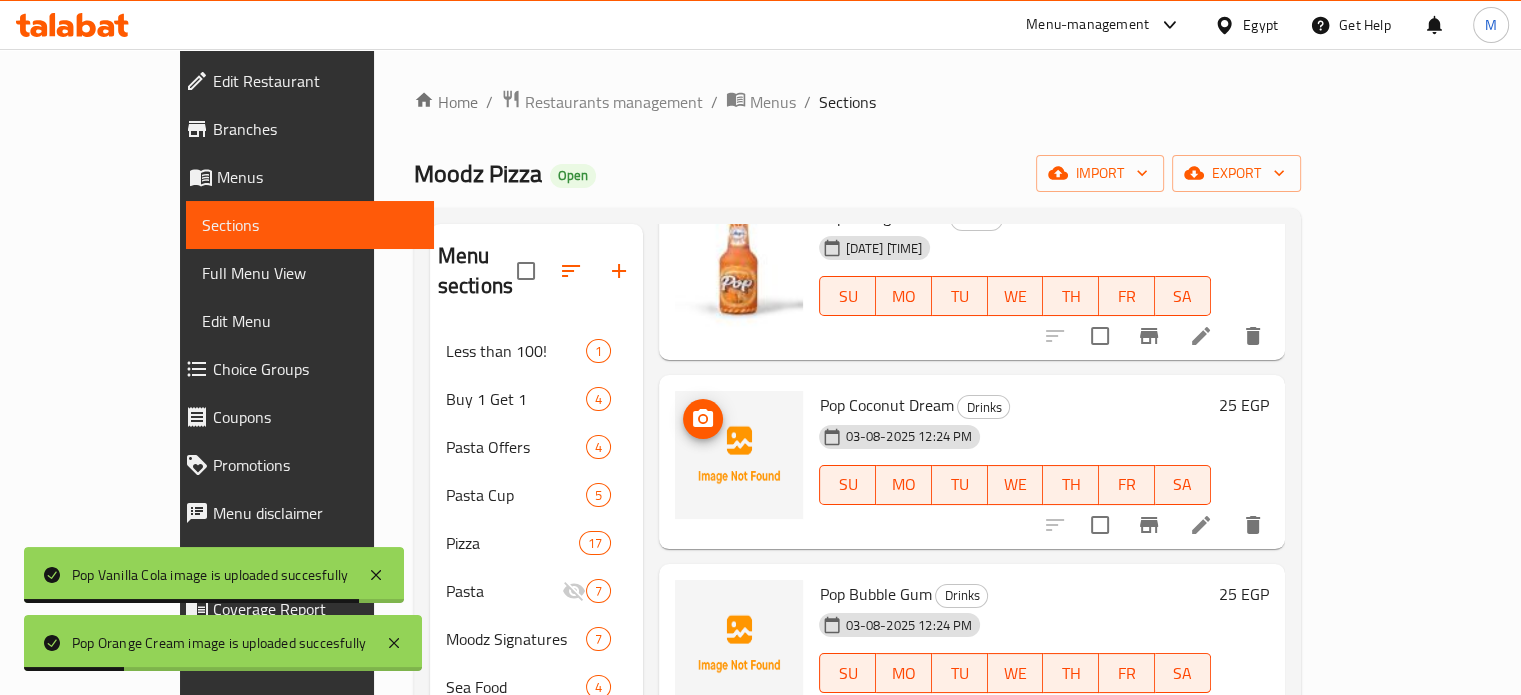 click 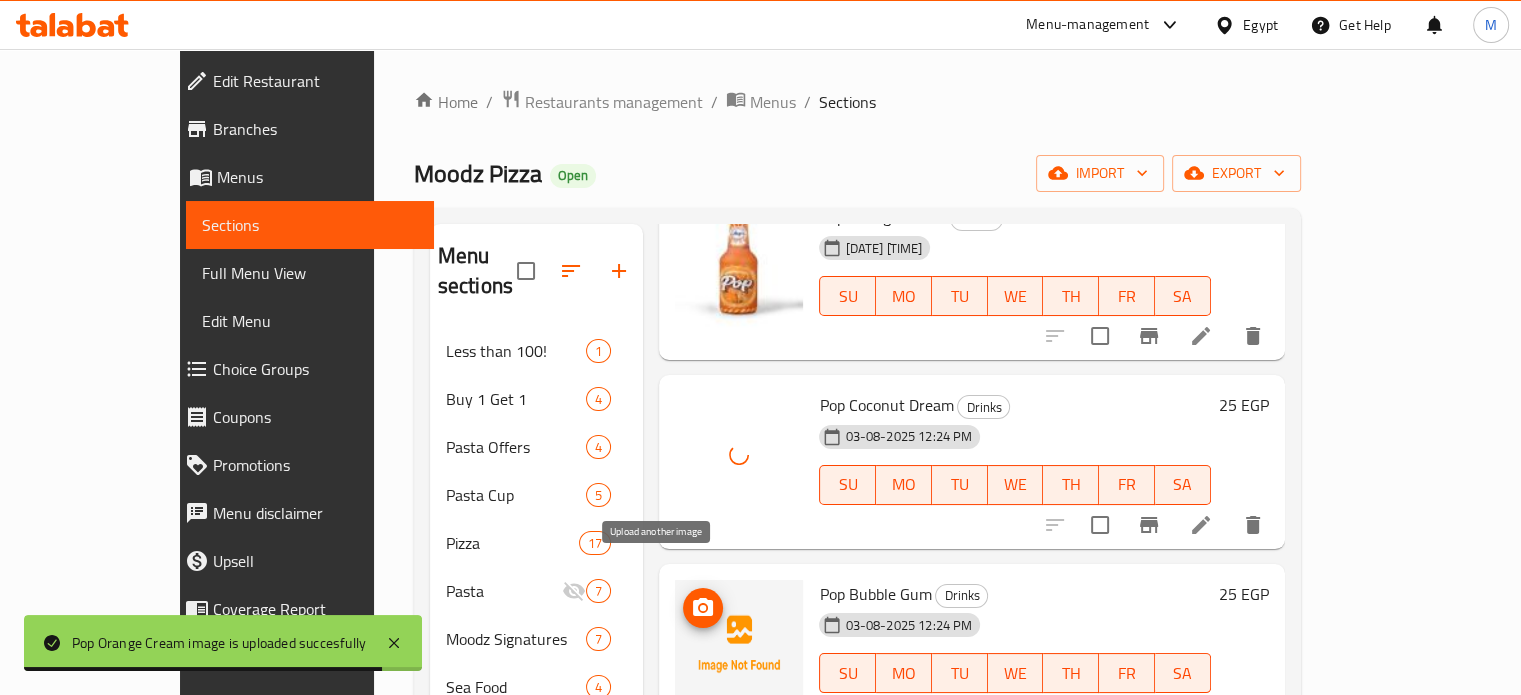 click 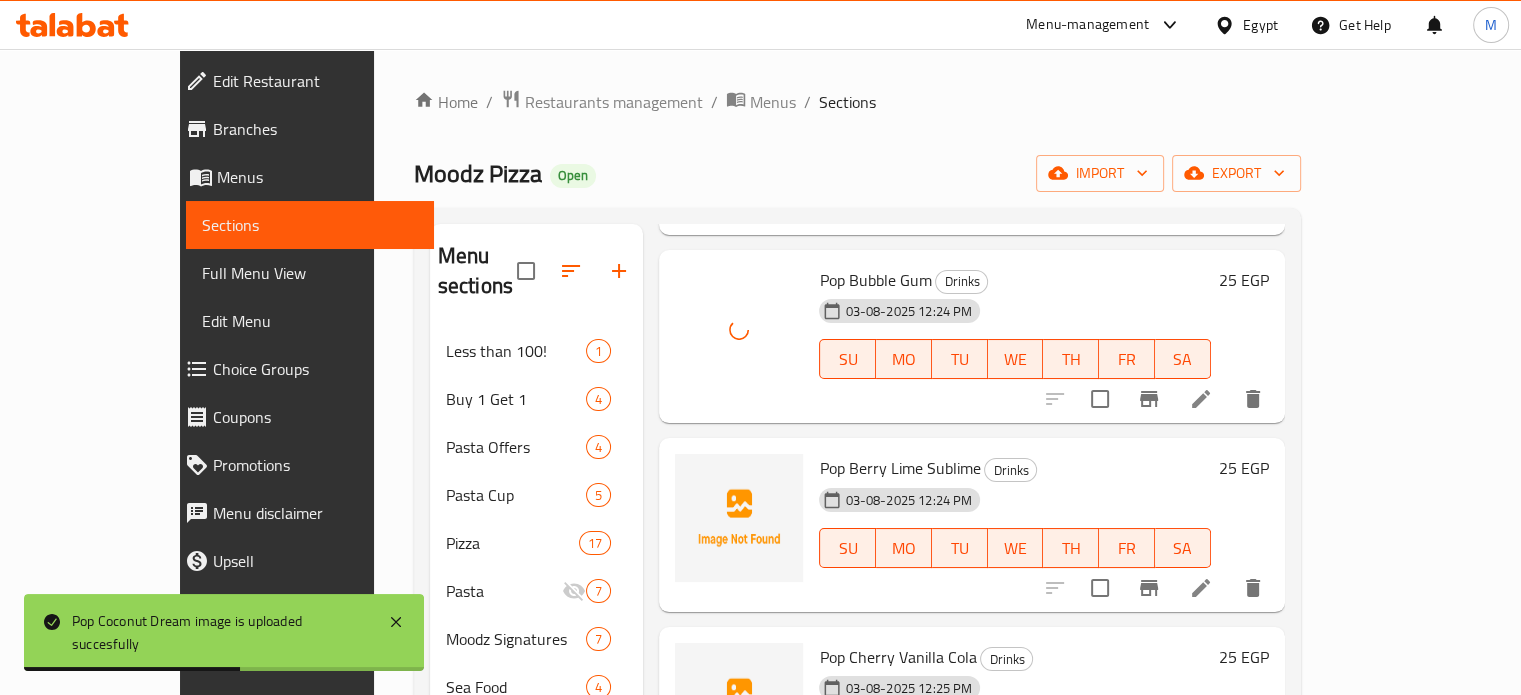 scroll, scrollTop: 1144, scrollLeft: 0, axis: vertical 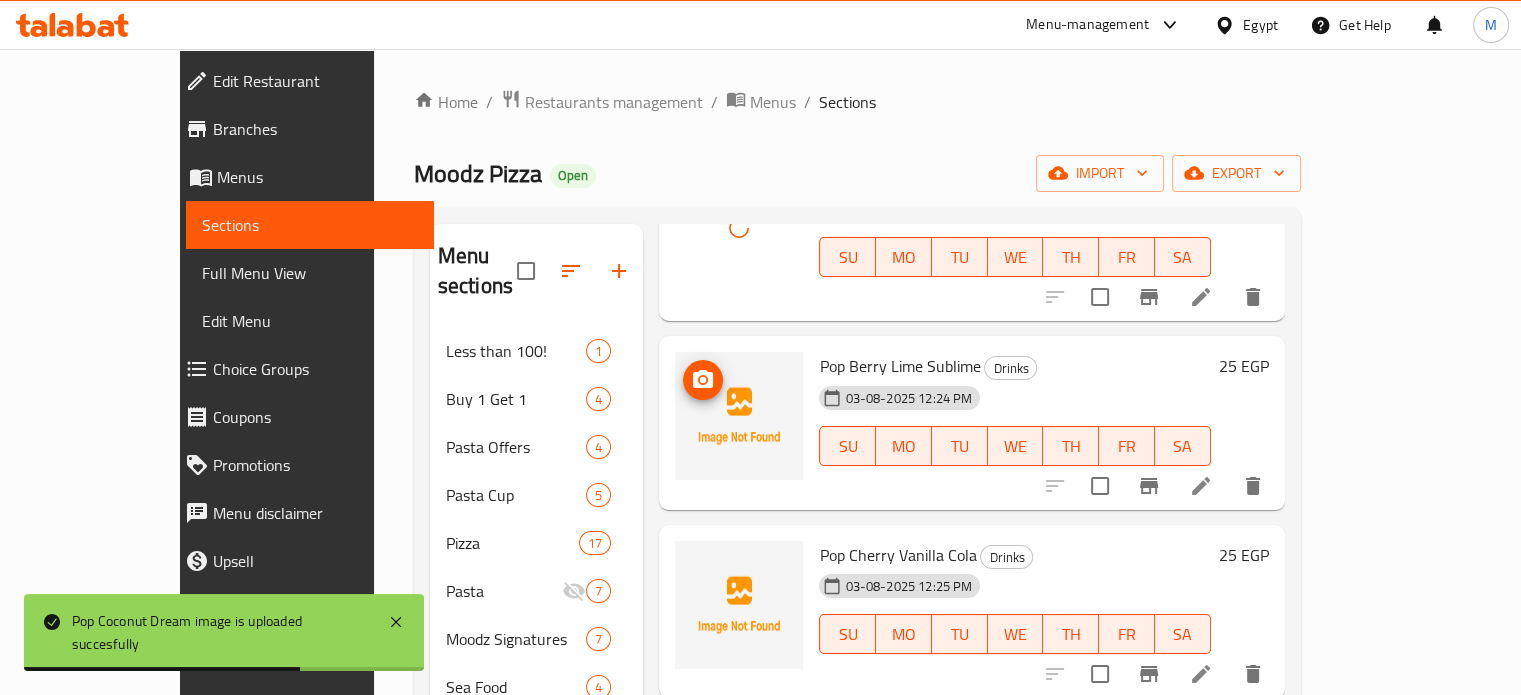 click 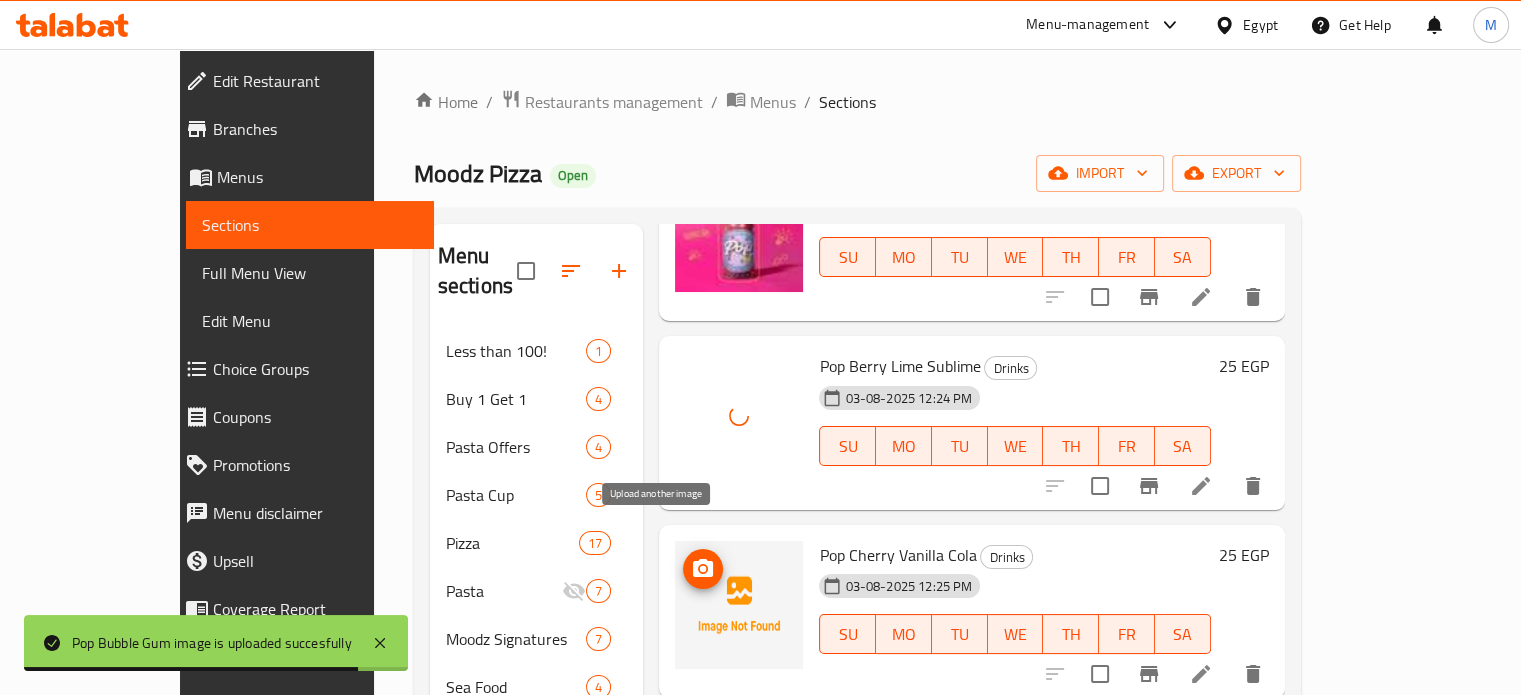 click 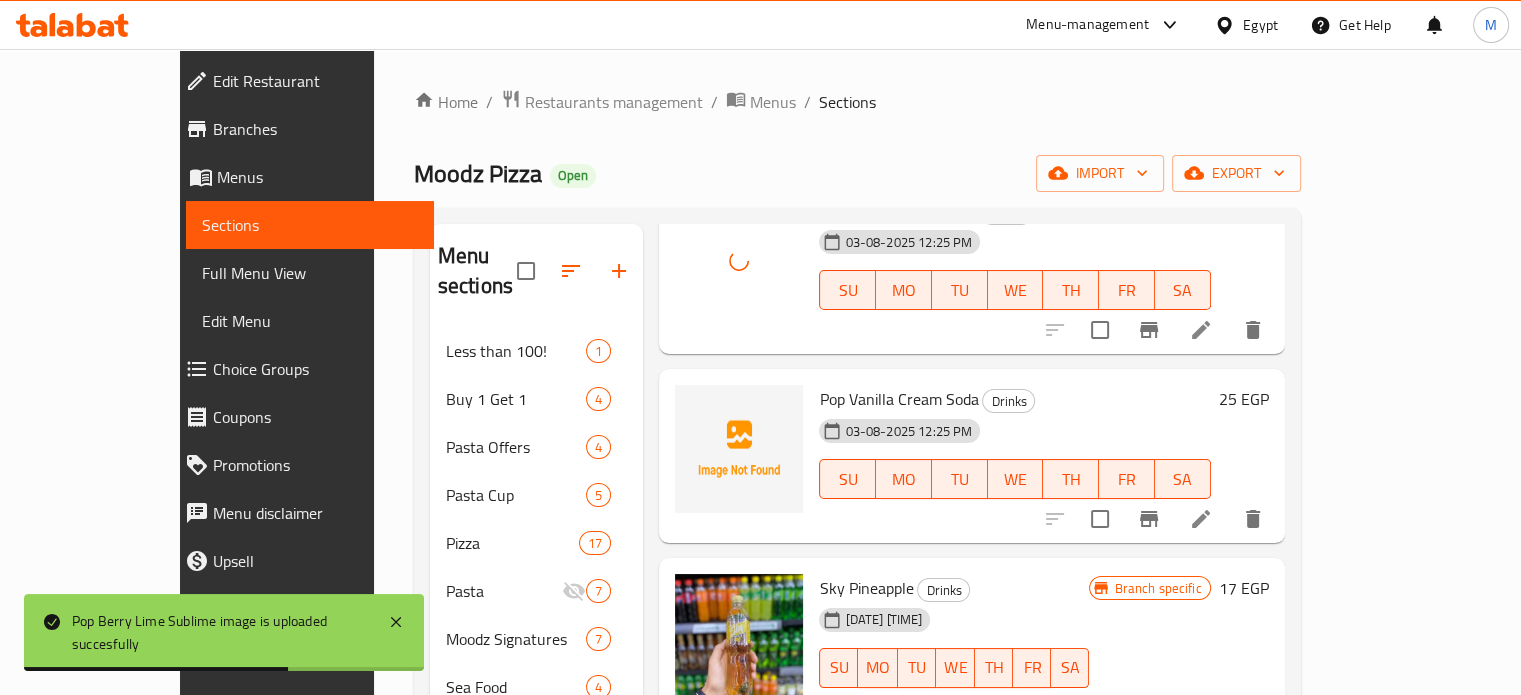 scroll, scrollTop: 1497, scrollLeft: 0, axis: vertical 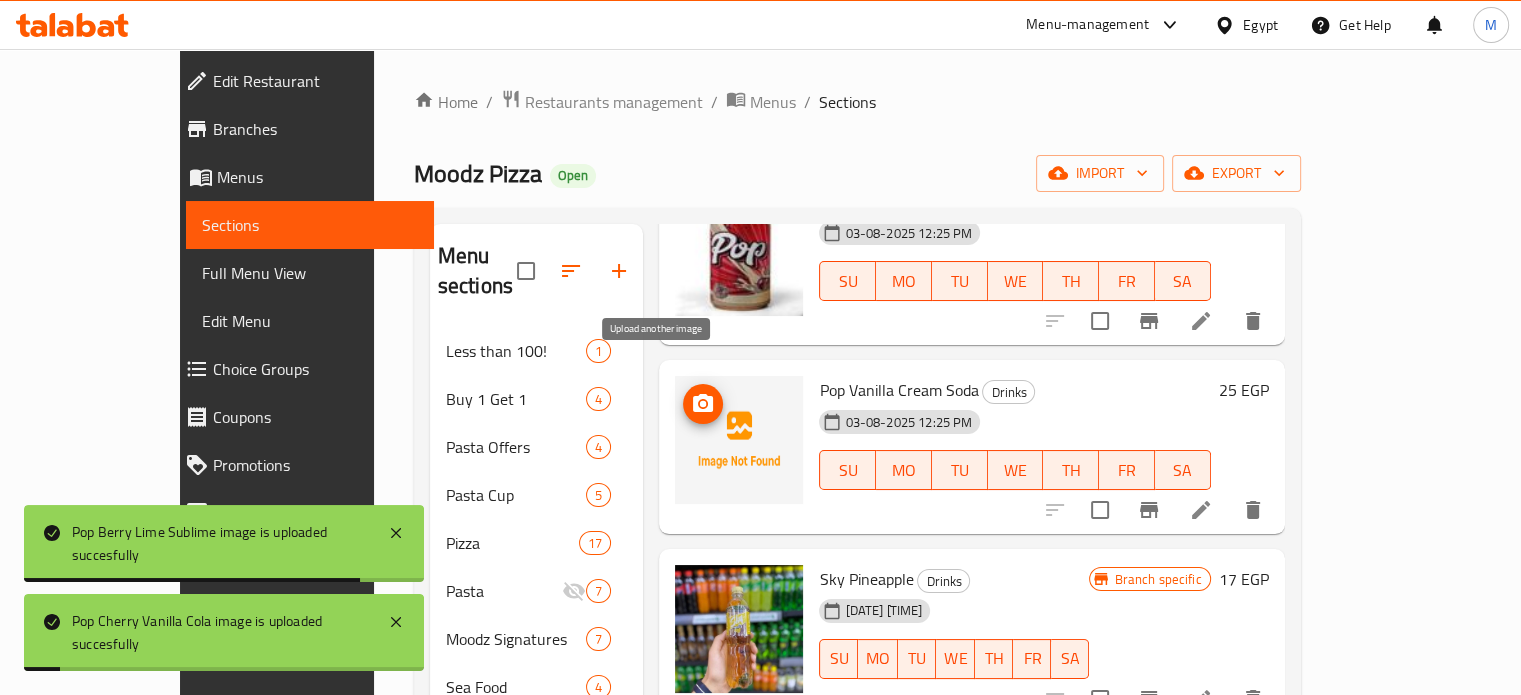 click 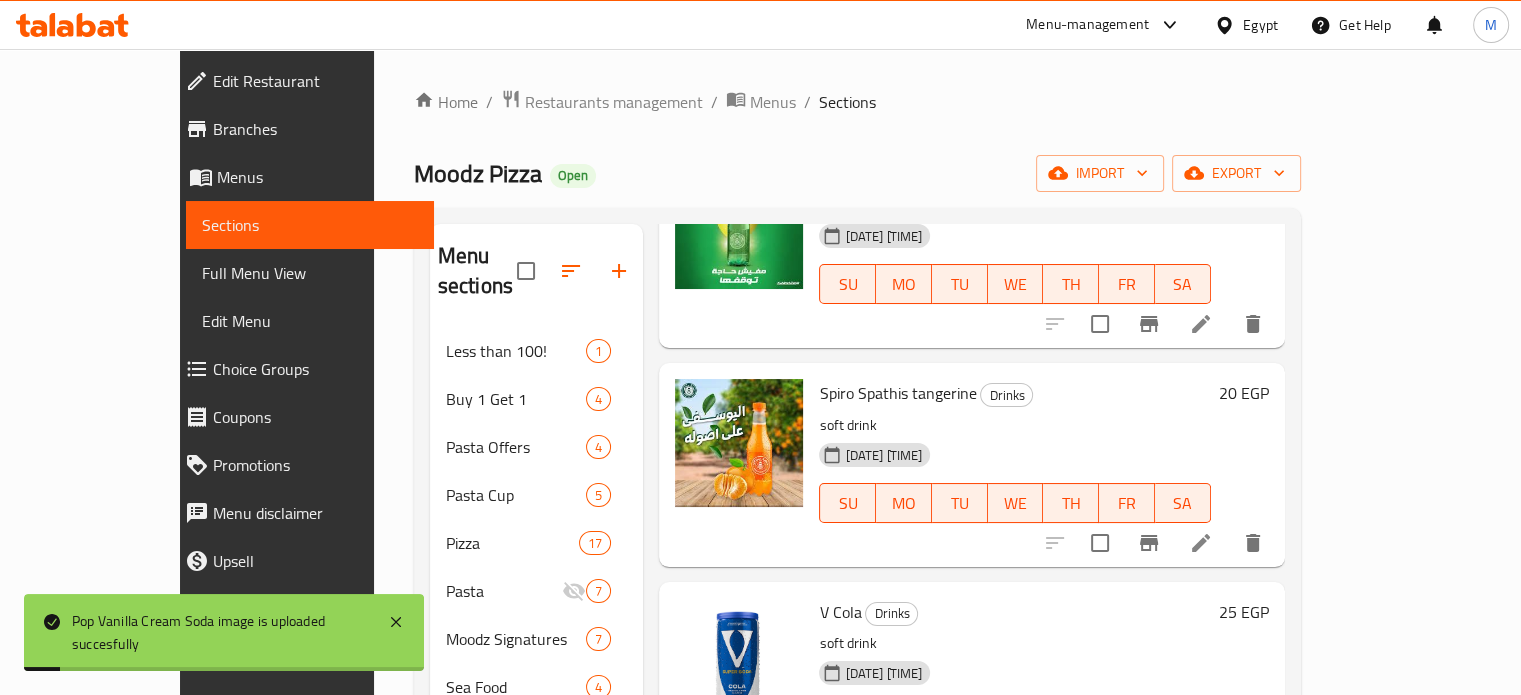 scroll, scrollTop: 2928, scrollLeft: 0, axis: vertical 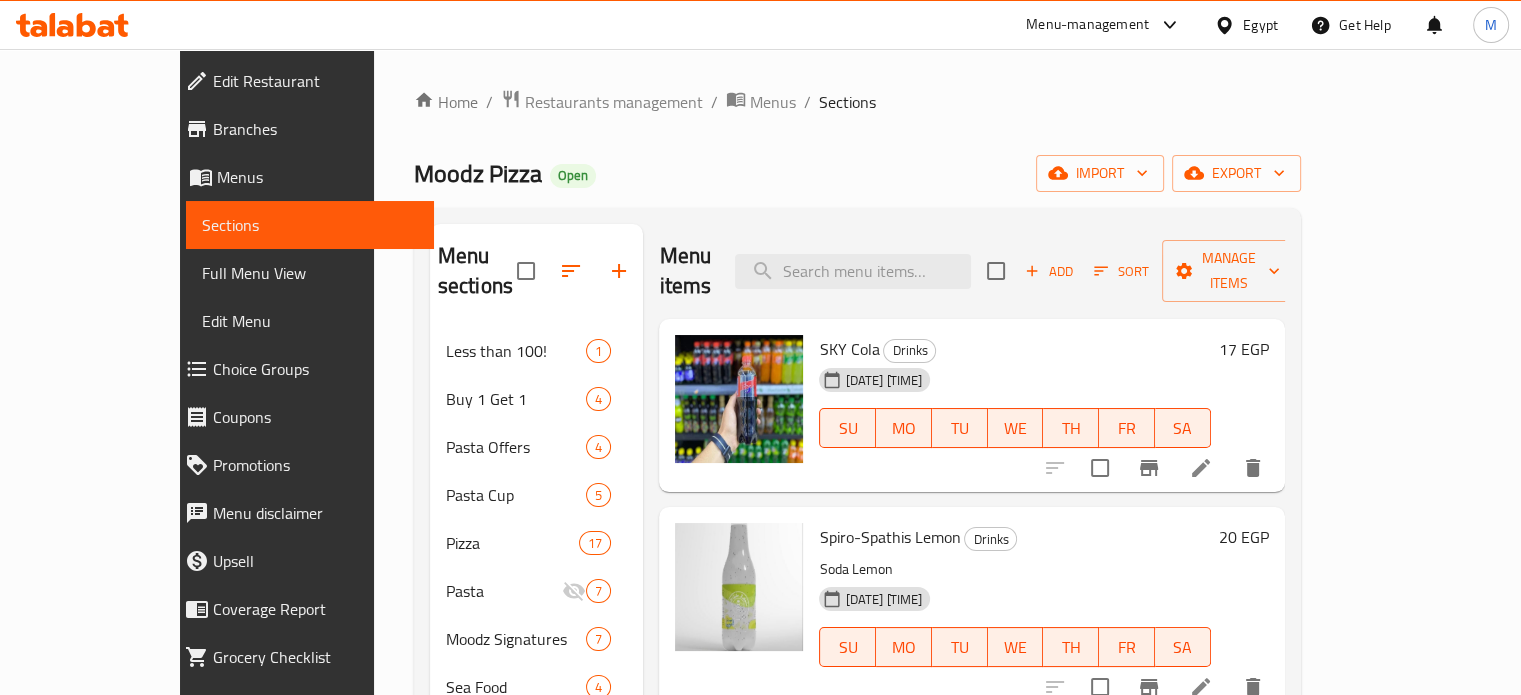 click on "Menu-management" at bounding box center [1087, 25] 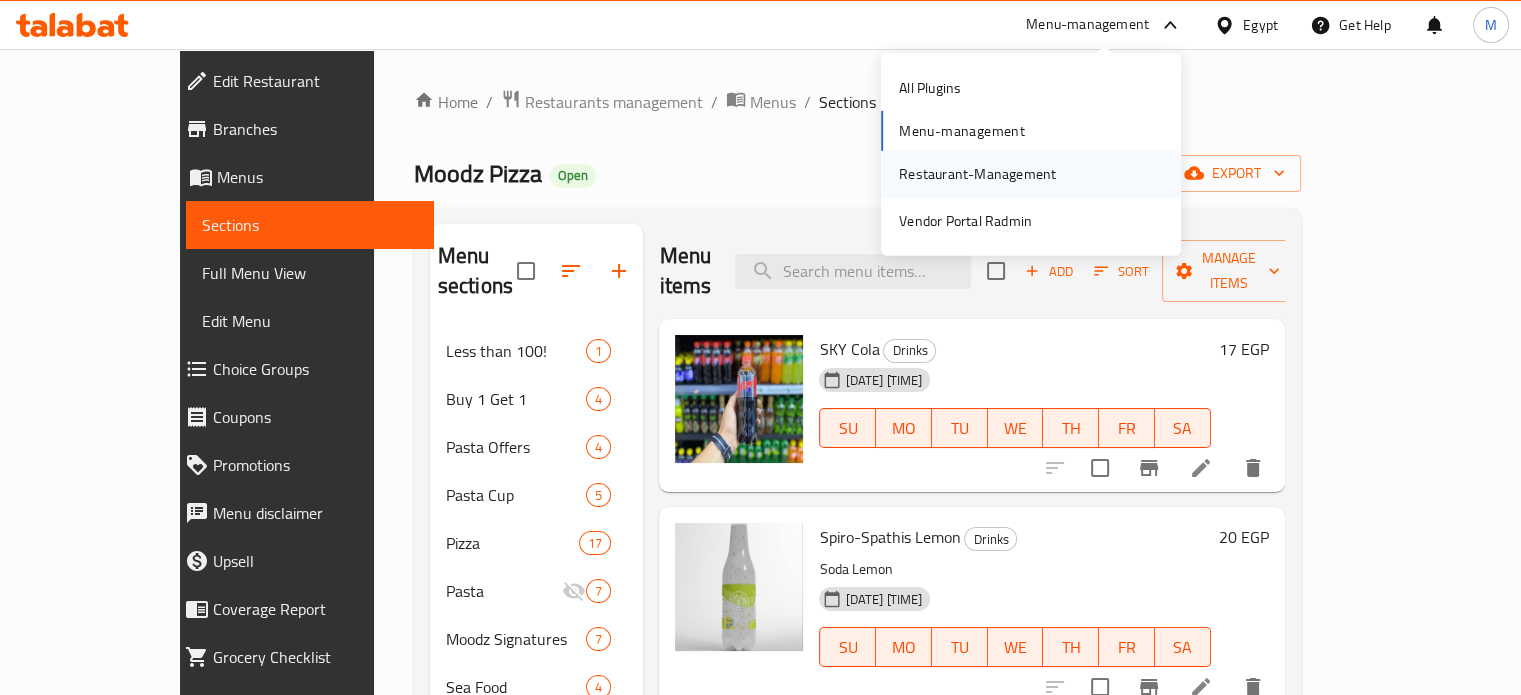 click on "Restaurant-Management" at bounding box center (977, 174) 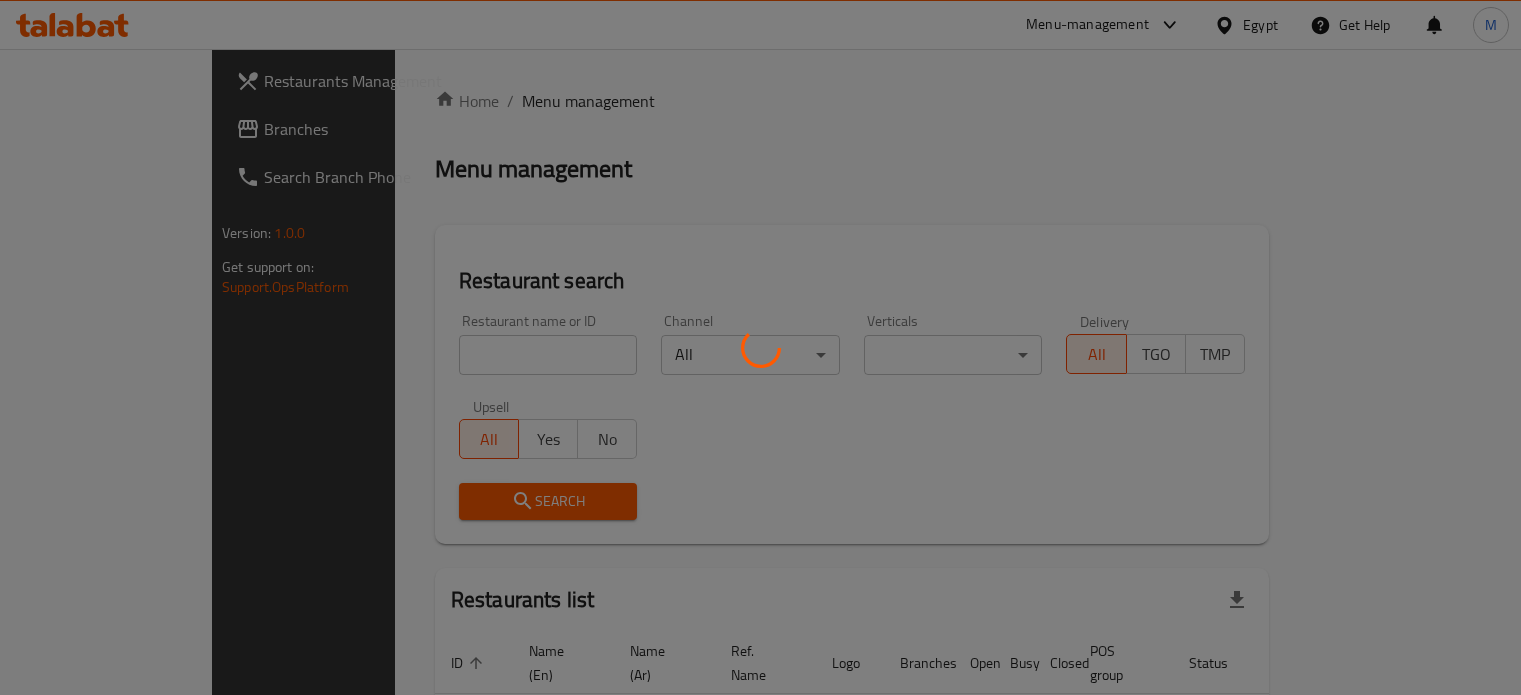 scroll, scrollTop: 0, scrollLeft: 0, axis: both 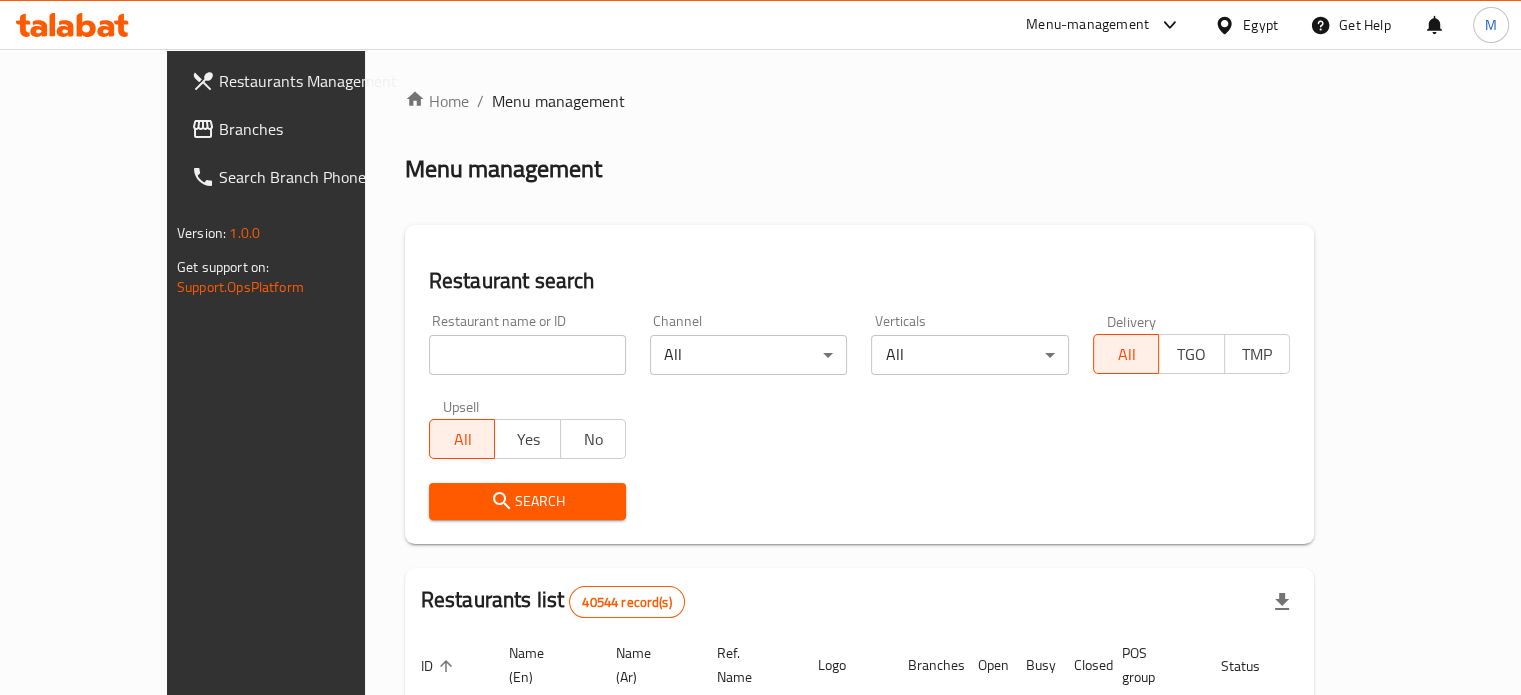 click at bounding box center (527, 355) 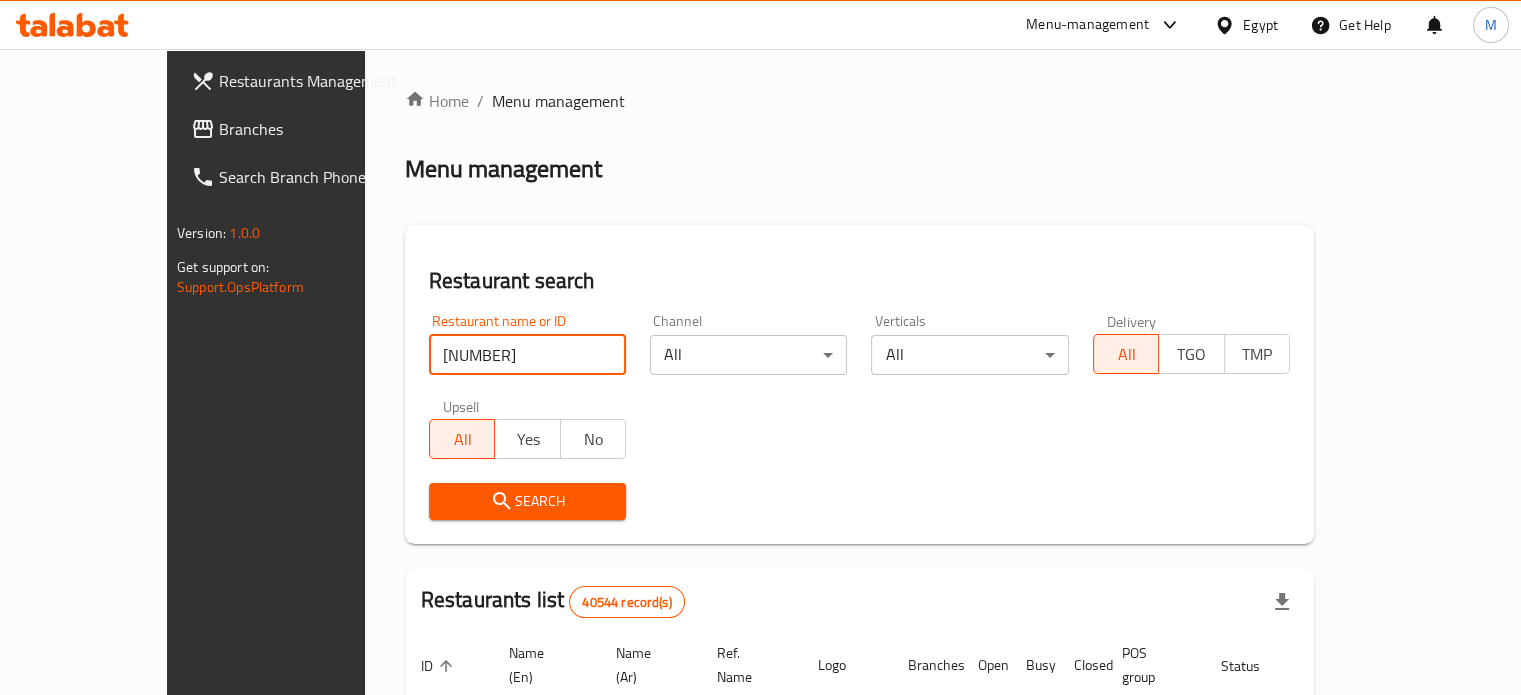 type on "[NUMBER]" 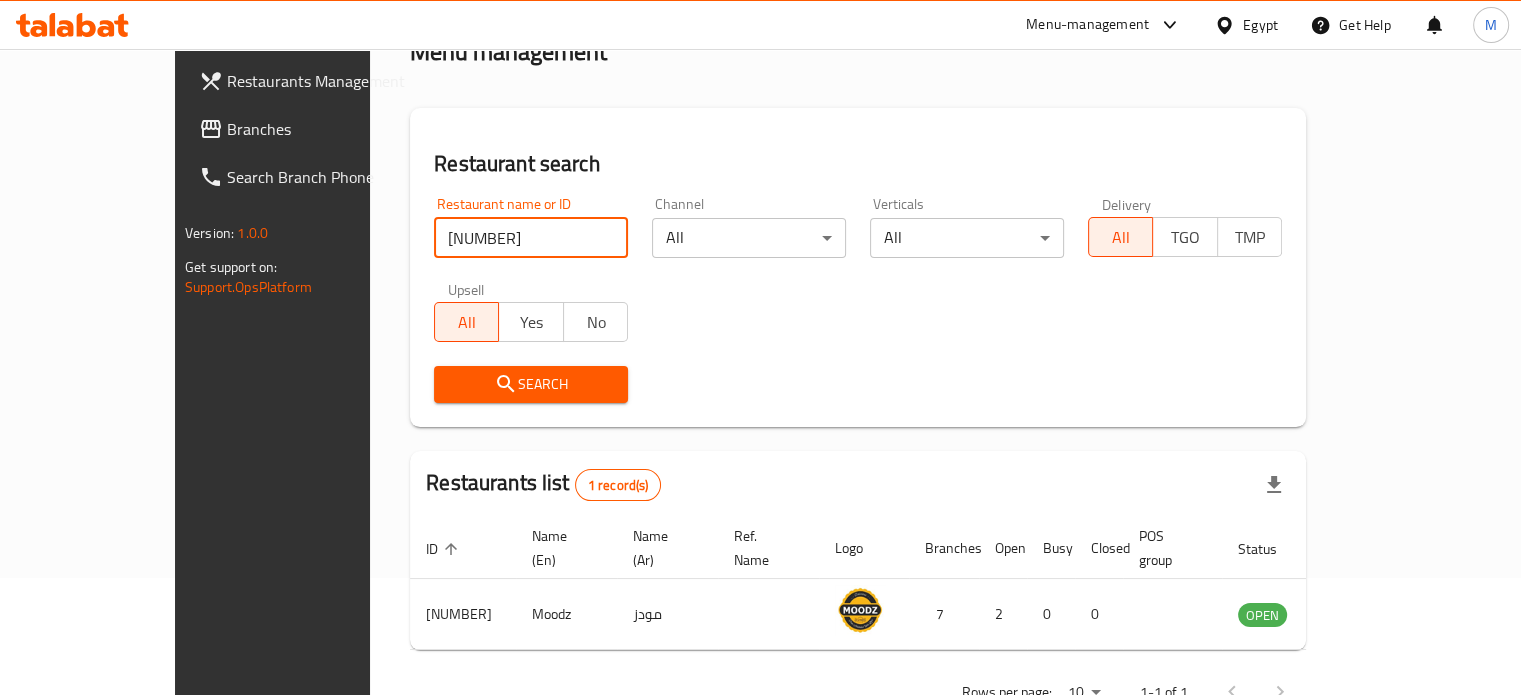scroll, scrollTop: 156, scrollLeft: 0, axis: vertical 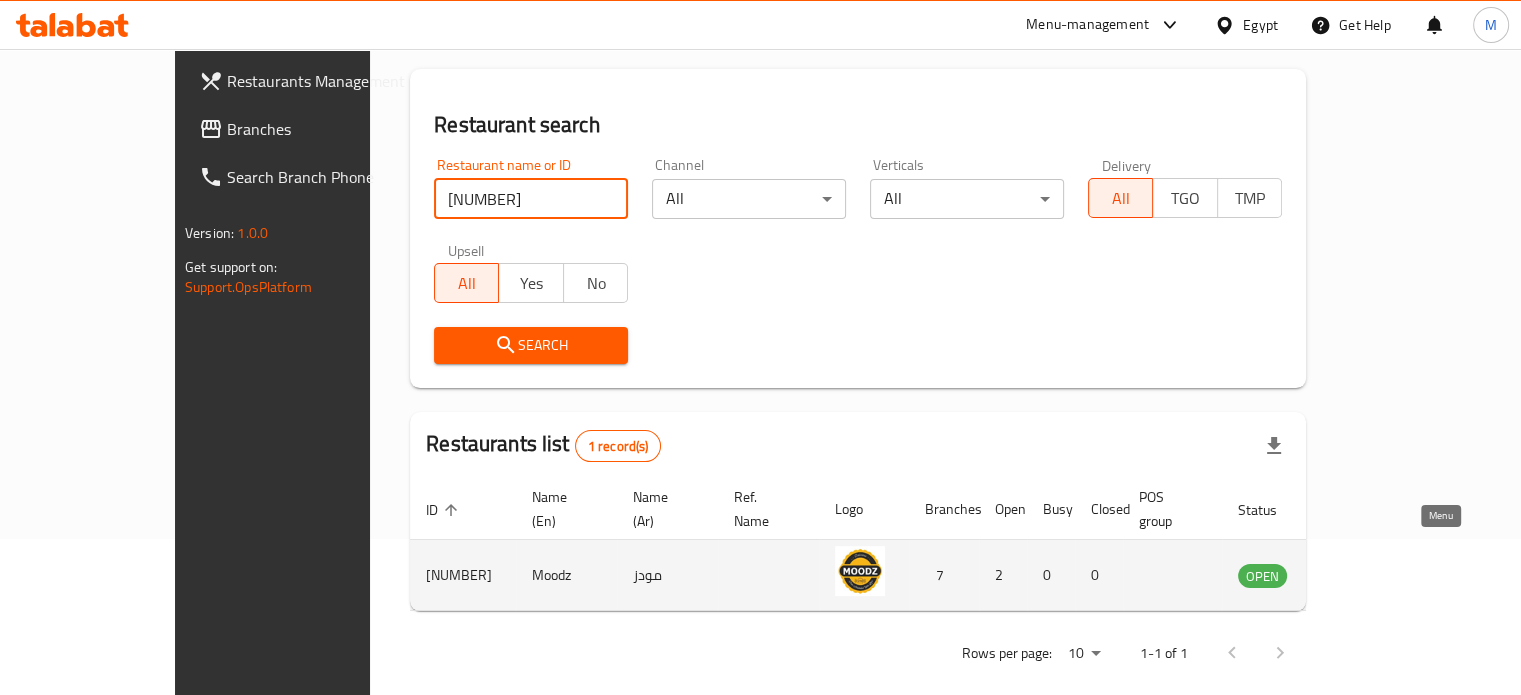 click 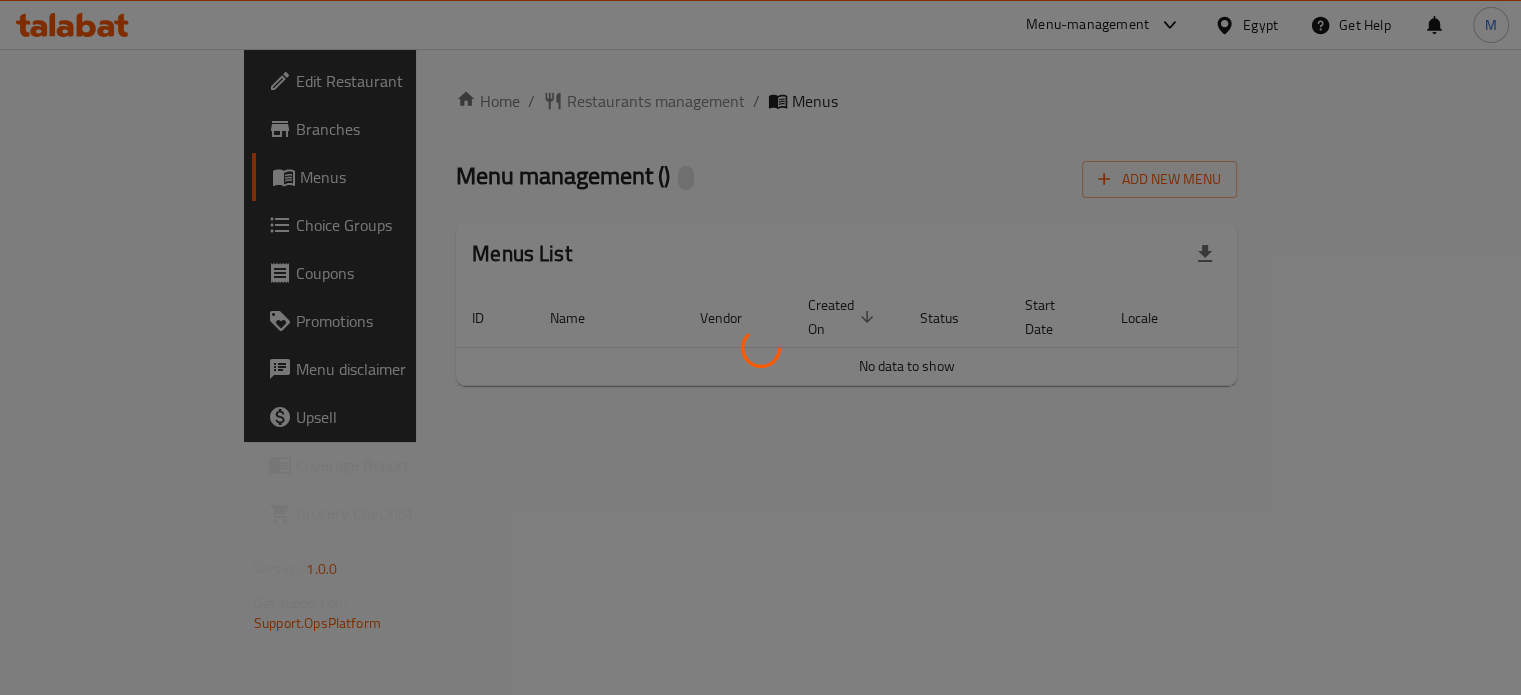 scroll, scrollTop: 0, scrollLeft: 0, axis: both 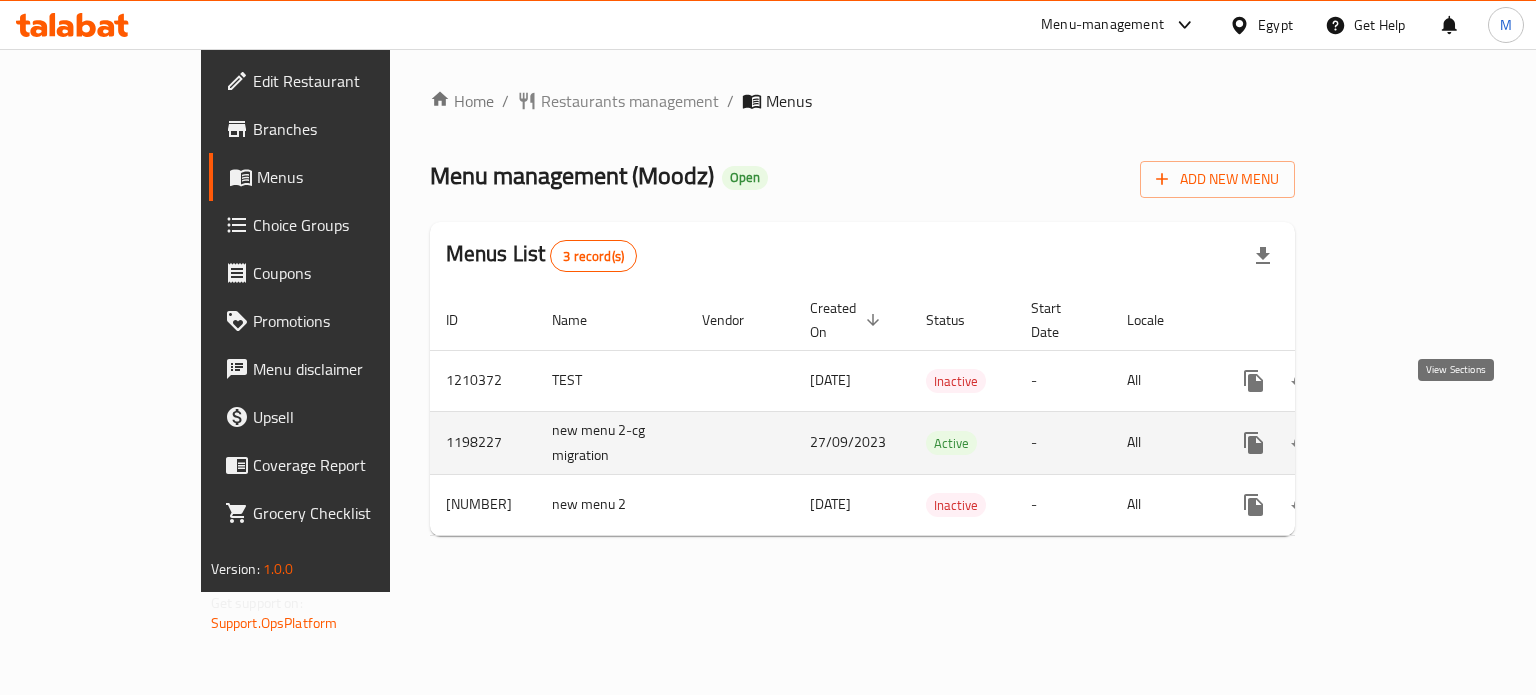 click 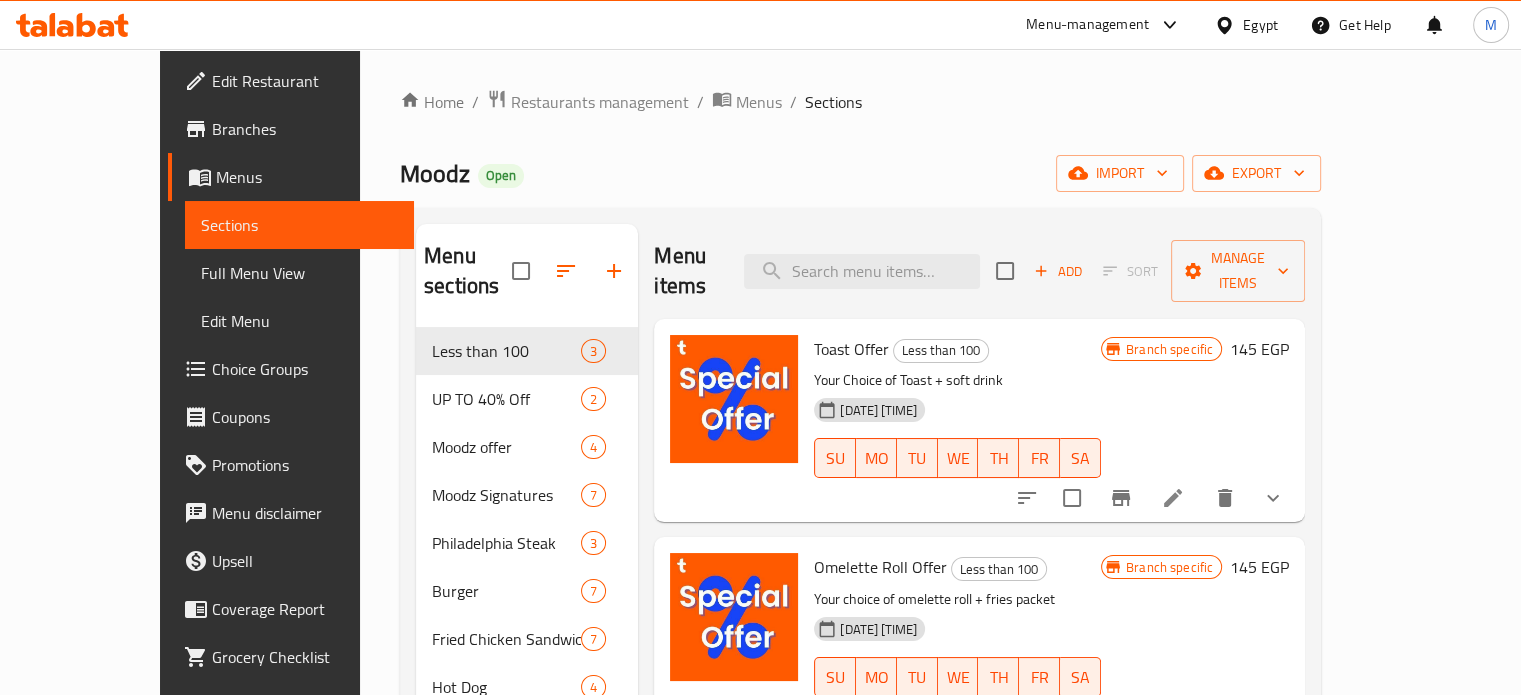 scroll, scrollTop: 529, scrollLeft: 0, axis: vertical 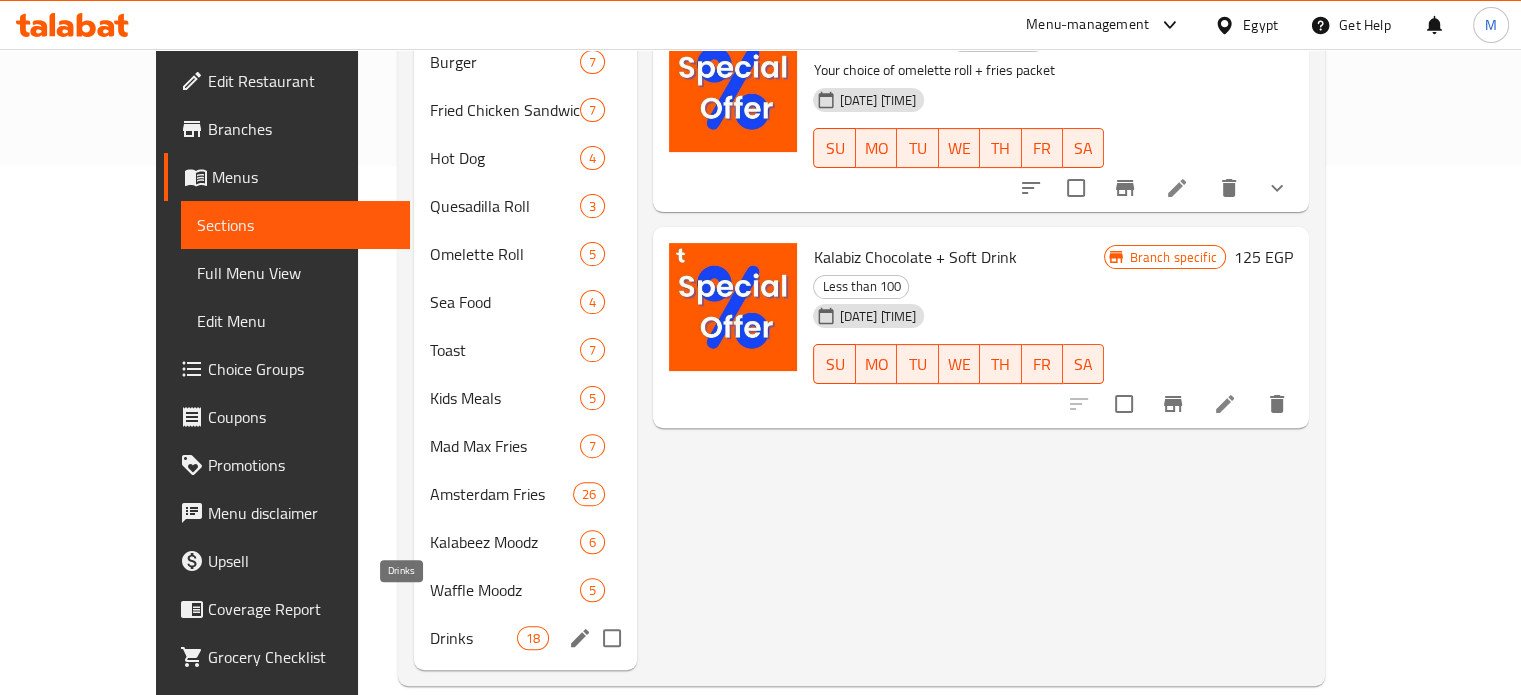 click on "Drinks" at bounding box center (473, 638) 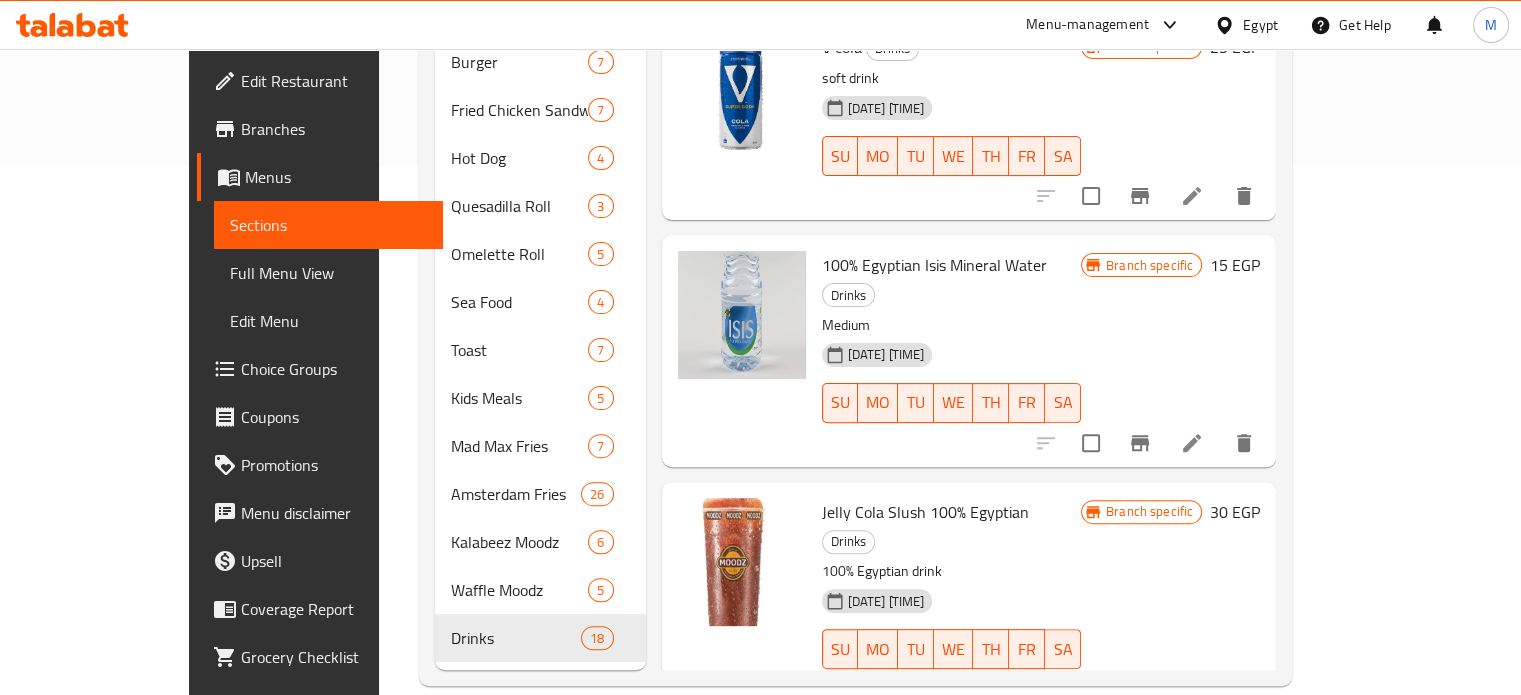 scroll, scrollTop: 2282, scrollLeft: 0, axis: vertical 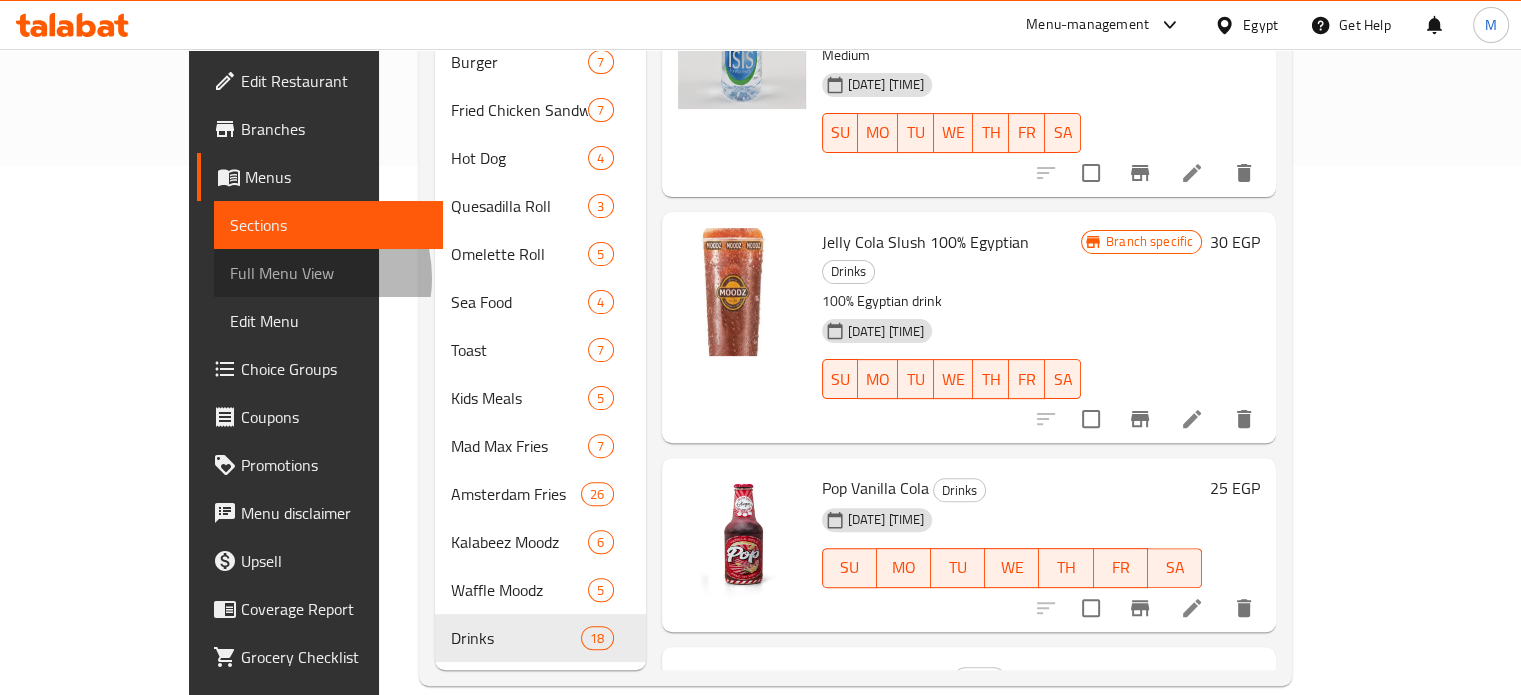 click on "Full Menu View" at bounding box center [328, 273] 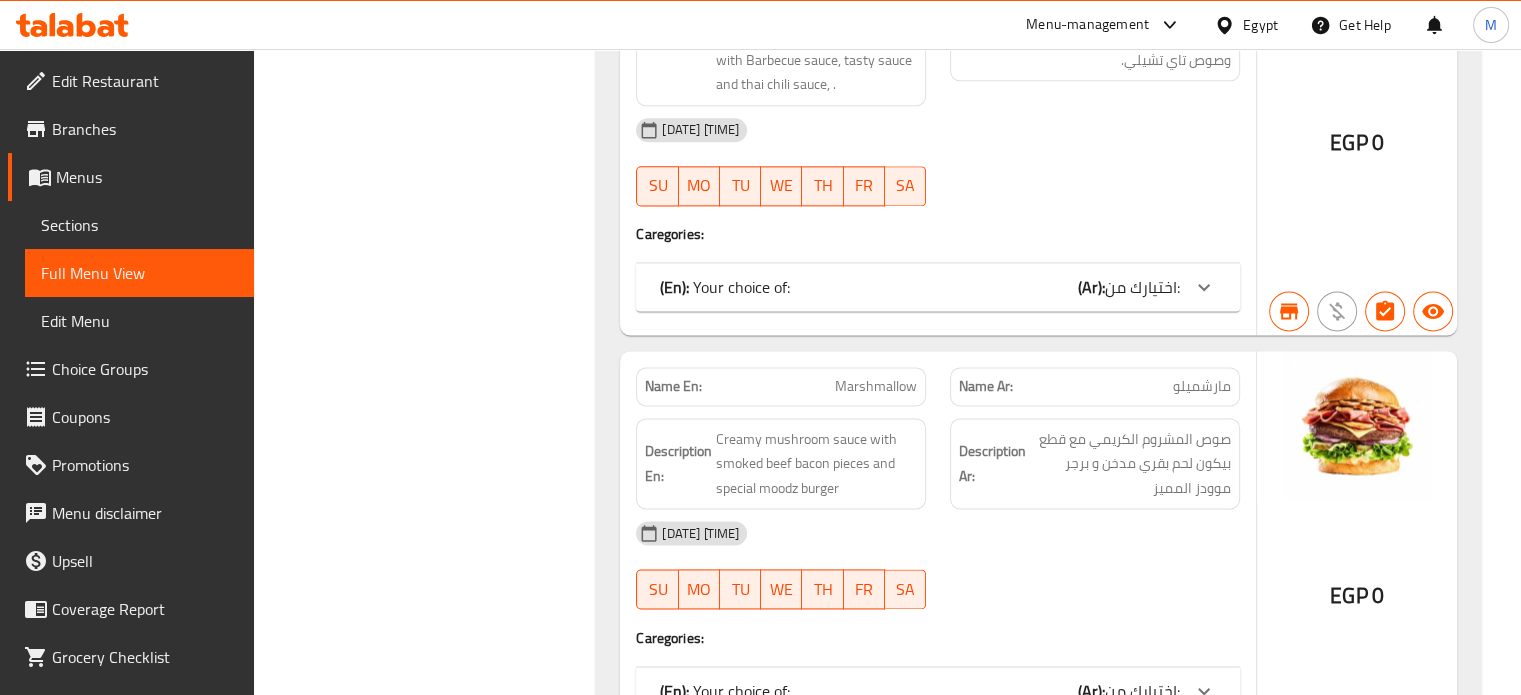 scroll, scrollTop: 12087, scrollLeft: 0, axis: vertical 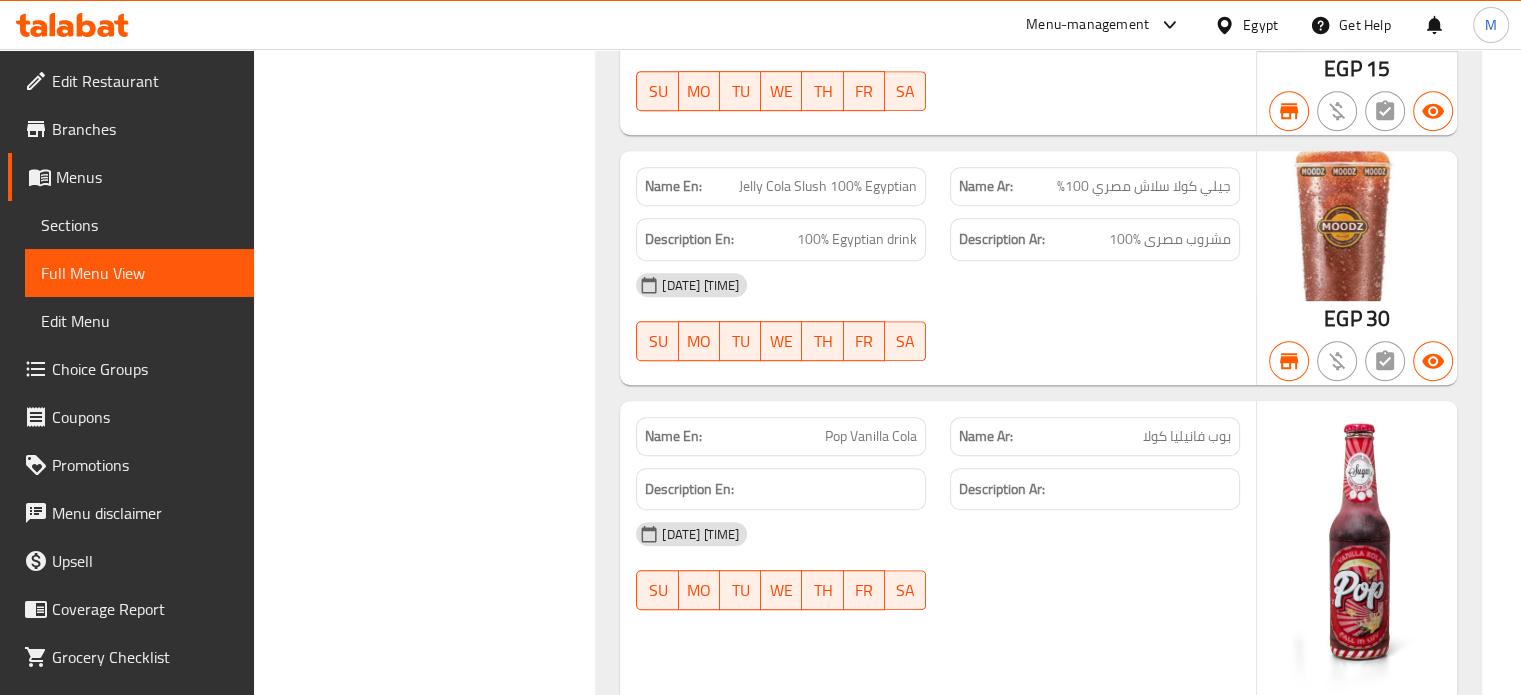 click on "بوب فانيليا كولا" at bounding box center (1161, -12208) 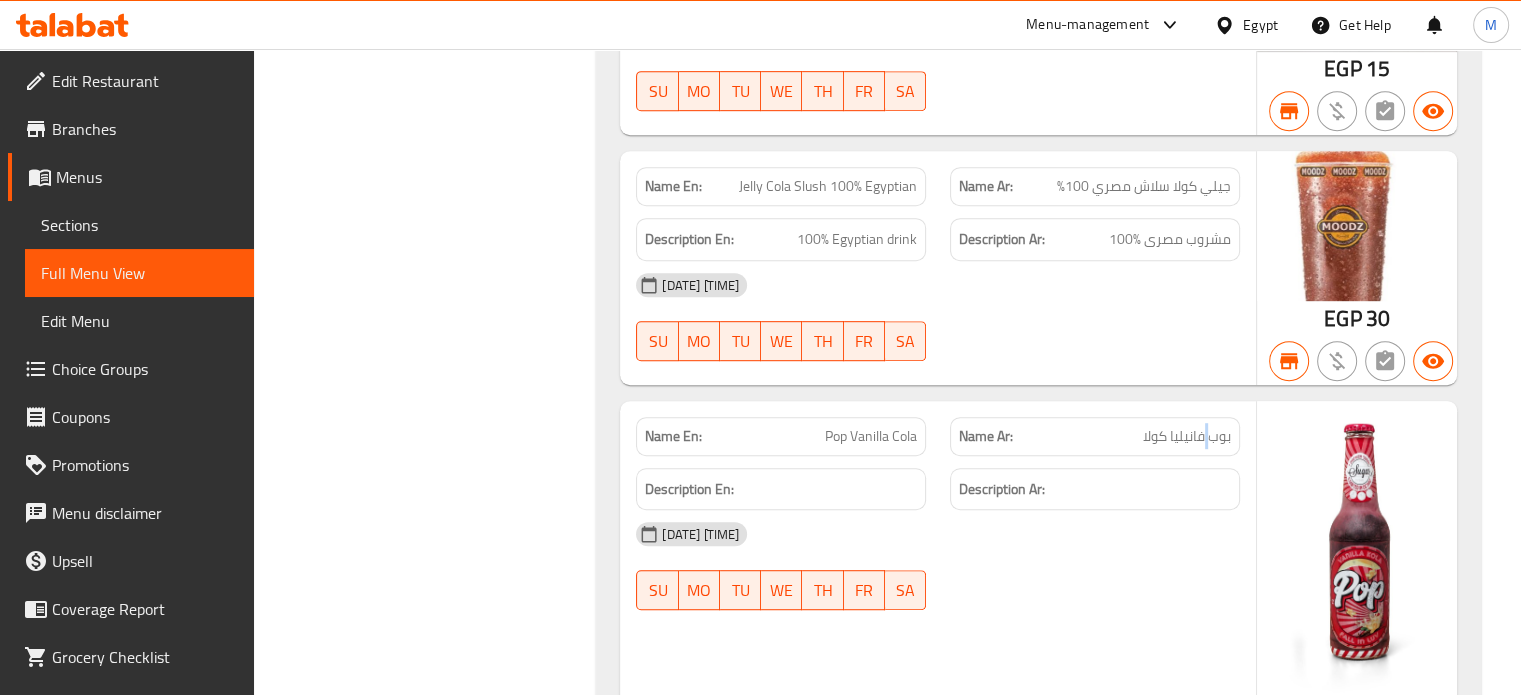 click on "بوب فانيليا كولا" at bounding box center (1161, -12208) 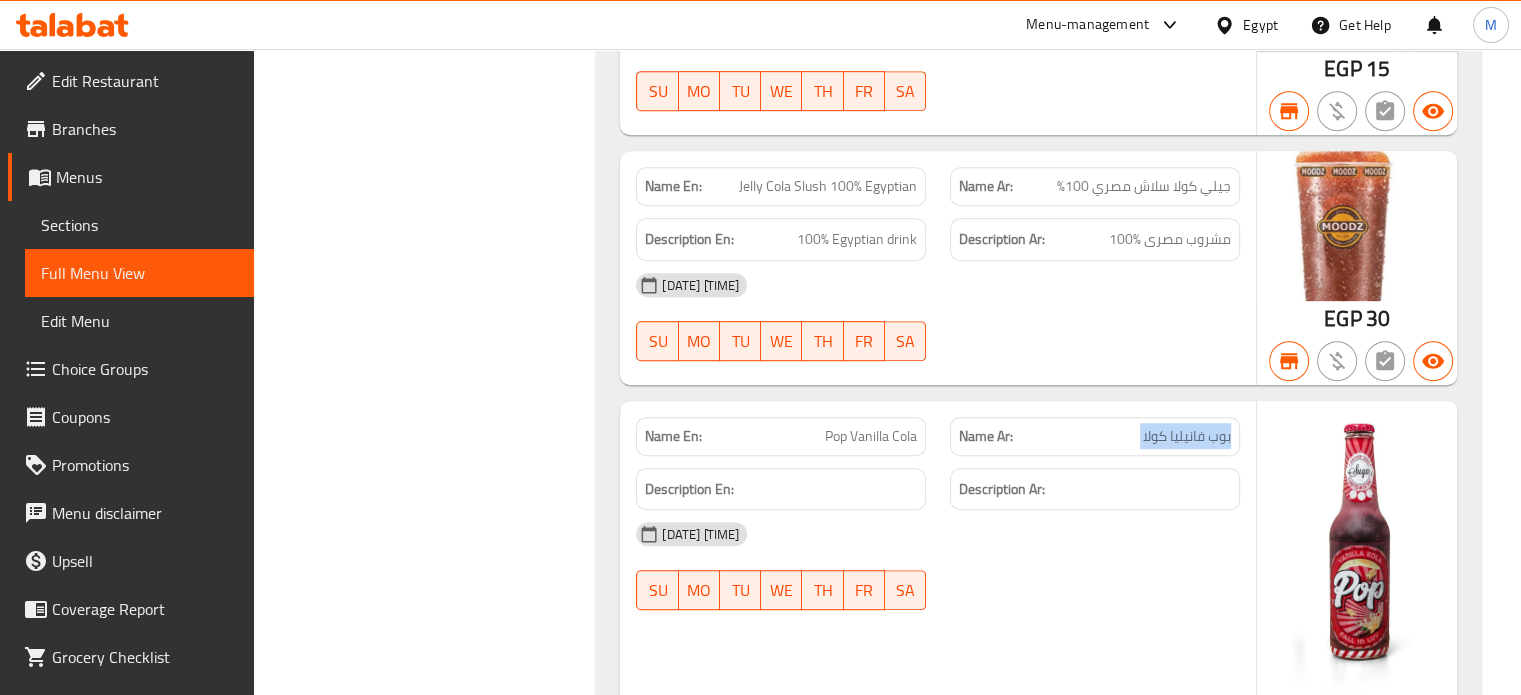 click on "بوب فانيليا كولا" at bounding box center (1161, -12208) 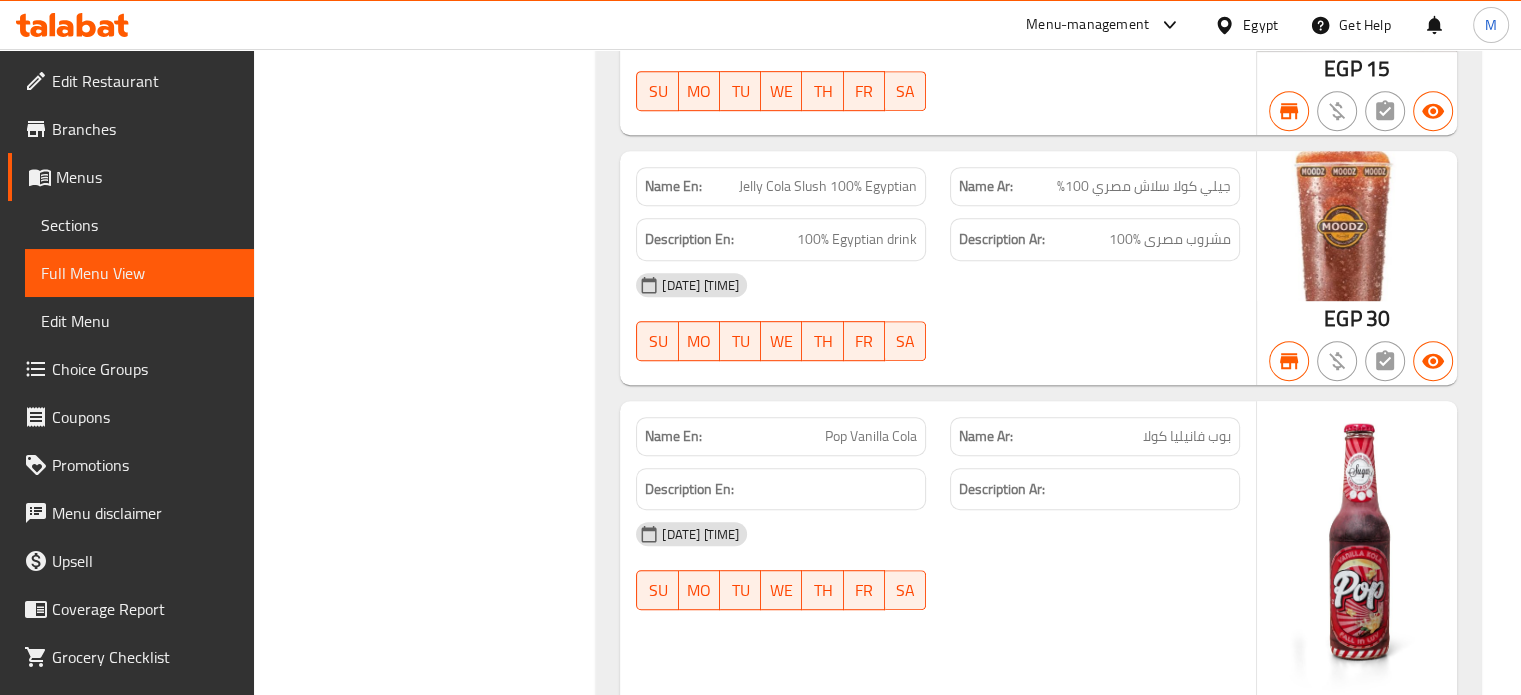 click on "Pop Vanilla Cola" at bounding box center [853, -12208] 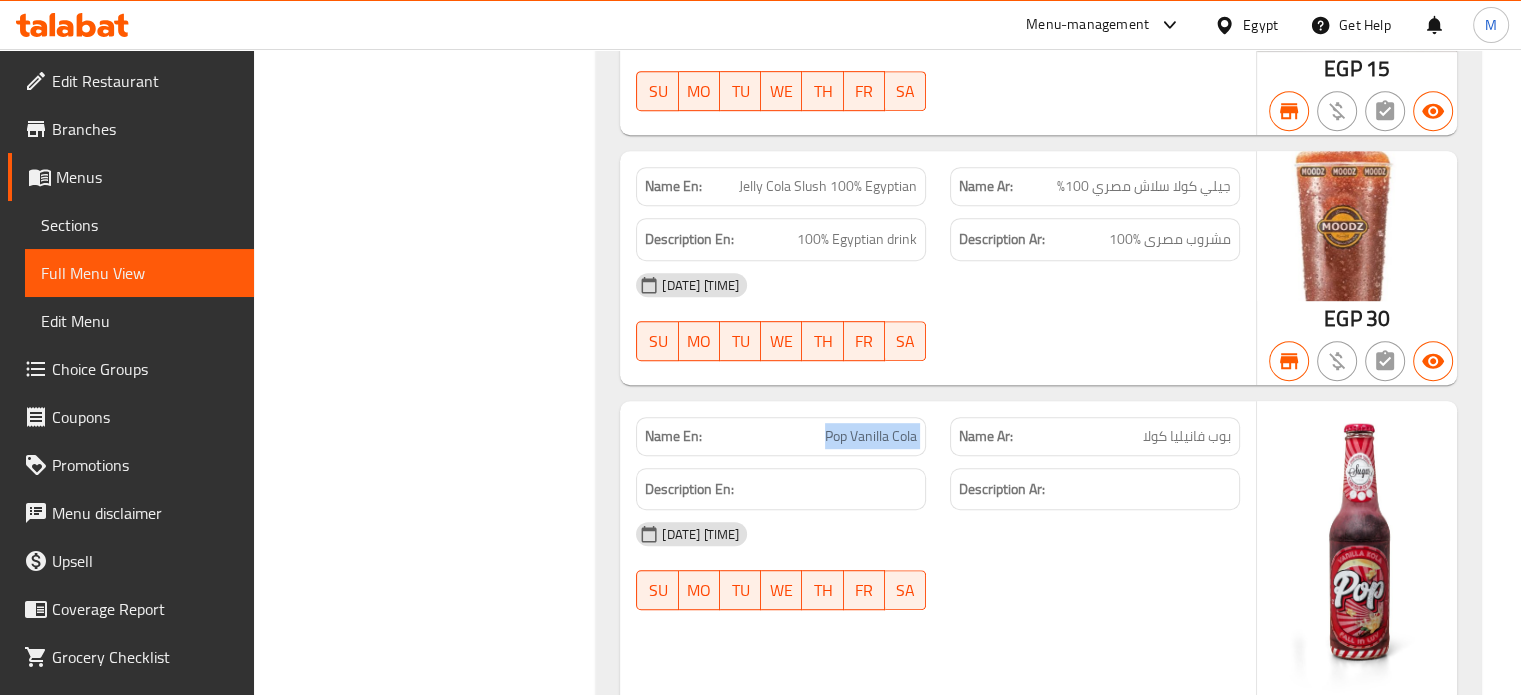 click on "Pop Vanilla Cola" at bounding box center [853, -12208] 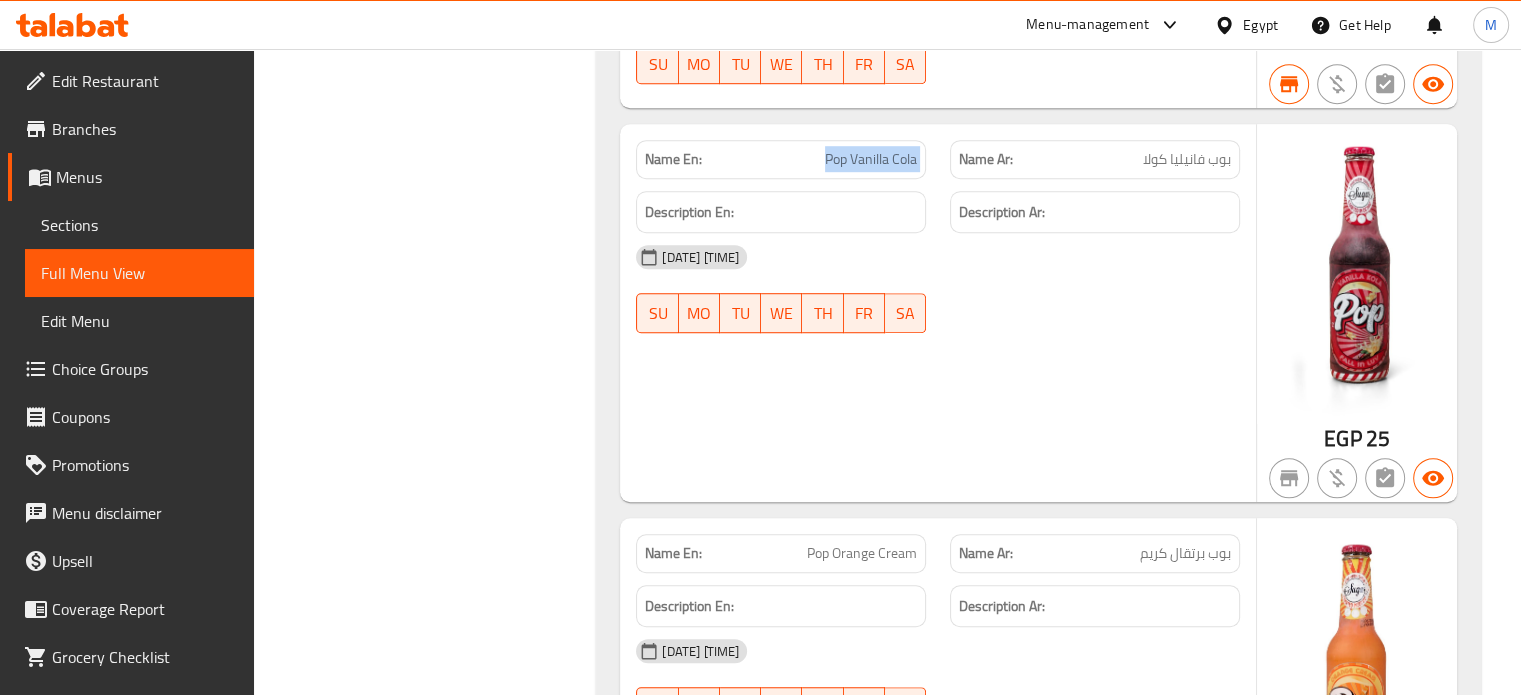 scroll, scrollTop: 46958, scrollLeft: 0, axis: vertical 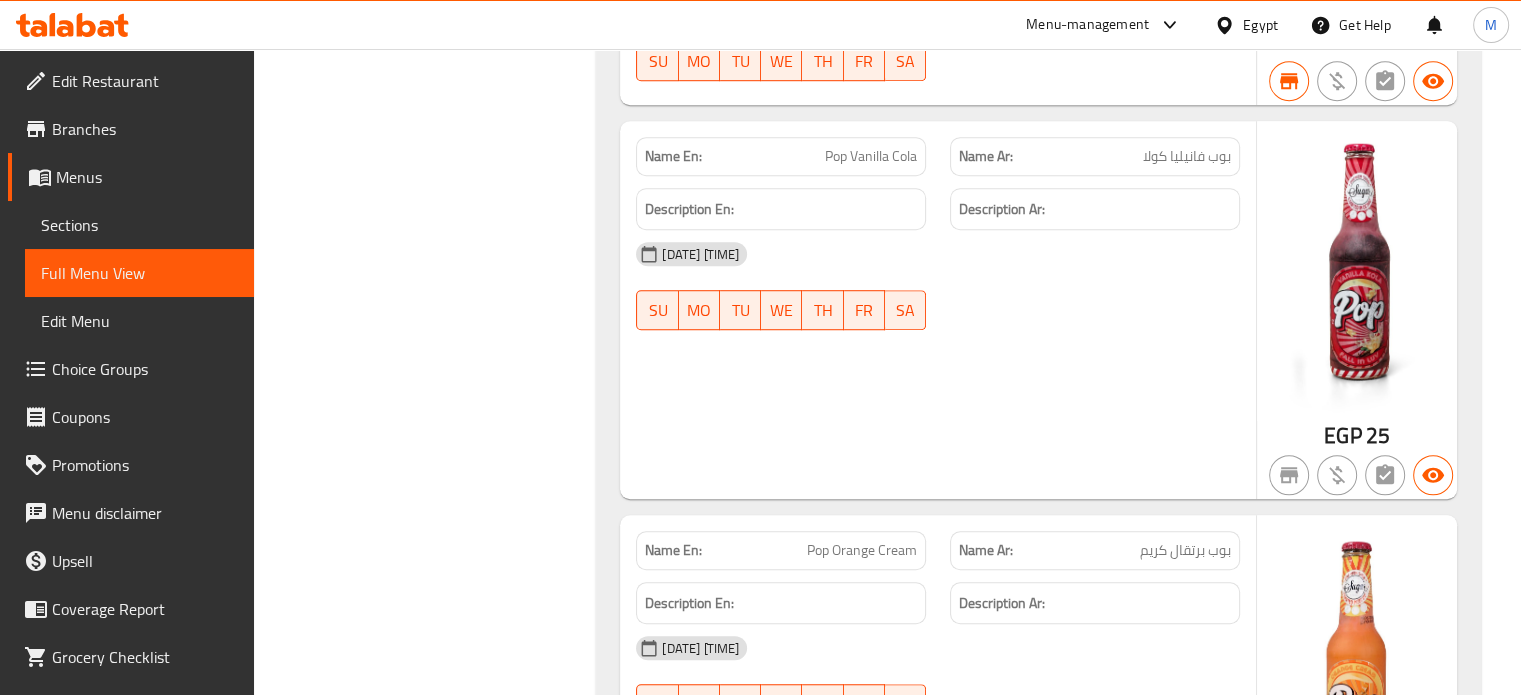 click on "بوب برتقال كريم" at bounding box center [1167, -12084] 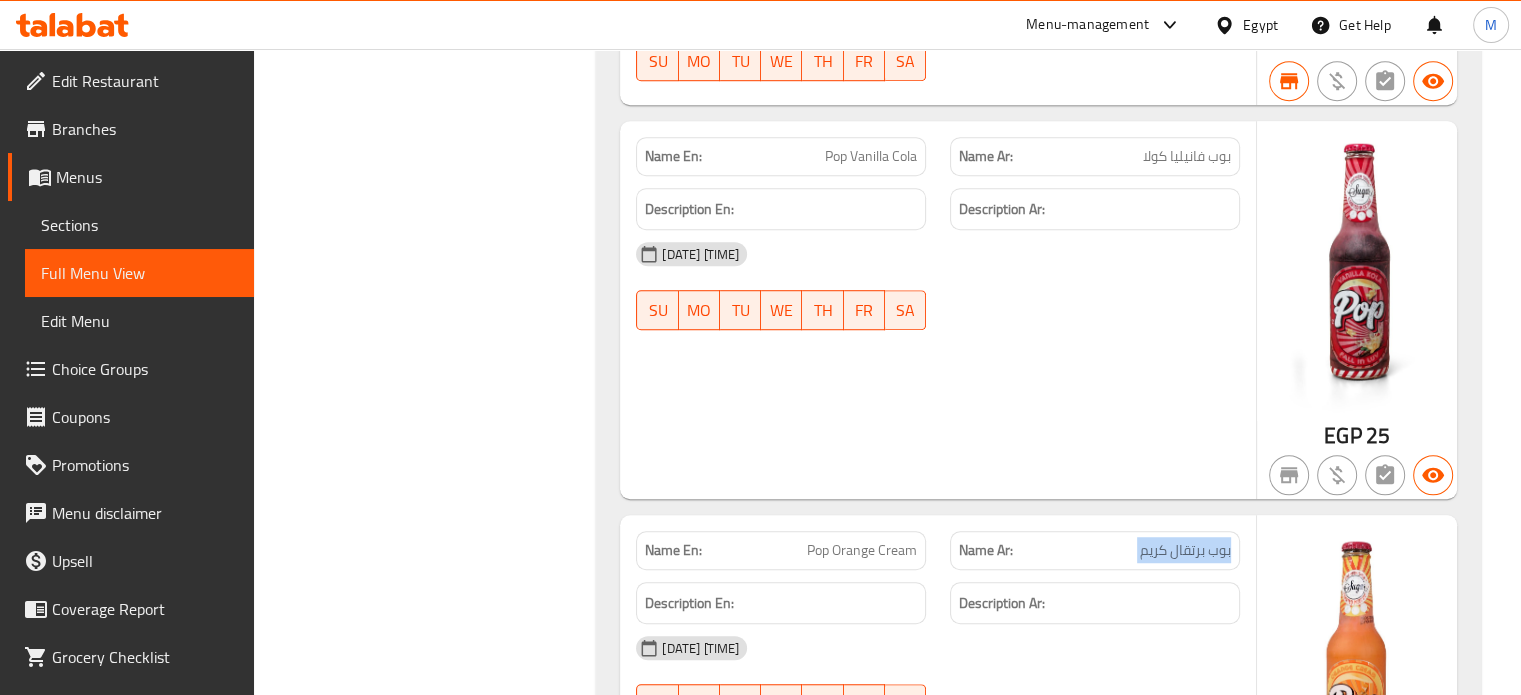 click on "بوب برتقال كريم" at bounding box center (1167, -12084) 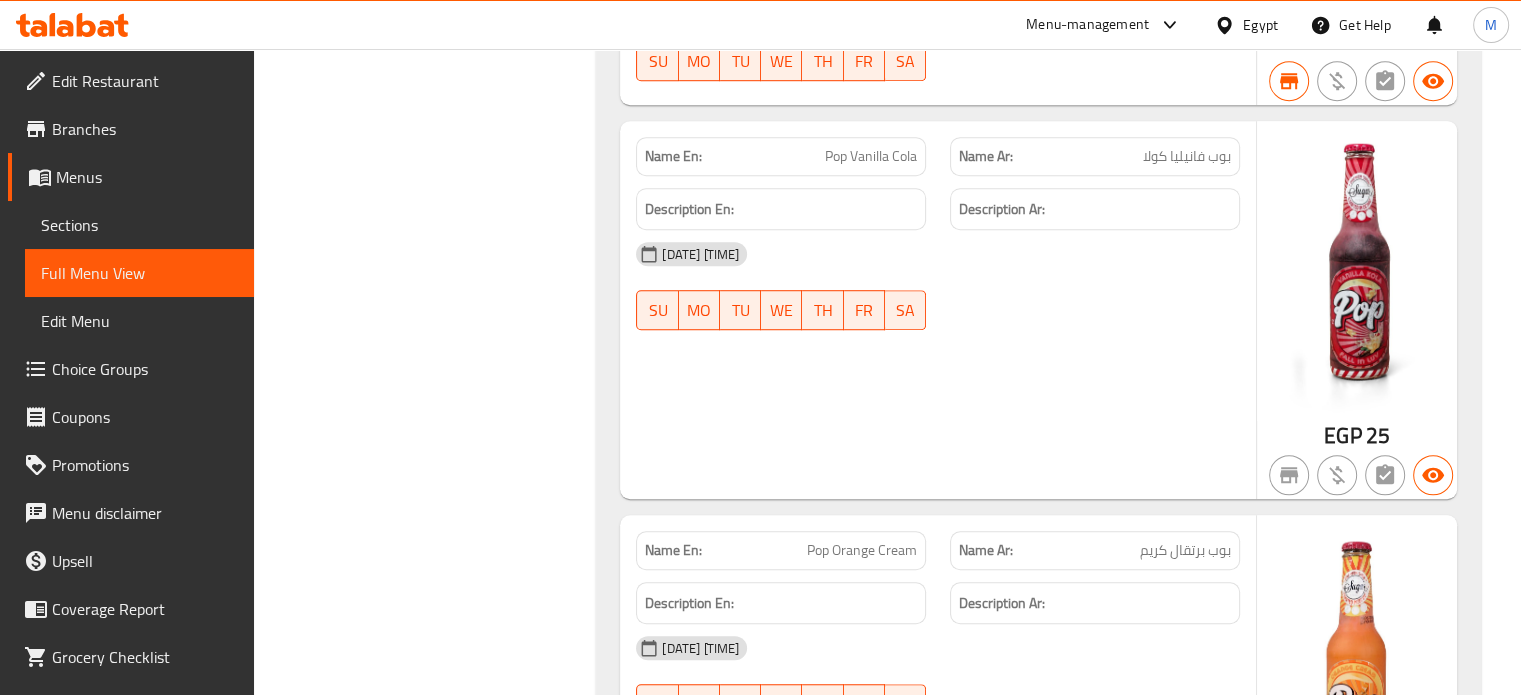 click on "Pop Orange Cream" at bounding box center [868, -12084] 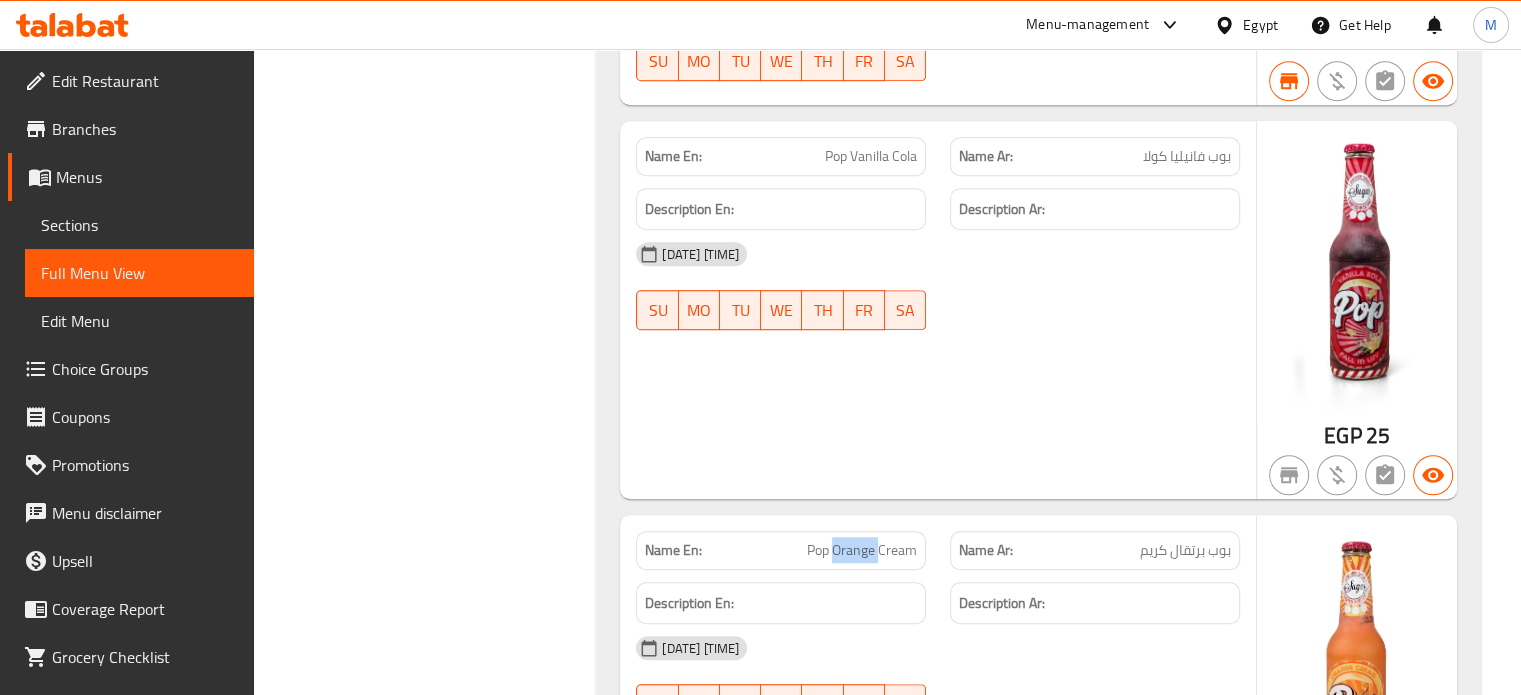 click on "Pop Orange Cream" at bounding box center [868, -12084] 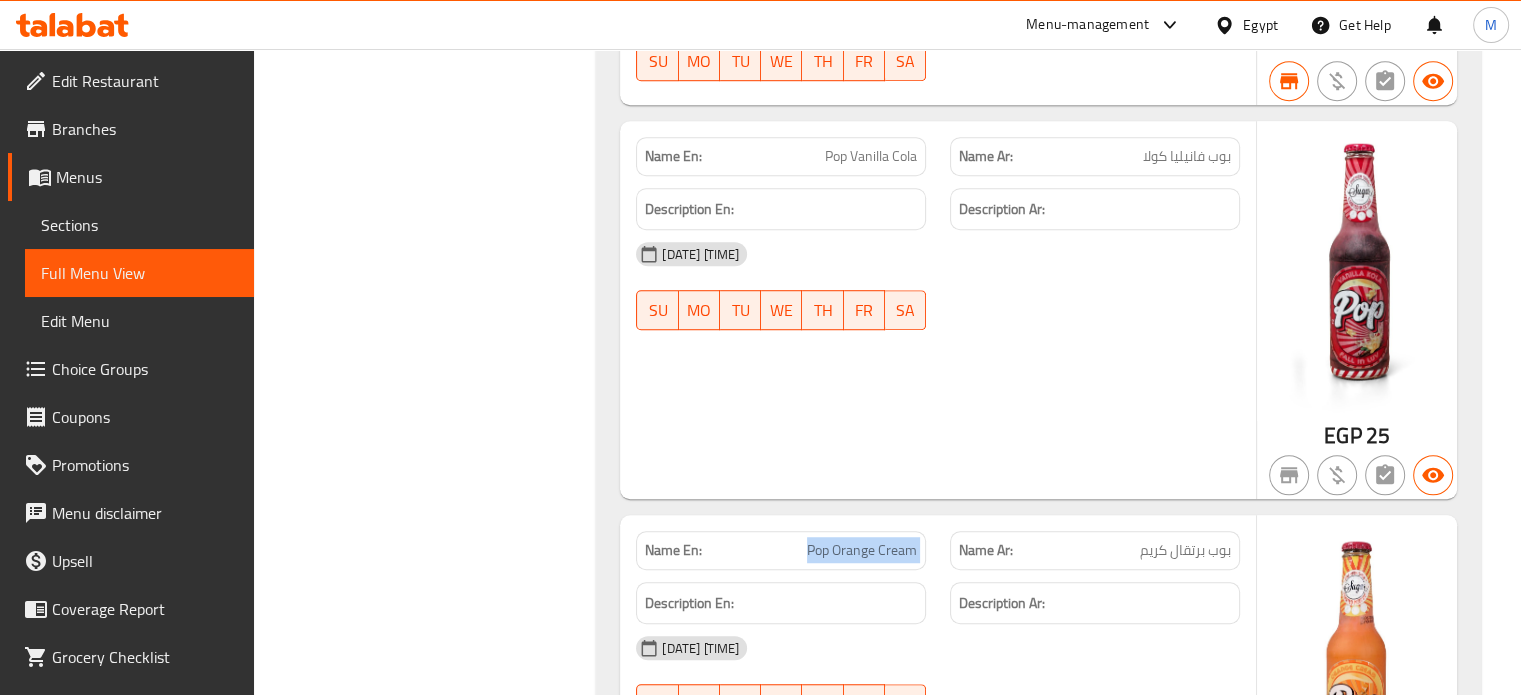 click on "Pop Orange Cream" at bounding box center [868, -12084] 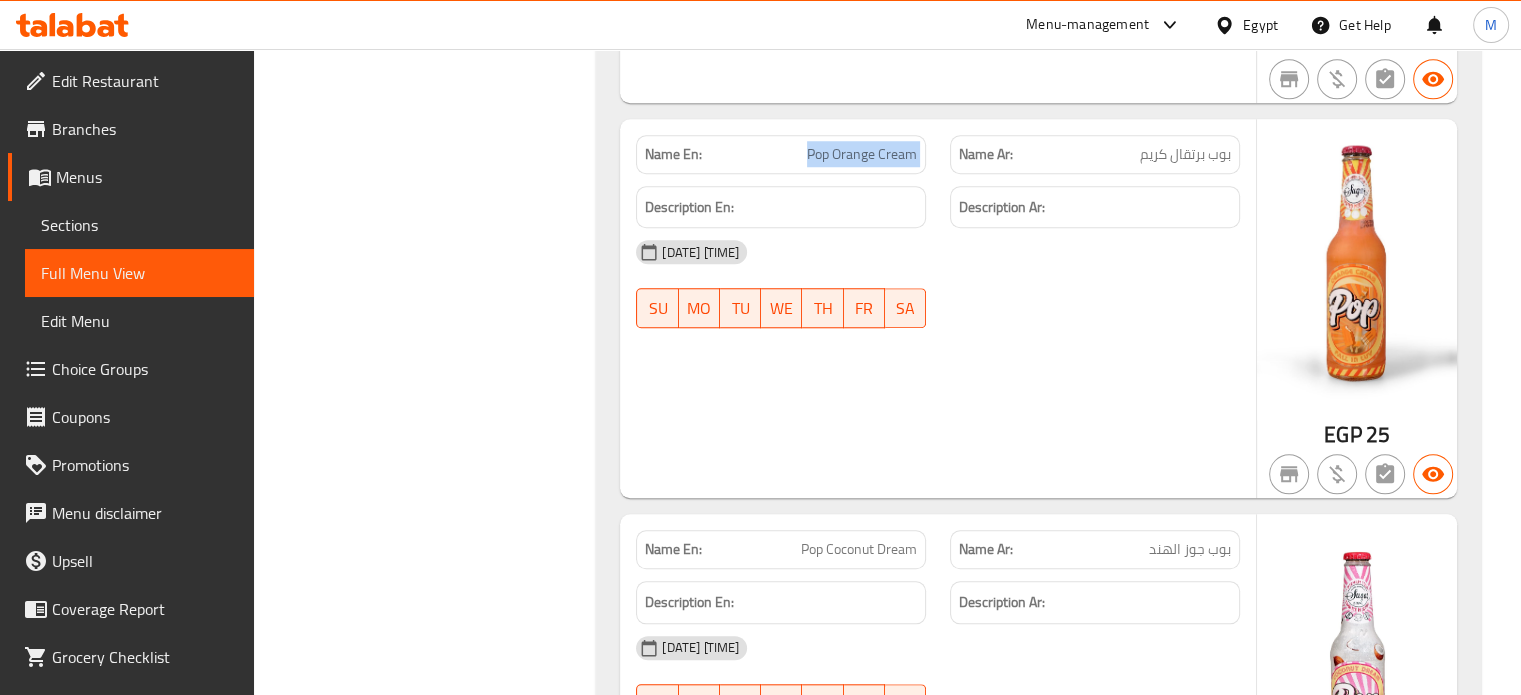 scroll, scrollTop: 47372, scrollLeft: 0, axis: vertical 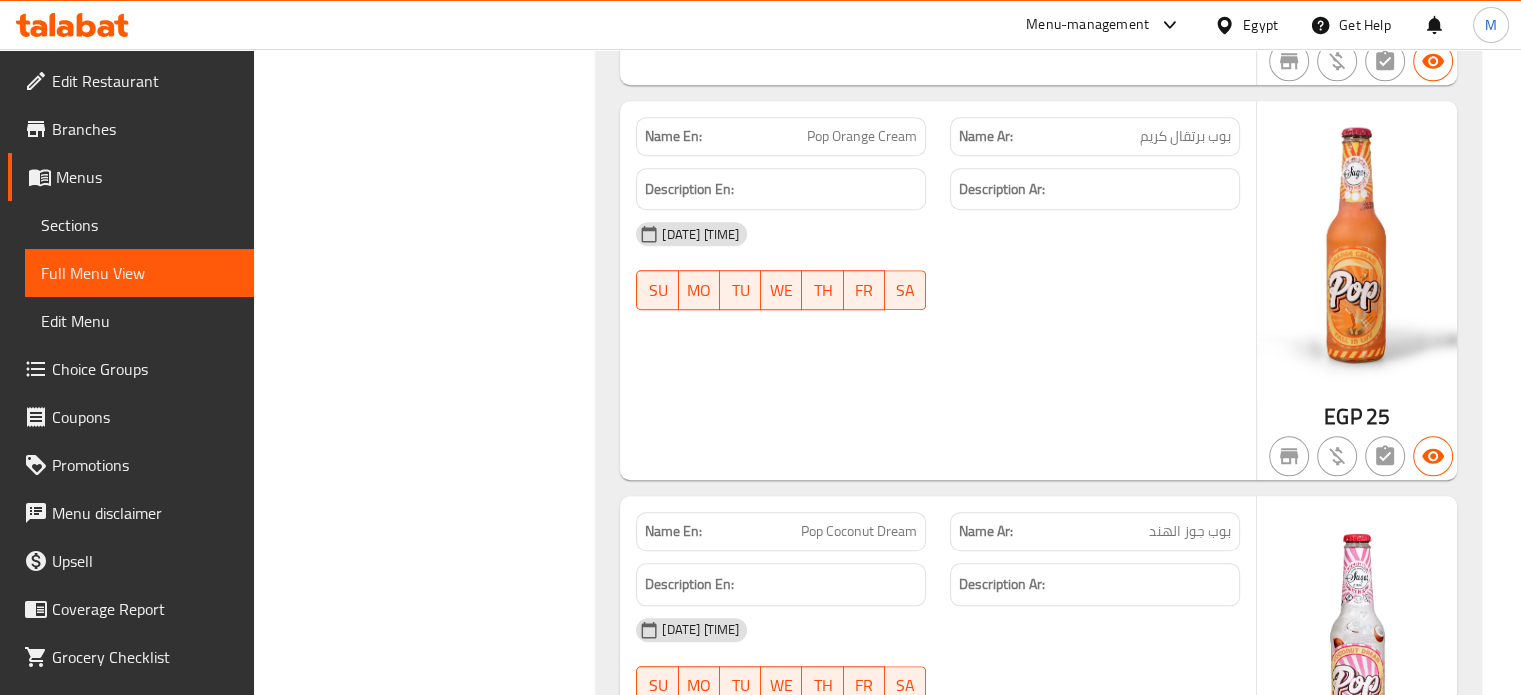 click on "بوب جوز الهند" at bounding box center (1164, -12143) 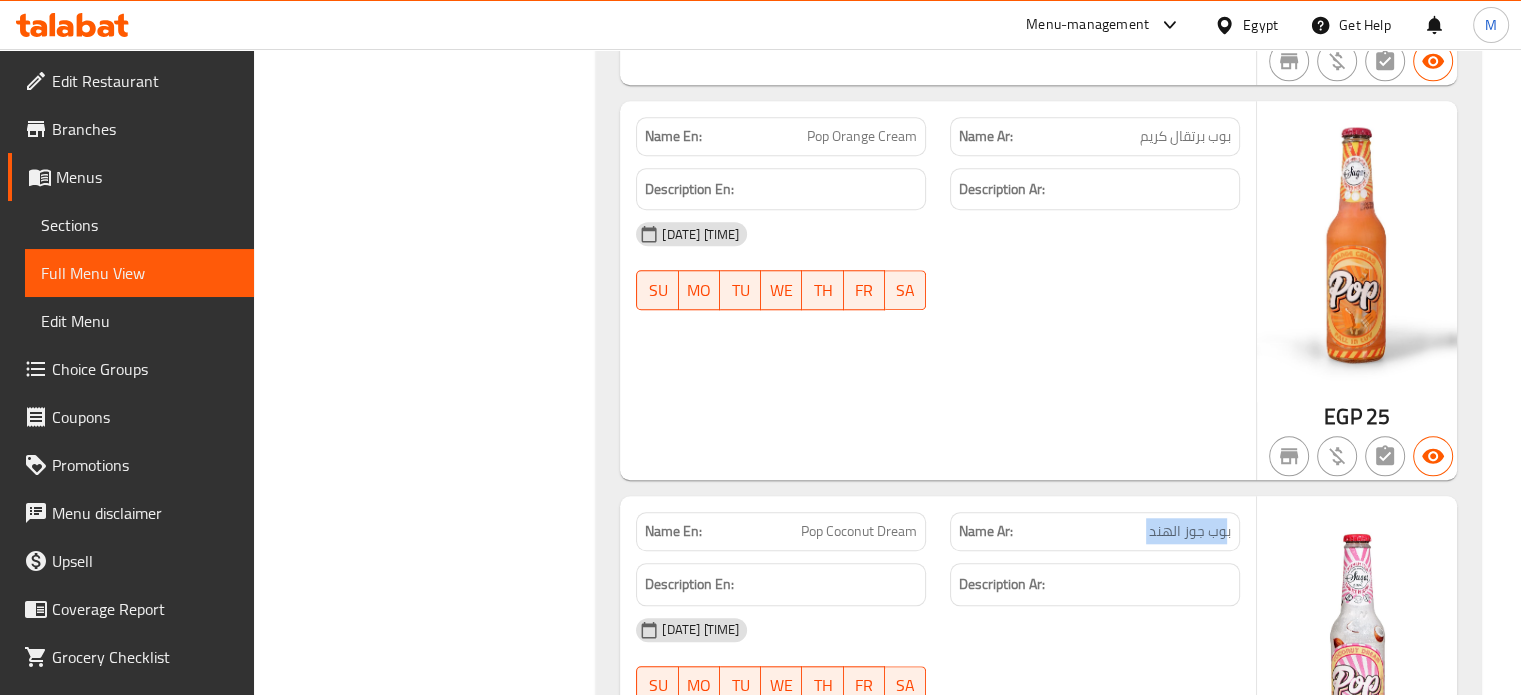 click on "بوب جوز الهند" at bounding box center (1164, -12143) 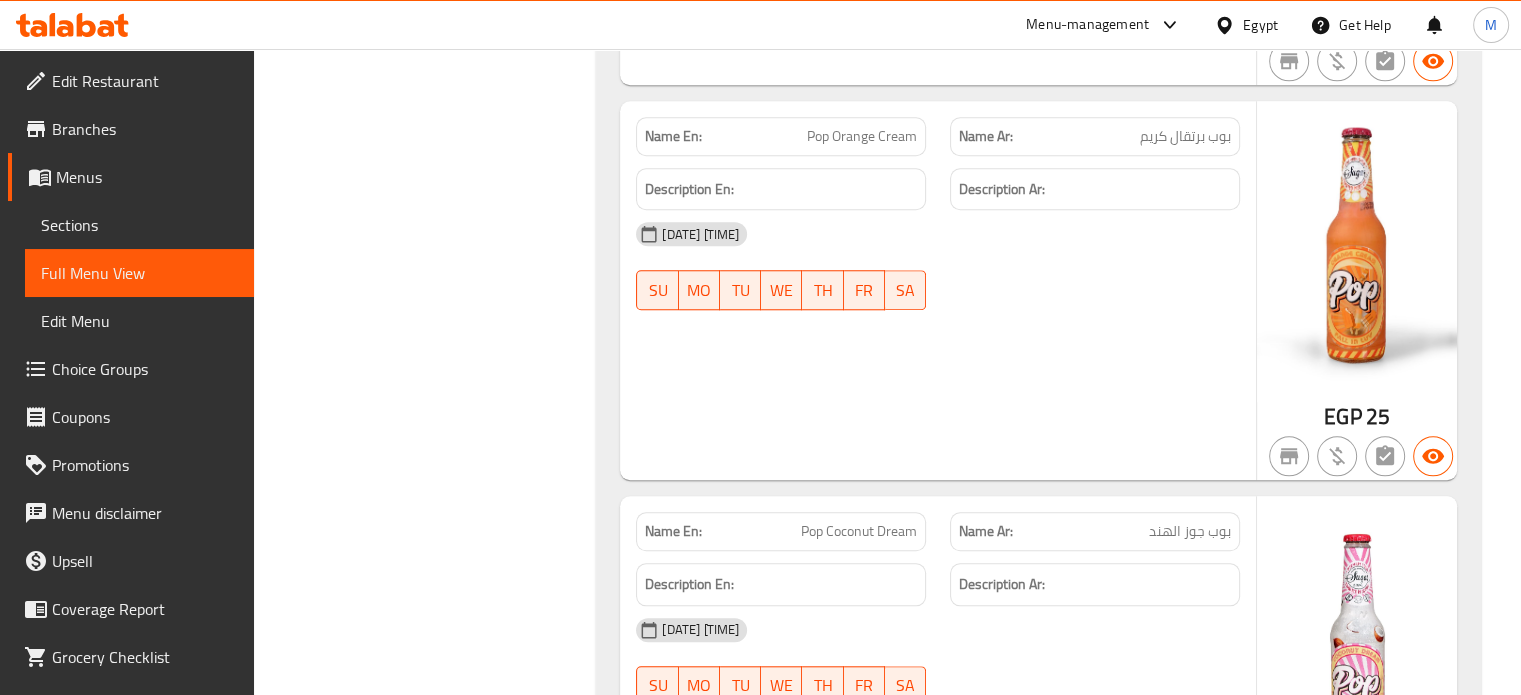 click on "Pop Coconut Dream" at bounding box center (851, -12143) 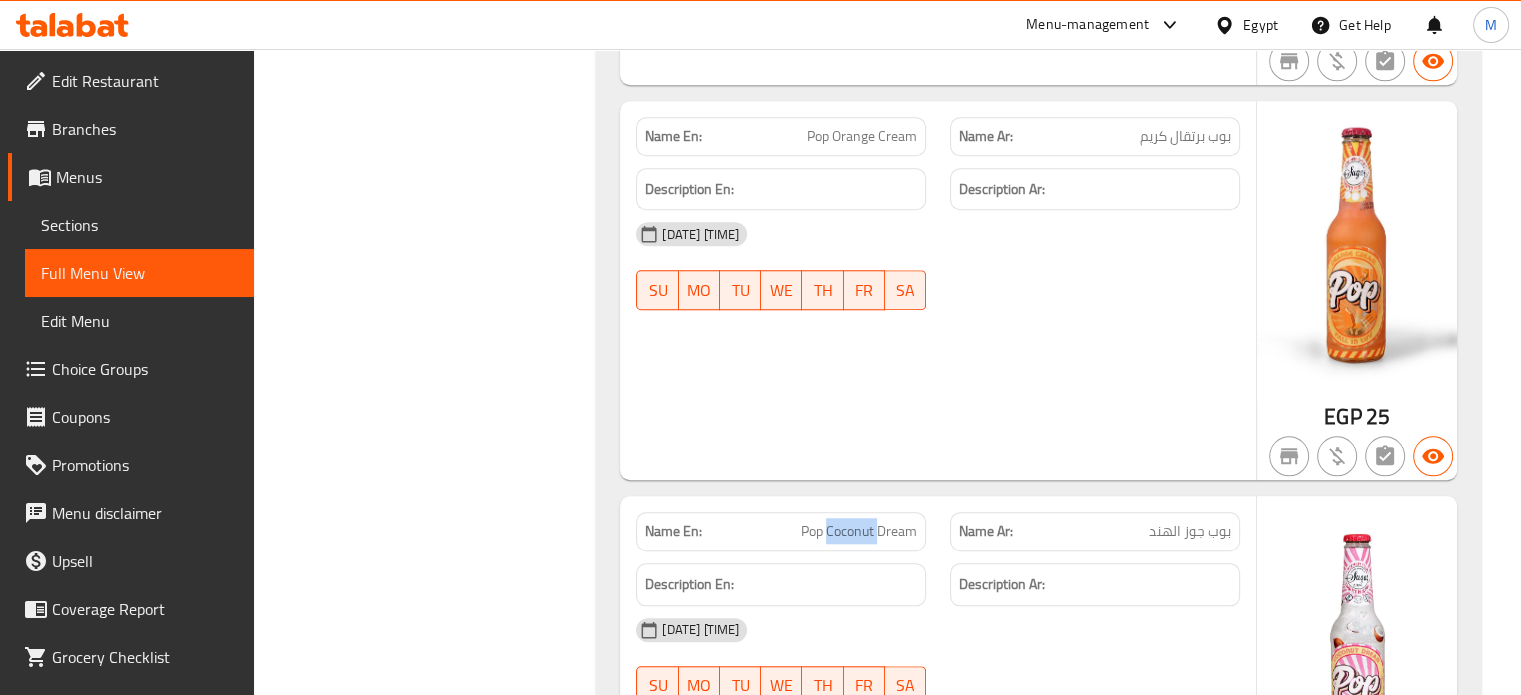 click on "Pop Coconut Dream" at bounding box center [851, -12143] 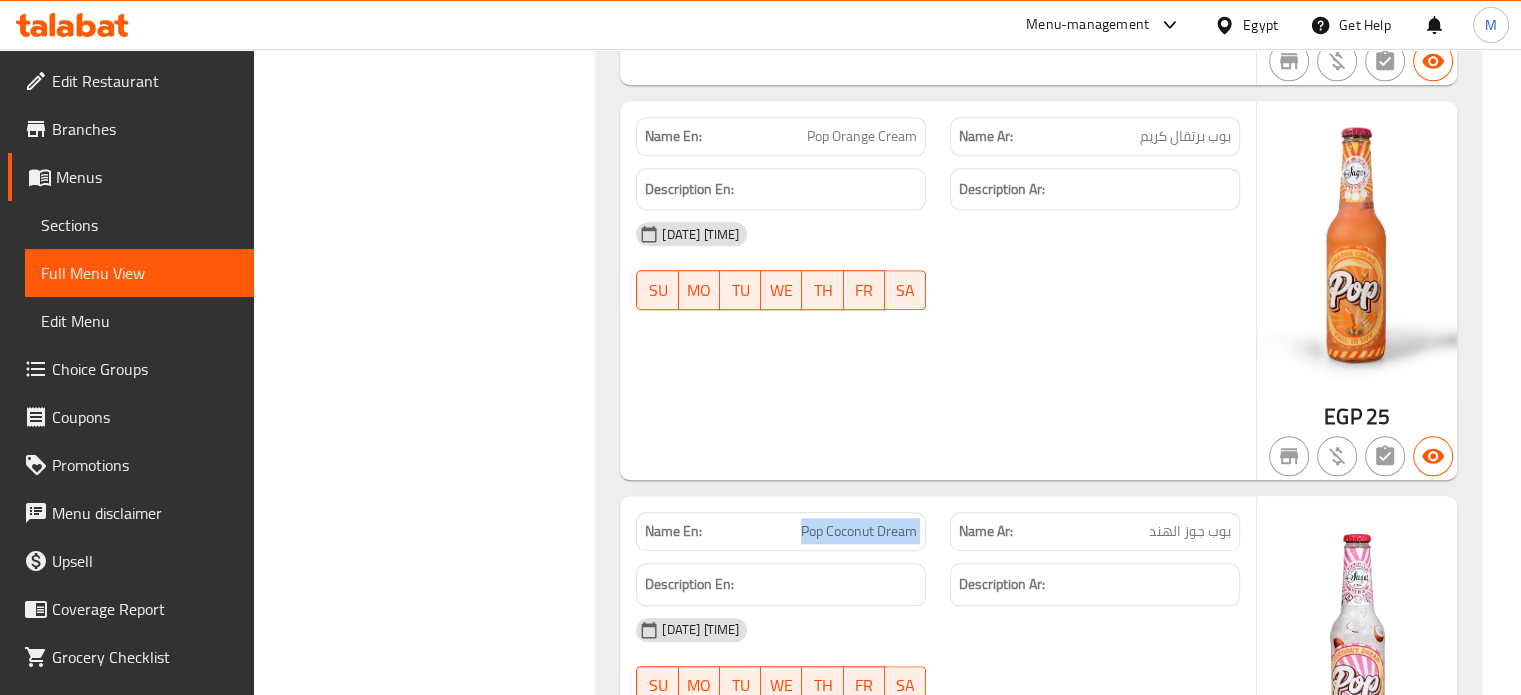 click on "Pop Coconut Dream" at bounding box center (851, -12143) 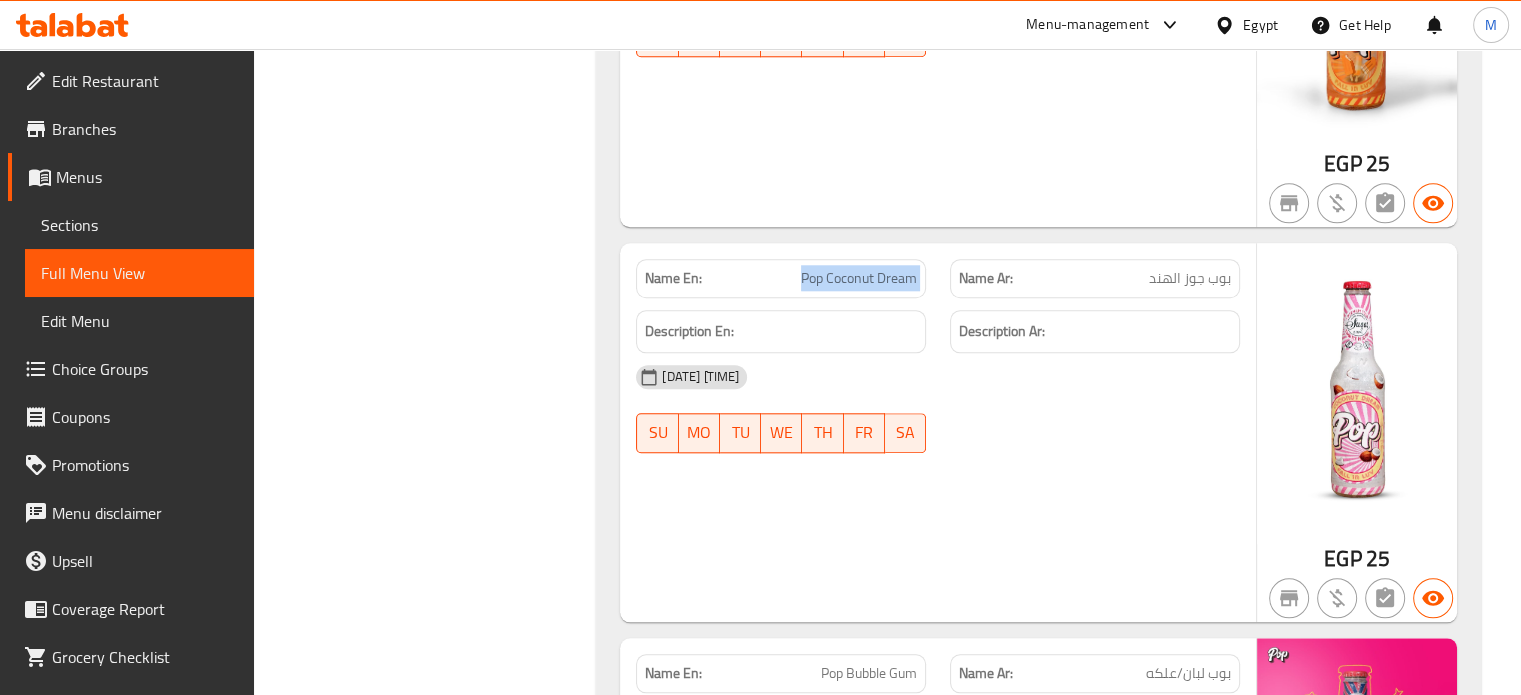 scroll, scrollTop: 47692, scrollLeft: 0, axis: vertical 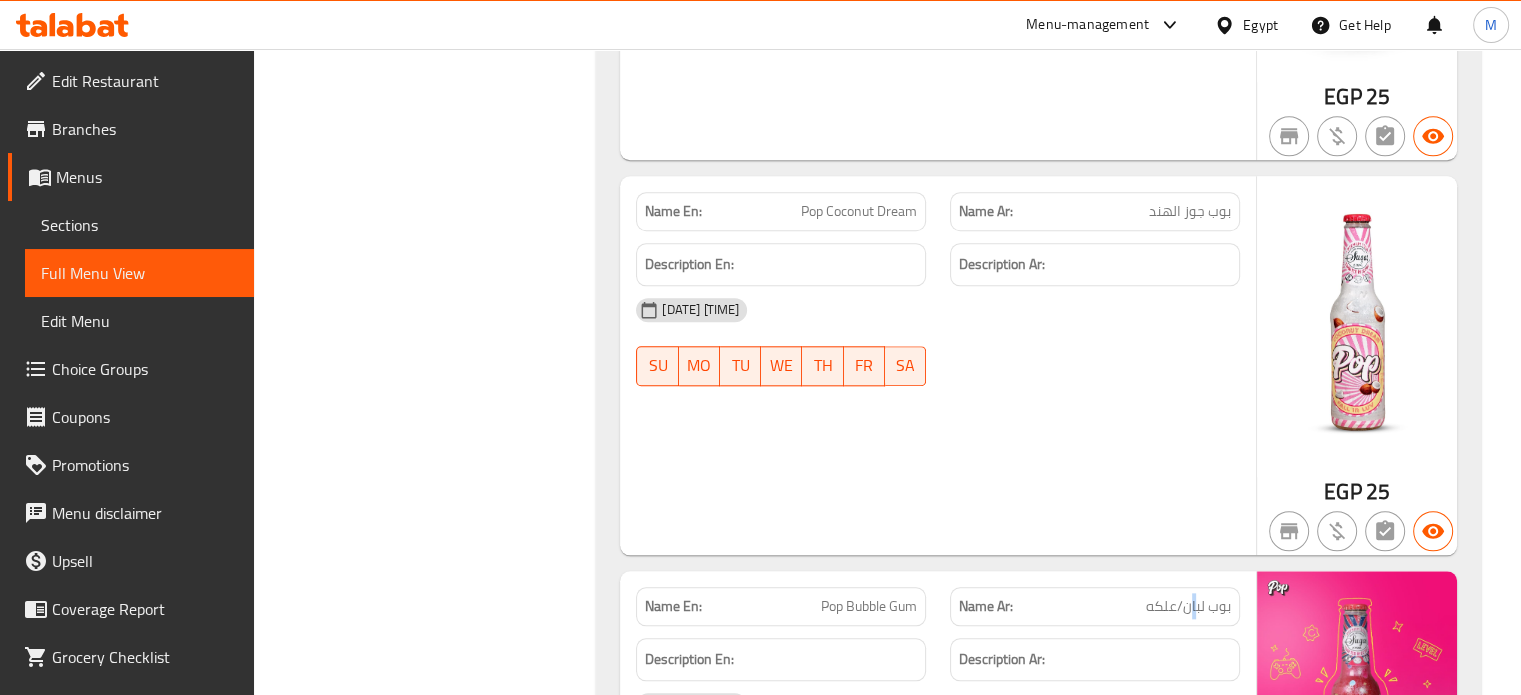 click on "بوب لبان/علكه" at bounding box center (1151, -12109) 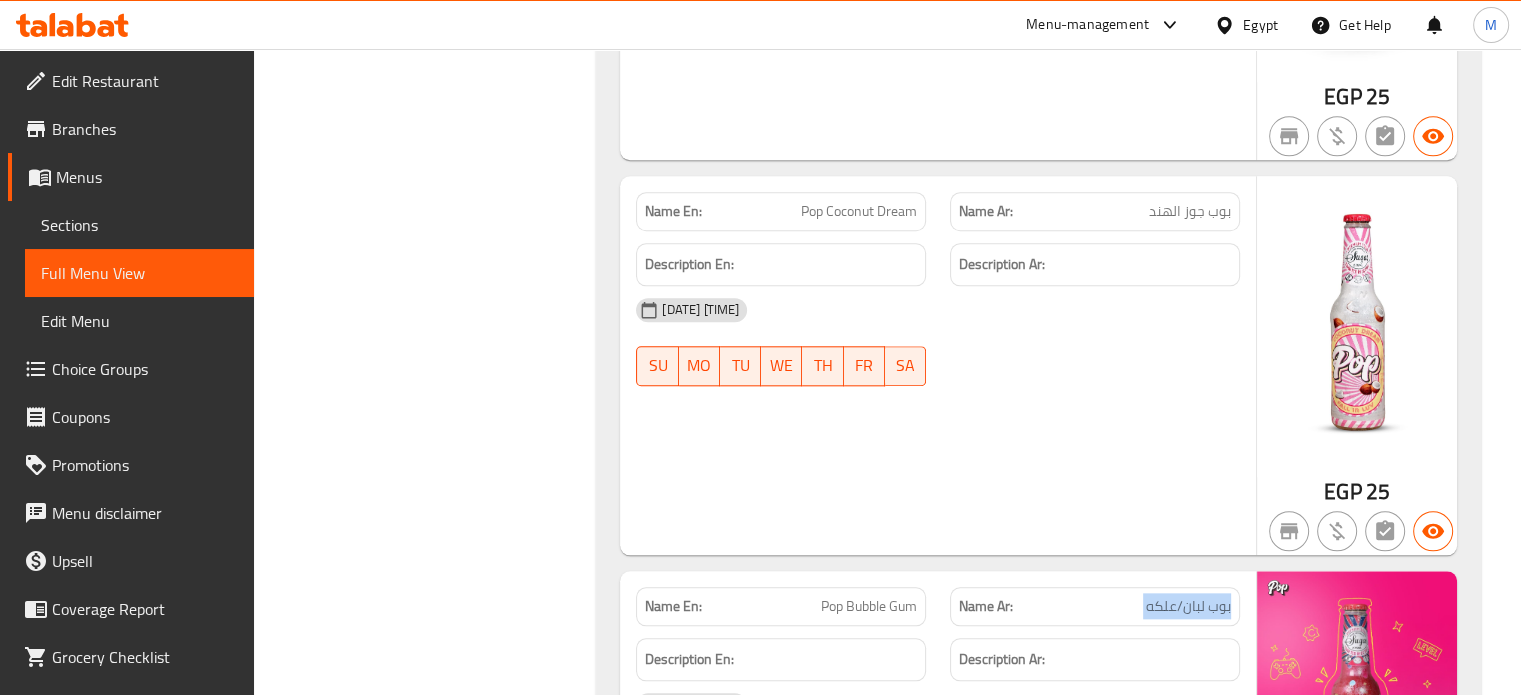 click on "بوب لبان/علكه" at bounding box center (1151, -12109) 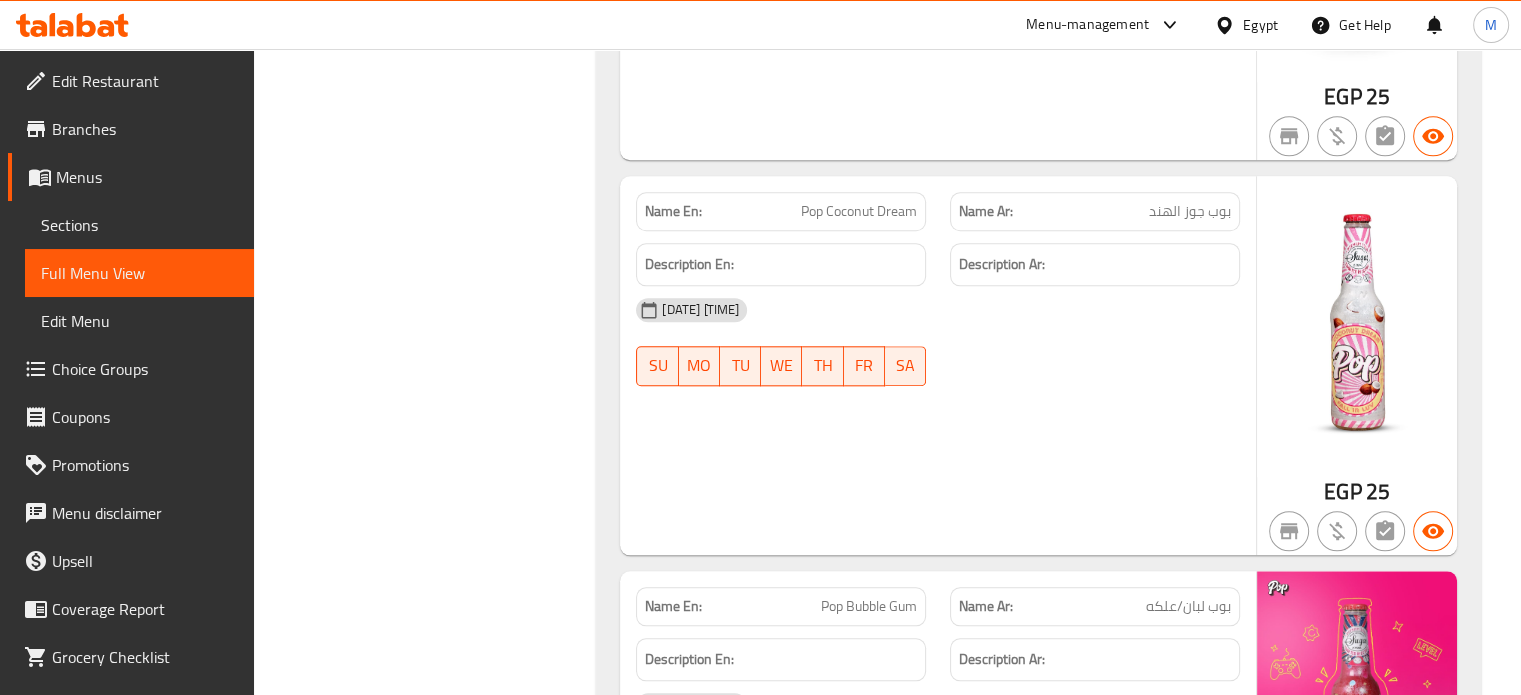 click on "Pop Bubble Gum" at bounding box center [810, -12109] 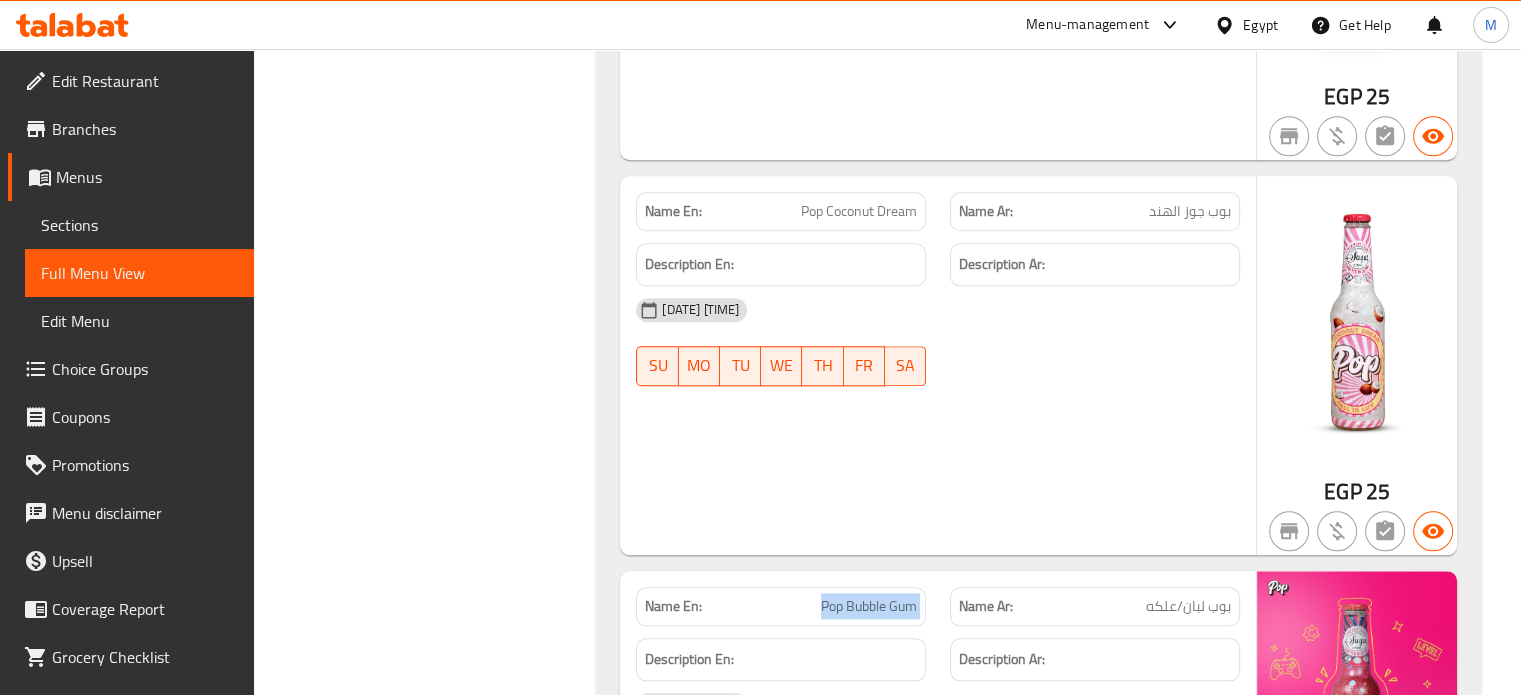click on "Pop Bubble Gum" at bounding box center (810, -12109) 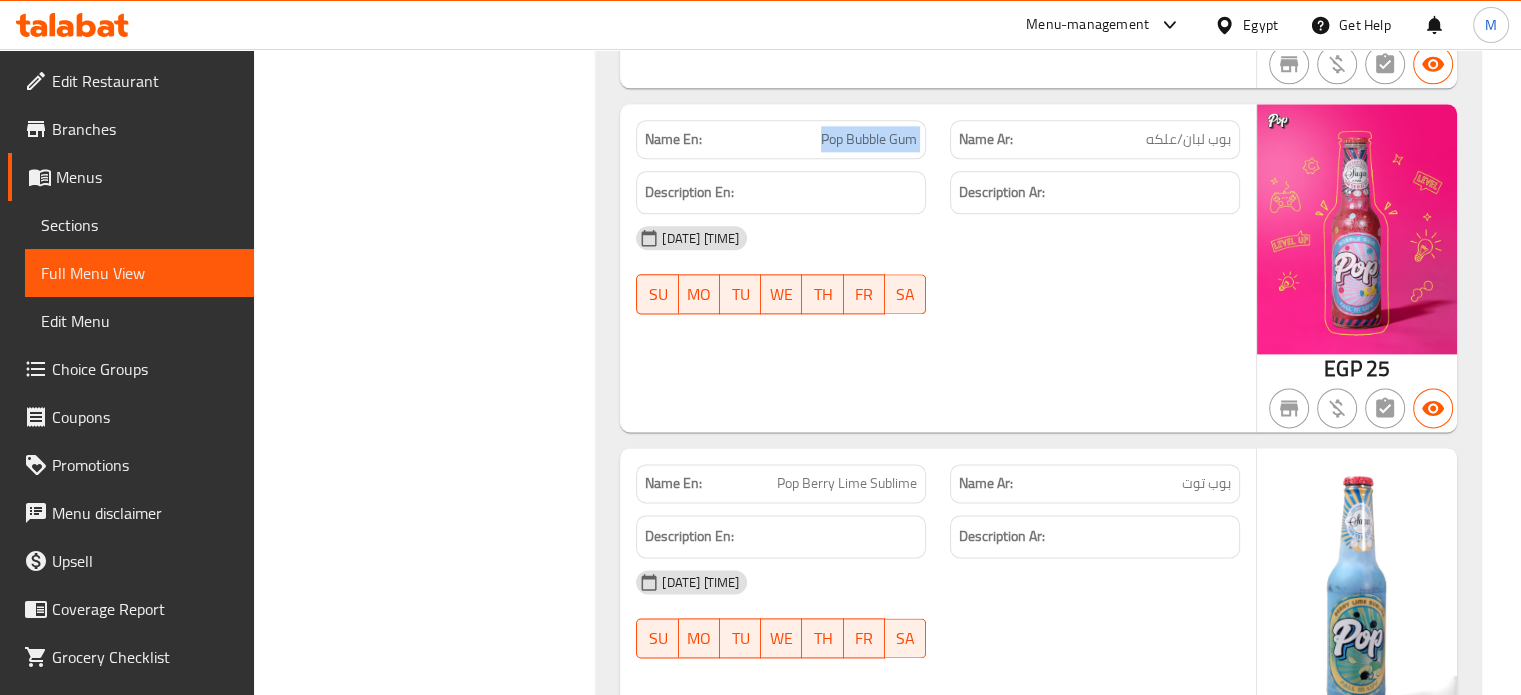 scroll, scrollTop: 48185, scrollLeft: 0, axis: vertical 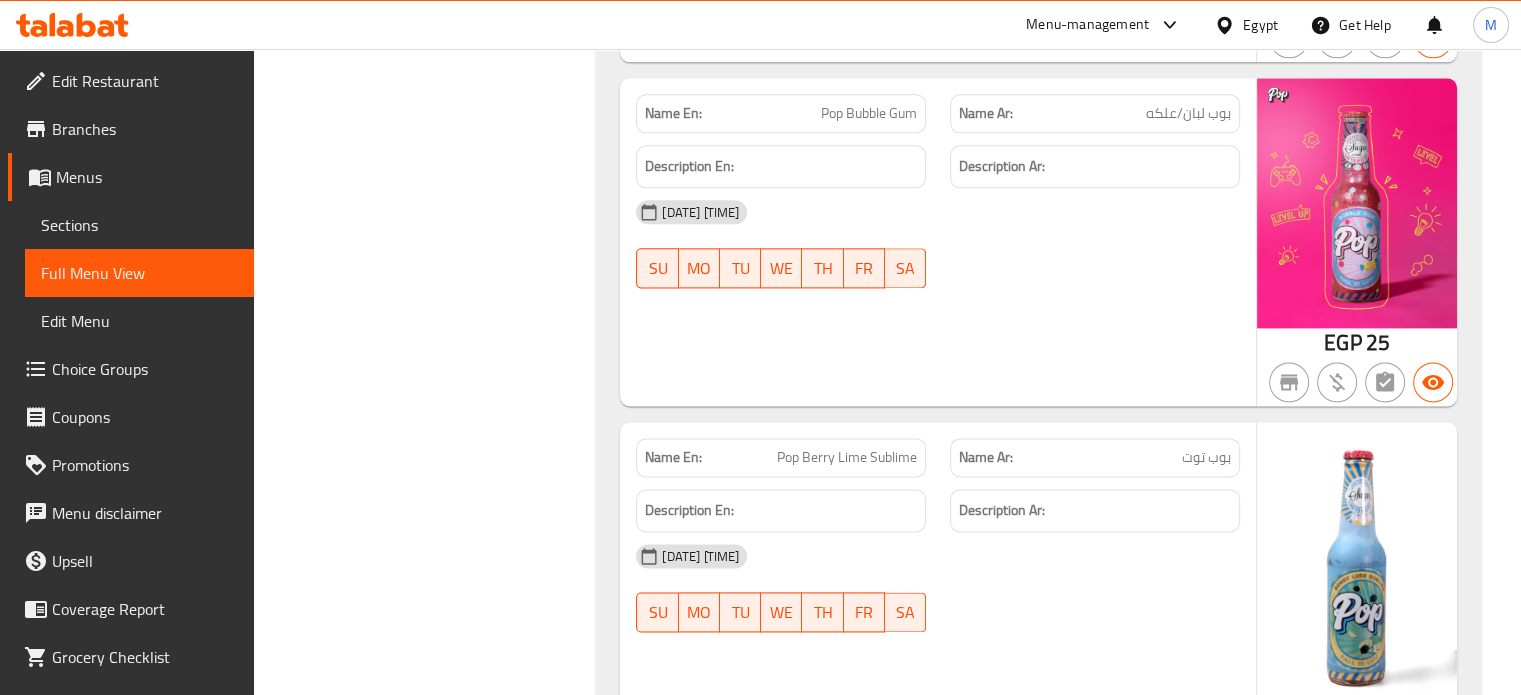 click on "بوب توت" at bounding box center (1174, -12223) 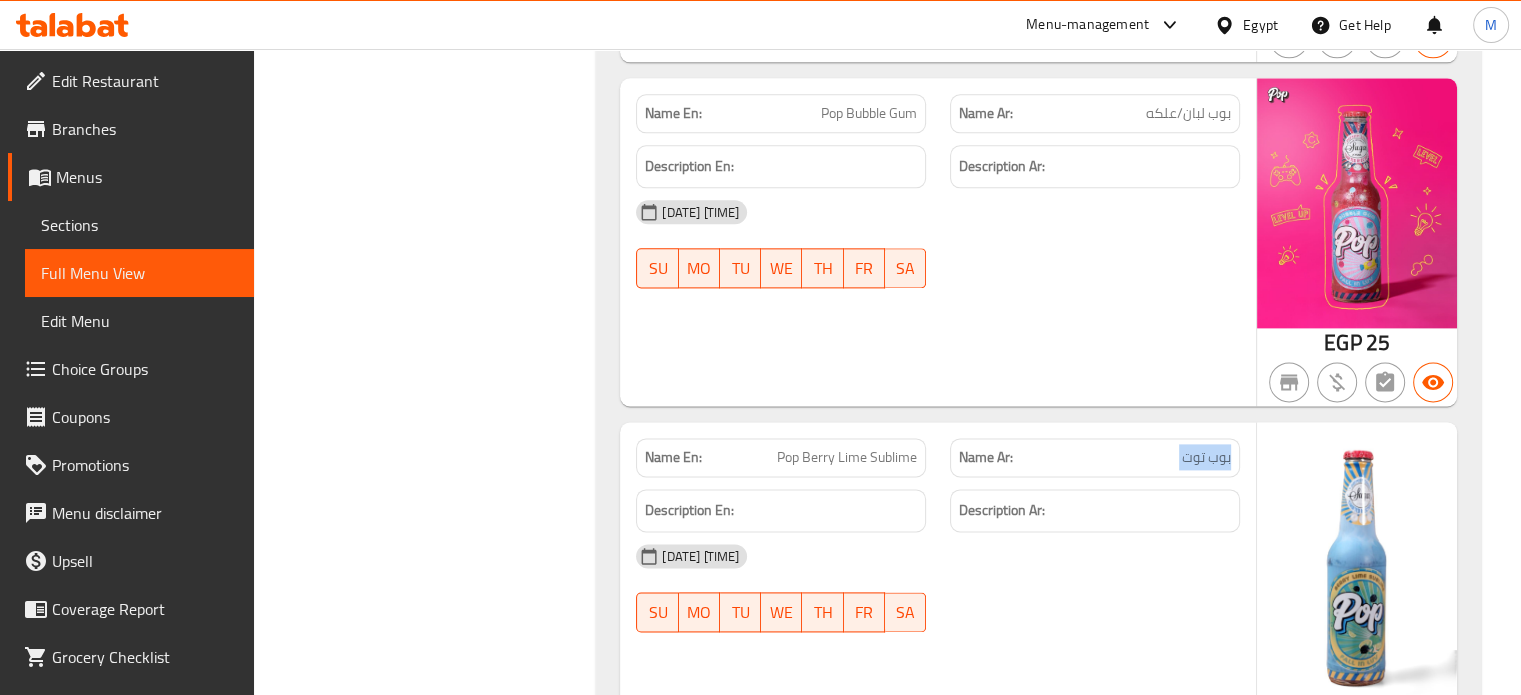 click on "بوب توت" at bounding box center [1174, -12223] 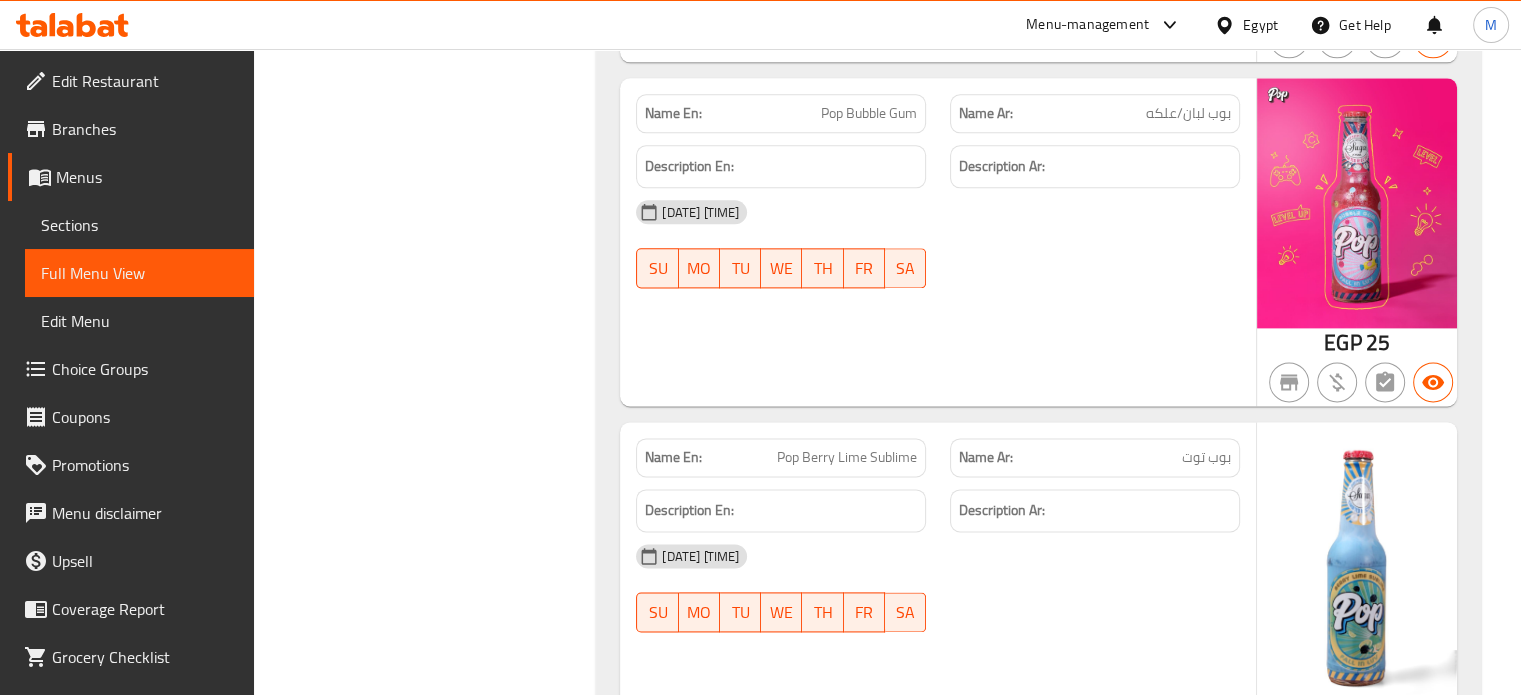 click on "Pop Berry Lime Sublime" at bounding box center [873, -12223] 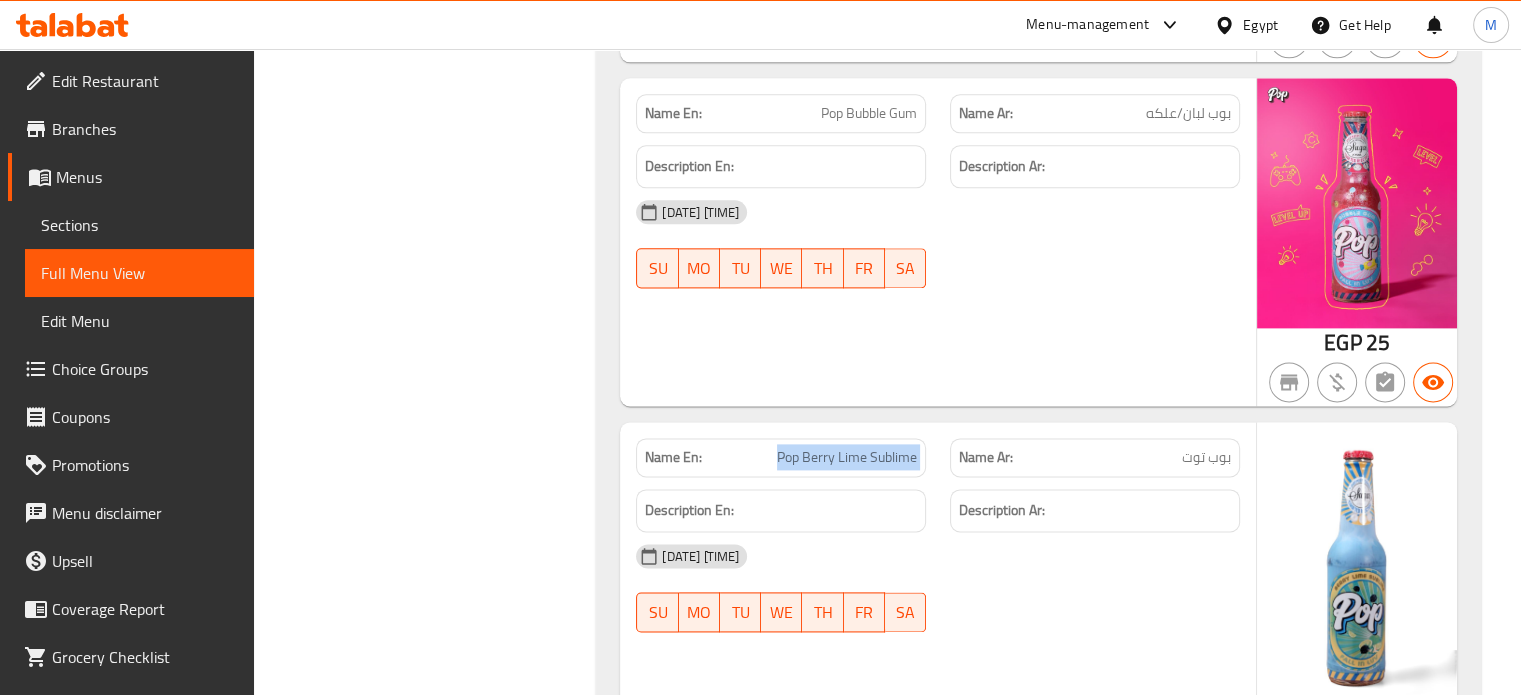click on "Pop Berry Lime Sublime" at bounding box center [873, -12223] 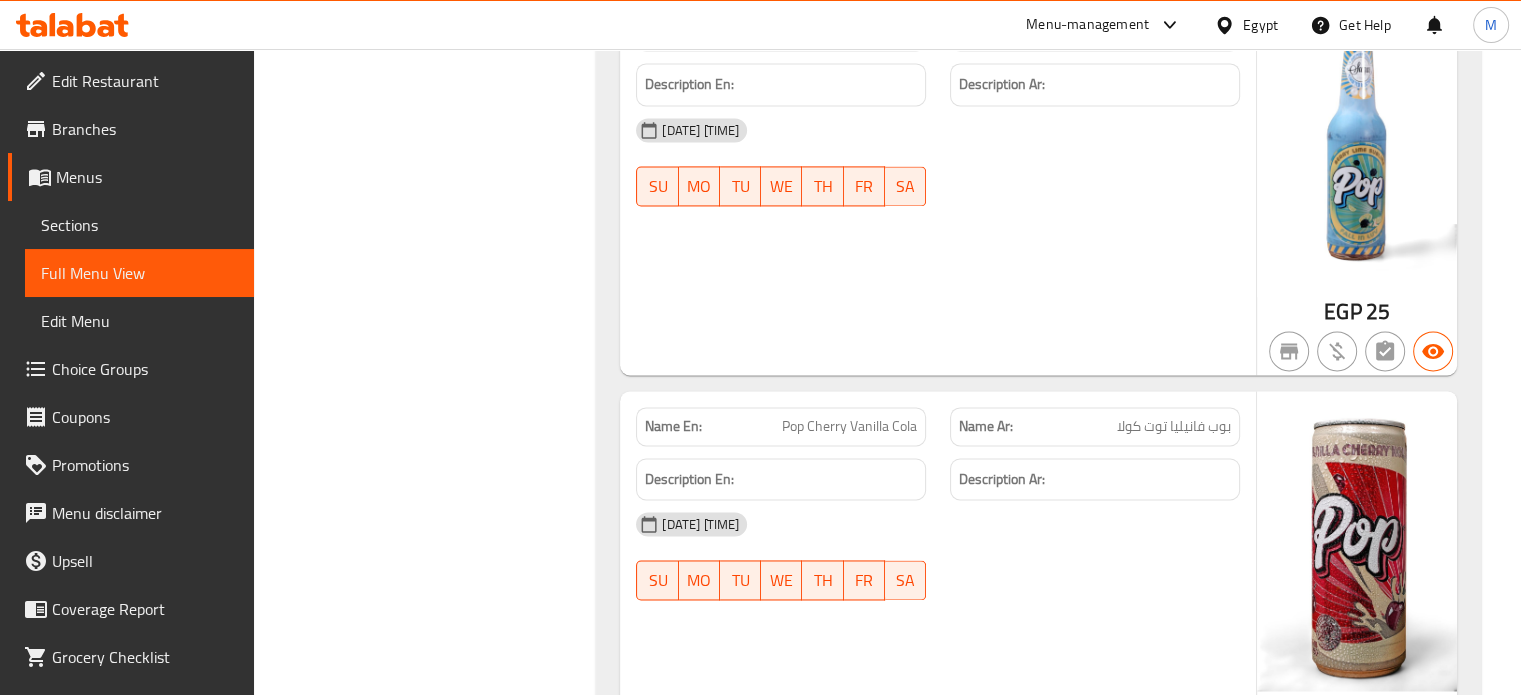 scroll, scrollTop: 48652, scrollLeft: 0, axis: vertical 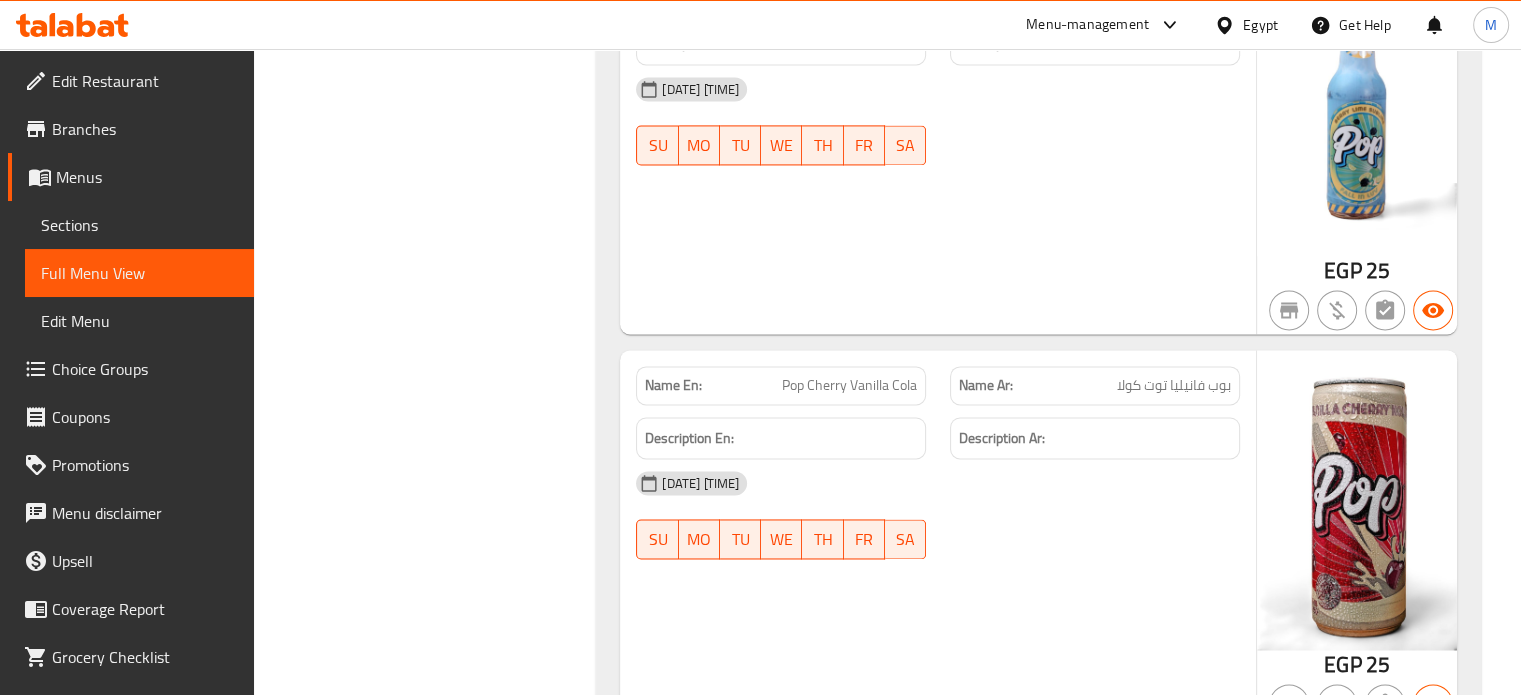 click on "بوب فانيليا توت كولا" at bounding box center [1165, -12335] 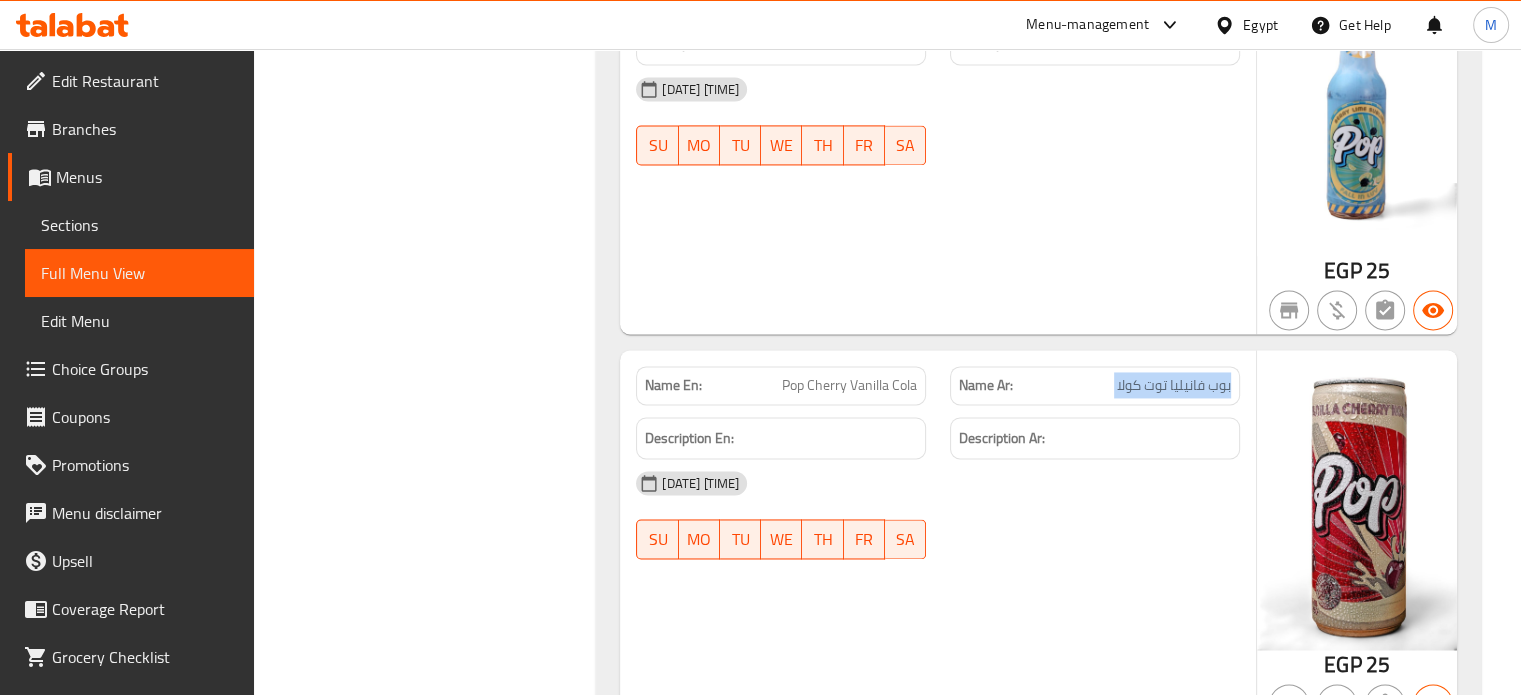 click on "بوب فانيليا توت كولا" at bounding box center [1165, -12335] 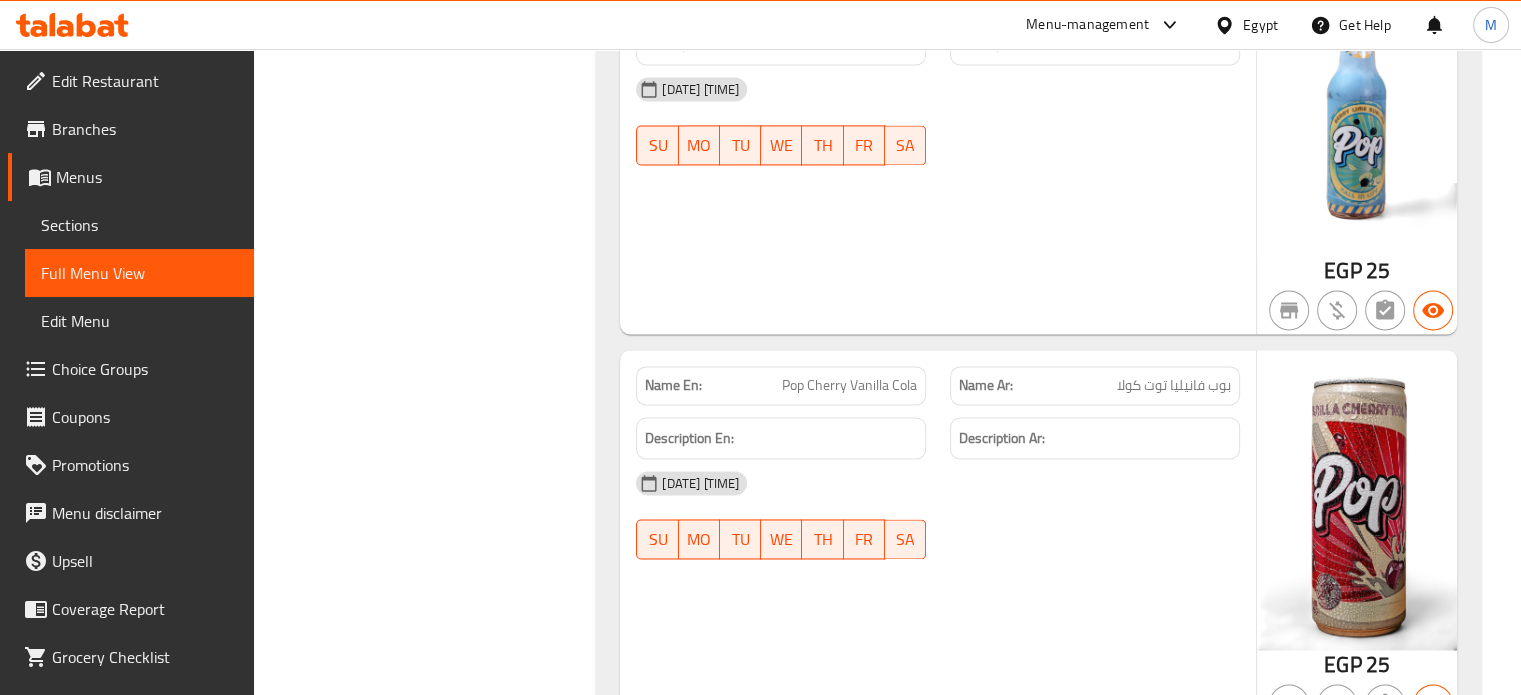 click on "Pop Cherry Vanilla Cola" at bounding box center (863, -12335) 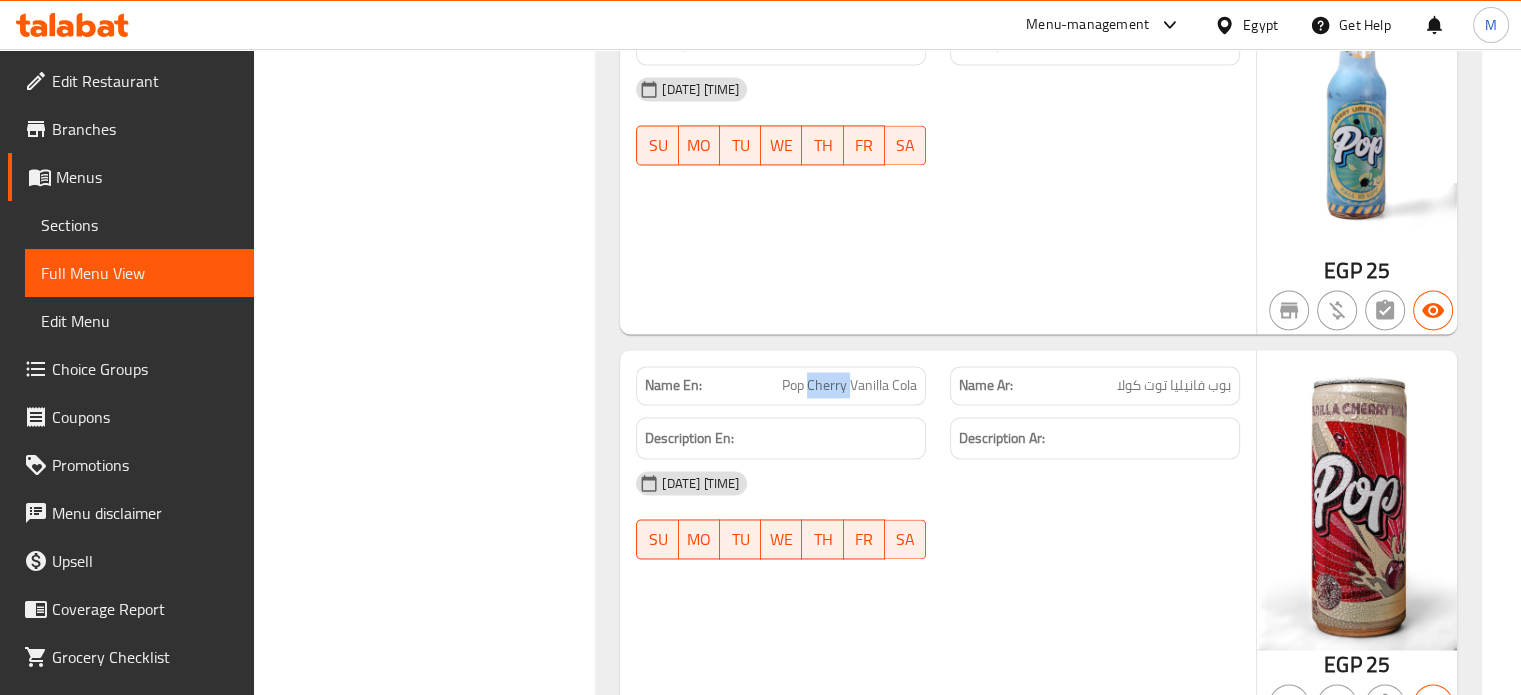 click on "Pop Cherry Vanilla Cola" at bounding box center [863, -12335] 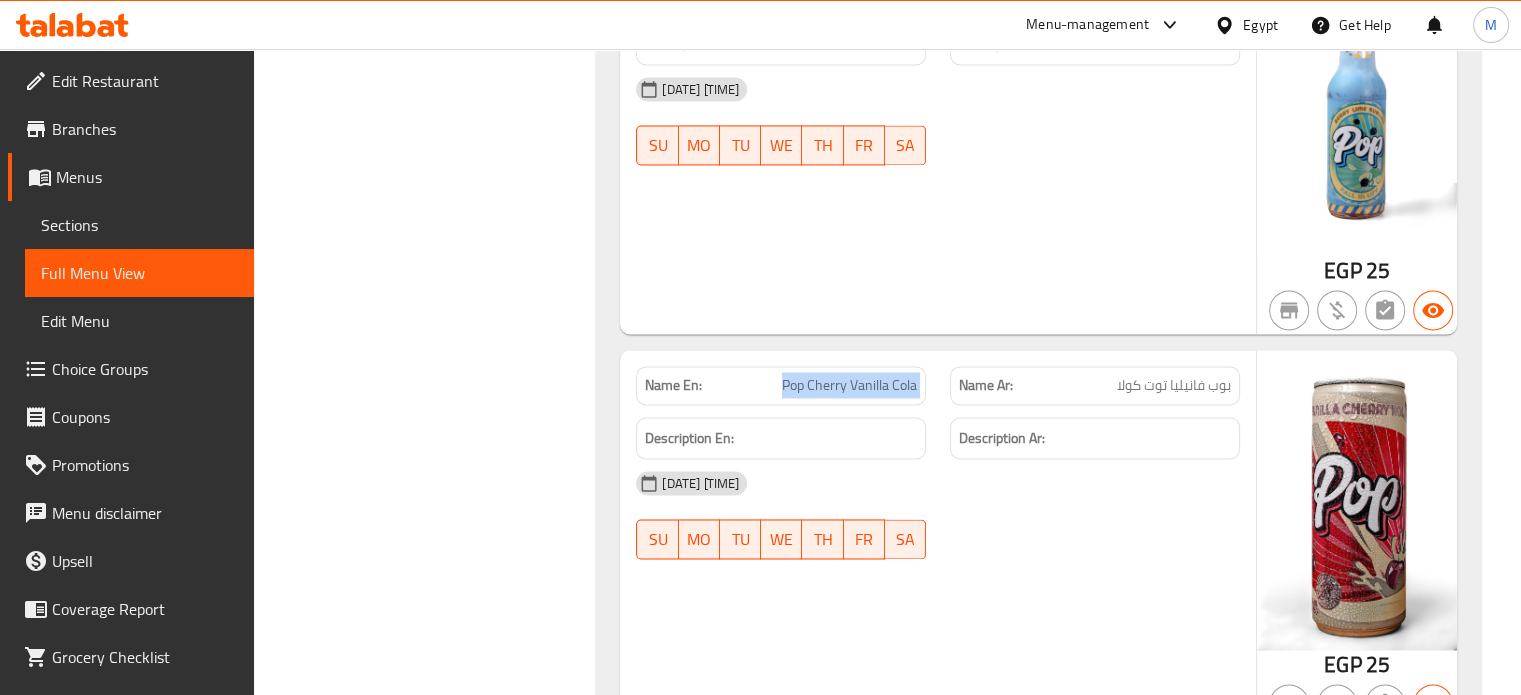 click on "Pop Cherry Vanilla Cola" at bounding box center [863, -12335] 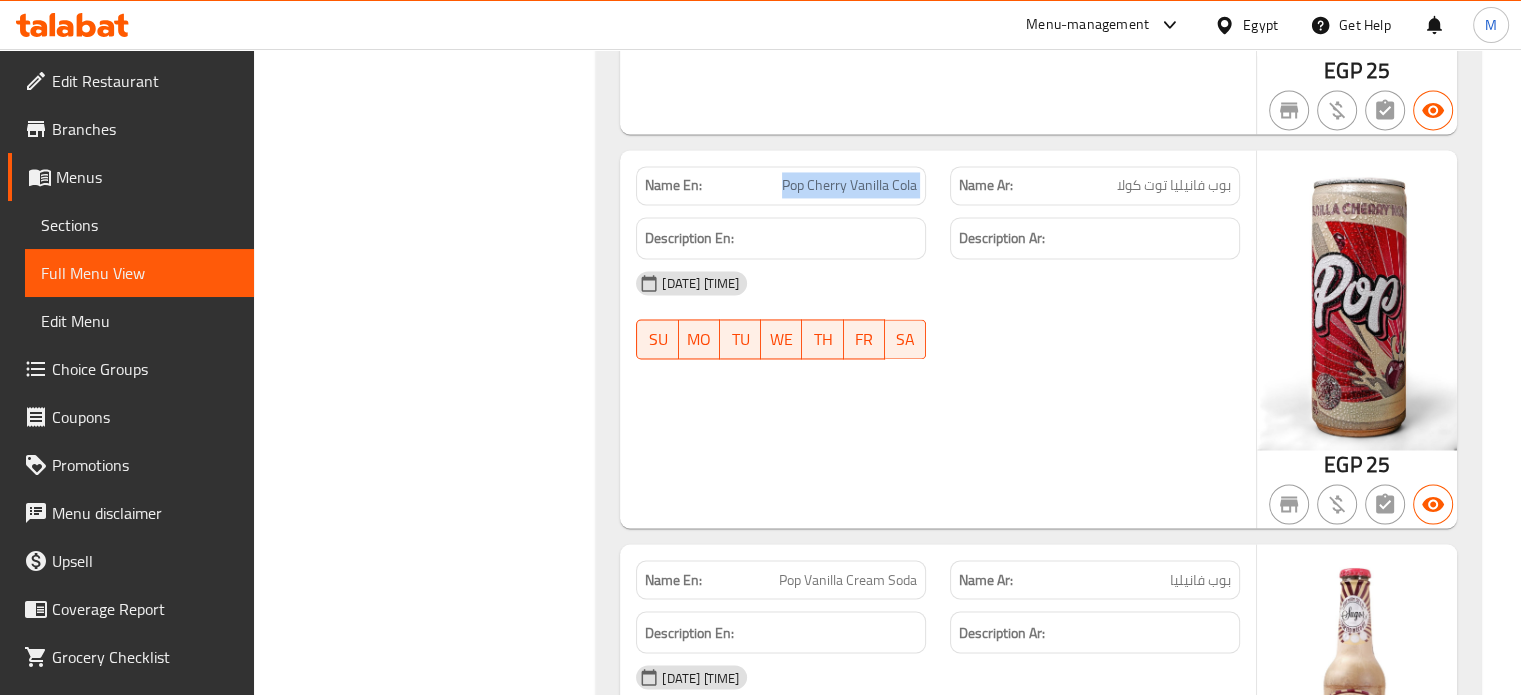 scroll, scrollTop: 48892, scrollLeft: 0, axis: vertical 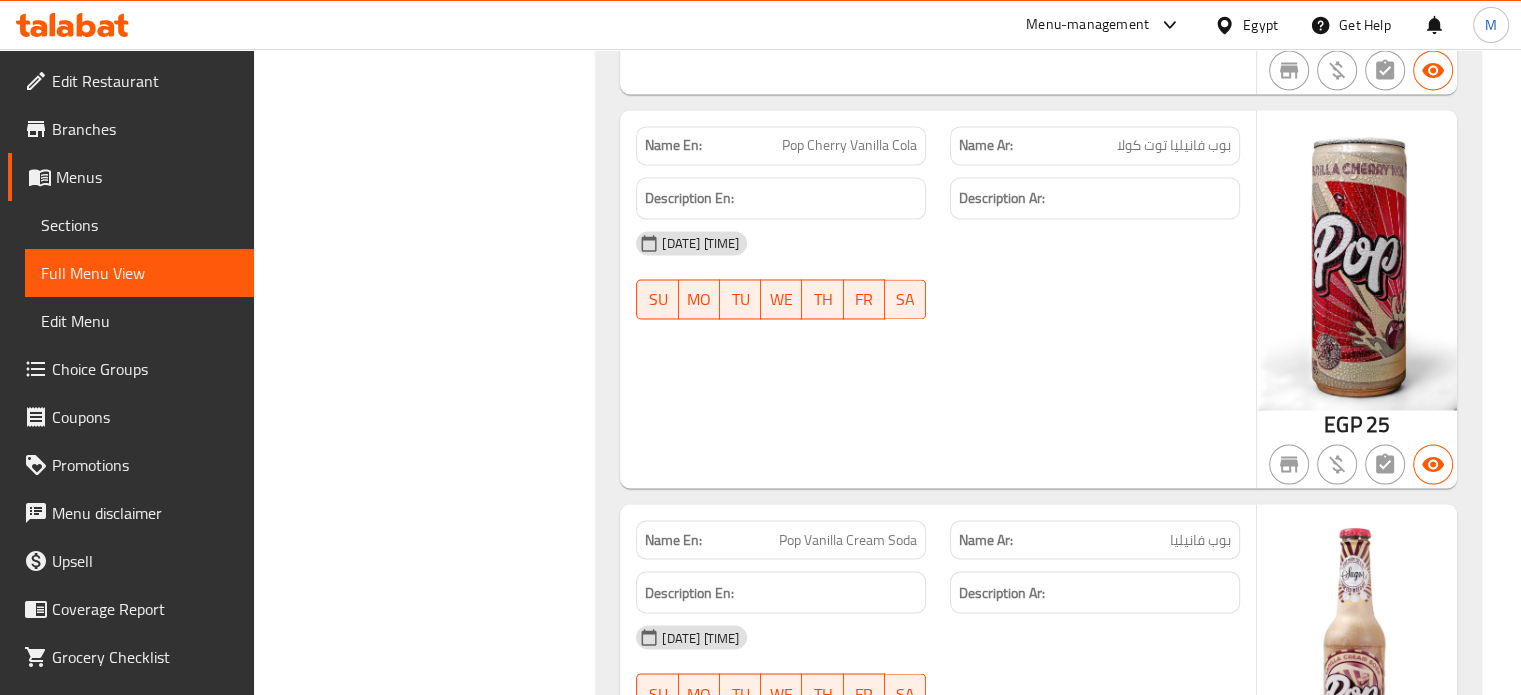 click on "بوب فانيليا" at bounding box center (1172, -12220) 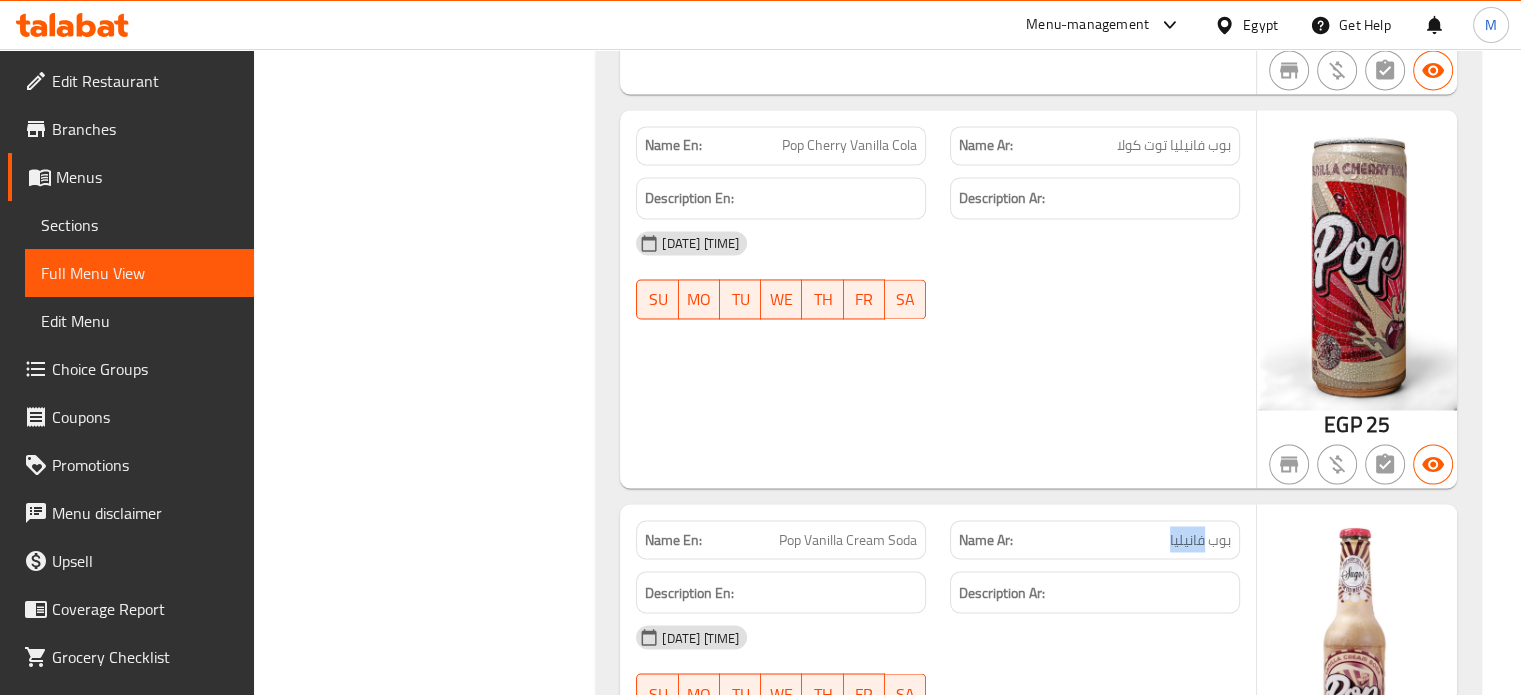 click on "بوب فانيليا" at bounding box center [1172, -12220] 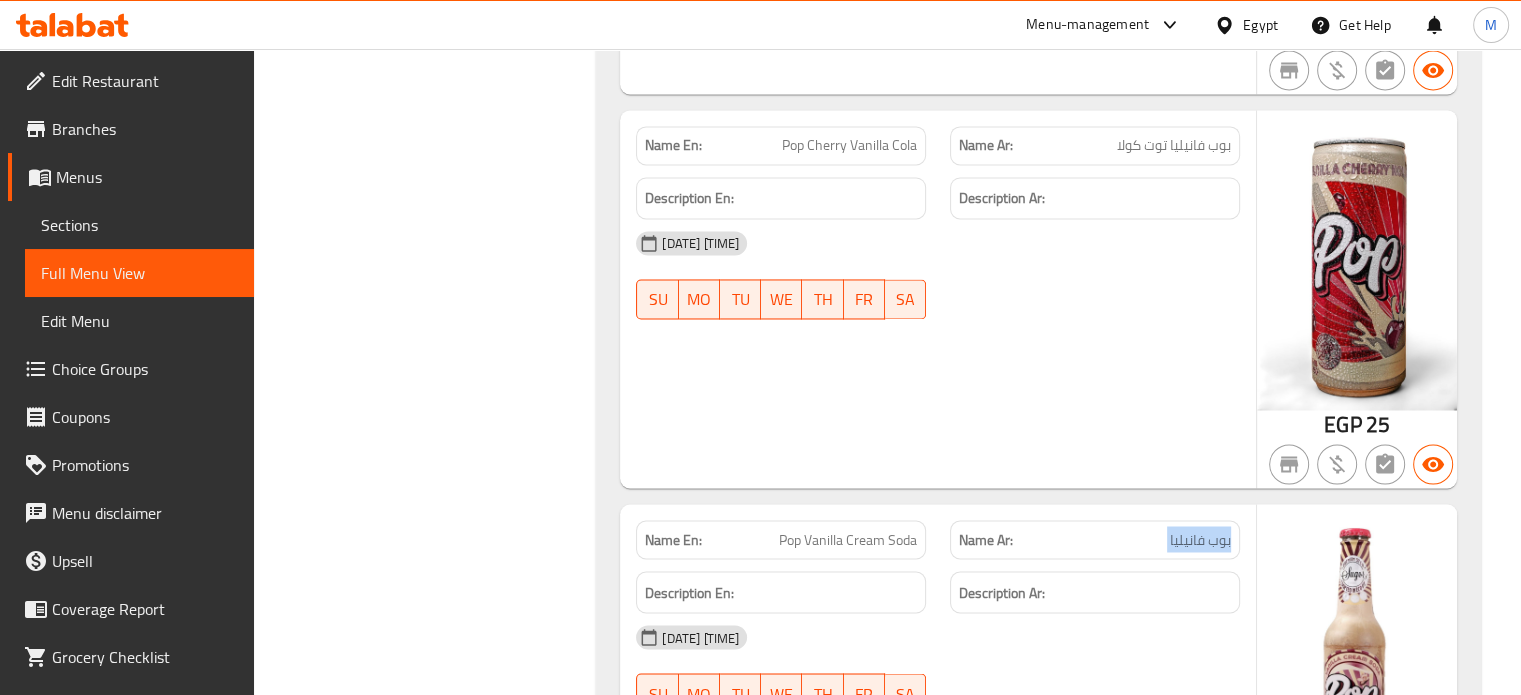click on "بوب فانيليا" at bounding box center (1172, -12220) 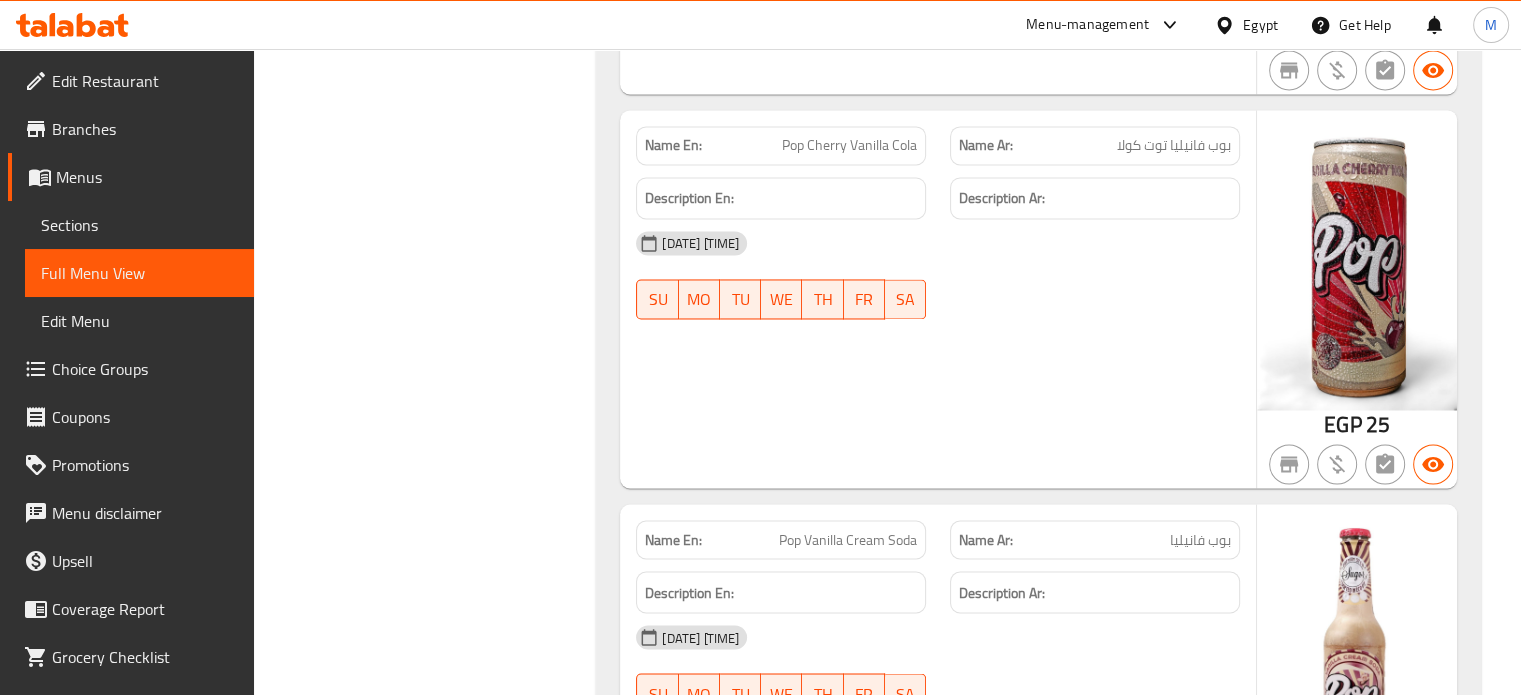 click on "Pop Vanilla Cream Soda" at bounding box center [861, -12220] 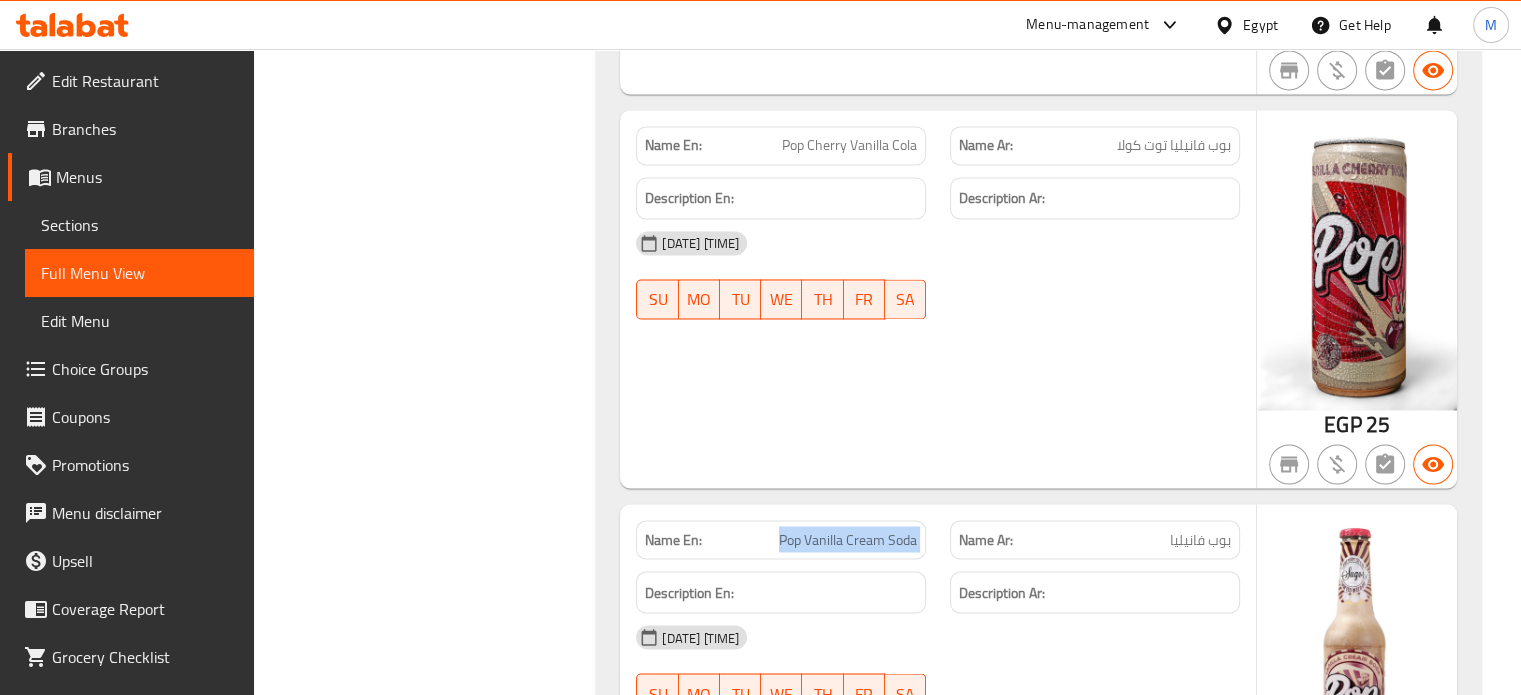 click on "Pop Vanilla Cream Soda" at bounding box center (861, -12220) 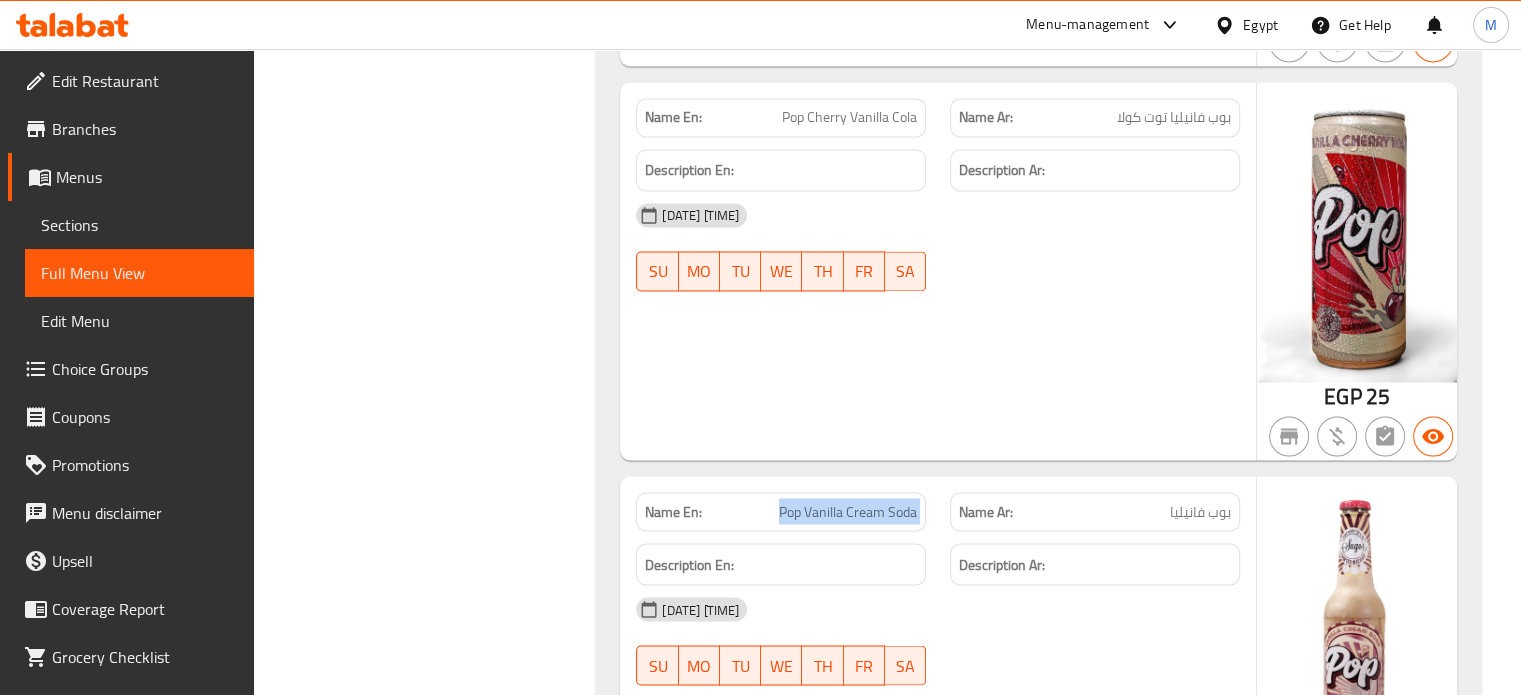 scroll, scrollTop: 48932, scrollLeft: 0, axis: vertical 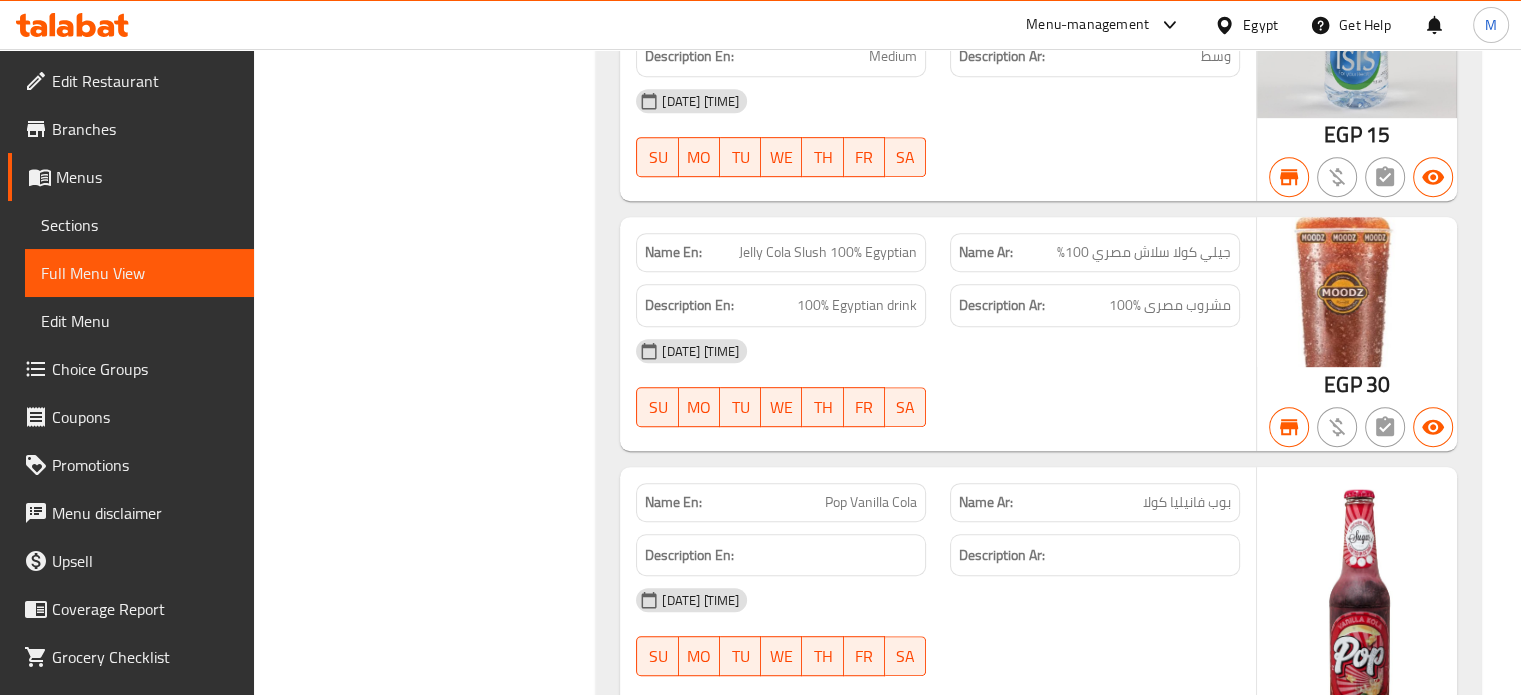 click on "Name Ar: بوب فانيليا كولا" at bounding box center [1095, -12142] 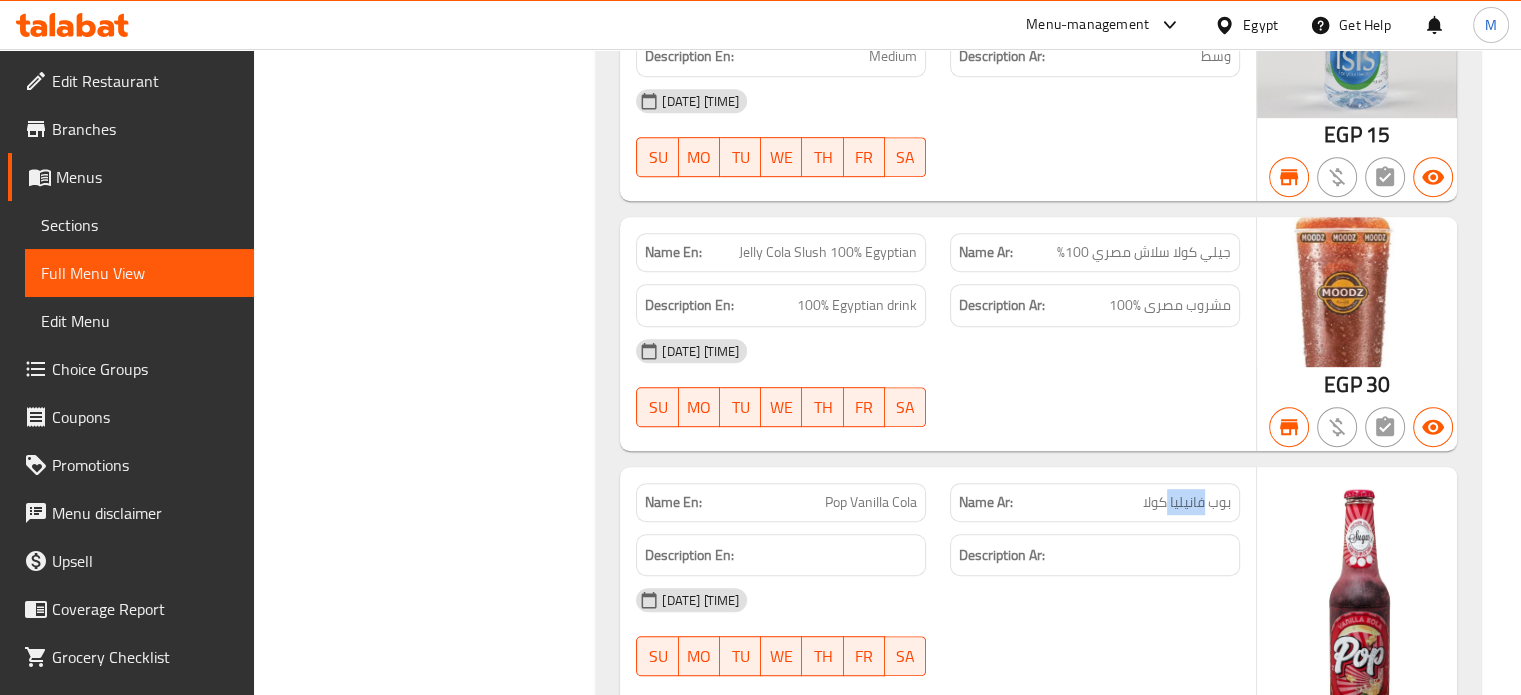 click on "Name Ar: بوب فانيليا كولا" at bounding box center [1095, -12142] 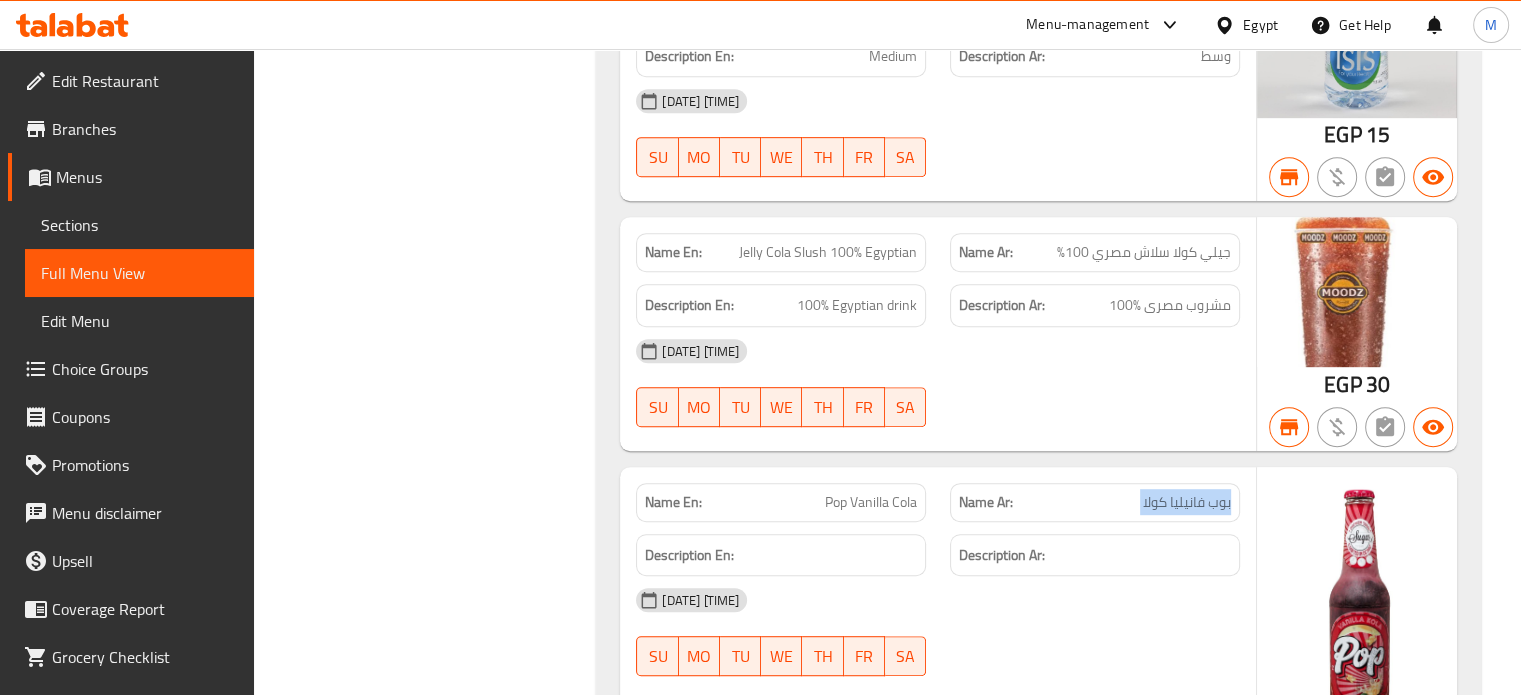 click on "Name Ar: بوب فانيليا كولا" at bounding box center (1095, -12142) 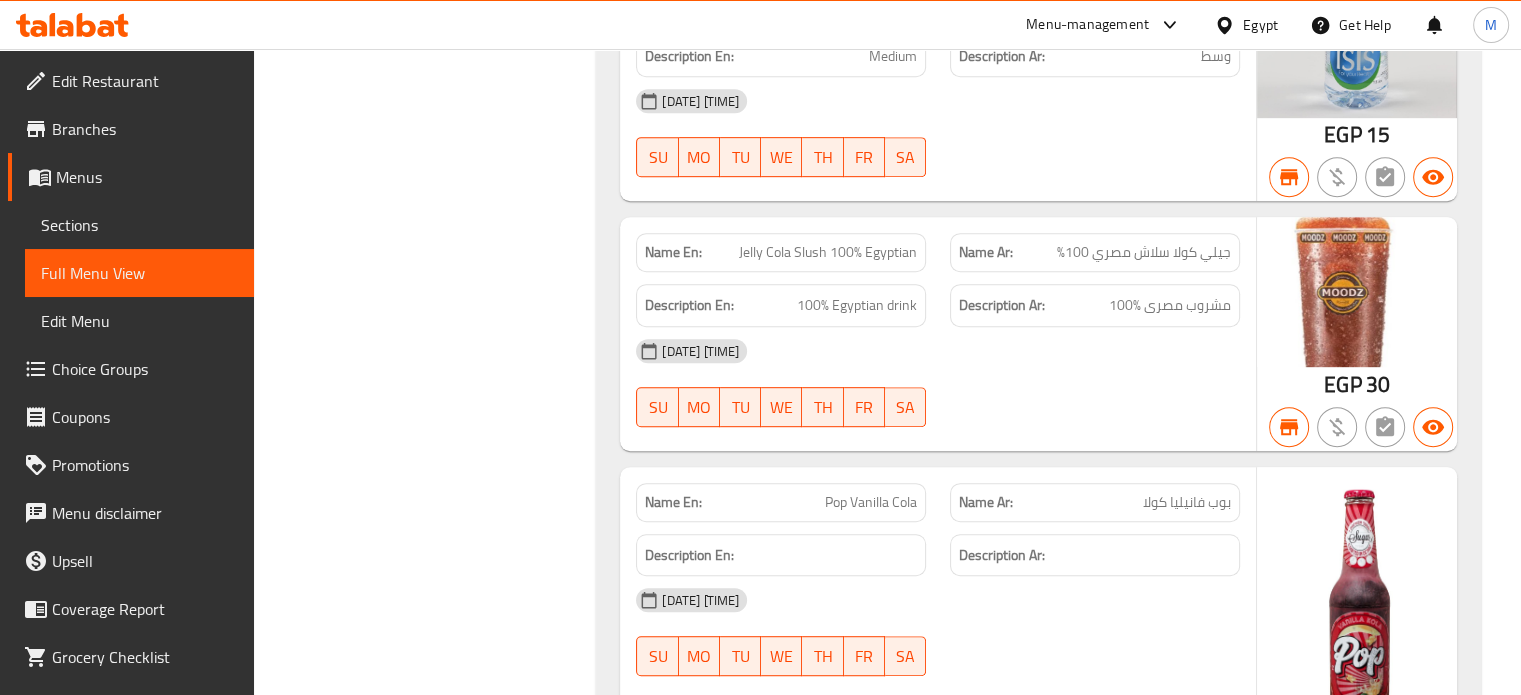 click on "Pop Vanilla Cola" at bounding box center [853, -12142] 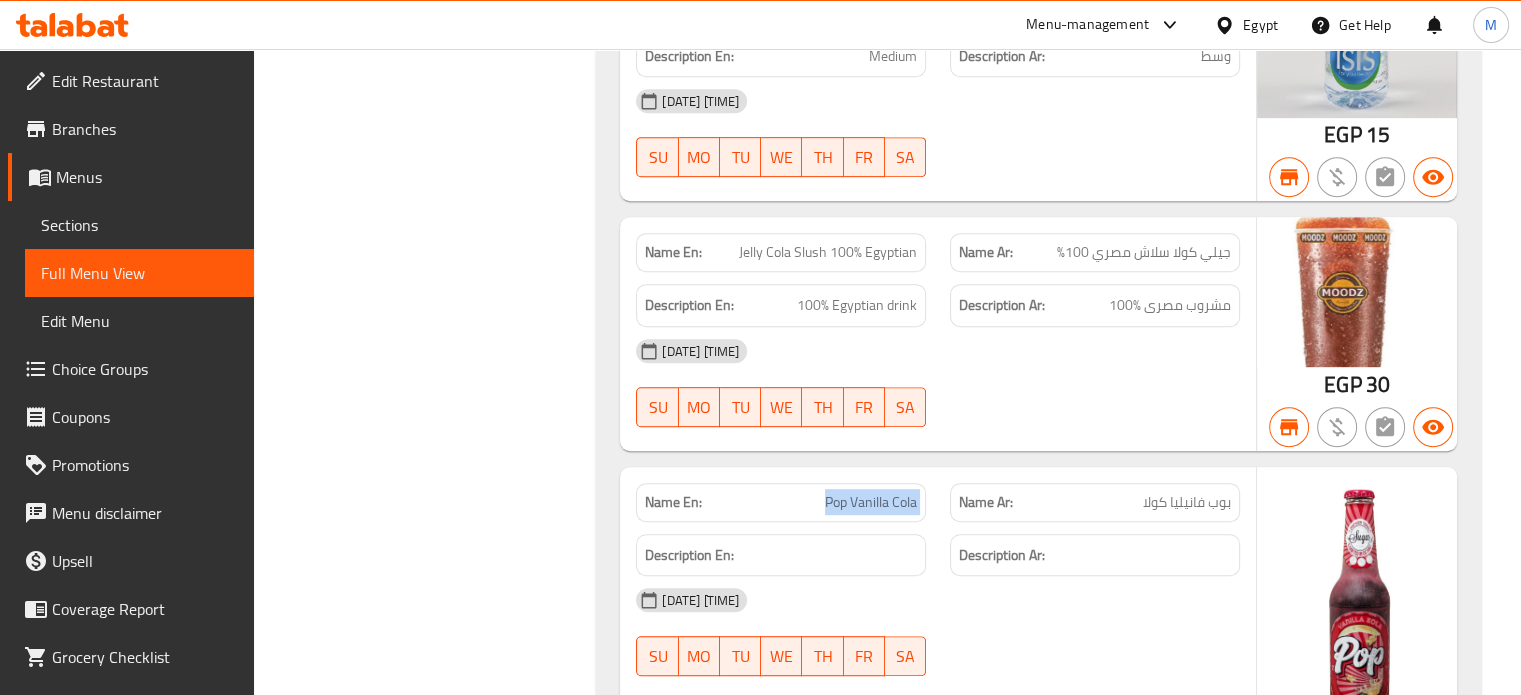 click on "Pop Vanilla Cola" at bounding box center (853, -12142) 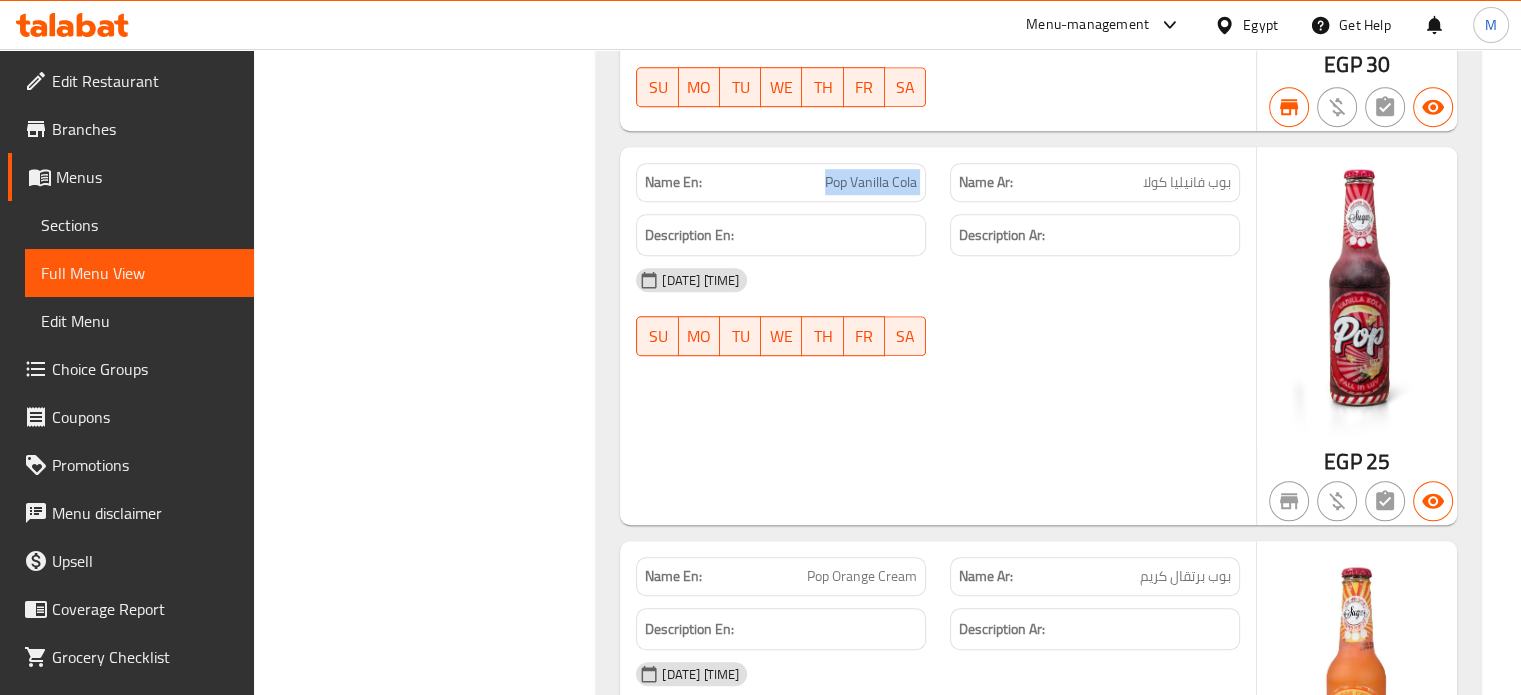 scroll, scrollTop: 46972, scrollLeft: 0, axis: vertical 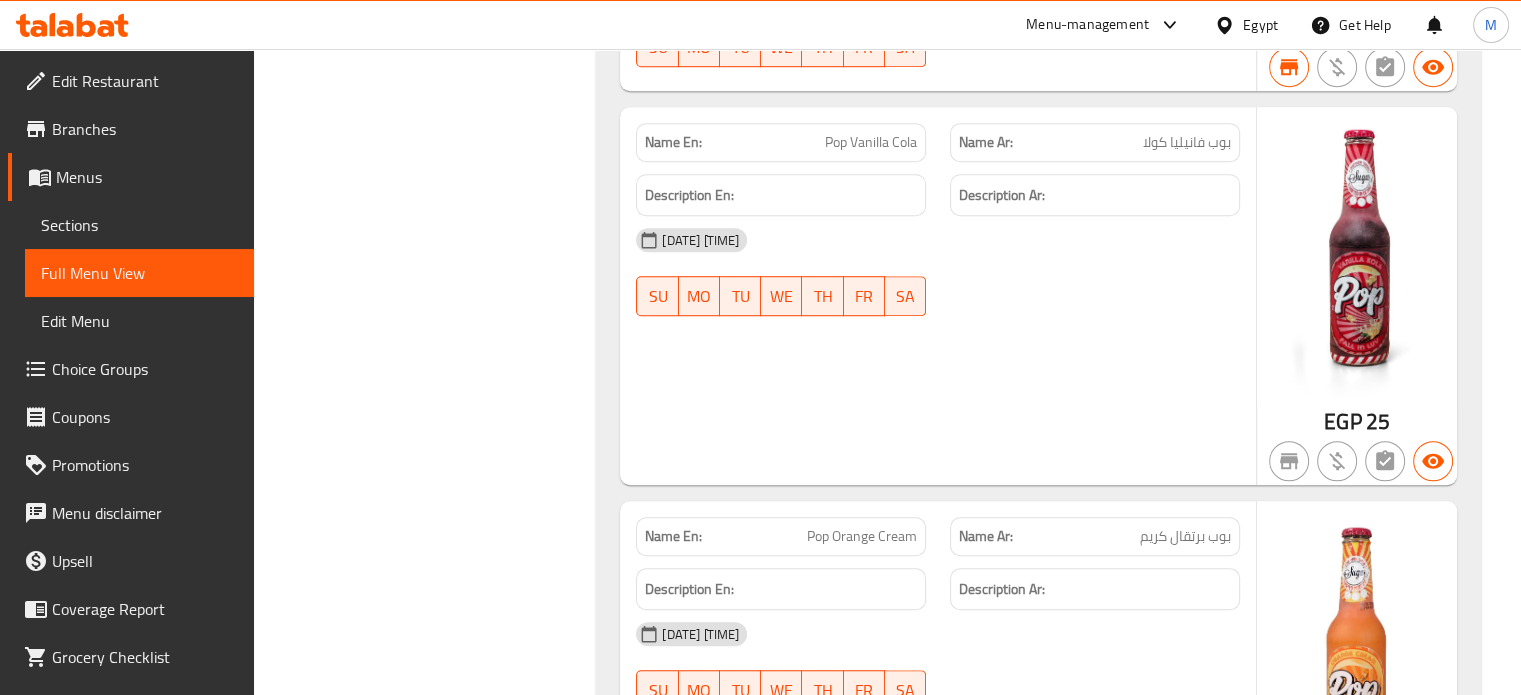 click on "بوب برتقال كريم" at bounding box center (1167, -12098) 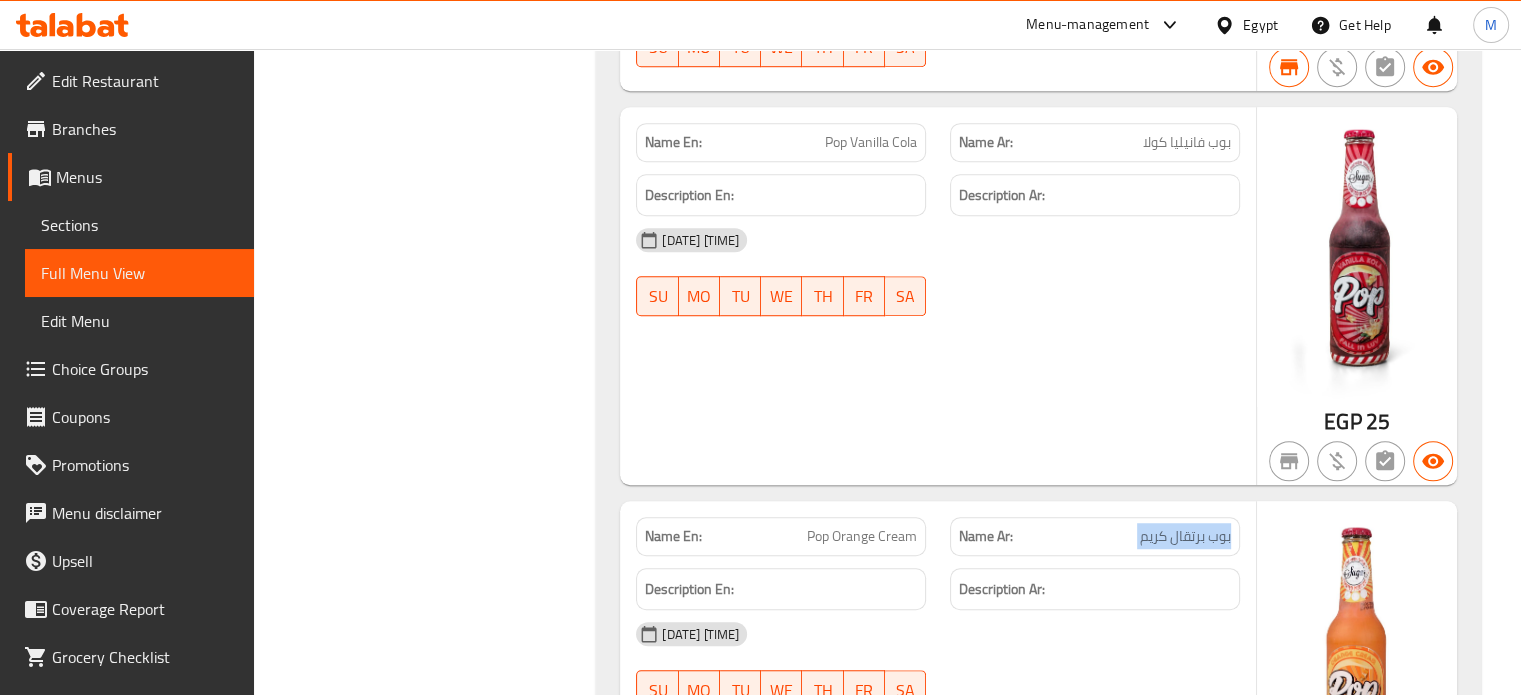 click on "بوب برتقال كريم" at bounding box center (1167, -12098) 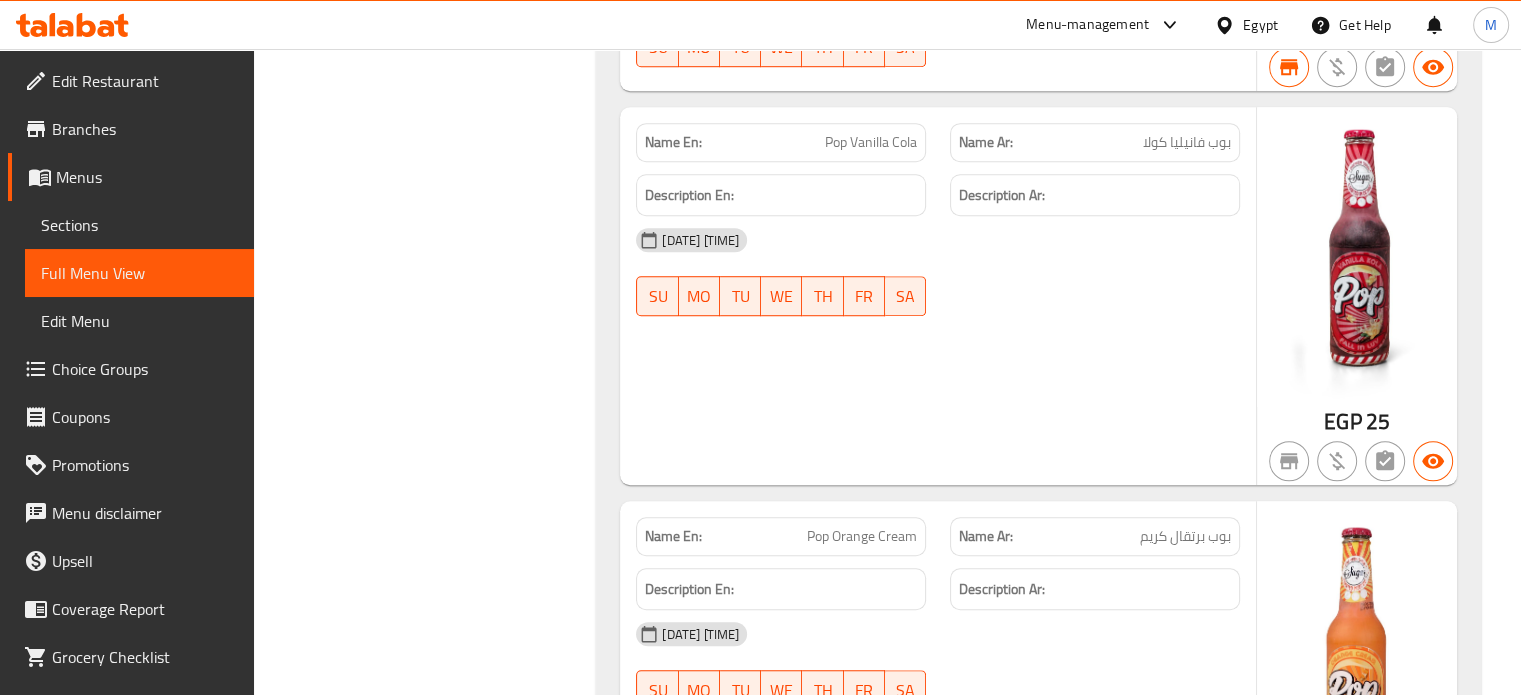 click on "Pop Orange Cream" at bounding box center [868, -12098] 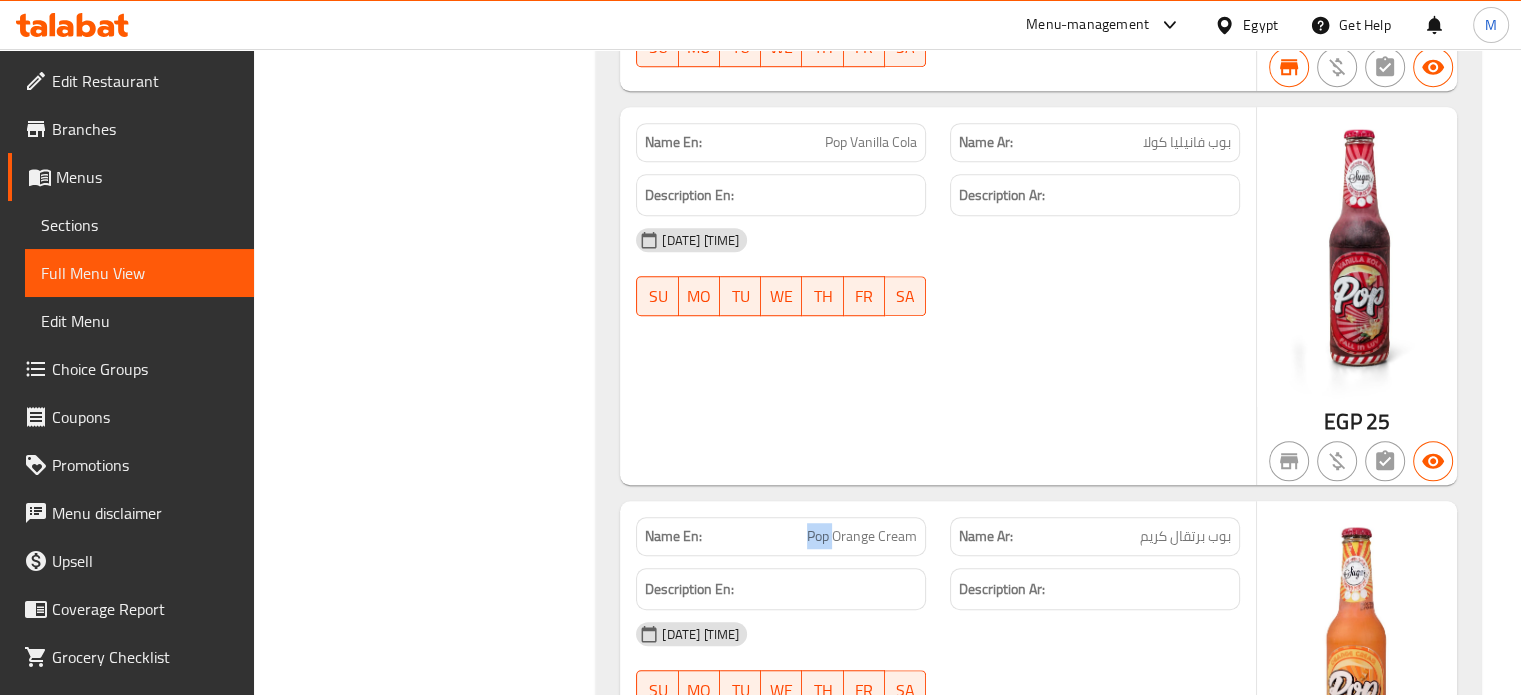 click on "Pop Orange Cream" at bounding box center [868, -12098] 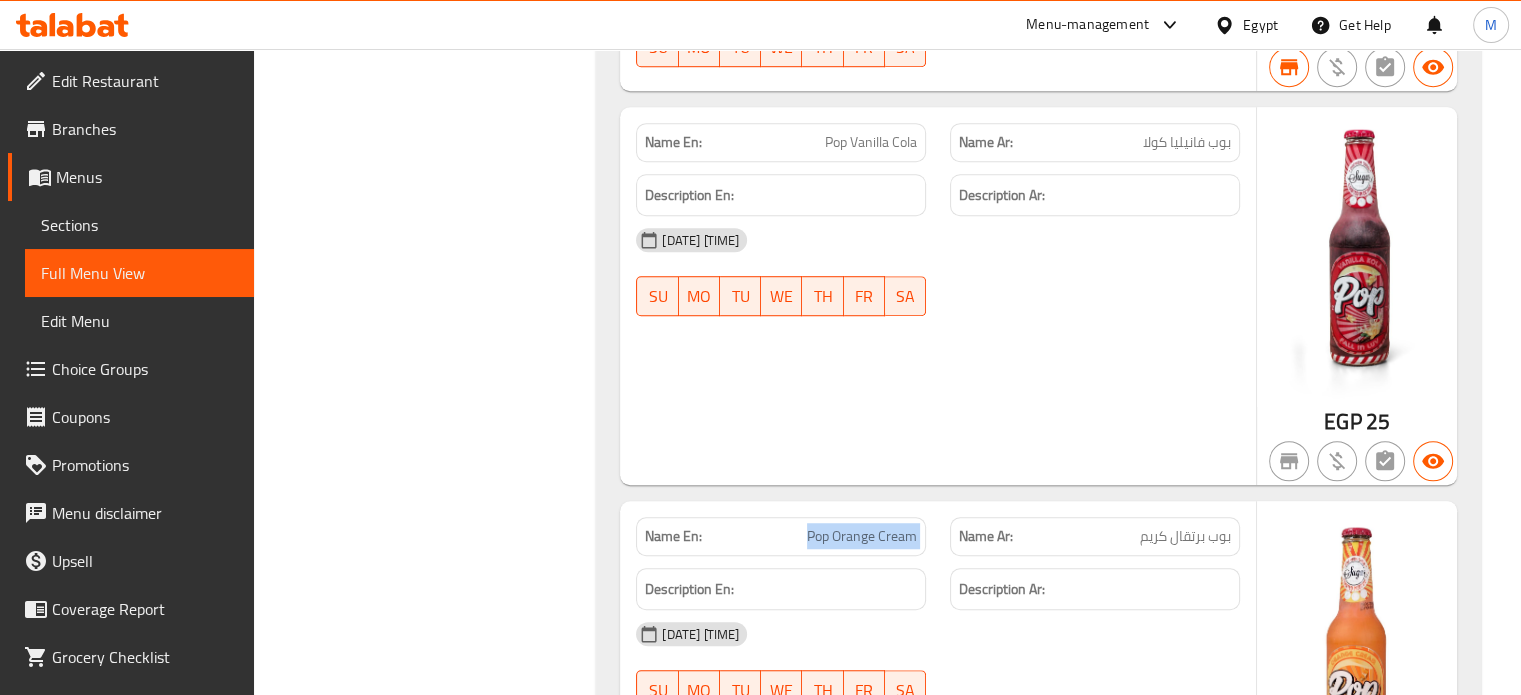 click on "Pop Orange Cream" at bounding box center (868, -12098) 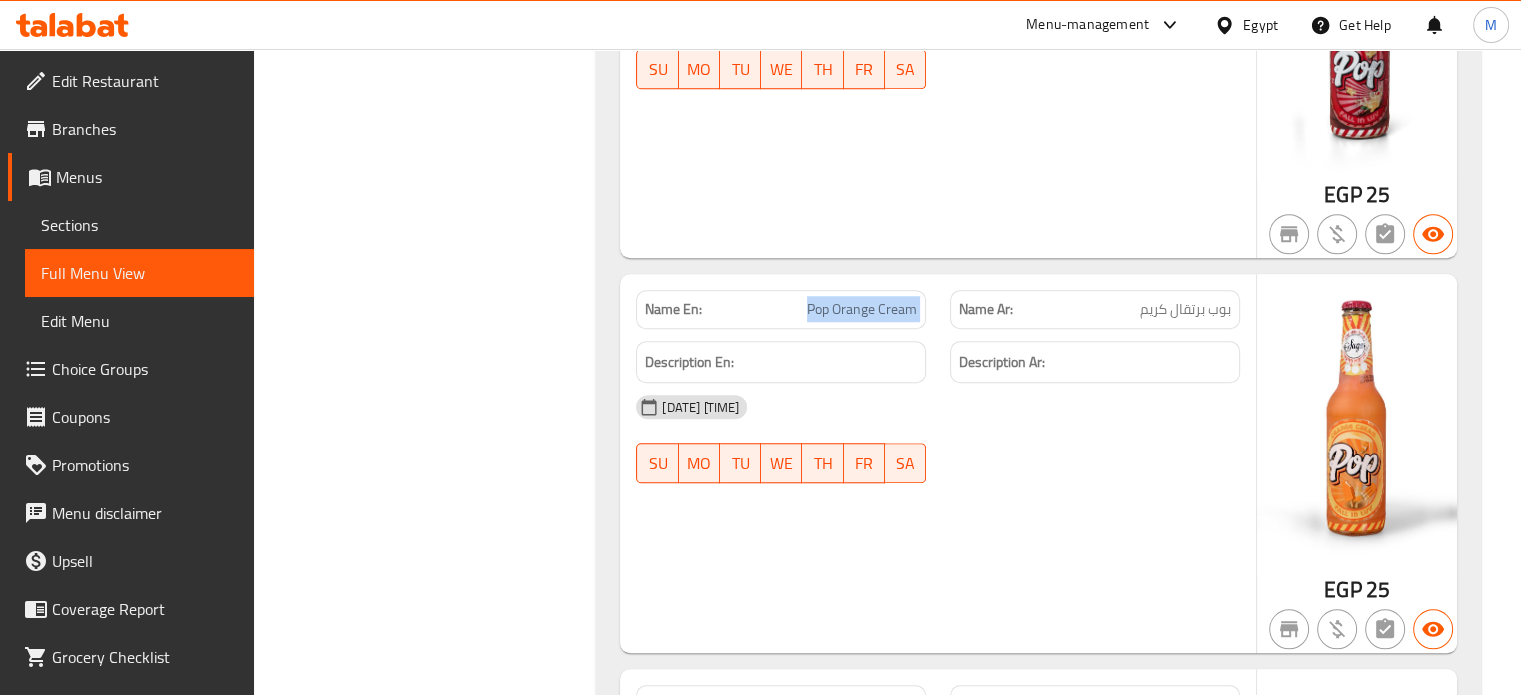 scroll, scrollTop: 47265, scrollLeft: 0, axis: vertical 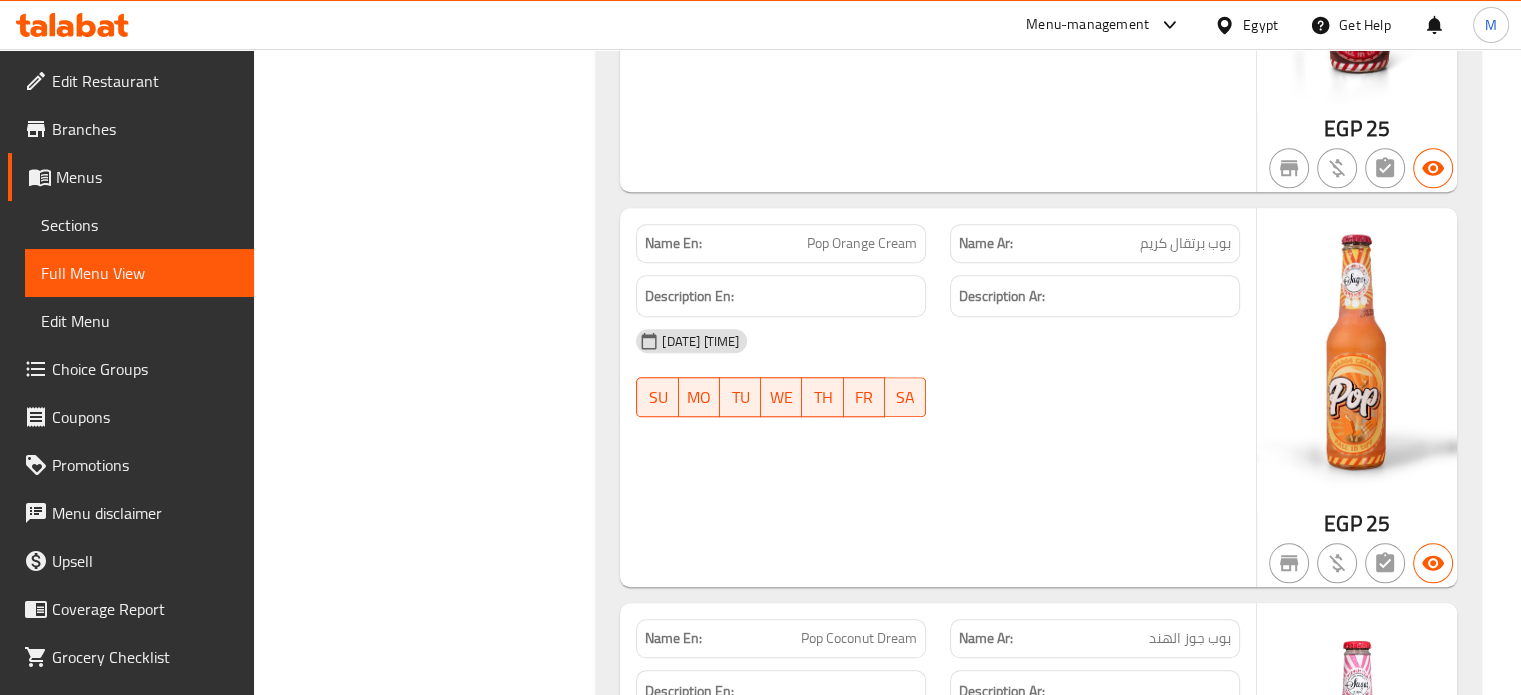 click on "Name Ar:  بوب جوز الهند" at bounding box center [1095, -12036] 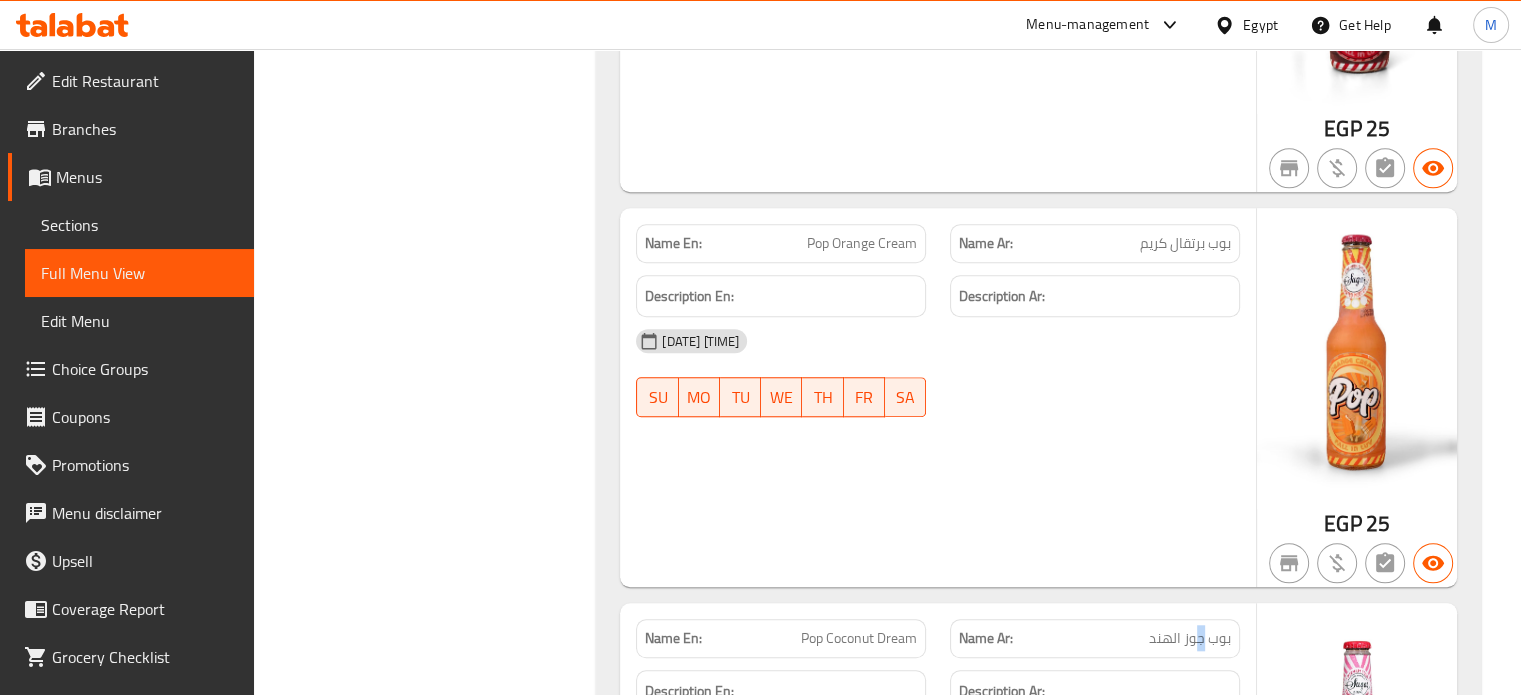 click on "Name Ar:  بوب جوز الهند" at bounding box center (1095, -12036) 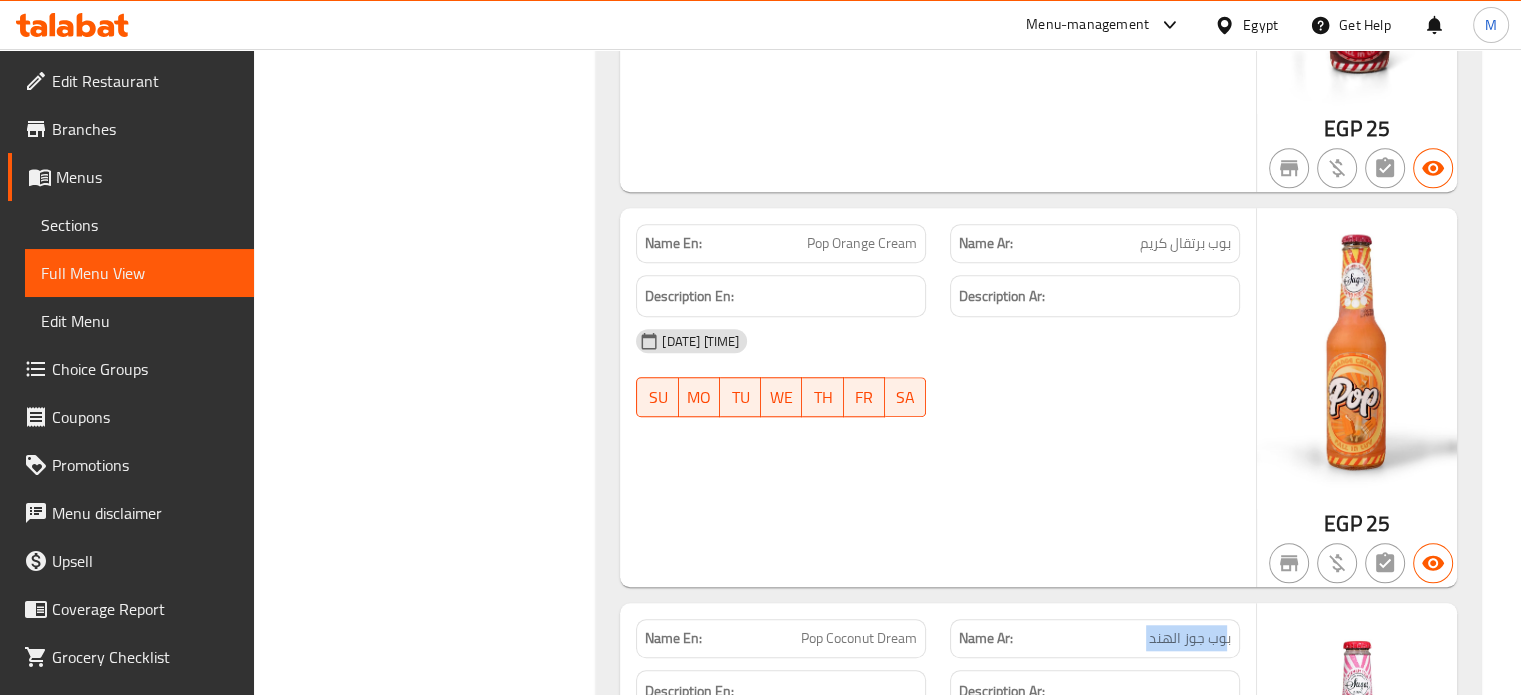 click on "Name Ar:  بوب جوز الهند" at bounding box center (1095, -12036) 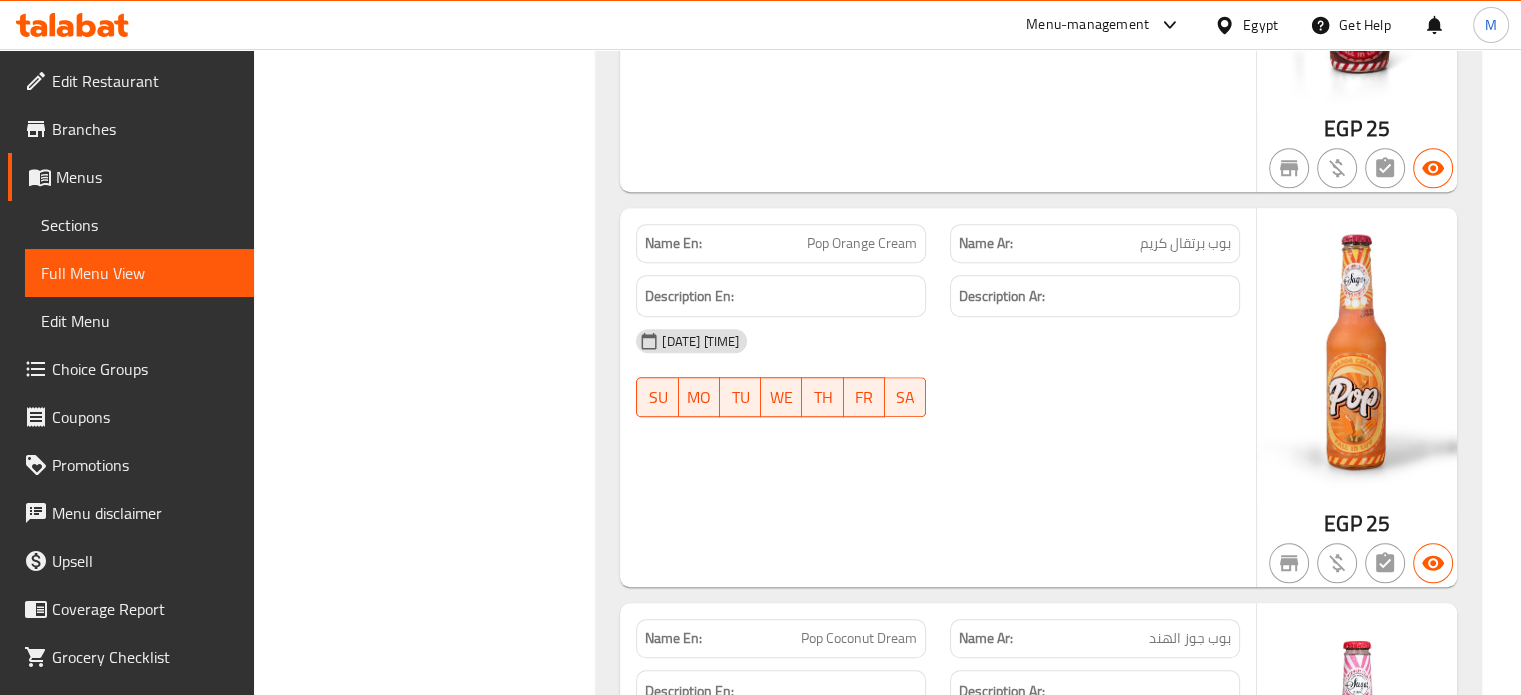 click on "Pop Coconut Dream" at bounding box center (851, -12036) 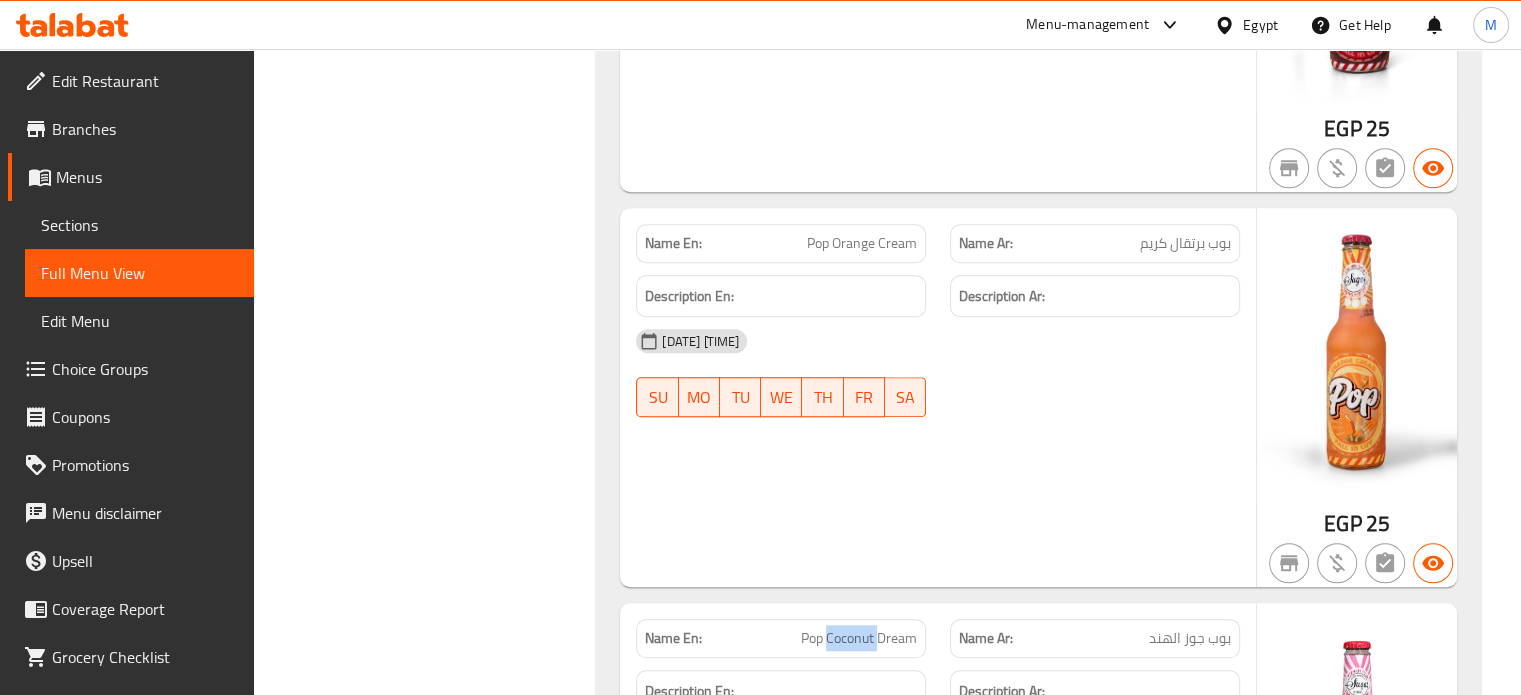 click on "Pop Coconut Dream" at bounding box center (851, -12036) 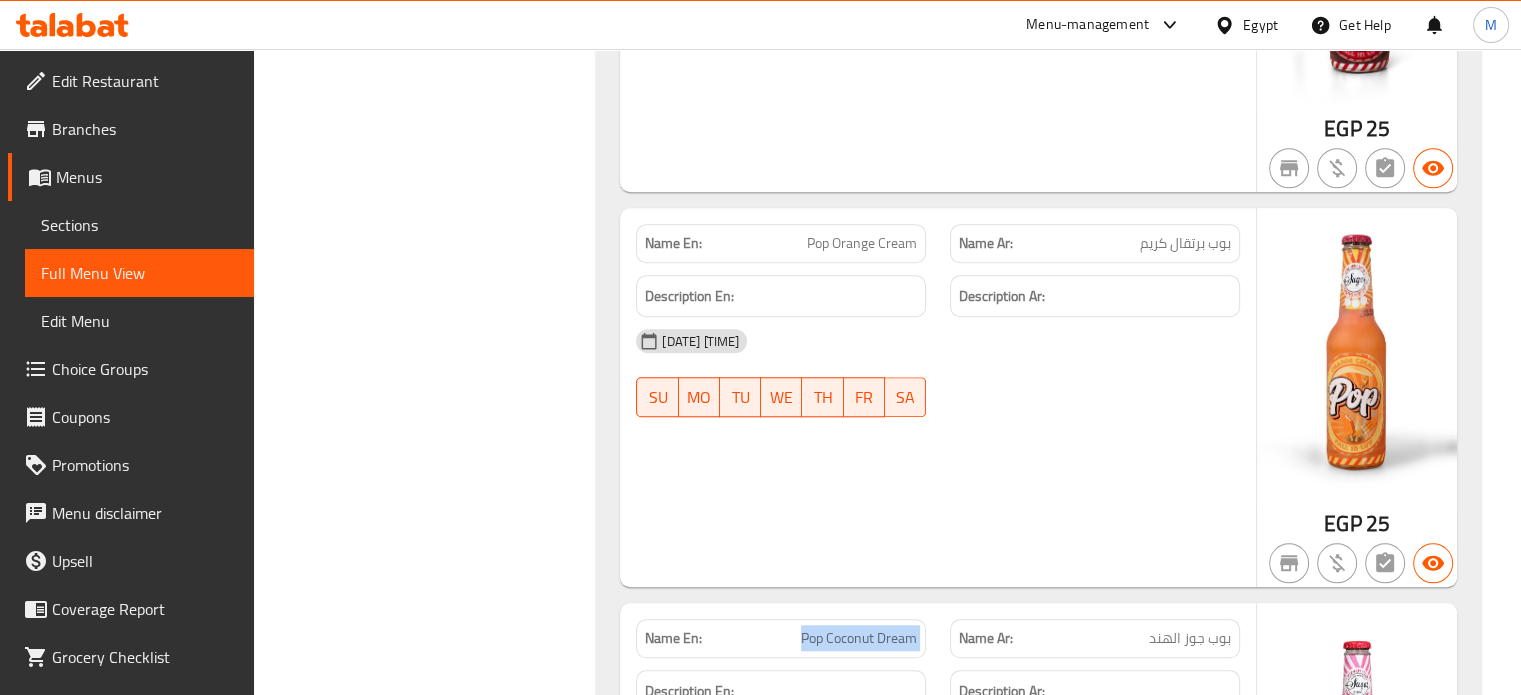 click on "Pop Coconut Dream" at bounding box center [851, -12036] 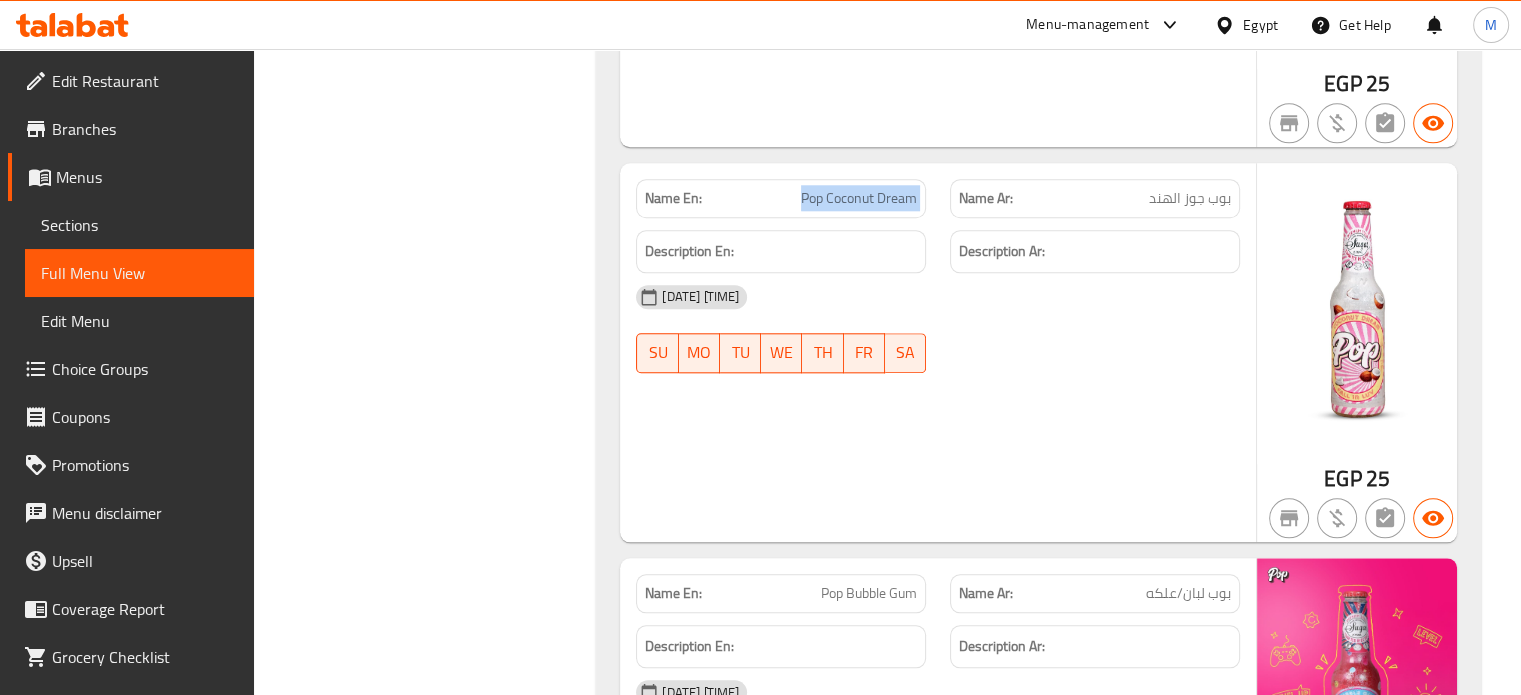 scroll, scrollTop: 47799, scrollLeft: 0, axis: vertical 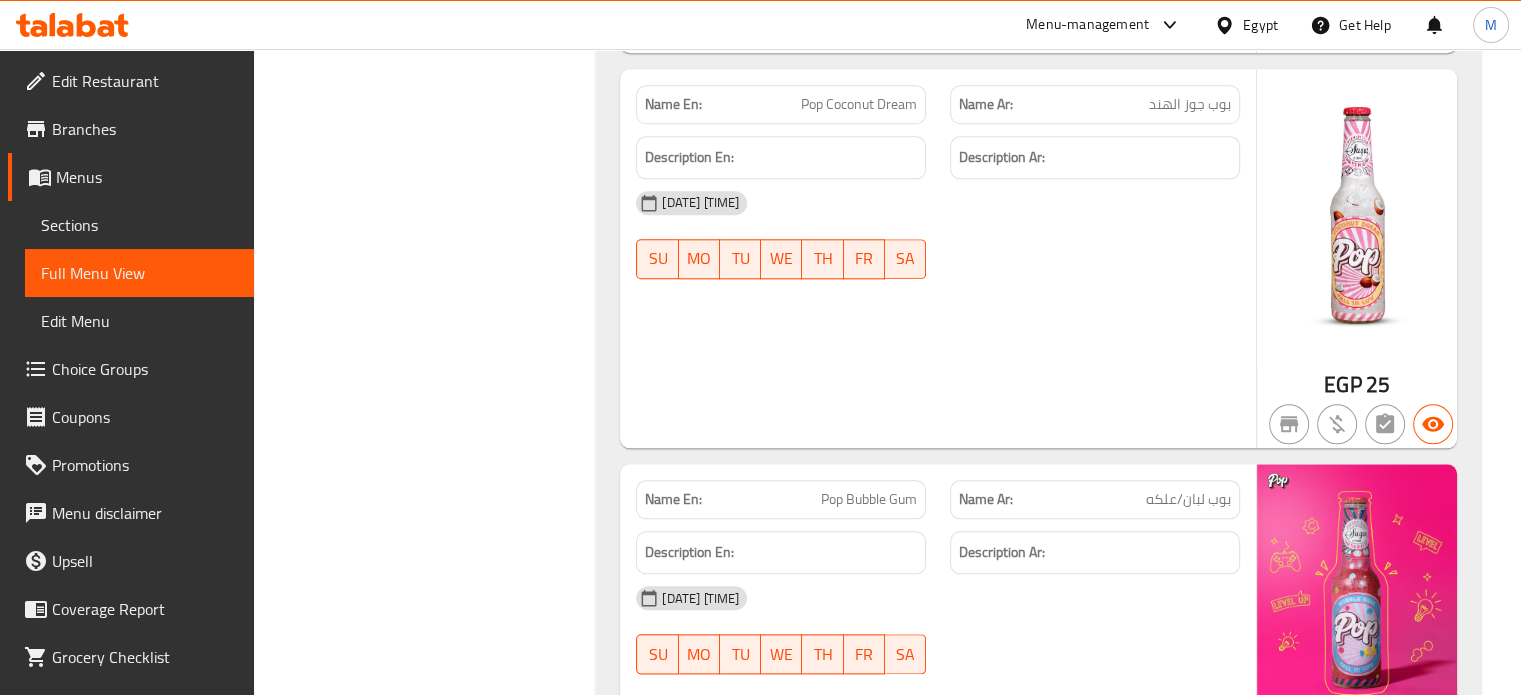 click on "بوب لبان/علكه" at bounding box center [1151, -12216] 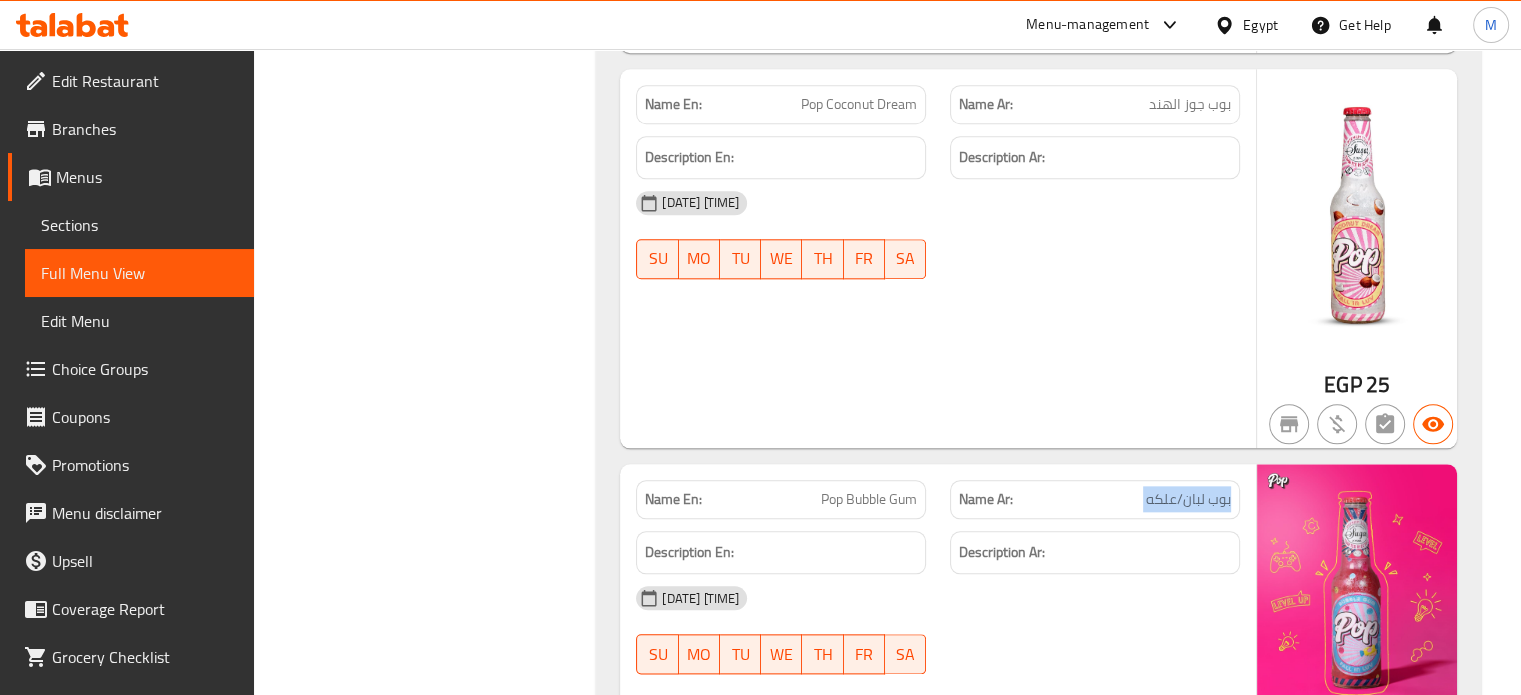 click on "بوب لبان/علكه" at bounding box center [1151, -12216] 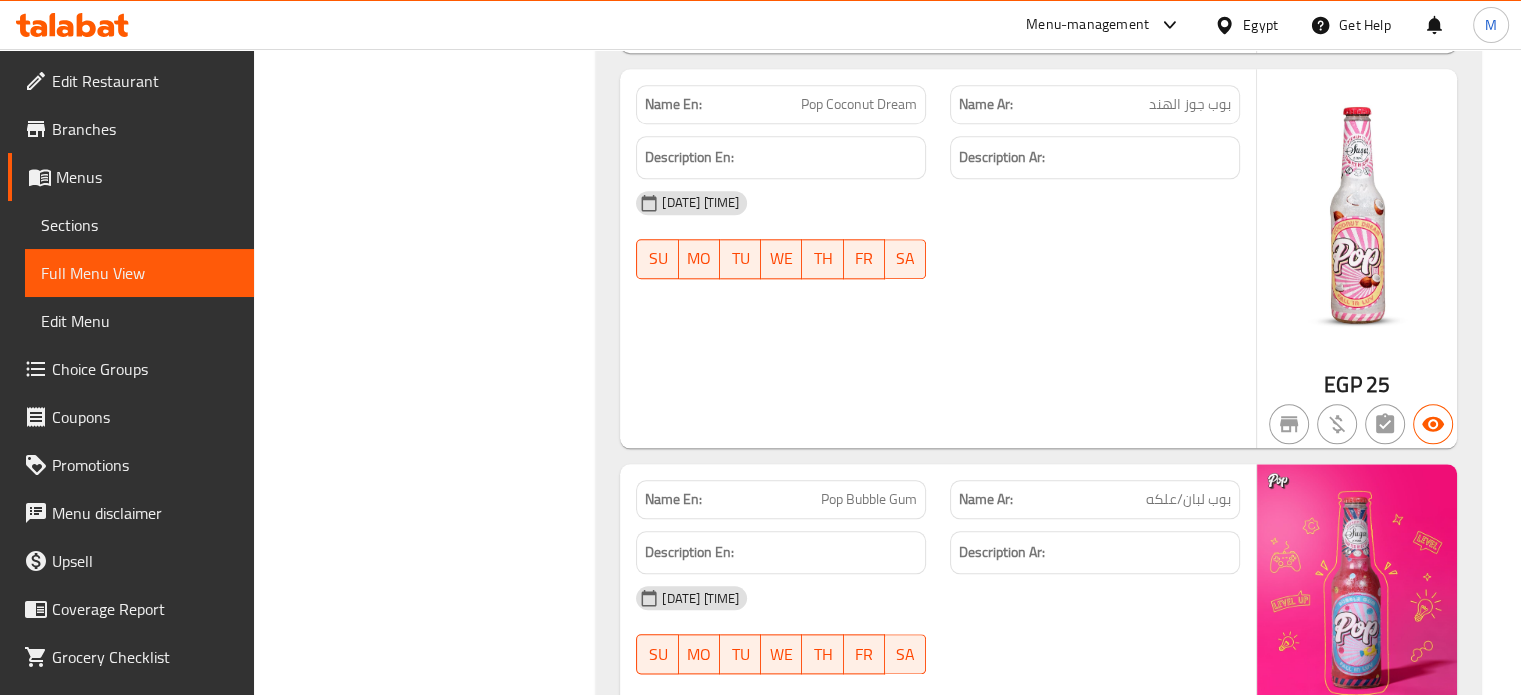 click on "Pop Bubble Gum" at bounding box center [810, -12216] 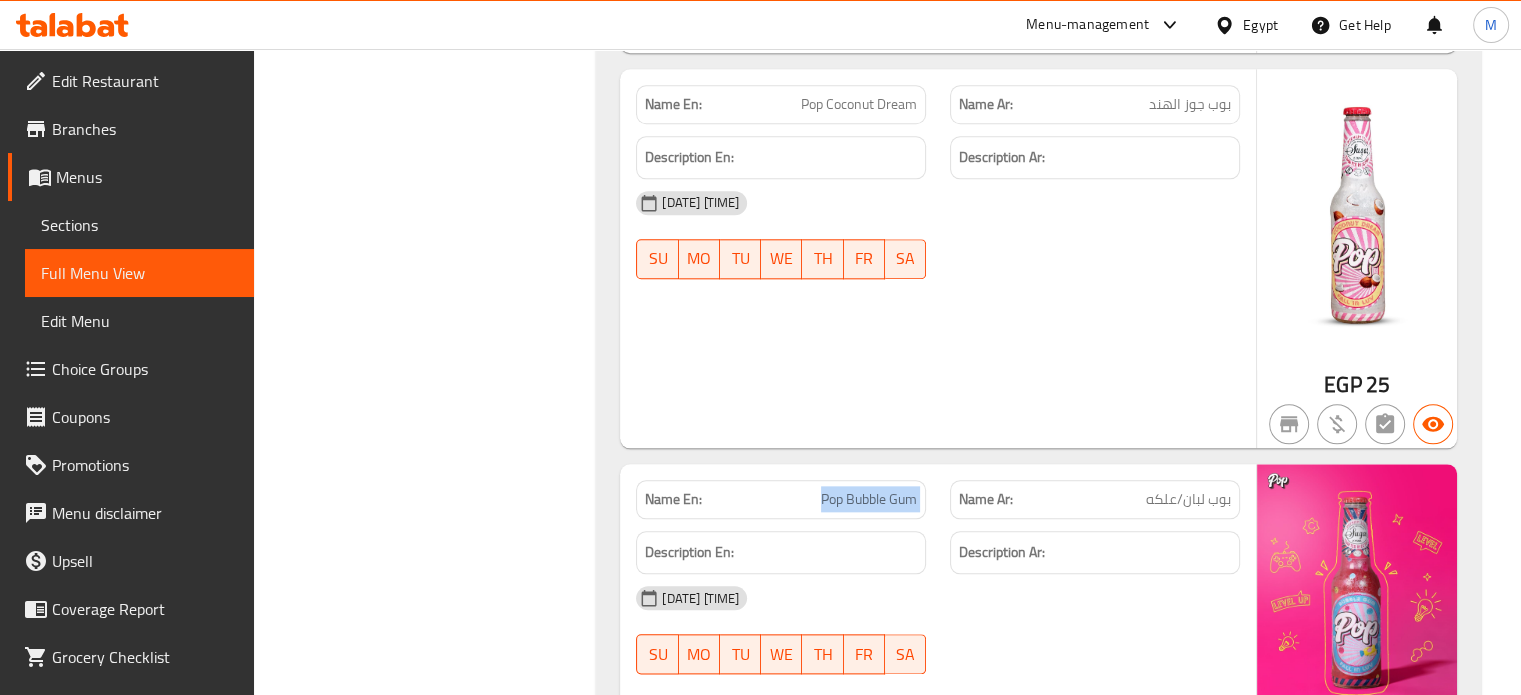 click on "Pop Bubble Gum" at bounding box center [810, -12216] 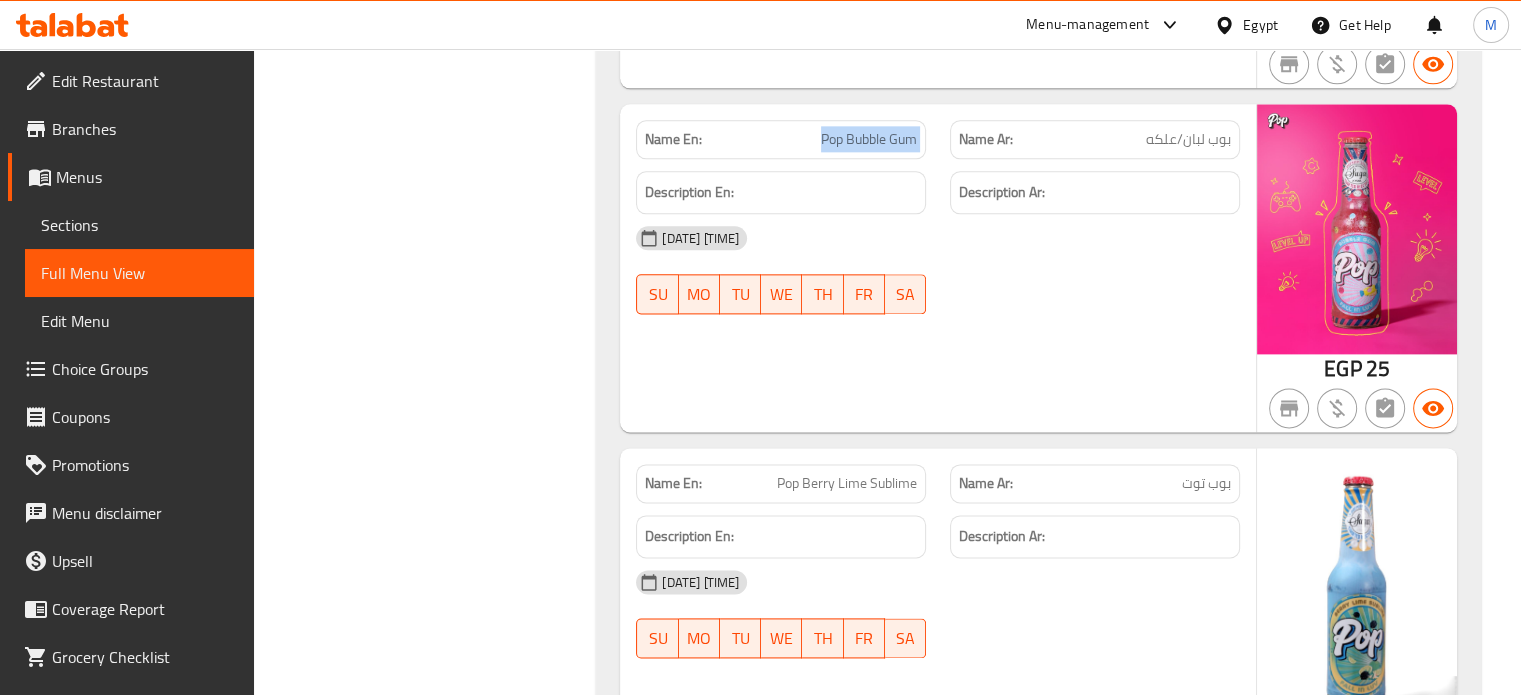scroll, scrollTop: 48225, scrollLeft: 0, axis: vertical 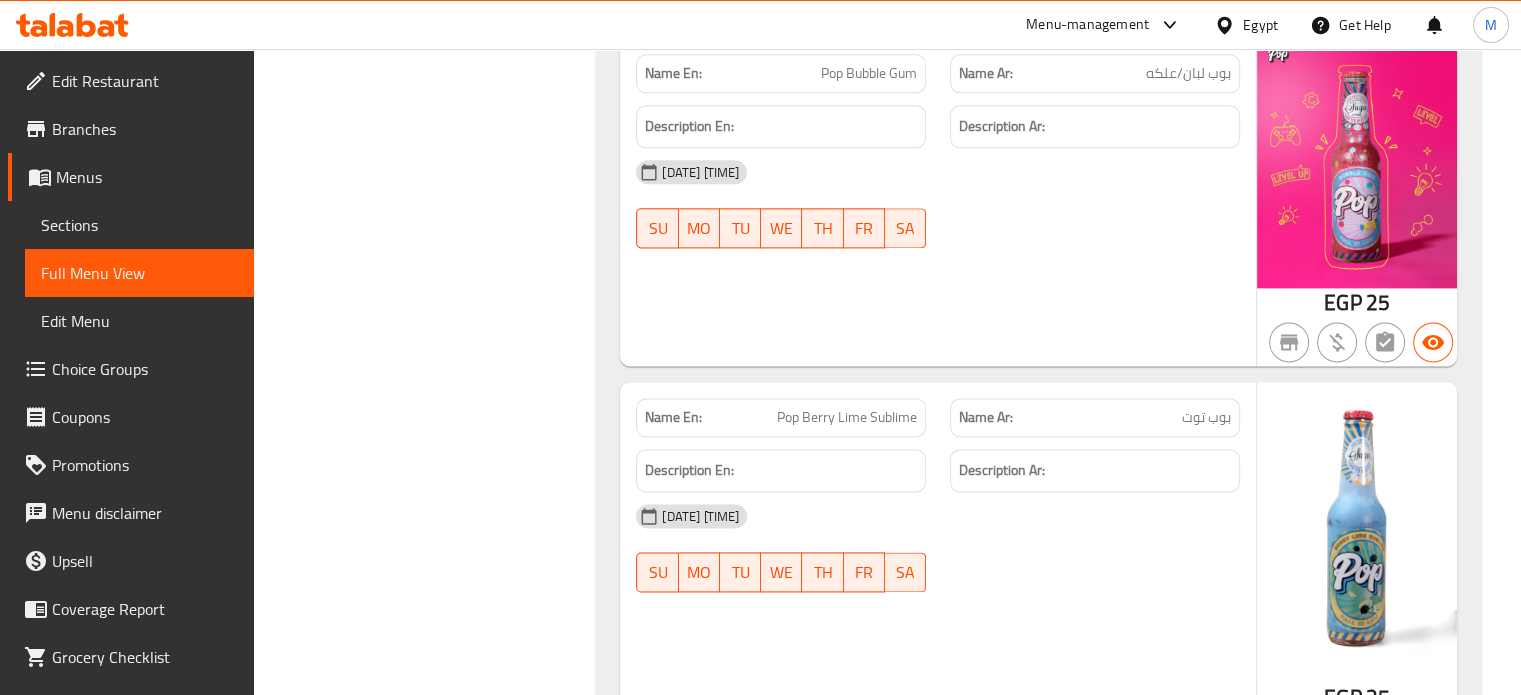 click on "بوب توت" at bounding box center [1174, -12263] 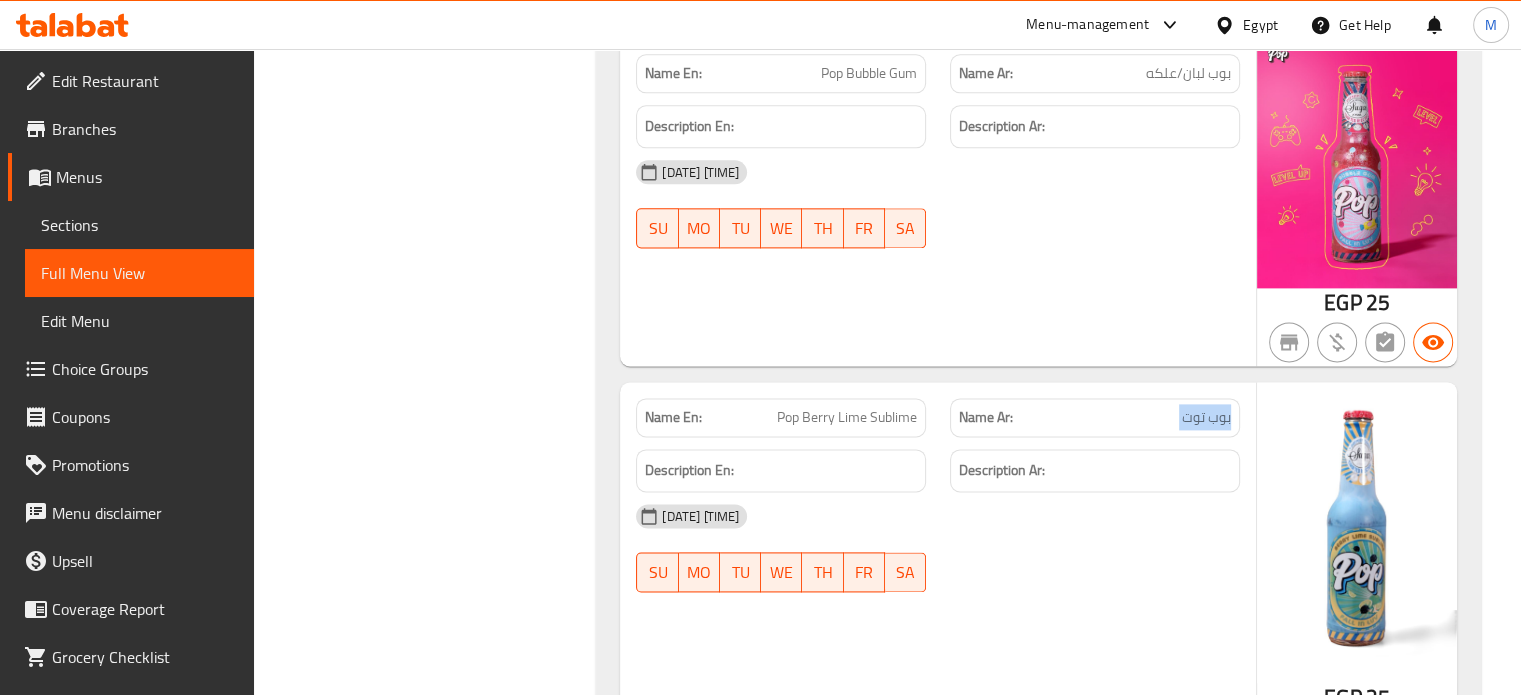 click on "بوب توت" at bounding box center (1174, -12263) 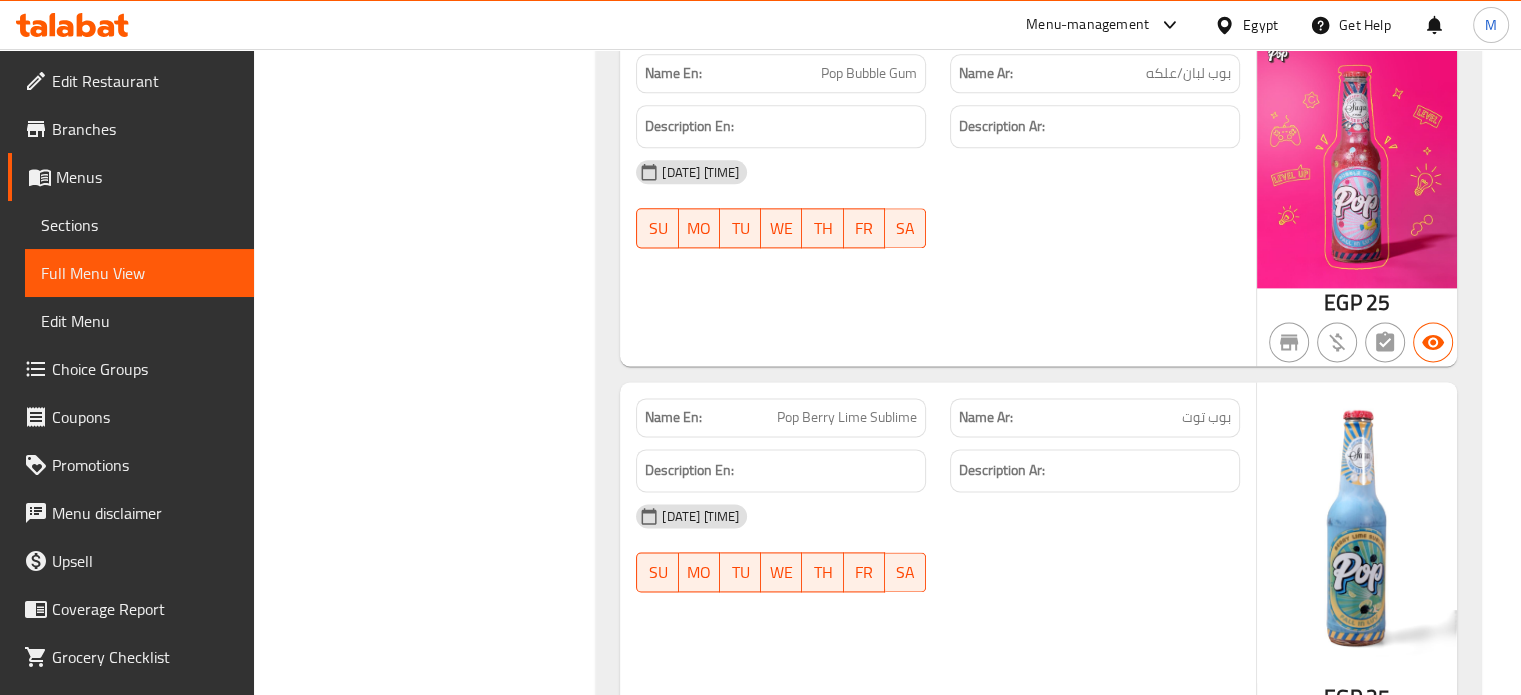 click on "Pop Berry Lime Sublime" at bounding box center [873, -12263] 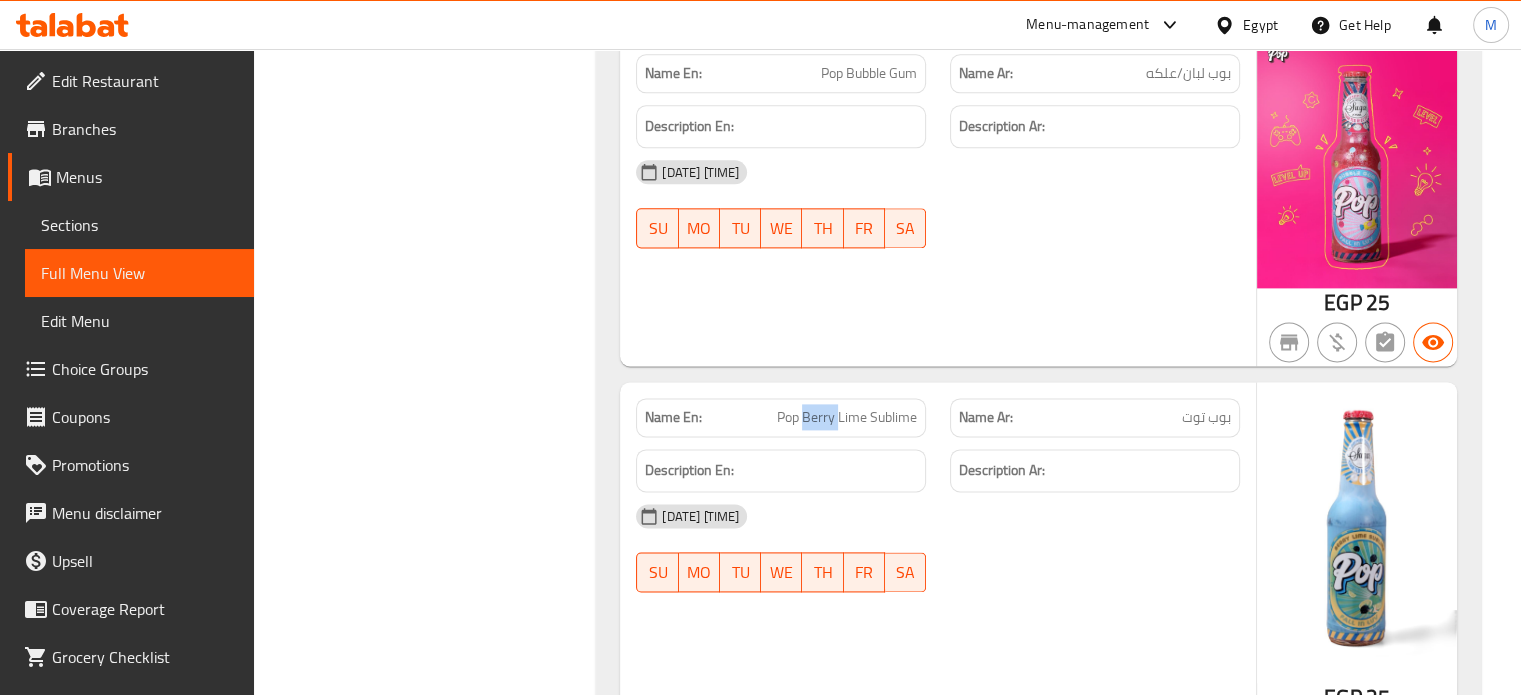click on "Pop Berry Lime Sublime" at bounding box center (873, -12263) 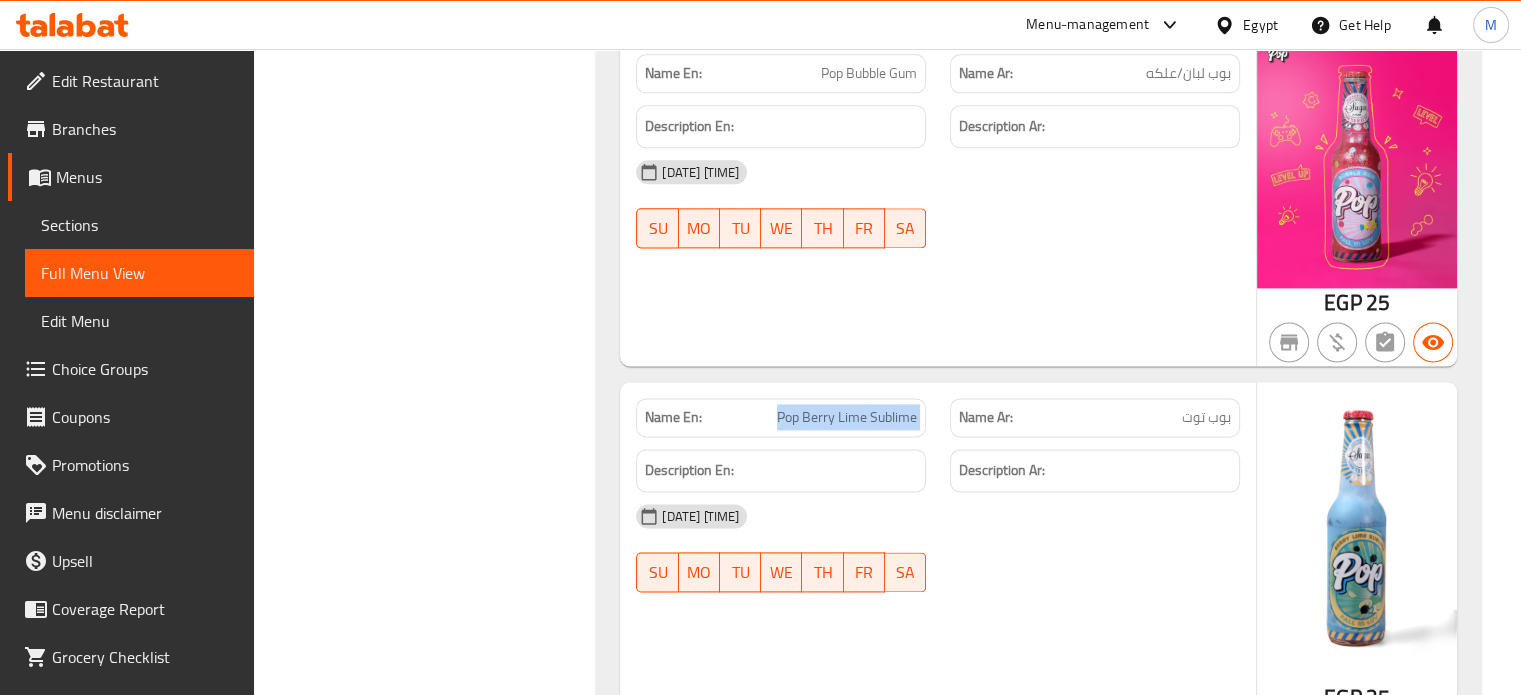 click on "Pop Berry Lime Sublime" at bounding box center (873, -12263) 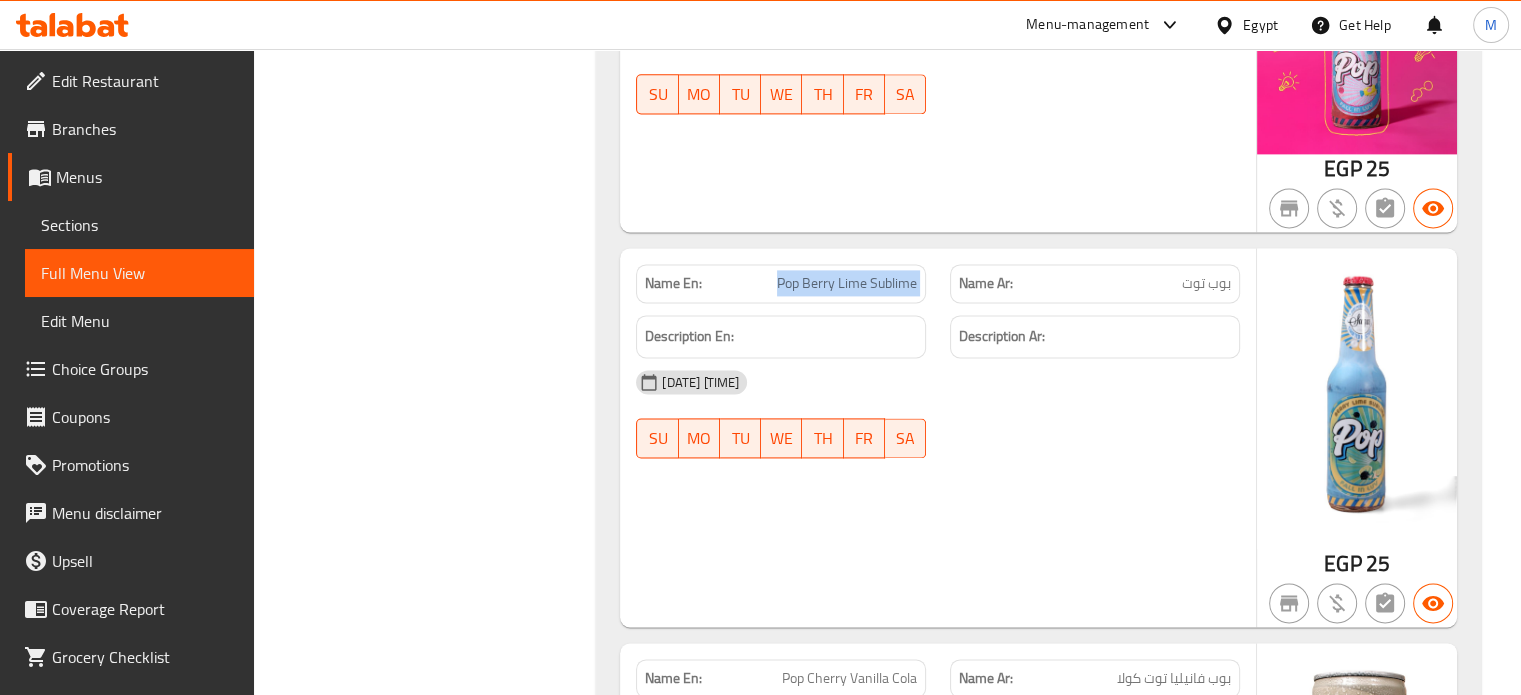 scroll, scrollTop: 48452, scrollLeft: 0, axis: vertical 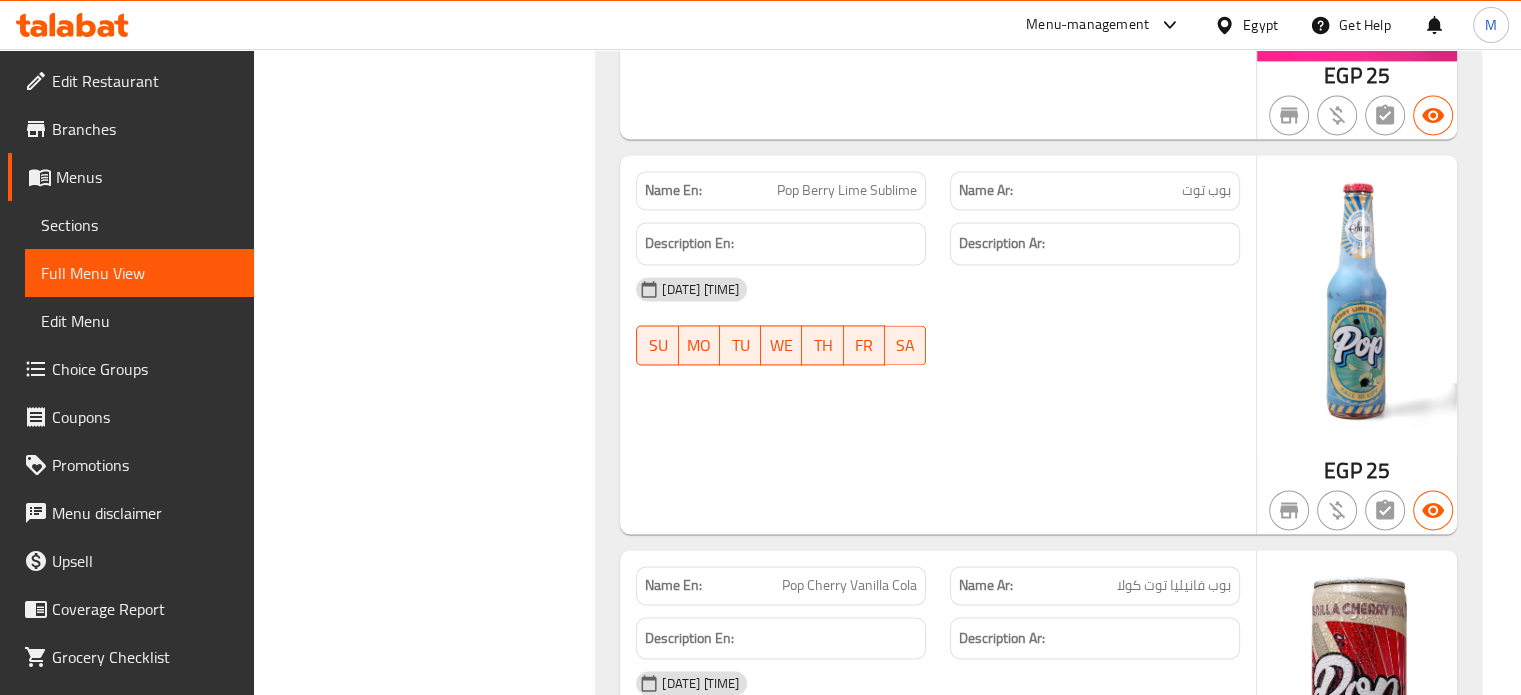 click on "بوب فانيليا توت كولا" at bounding box center (1165, -12135) 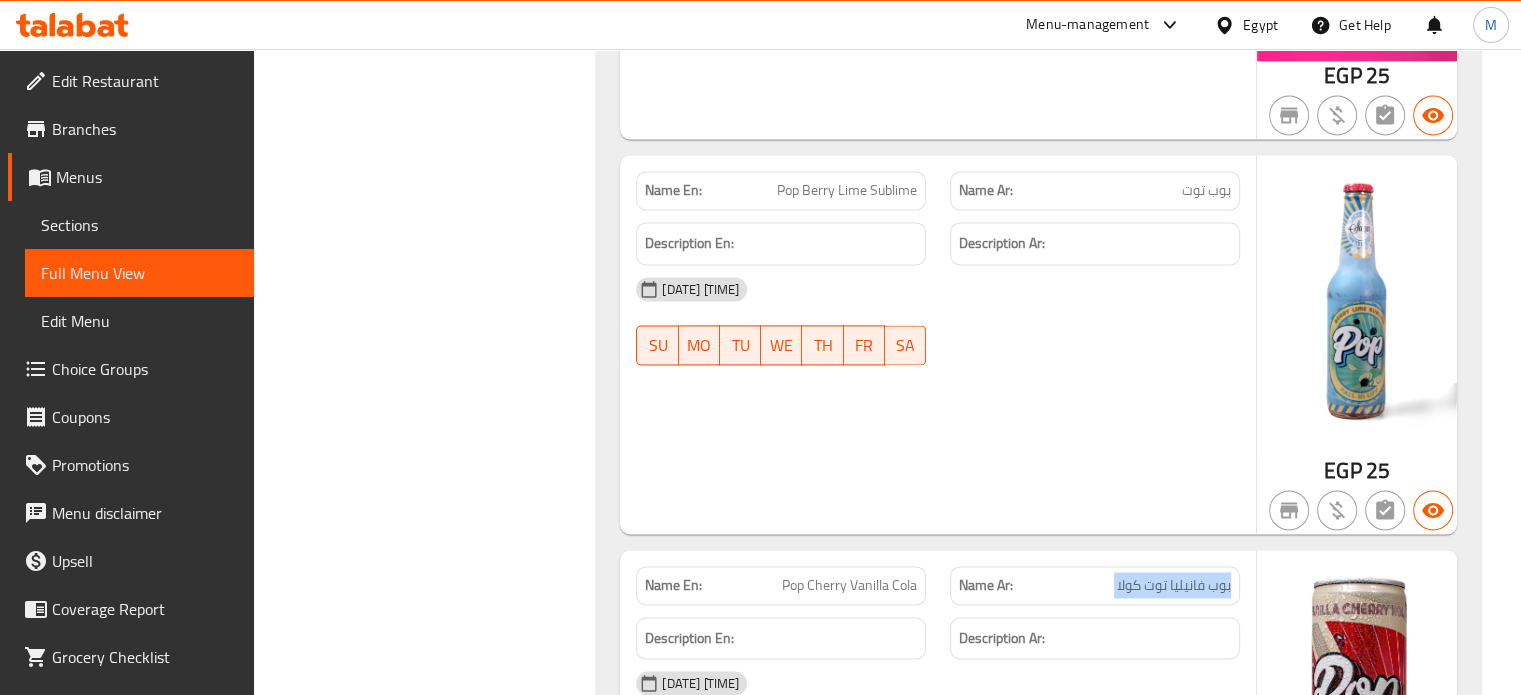 click on "بوب فانيليا توت كولا" at bounding box center [1165, -12135] 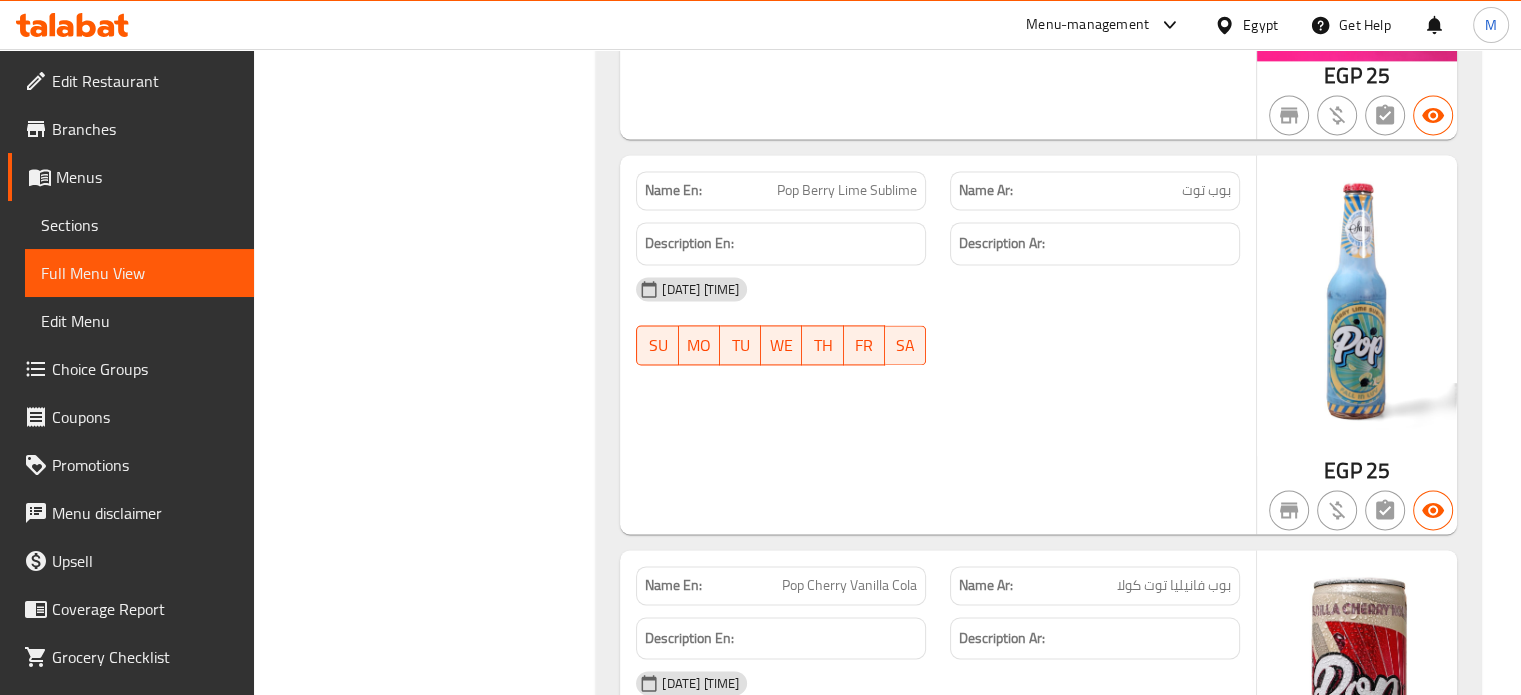 click on "Pop Cherry Vanilla Cola" at bounding box center (863, -12135) 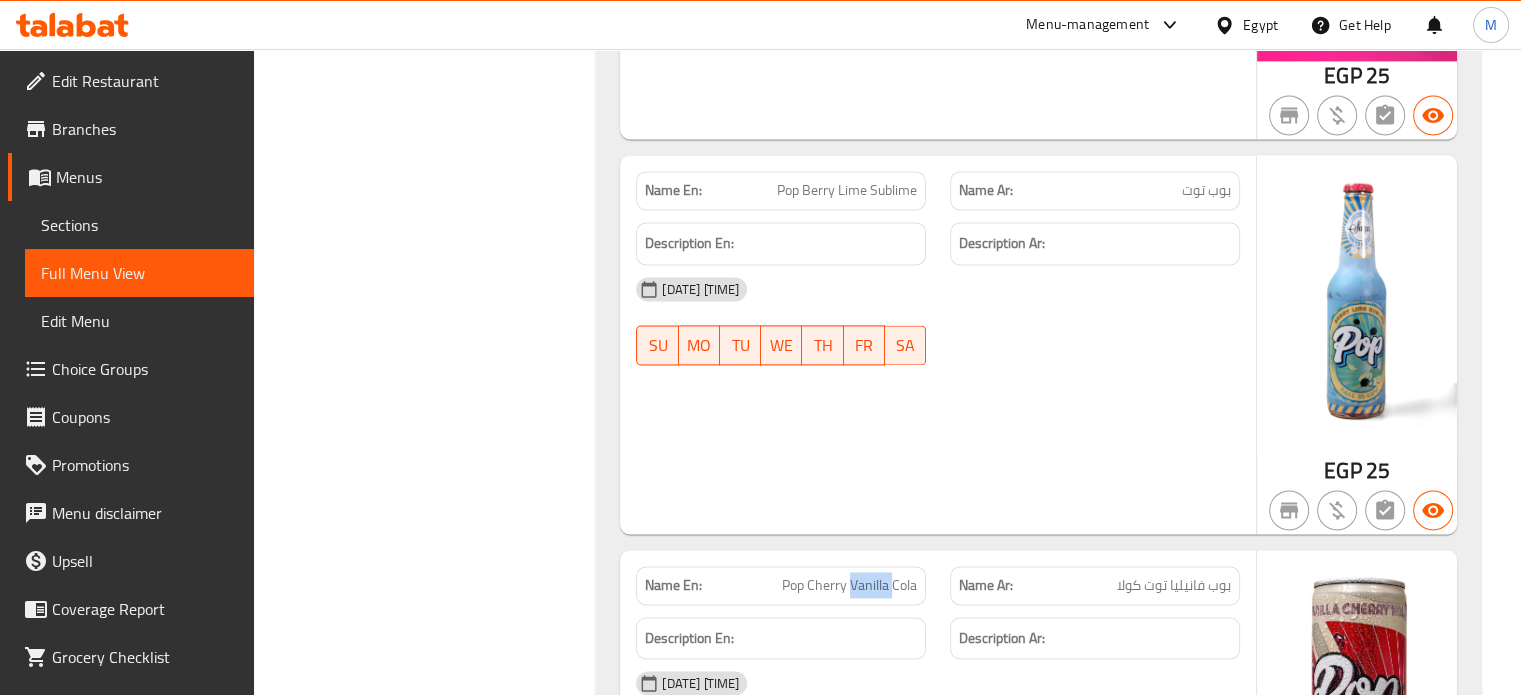 click on "Pop Cherry Vanilla Cola" at bounding box center (863, -12135) 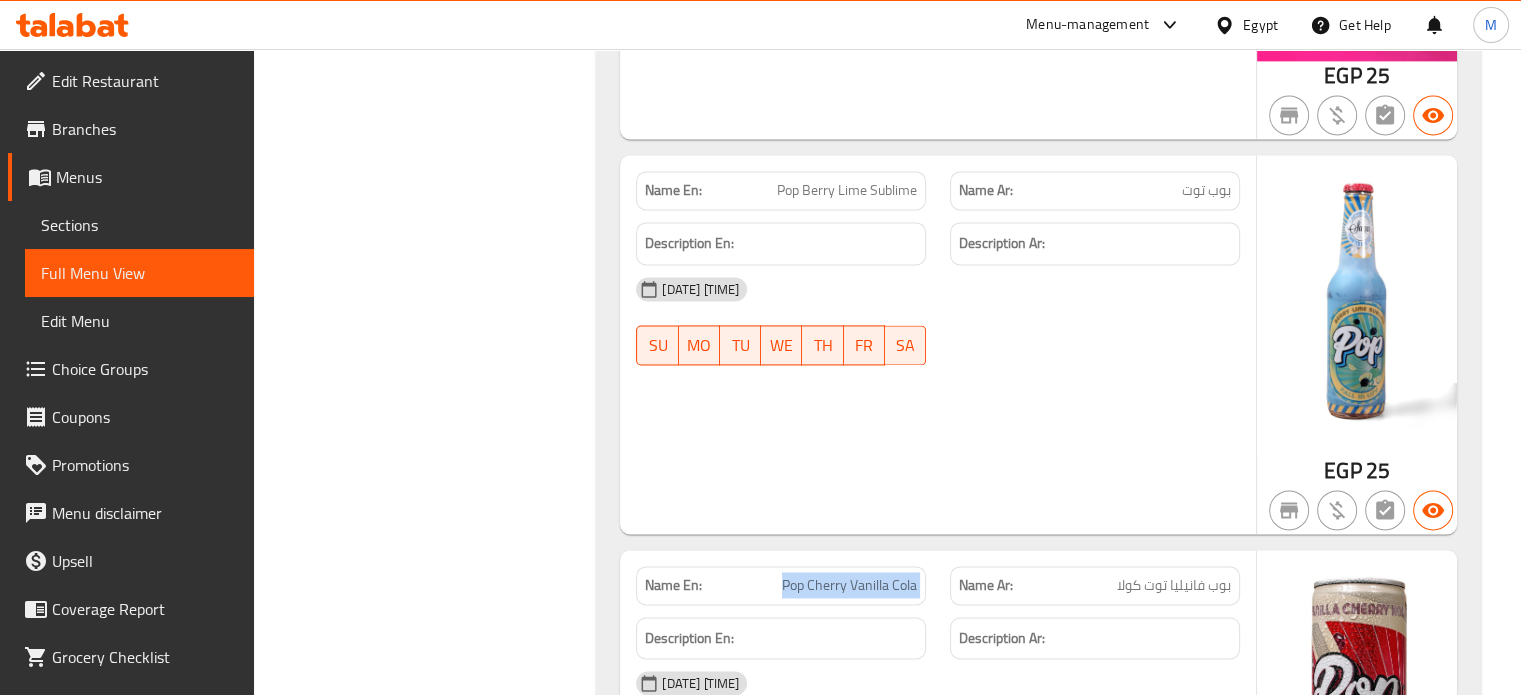 click on "Pop Cherry Vanilla Cola" at bounding box center [863, -12135] 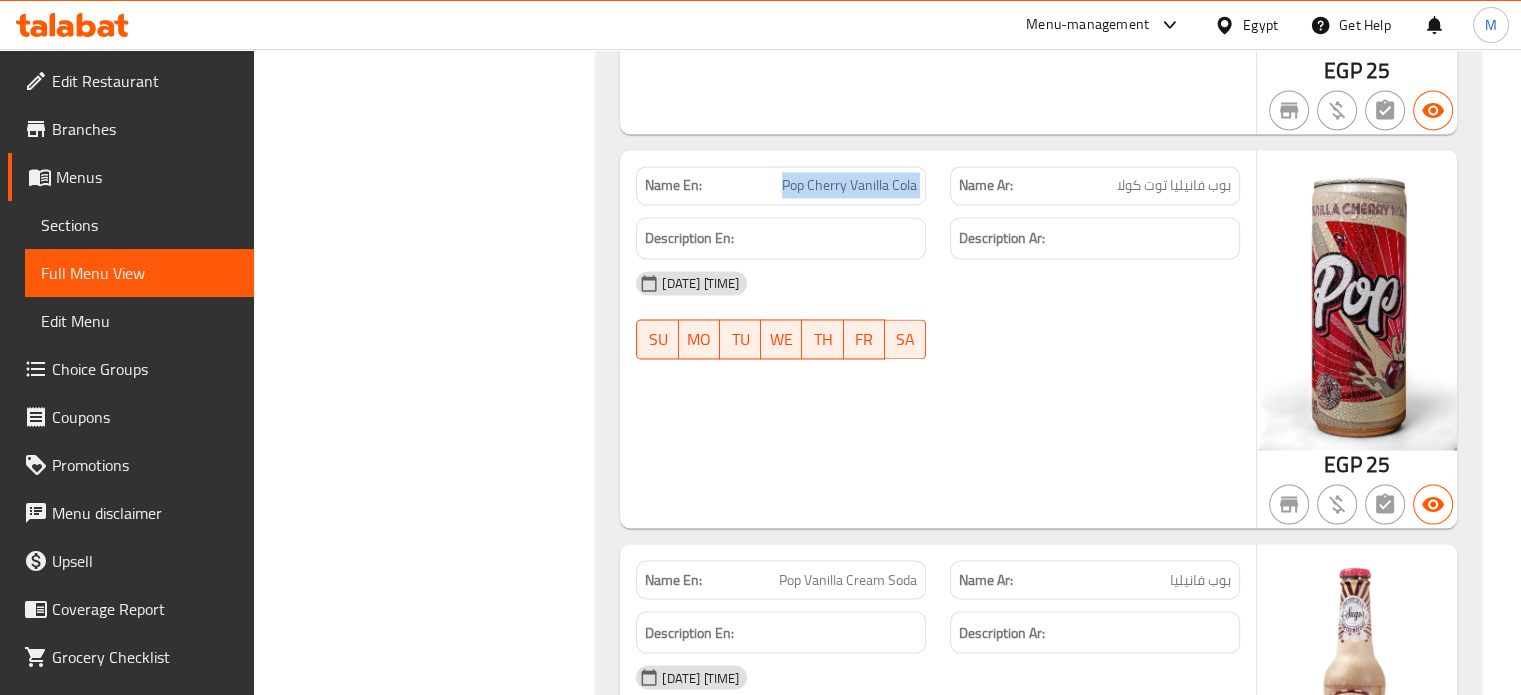 scroll, scrollTop: 48976, scrollLeft: 0, axis: vertical 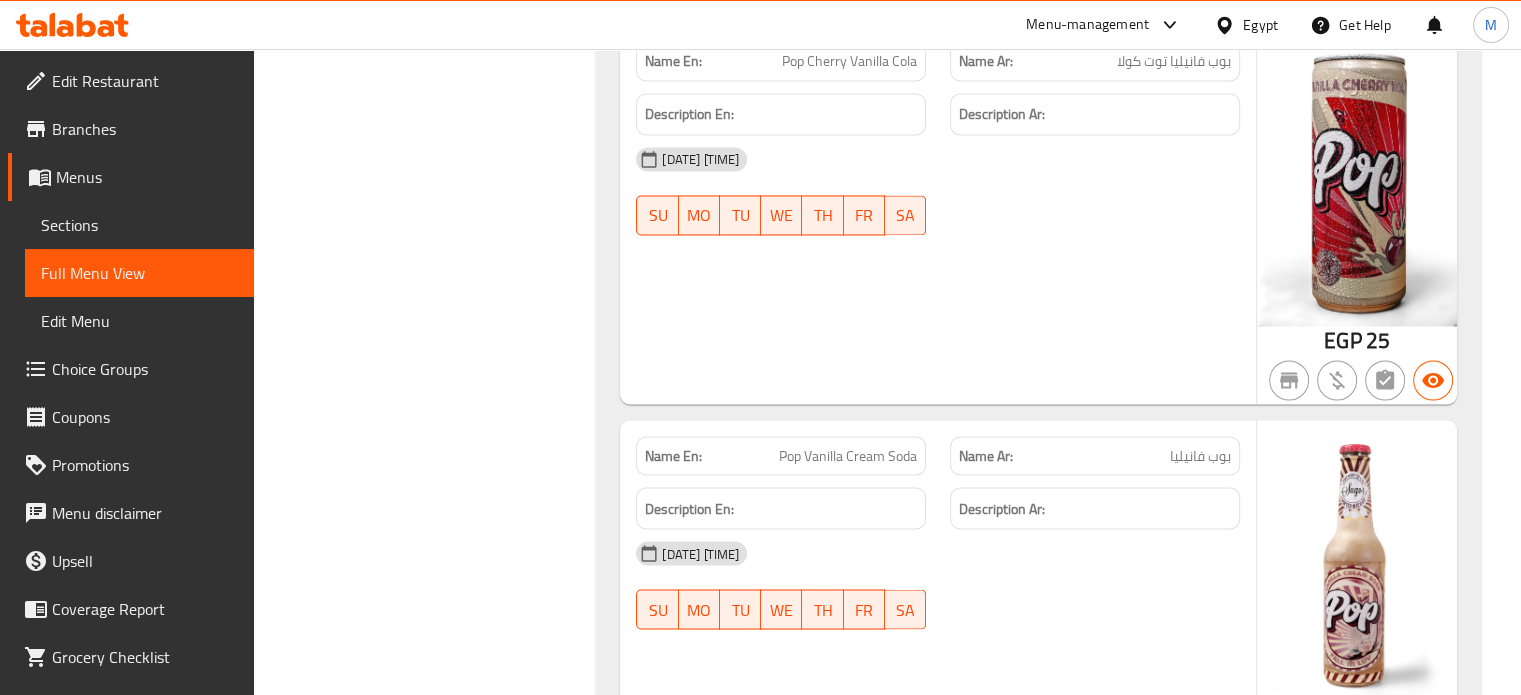 click on "بوب فانيليا" at bounding box center [1172, -12304] 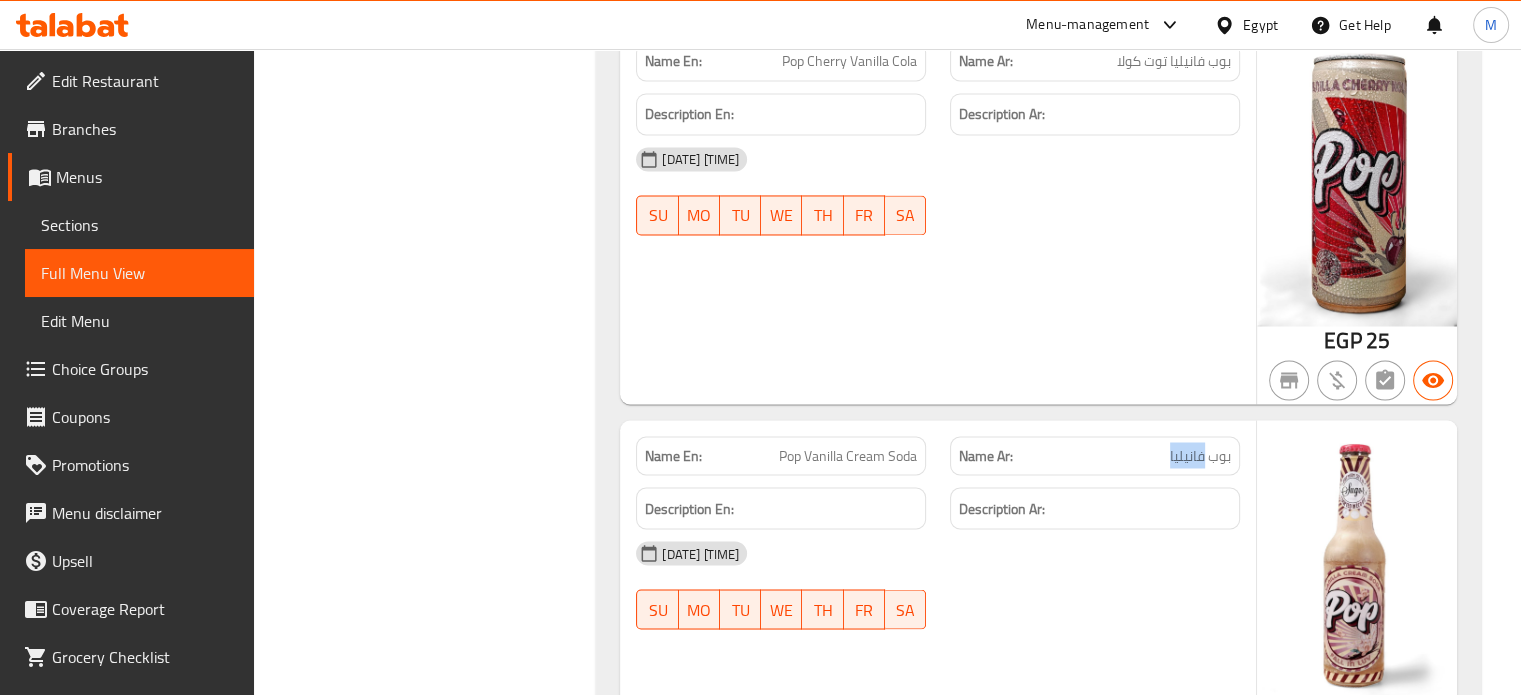 click on "بوب فانيليا" at bounding box center (1172, -12304) 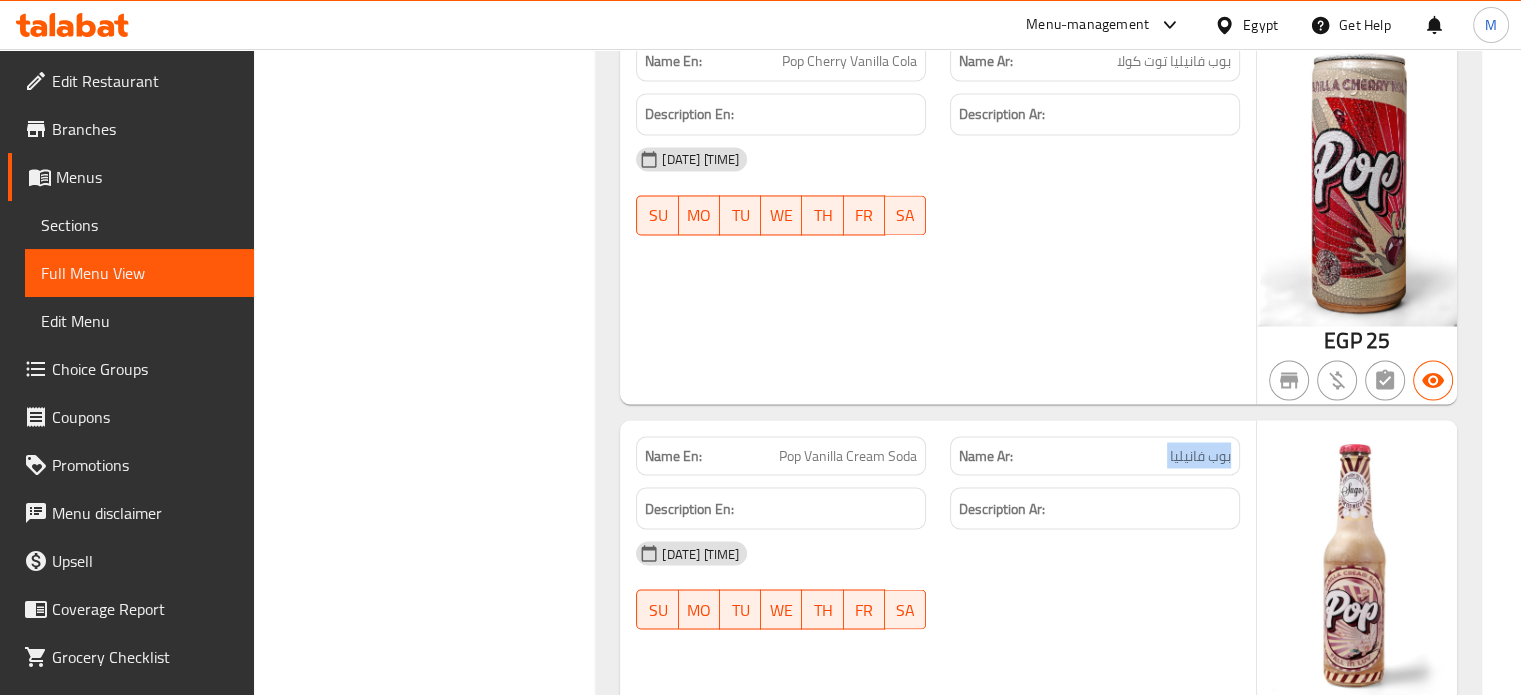 click on "بوب فانيليا" at bounding box center [1172, -12304] 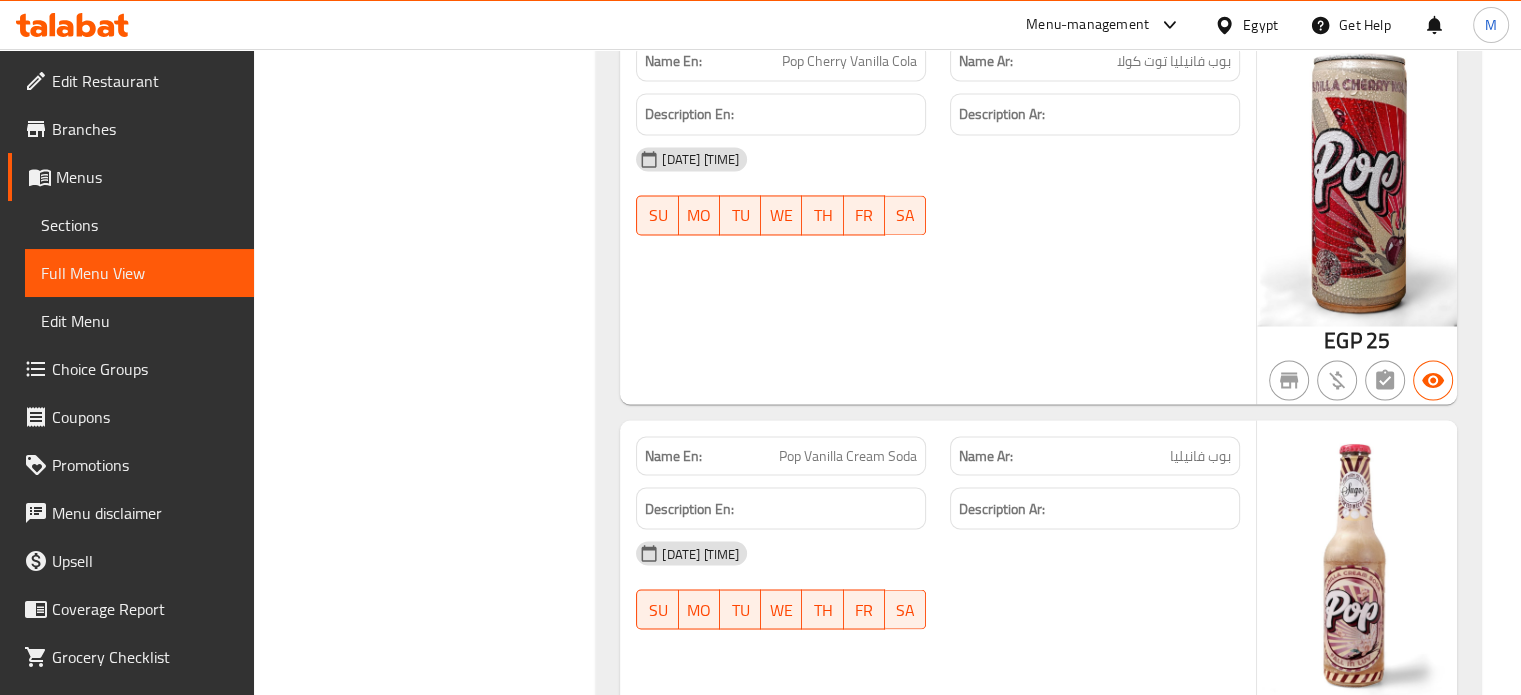 click on "Pop Vanilla Cream Soda" at bounding box center (861, -12304) 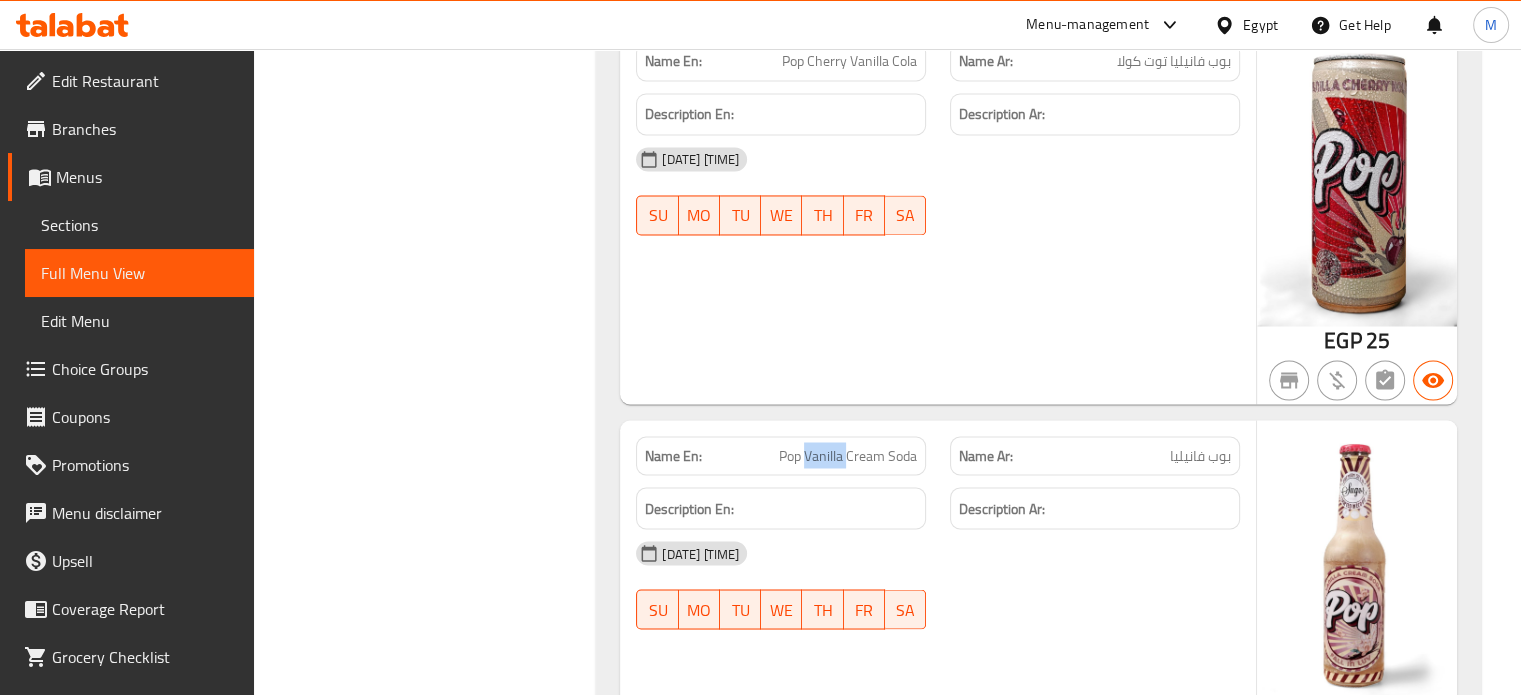 click on "Pop Vanilla Cream Soda" at bounding box center (861, -12304) 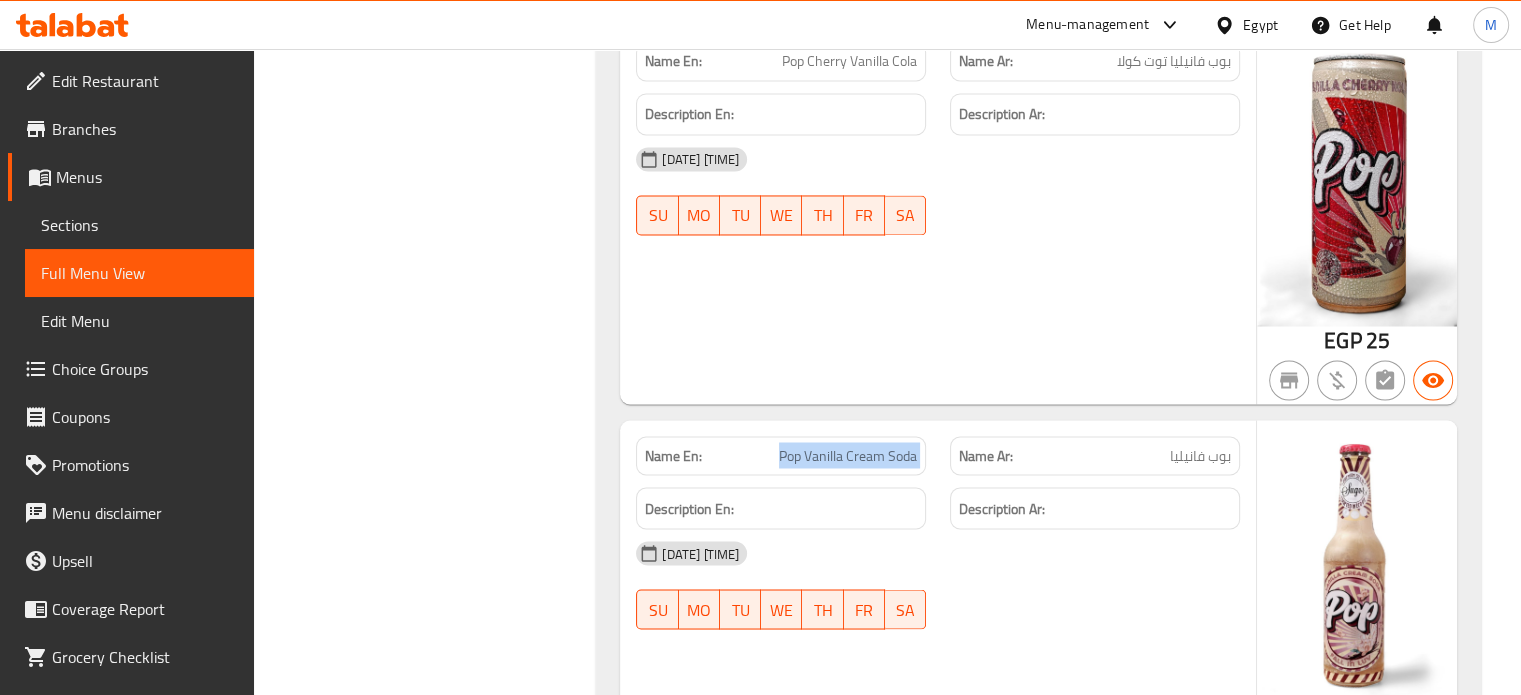 click on "Pop Vanilla Cream Soda" at bounding box center (861, -12304) 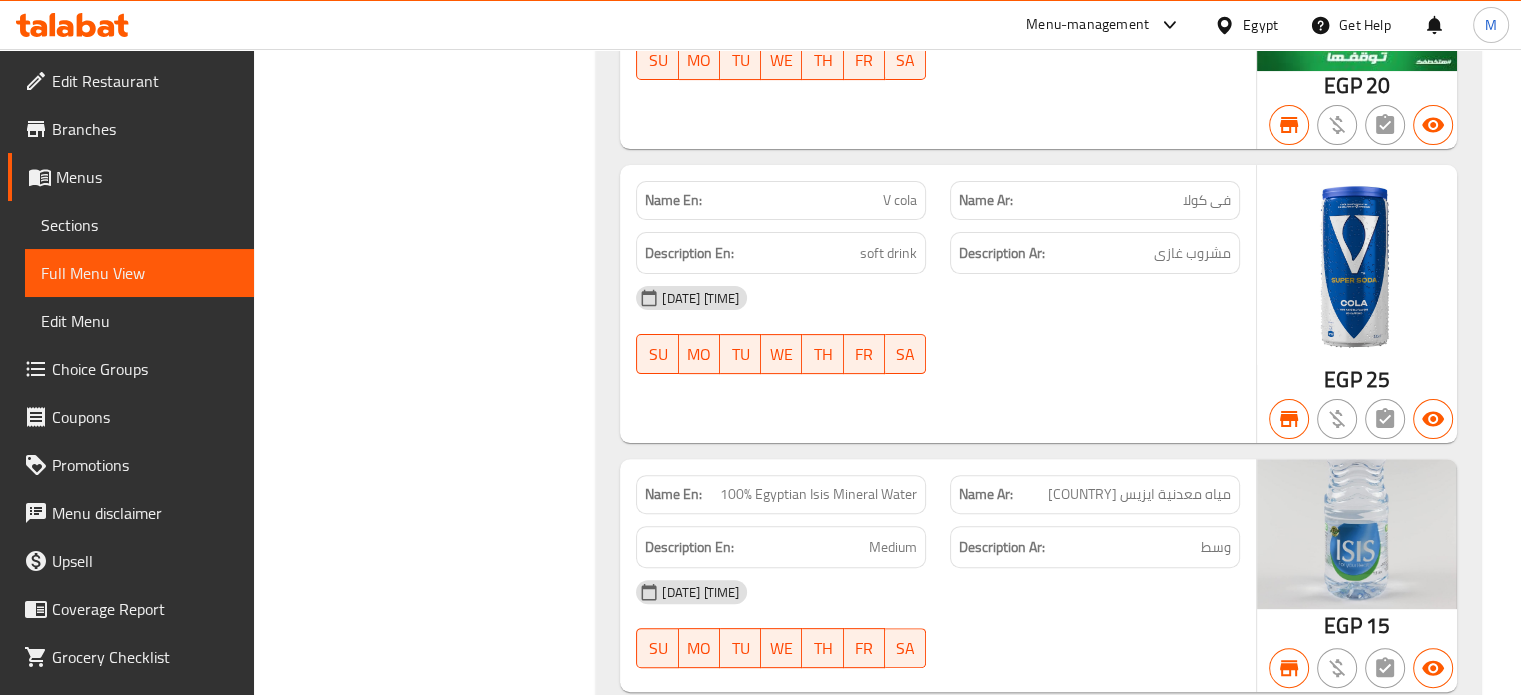 scroll, scrollTop: 46732, scrollLeft: 0, axis: vertical 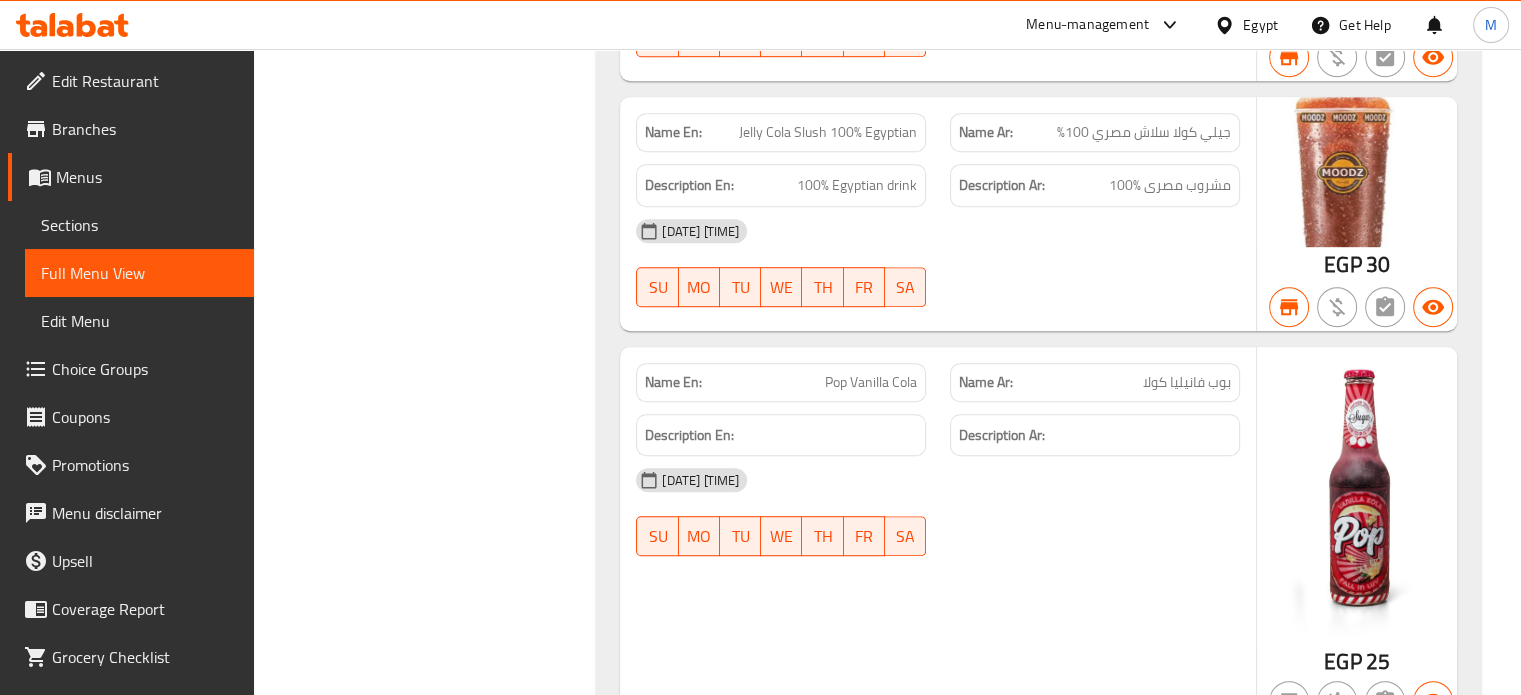 click on "بوب فانيليا كولا" at bounding box center [1161, -12262] 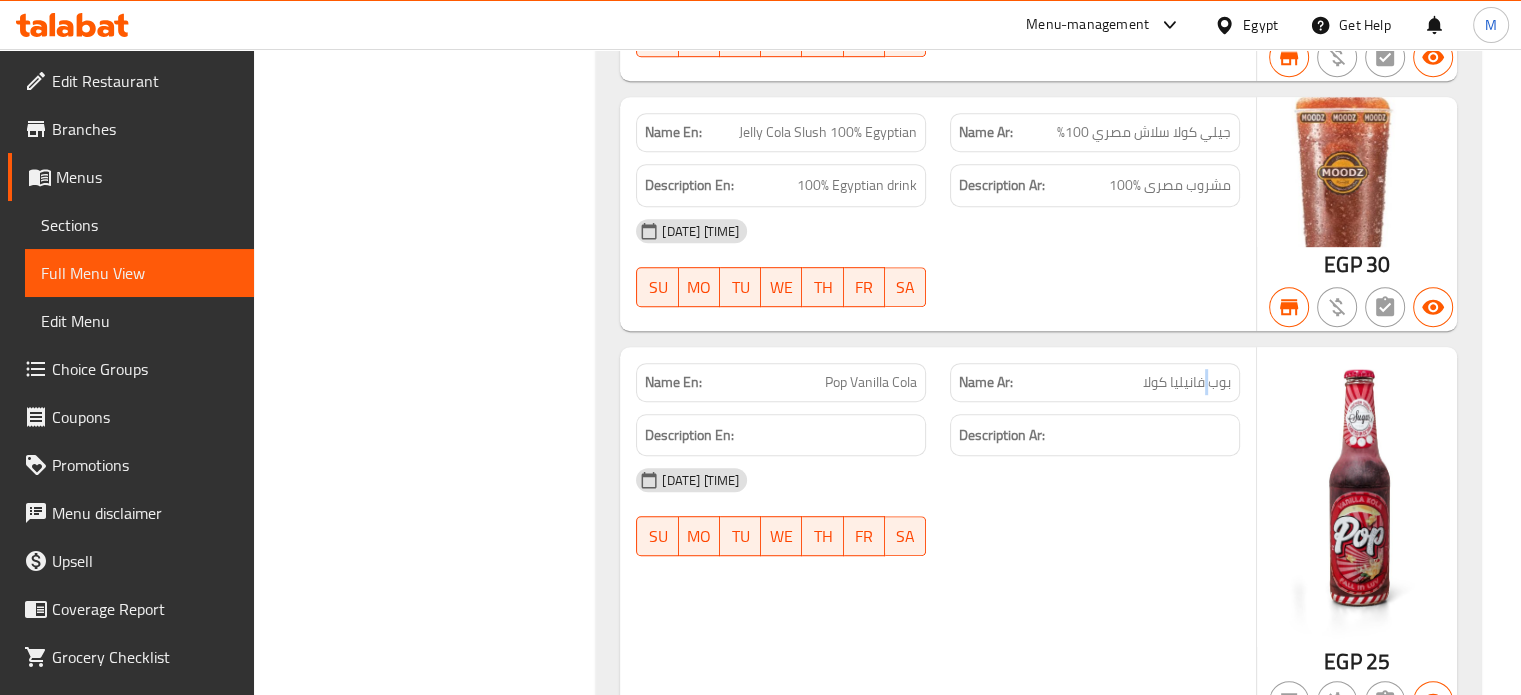 click on "بوب فانيليا كولا" at bounding box center (1161, -12262) 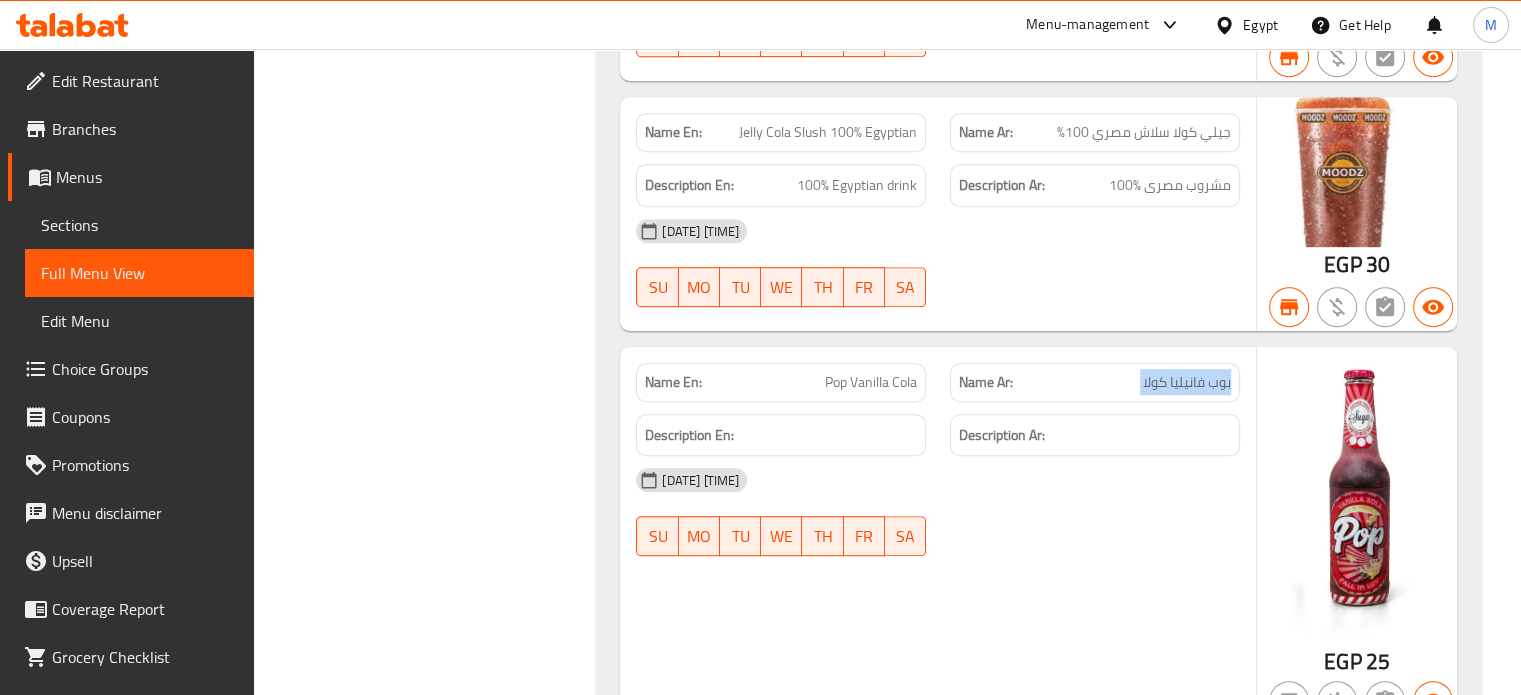 click on "بوب فانيليا كولا" at bounding box center [1161, -12262] 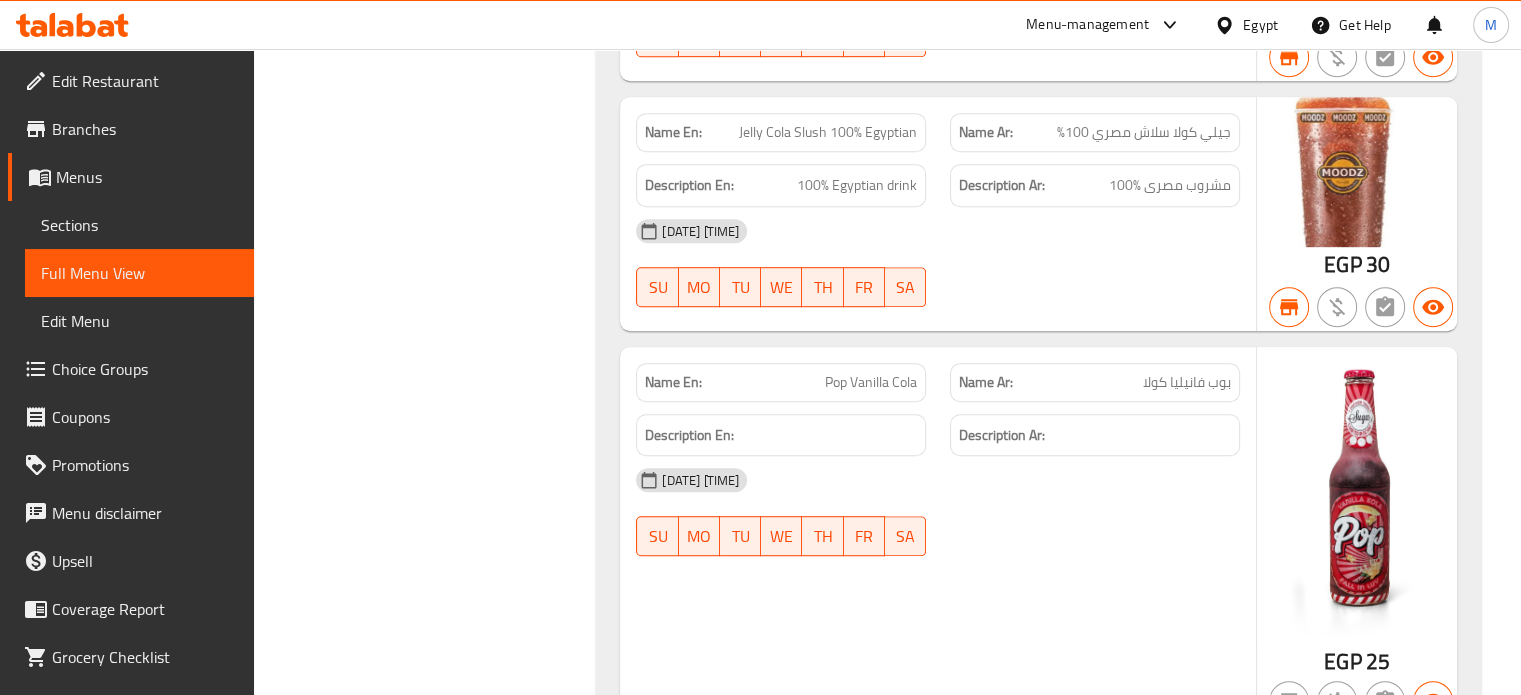 click on "Pop Vanilla Cola" at bounding box center (853, -12262) 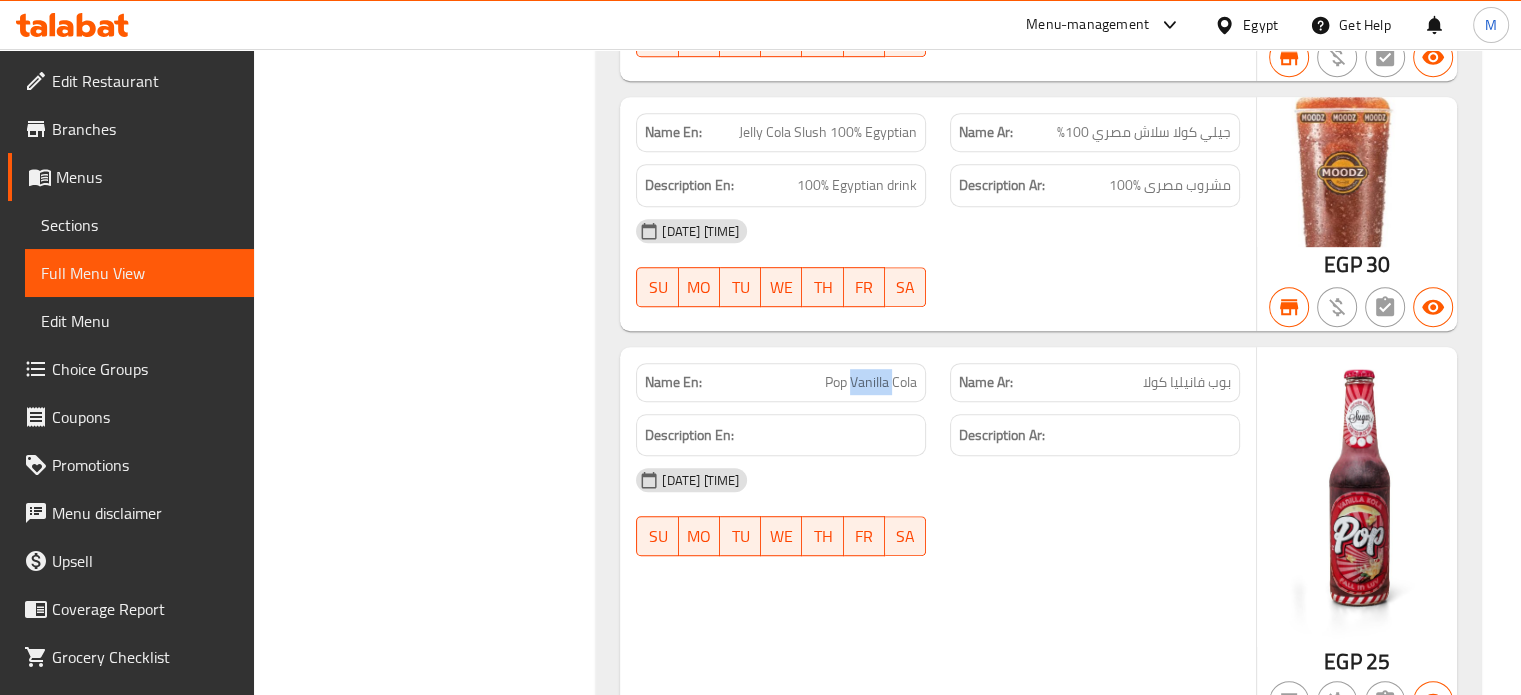 click on "Pop Vanilla Cola" at bounding box center (853, -12262) 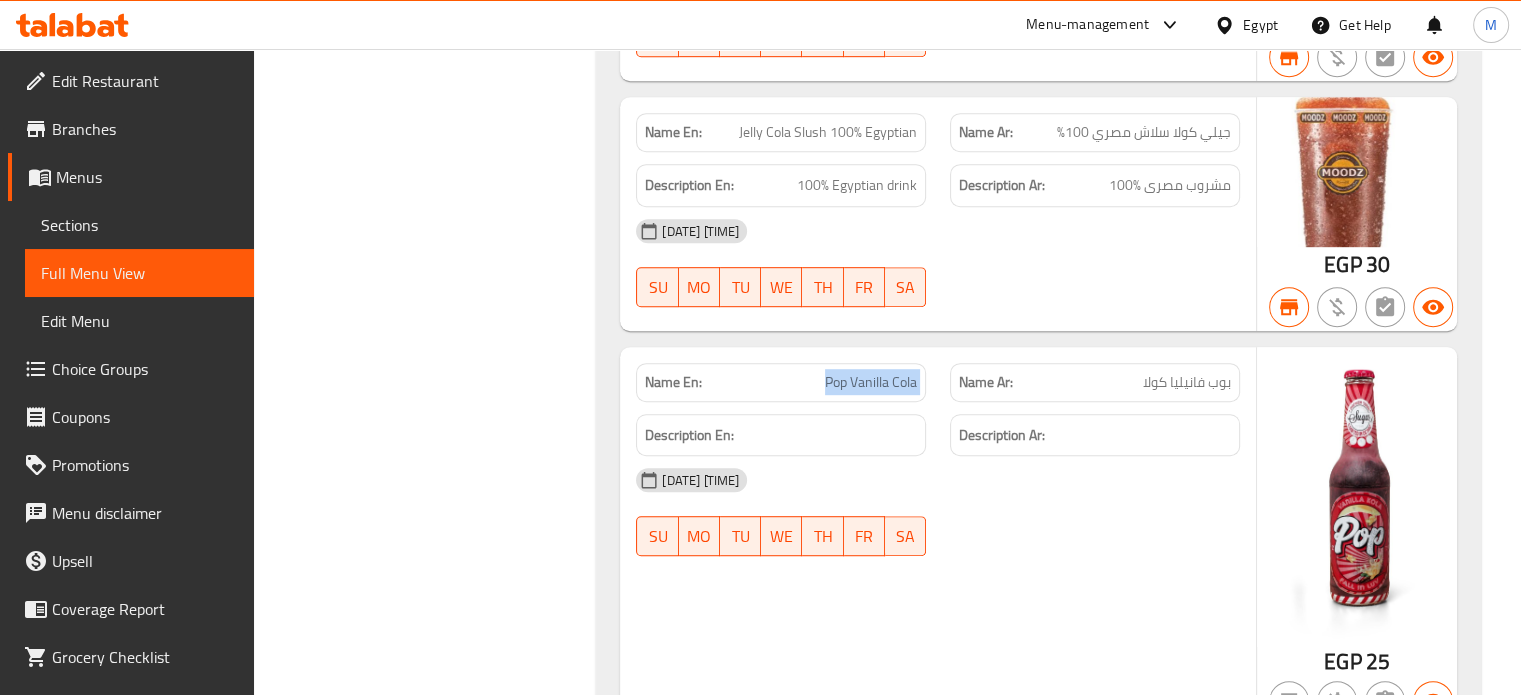 click on "Pop Vanilla Cola" at bounding box center [853, -12262] 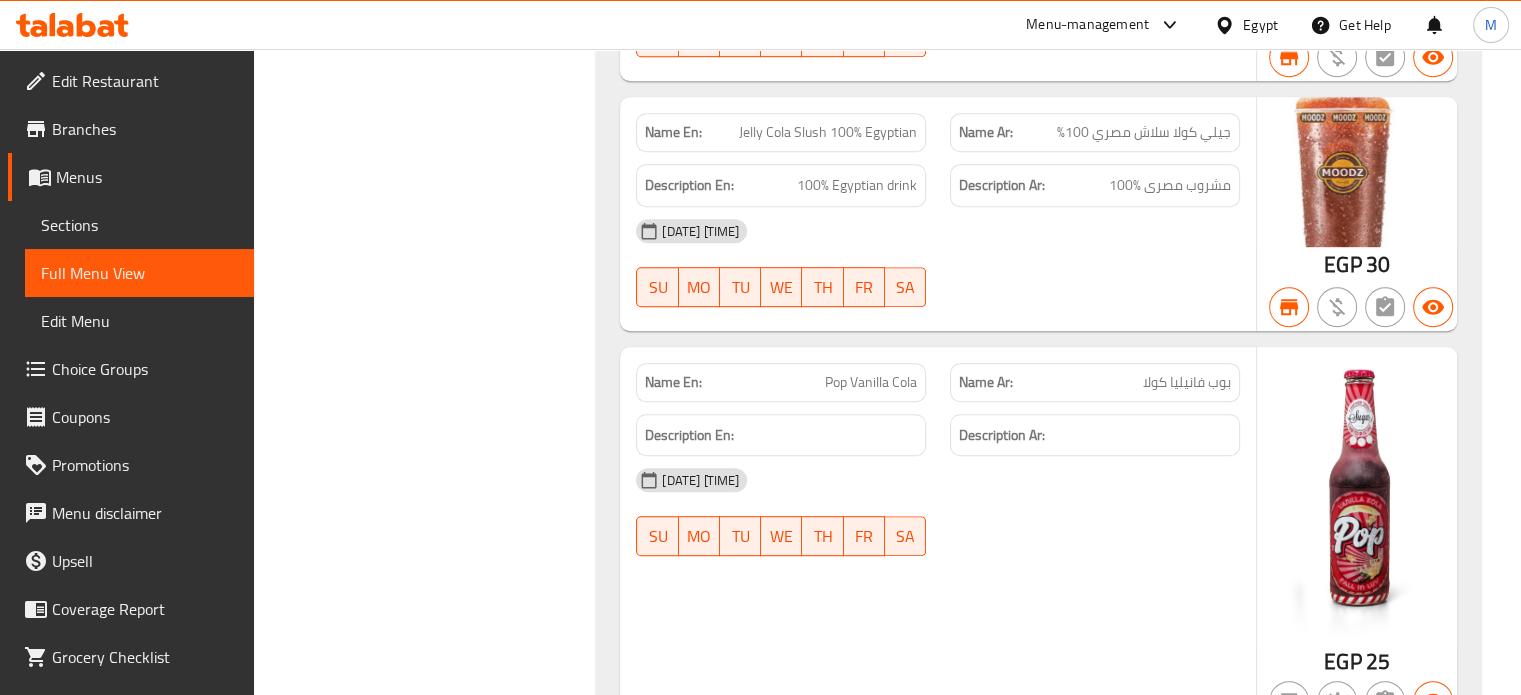 click on "بوب برتقال كريم" at bounding box center [1167, -11858] 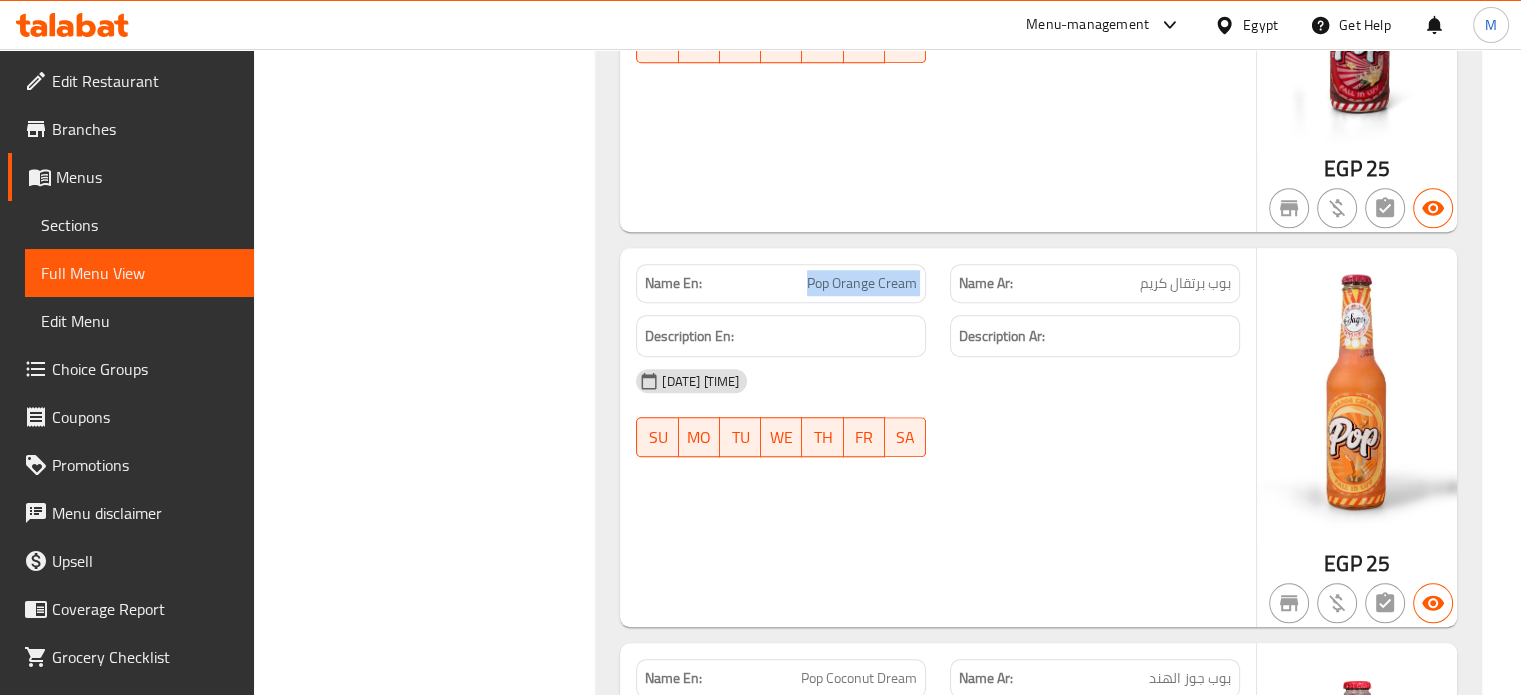 scroll, scrollTop: 47265, scrollLeft: 0, axis: vertical 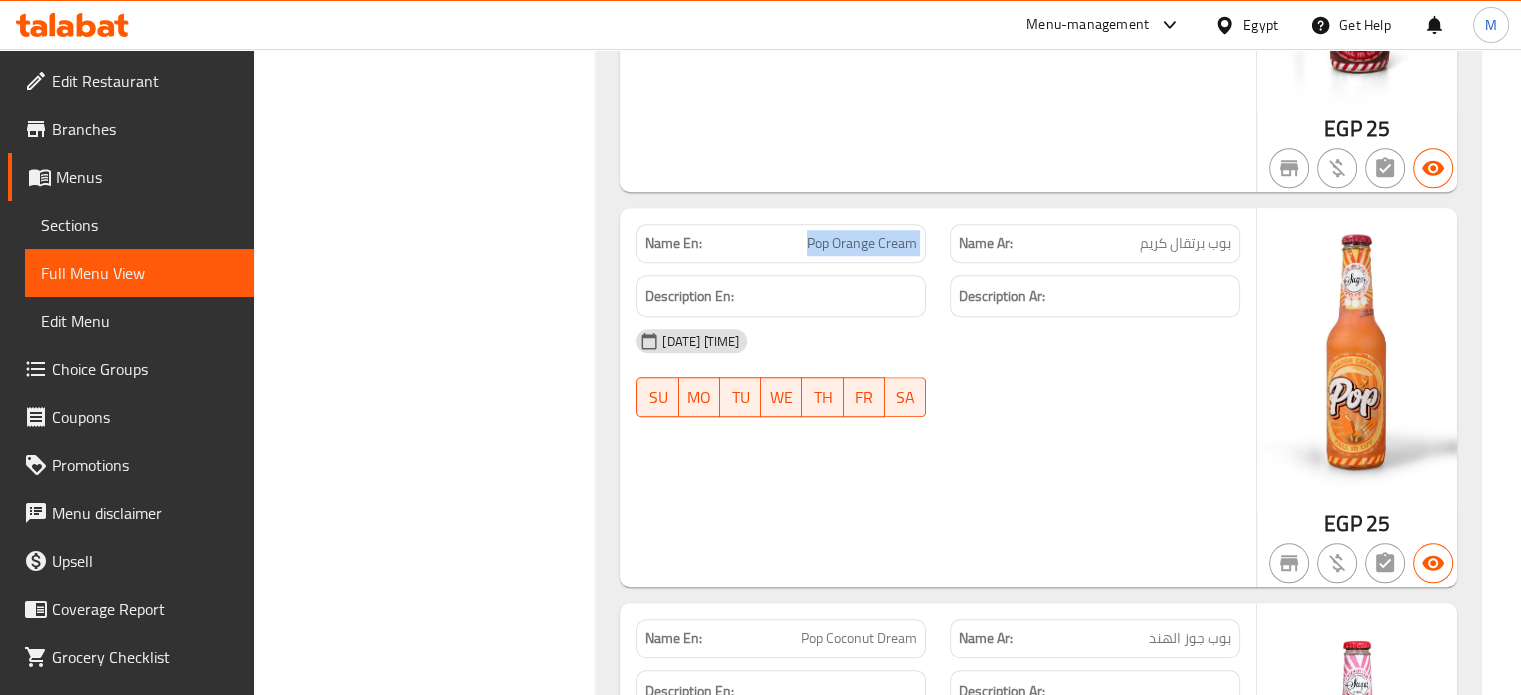 click on "بوب جوز الهند" at bounding box center (1164, -12036) 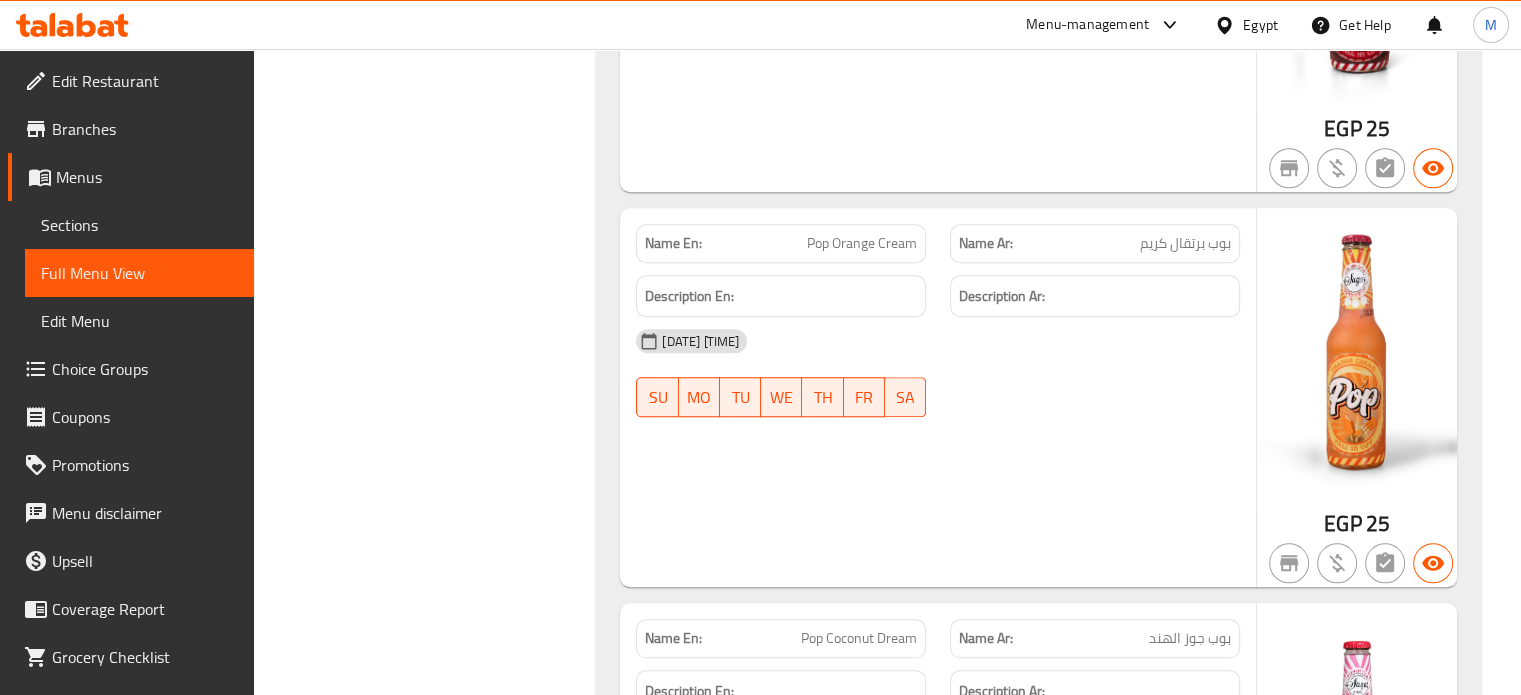 click on "بوب جوز الهند" at bounding box center [1164, -12036] 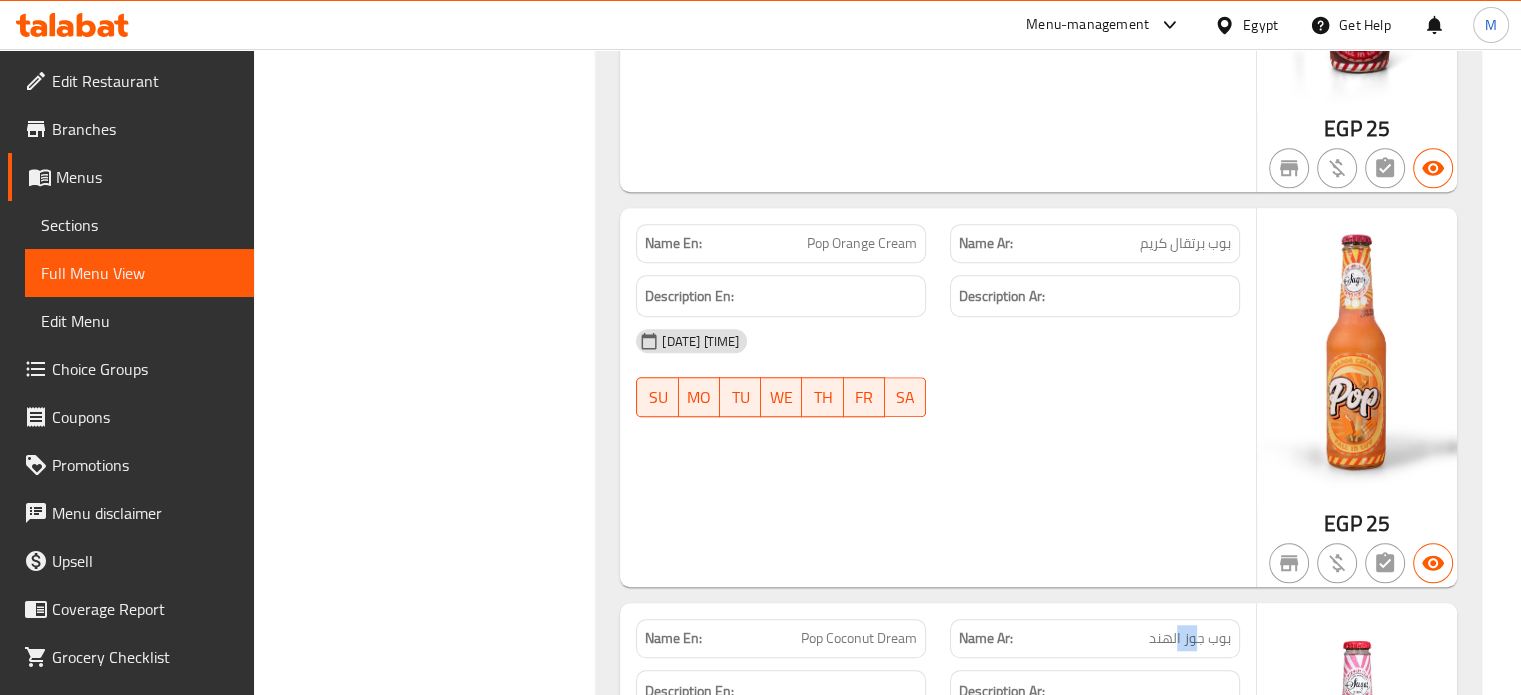 click on "بوب جوز الهند" at bounding box center (1164, -12036) 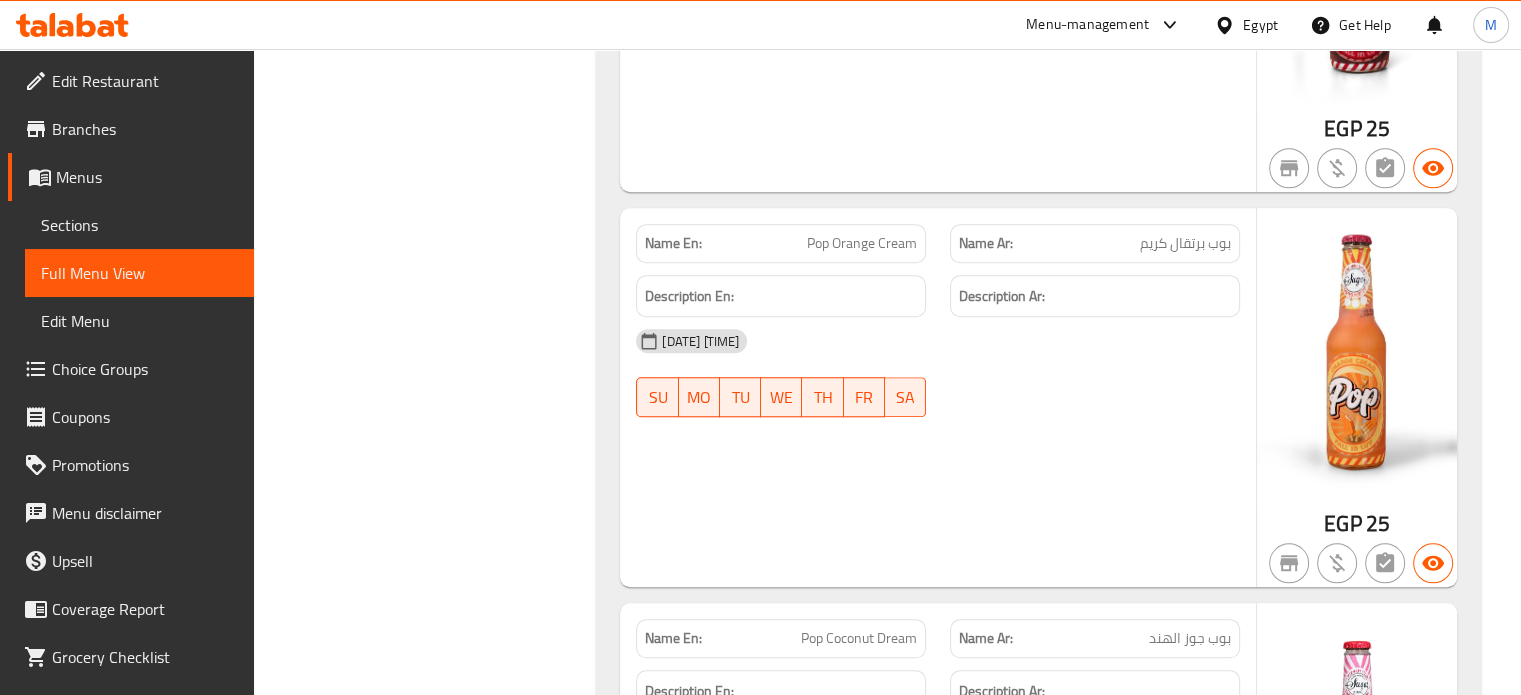 click on "Pop Coconut Dream" at bounding box center [851, -12036] 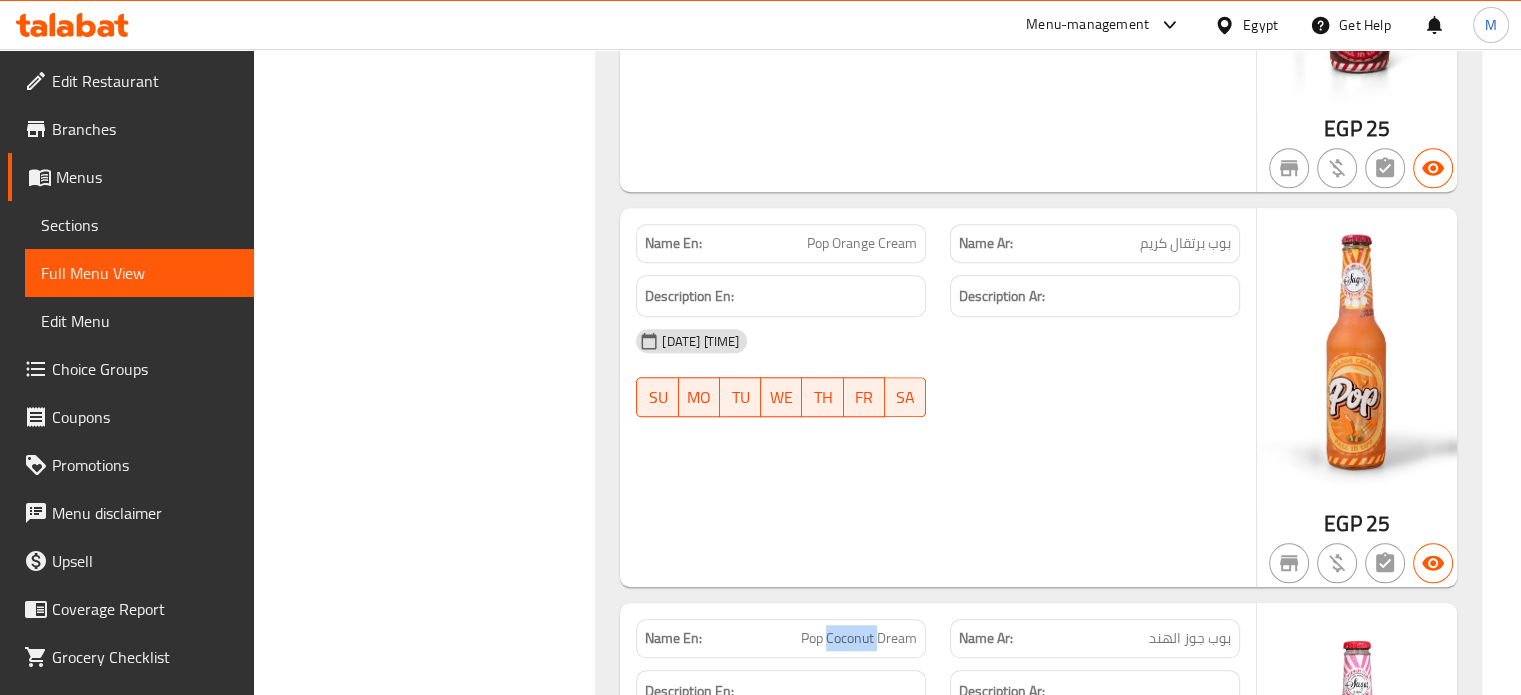click on "Pop Coconut Dream" at bounding box center [851, -12036] 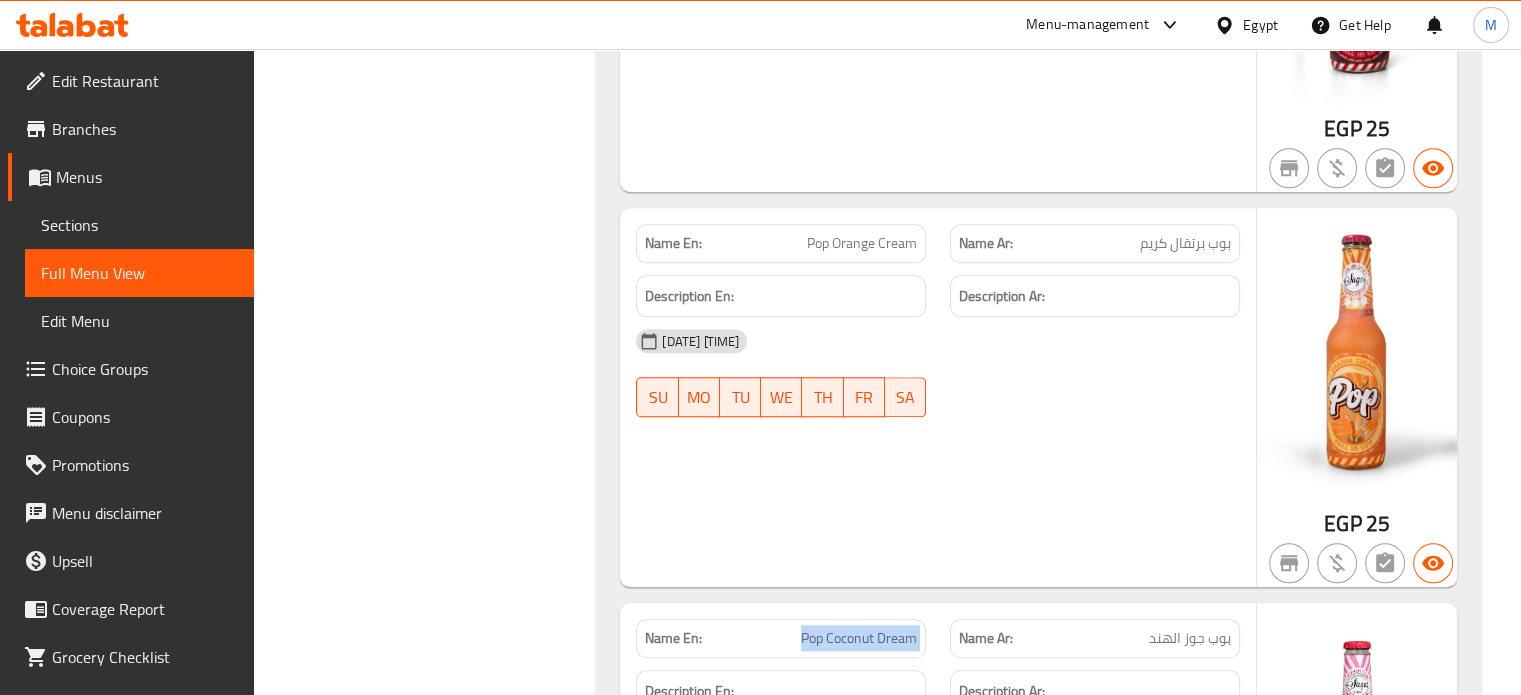 click on "Pop Coconut Dream" at bounding box center [851, -12036] 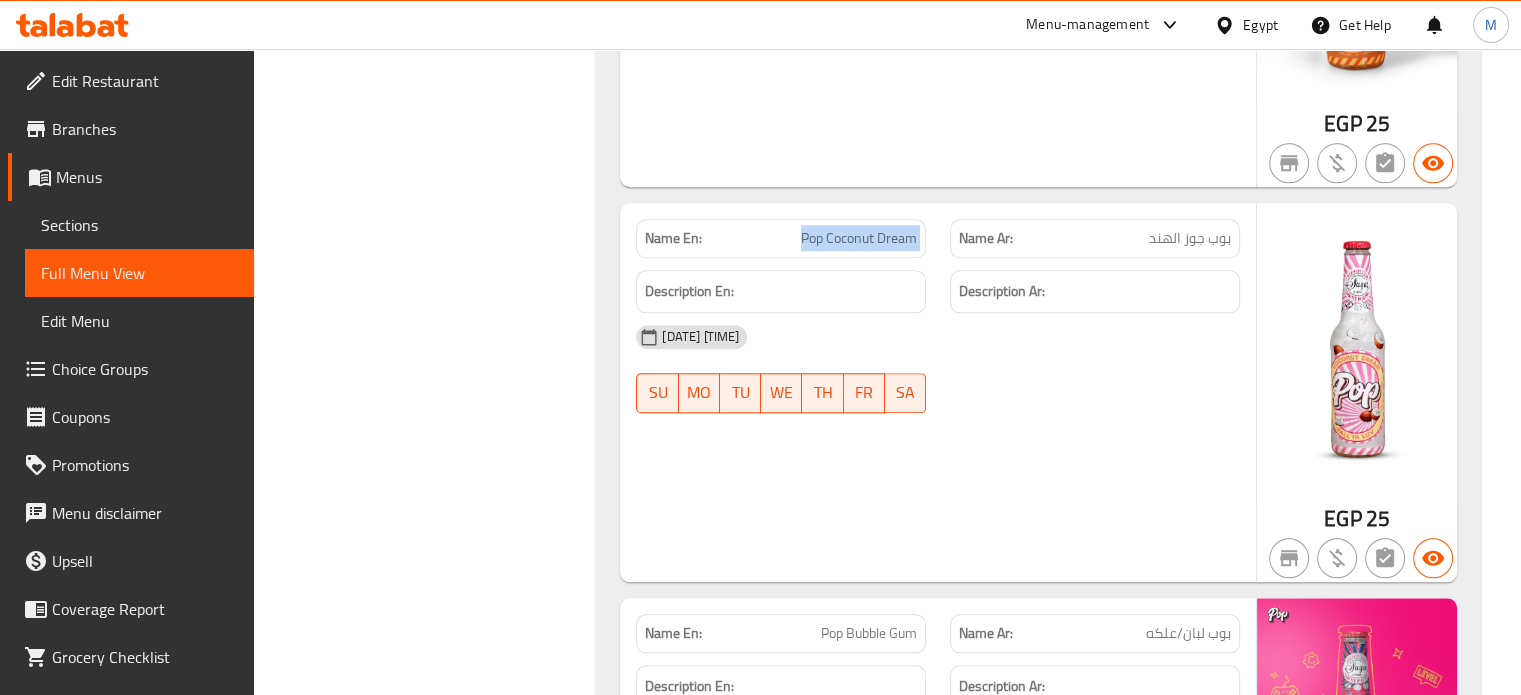scroll, scrollTop: 47732, scrollLeft: 0, axis: vertical 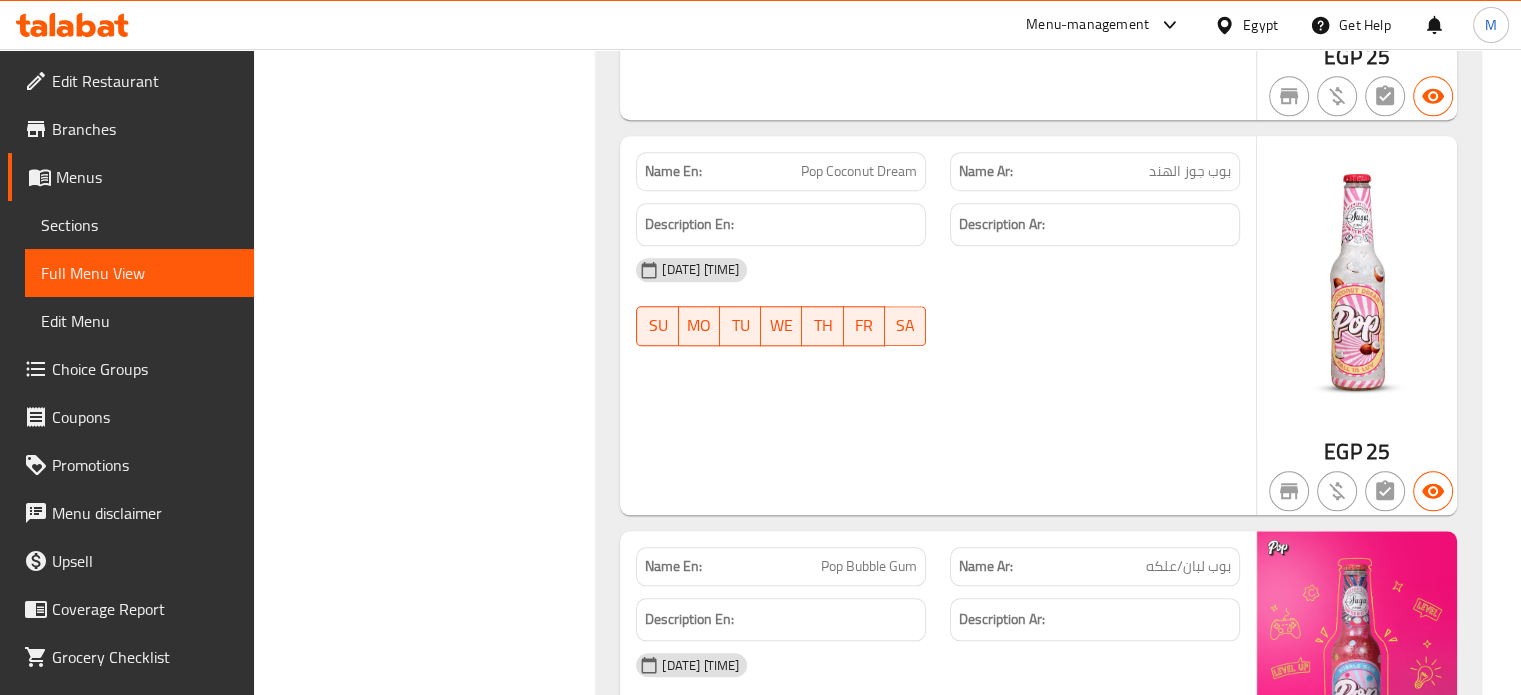 click on "بوب لبان/علكه" at bounding box center (1151, -12149) 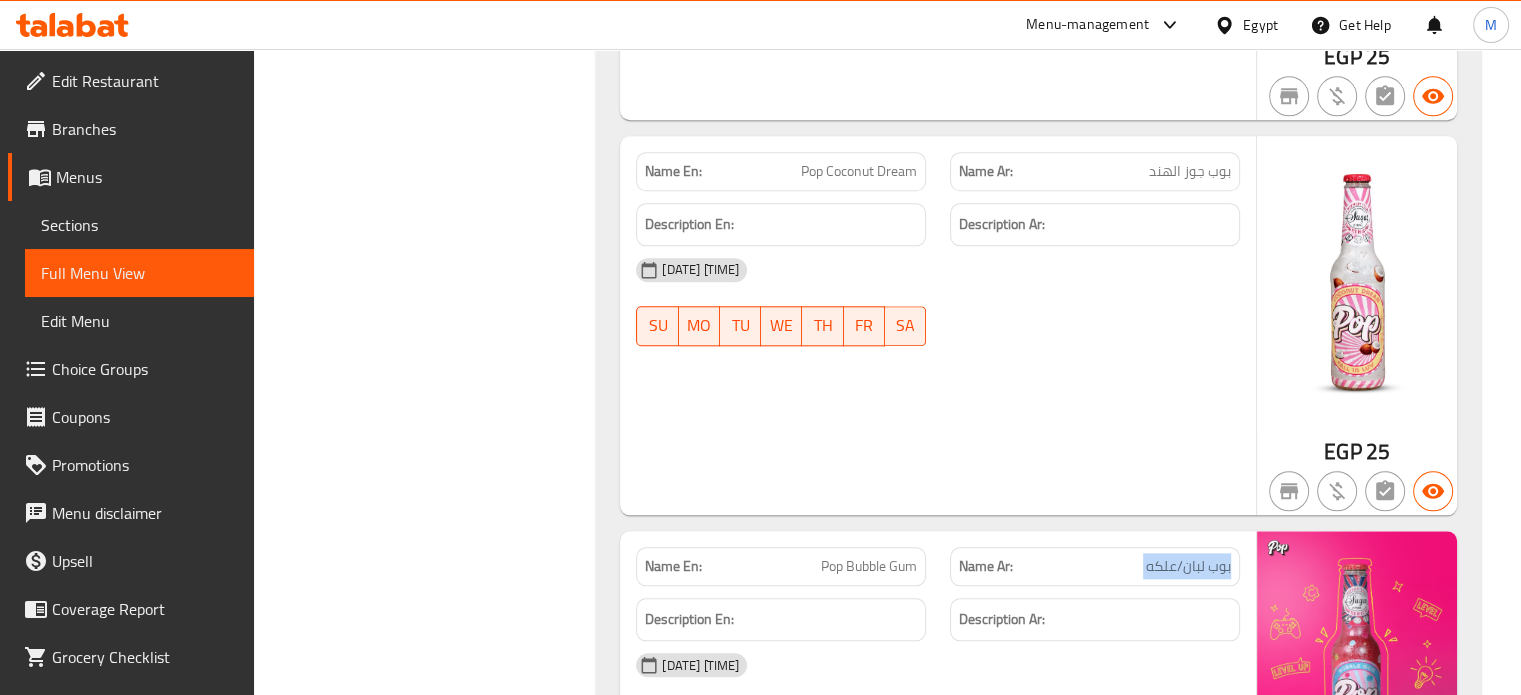 click on "بوب لبان/علكه" at bounding box center [1151, -12149] 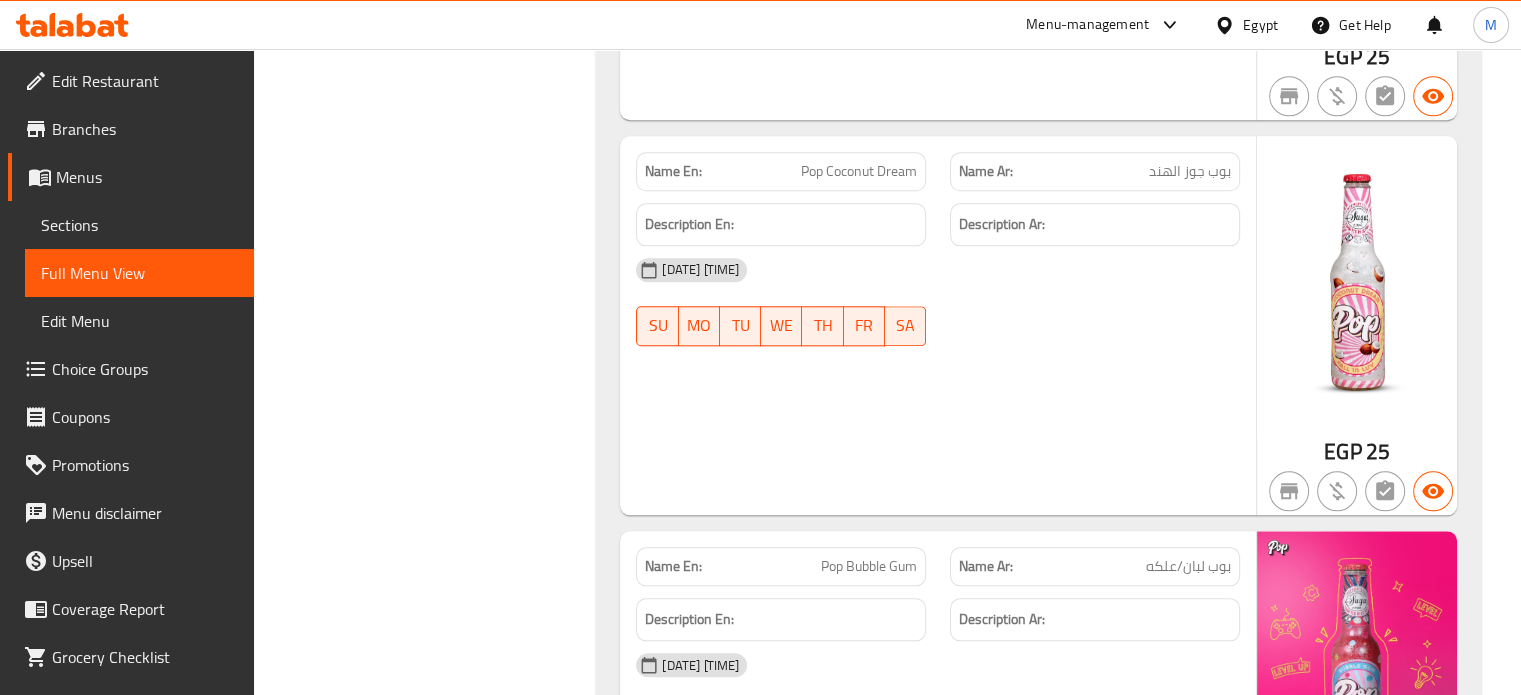 click on "Pop Bubble Gum" at bounding box center (810, -12149) 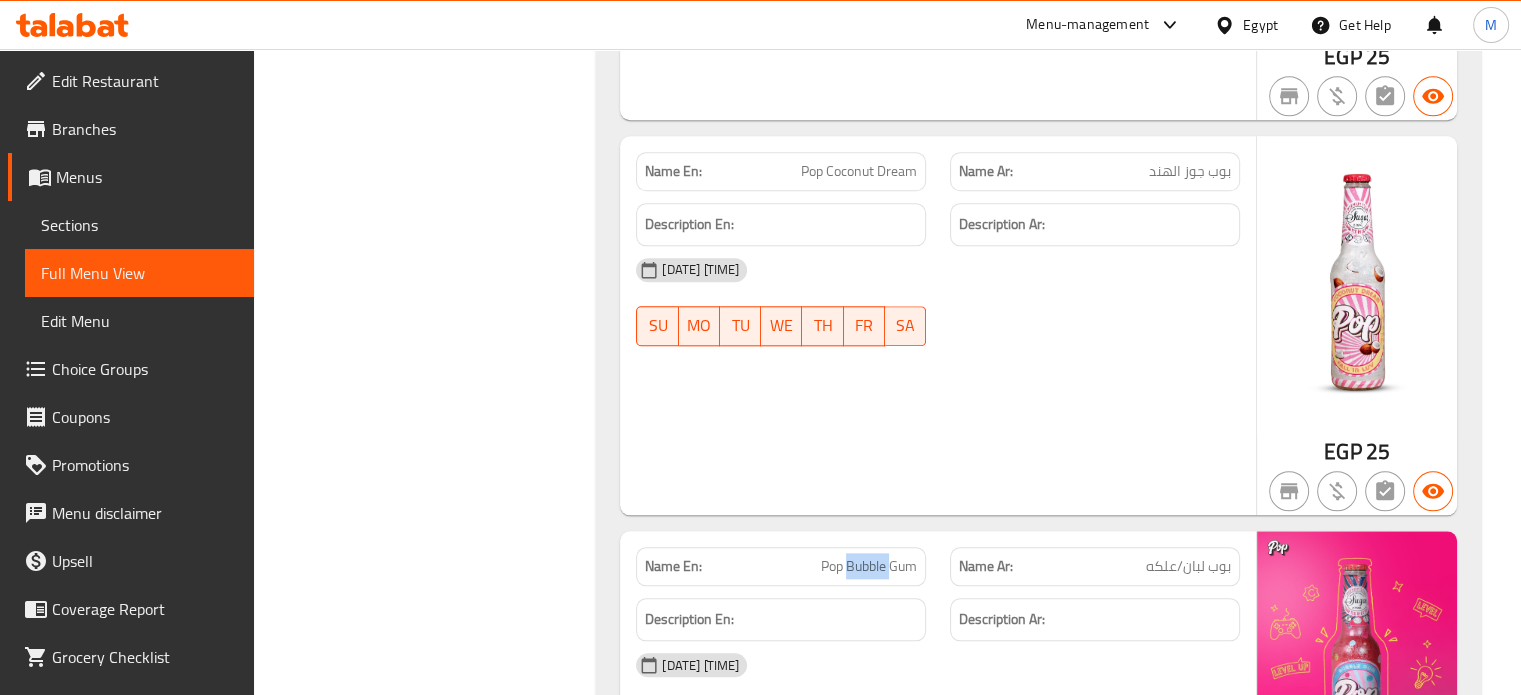 click on "Pop Bubble Gum" at bounding box center [810, -12149] 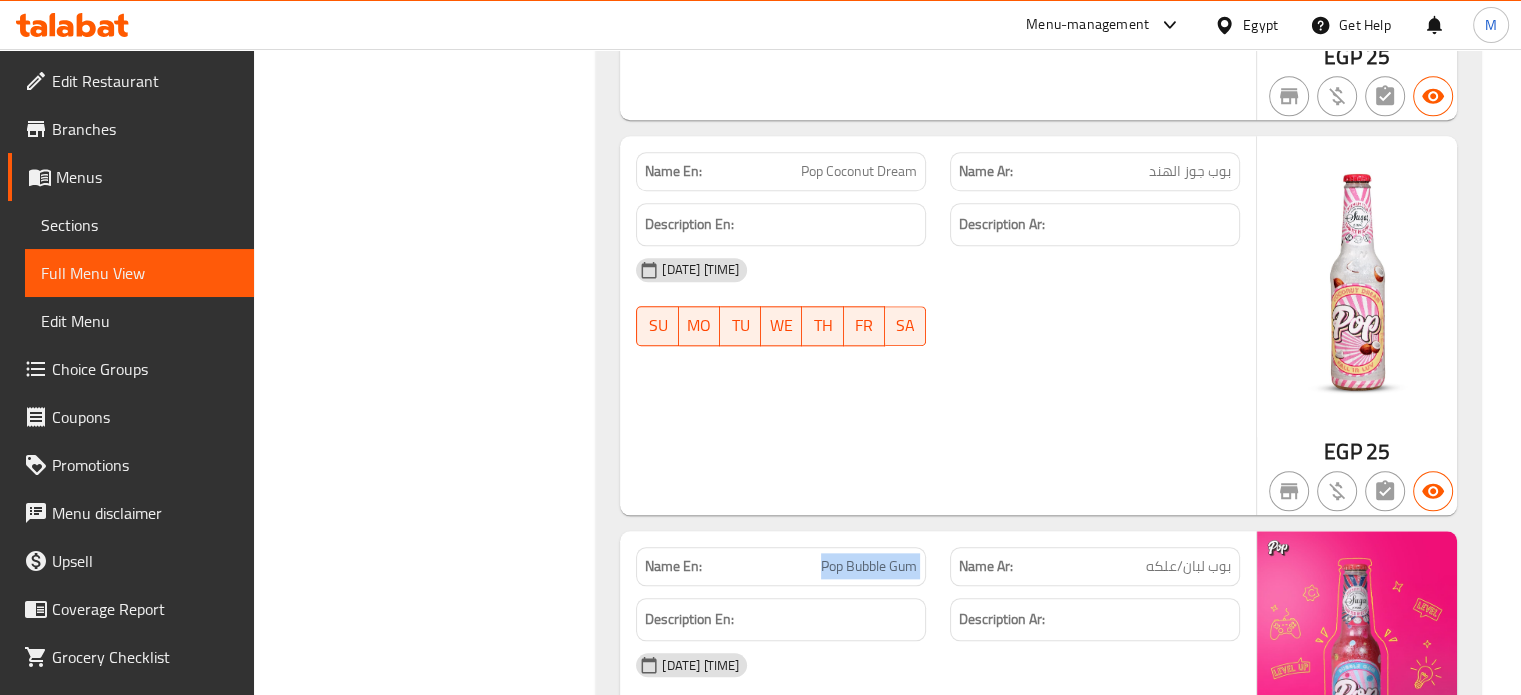 click on "Pop Bubble Gum" at bounding box center [810, -12149] 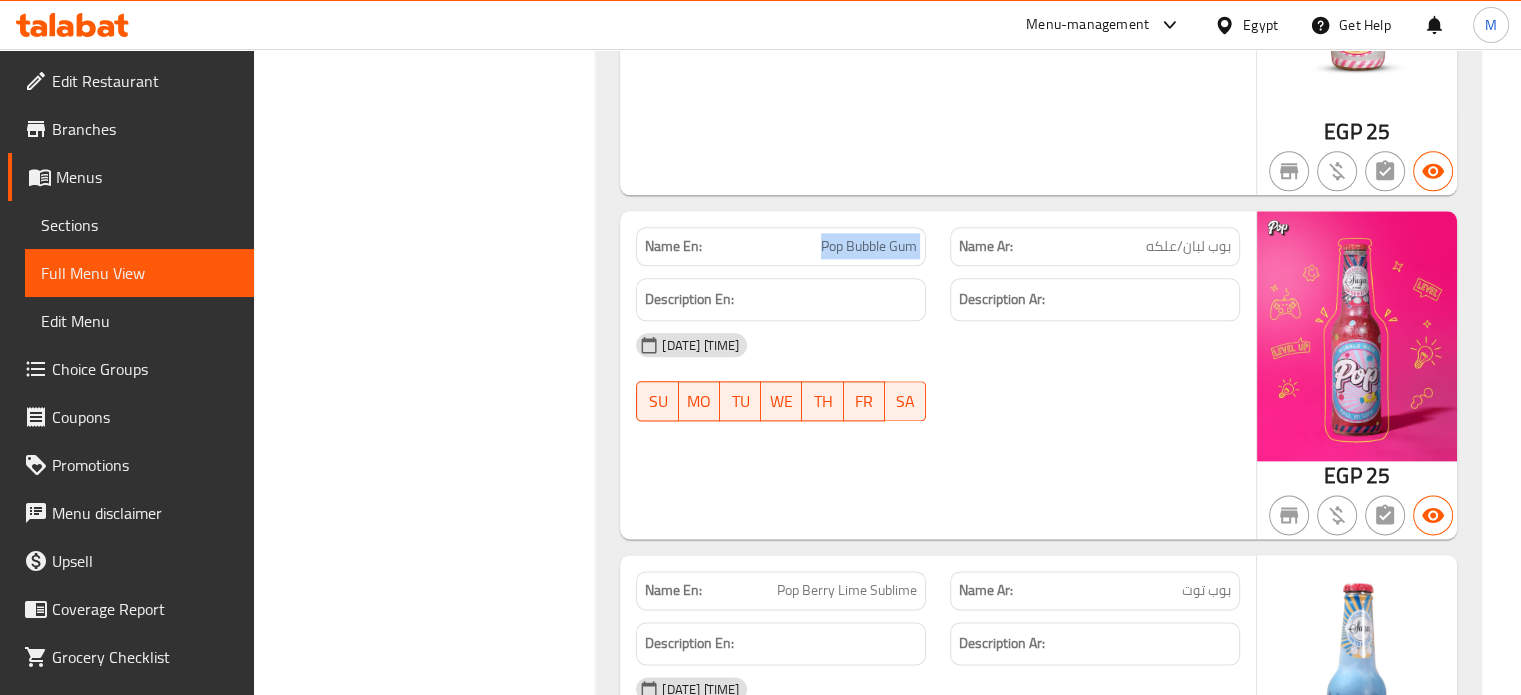 scroll, scrollTop: 48079, scrollLeft: 0, axis: vertical 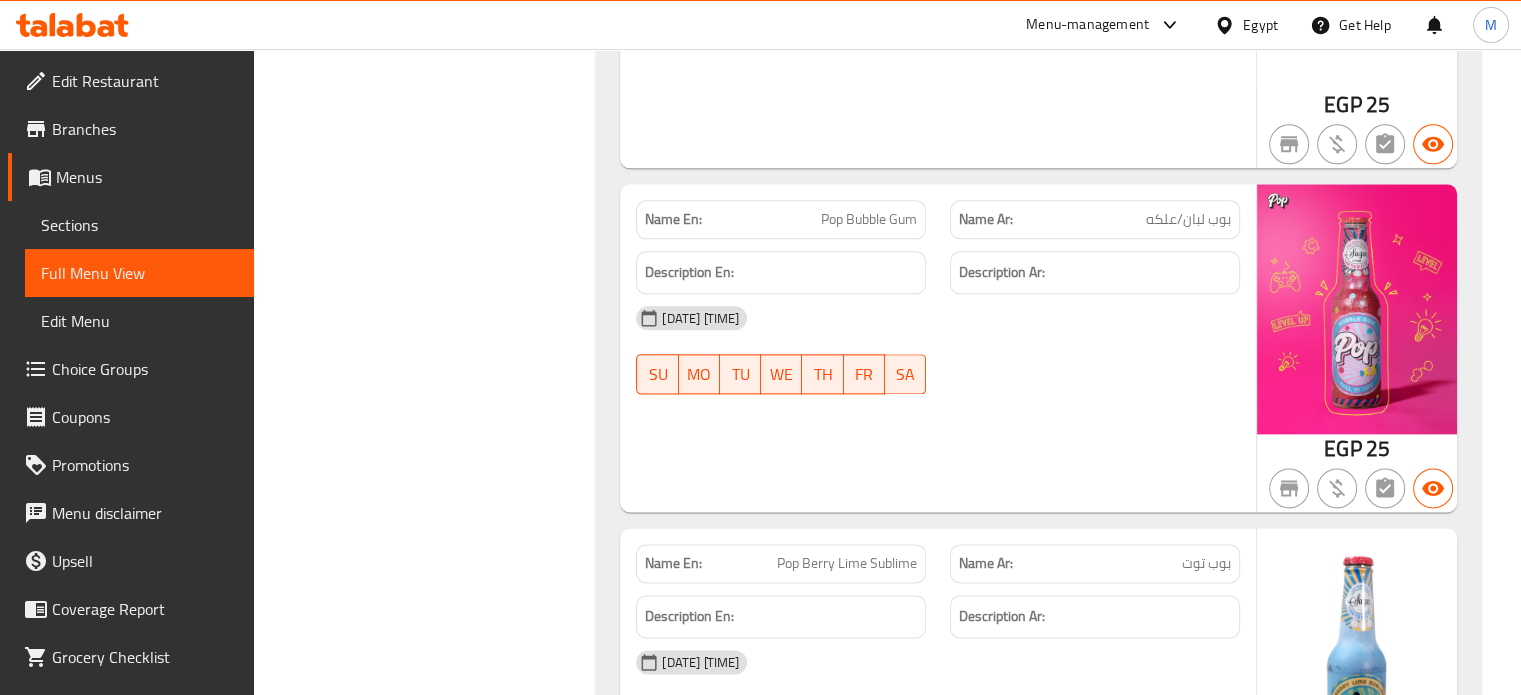 click on "بوب توت" at bounding box center [1174, -12117] 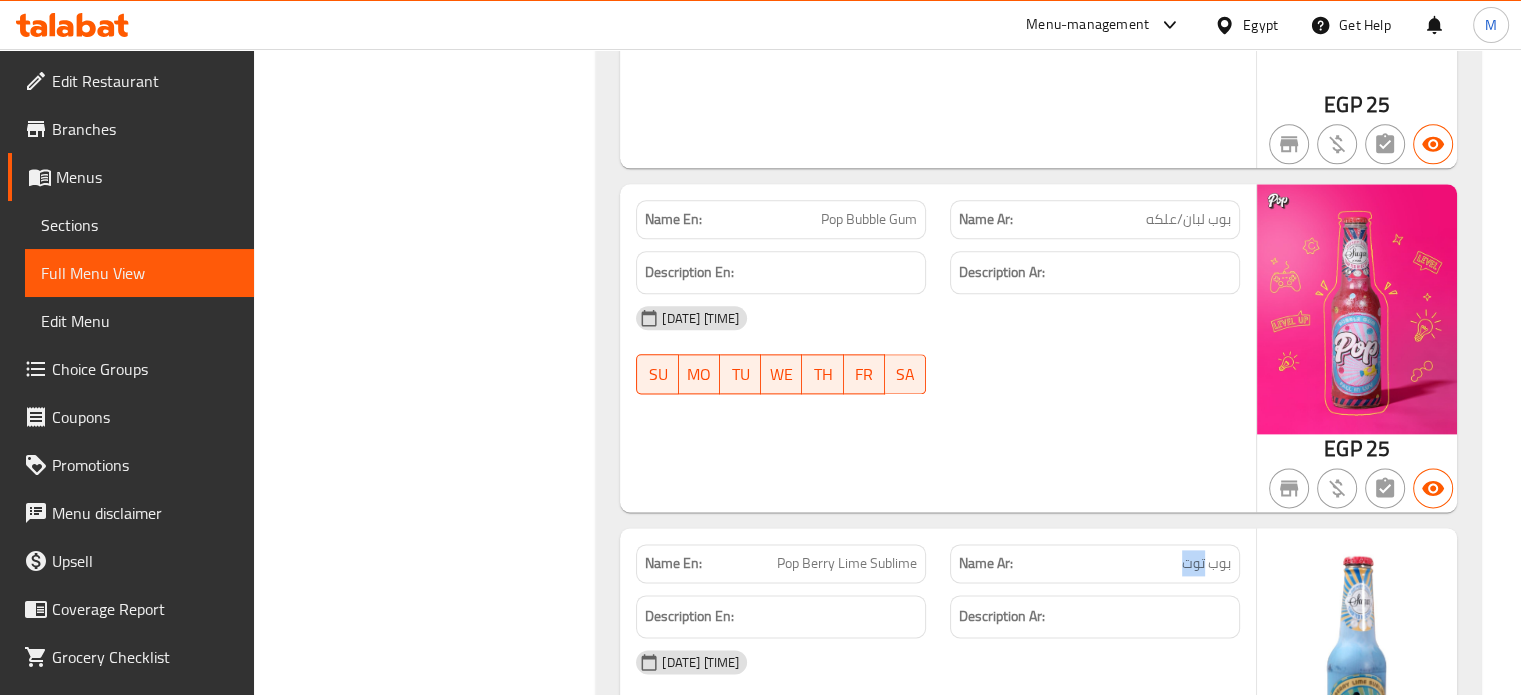 click on "بوب توت" at bounding box center [1174, -12117] 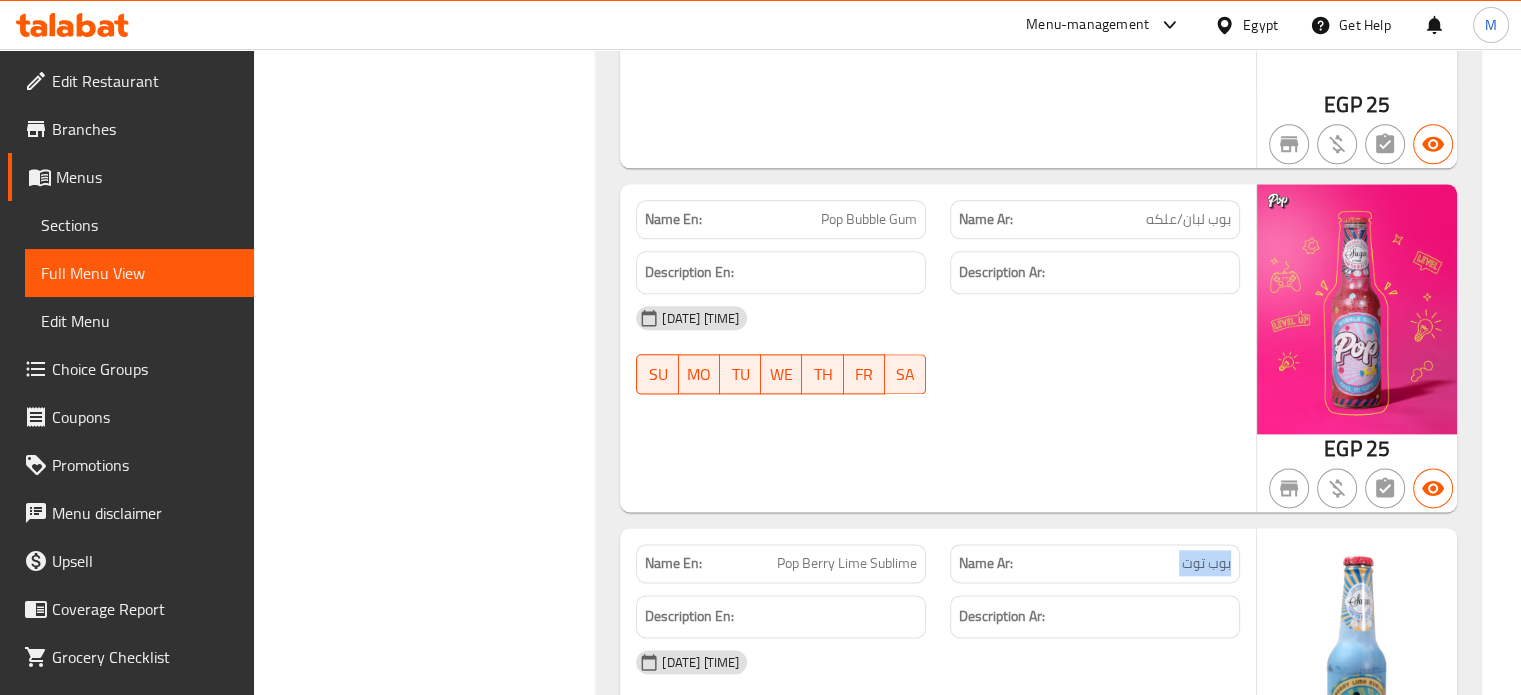 click on "بوب توت" at bounding box center [1174, -12117] 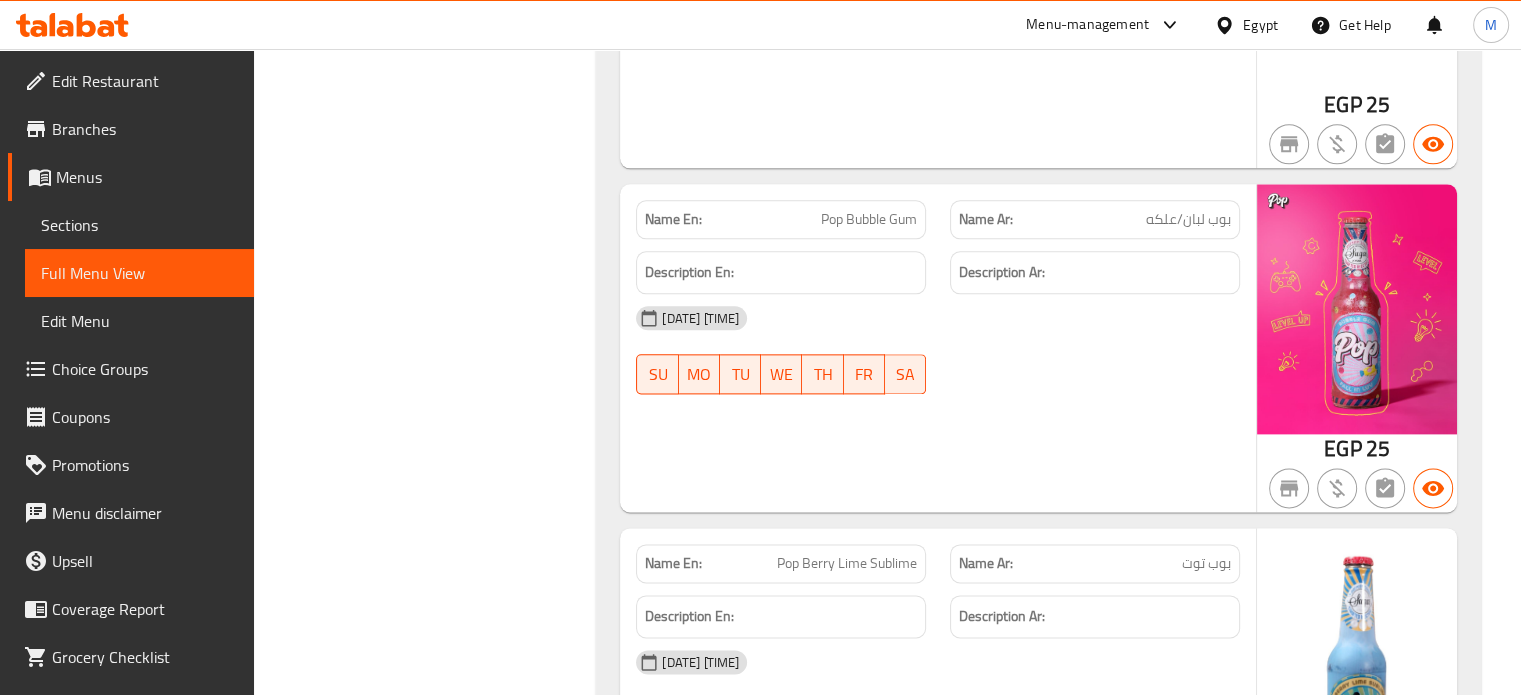 click on "Pop Berry Lime Sublime" at bounding box center [873, -12117] 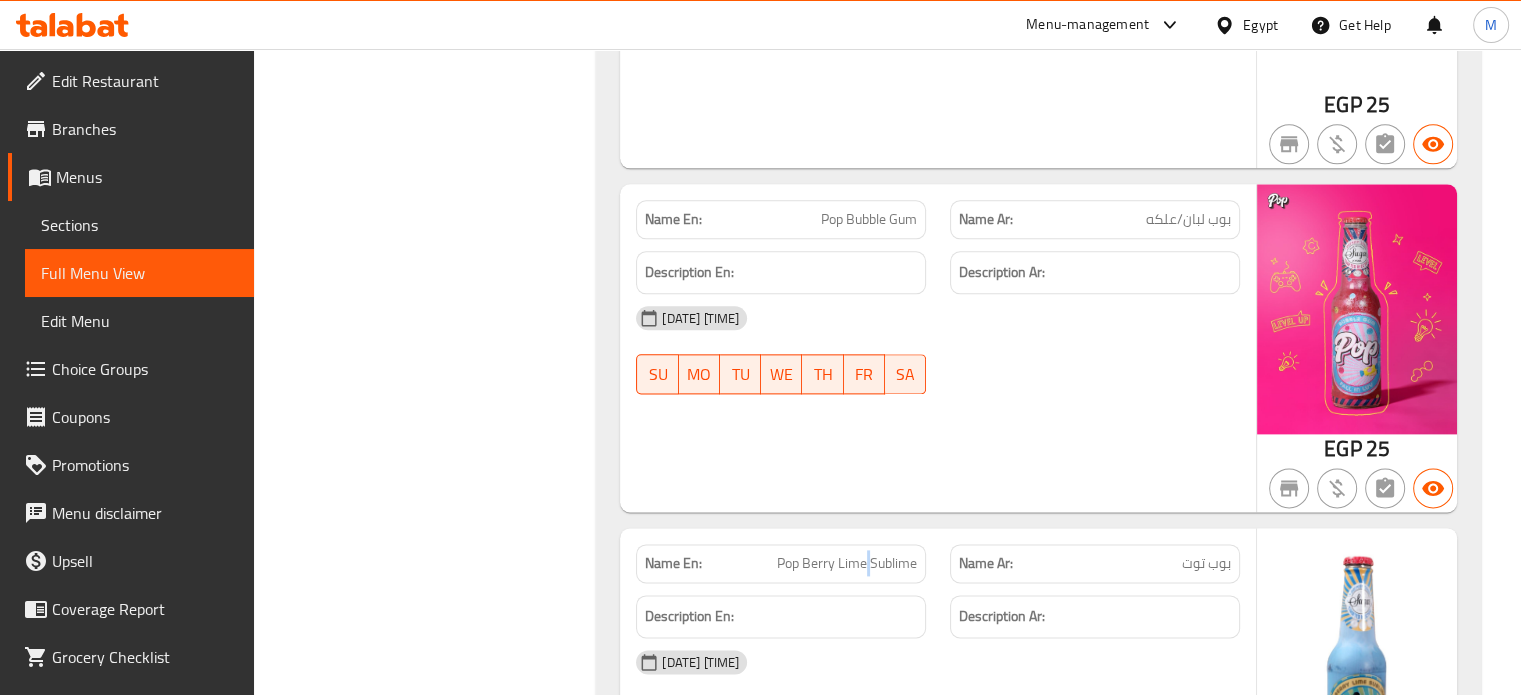 click on "Pop Berry Lime Sublime" at bounding box center [873, -12117] 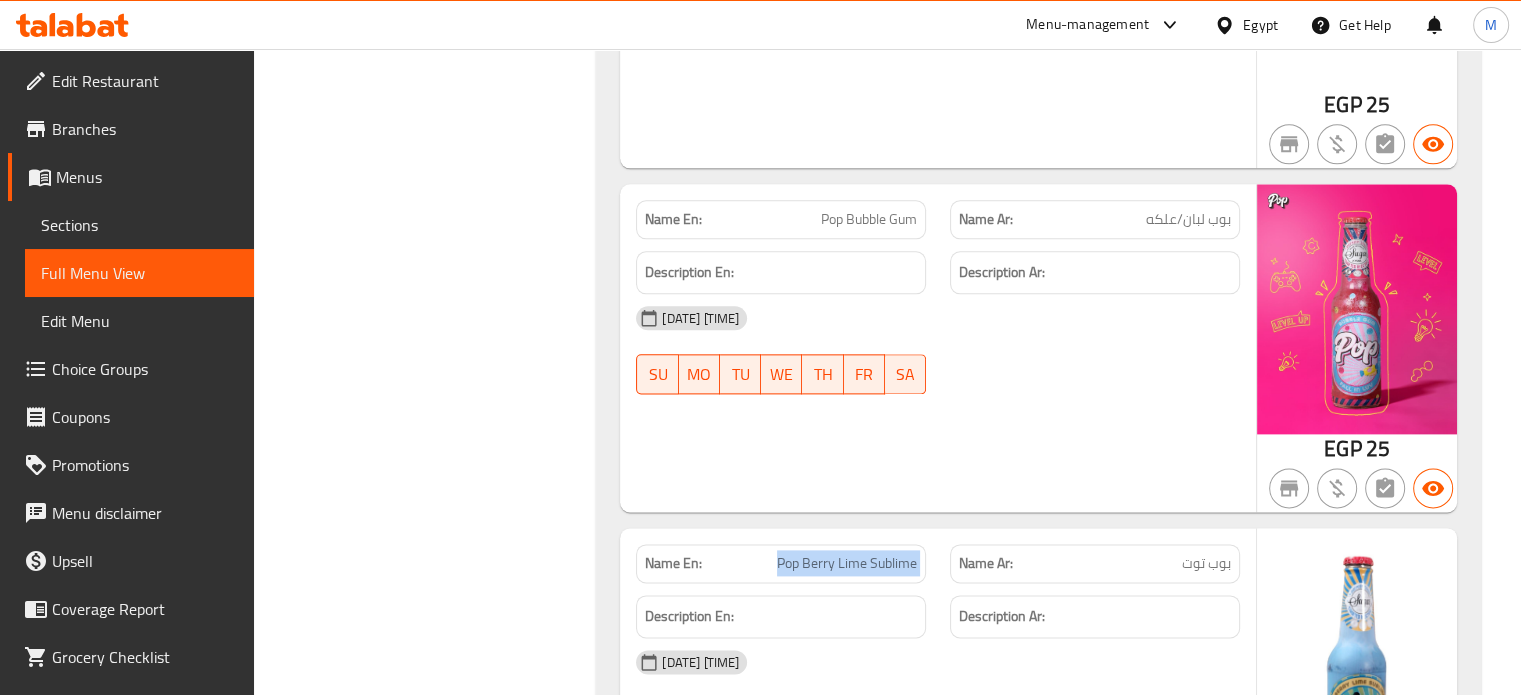click on "Pop Berry Lime Sublime" at bounding box center (873, -12117) 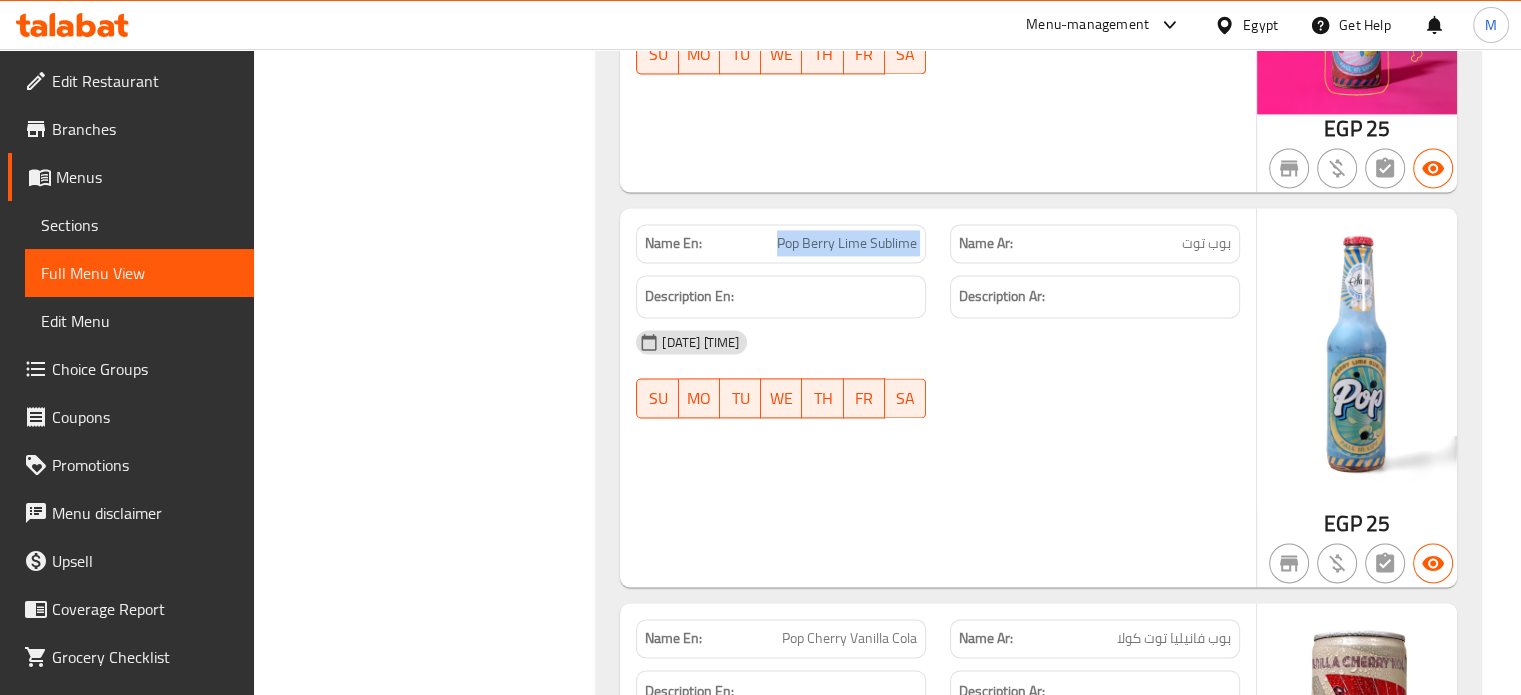 scroll, scrollTop: 48452, scrollLeft: 0, axis: vertical 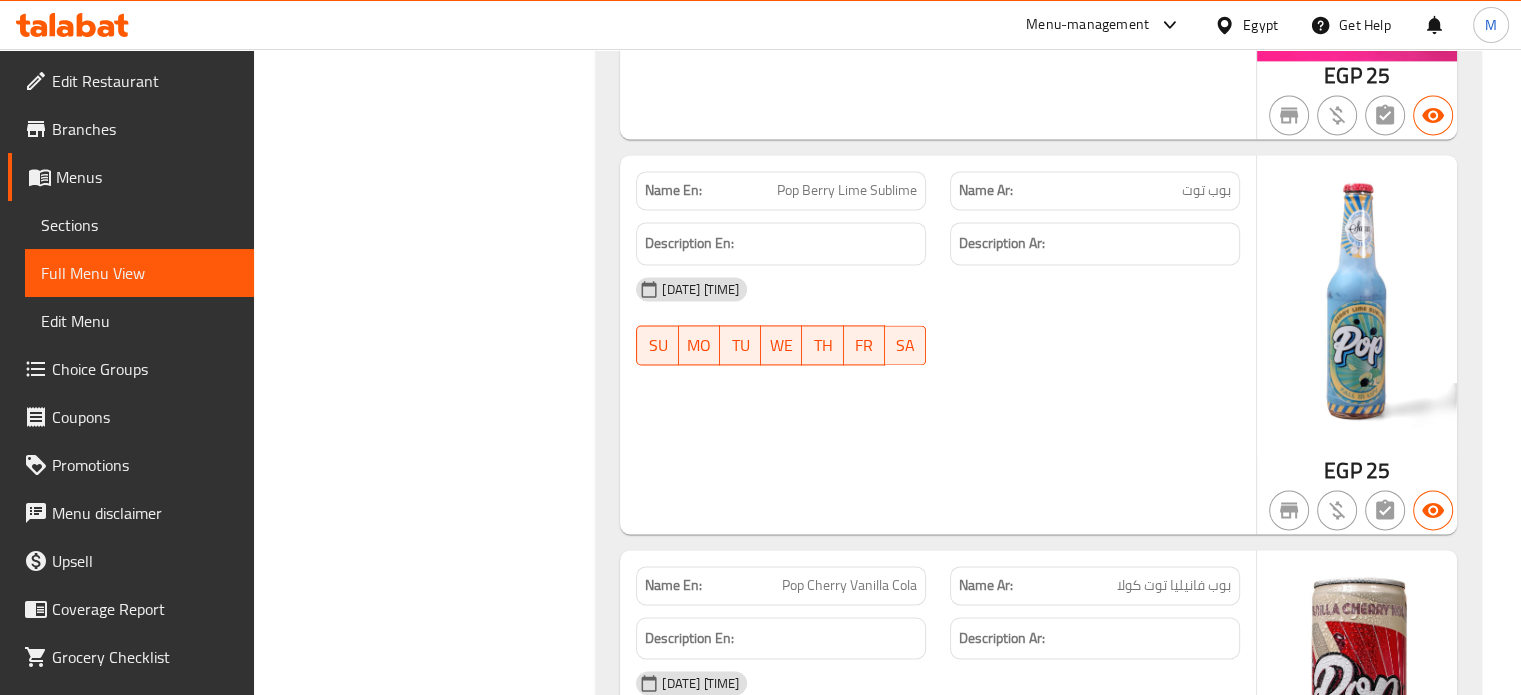 click on "بوب فانيليا توت كولا" at bounding box center [1165, -12135] 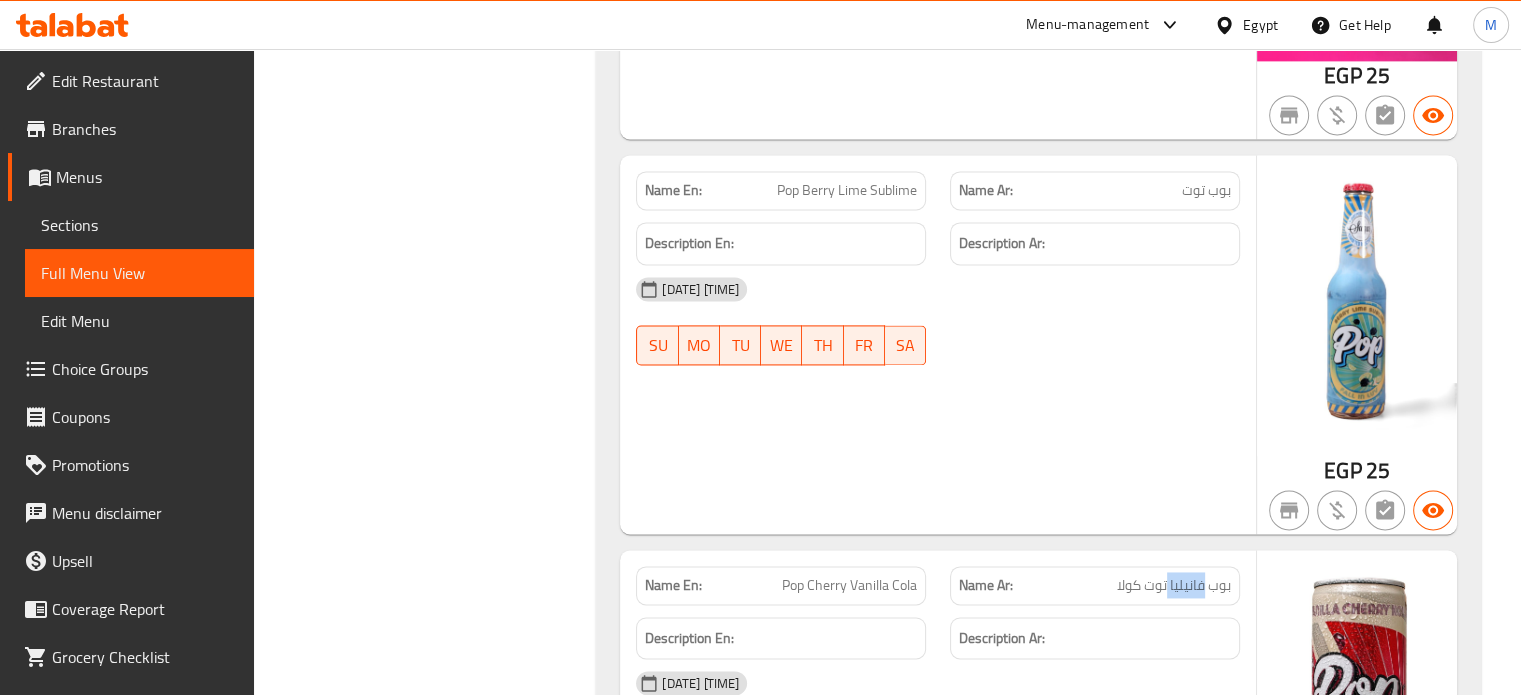click on "بوب فانيليا توت كولا" at bounding box center [1165, -12135] 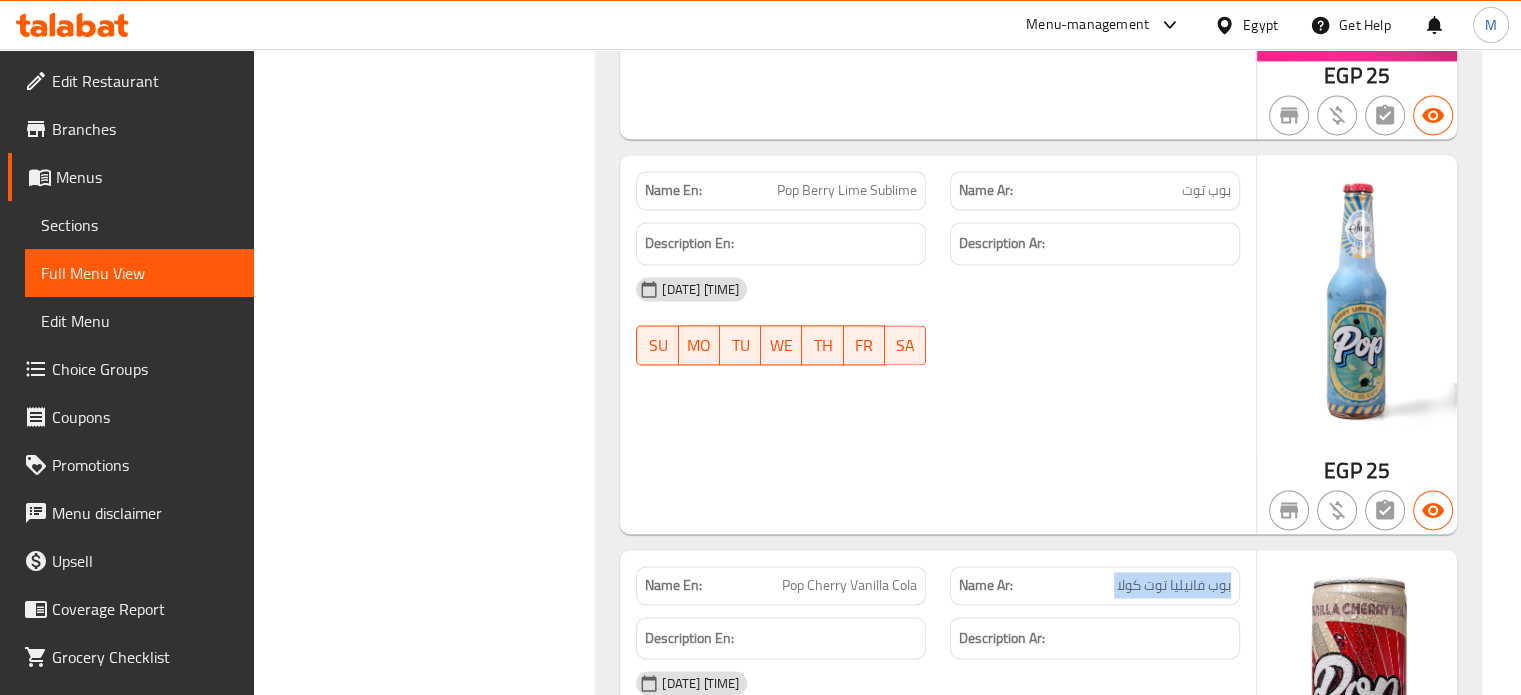 click on "بوب فانيليا توت كولا" at bounding box center [1165, -12135] 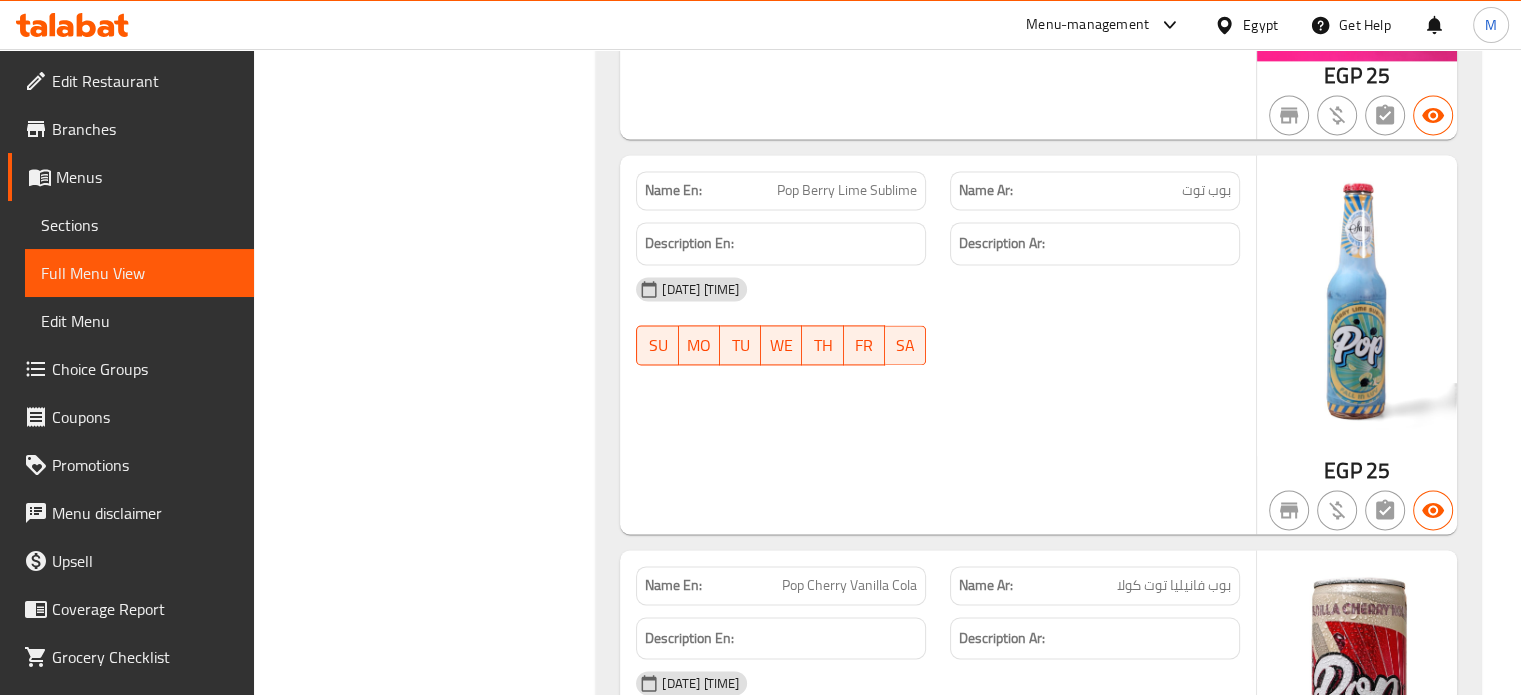 click on "Pop Cherry Vanilla Cola" at bounding box center [863, -12135] 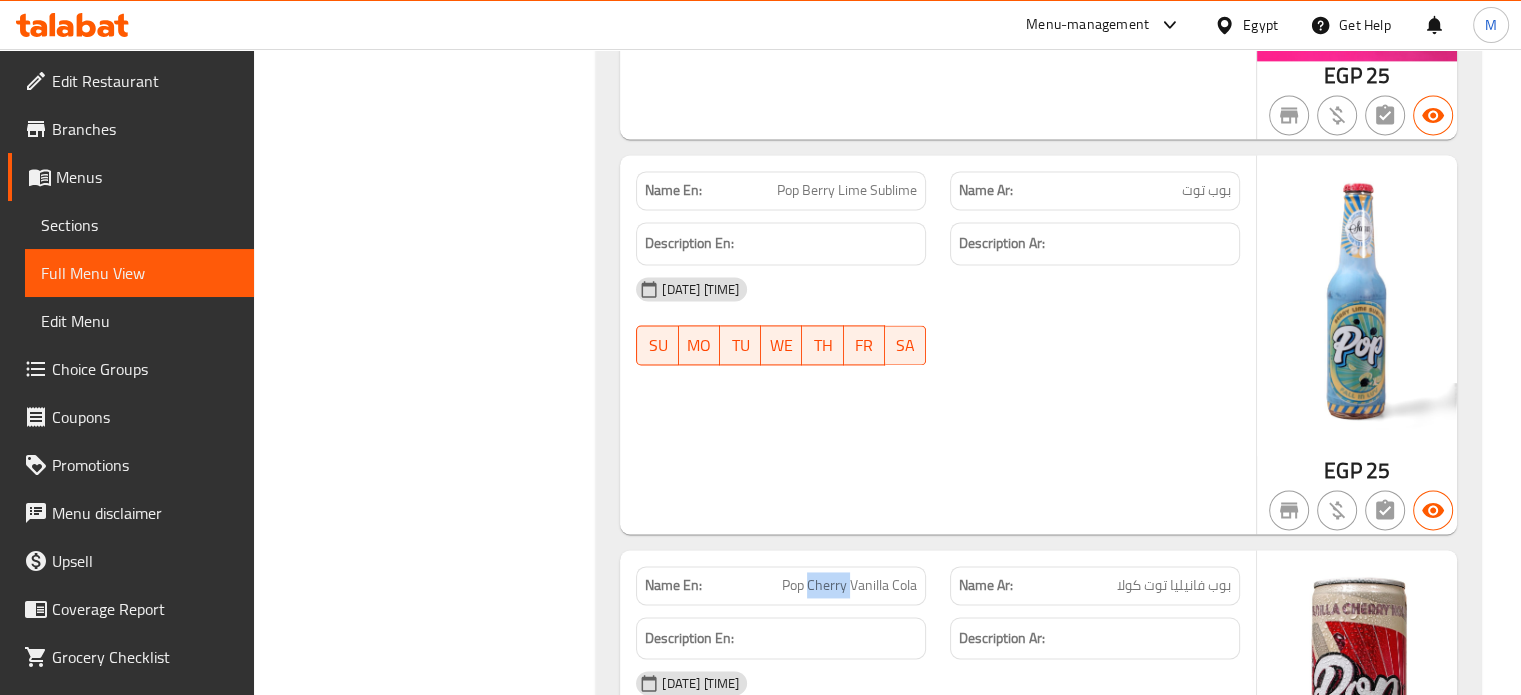 click on "Pop Cherry Vanilla Cola" at bounding box center (863, -12135) 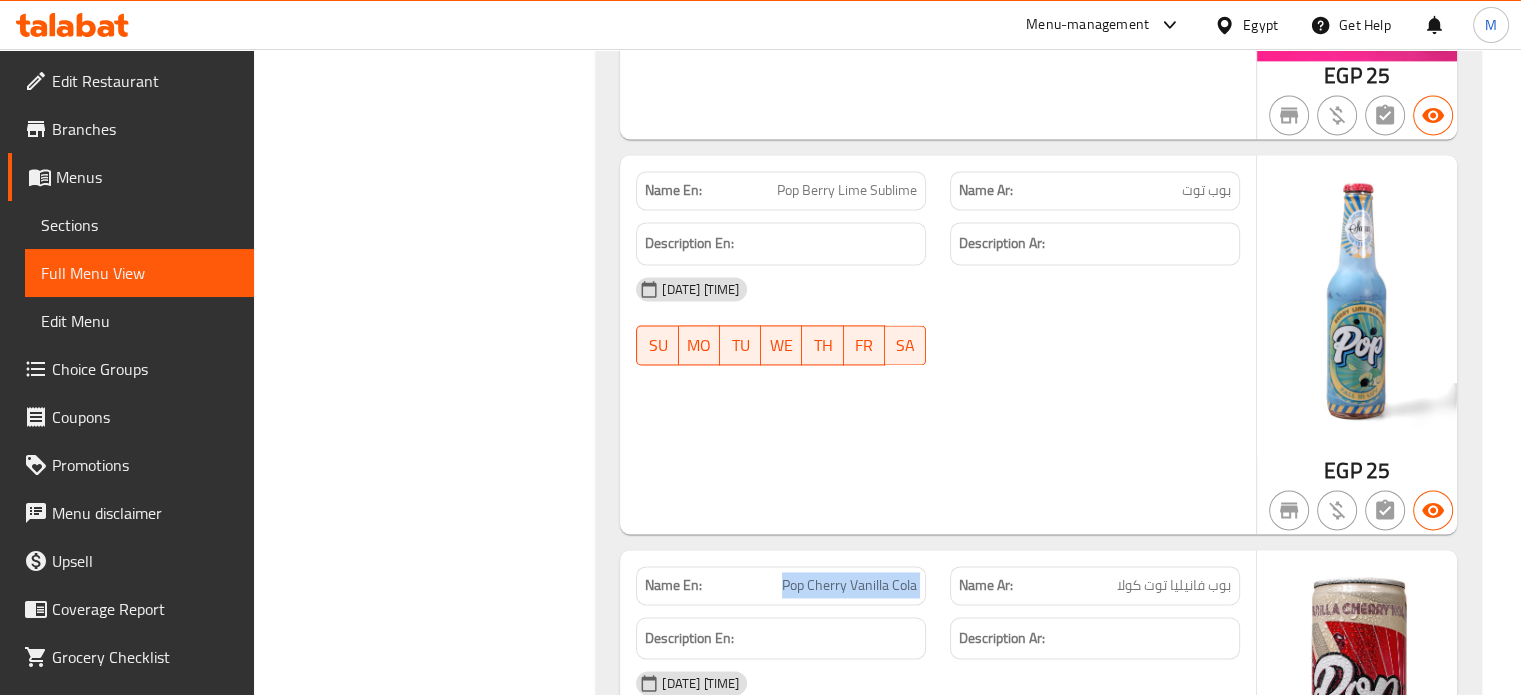 click on "Pop Cherry Vanilla Cola" at bounding box center [863, -12135] 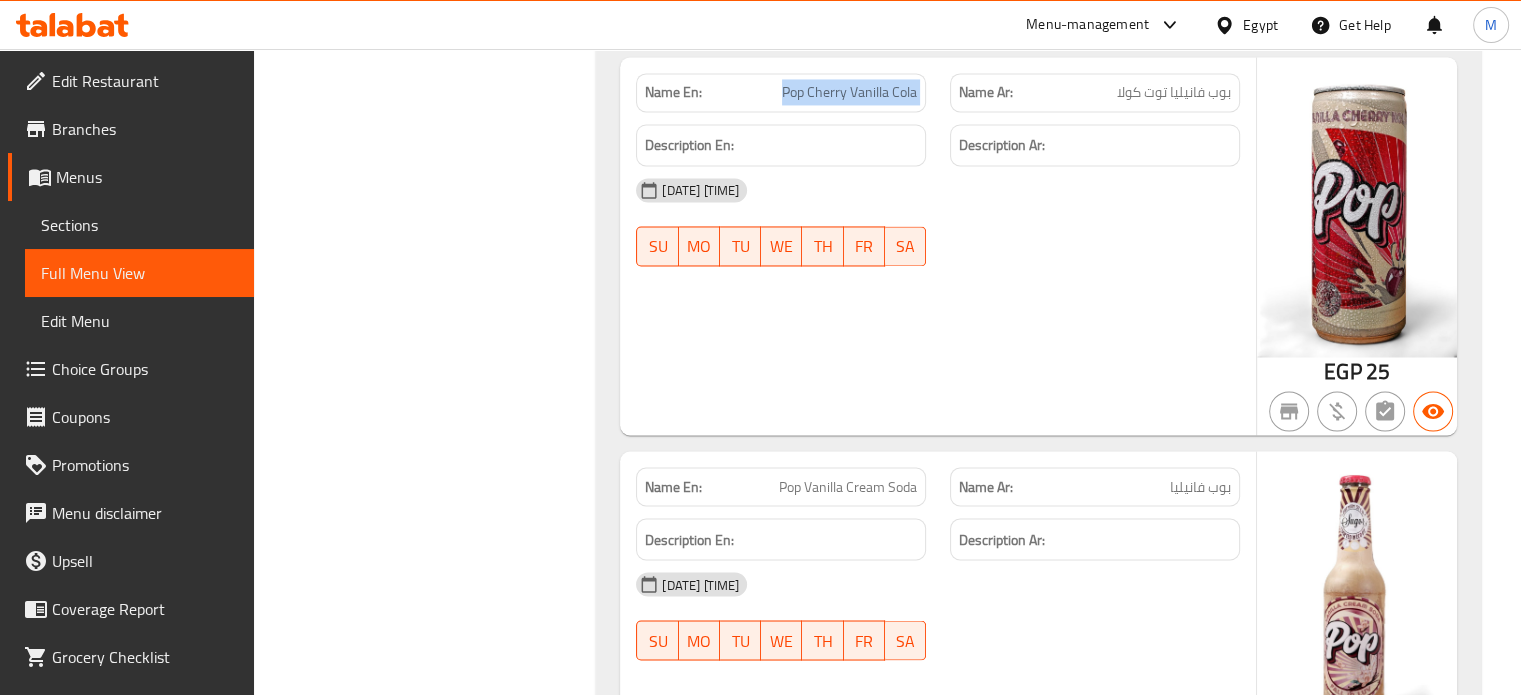 scroll, scrollTop: 48976, scrollLeft: 0, axis: vertical 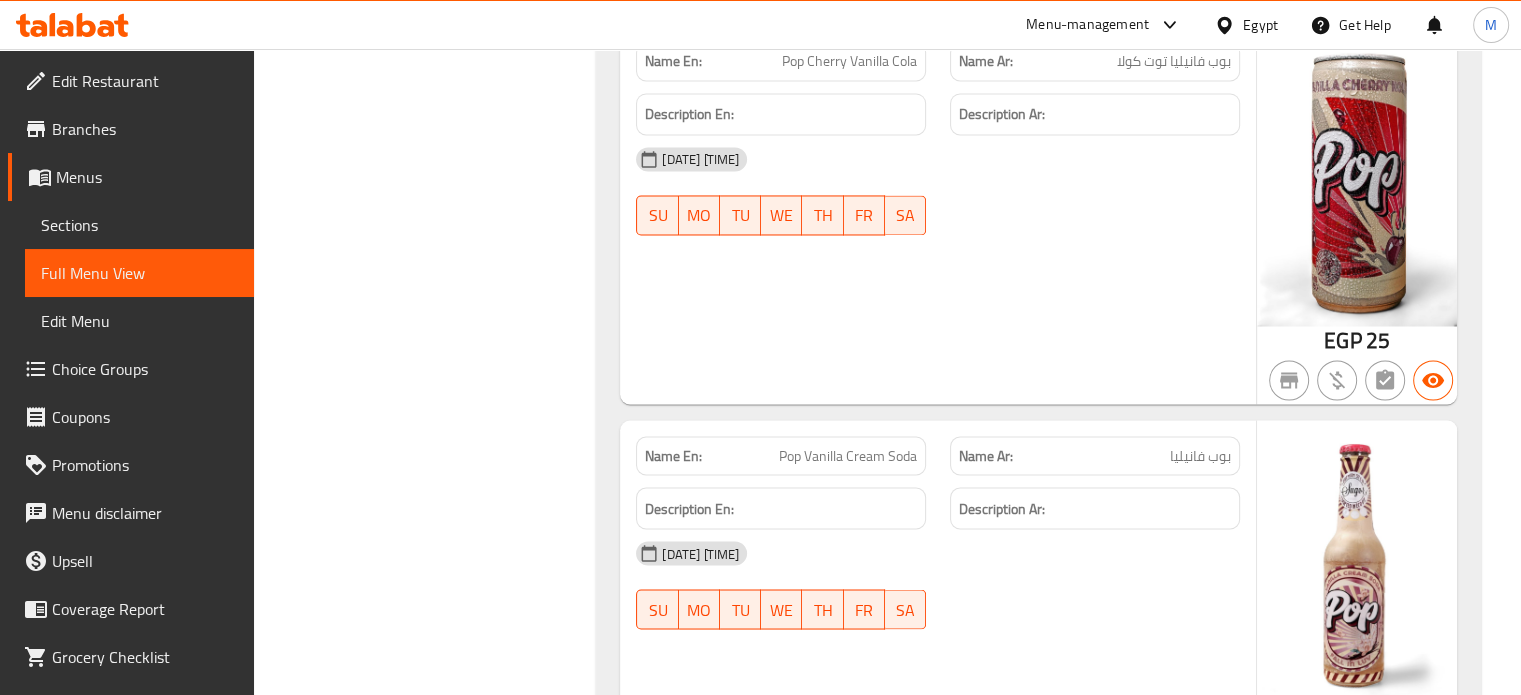 click on "بوب فانيليا" at bounding box center [1172, -12304] 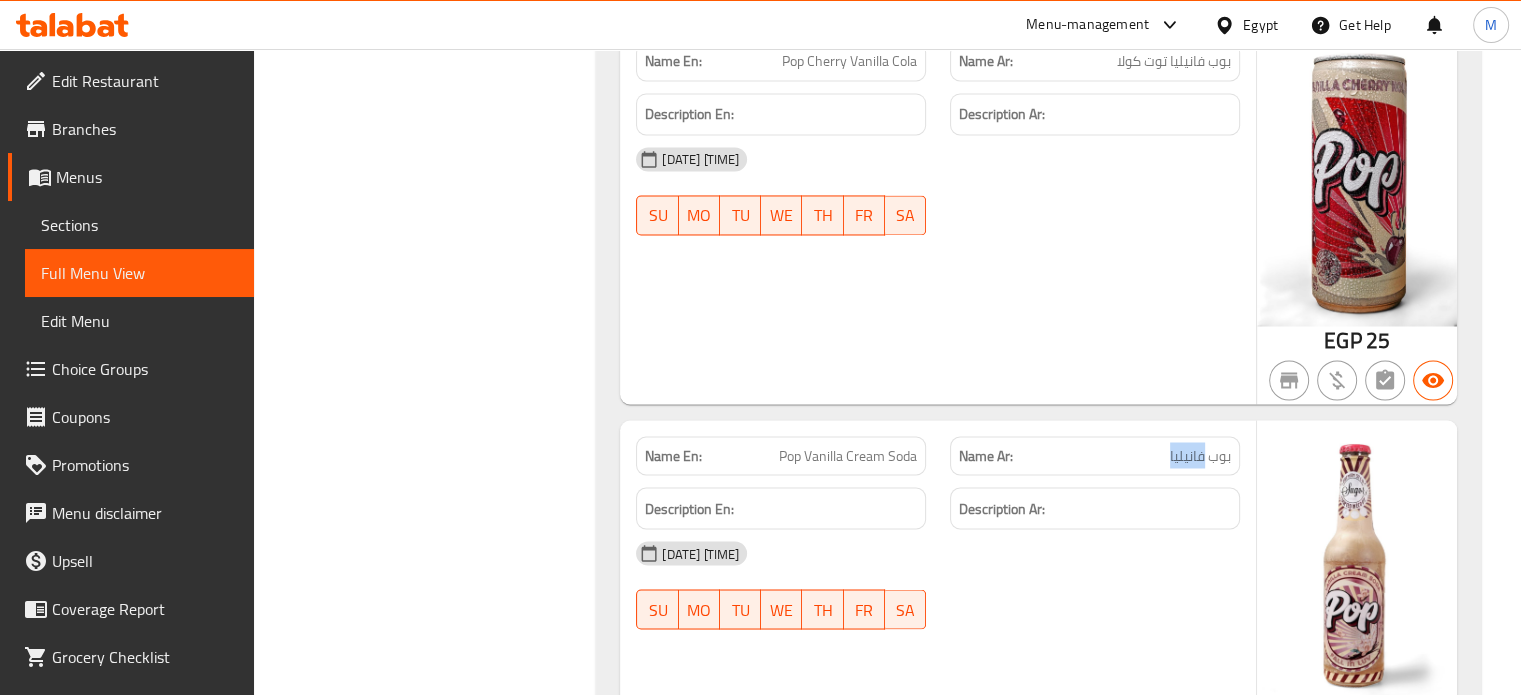 click on "بوب فانيليا" at bounding box center (1172, -12304) 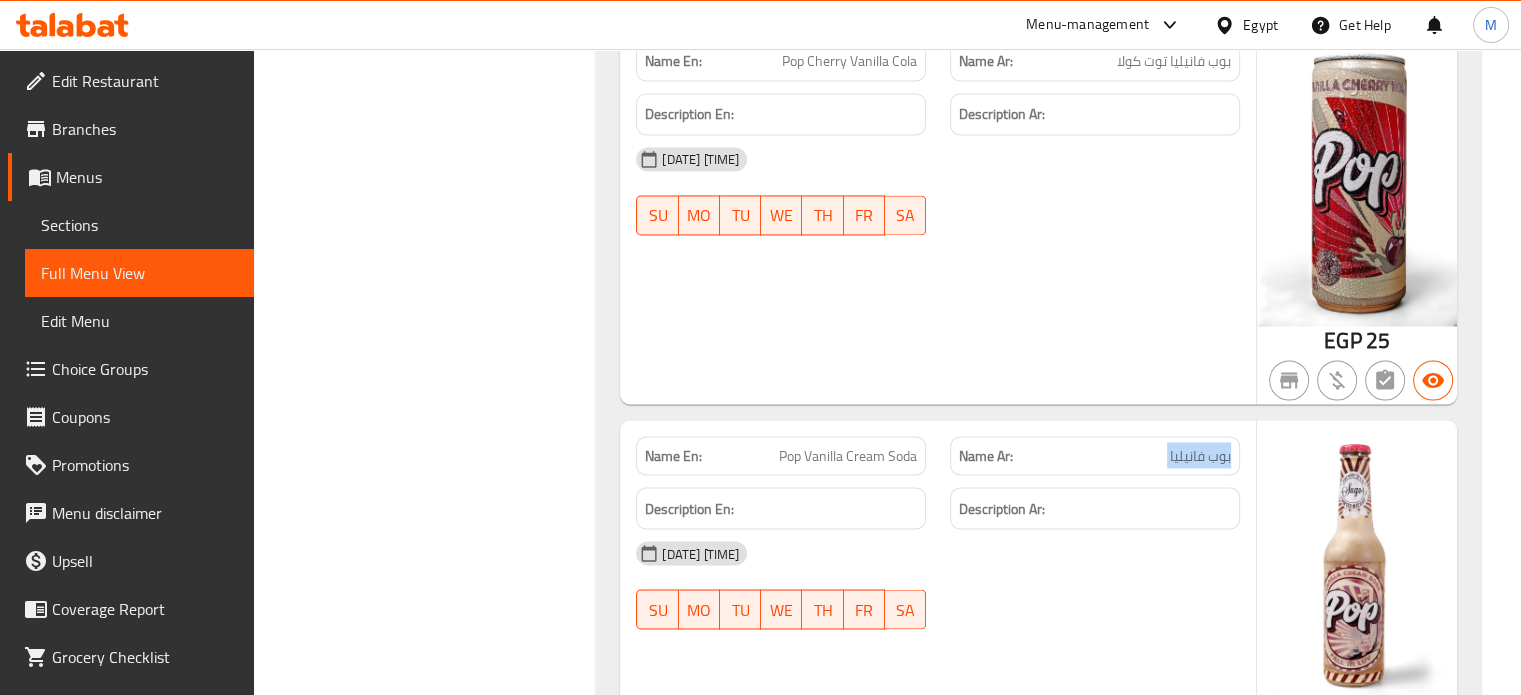 click on "بوب فانيليا" at bounding box center [1172, -12304] 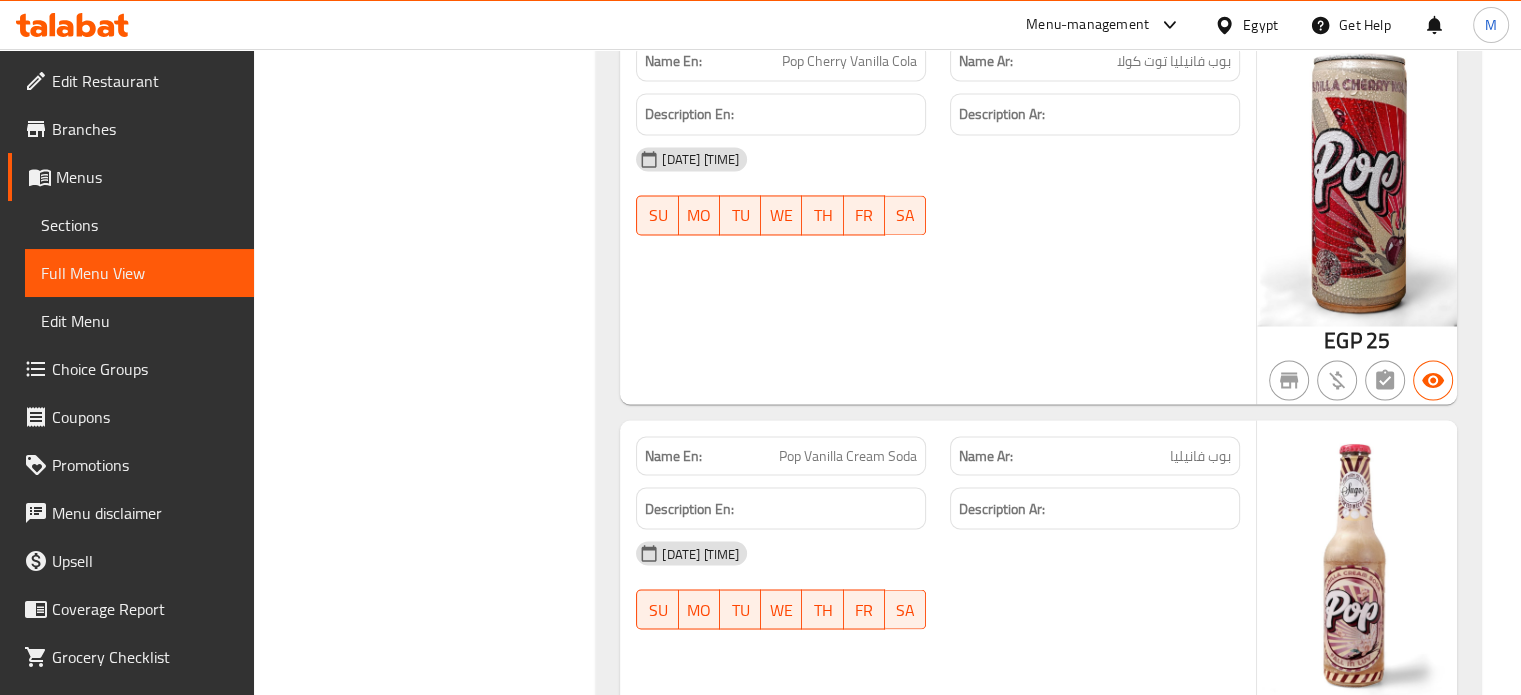 click on "Pop Vanilla Cream Soda" at bounding box center [861, -12304] 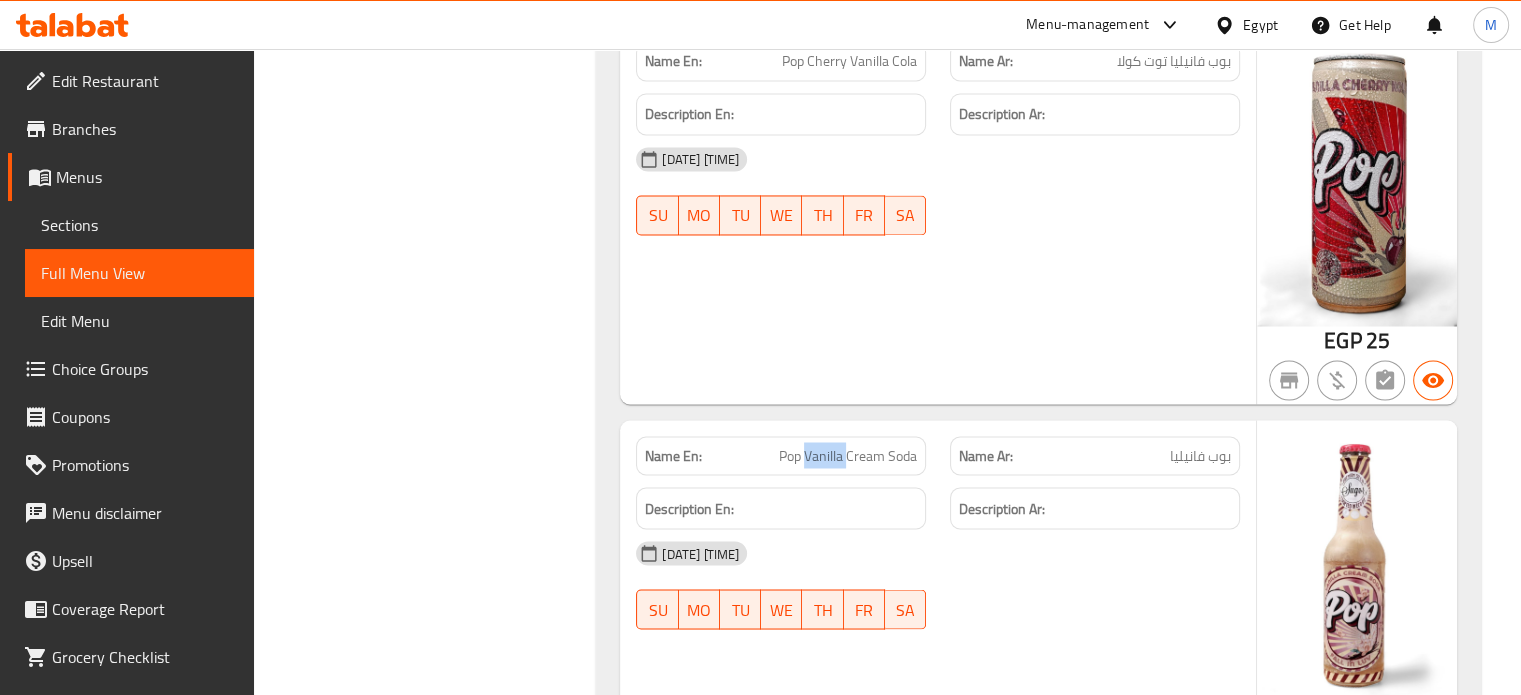 click on "Pop Vanilla Cream Soda" at bounding box center [861, -12304] 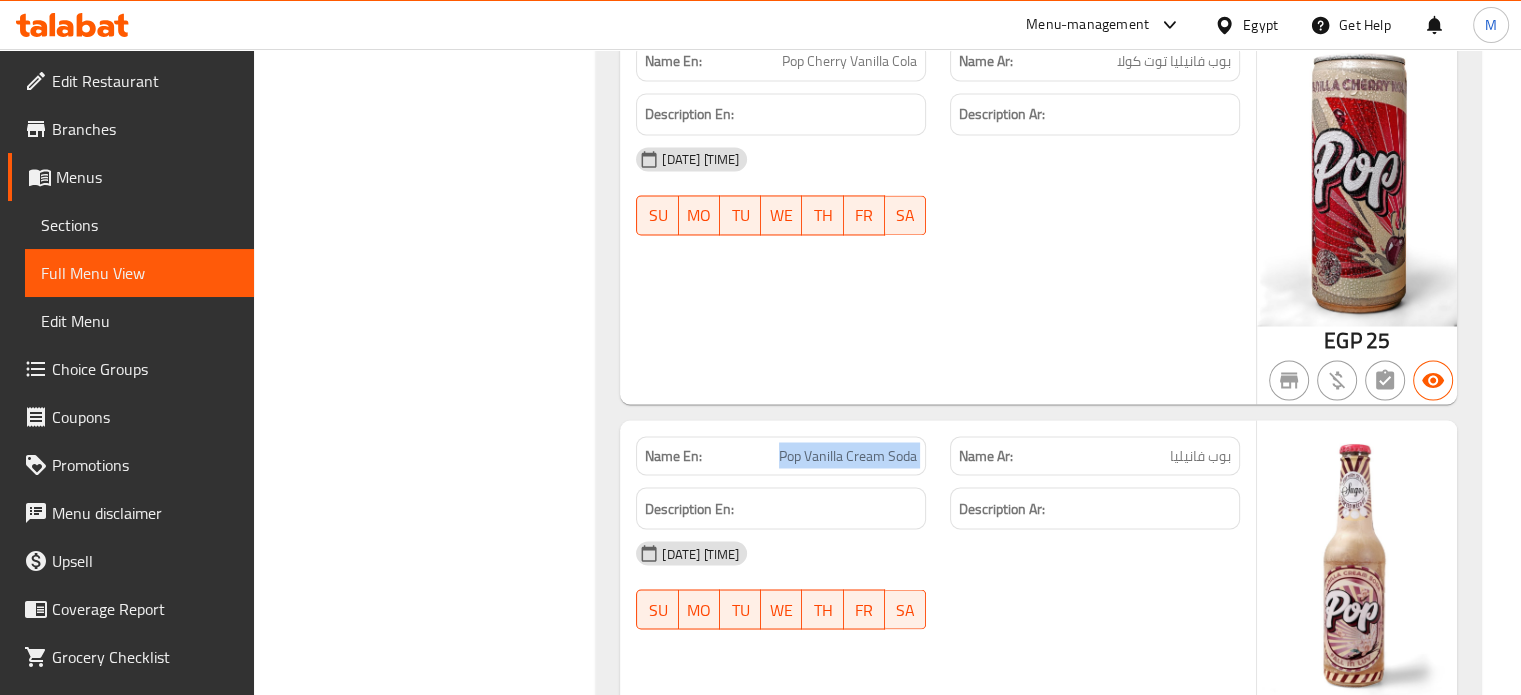 click on "Pop Vanilla Cream Soda" at bounding box center [861, -12304] 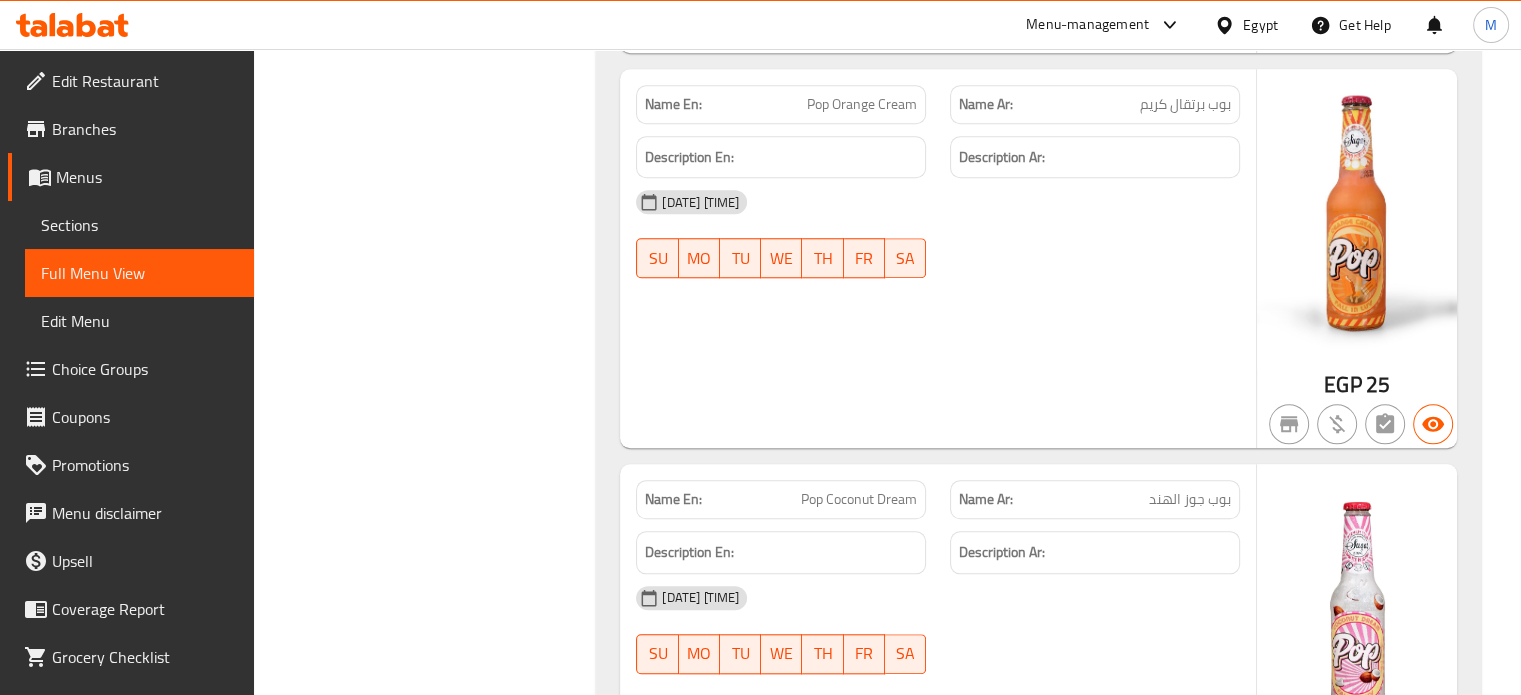 scroll, scrollTop: 47152, scrollLeft: 0, axis: vertical 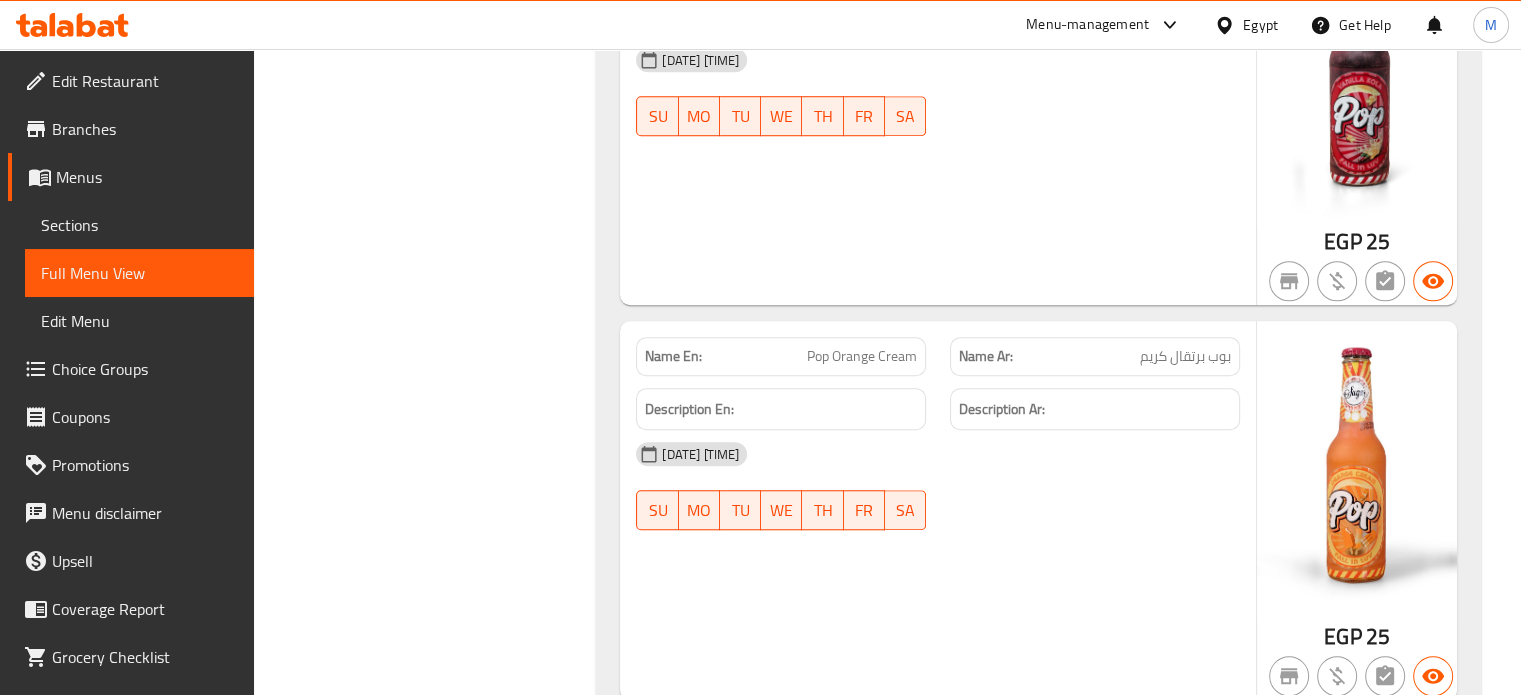 click on "Menu-management" at bounding box center (1087, 25) 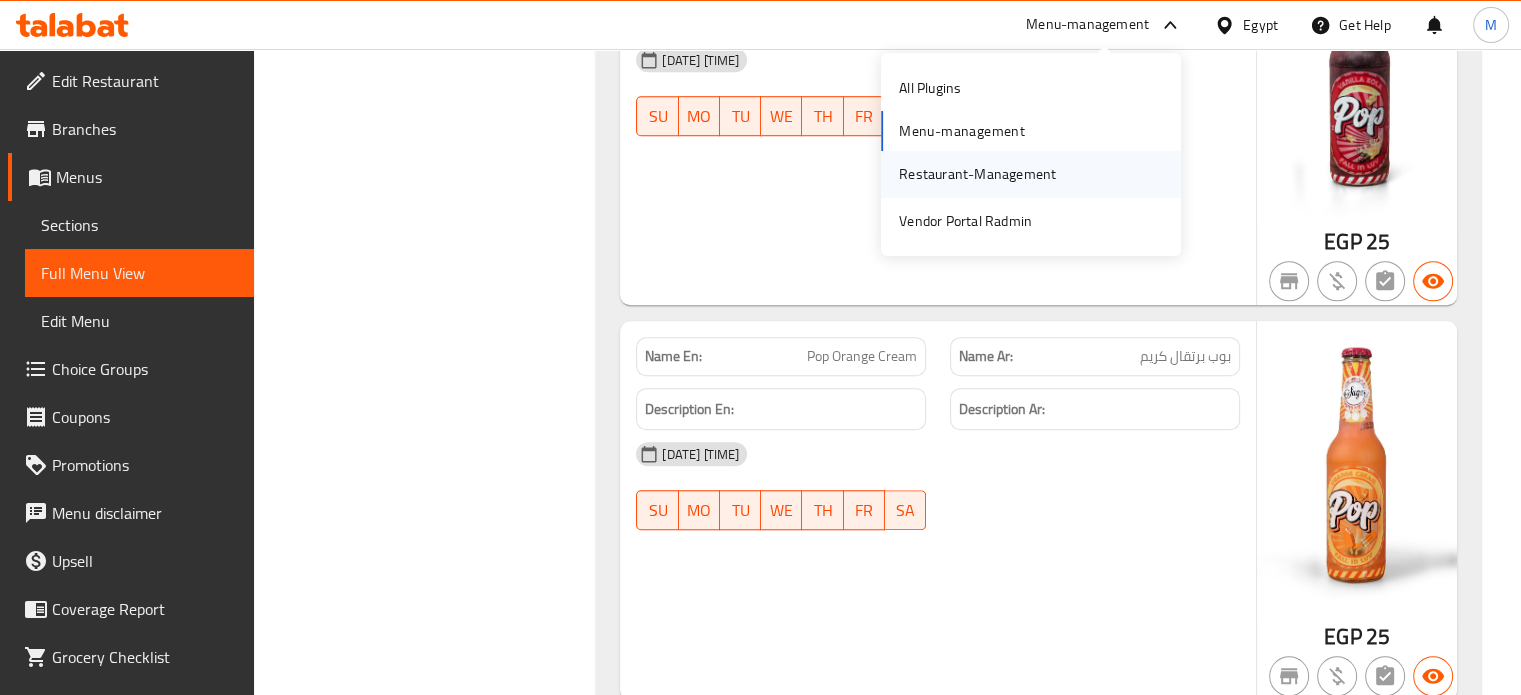 click on "Restaurant-Management" at bounding box center [977, 174] 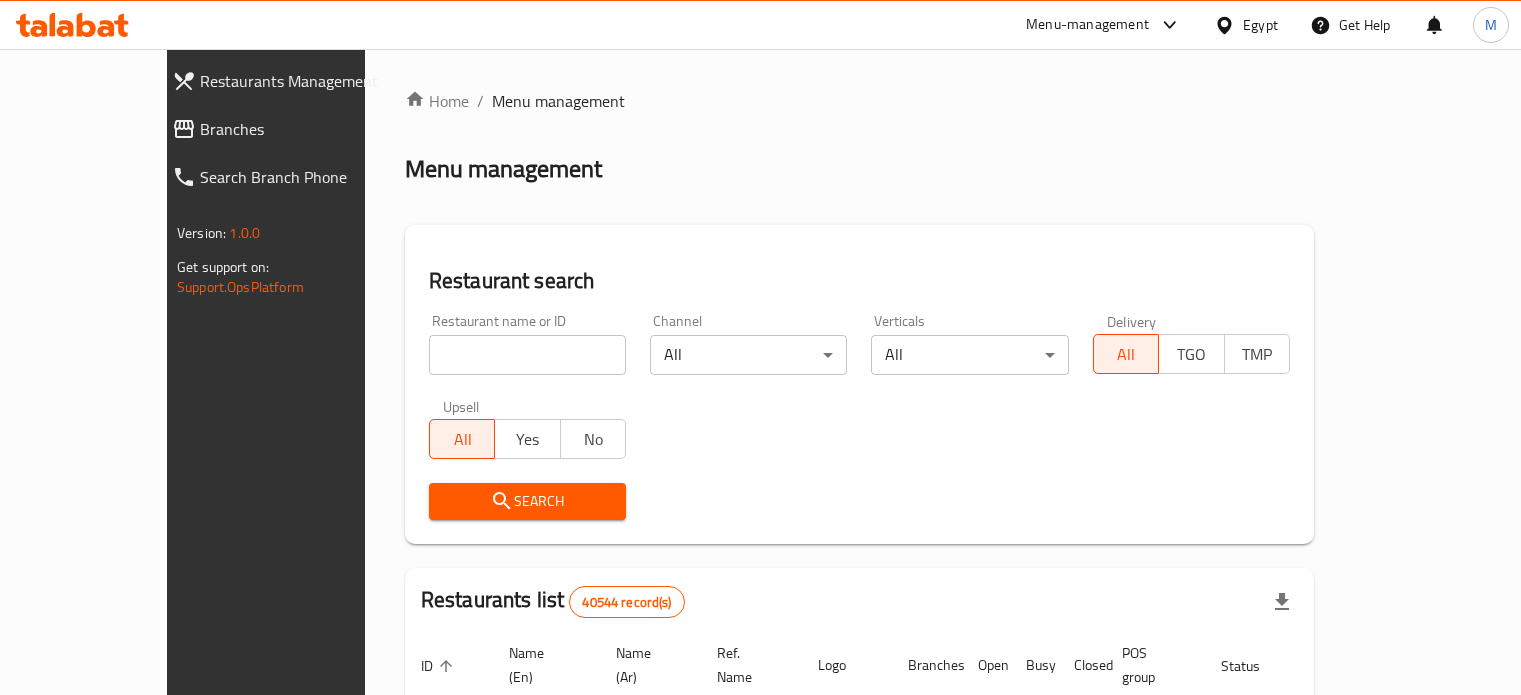 scroll, scrollTop: 0, scrollLeft: 0, axis: both 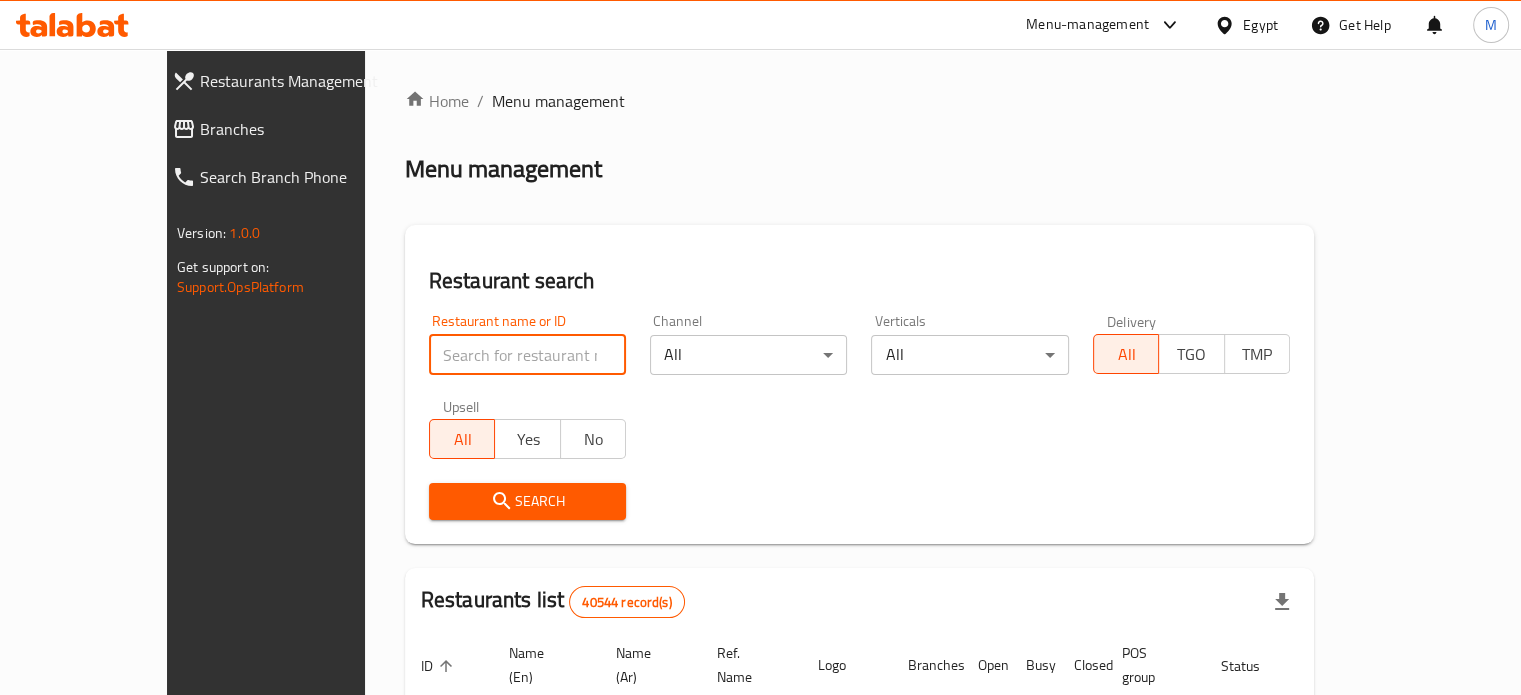 click at bounding box center [527, 355] 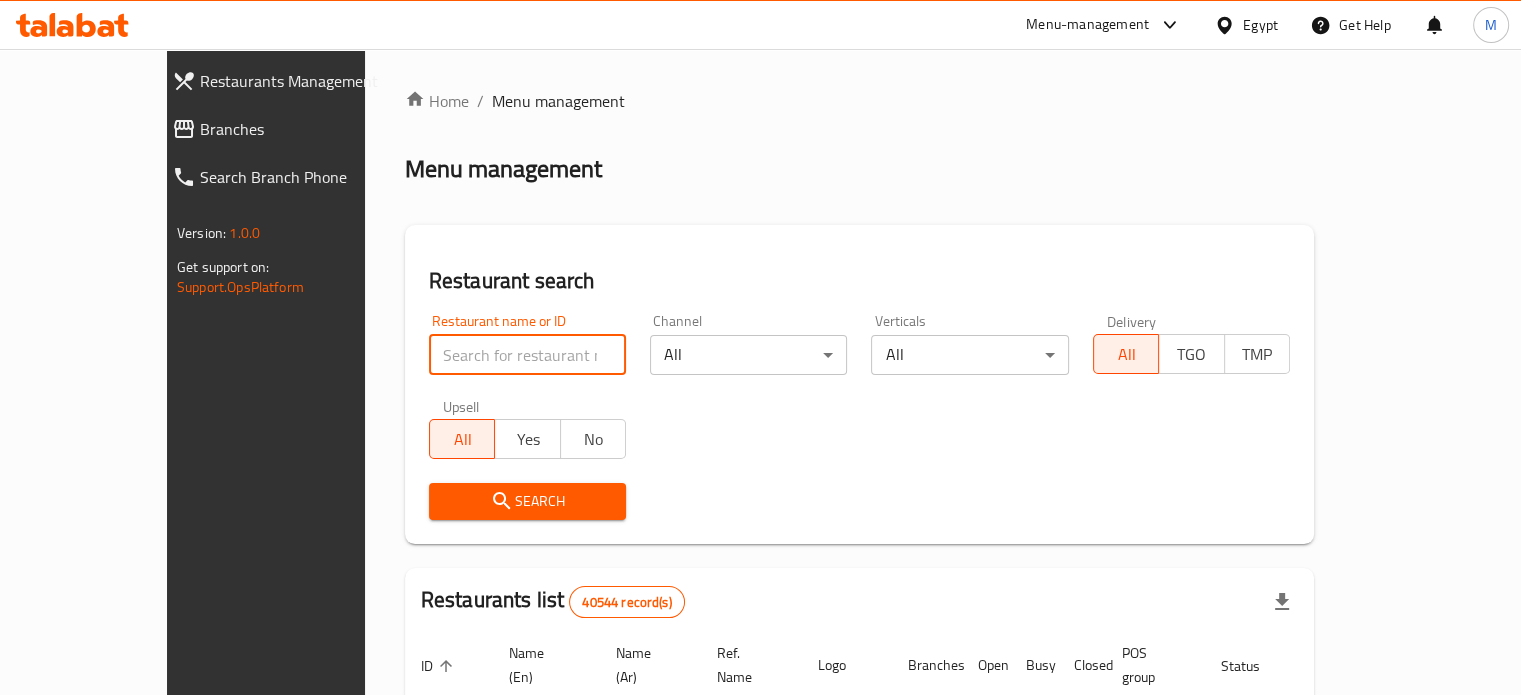 paste on "657889" 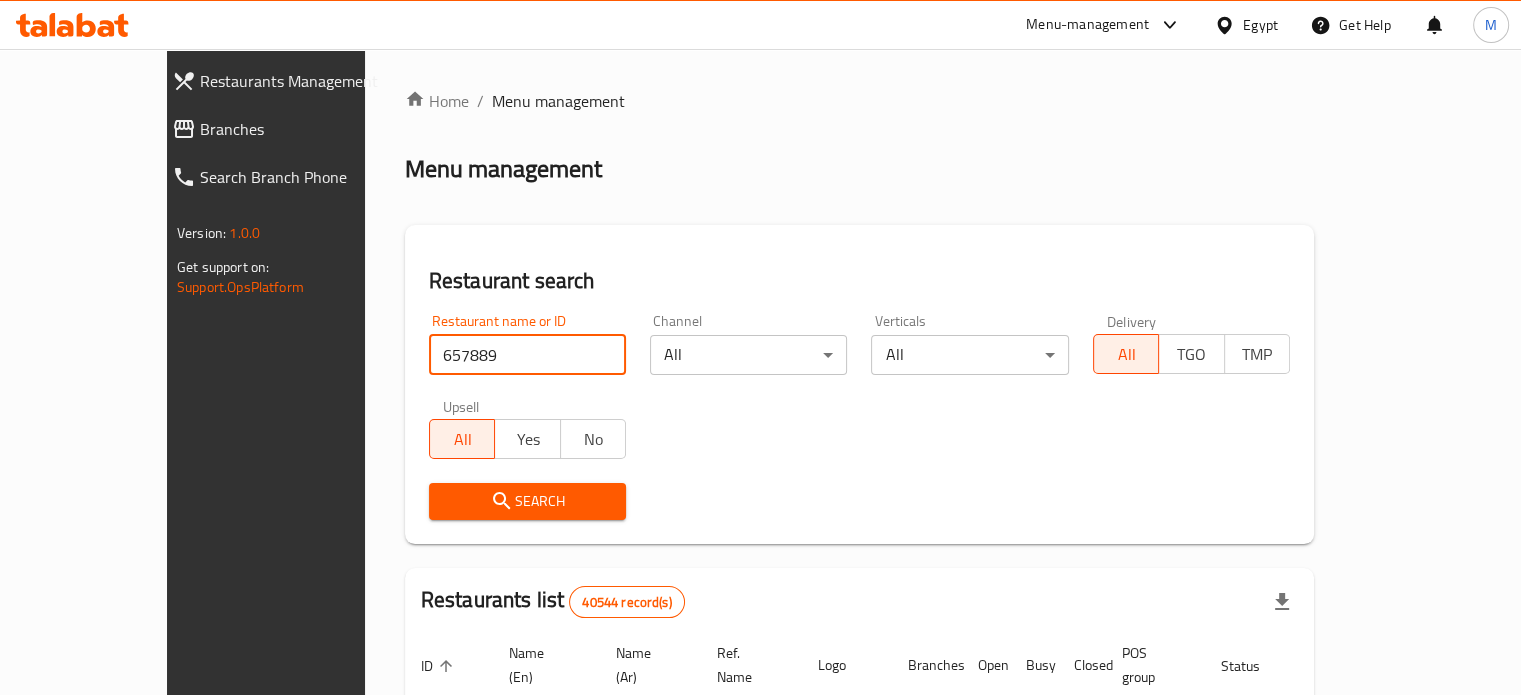 type on "657889" 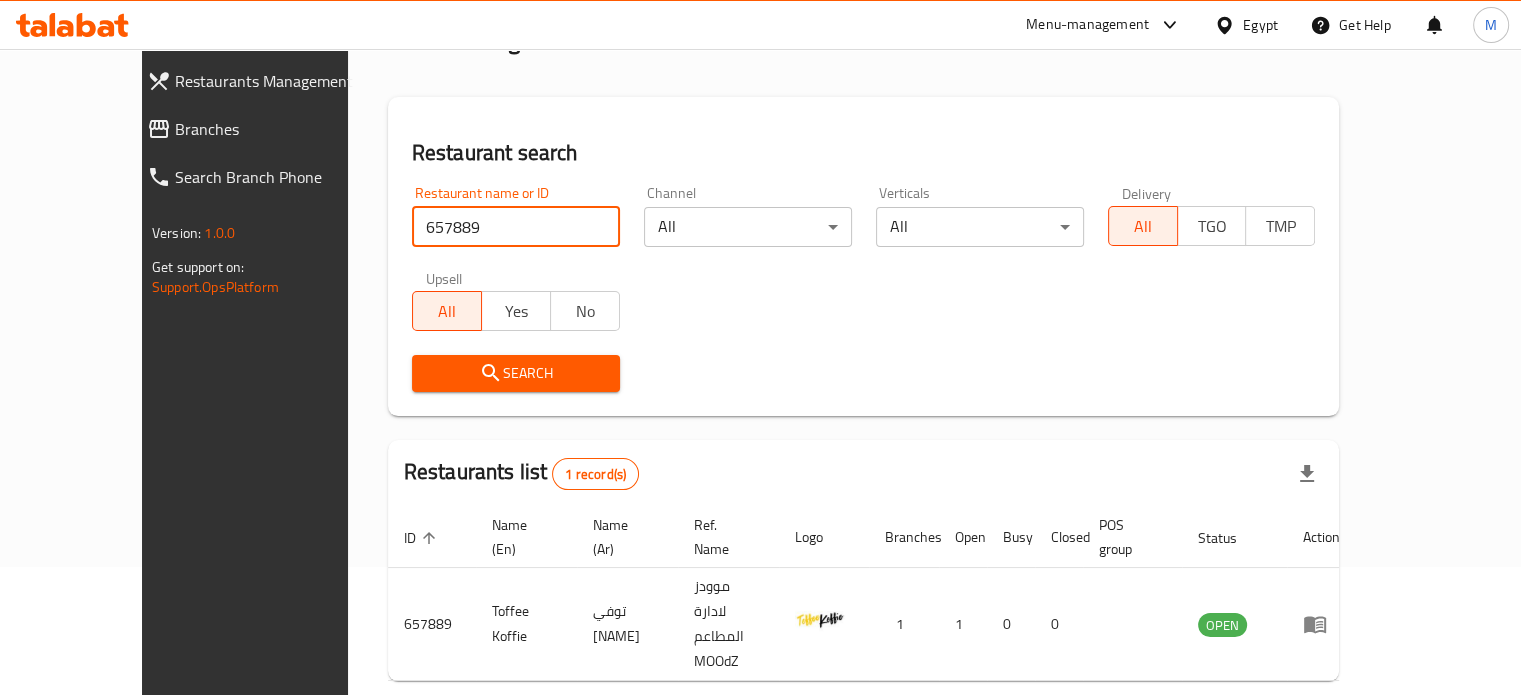 scroll, scrollTop: 156, scrollLeft: 0, axis: vertical 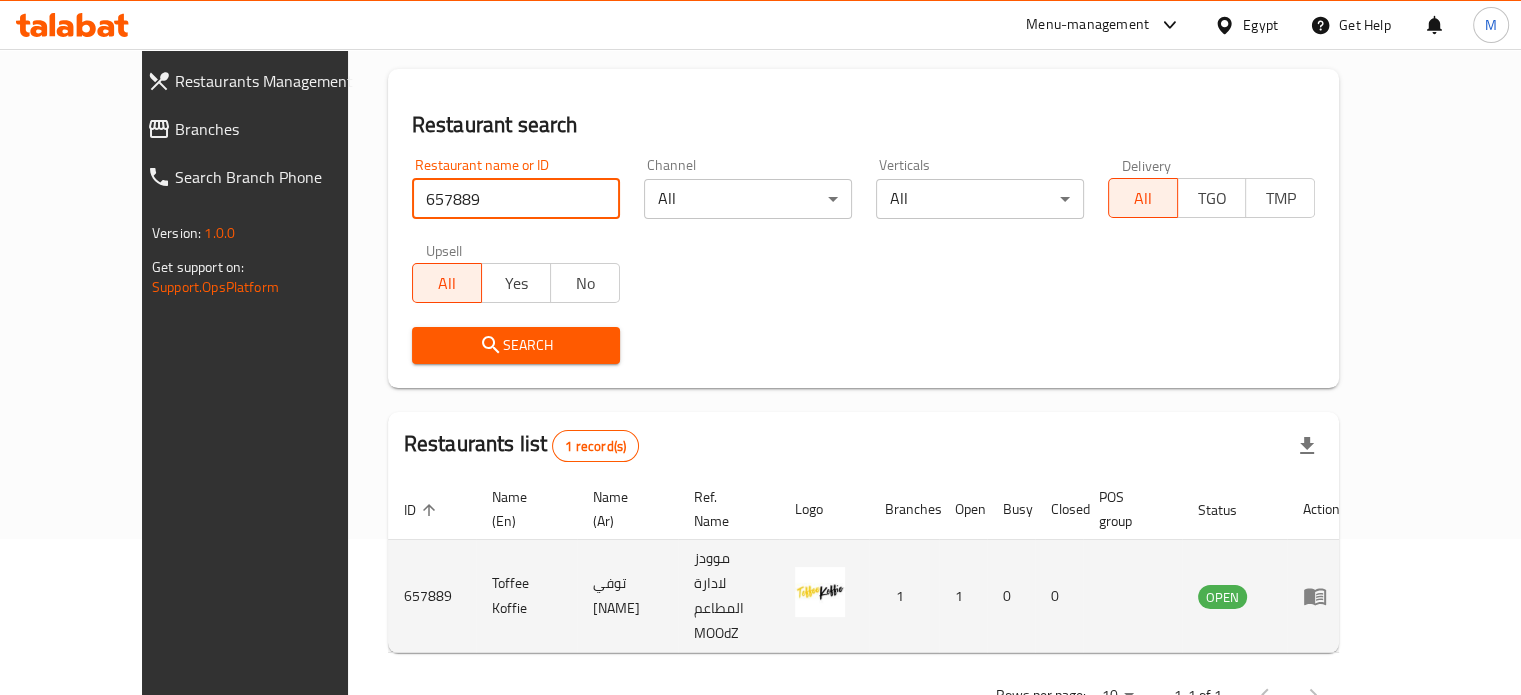 click 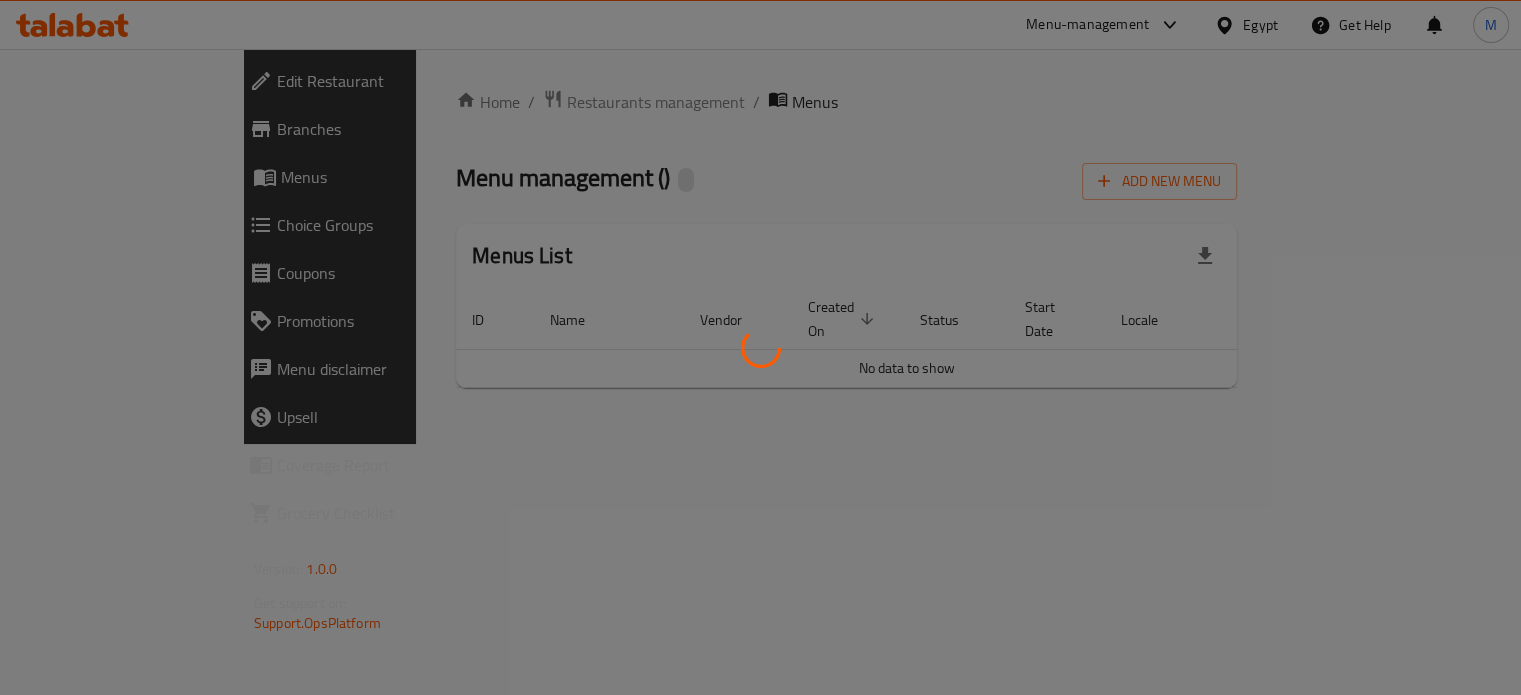 scroll, scrollTop: 0, scrollLeft: 0, axis: both 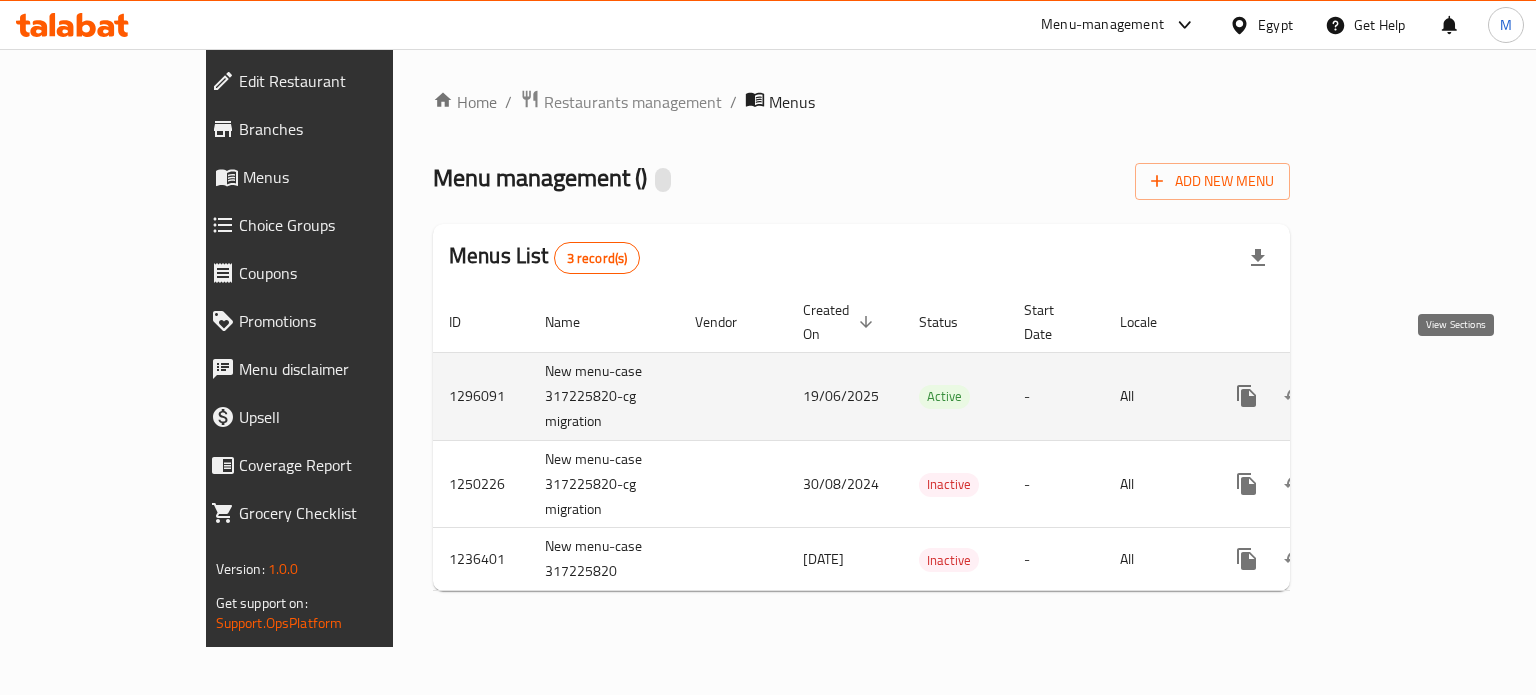 click 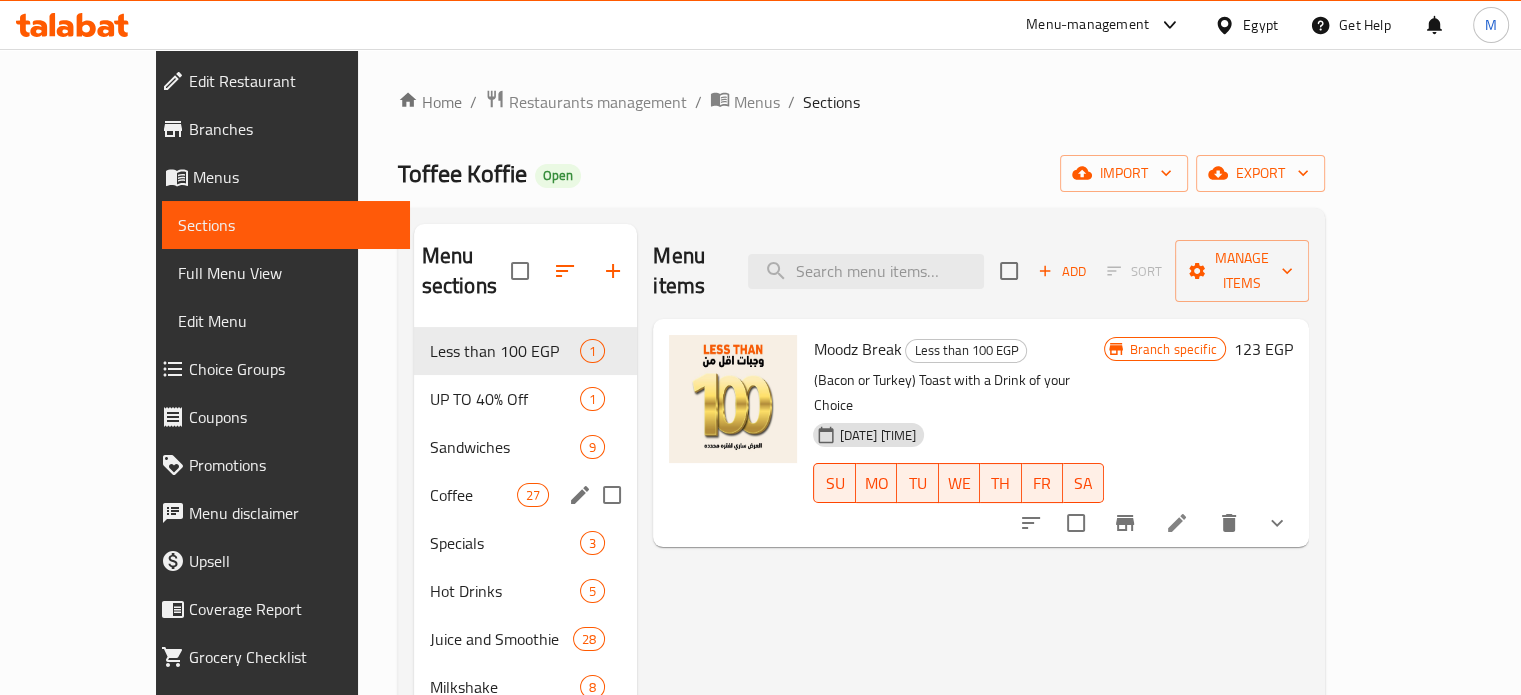 scroll, scrollTop: 280, scrollLeft: 0, axis: vertical 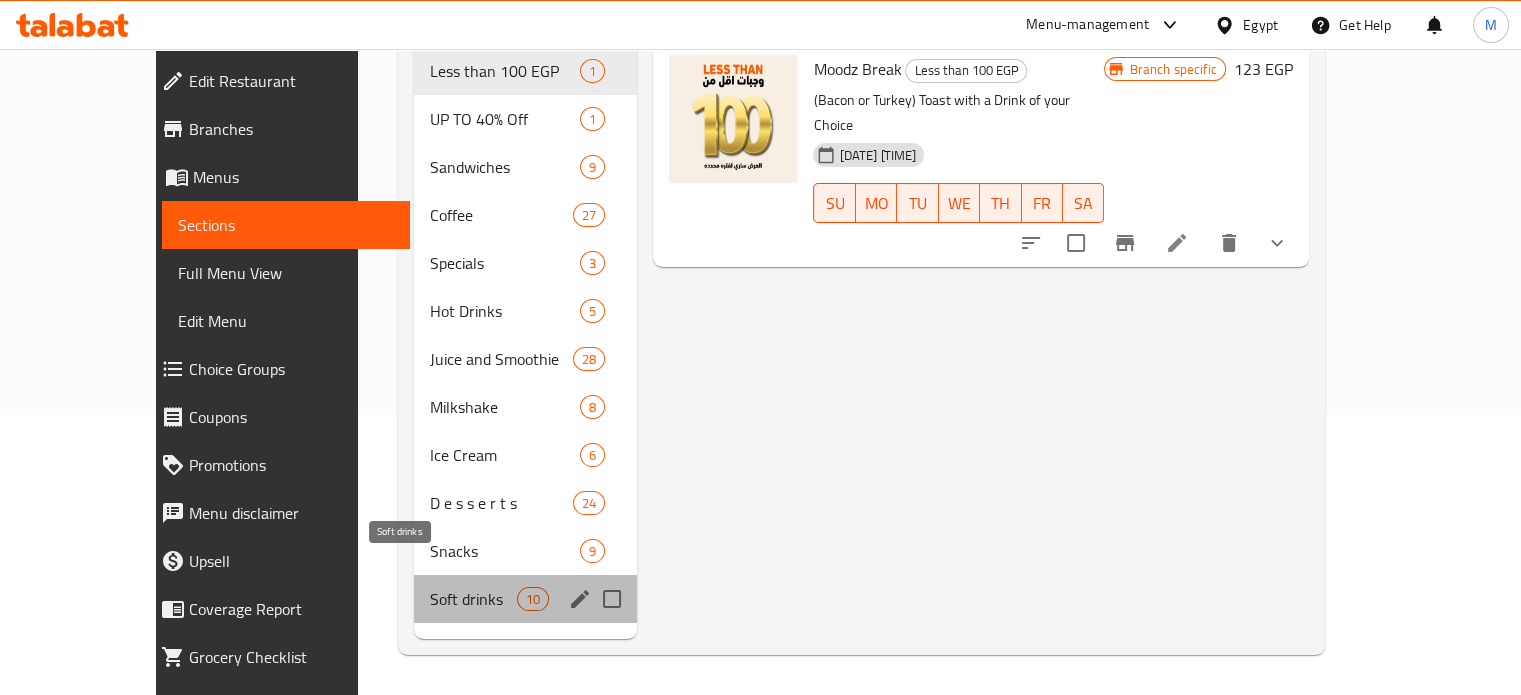 click on "Soft drinks" at bounding box center [473, 599] 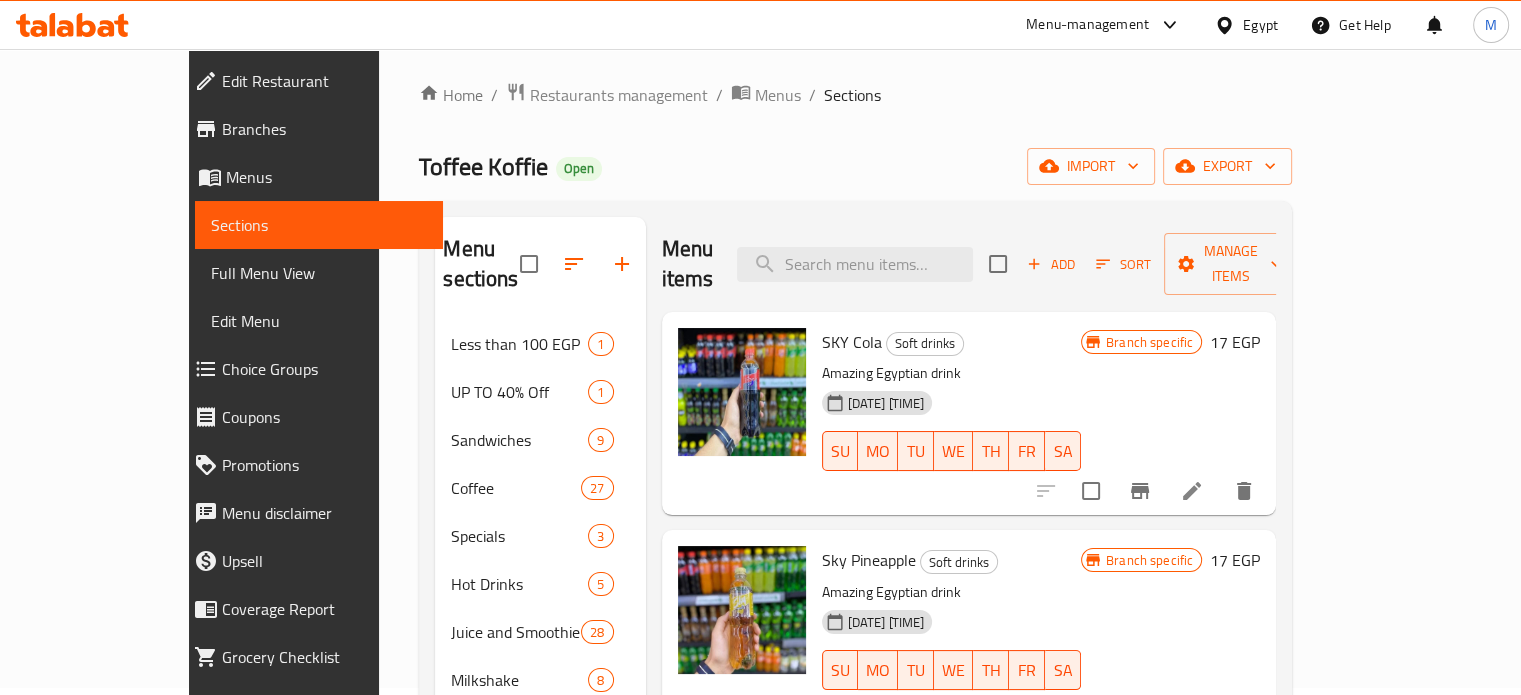 scroll, scrollTop: 0, scrollLeft: 0, axis: both 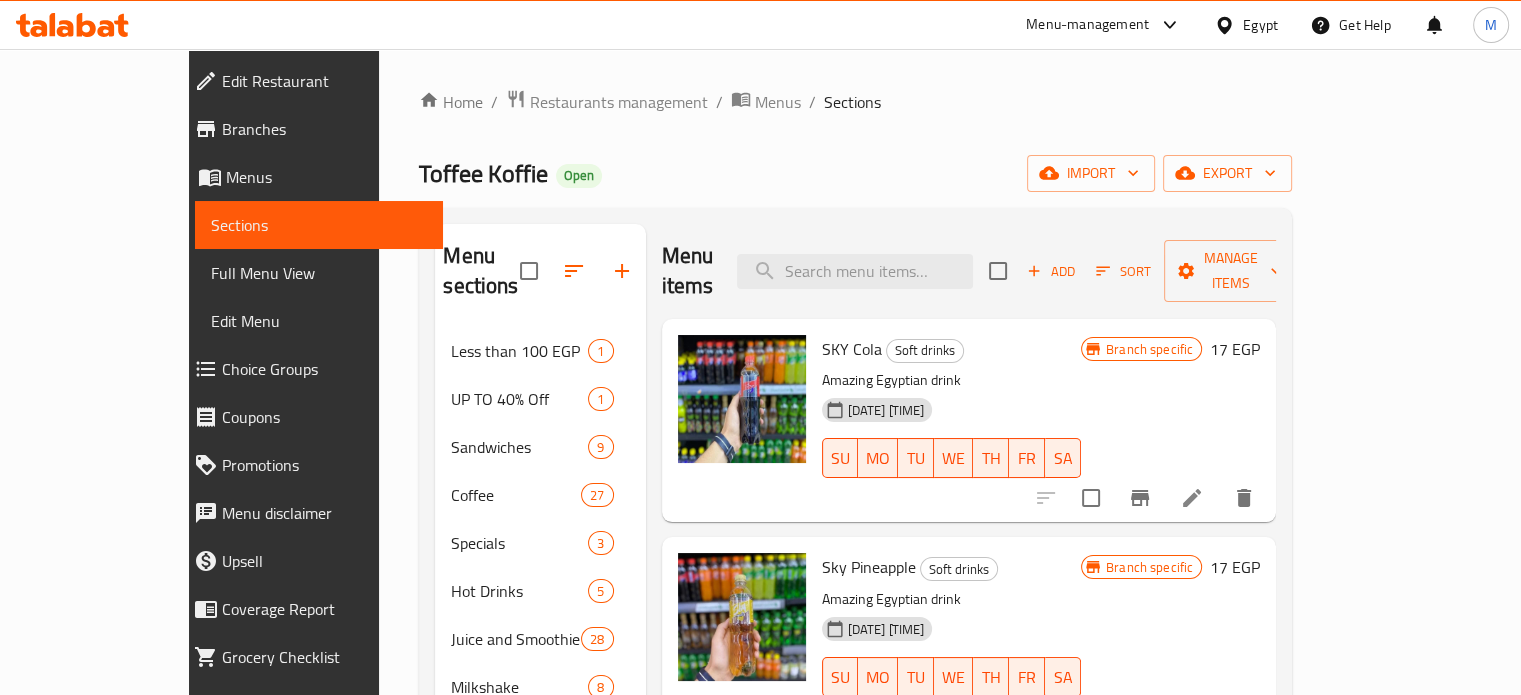 click on "Add" at bounding box center [1051, 271] 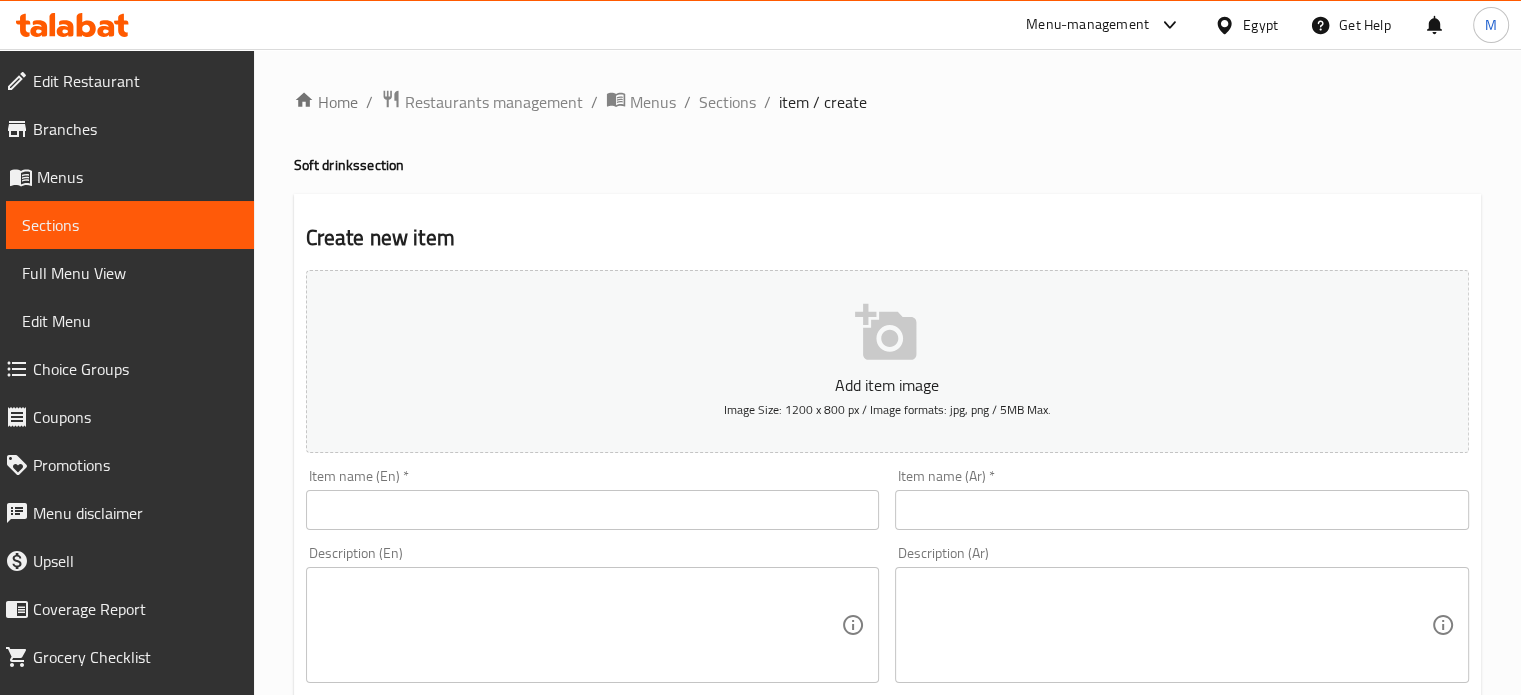 click at bounding box center (1182, 510) 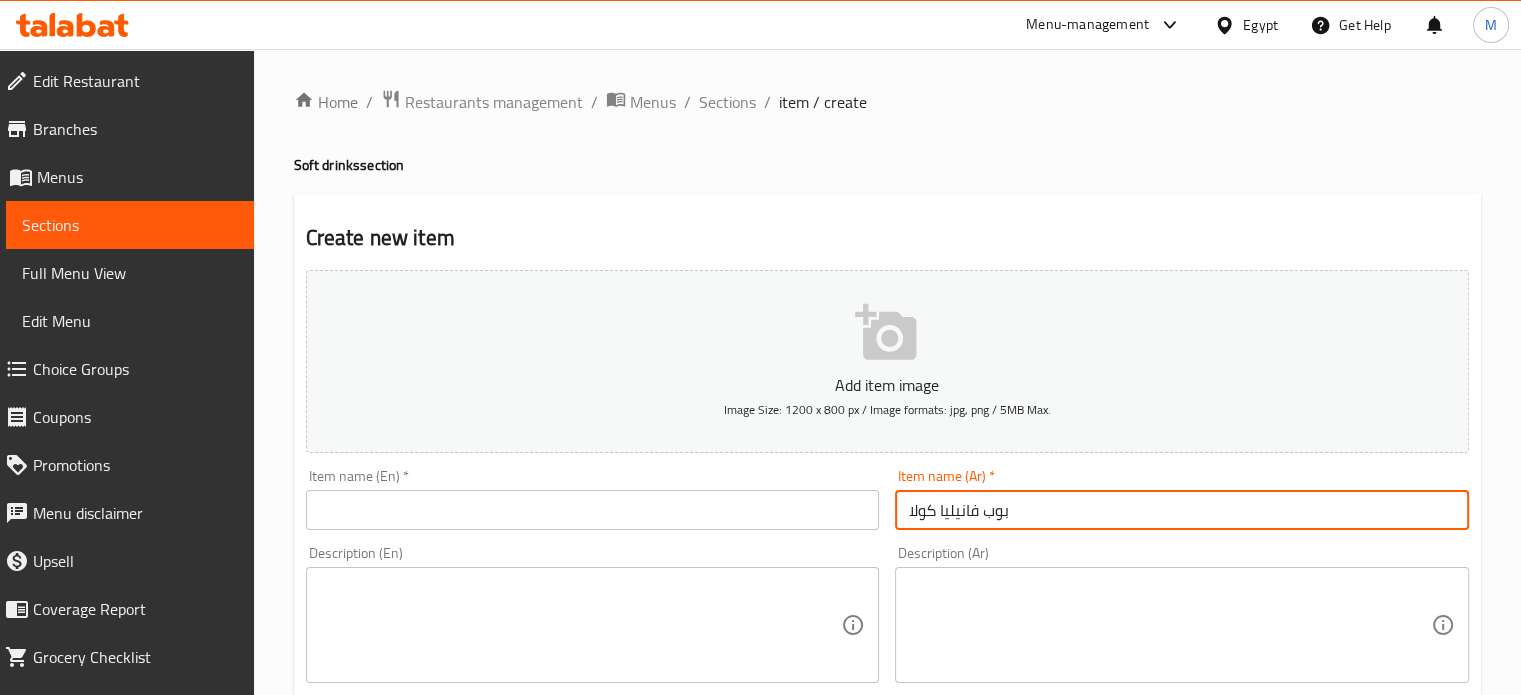 type on "بوب فانيليا كولا" 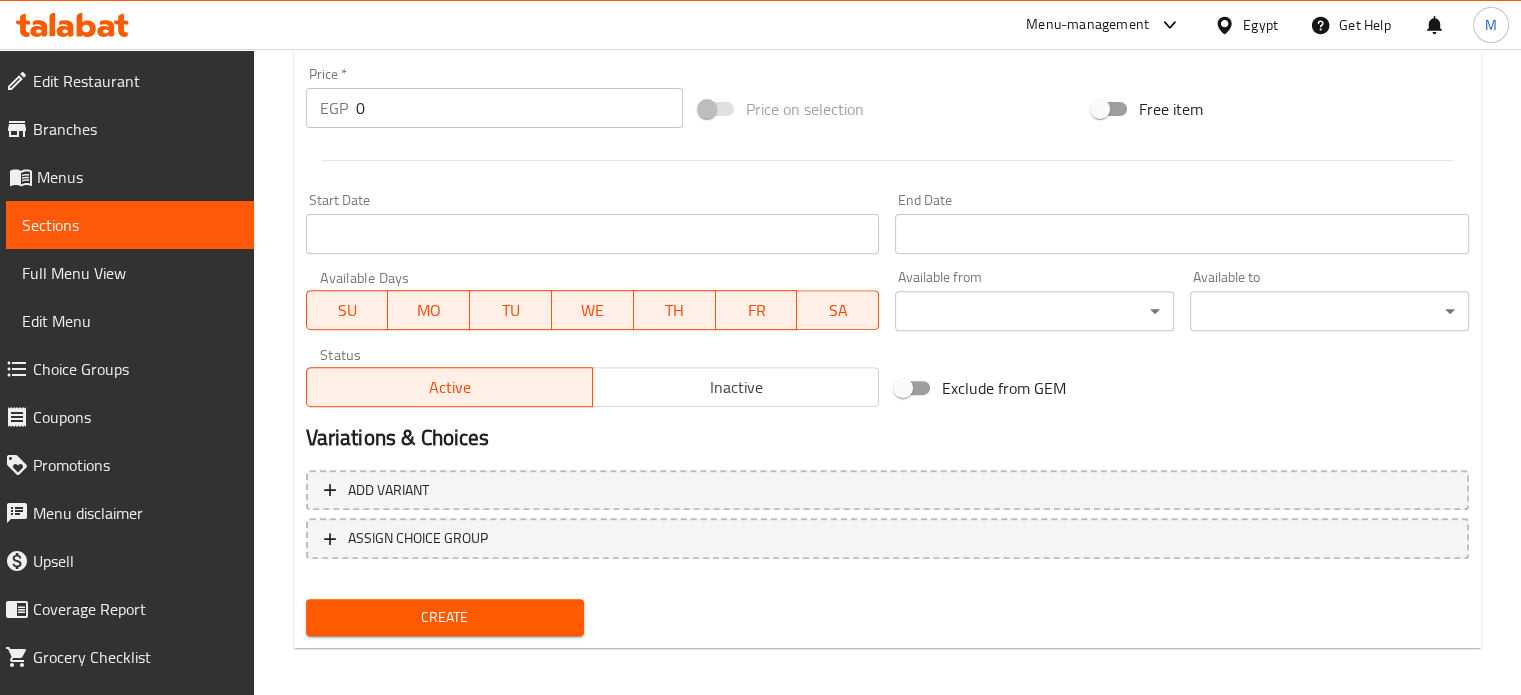scroll, scrollTop: 717, scrollLeft: 0, axis: vertical 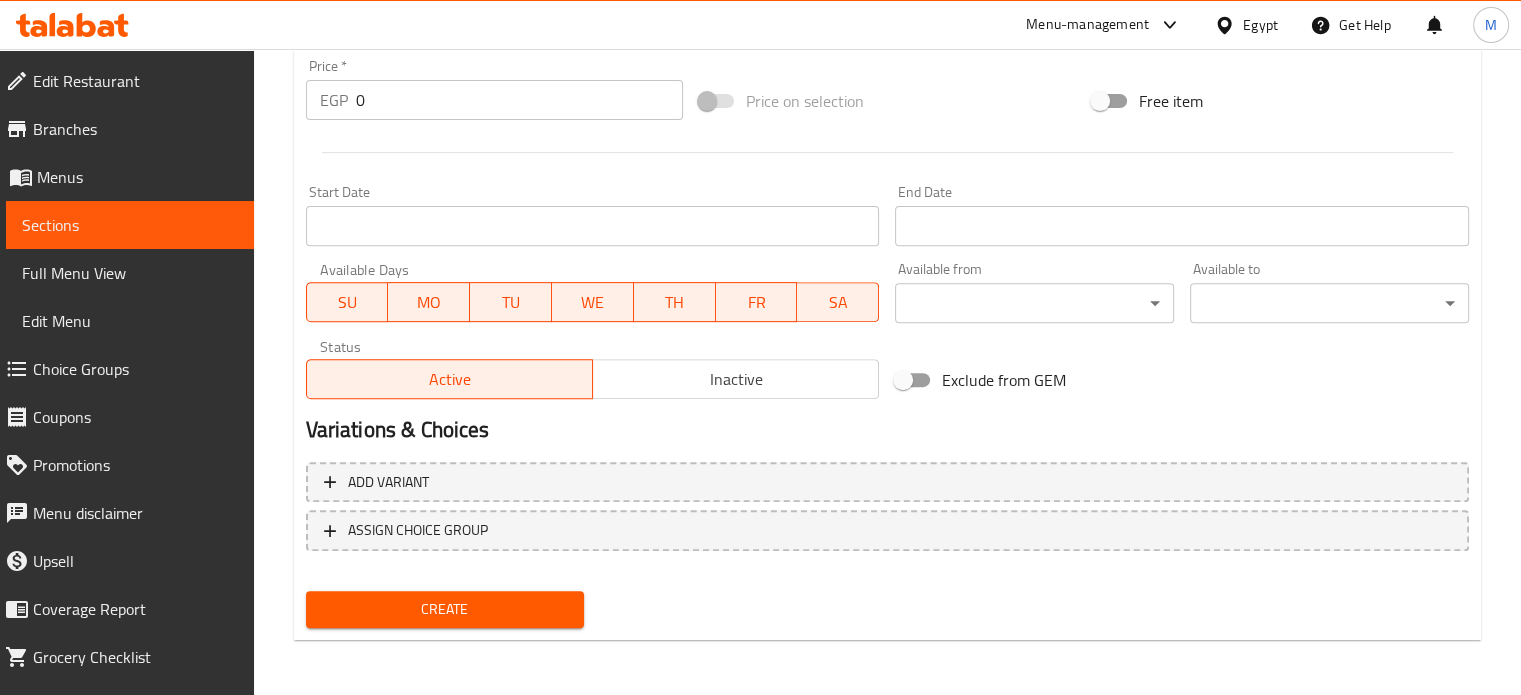 type on "Pop Vanilla Cola" 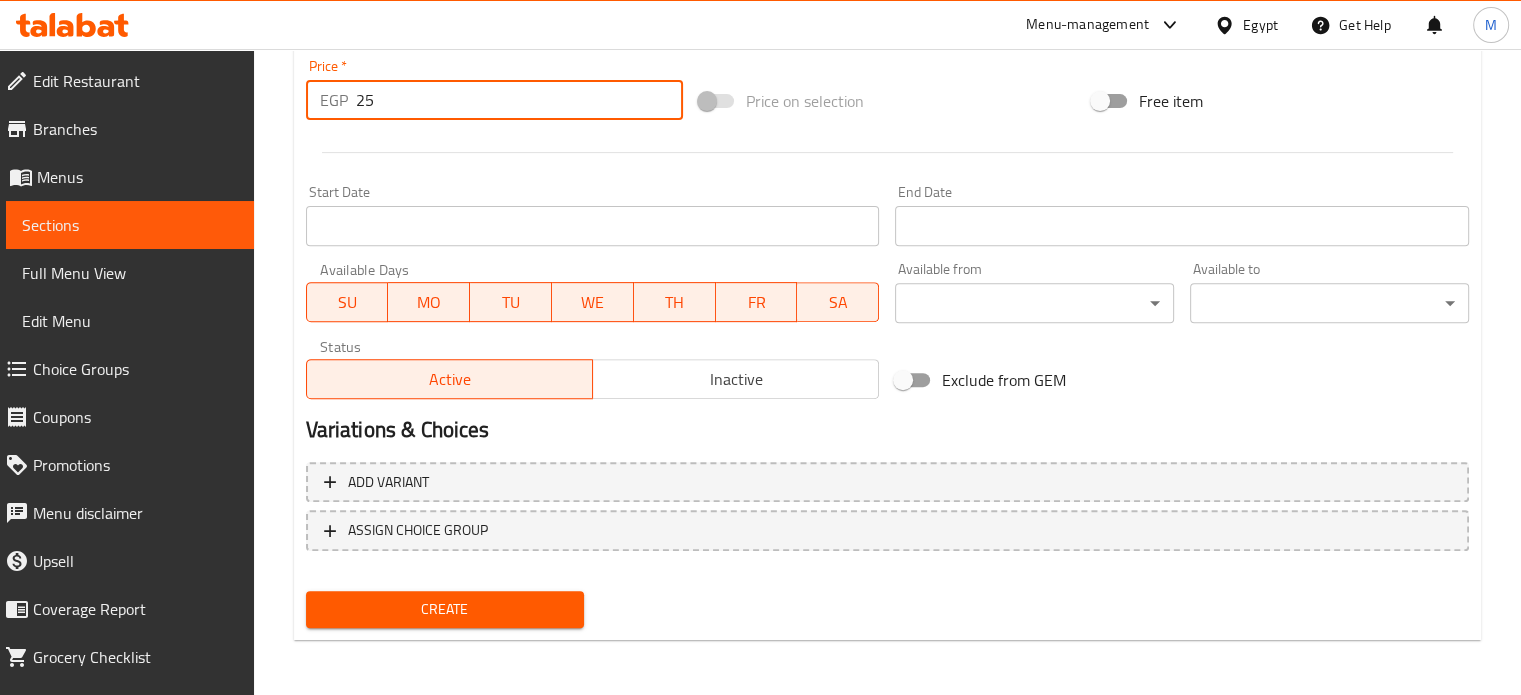 type on "25" 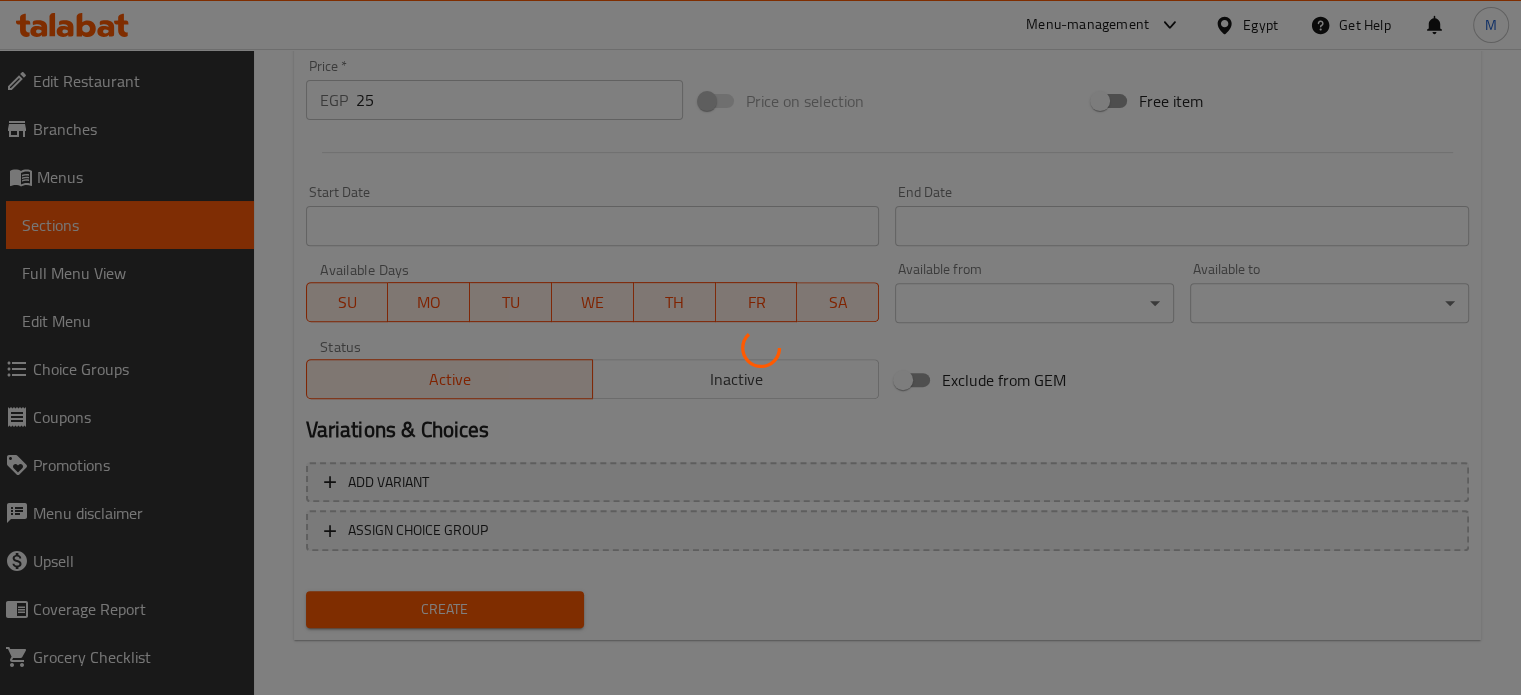 type 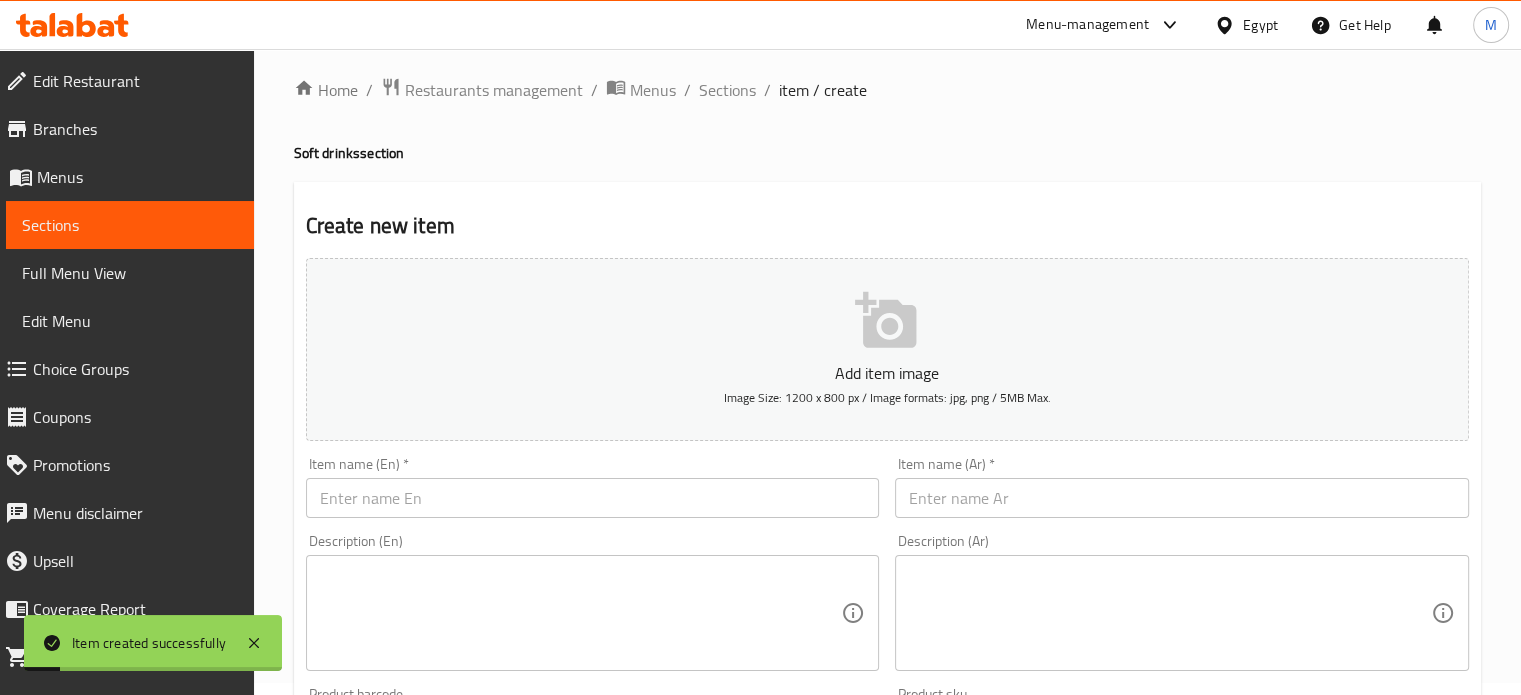 scroll, scrollTop: 0, scrollLeft: 0, axis: both 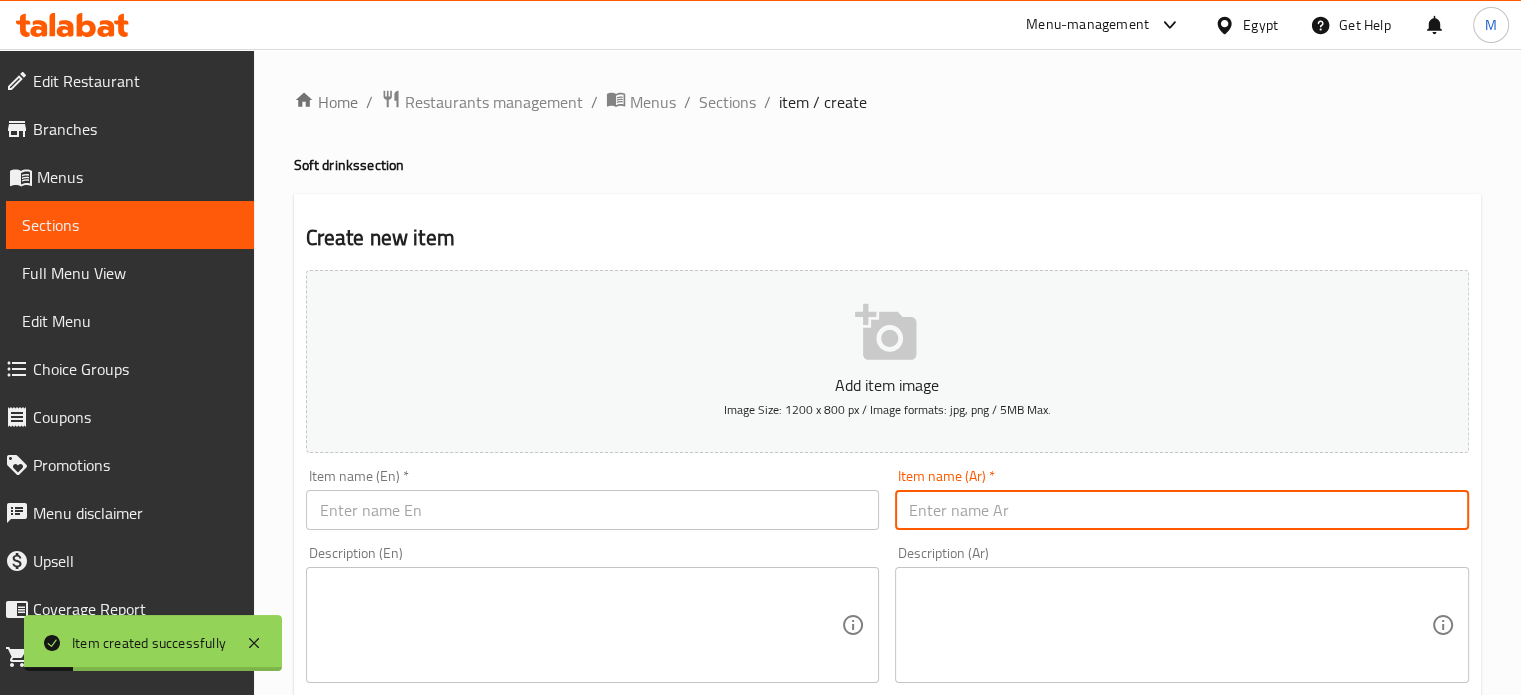 click at bounding box center (1182, 510) 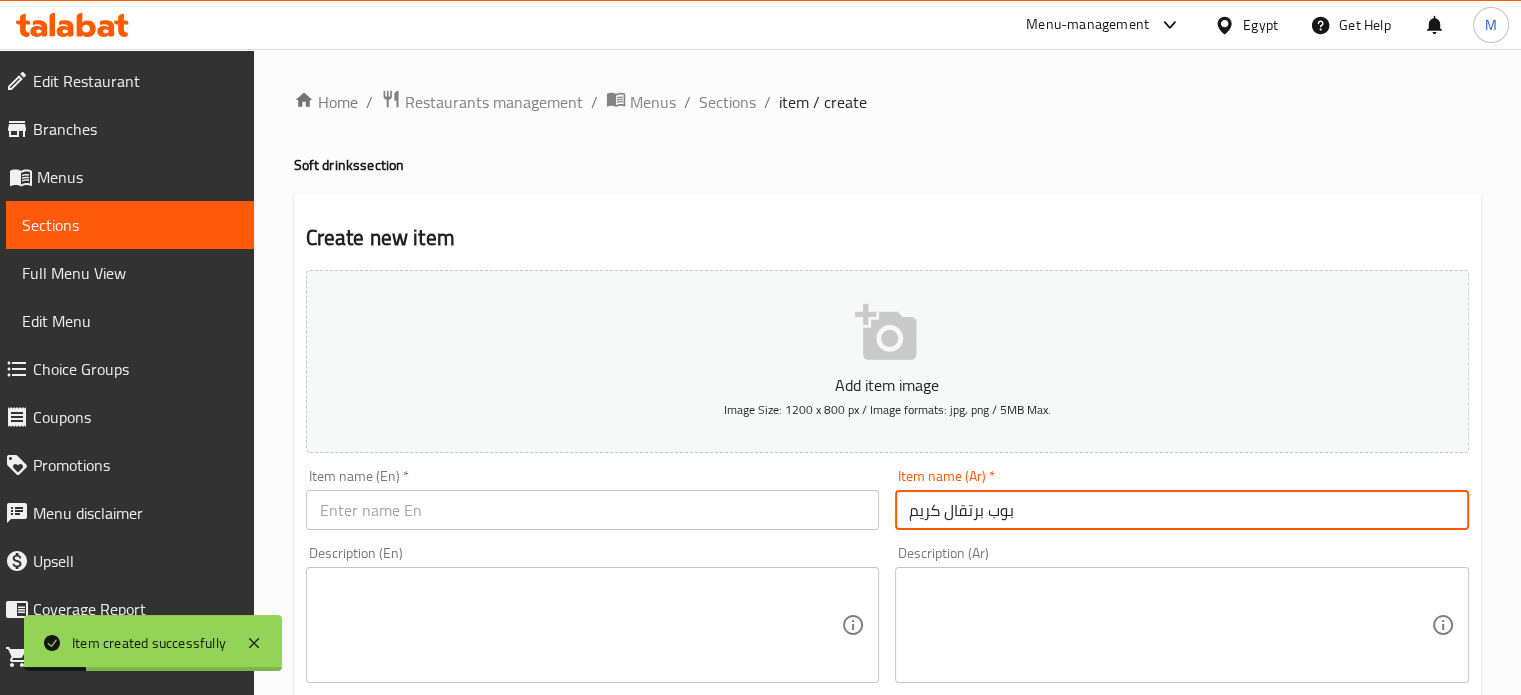 type on "بوب برتقال كريم" 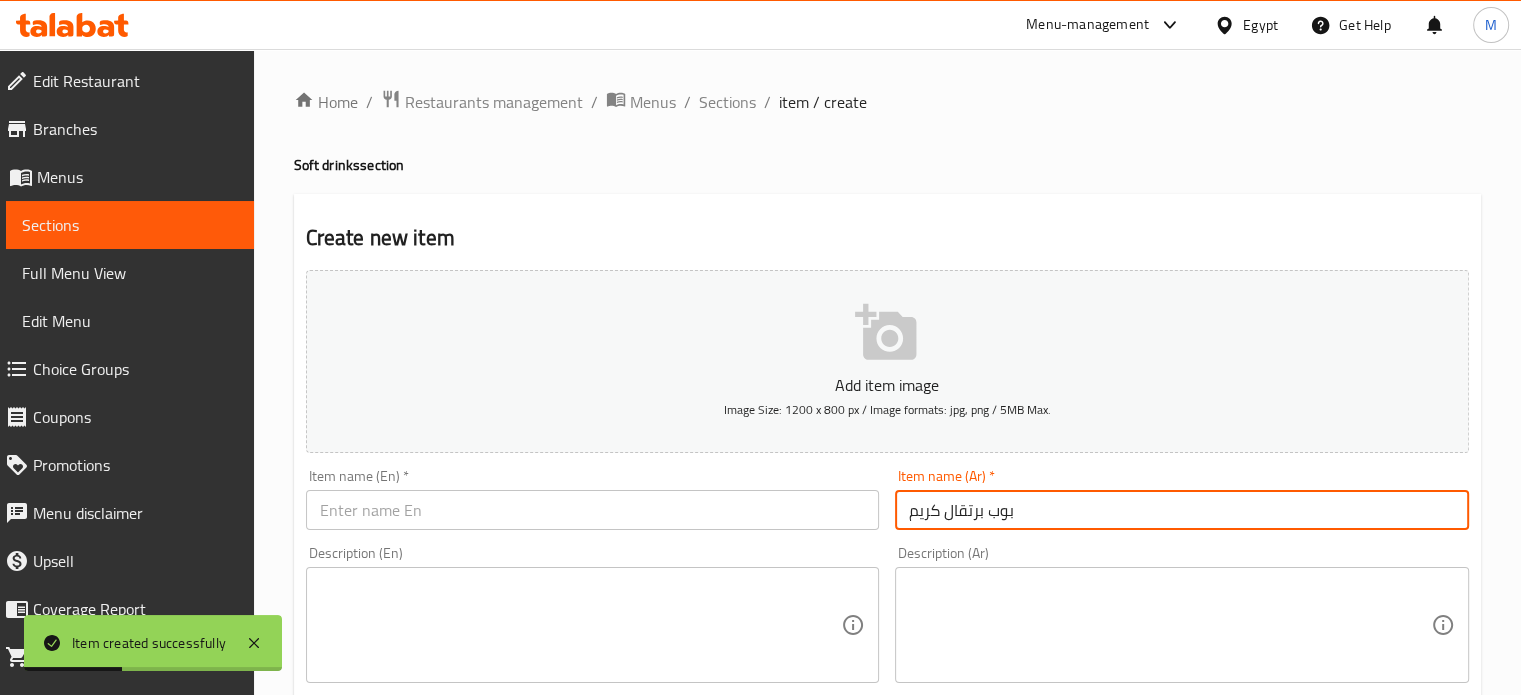 click at bounding box center (593, 510) 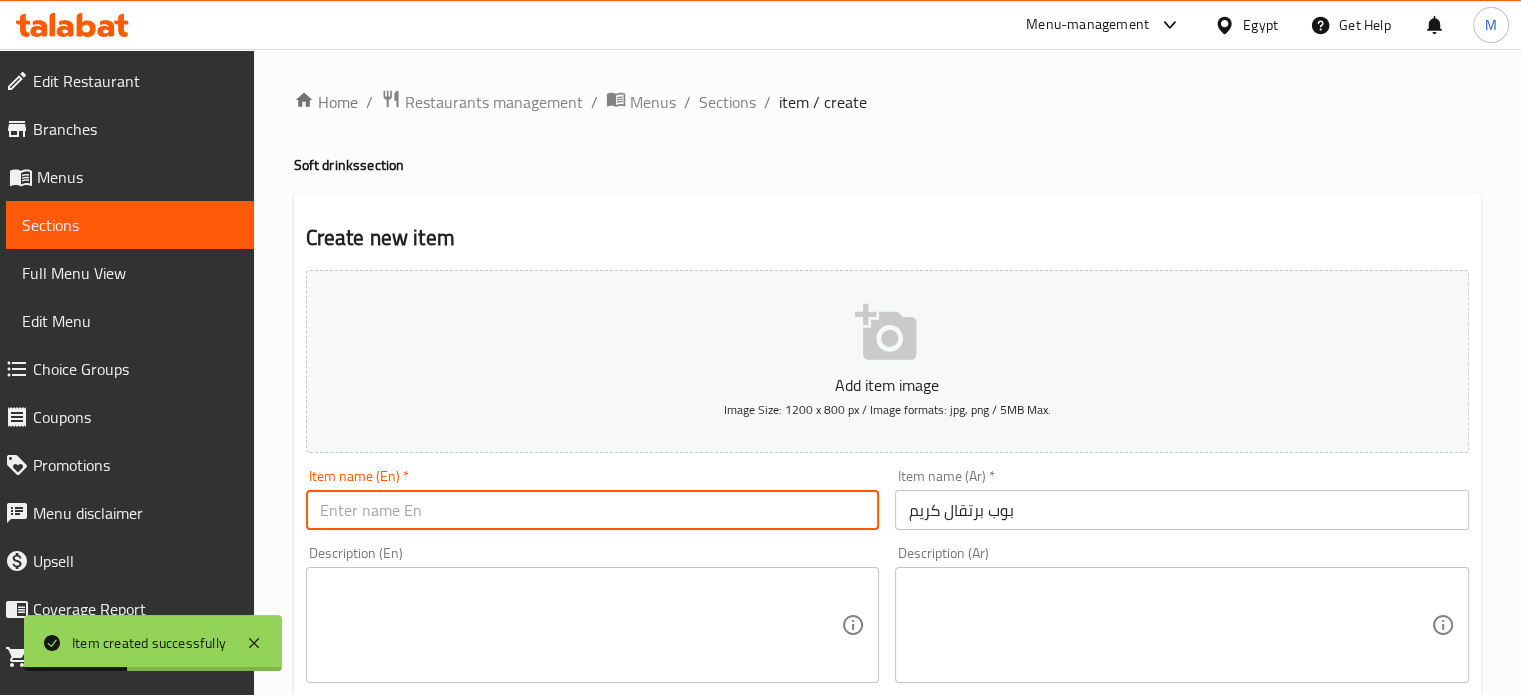 paste on "Pop Orange Cream" 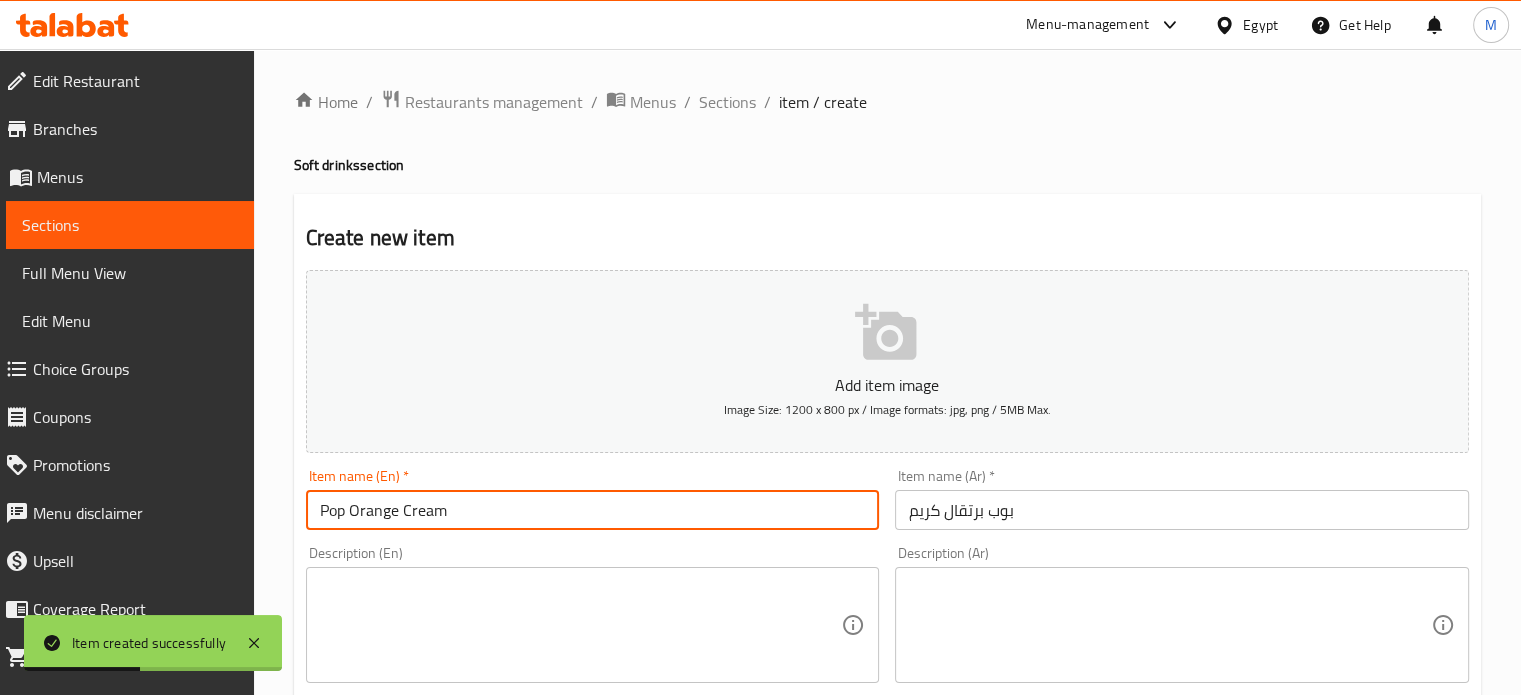 scroll, scrollTop: 717, scrollLeft: 0, axis: vertical 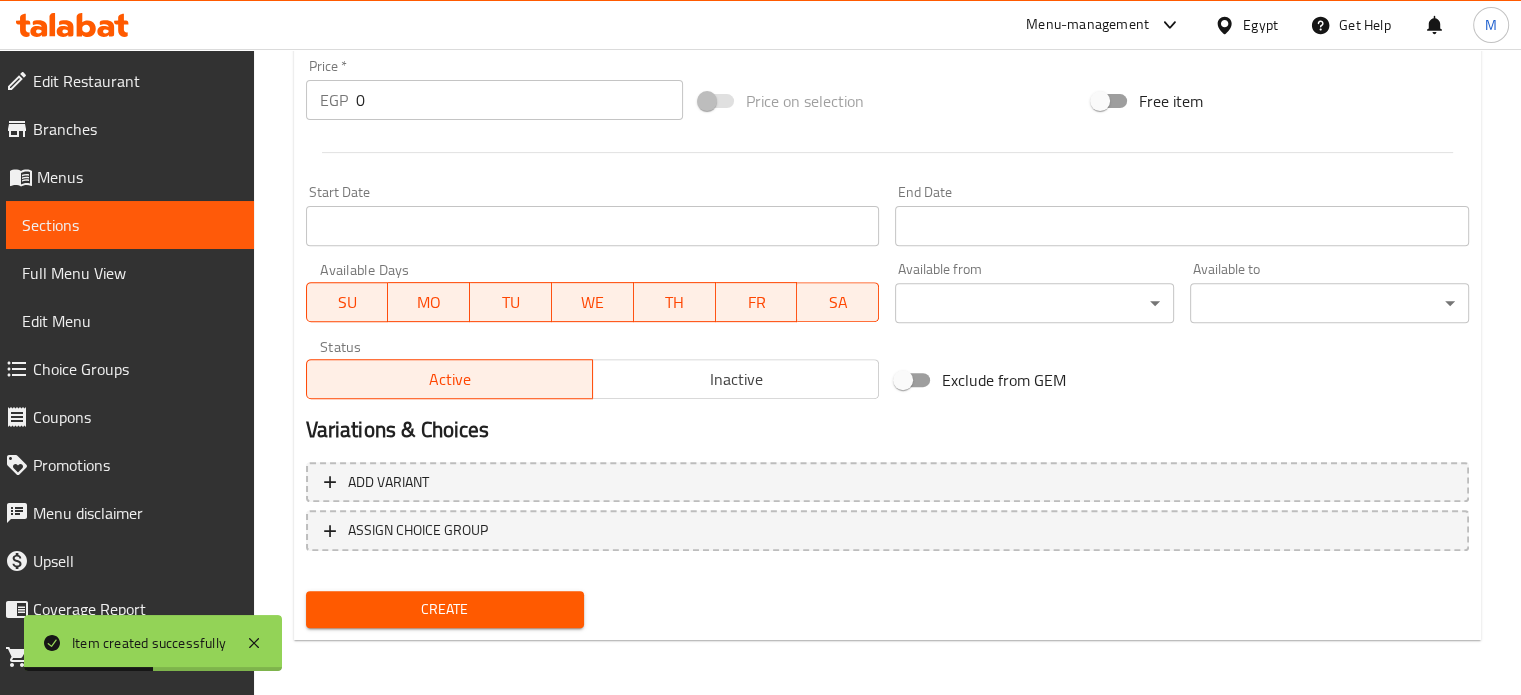 type on "Pop Orange Cream" 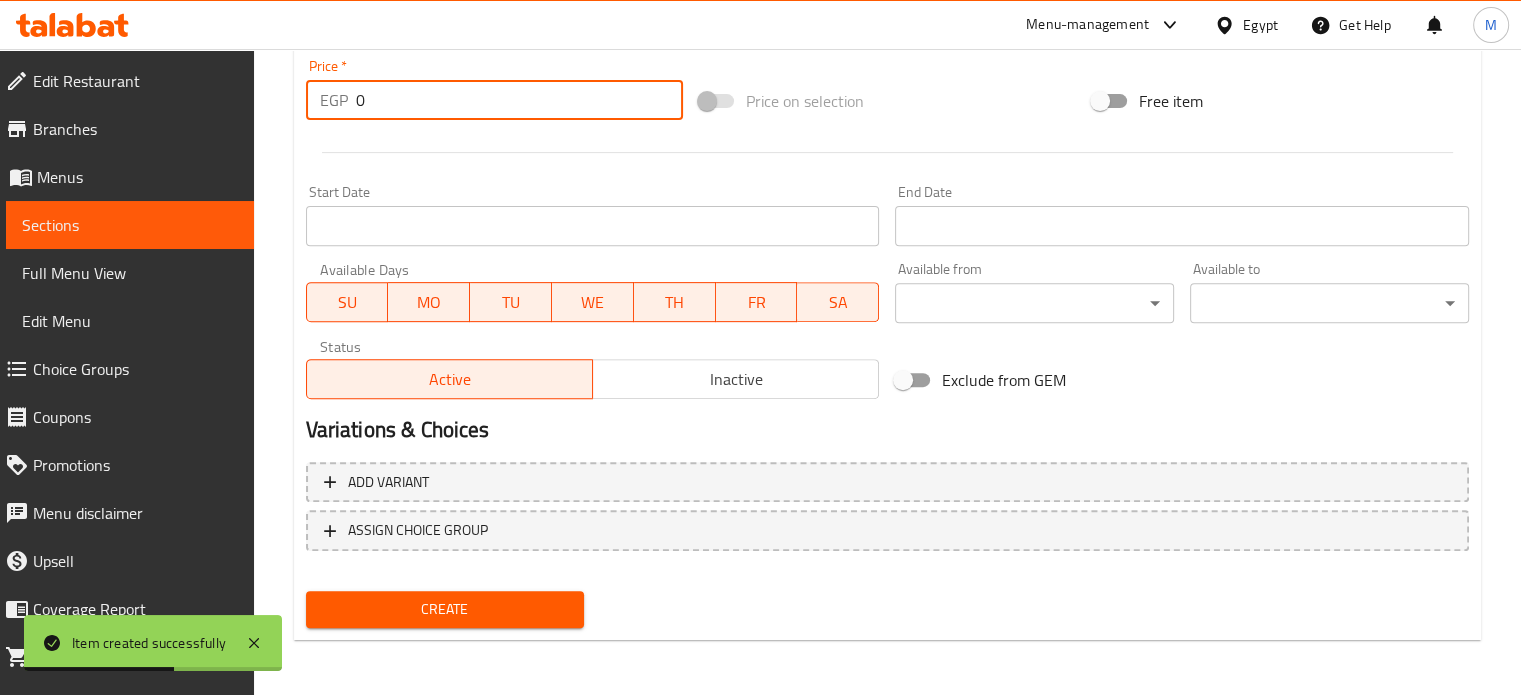 type on "5" 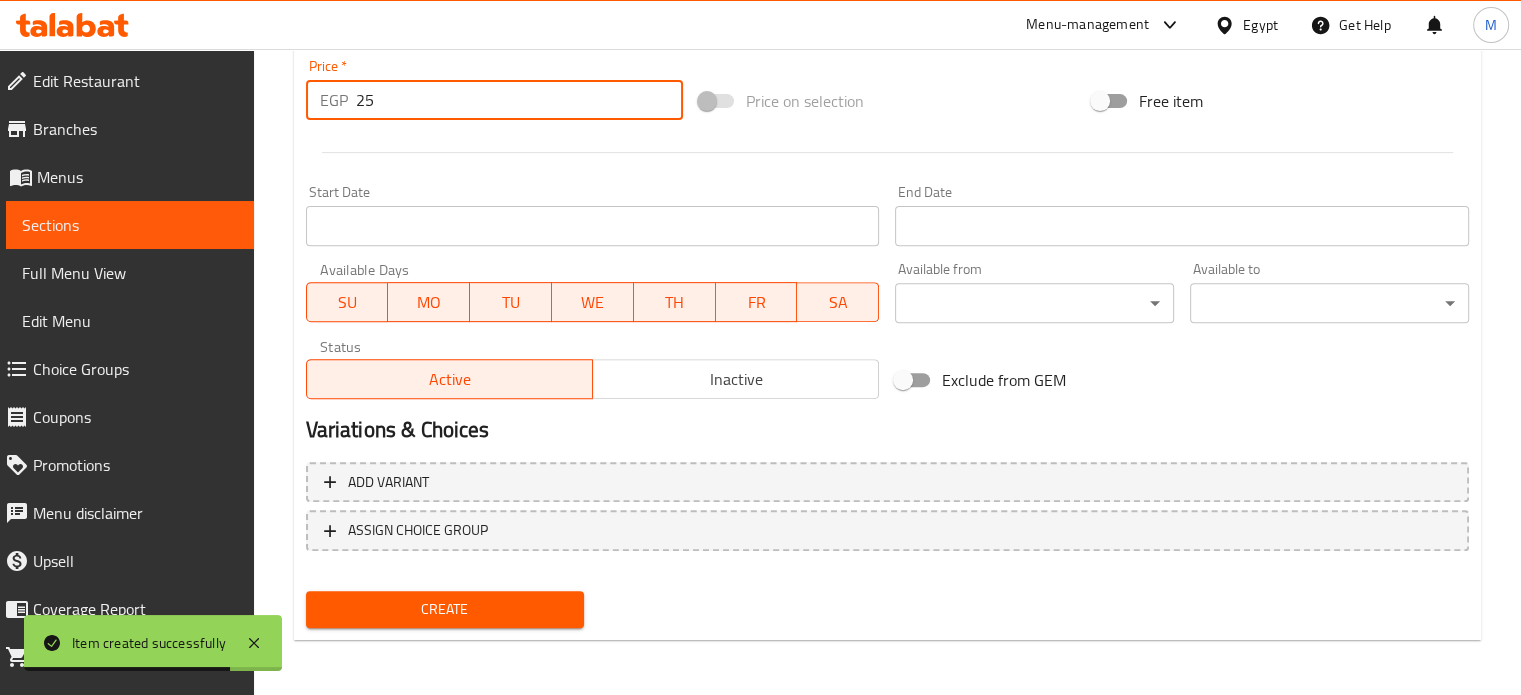 type on "25" 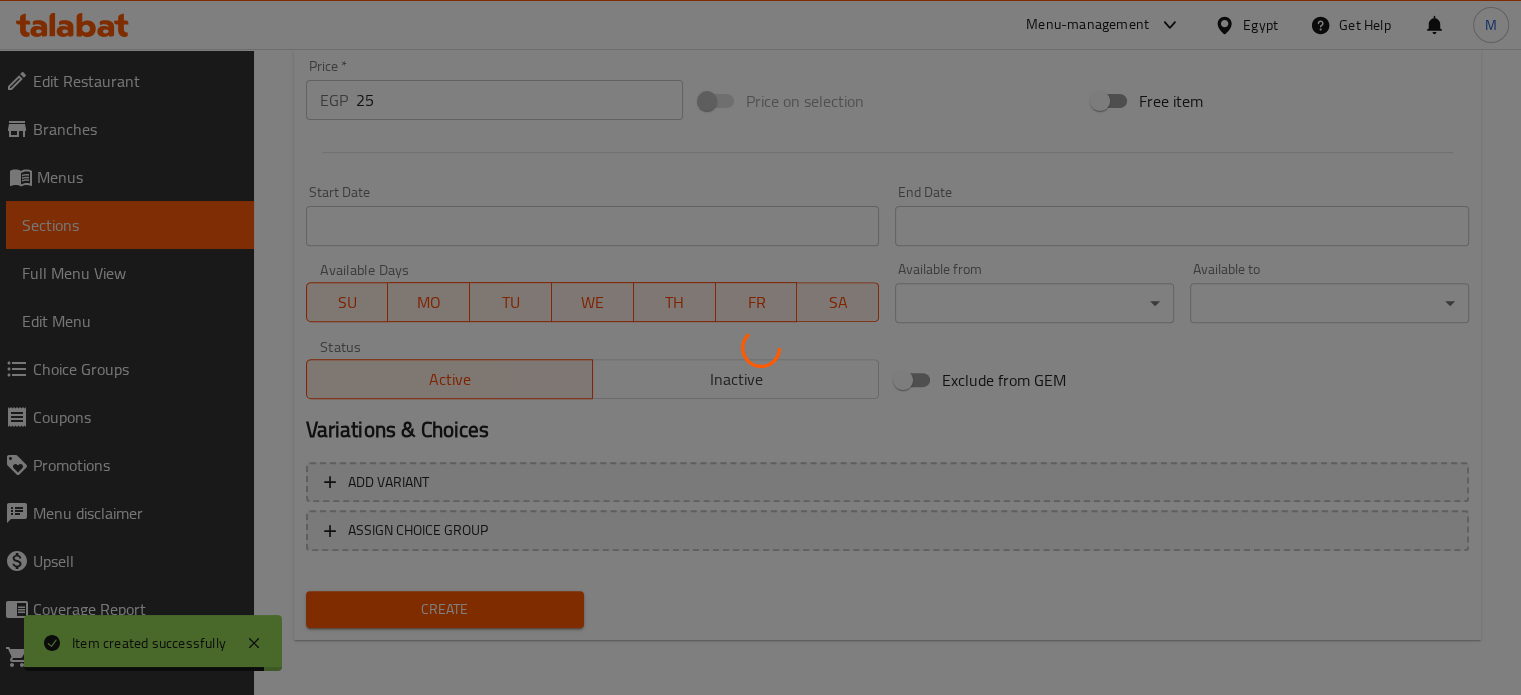 type 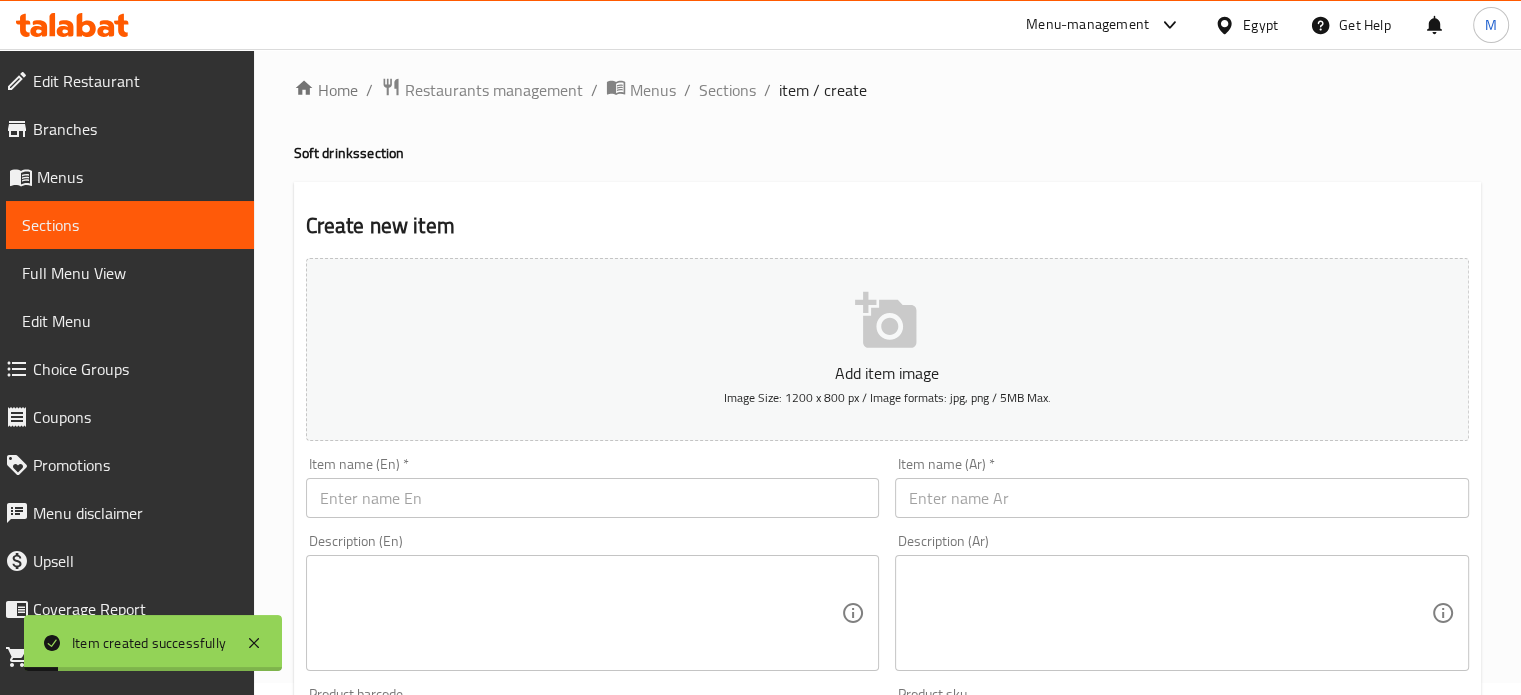 scroll, scrollTop: 0, scrollLeft: 0, axis: both 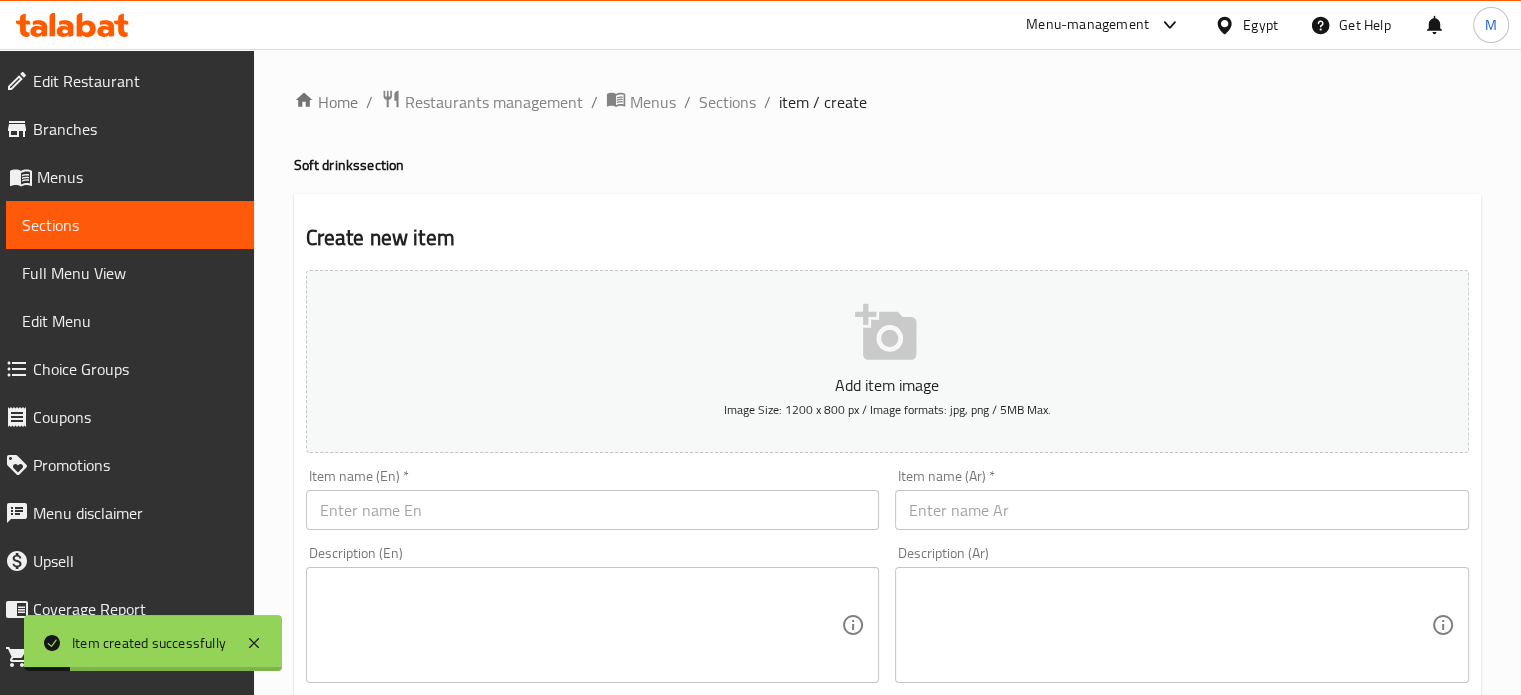 click at bounding box center [1182, 510] 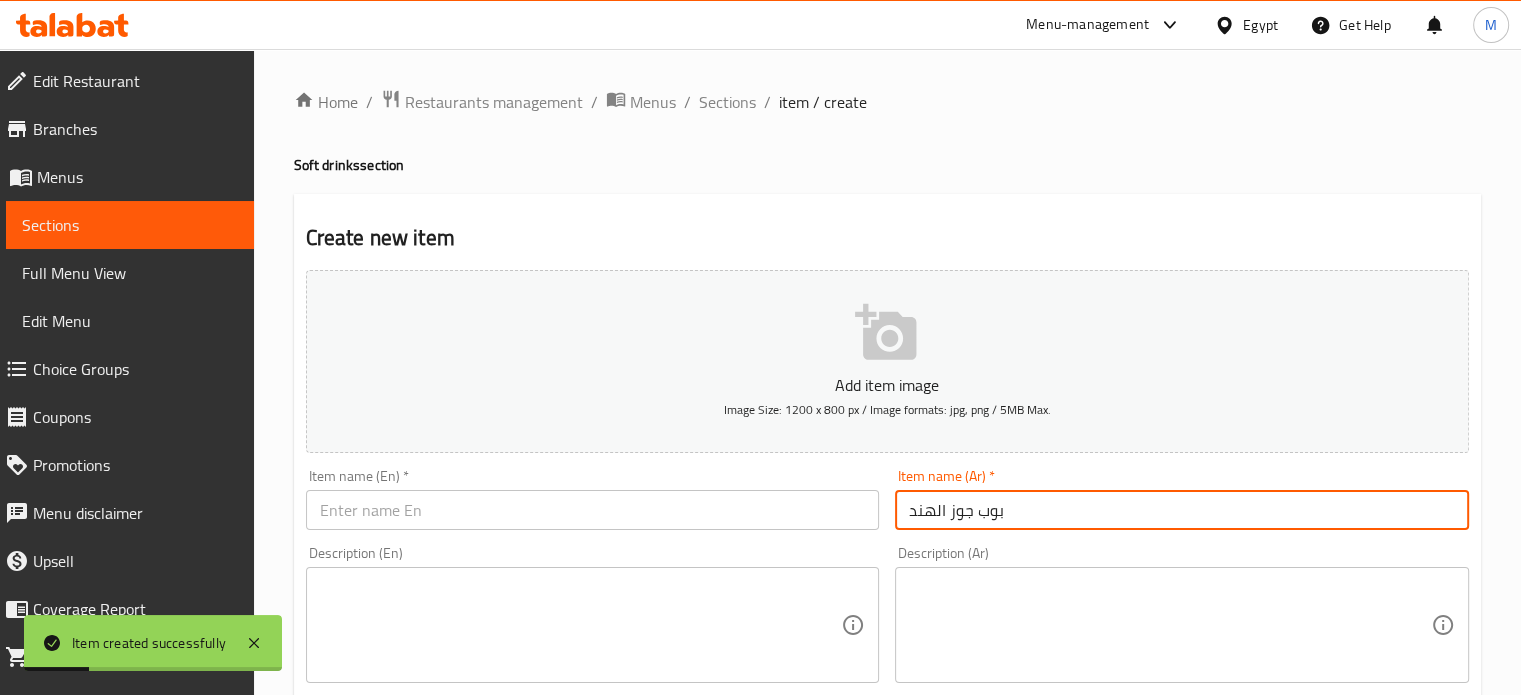 type on "بوب جوز الهند" 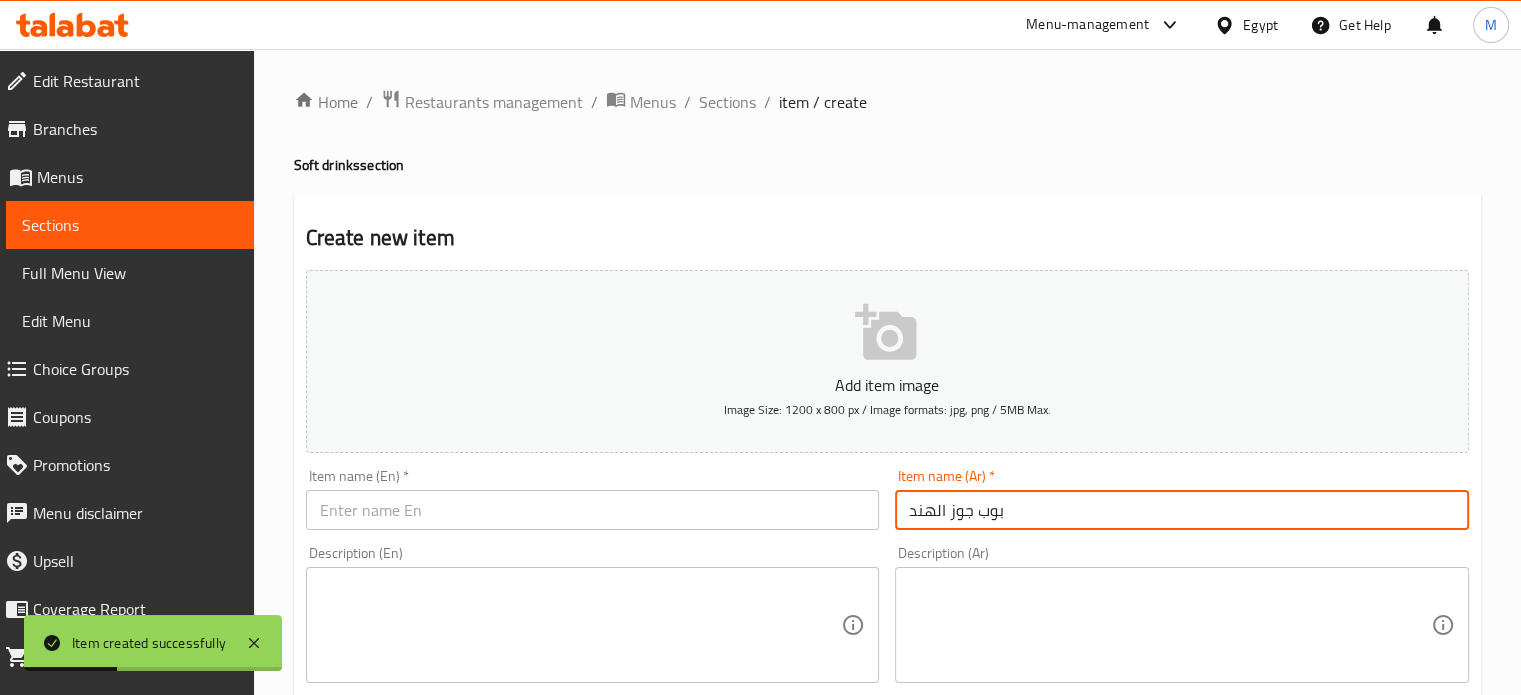 click at bounding box center (593, 510) 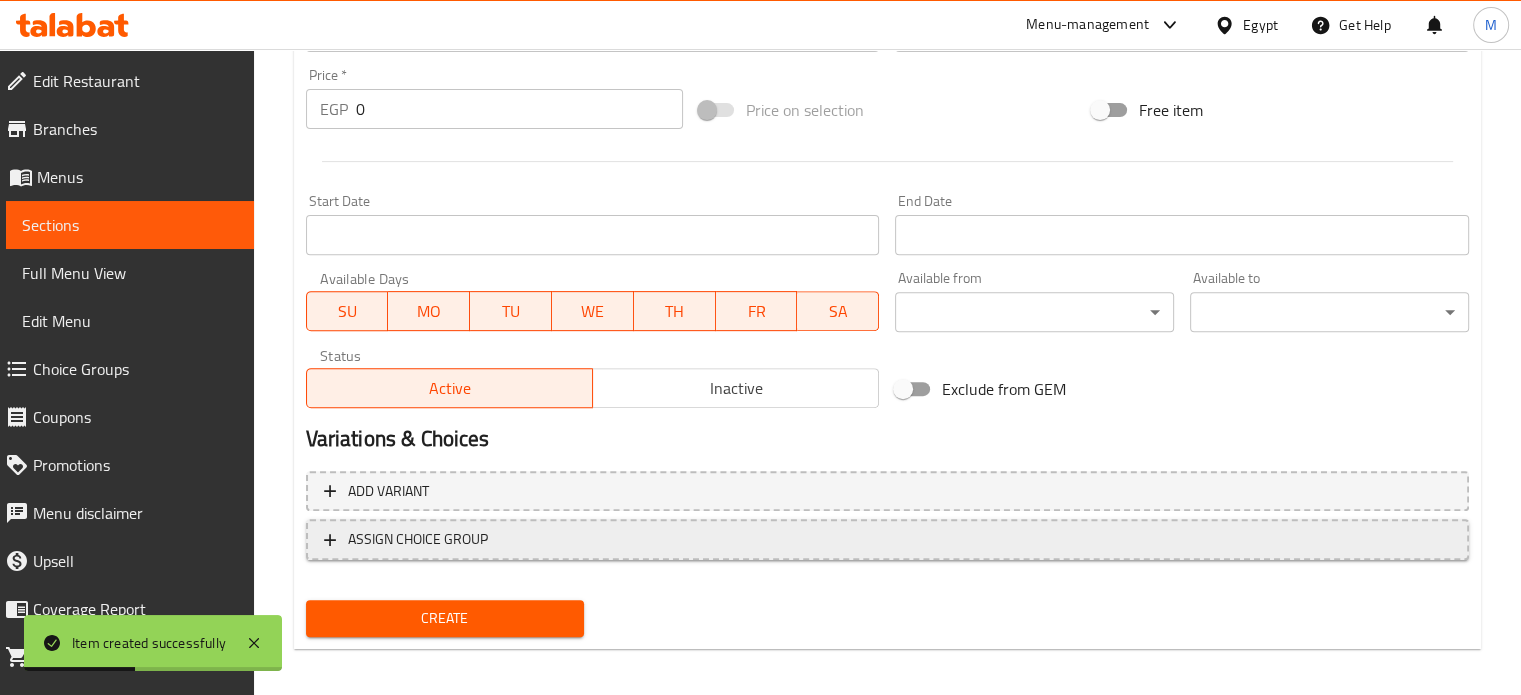 scroll, scrollTop: 717, scrollLeft: 0, axis: vertical 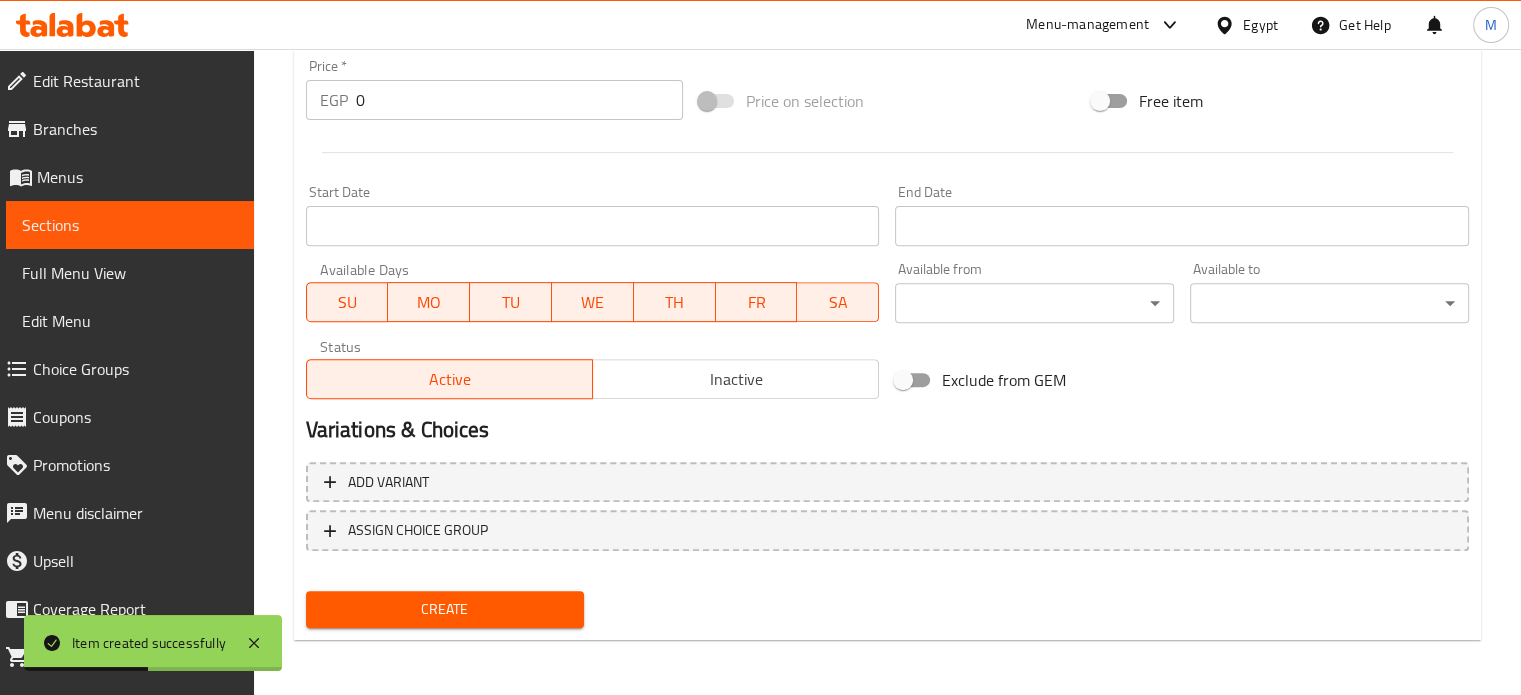 type on "Pop Coconut Dream" 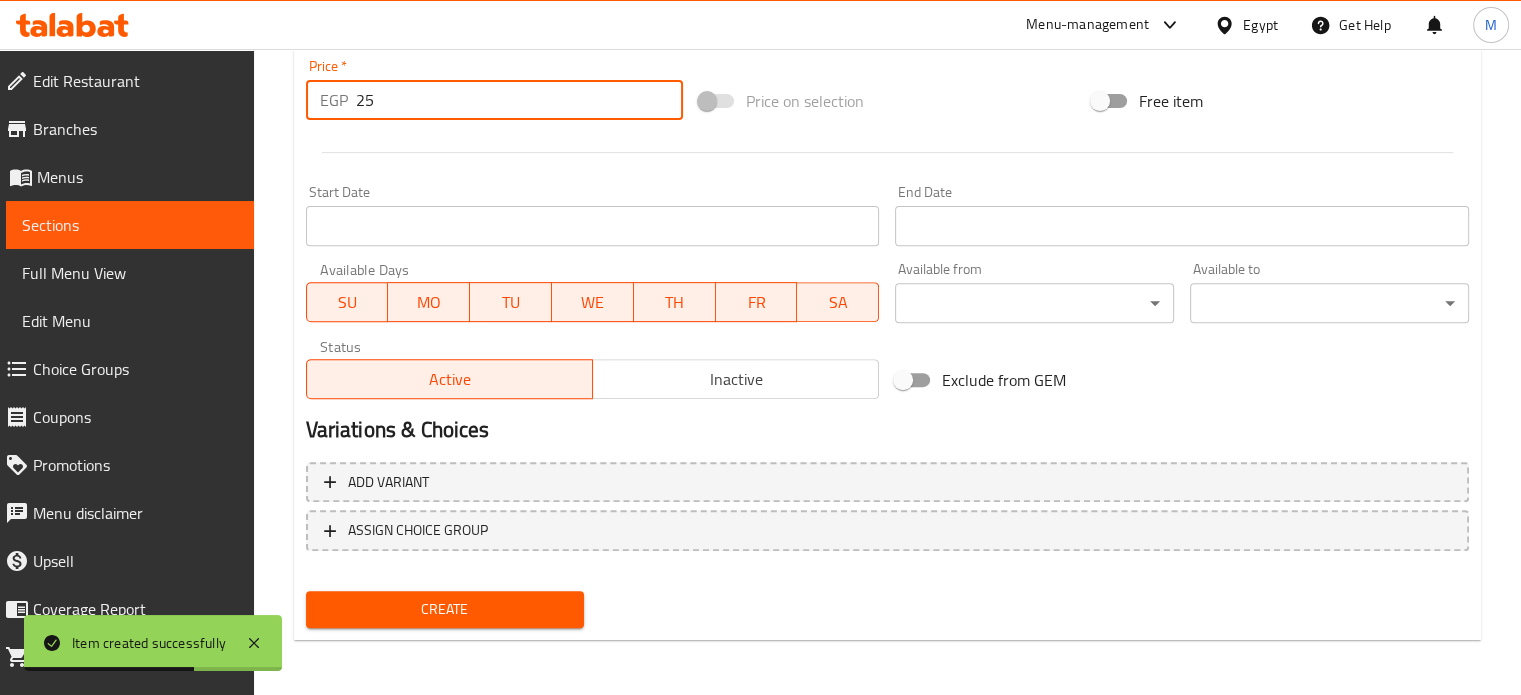 type on "25" 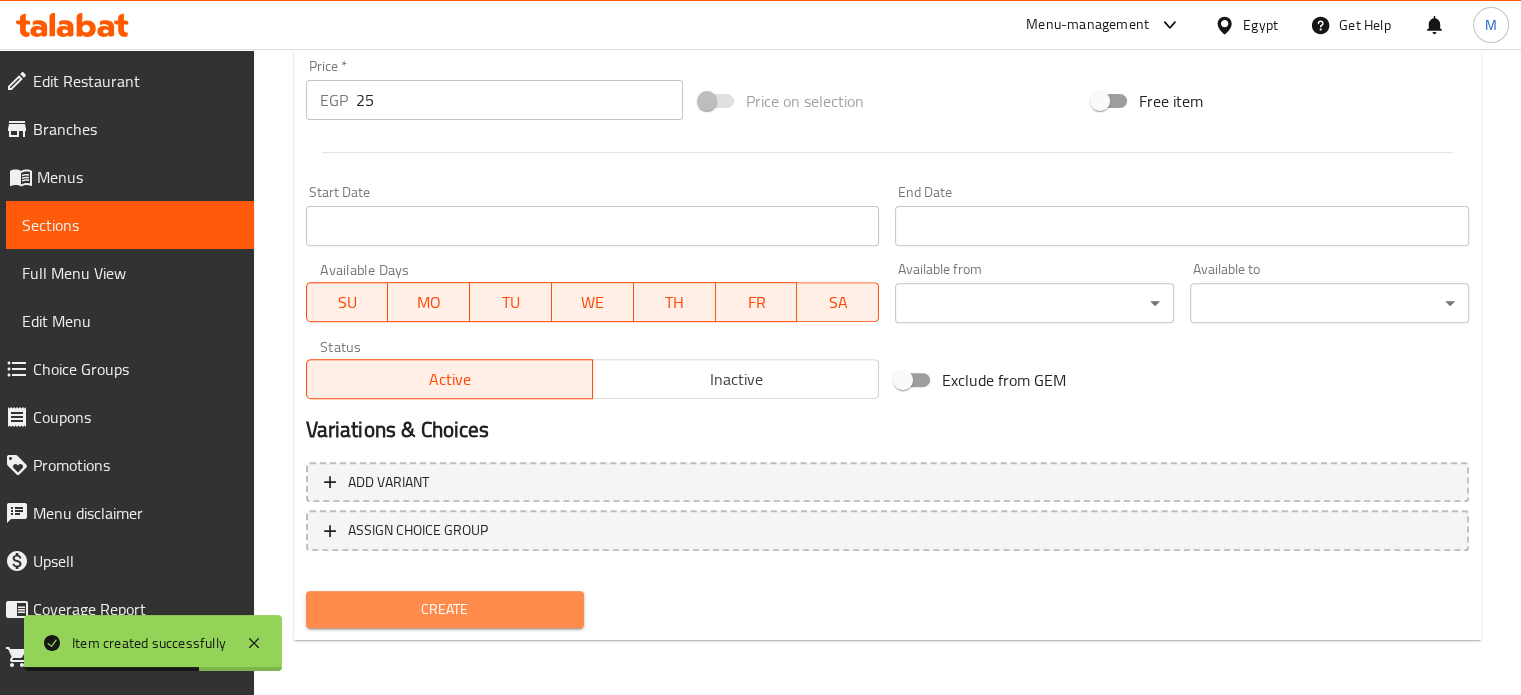 click on "Create" at bounding box center [445, 609] 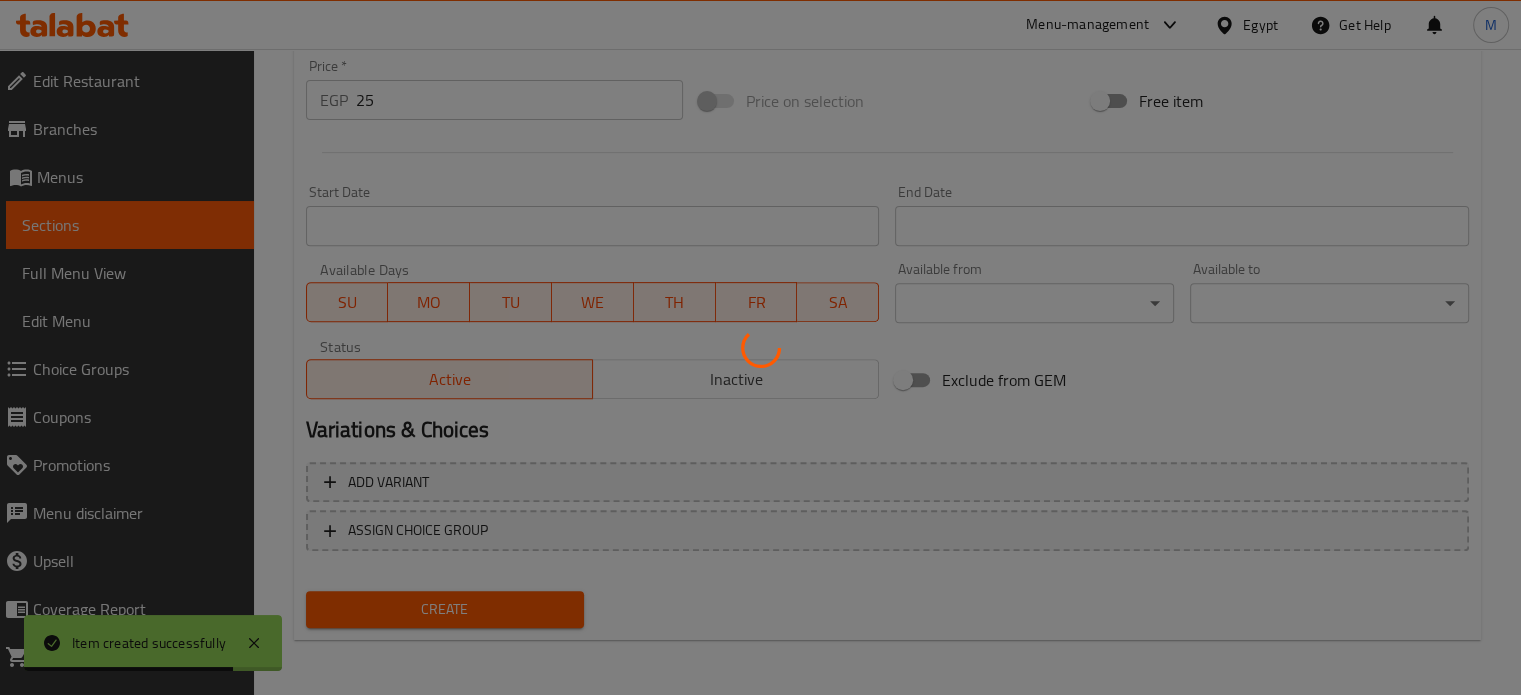 type 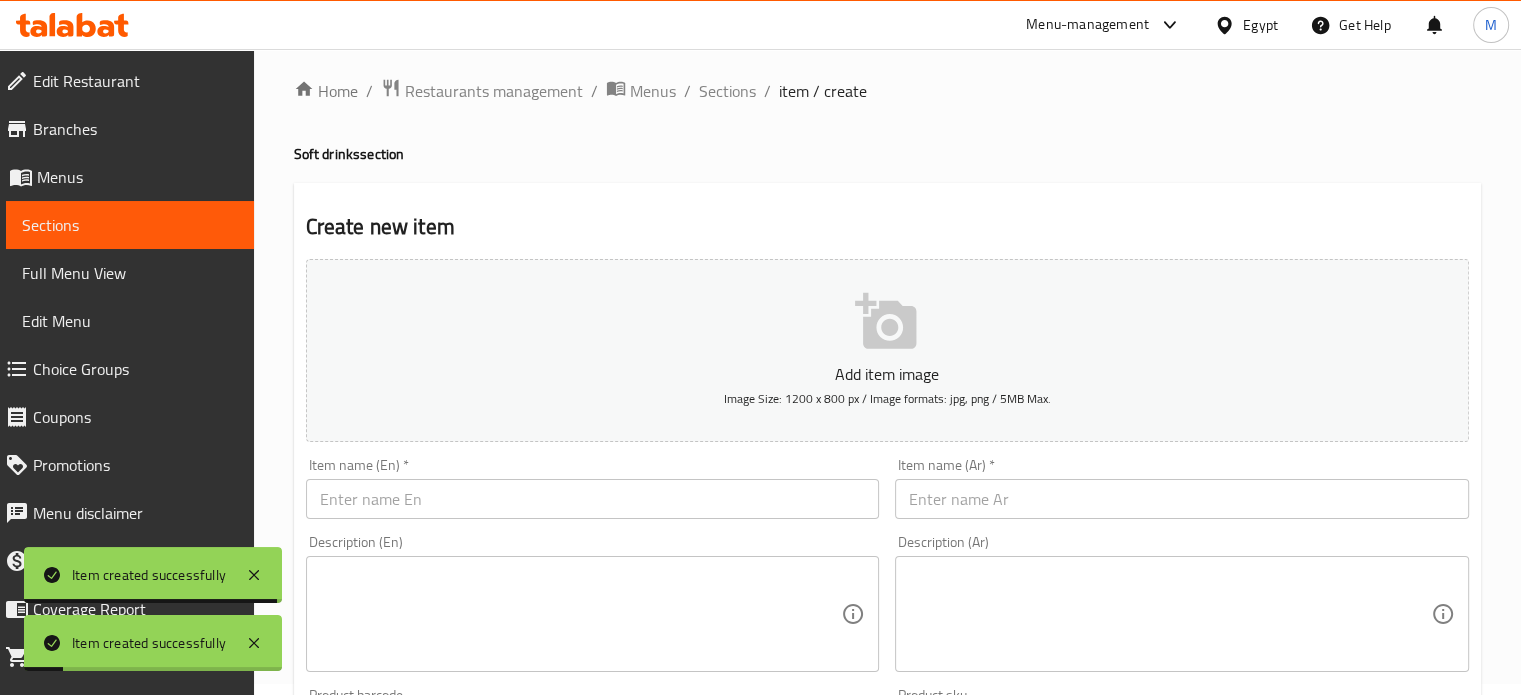 scroll, scrollTop: 0, scrollLeft: 0, axis: both 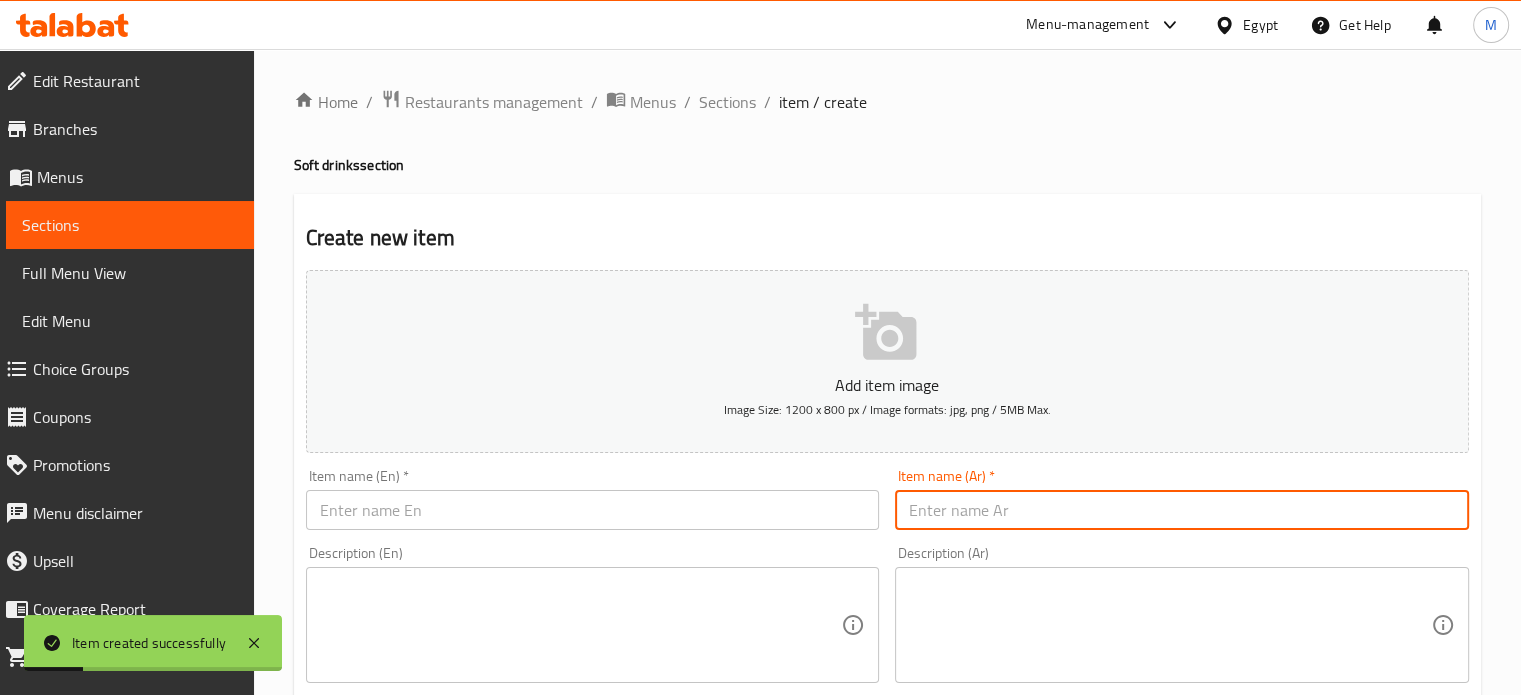 click at bounding box center (1182, 510) 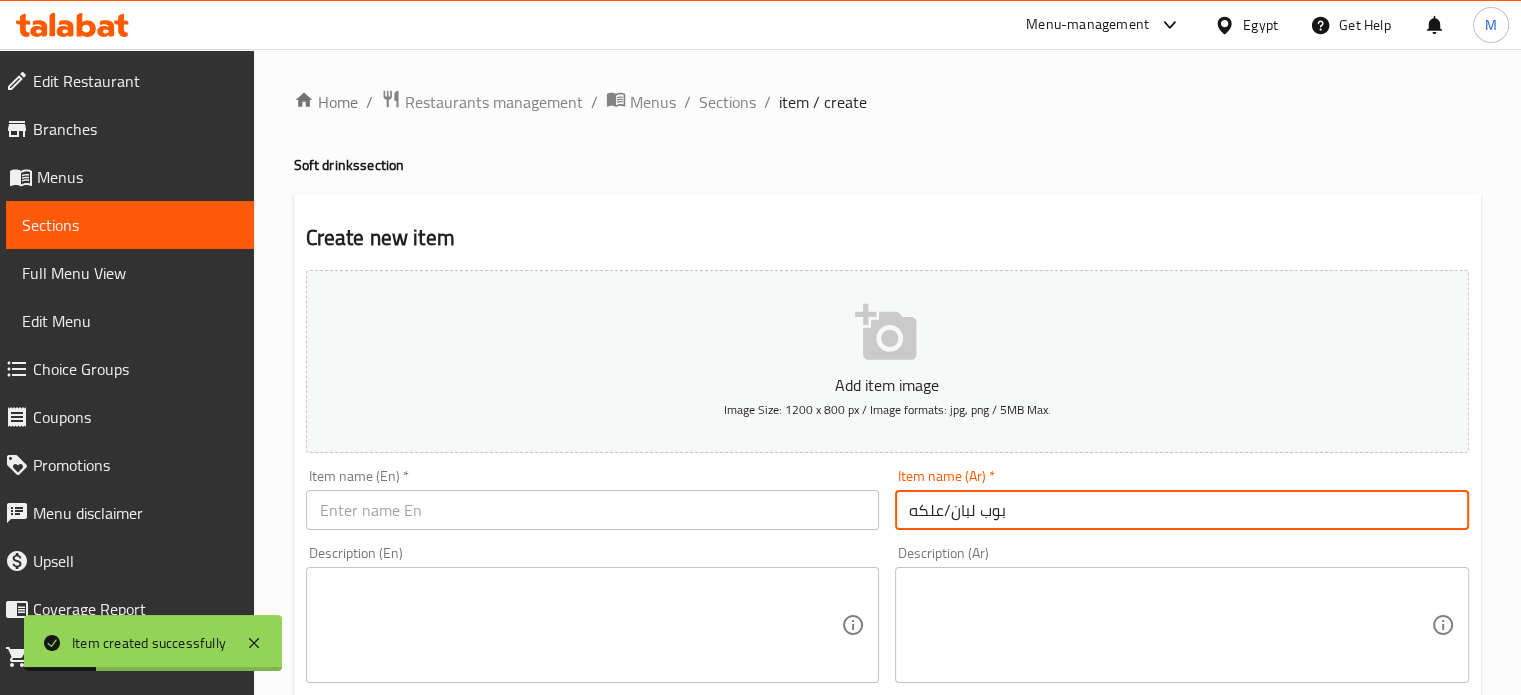 type on "بوب لبان/علكه" 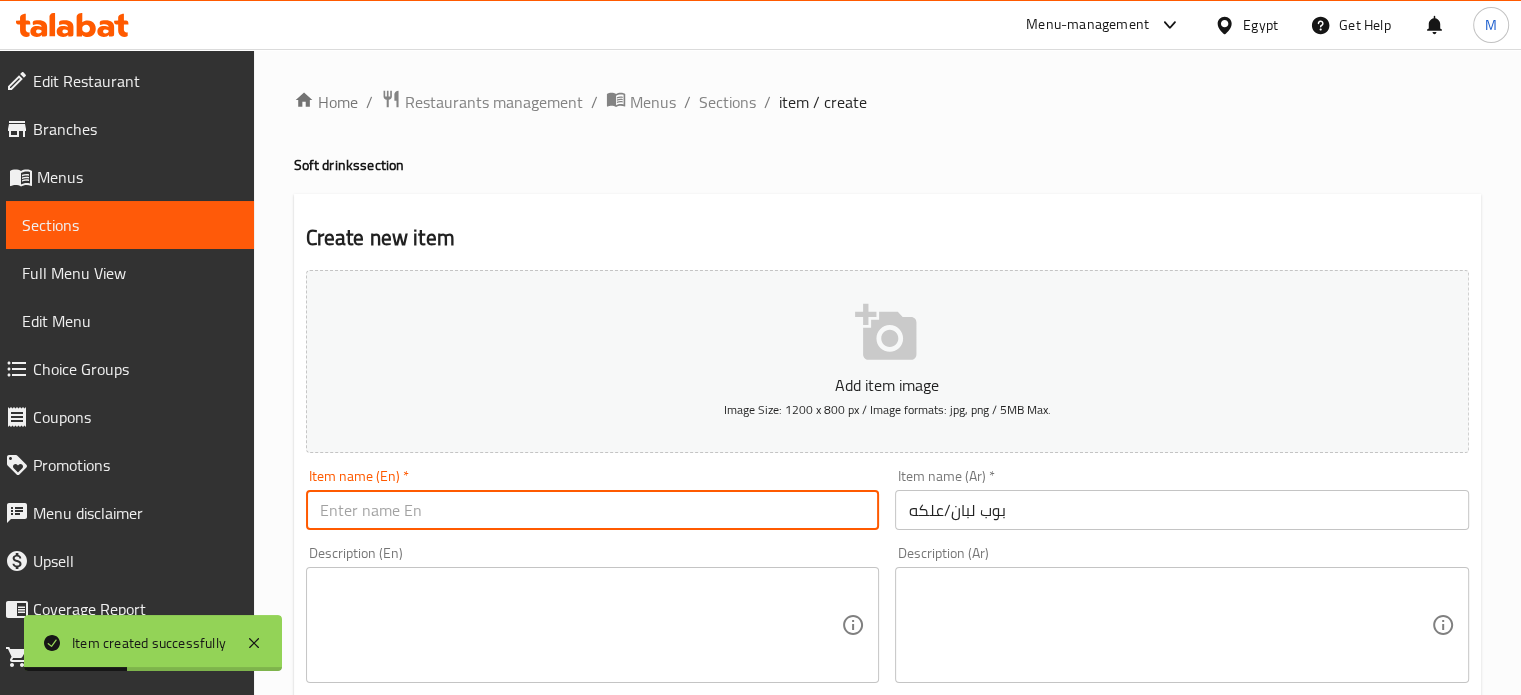 click at bounding box center [593, 510] 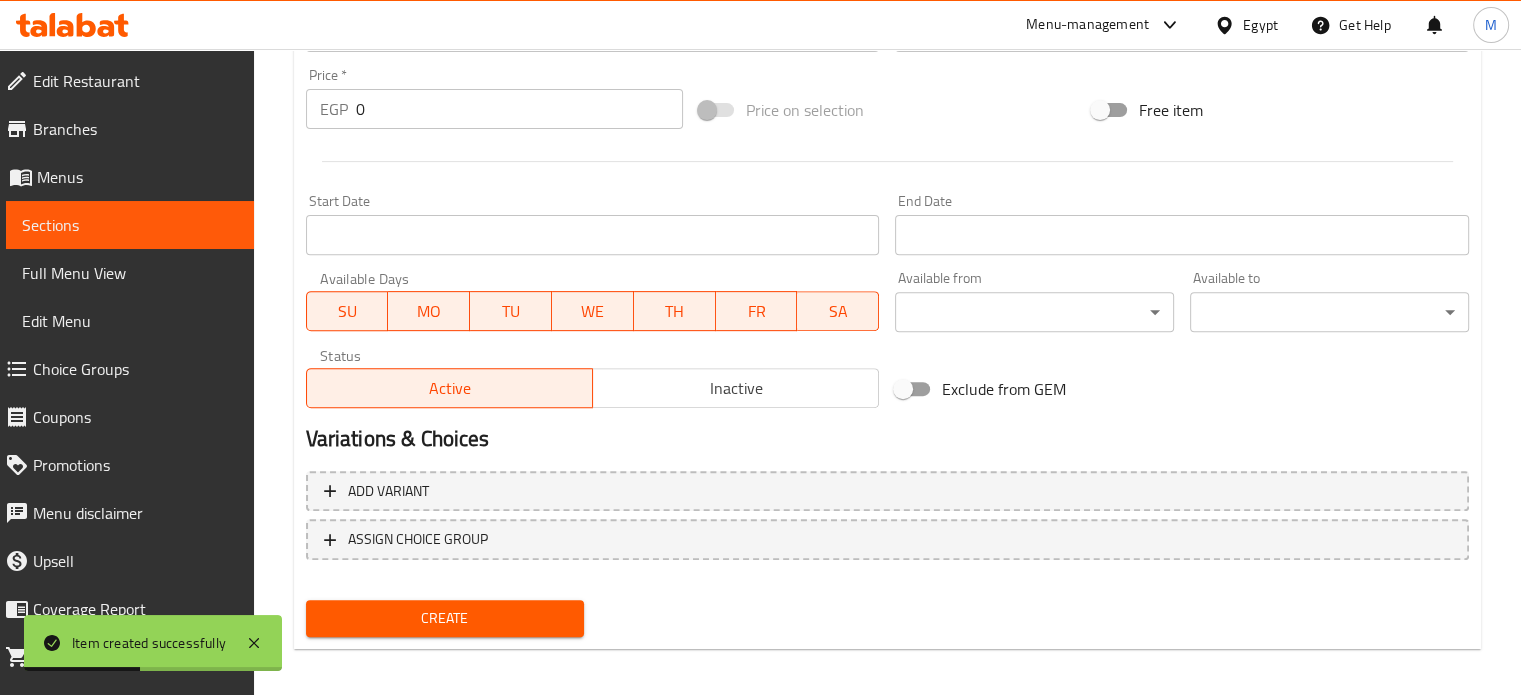 scroll, scrollTop: 717, scrollLeft: 0, axis: vertical 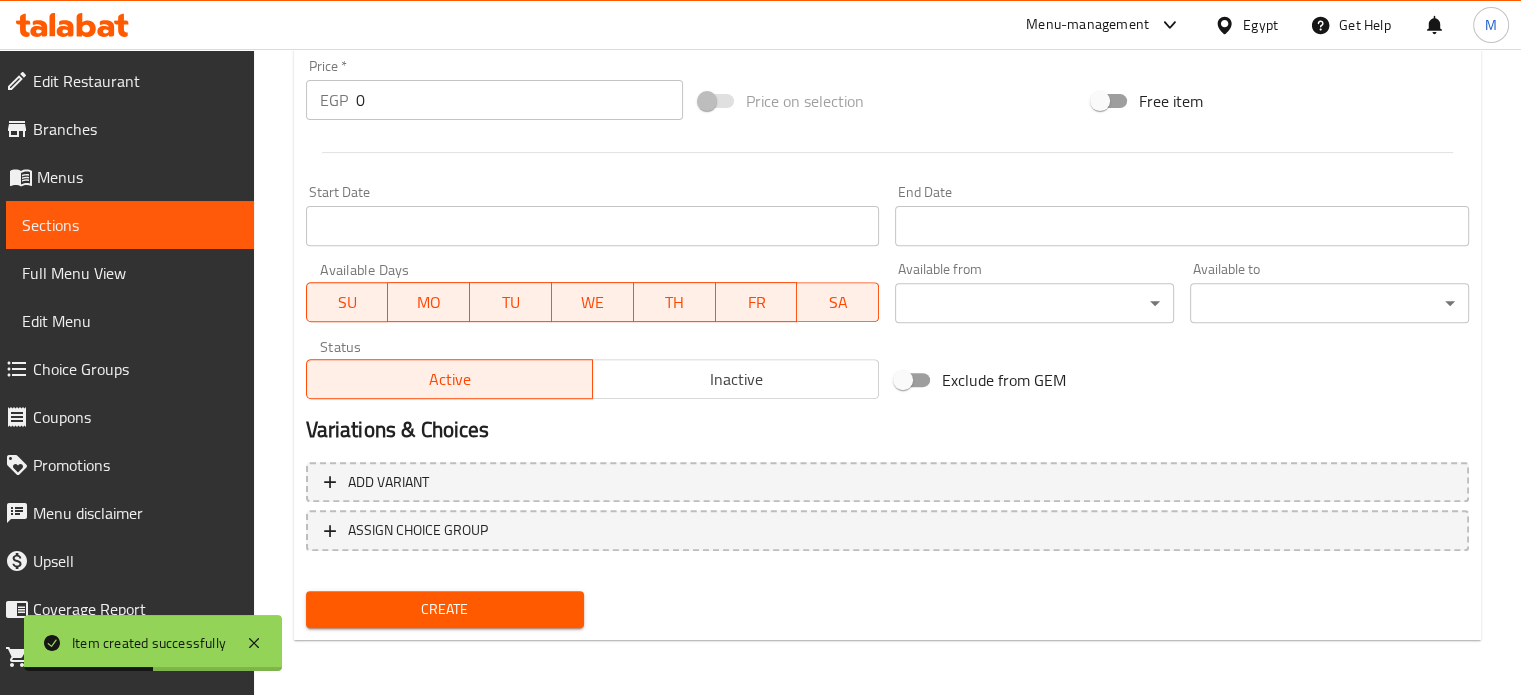 type on "Pop Bubble Gum" 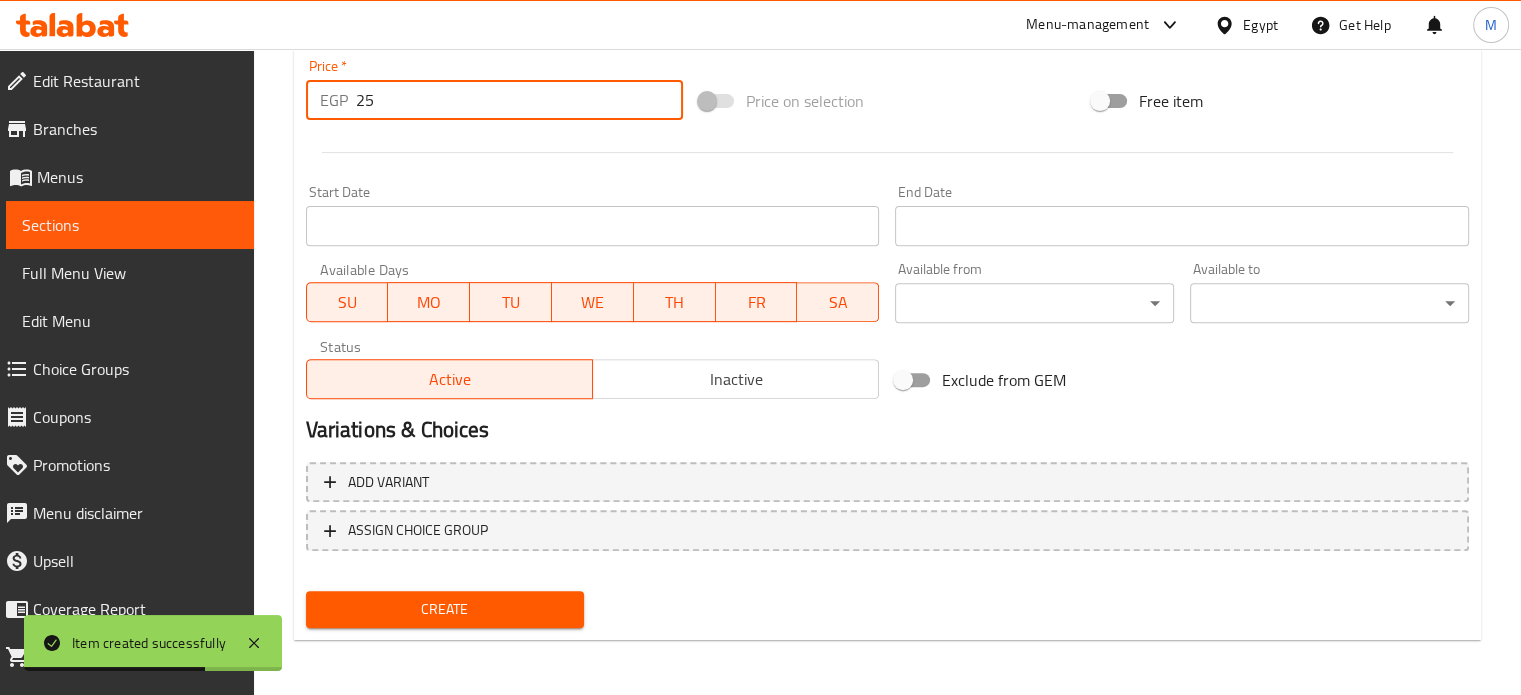 type on "25" 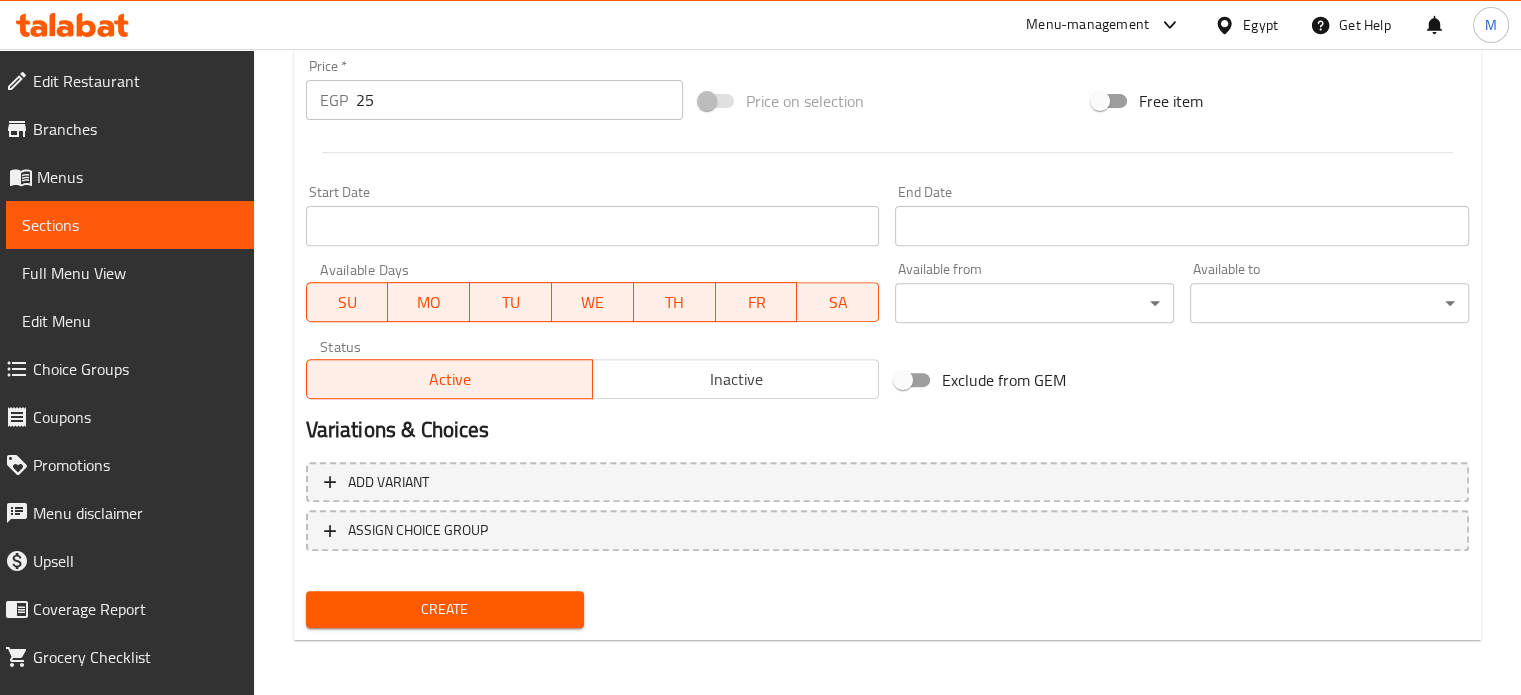 click on "Create" at bounding box center [445, 609] 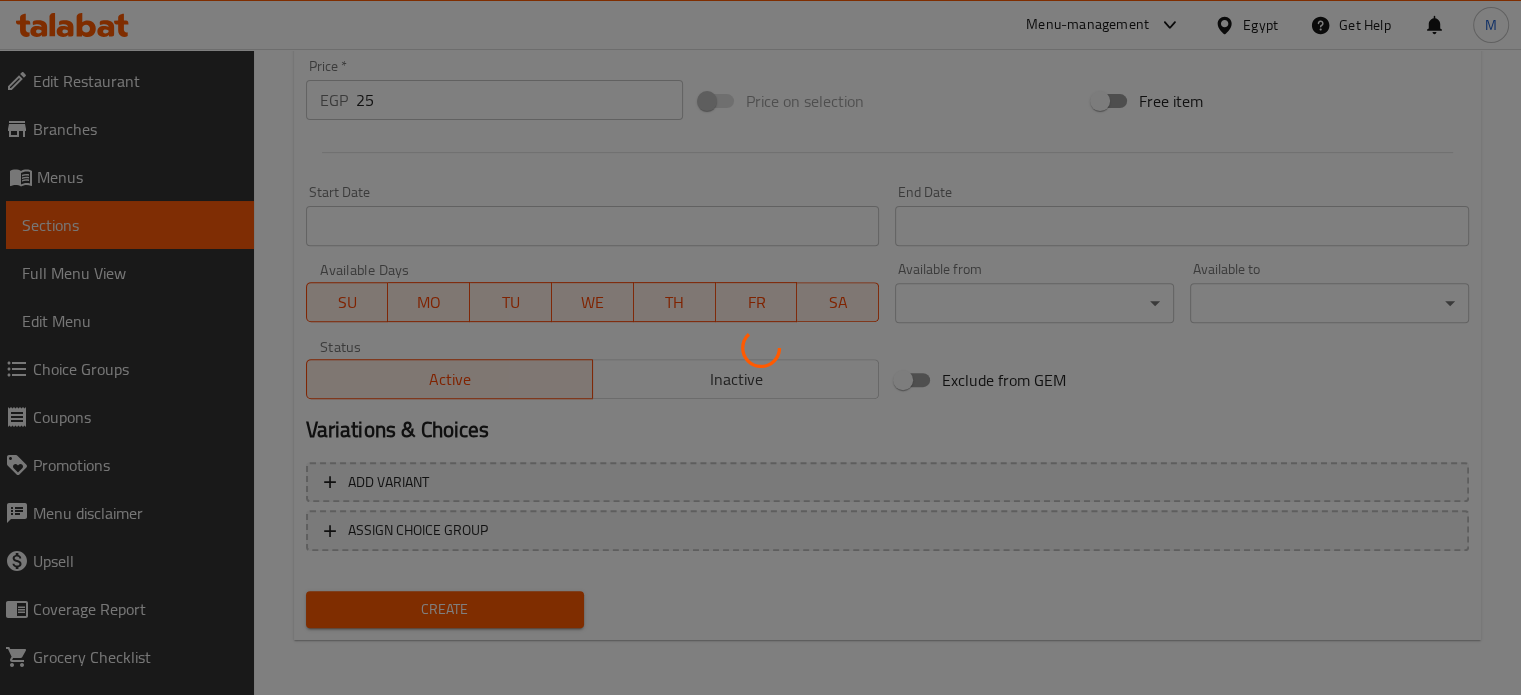 type 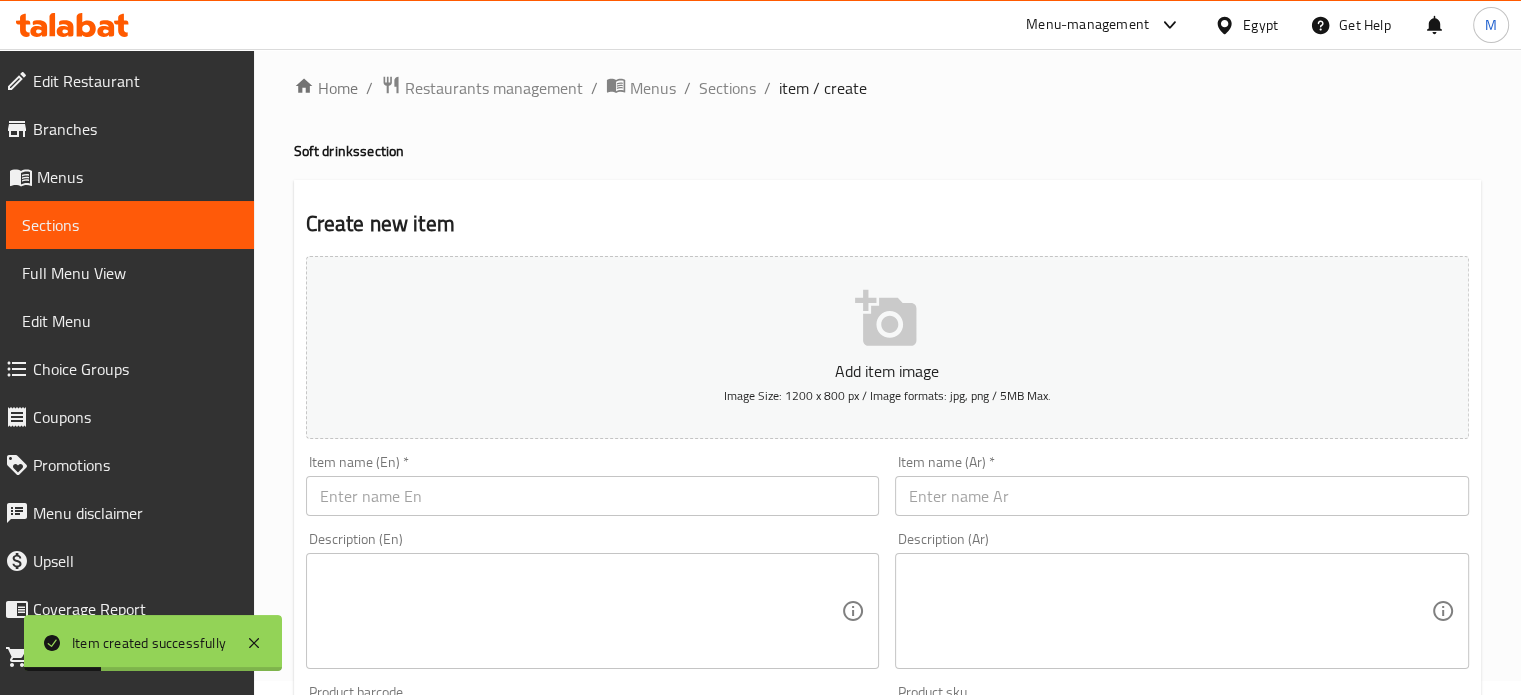 scroll, scrollTop: 0, scrollLeft: 0, axis: both 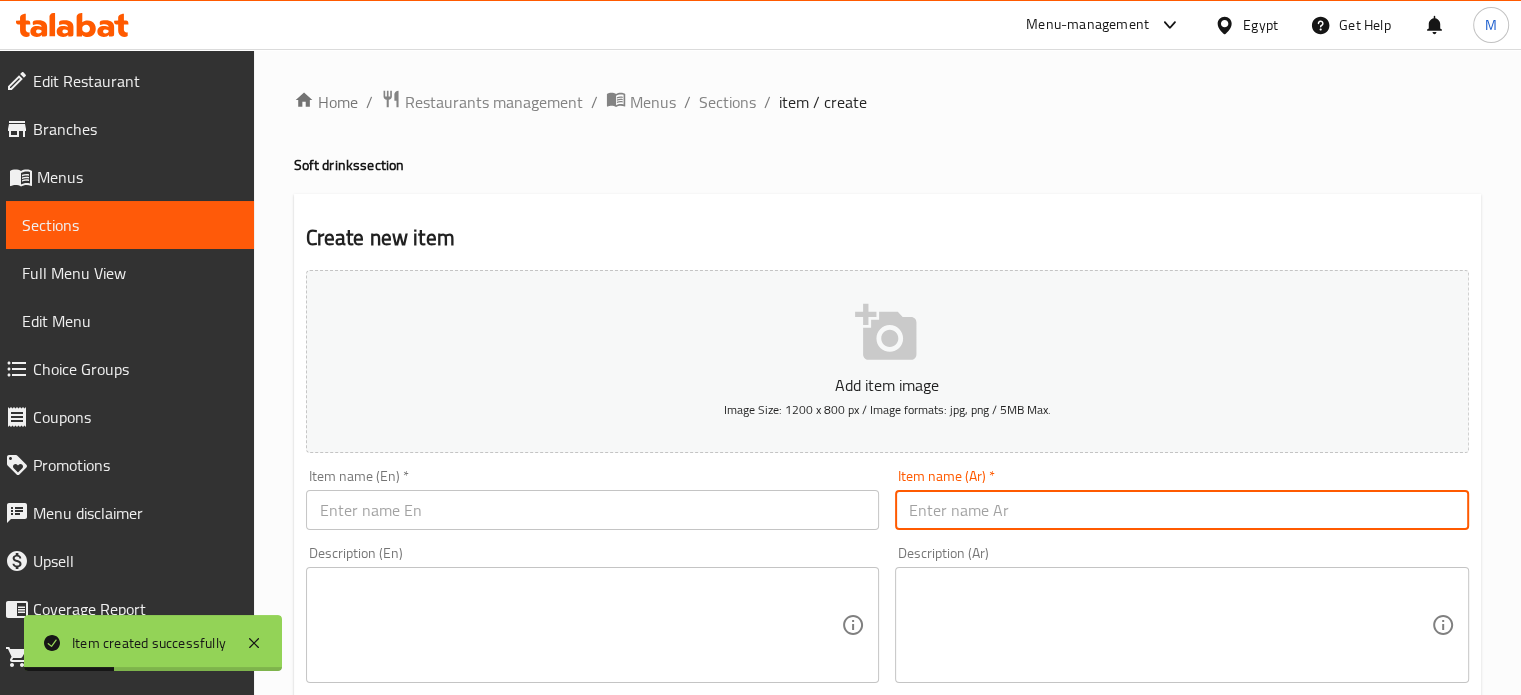 paste on "بوب توت" 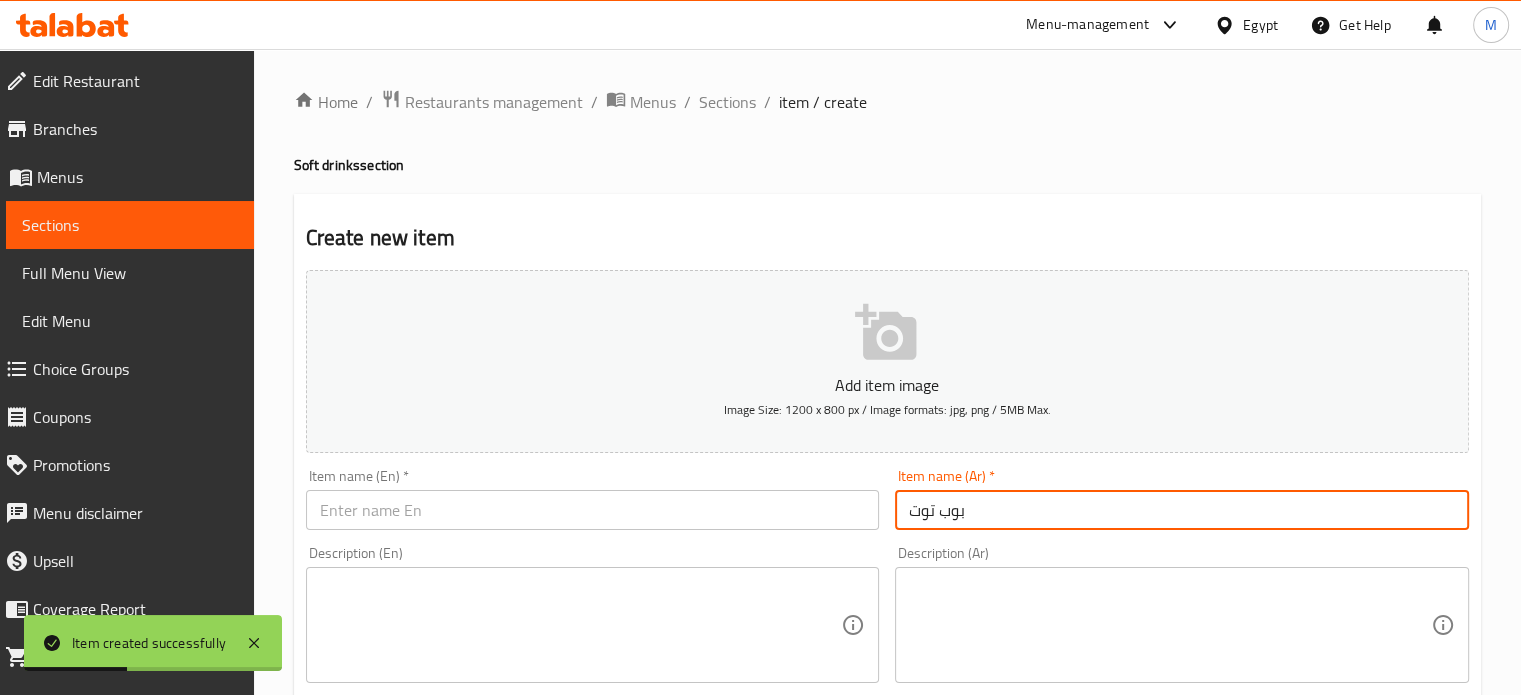 type on "بوب توت" 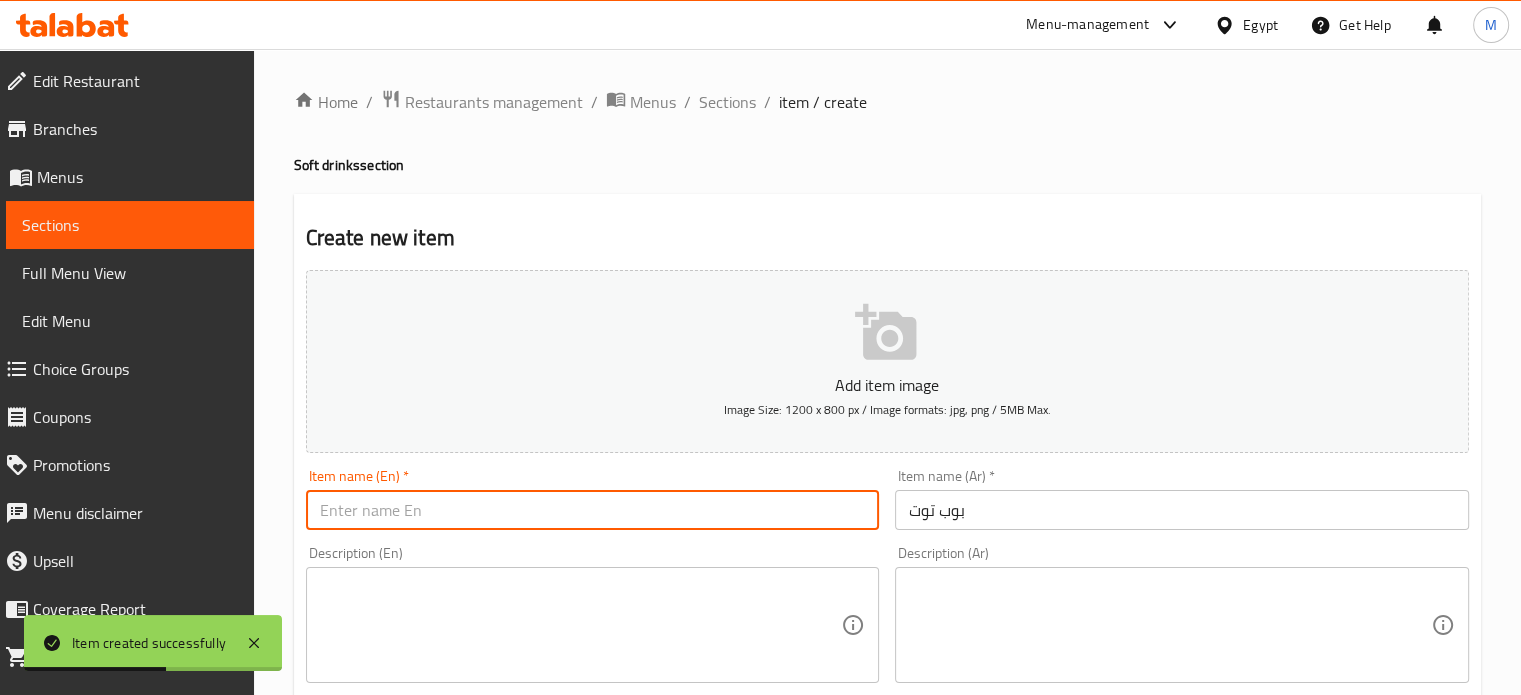 click at bounding box center [593, 510] 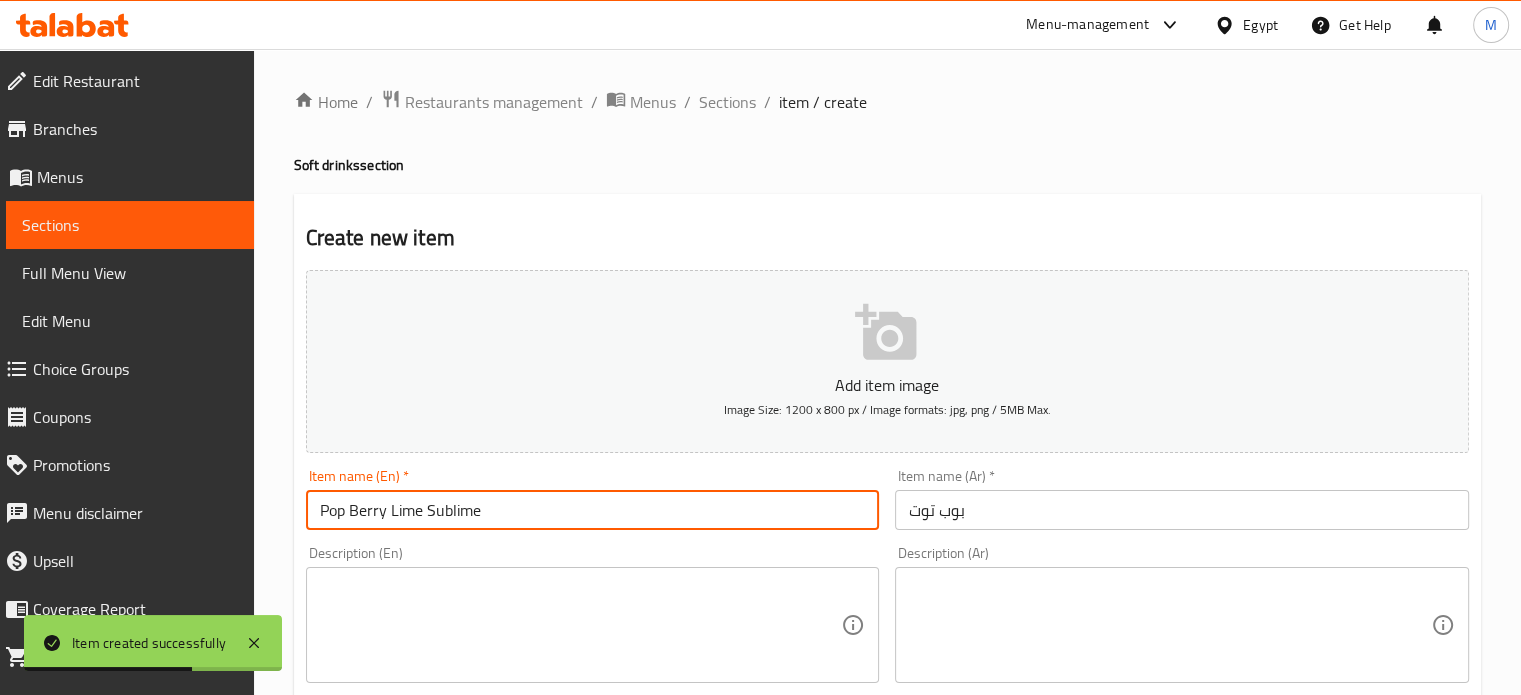 scroll, scrollTop: 717, scrollLeft: 0, axis: vertical 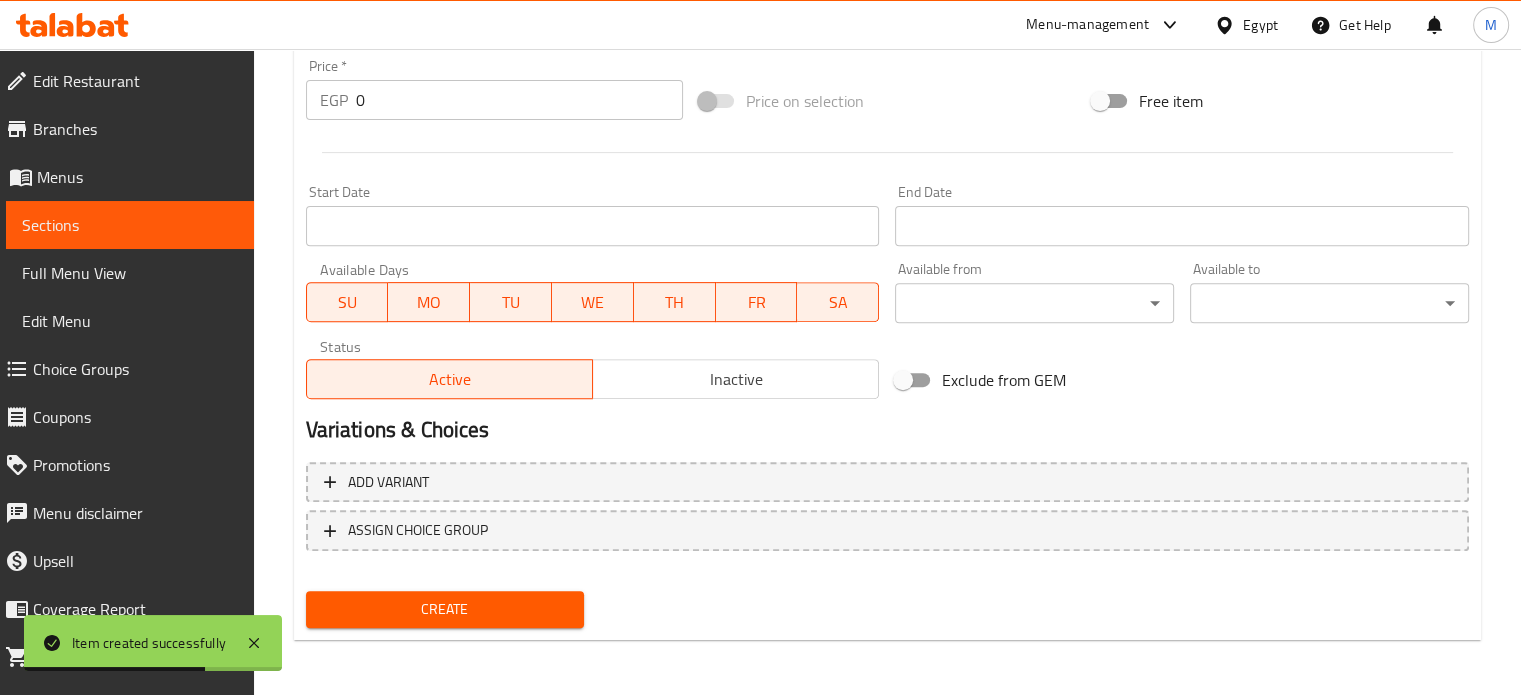 type on "Pop Berry Lime Sublime" 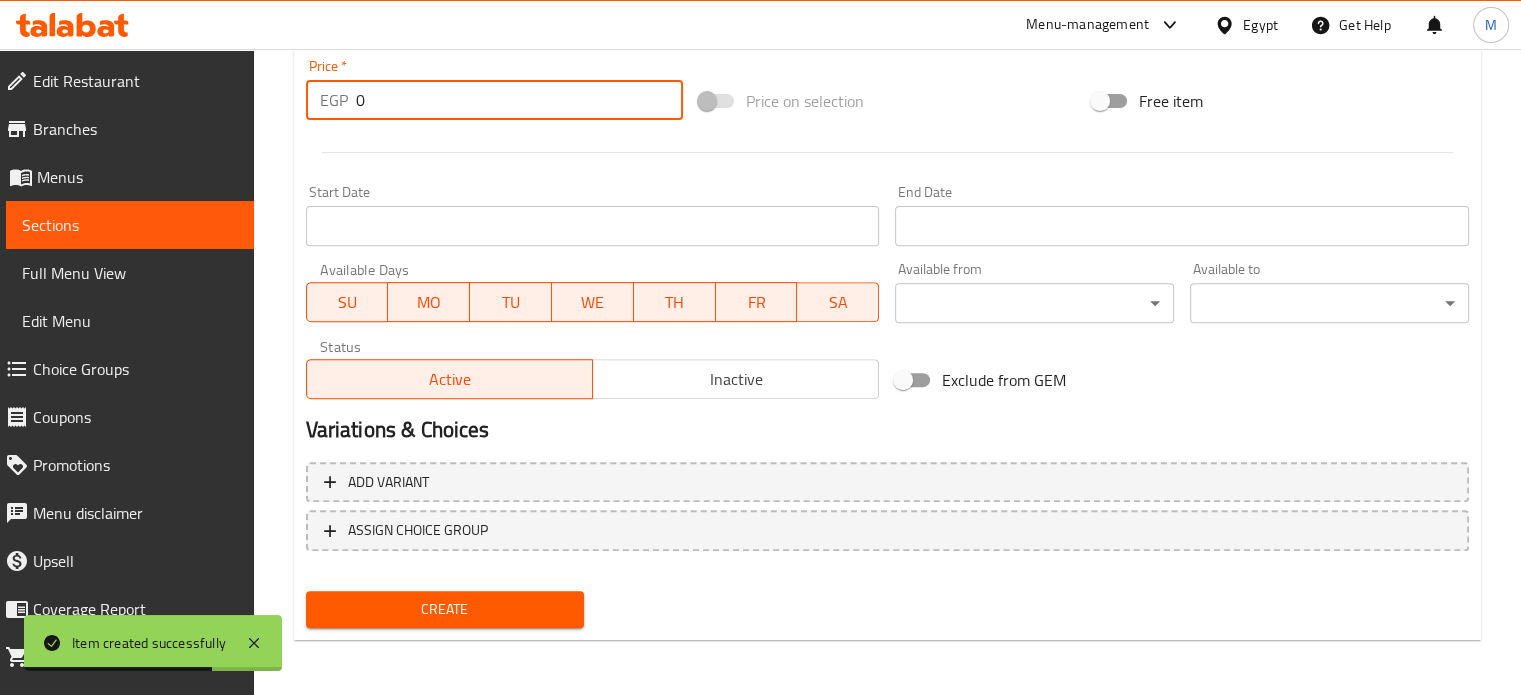 drag, startPoint x: 386, startPoint y: 114, endPoint x: 348, endPoint y: 114, distance: 38 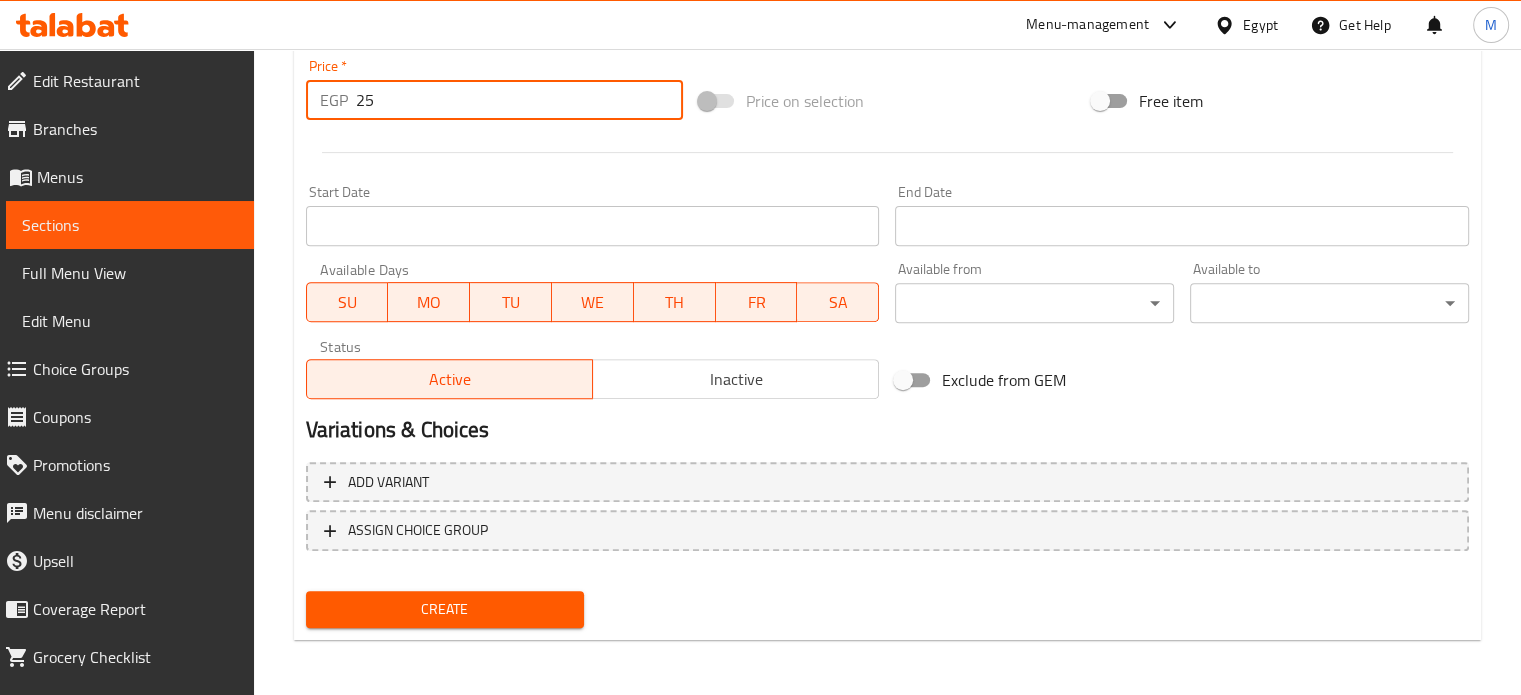 type on "25" 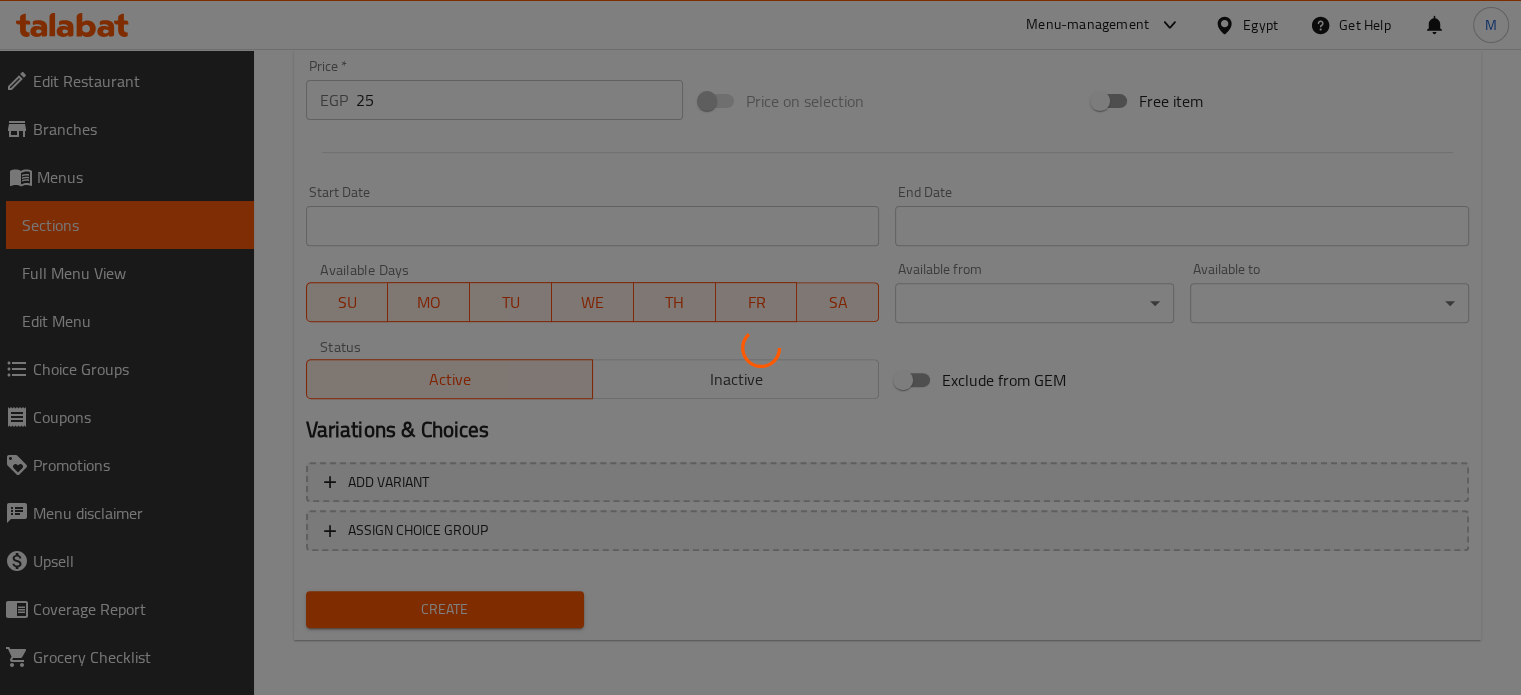 type 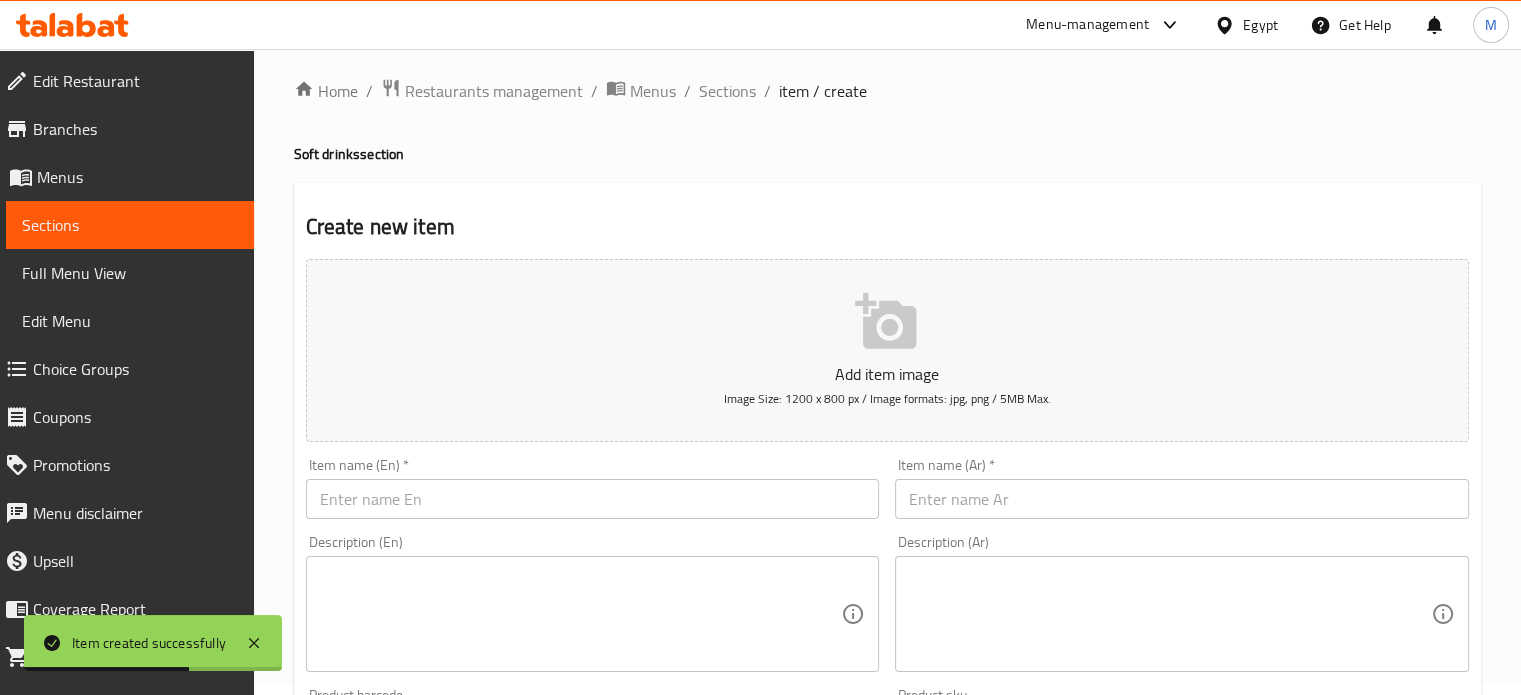 scroll, scrollTop: 0, scrollLeft: 0, axis: both 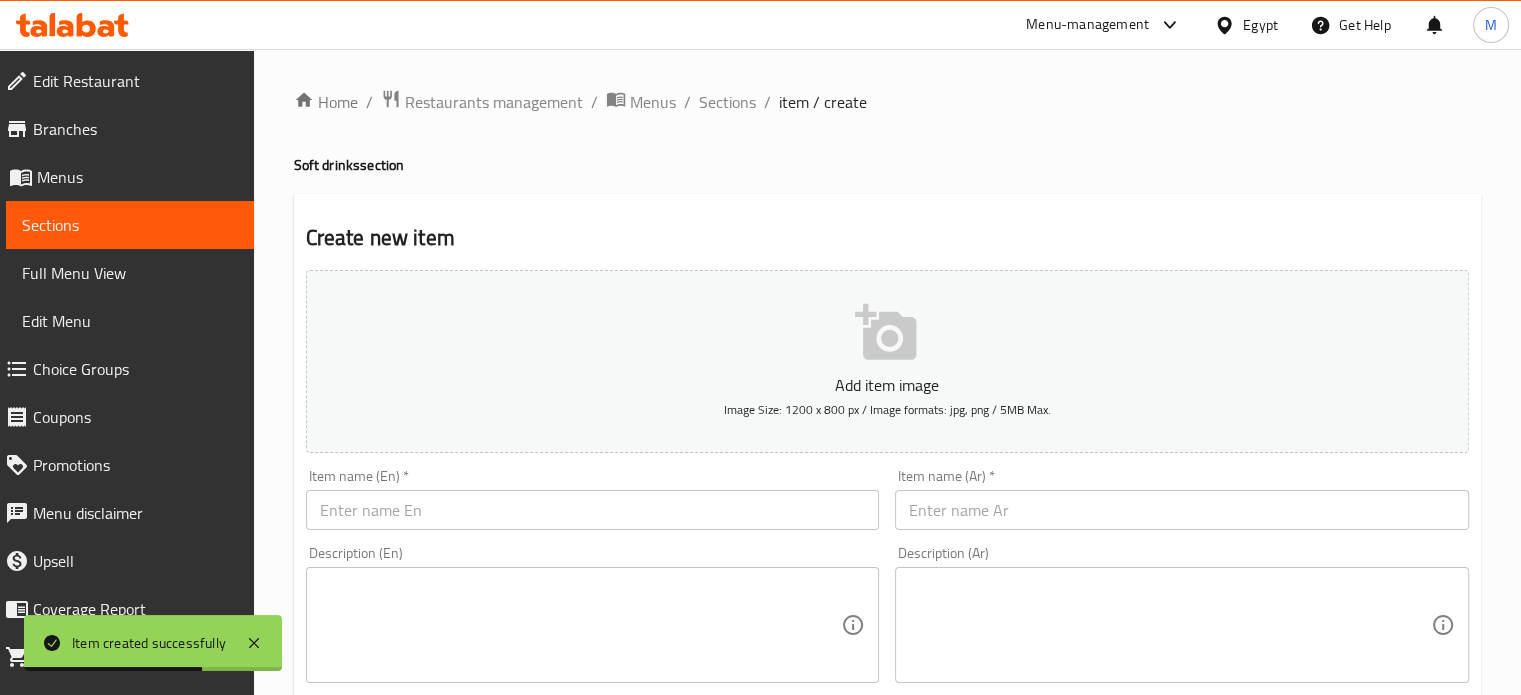 click at bounding box center [1182, 510] 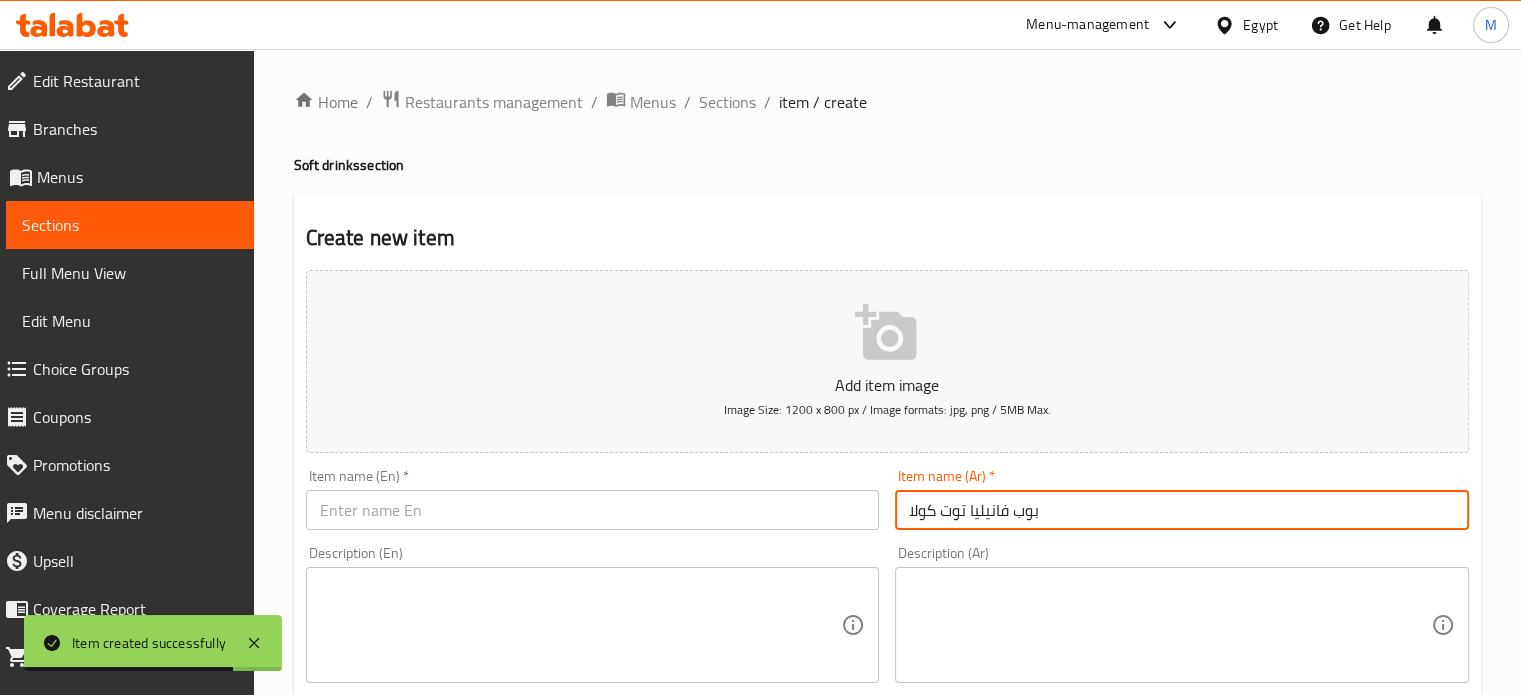 type on "بوب فانيليا توت كولا" 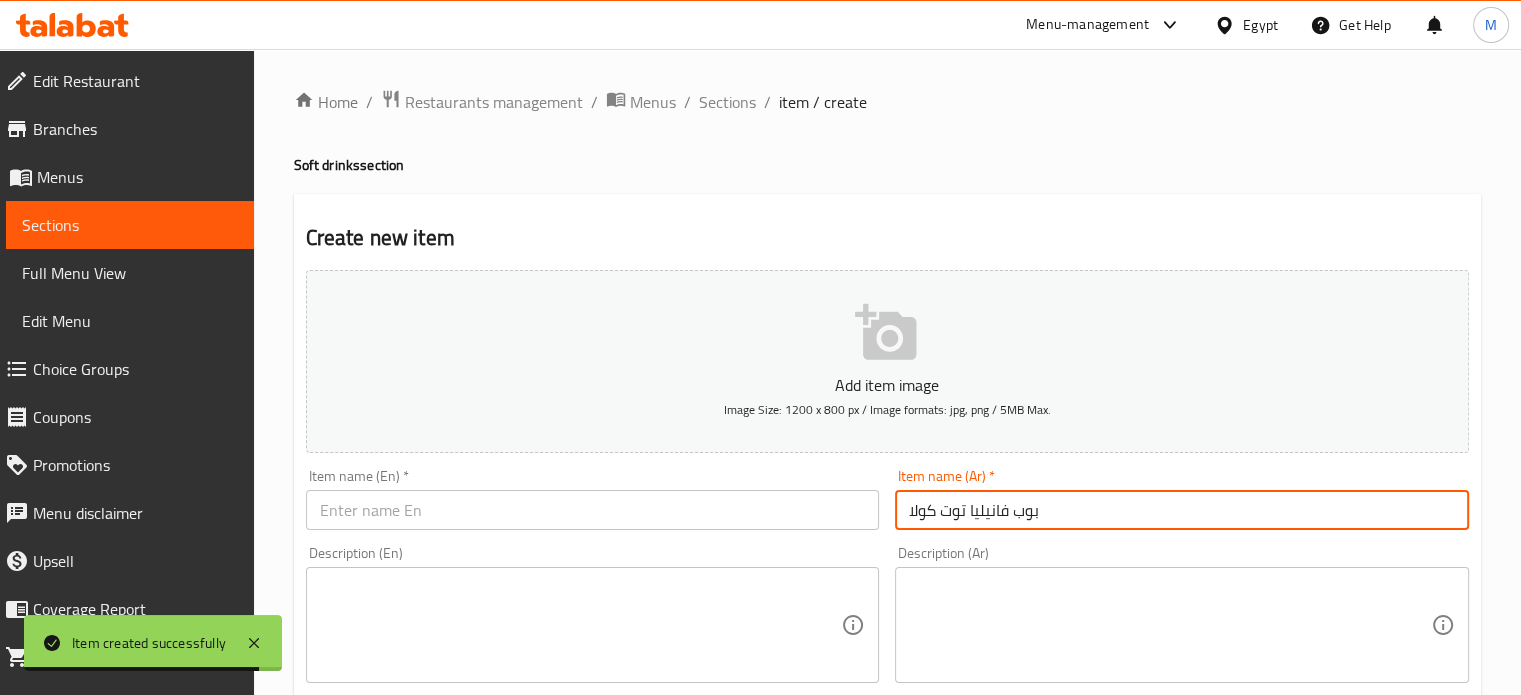 click at bounding box center [593, 510] 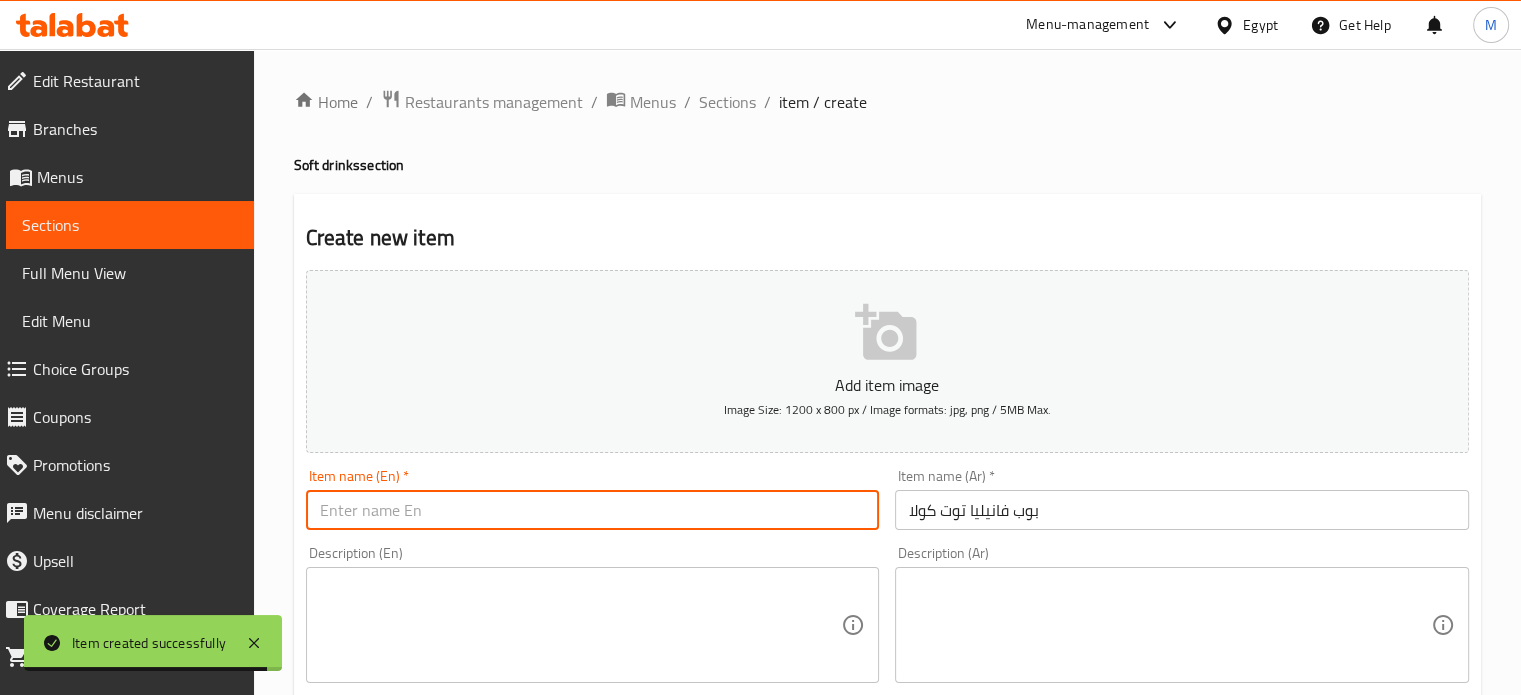 paste on "Pop Cherry Vanilla Cola" 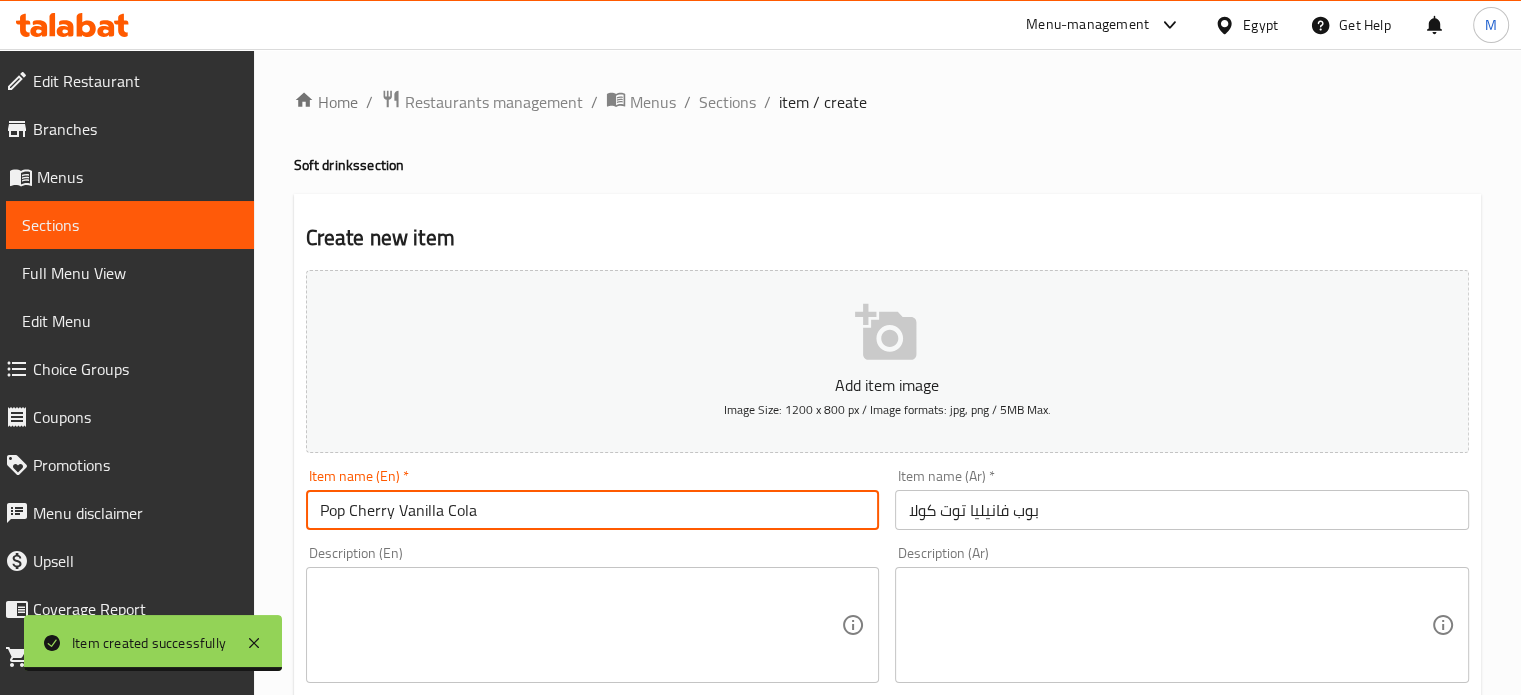 scroll, scrollTop: 717, scrollLeft: 0, axis: vertical 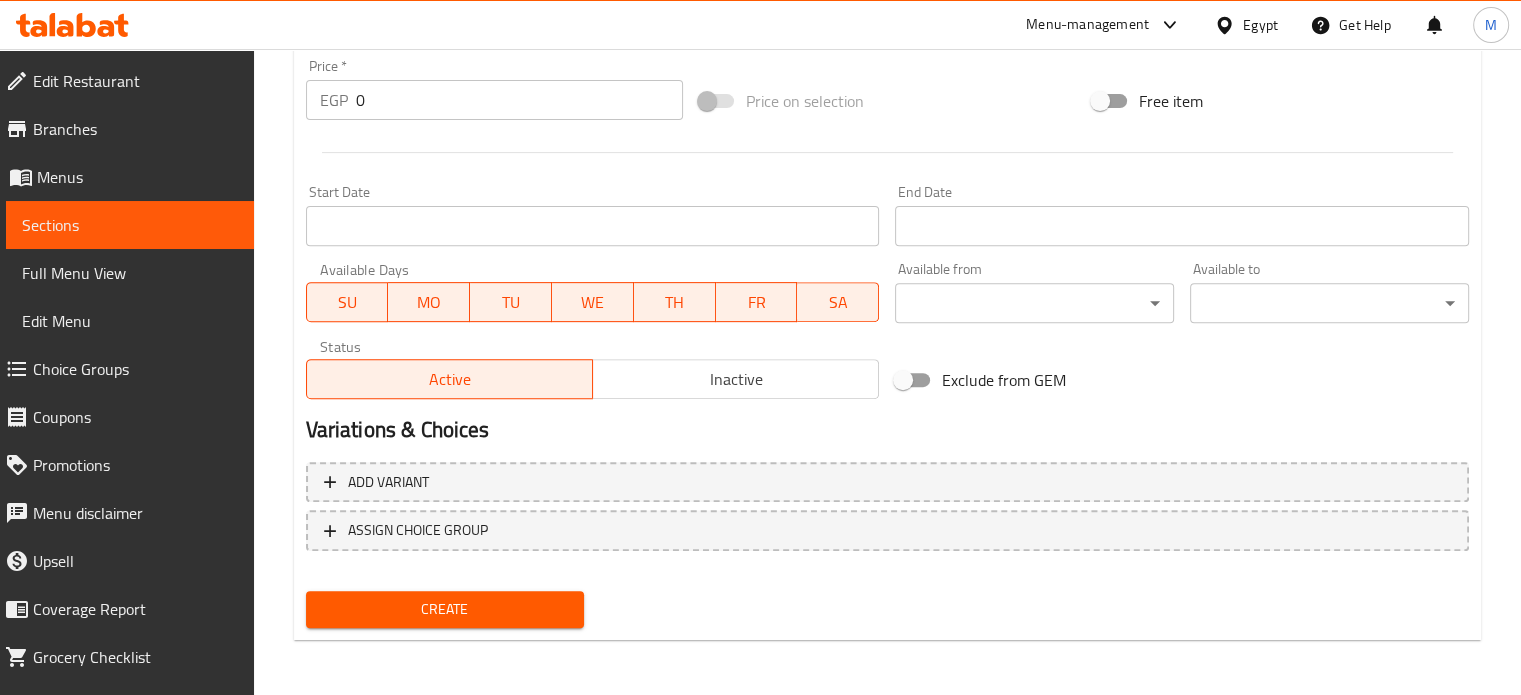 type on "Pop Cherry Vanilla Cola" 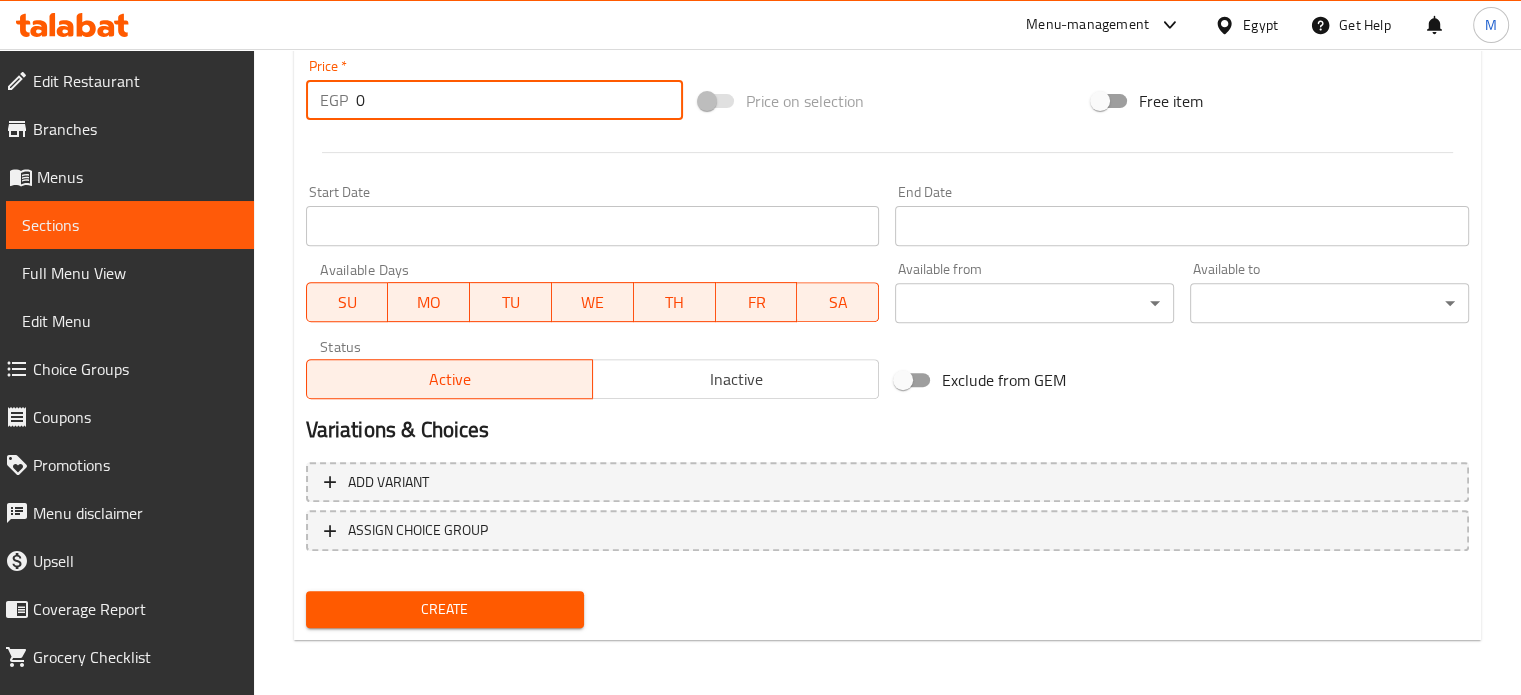 drag, startPoint x: 385, startPoint y: 107, endPoint x: 345, endPoint y: 108, distance: 40.012497 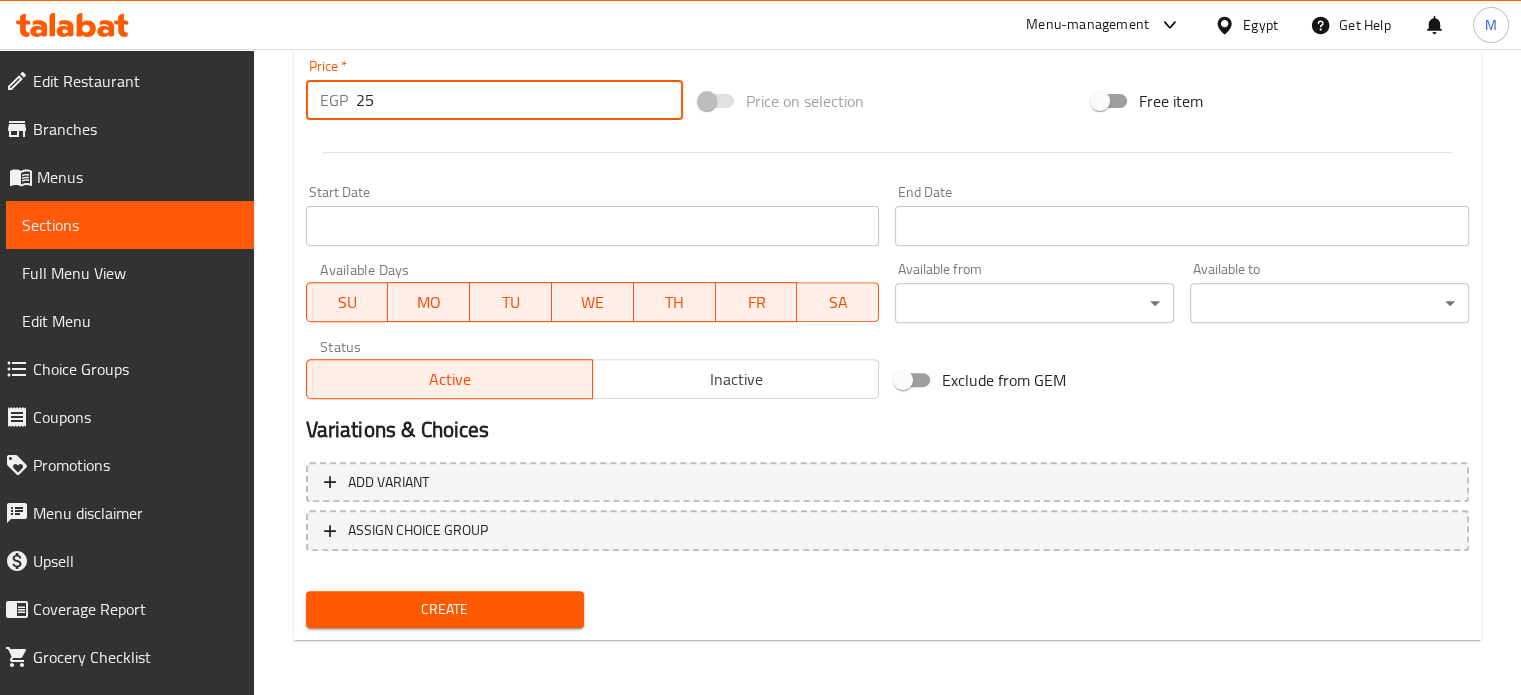 type on "25" 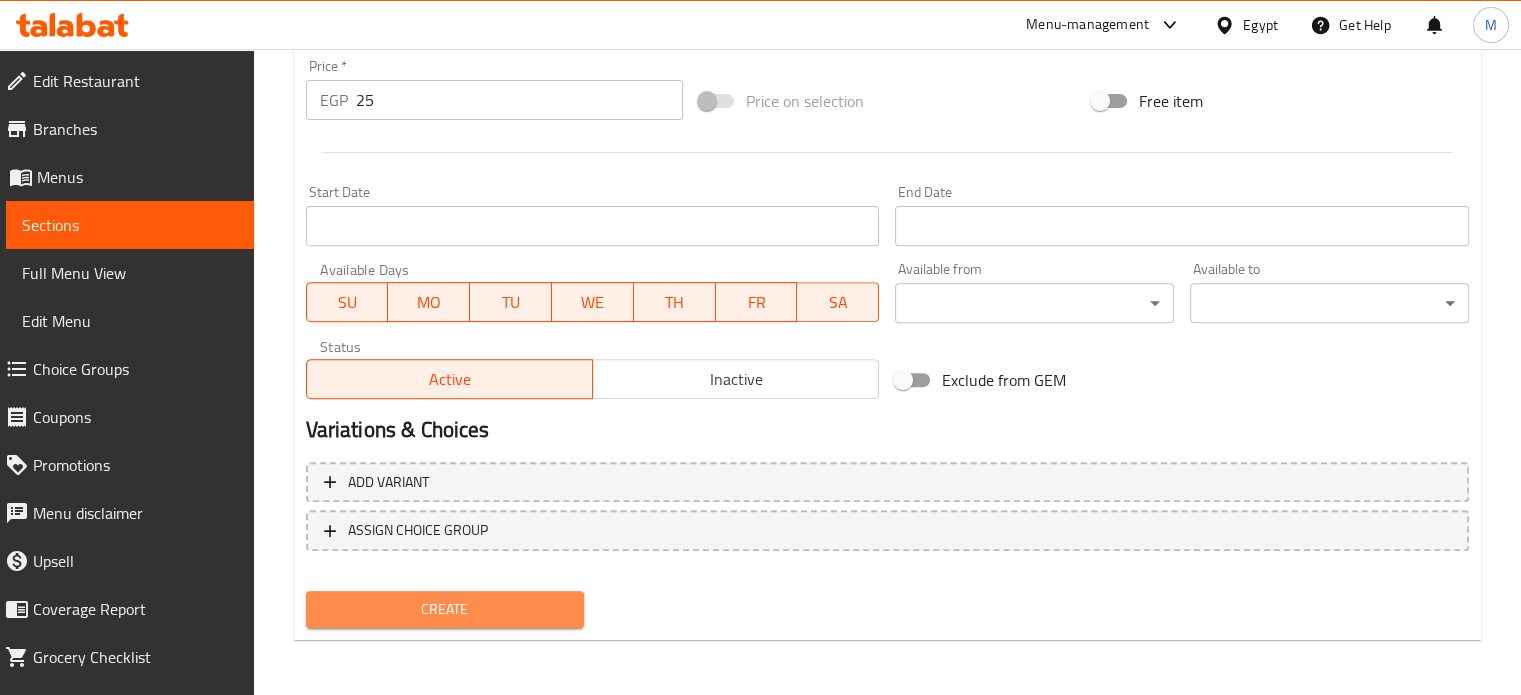 click on "Create" at bounding box center [445, 609] 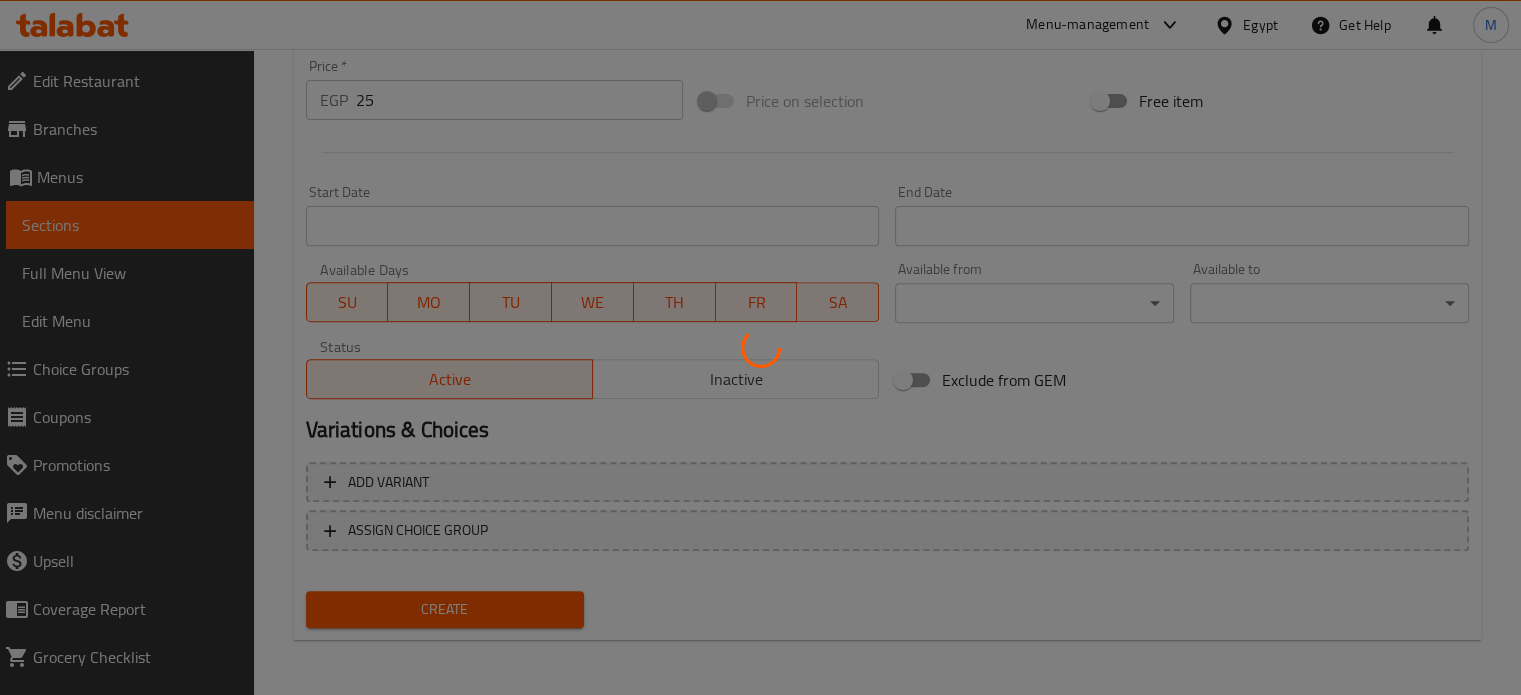 type 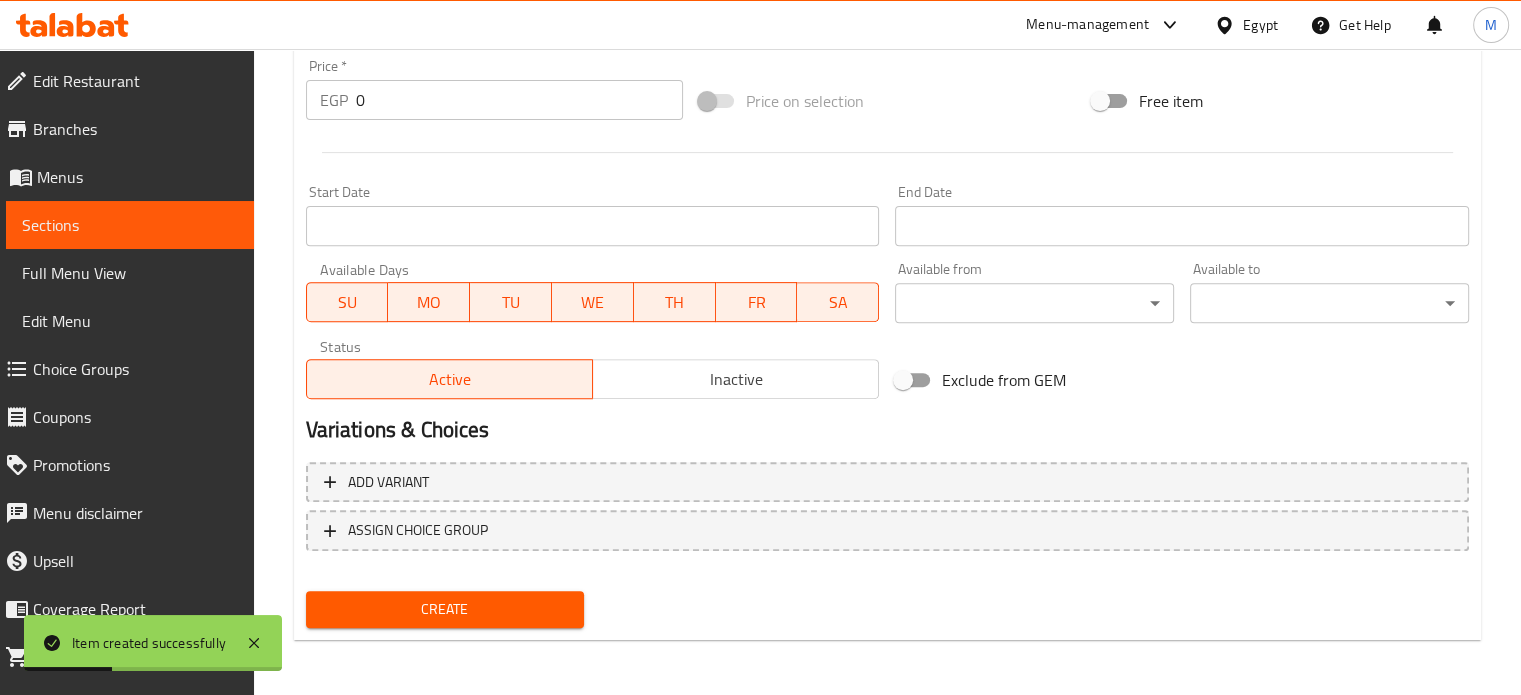 scroll, scrollTop: 0, scrollLeft: 0, axis: both 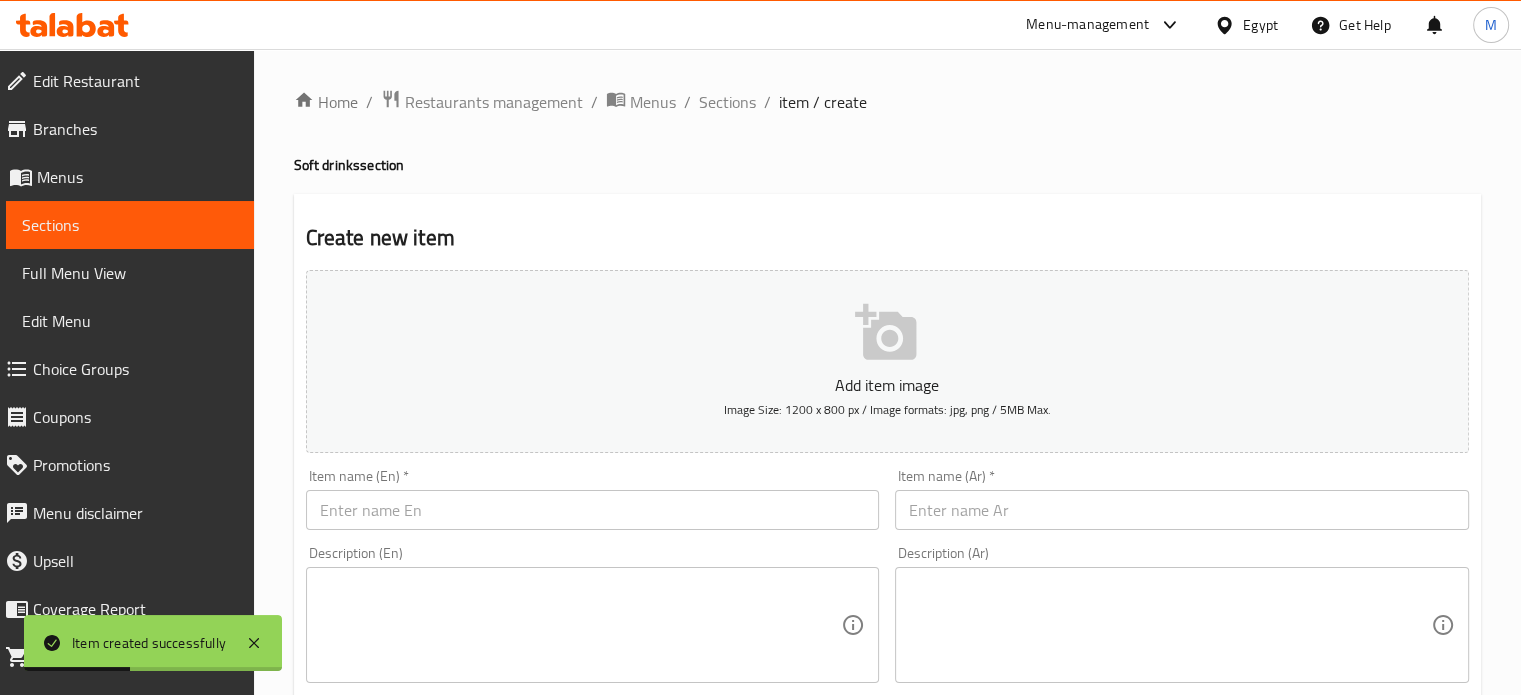 click at bounding box center (1182, 510) 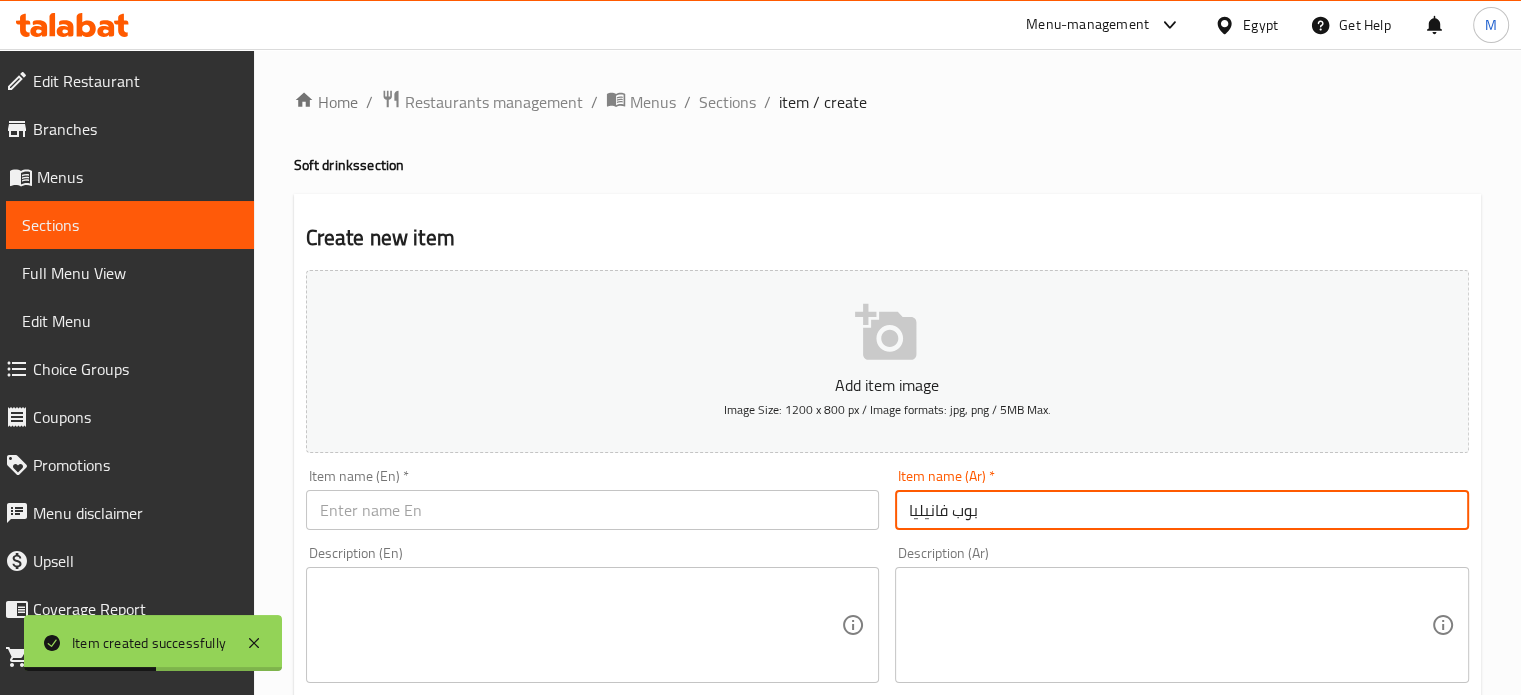 type on "بوب فانيليا" 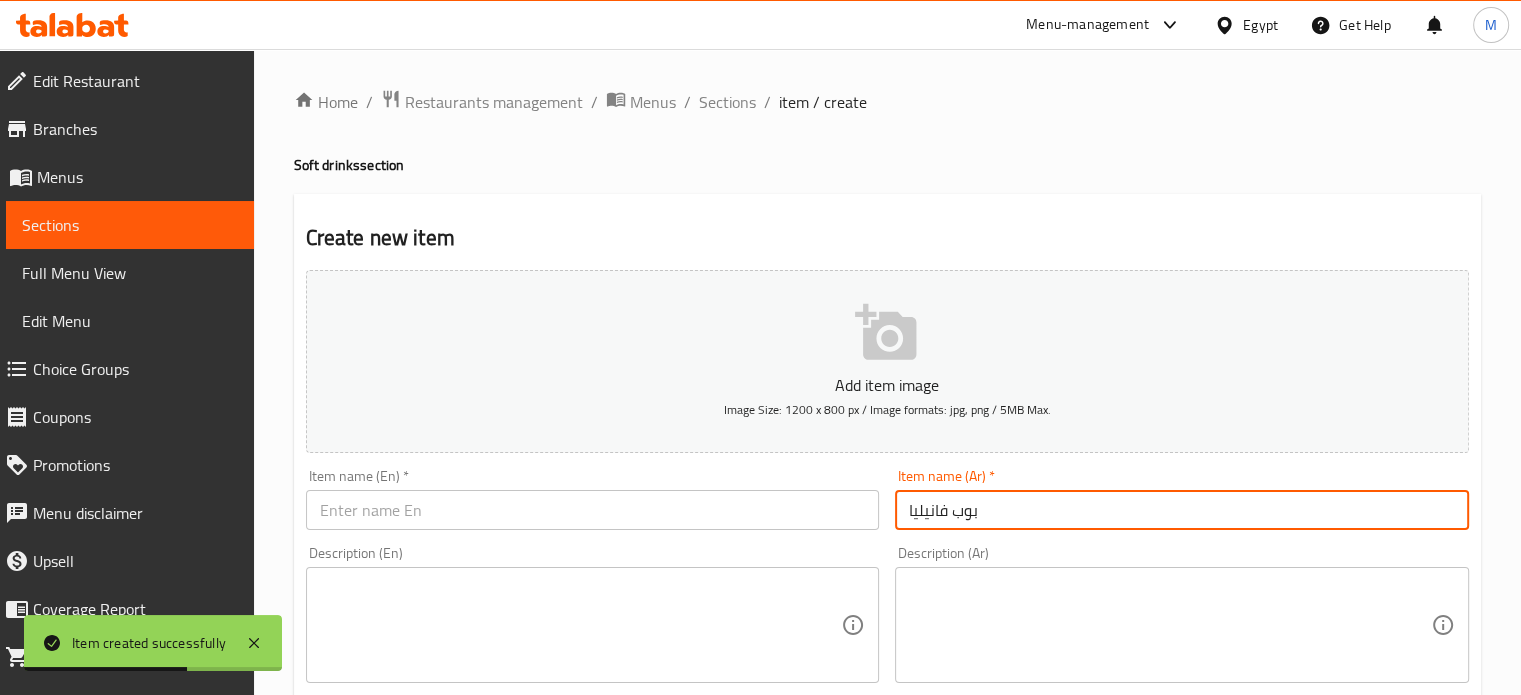 click at bounding box center (593, 510) 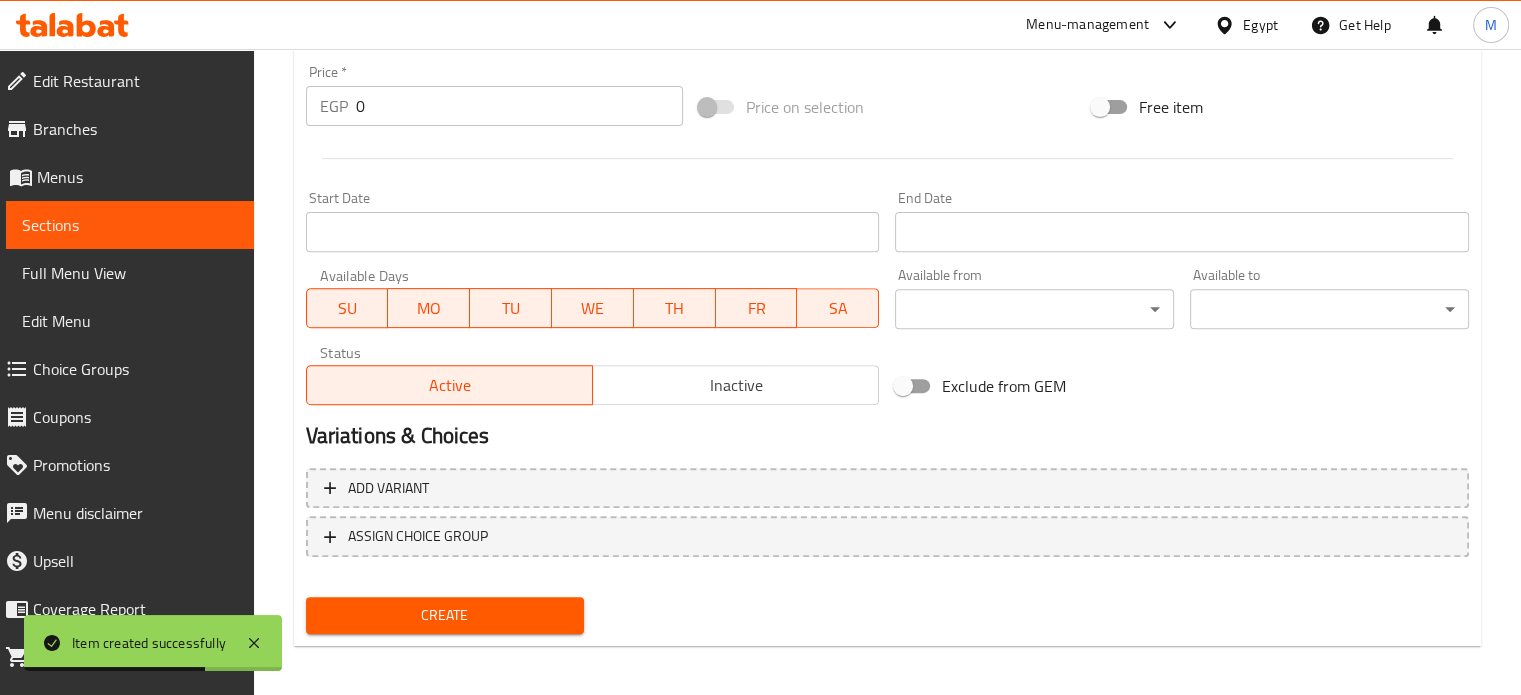 scroll, scrollTop: 717, scrollLeft: 0, axis: vertical 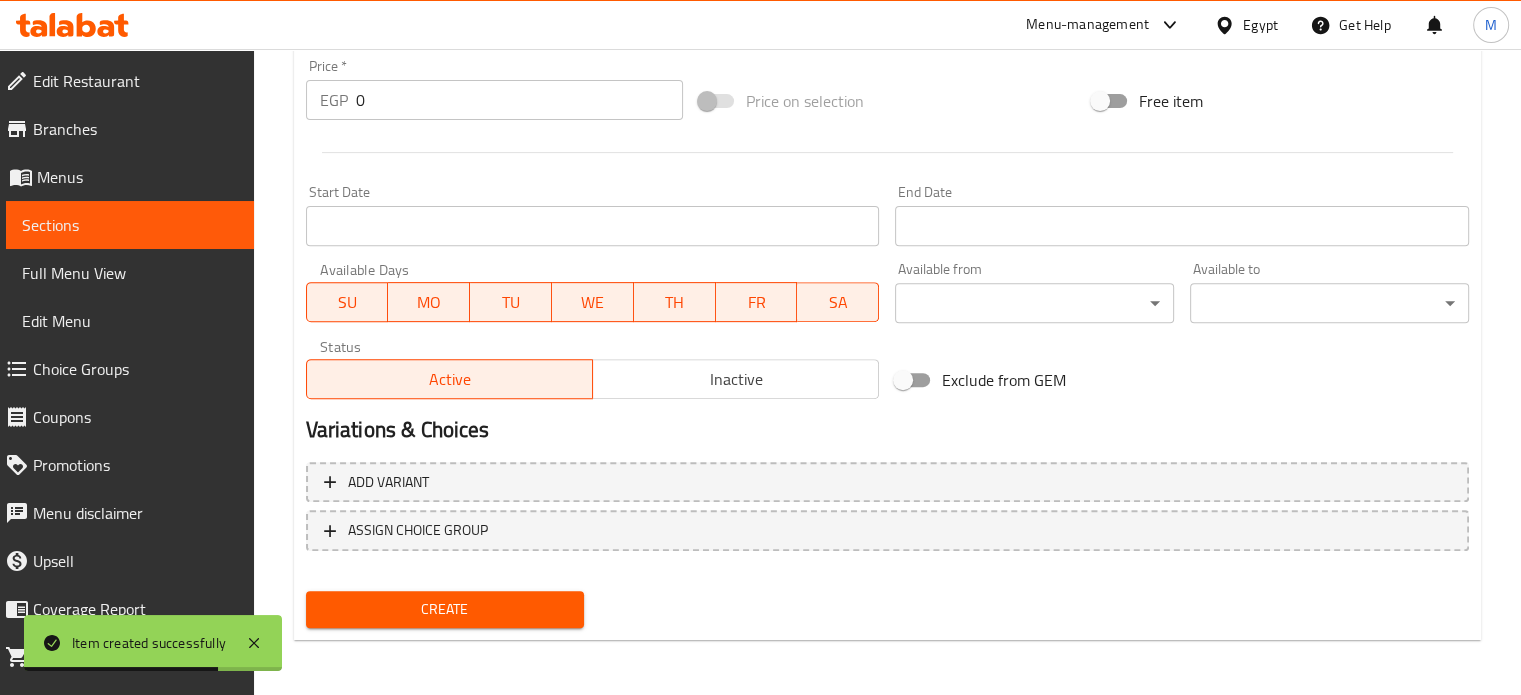 type on "Pop Vanilla Cream Soda" 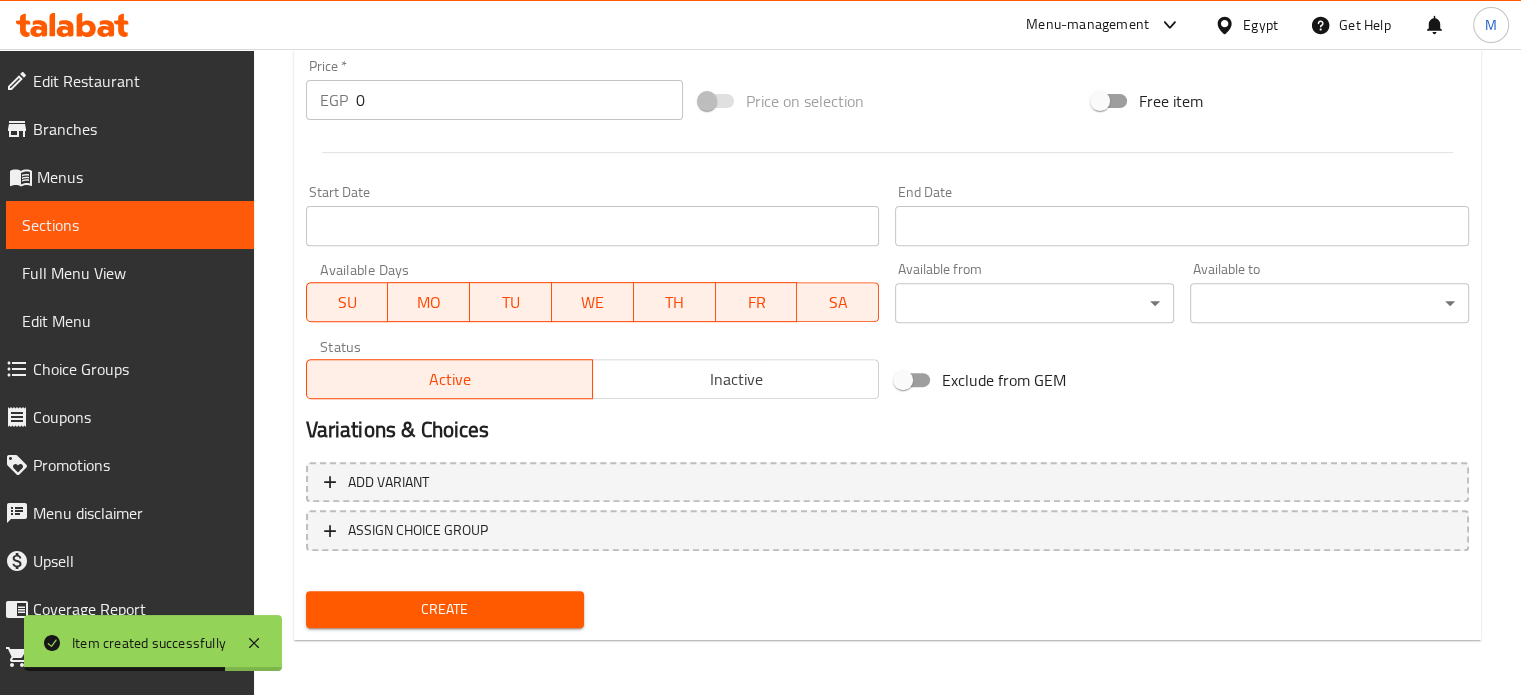 drag, startPoint x: 352, startPoint y: 110, endPoint x: 339, endPoint y: 112, distance: 13.152946 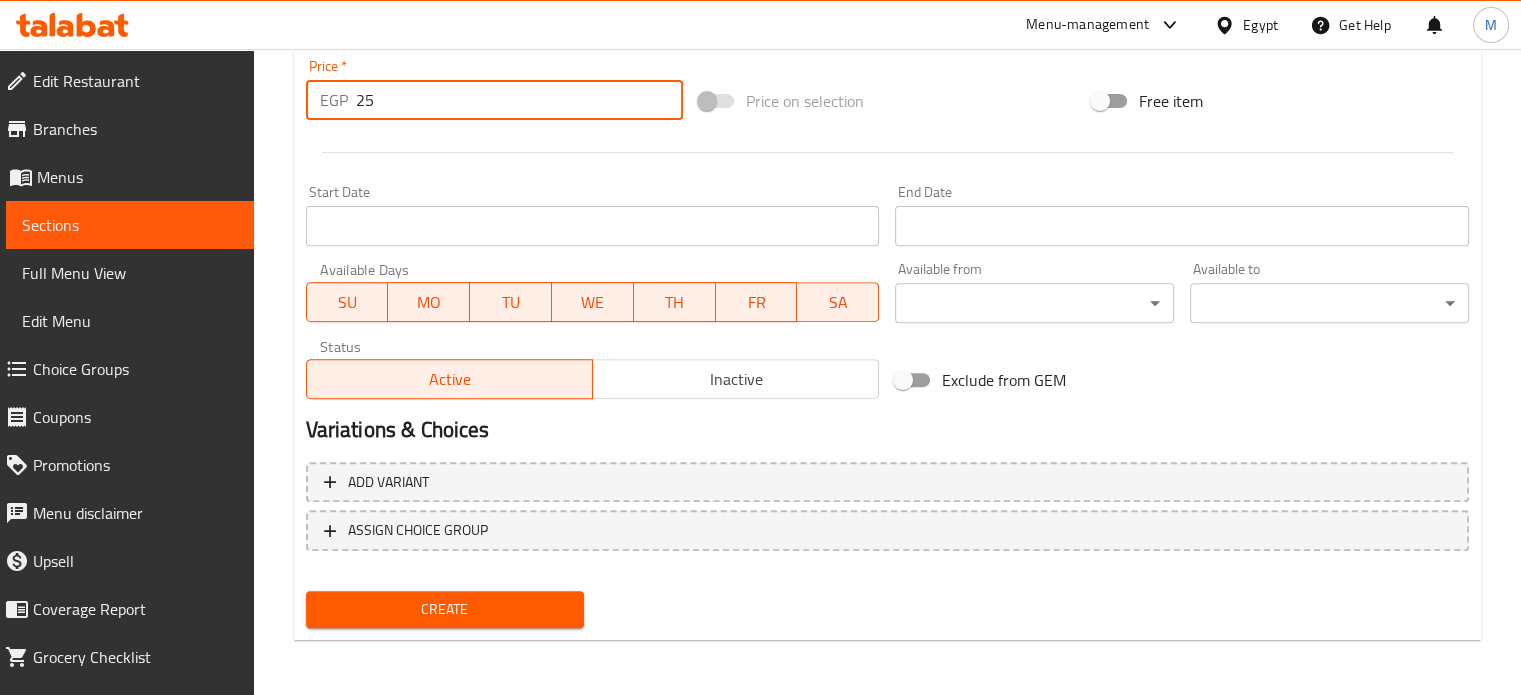 type on "25" 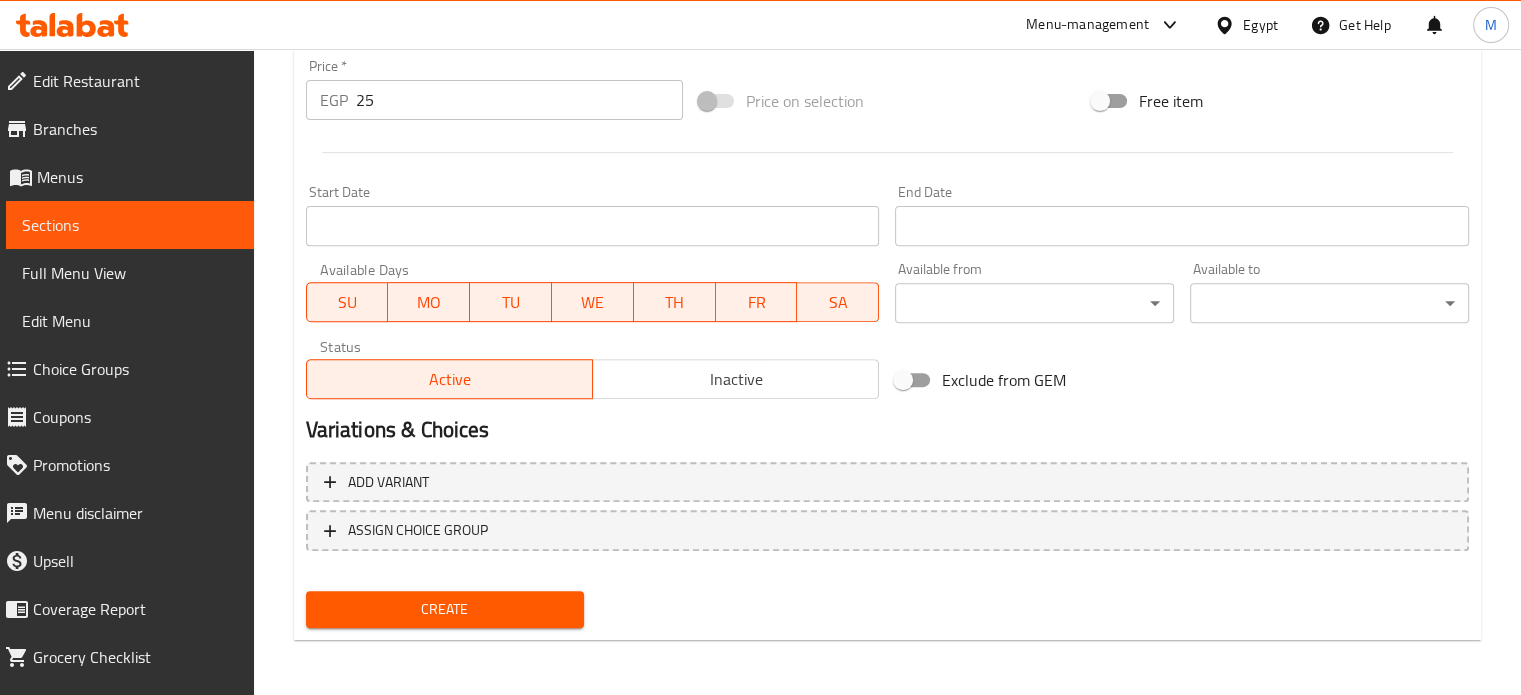 click on "Create" at bounding box center [445, 609] 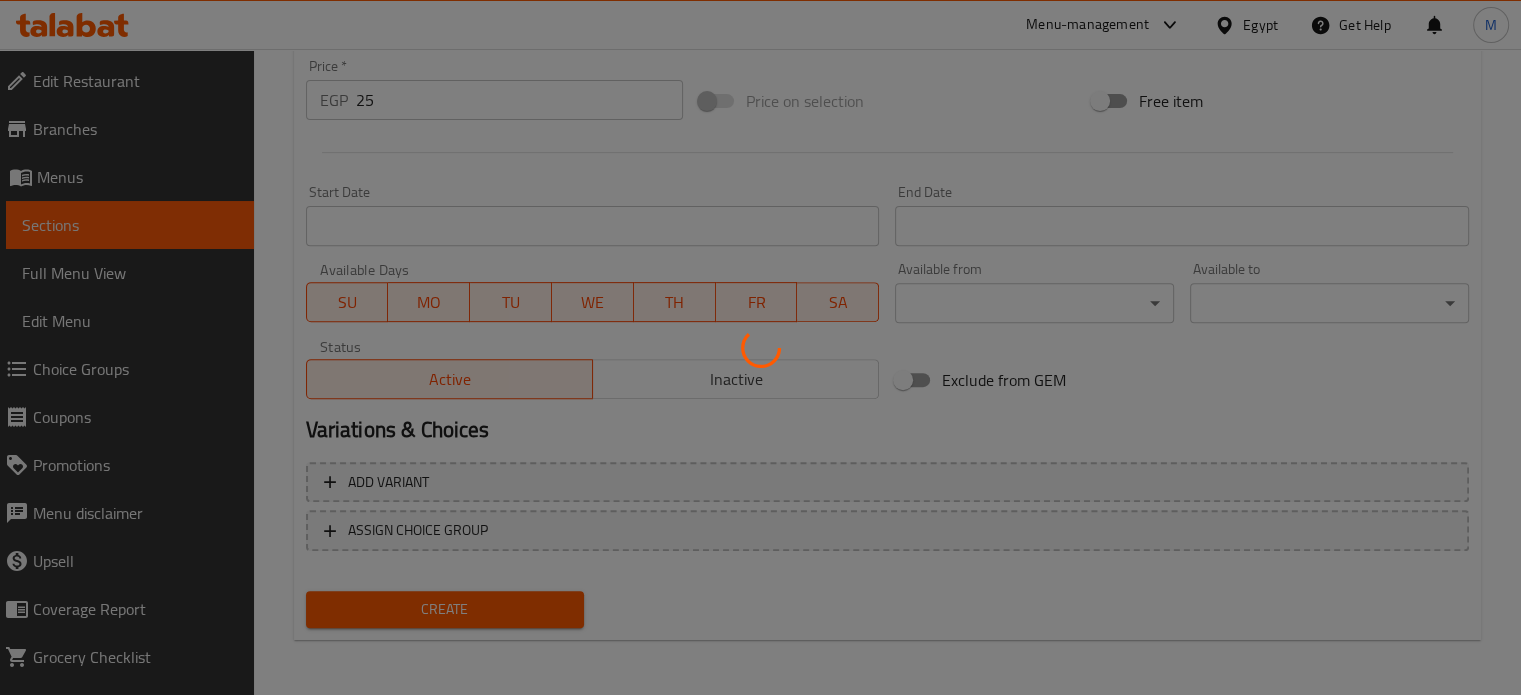 type 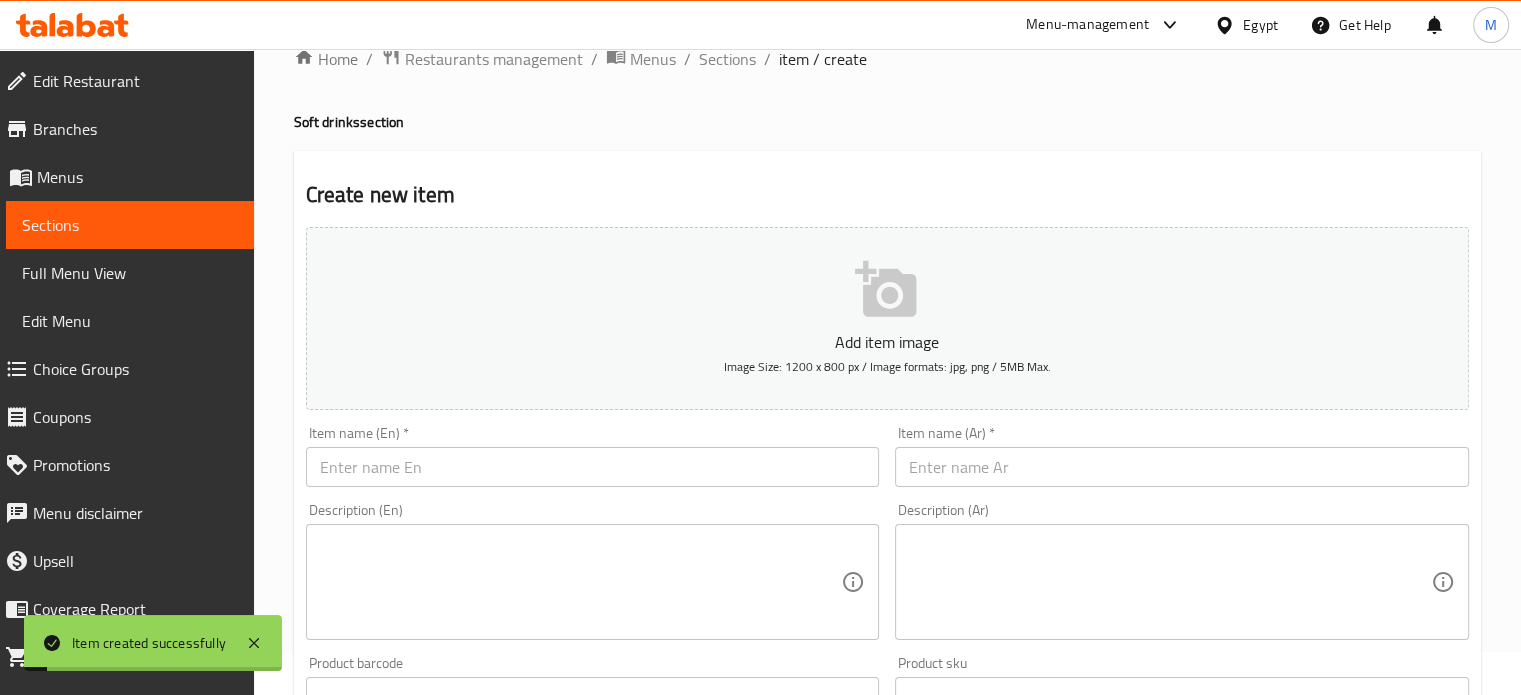 scroll, scrollTop: 0, scrollLeft: 0, axis: both 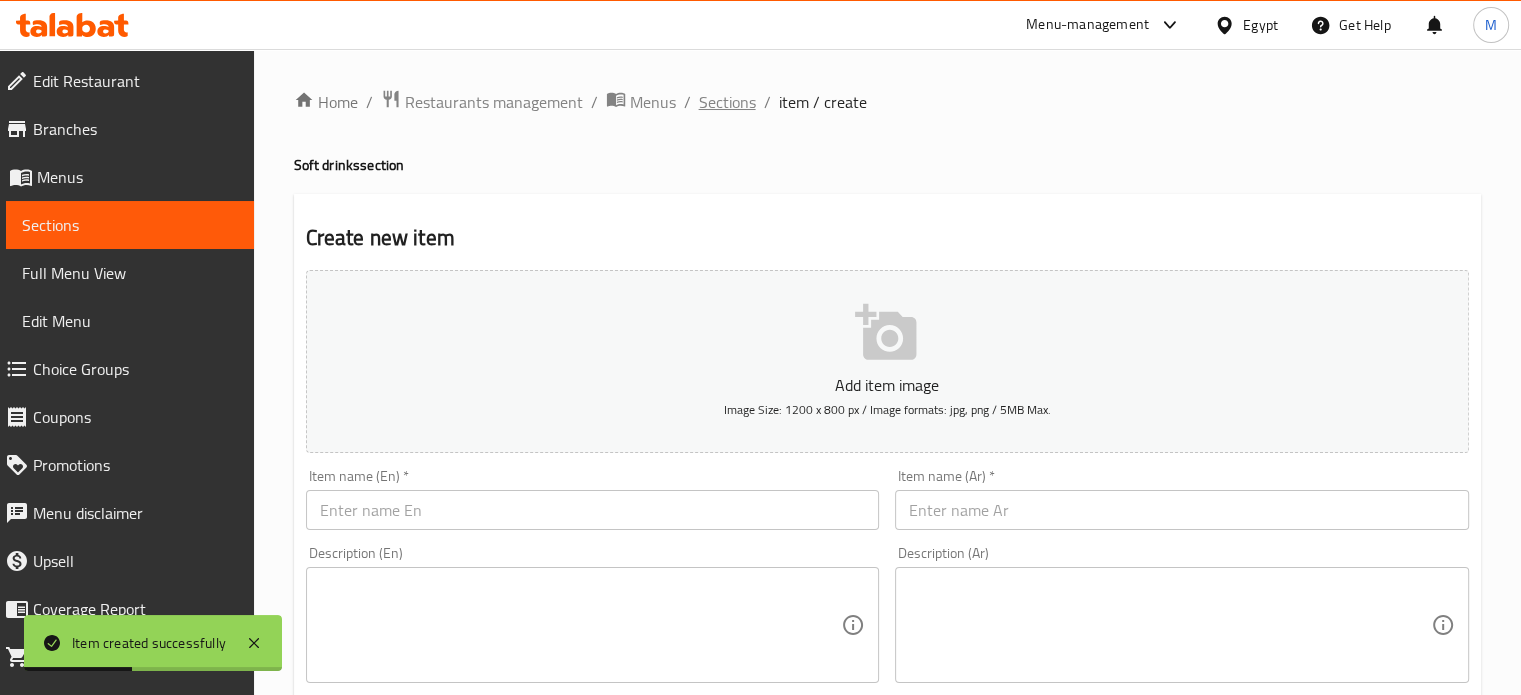 click on "Sections" at bounding box center [727, 102] 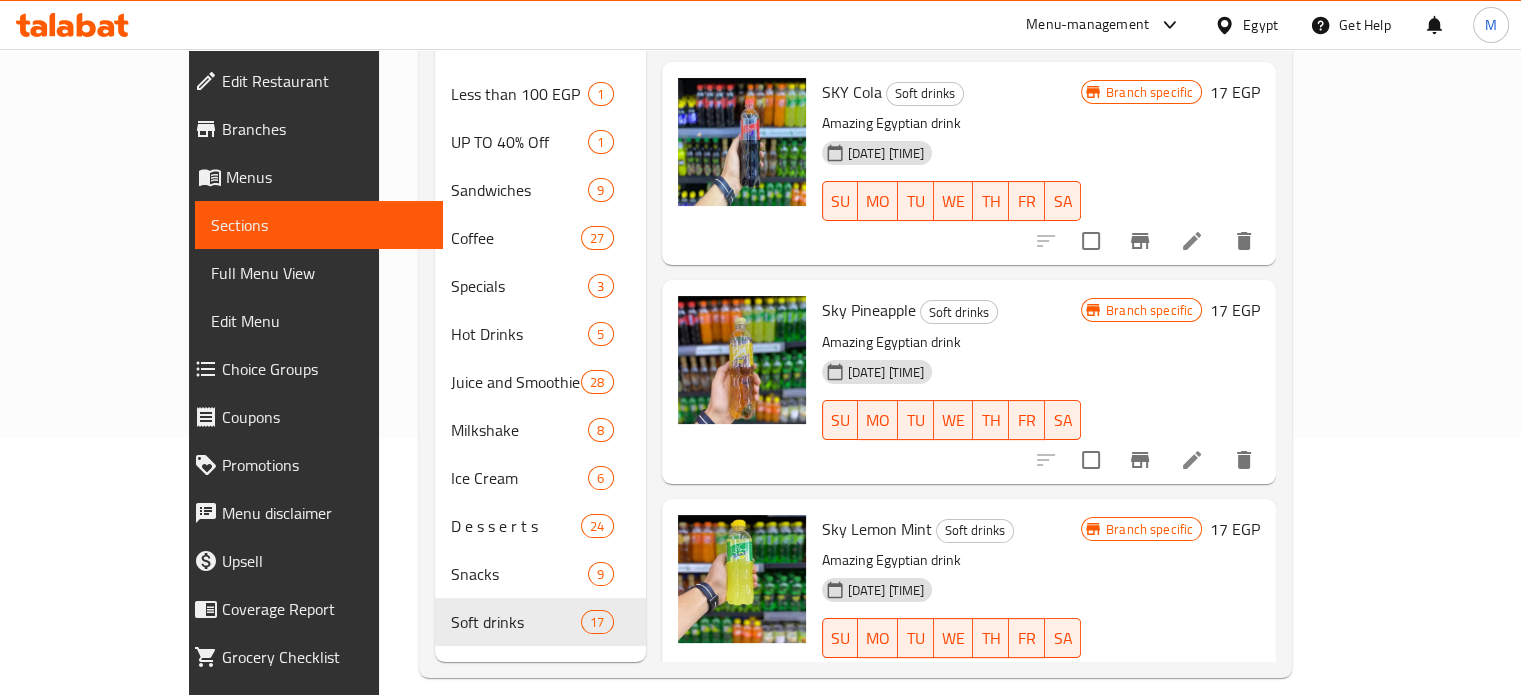 scroll, scrollTop: 280, scrollLeft: 0, axis: vertical 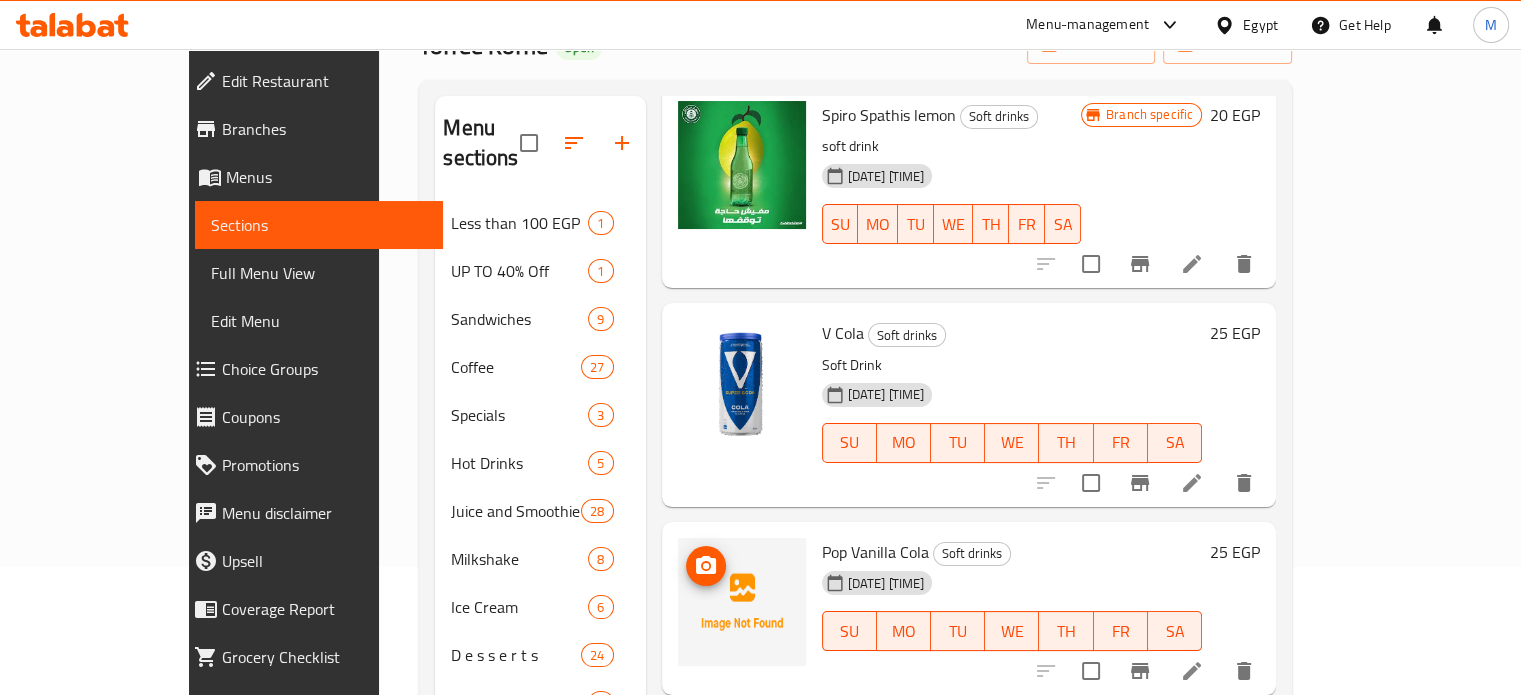 click at bounding box center [706, 566] 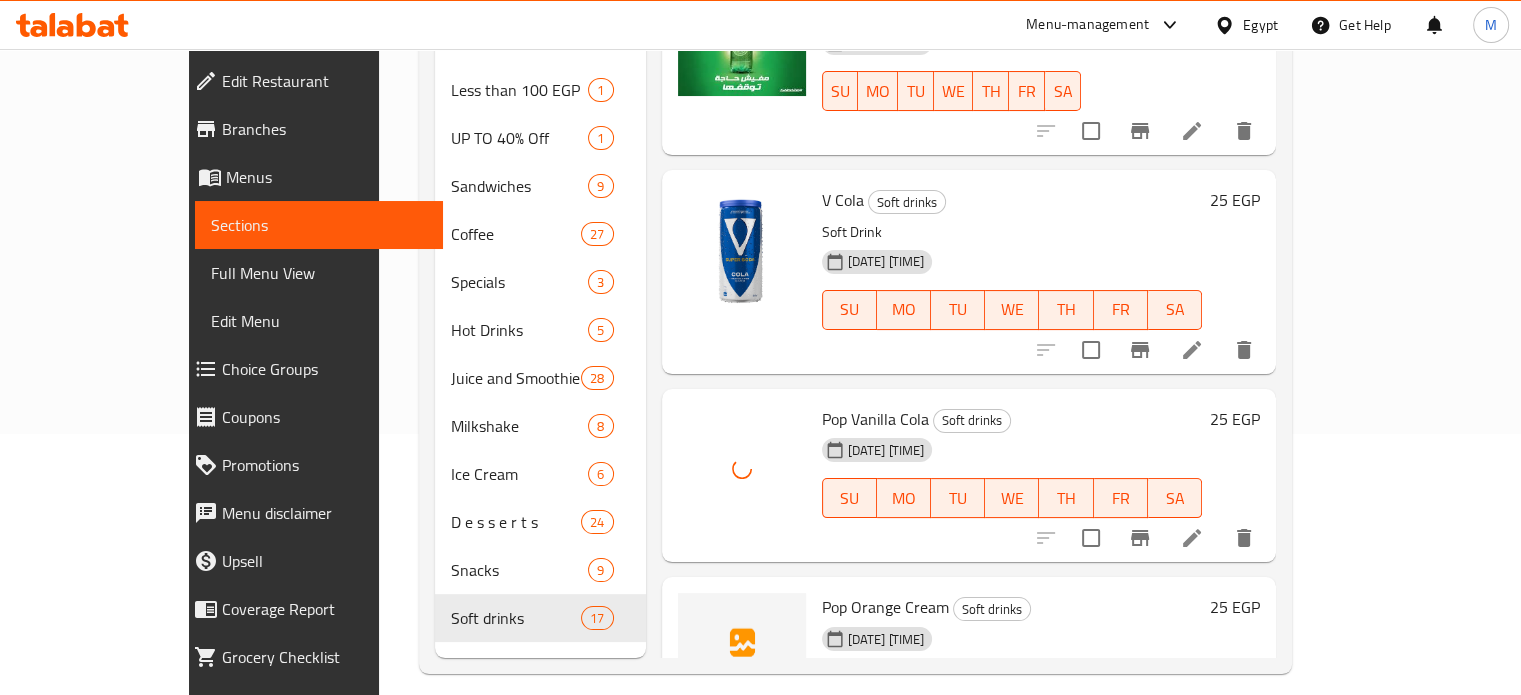 scroll, scrollTop: 280, scrollLeft: 0, axis: vertical 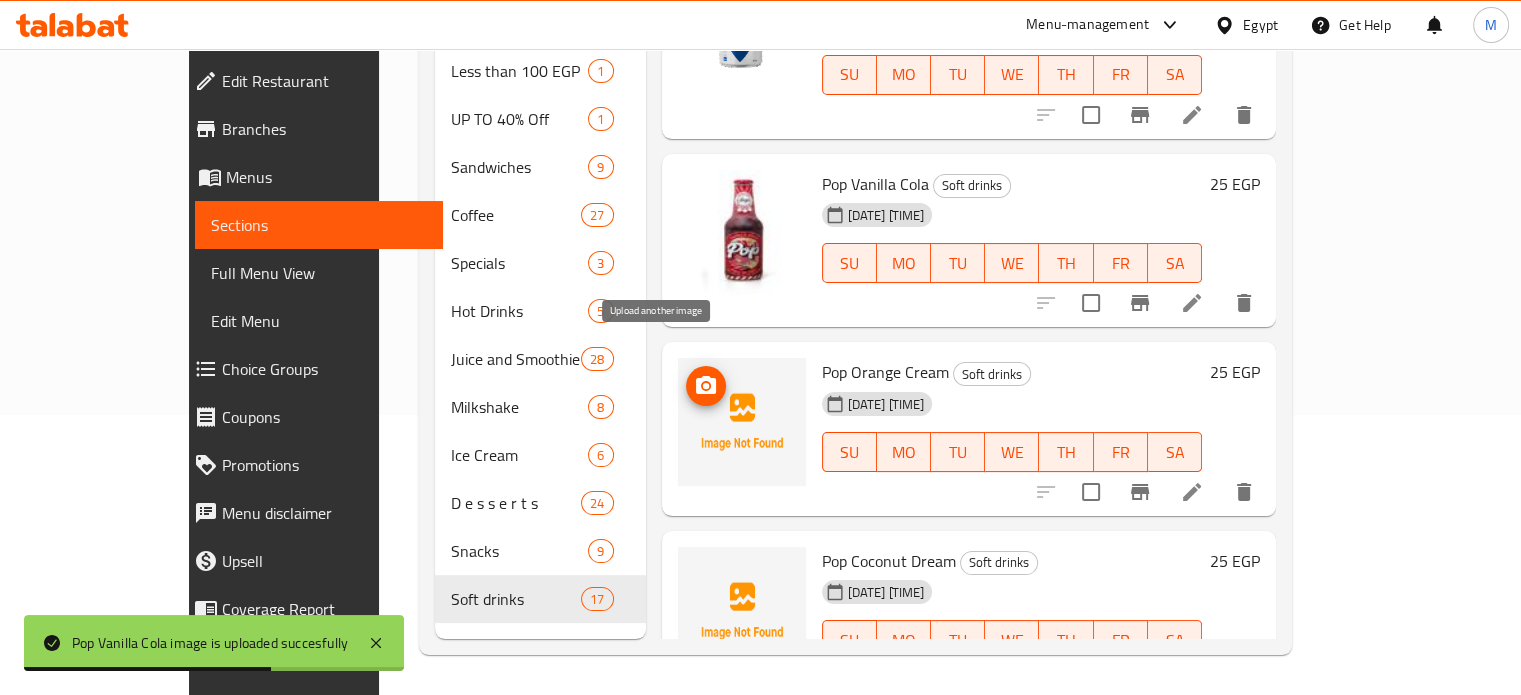 click 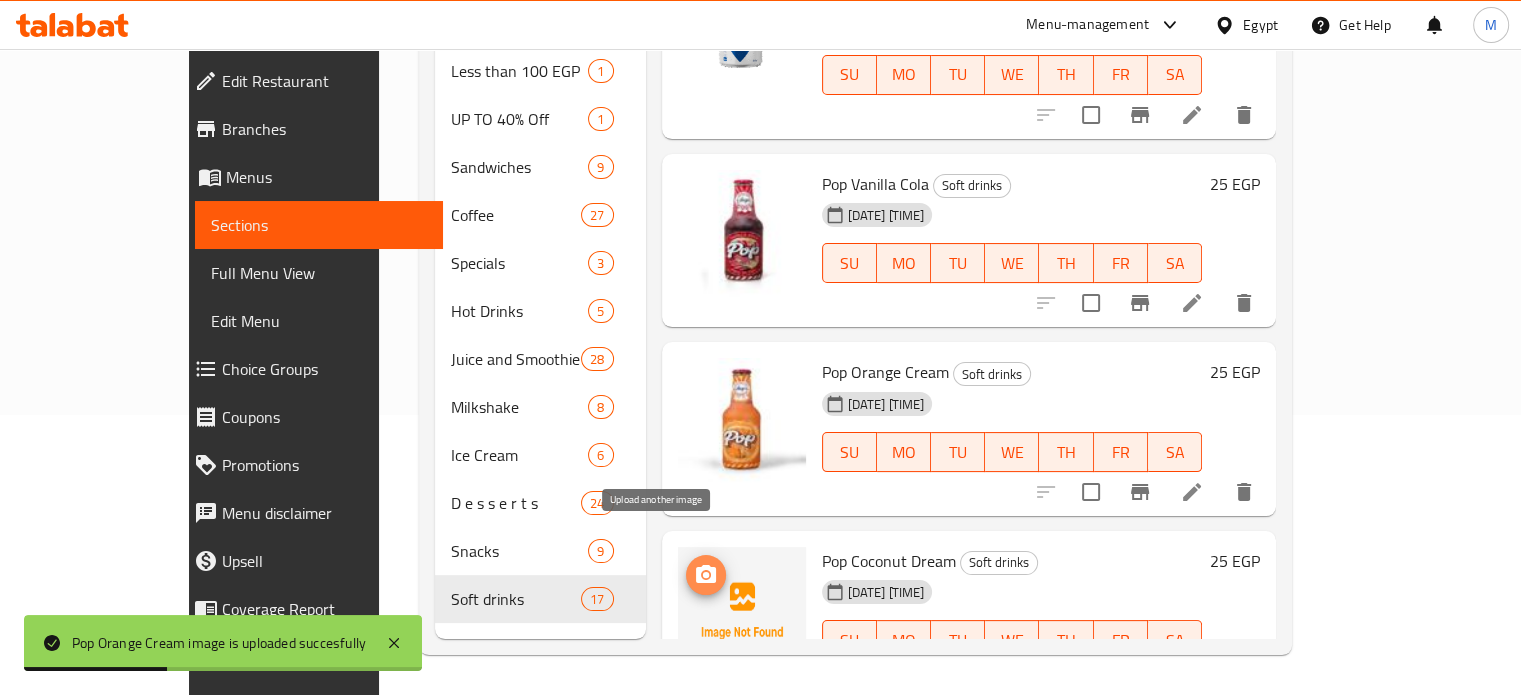 click 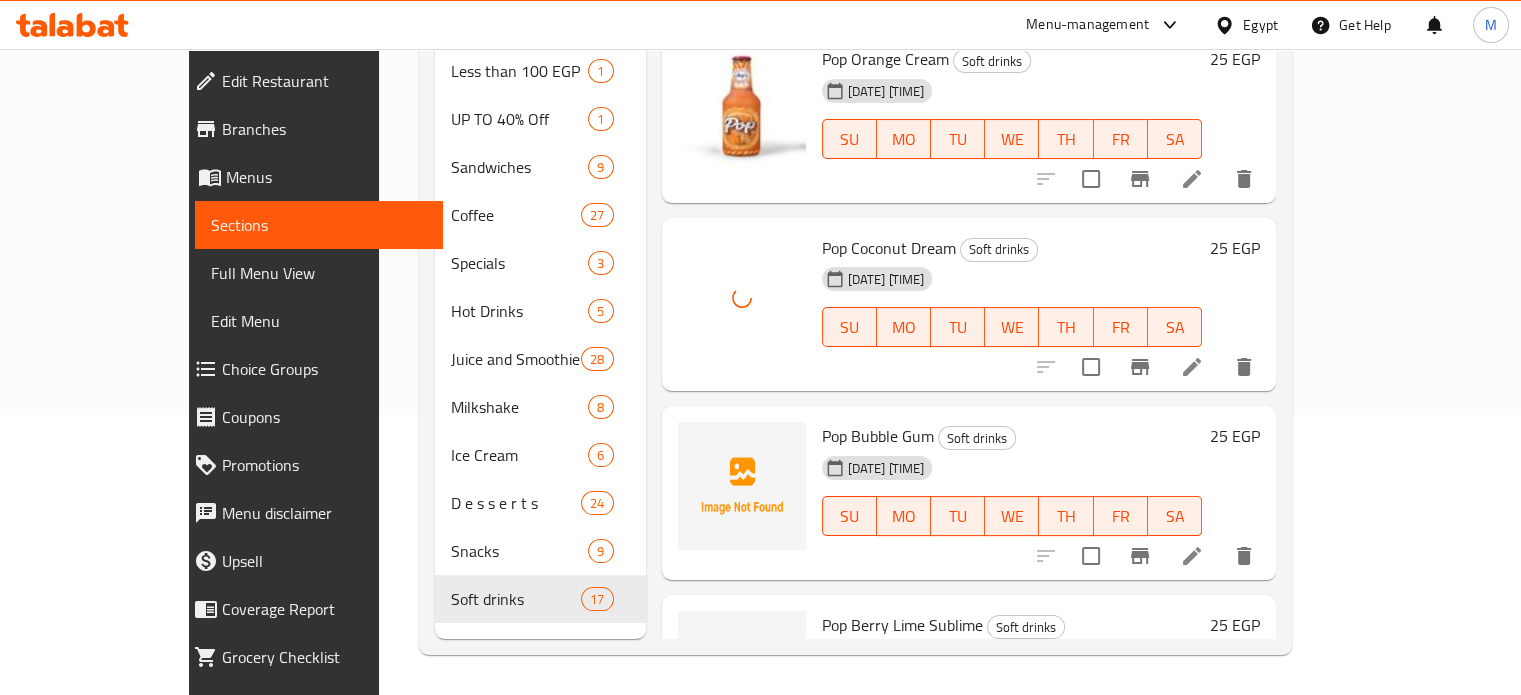 scroll, scrollTop: 2379, scrollLeft: 0, axis: vertical 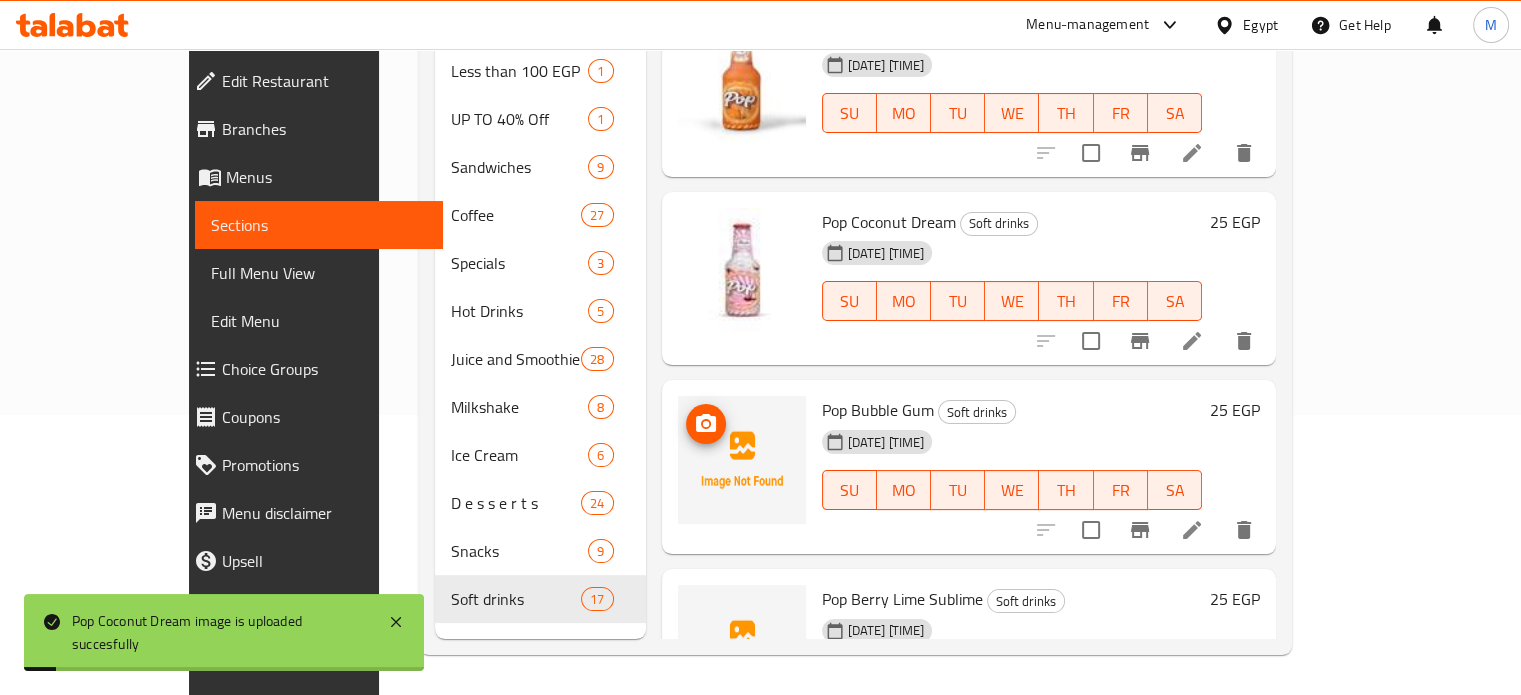 click 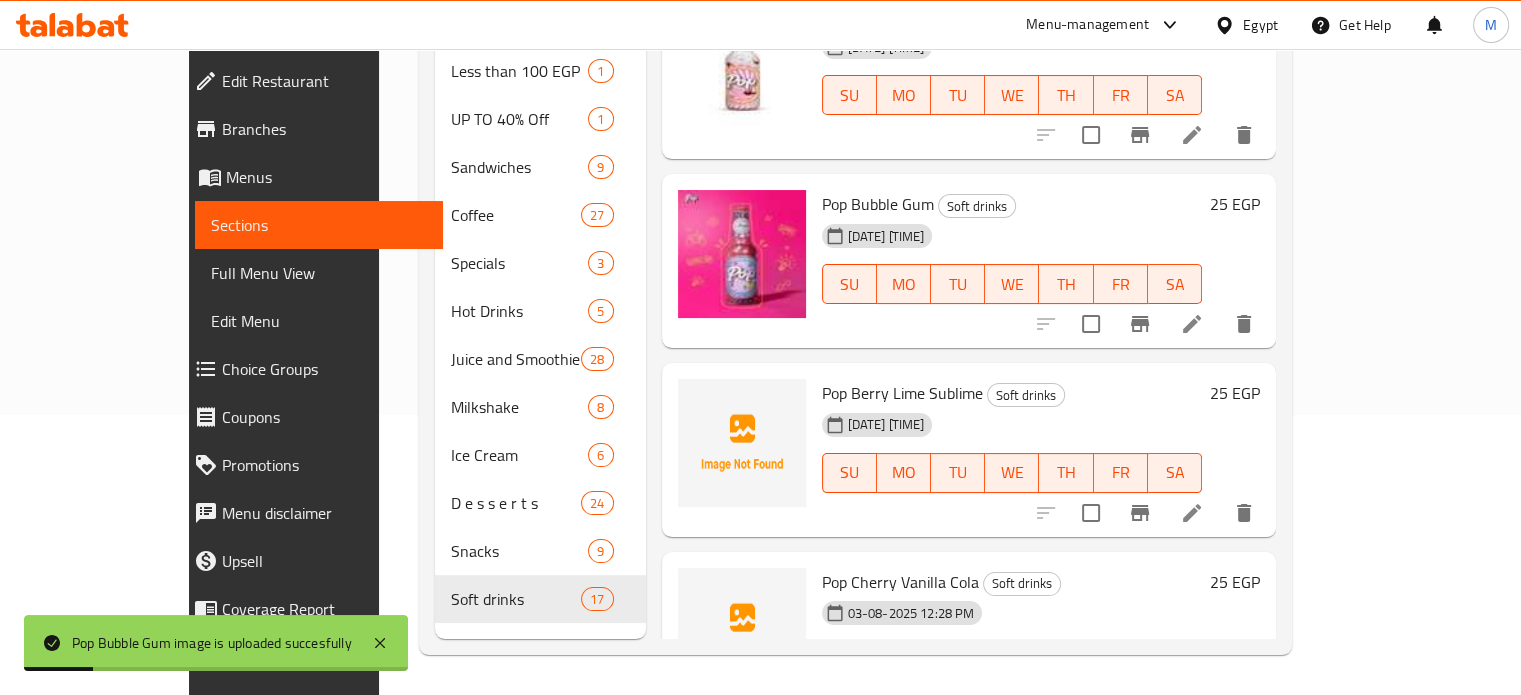 scroll, scrollTop: 2603, scrollLeft: 0, axis: vertical 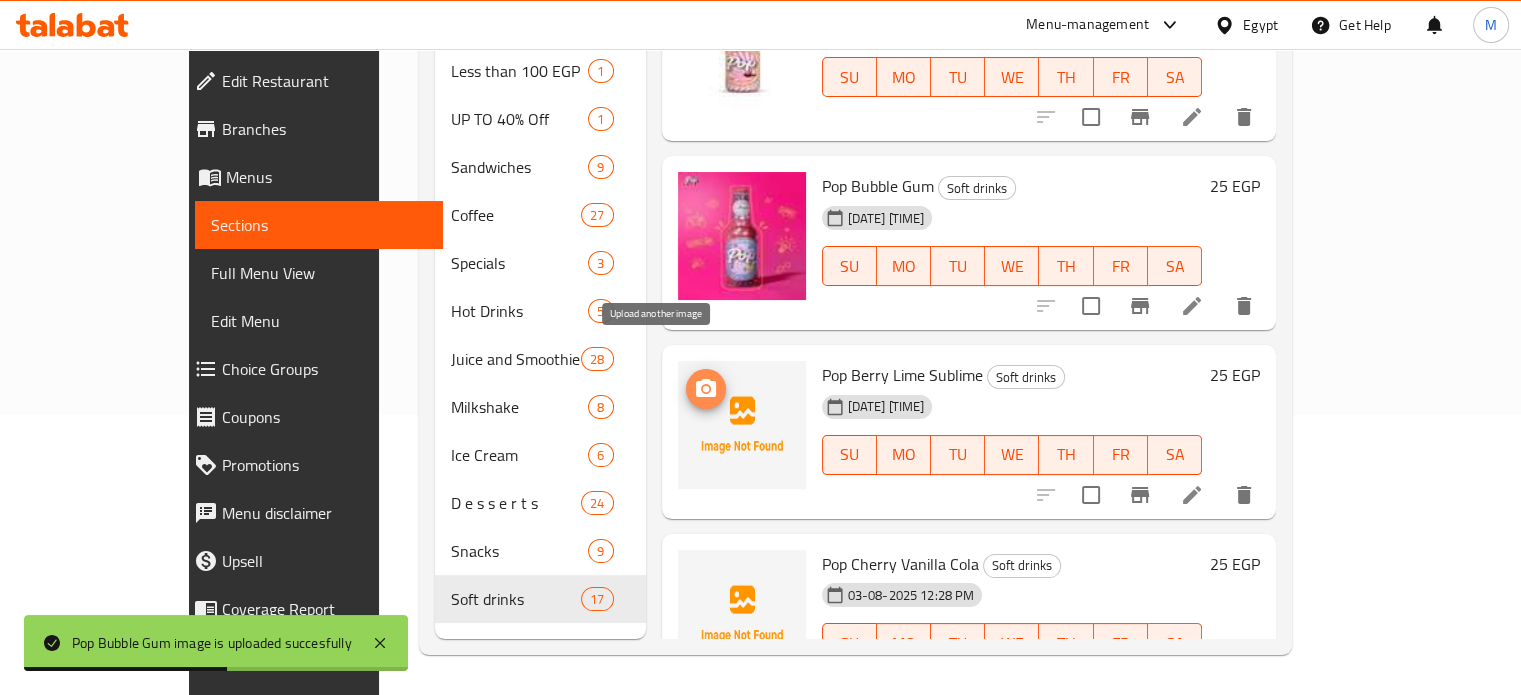 click 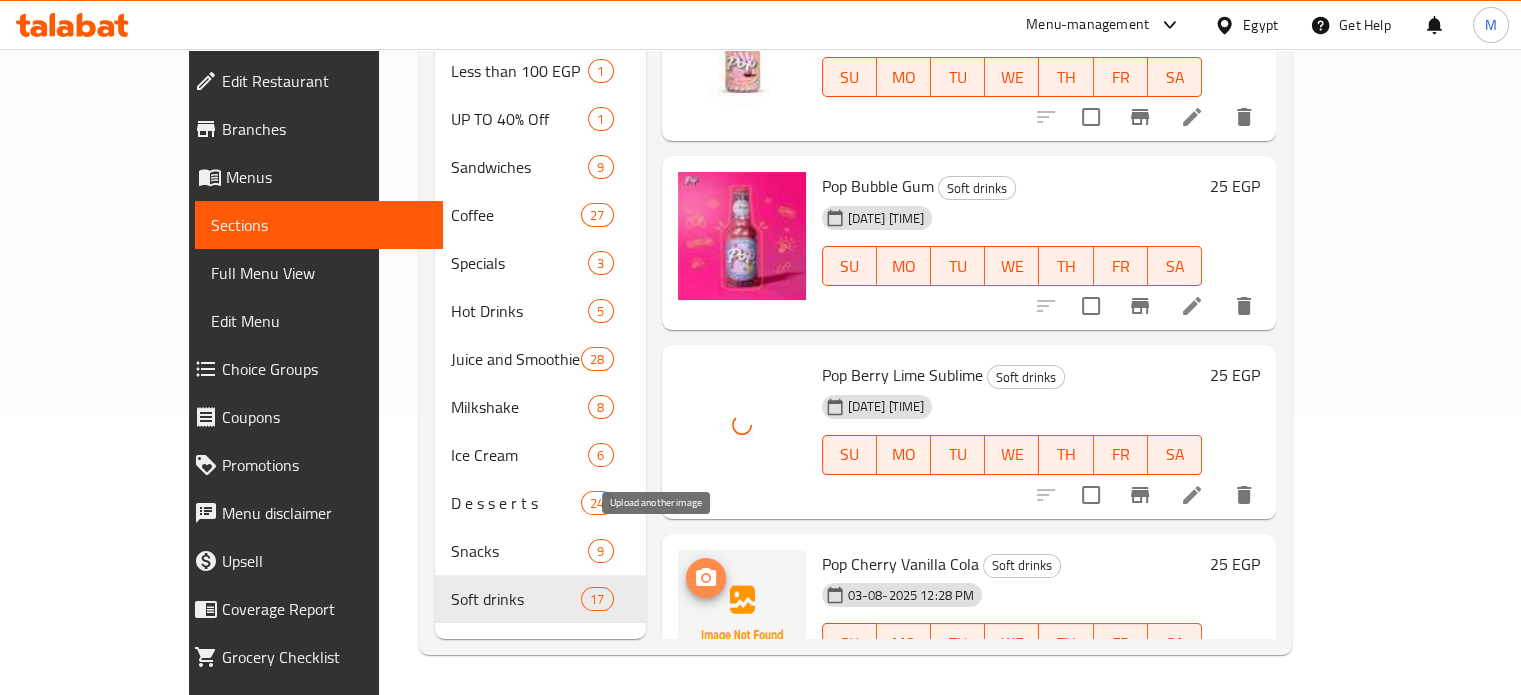 click 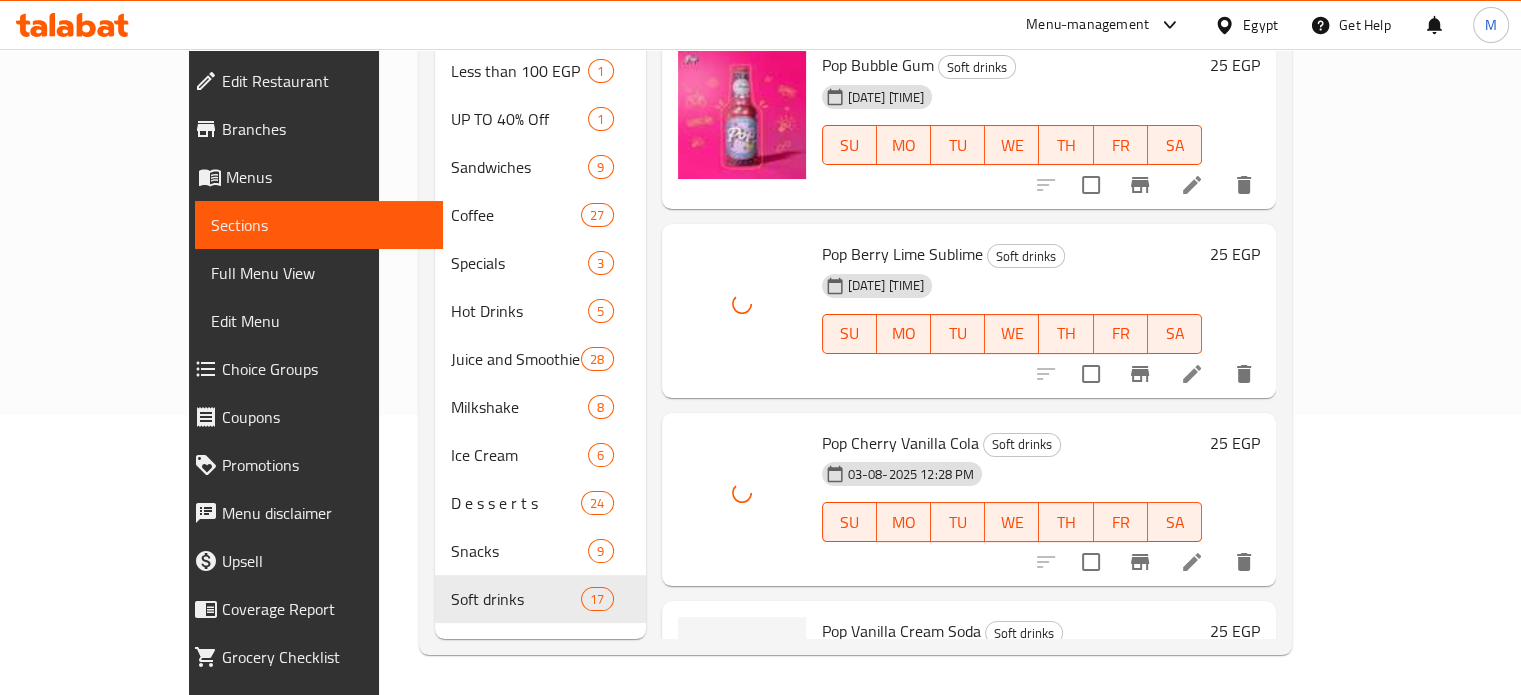 scroll, scrollTop: 2829, scrollLeft: 0, axis: vertical 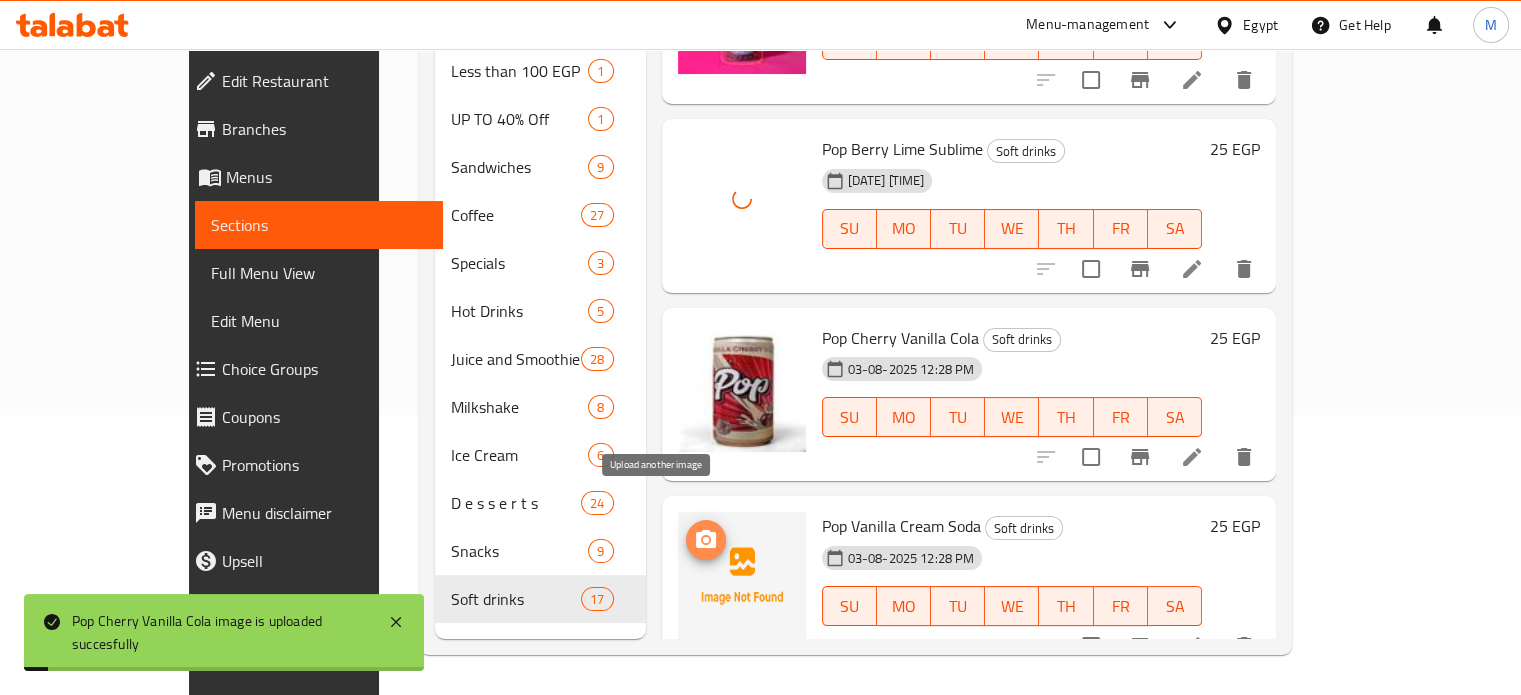 click 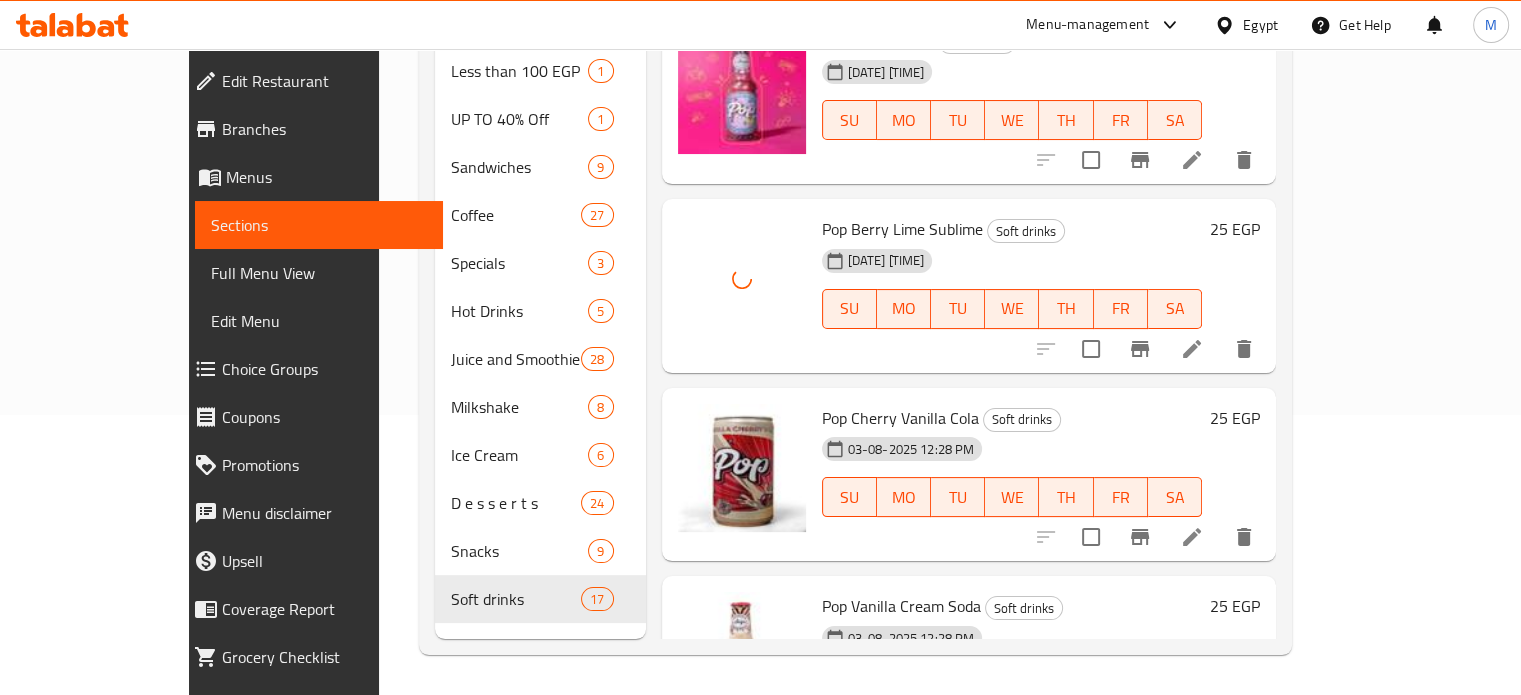 scroll, scrollTop: 2715, scrollLeft: 0, axis: vertical 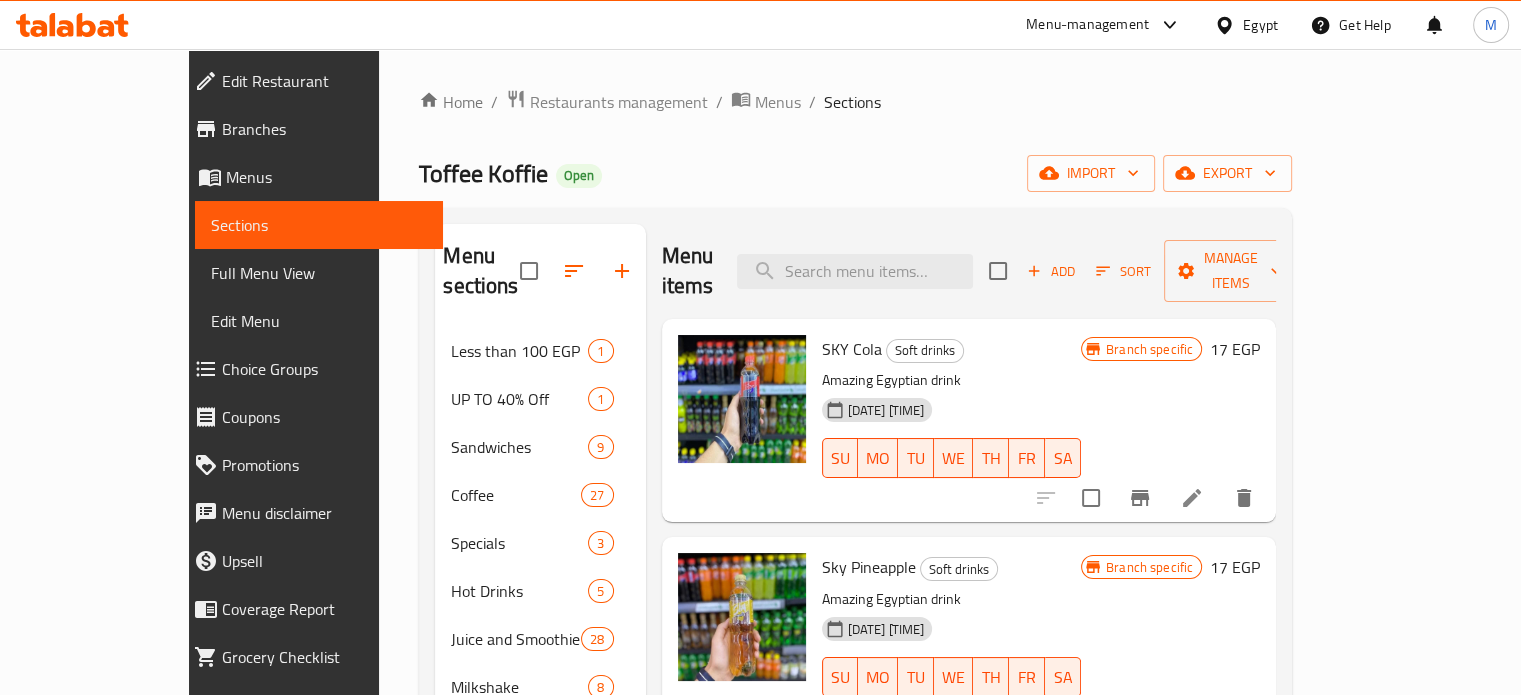 click on "Menu-management" at bounding box center [1087, 25] 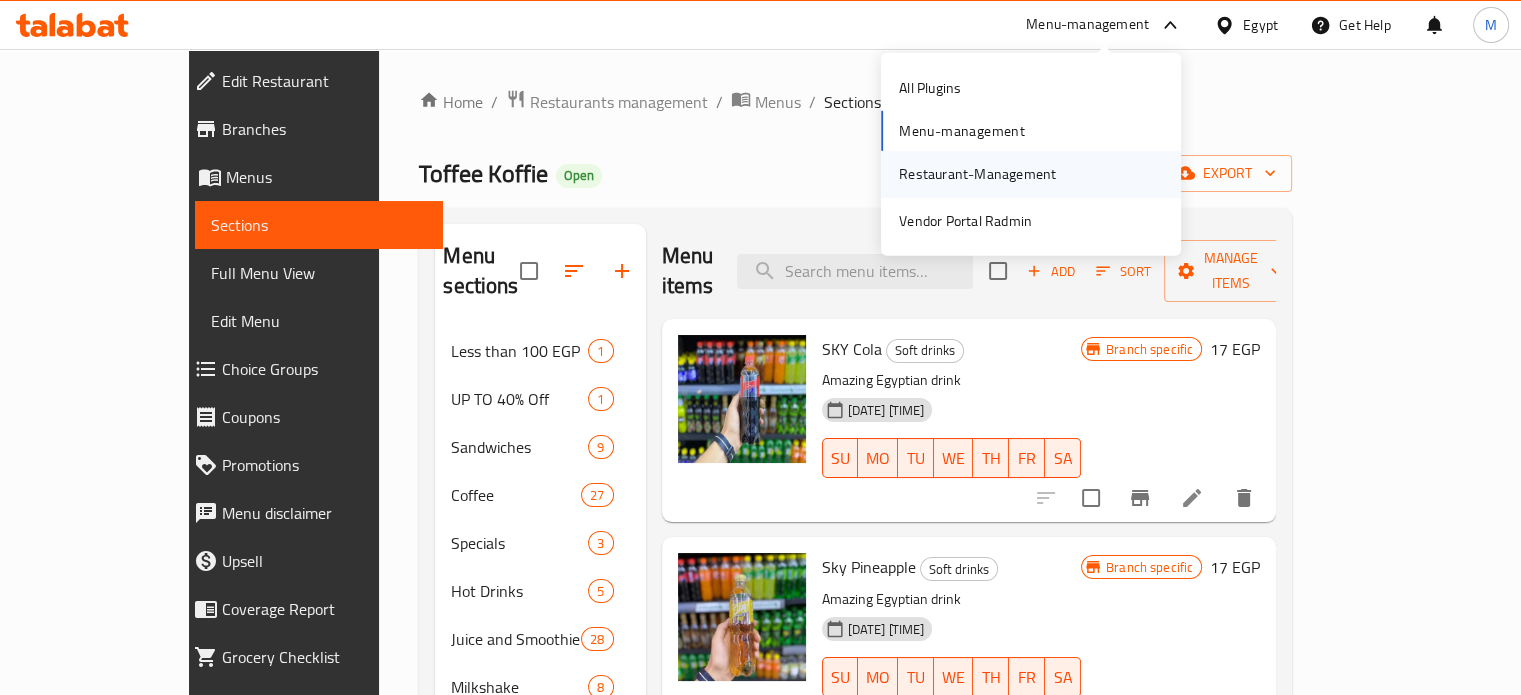click on "Restaurant-Management" at bounding box center [977, 174] 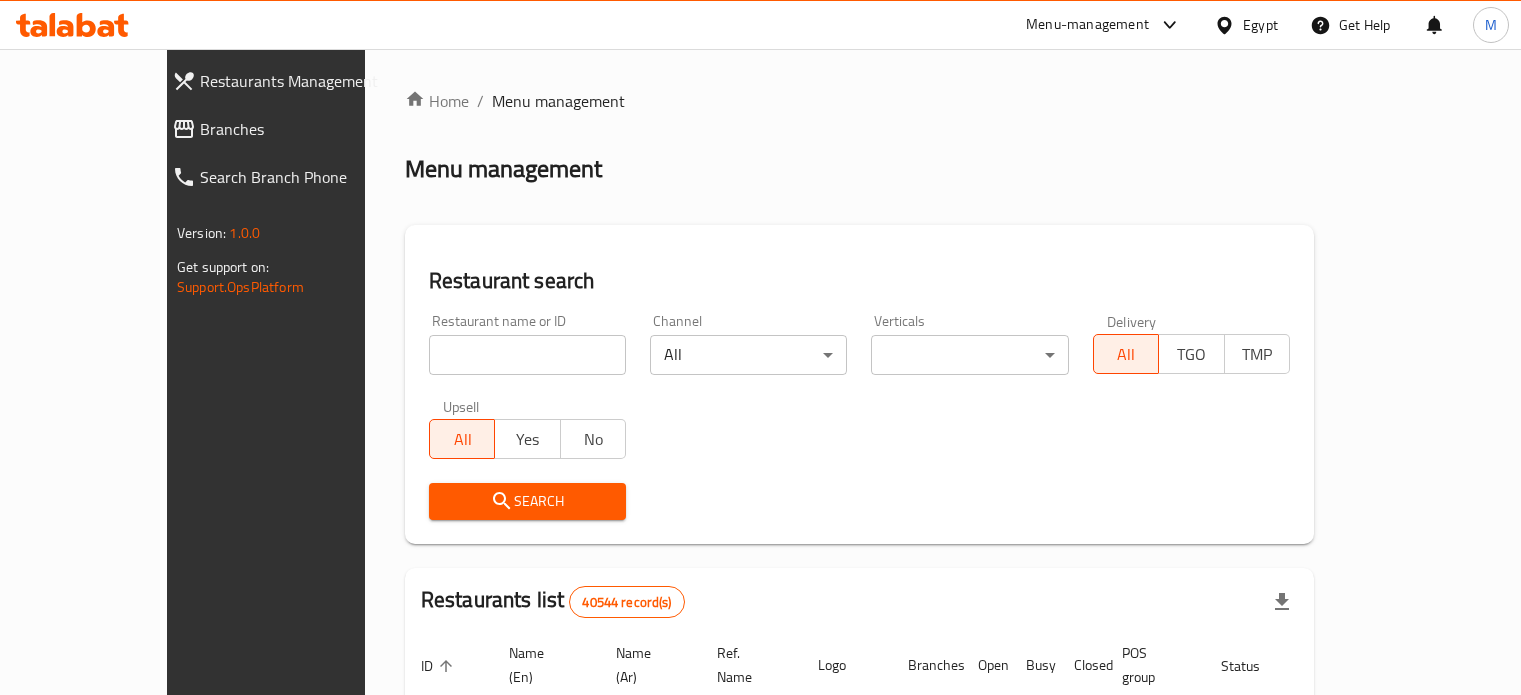 scroll, scrollTop: 0, scrollLeft: 0, axis: both 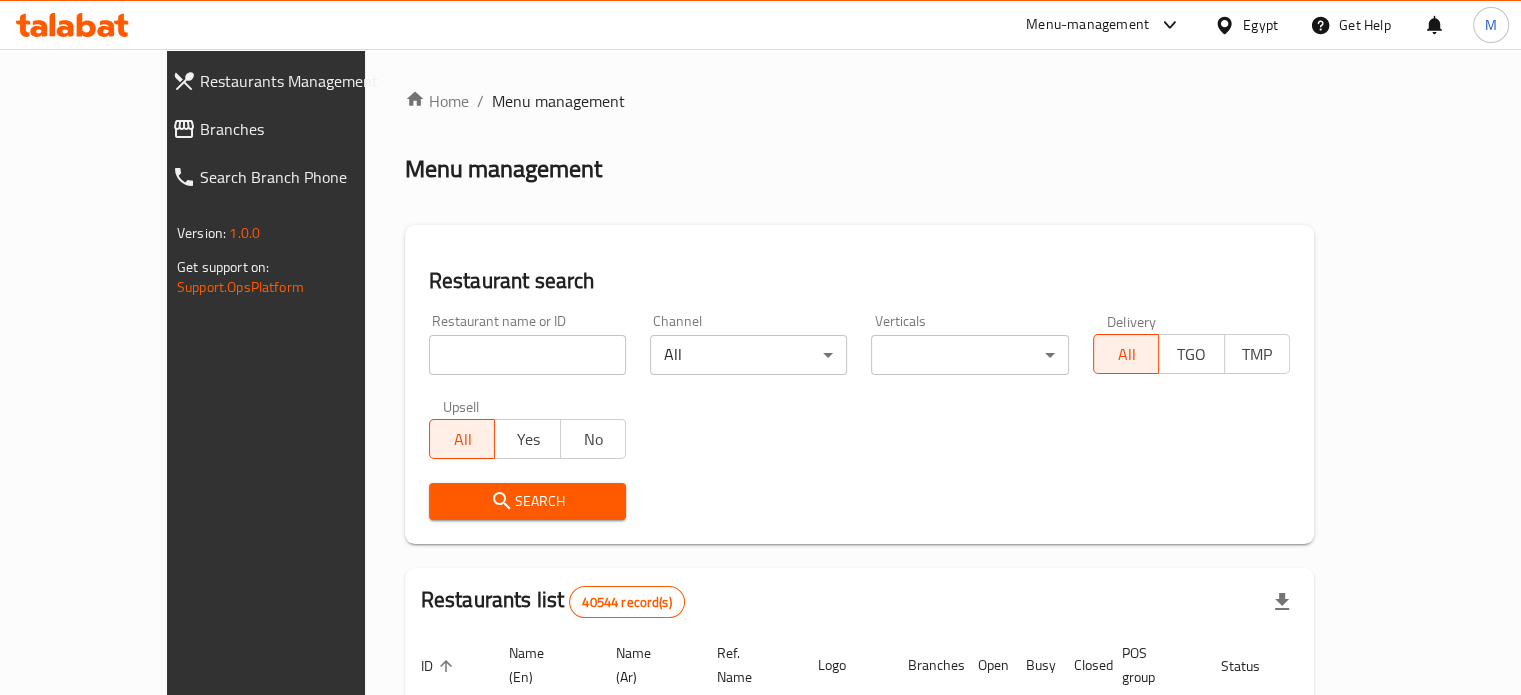 click at bounding box center (527, 355) 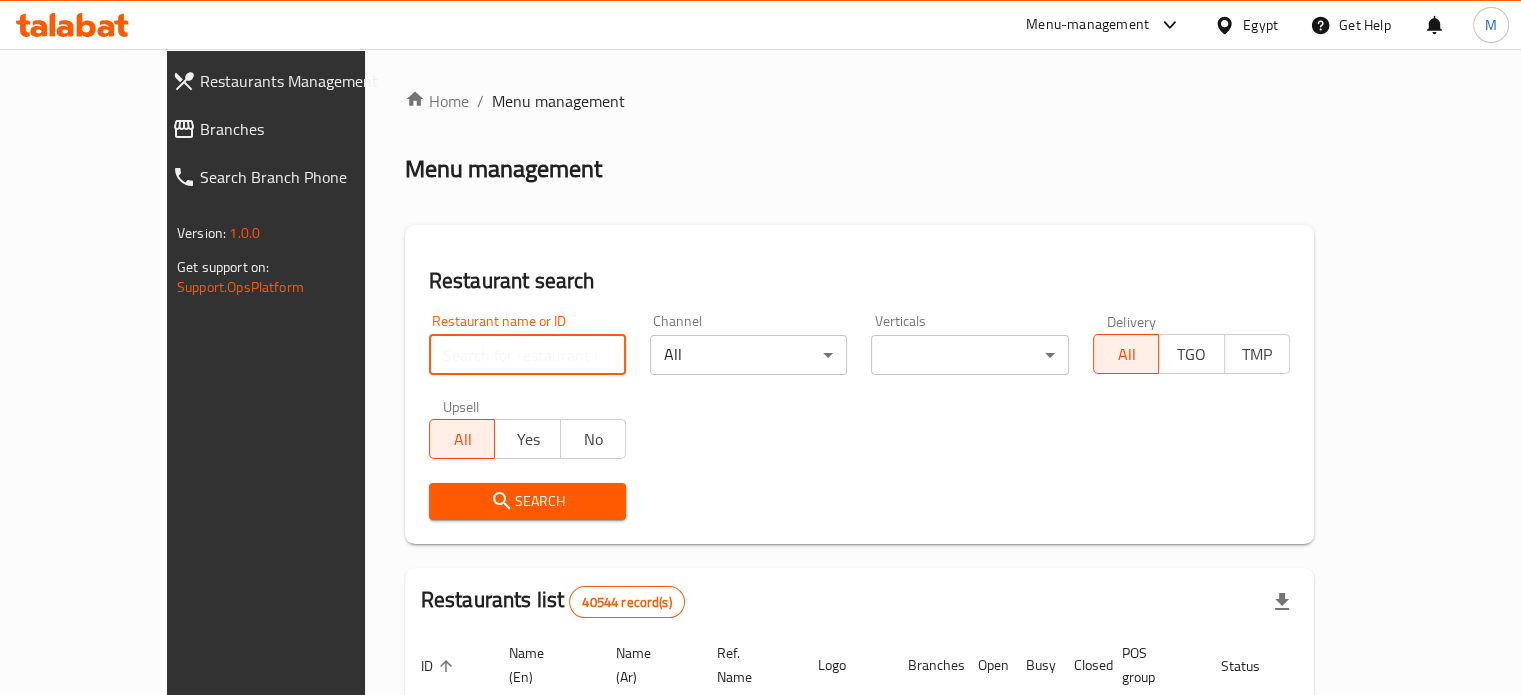 paste on "680384" 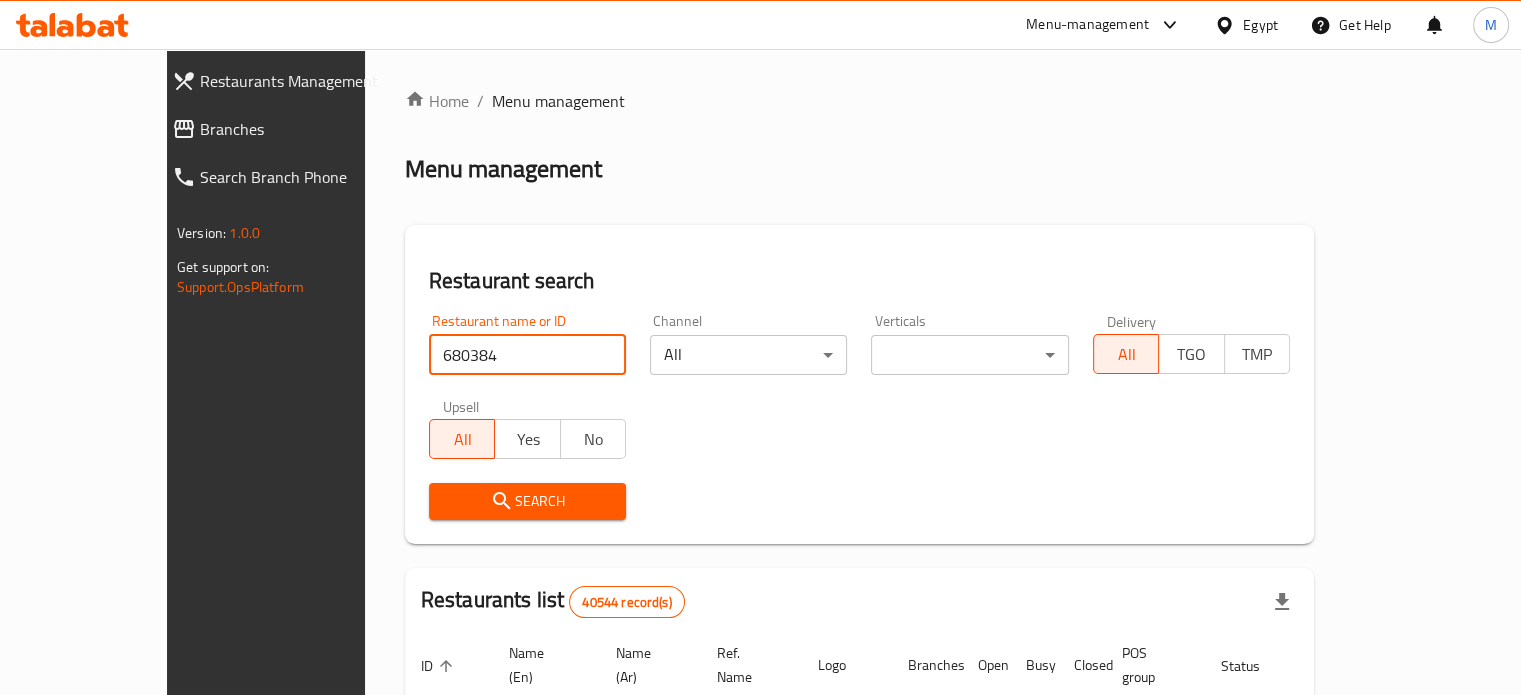 type on "680384" 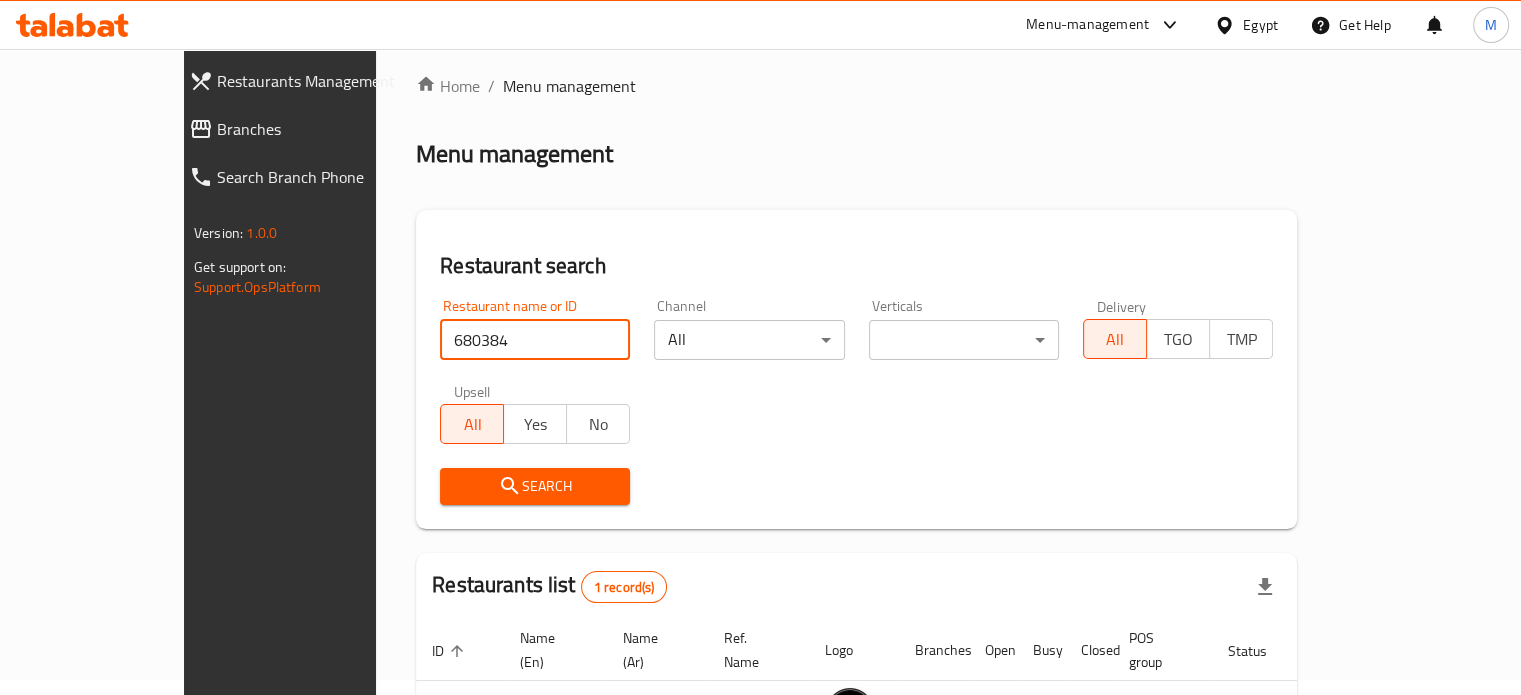 scroll, scrollTop: 180, scrollLeft: 0, axis: vertical 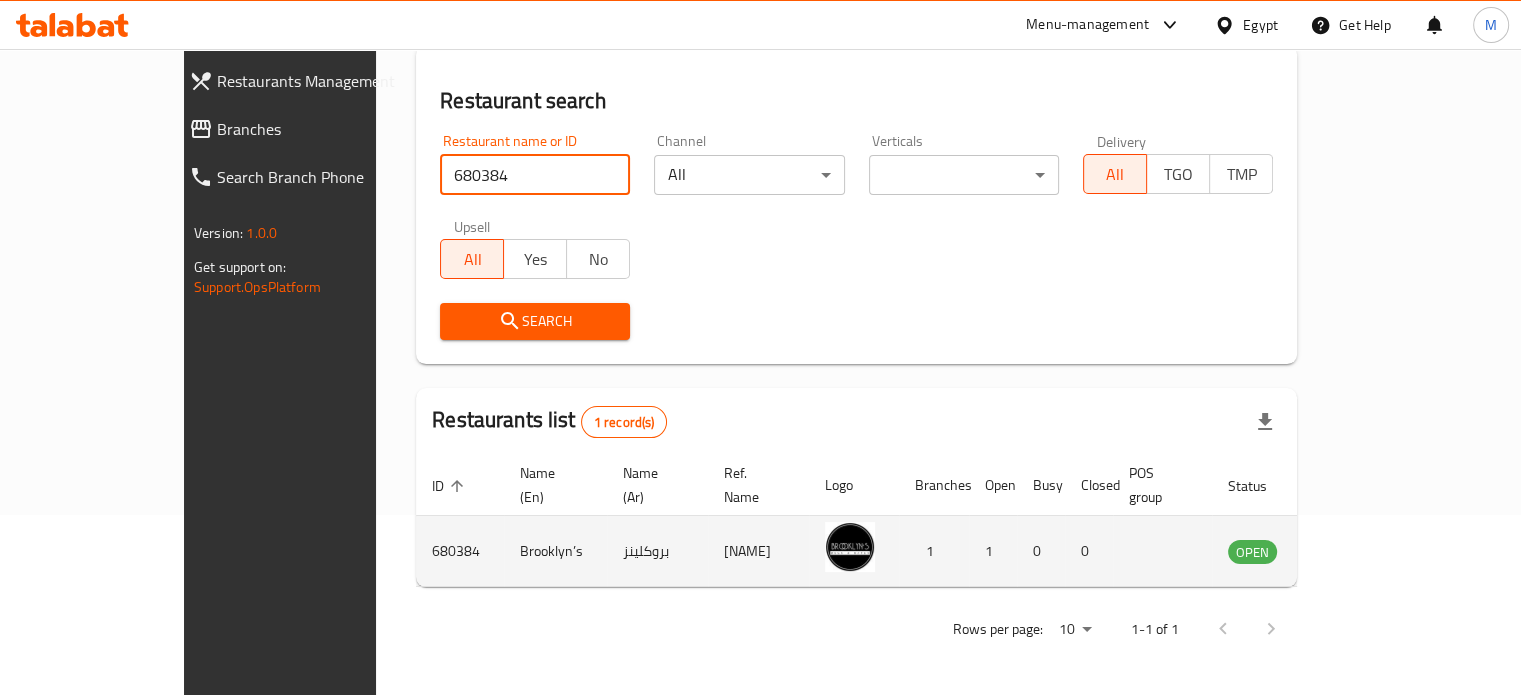 click 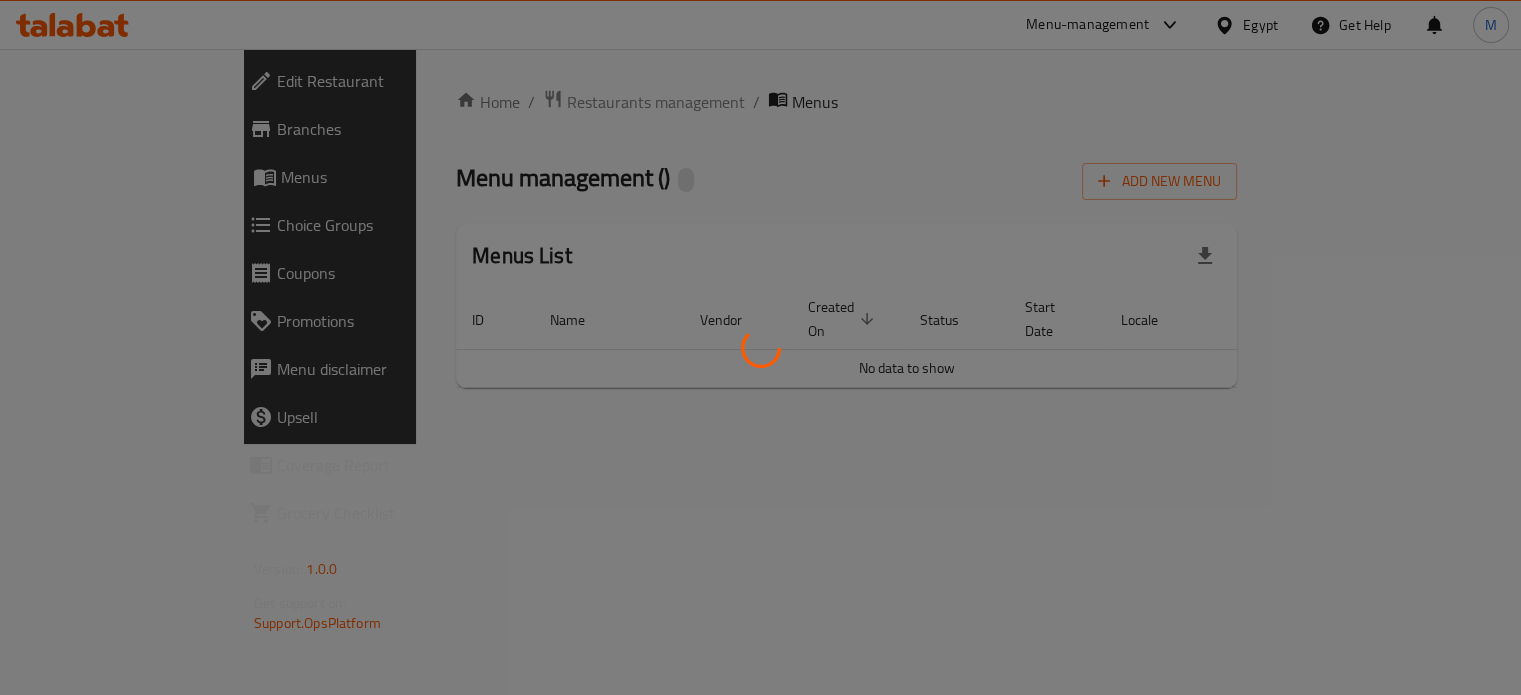 scroll, scrollTop: 0, scrollLeft: 0, axis: both 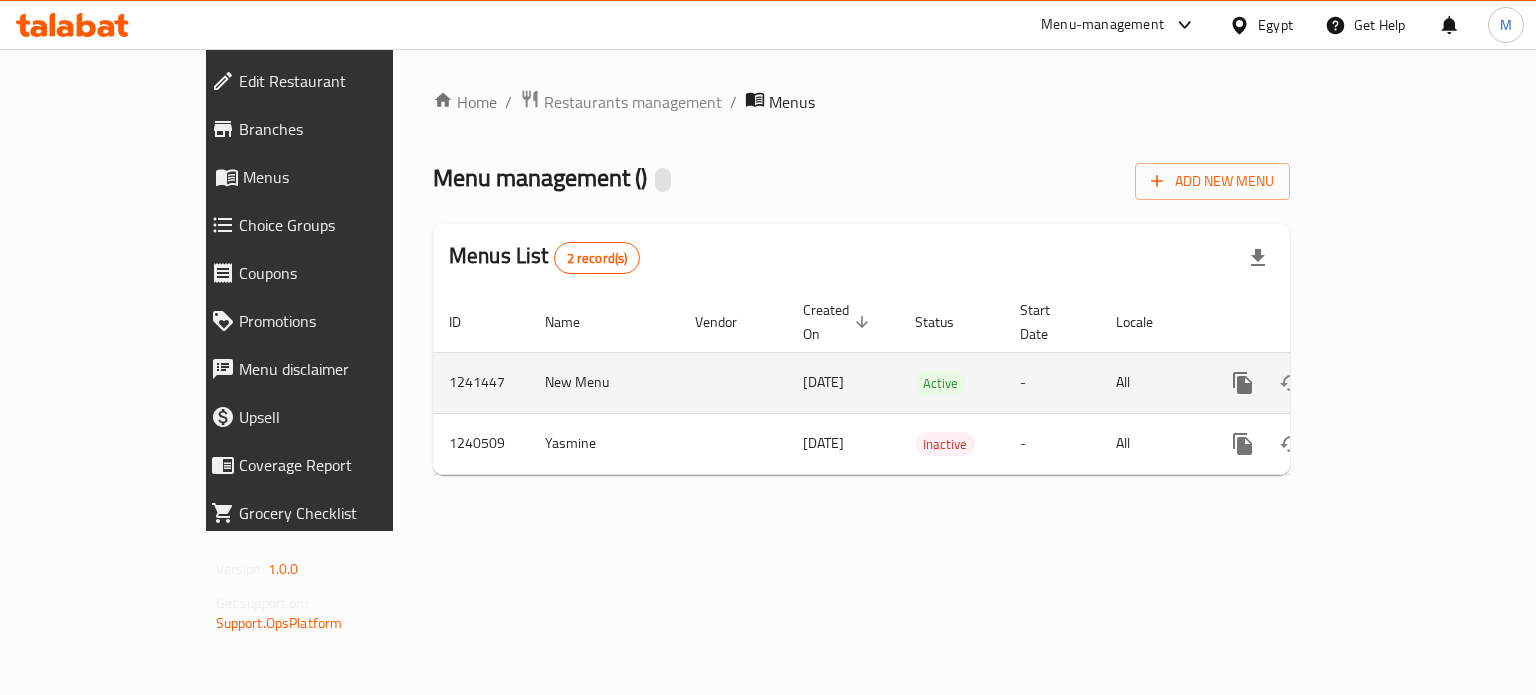 click 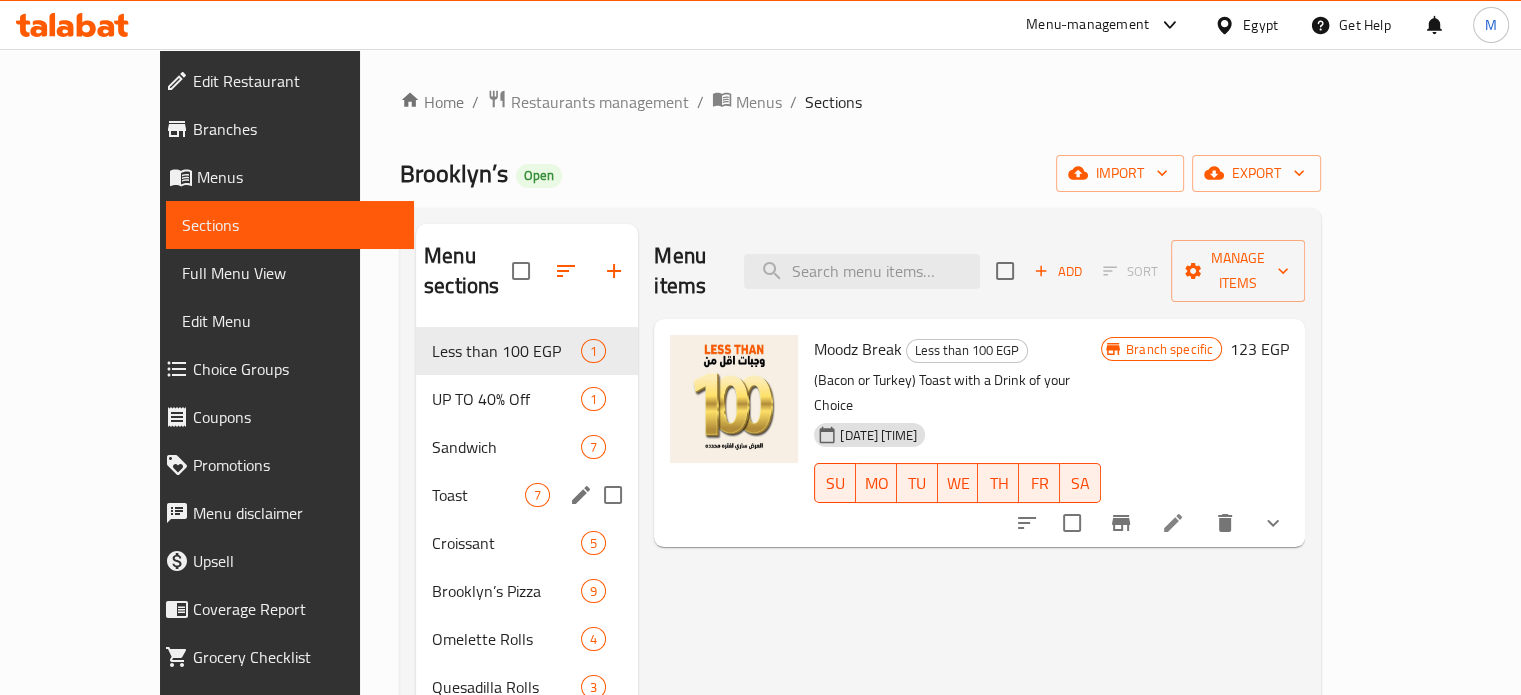 scroll, scrollTop: 769, scrollLeft: 0, axis: vertical 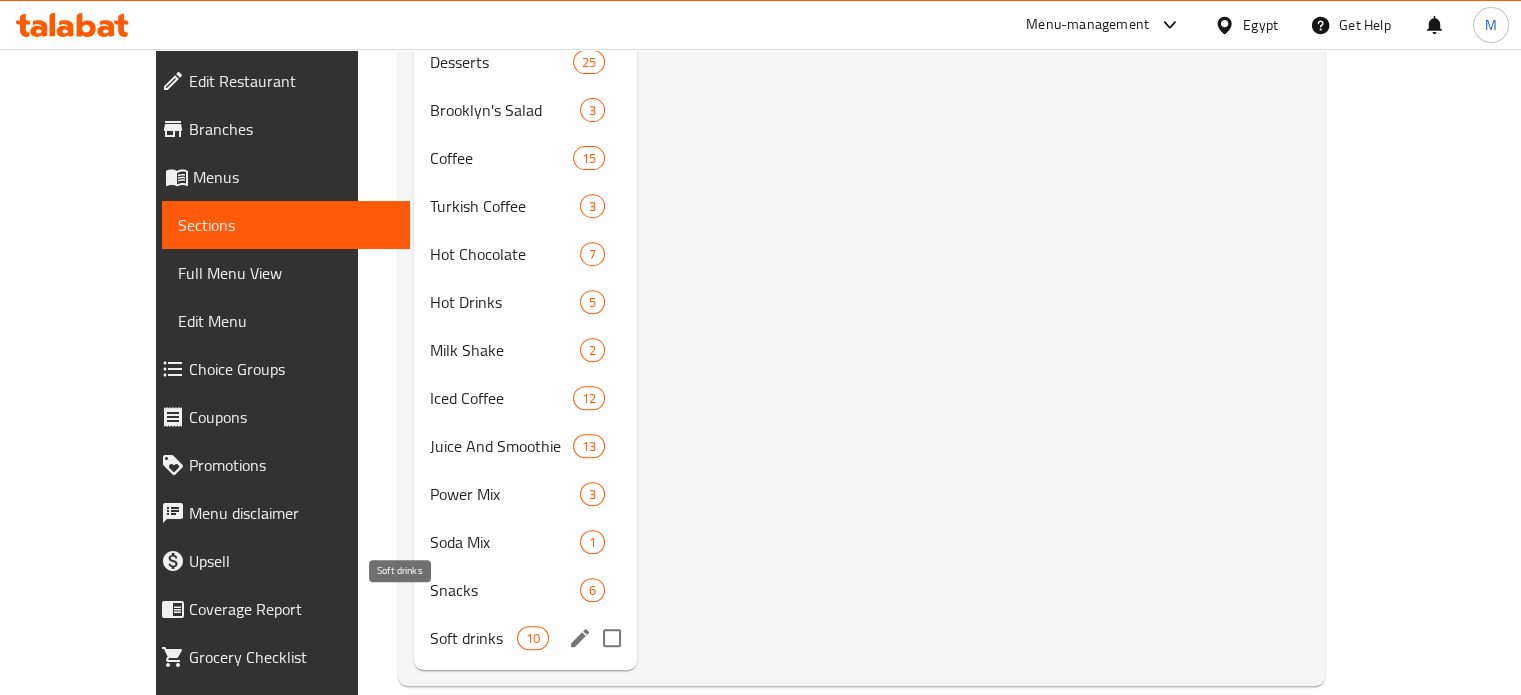 click on "Soft drinks" at bounding box center (473, 638) 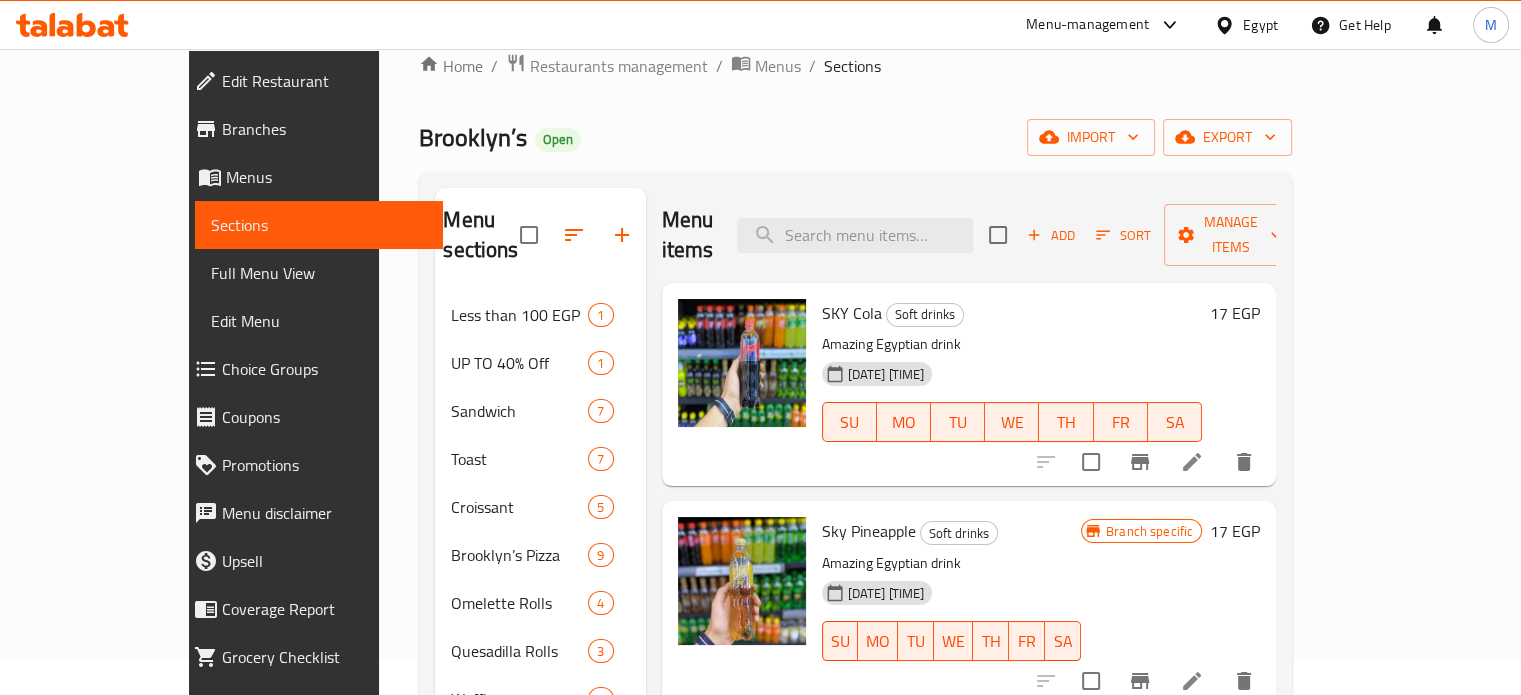 scroll, scrollTop: 0, scrollLeft: 0, axis: both 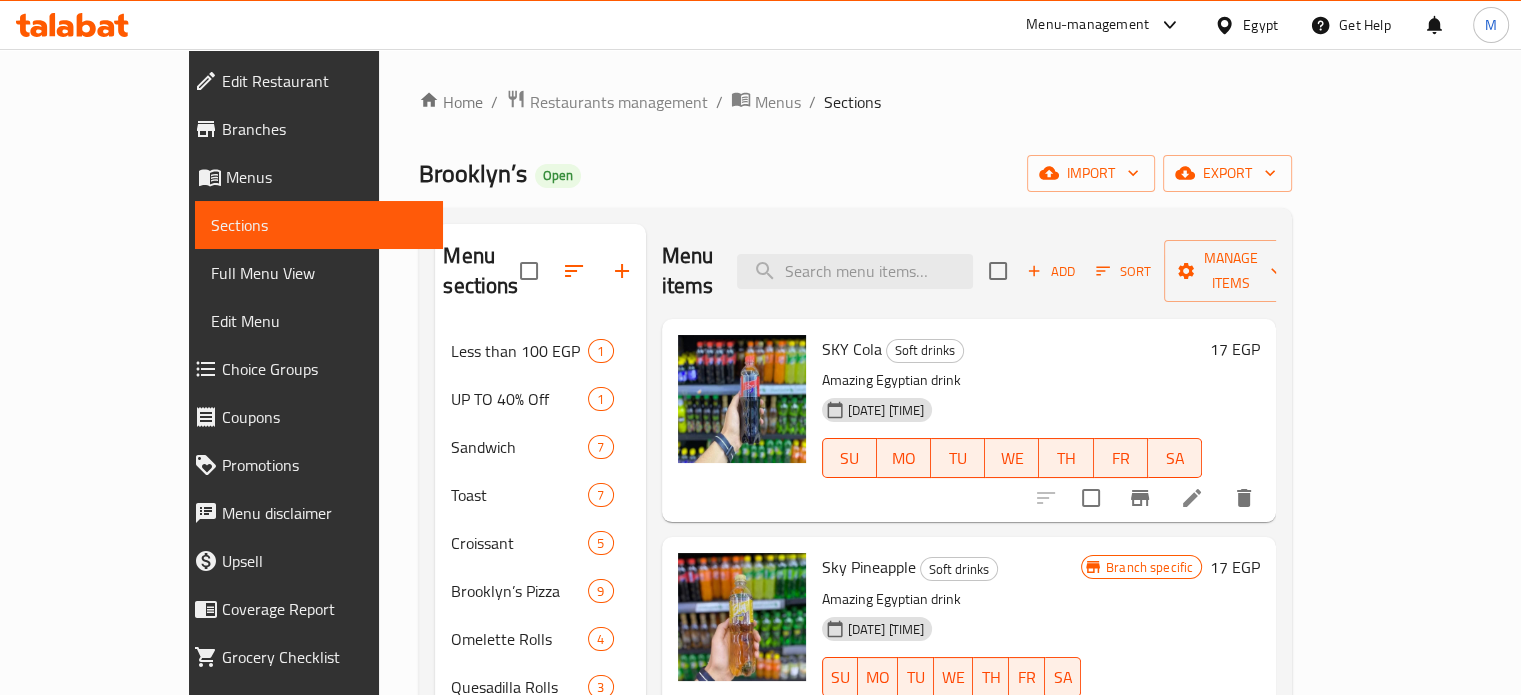 click on "Add" at bounding box center [1051, 271] 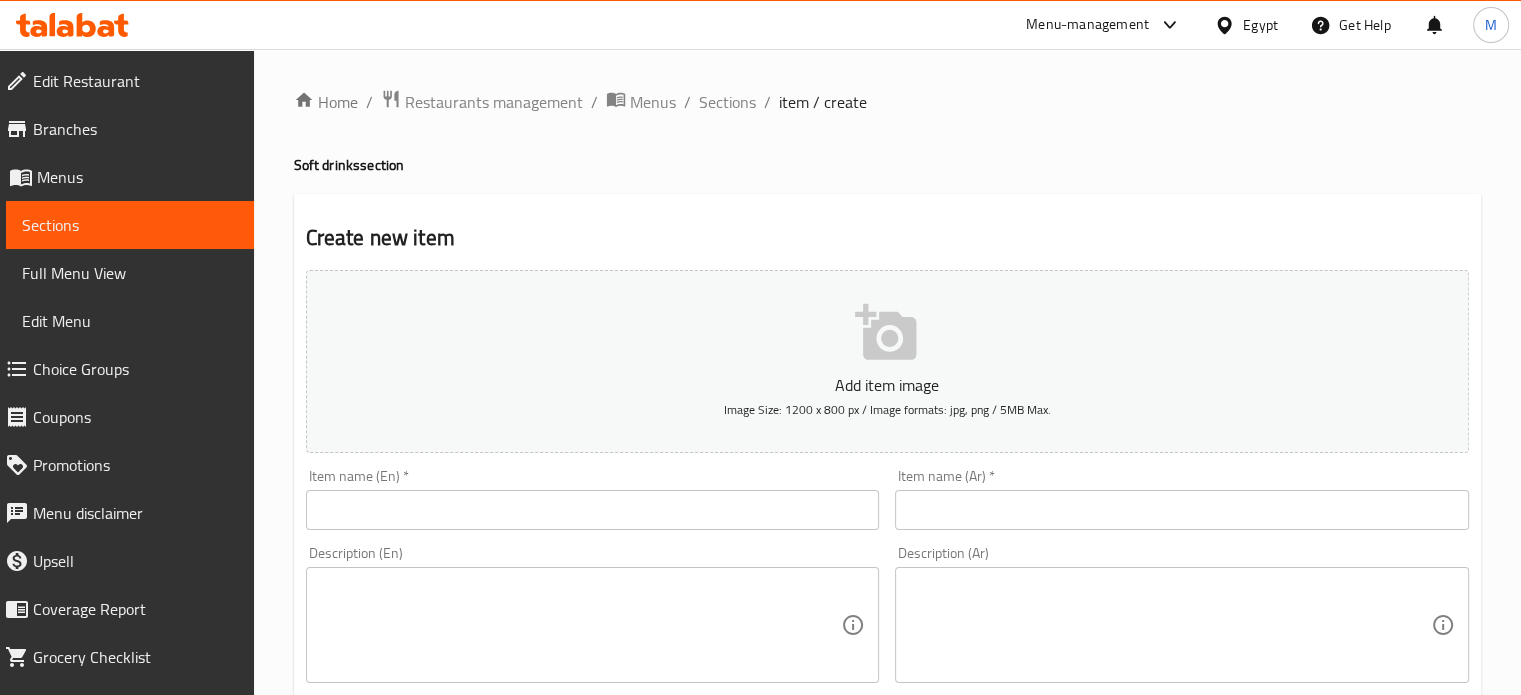 click at bounding box center [1182, 510] 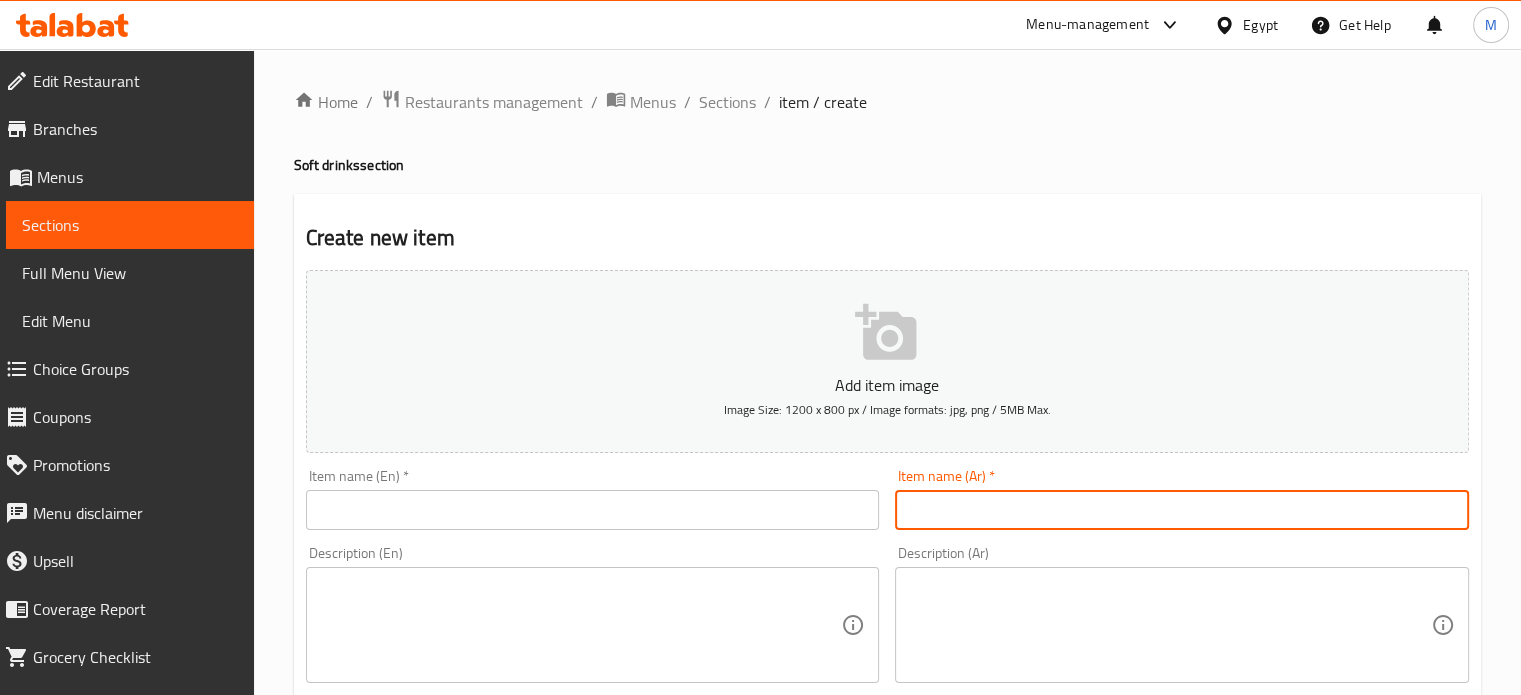 paste on "بوب فانيليا كولا" 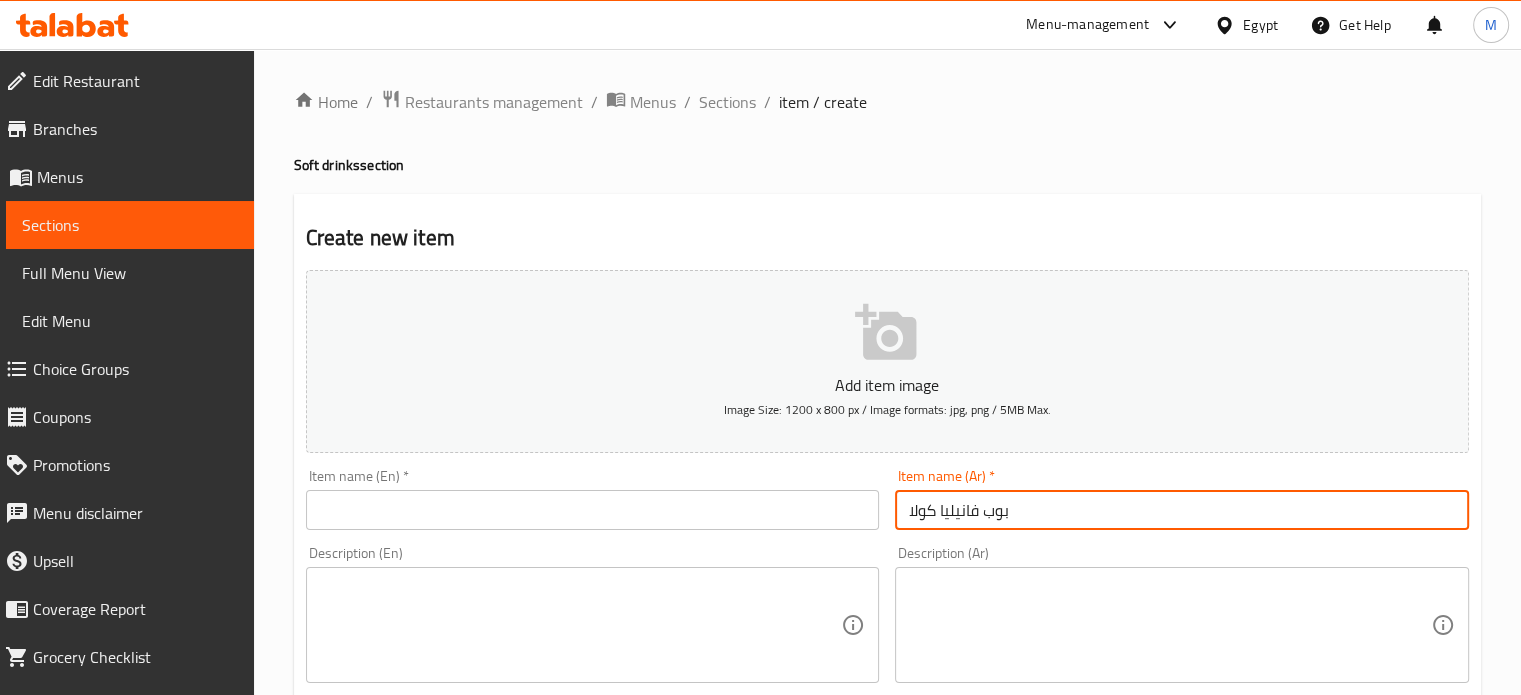 type on "بوب فانيليا كولا" 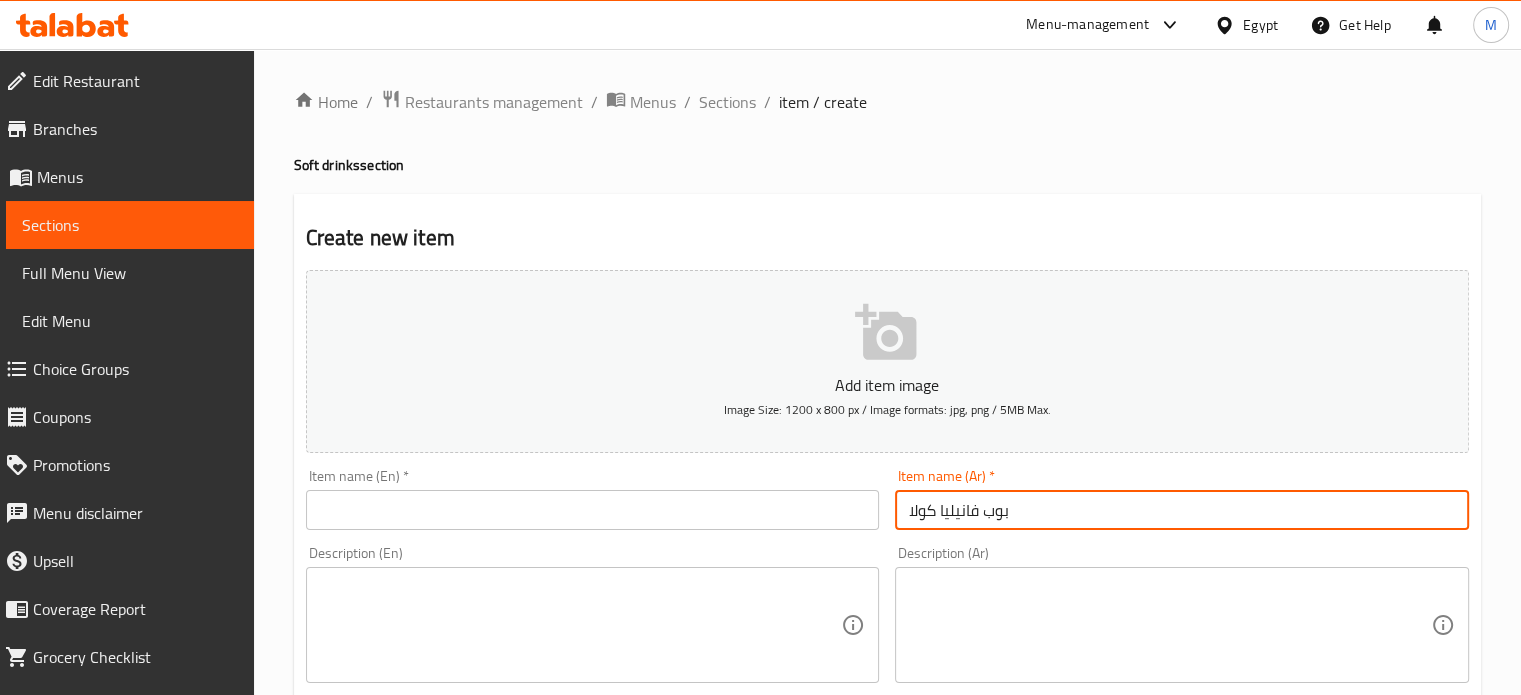 click at bounding box center [593, 510] 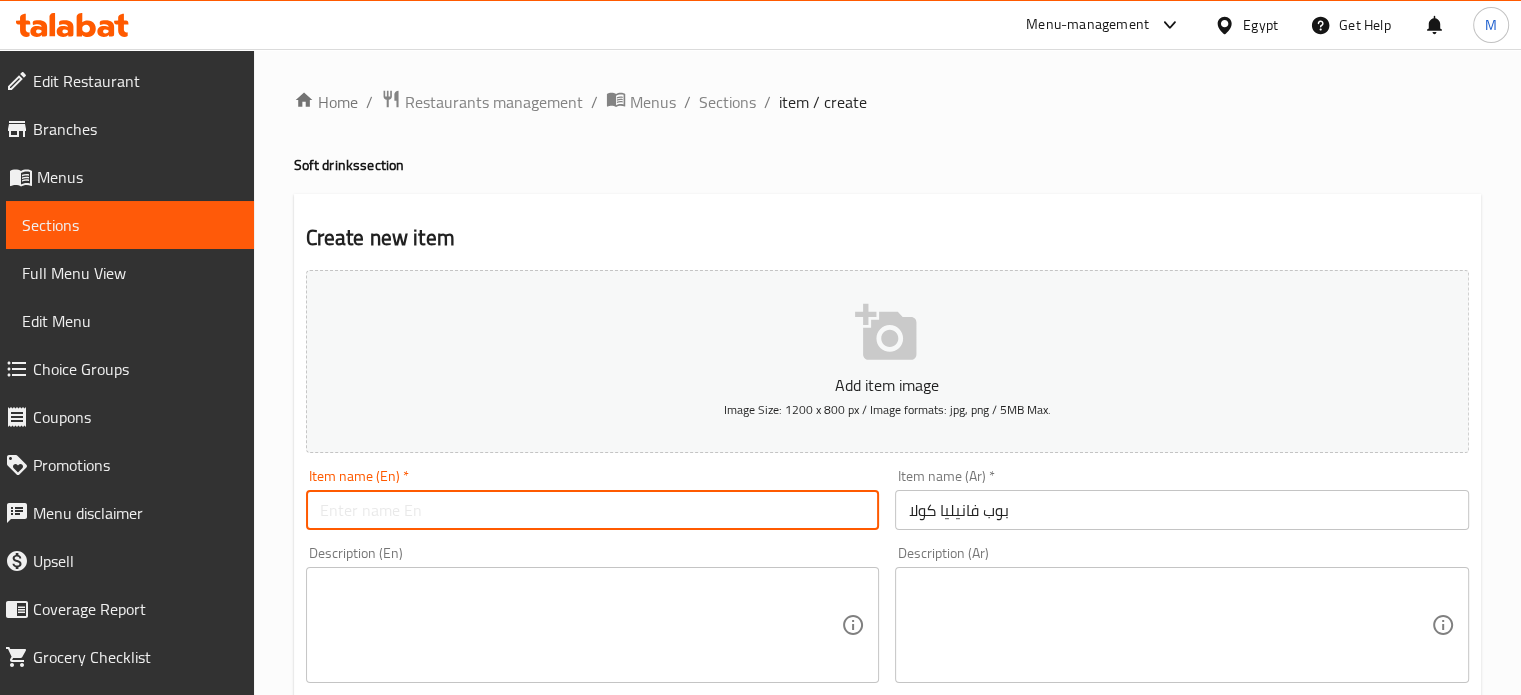 paste on "Pop Vanilla Cola" 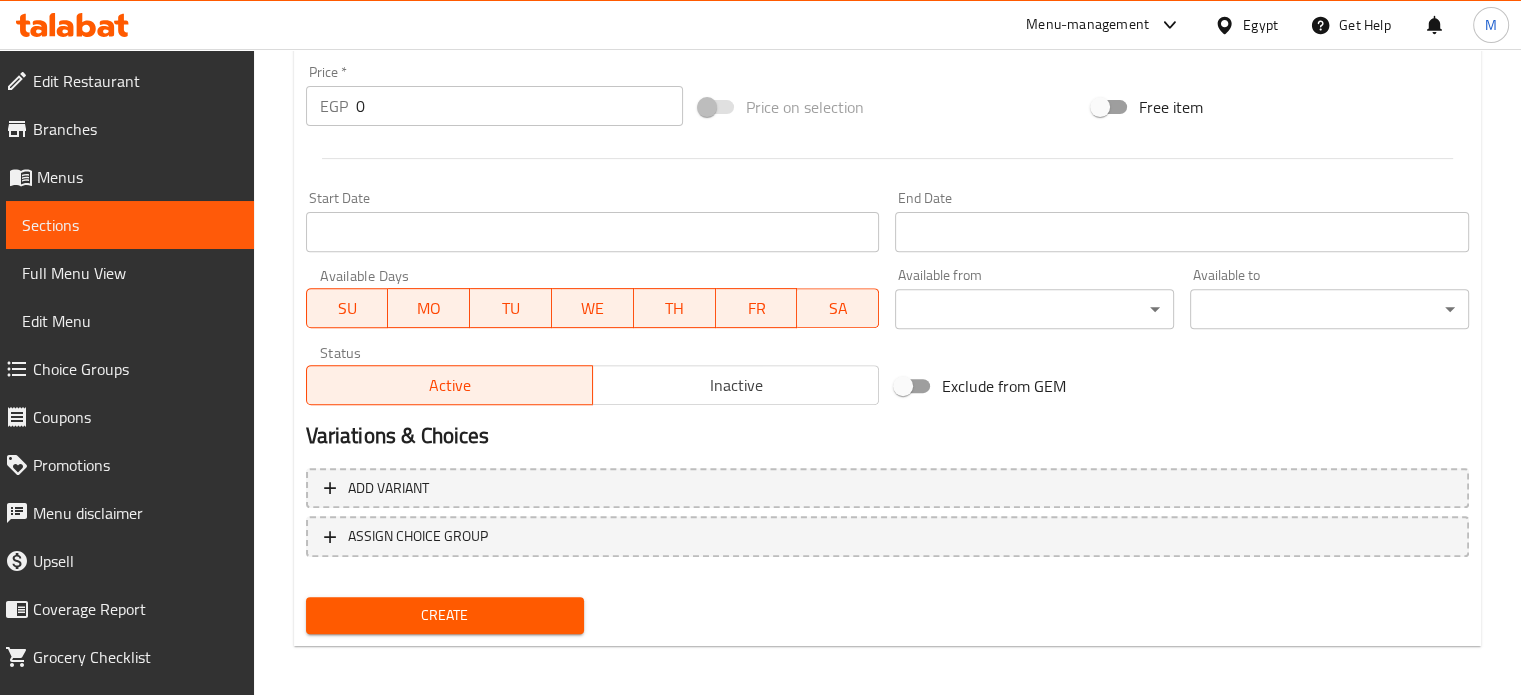 scroll, scrollTop: 717, scrollLeft: 0, axis: vertical 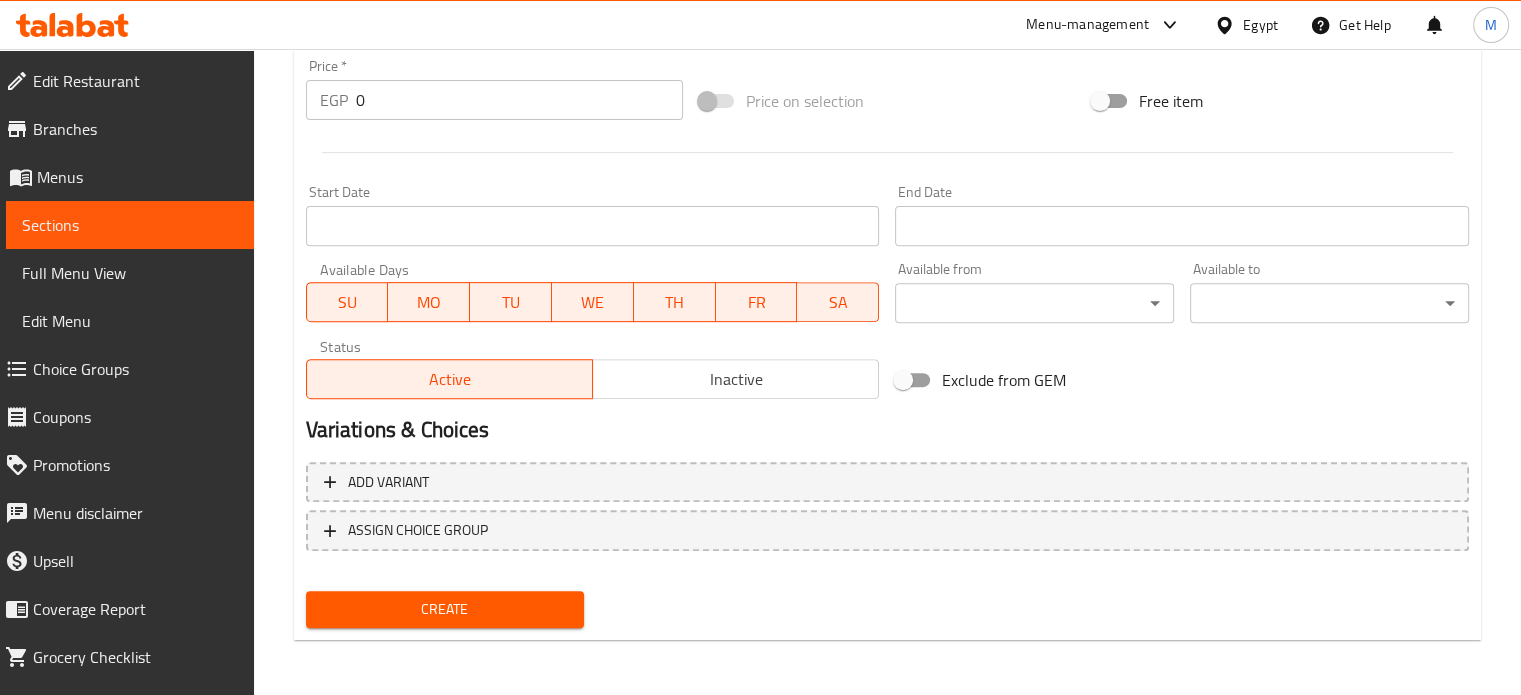 type on "Pop Vanilla Cola" 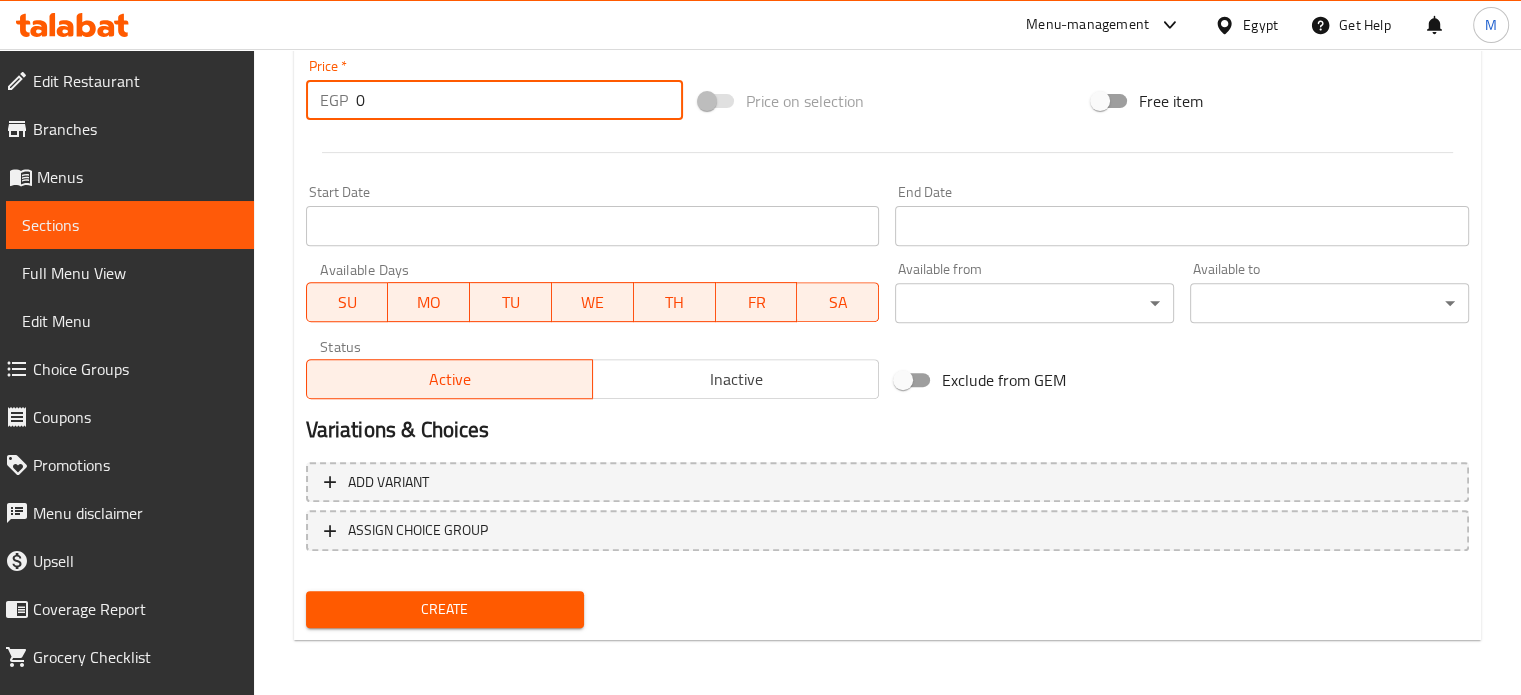 drag, startPoint x: 375, startPoint y: 109, endPoint x: 332, endPoint y: 111, distance: 43.046486 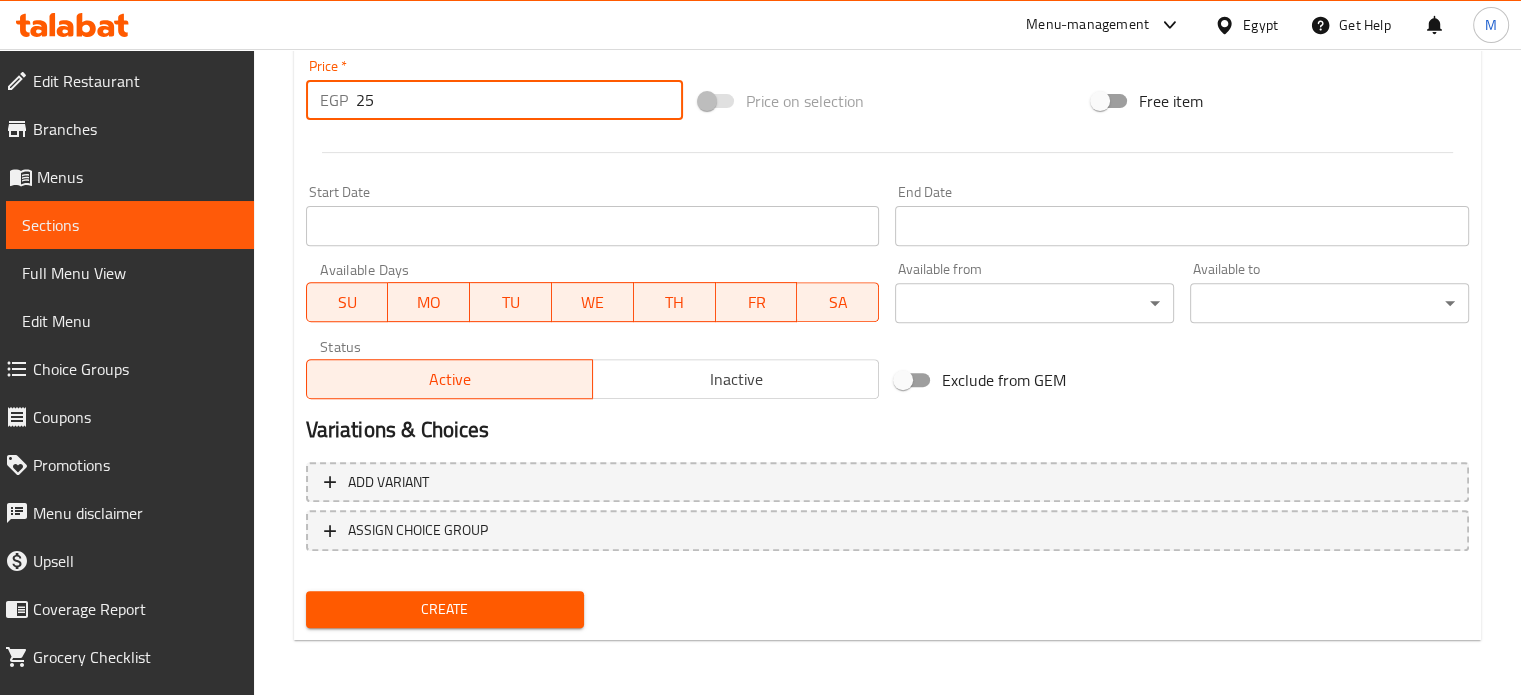 type on "25" 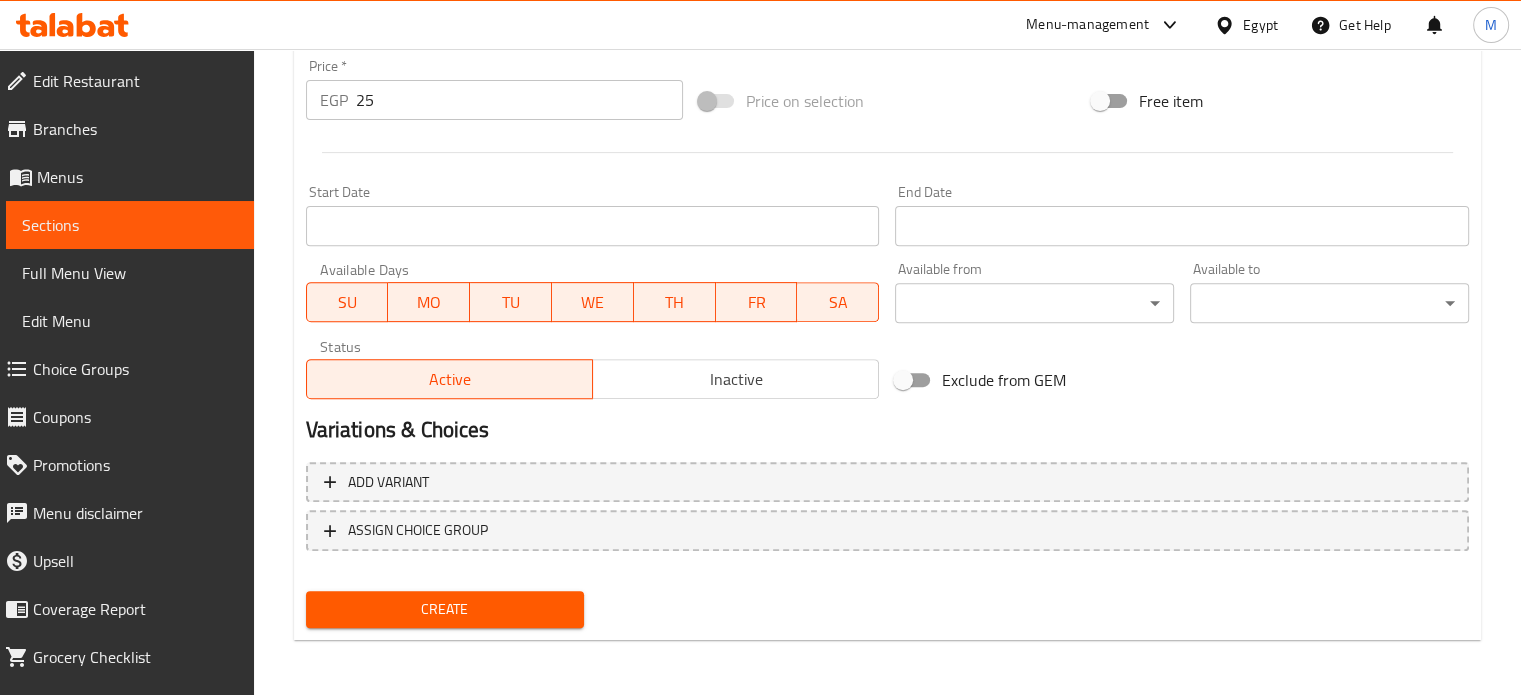 click on "Create" at bounding box center [445, 609] 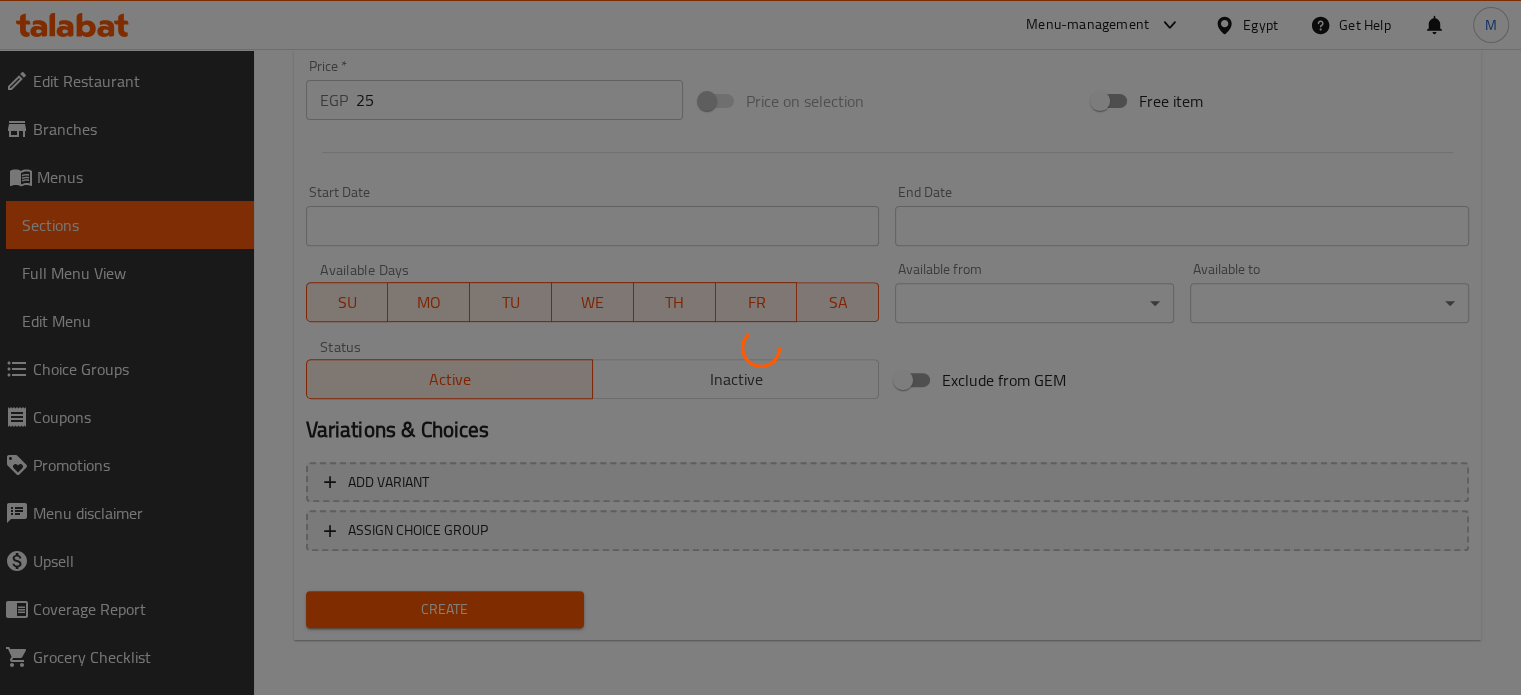 type 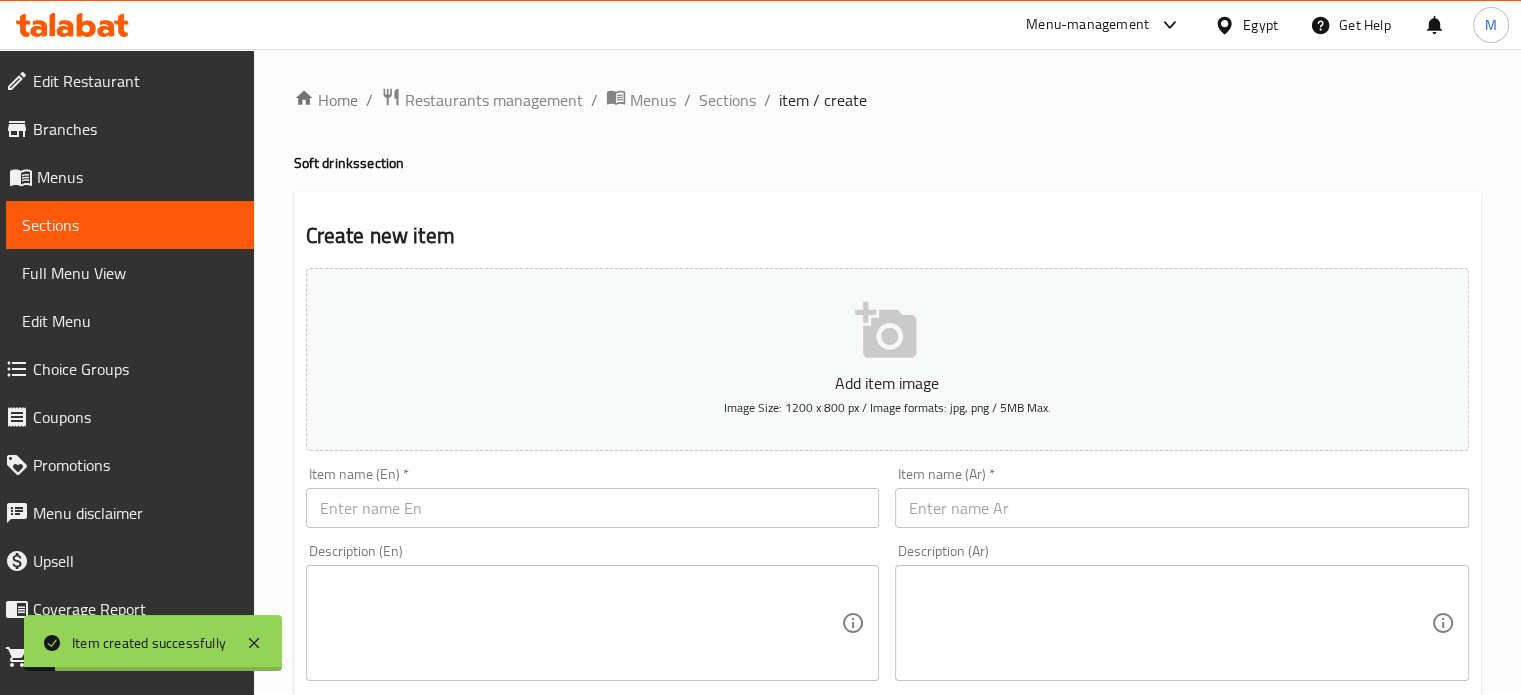 scroll, scrollTop: 0, scrollLeft: 0, axis: both 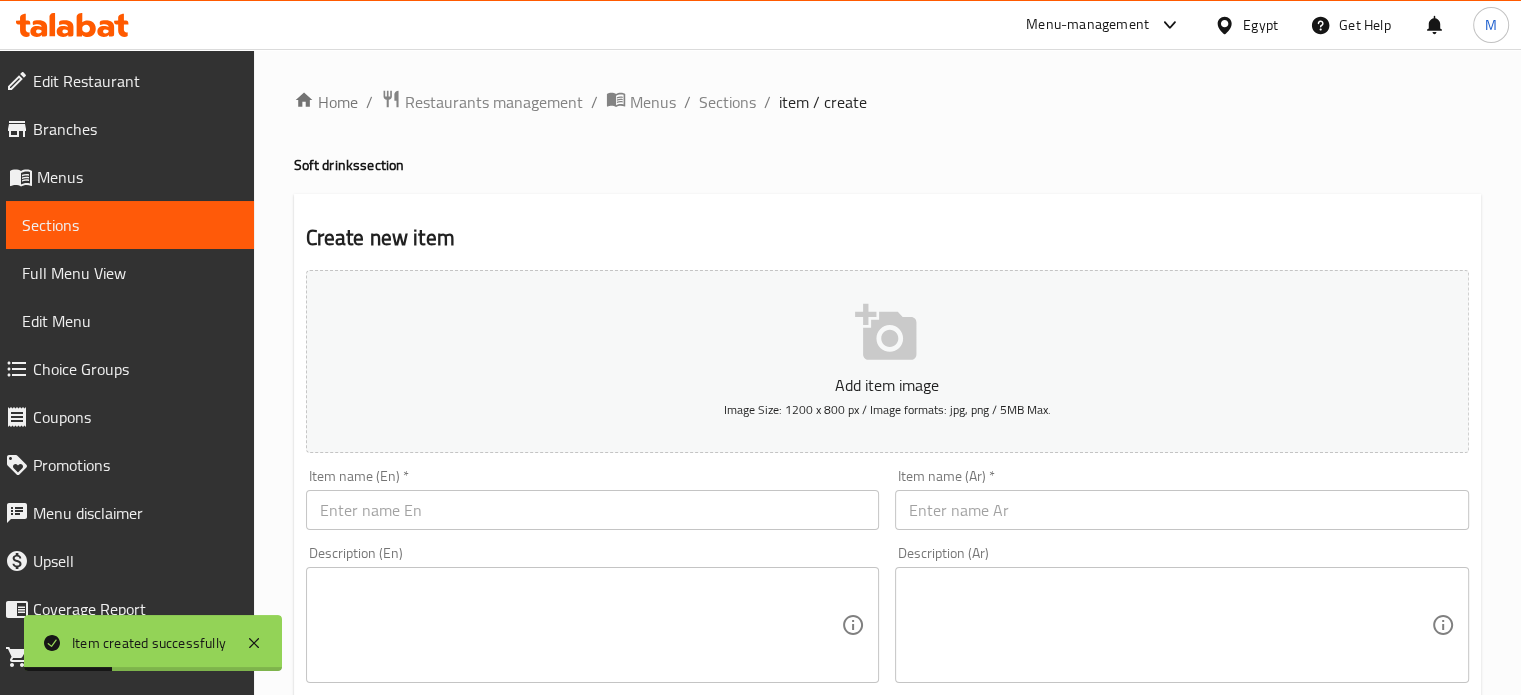 click at bounding box center [1182, 510] 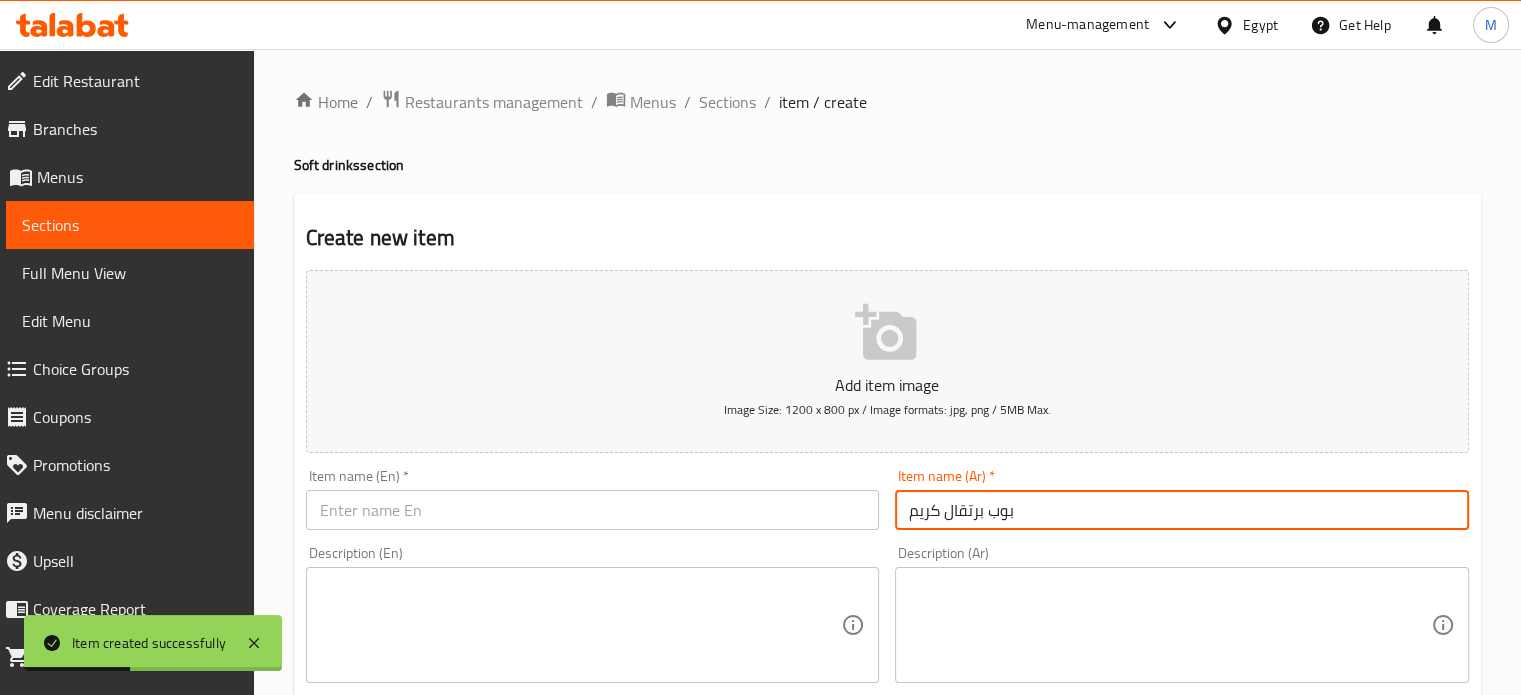 type on "بوب برتقال كريم" 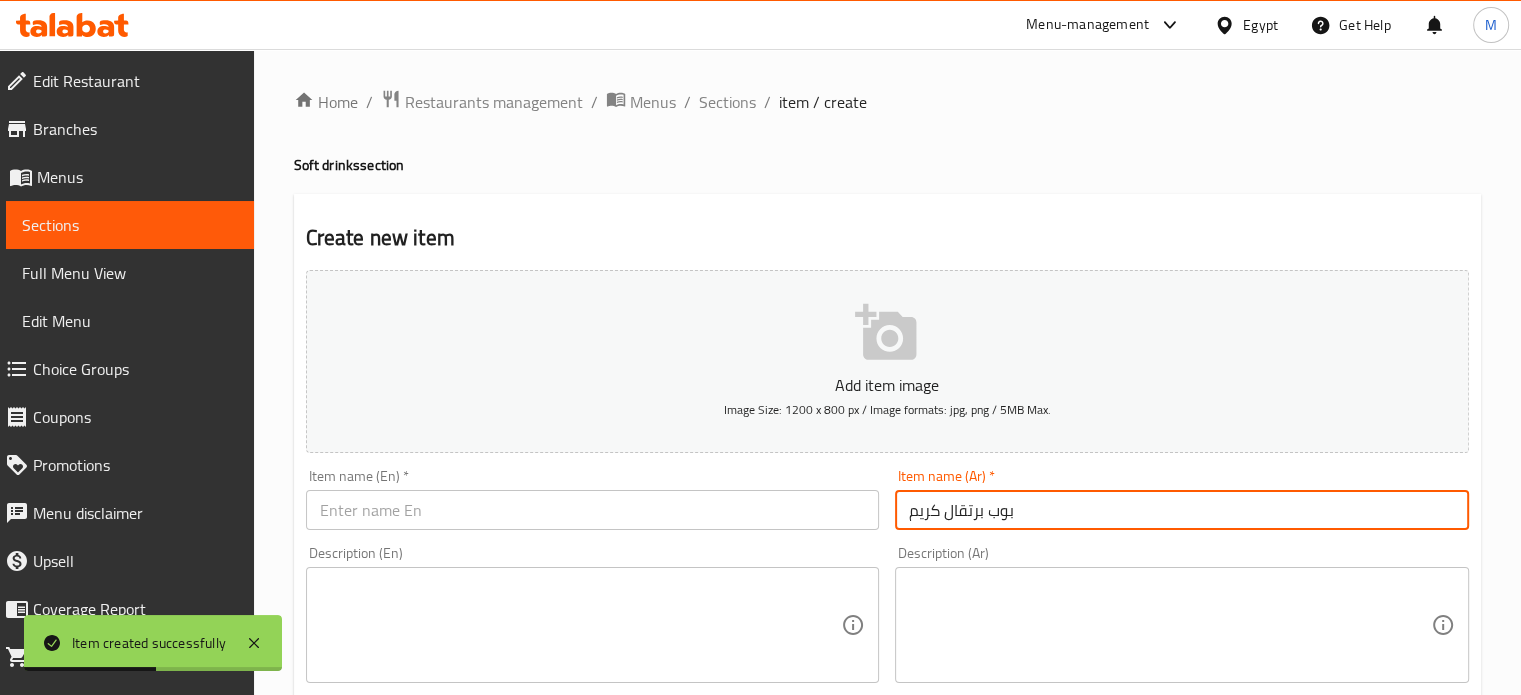 click at bounding box center [593, 510] 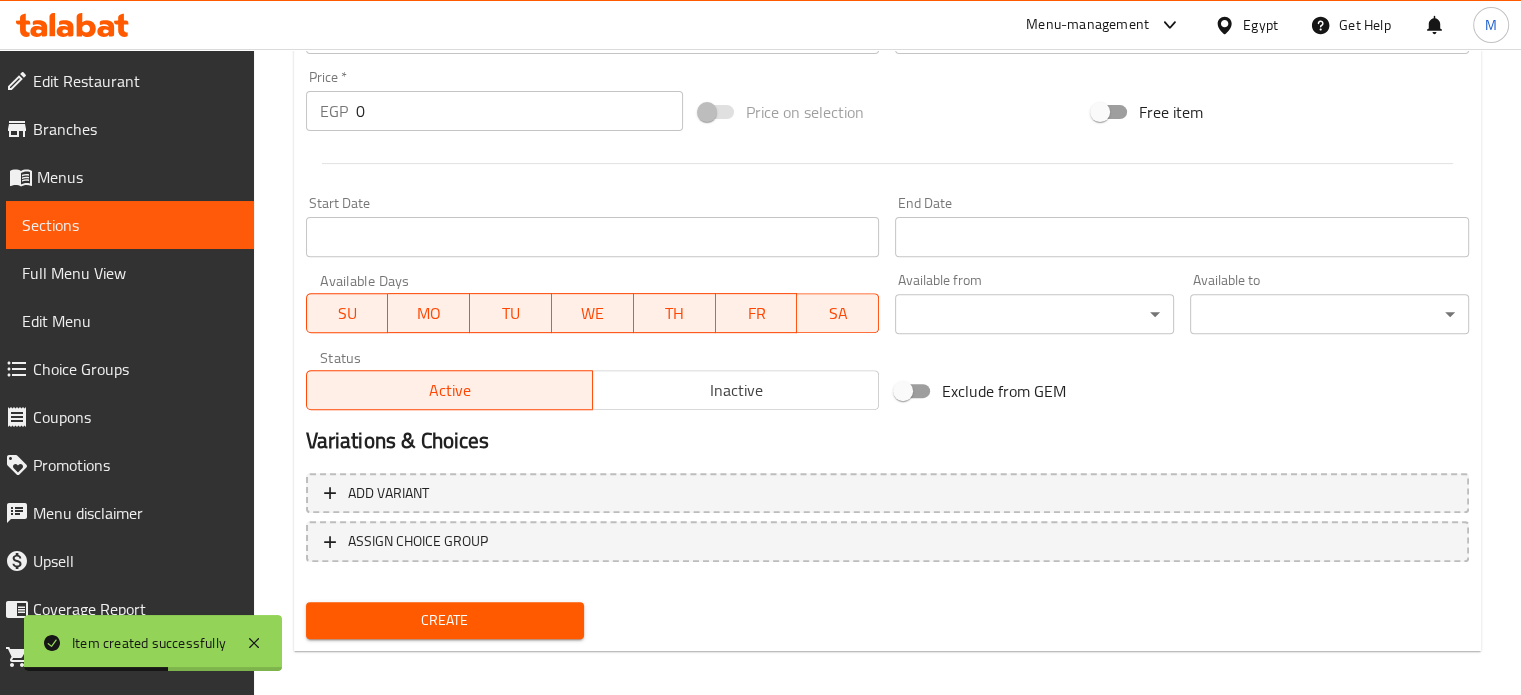 scroll, scrollTop: 717, scrollLeft: 0, axis: vertical 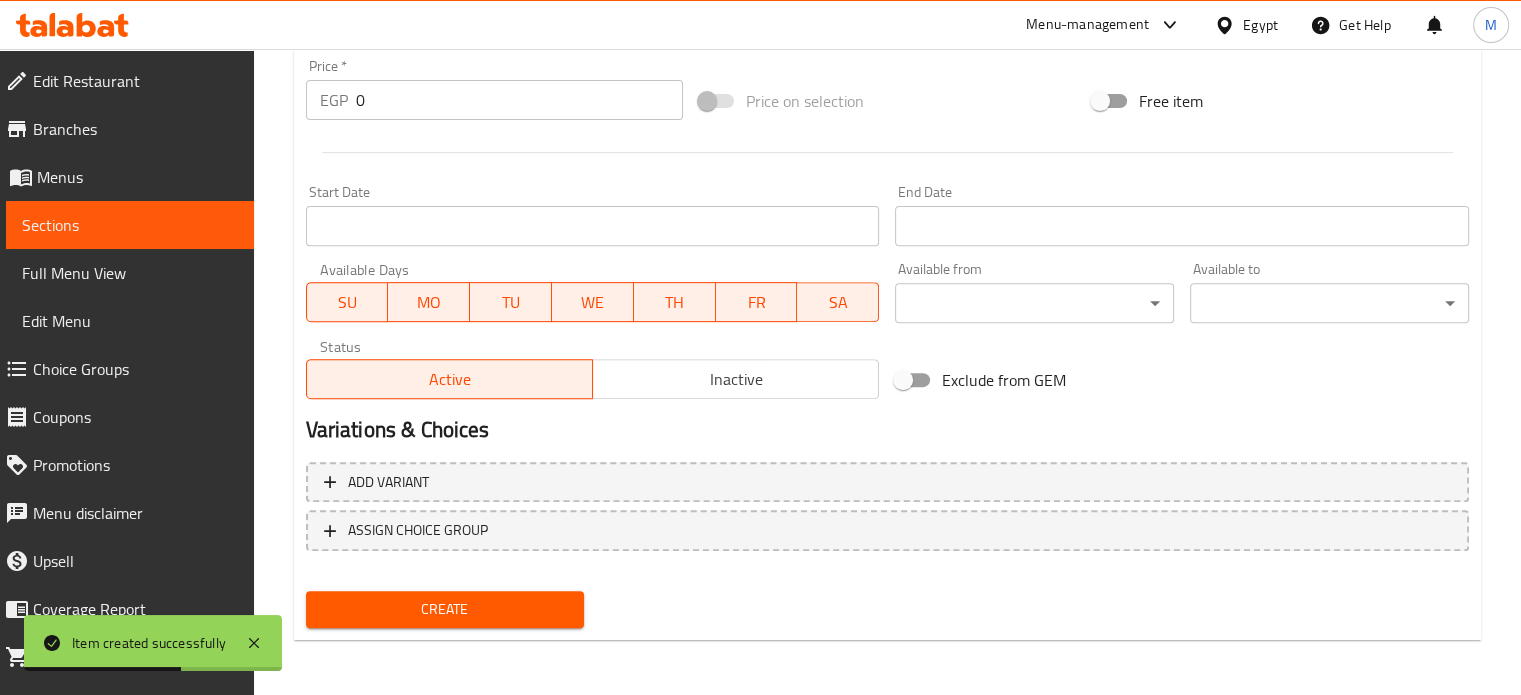 type on "Pop Orange Cream" 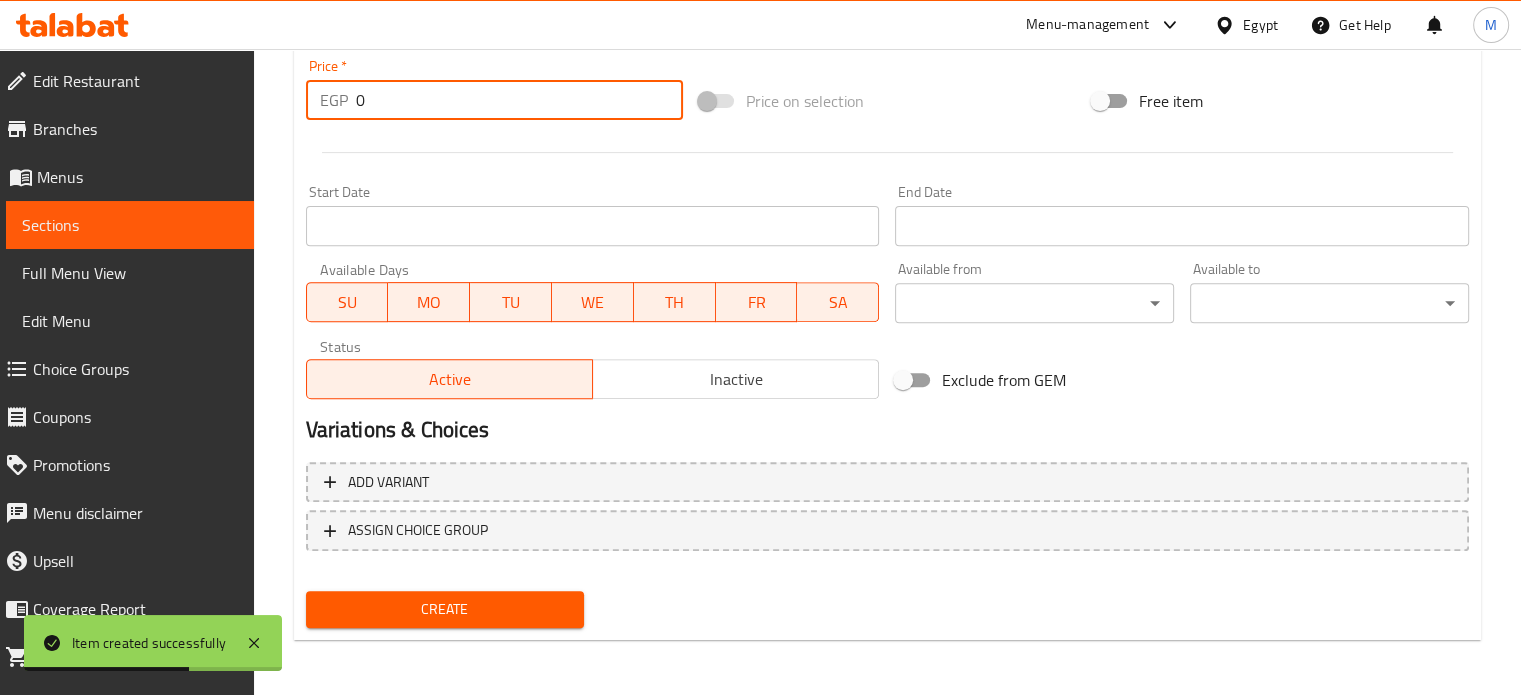 drag, startPoint x: 392, startPoint y: 98, endPoint x: 229, endPoint y: 107, distance: 163.24828 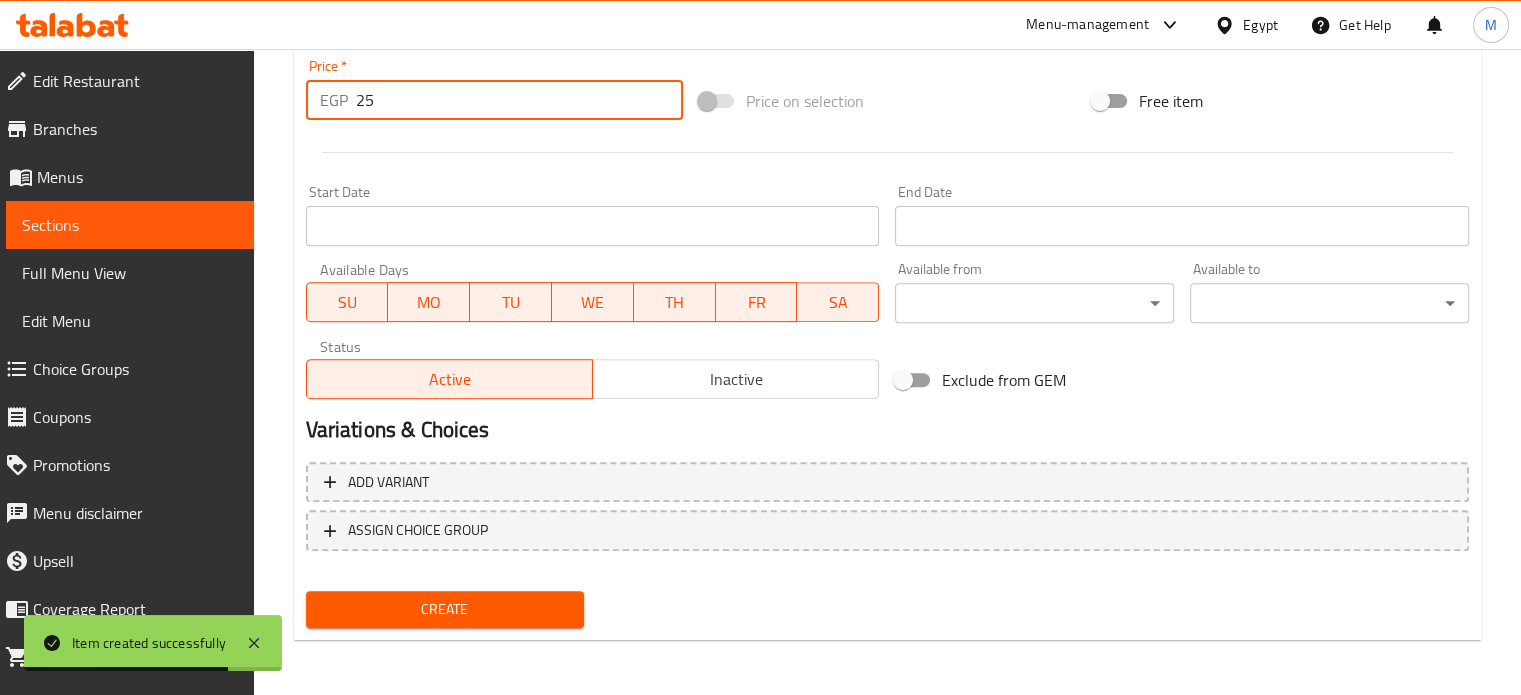 type on "25" 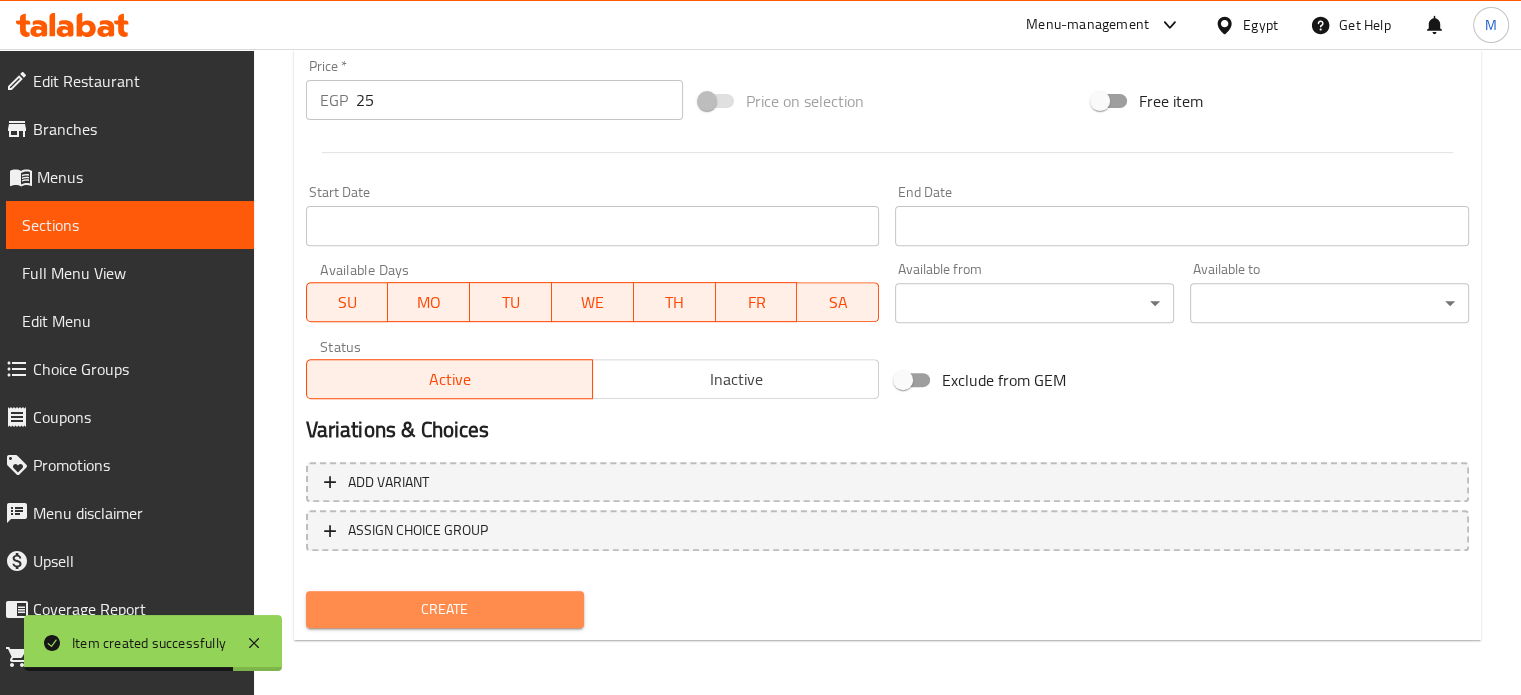 click on "Create" at bounding box center [445, 609] 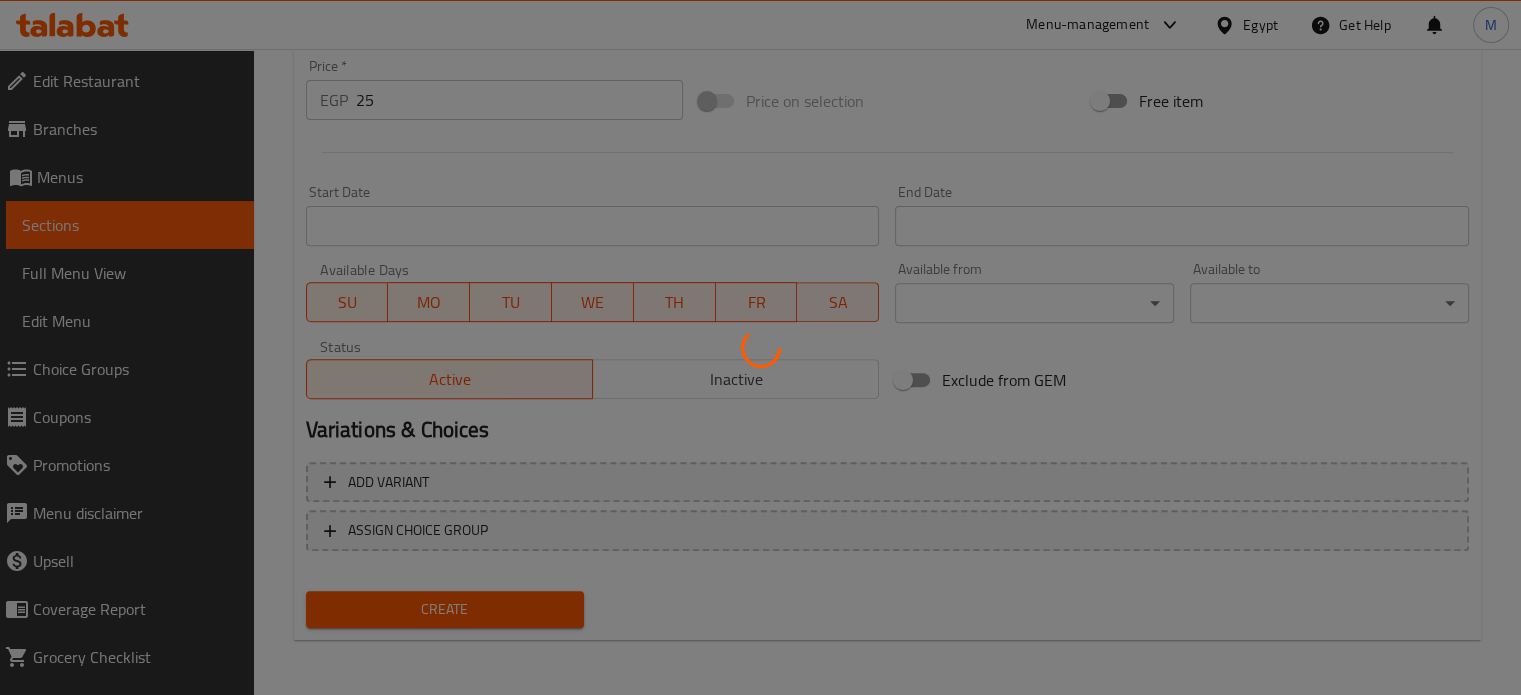 type 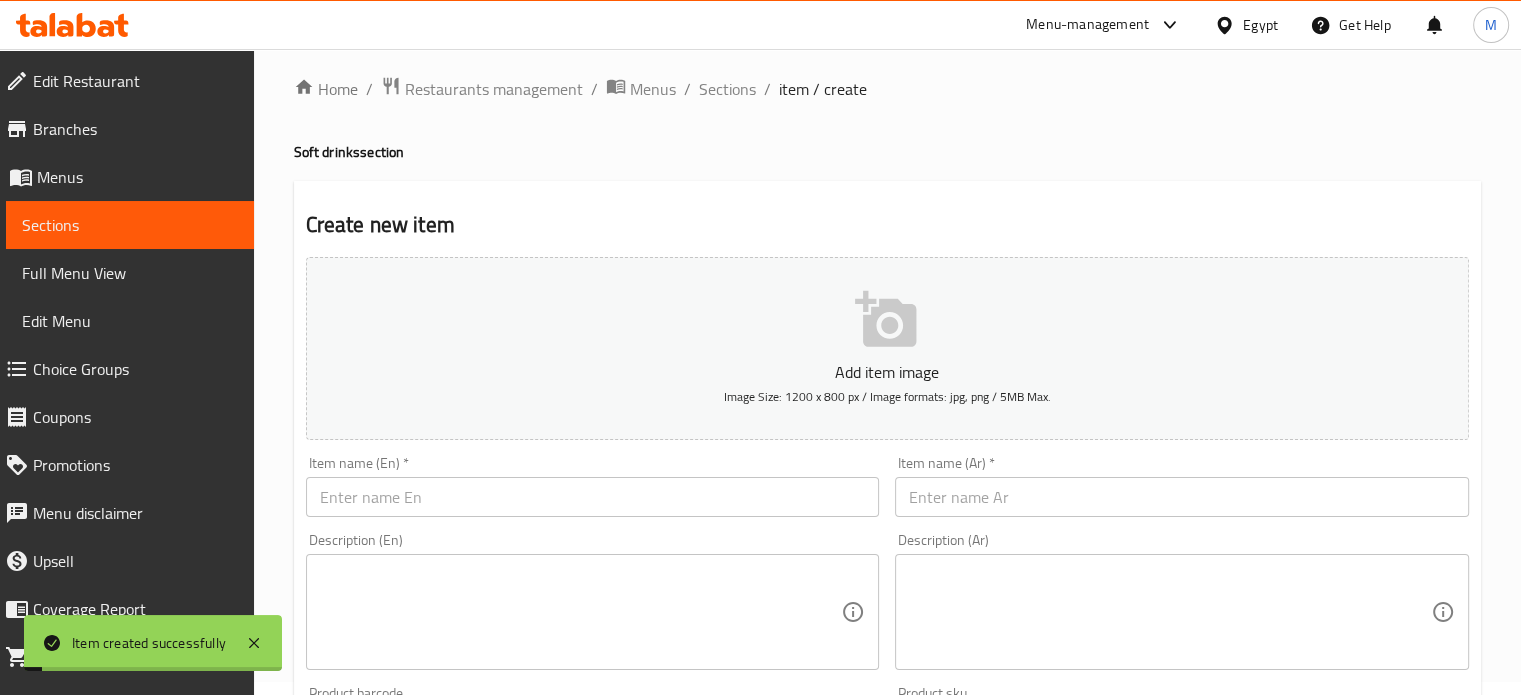 scroll, scrollTop: 0, scrollLeft: 0, axis: both 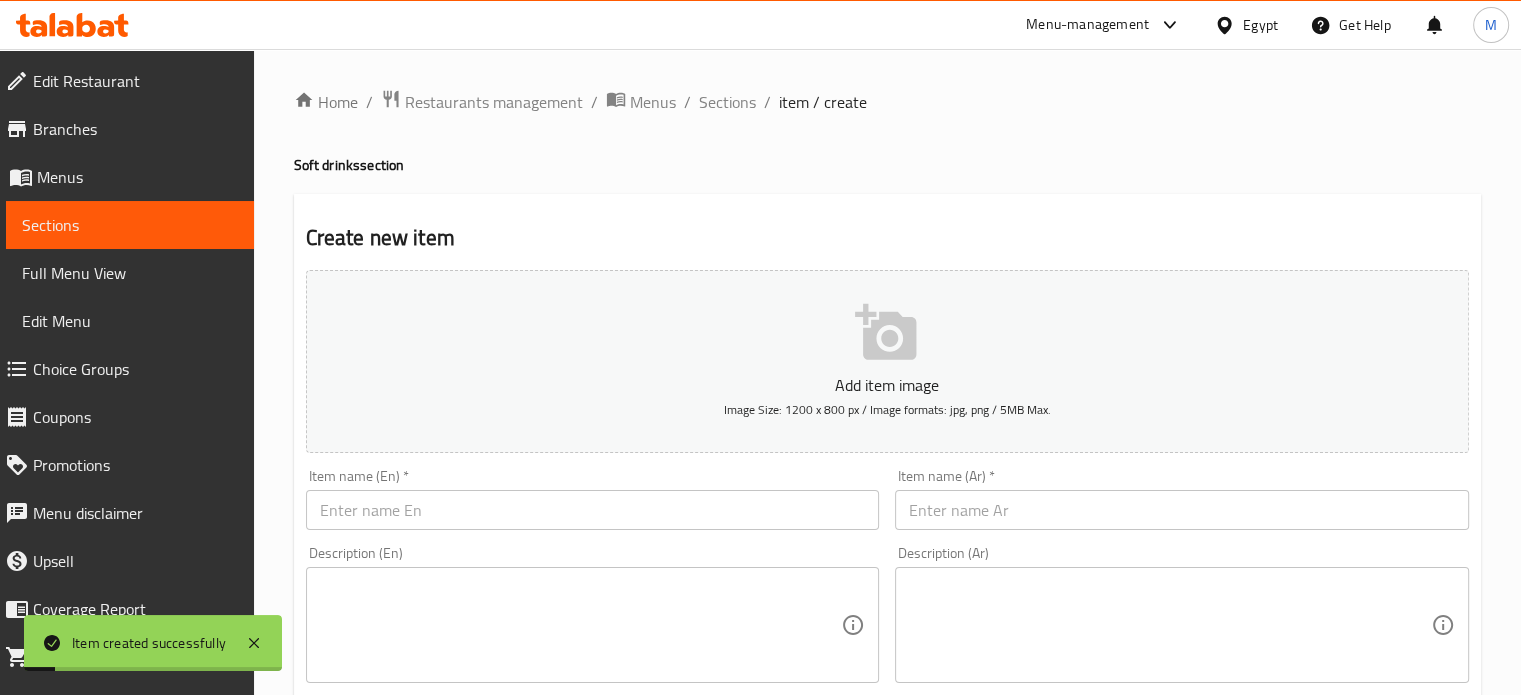 click at bounding box center [1182, 510] 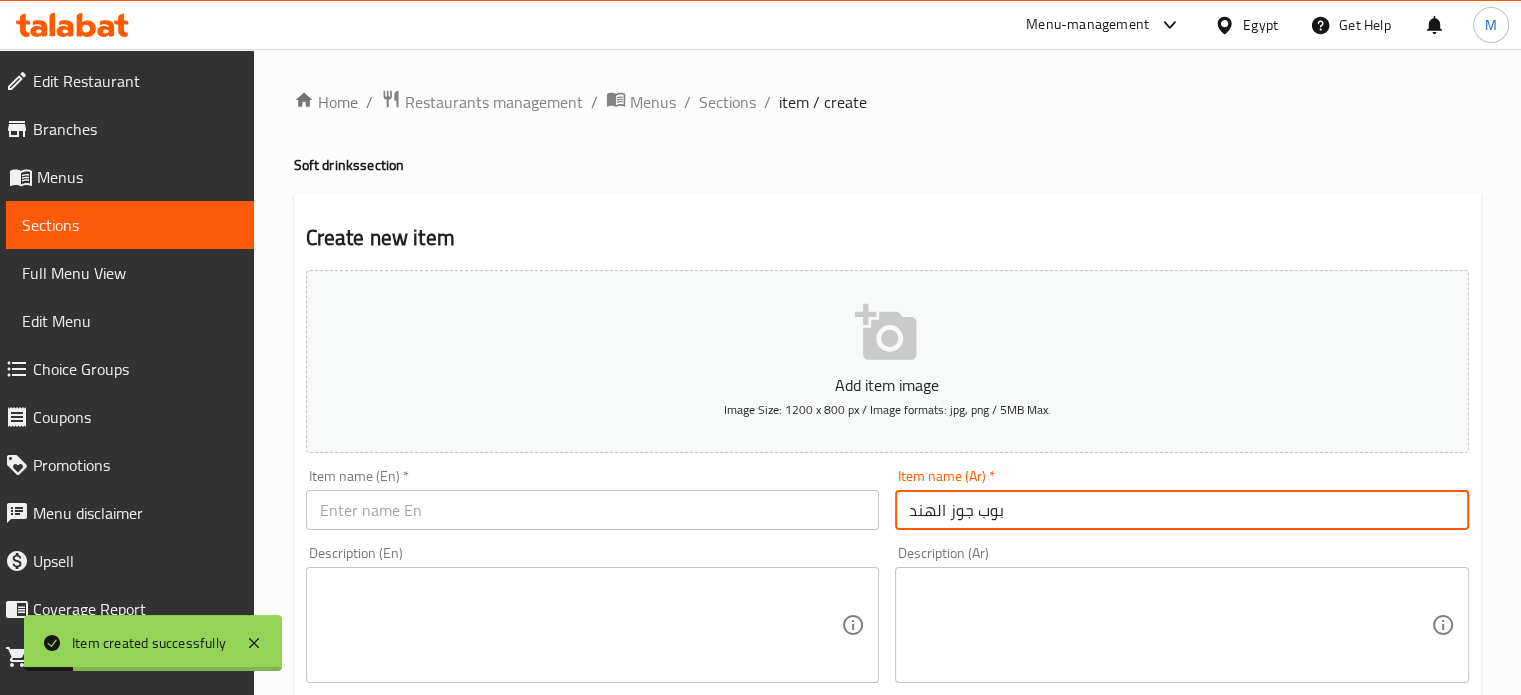 type on "بوب جوز الهند" 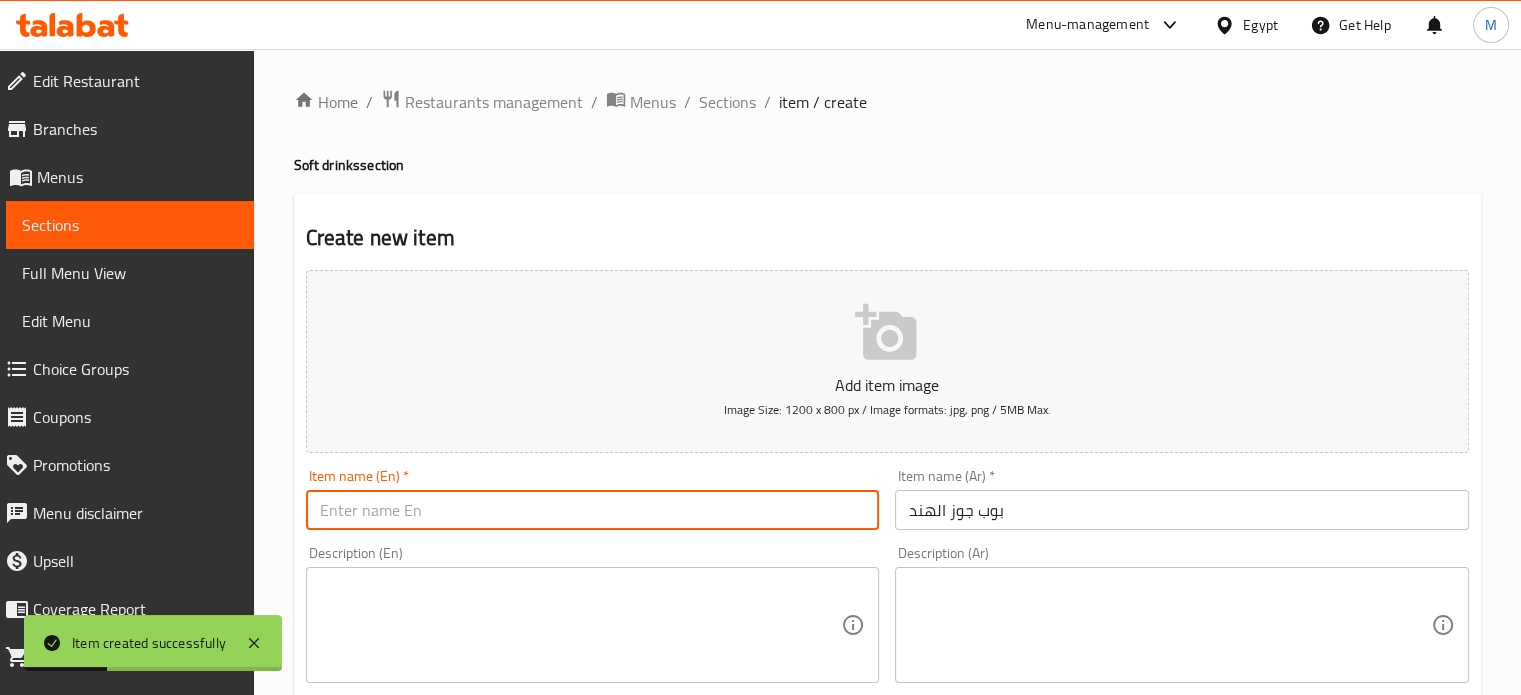 click at bounding box center [593, 510] 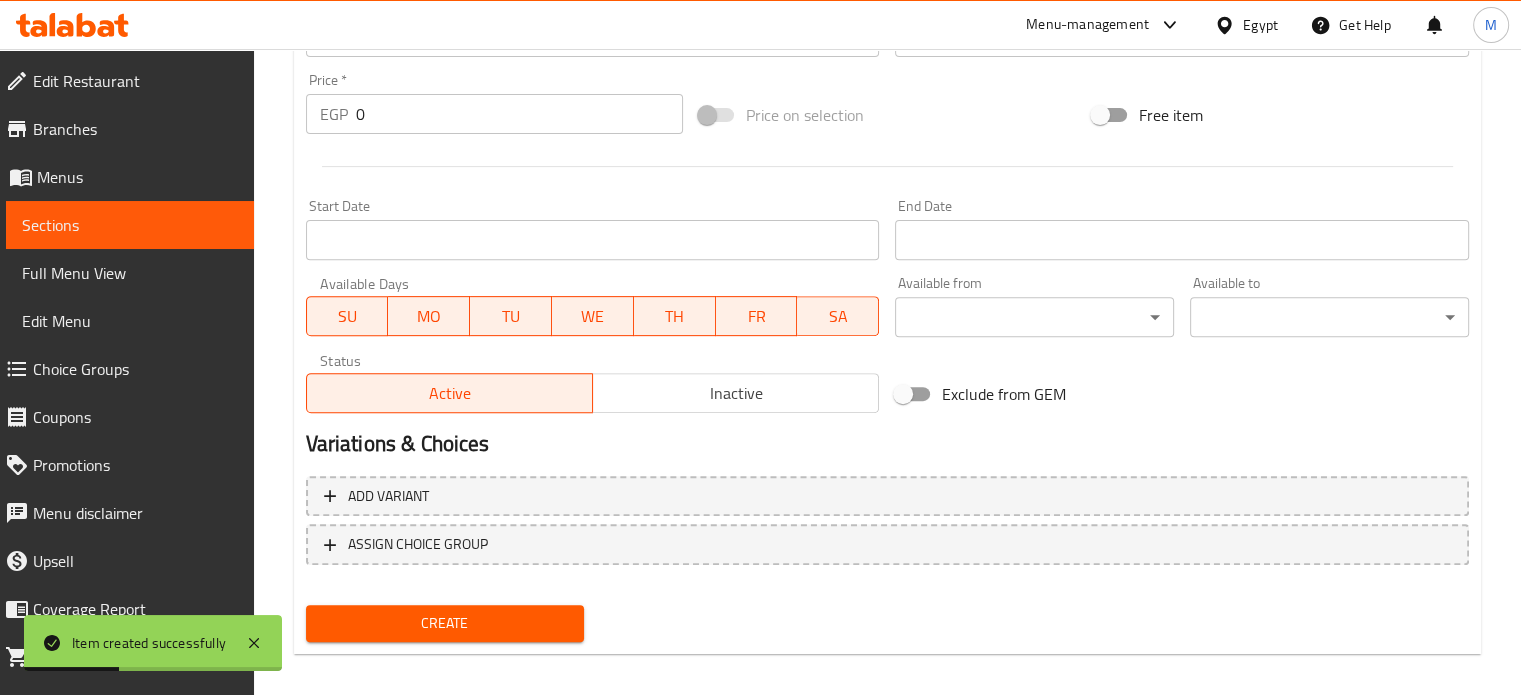 scroll, scrollTop: 717, scrollLeft: 0, axis: vertical 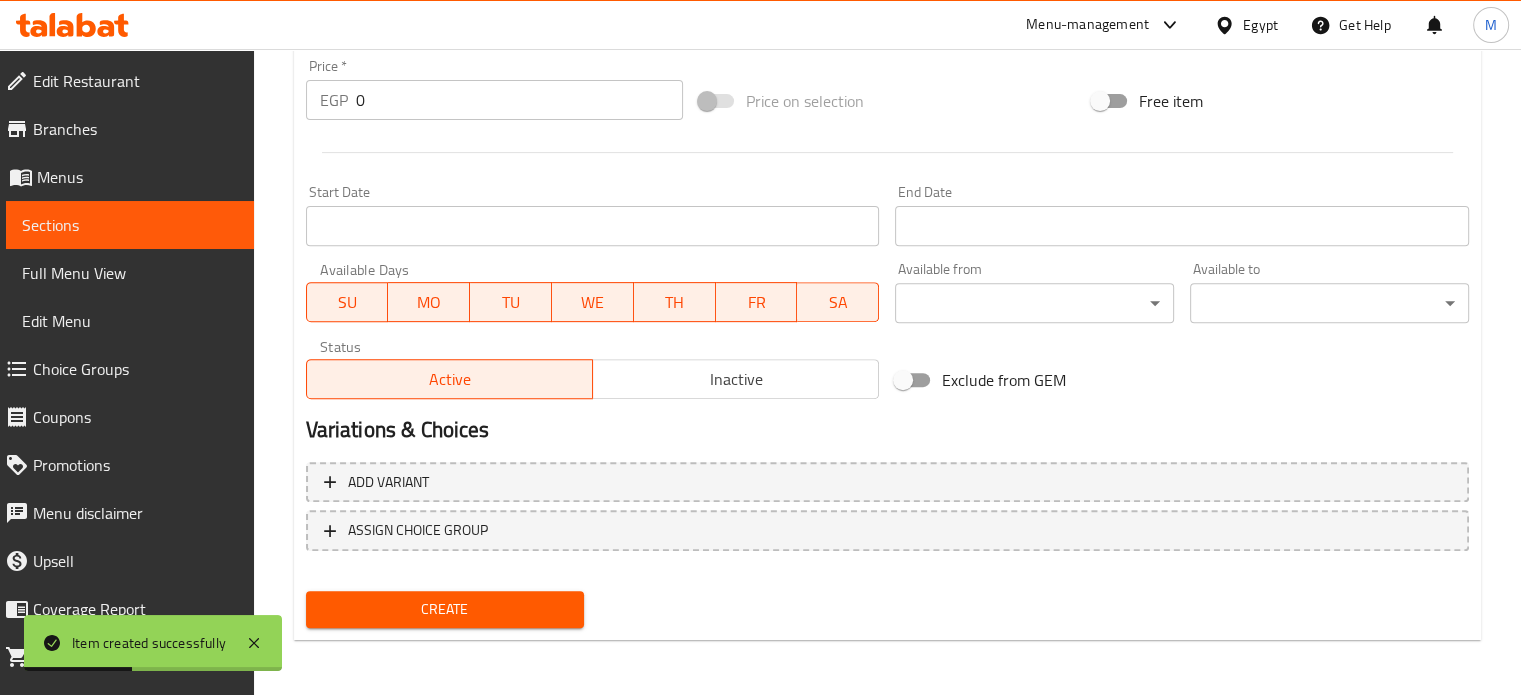 type on "Pop Coconut Dream" 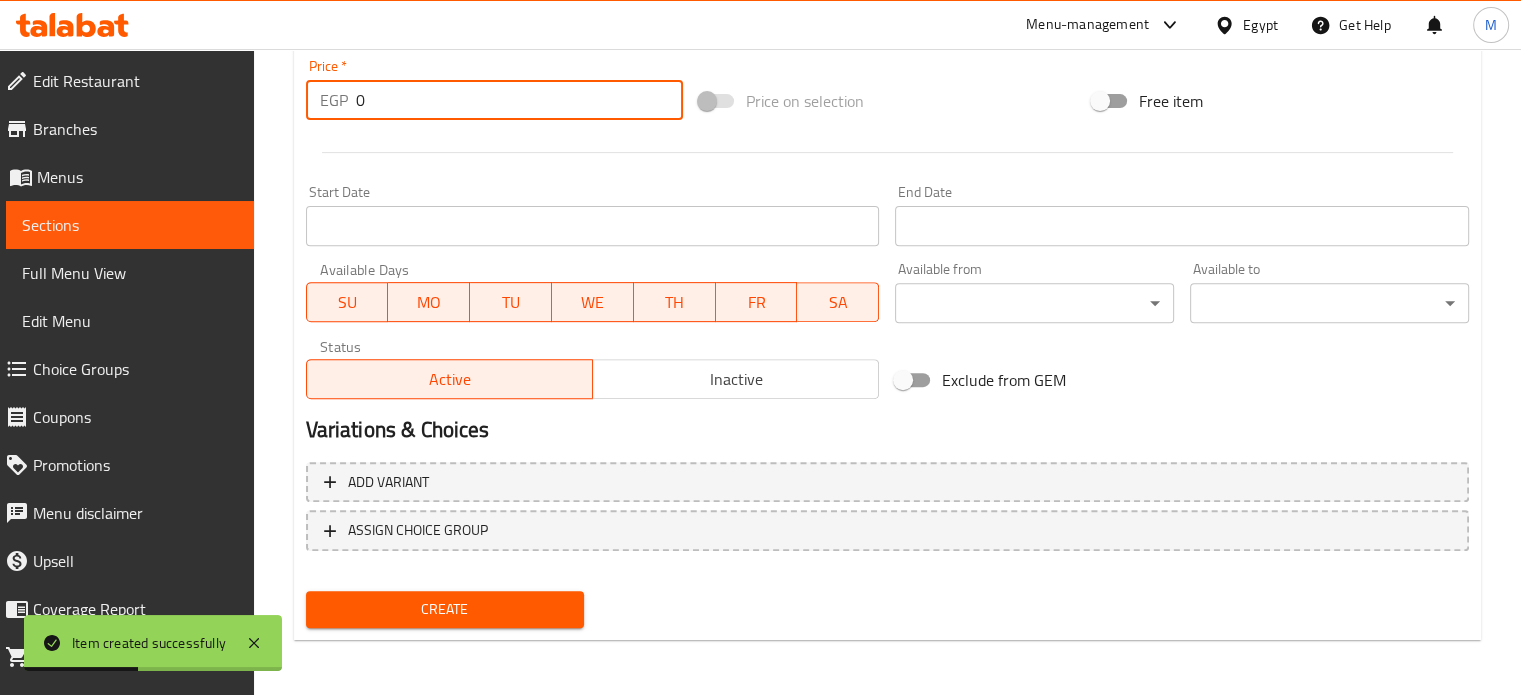 drag, startPoint x: 342, startPoint y: 128, endPoint x: 328, endPoint y: 133, distance: 14.866069 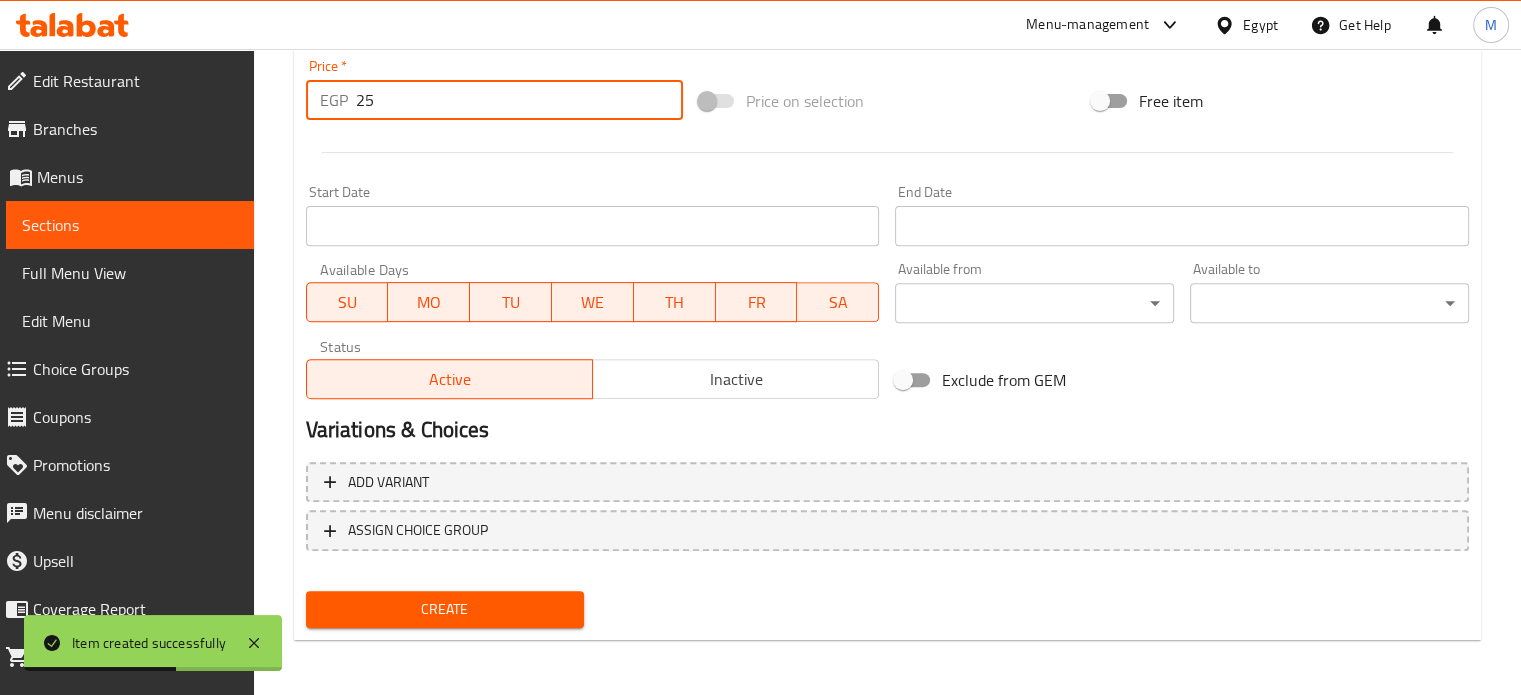 type on "25" 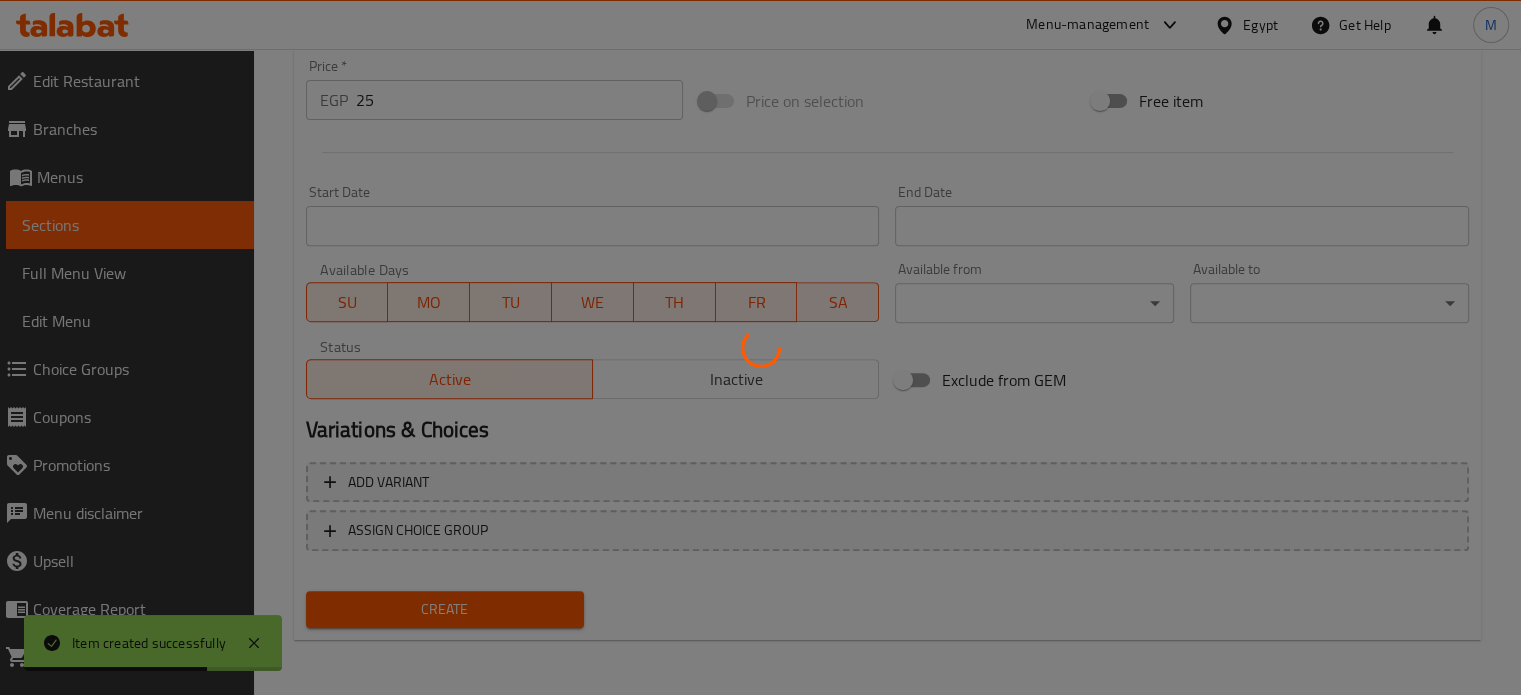 type 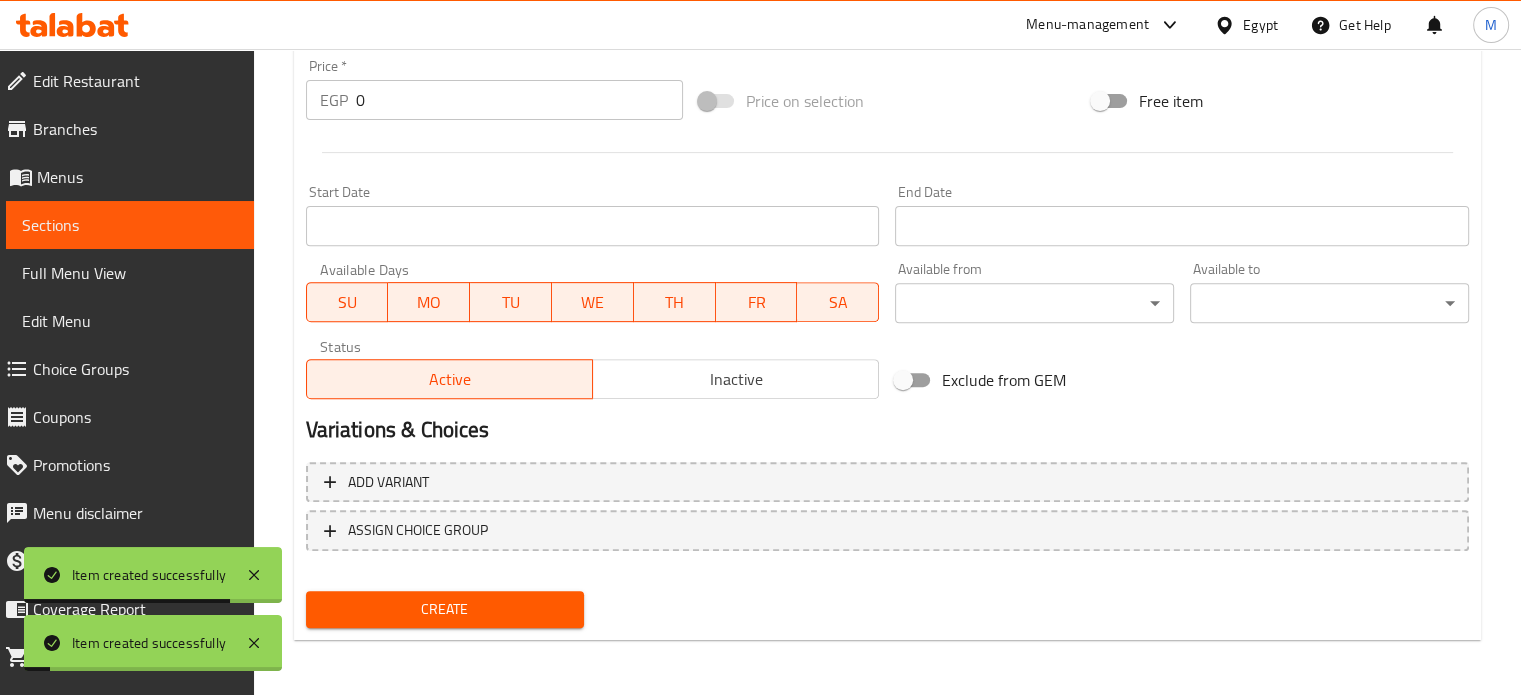 scroll, scrollTop: 109, scrollLeft: 0, axis: vertical 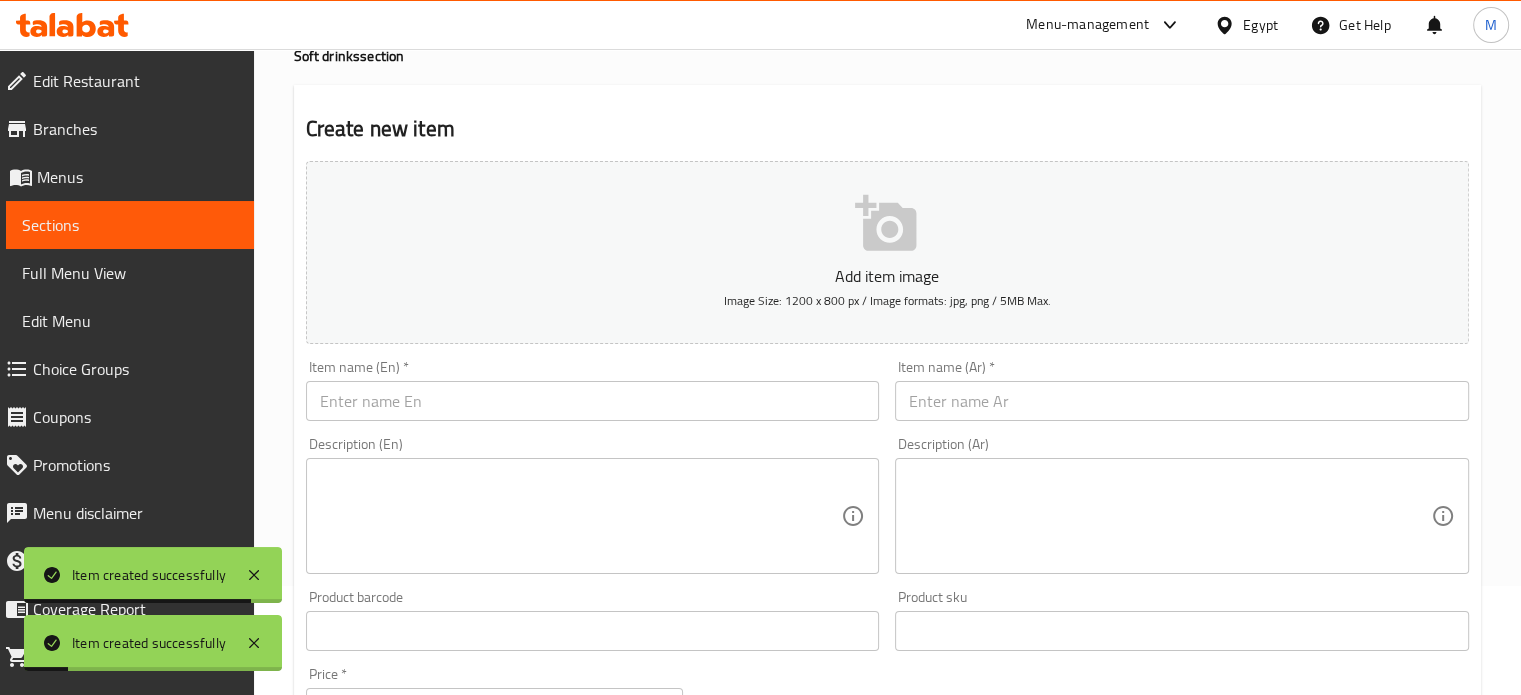 click at bounding box center [1182, 401] 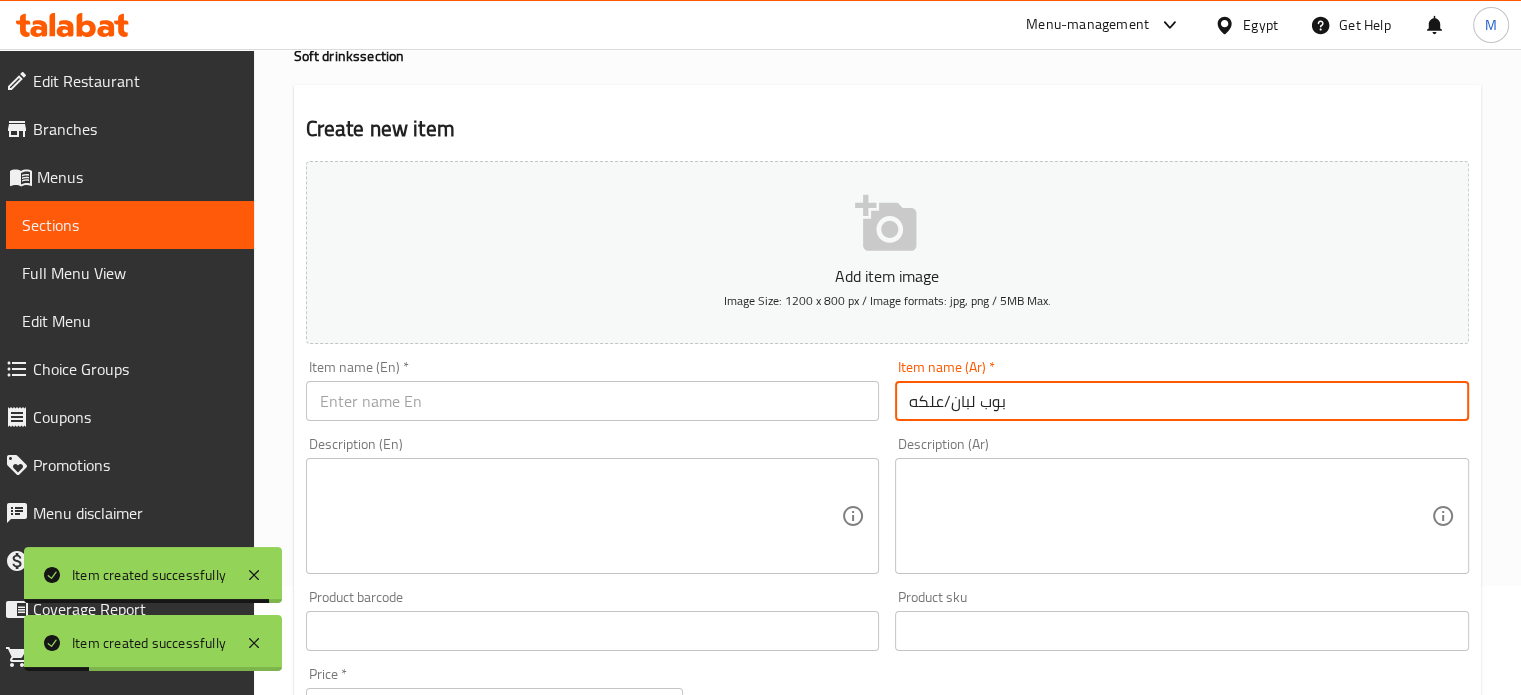 type on "بوب لبان/علكه" 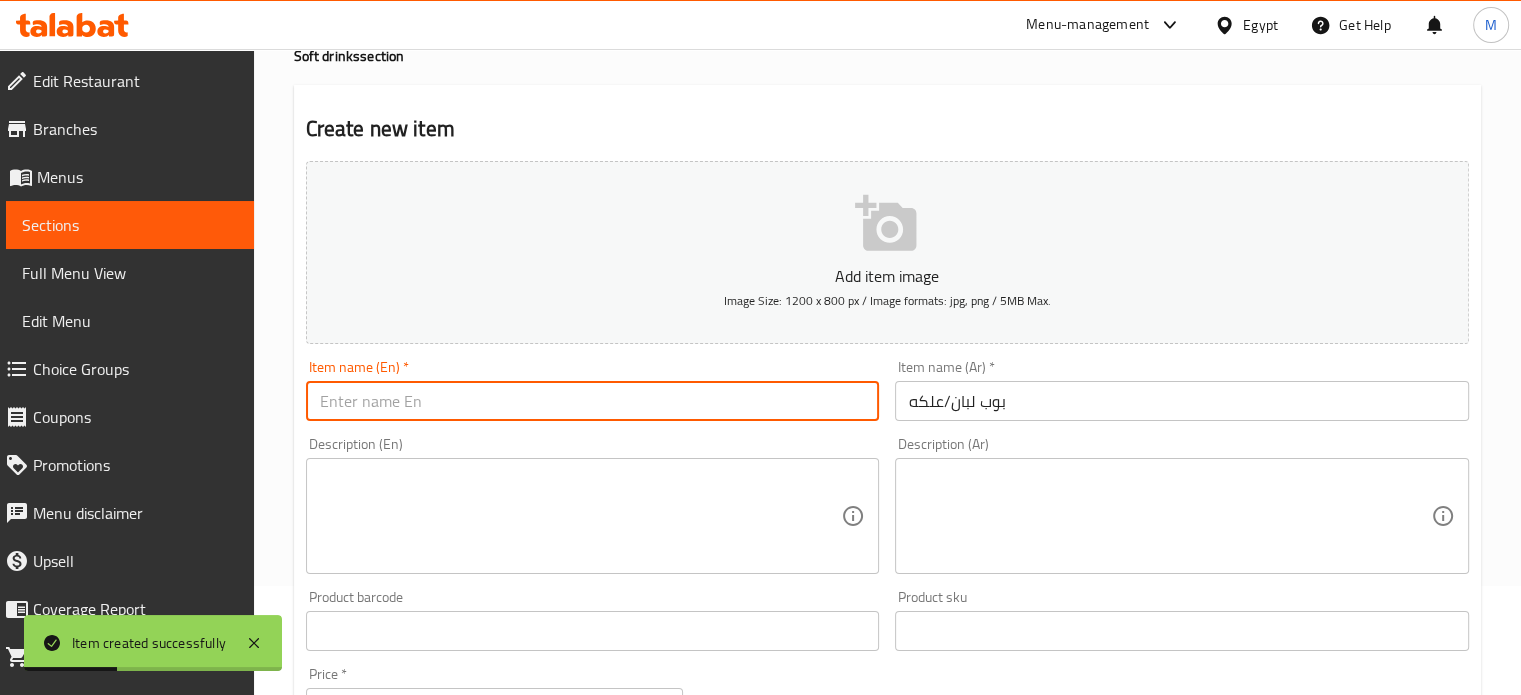 click at bounding box center (593, 401) 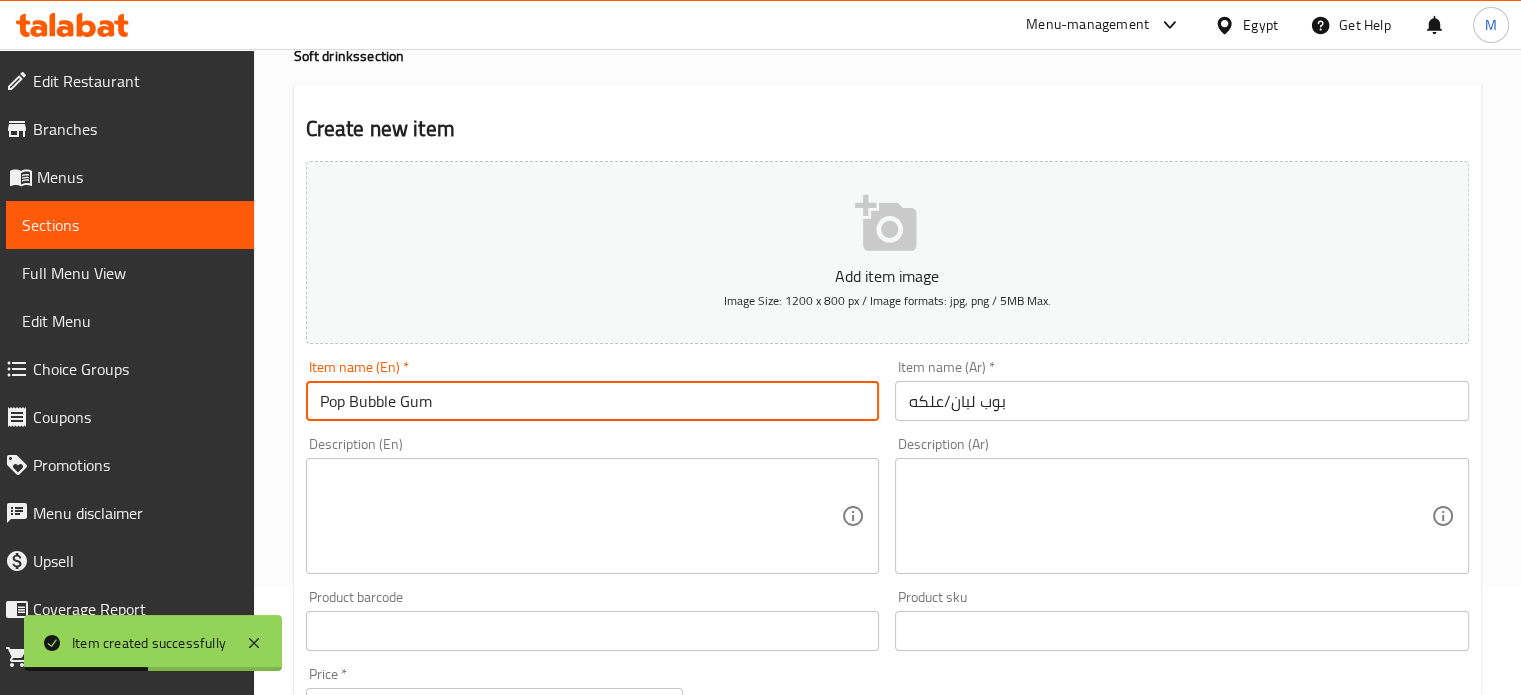 scroll, scrollTop: 717, scrollLeft: 0, axis: vertical 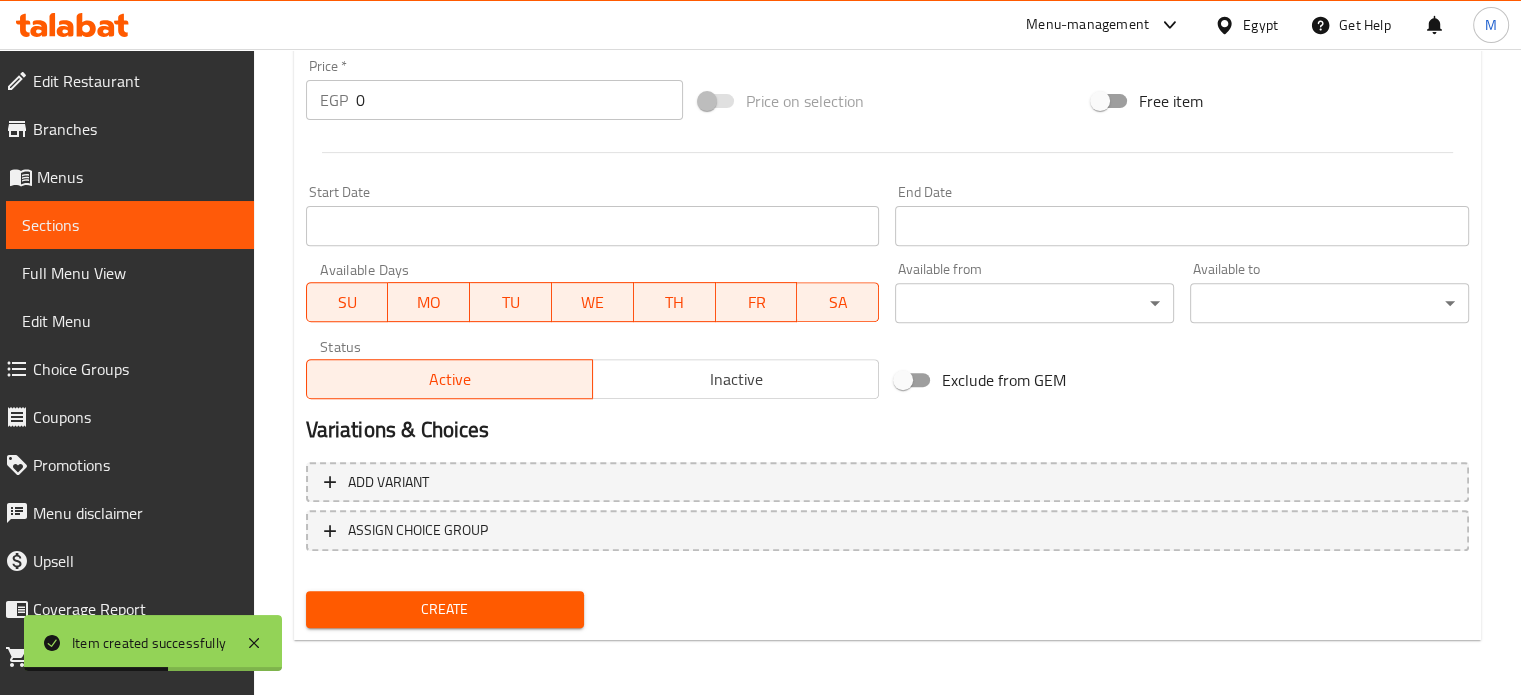 type on "Pop Bubble Gum" 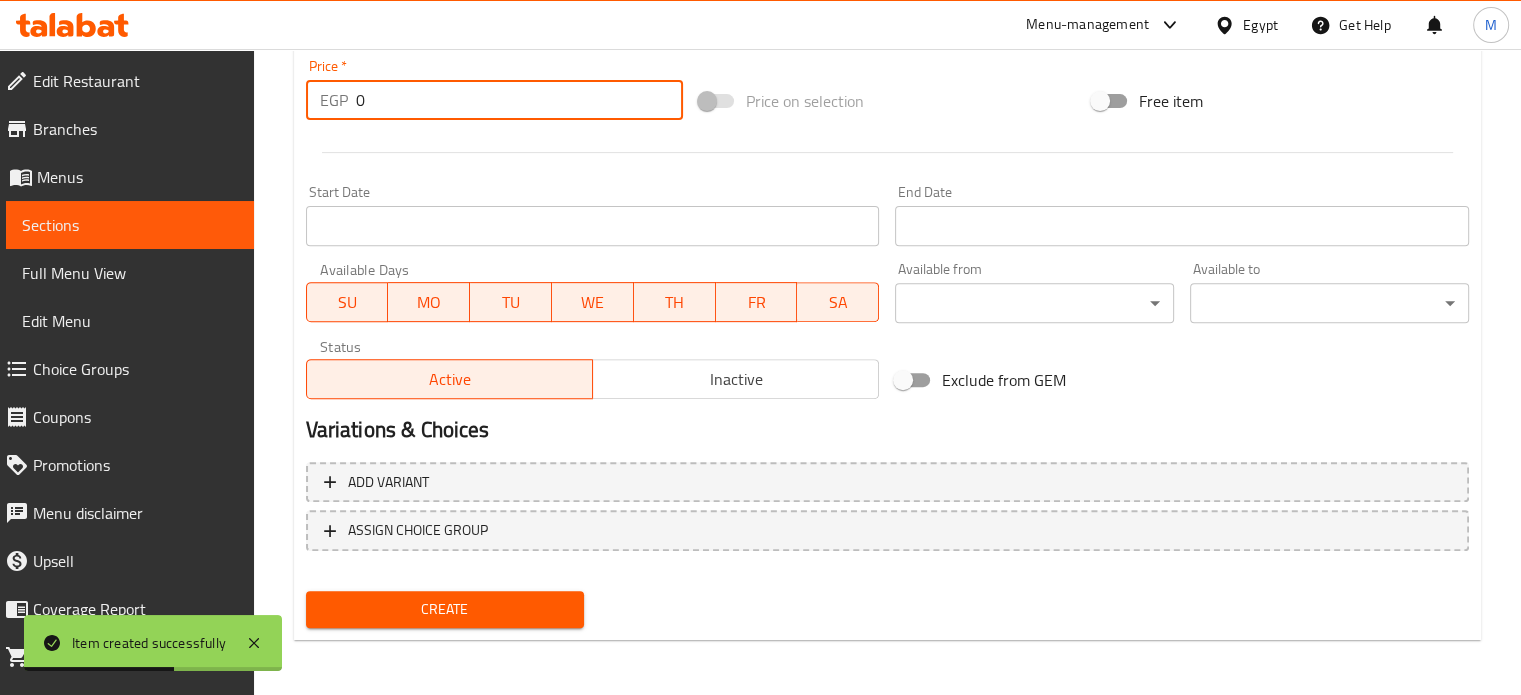 drag, startPoint x: 375, startPoint y: 107, endPoint x: 332, endPoint y: 113, distance: 43.416588 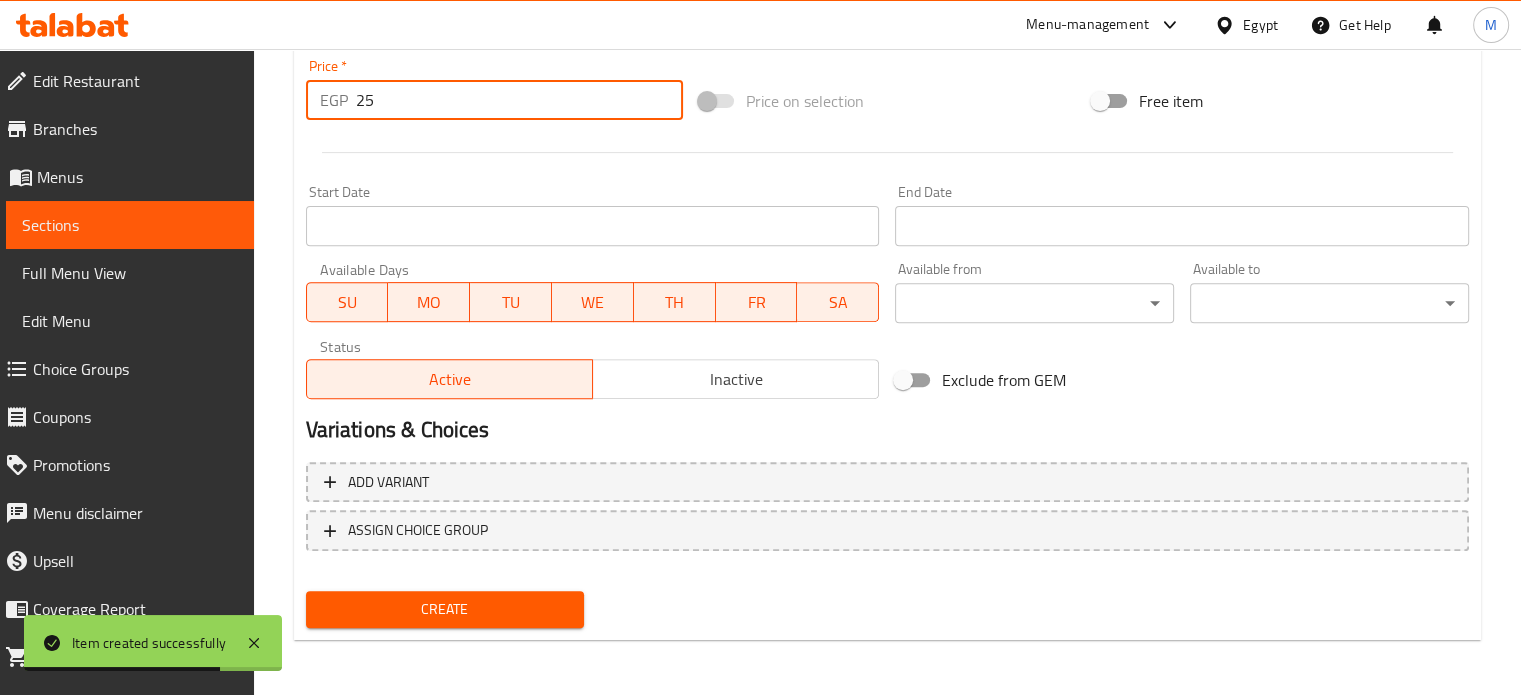 type on "25" 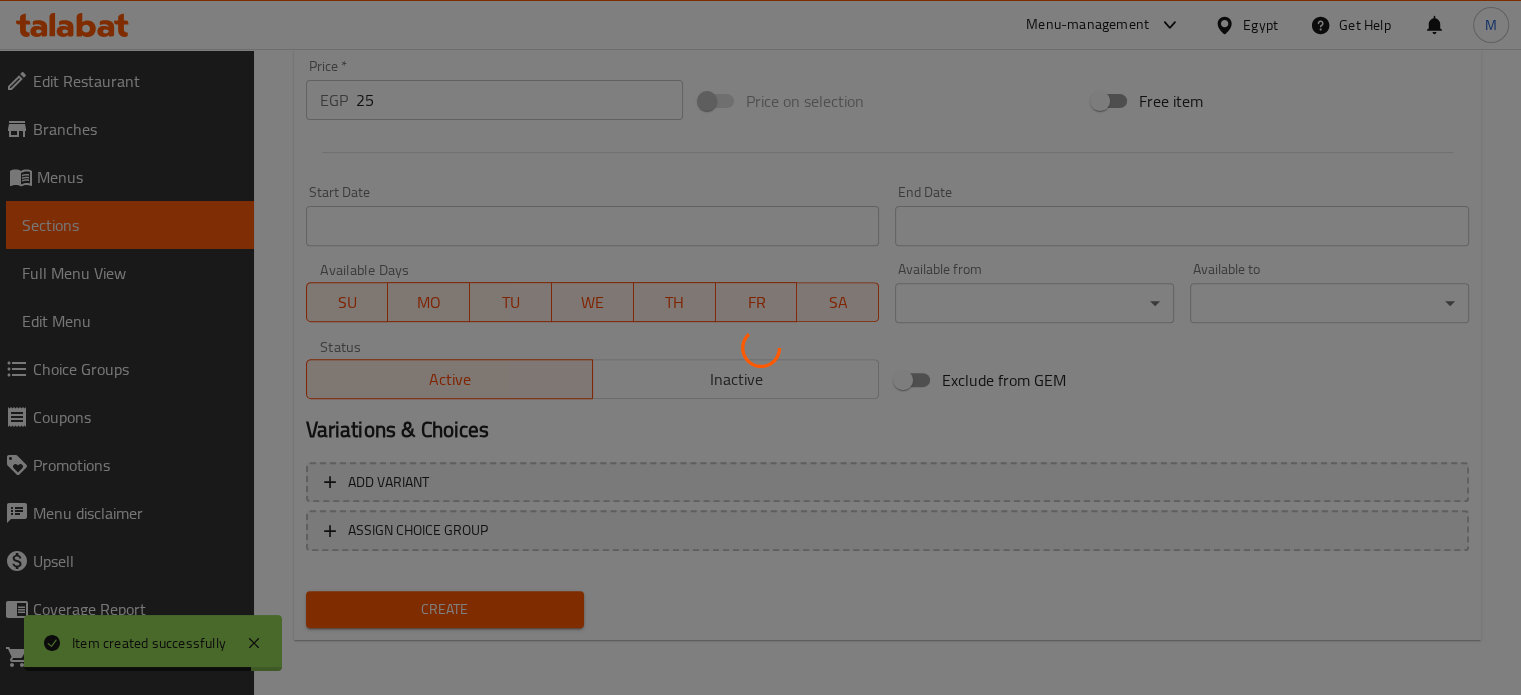 type 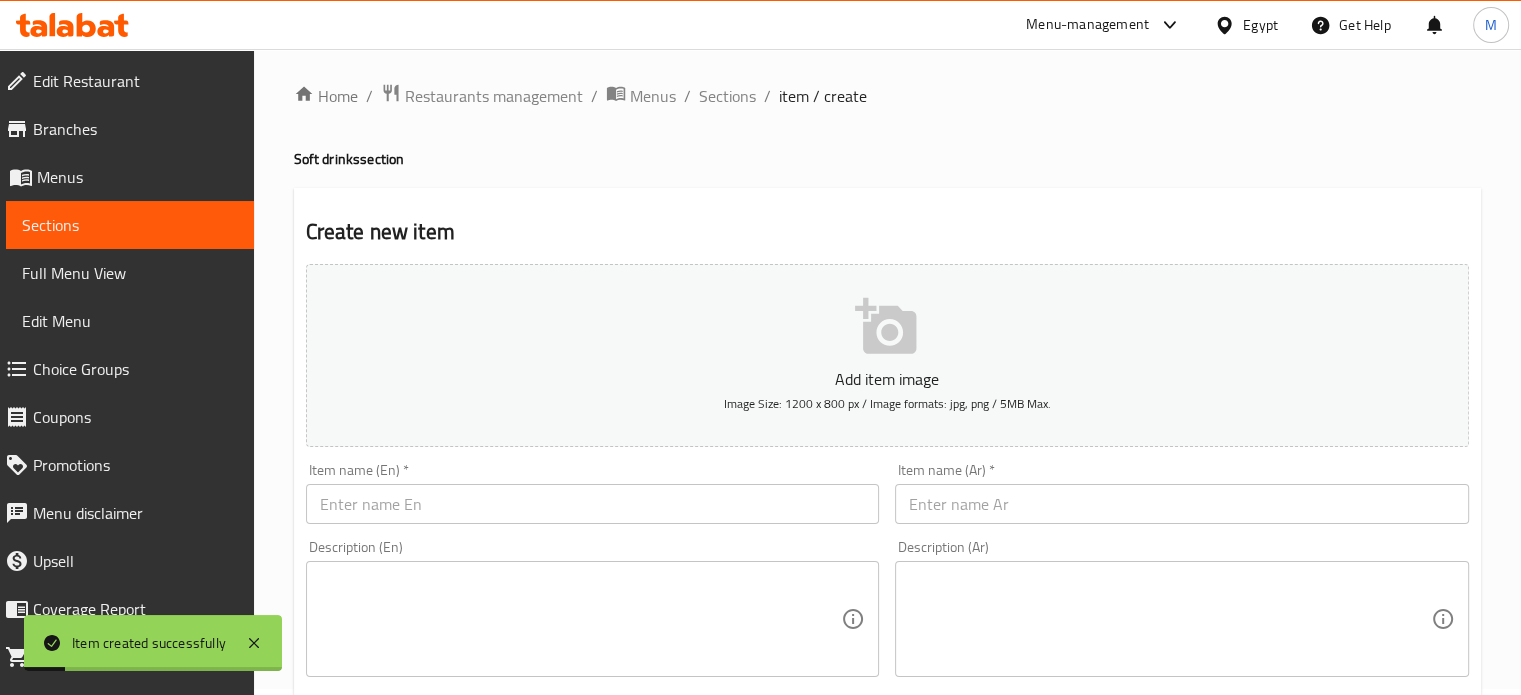 scroll, scrollTop: 0, scrollLeft: 0, axis: both 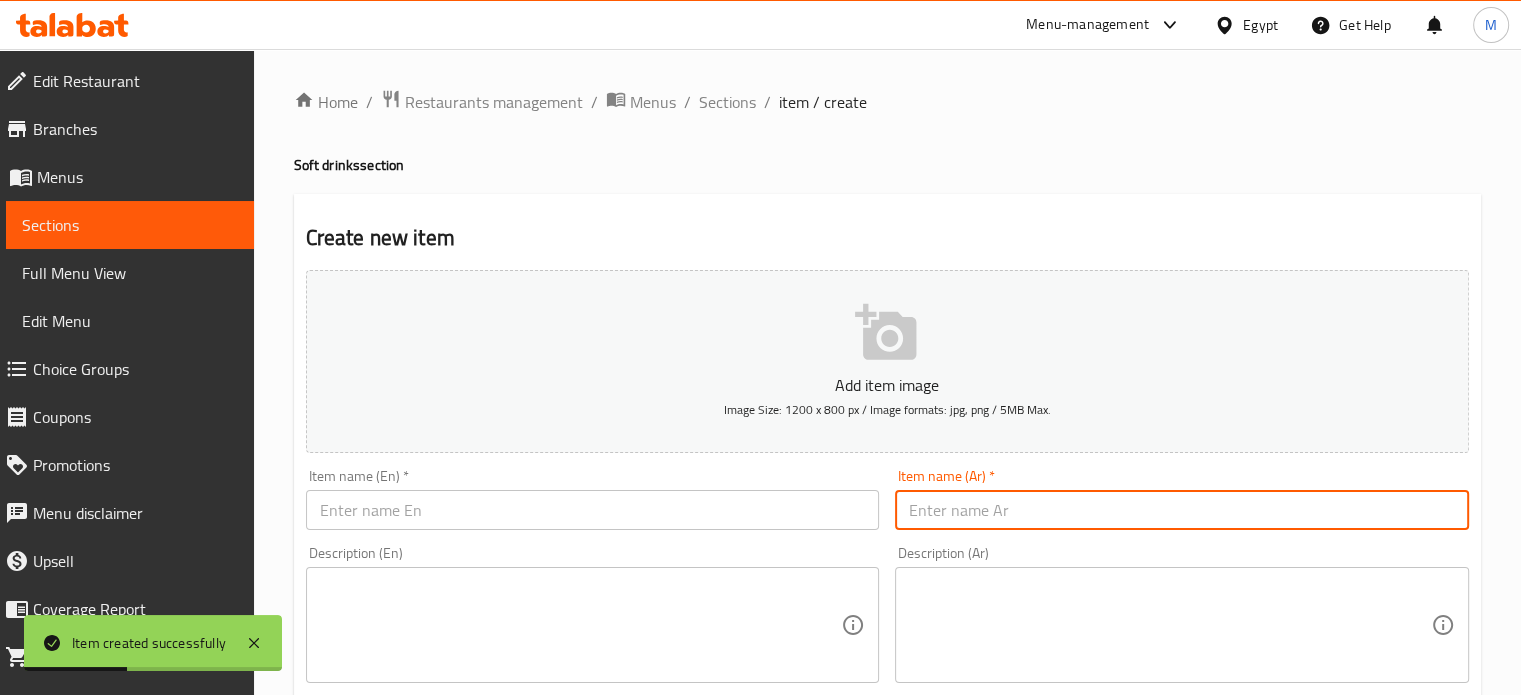 click at bounding box center (1182, 510) 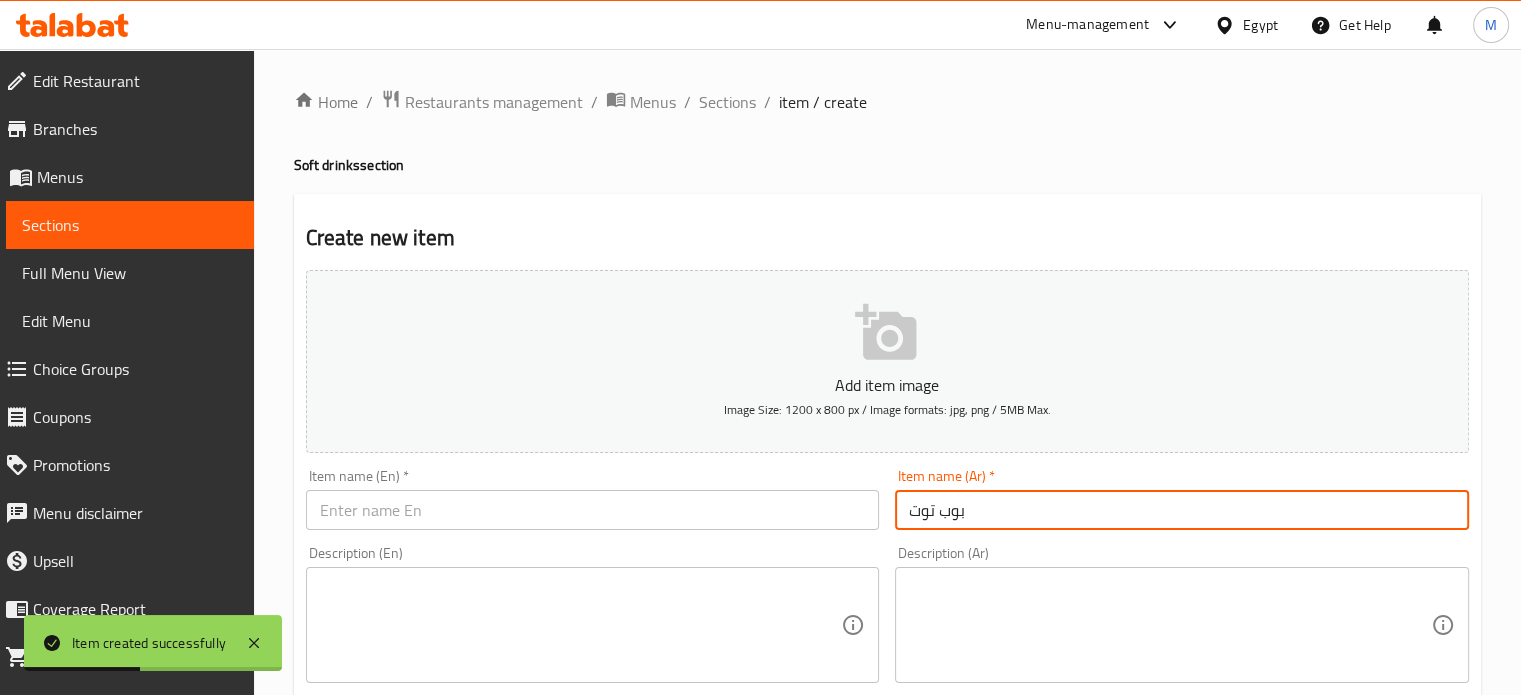type on "بوب توت" 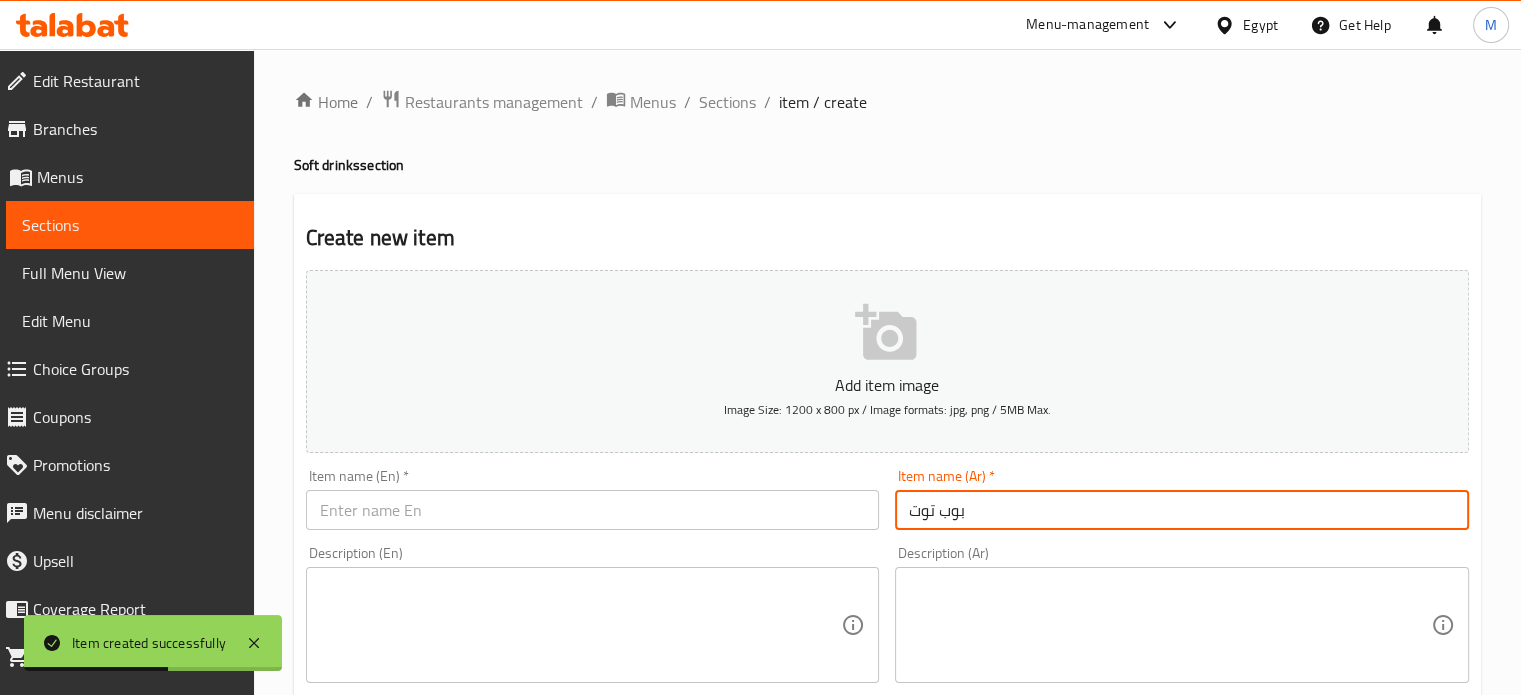 click at bounding box center [593, 510] 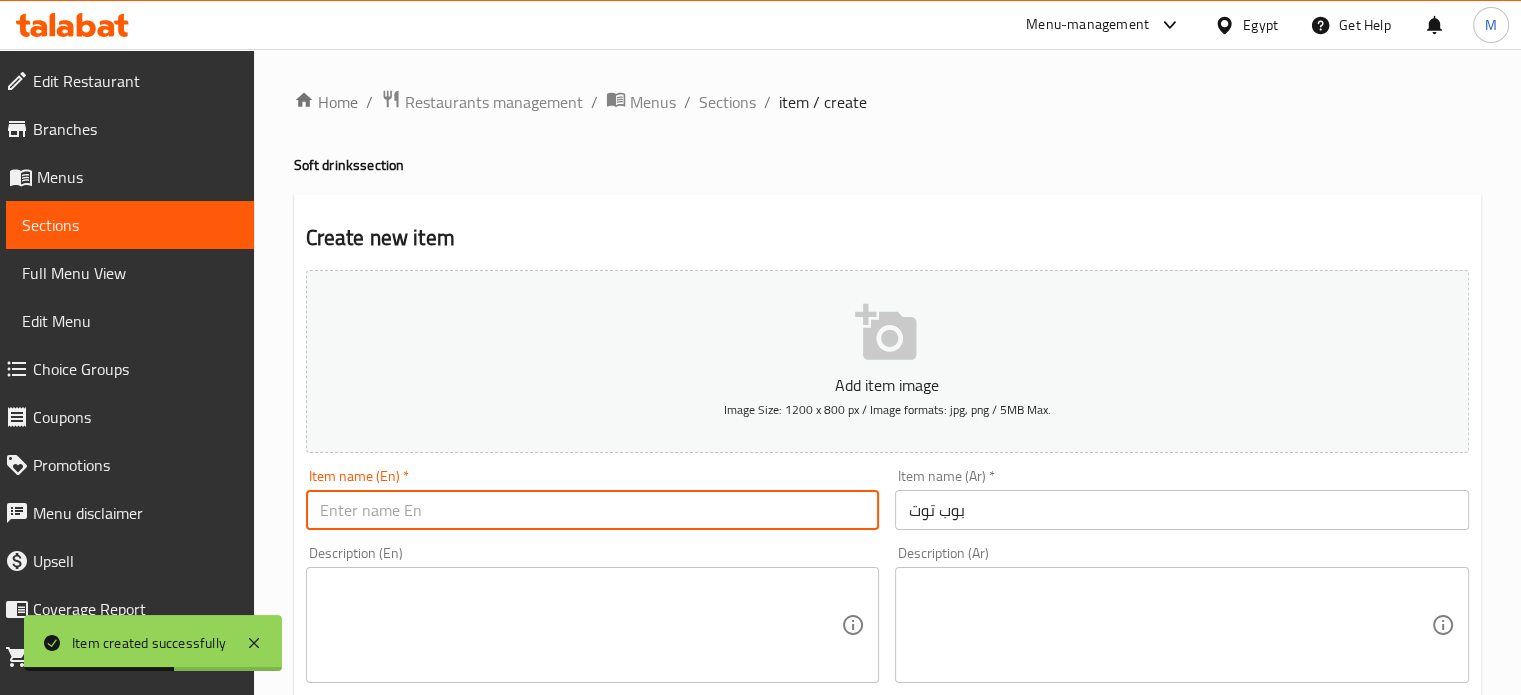 paste on "Pop Berry Lime Sublime" 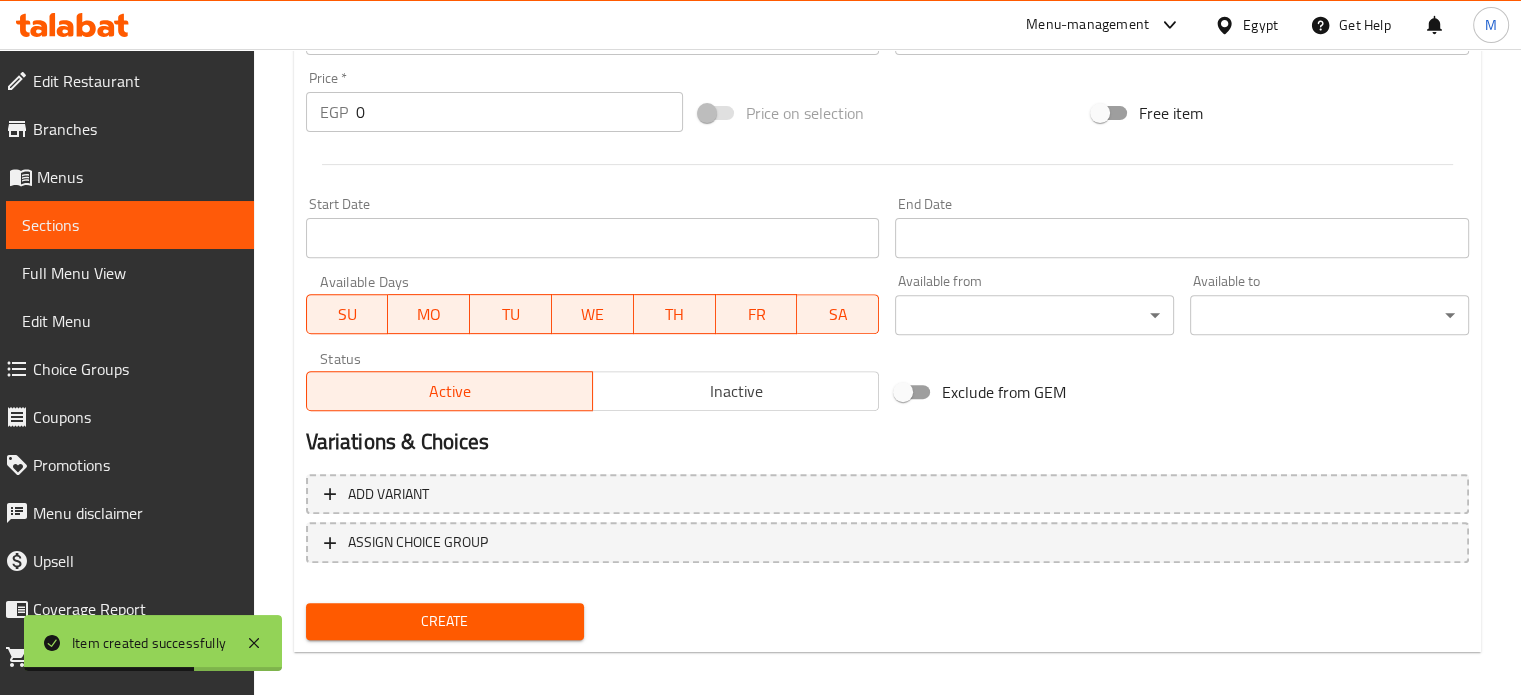 scroll, scrollTop: 717, scrollLeft: 0, axis: vertical 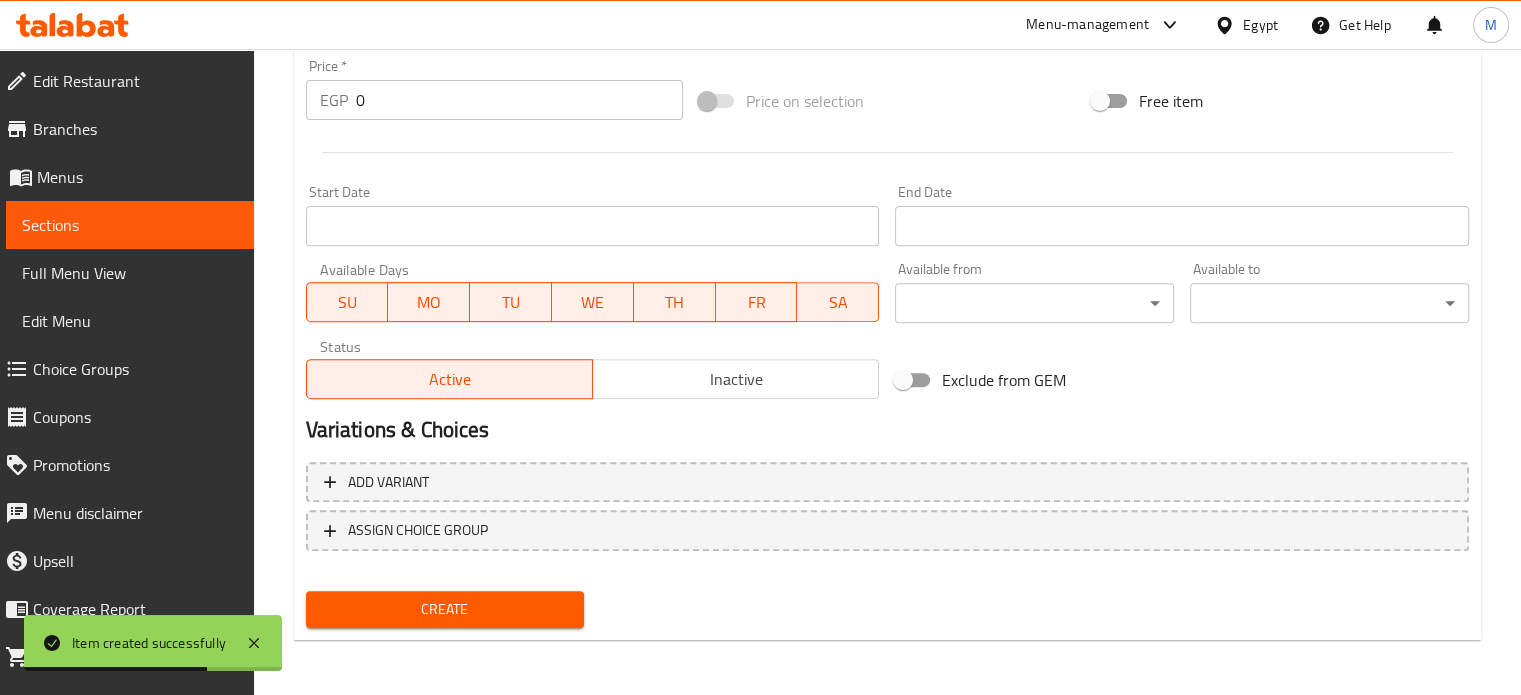 type on "Pop Berry Lime Sublime" 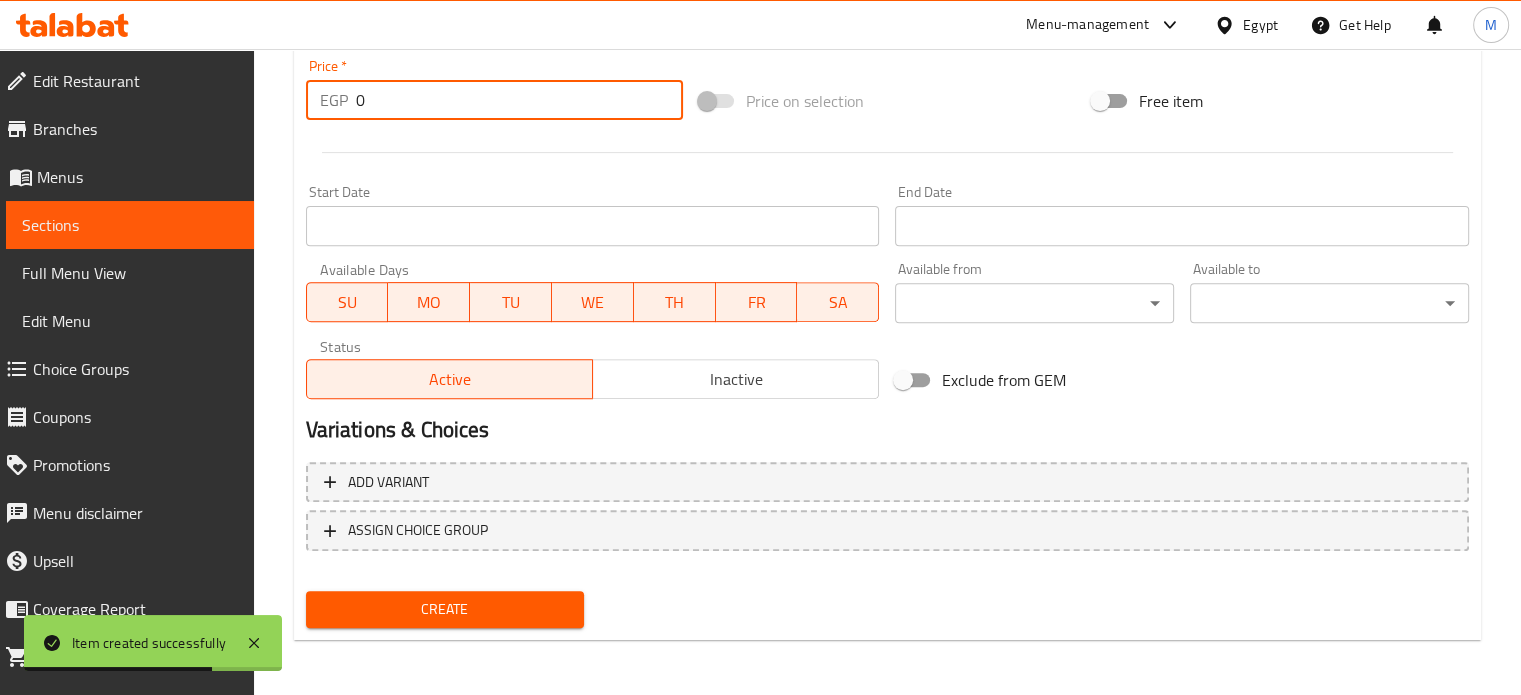 drag, startPoint x: 351, startPoint y: 107, endPoint x: 264, endPoint y: 118, distance: 87.69264 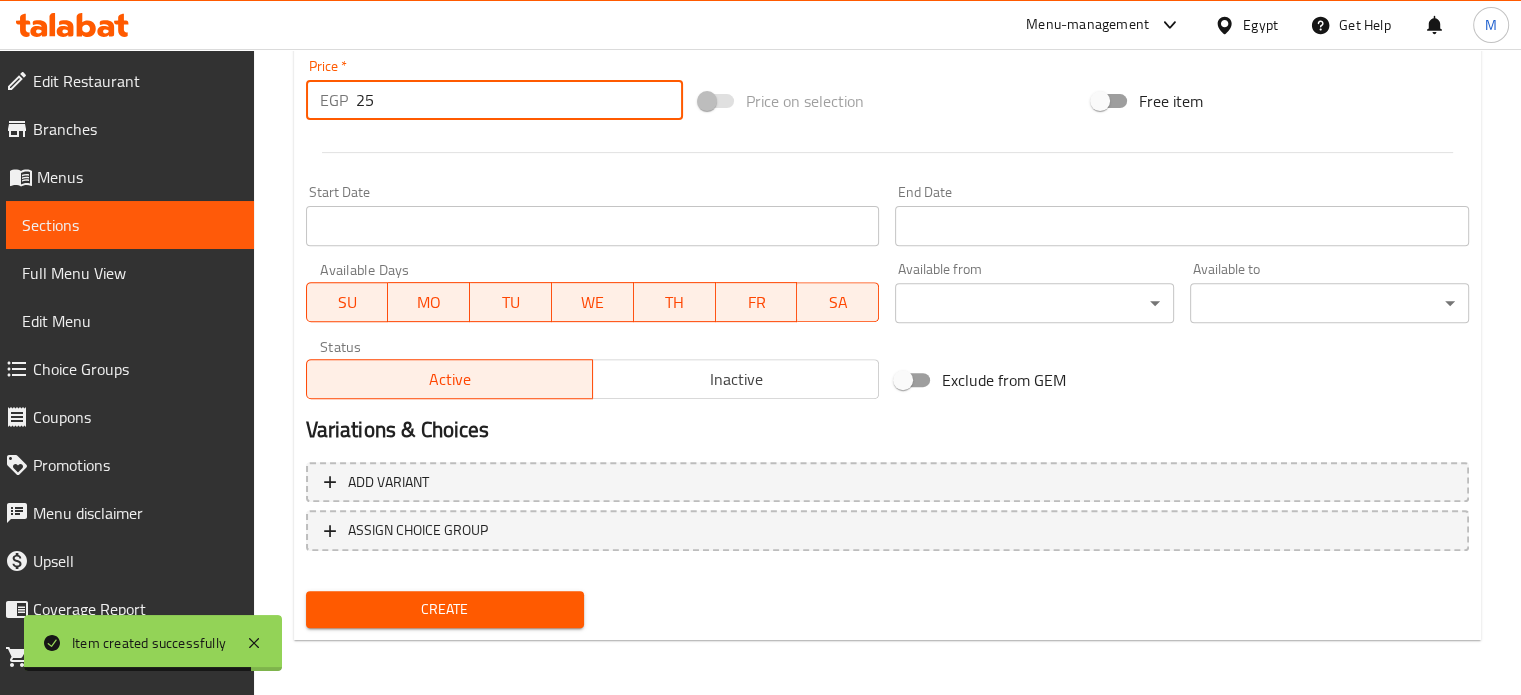 type on "25" 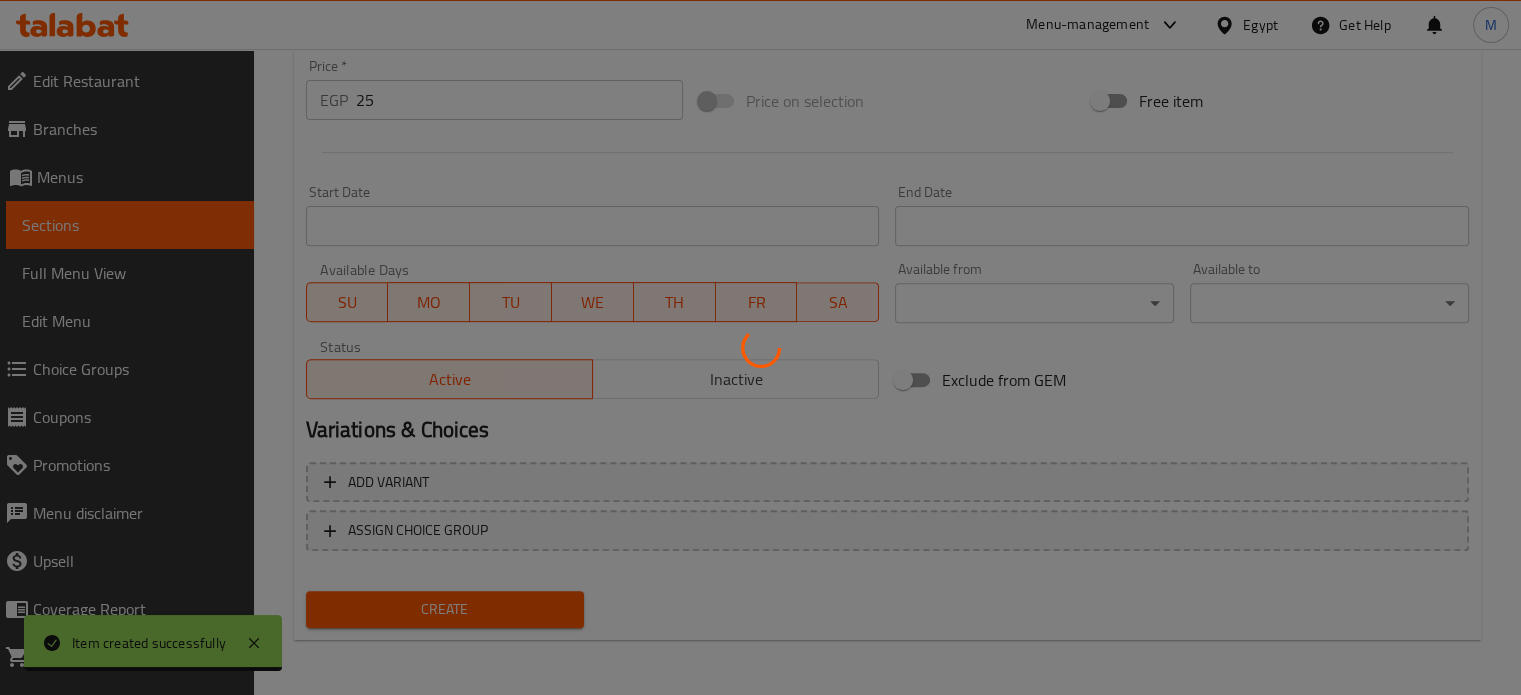 type 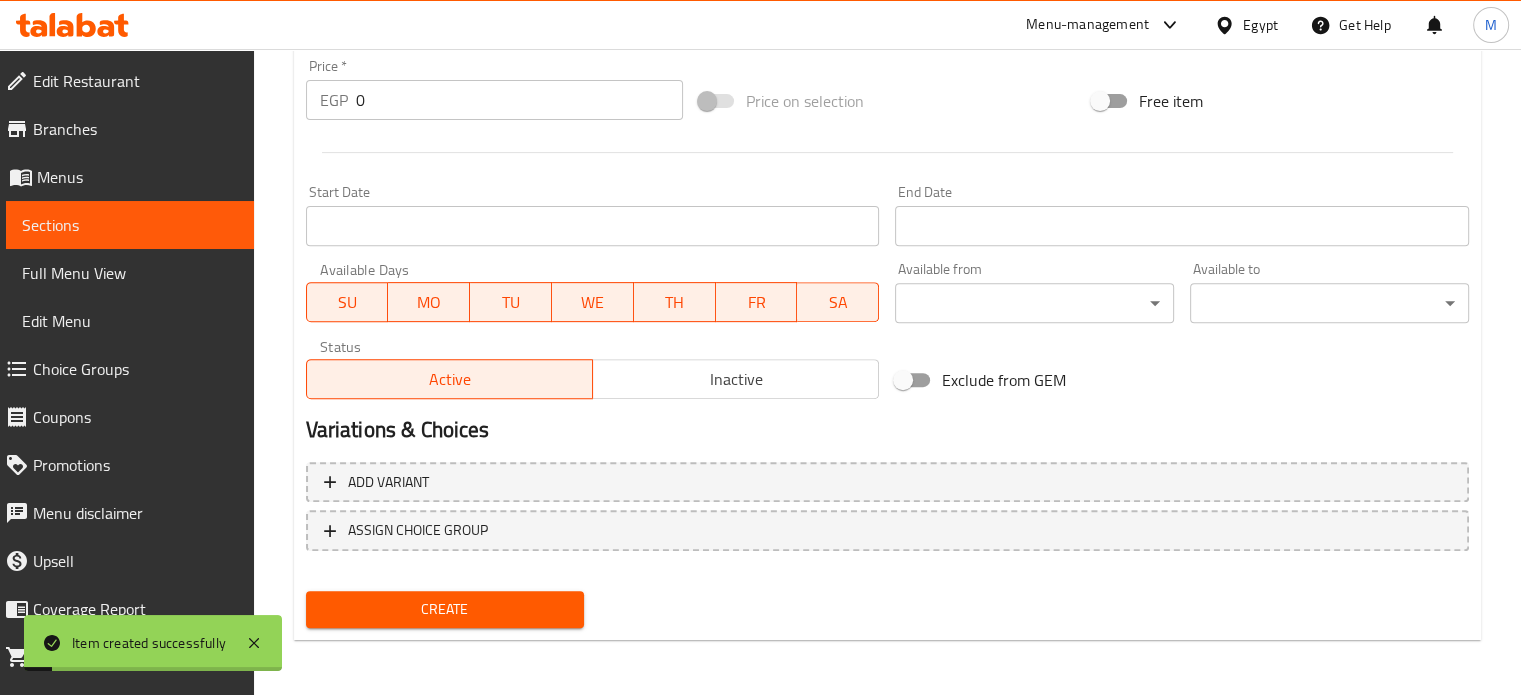 scroll, scrollTop: 0, scrollLeft: 0, axis: both 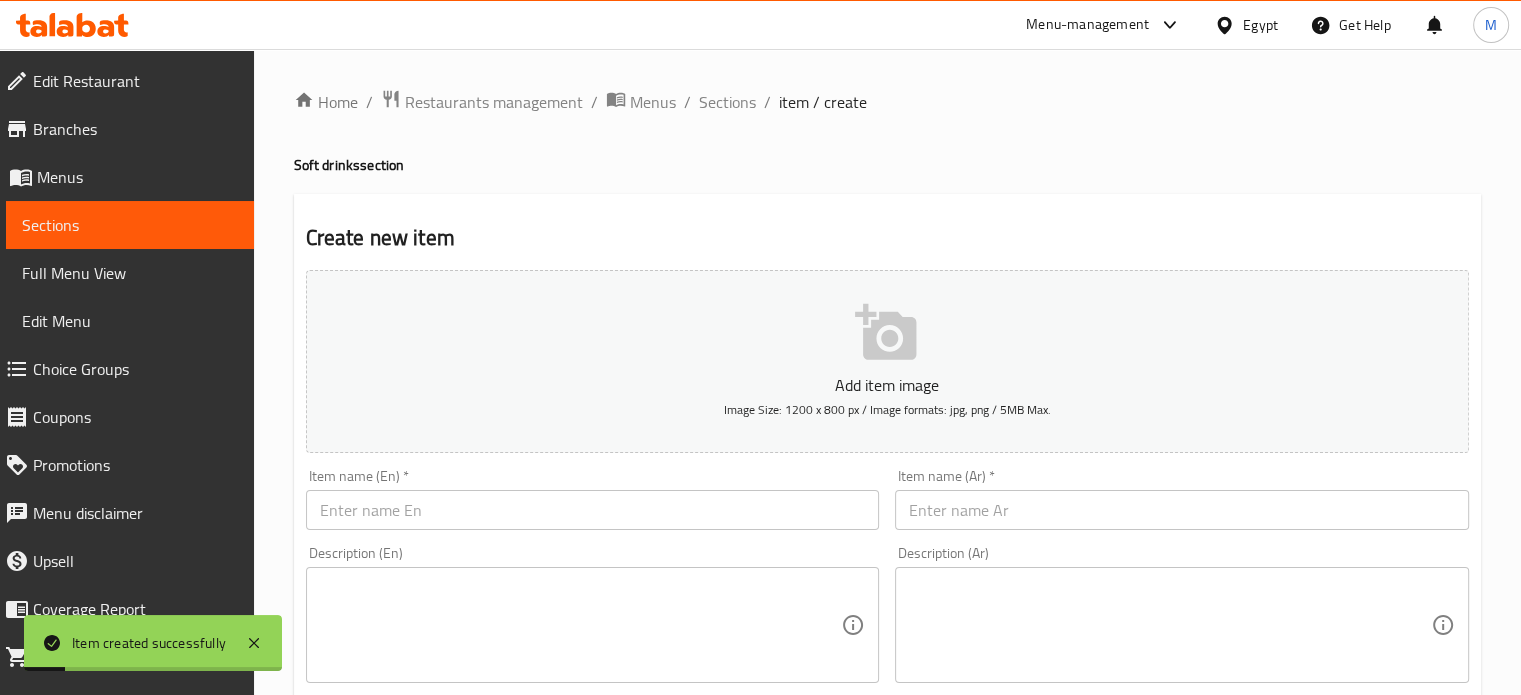 paste on "بوب فانيليا توت كولا" 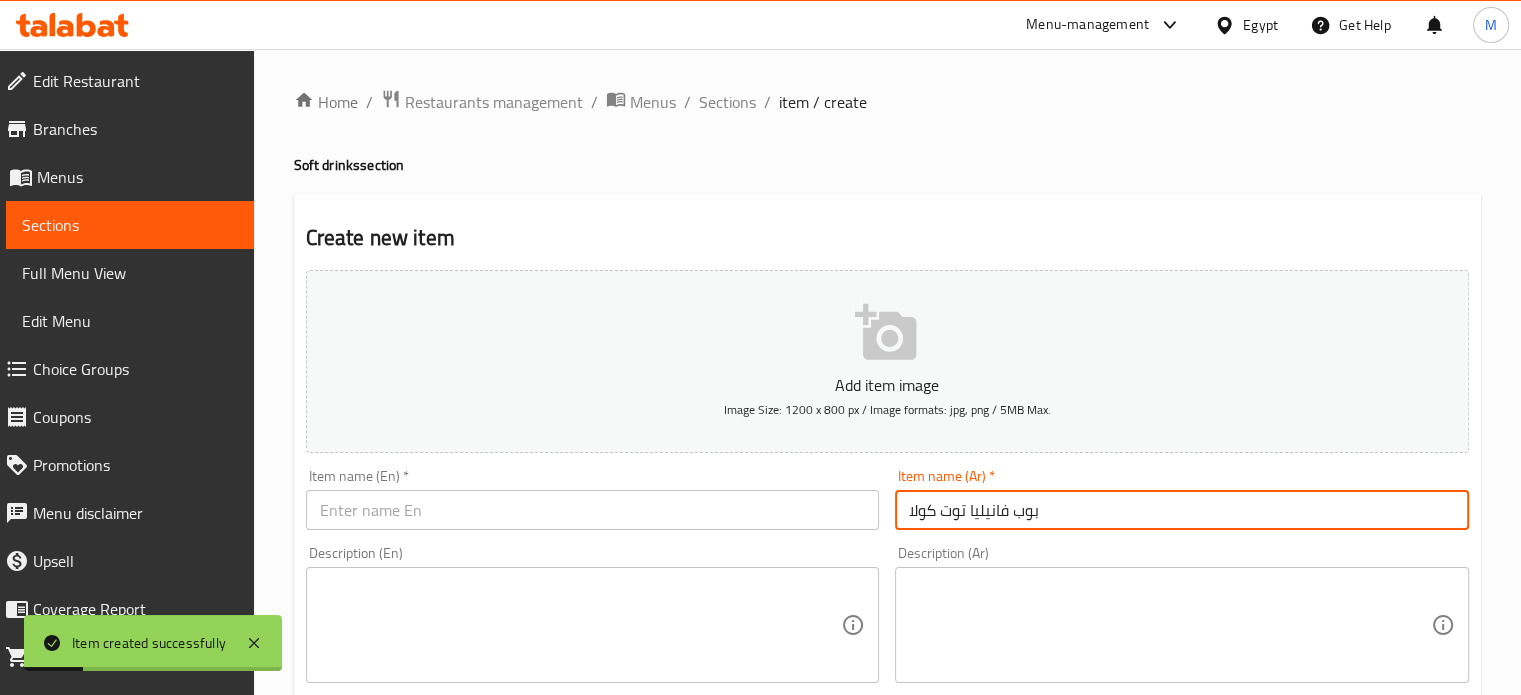 type on "بوب فانيليا توت كولا" 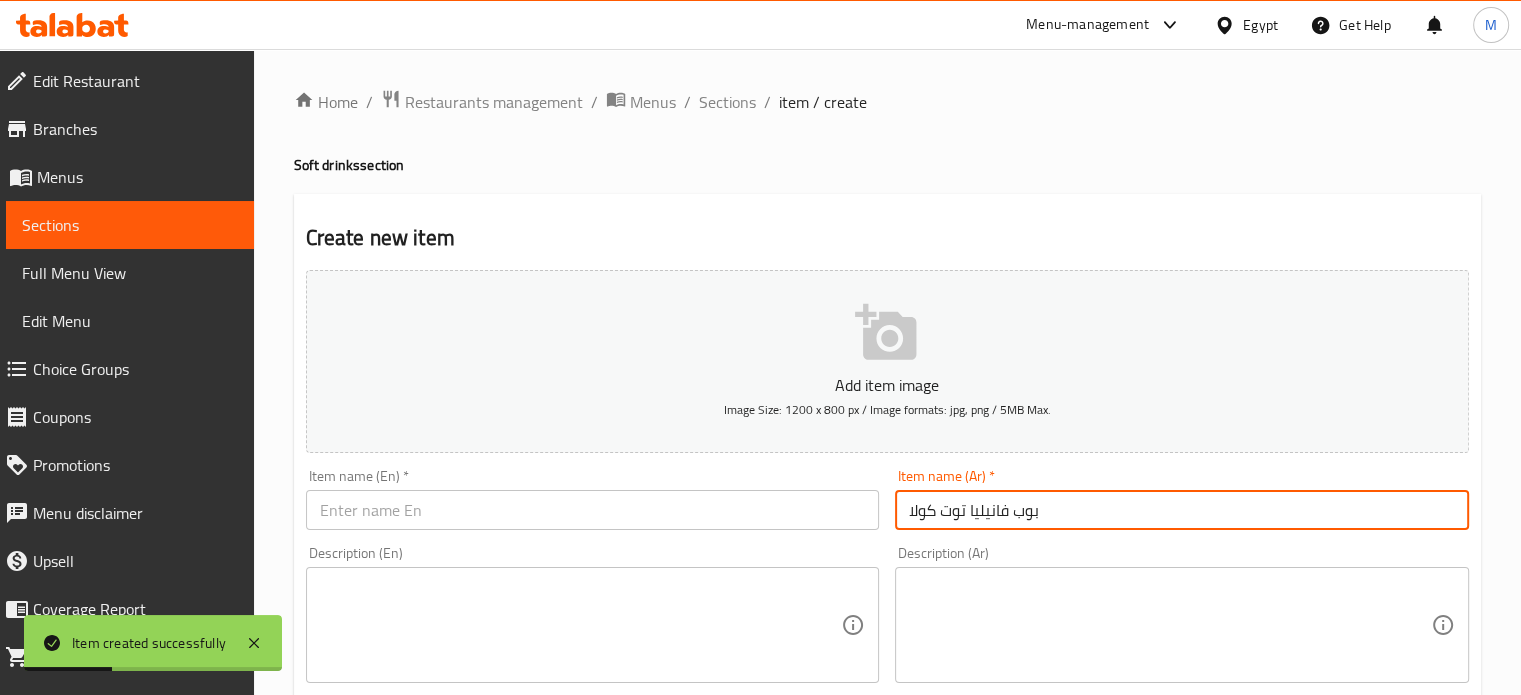 click at bounding box center (593, 510) 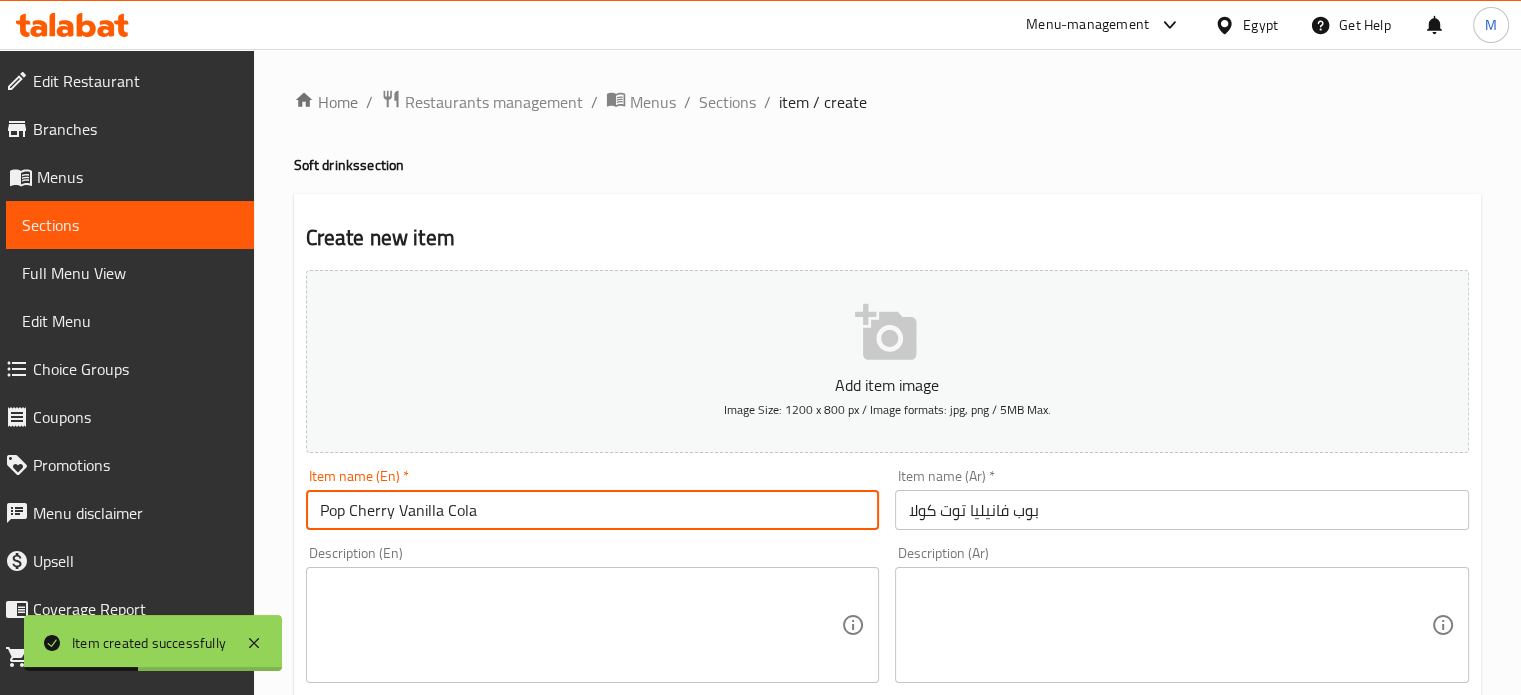type on "Pop Cherry Vanilla Cola" 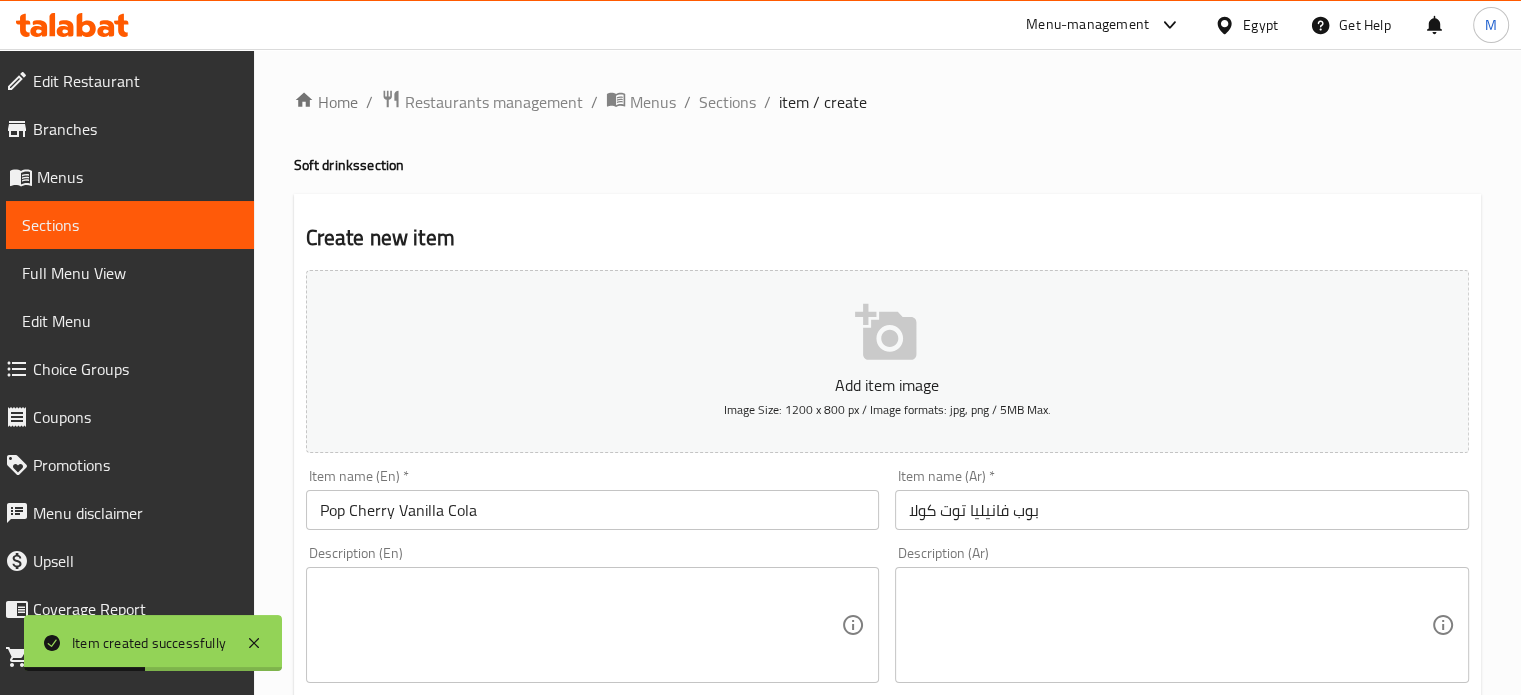 click on "Item name (En)   * Pop Cherry Vanilla Cola Item name (En)  *" at bounding box center (593, 499) 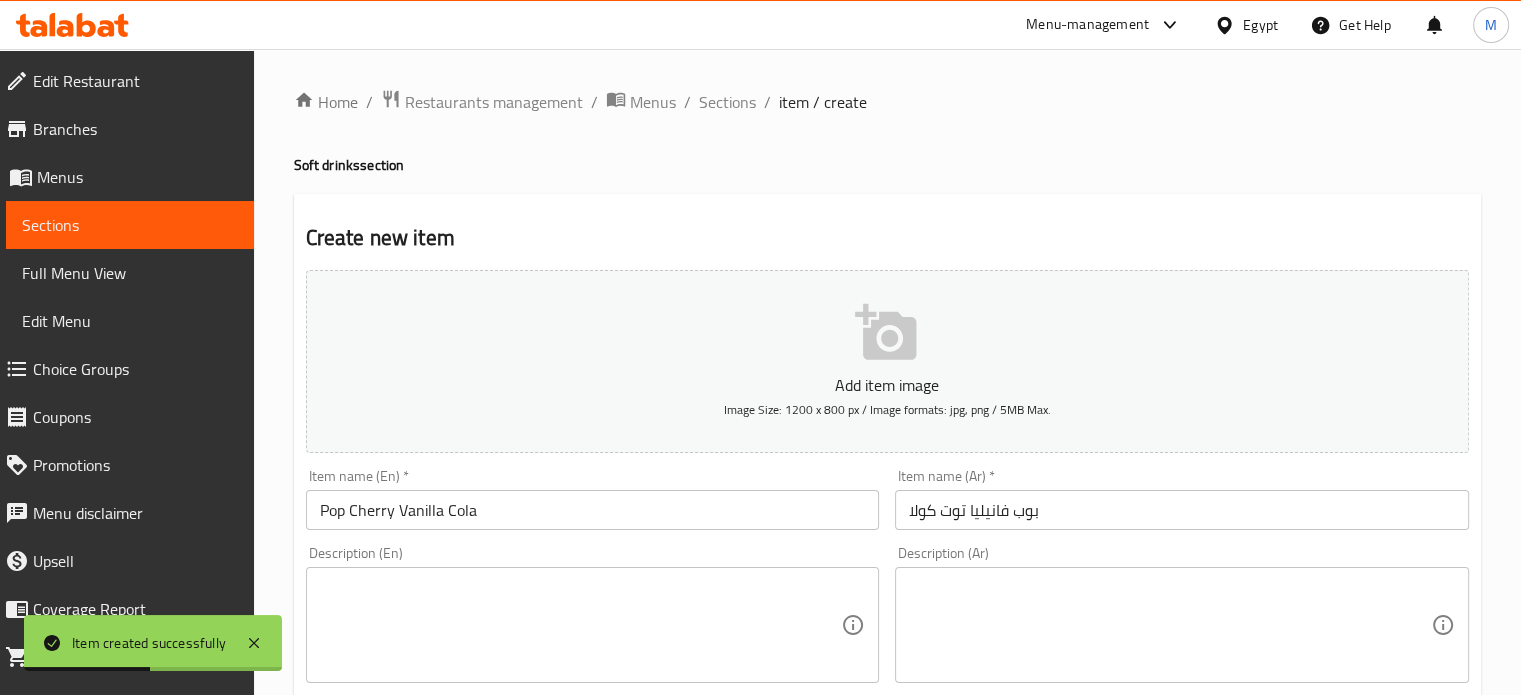 scroll, scrollTop: 717, scrollLeft: 0, axis: vertical 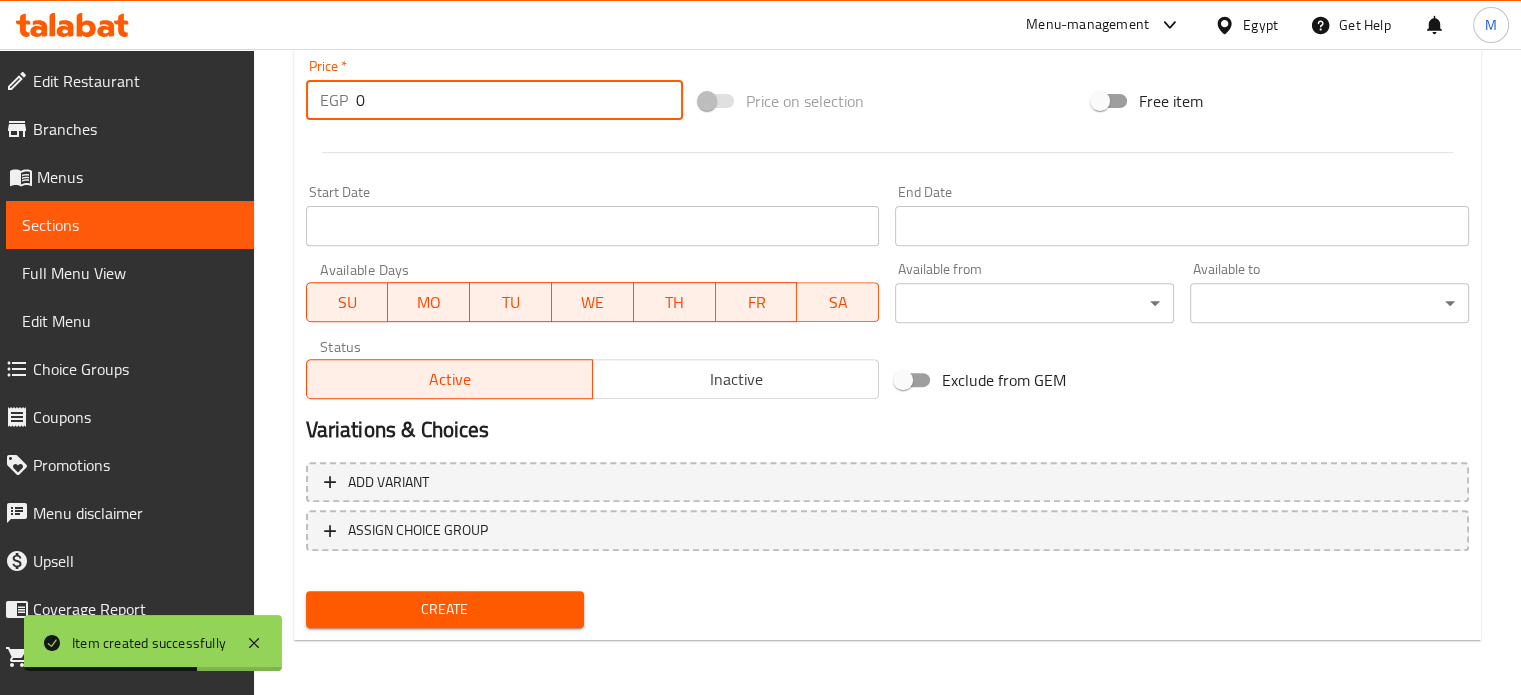 drag, startPoint x: 353, startPoint y: 110, endPoint x: 307, endPoint y: 112, distance: 46.043457 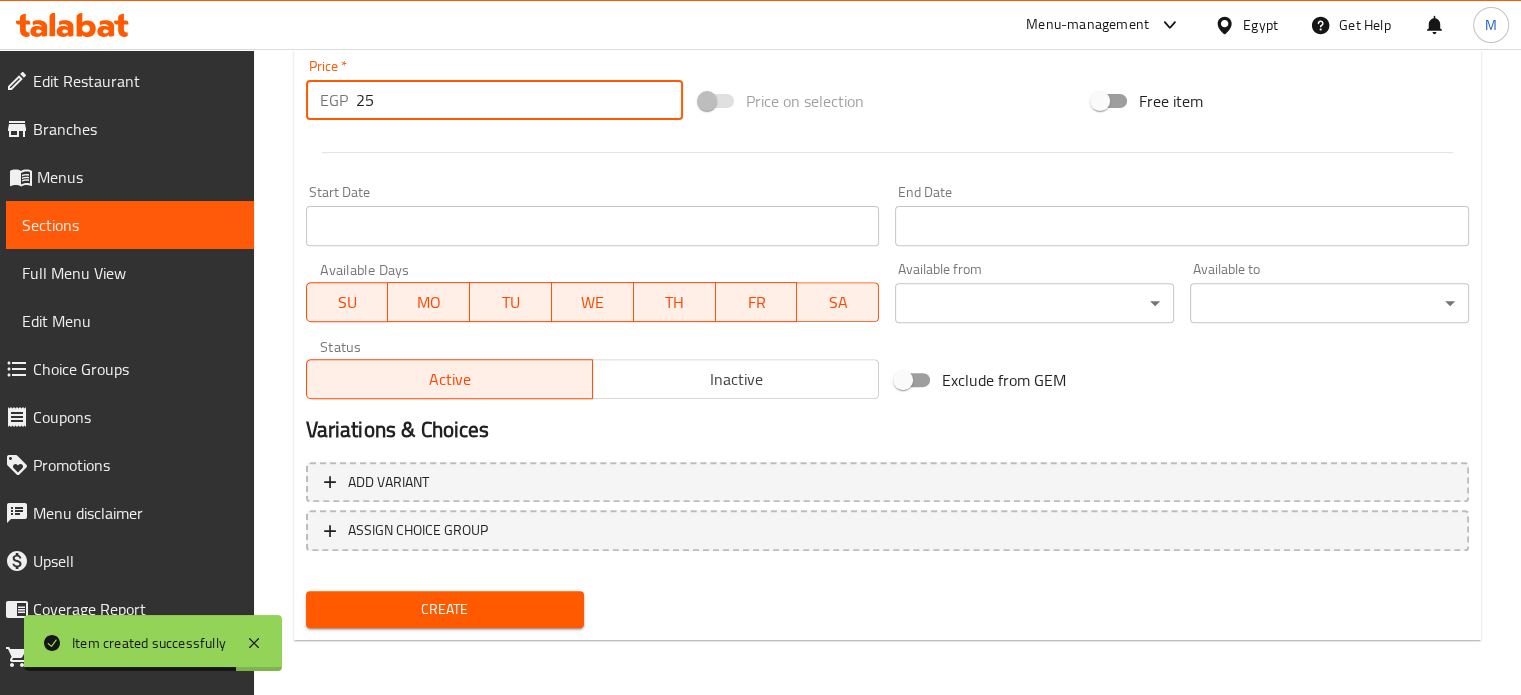 type on "25" 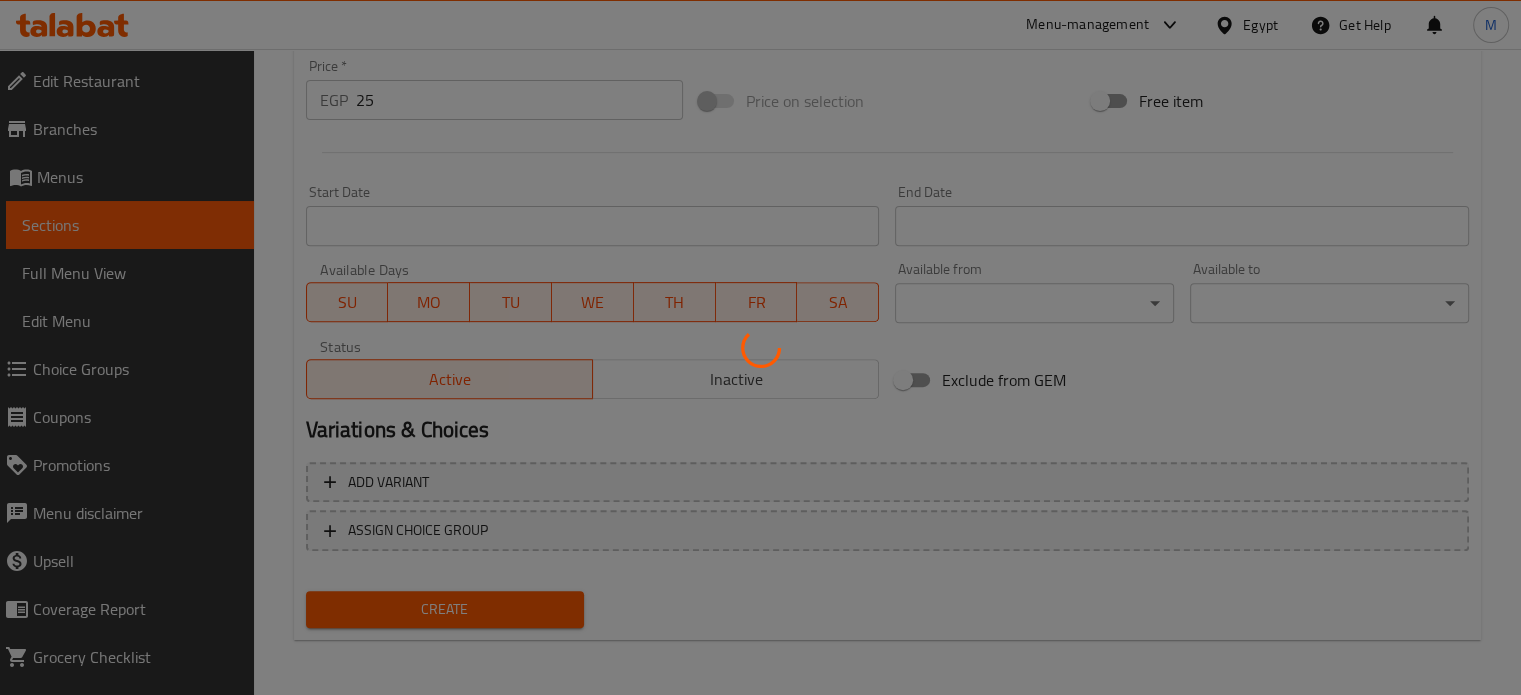 type 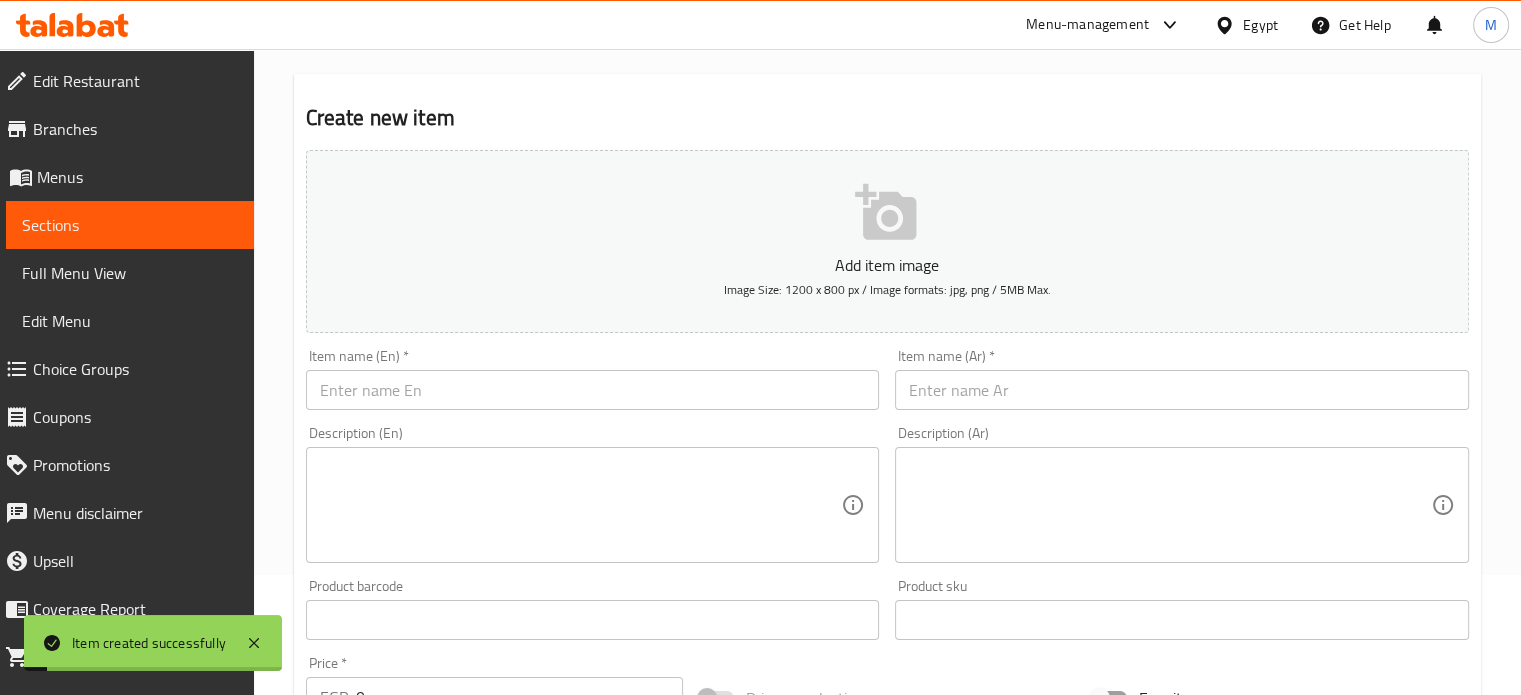 scroll, scrollTop: 0, scrollLeft: 0, axis: both 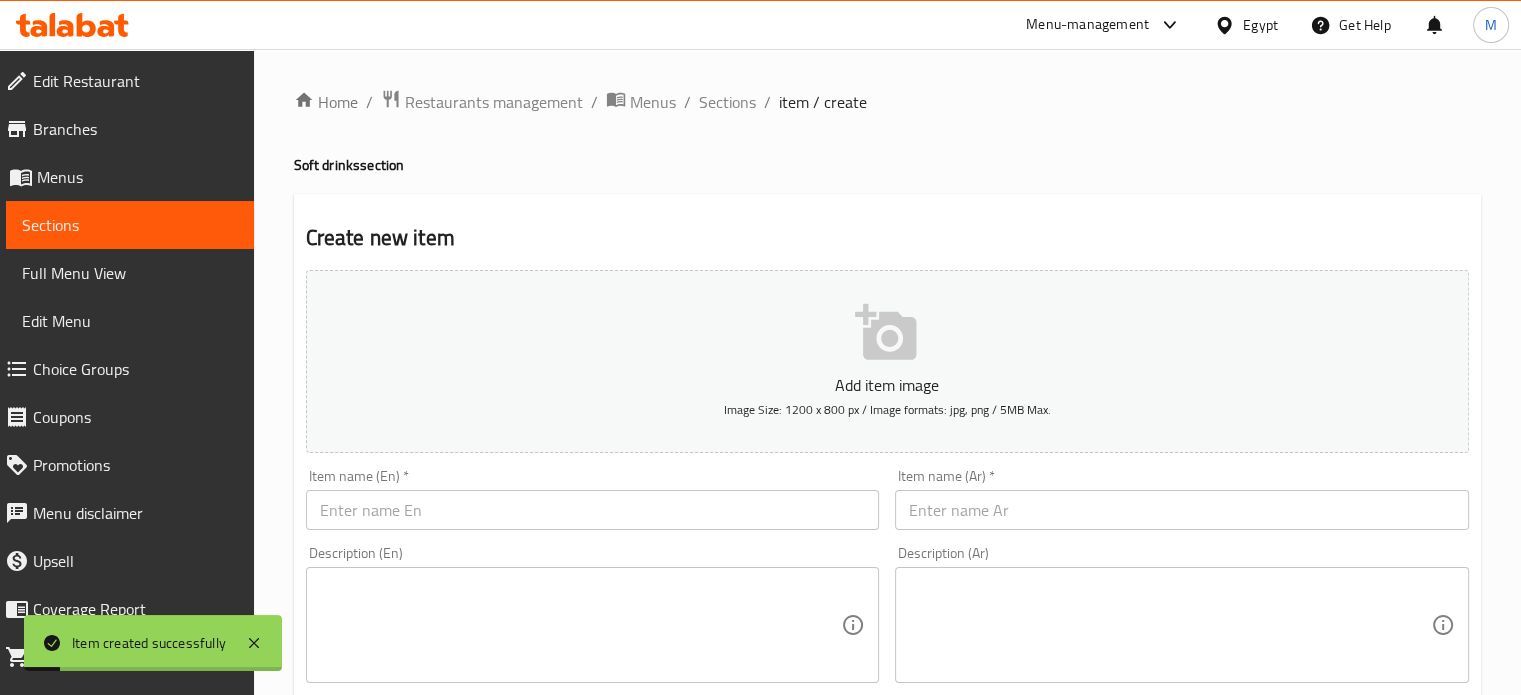 click at bounding box center (1182, 510) 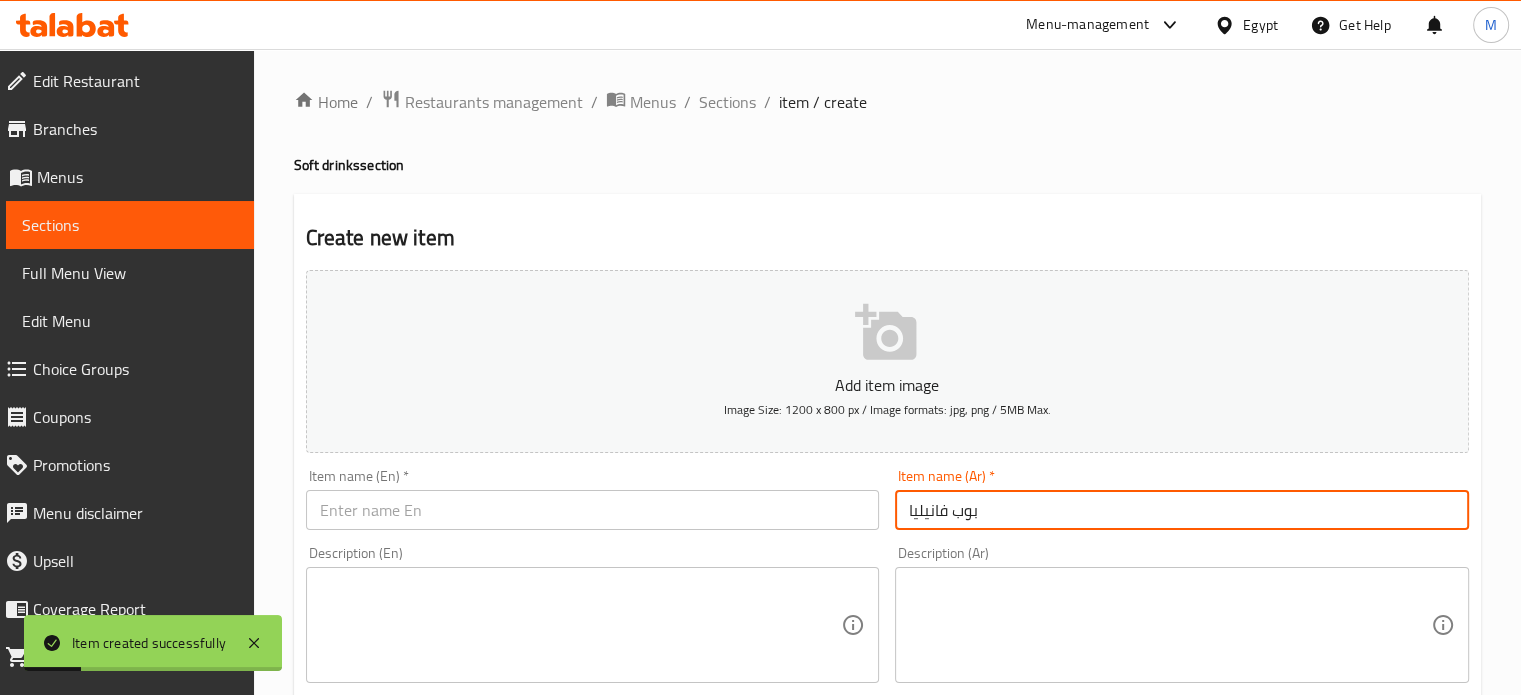type on "بوب فانيليا" 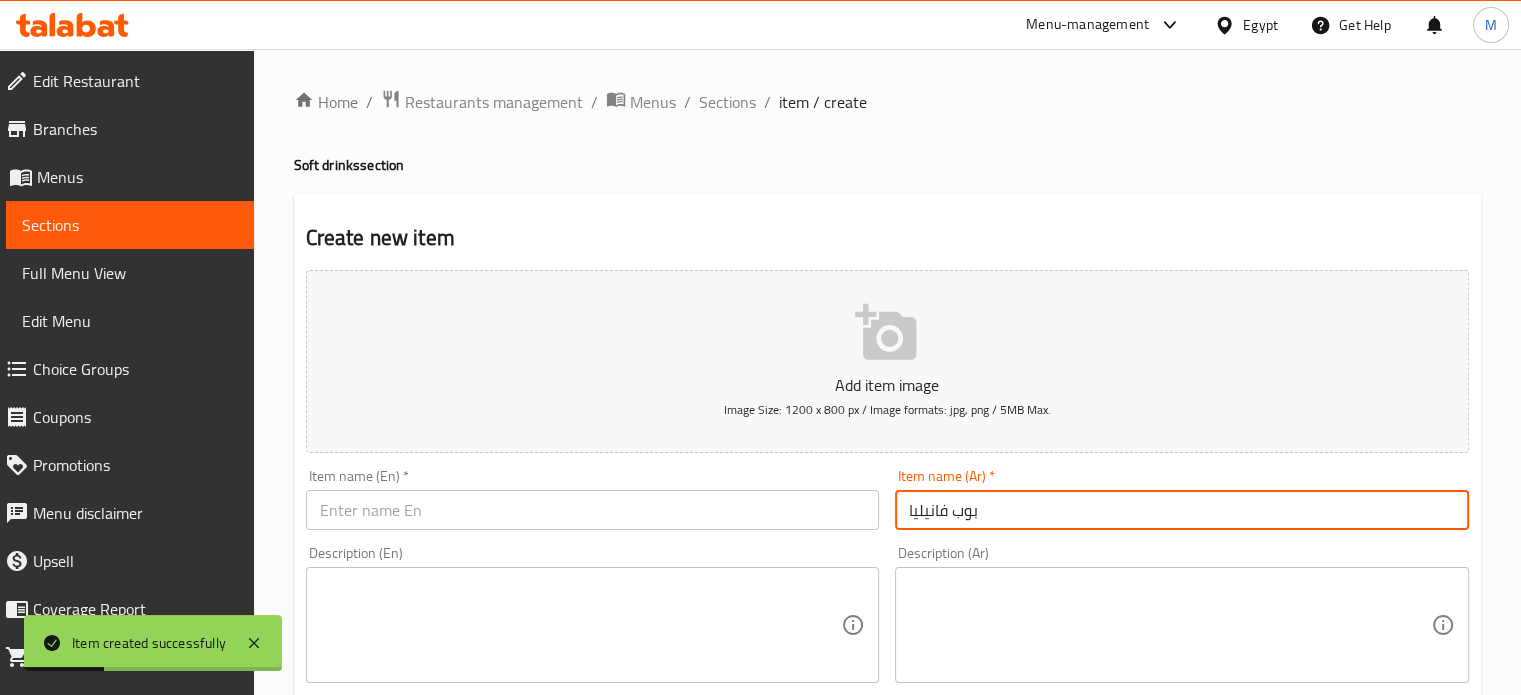click at bounding box center [593, 510] 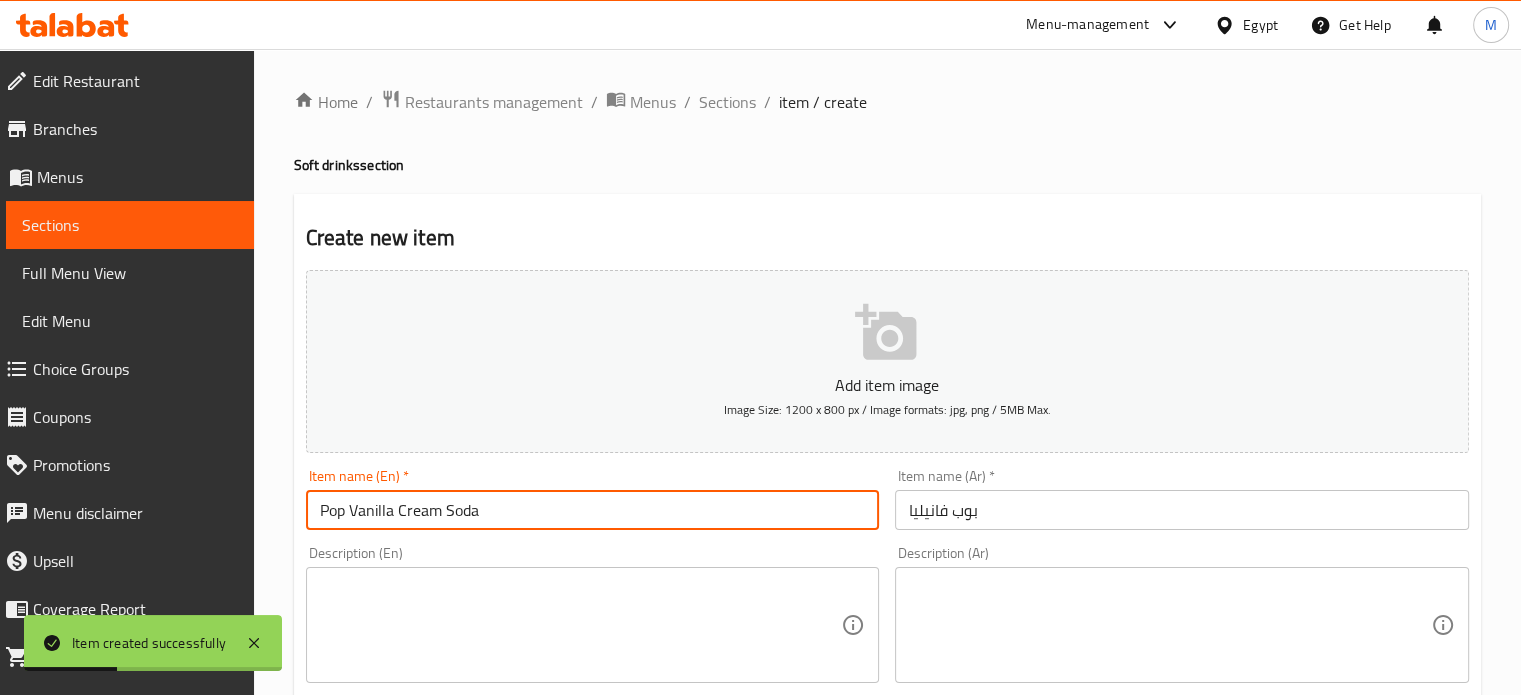 scroll, scrollTop: 717, scrollLeft: 0, axis: vertical 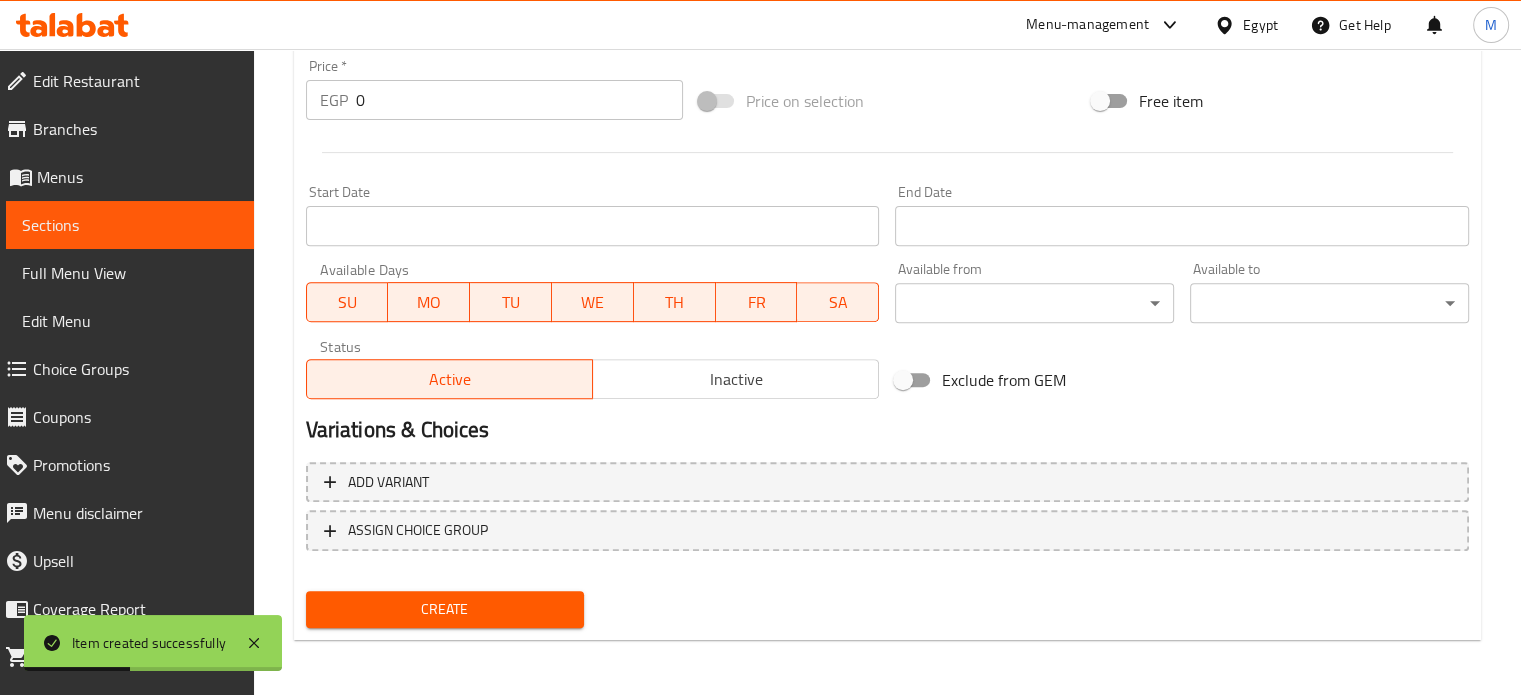 type on "Pop Vanilla Cream Soda" 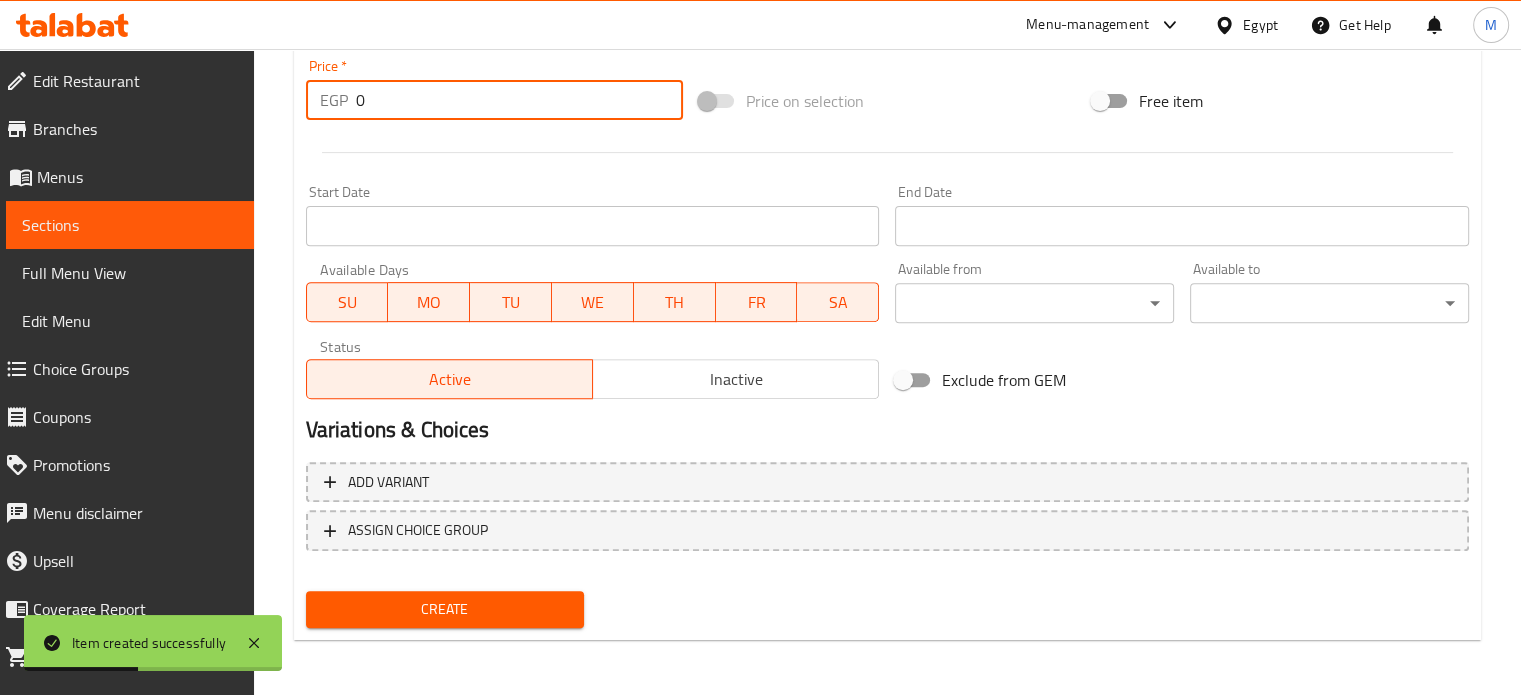 drag, startPoint x: 325, startPoint y: 107, endPoint x: 254, endPoint y: 125, distance: 73.24616 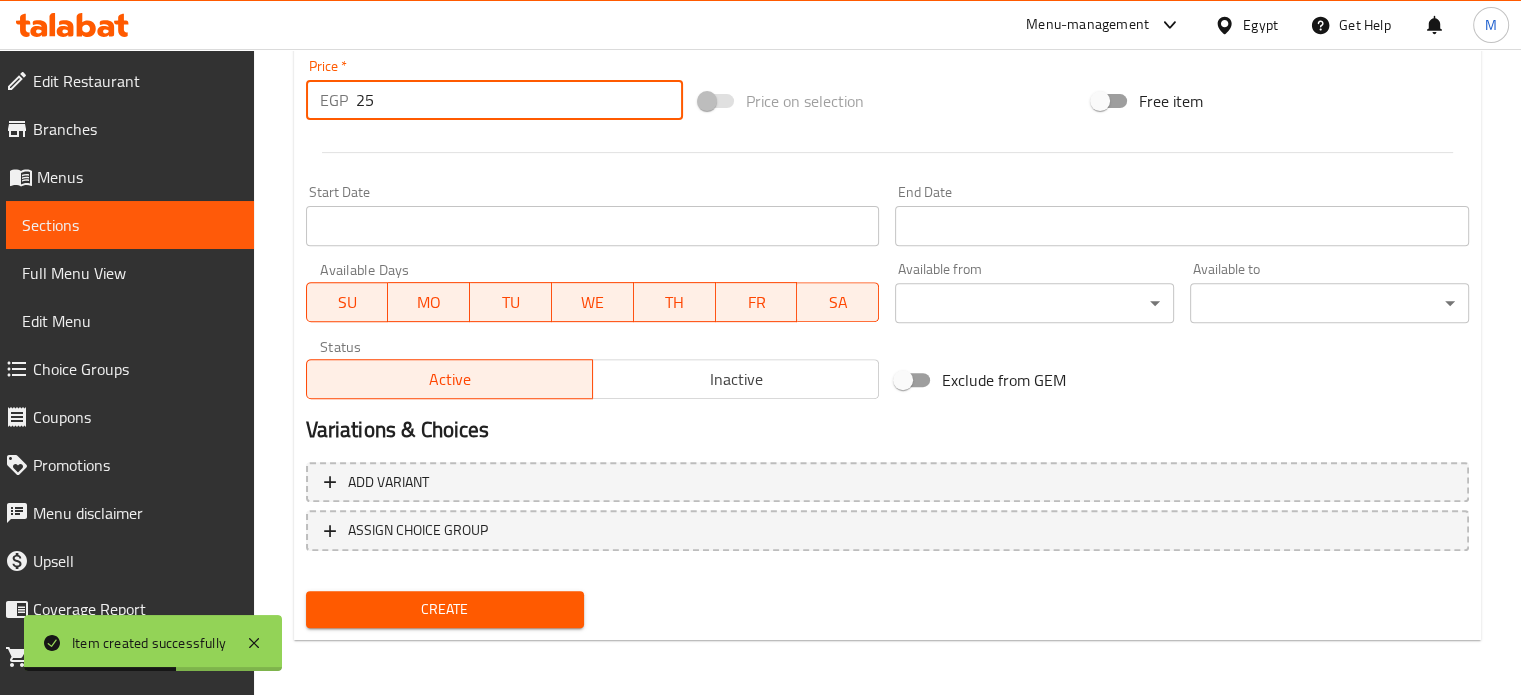 type on "25" 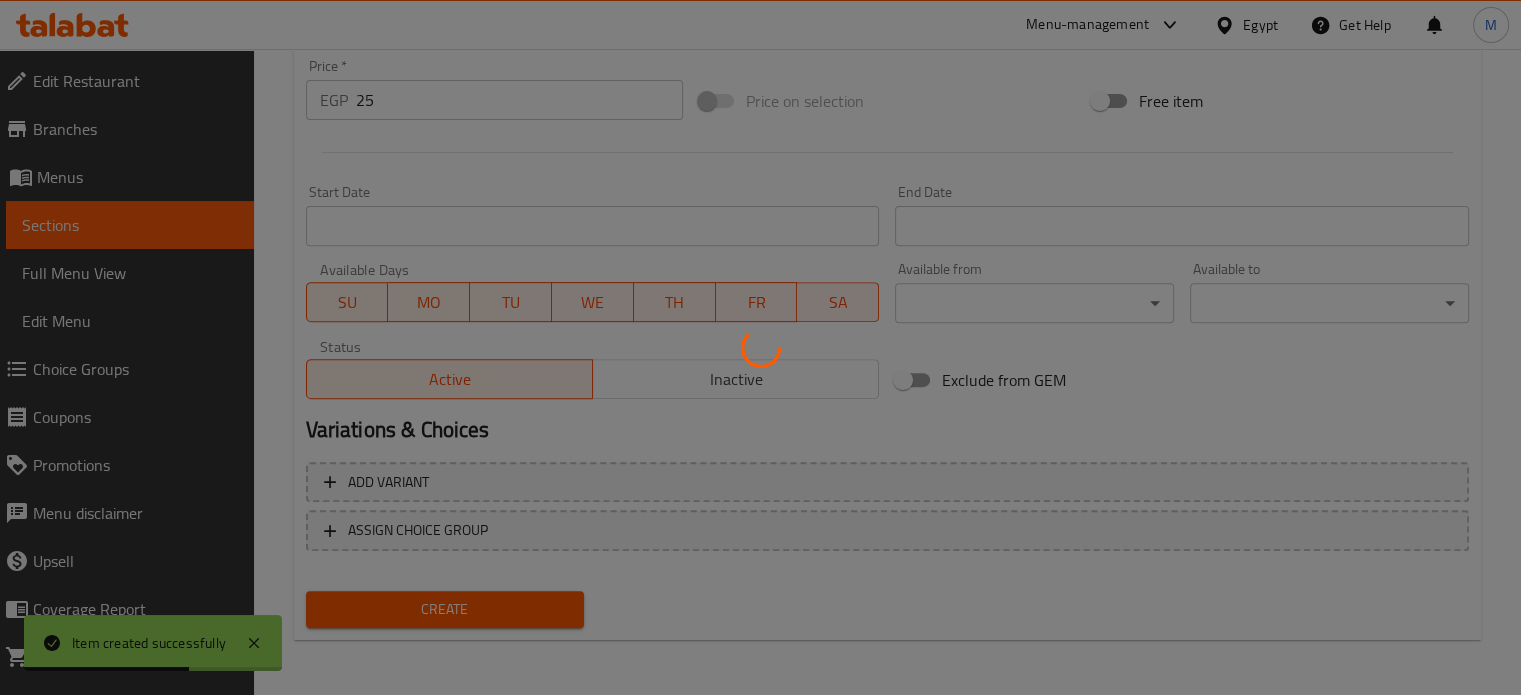 type 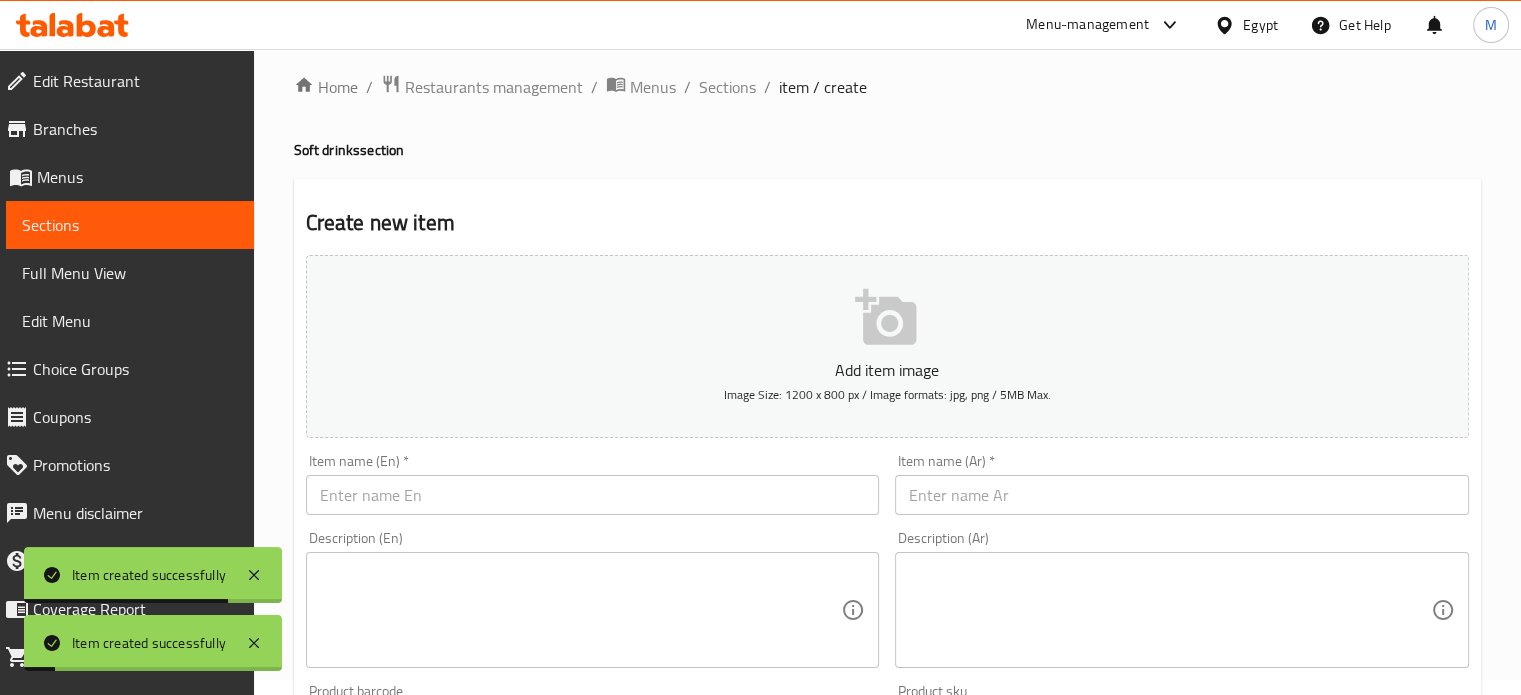 scroll, scrollTop: 0, scrollLeft: 0, axis: both 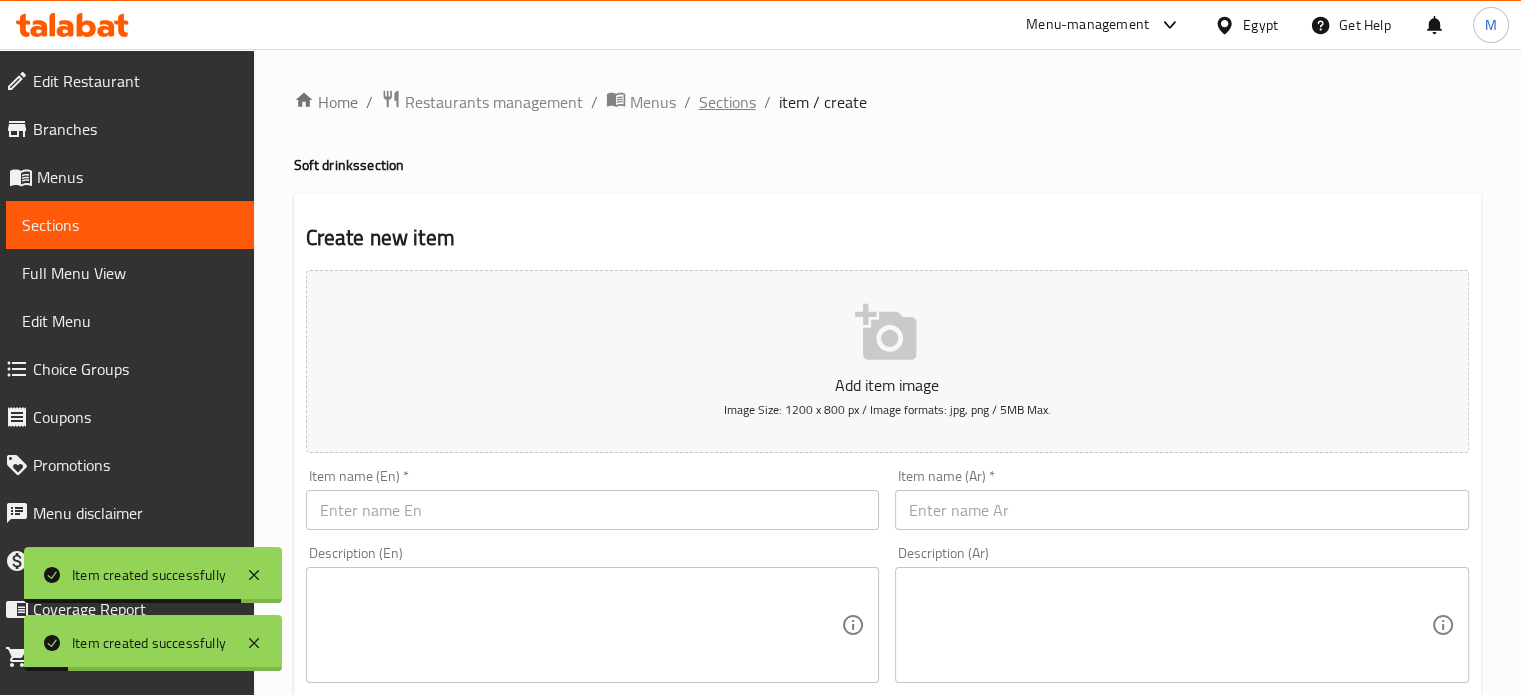 click on "Sections" at bounding box center (727, 102) 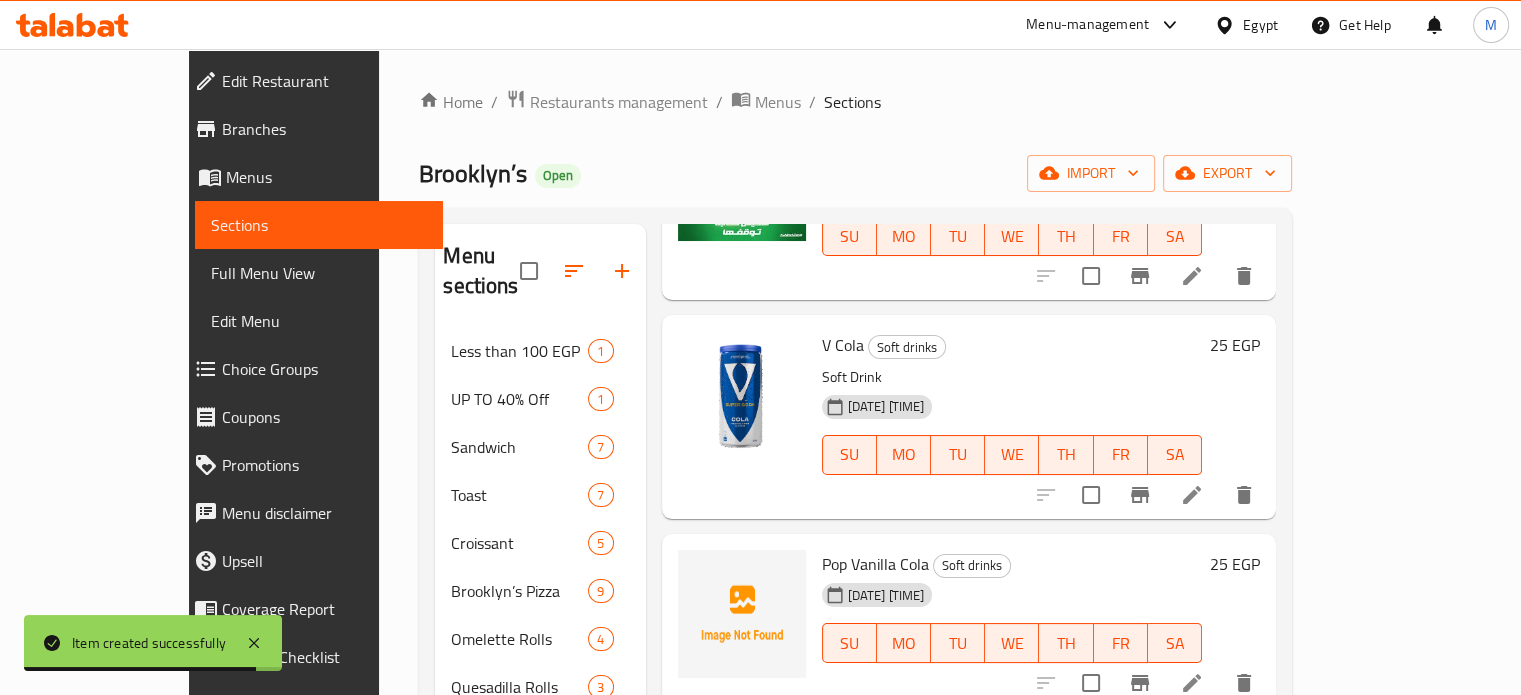 scroll, scrollTop: 1886, scrollLeft: 0, axis: vertical 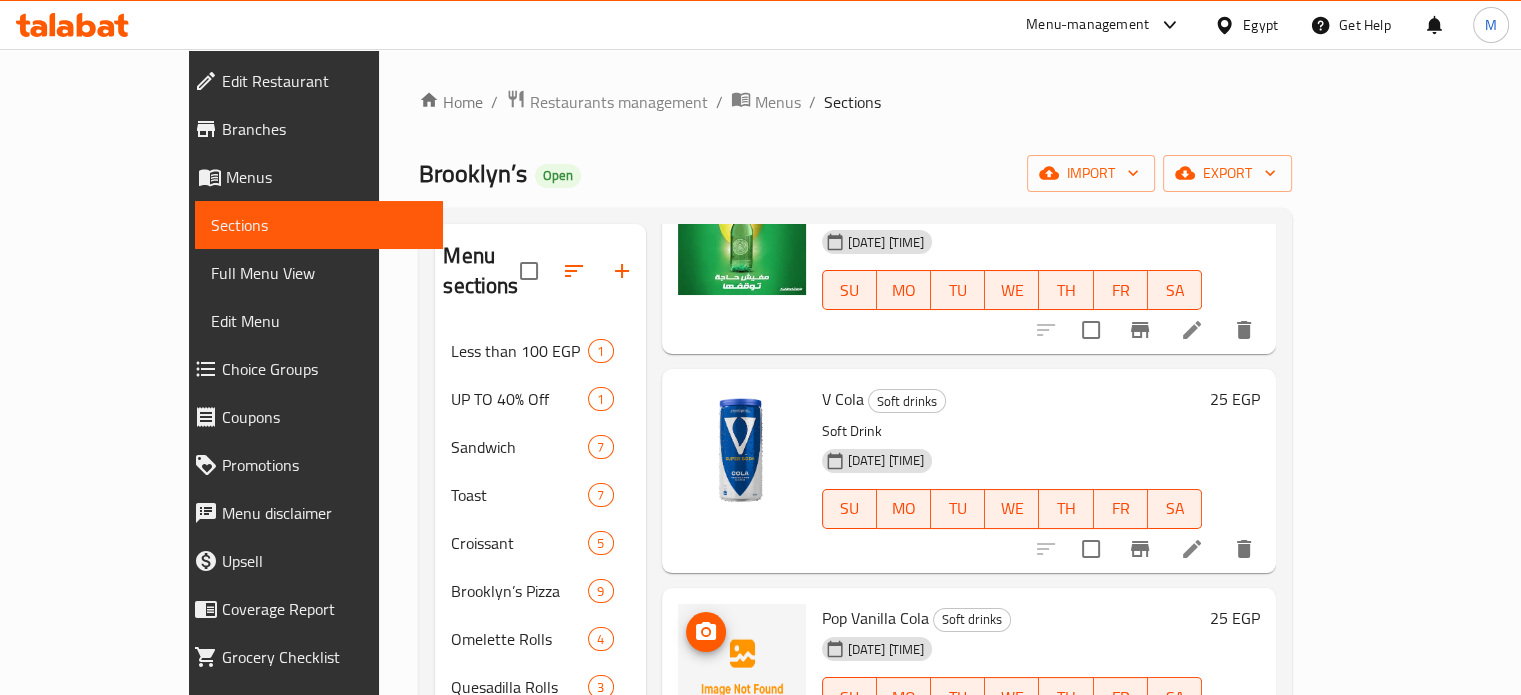 click 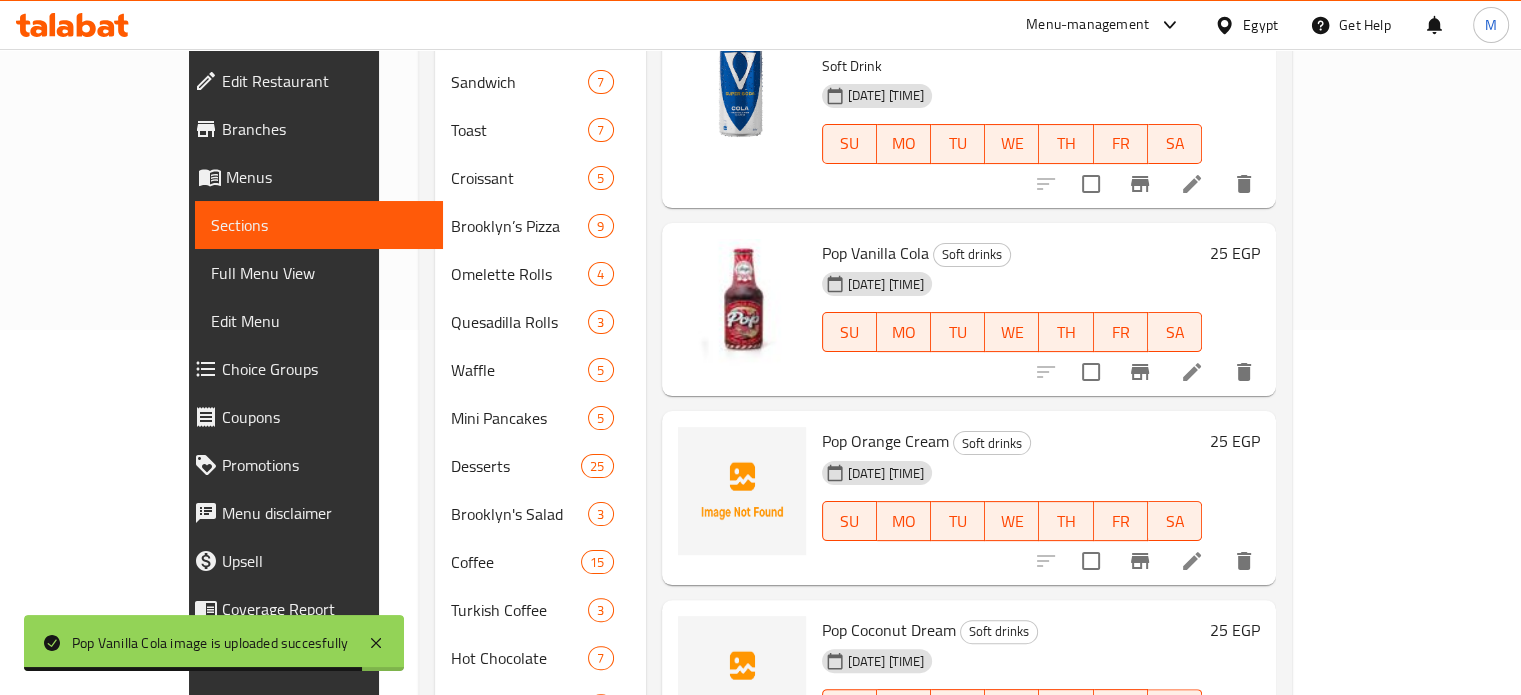 scroll, scrollTop: 492, scrollLeft: 0, axis: vertical 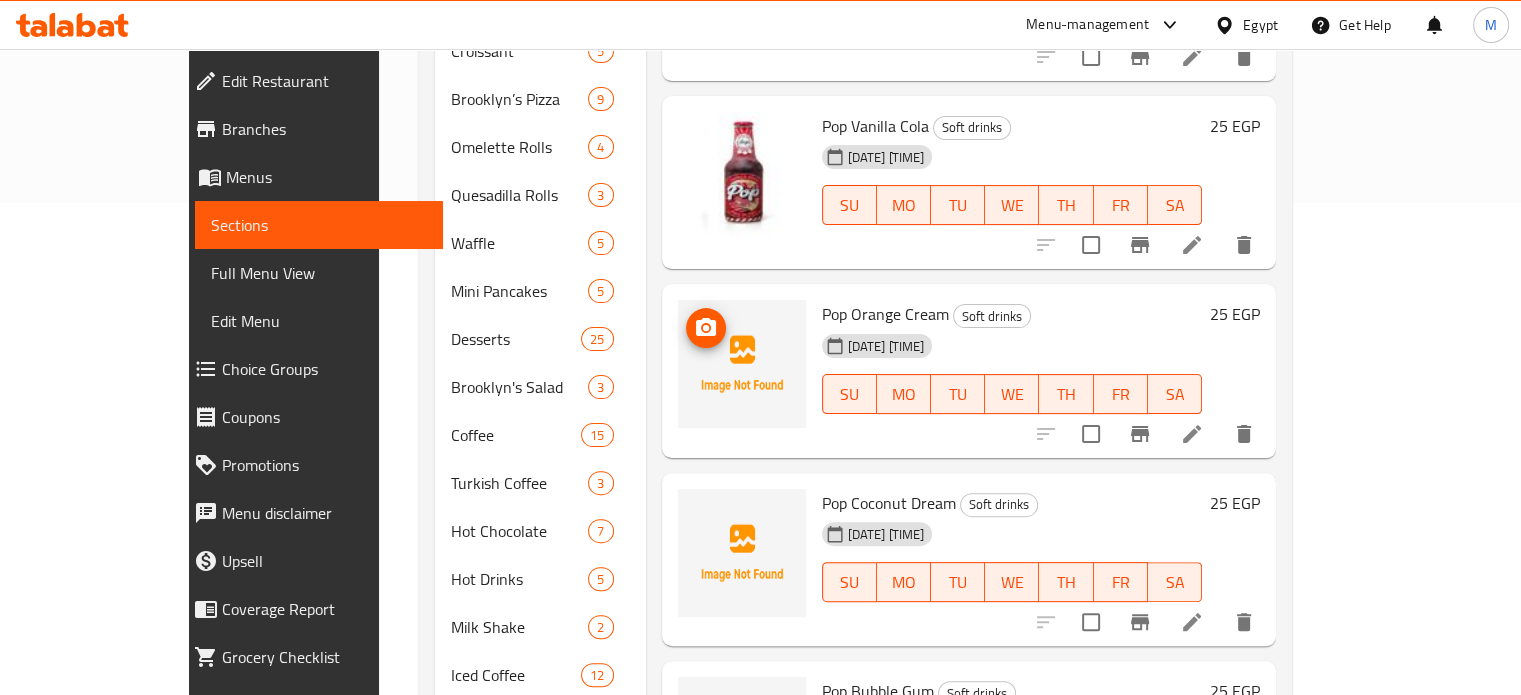 click 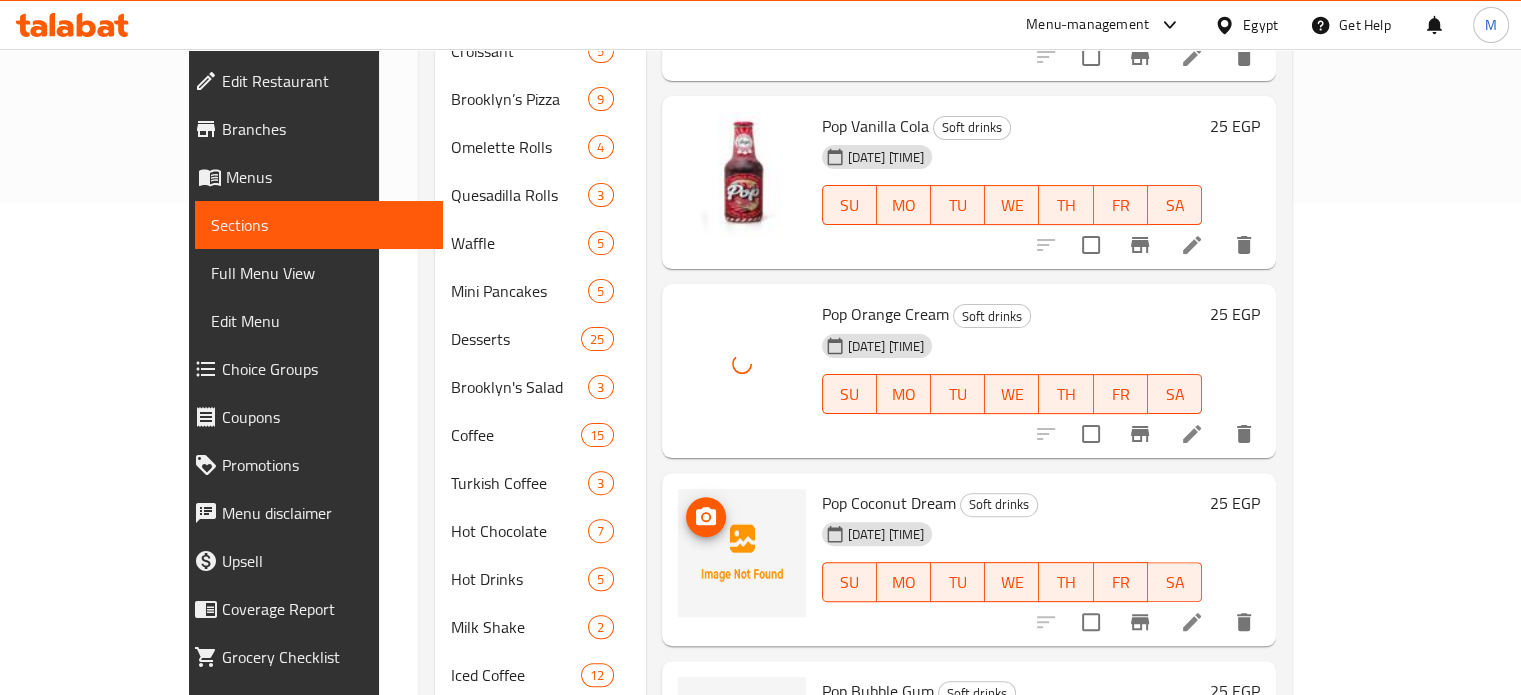 click 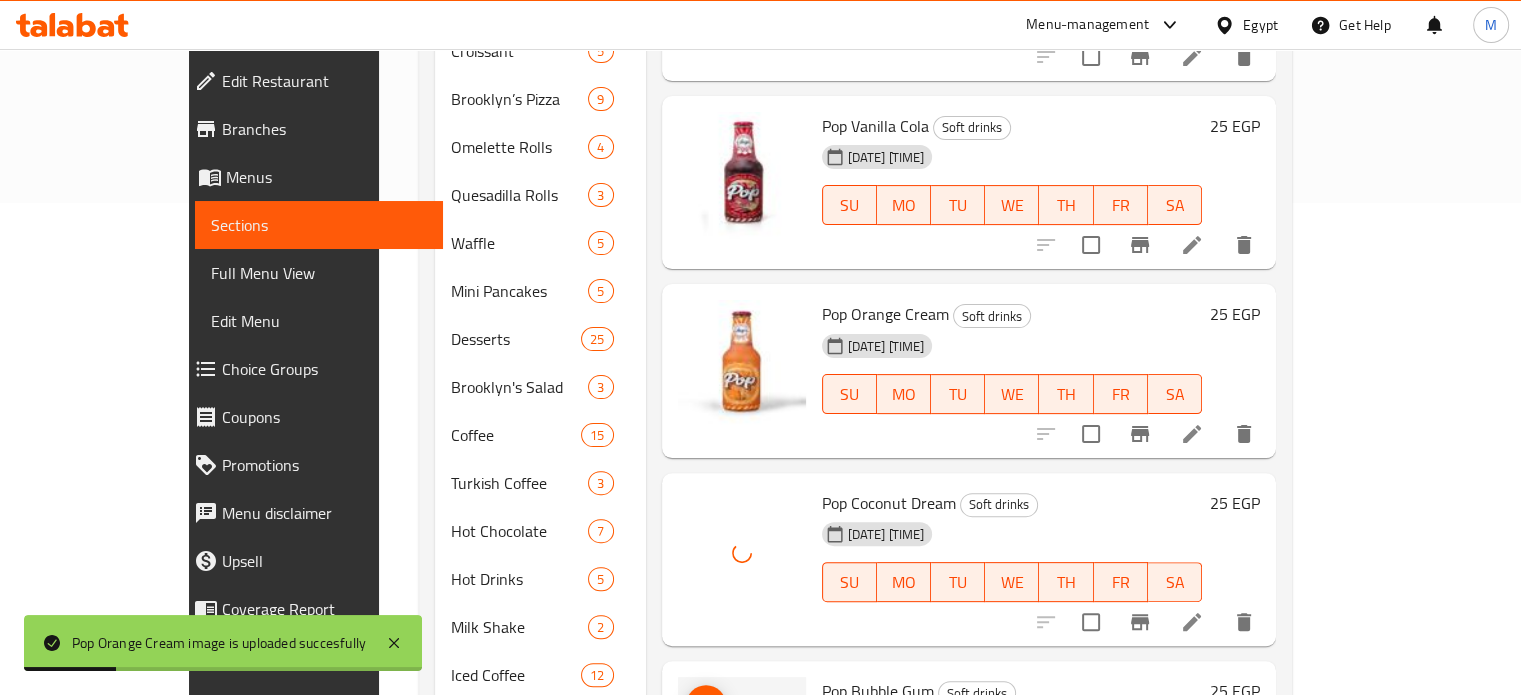 click 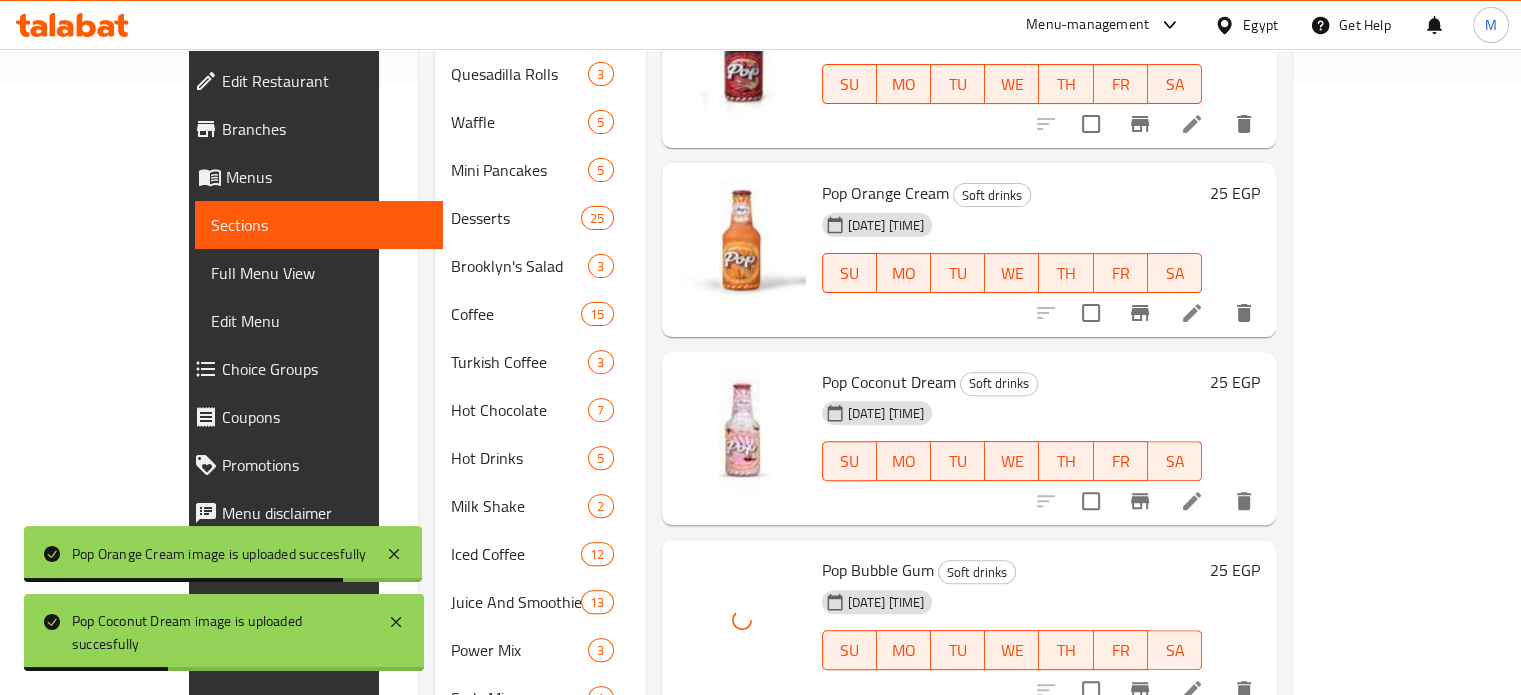 scroll, scrollTop: 769, scrollLeft: 0, axis: vertical 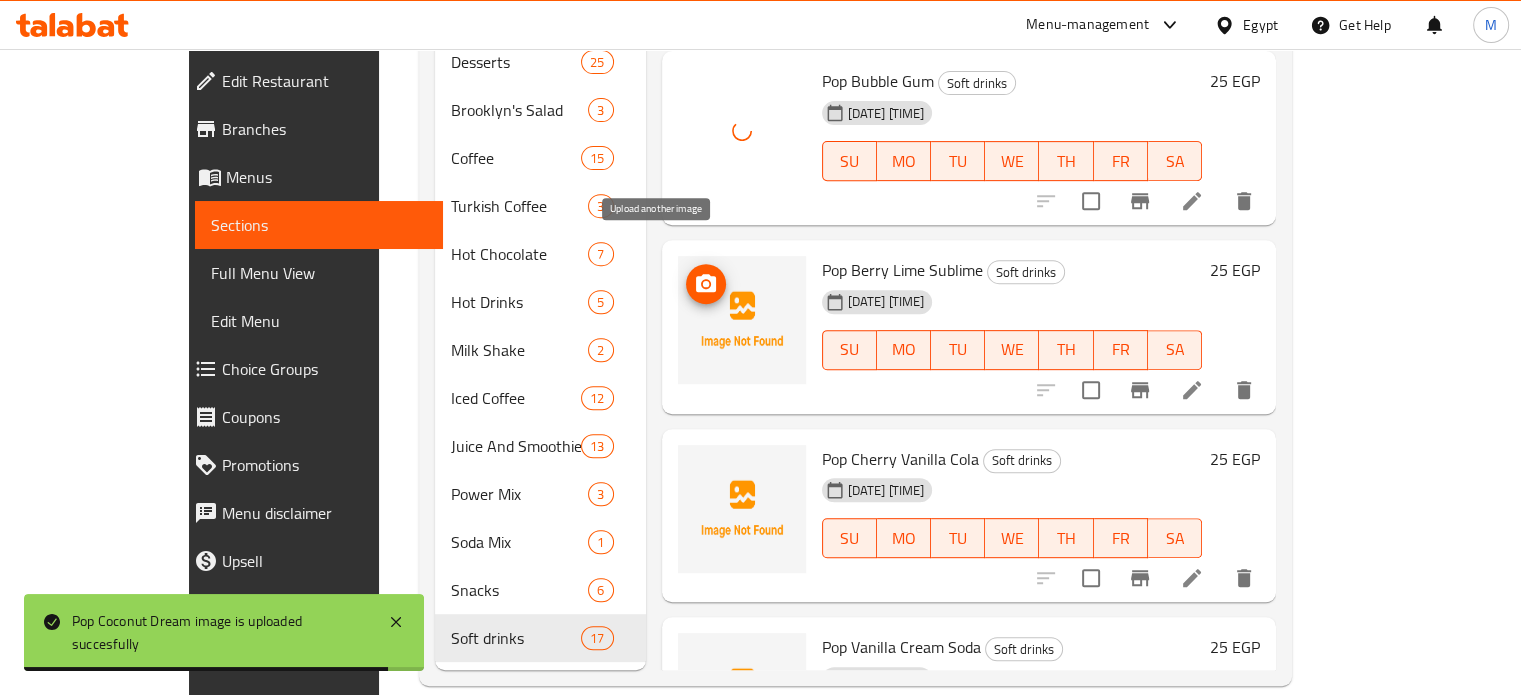 click 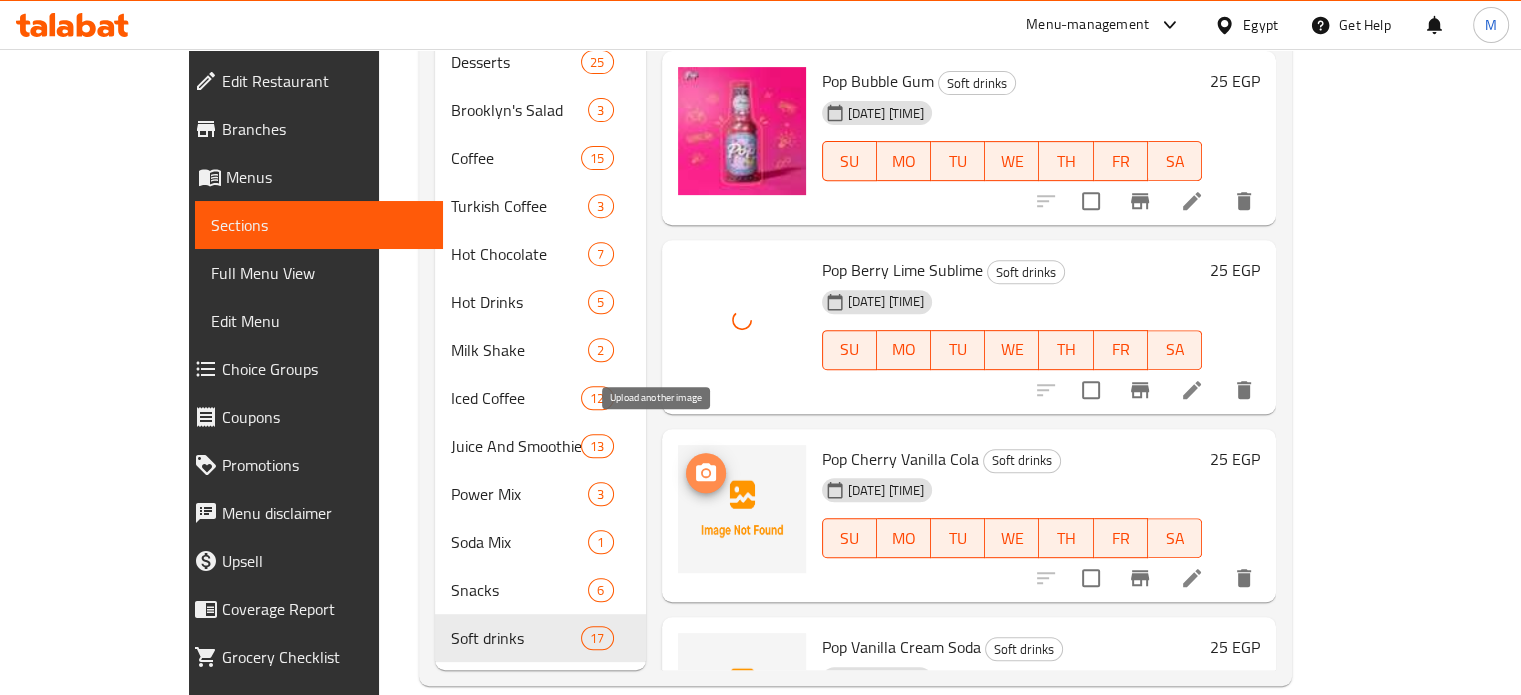 click 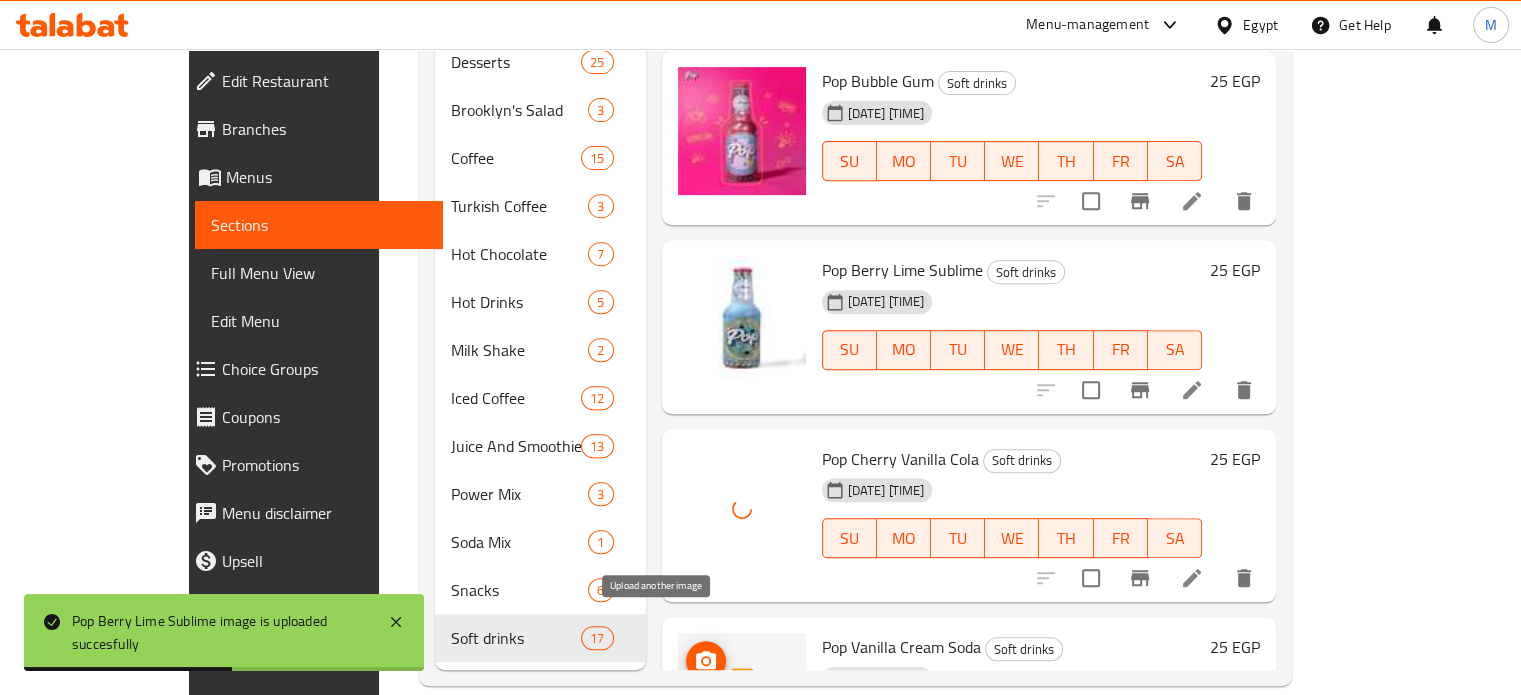 click 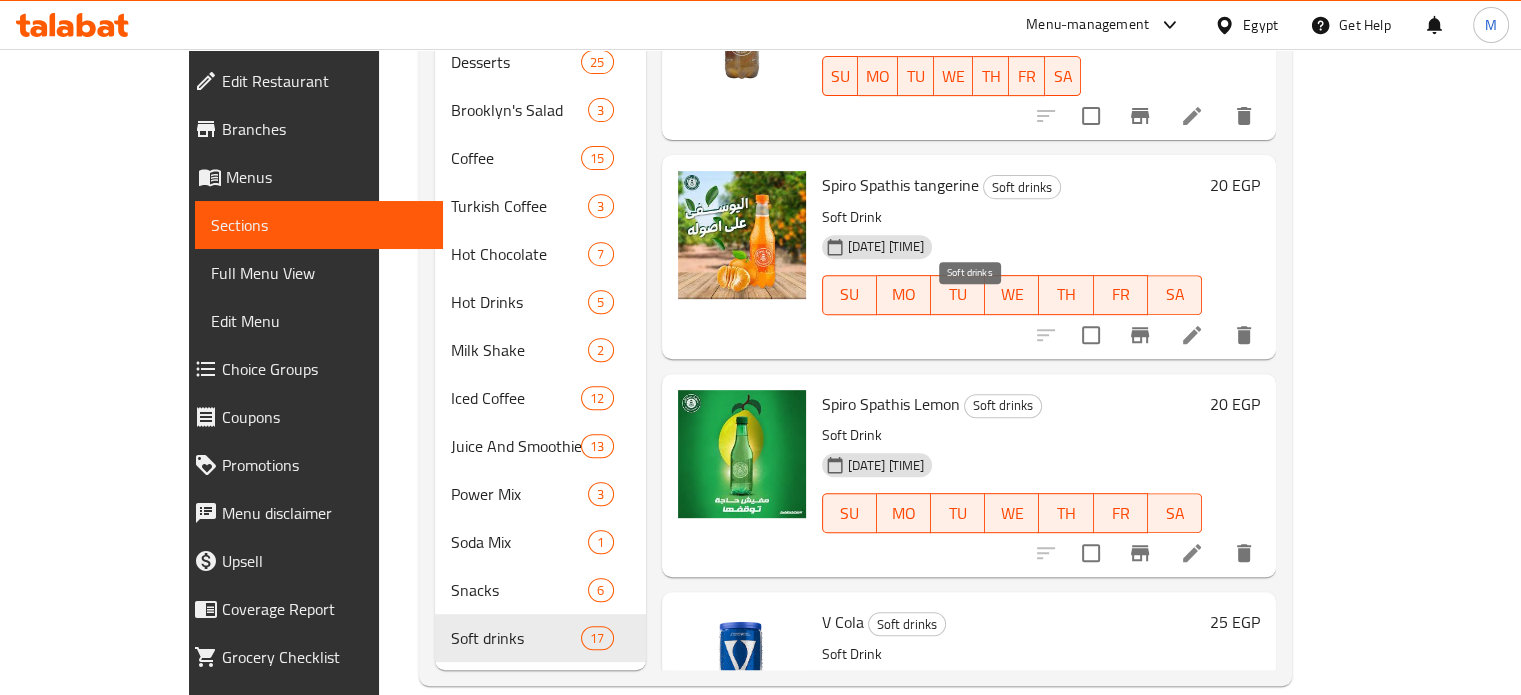 scroll, scrollTop: 57, scrollLeft: 0, axis: vertical 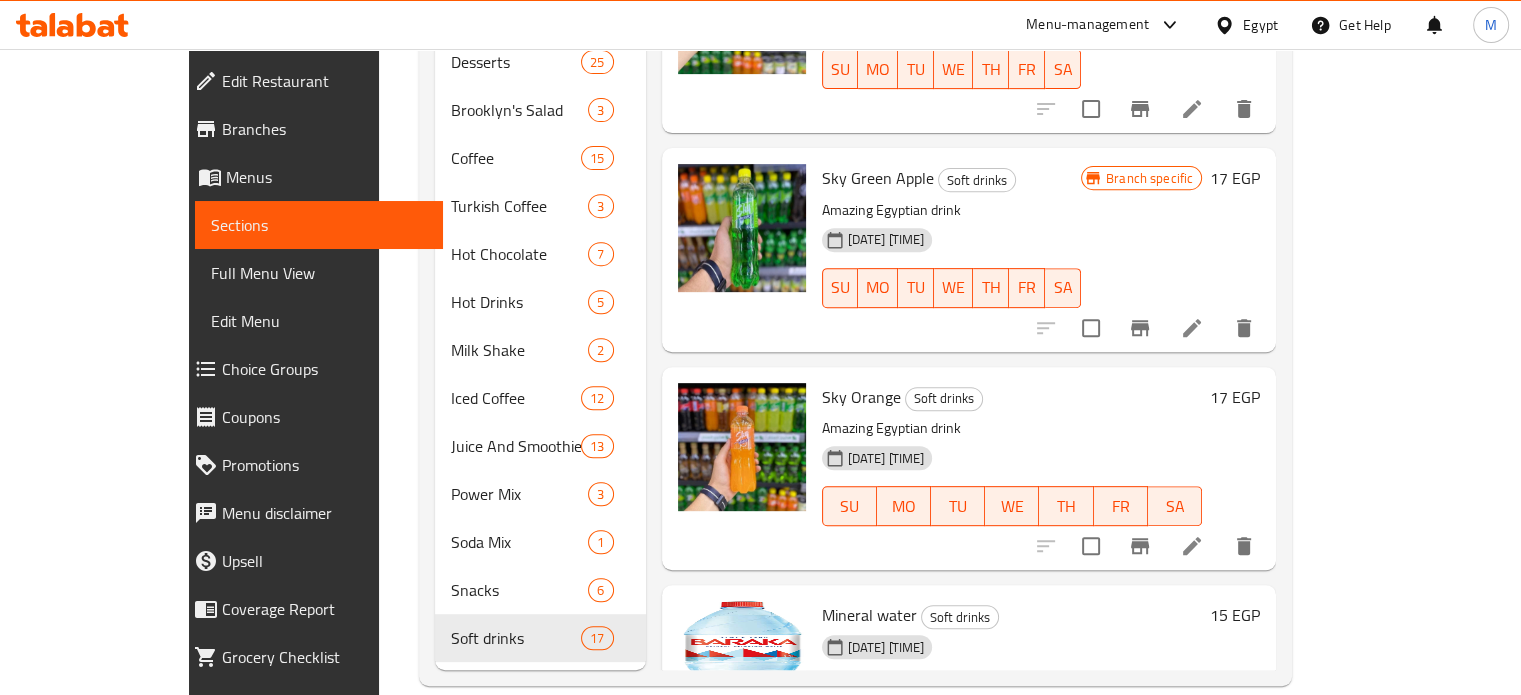click on "Menu-management" at bounding box center (1087, 25) 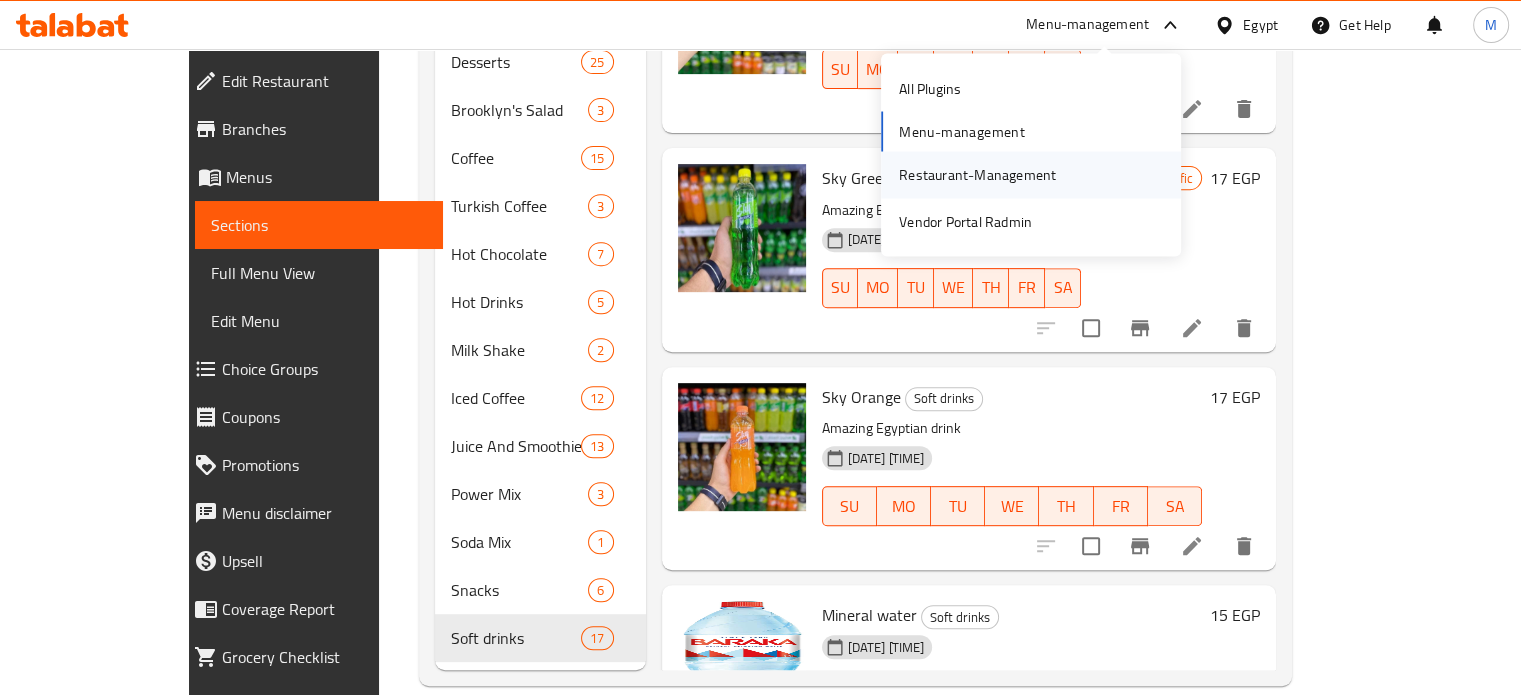 click on "Restaurant-Management" at bounding box center [977, 175] 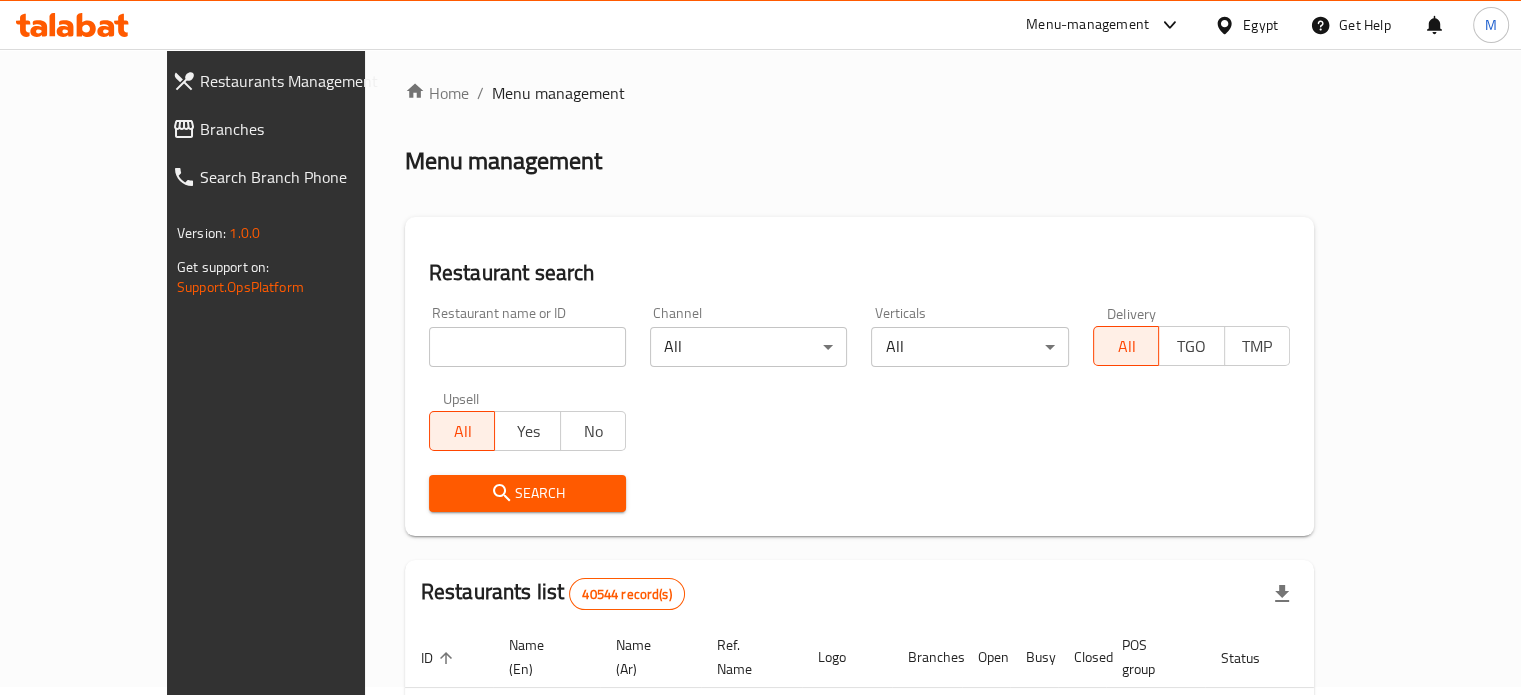 scroll, scrollTop: 0, scrollLeft: 0, axis: both 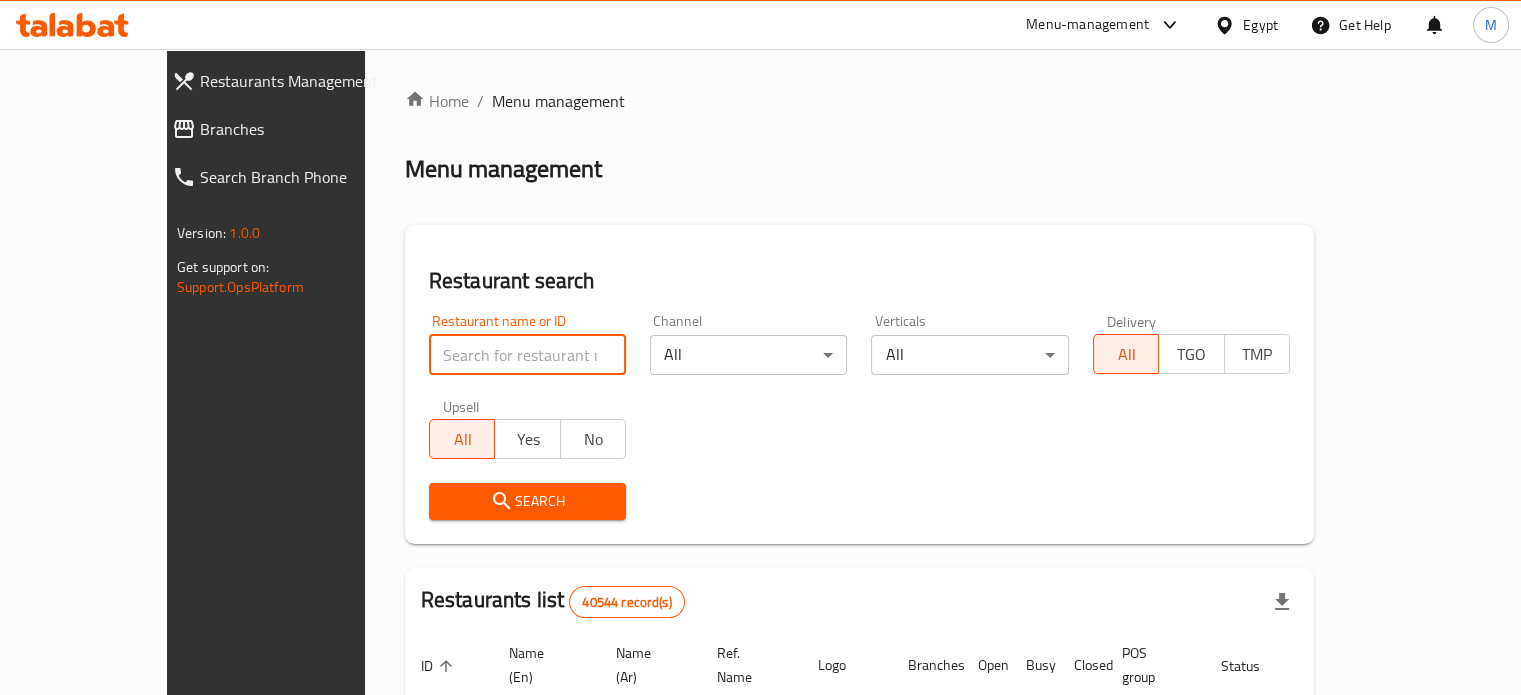 click at bounding box center [527, 355] 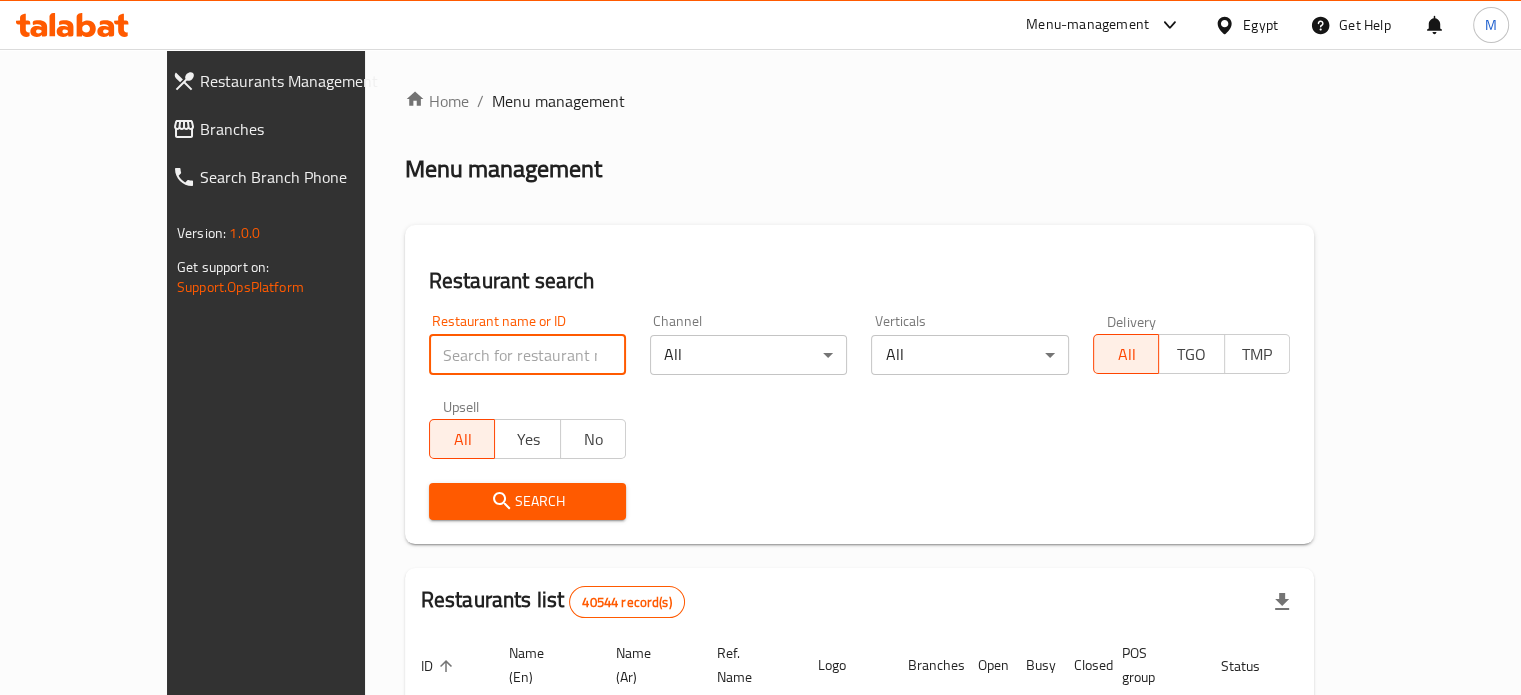 paste on "696539" 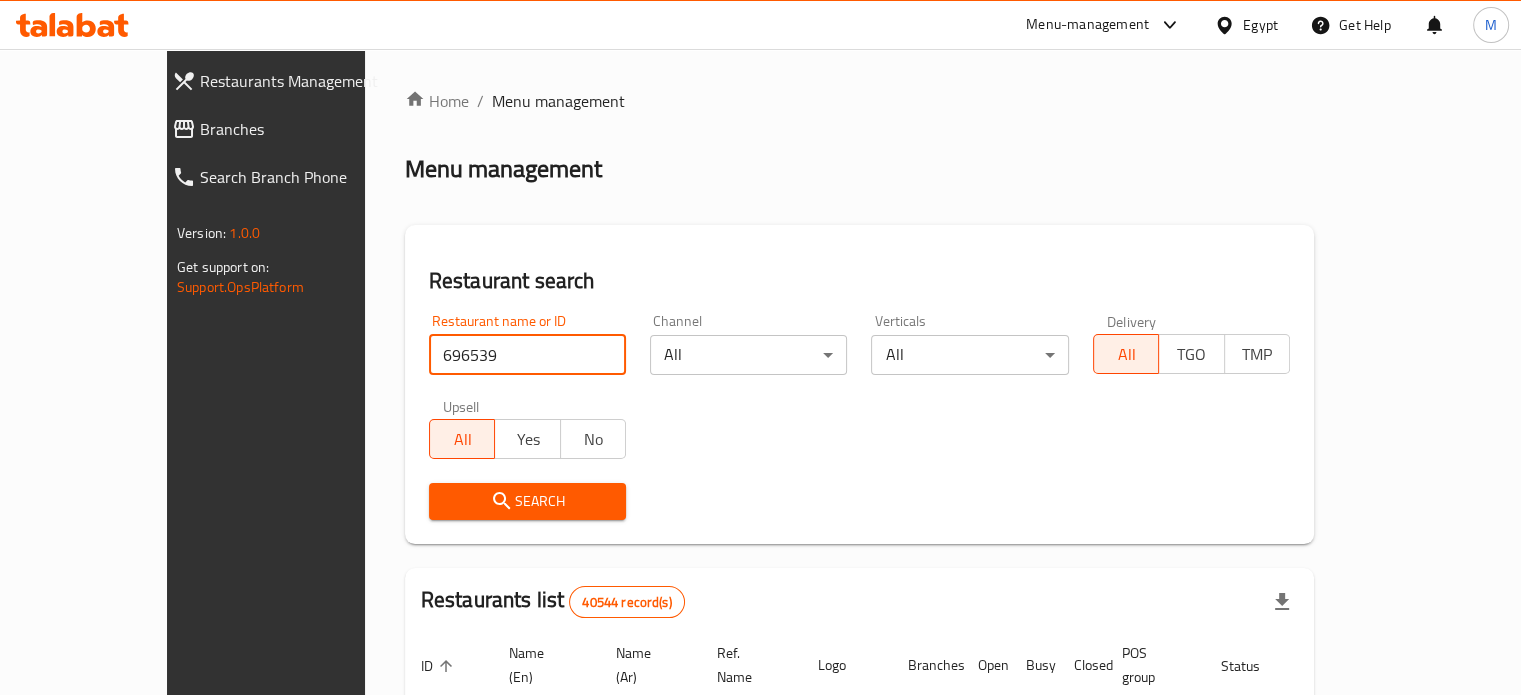 type on "696539" 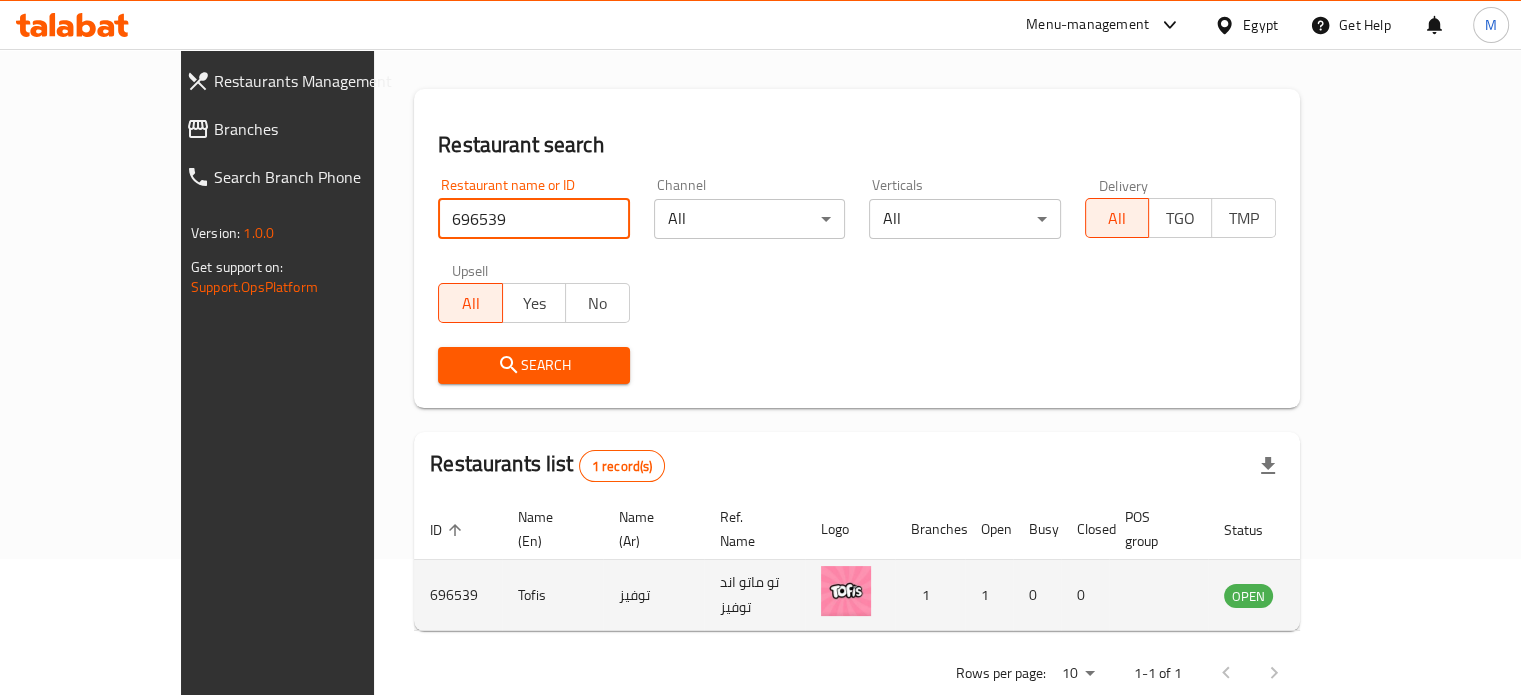 scroll, scrollTop: 156, scrollLeft: 0, axis: vertical 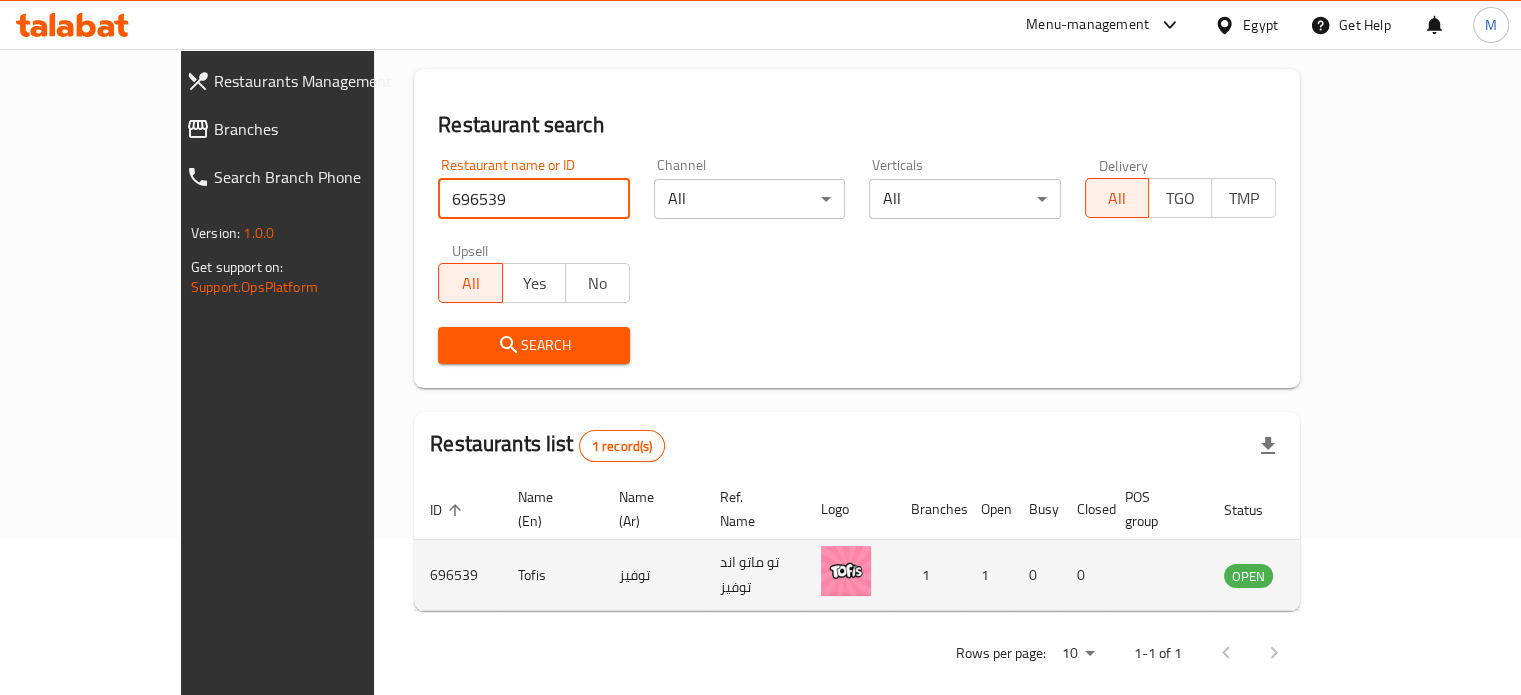 click 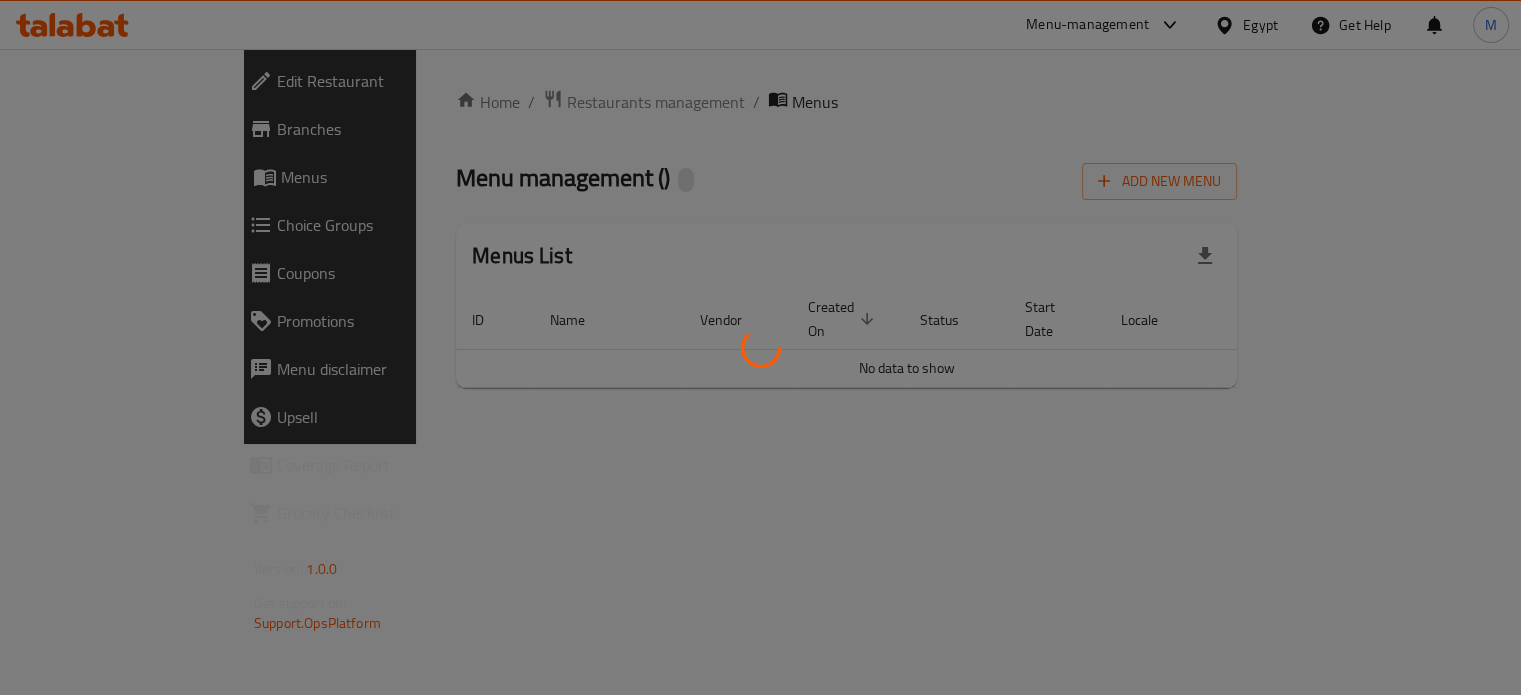 scroll, scrollTop: 0, scrollLeft: 0, axis: both 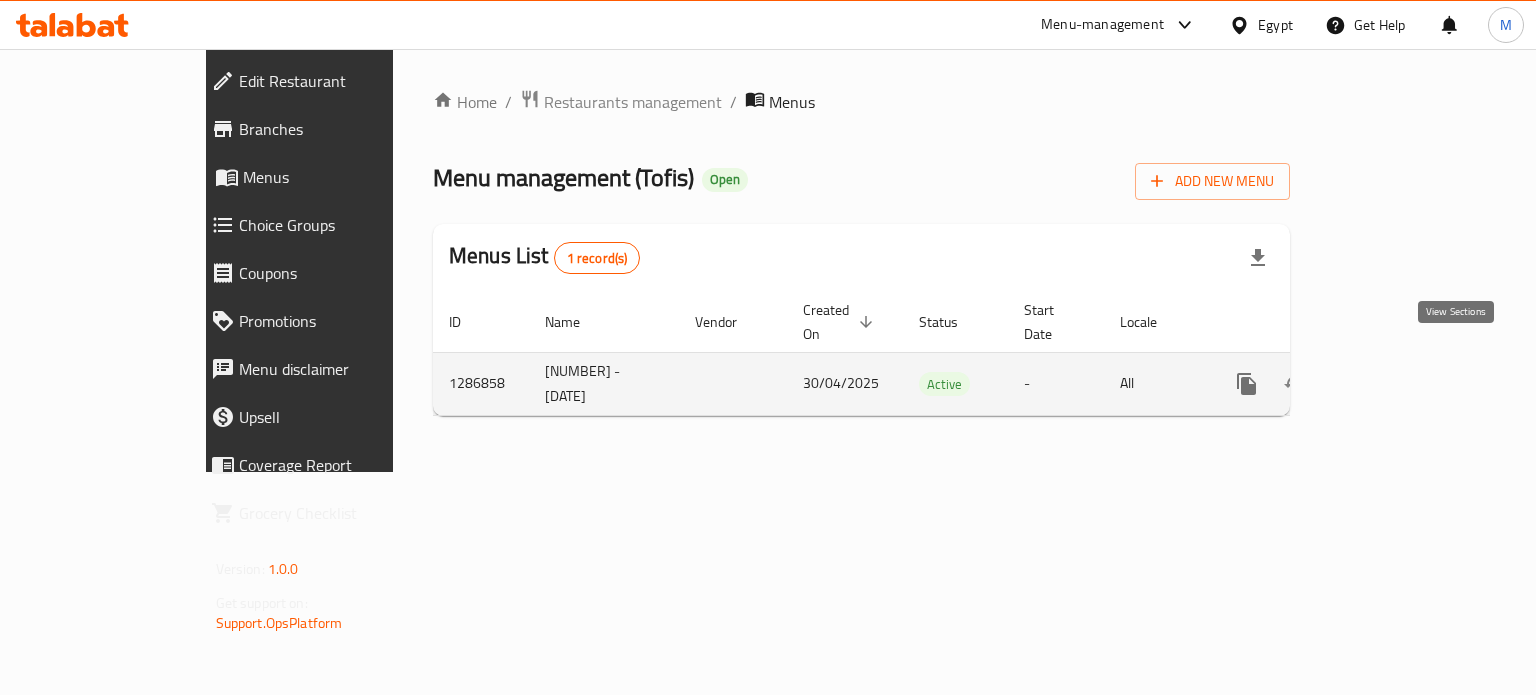 click 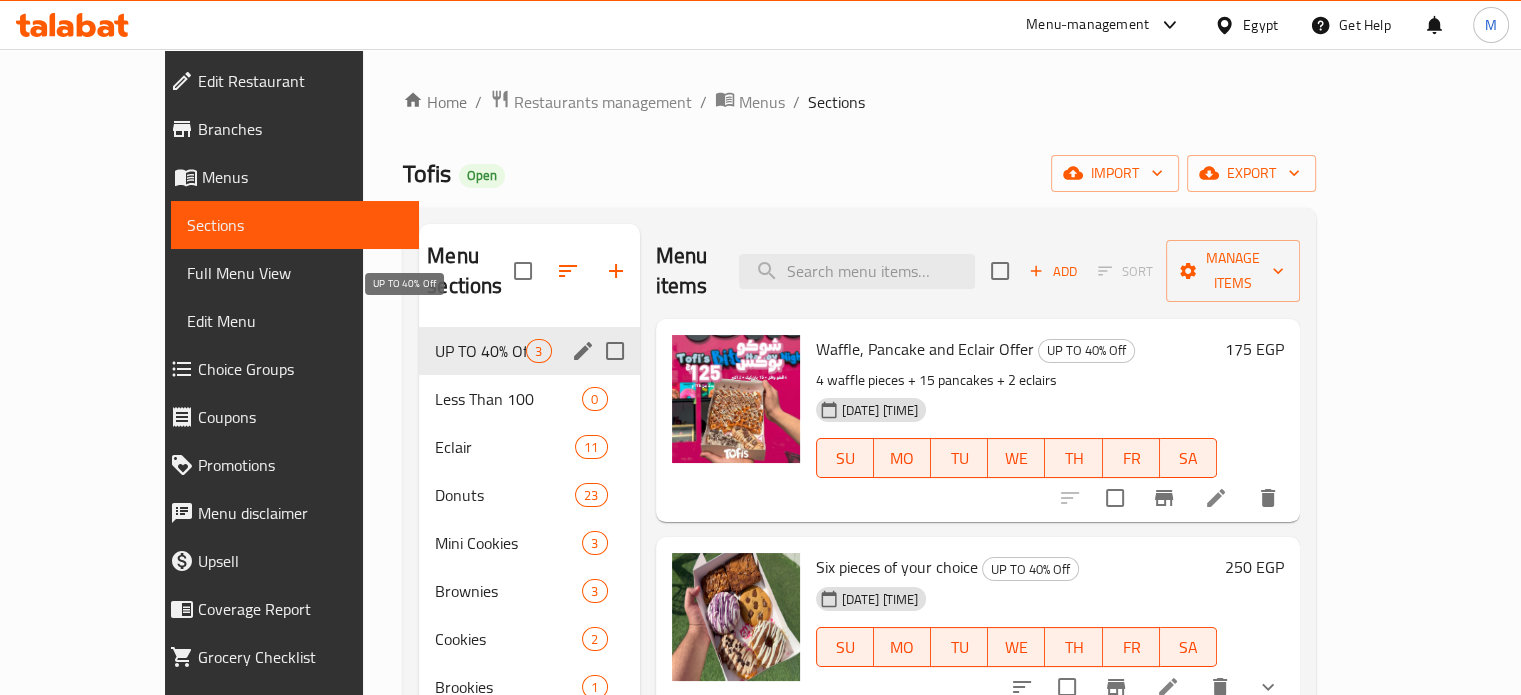 click on "UP TO 40% Off" at bounding box center [480, 351] 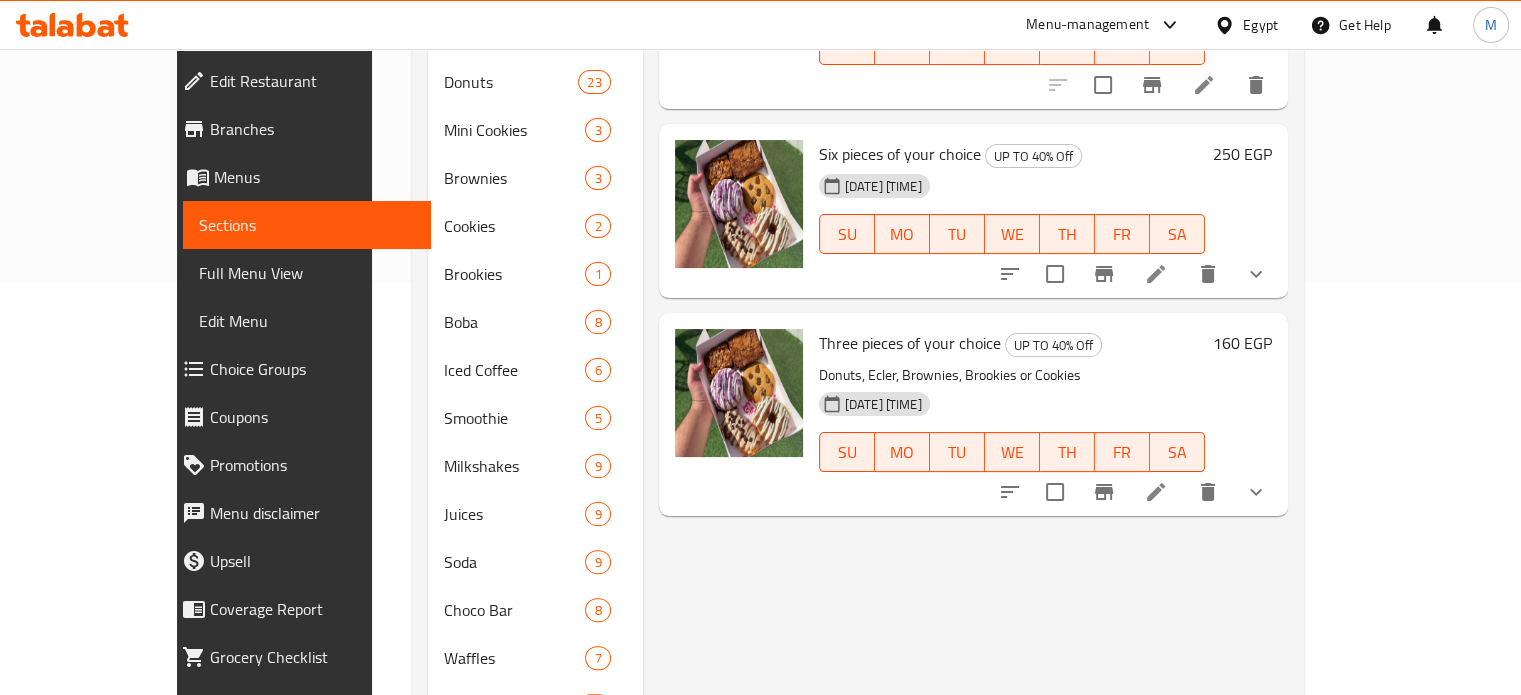 scroll, scrollTop: 481, scrollLeft: 0, axis: vertical 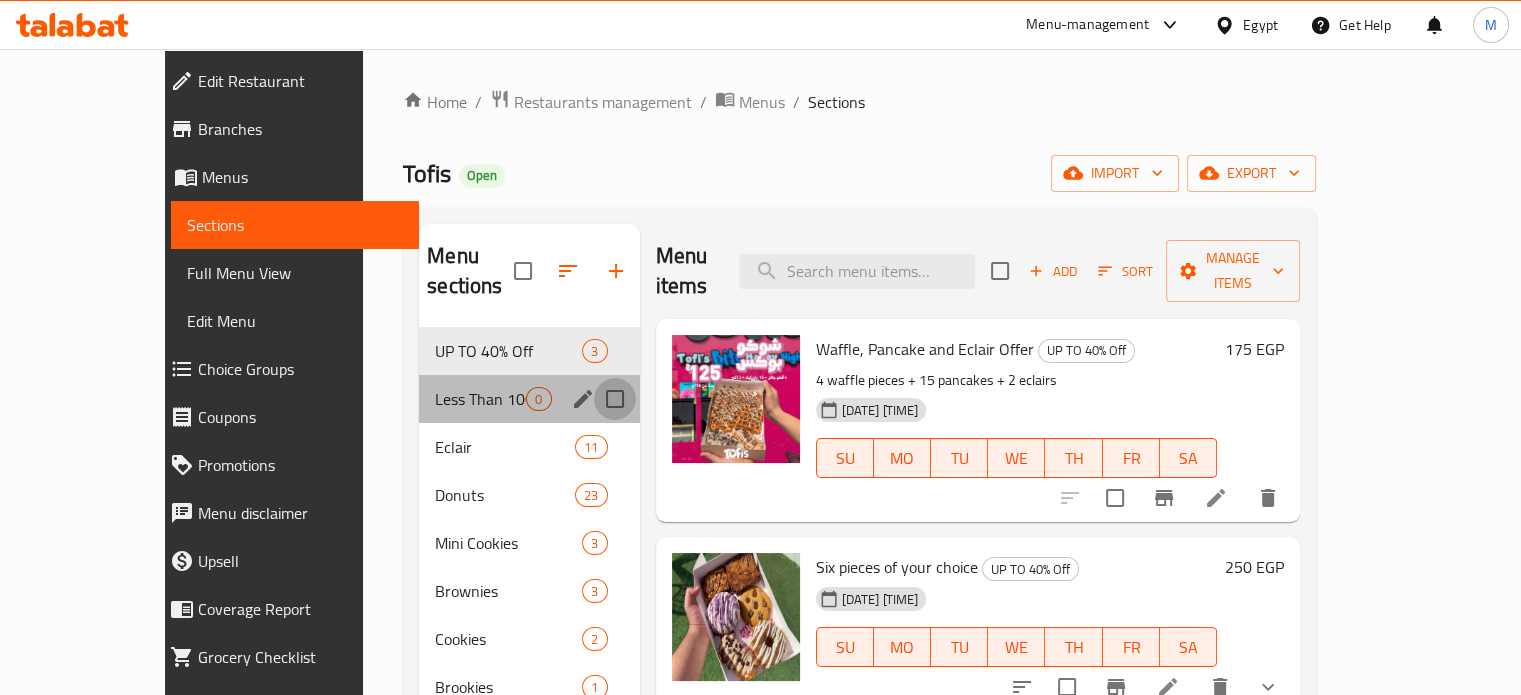 click at bounding box center [615, 399] 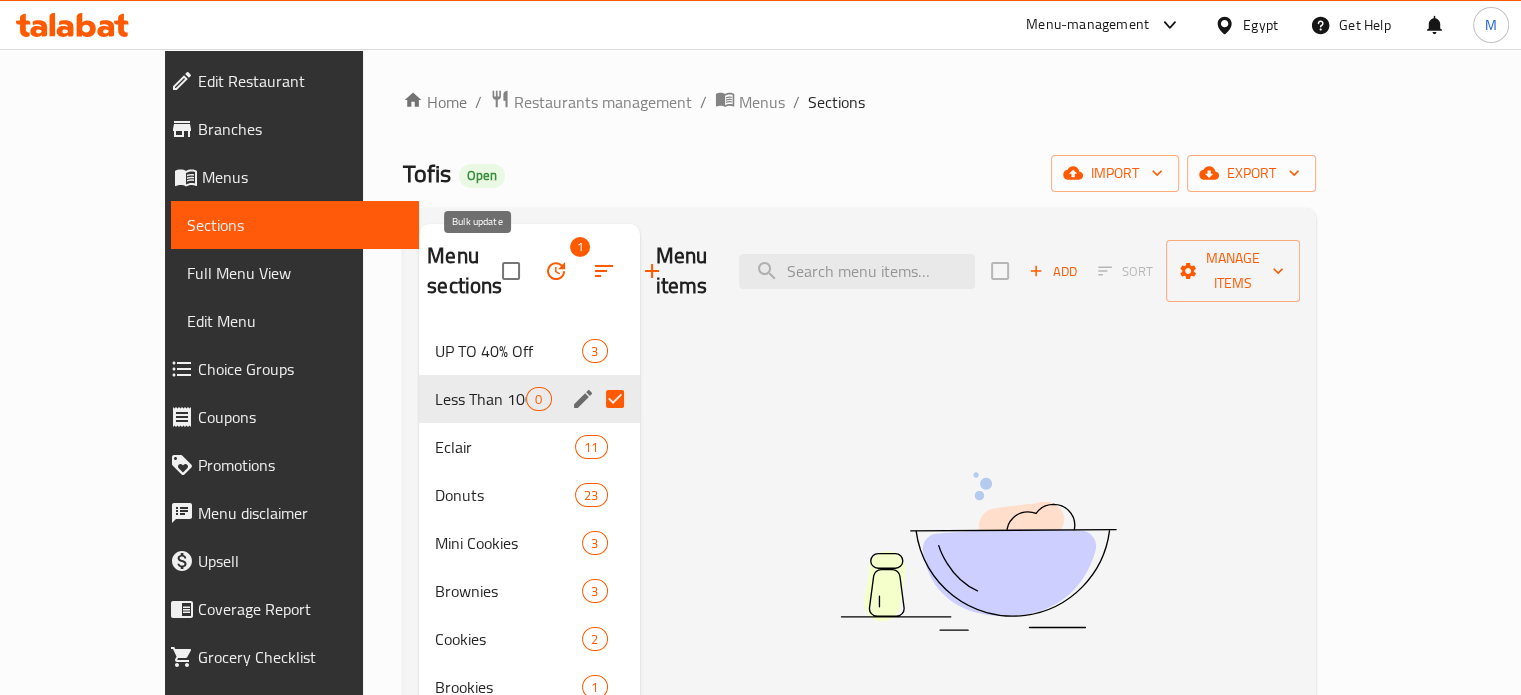 click 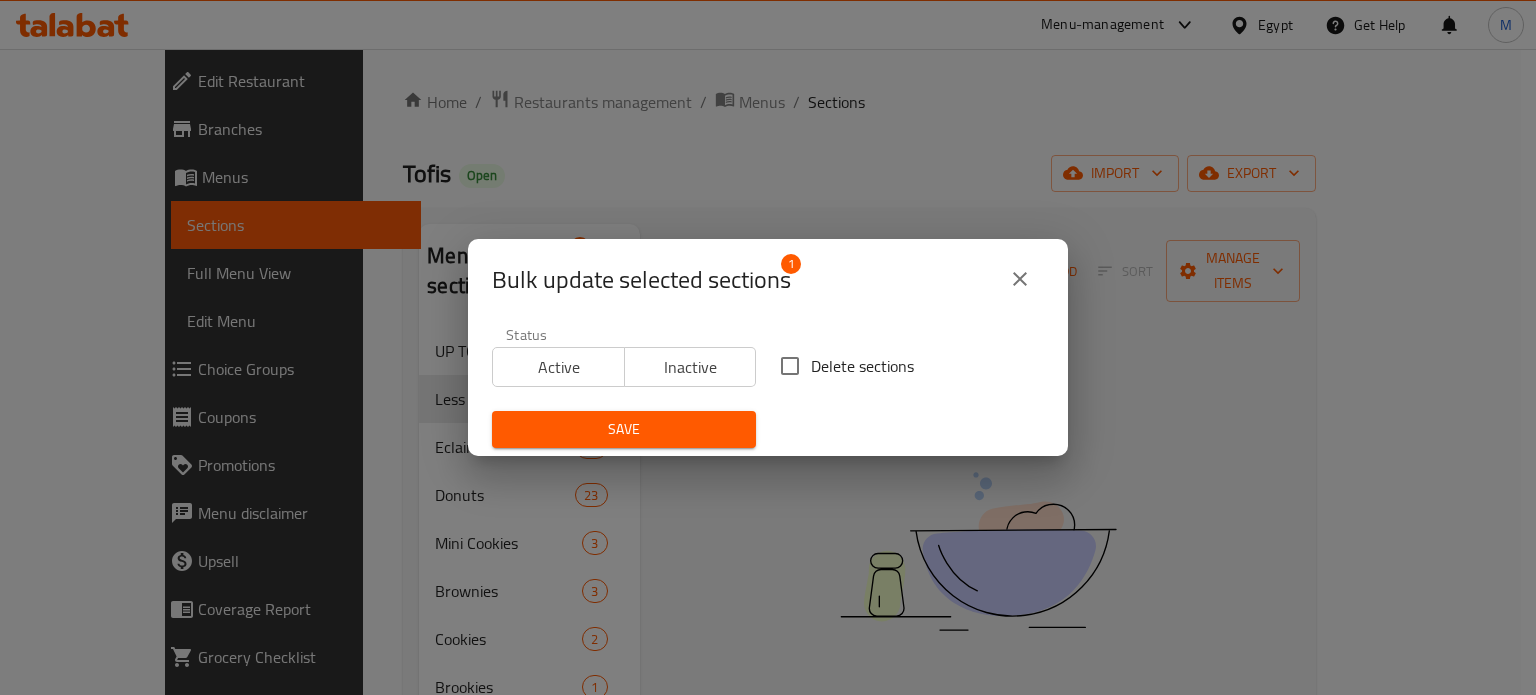 click on "Delete sections" at bounding box center (790, 366) 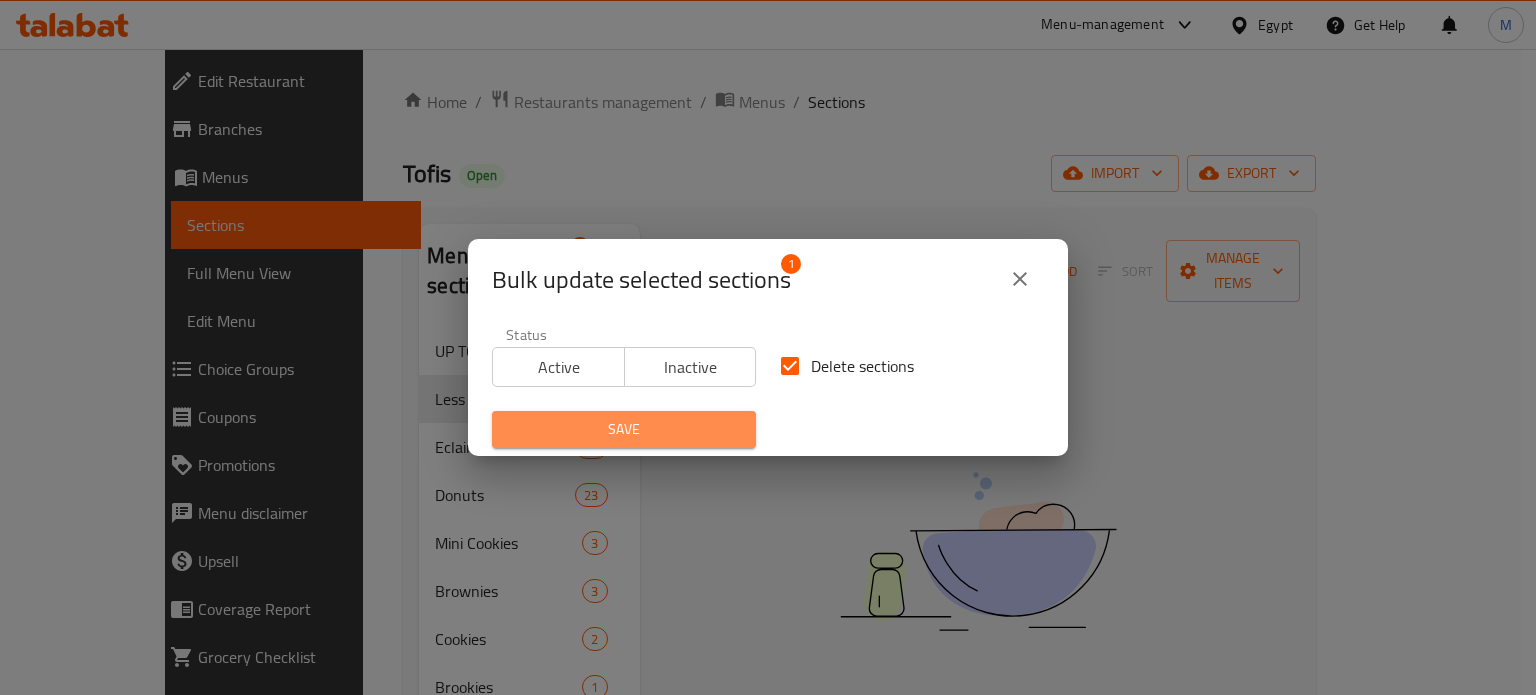 click on "Save" at bounding box center (624, 429) 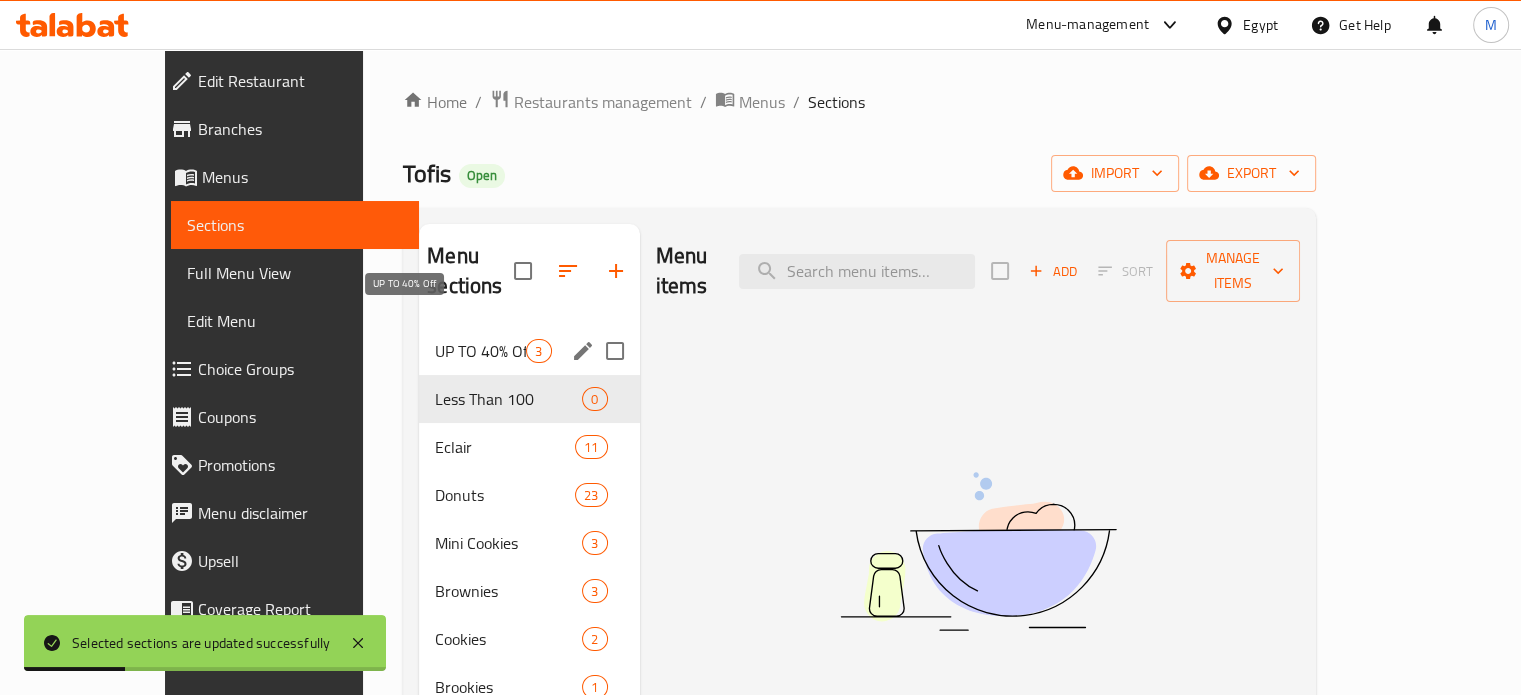 click on "UP TO 40% Off" at bounding box center (480, 351) 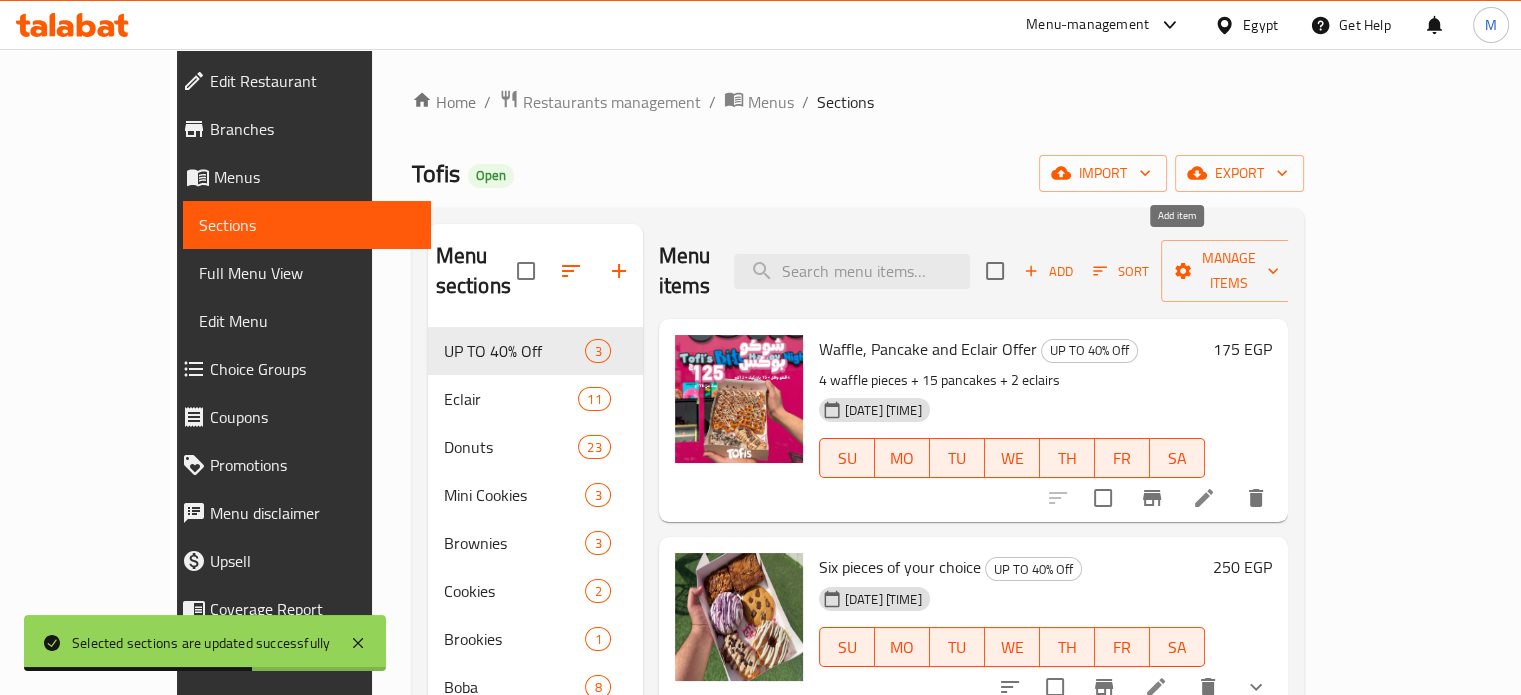 click on "Add" at bounding box center [1048, 271] 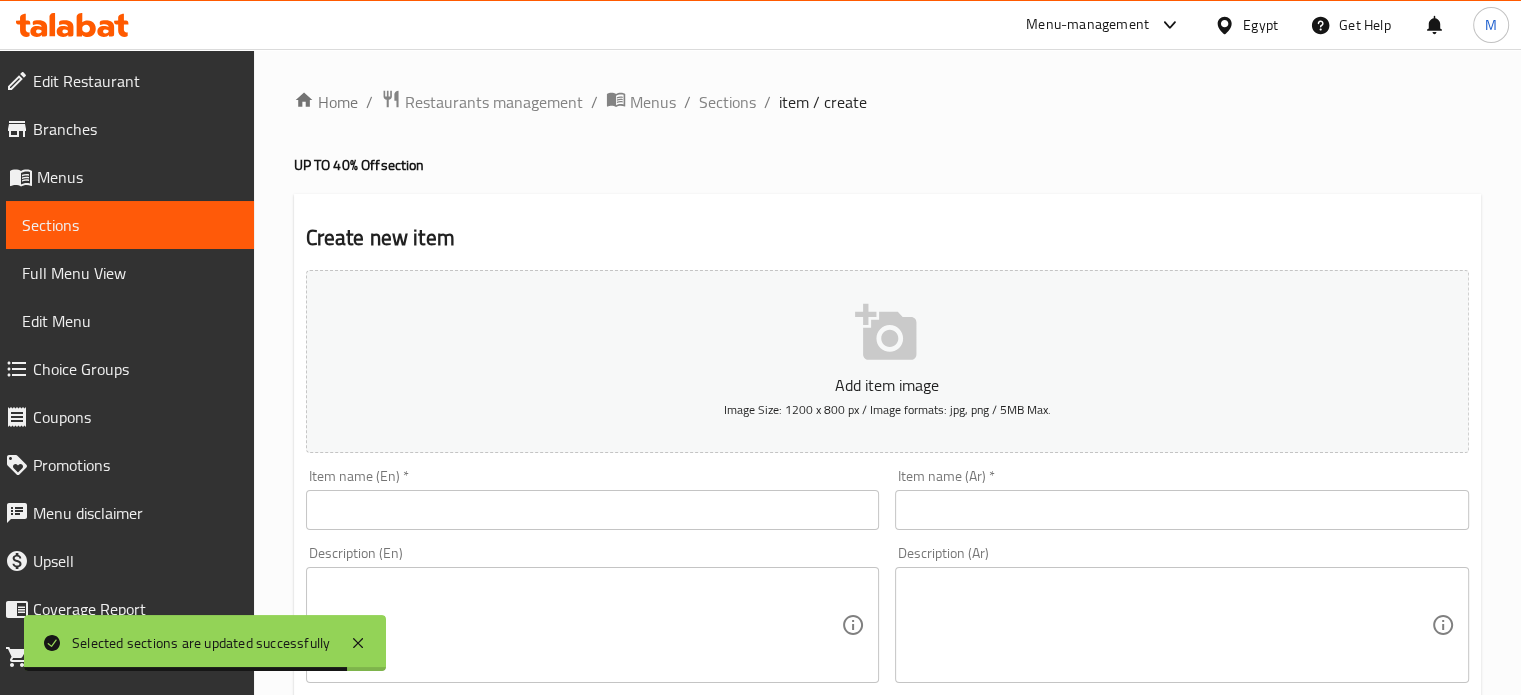 click at bounding box center (593, 510) 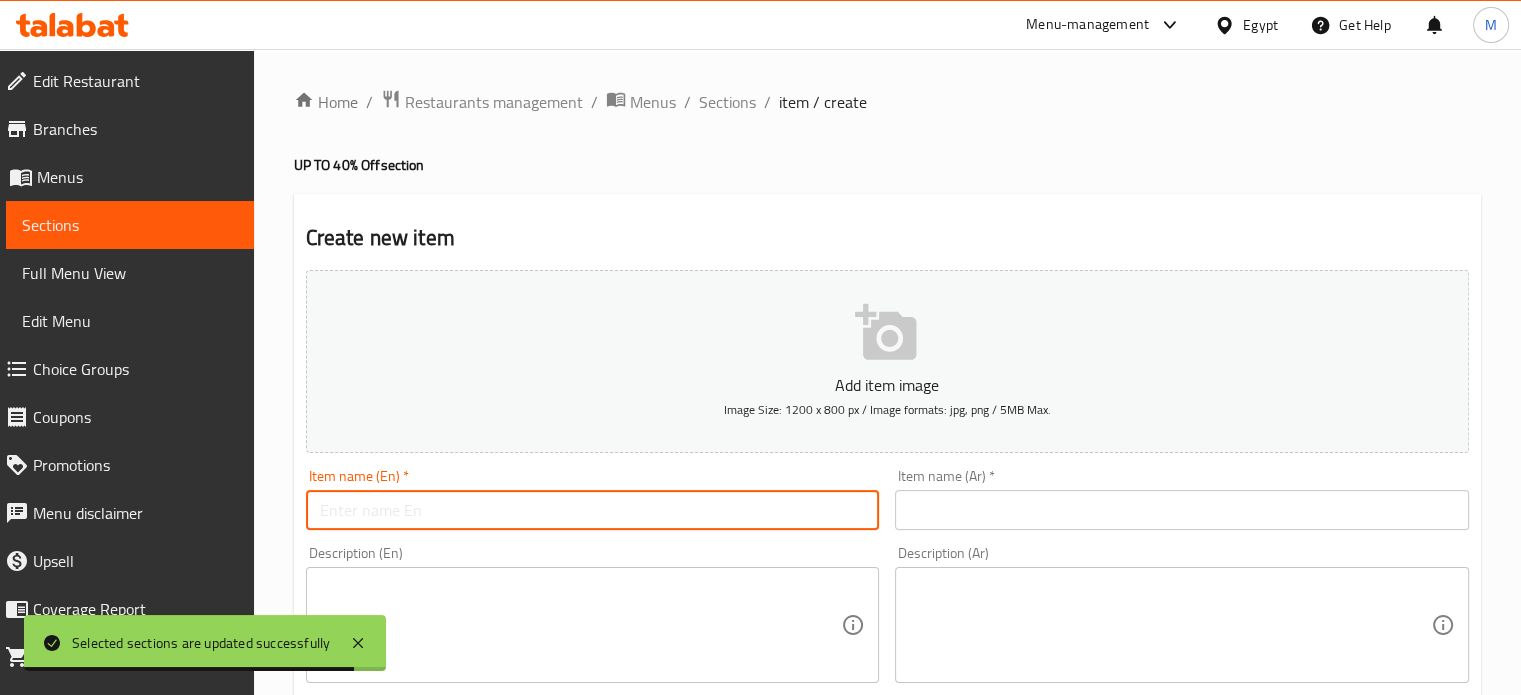 paste on "Tofis Family Mea" 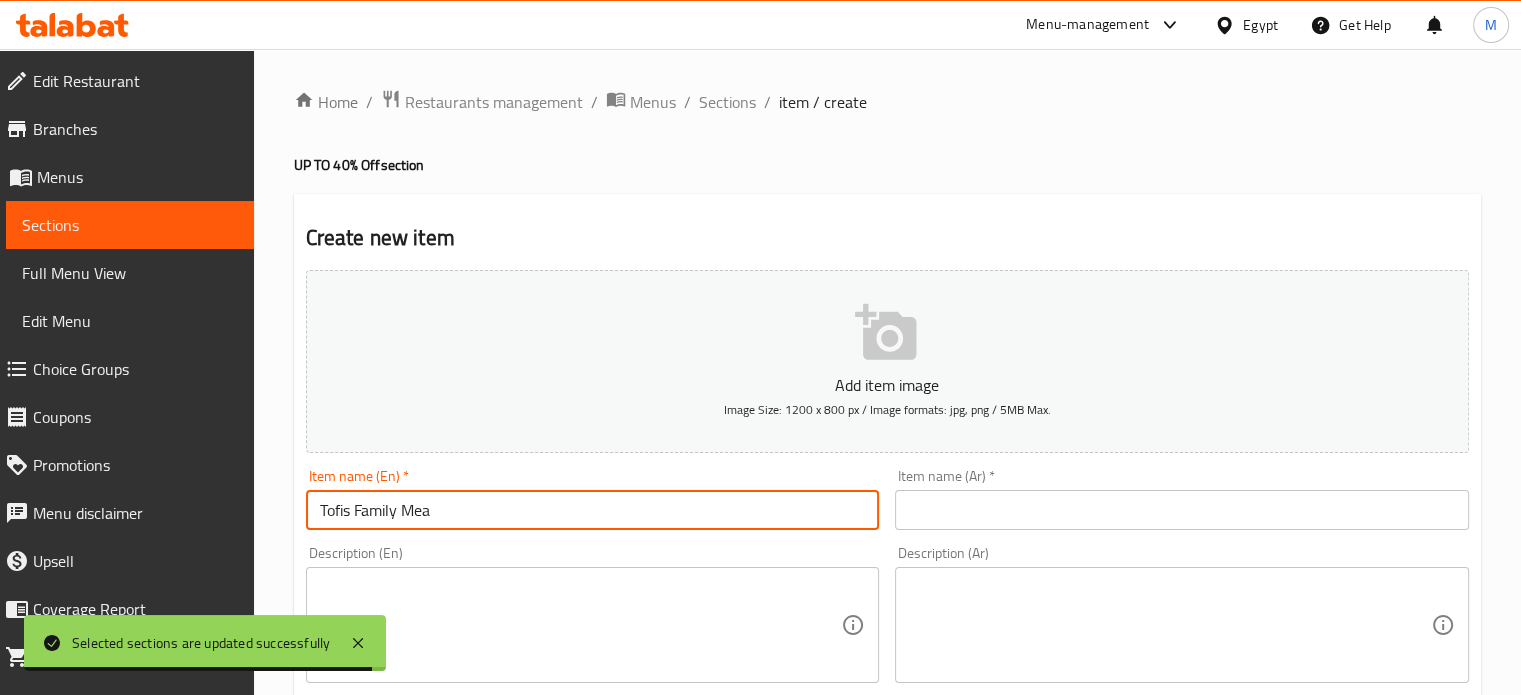 click on "Tofis Family Mea" at bounding box center [593, 510] 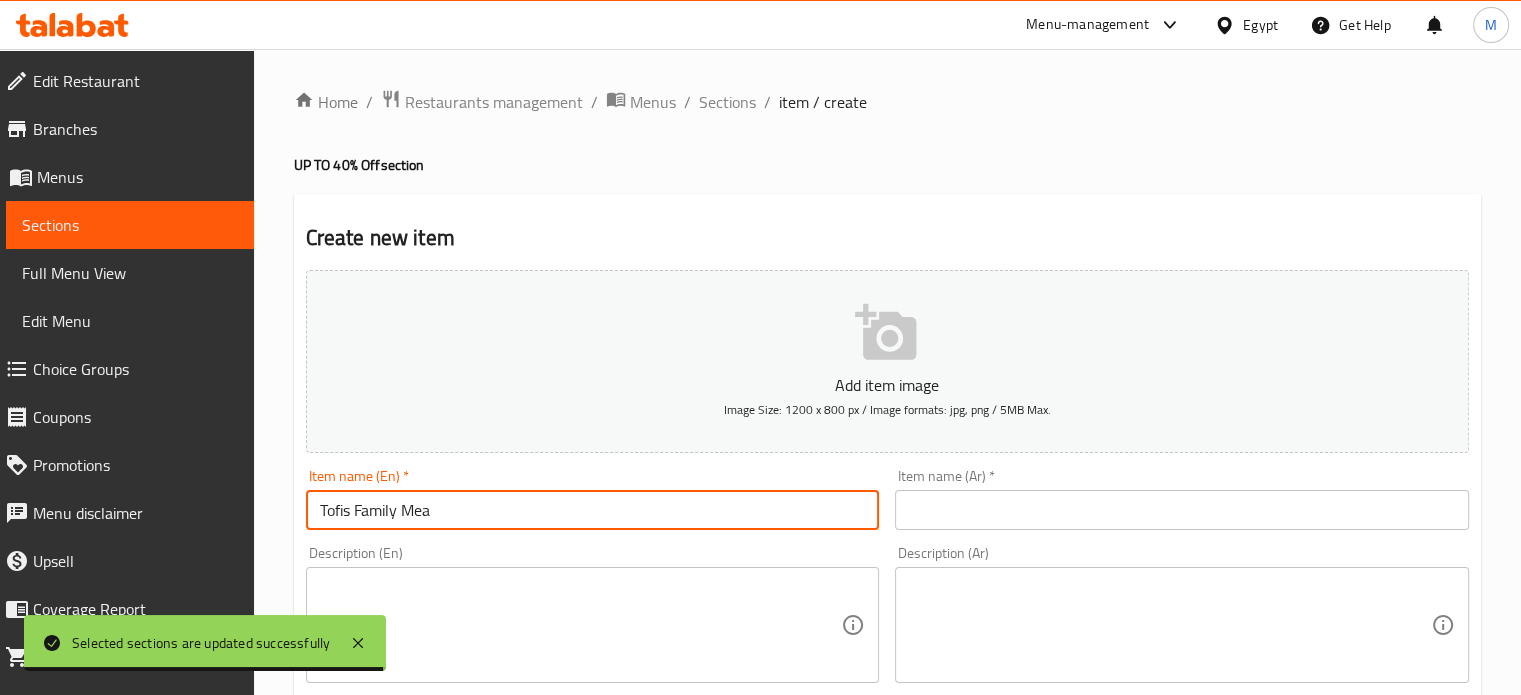 click on "Tofis Family Mea" at bounding box center (593, 510) 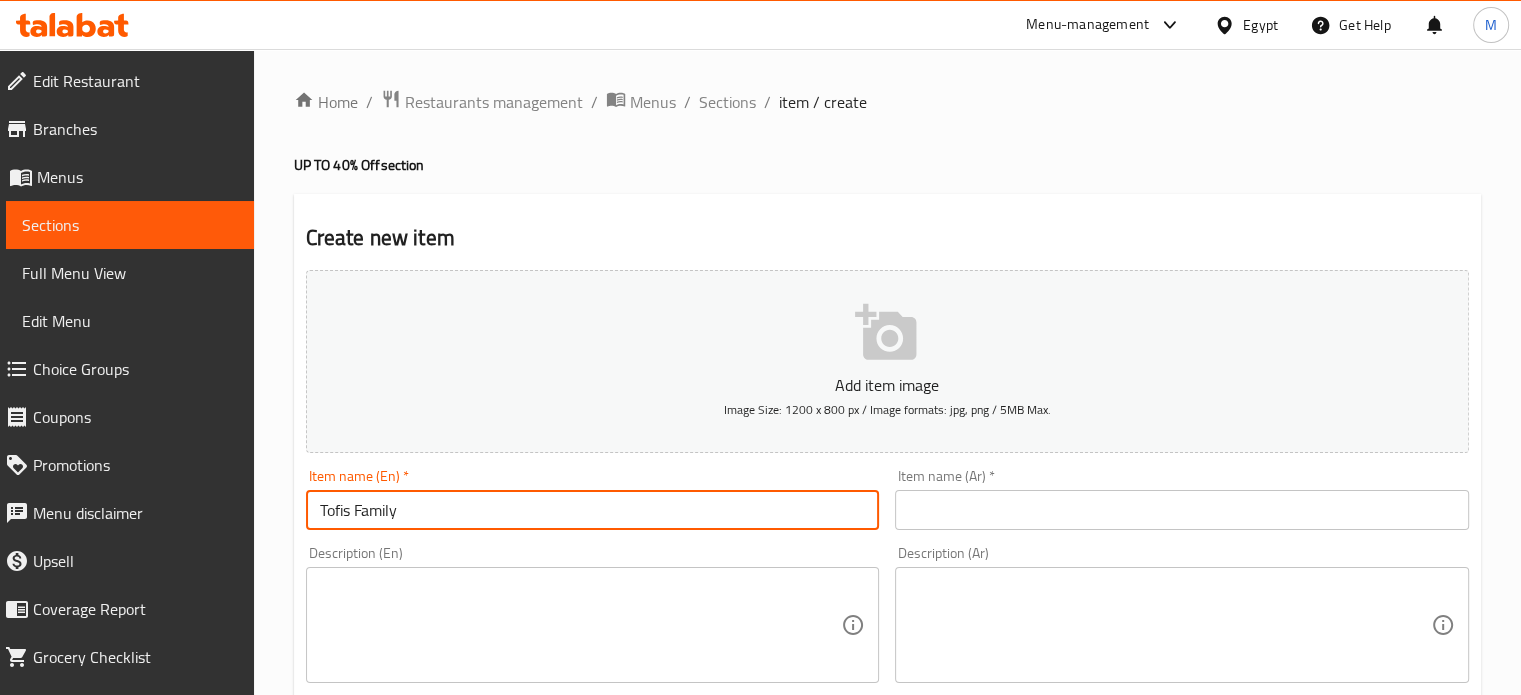 type on "Tofis Family" 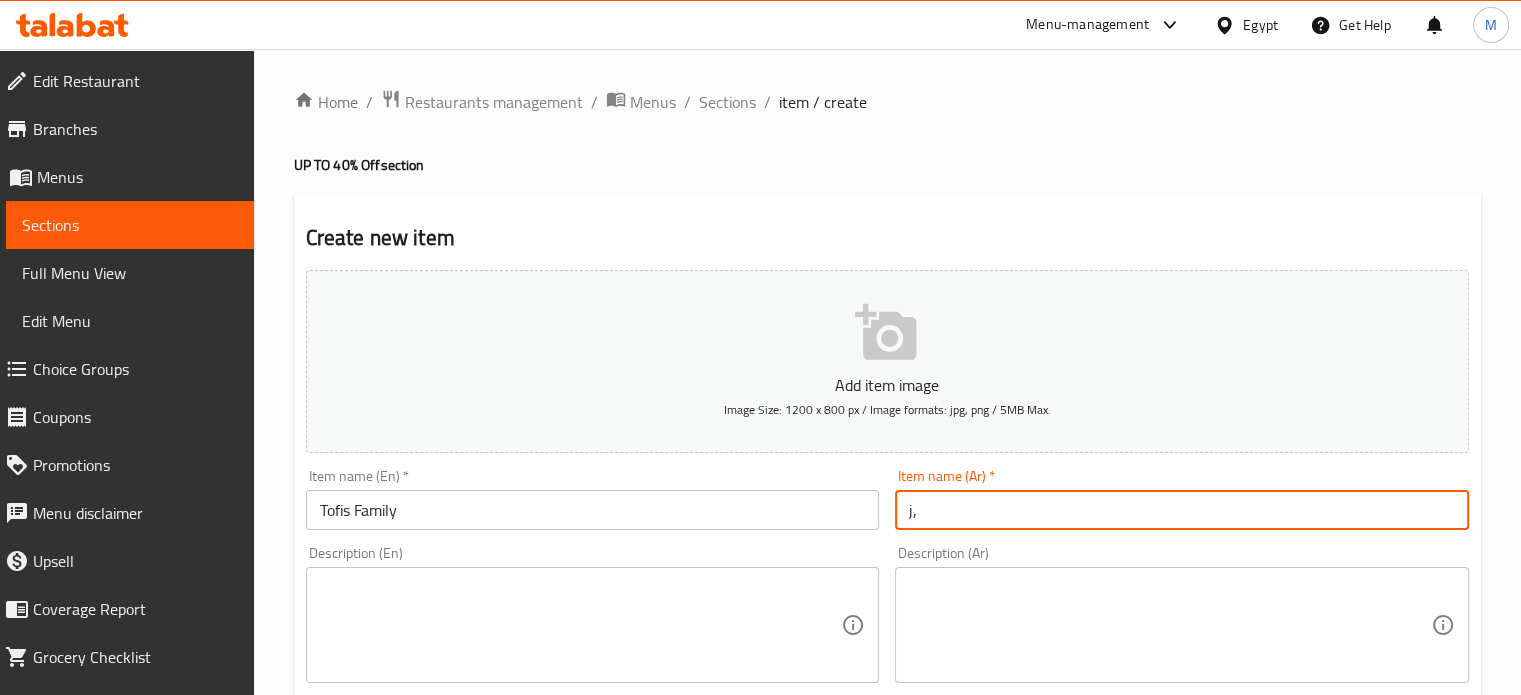 type on "j" 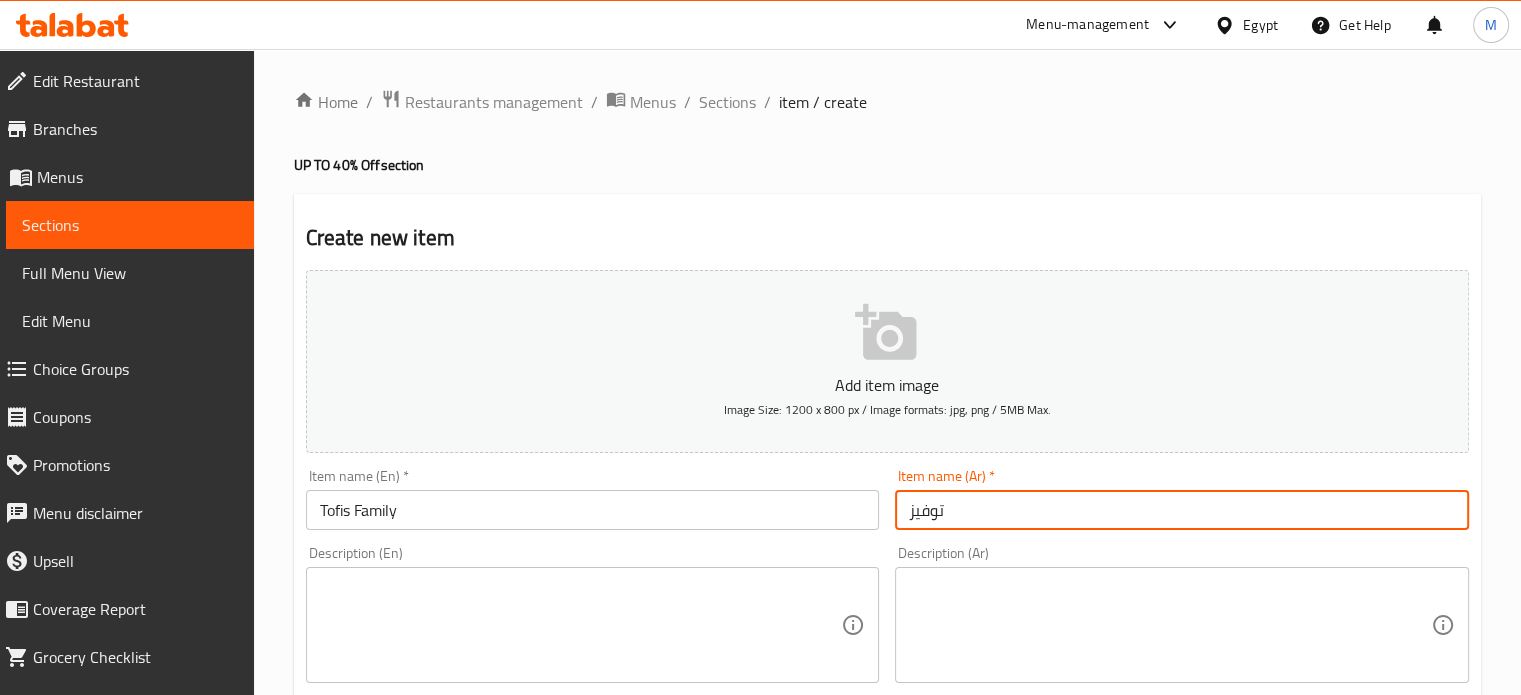 type on "توفيز" 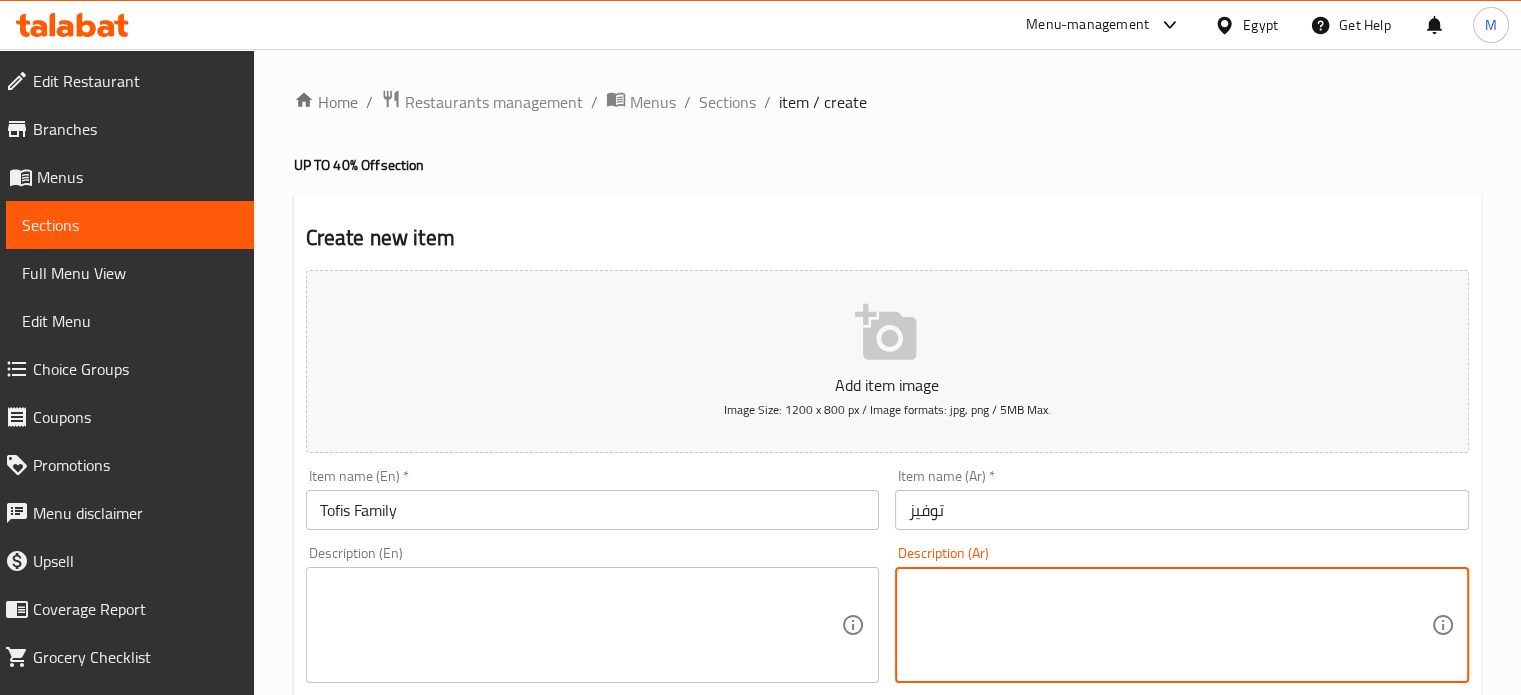 paste on "٩ قطع من اختيارك" 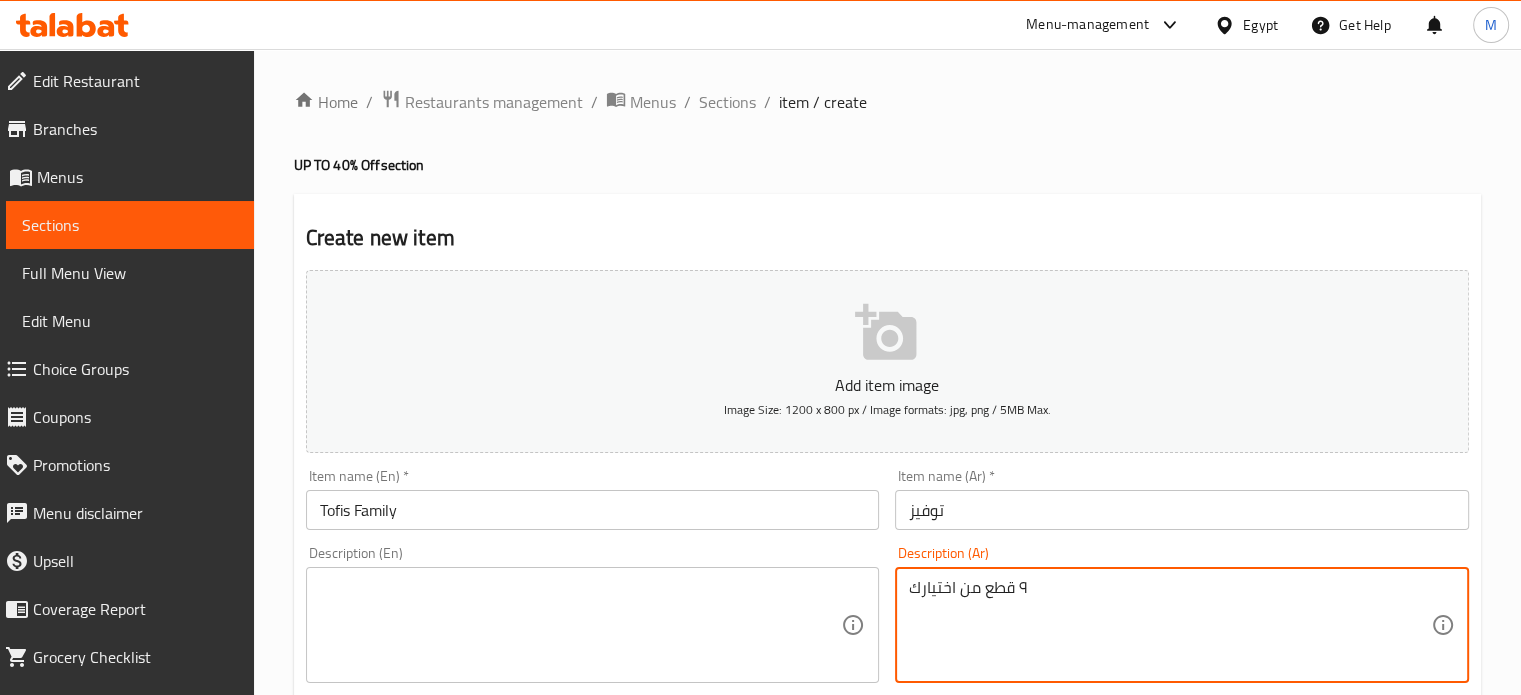 type on "٩ قطع من اختيارك" 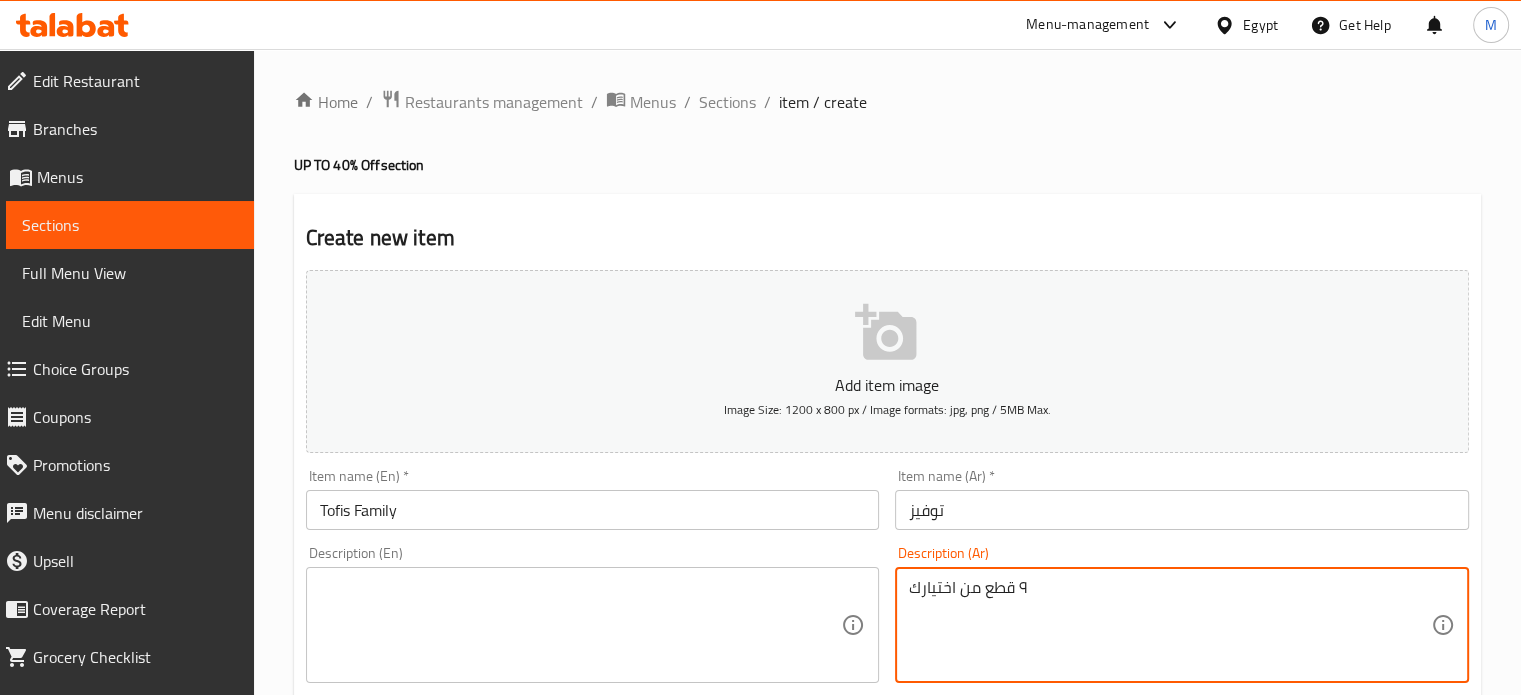click at bounding box center [581, 625] 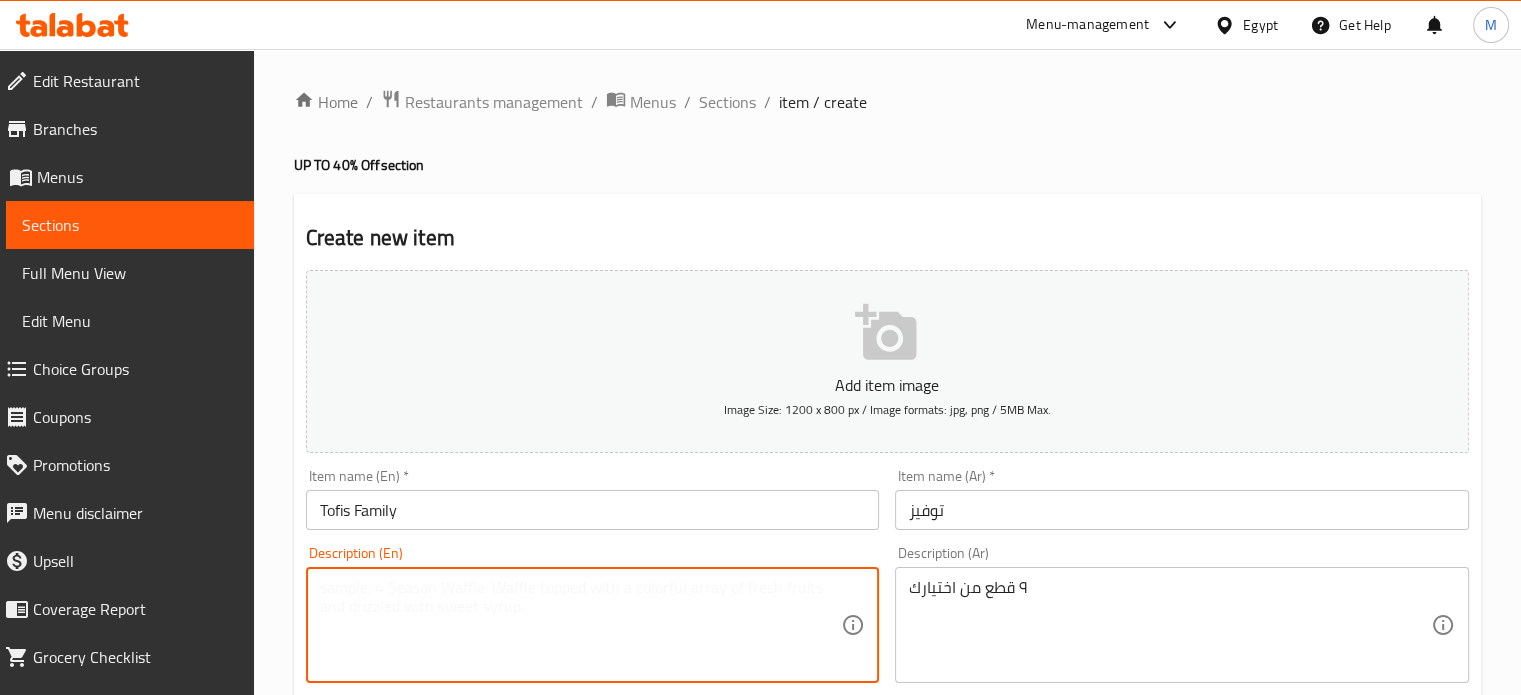 paste on "9 pieces of your choice" 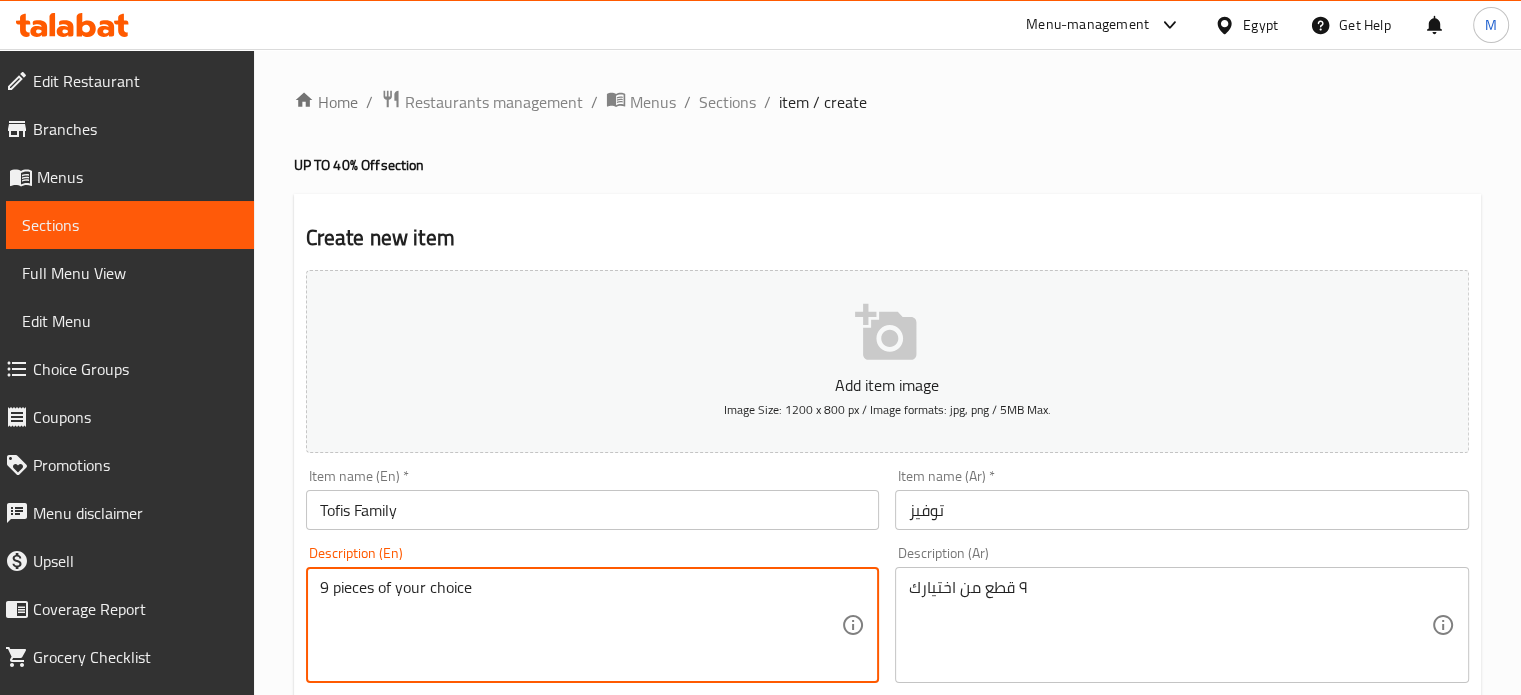type on "9 pieces of your choice" 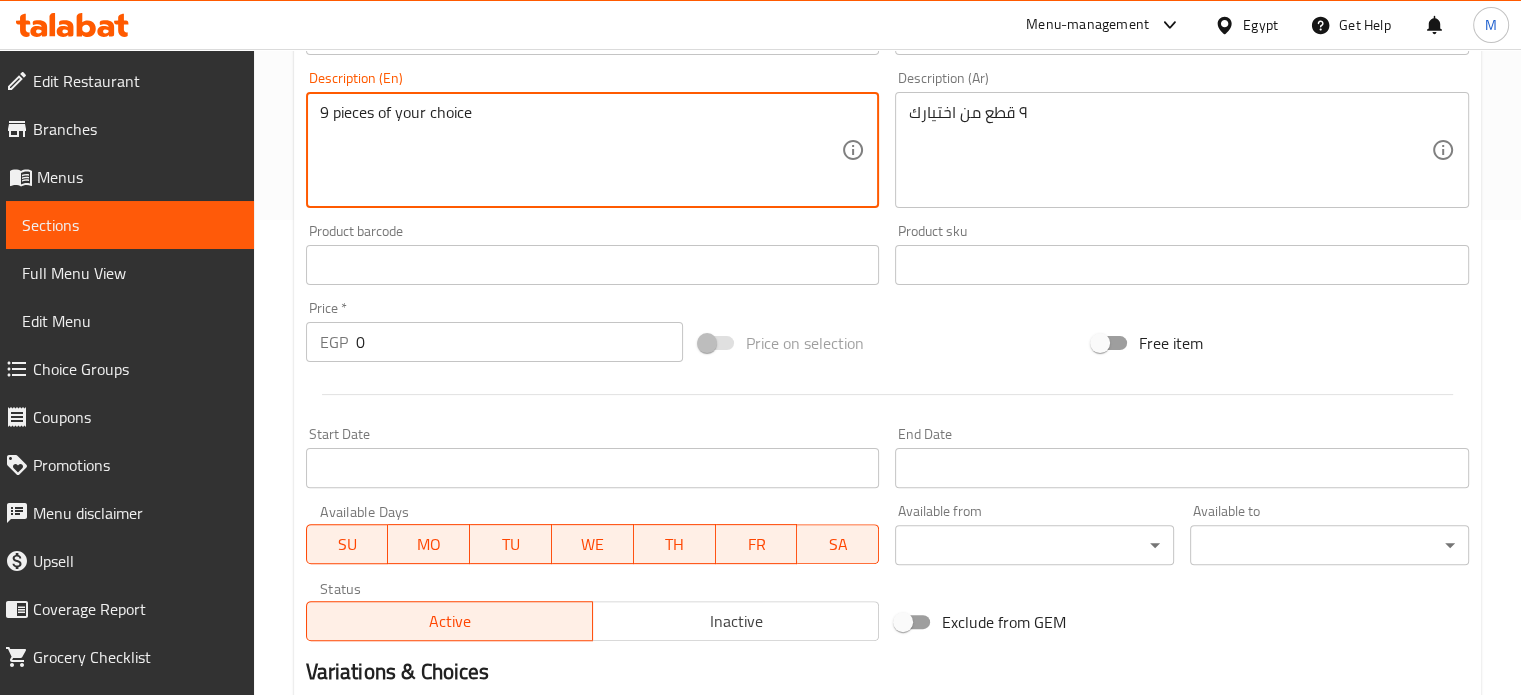 scroll, scrollTop: 717, scrollLeft: 0, axis: vertical 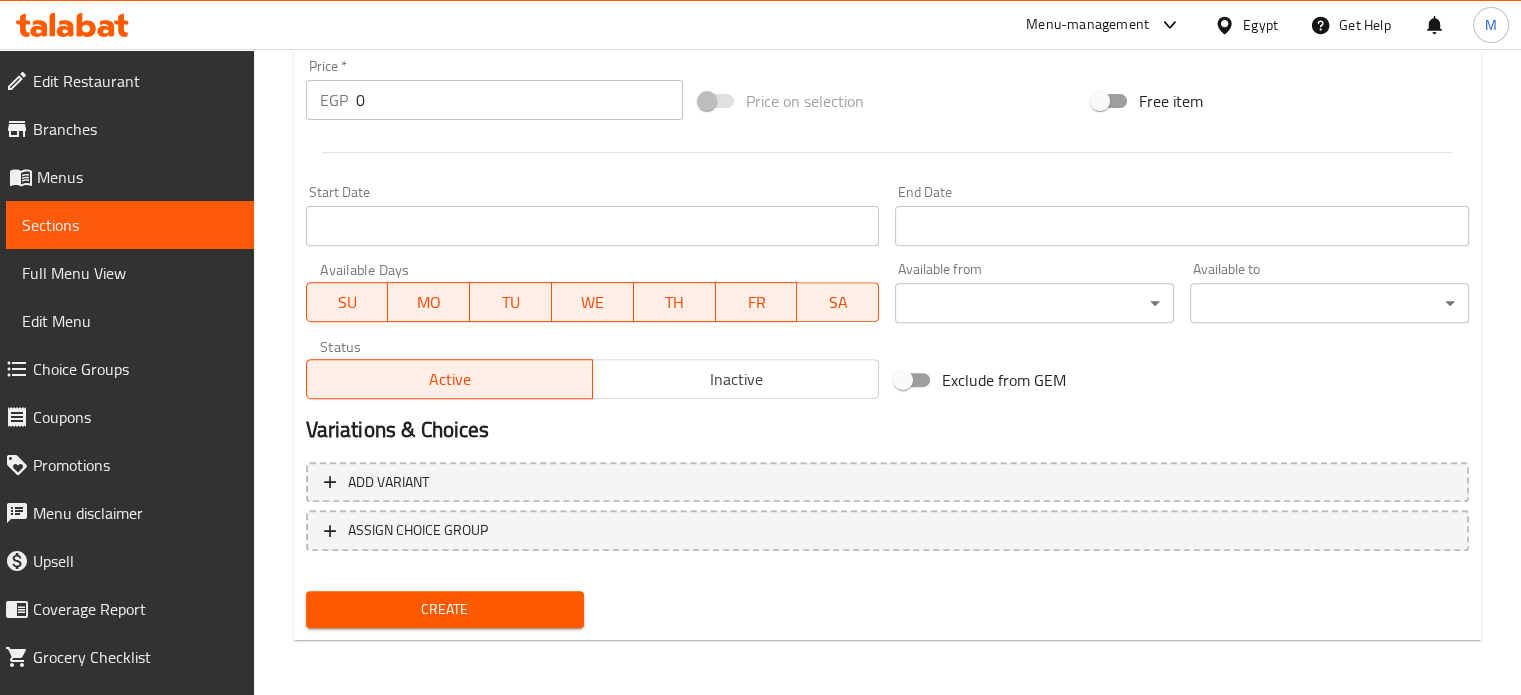 drag, startPoint x: 355, startPoint y: 94, endPoint x: 330, endPoint y: 109, distance: 29.15476 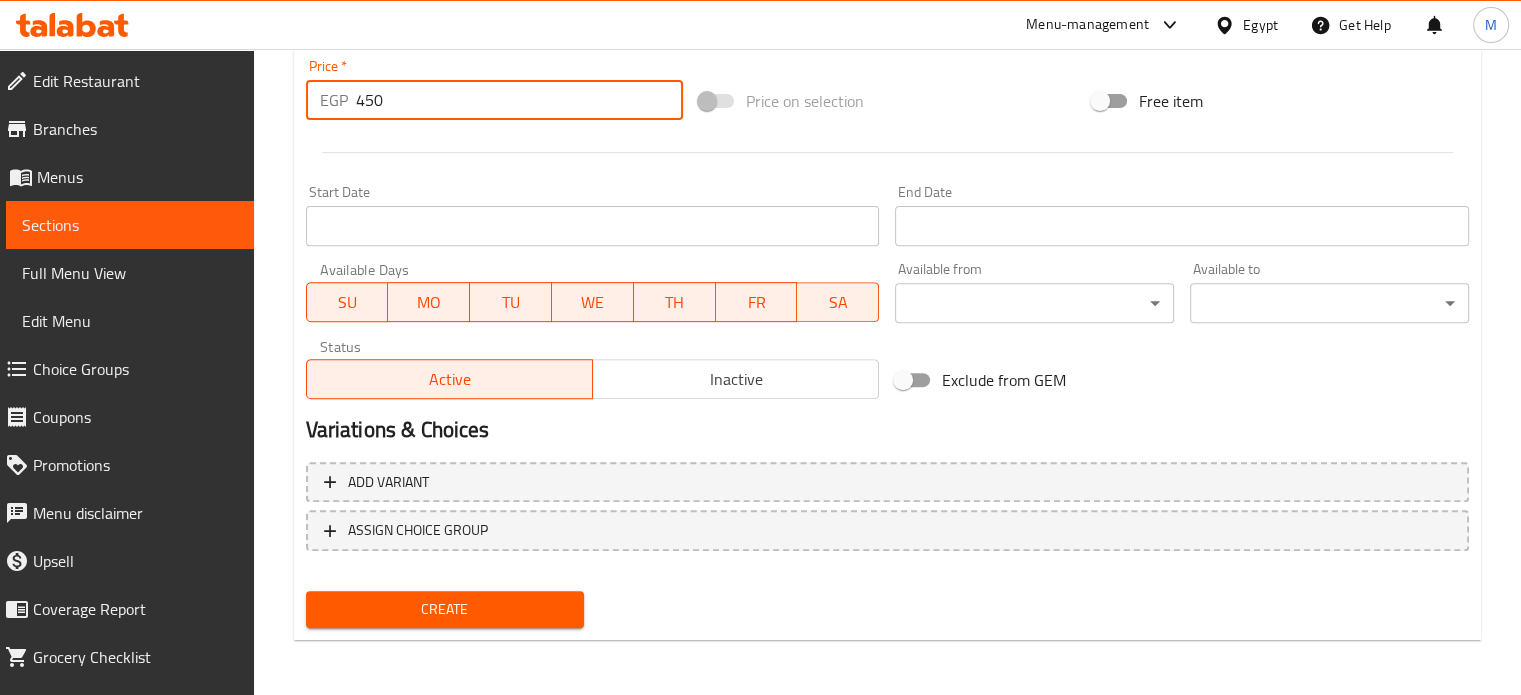 type on "450" 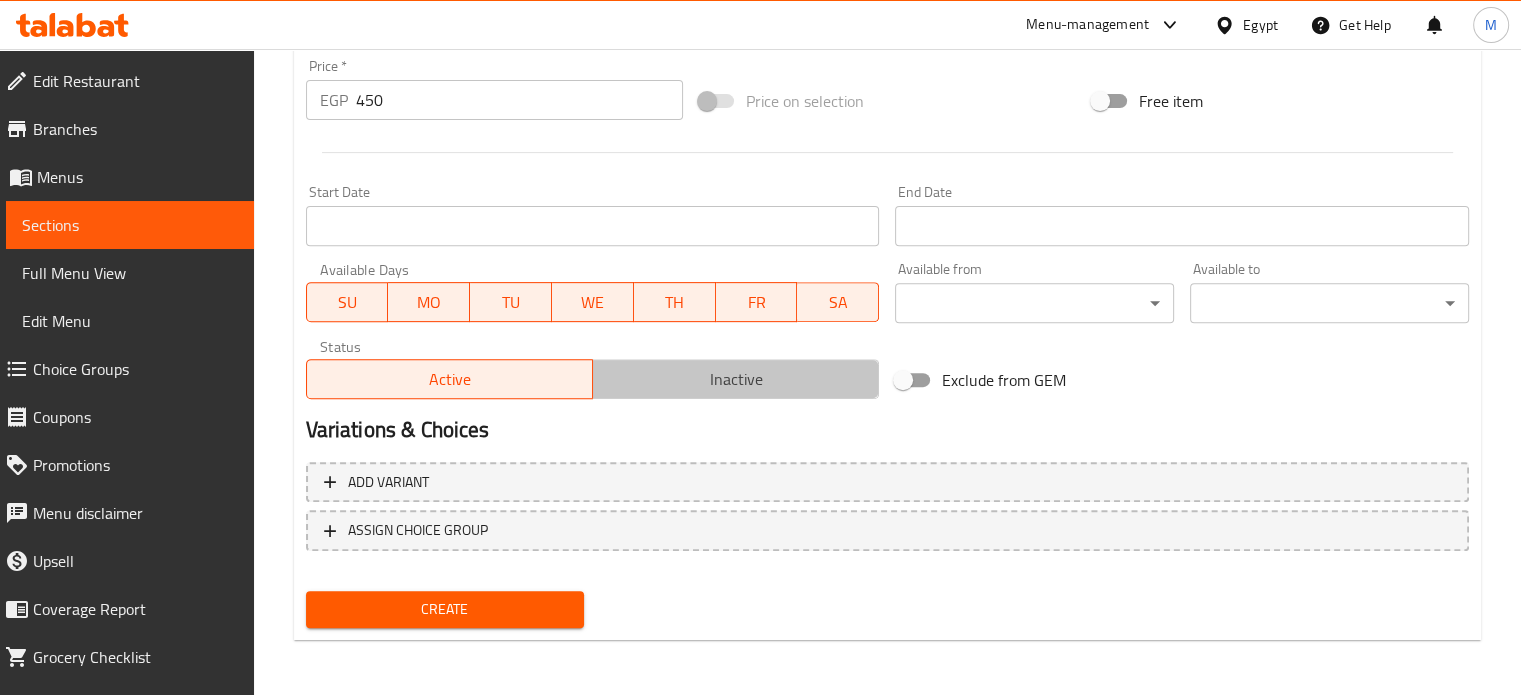 click on "Inactive" at bounding box center [736, 379] 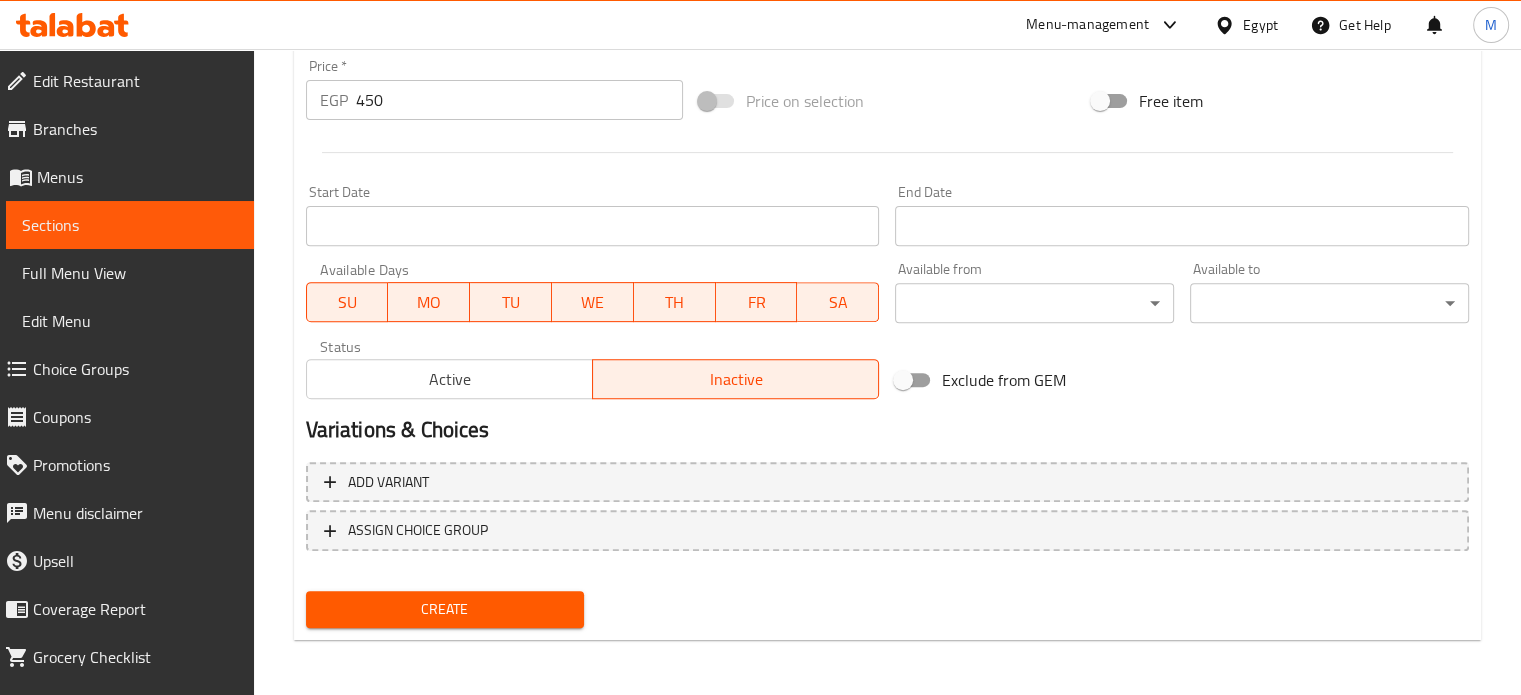 click on "Price on selection" at bounding box center (887, 101) 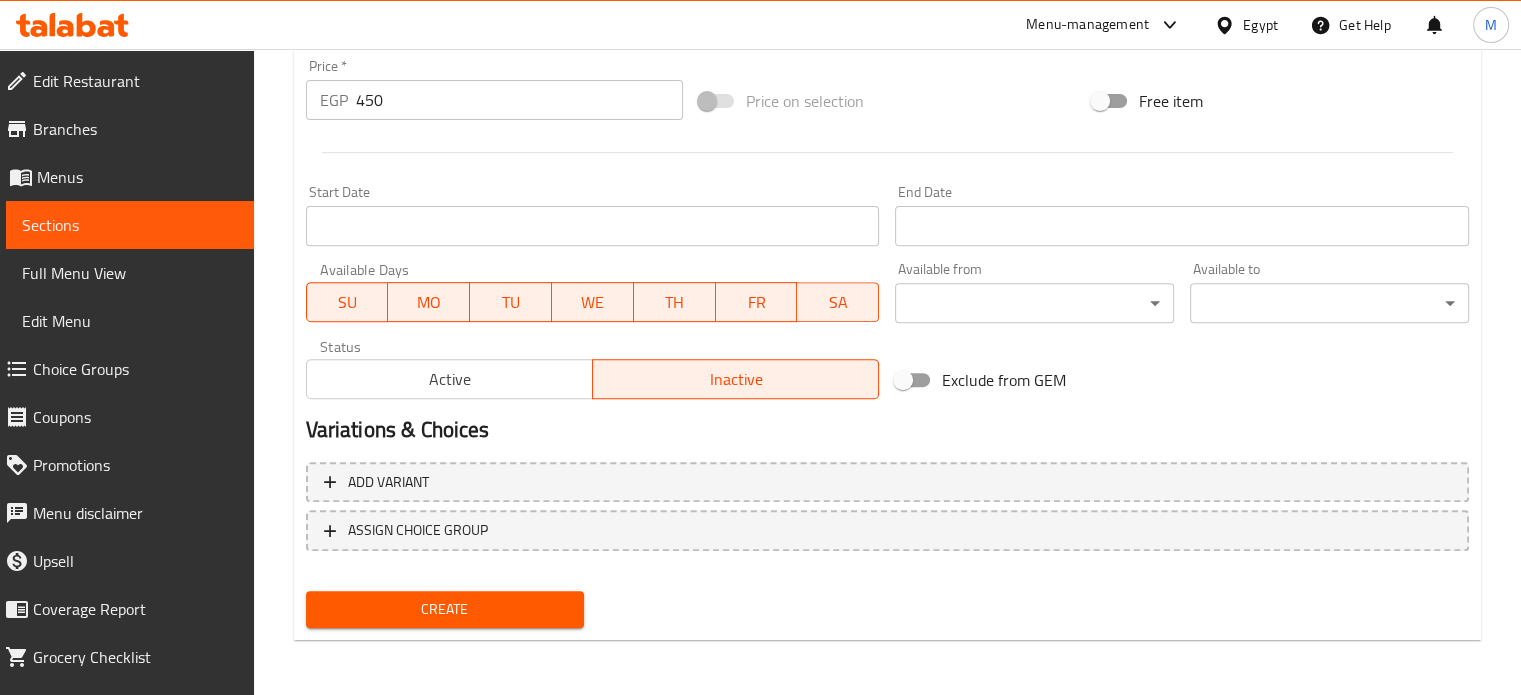 click on "Create" at bounding box center (445, 609) 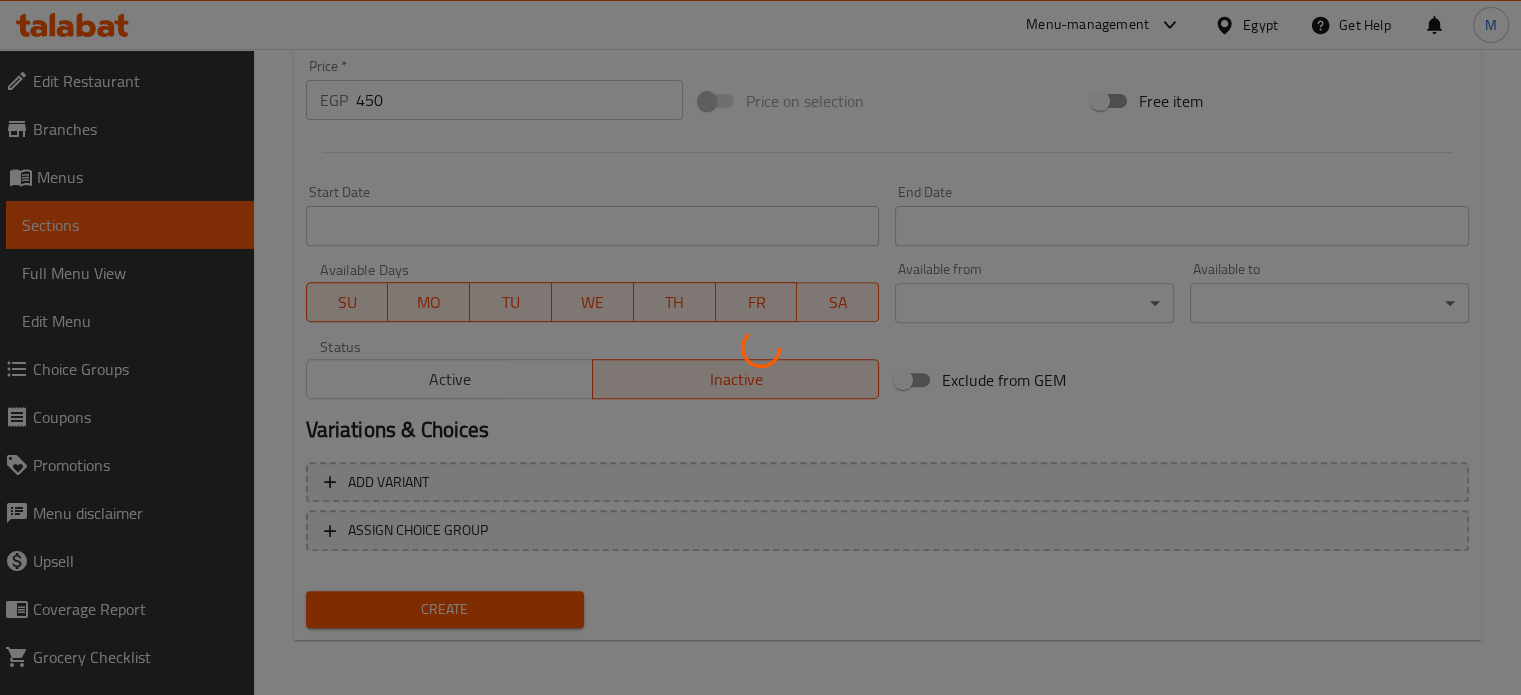 type 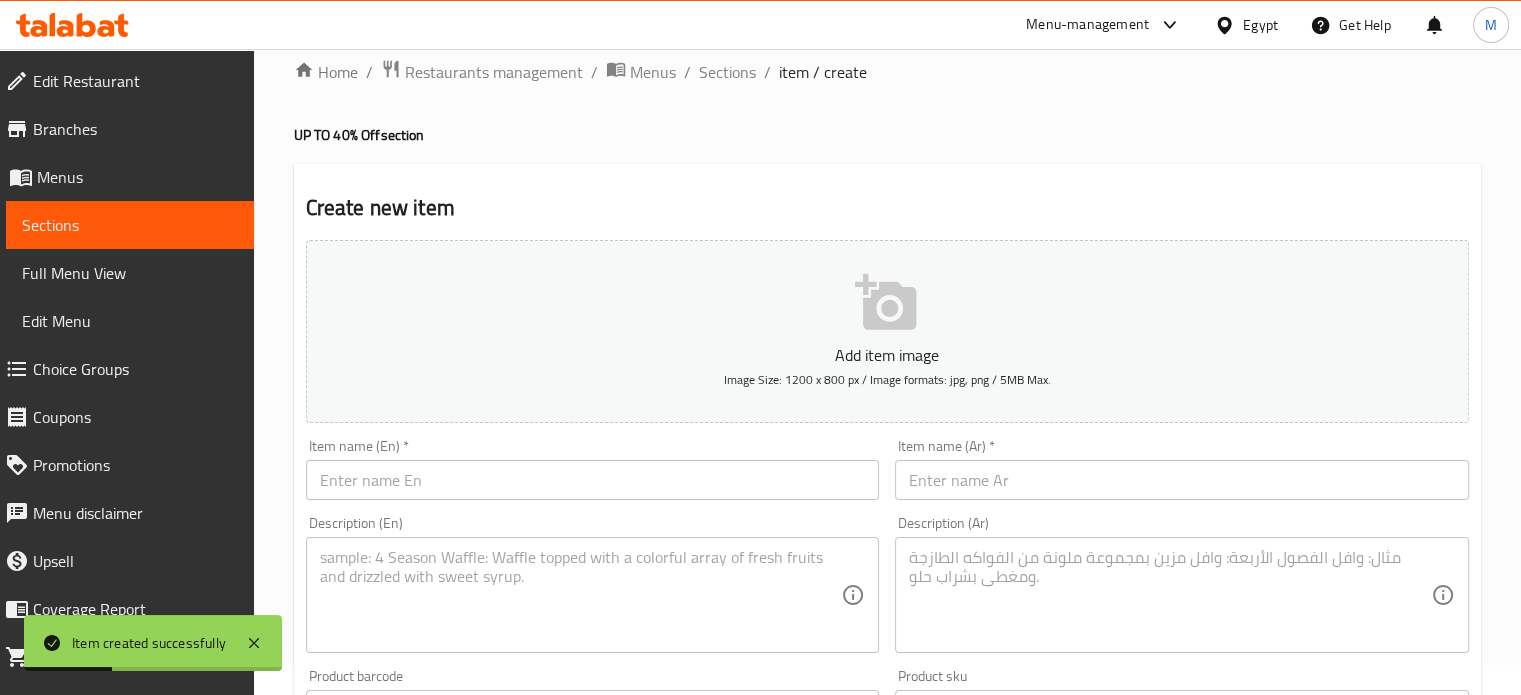 scroll, scrollTop: 0, scrollLeft: 0, axis: both 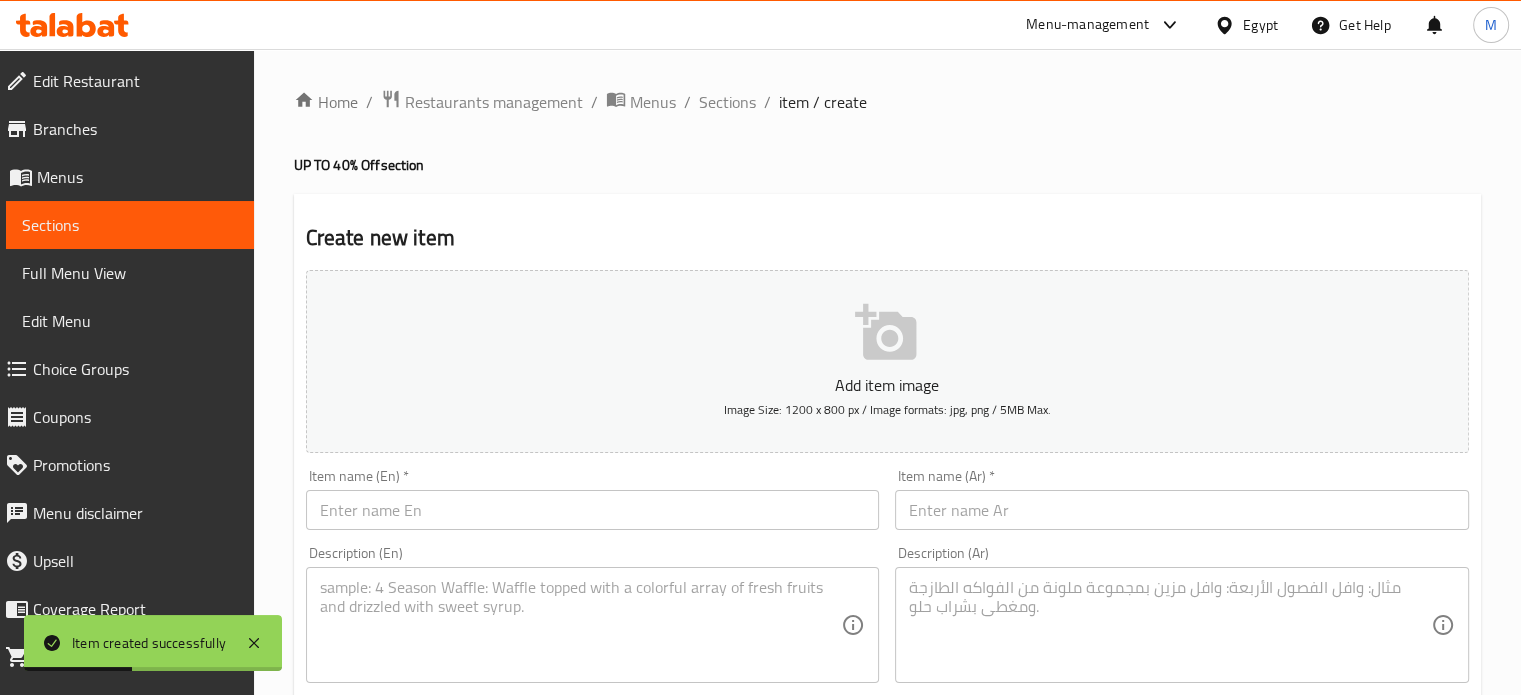 click at bounding box center (1170, 625) 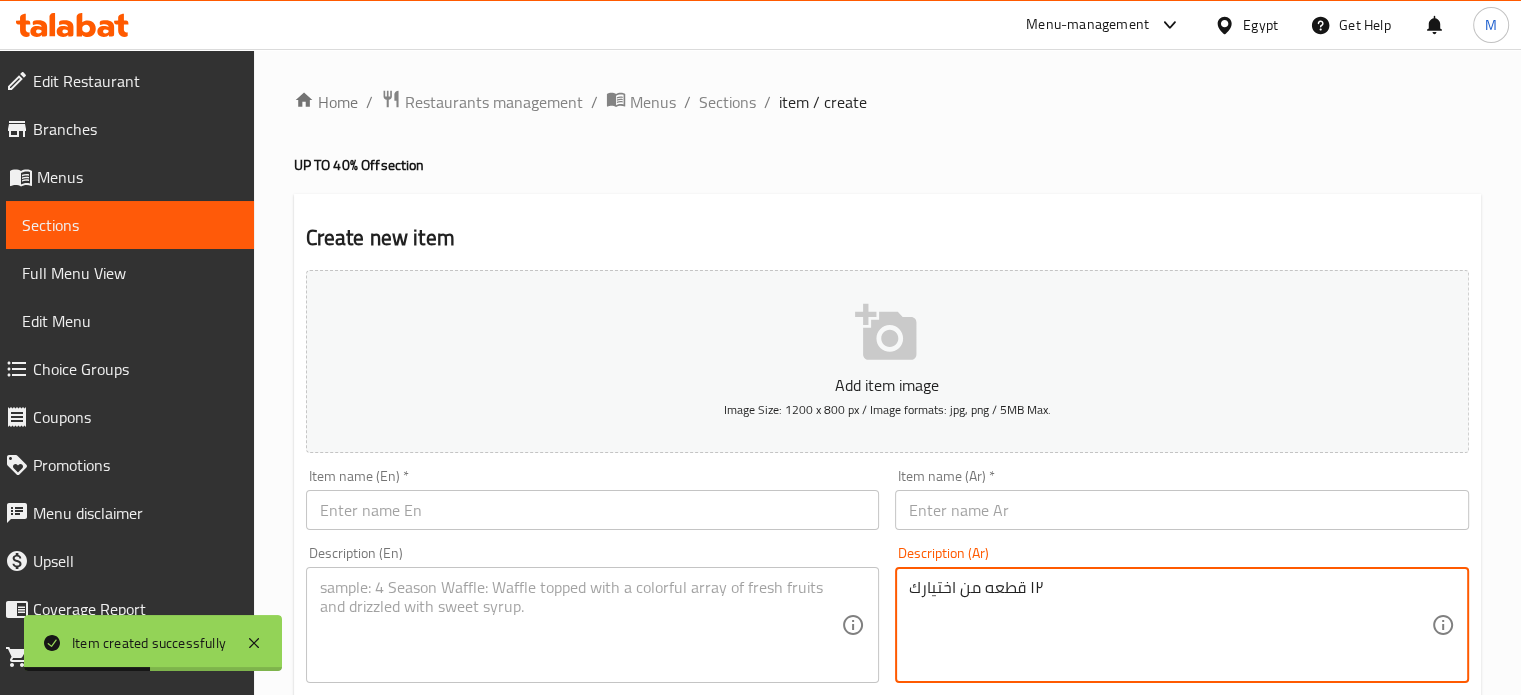 type on "١٢ قطعه من اختيارك" 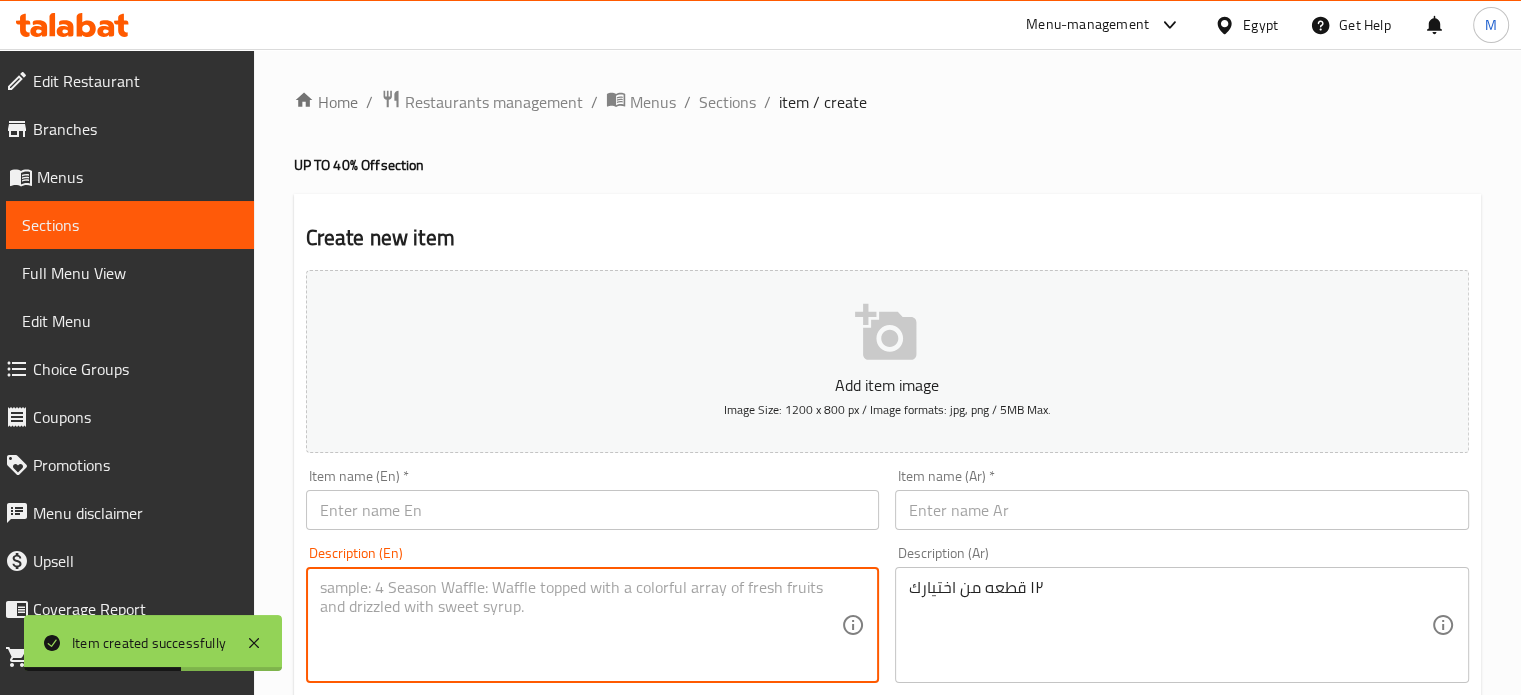 click at bounding box center [581, 625] 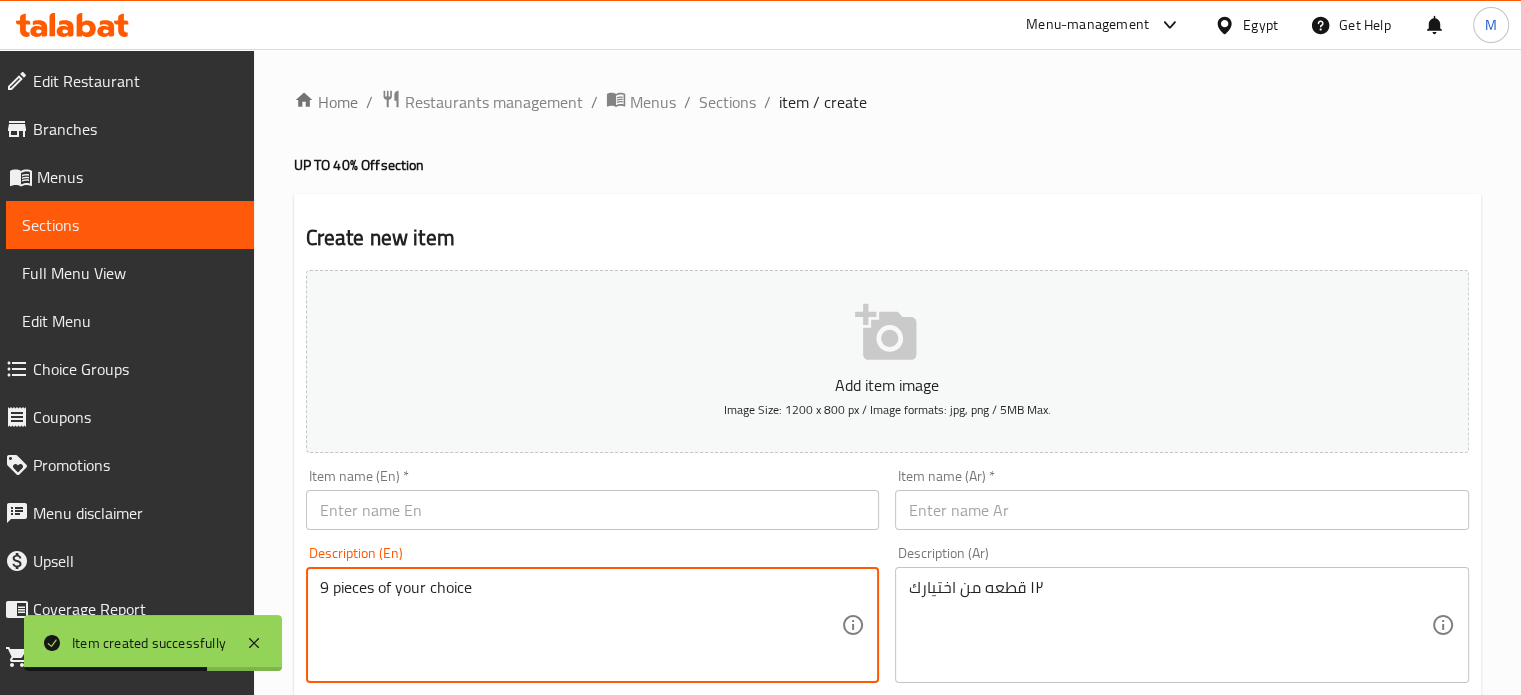 click on "9 pieces of your choice" at bounding box center [581, 625] 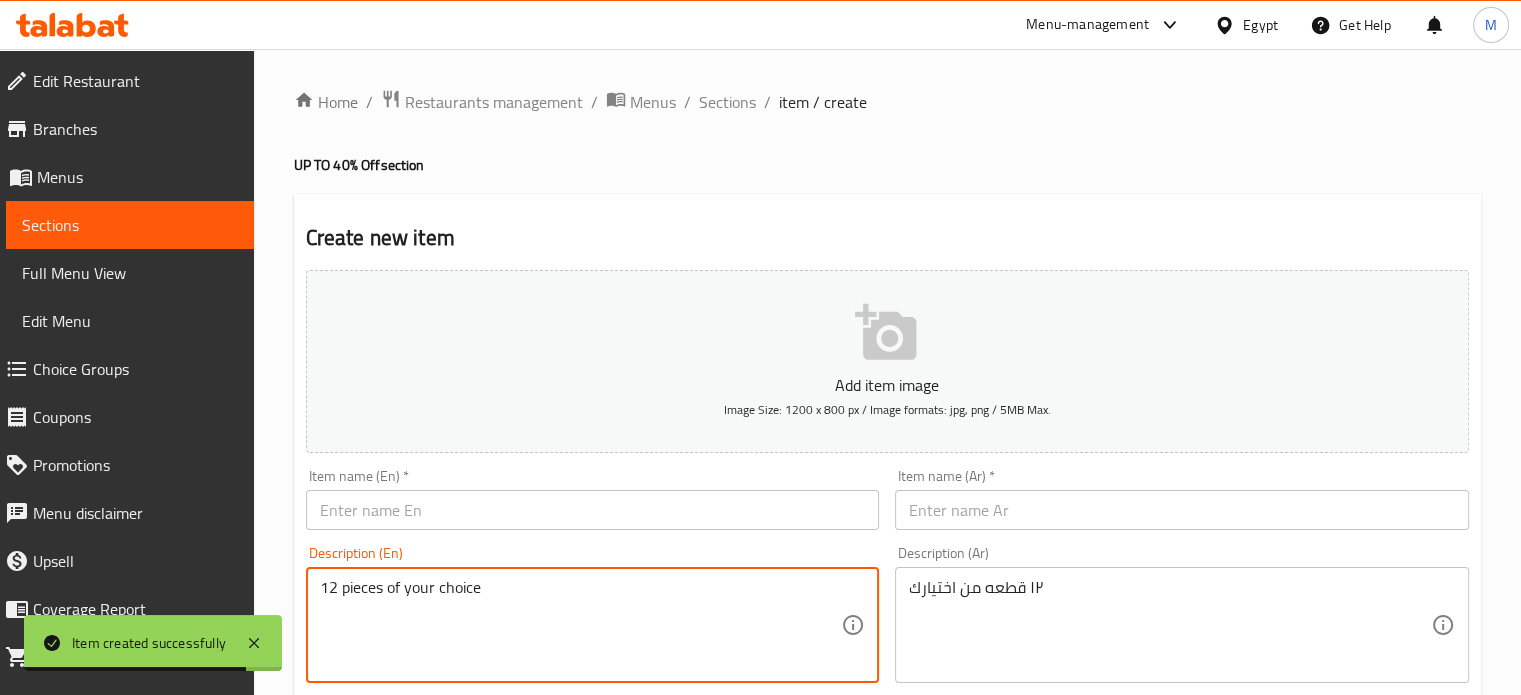 click on "12 pieces of your choice" at bounding box center [581, 625] 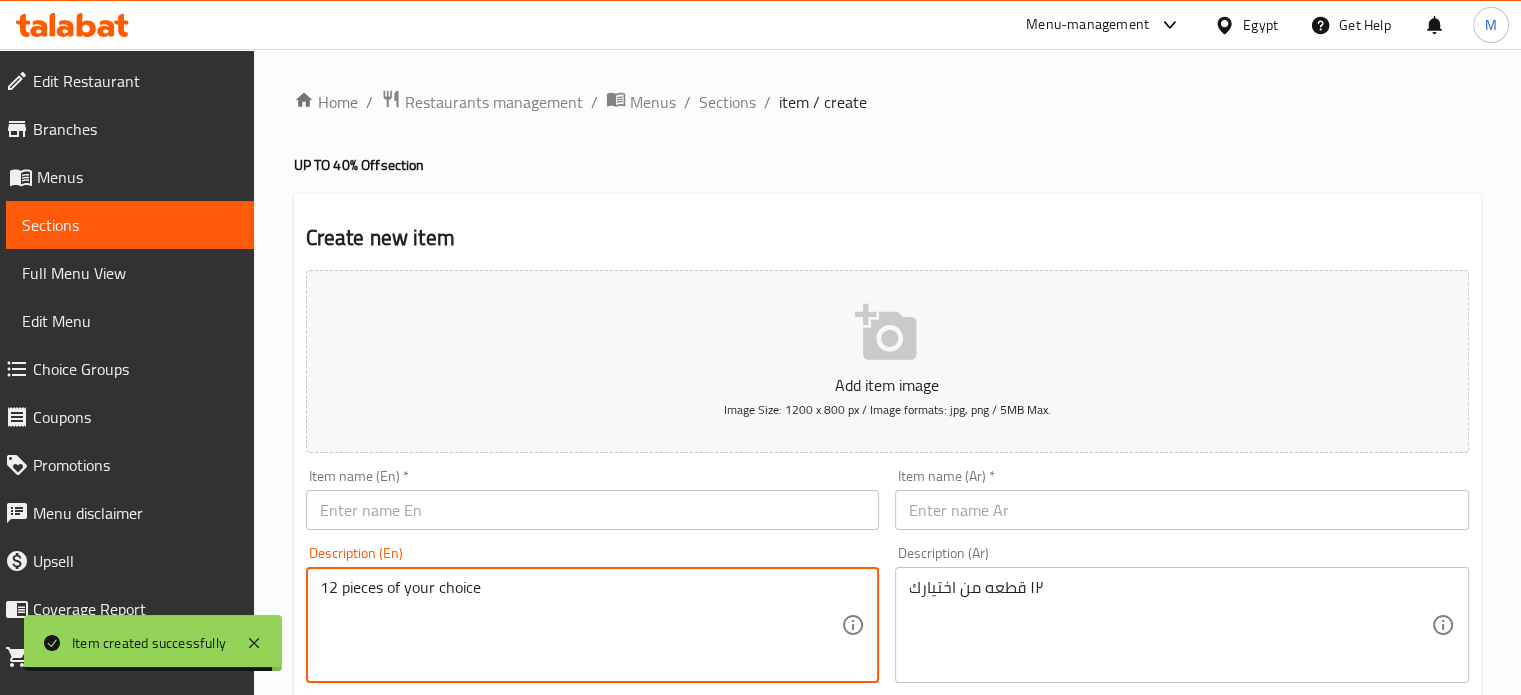 type on "12 pieces of your choice" 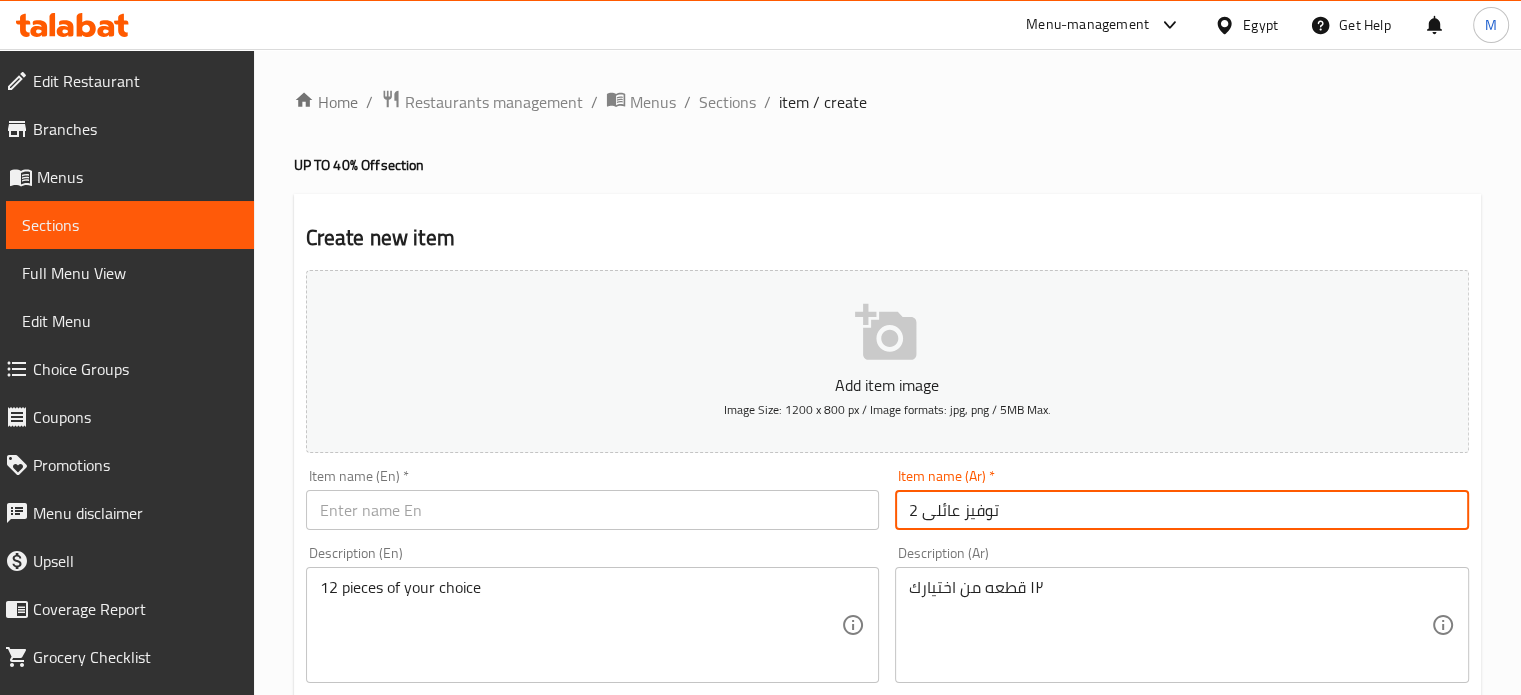 click on "توفيز عائلى 2" at bounding box center (1182, 510) 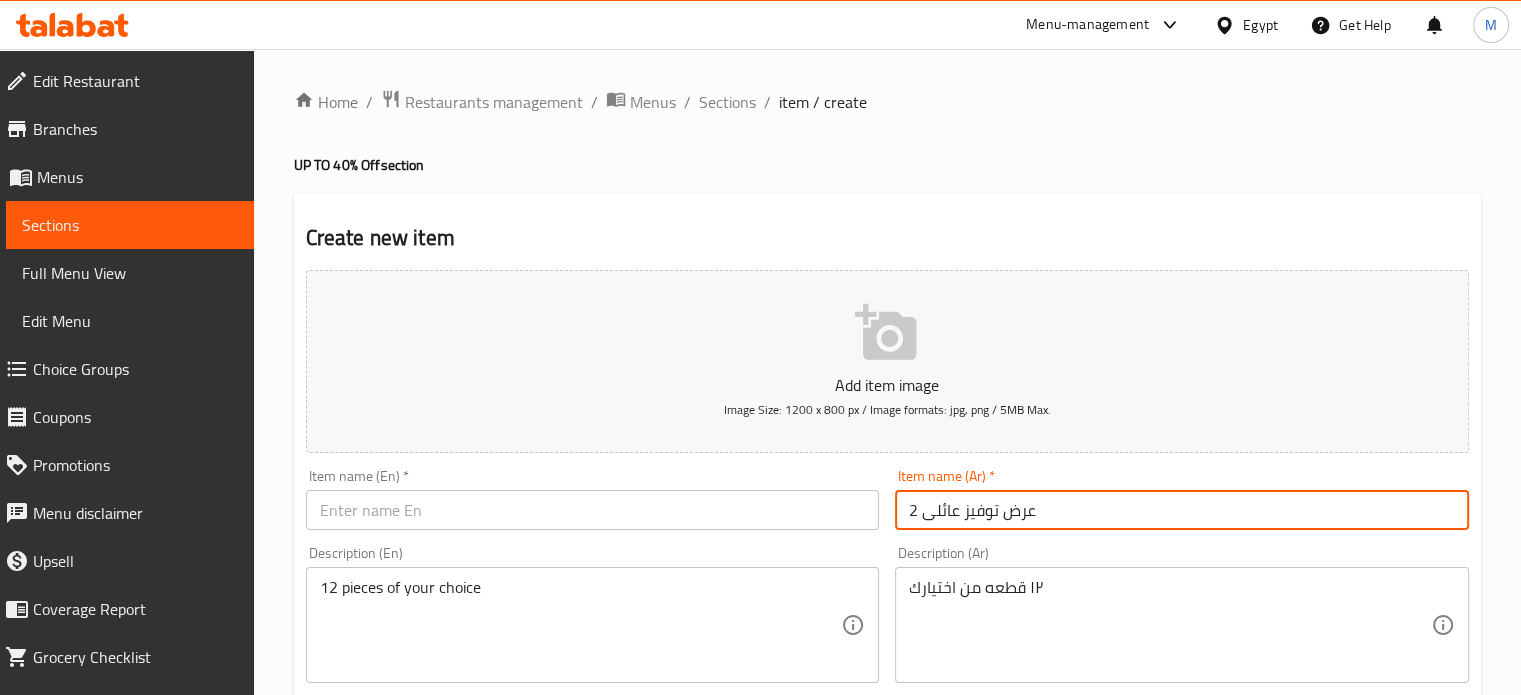 type on "عرض توفيز عائلى 2" 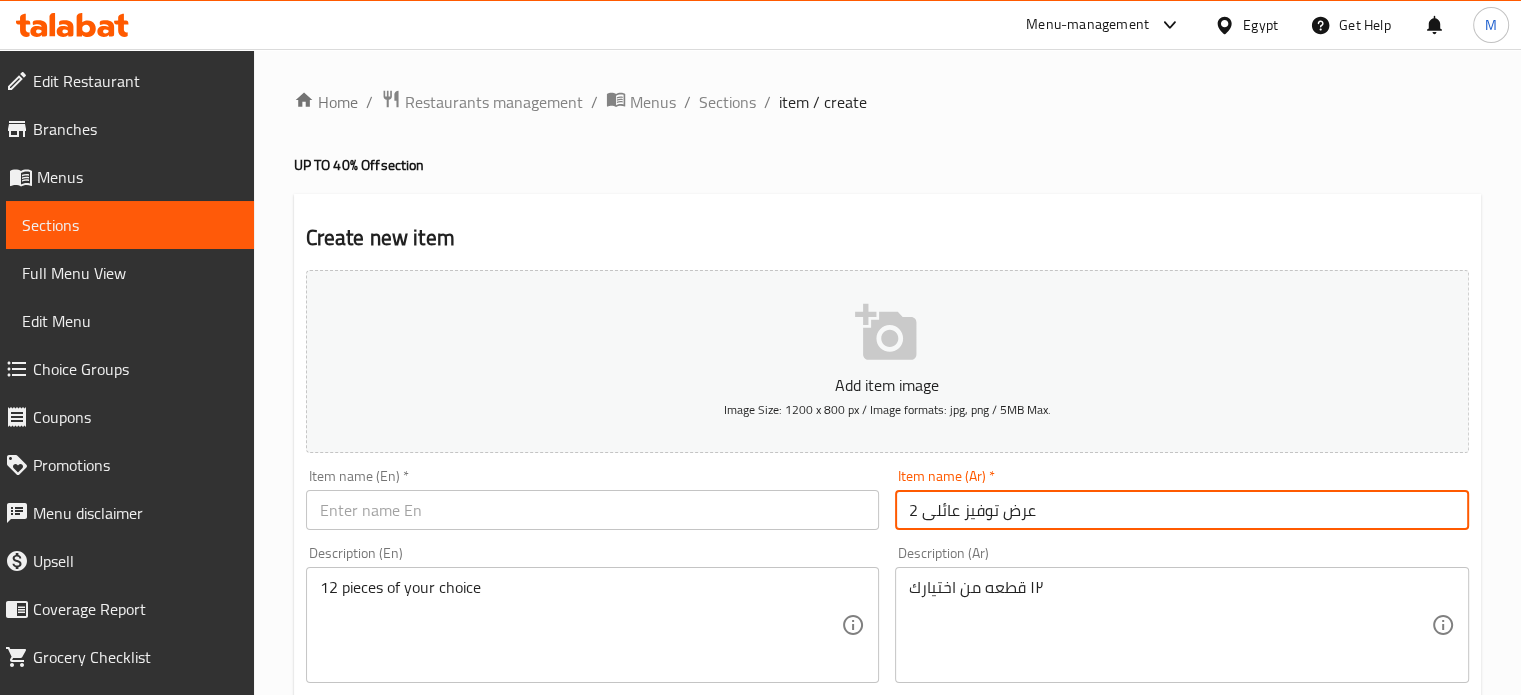 click at bounding box center [593, 510] 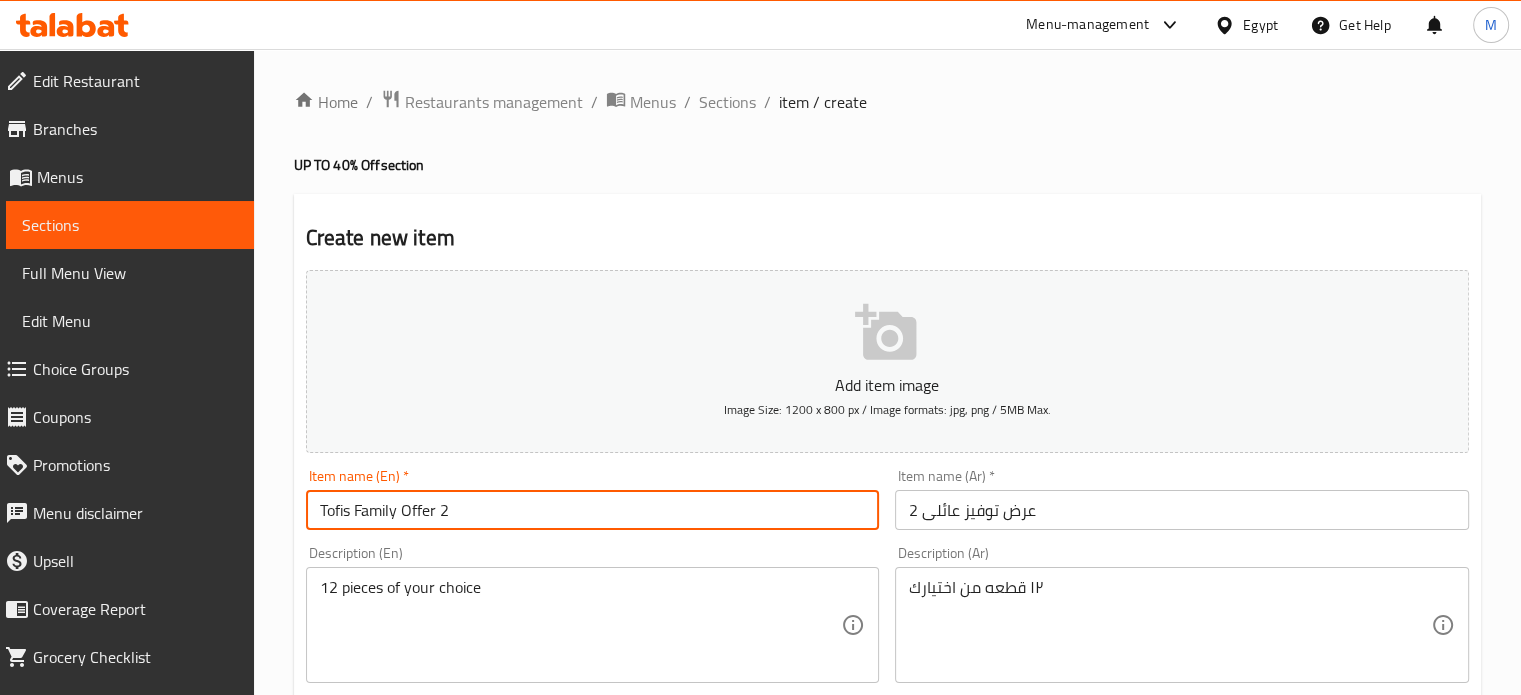 type on "Tofis Family Offer 2" 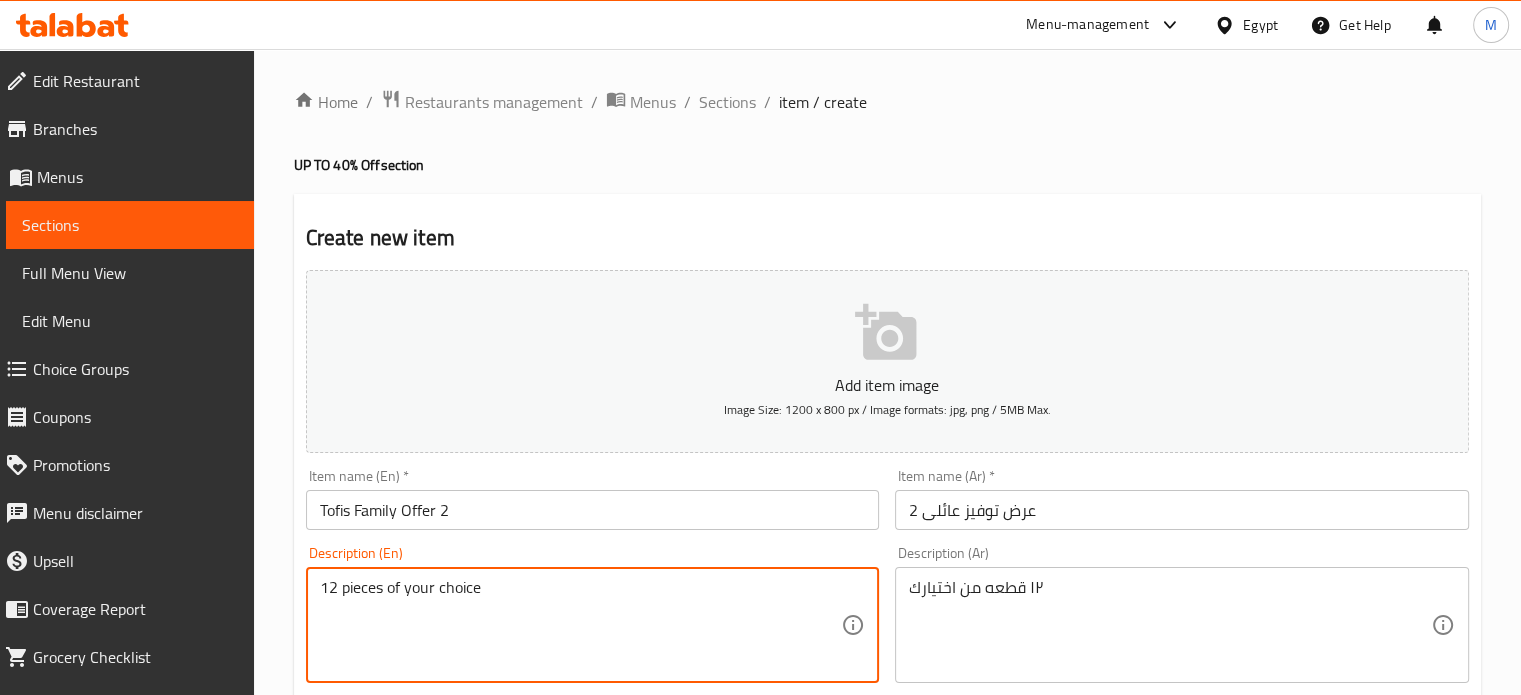 scroll, scrollTop: 608, scrollLeft: 0, axis: vertical 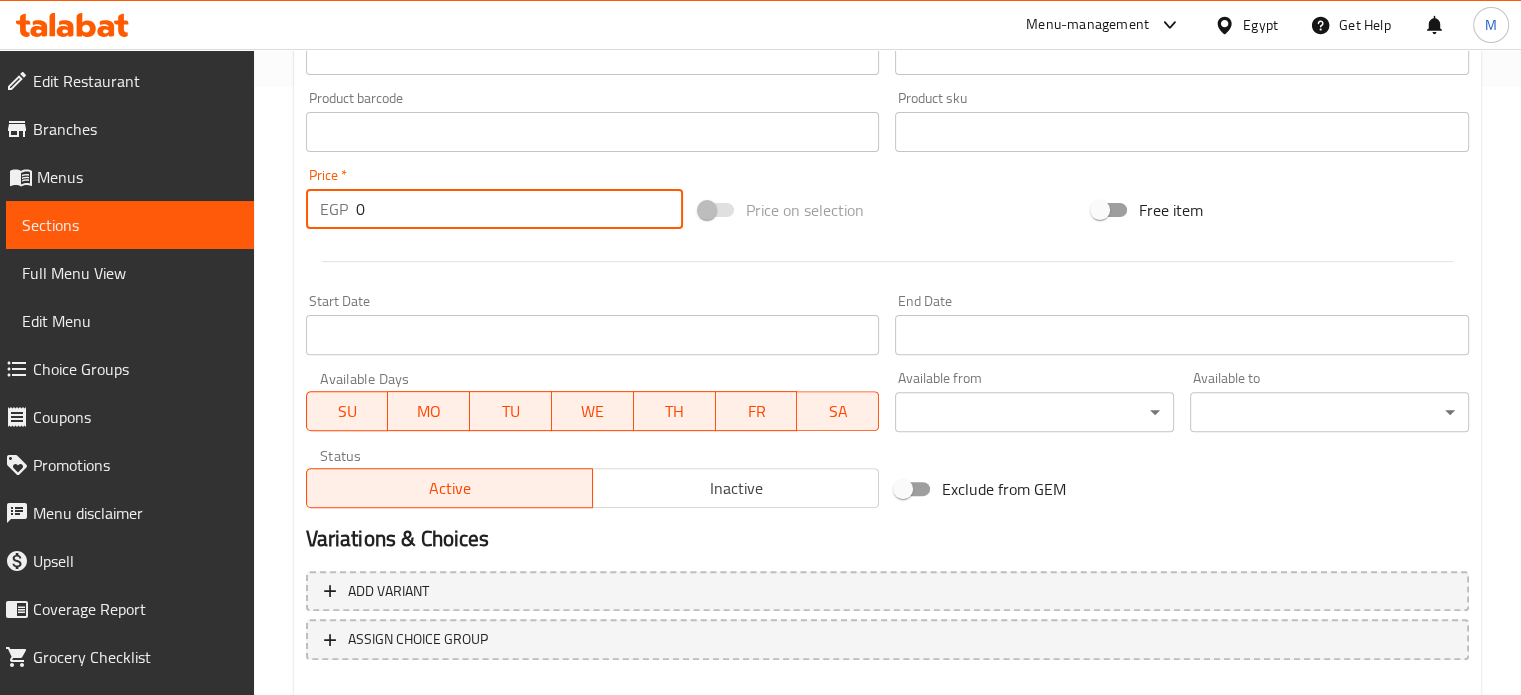 drag, startPoint x: 386, startPoint y: 205, endPoint x: 280, endPoint y: 220, distance: 107.05606 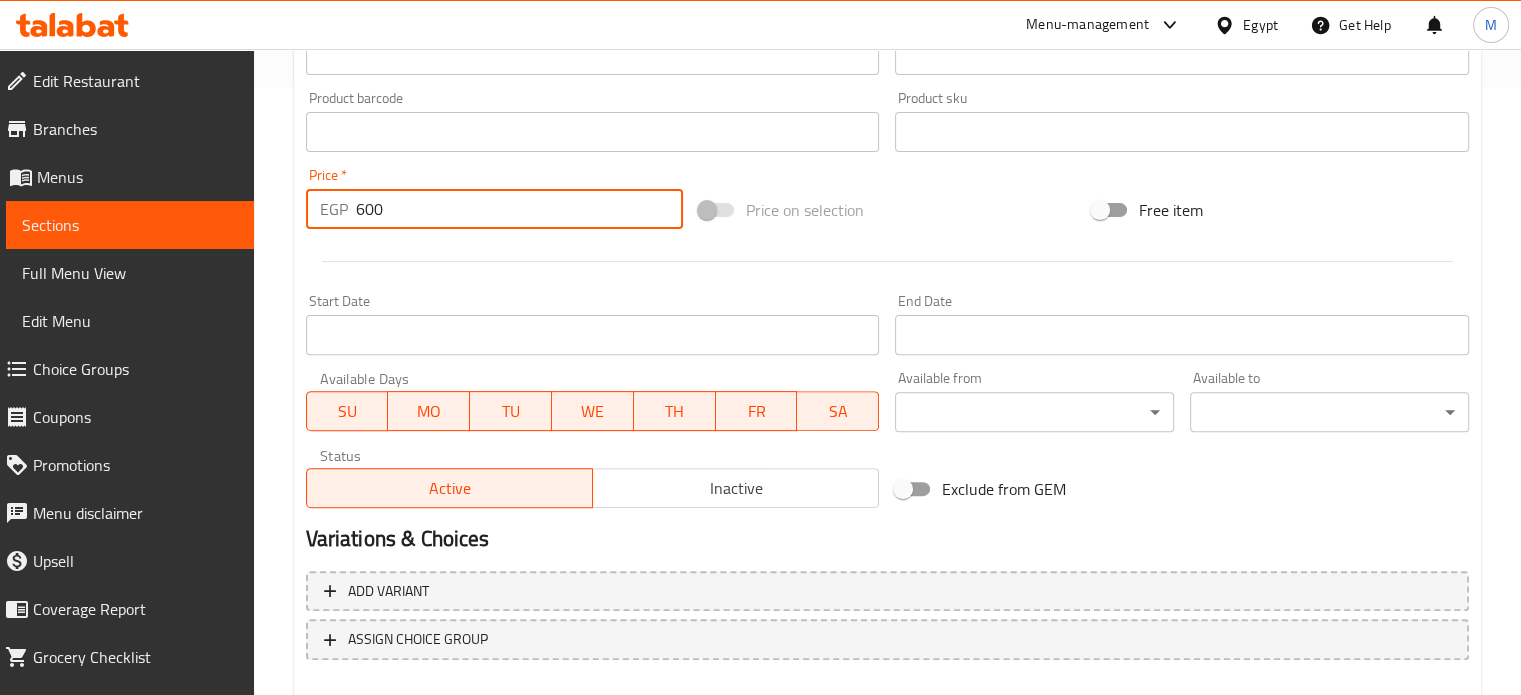type on "600" 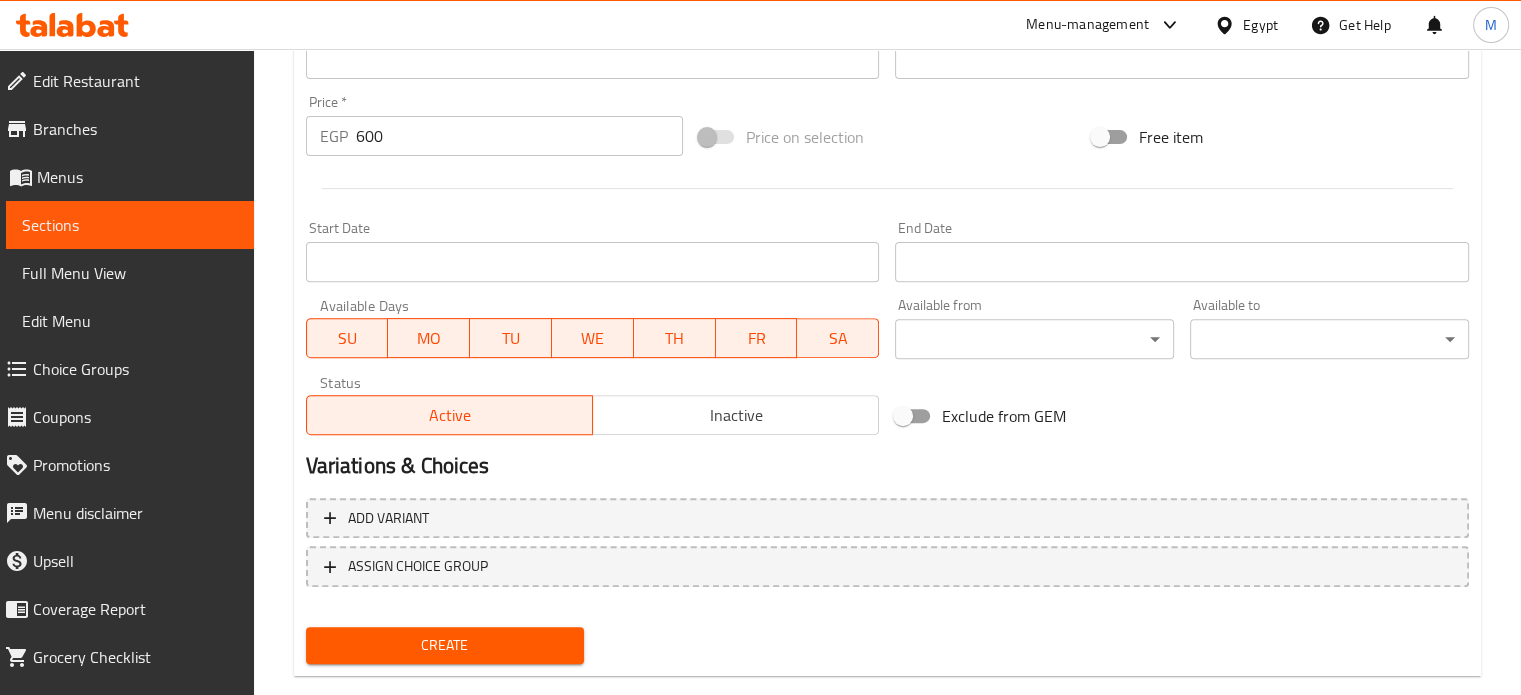 scroll, scrollTop: 717, scrollLeft: 0, axis: vertical 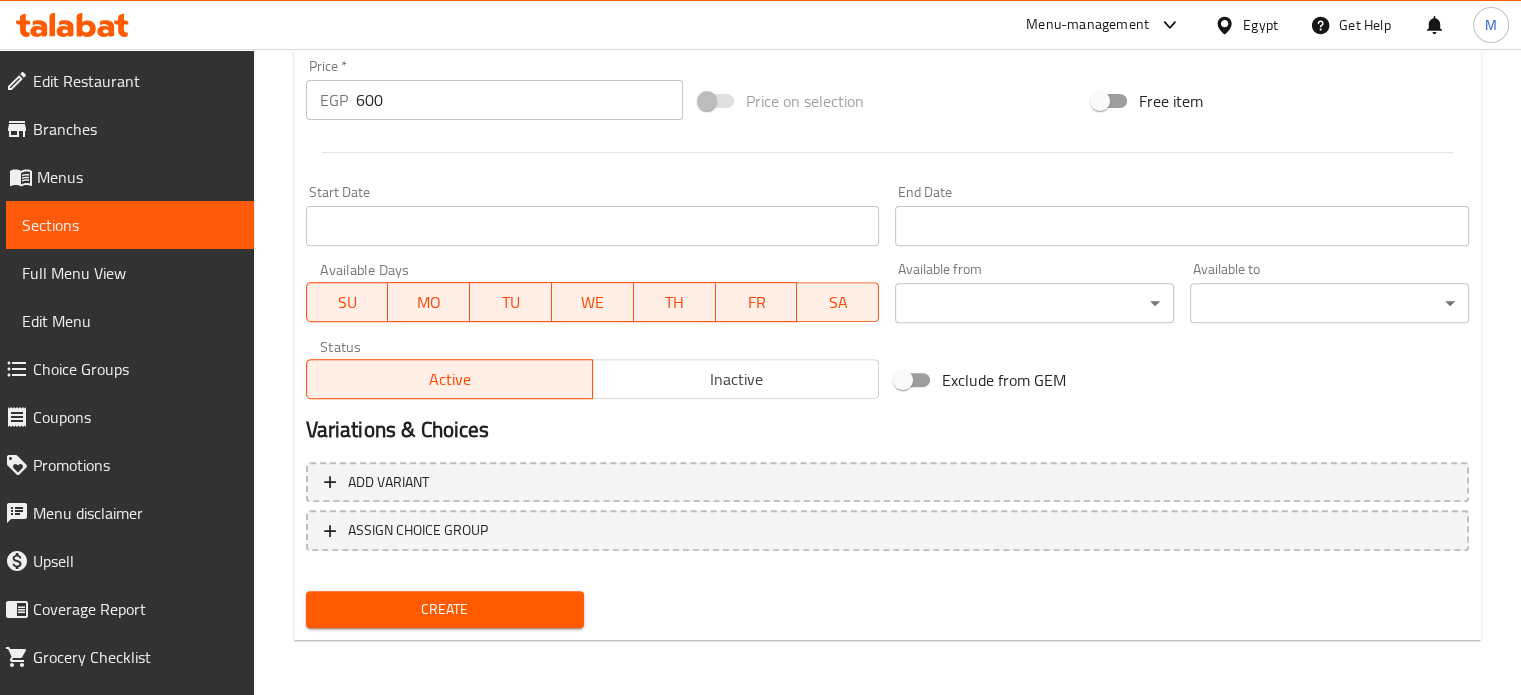 click on "Create" at bounding box center (445, 609) 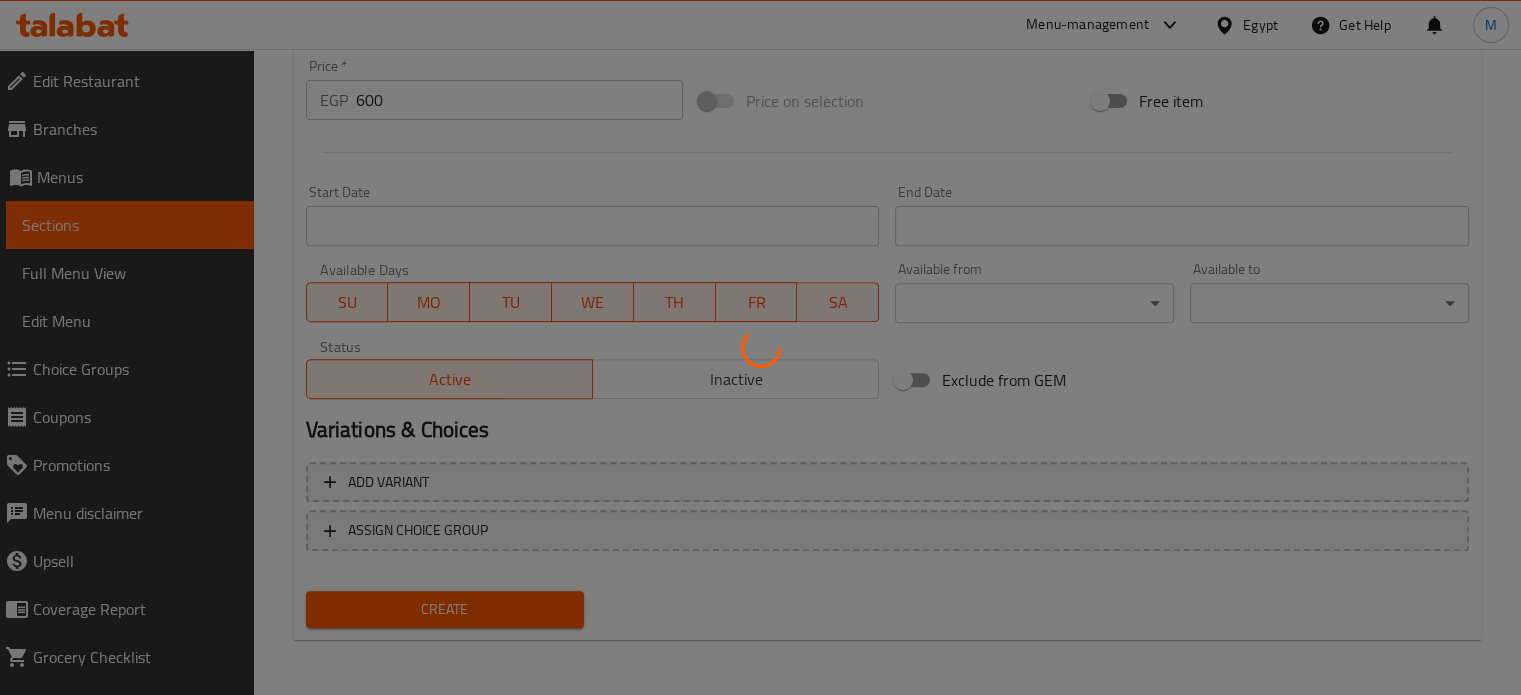 type 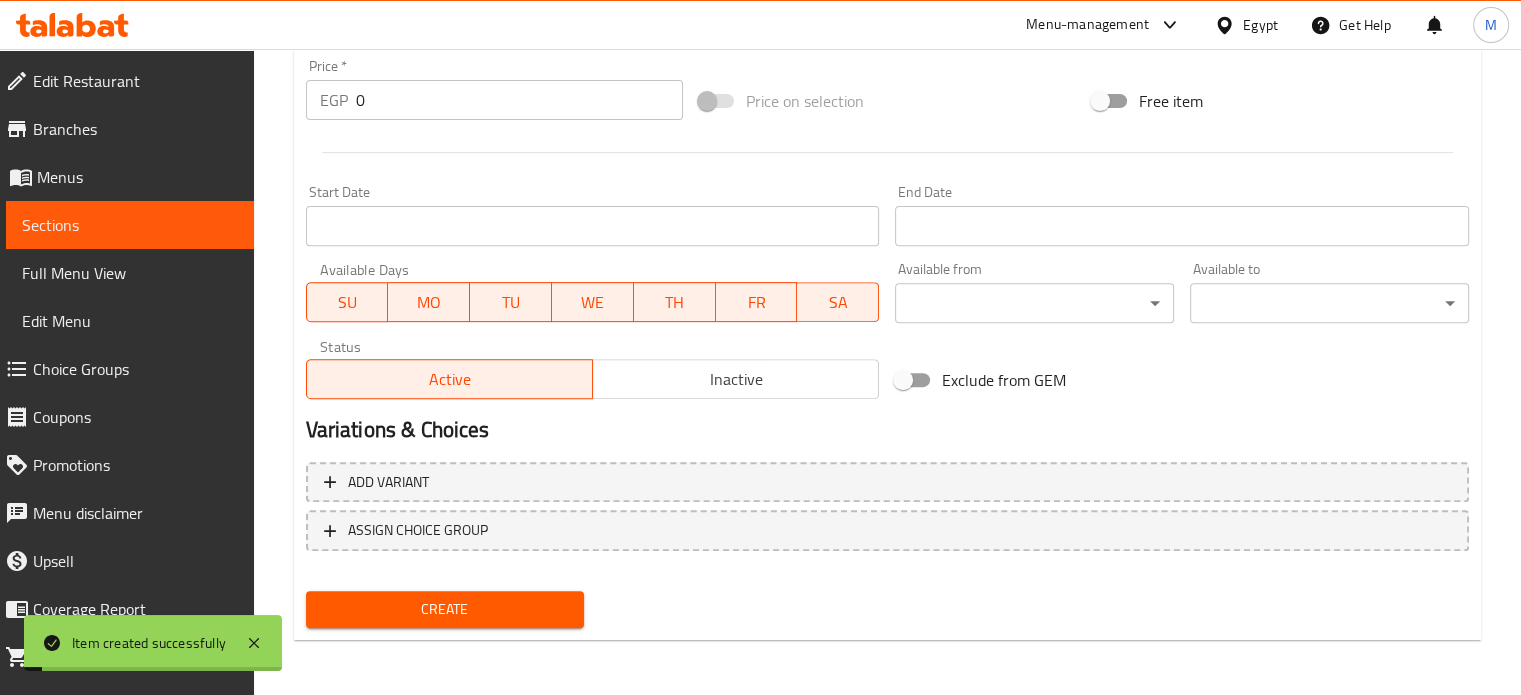 scroll, scrollTop: 0, scrollLeft: 0, axis: both 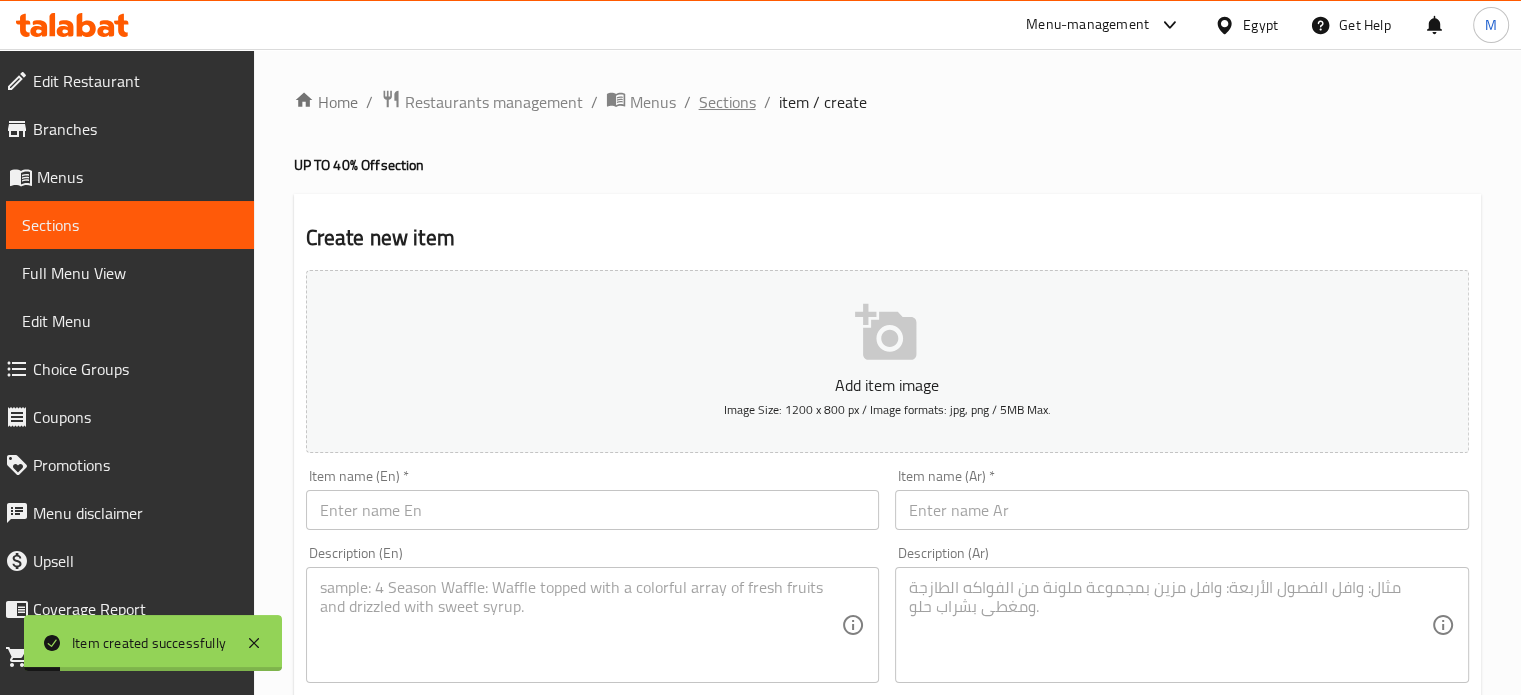 click on "Sections" at bounding box center (727, 102) 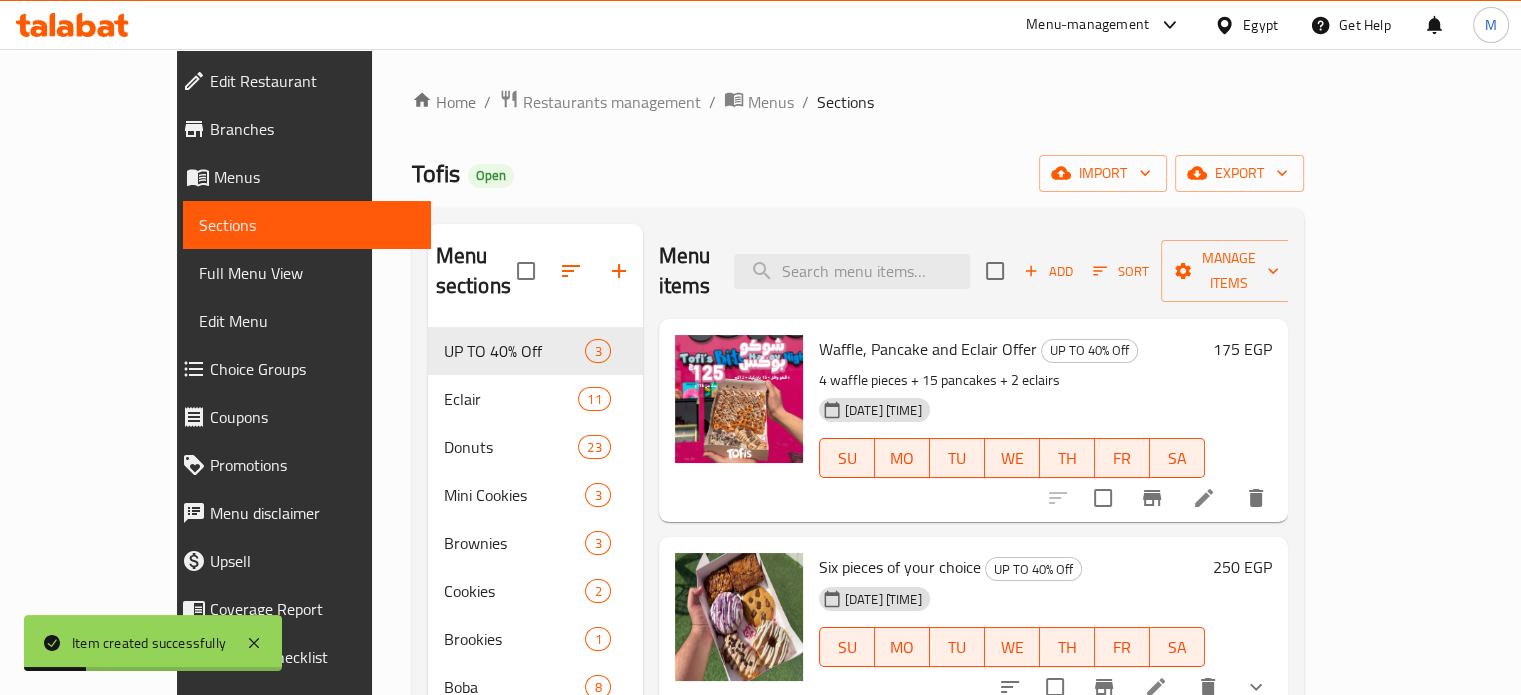 scroll, scrollTop: 433, scrollLeft: 0, axis: vertical 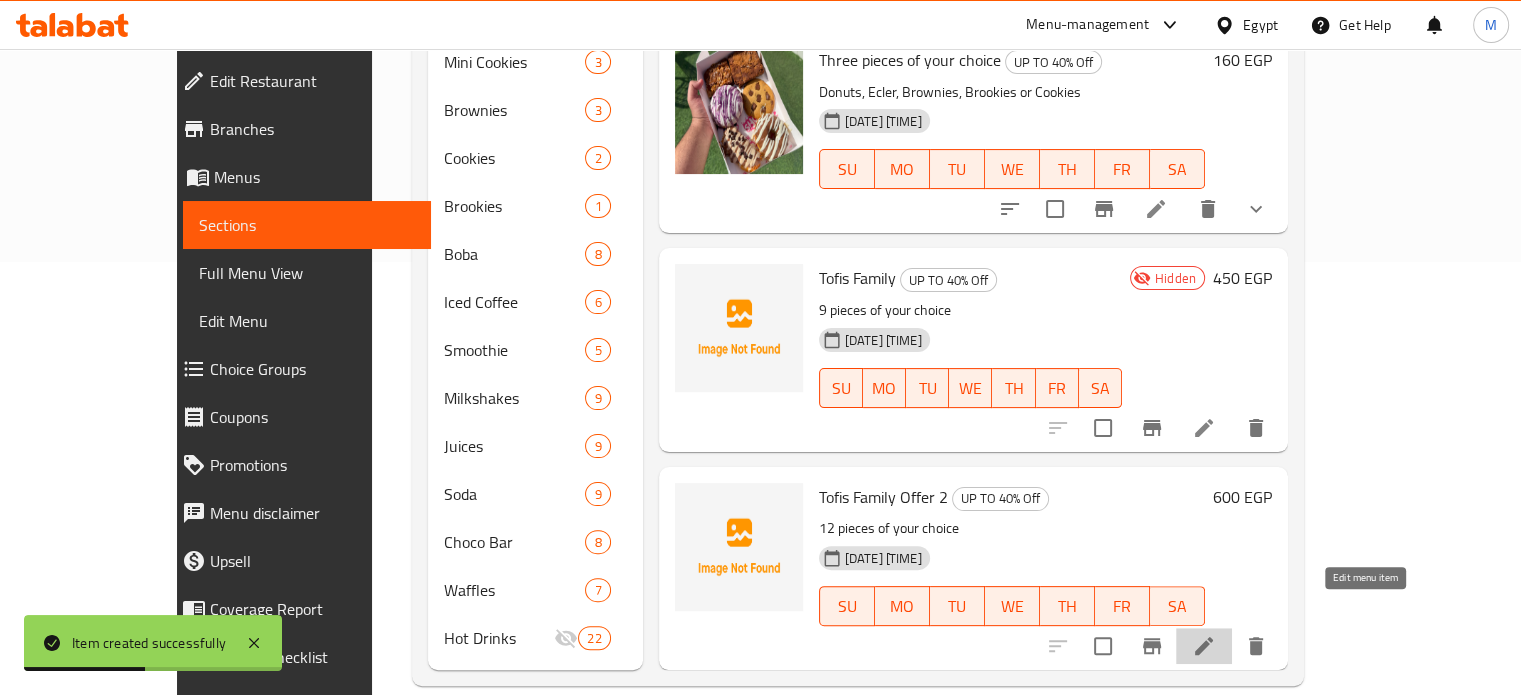 click 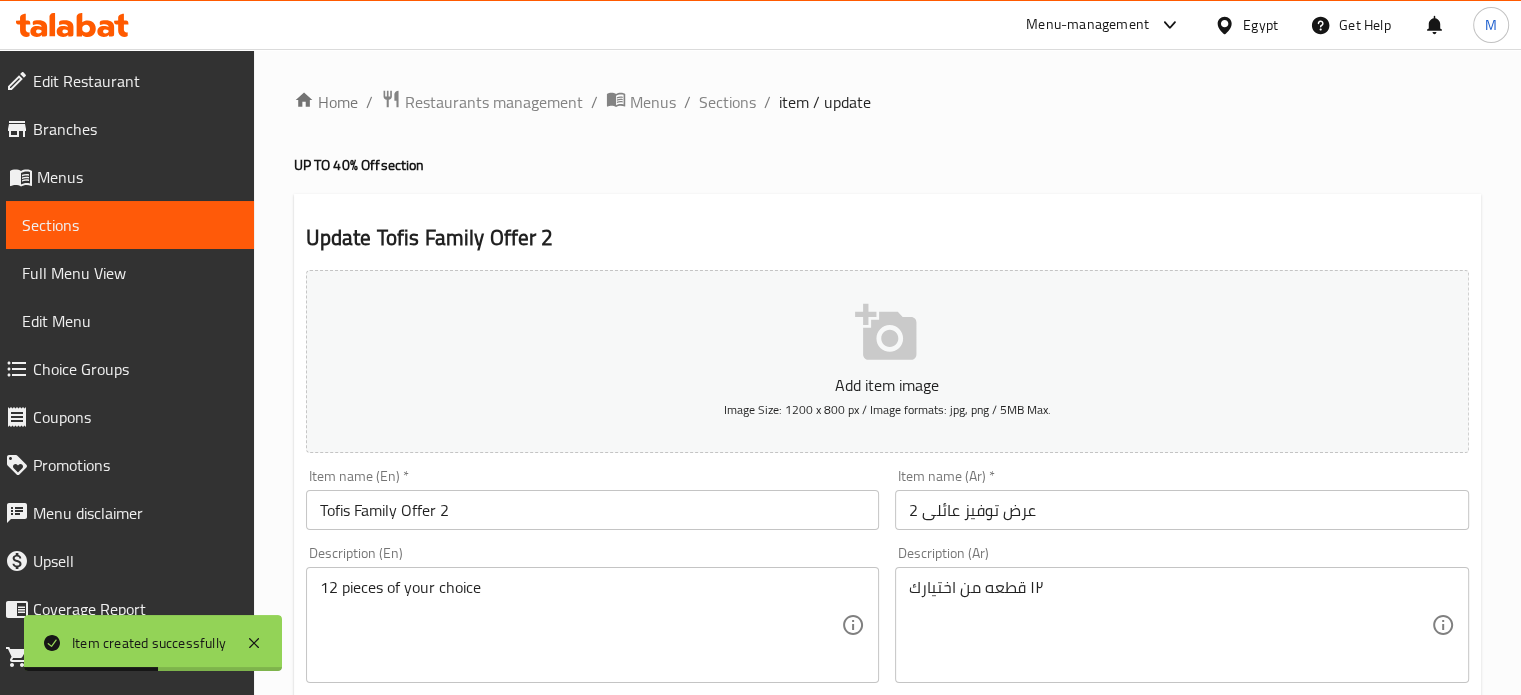 scroll, scrollTop: 717, scrollLeft: 0, axis: vertical 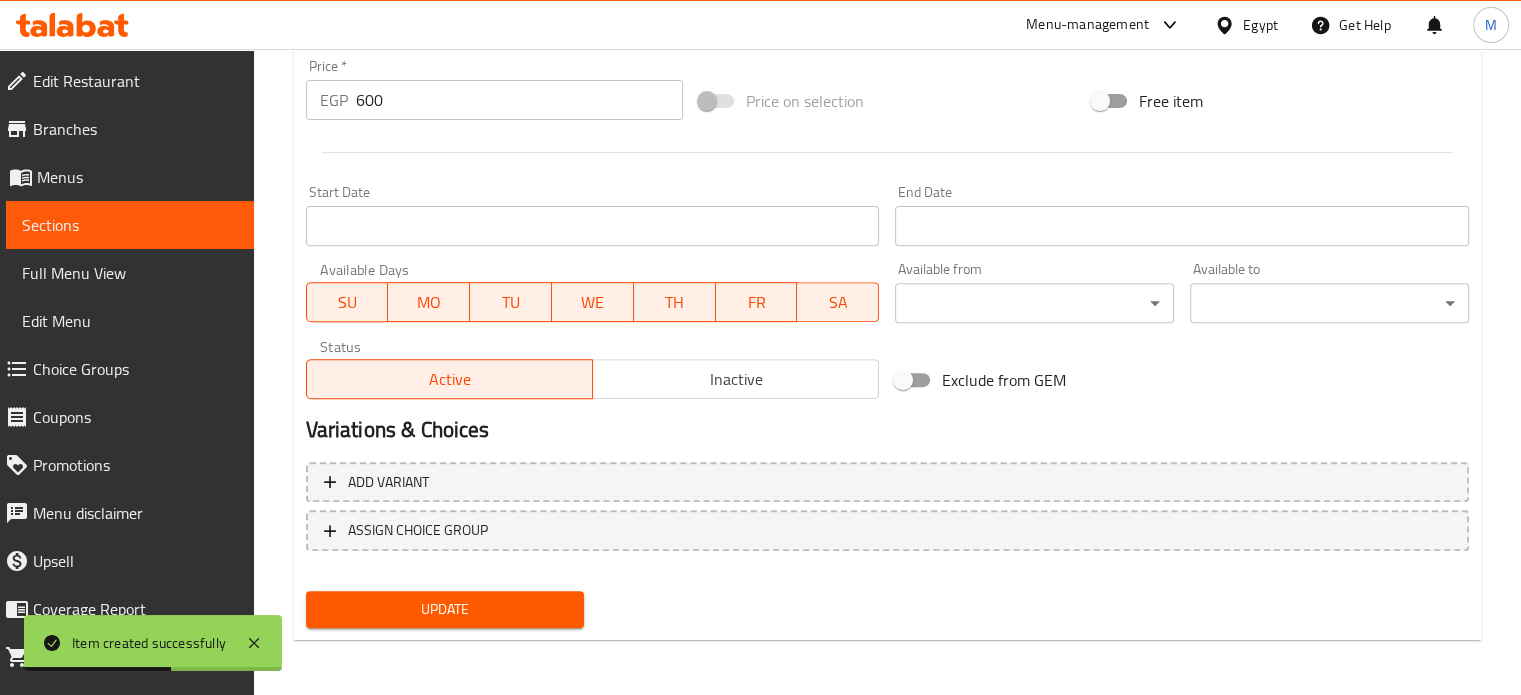 click on "Inactive" at bounding box center (736, 379) 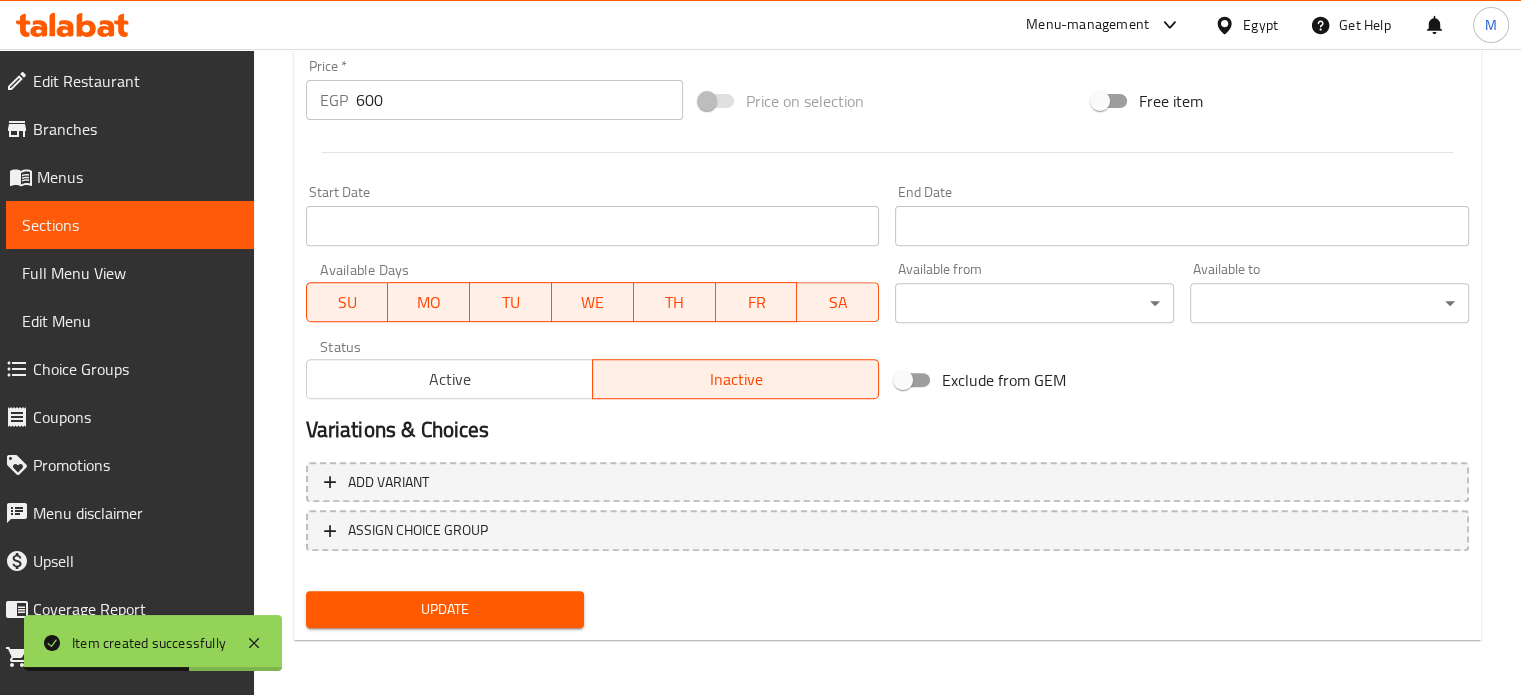click on "Update" at bounding box center [445, 609] 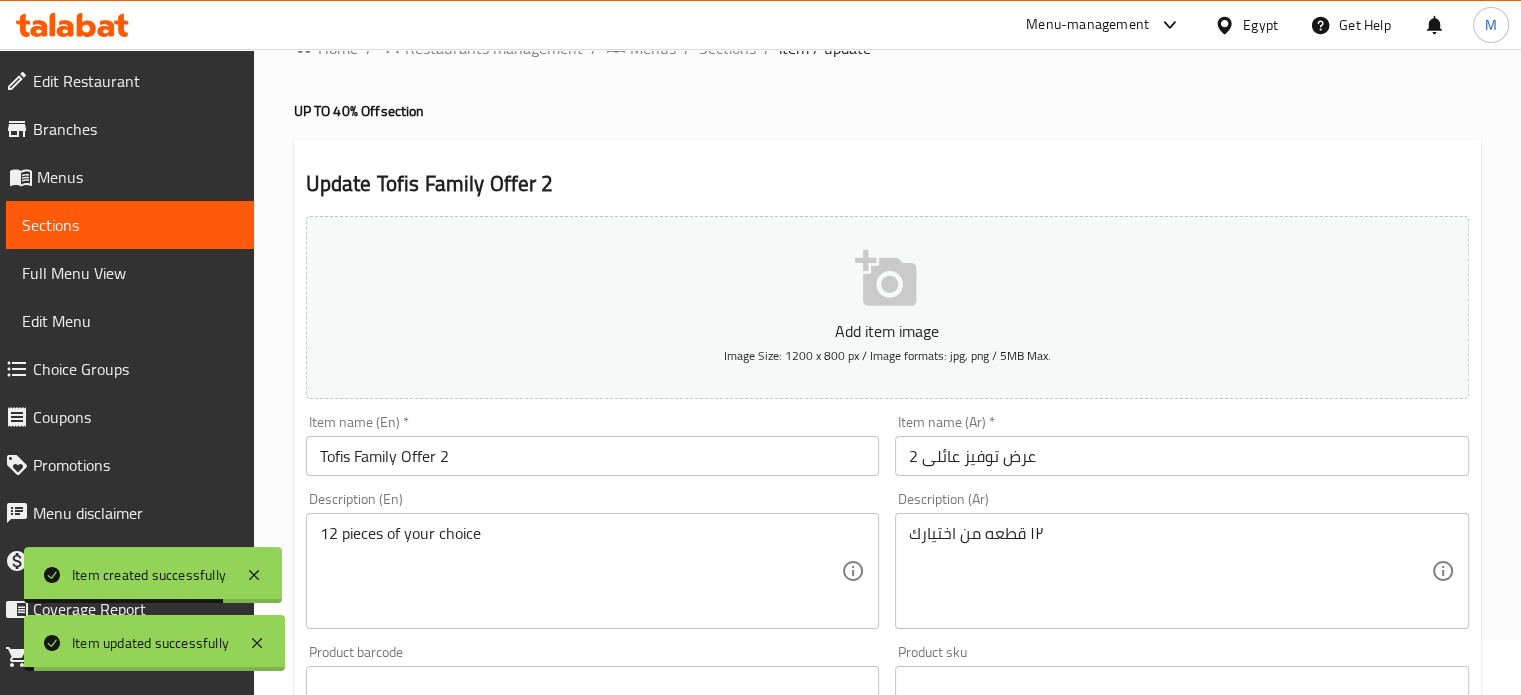 scroll, scrollTop: 0, scrollLeft: 0, axis: both 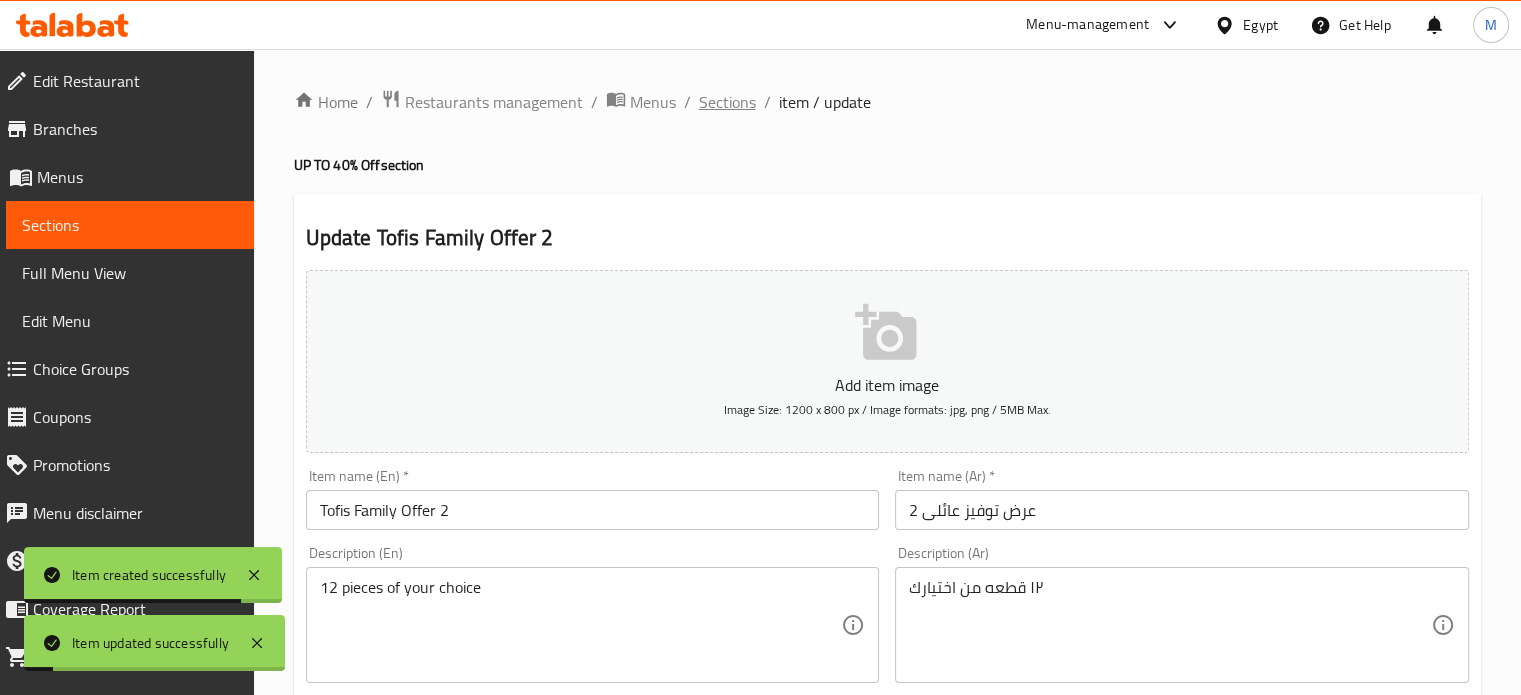 click on "Sections" at bounding box center (727, 102) 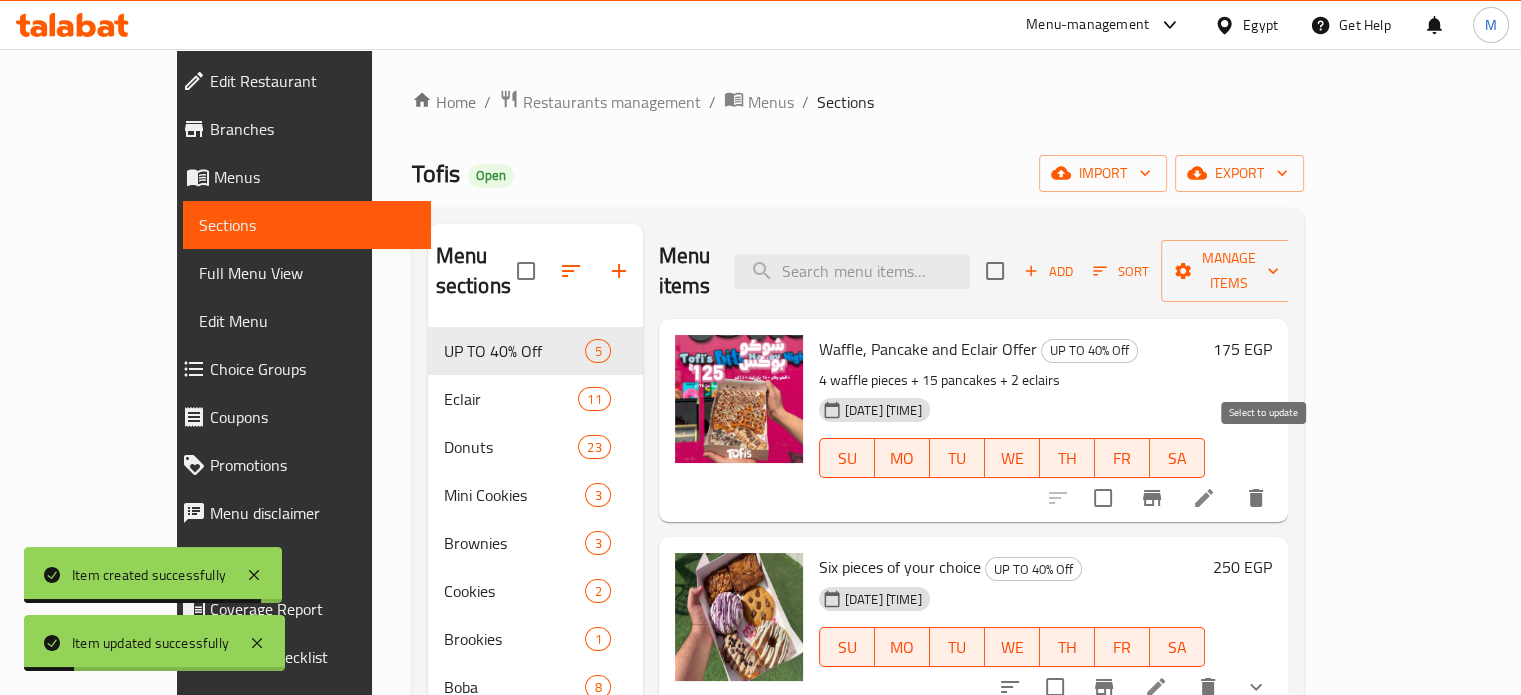 scroll, scrollTop: 264, scrollLeft: 0, axis: vertical 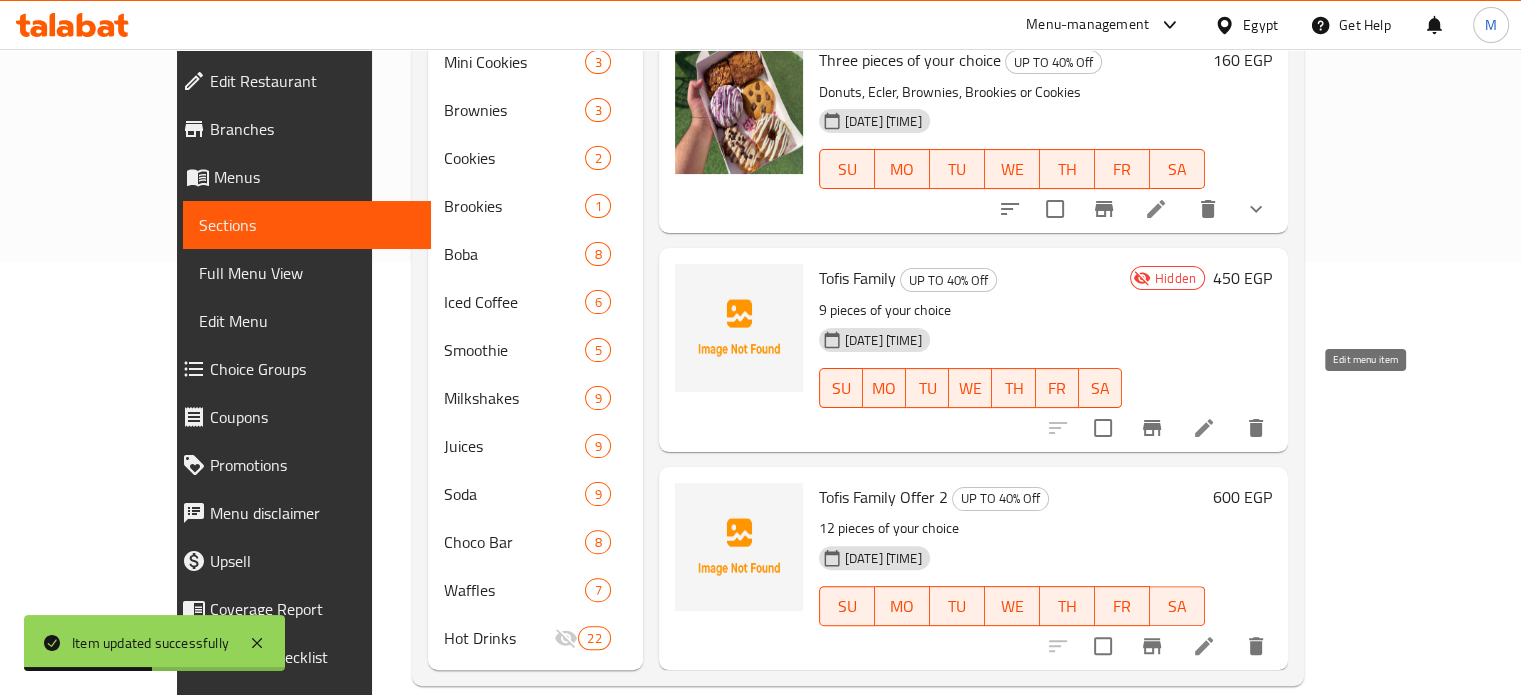click 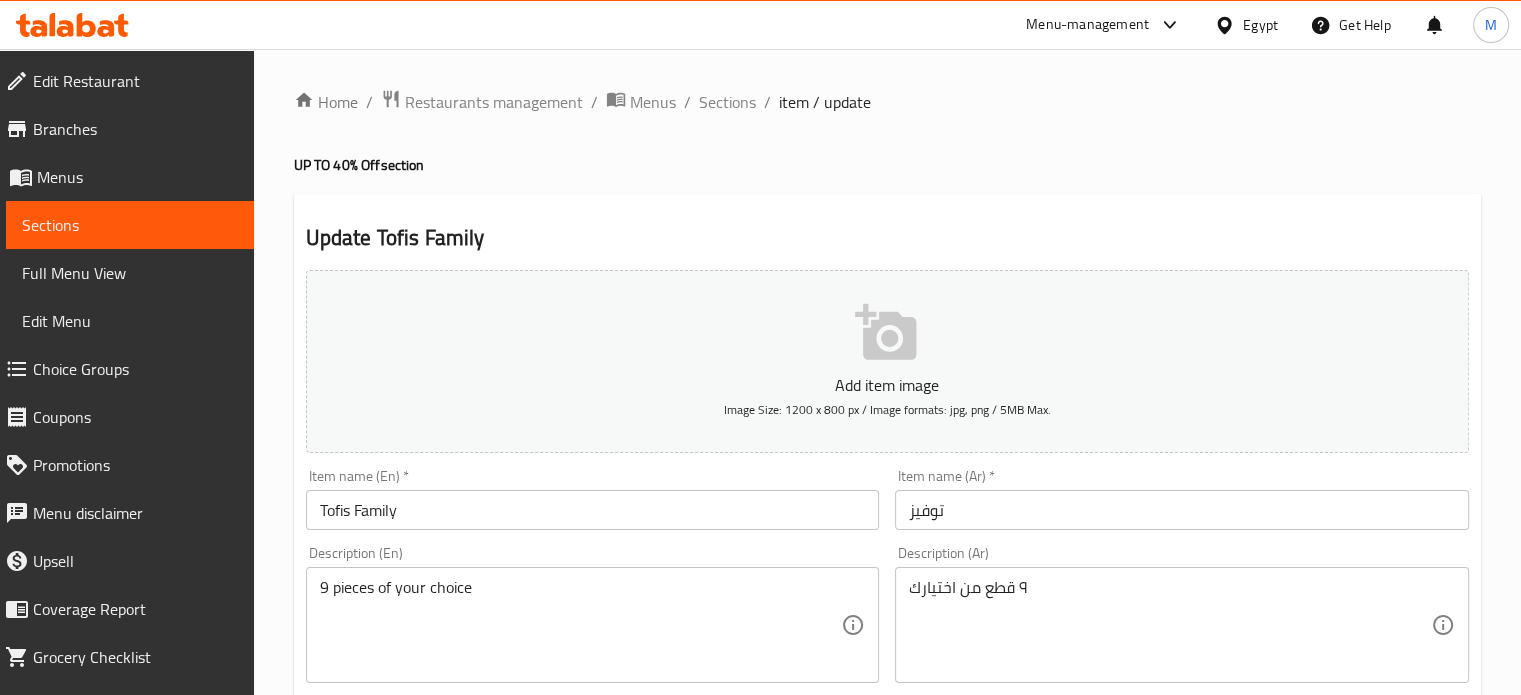 click on "توفيز" at bounding box center [1182, 510] 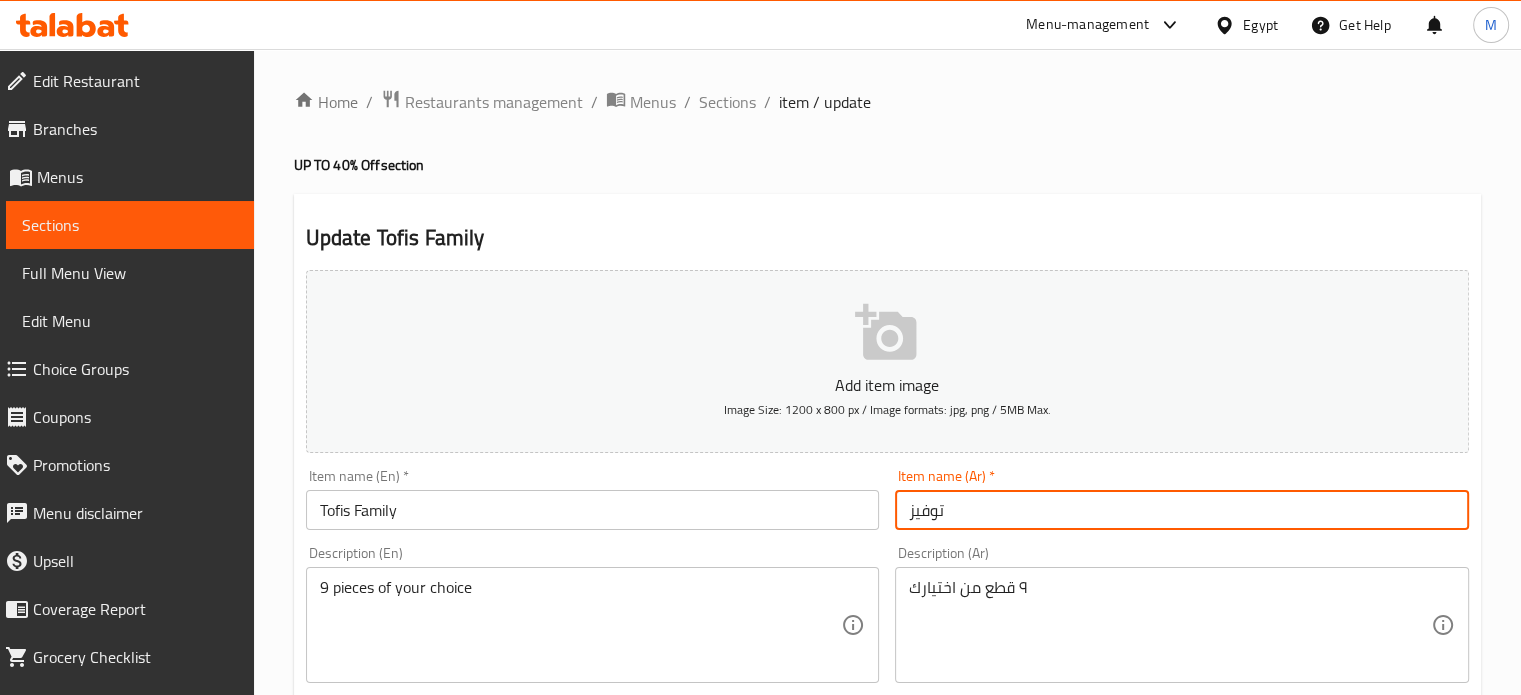 click on "توفيز" at bounding box center [1182, 510] 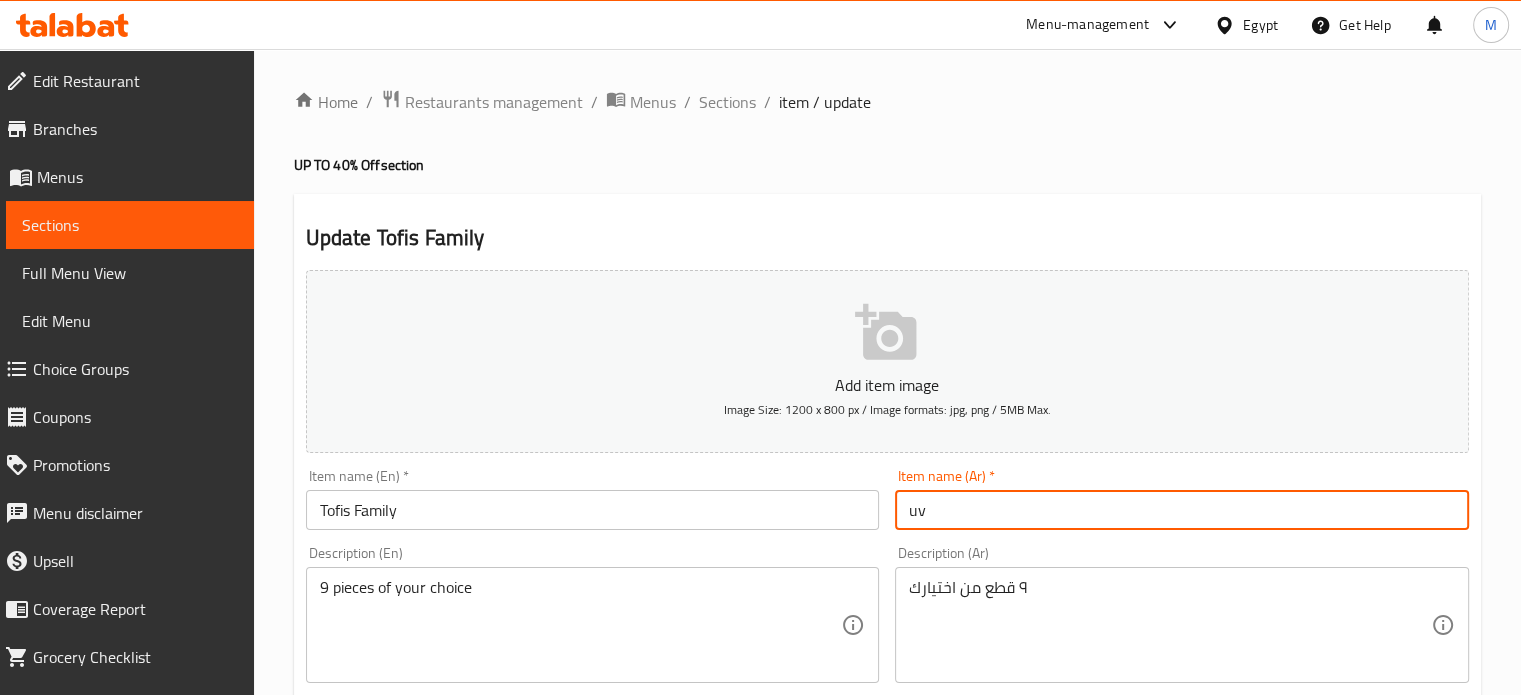 type on "u" 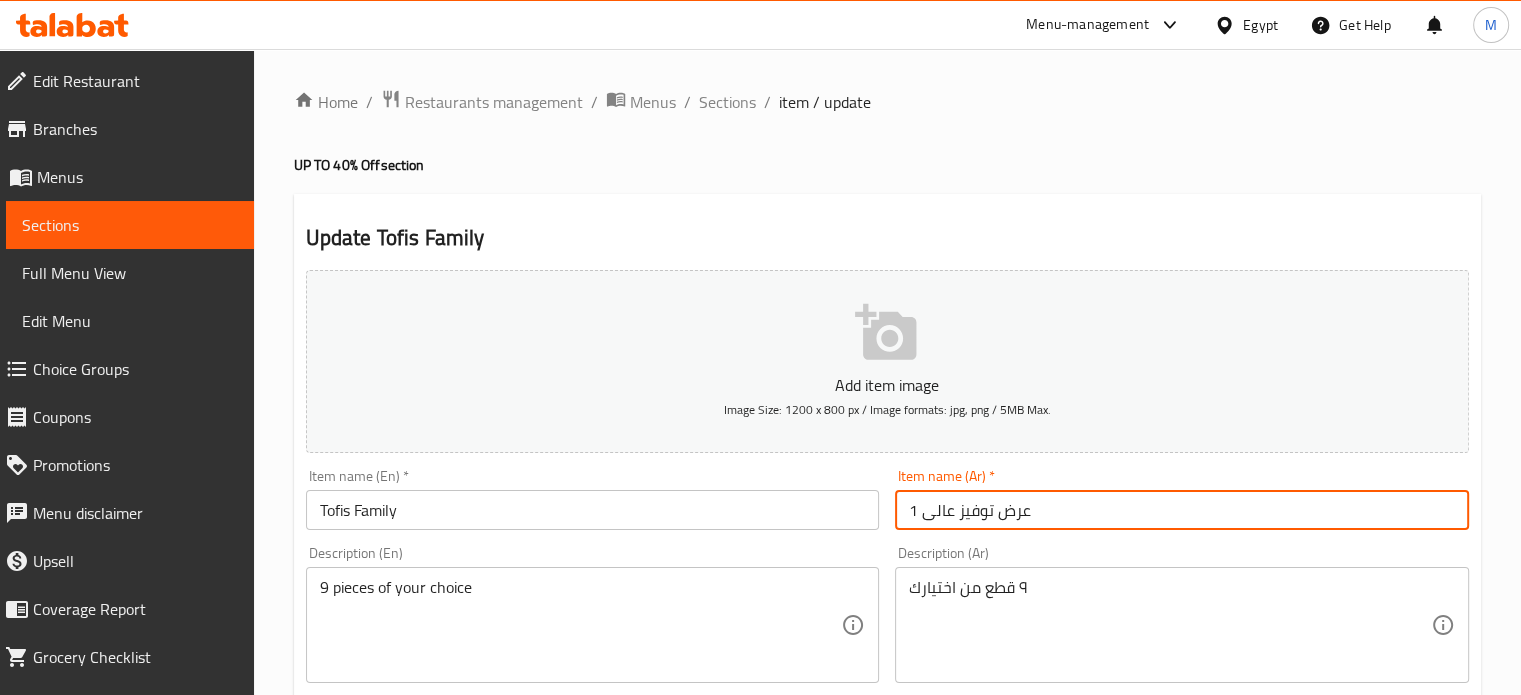type on "عرض توفيز عالى 1" 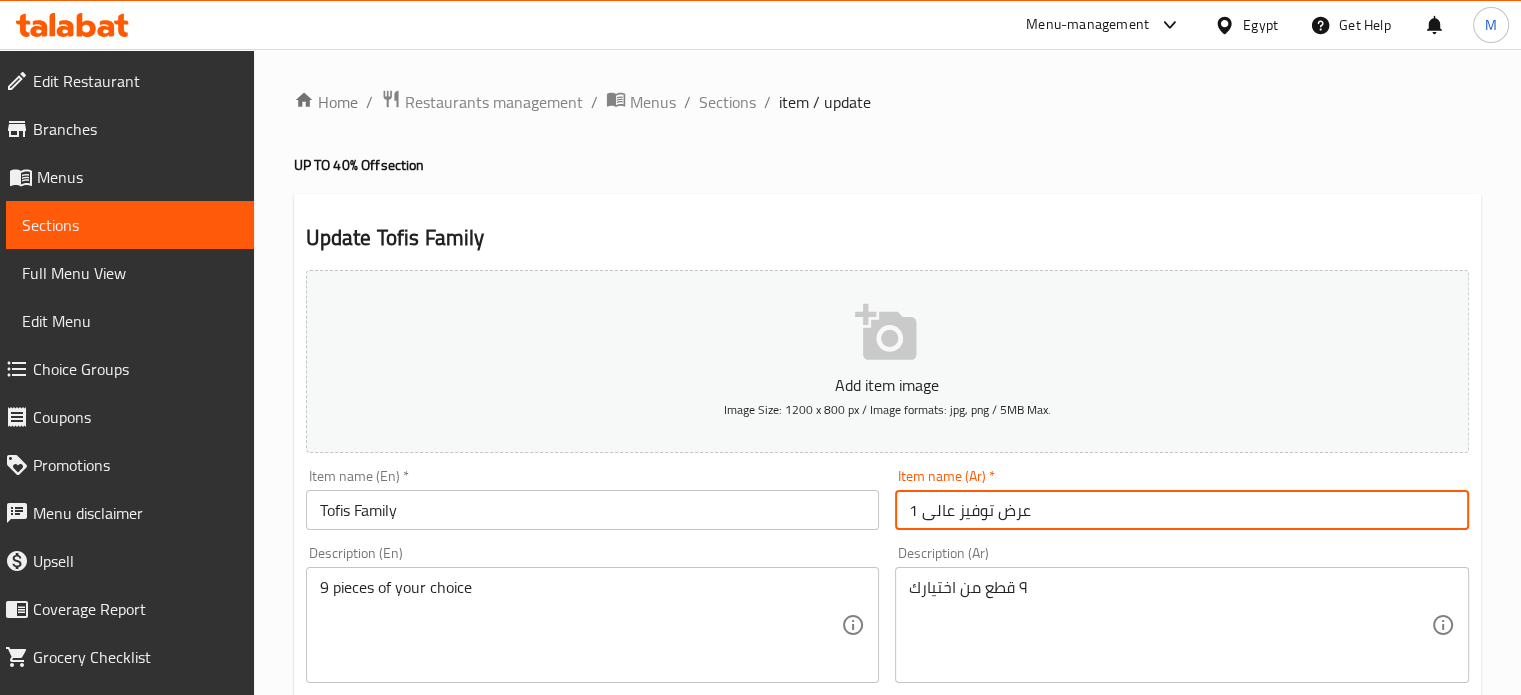 click on "Tofis Family" at bounding box center (593, 510) 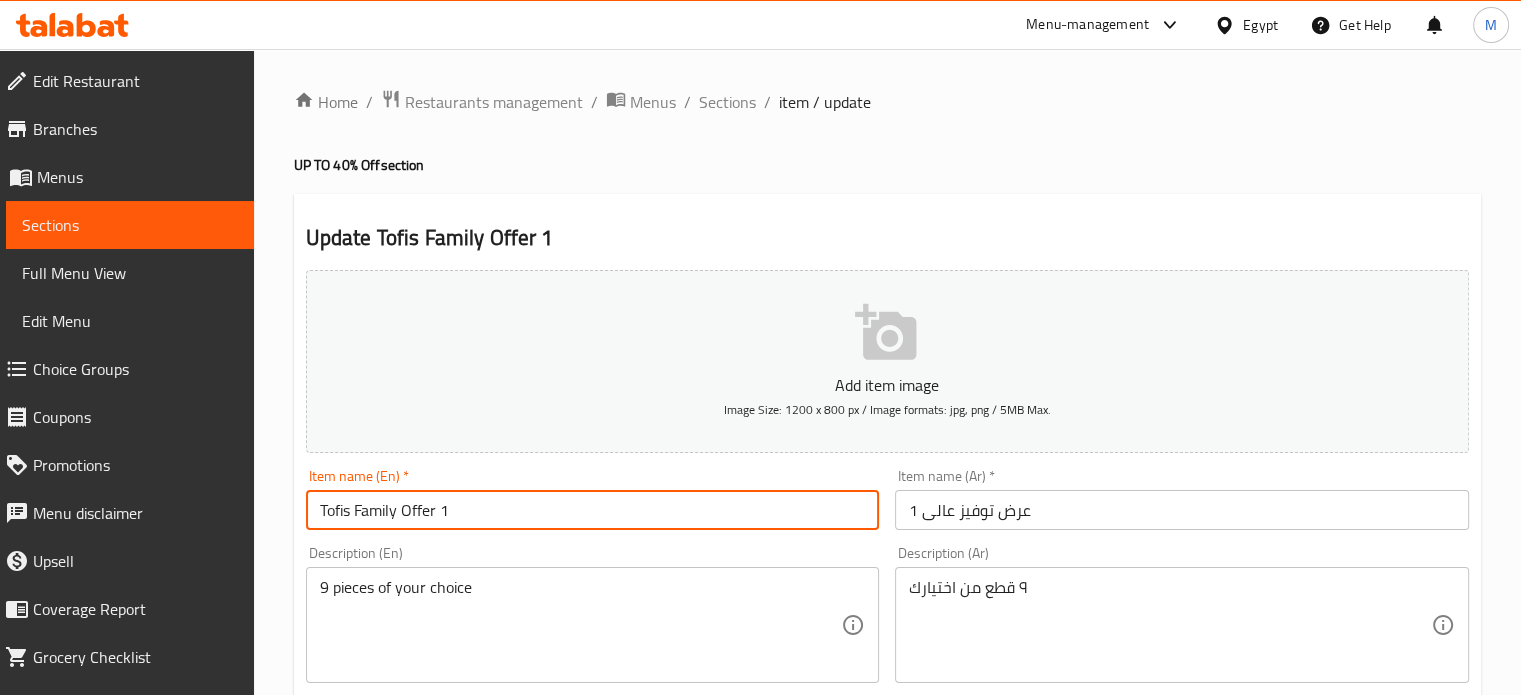 click on "Tofis Family Offer 1" at bounding box center [593, 510] 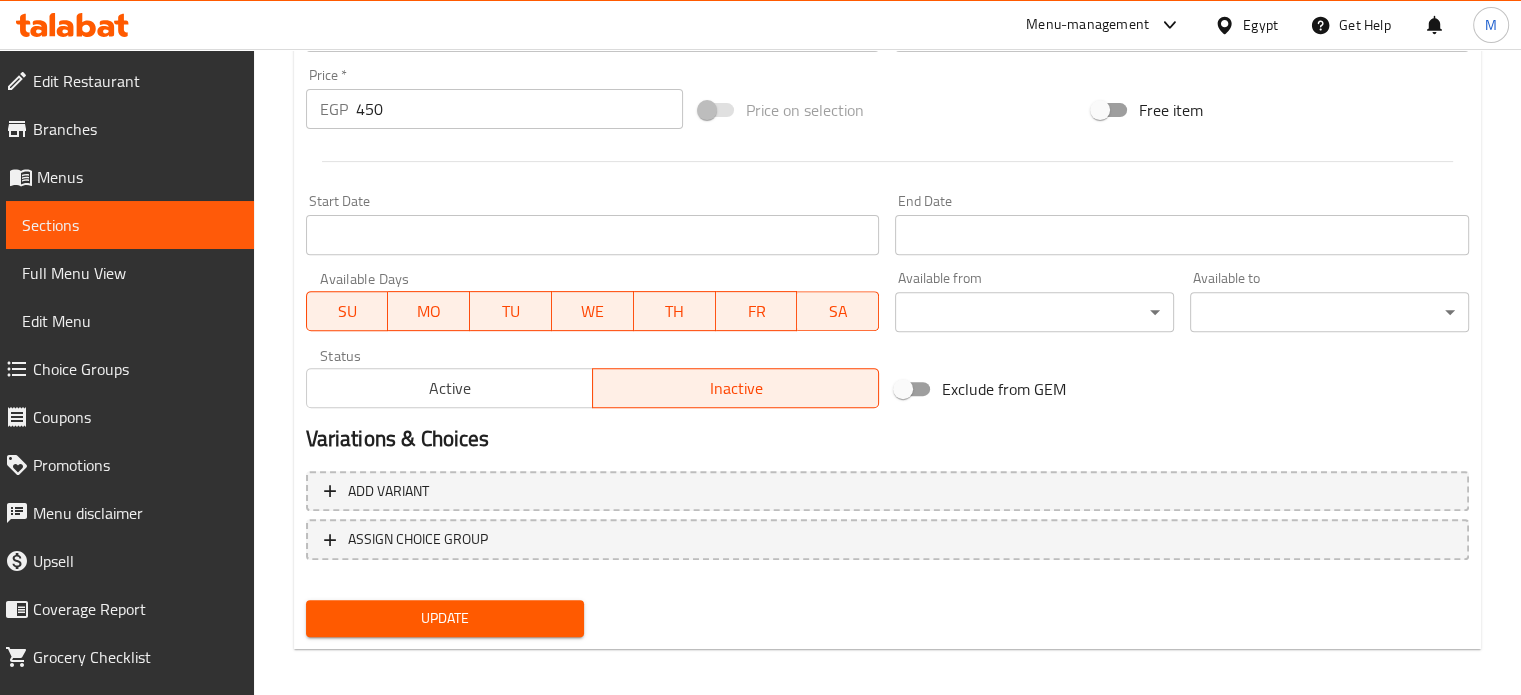 scroll, scrollTop: 717, scrollLeft: 0, axis: vertical 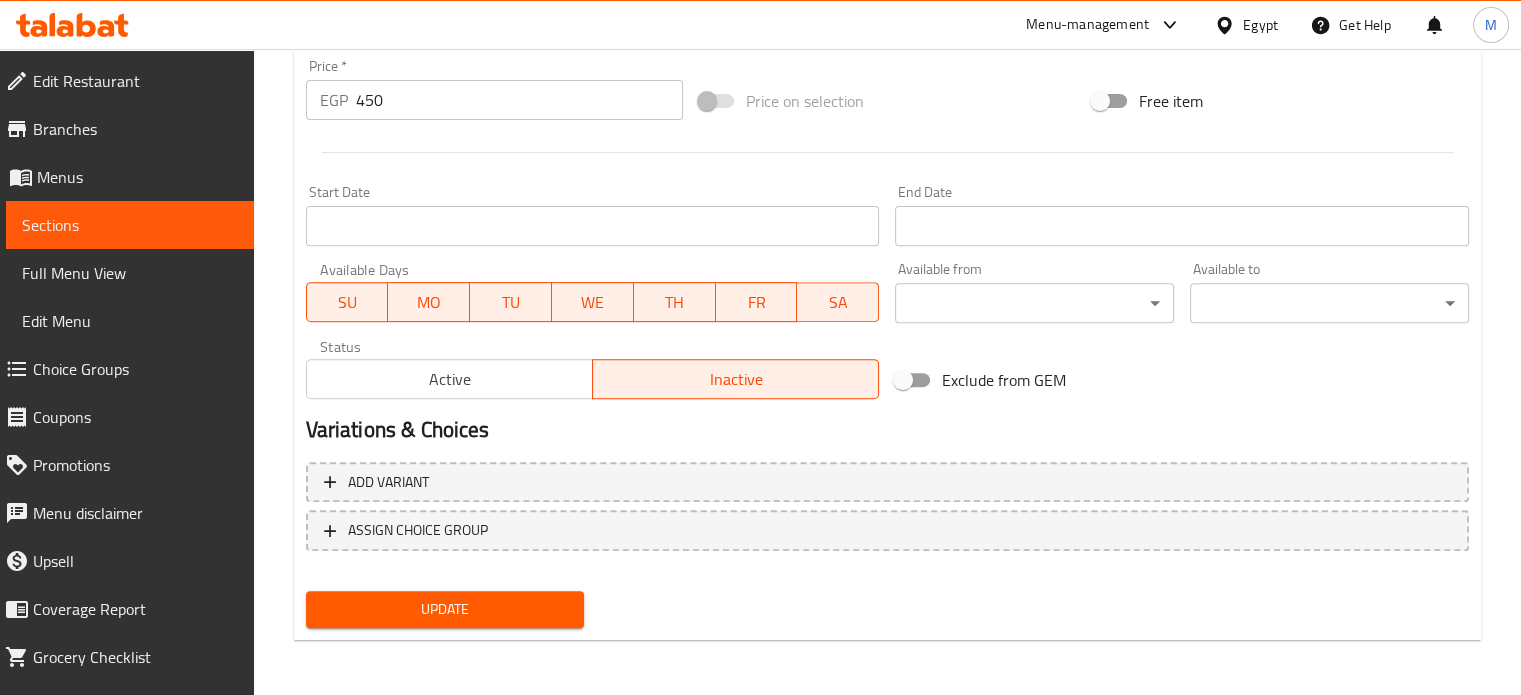 type on "Tofis Family Offer 1" 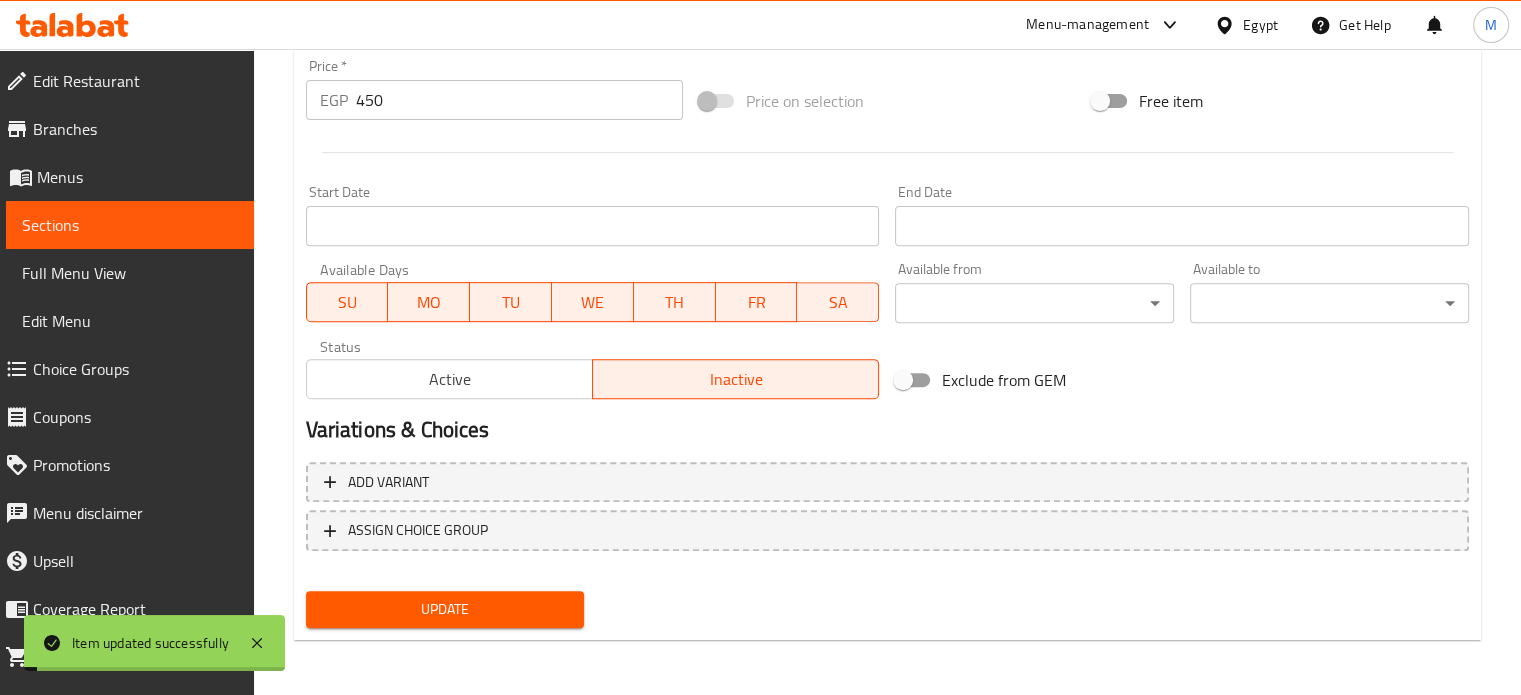scroll, scrollTop: 0, scrollLeft: 0, axis: both 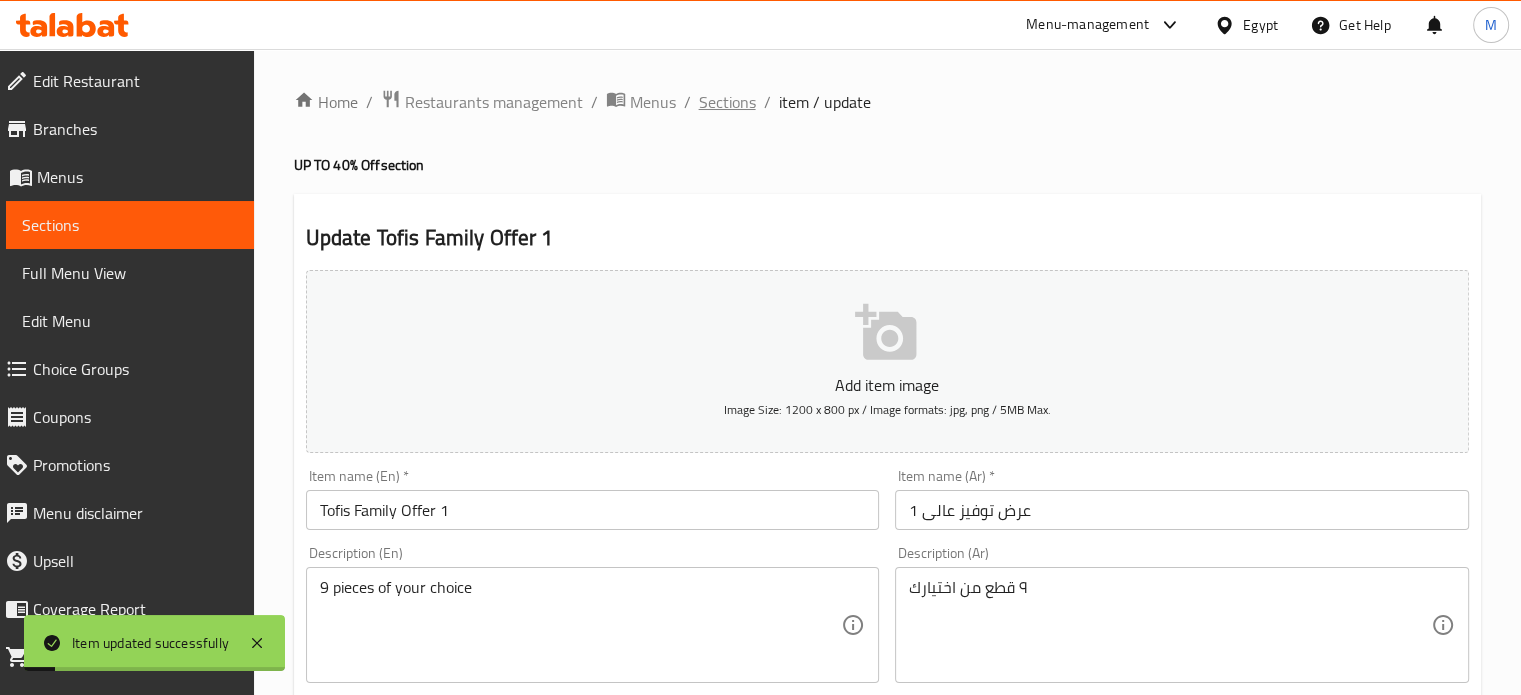 click on "Sections" at bounding box center (727, 102) 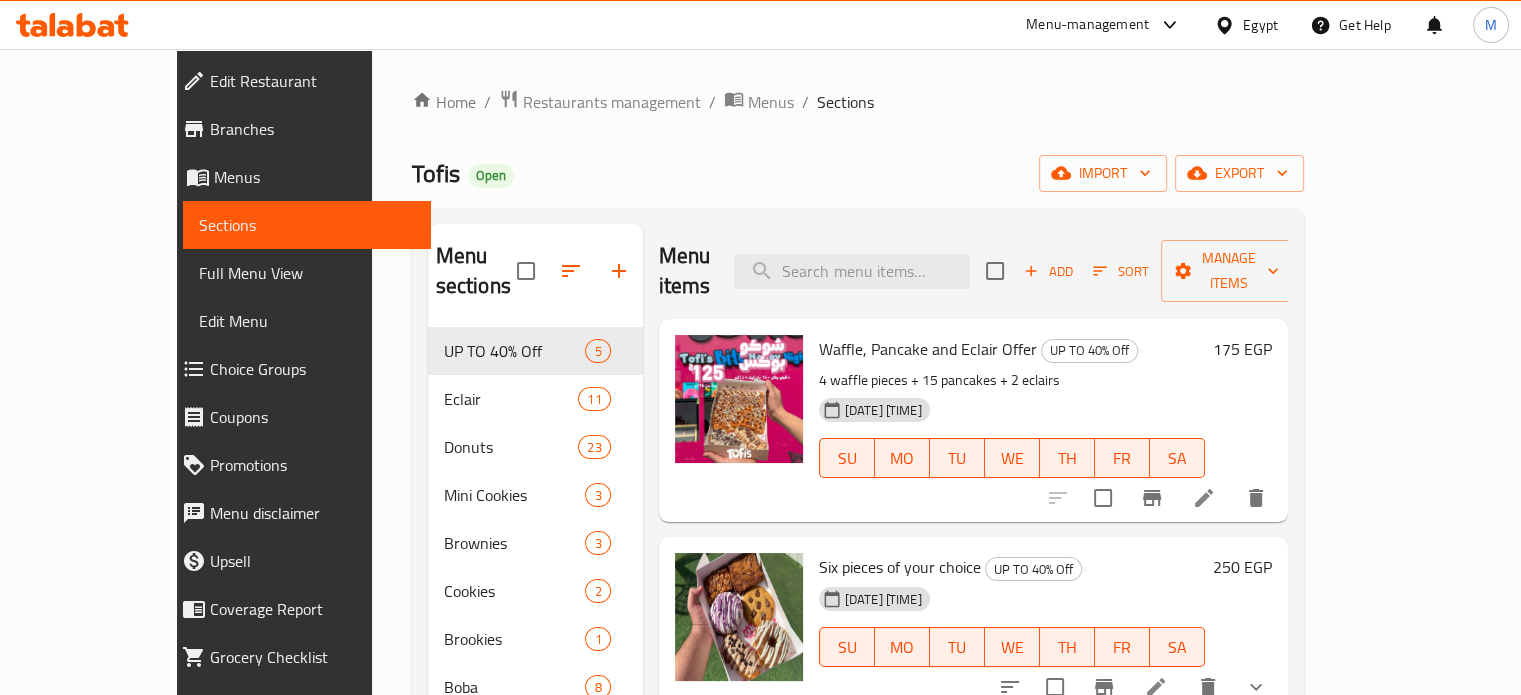 click on "Menu-management" at bounding box center [1087, 25] 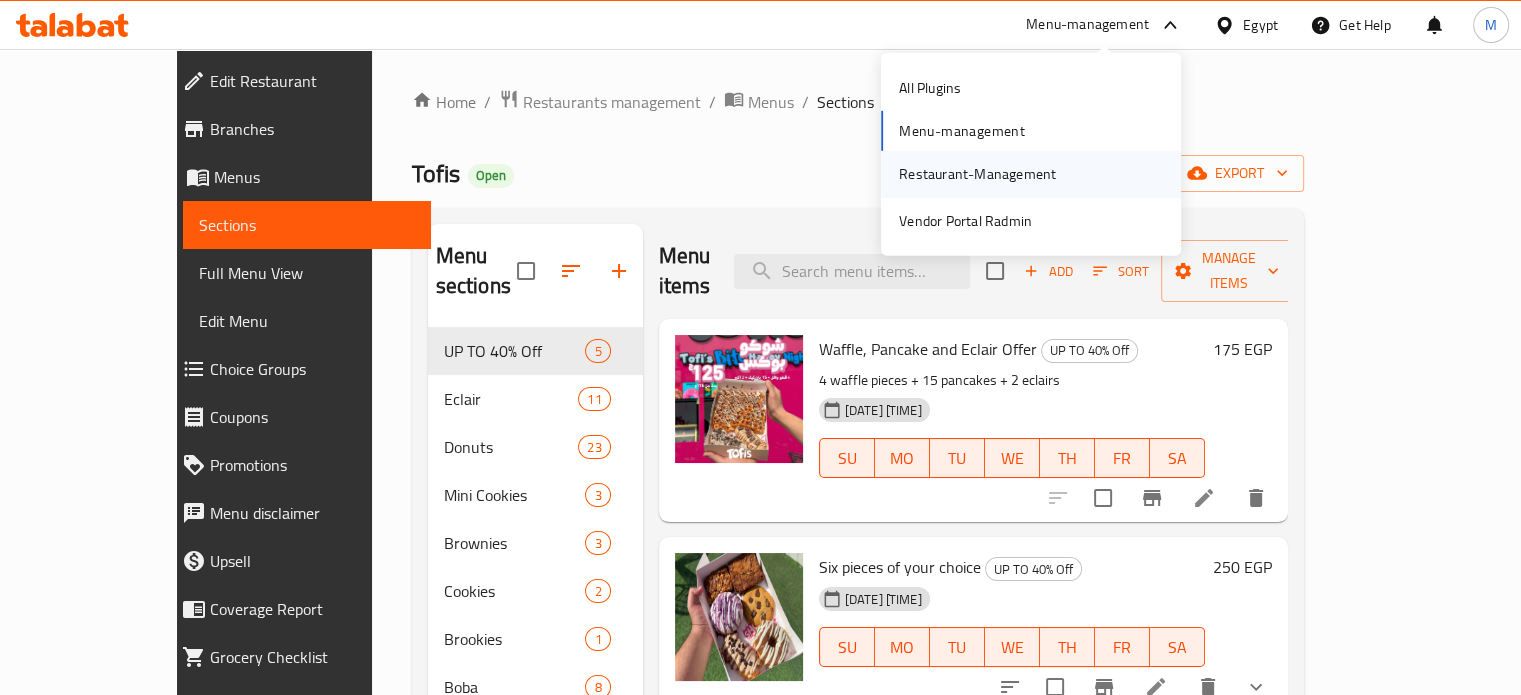 click on "Restaurant-Management" at bounding box center [977, 174] 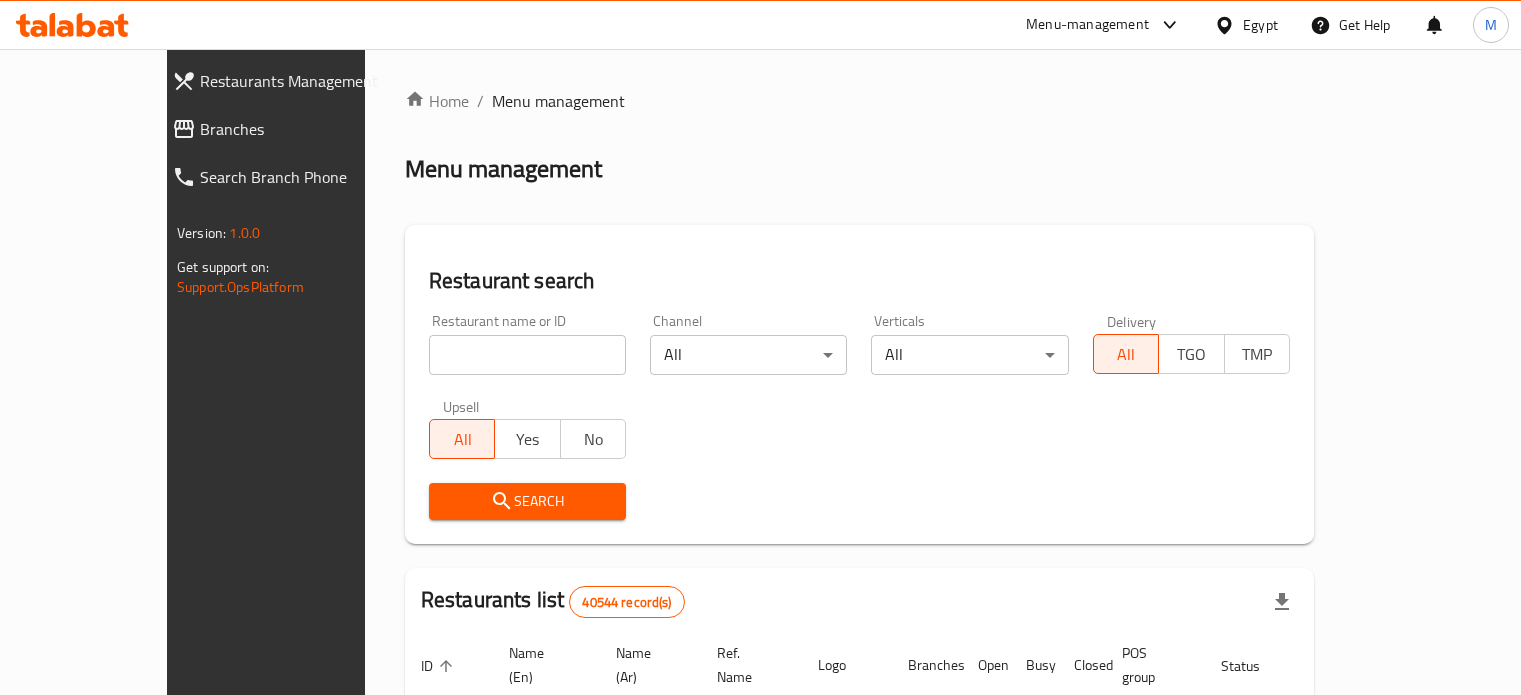 scroll, scrollTop: 0, scrollLeft: 0, axis: both 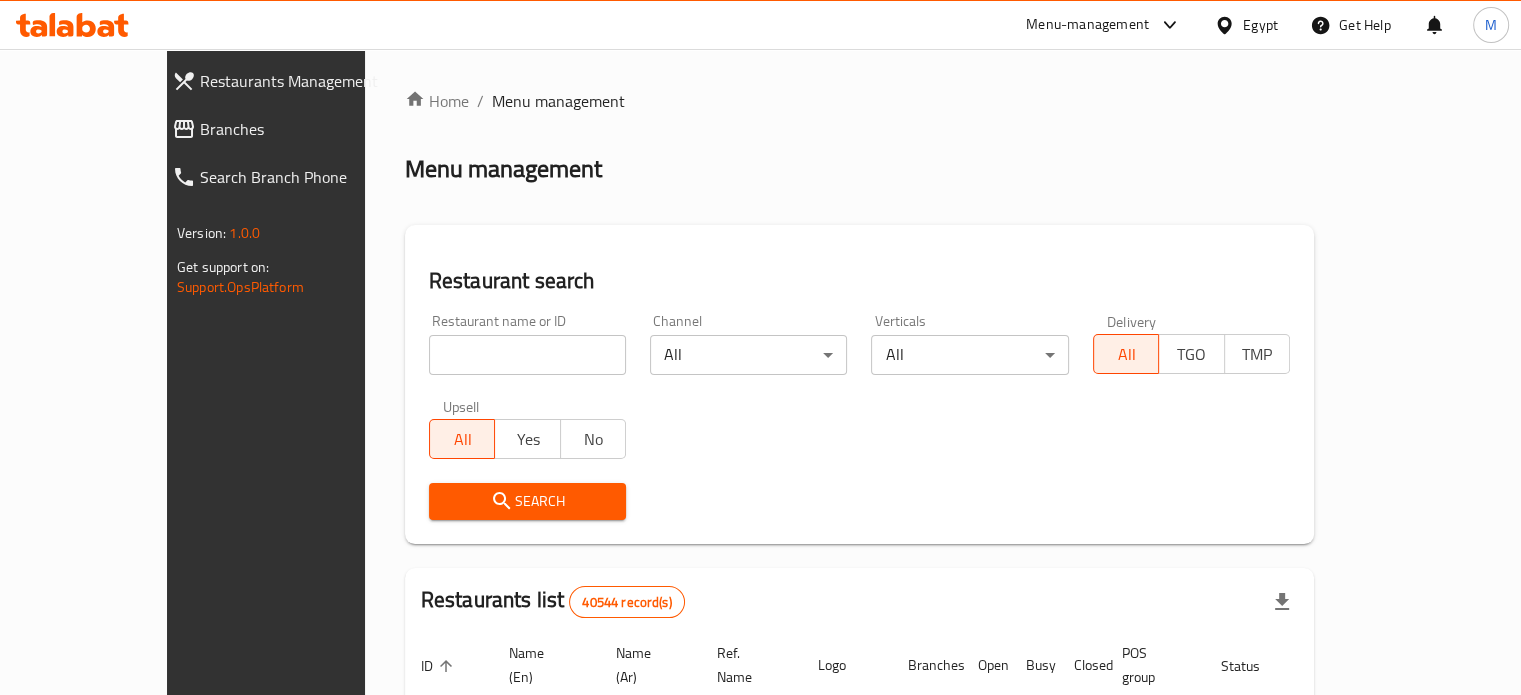 click at bounding box center (527, 355) 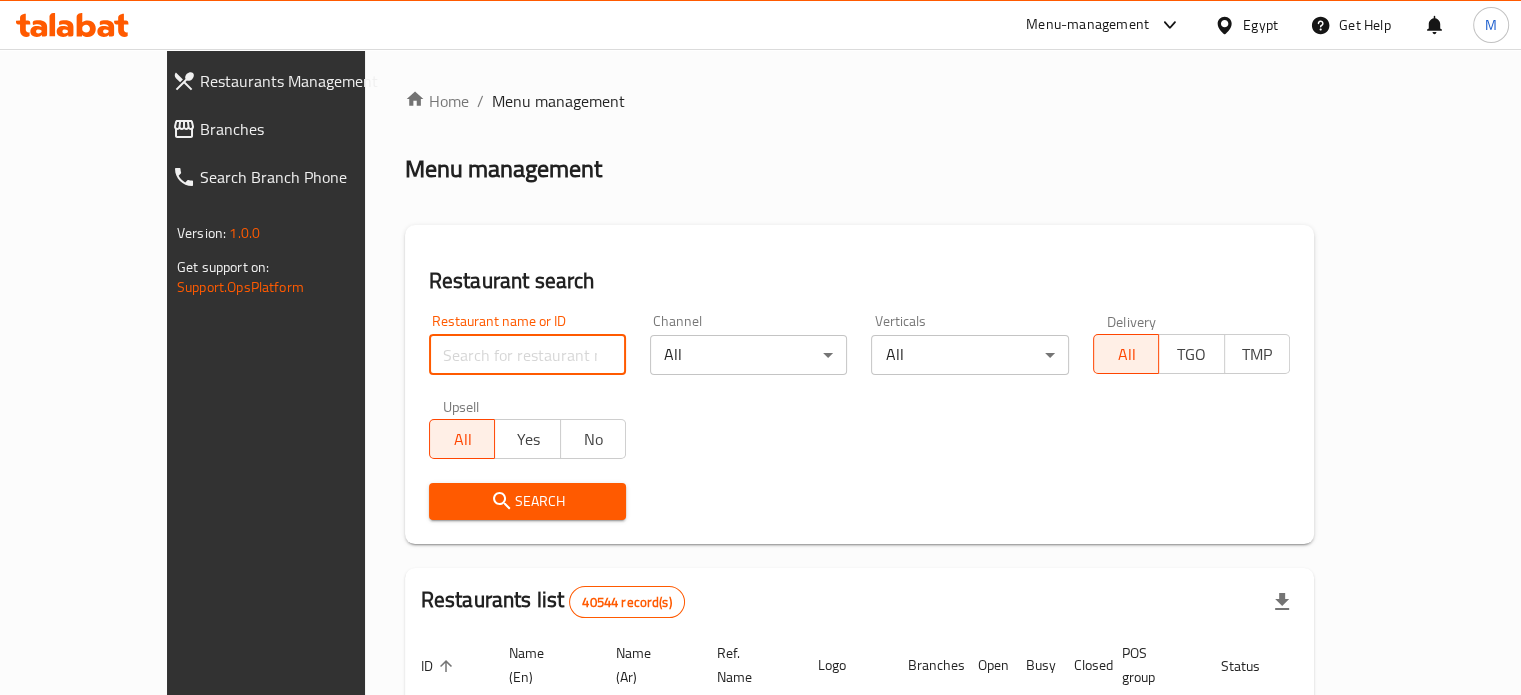 paste on "687661" 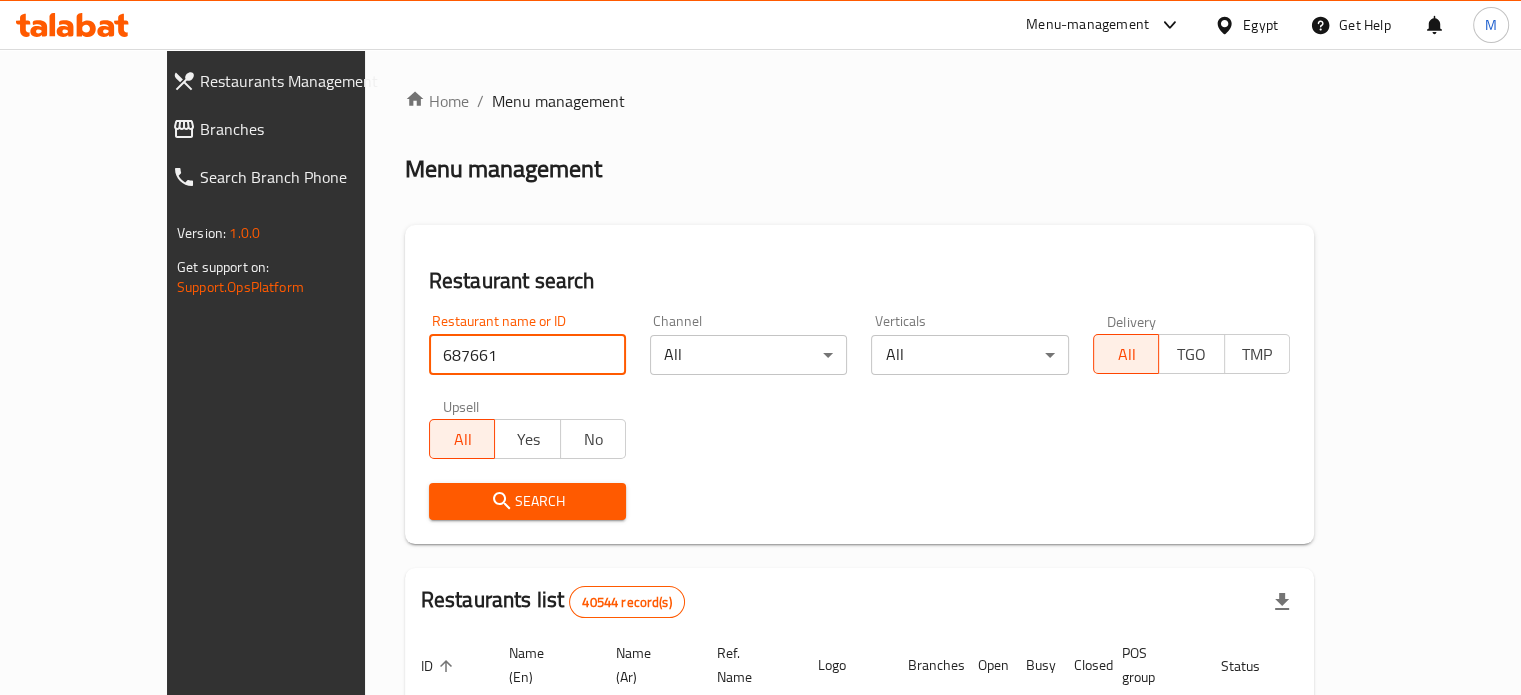 type on "687661" 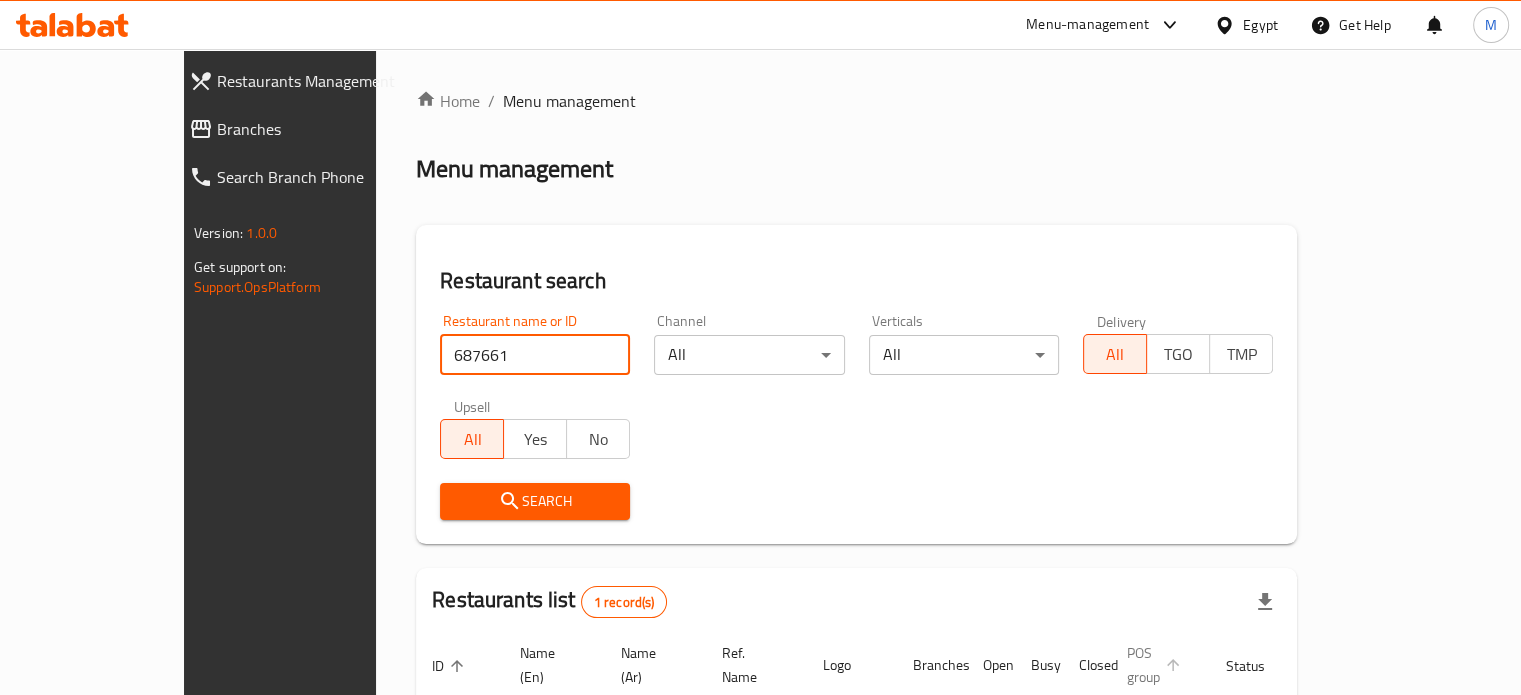 scroll, scrollTop: 156, scrollLeft: 0, axis: vertical 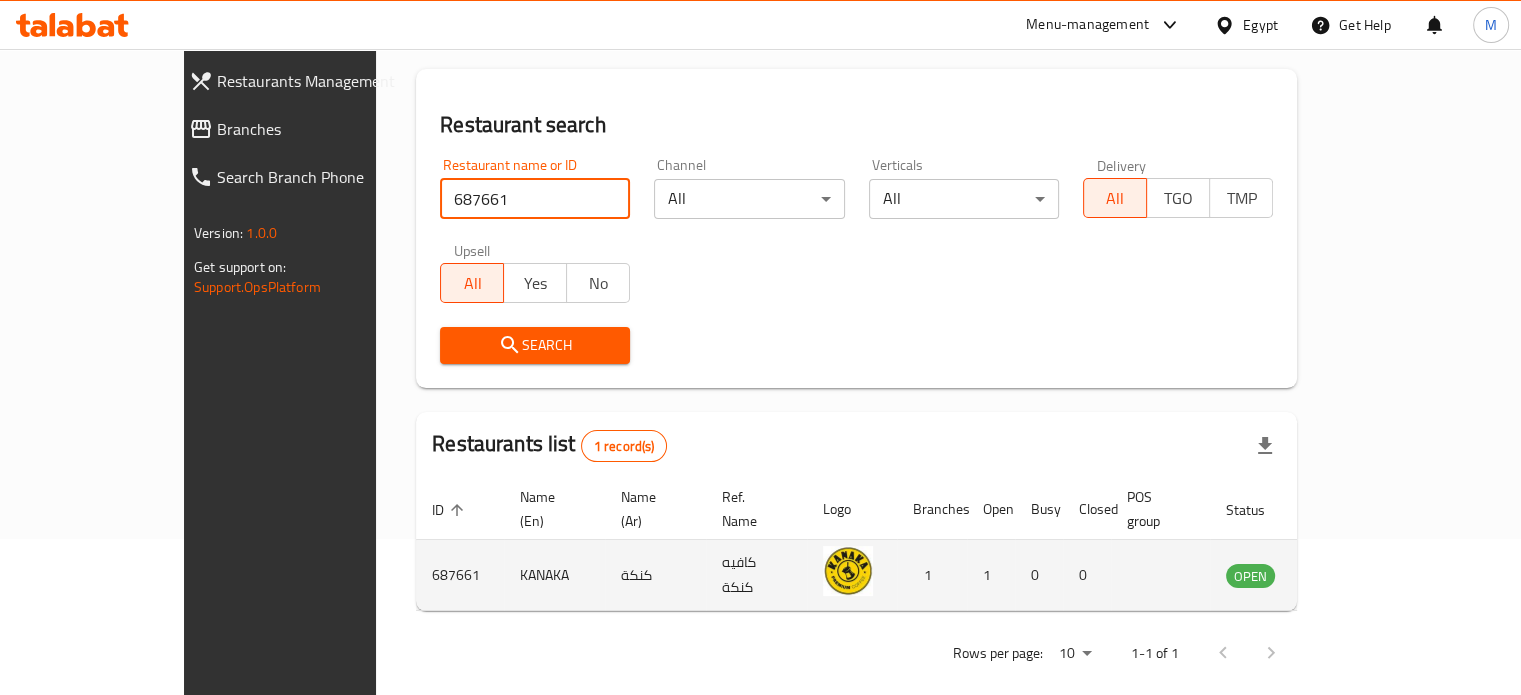 click 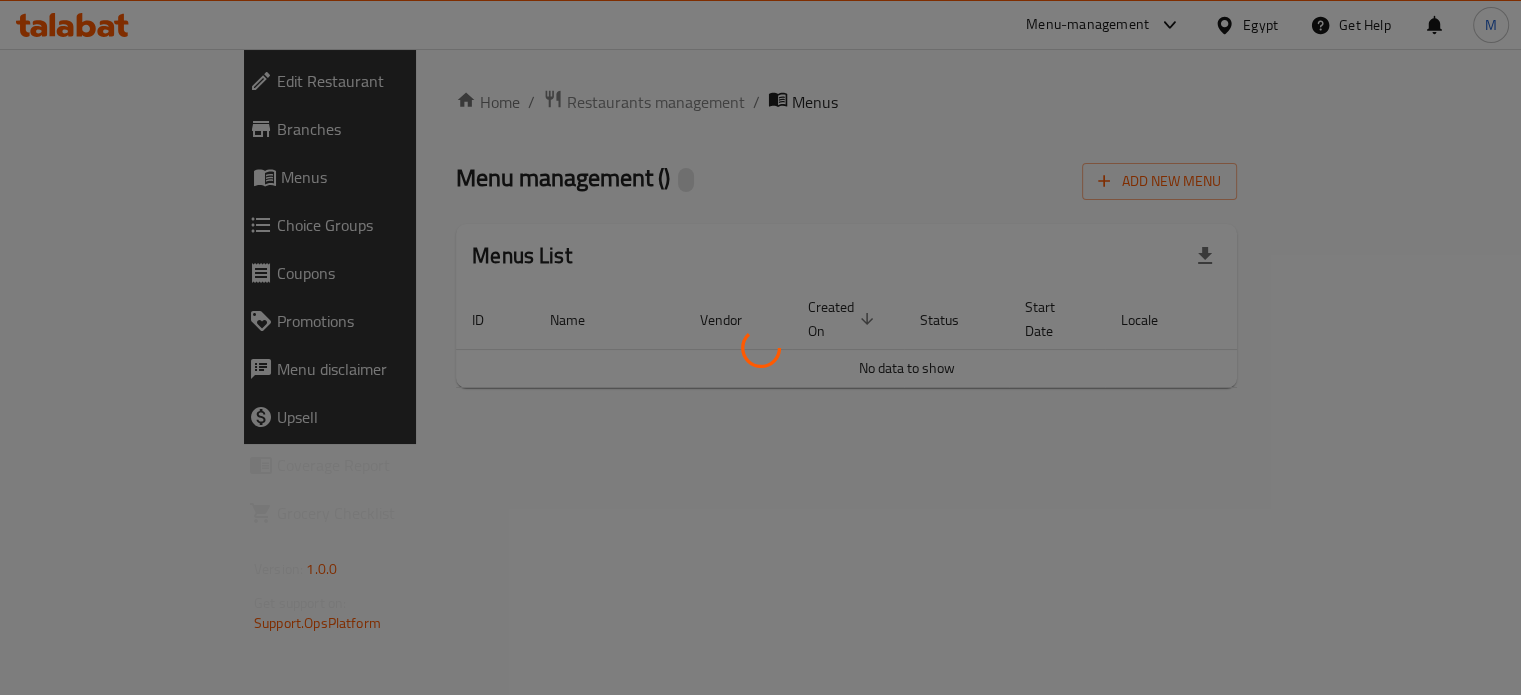 scroll, scrollTop: 0, scrollLeft: 0, axis: both 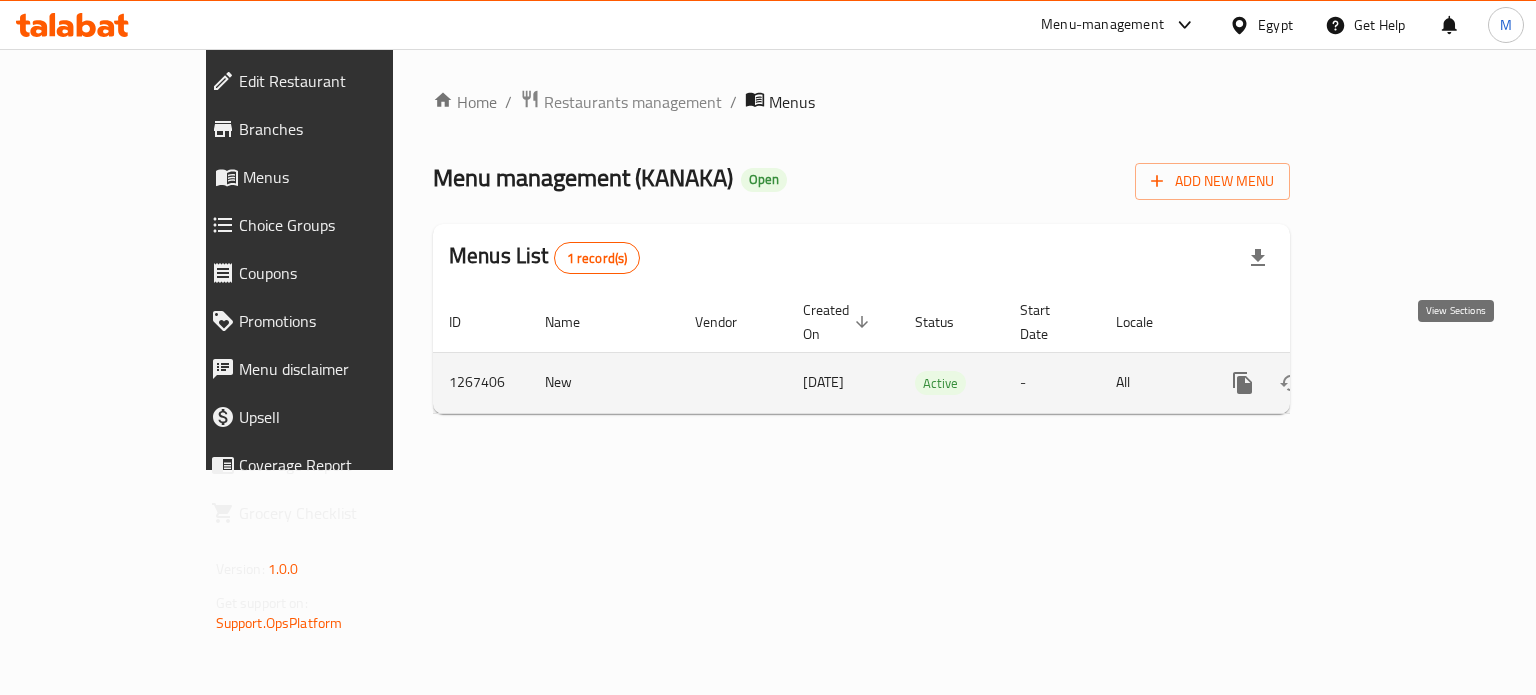 click 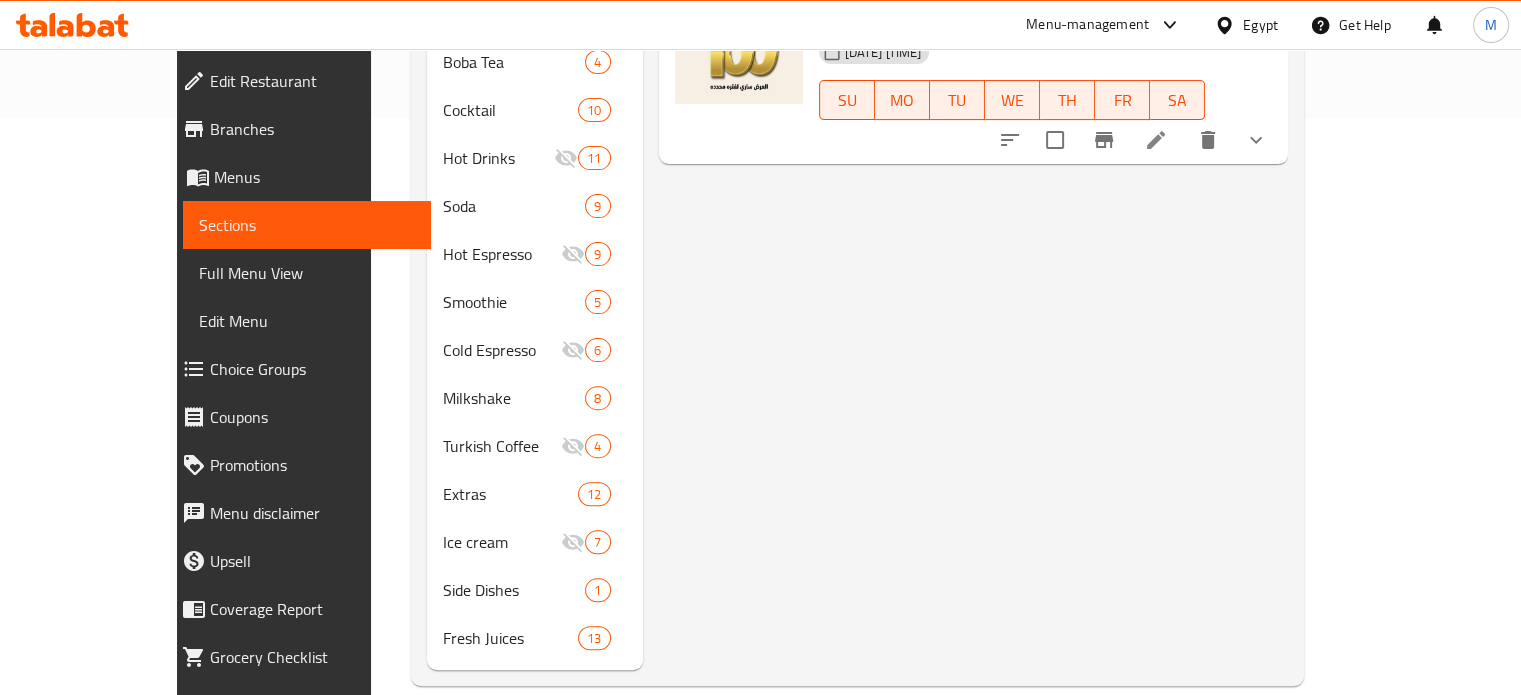 scroll, scrollTop: 0, scrollLeft: 0, axis: both 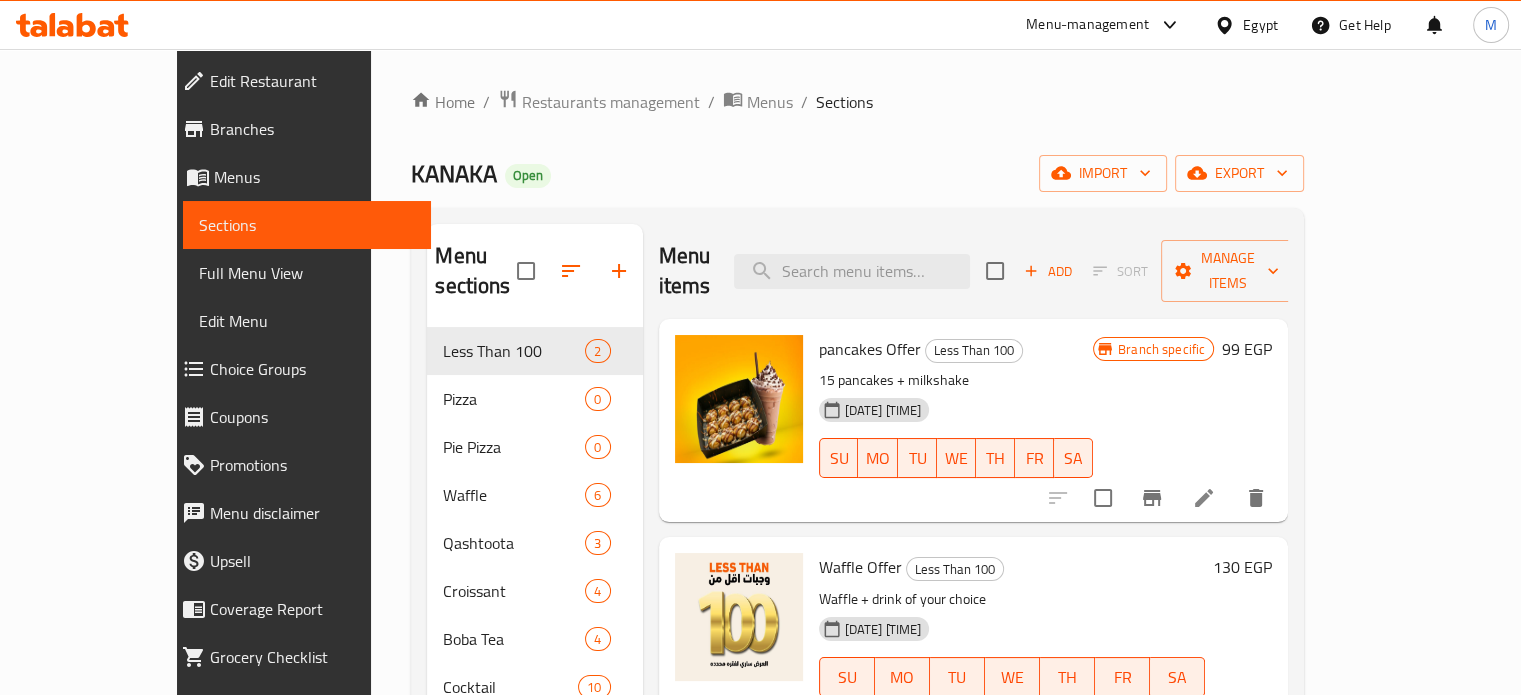 click 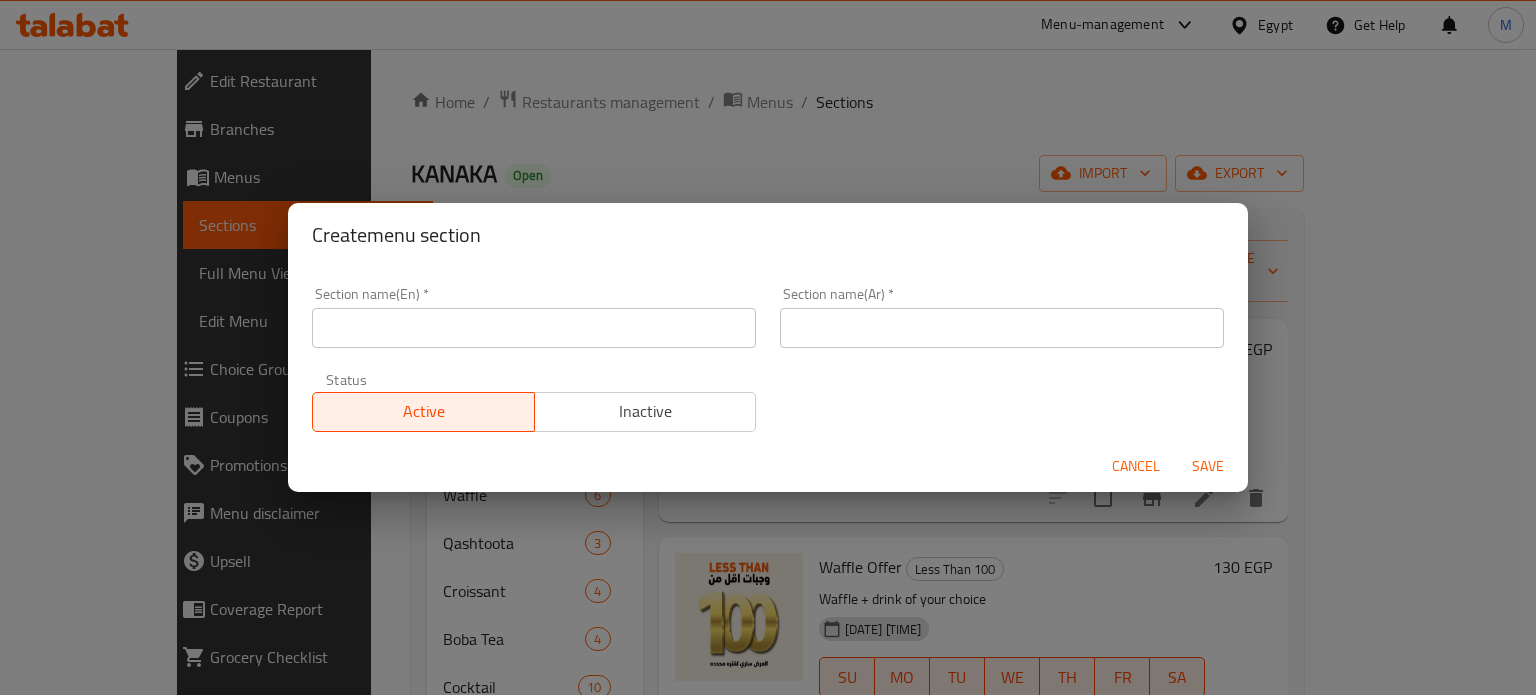 click at bounding box center [534, 328] 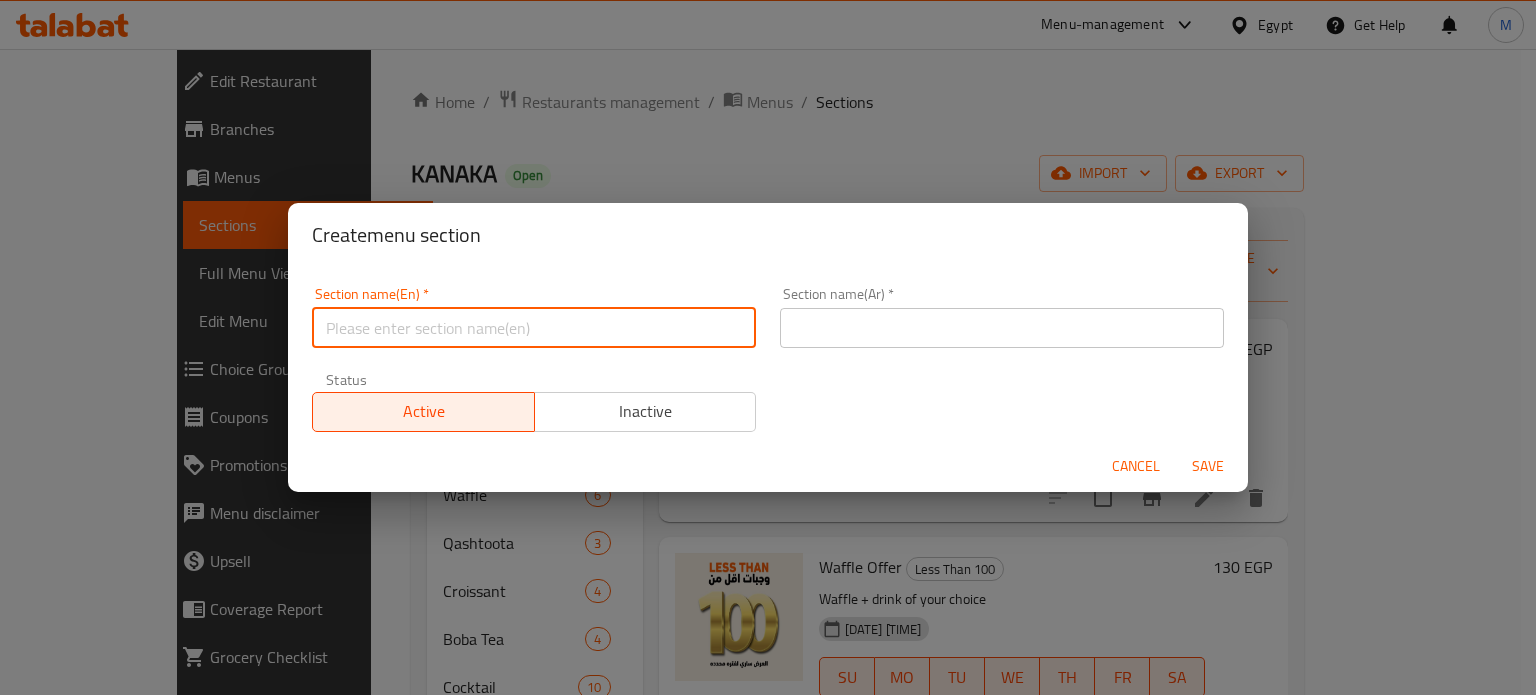 type on "Up To 40% Of" 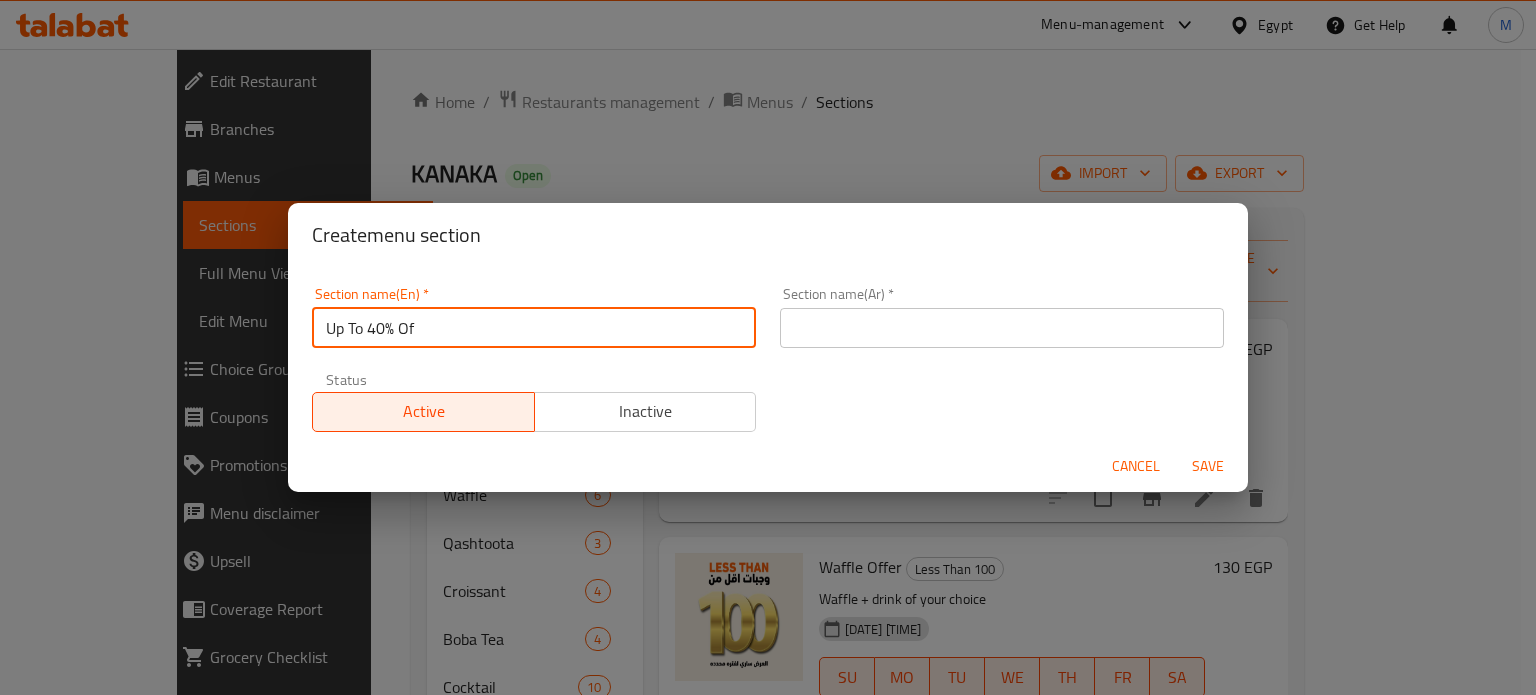 click at bounding box center (1002, 328) 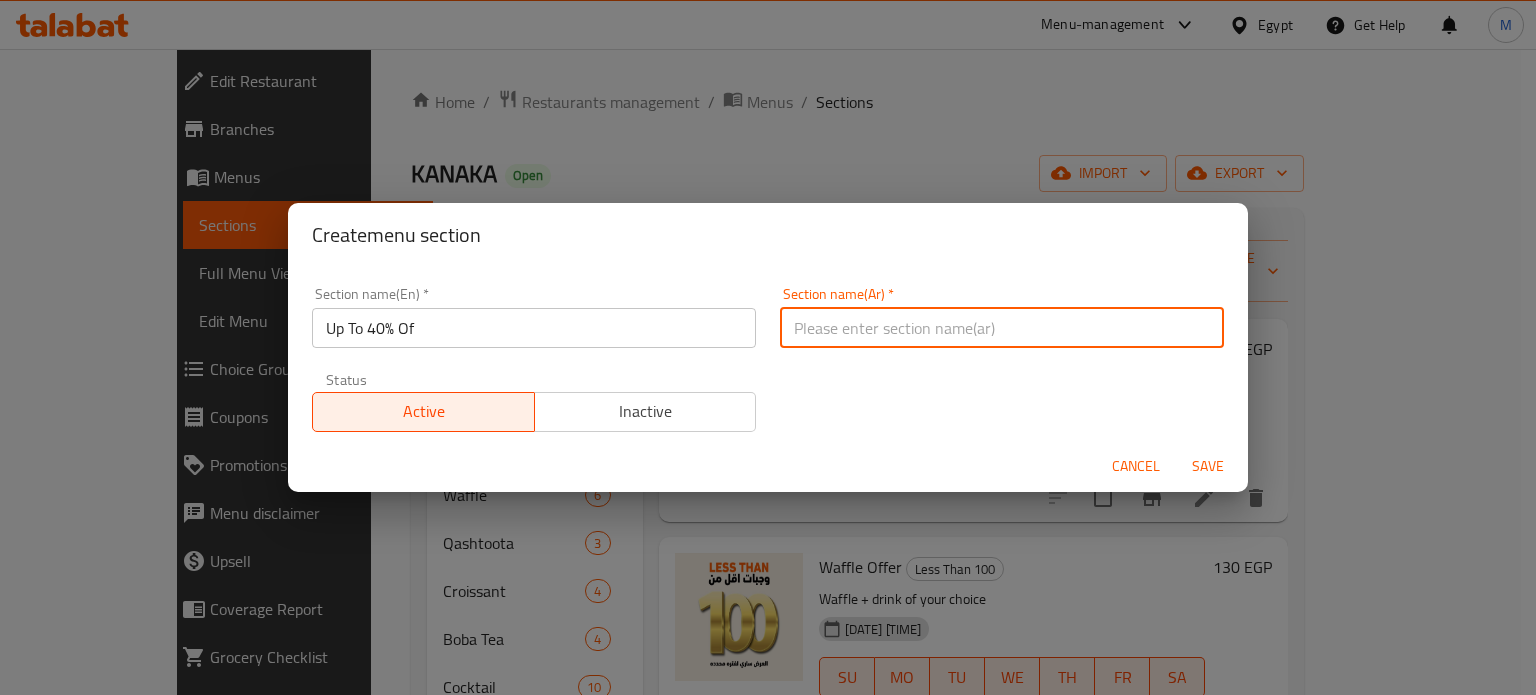 type on "خصومات تصل إلى 40%" 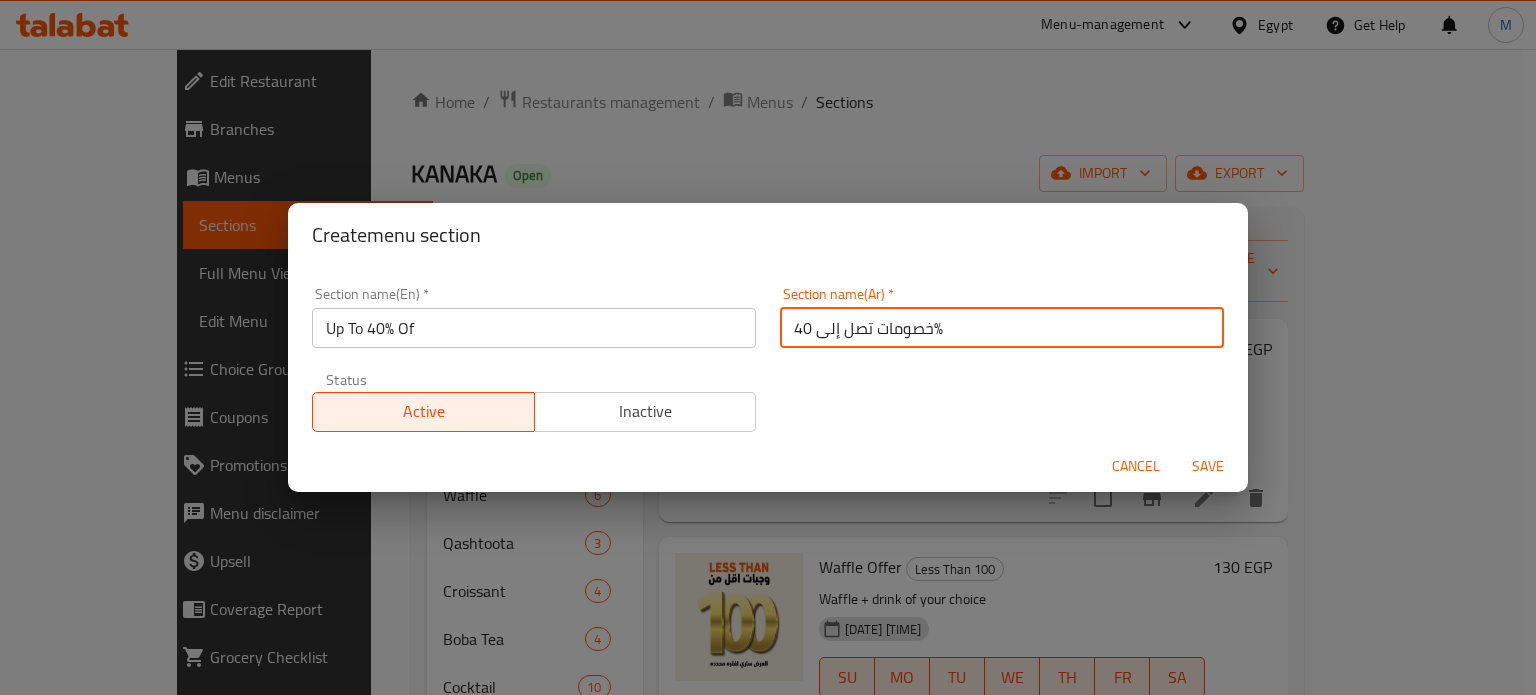 click on "Inactive" at bounding box center (645, 412) 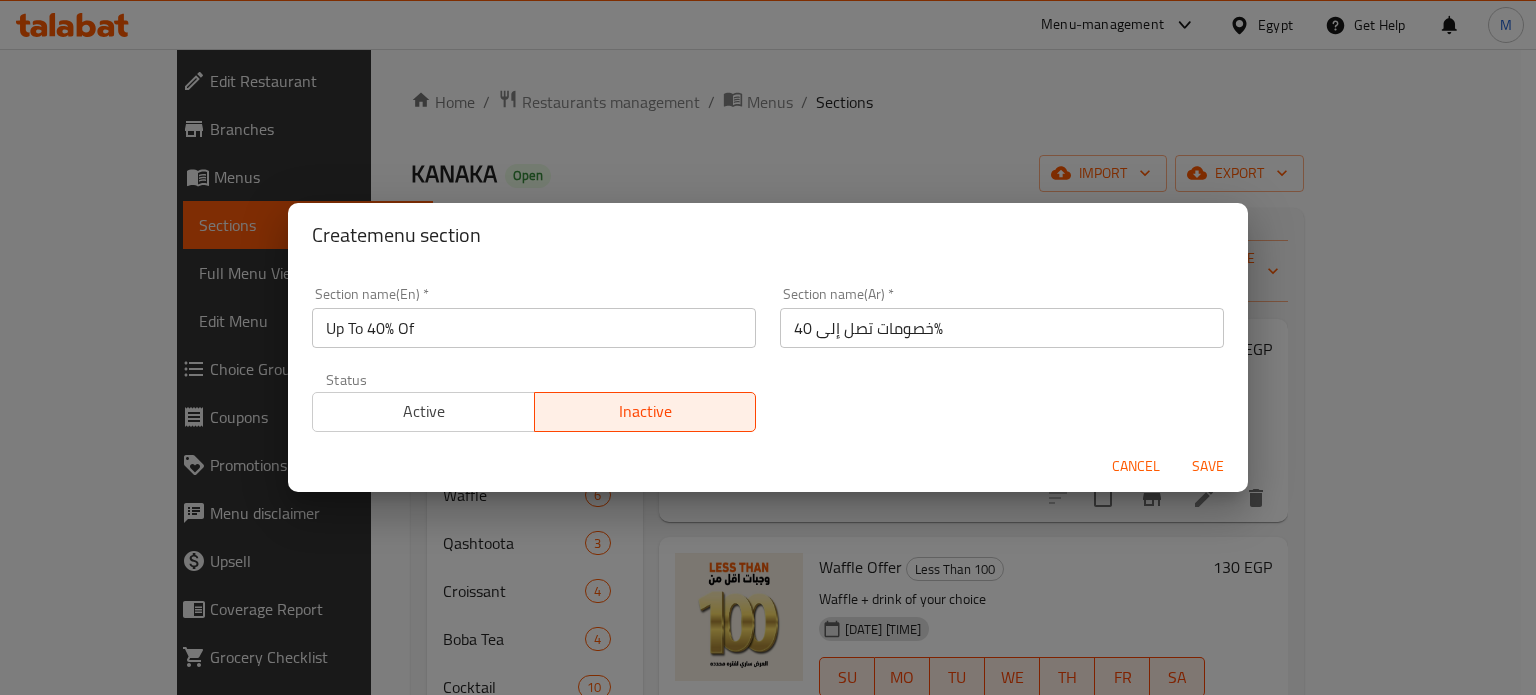click on "Save" at bounding box center [1208, 466] 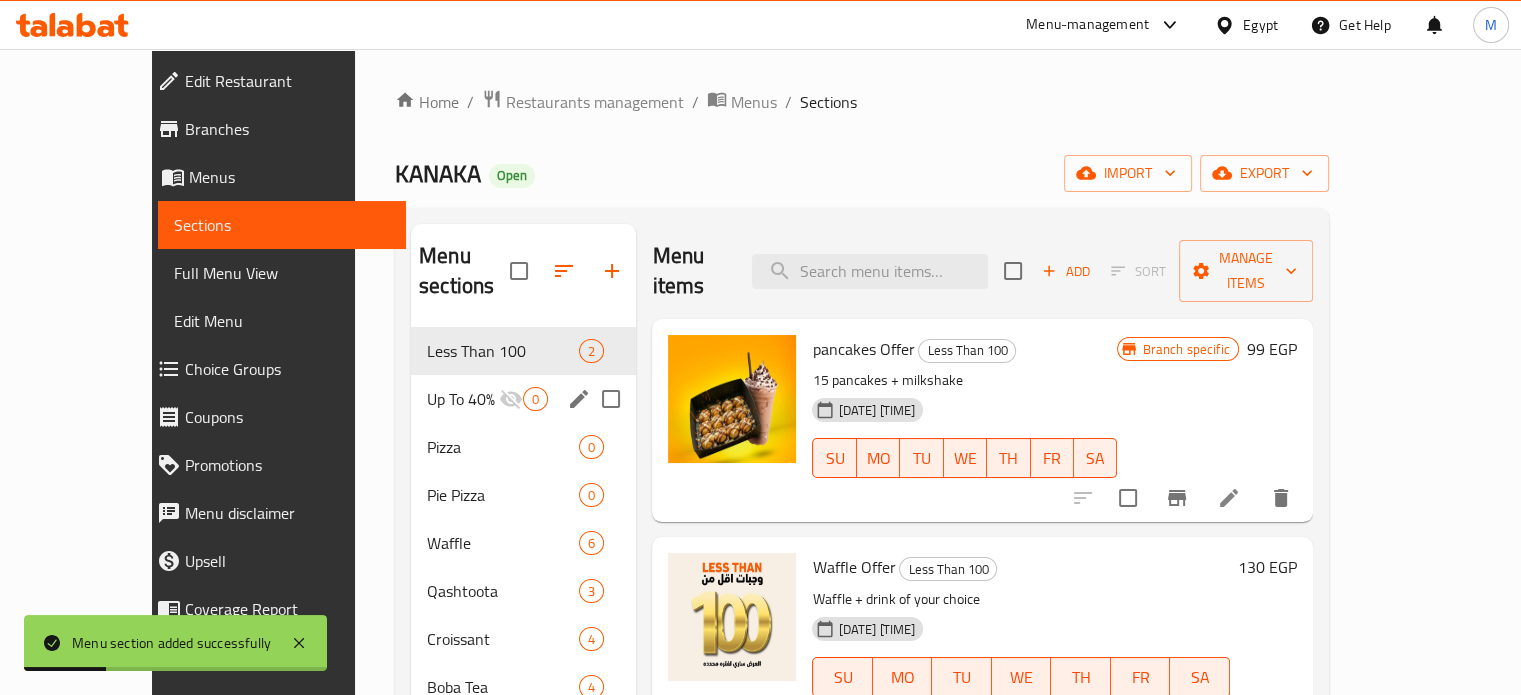 click on "Up To 40% Of" at bounding box center (463, 399) 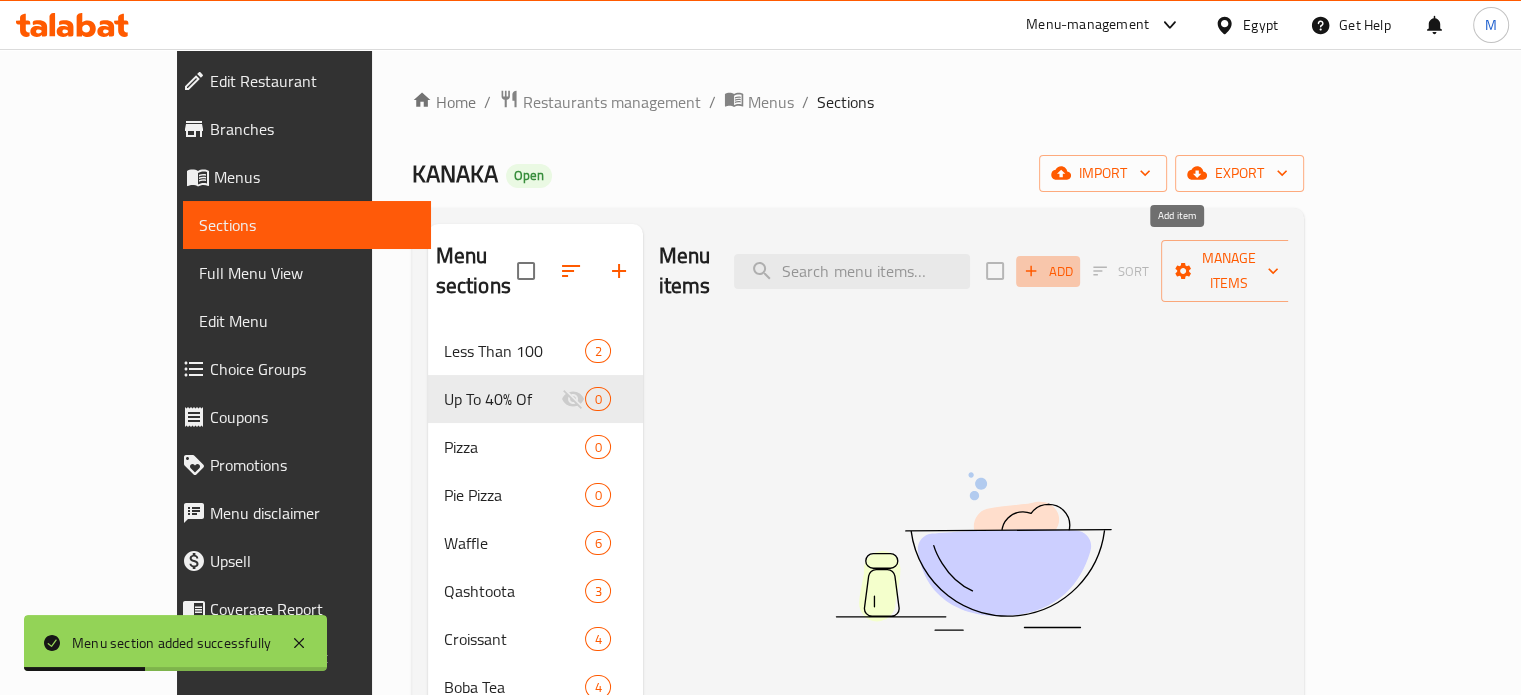 click on "Add" at bounding box center (1048, 271) 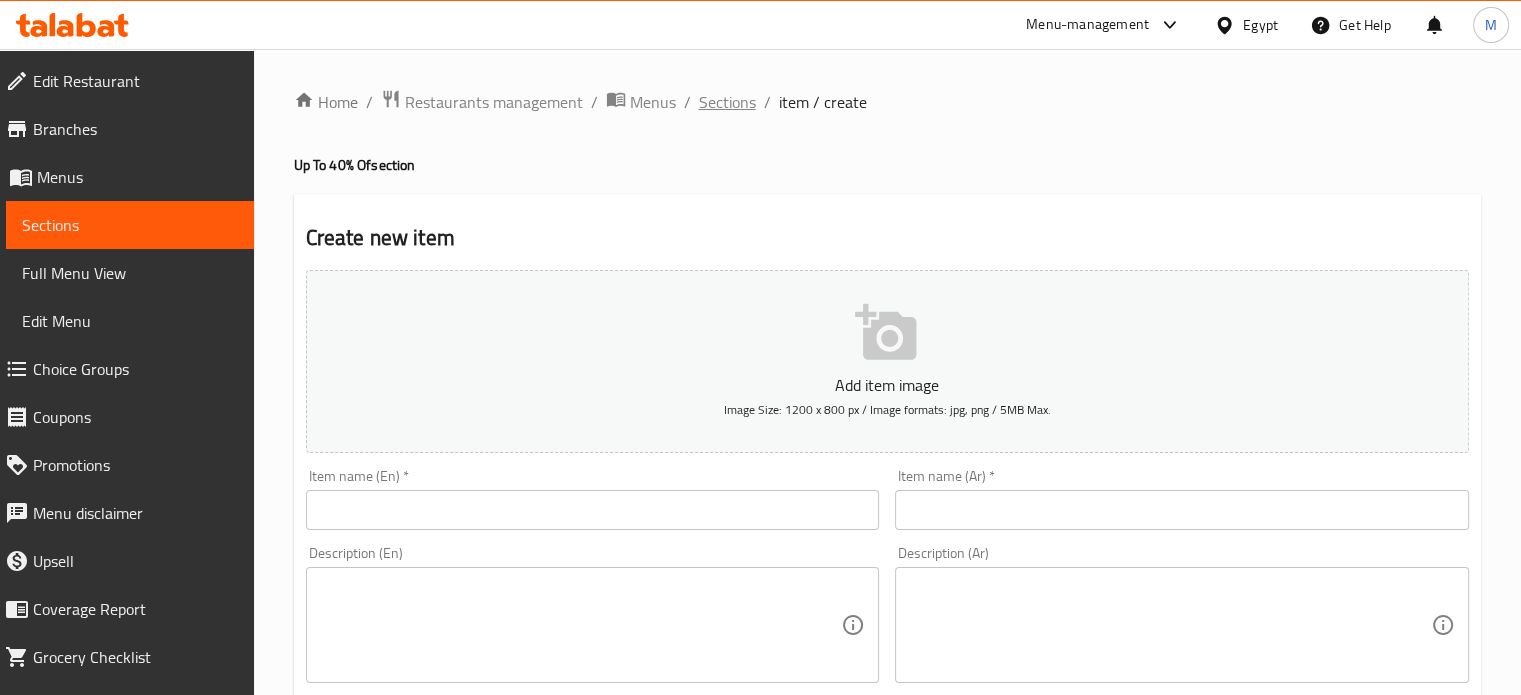 click on "Sections" at bounding box center [727, 102] 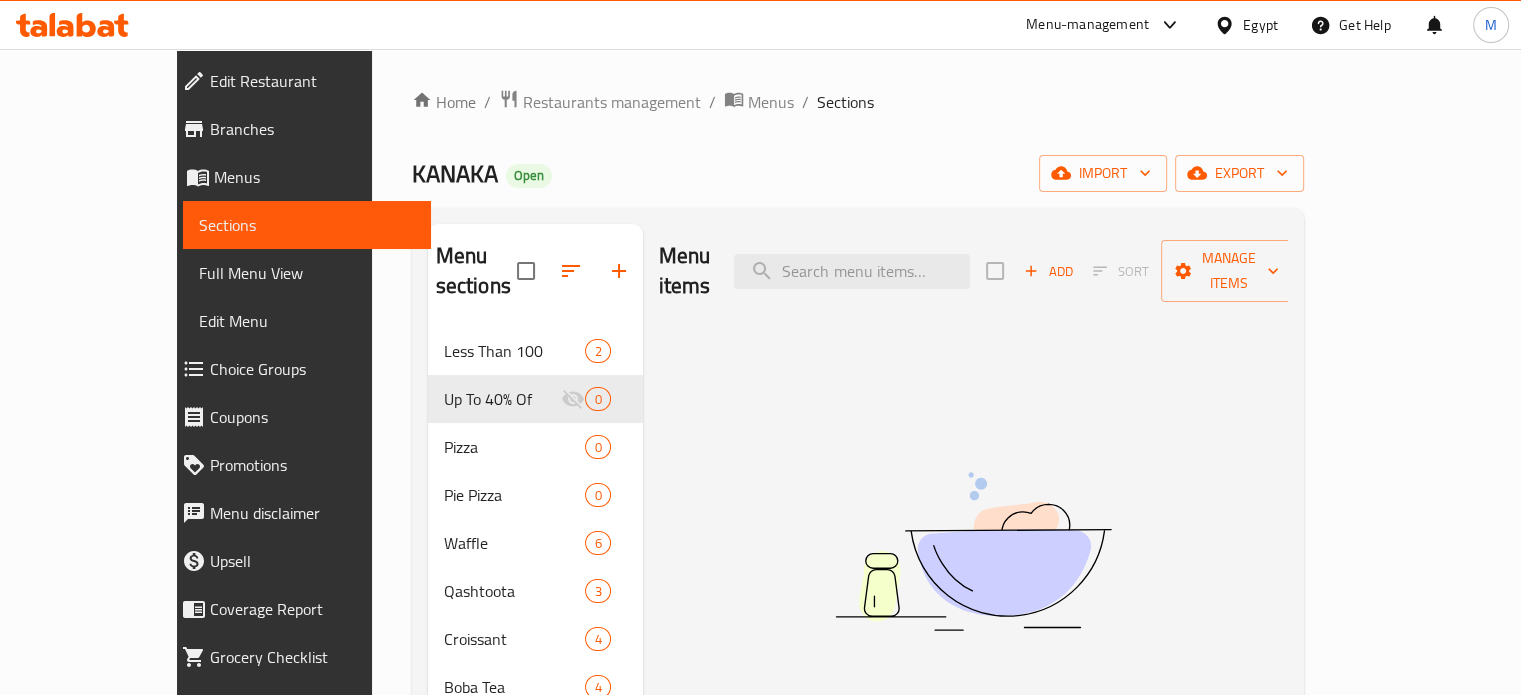 click on "Menu-management" at bounding box center (1087, 25) 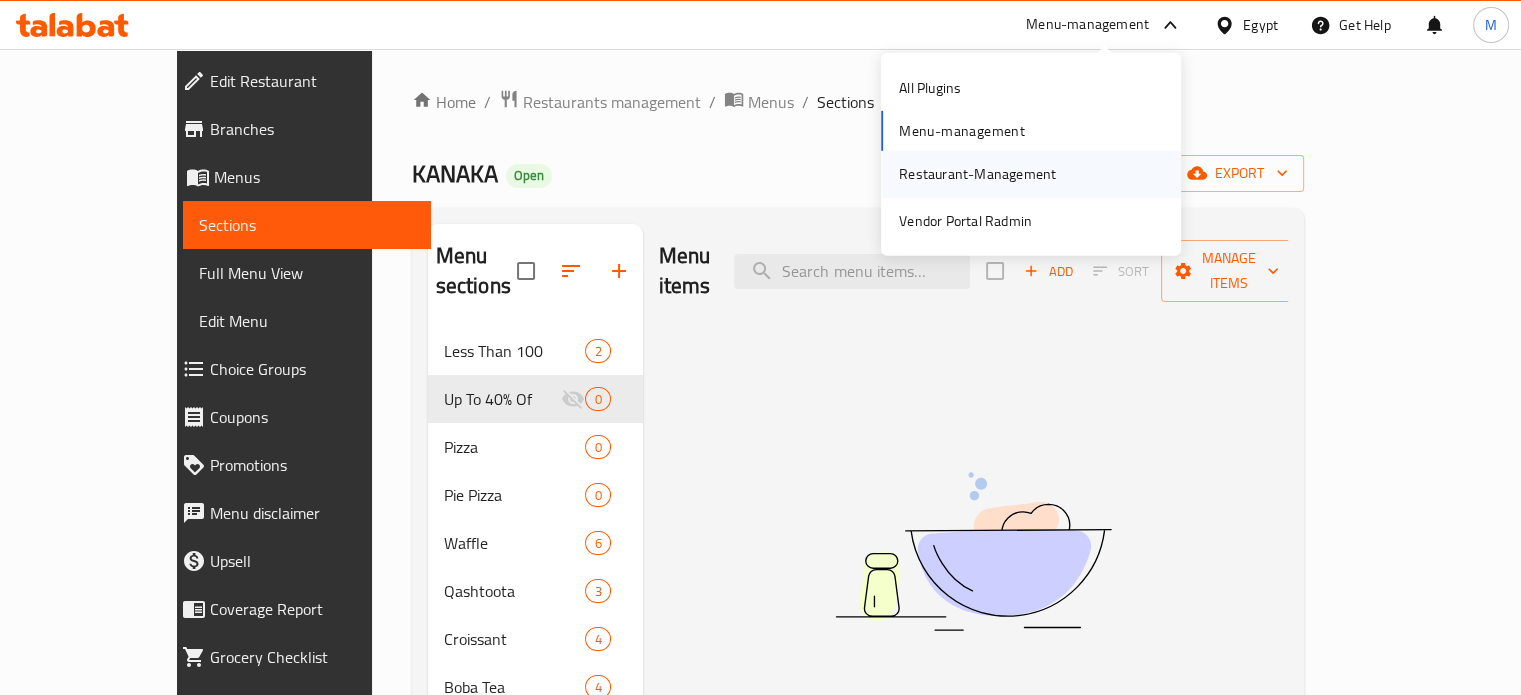 click on "Restaurant-Management" at bounding box center (977, 174) 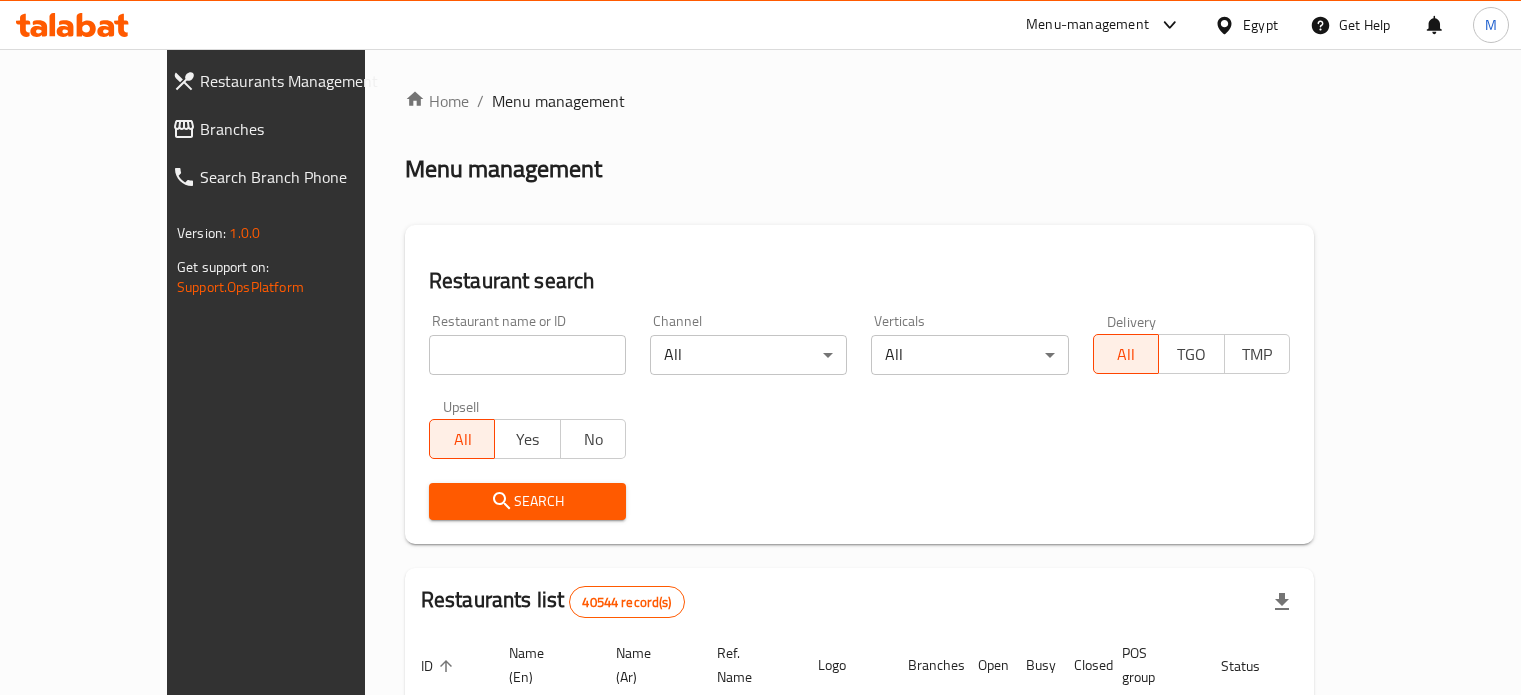 scroll, scrollTop: 0, scrollLeft: 0, axis: both 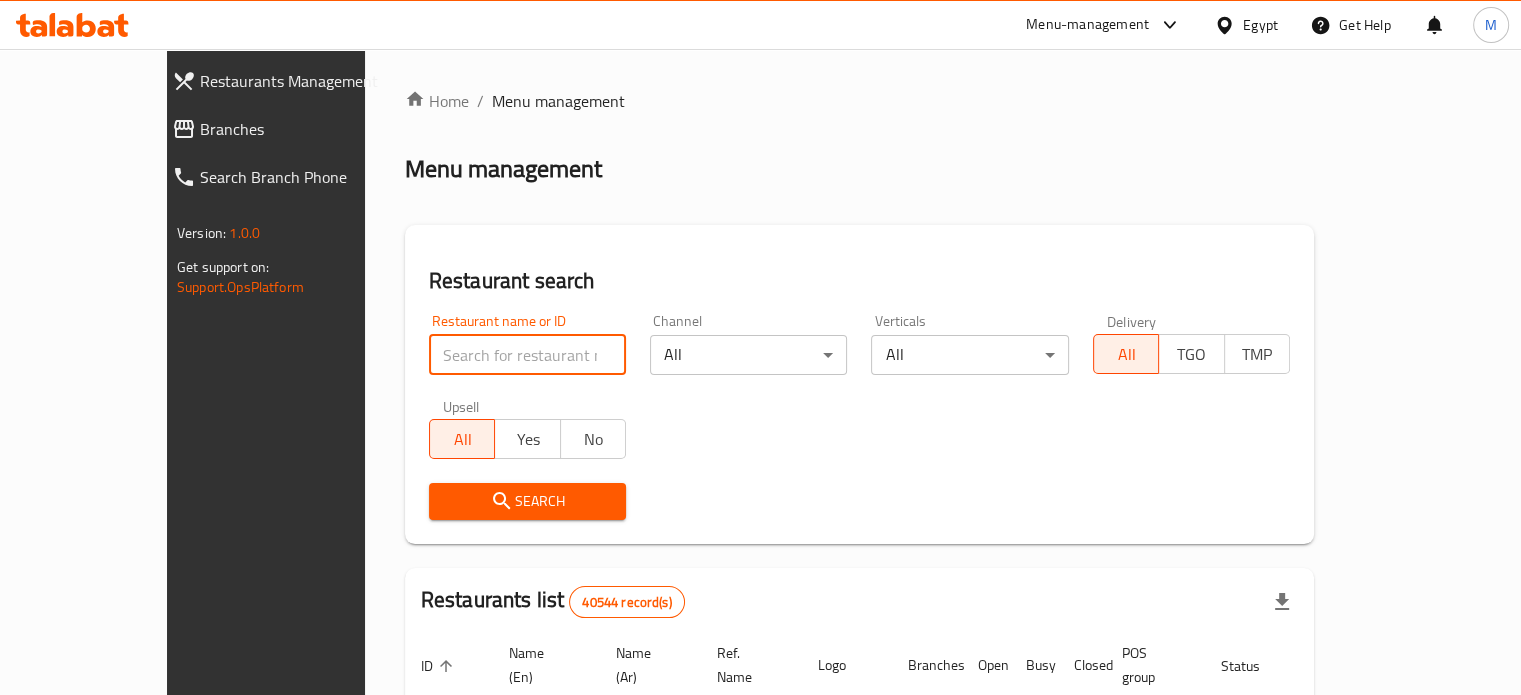 click at bounding box center [527, 355] 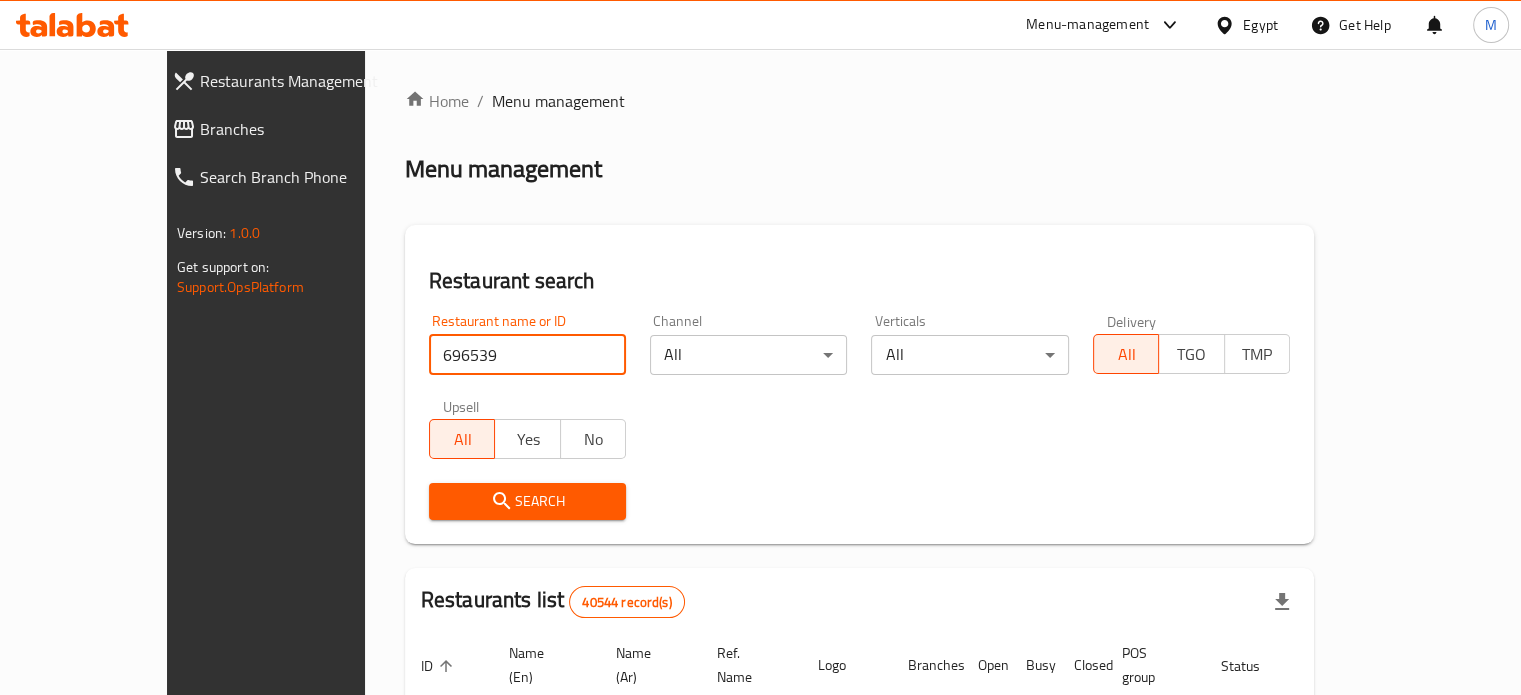 type on "696539" 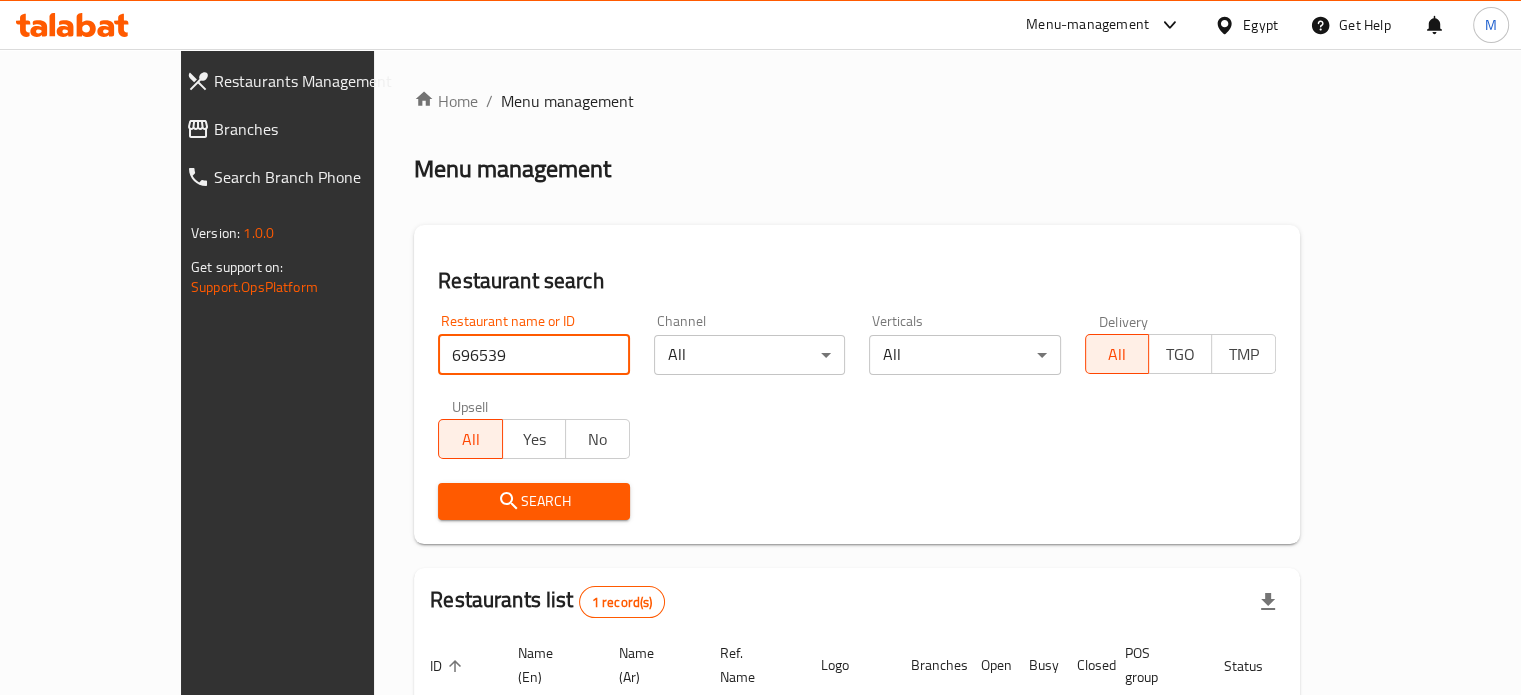 scroll, scrollTop: 156, scrollLeft: 0, axis: vertical 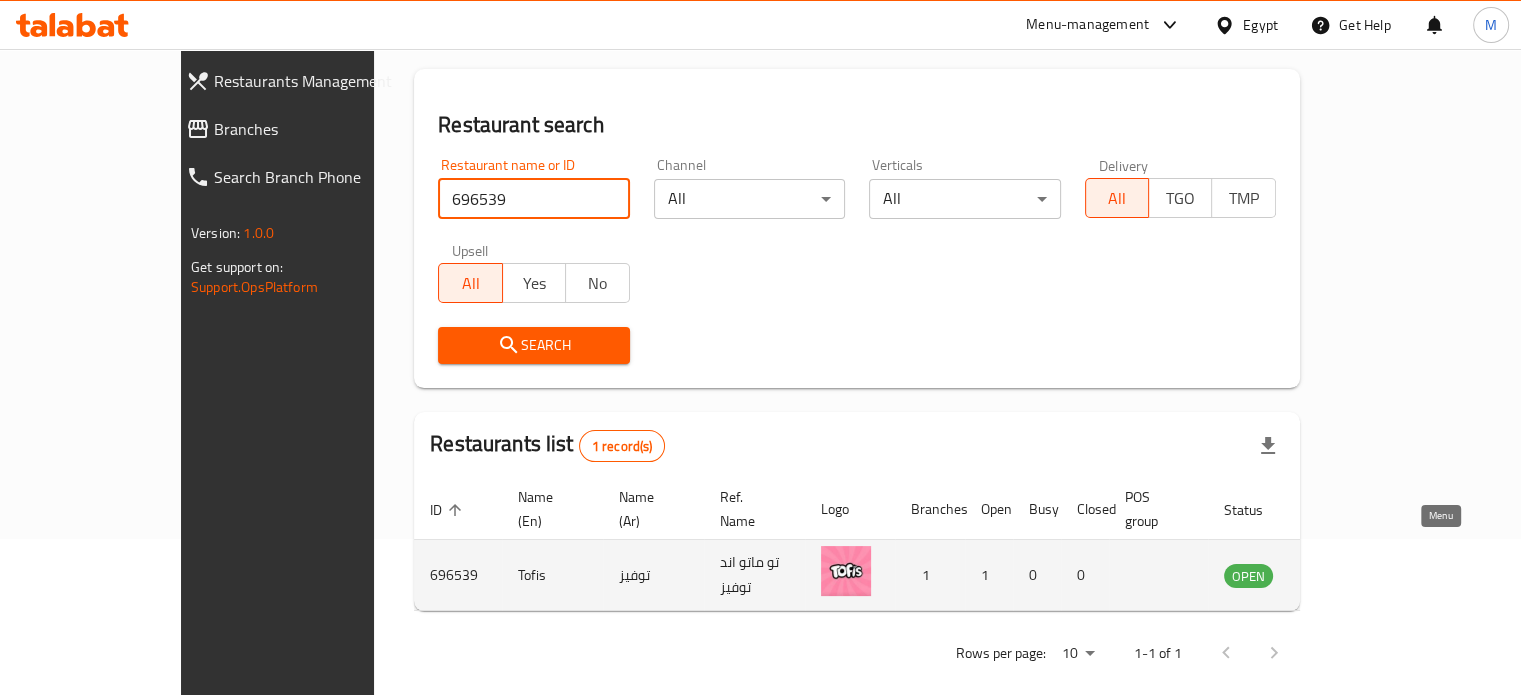 click 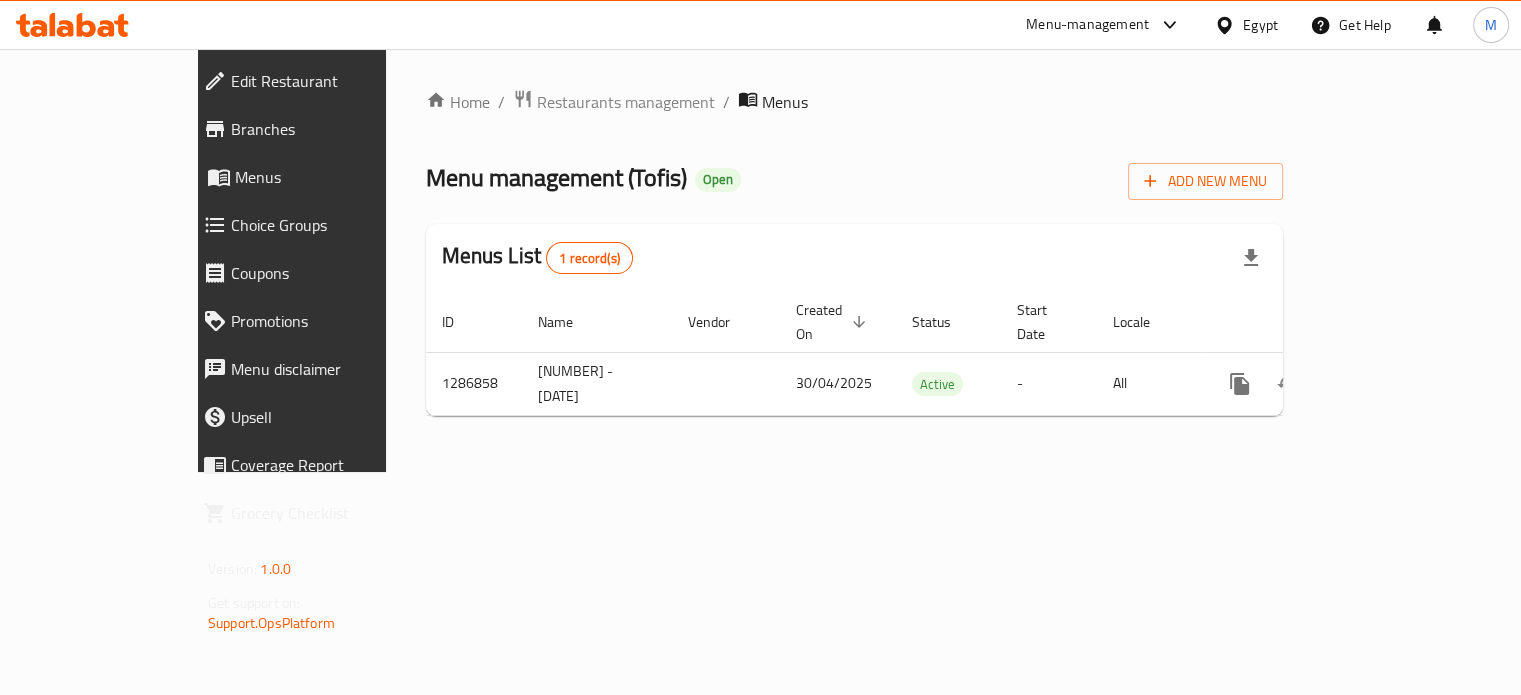 scroll, scrollTop: 0, scrollLeft: 0, axis: both 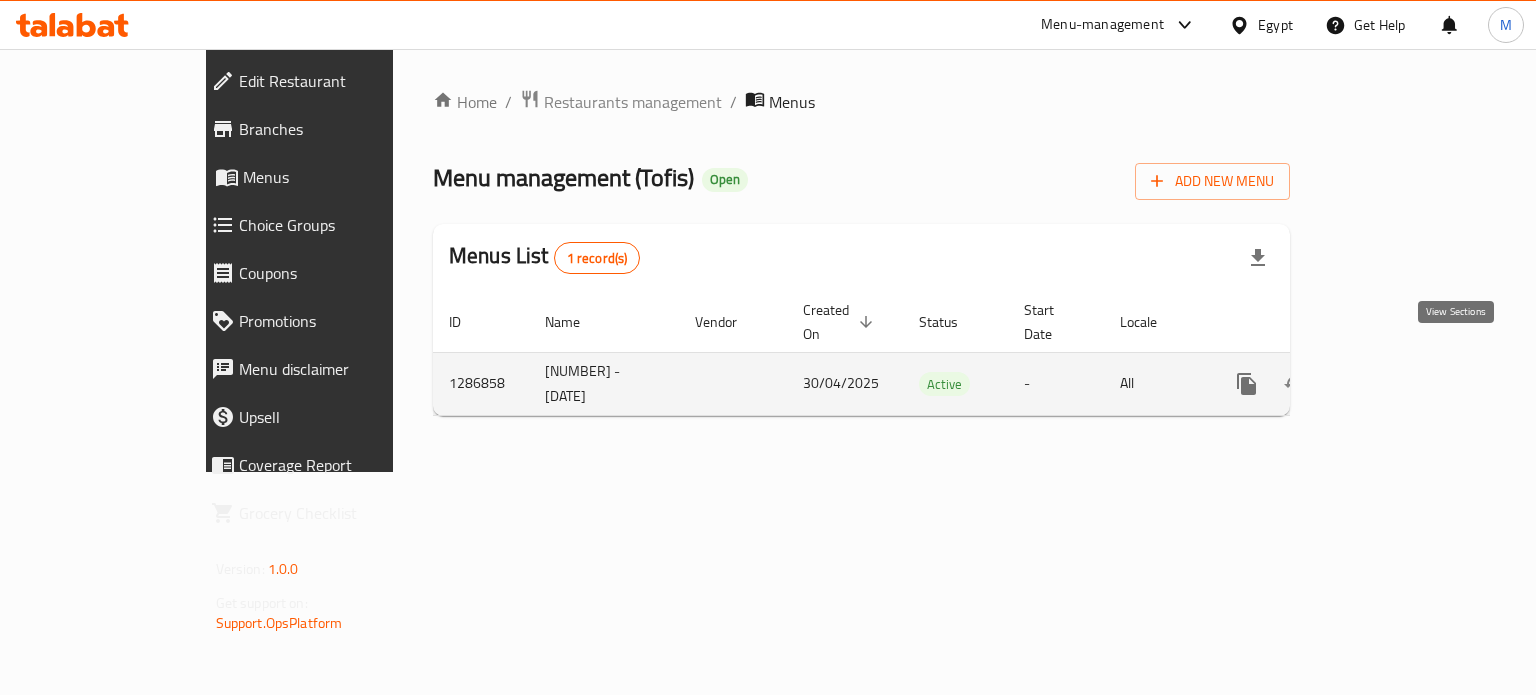 click 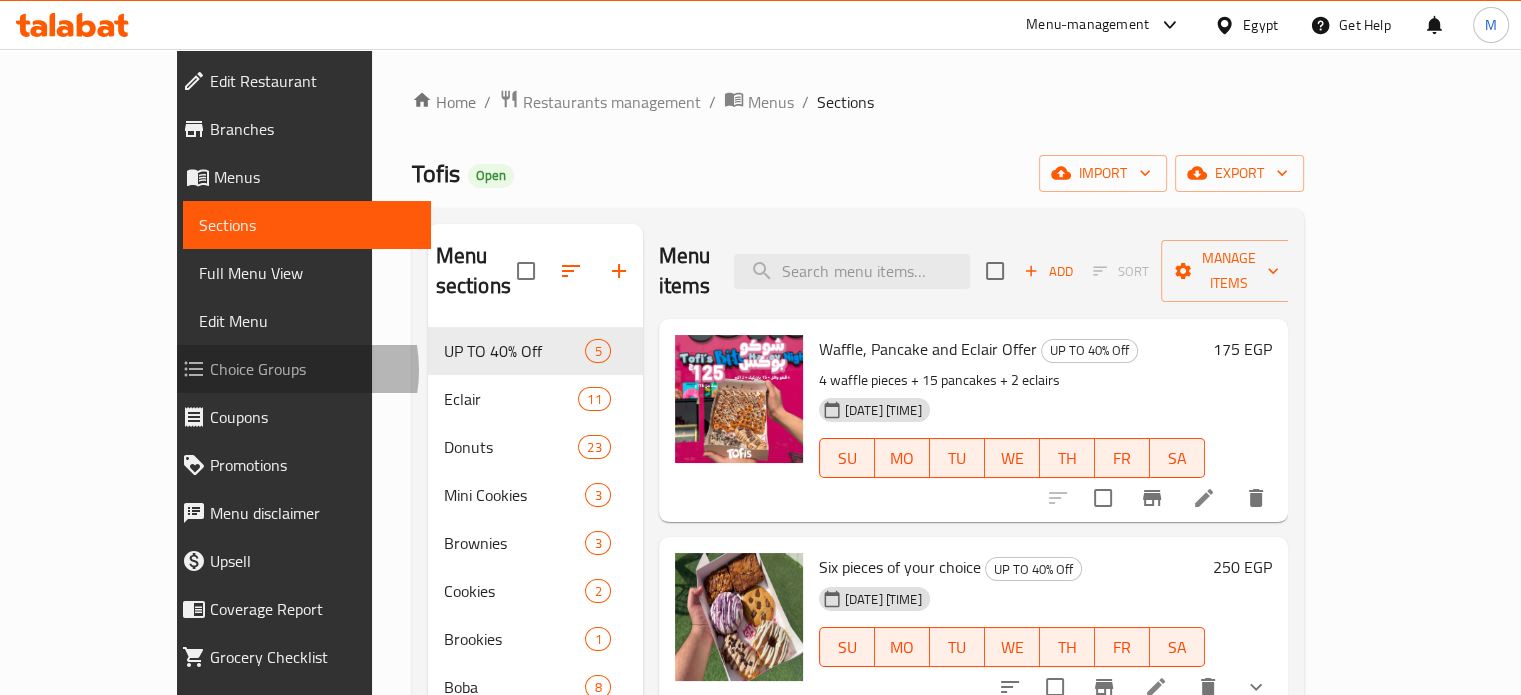 click on "Choice Groups" at bounding box center (312, 369) 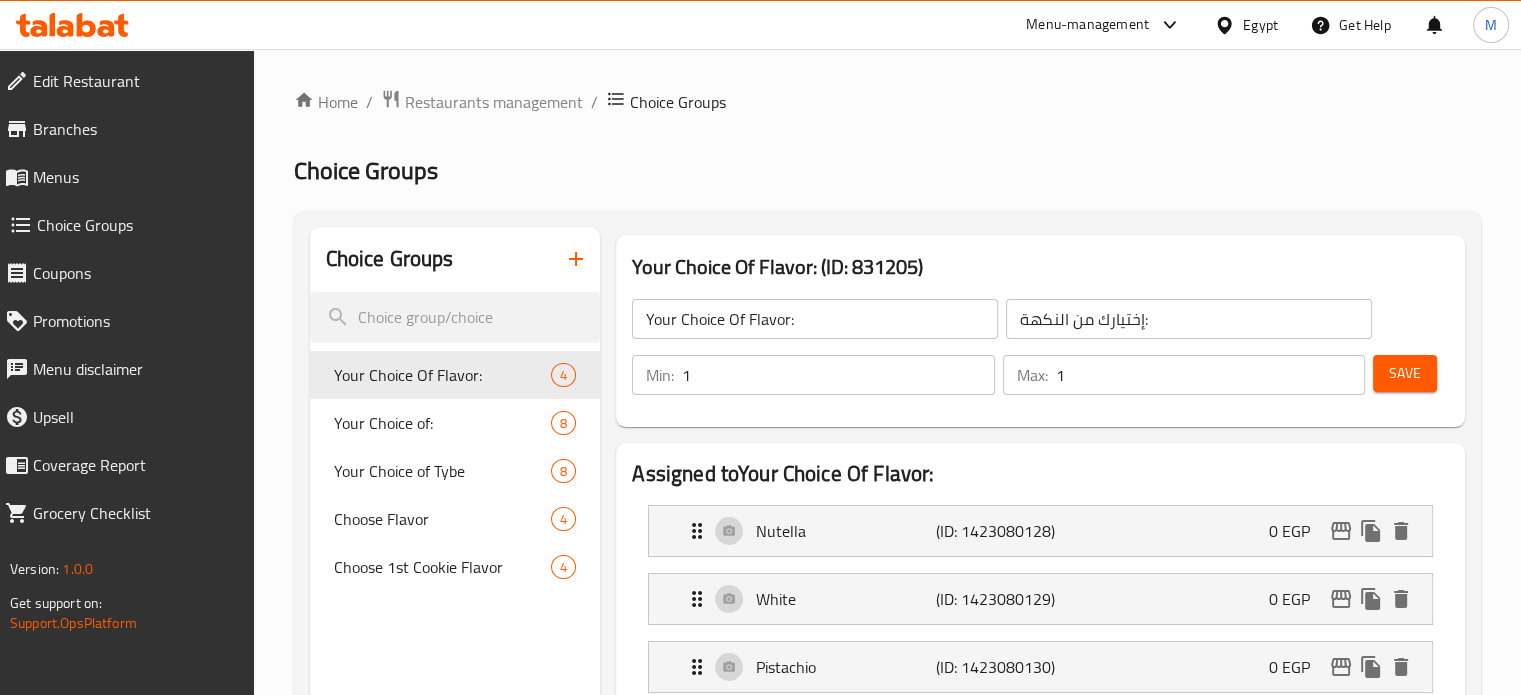 drag, startPoint x: 706, startPoint y: 378, endPoint x: 626, endPoint y: 378, distance: 80 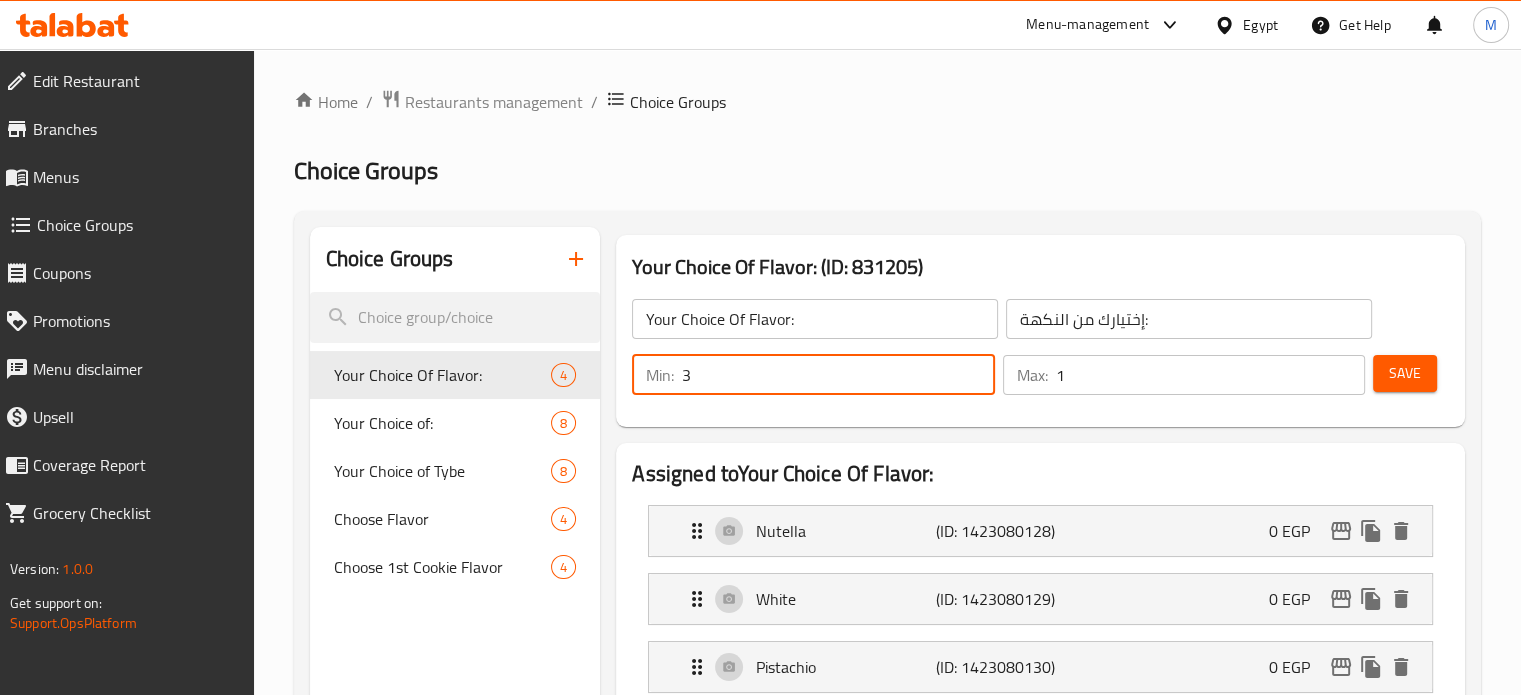 type on "3" 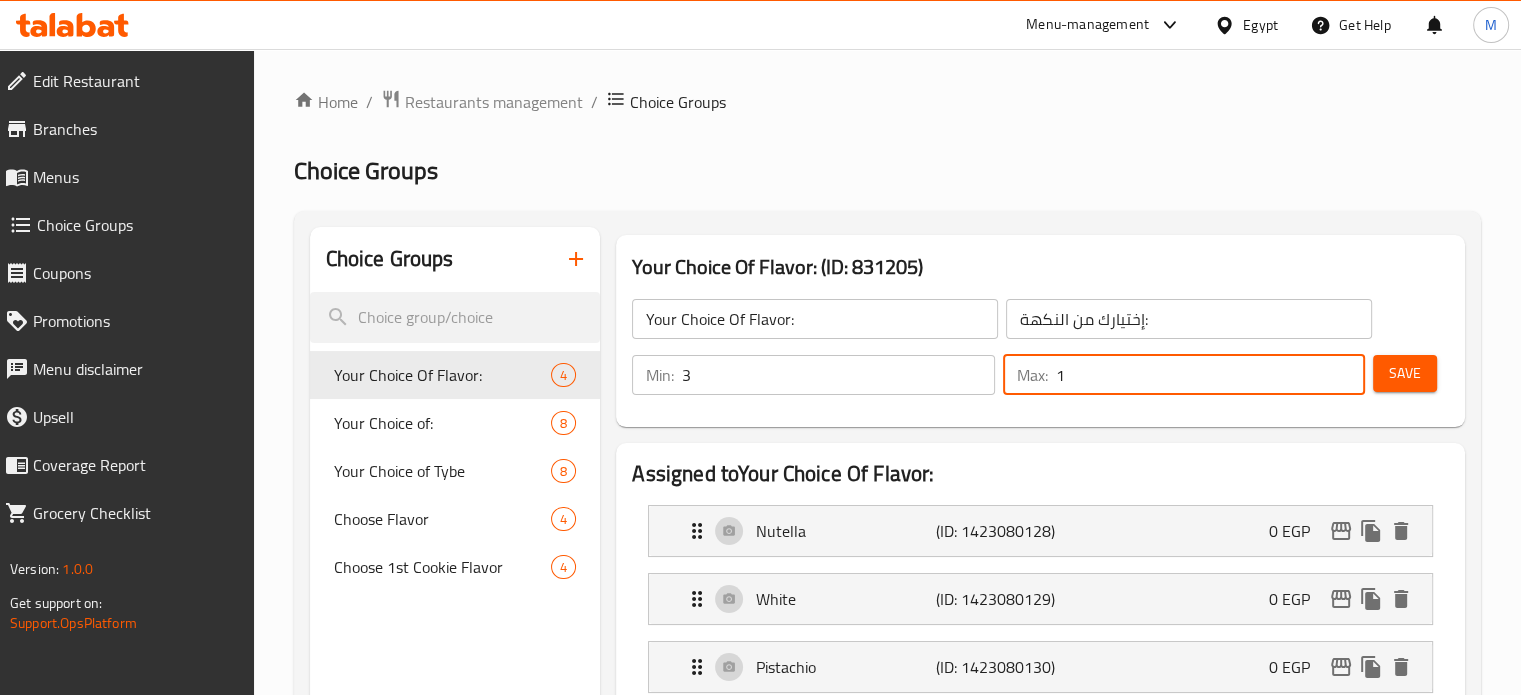 drag, startPoint x: 1058, startPoint y: 375, endPoint x: 1043, endPoint y: 375, distance: 15 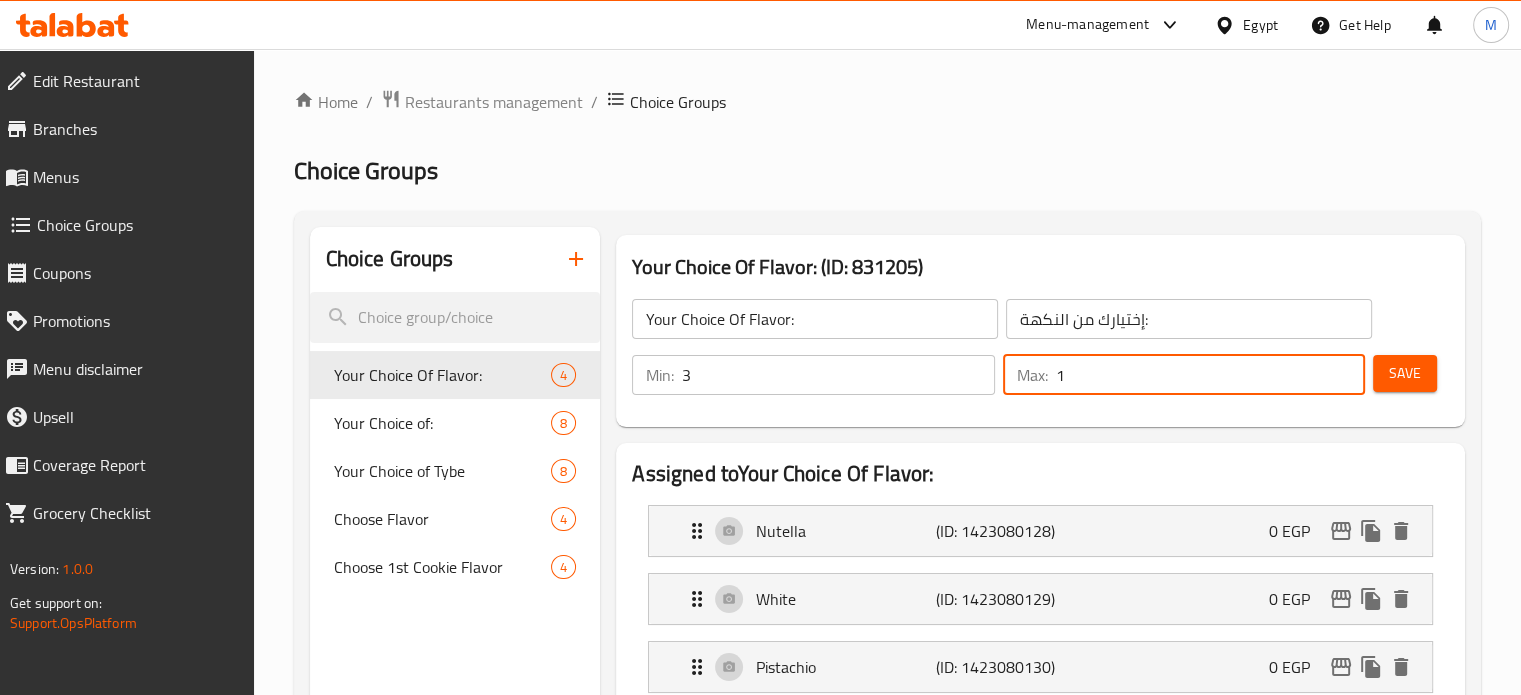 click on "Max: 1 ​" at bounding box center (1184, 375) 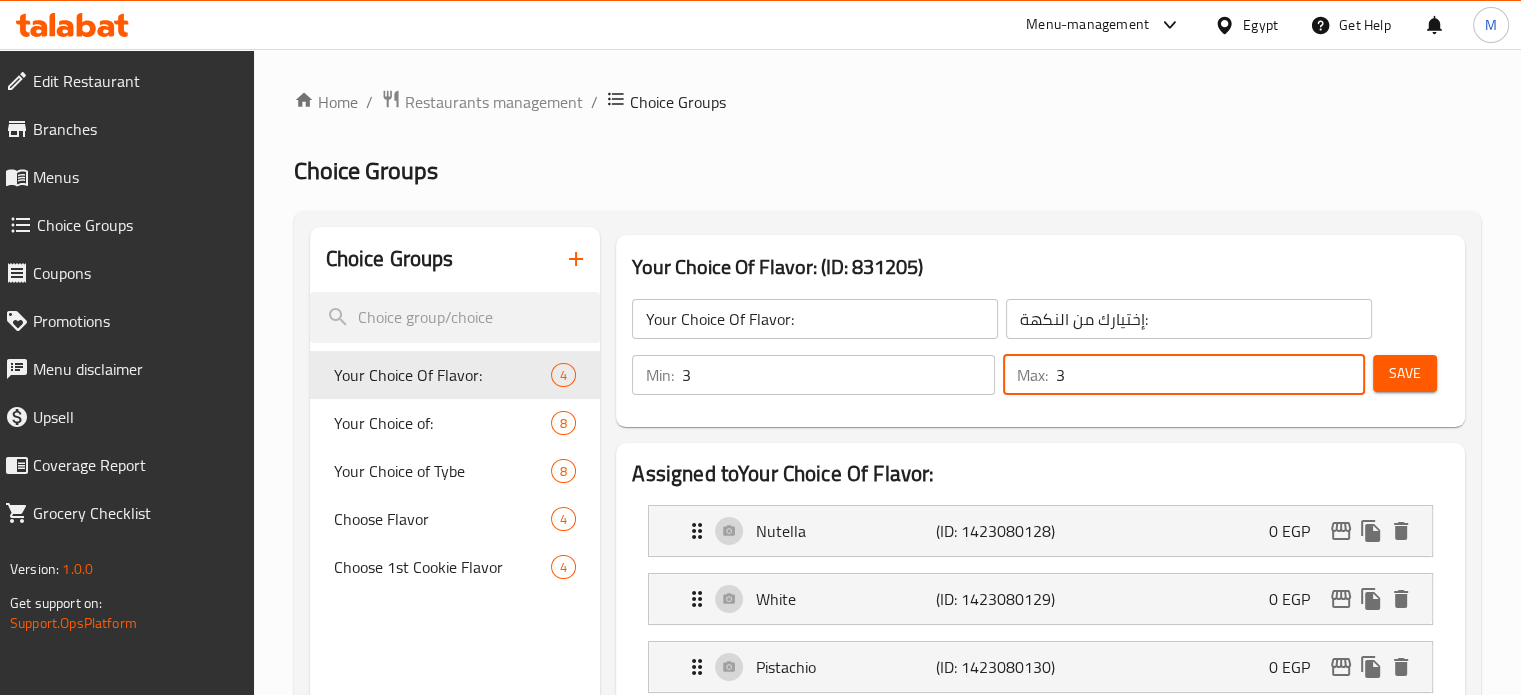 type on "3" 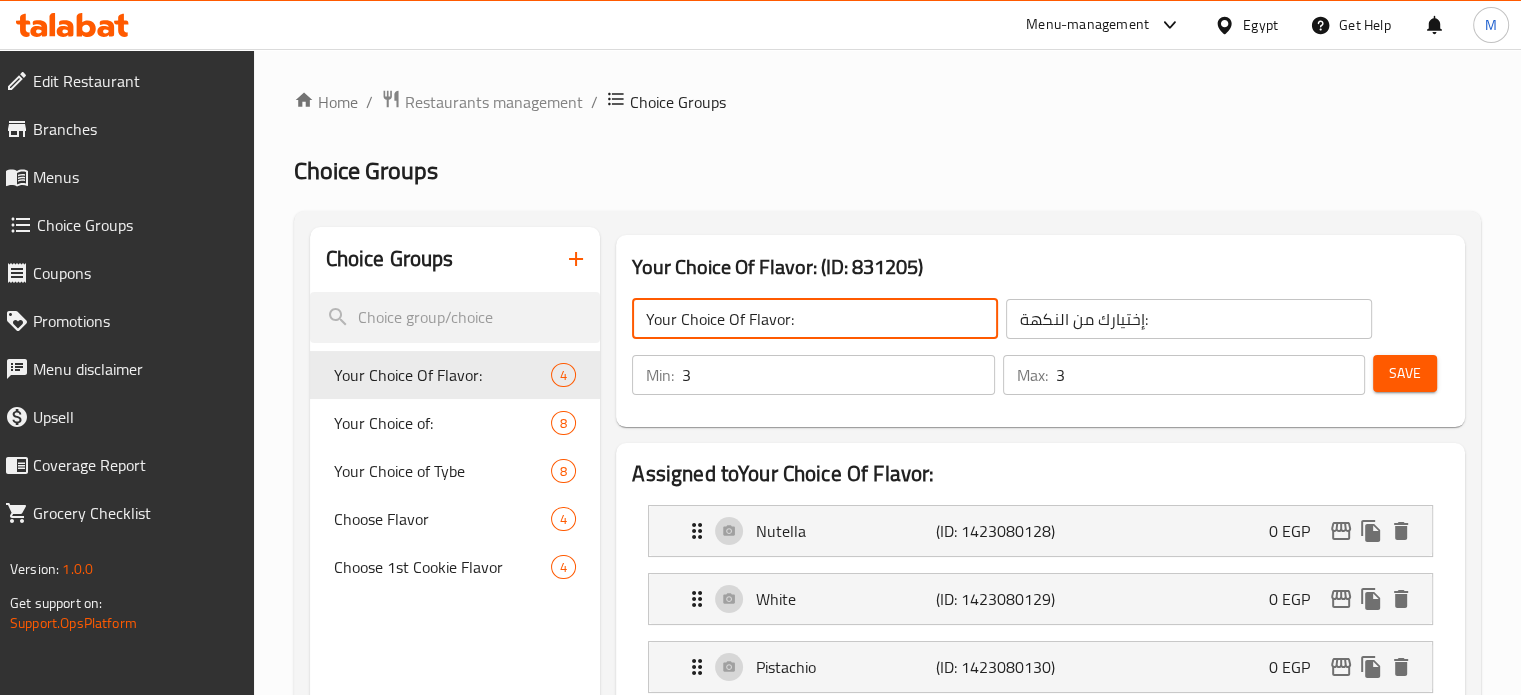click on "Choice Groups" at bounding box center [455, 259] 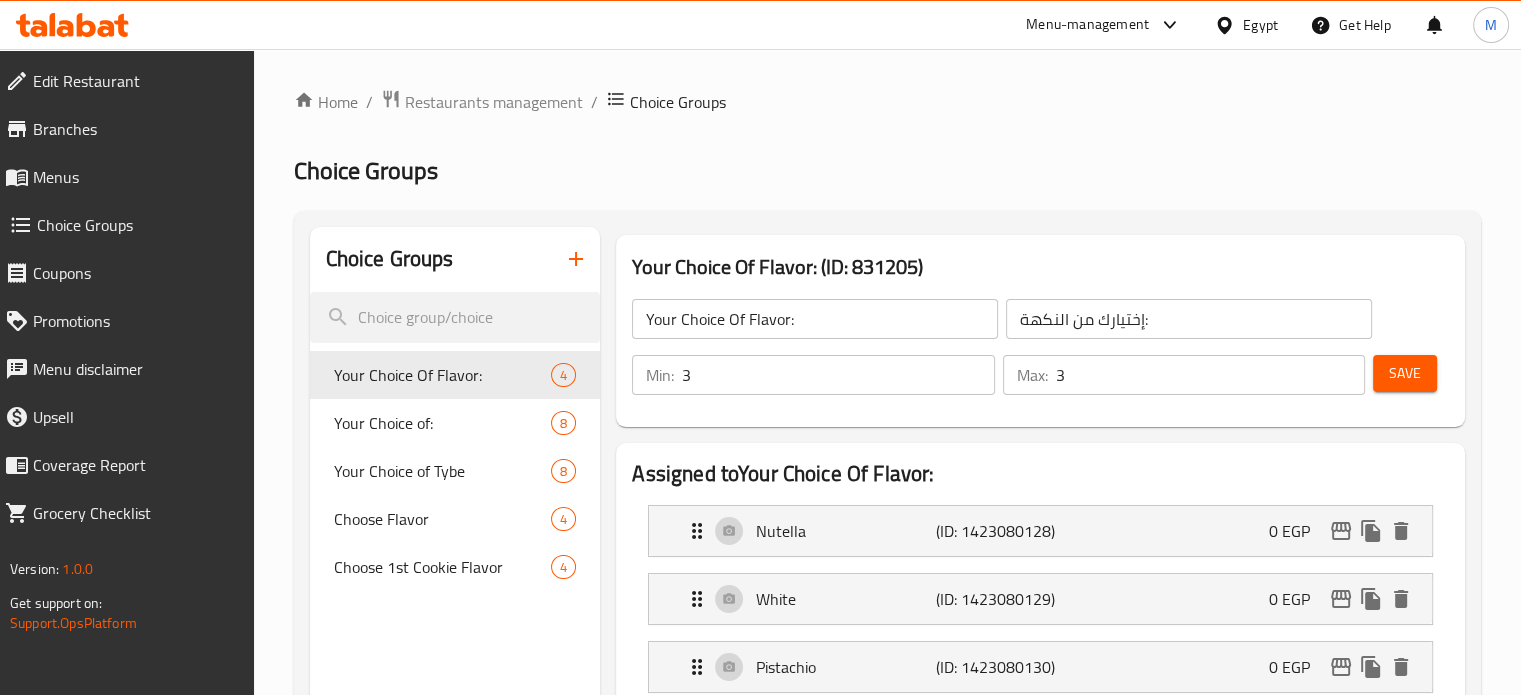 click 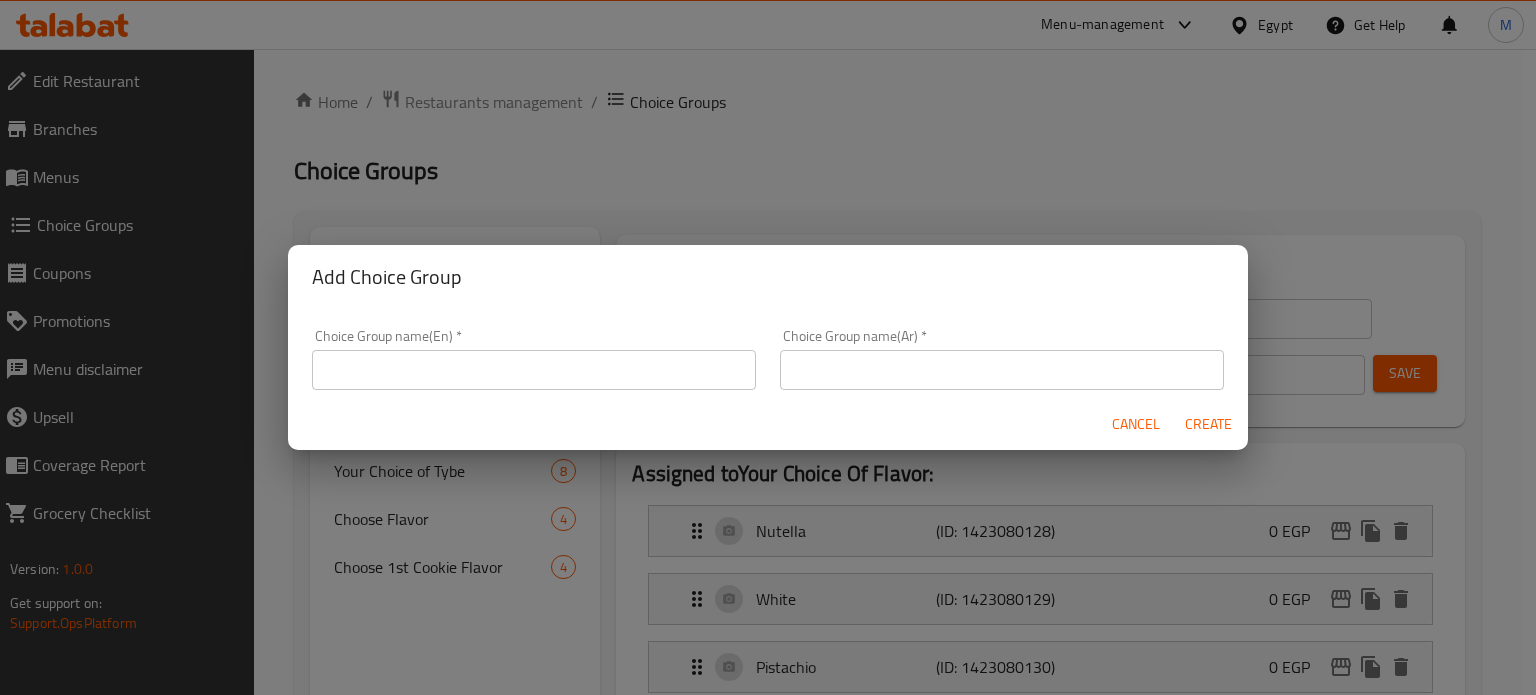 click on "Cancel" at bounding box center (1136, 424) 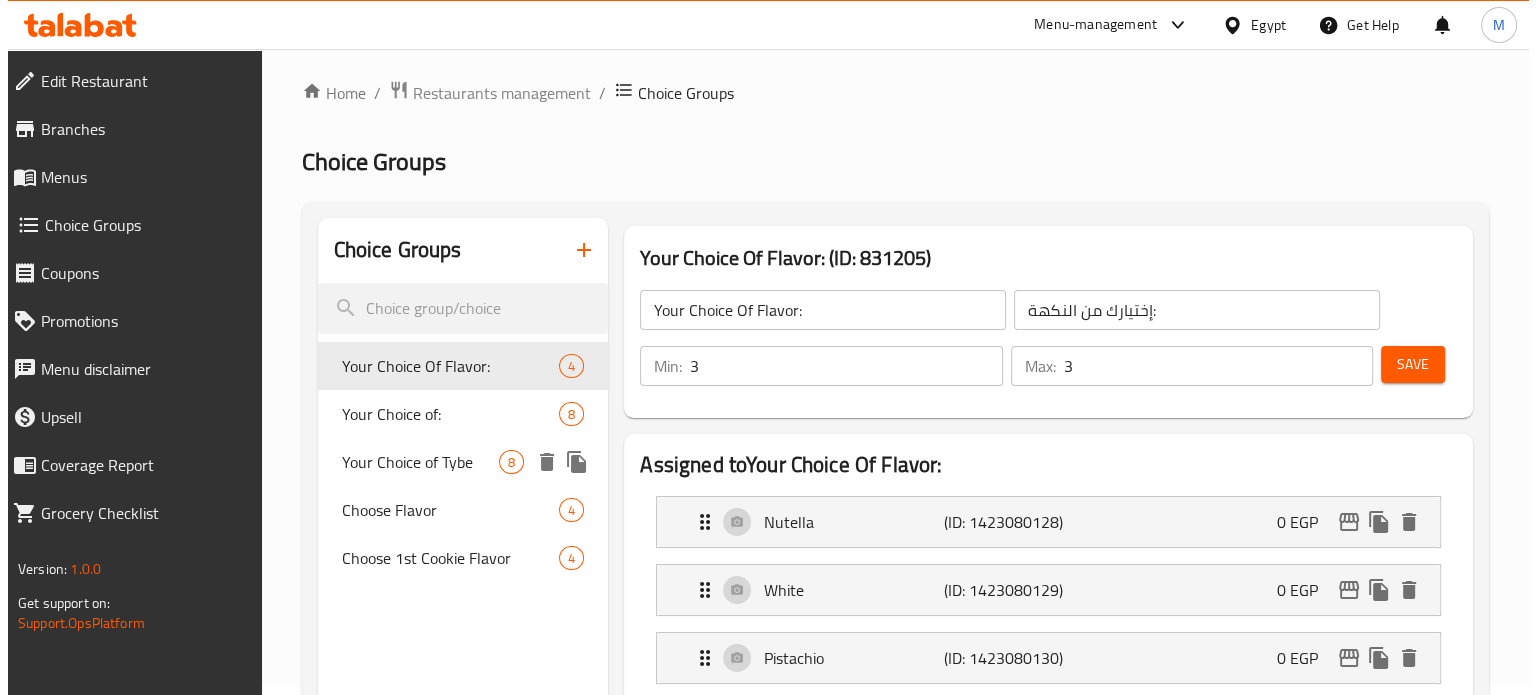 scroll, scrollTop: 0, scrollLeft: 0, axis: both 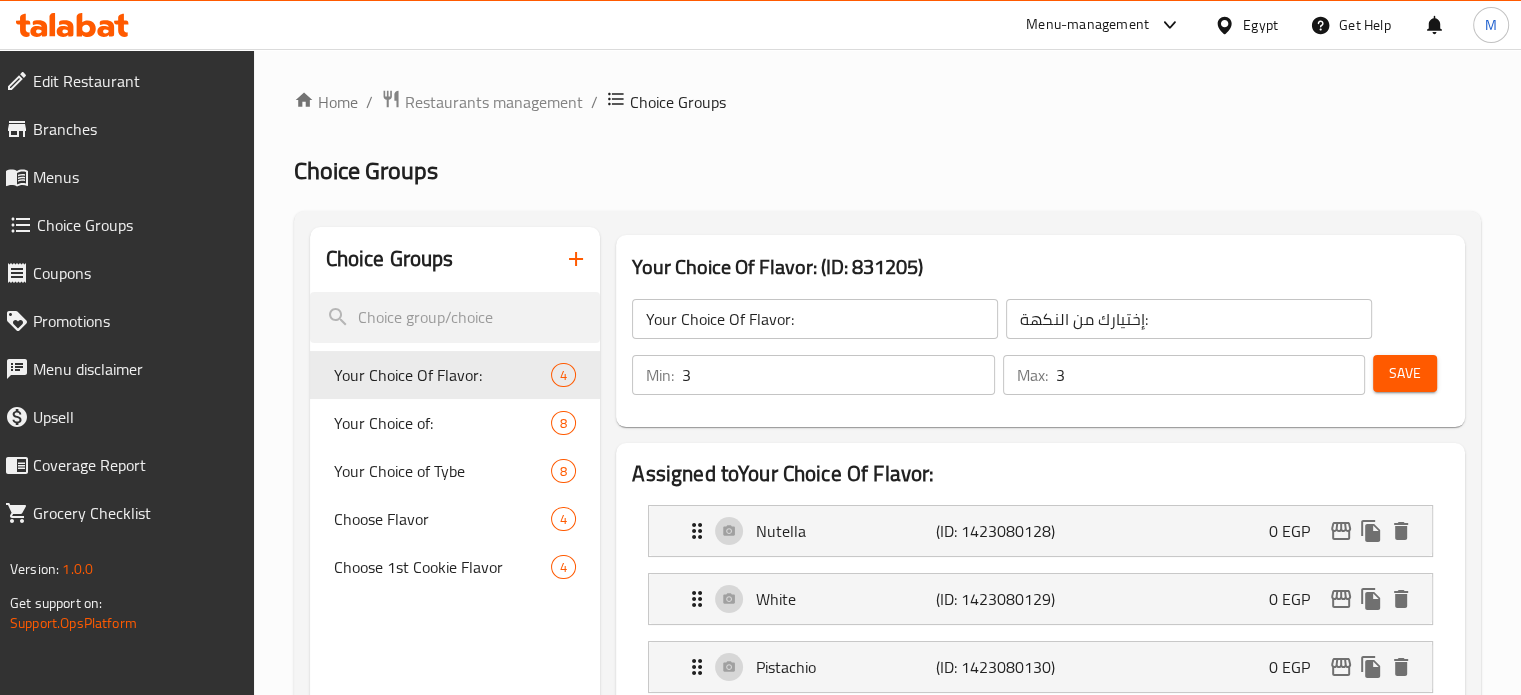 click 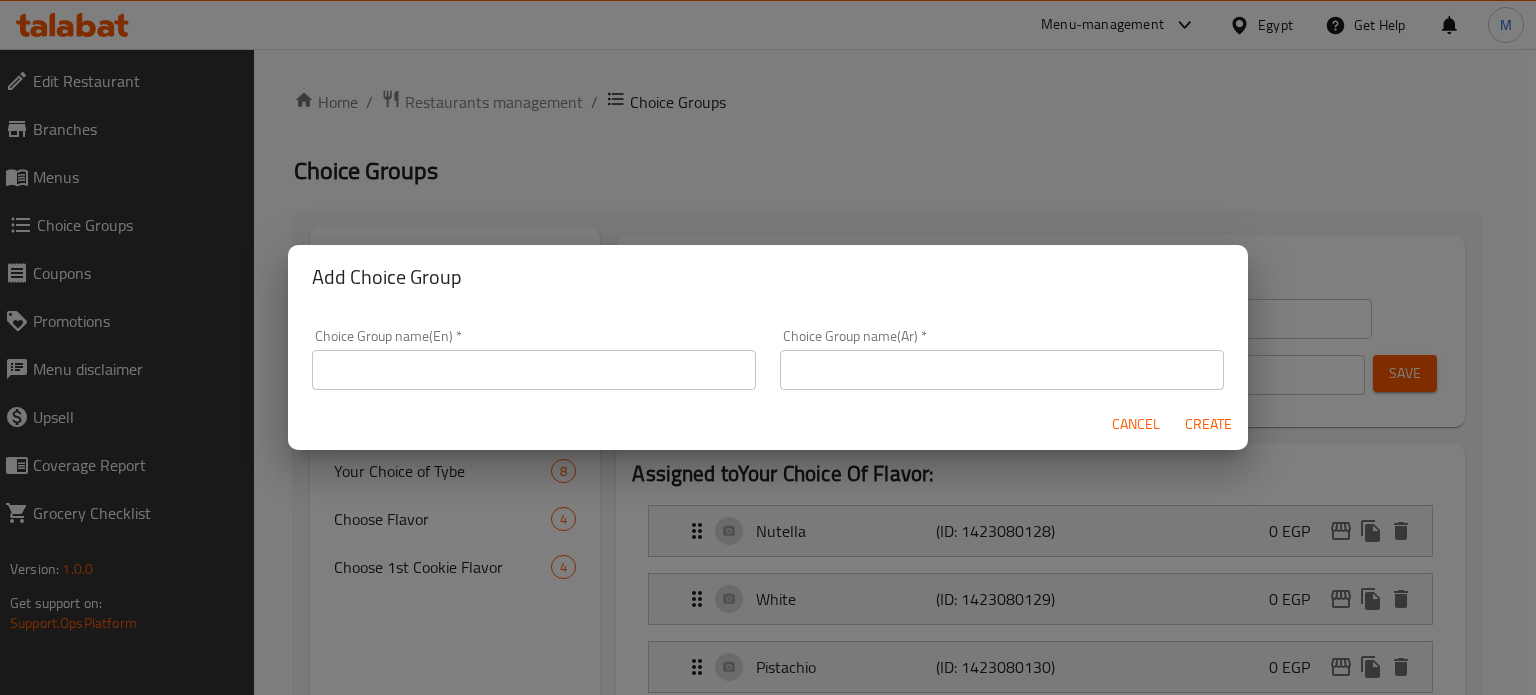 click at bounding box center [534, 370] 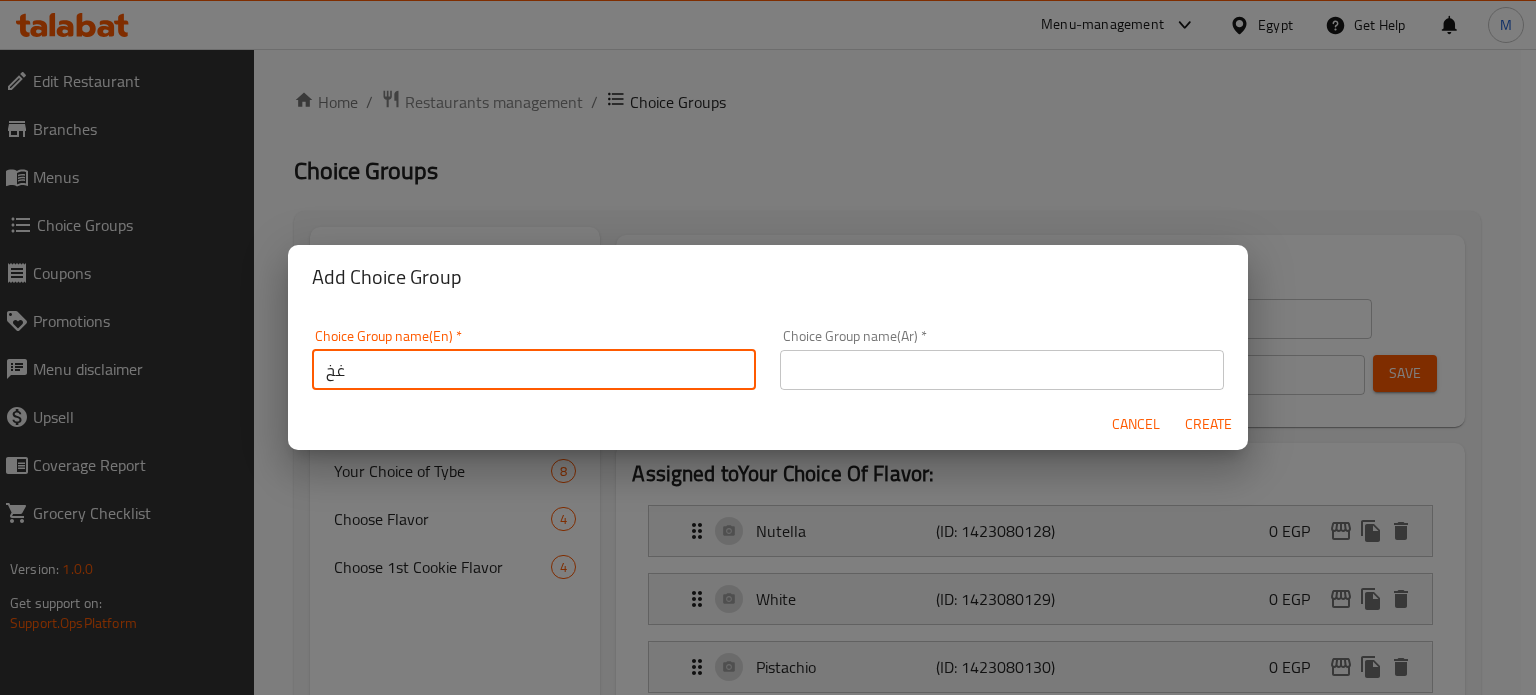 type on "غ" 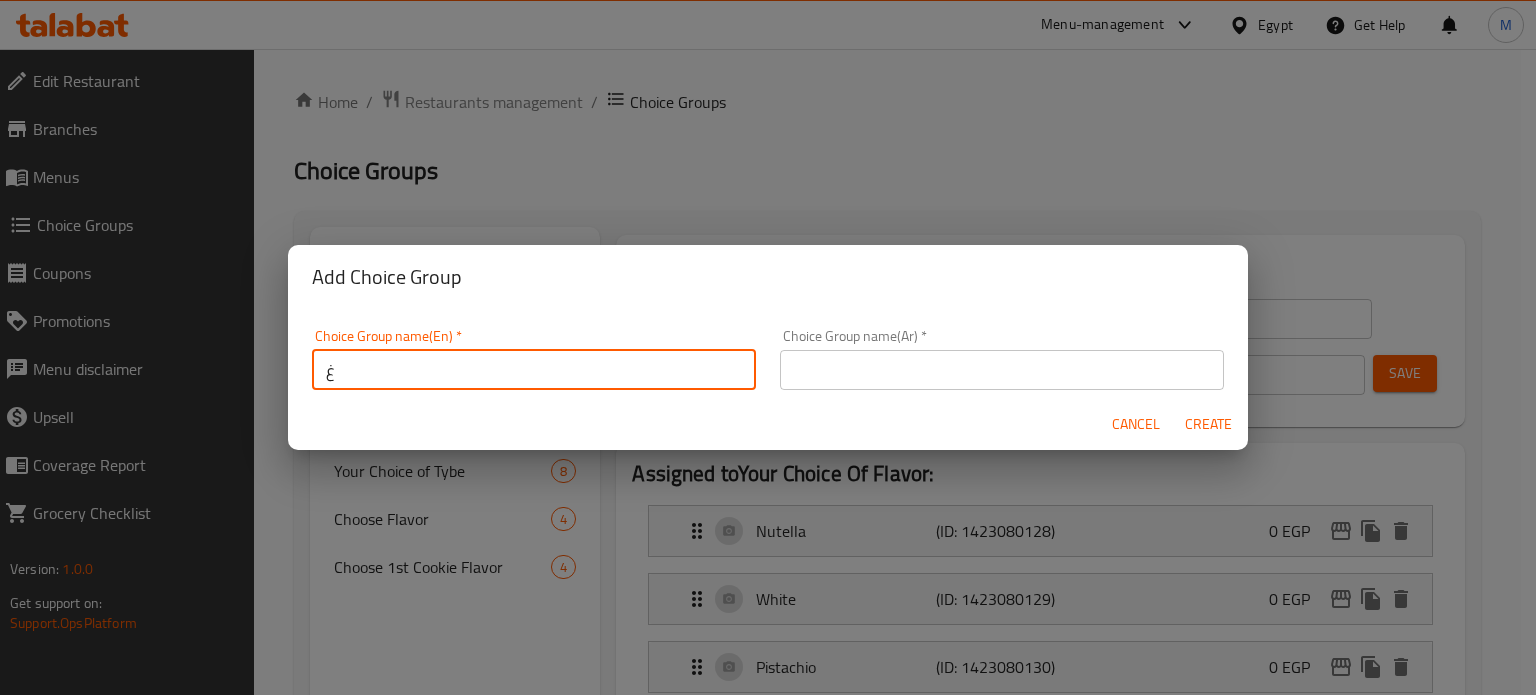 type 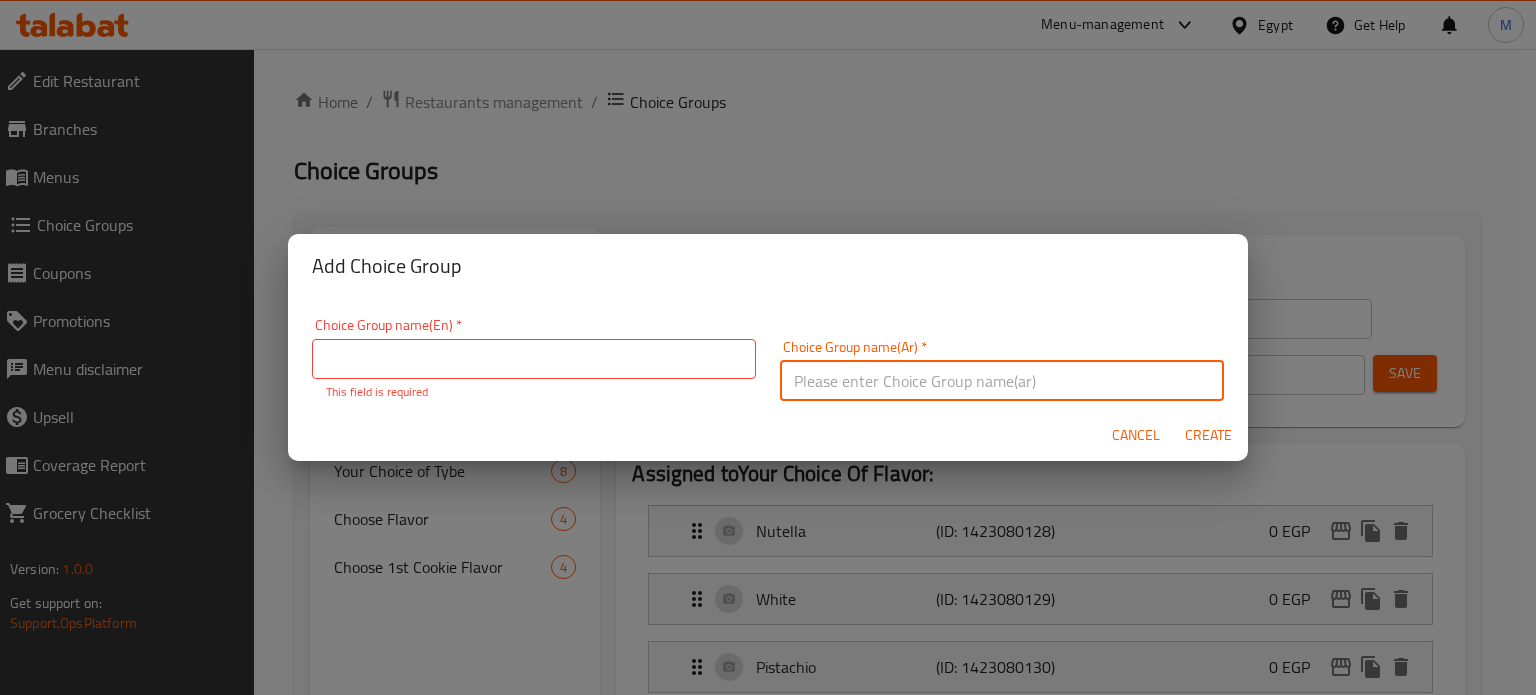 click at bounding box center [1002, 381] 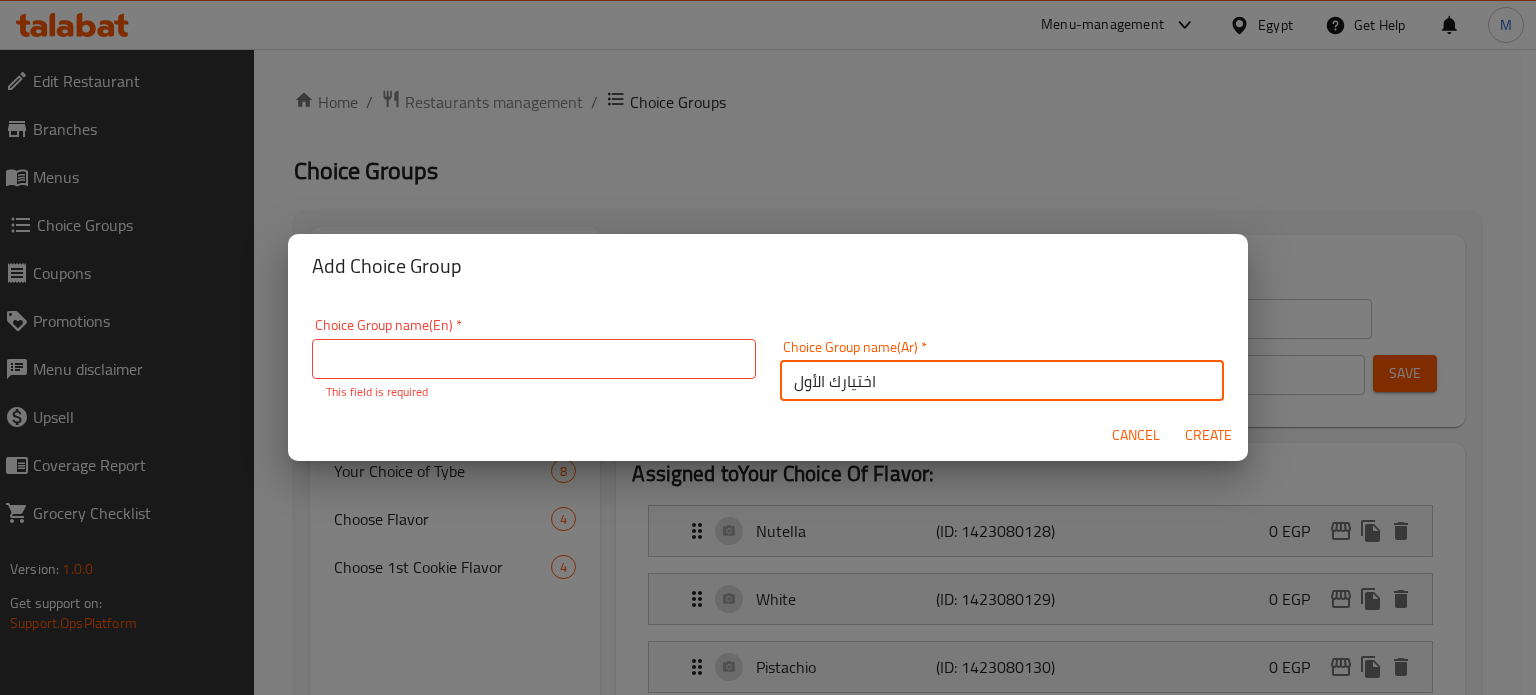 type on "اختيارك الأول" 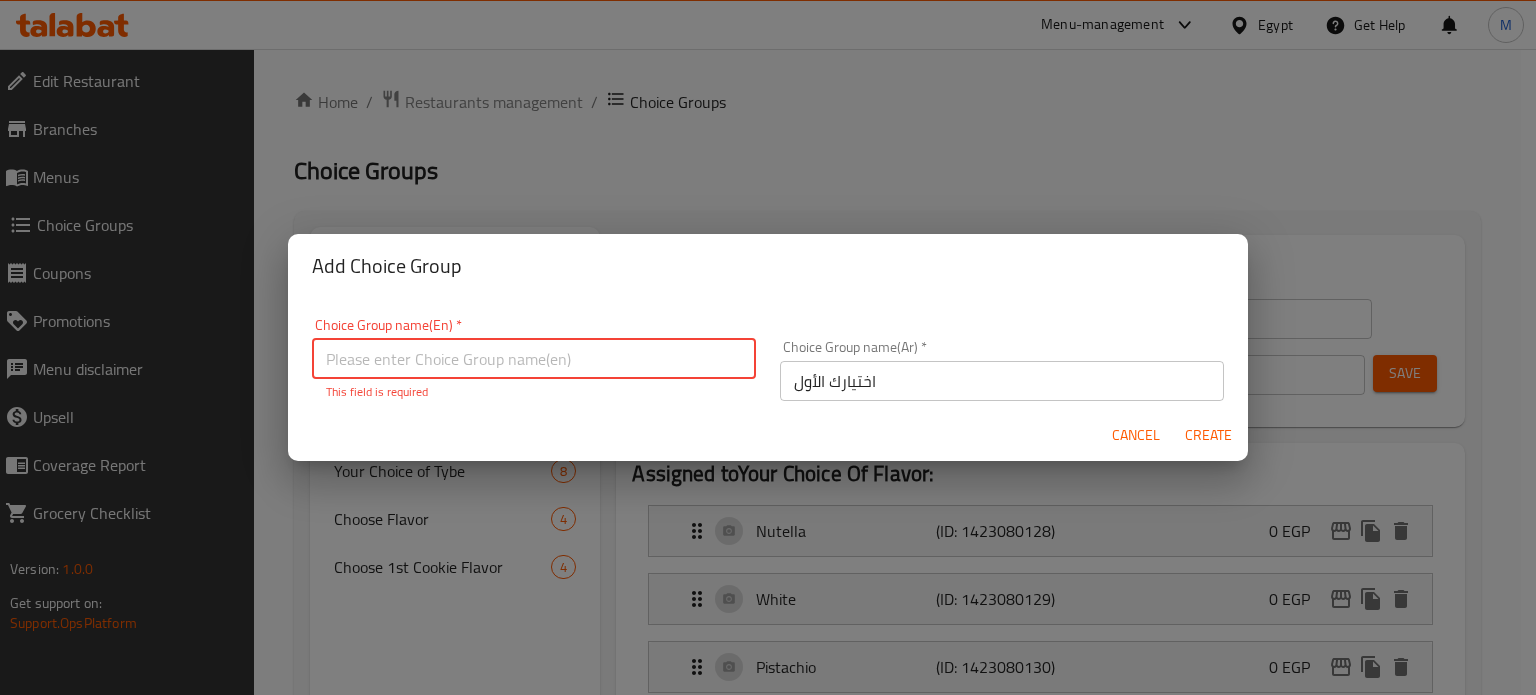click at bounding box center [534, 359] 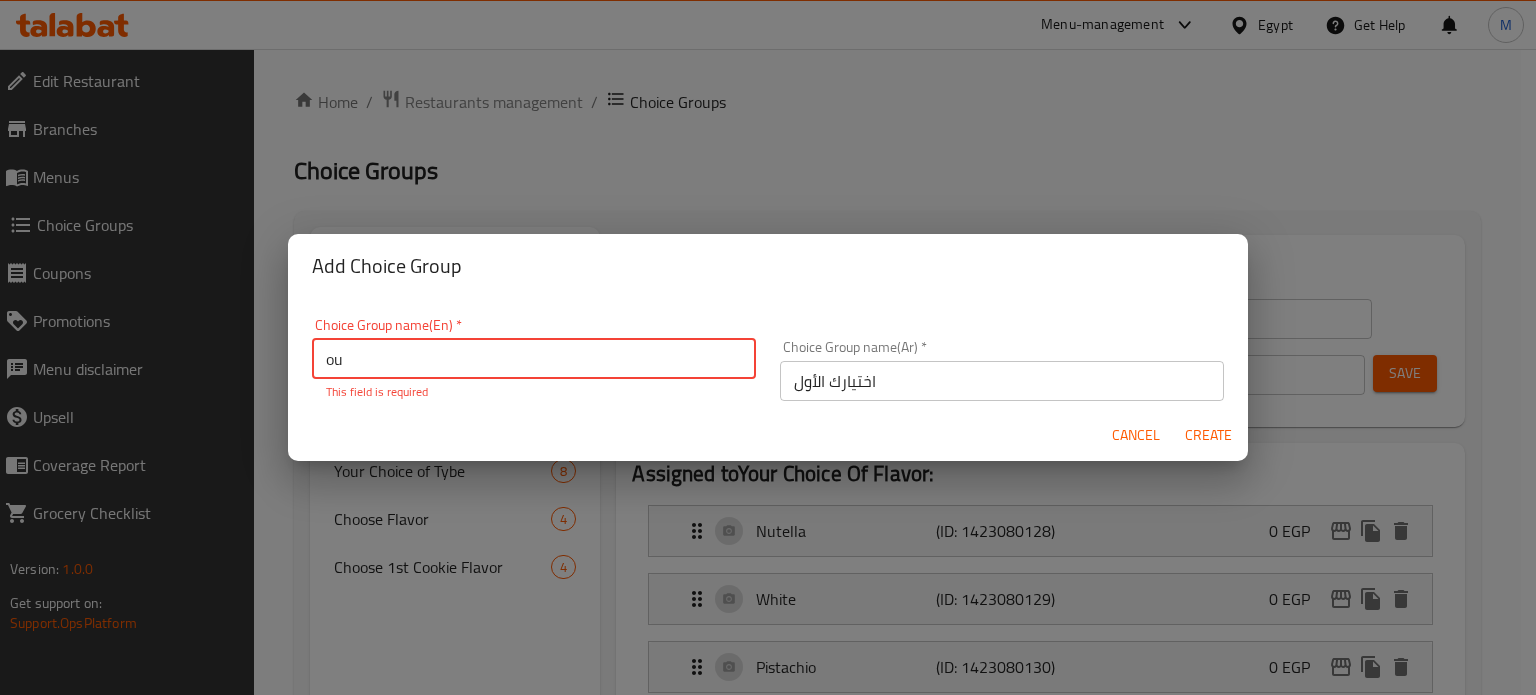 type on "o" 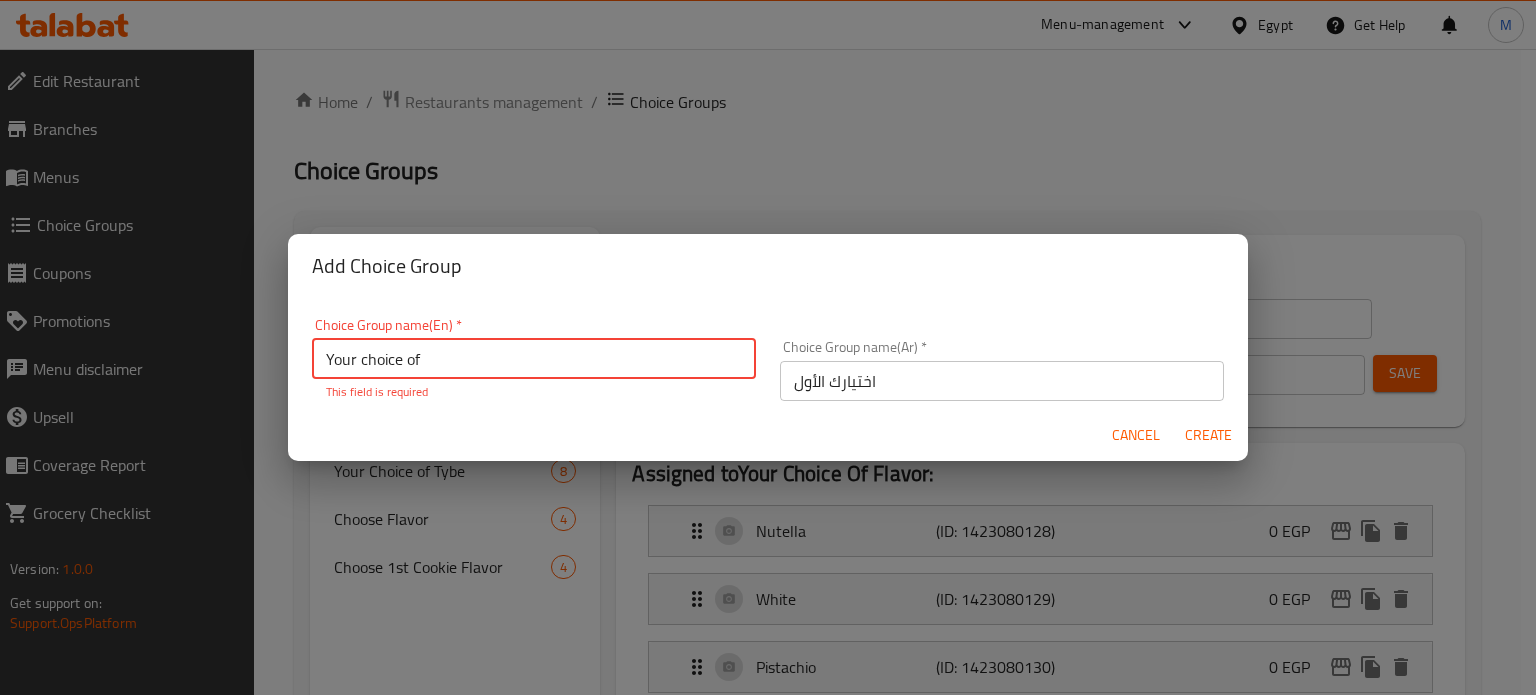 click on "اختيارك الأول" at bounding box center [1002, 381] 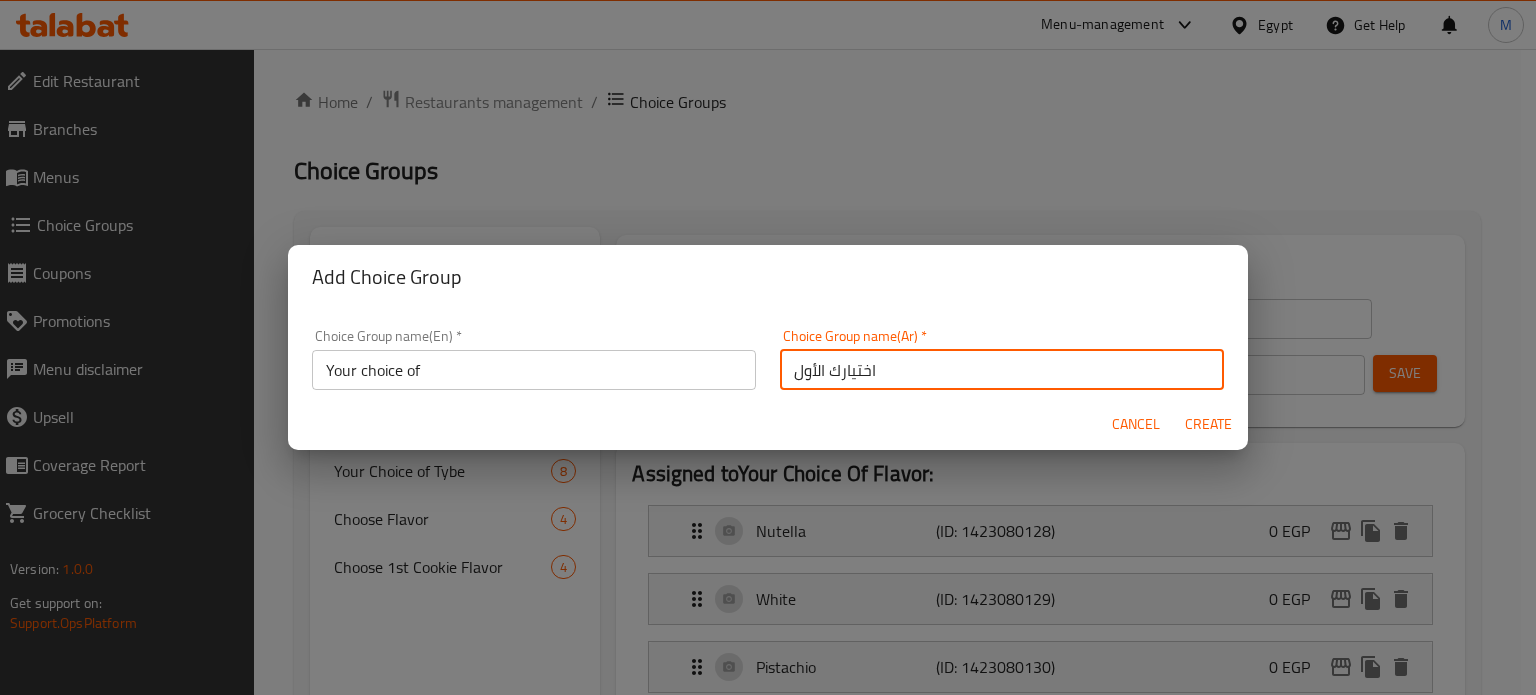 click on "Choice Group name(Ar)   * اختيارك الأول Choice Group name(Ar)  *" at bounding box center [1002, 359] 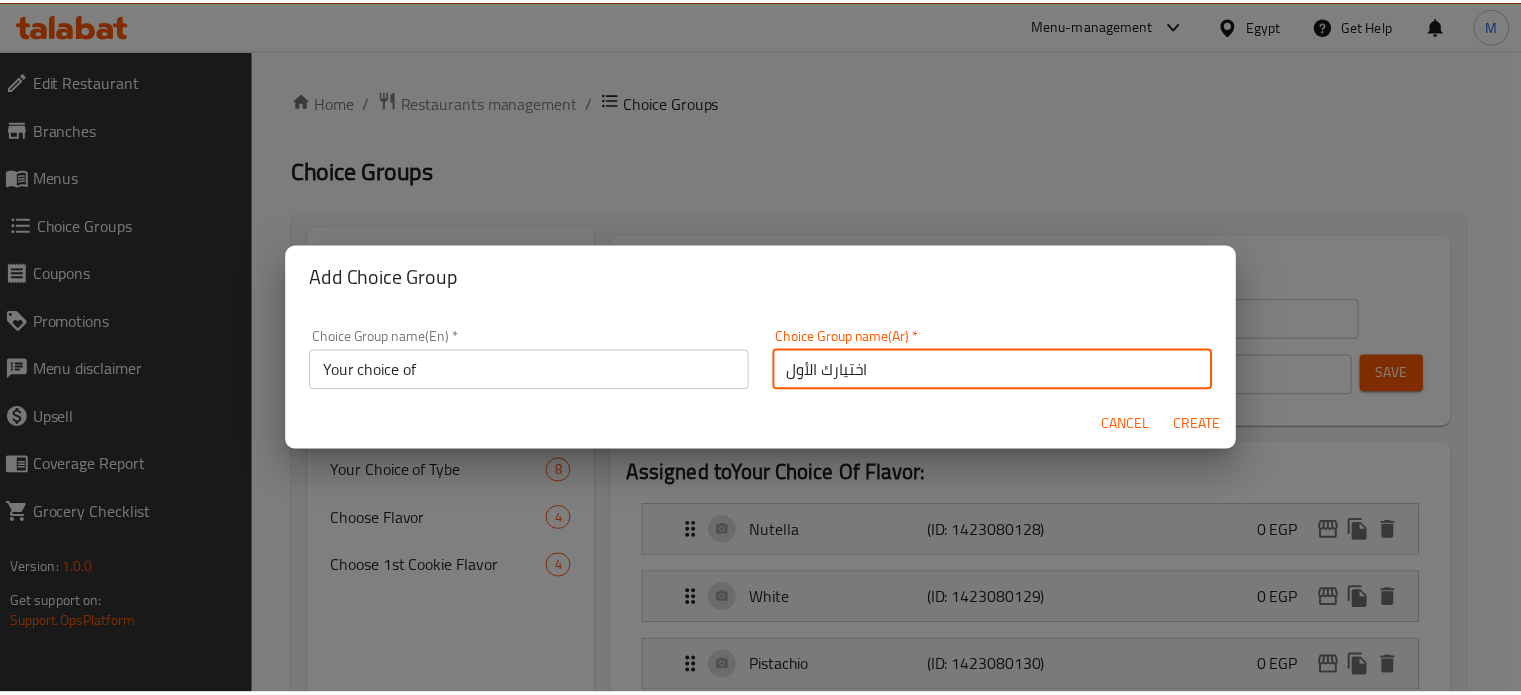scroll, scrollTop: 4, scrollLeft: 0, axis: vertical 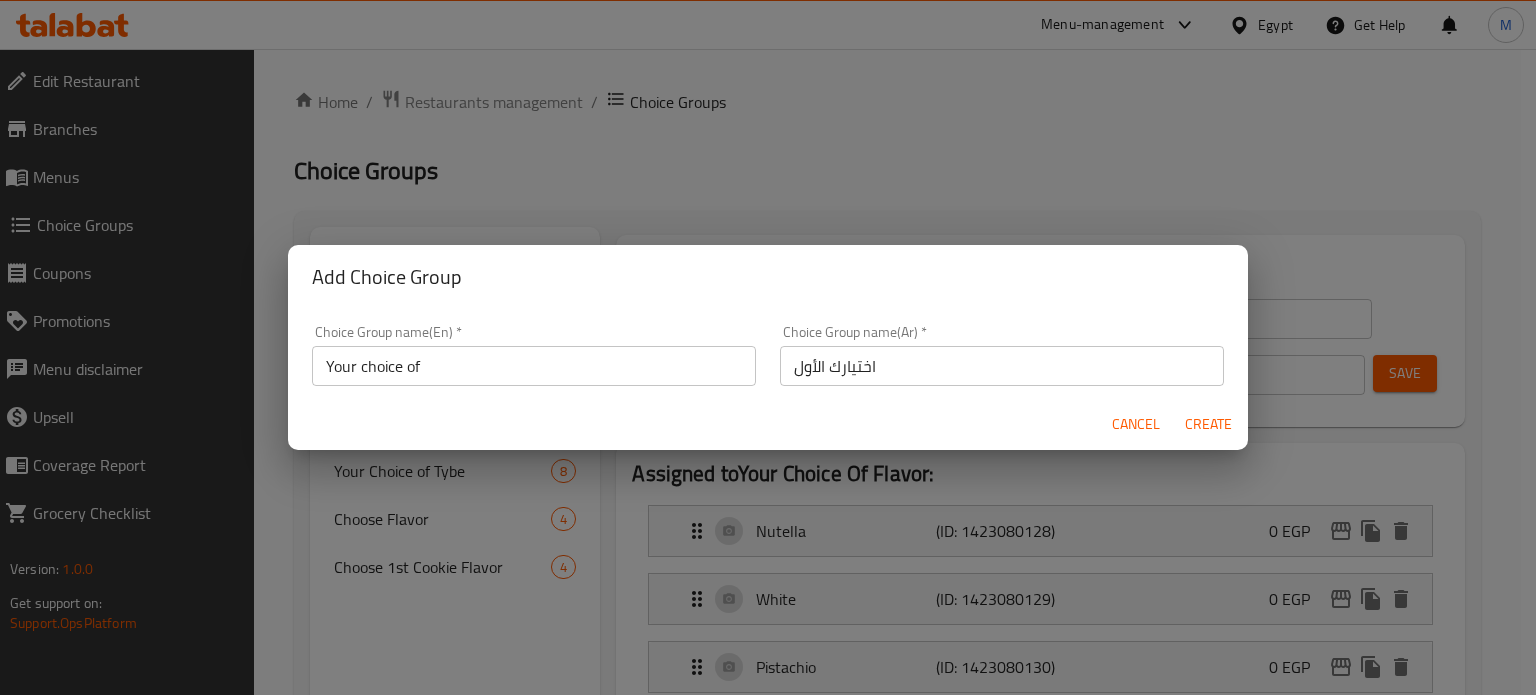 click on "Choice Group name(Ar)   * اختيارك الأول Choice Group name(Ar)  *" at bounding box center (1002, 355) 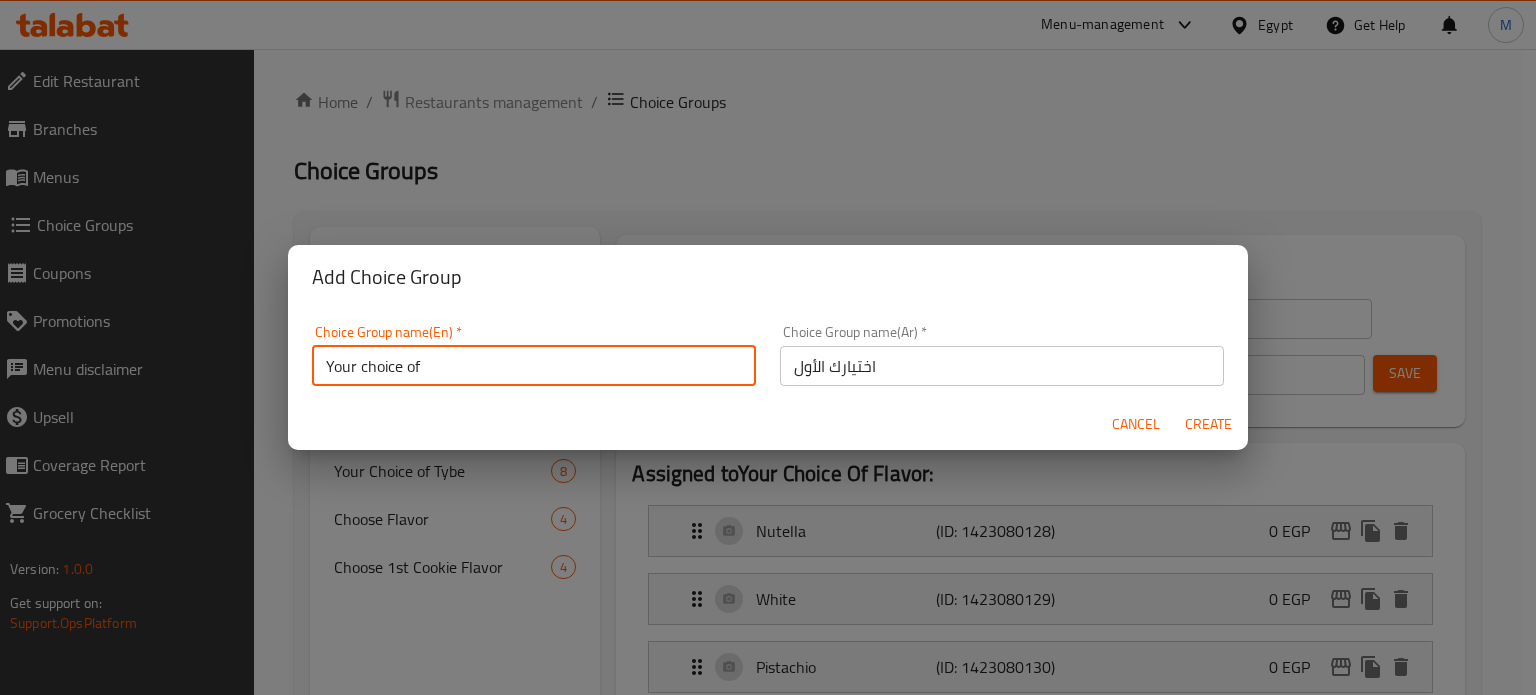 click on "Your choice of" at bounding box center [534, 366] 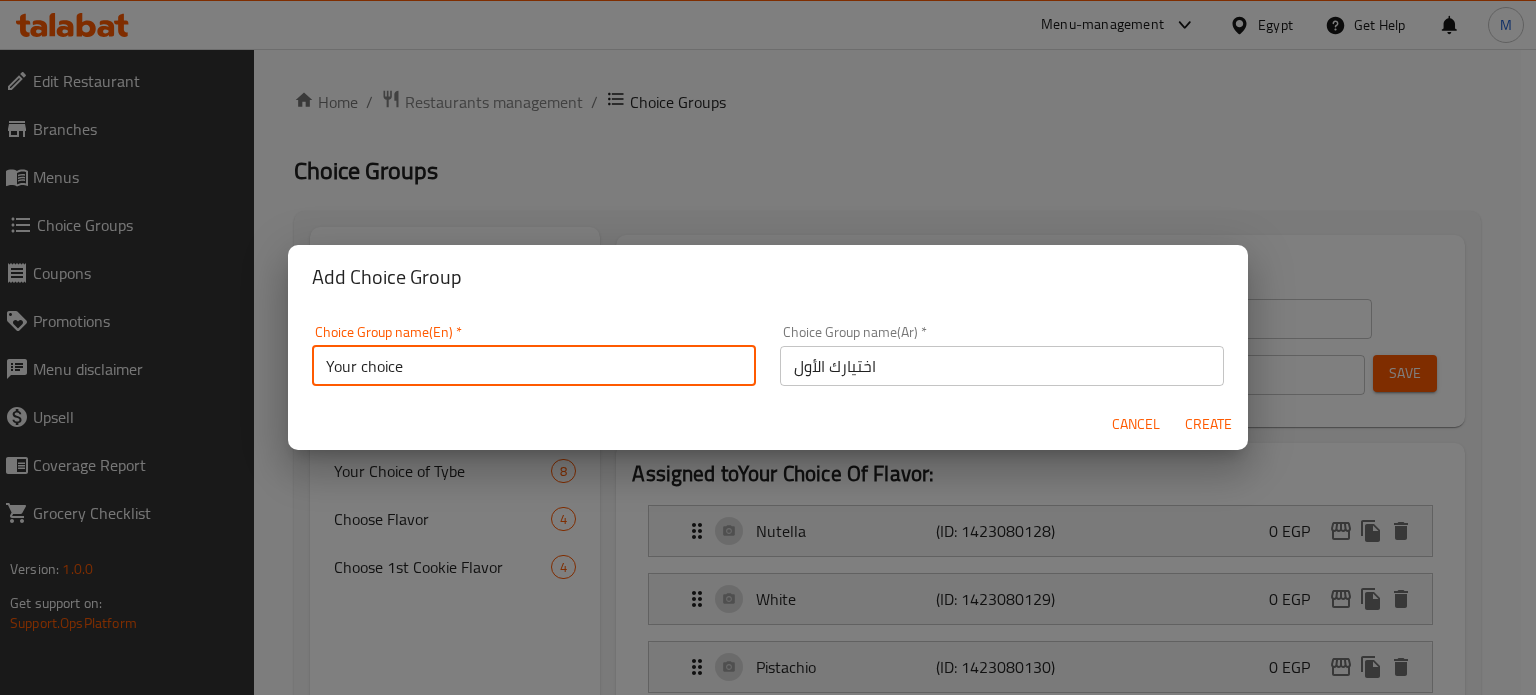 click on "Your choice" at bounding box center [534, 366] 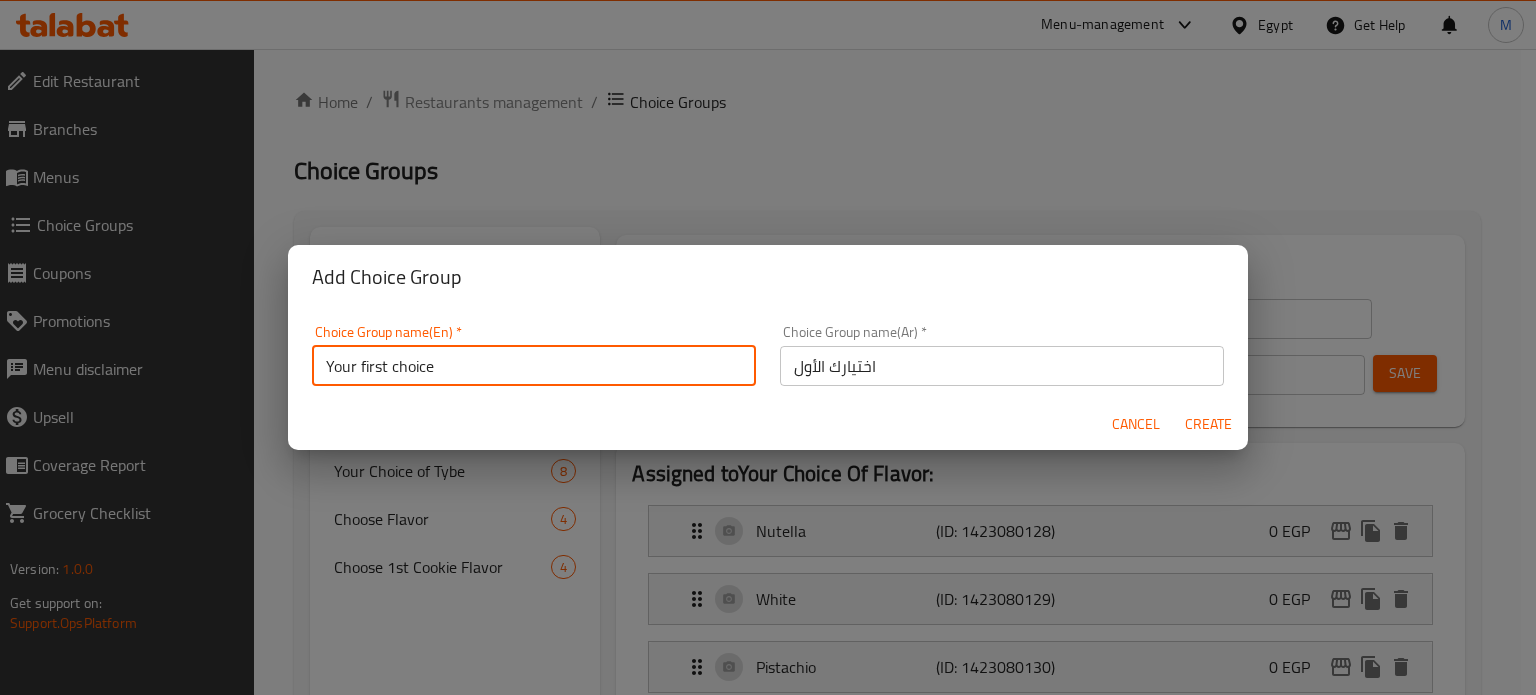 type on "Your first choice" 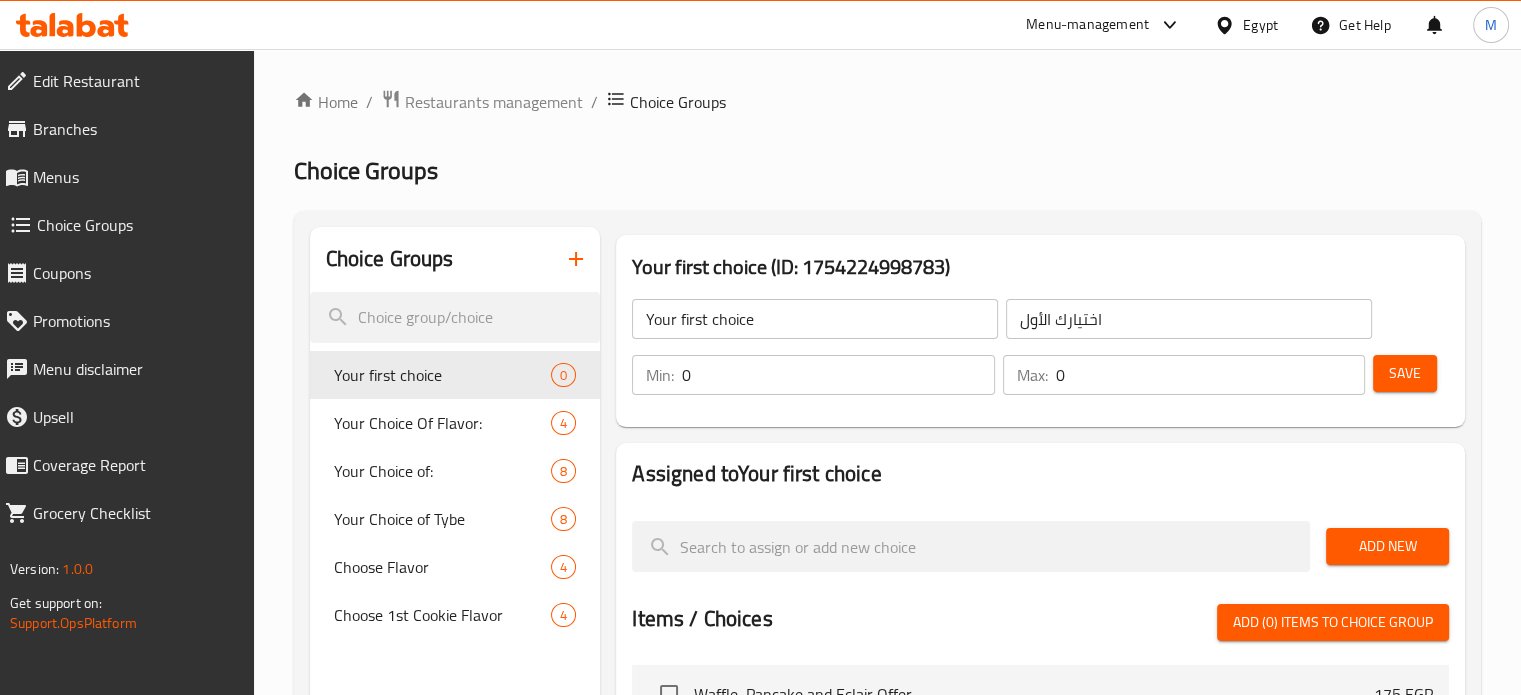 drag, startPoint x: 705, startPoint y: 375, endPoint x: 675, endPoint y: 379, distance: 30.265491 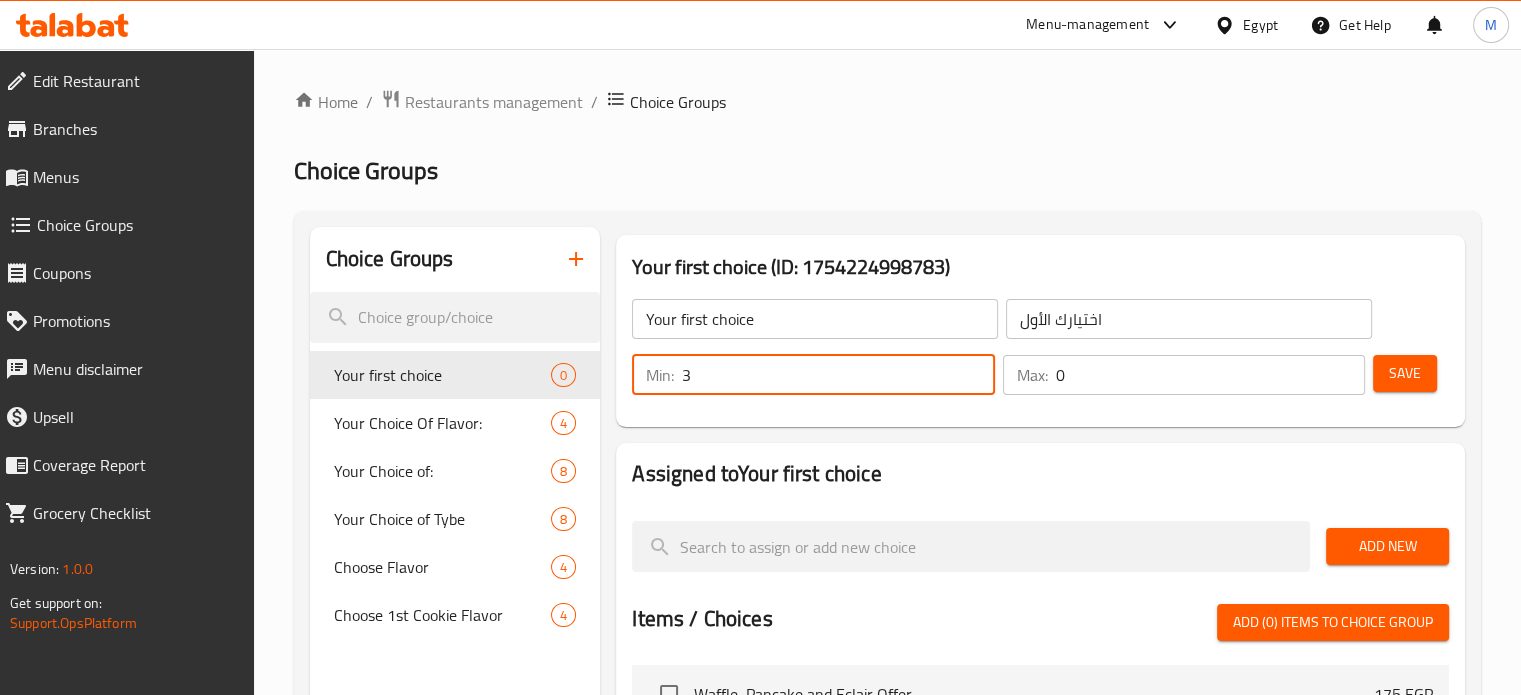 type on "3" 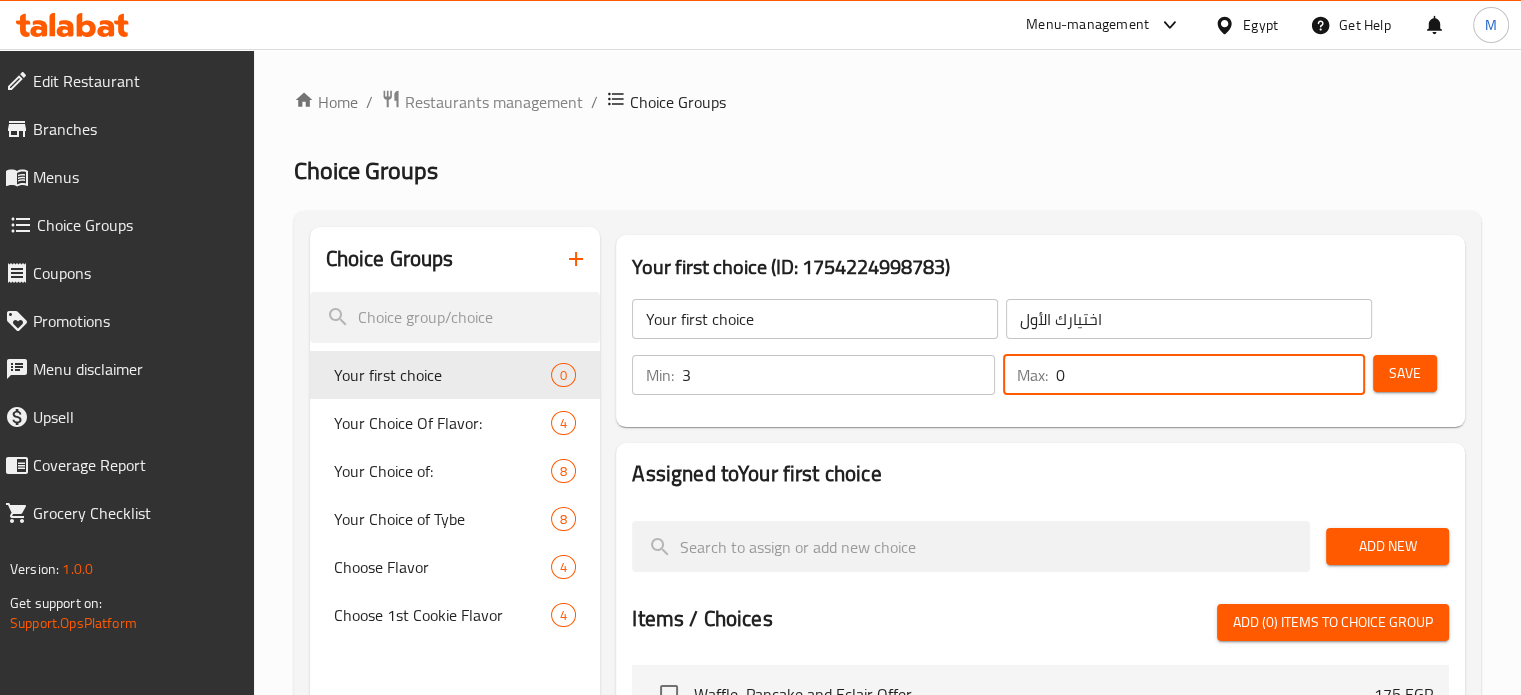 drag, startPoint x: 1070, startPoint y: 377, endPoint x: 1044, endPoint y: 383, distance: 26.683329 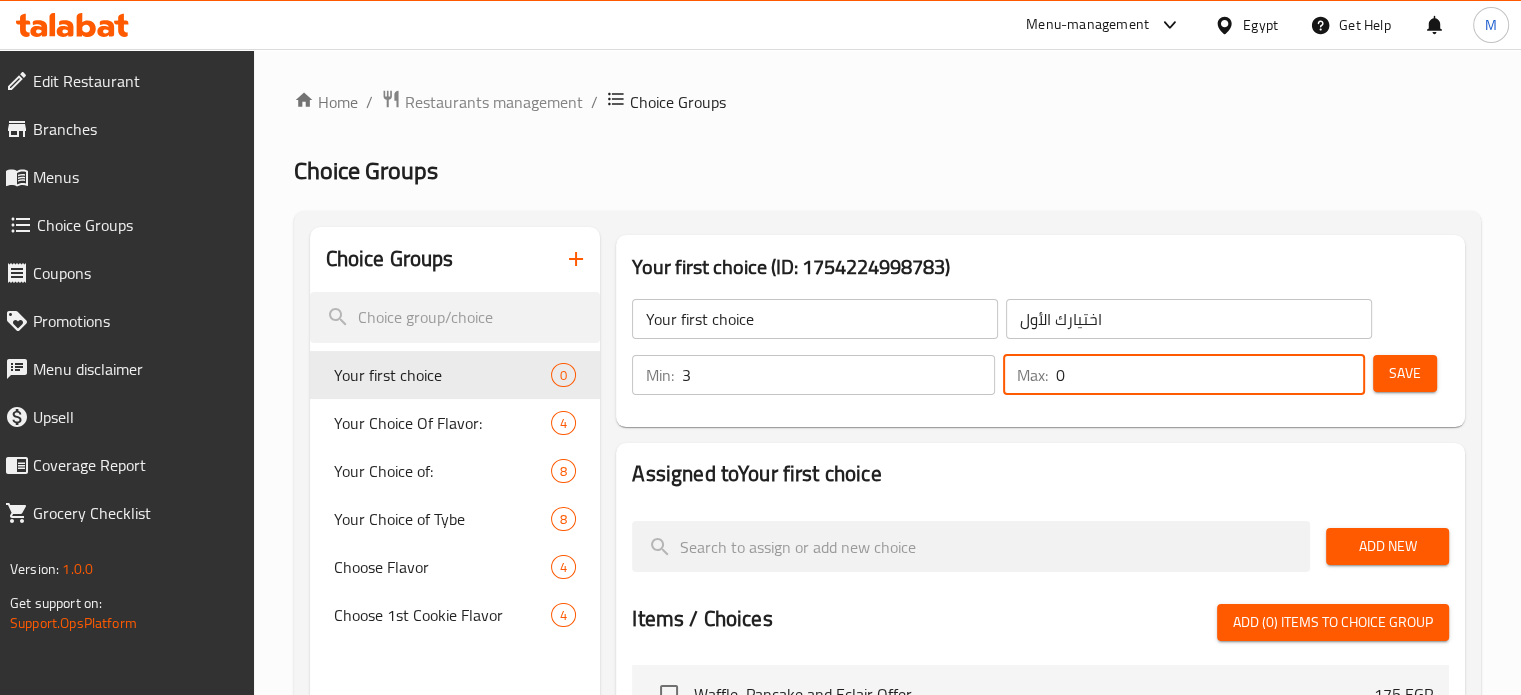 click on "Max: 0 ​" at bounding box center [1184, 375] 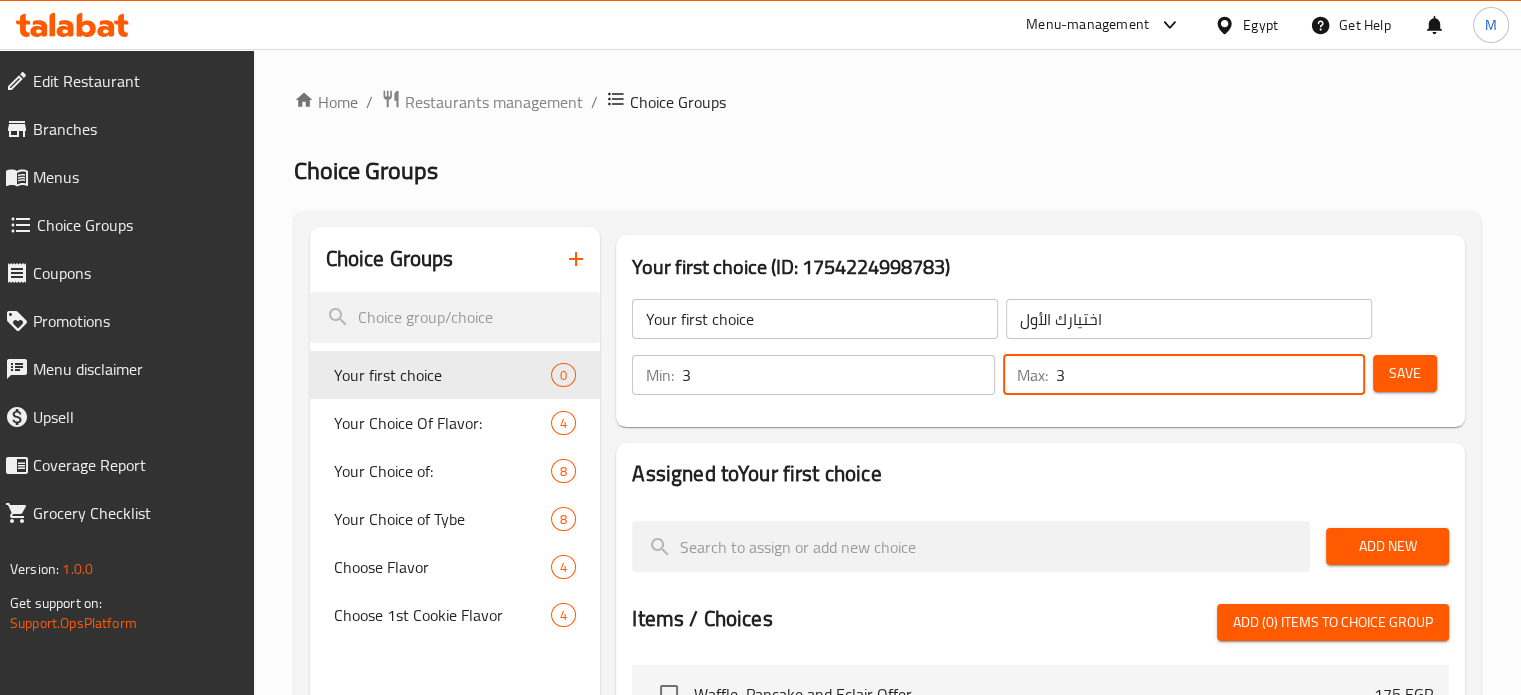 type on "3" 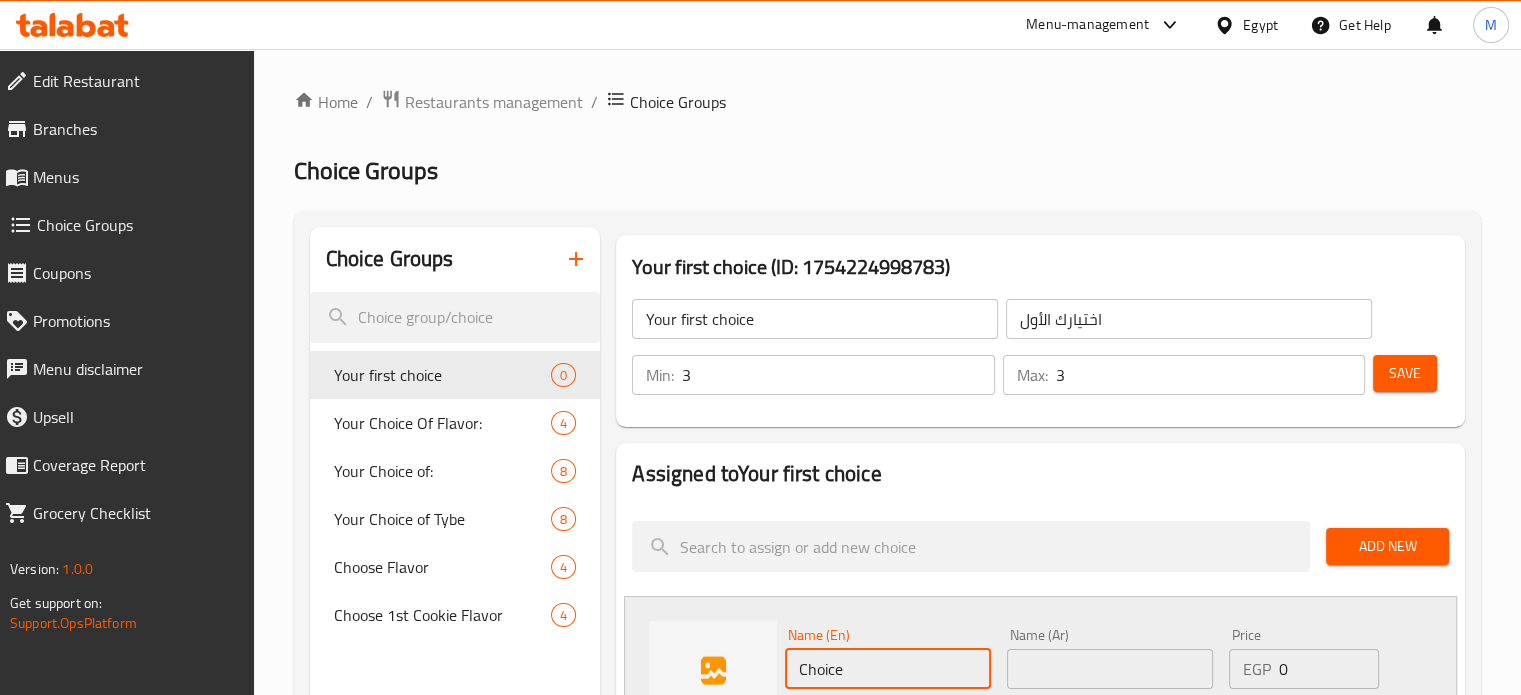 click on "Choice" at bounding box center [888, 669] 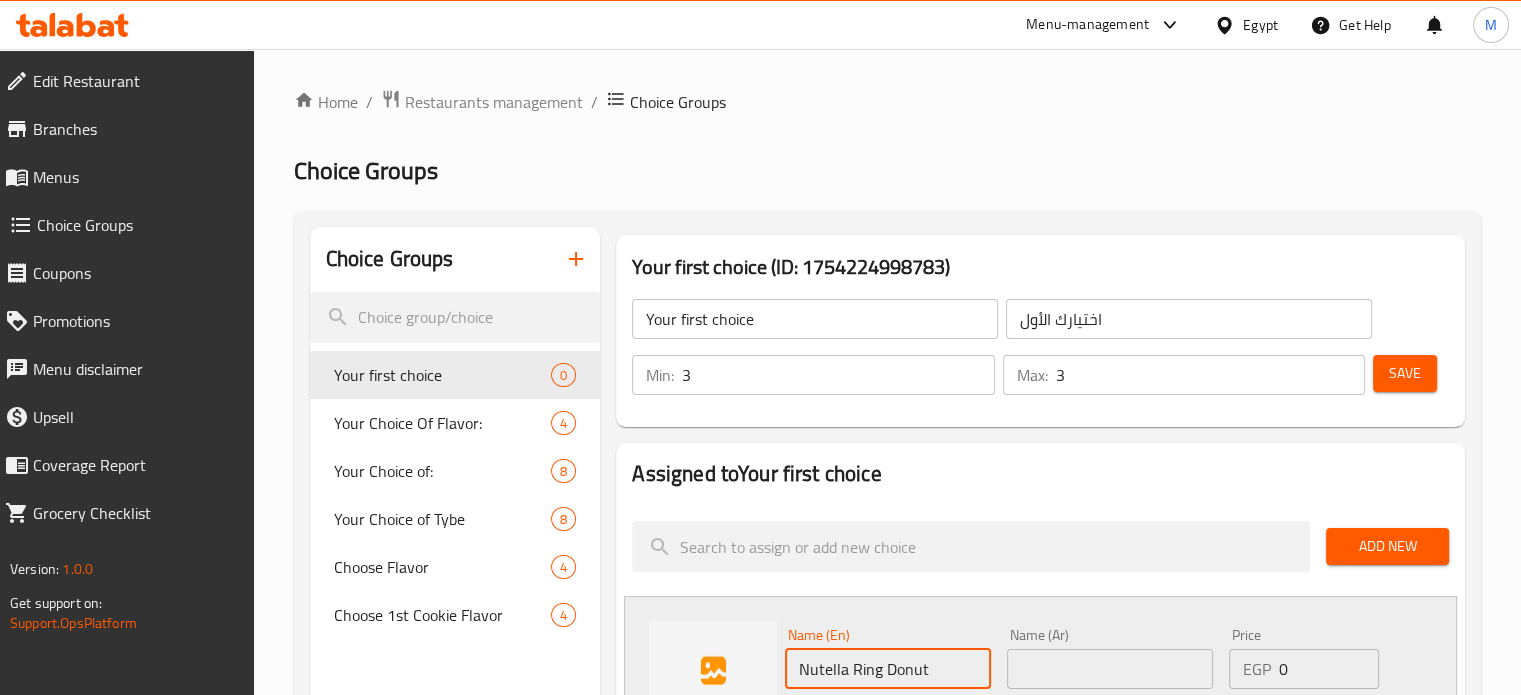 type on "Nutella Ring Donut" 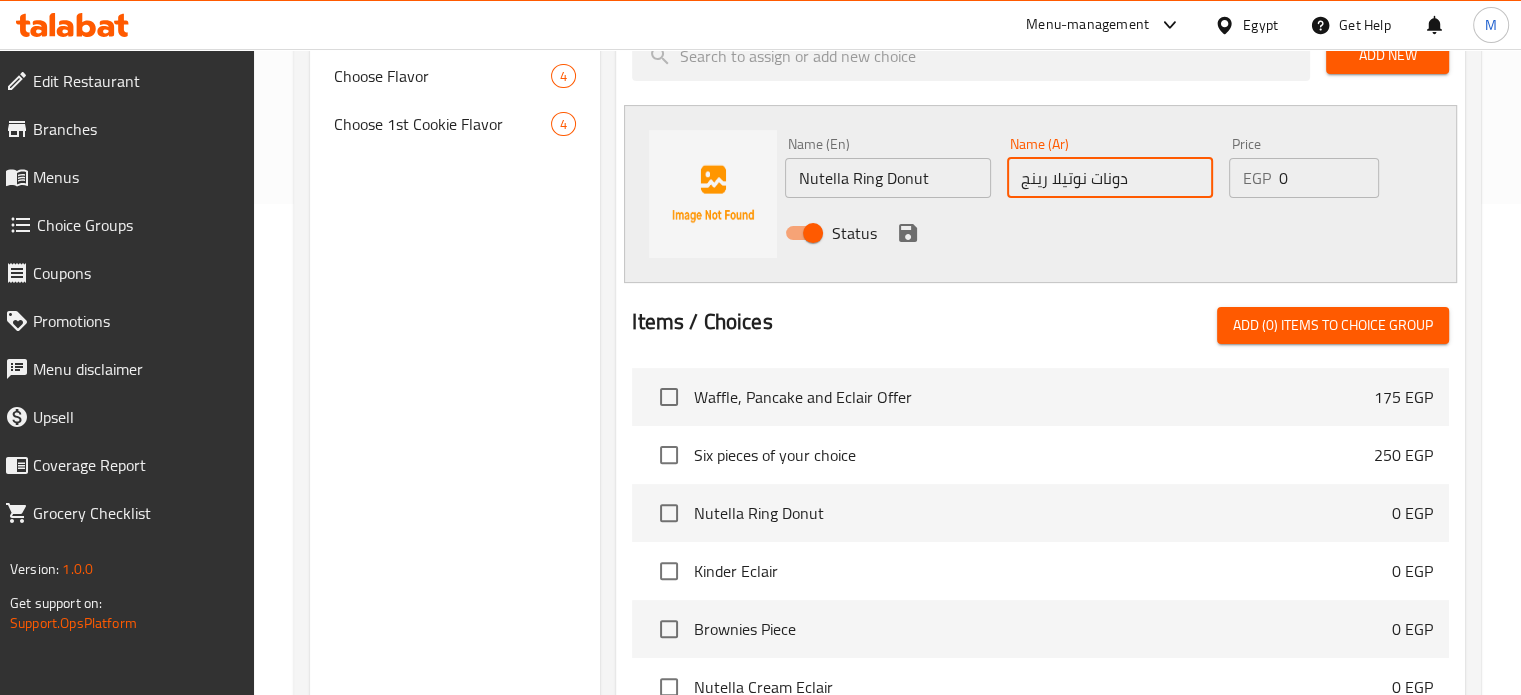 scroll, scrollTop: 504, scrollLeft: 0, axis: vertical 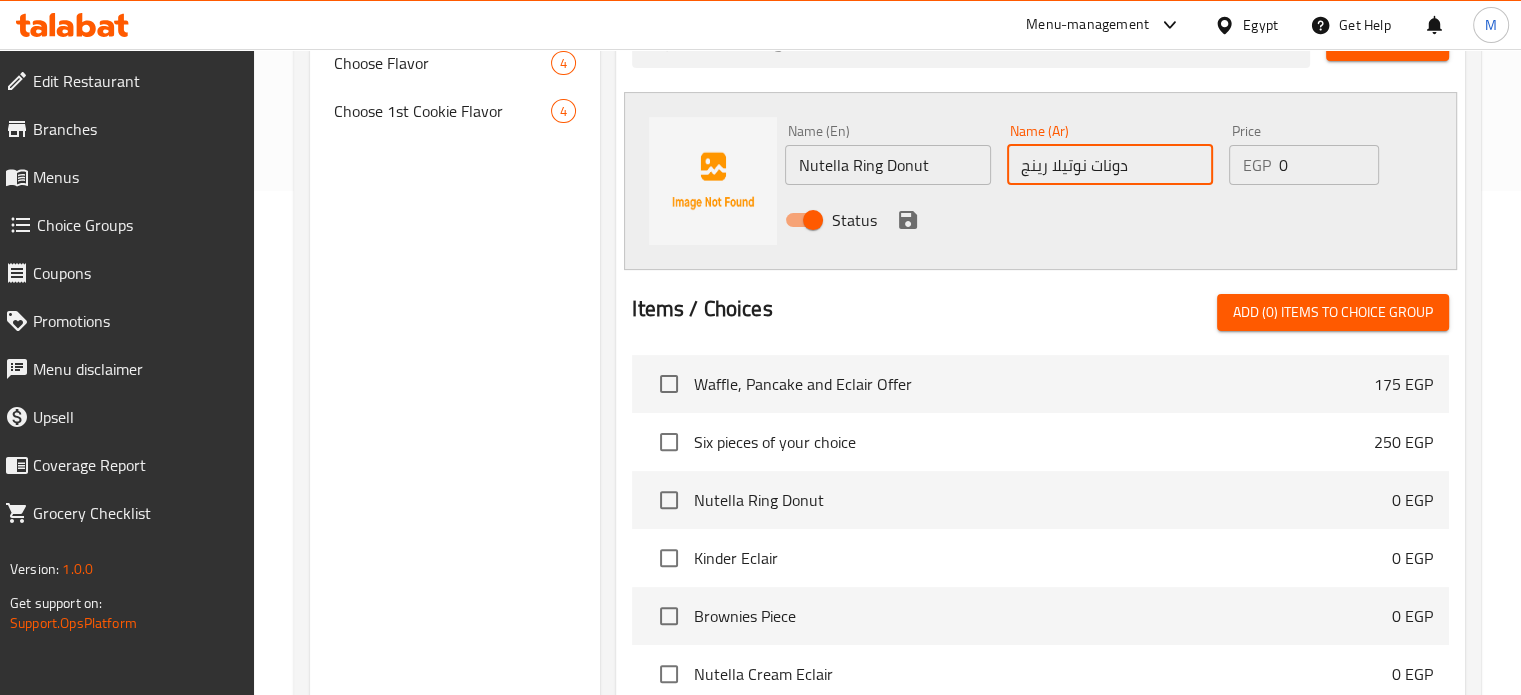 type on "دونات نوتيلا رينج" 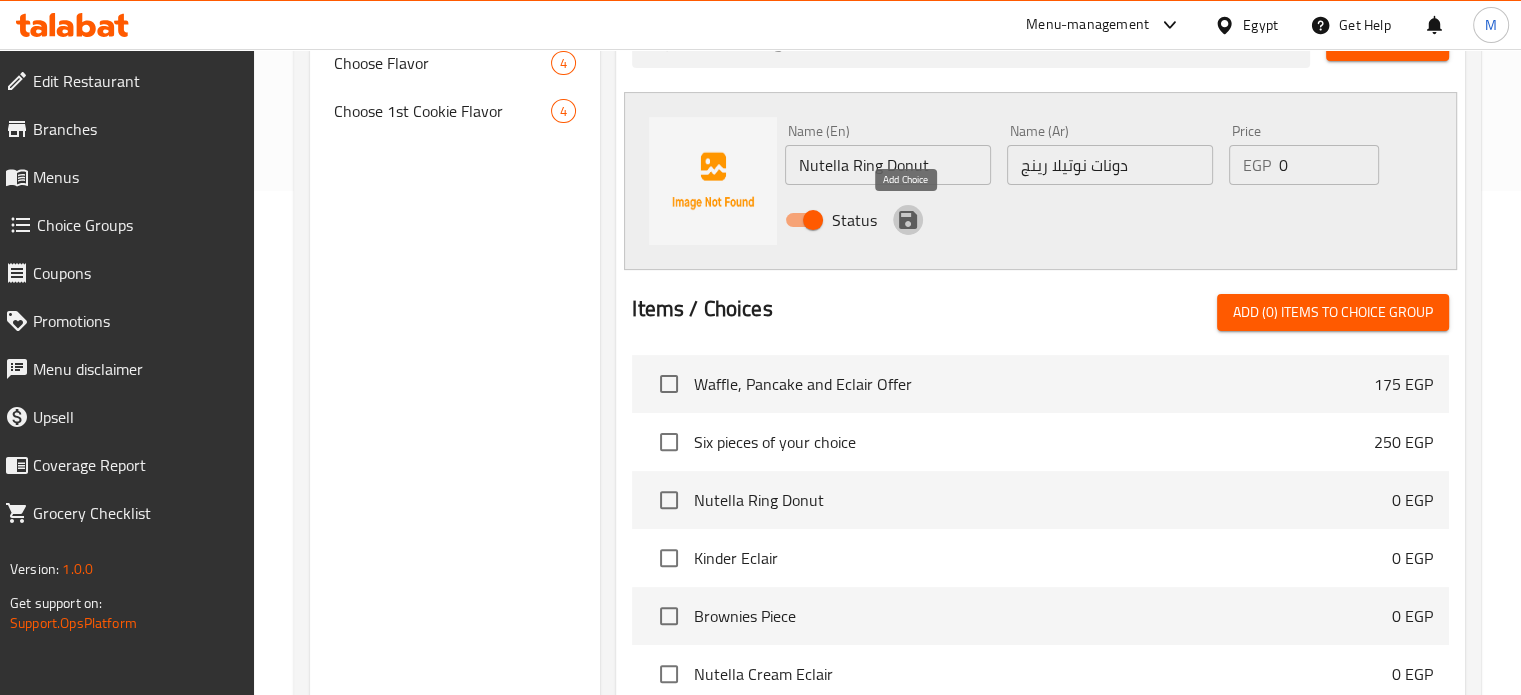click 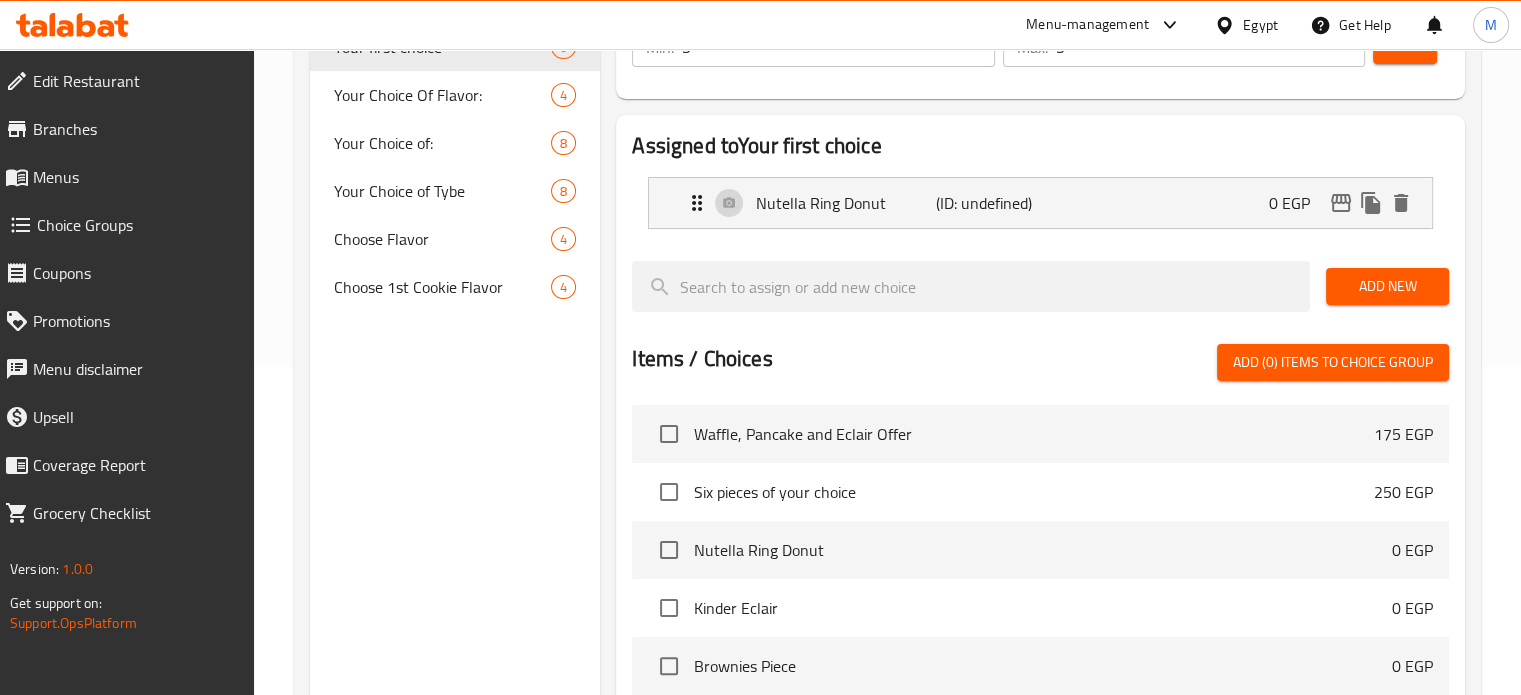 scroll, scrollTop: 310, scrollLeft: 0, axis: vertical 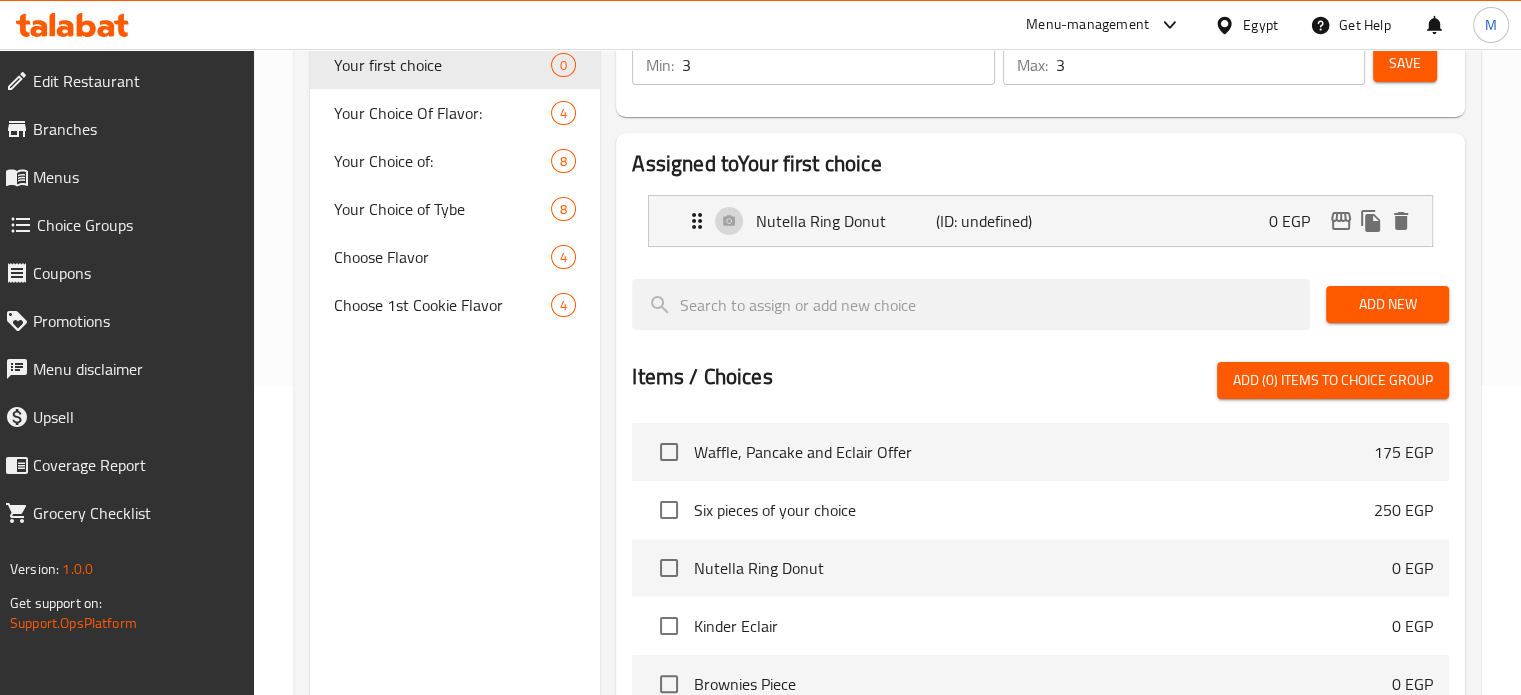 click on "Add New" at bounding box center [1387, 304] 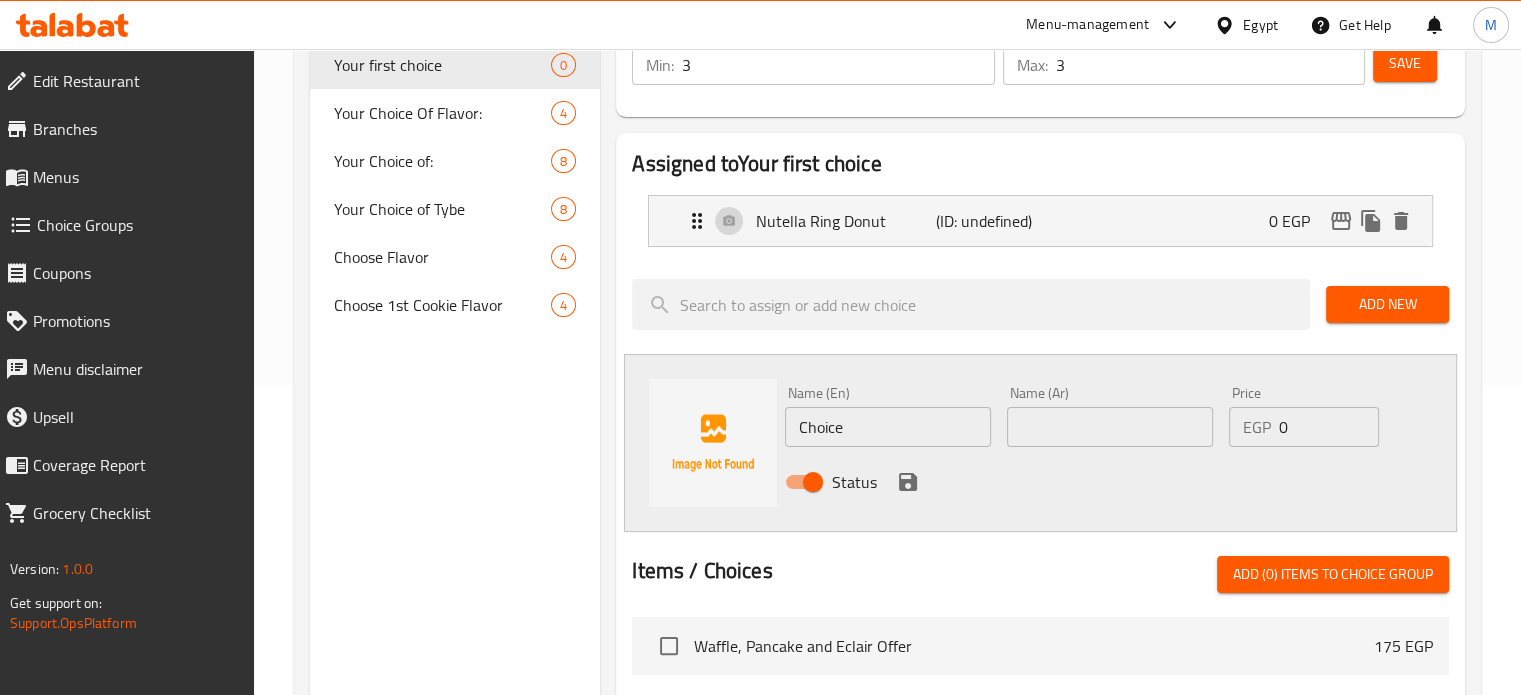 click on "Choice" at bounding box center [888, 427] 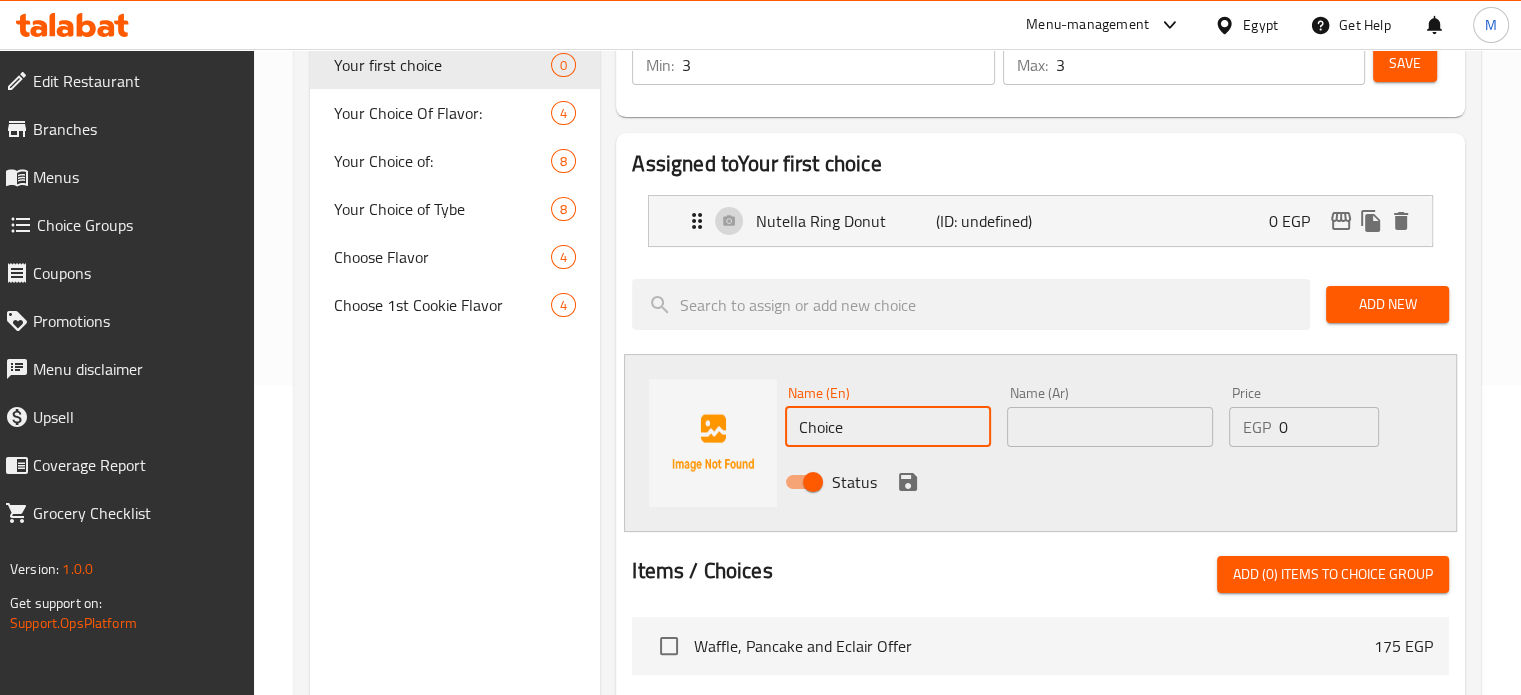 click on "Choice" at bounding box center [888, 427] 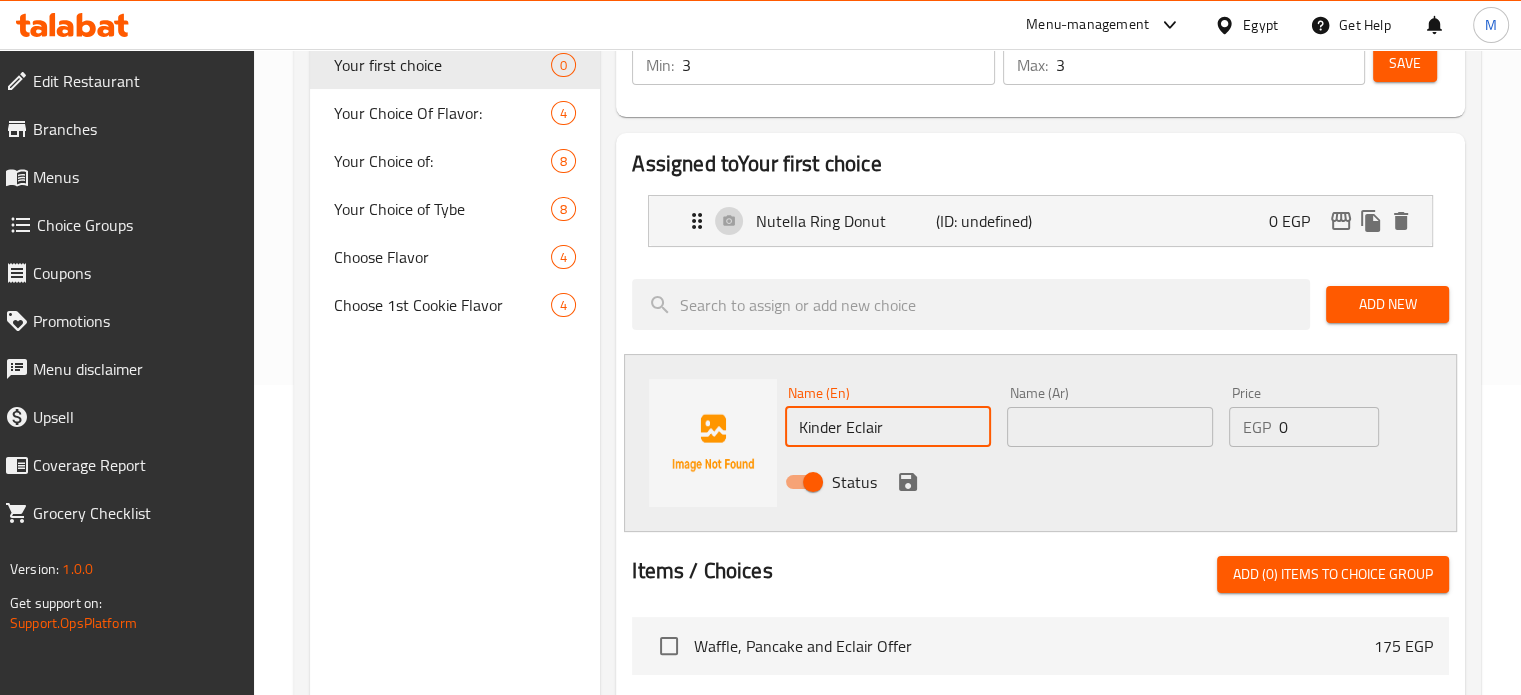 type on "Kinder Eclair" 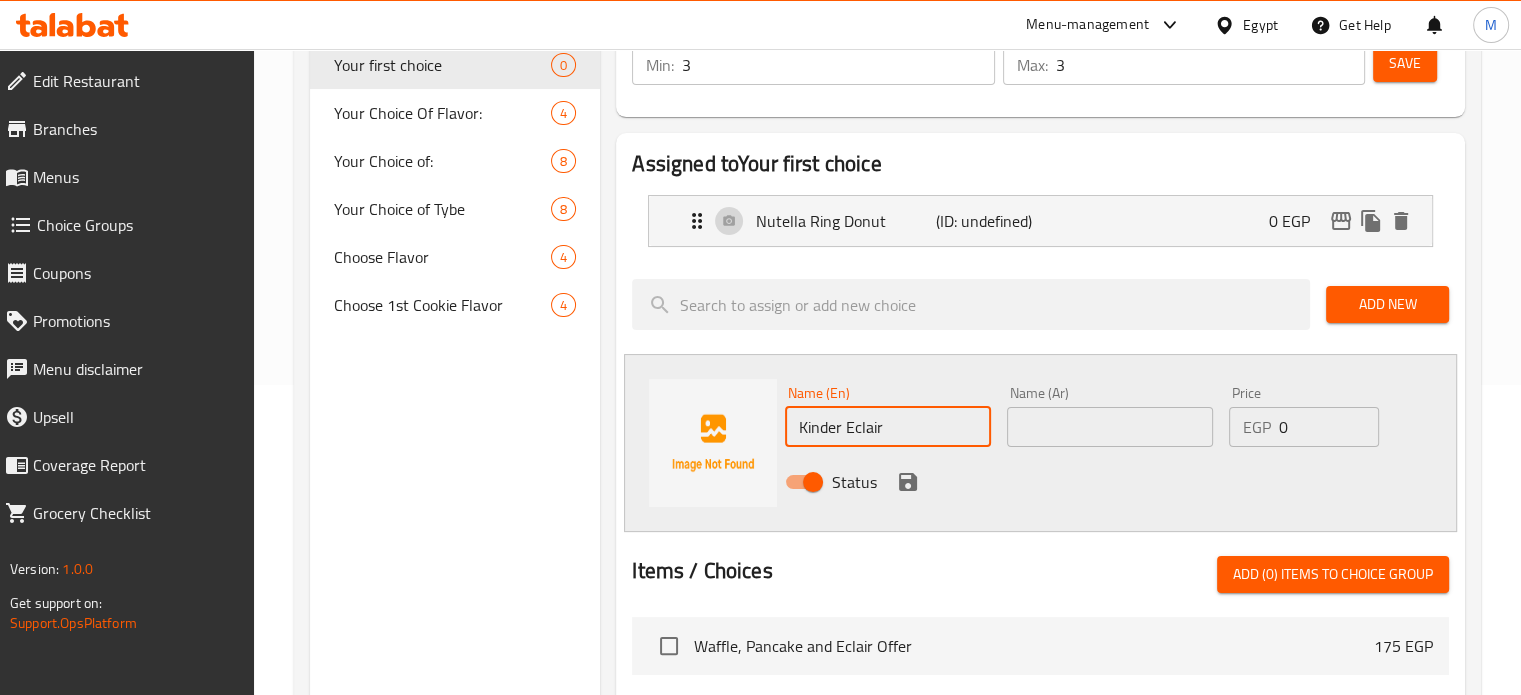 click at bounding box center (1110, 427) 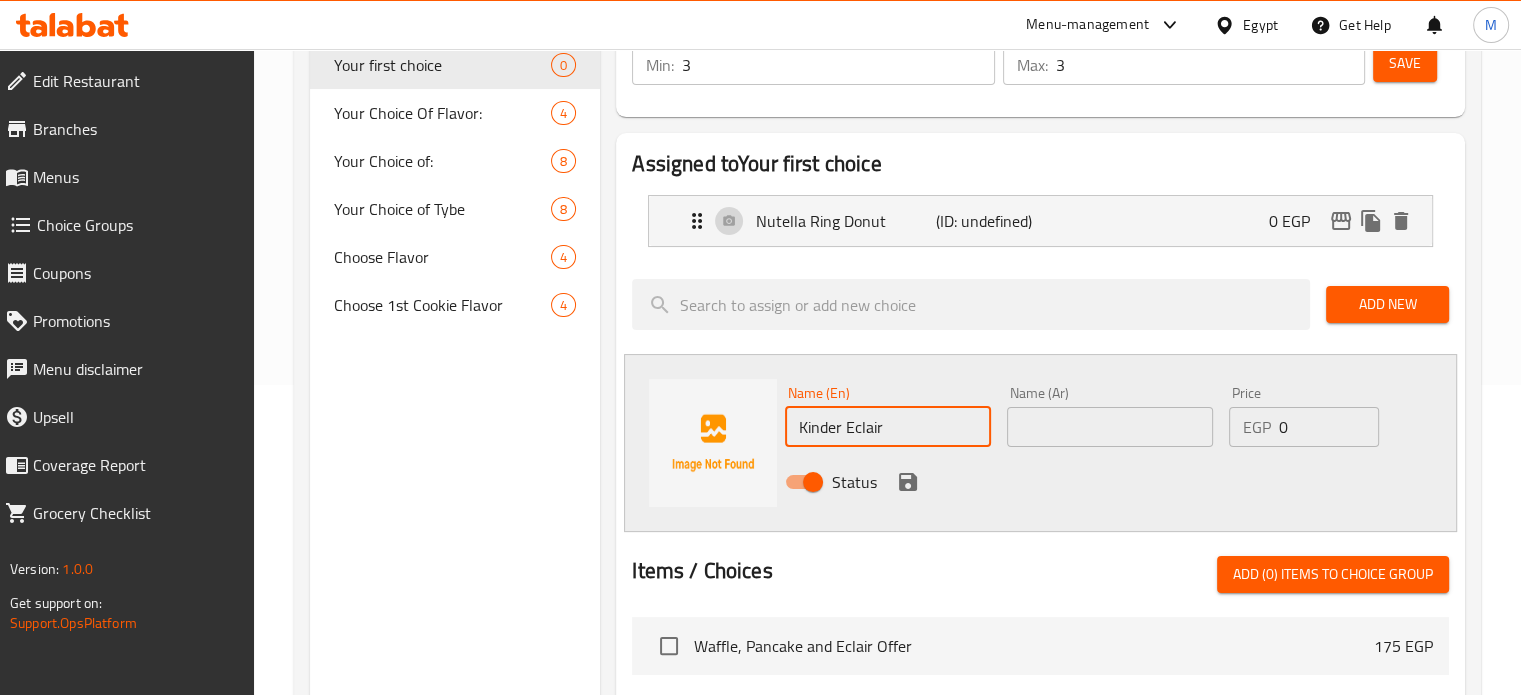 paste on "كيندر إكلير" 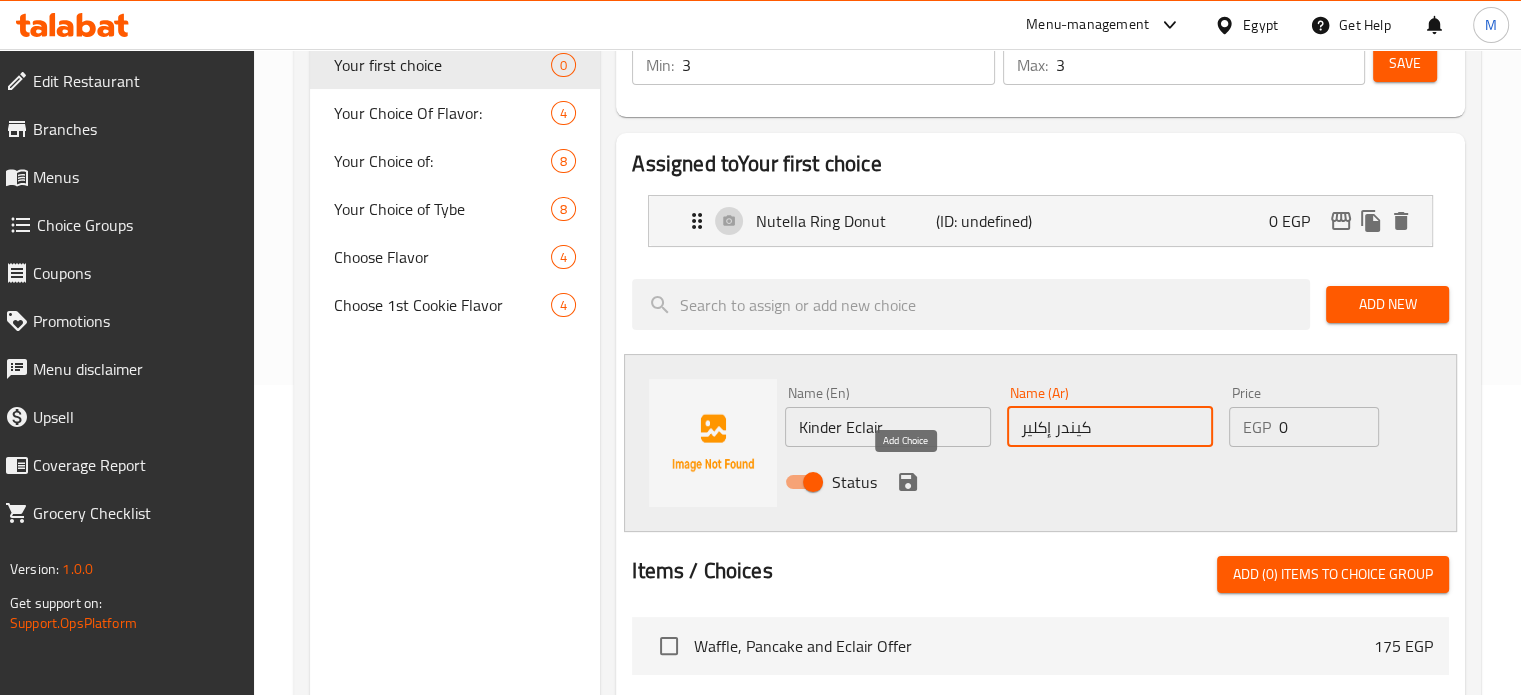 type on "كيندر إكلير" 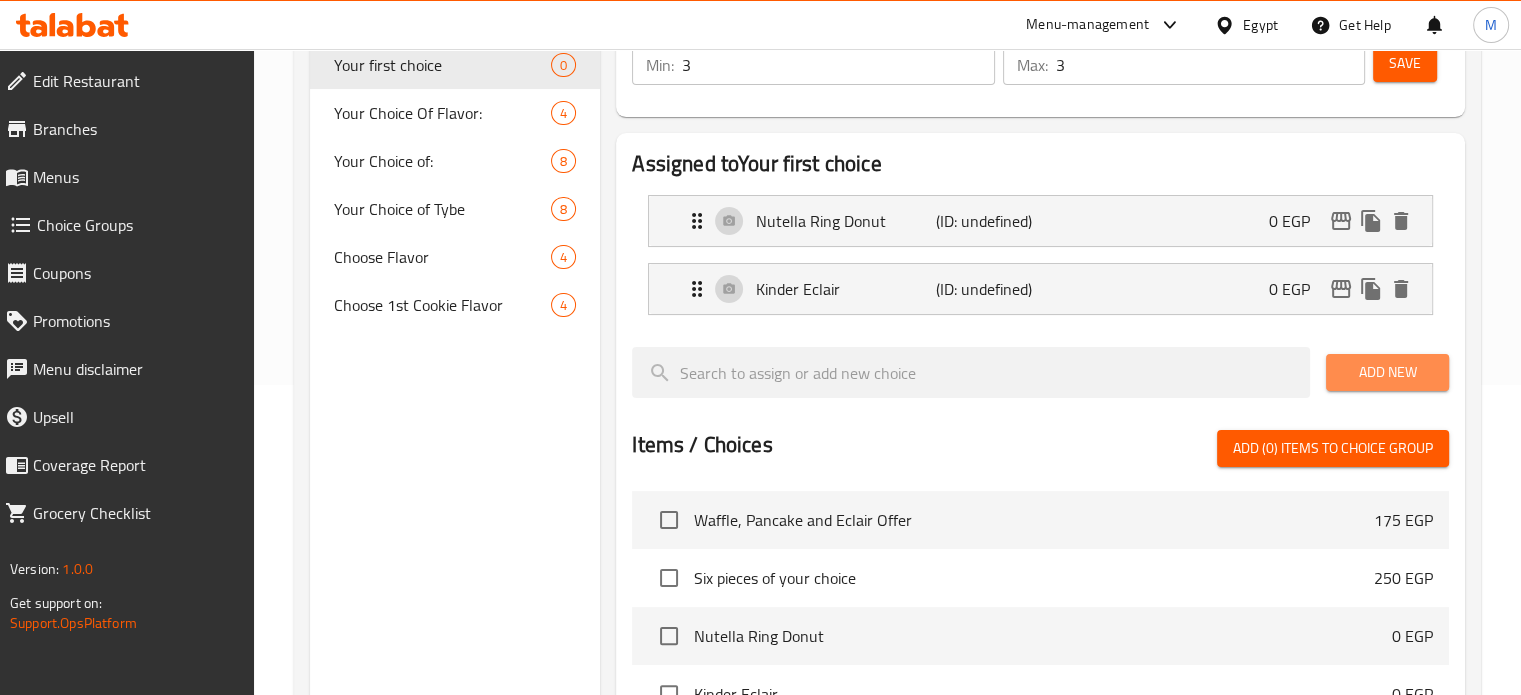 click on "Add New" at bounding box center [1387, 372] 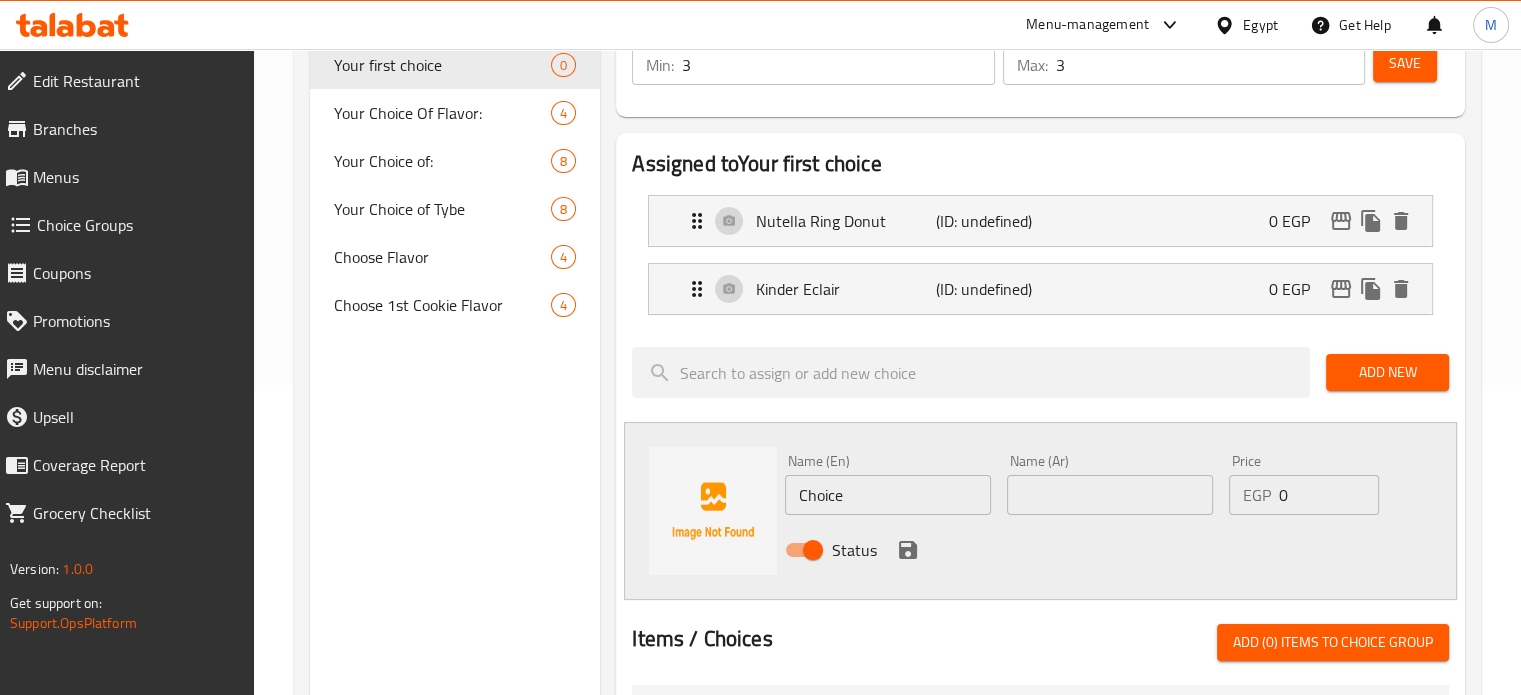 click at bounding box center (1110, 495) 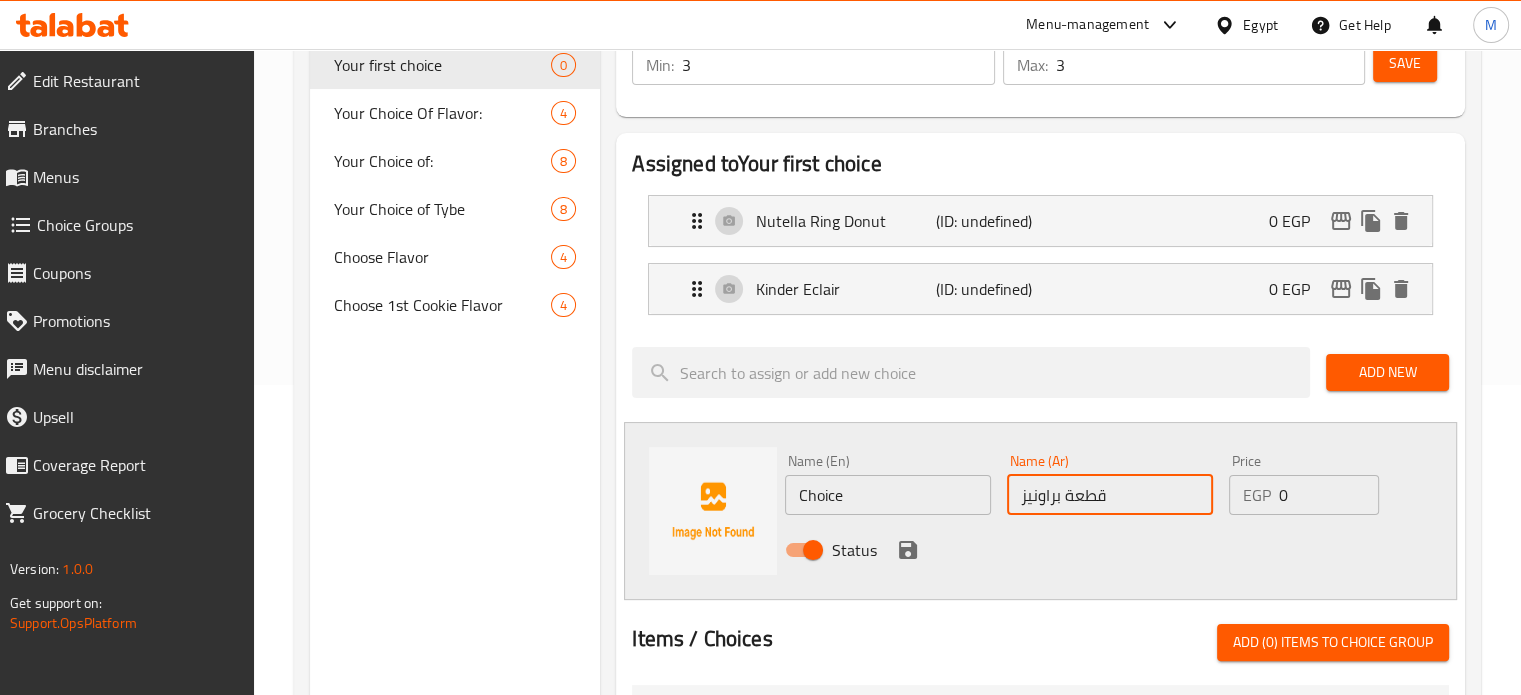 type on "قطعة براونيز" 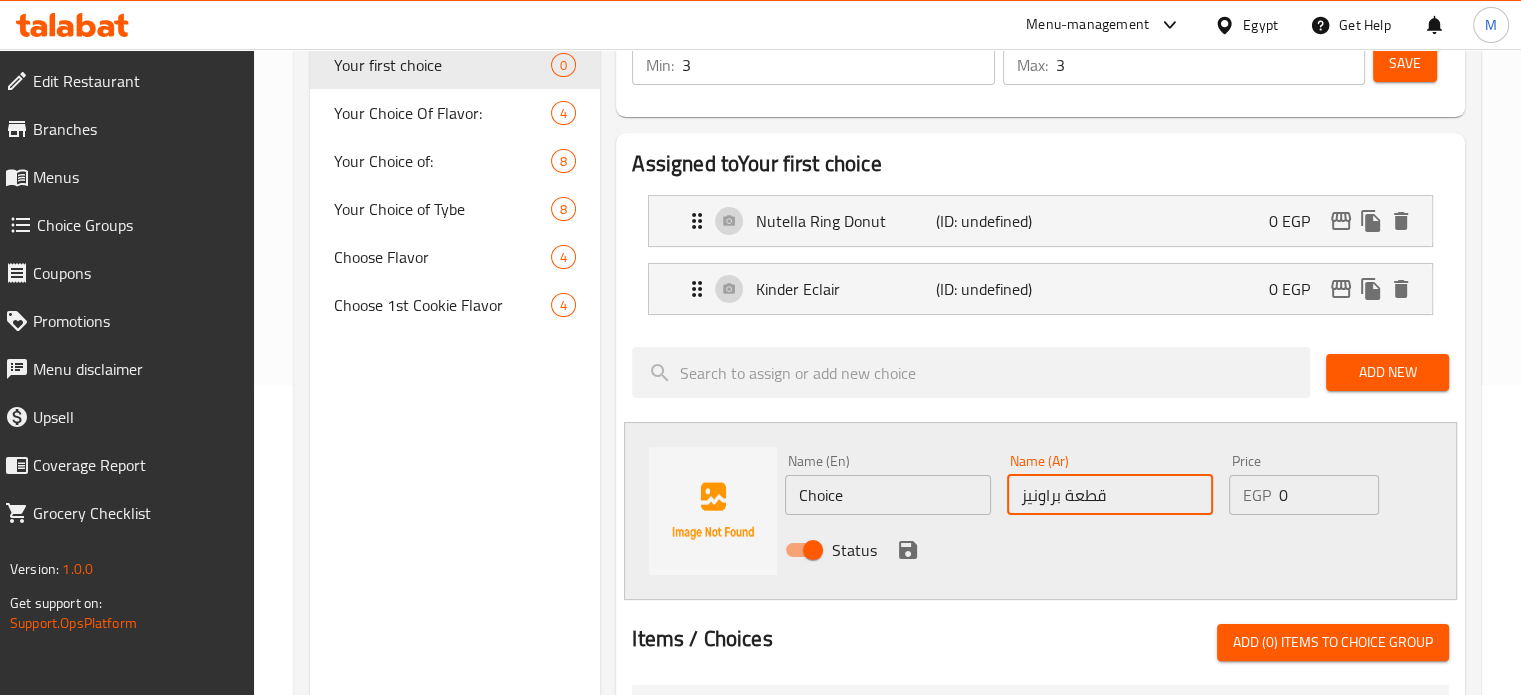 click on "Choice" at bounding box center (888, 495) 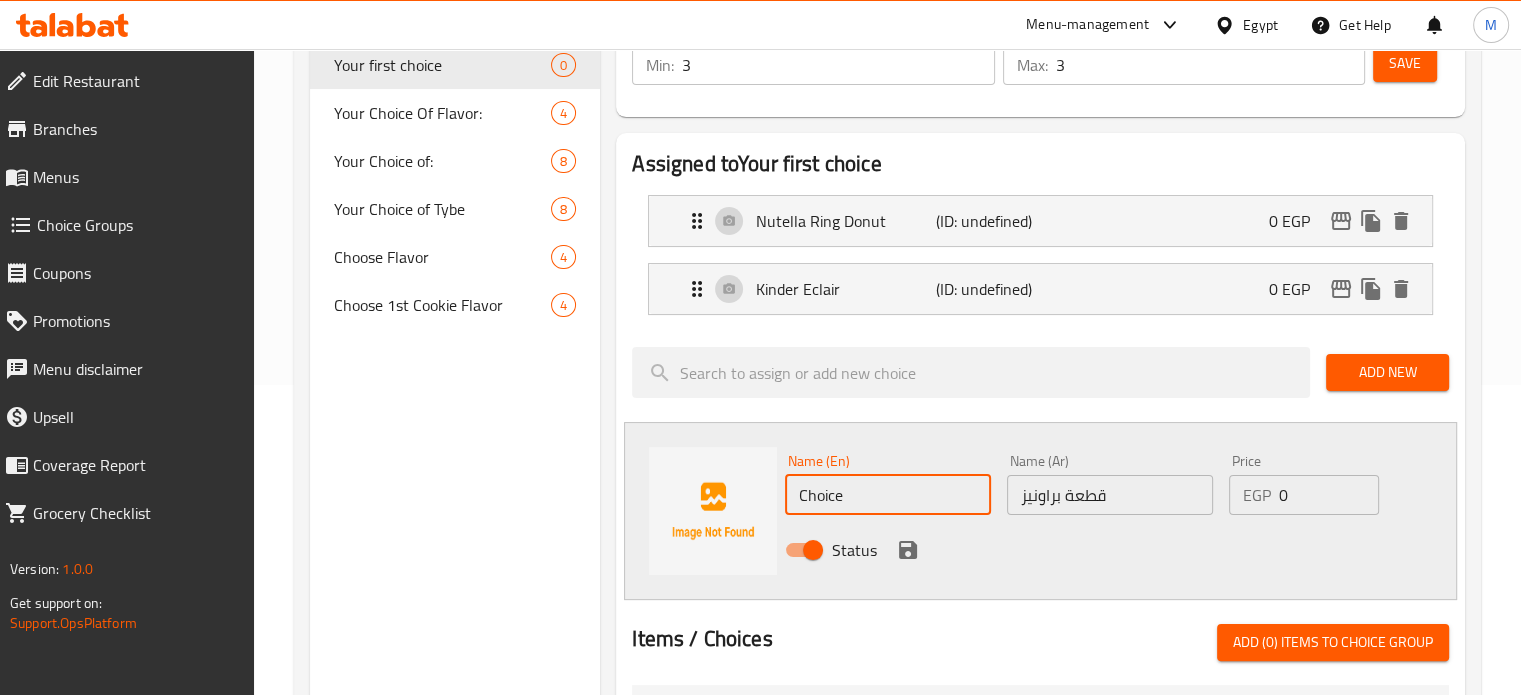 click on "Choice" at bounding box center [888, 495] 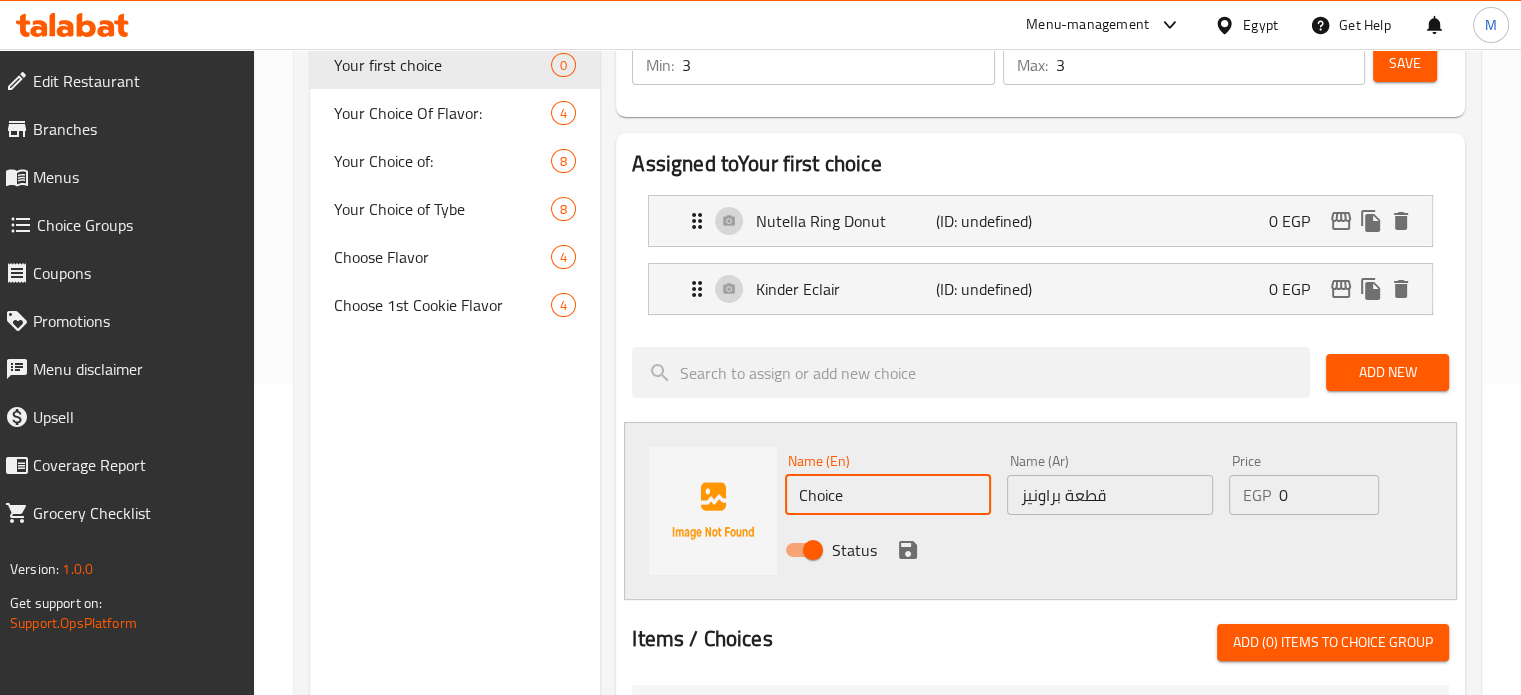paste on "Brownies Pie" 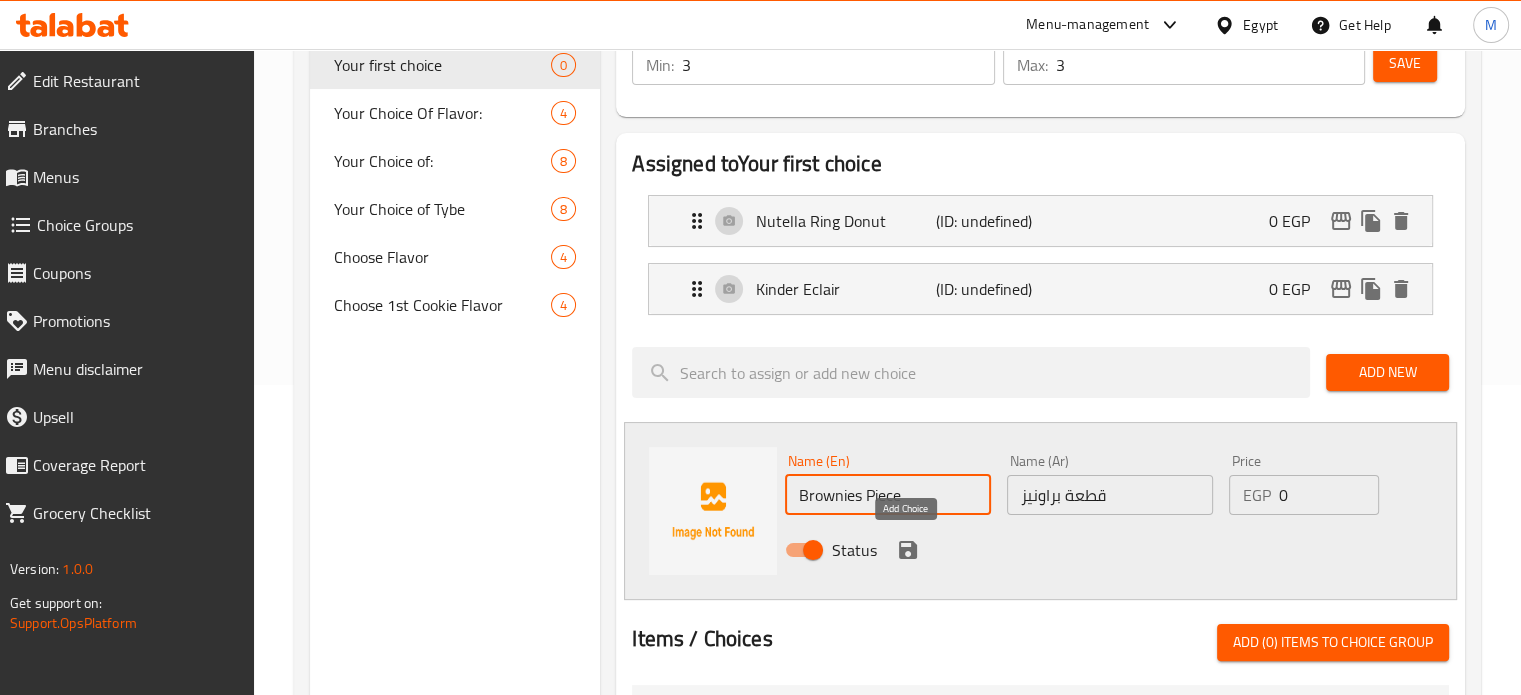 type on "Brownies Piece" 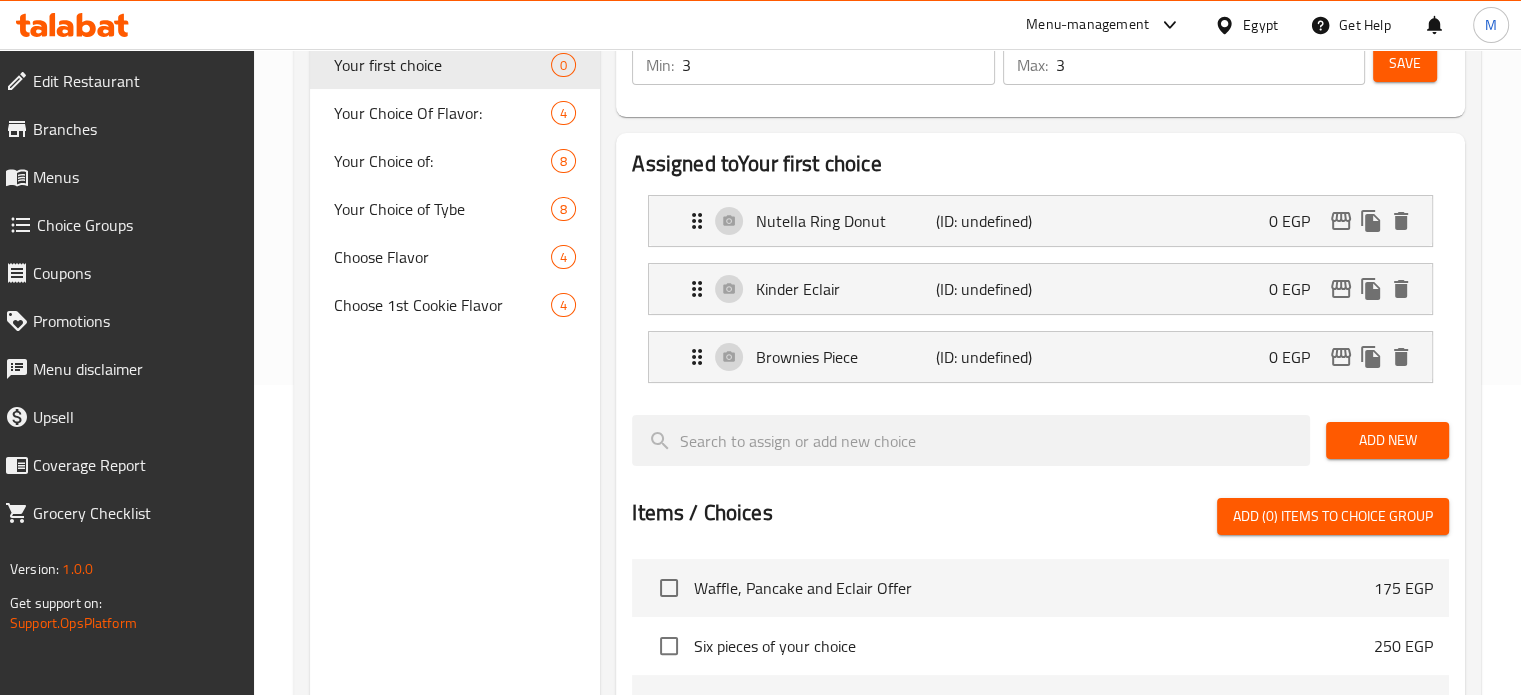 click on "Add New" at bounding box center (1387, 440) 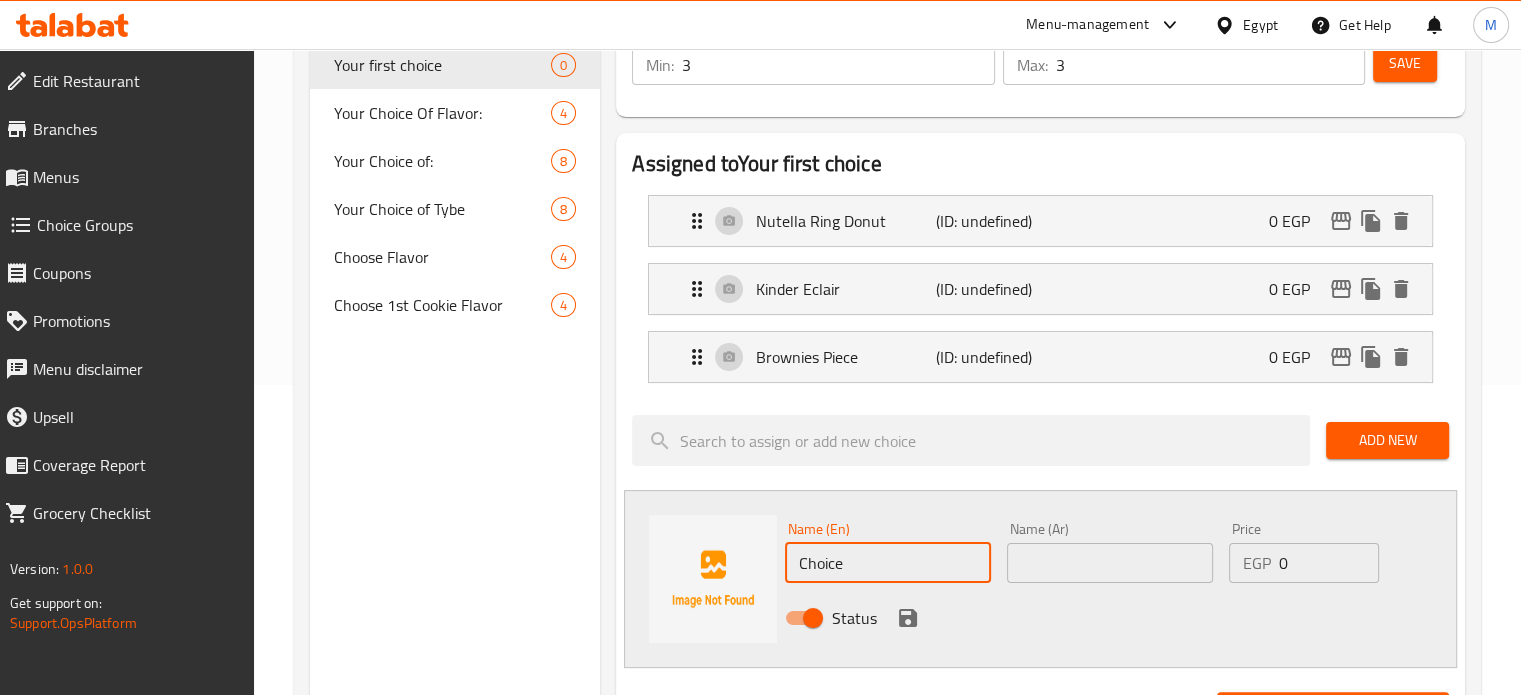 click on "Choice" at bounding box center [888, 563] 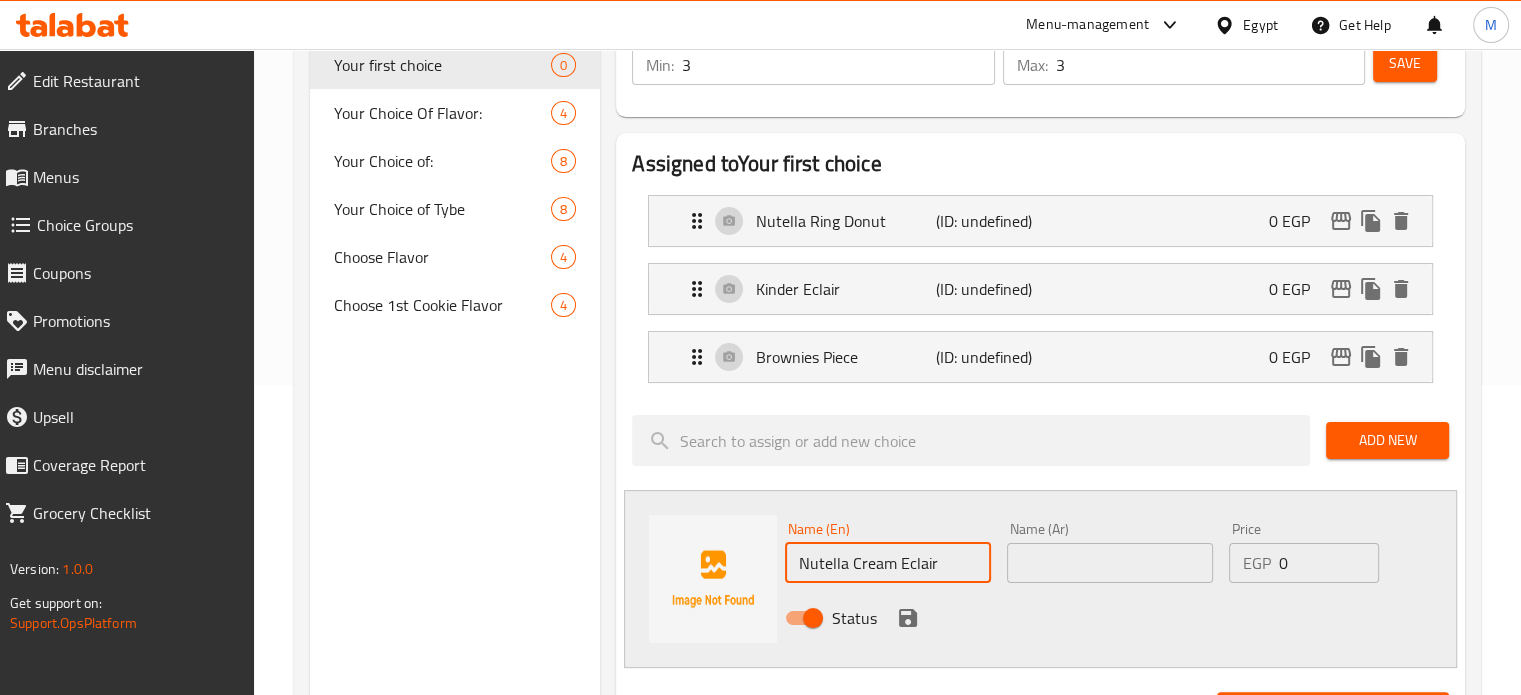 type on "Nutella Cream Eclair" 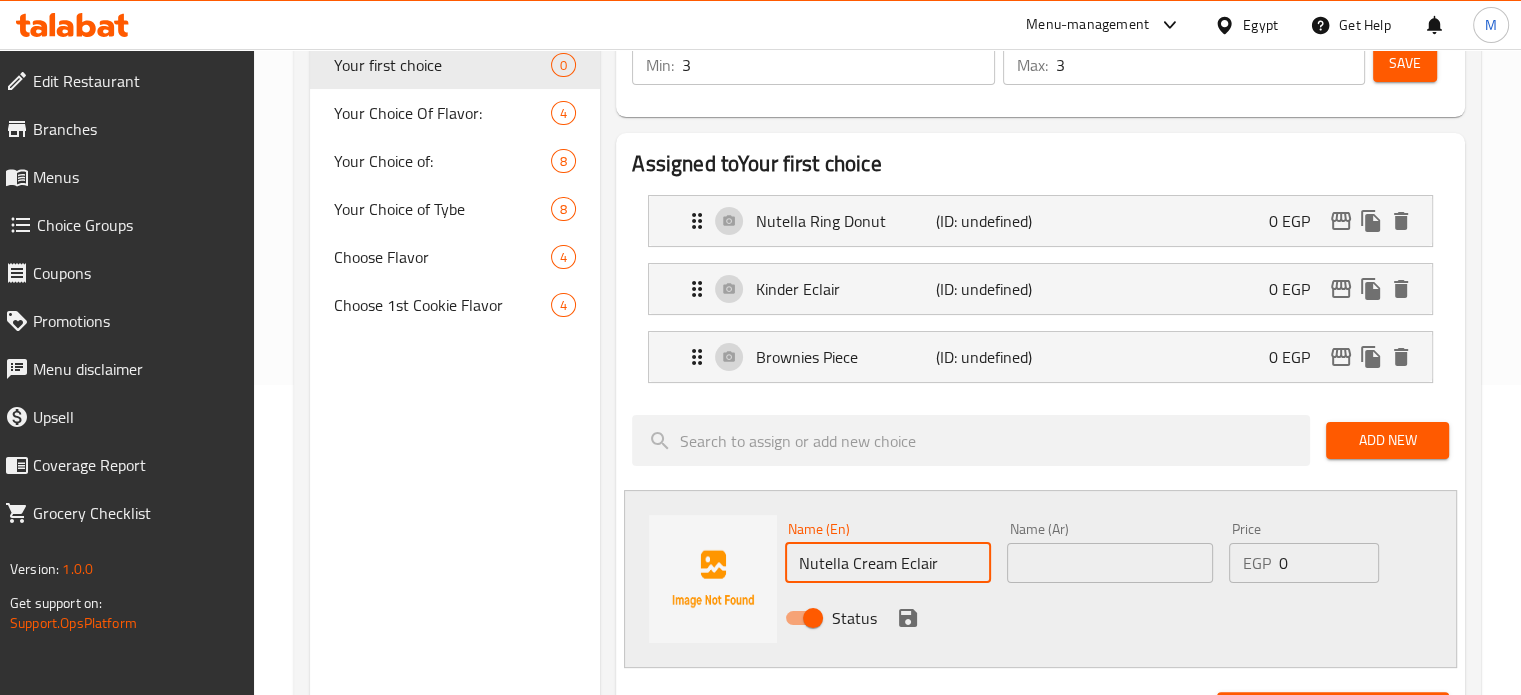 click at bounding box center (1110, 563) 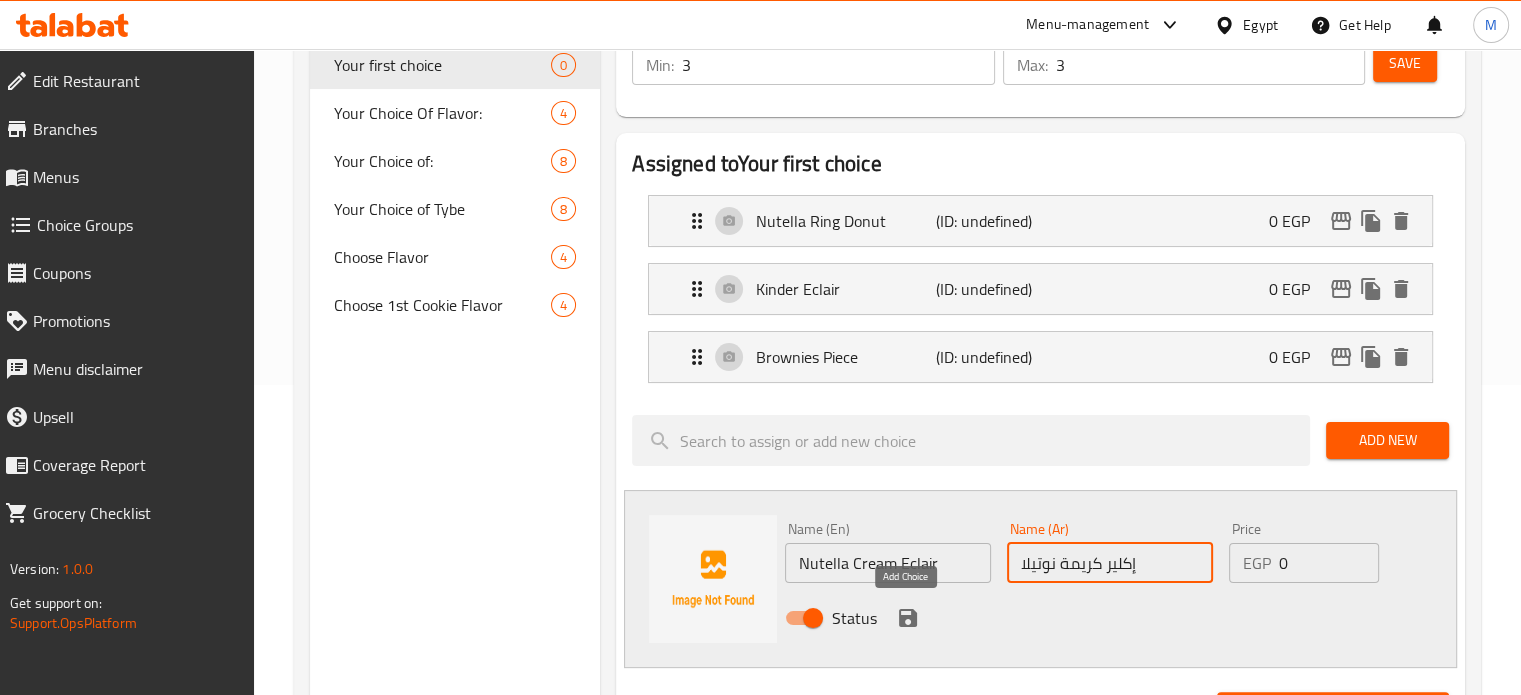 type on "إكلير كريمة نوتيلا" 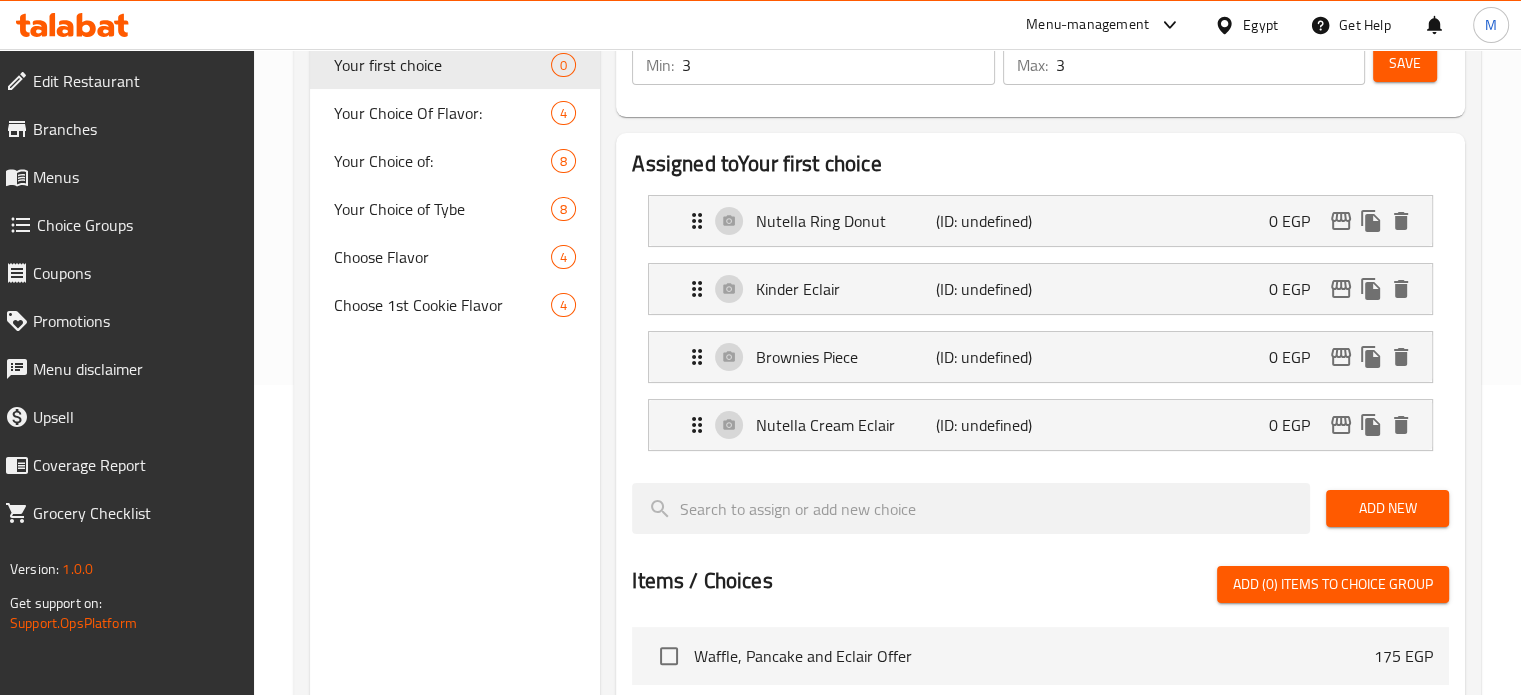 click on "Add New" at bounding box center [1387, 508] 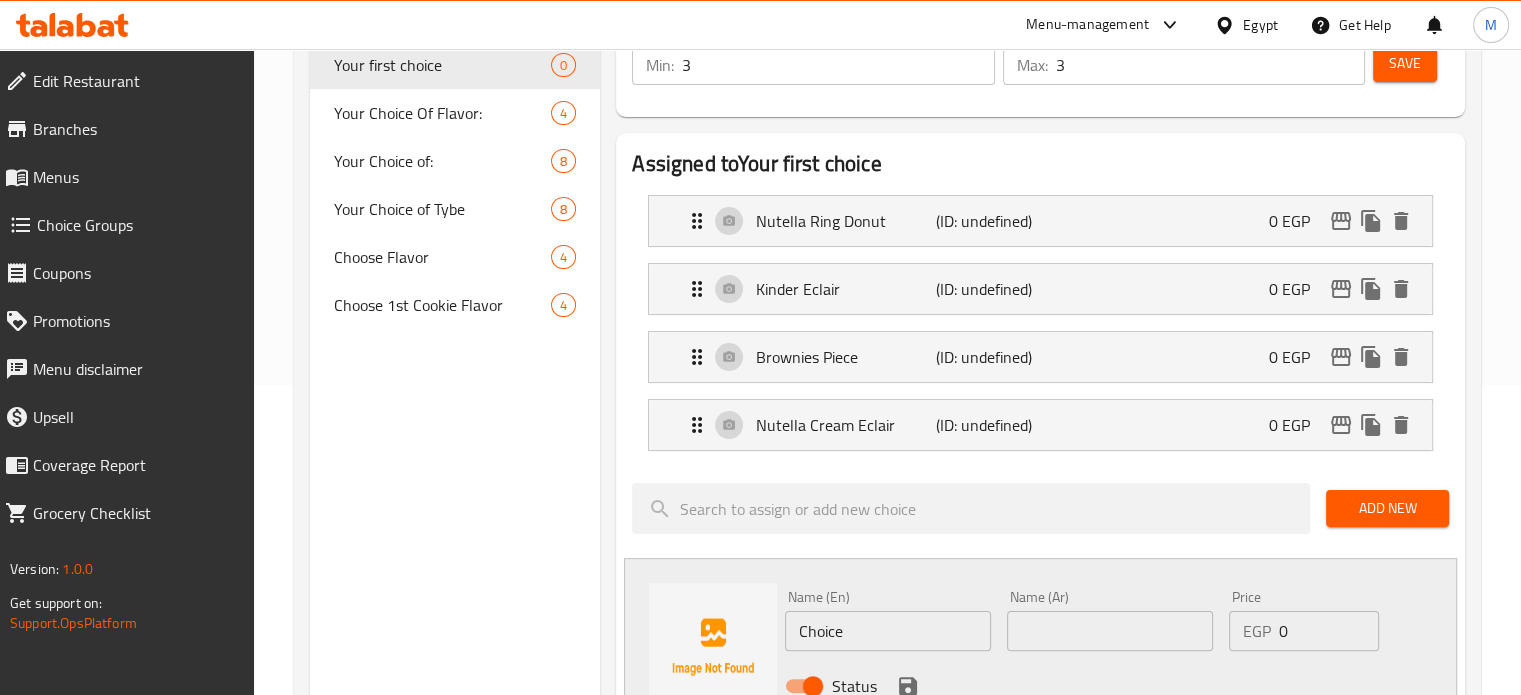 click on "Choice" at bounding box center (888, 631) 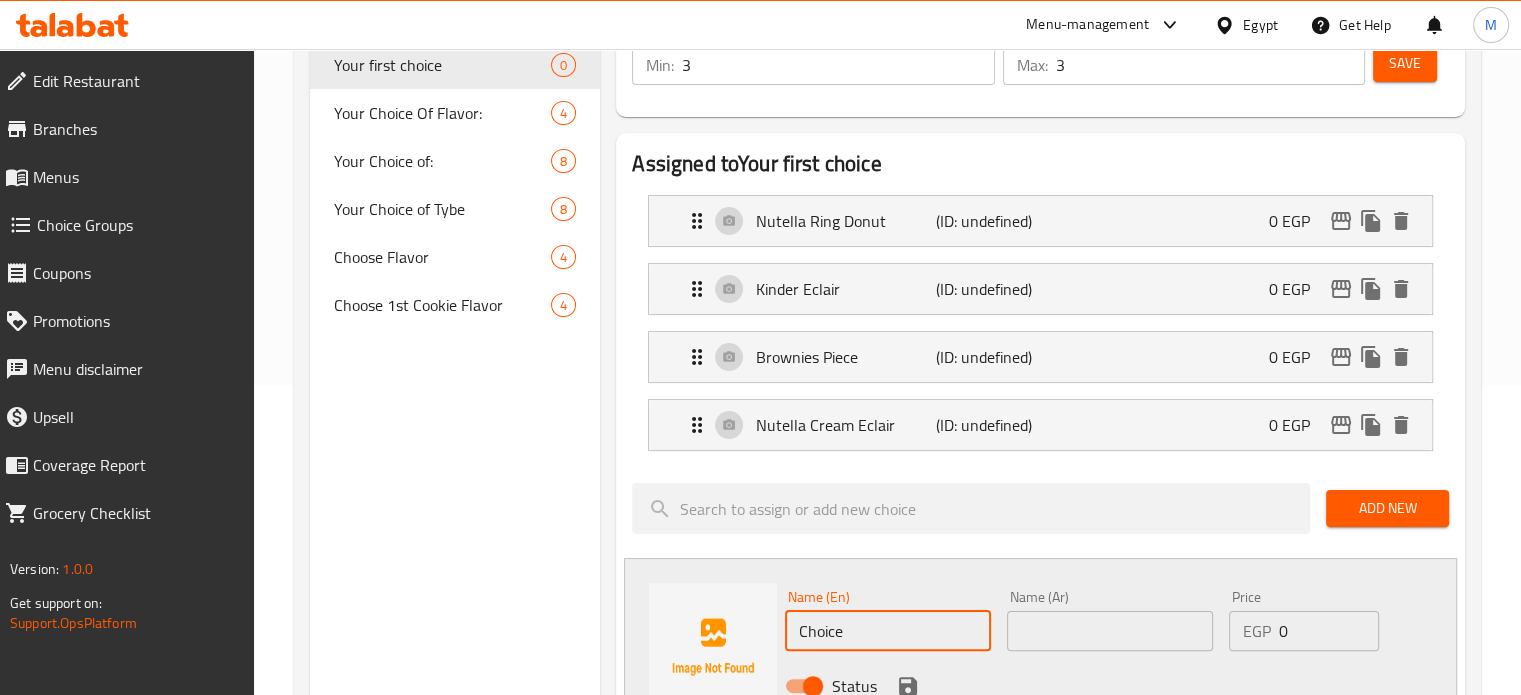 click on "Choice" at bounding box center (888, 631) 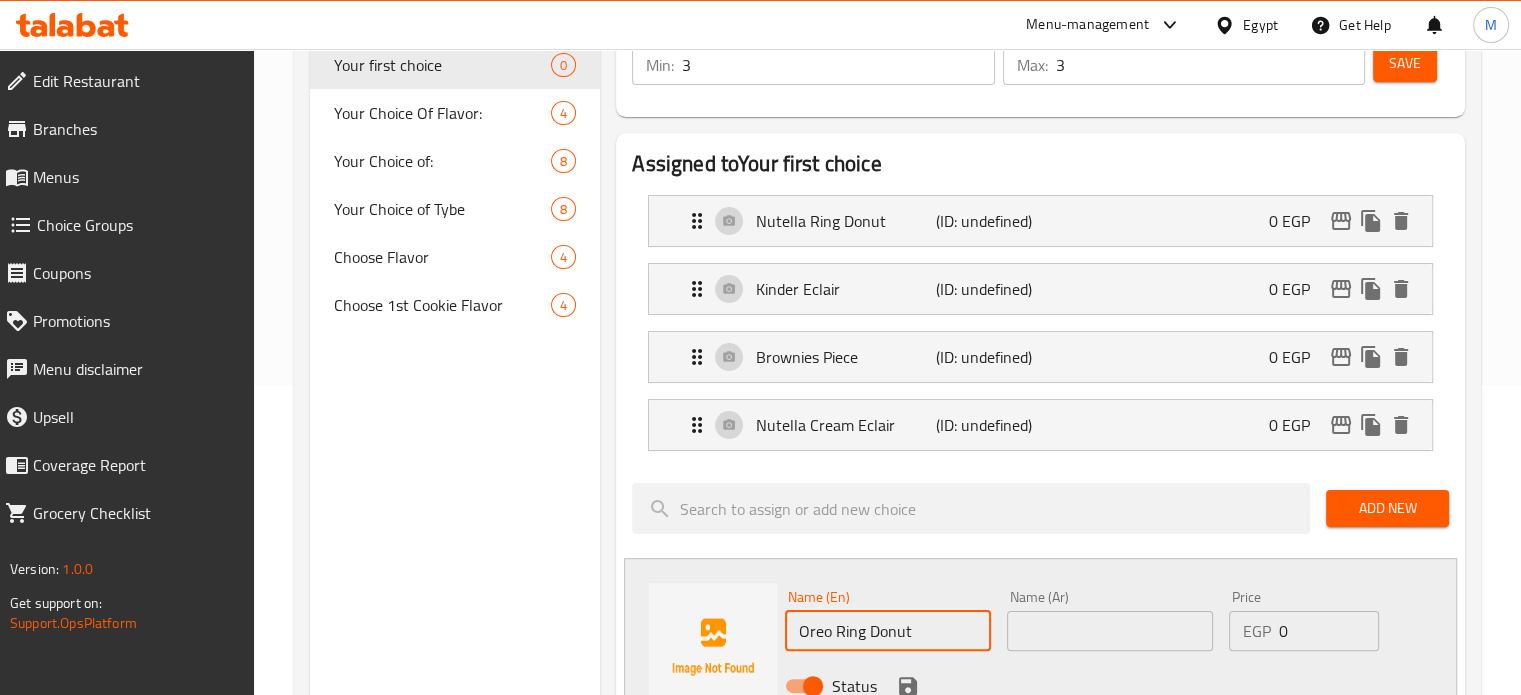 type on "Oreo Ring Donut" 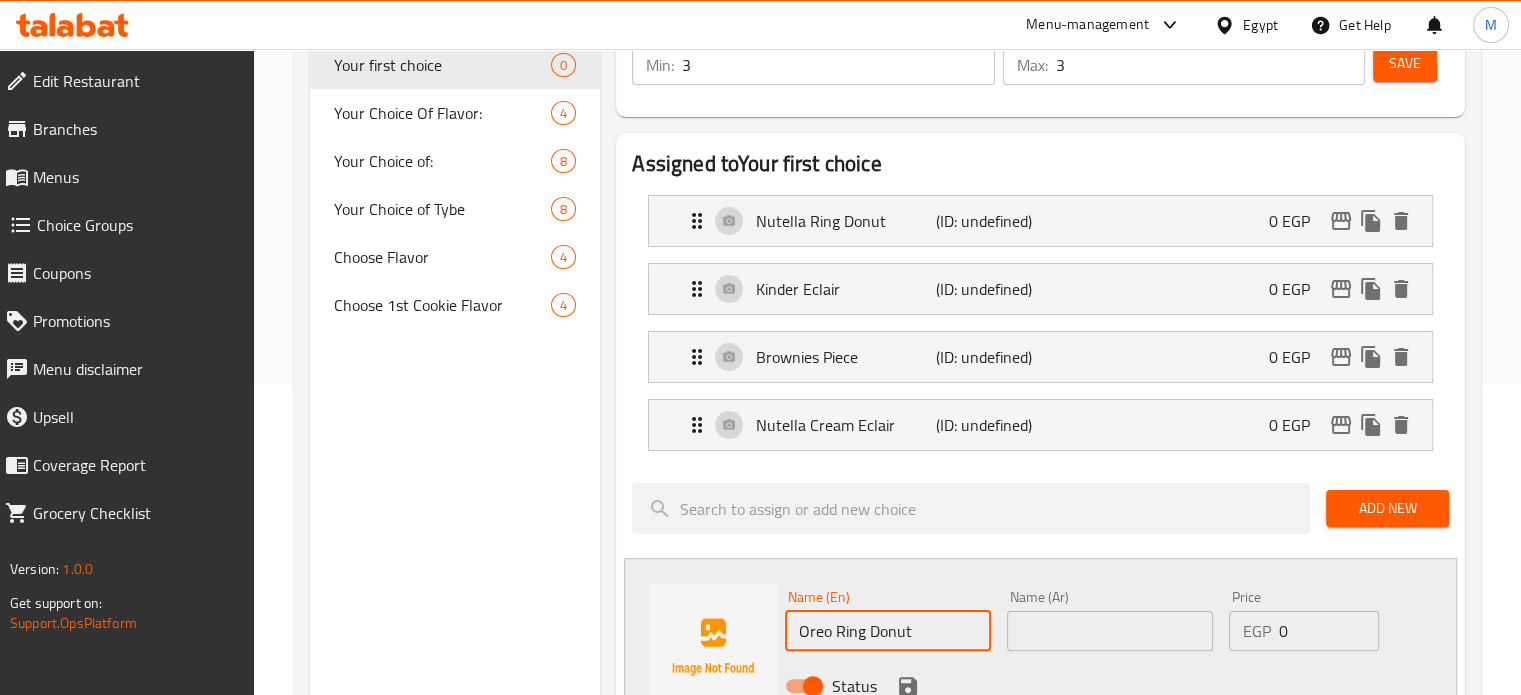 paste on "دونات أوريو رينج" 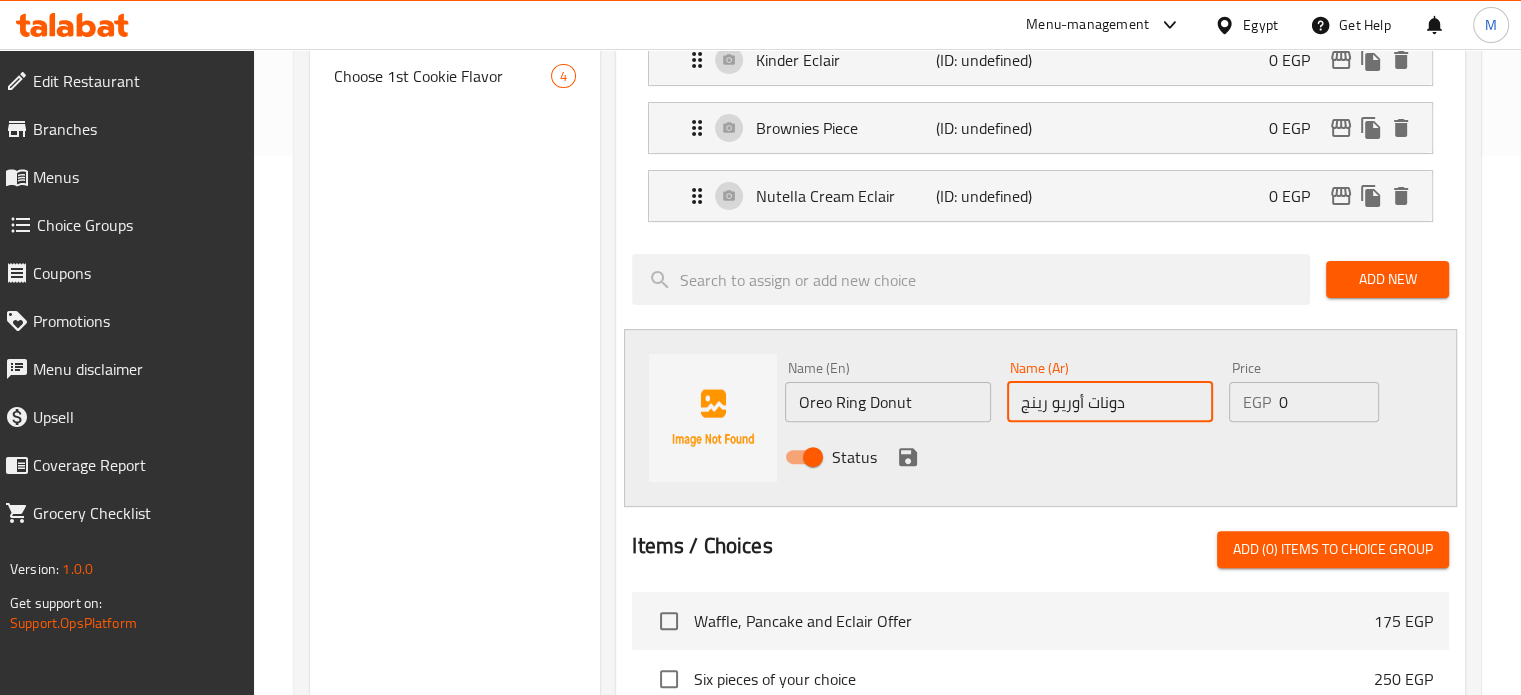 scroll, scrollTop: 560, scrollLeft: 0, axis: vertical 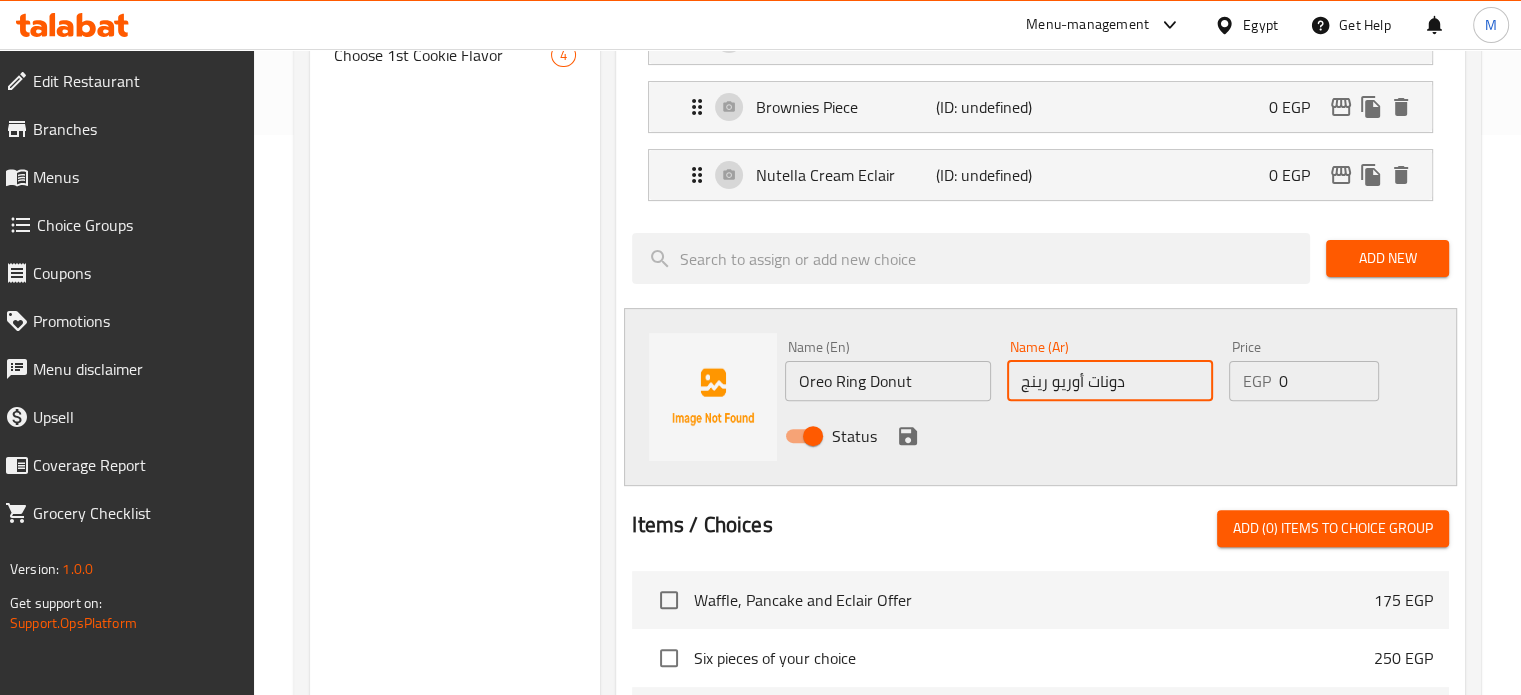 type on "دونات أوريو رينج" 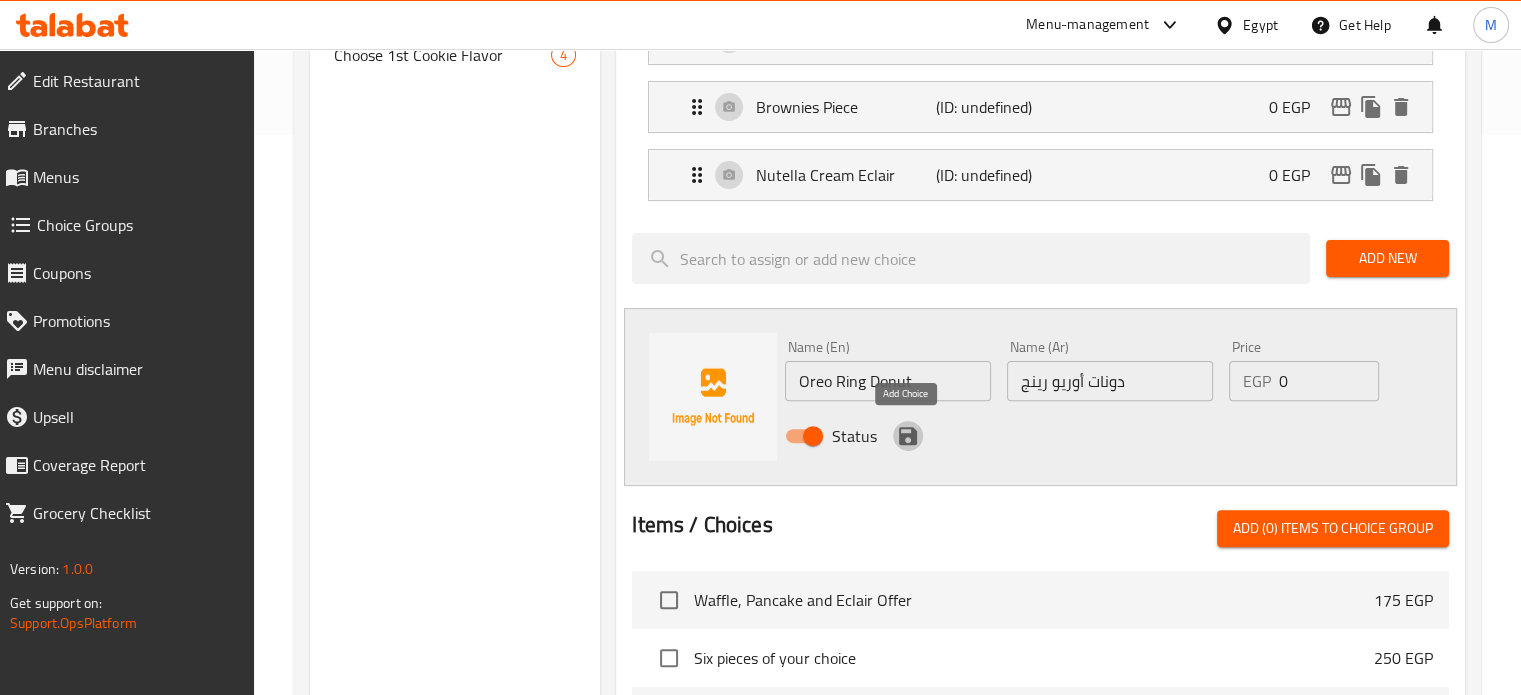 click 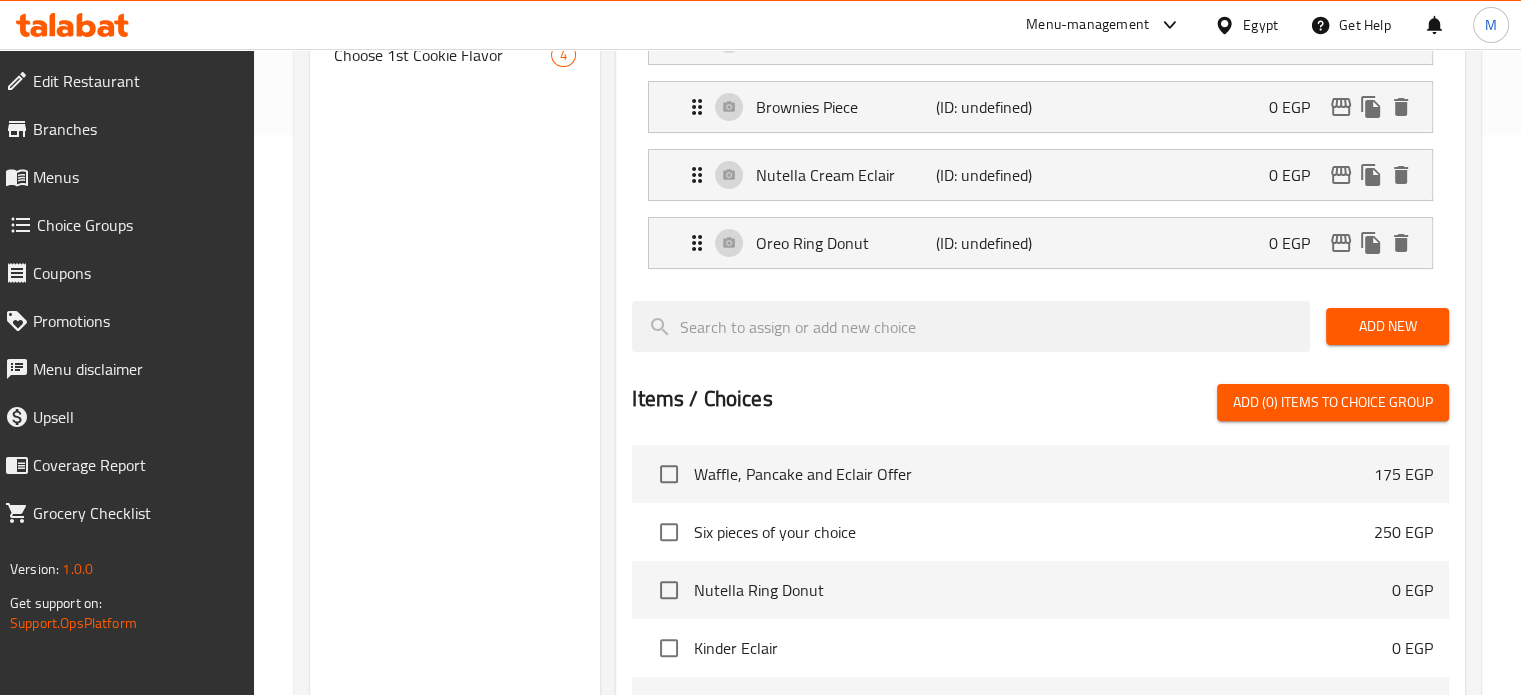 click on "Add New" at bounding box center [1387, 326] 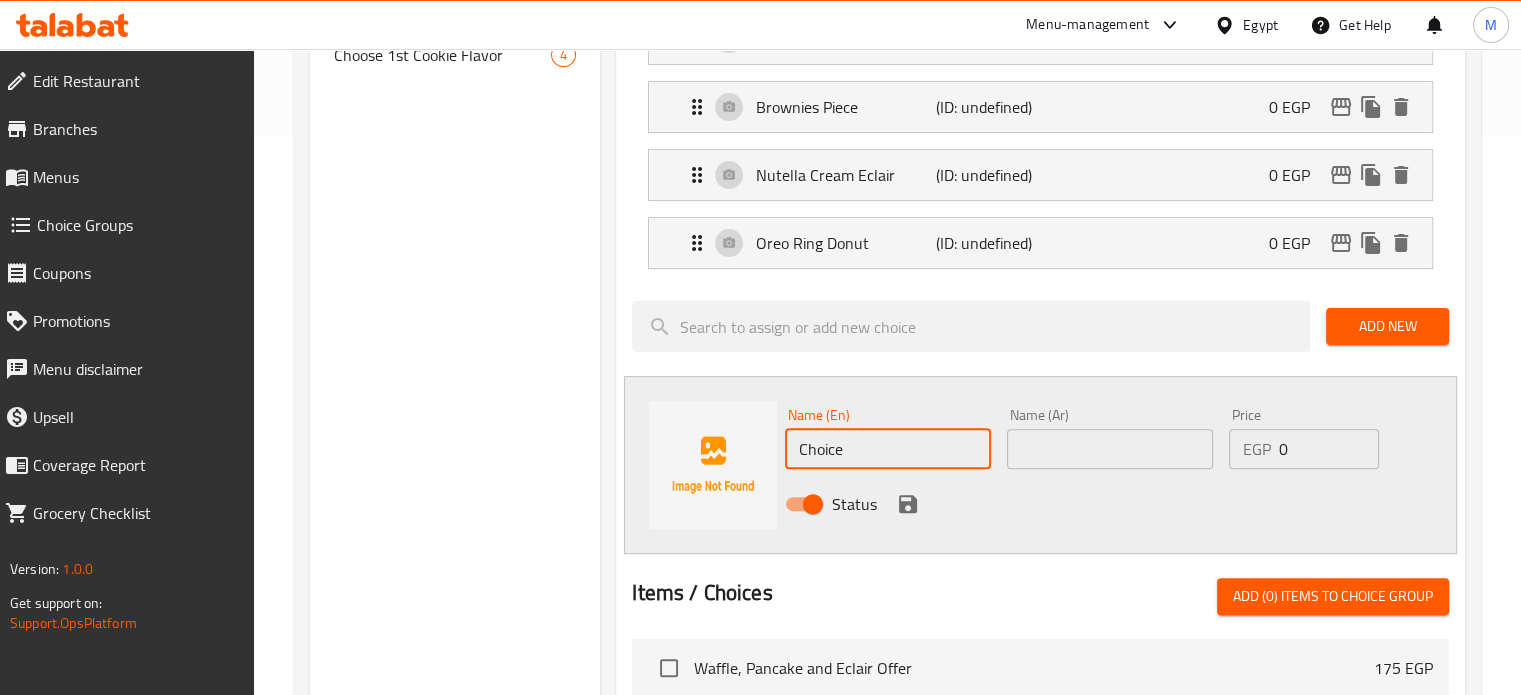 click on "Choice" at bounding box center (888, 449) 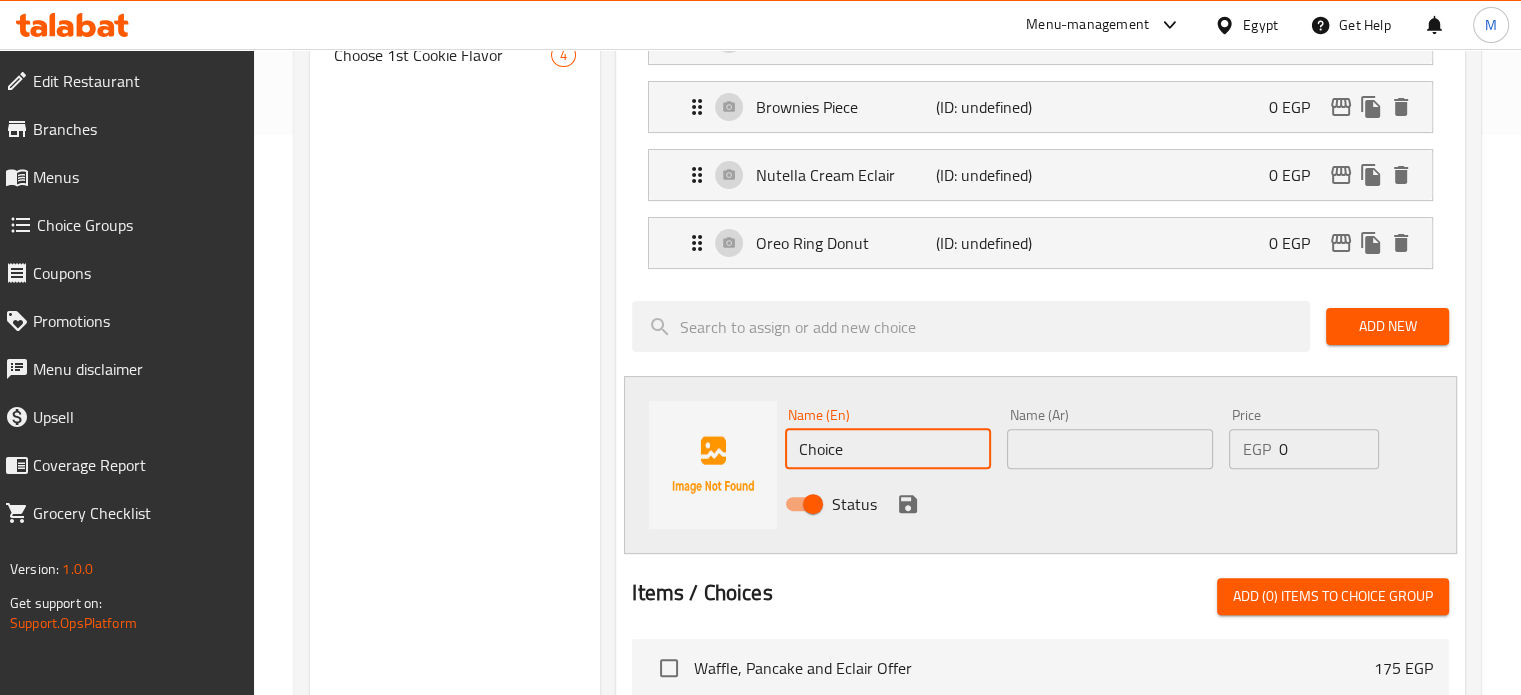 click on "Choice" at bounding box center [888, 449] 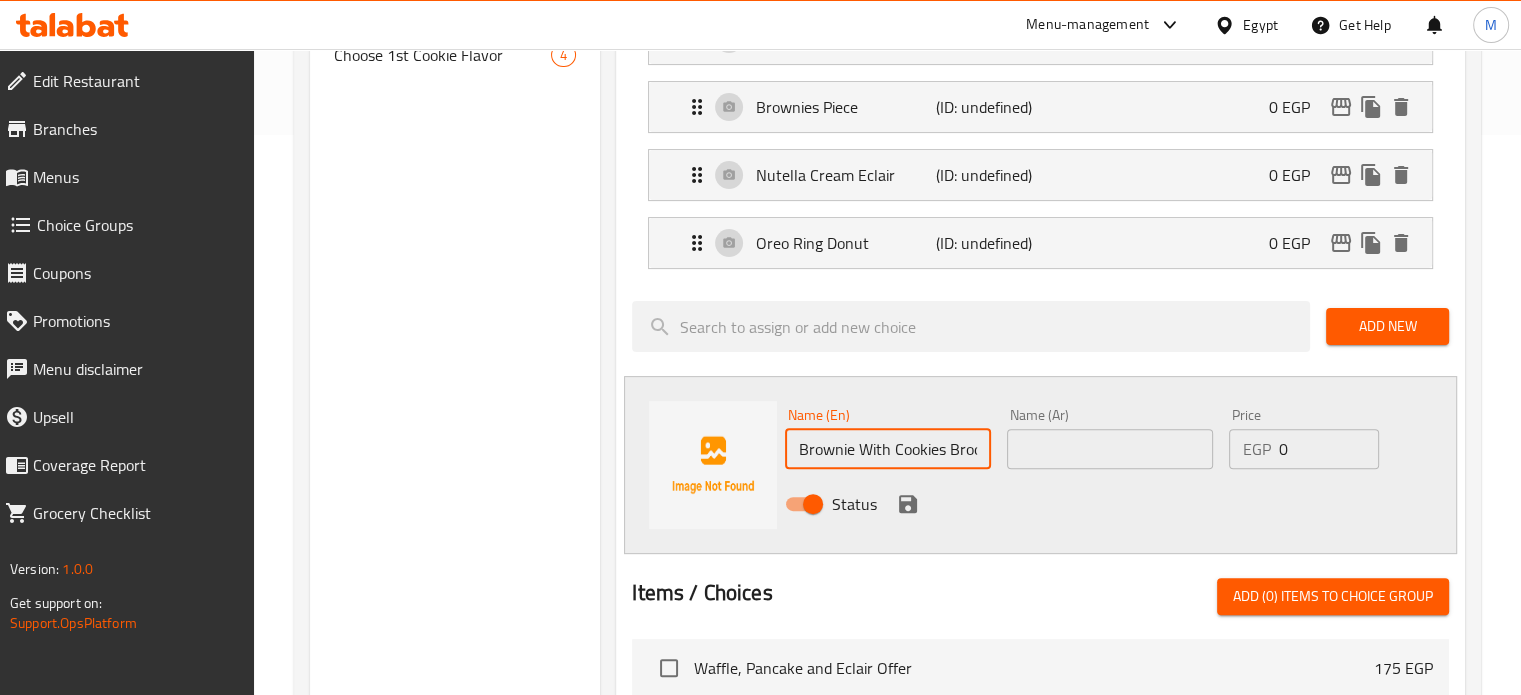 scroll, scrollTop: 0, scrollLeft: 24, axis: horizontal 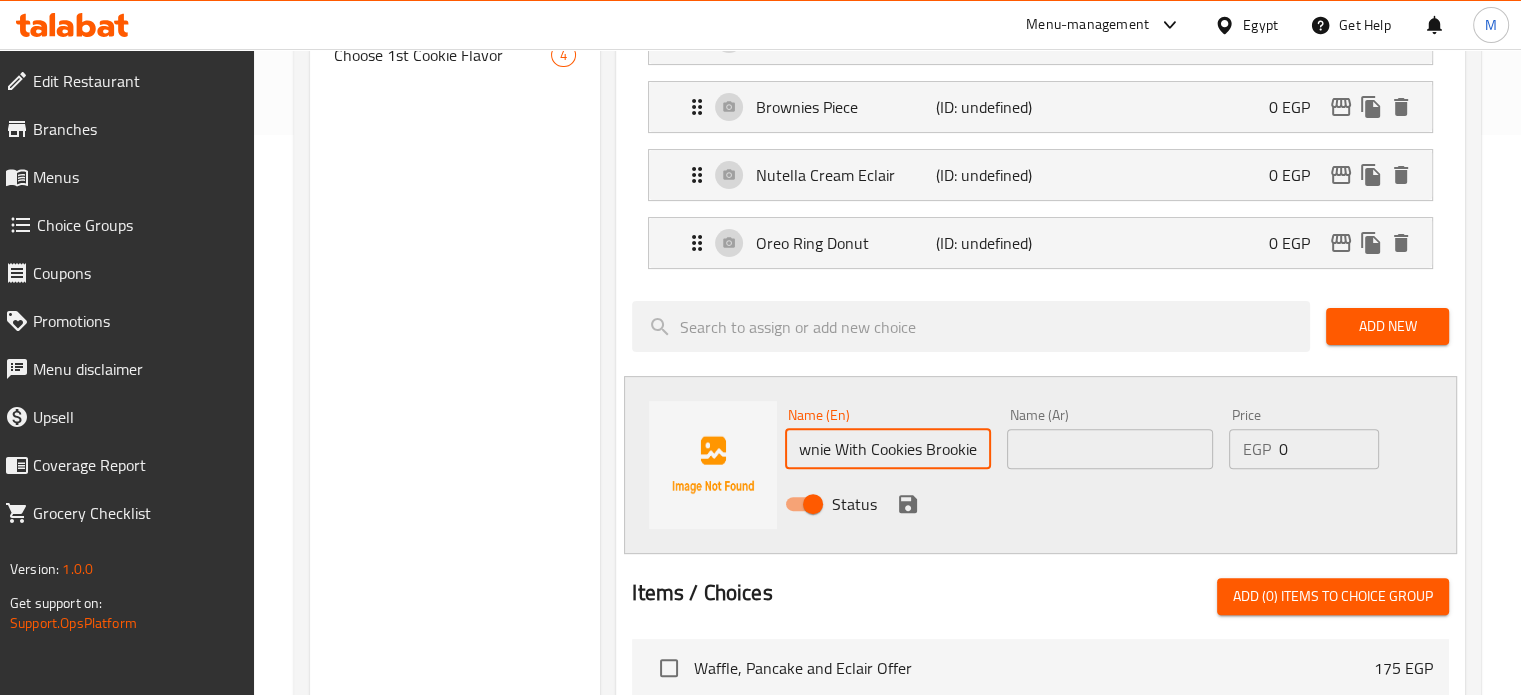 type on "Brownie With Cookies Brookie" 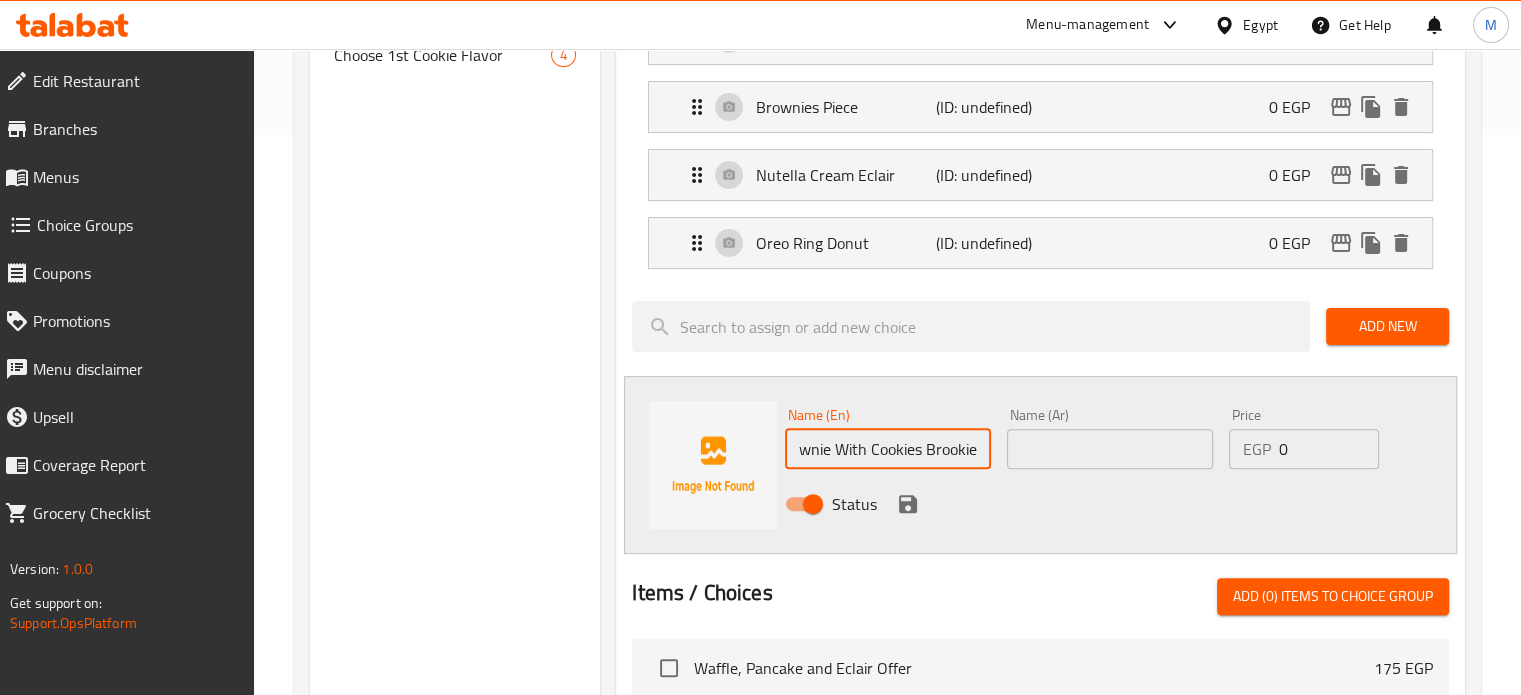 scroll, scrollTop: 0, scrollLeft: 0, axis: both 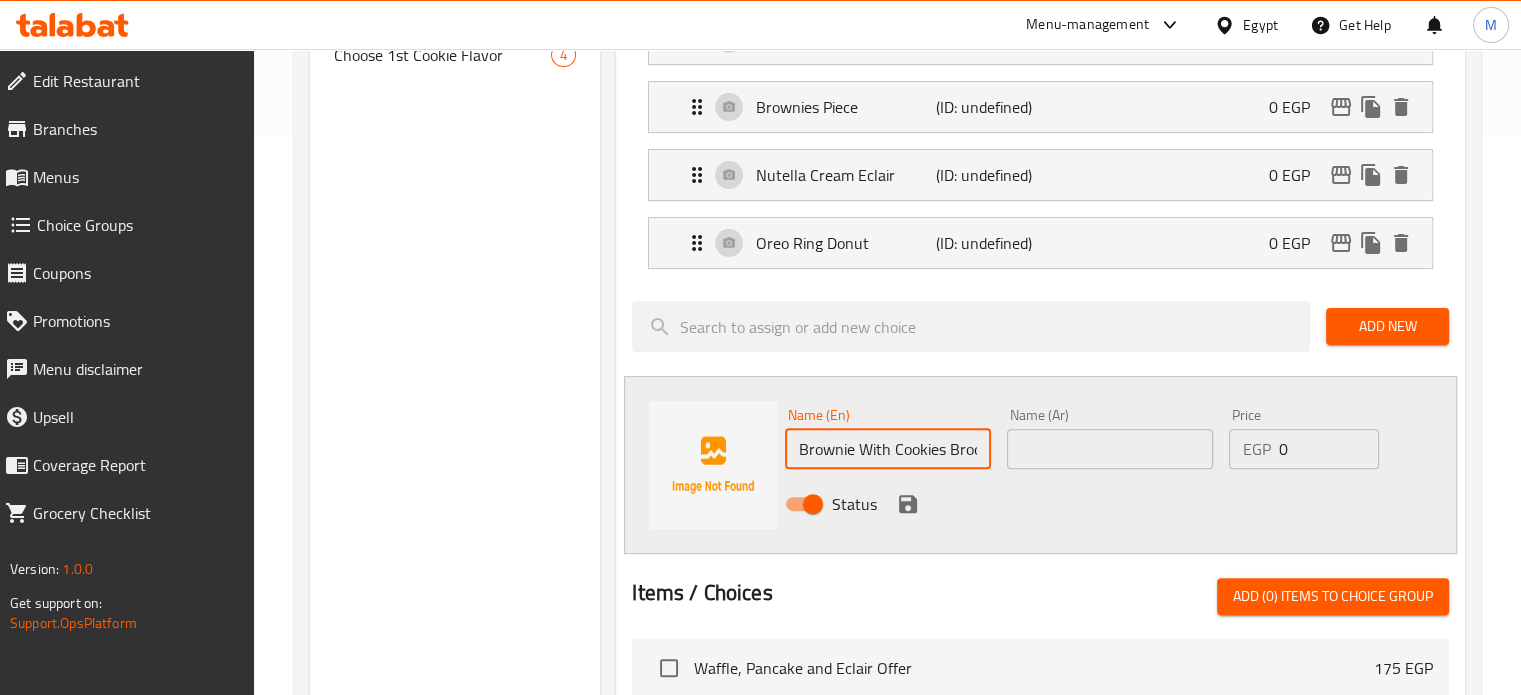 drag, startPoint x: 1116, startPoint y: 447, endPoint x: 1077, endPoint y: 451, distance: 39.20459 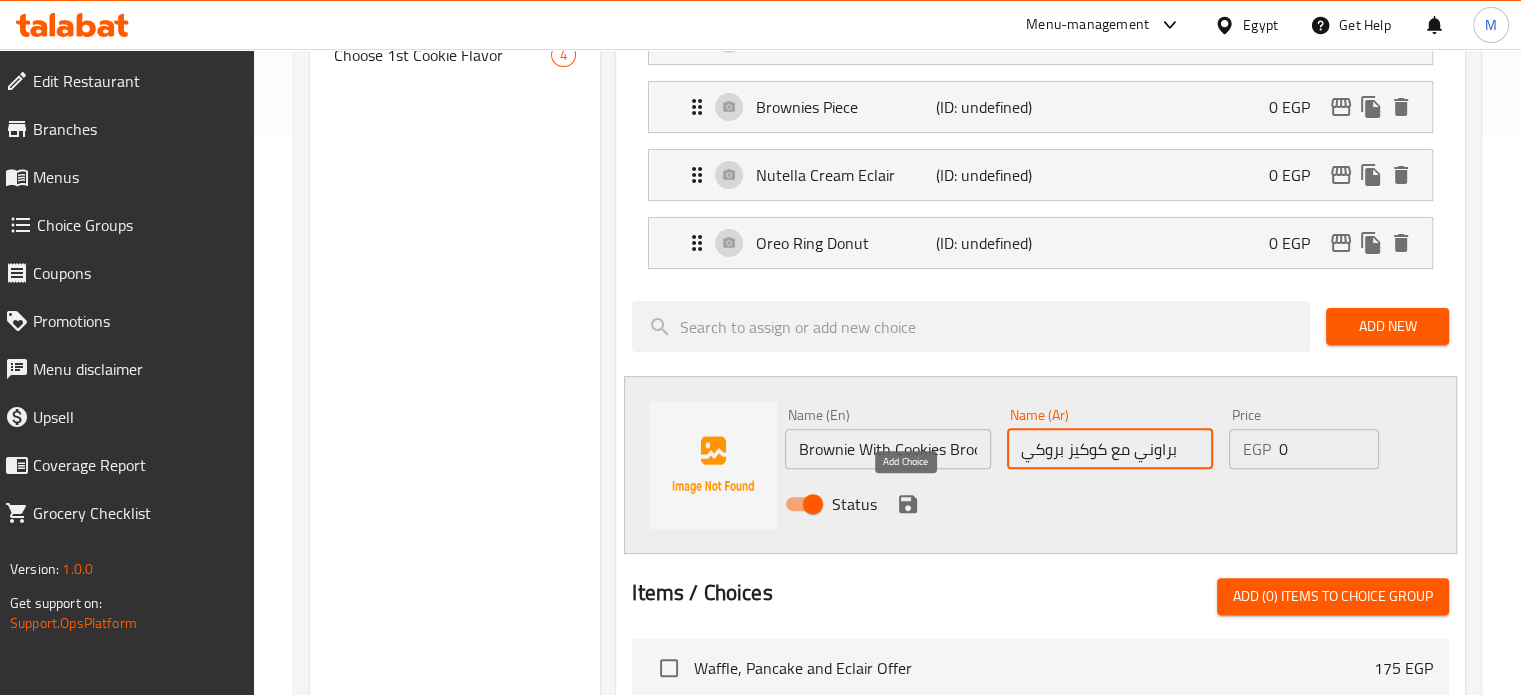 type on "براوني مع كوكيز بروكي" 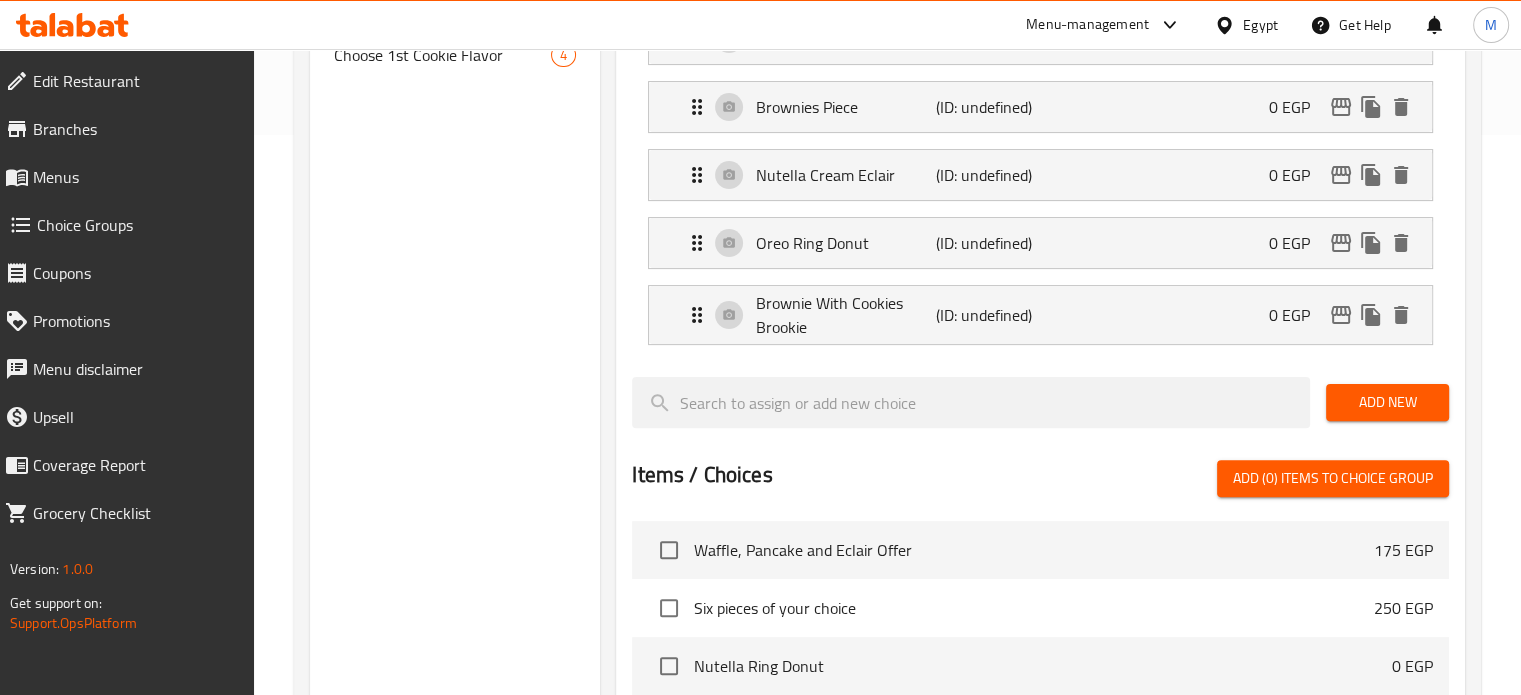 click on "Add New" at bounding box center (1387, 402) 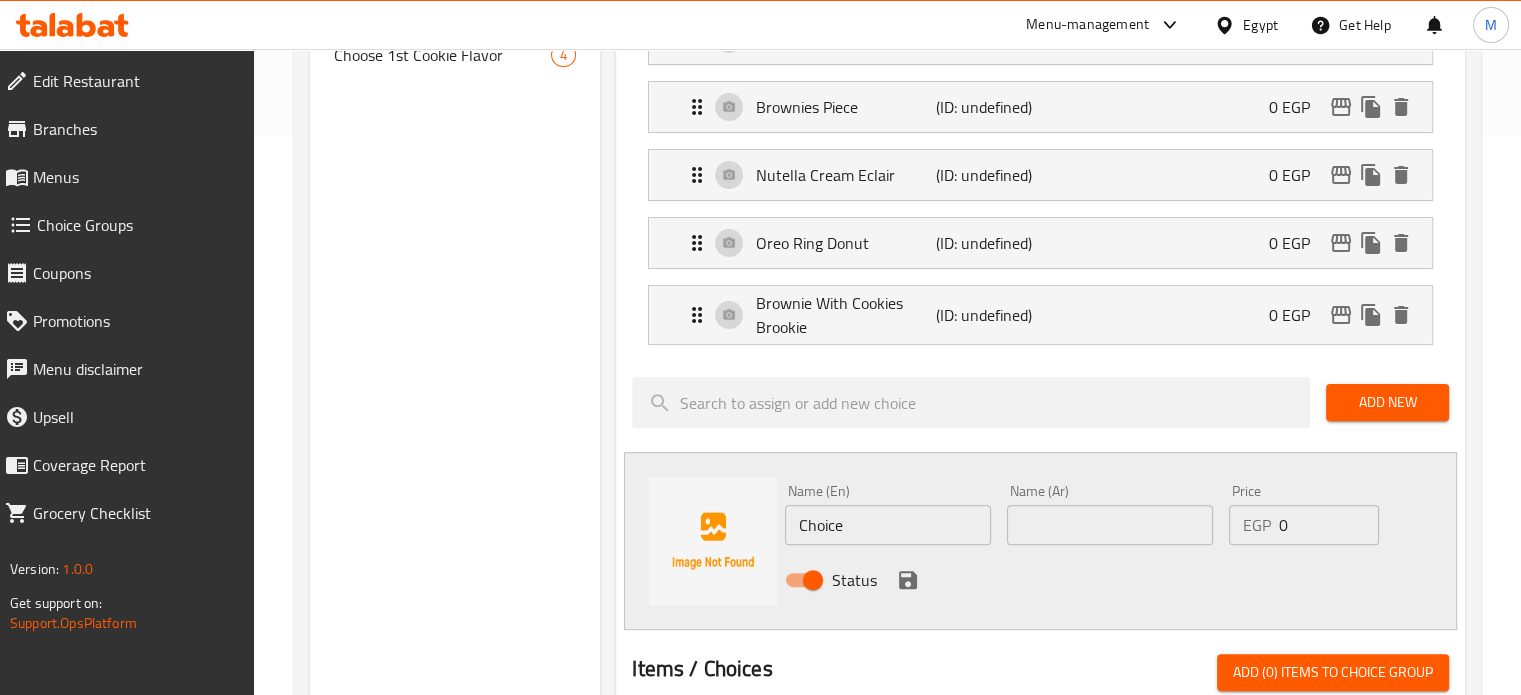 click on "Choice" at bounding box center (888, 525) 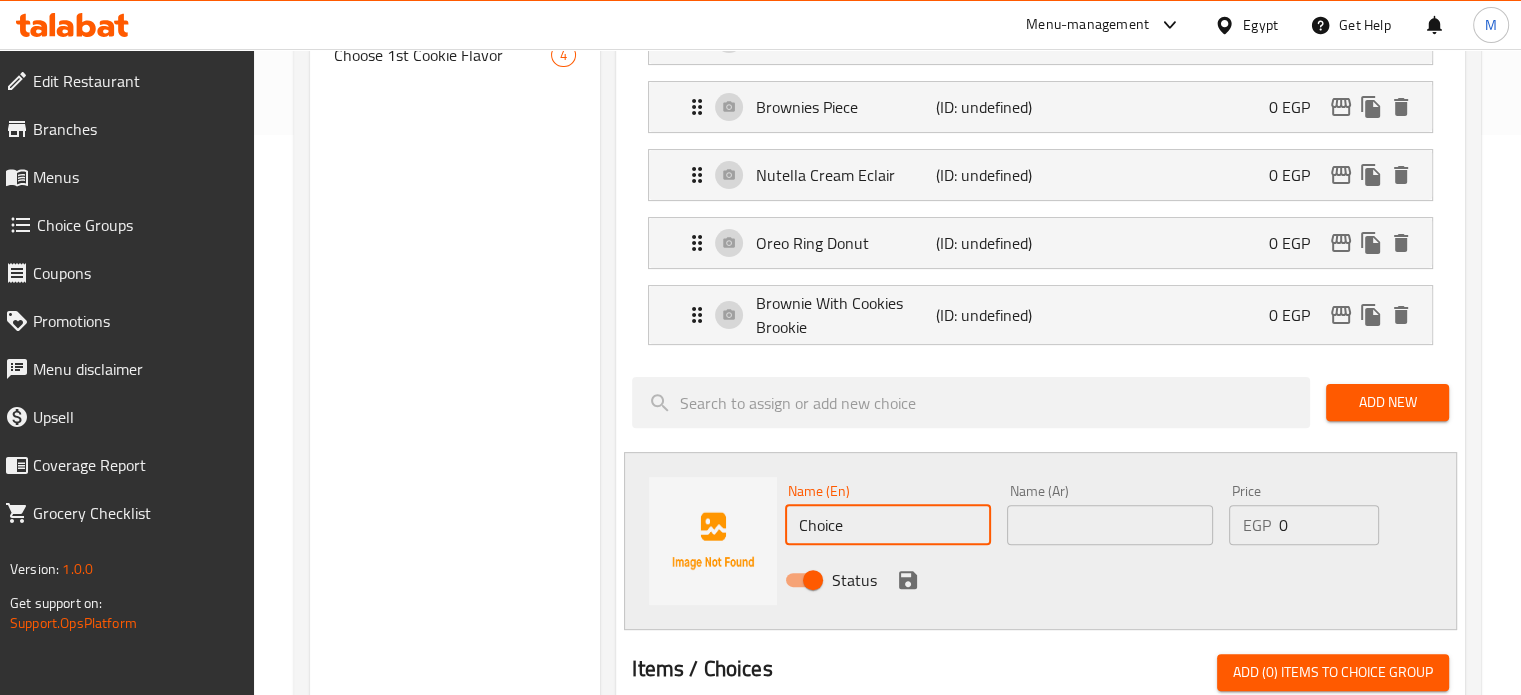 click on "Choice" at bounding box center [888, 525] 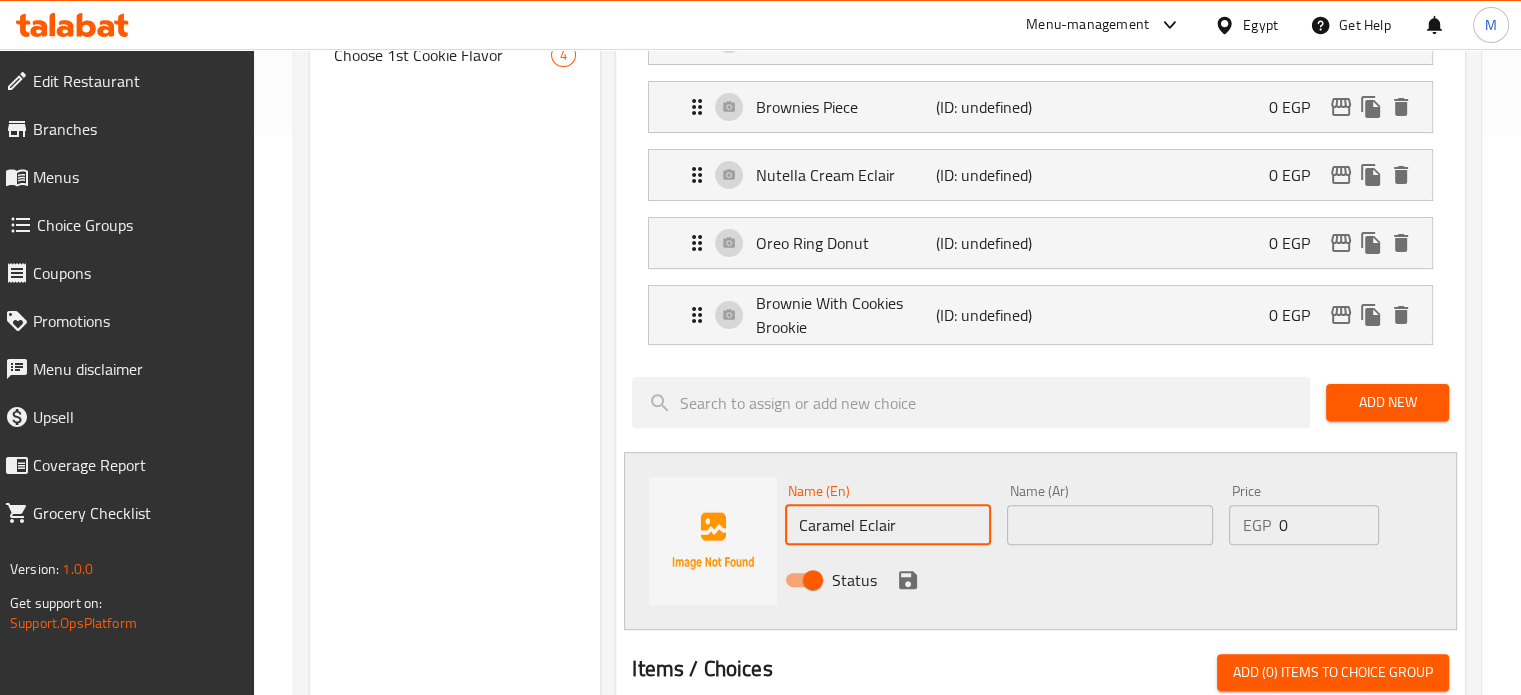 type on "Caramel Eclair" 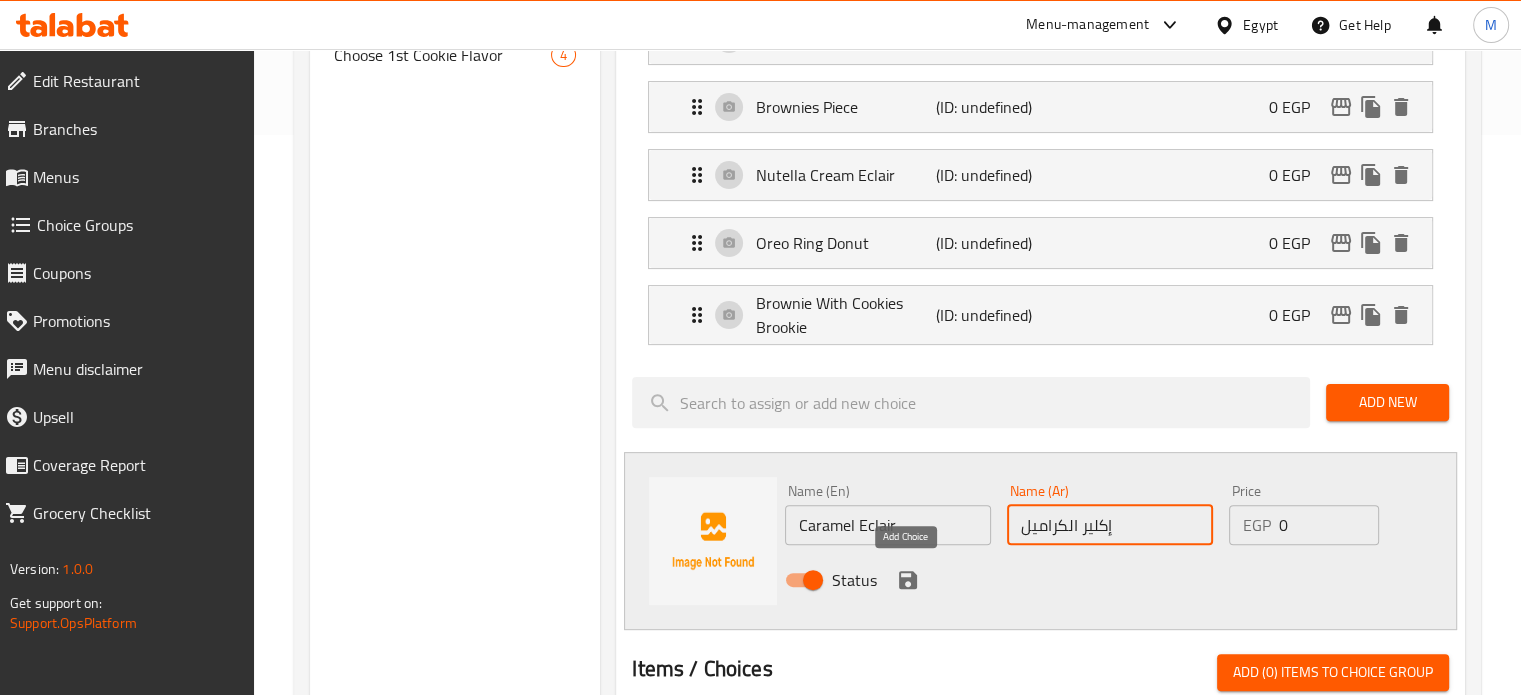 type on "إكلير الكراميل" 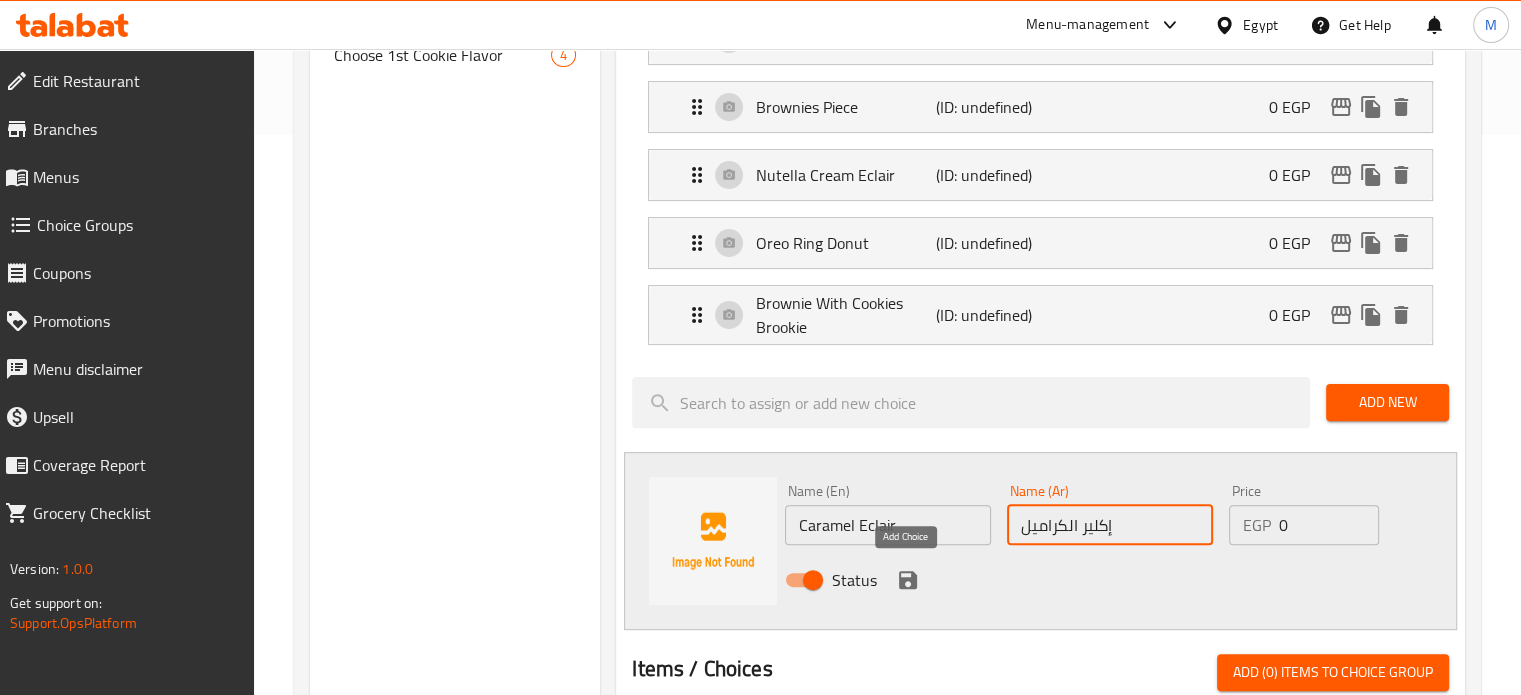 click 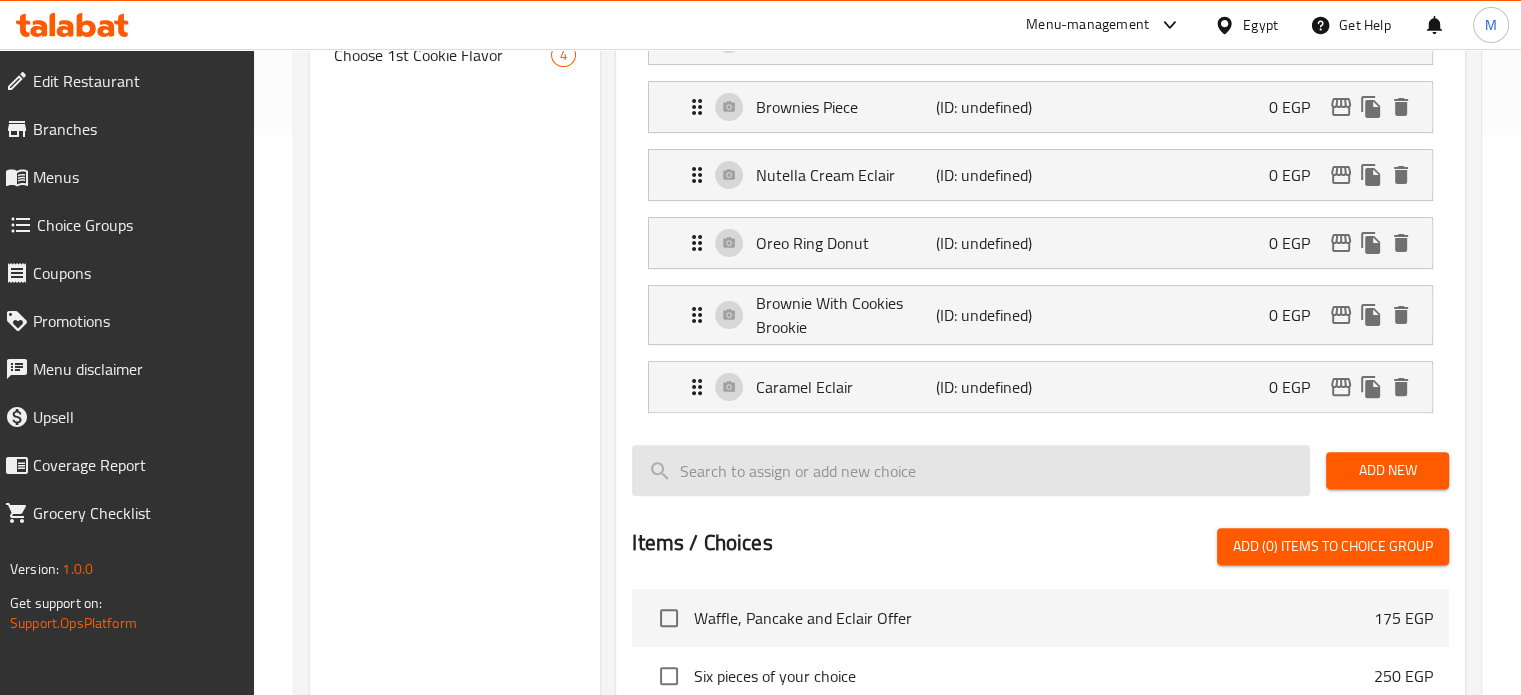 click on "Add New" at bounding box center (1387, 470) 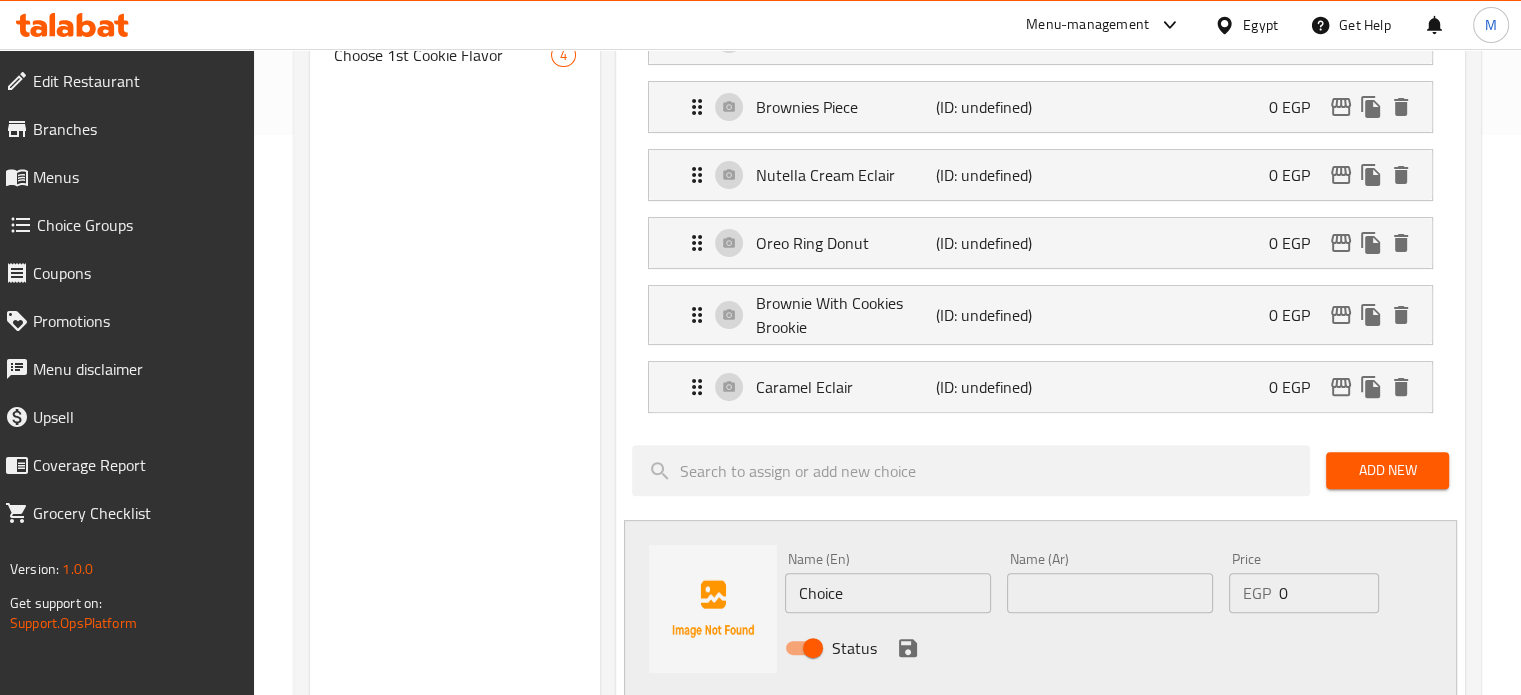 click on "Choice" at bounding box center [888, 593] 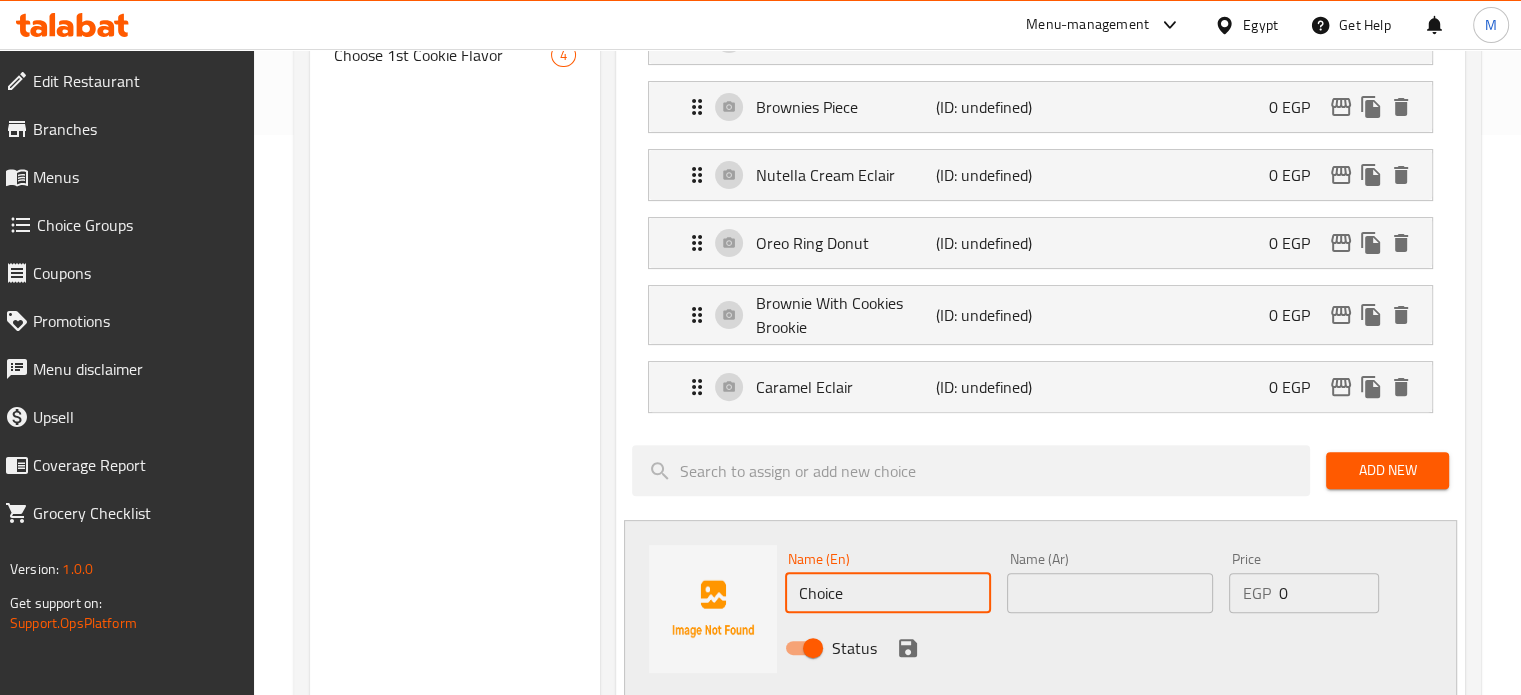 click on "Choice" at bounding box center [888, 593] 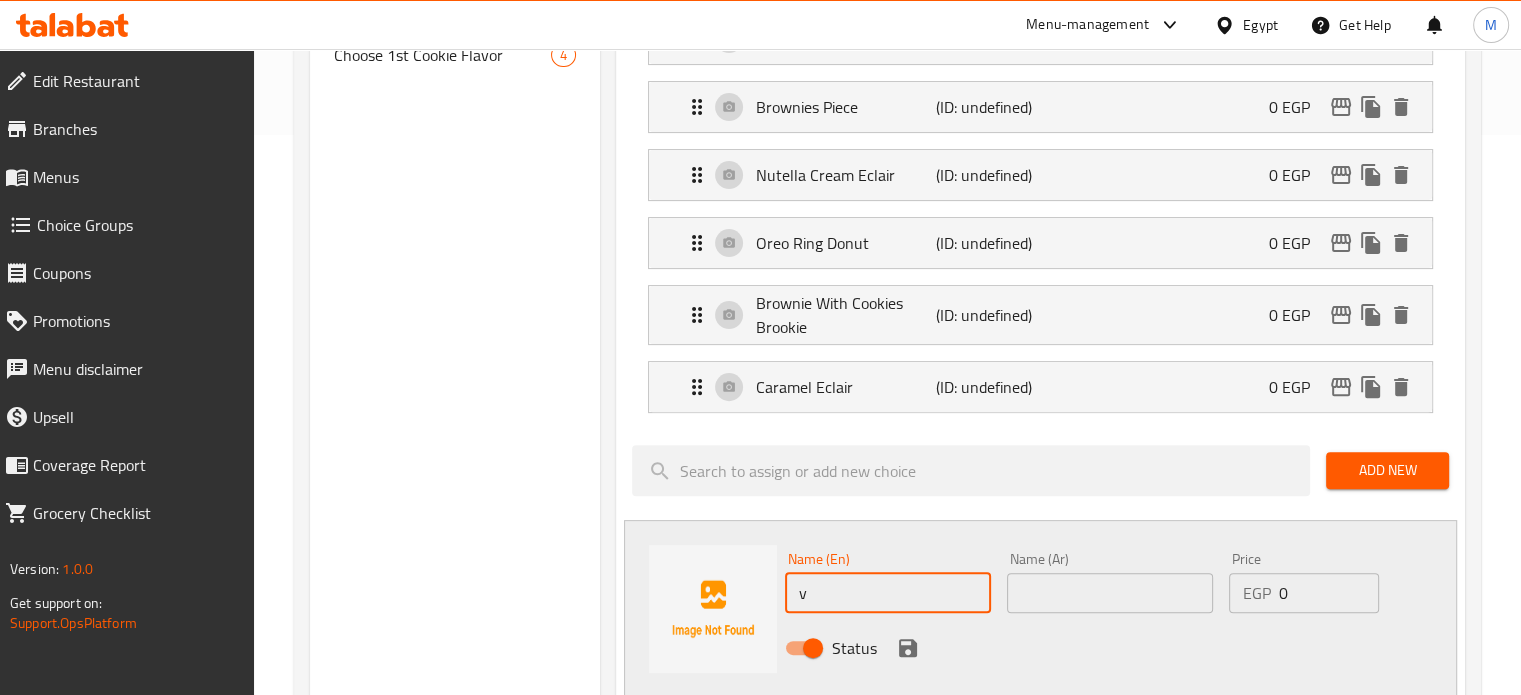 paste on "Brownies Piece" 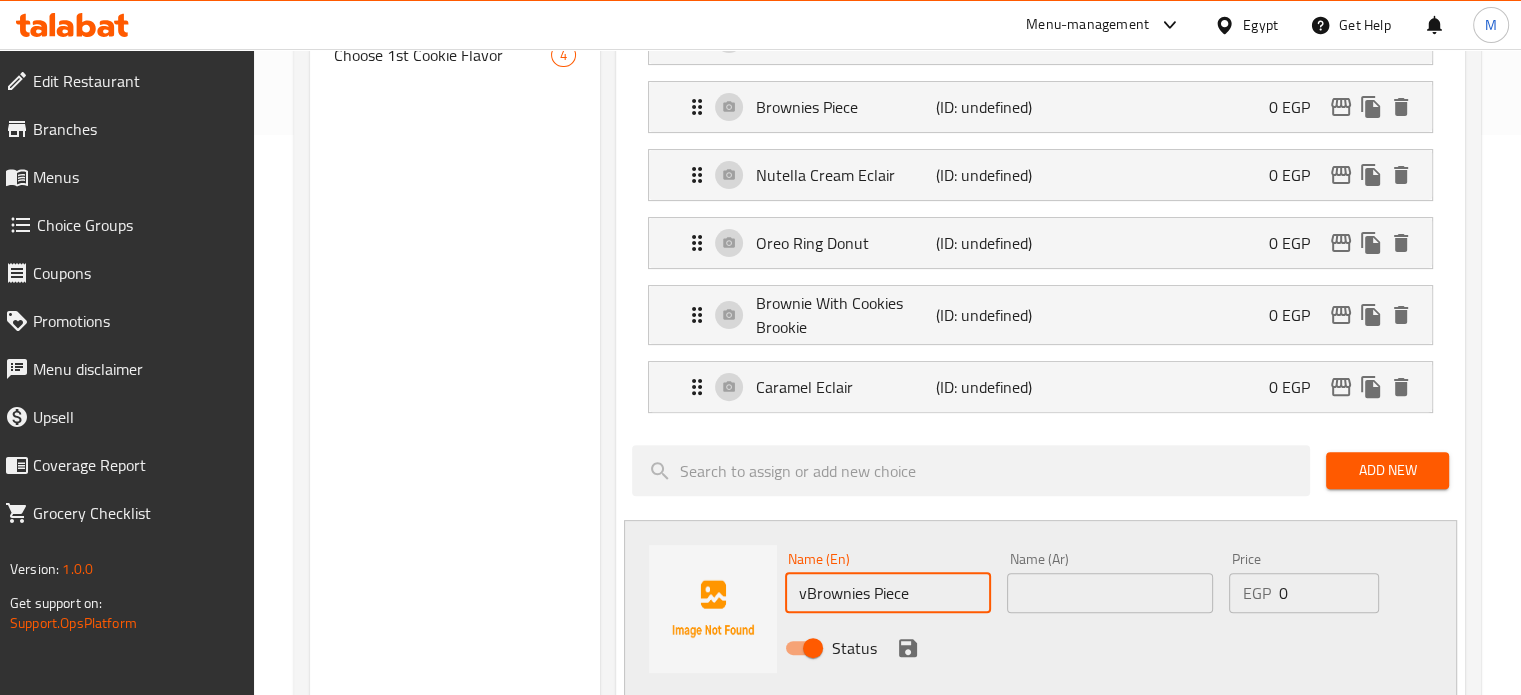 click on "vBrownies Piece" at bounding box center [888, 593] 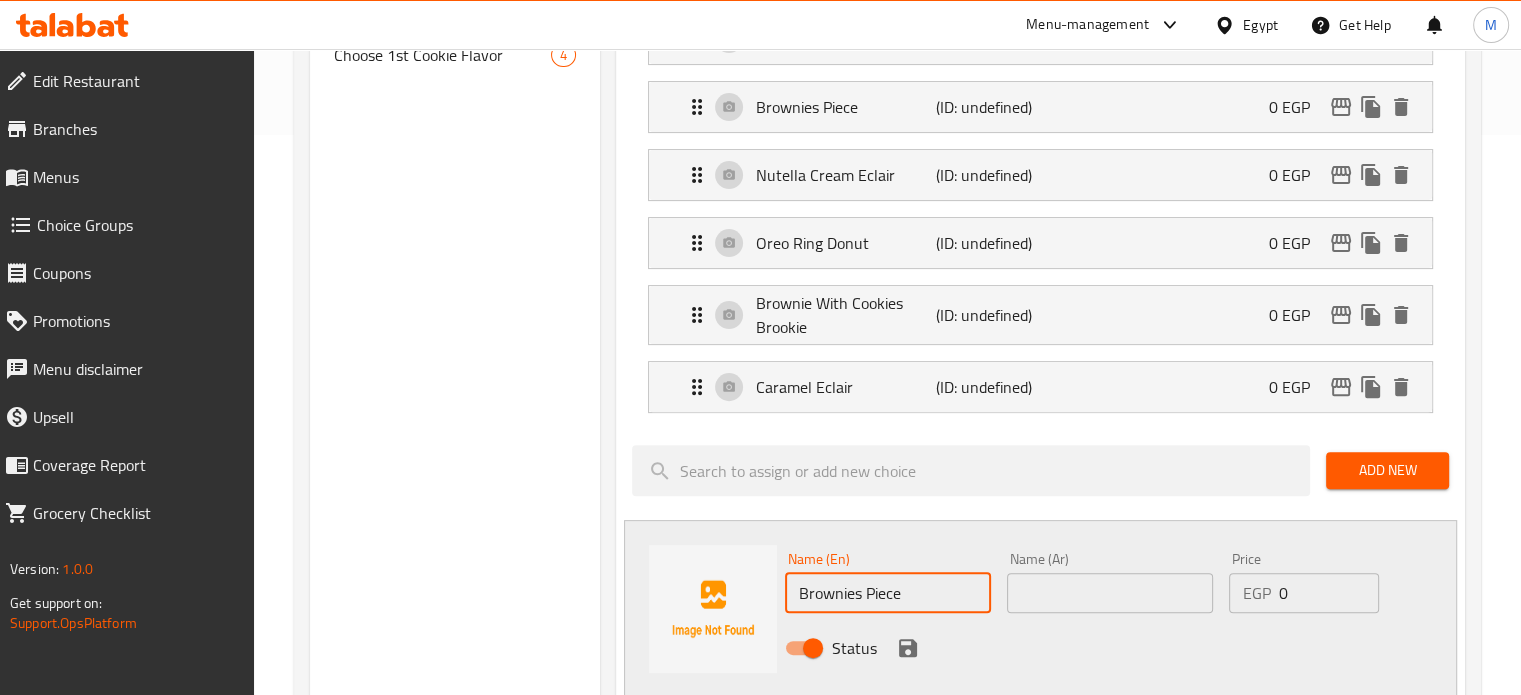 type on "Brownies Piece" 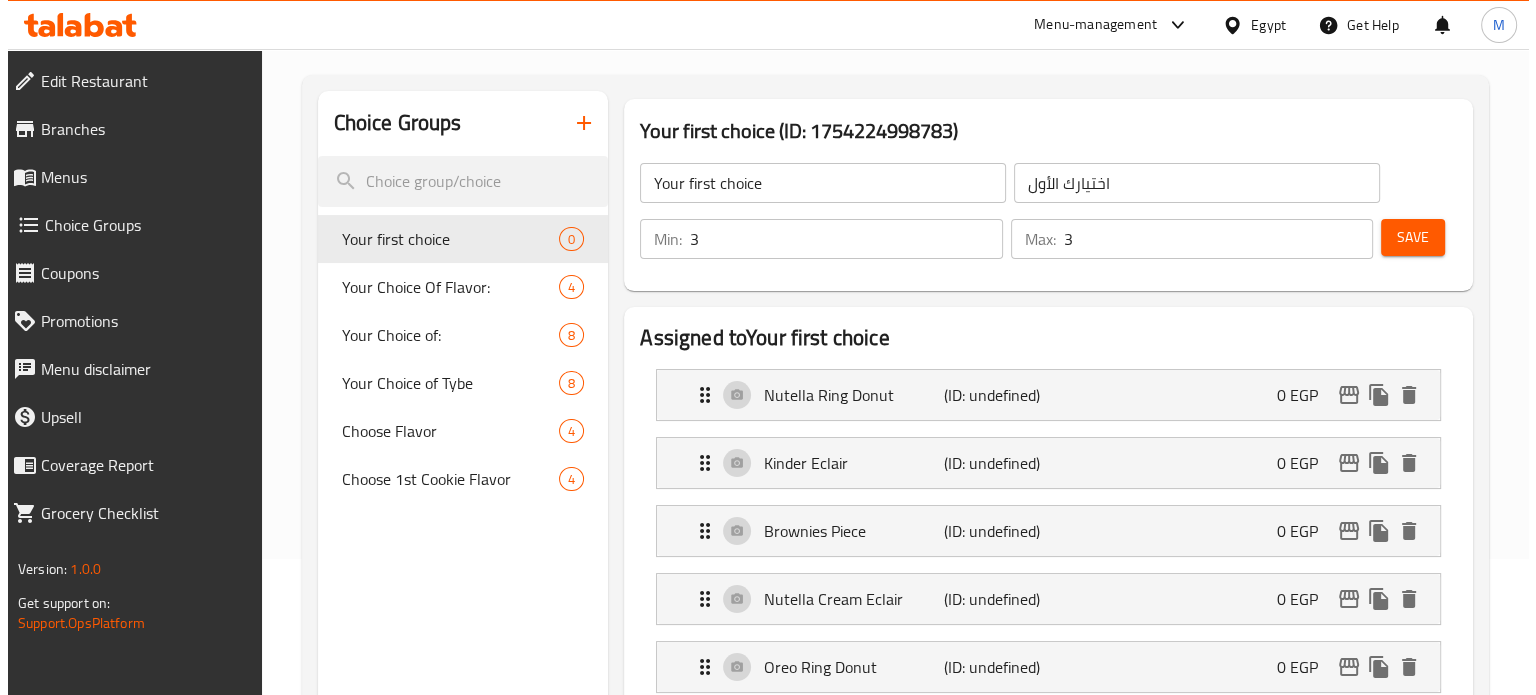scroll, scrollTop: 128, scrollLeft: 0, axis: vertical 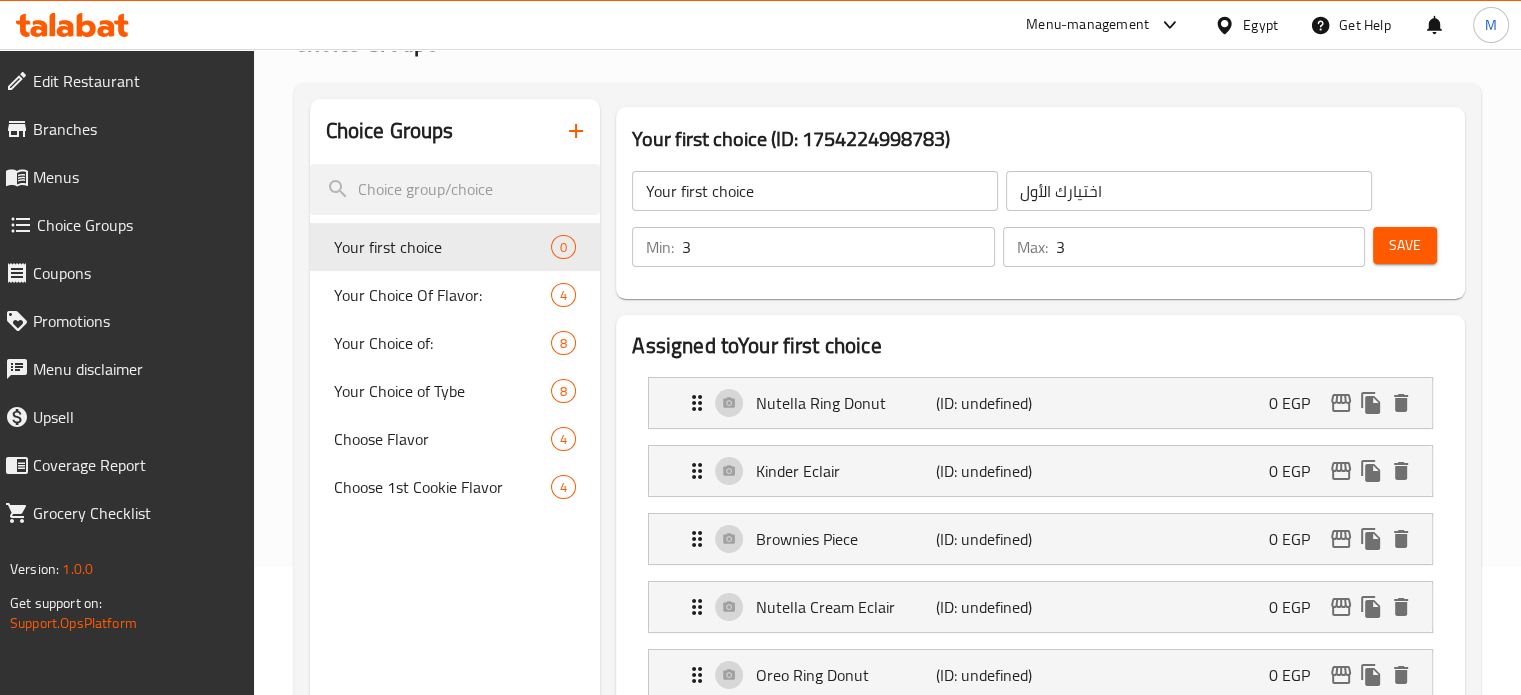 click on "Save" at bounding box center (1405, 245) 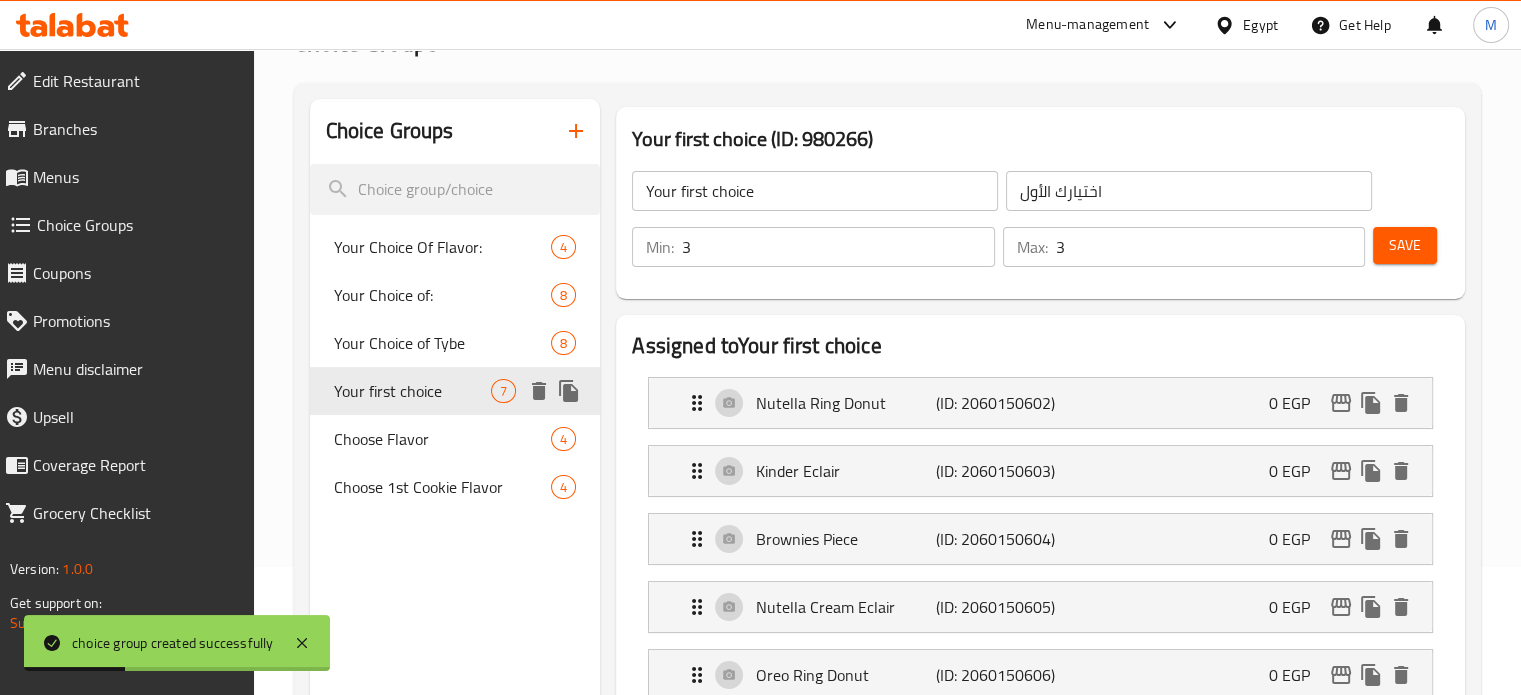 click on "Your first choice" at bounding box center (413, 391) 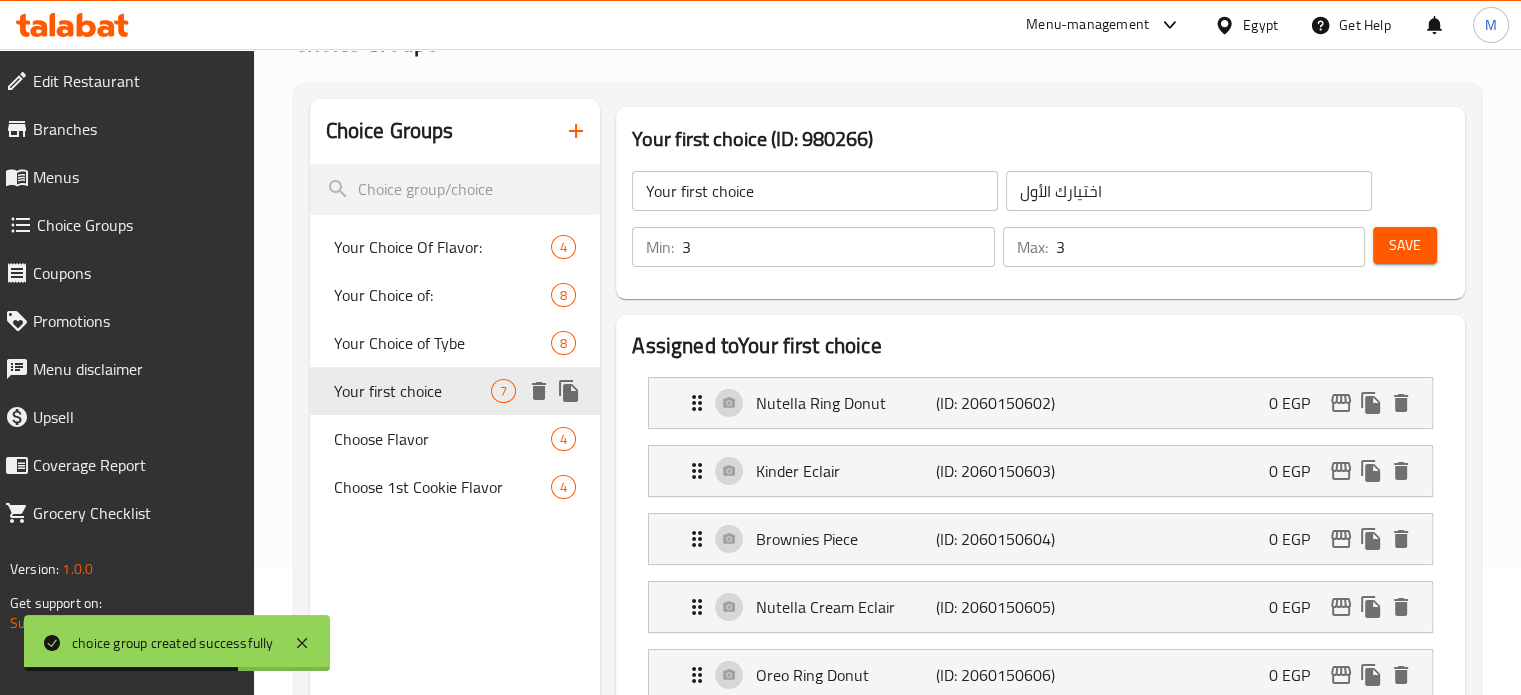 click 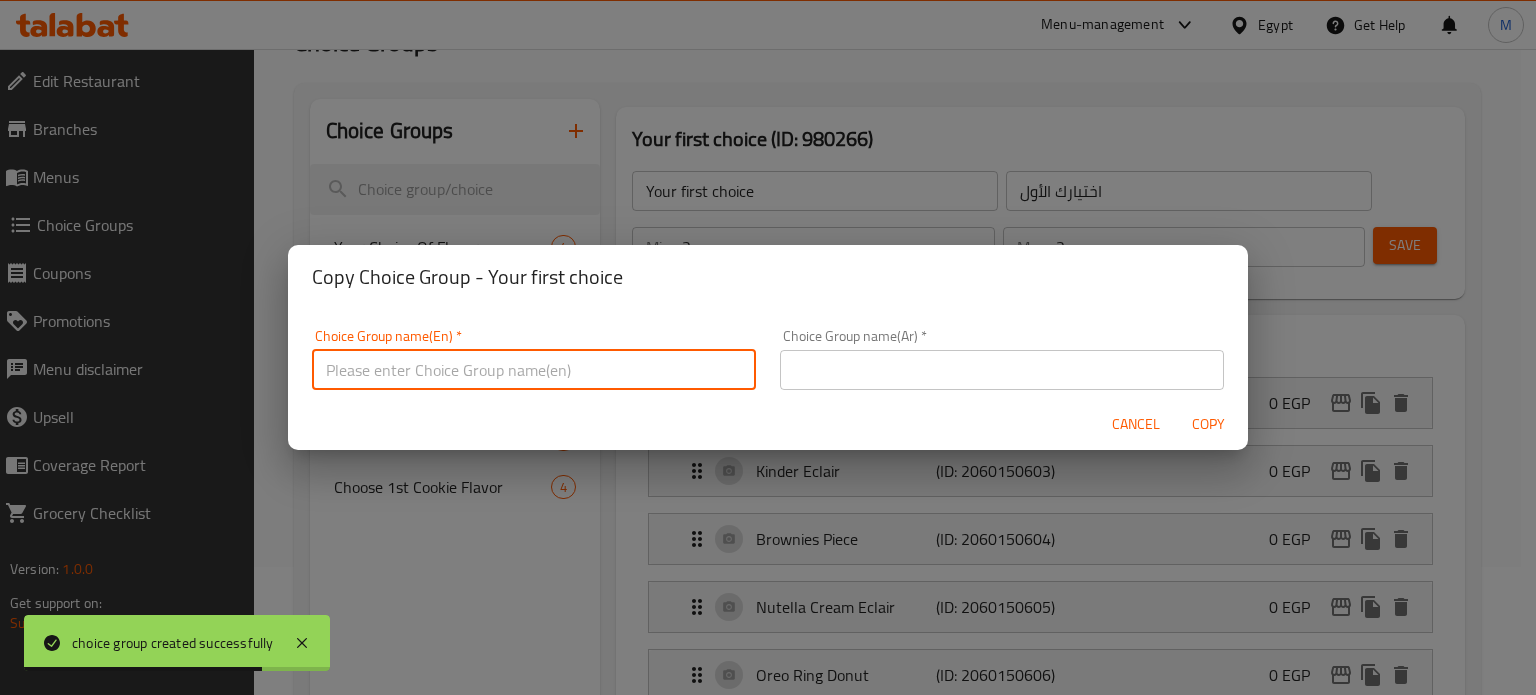 click at bounding box center [534, 370] 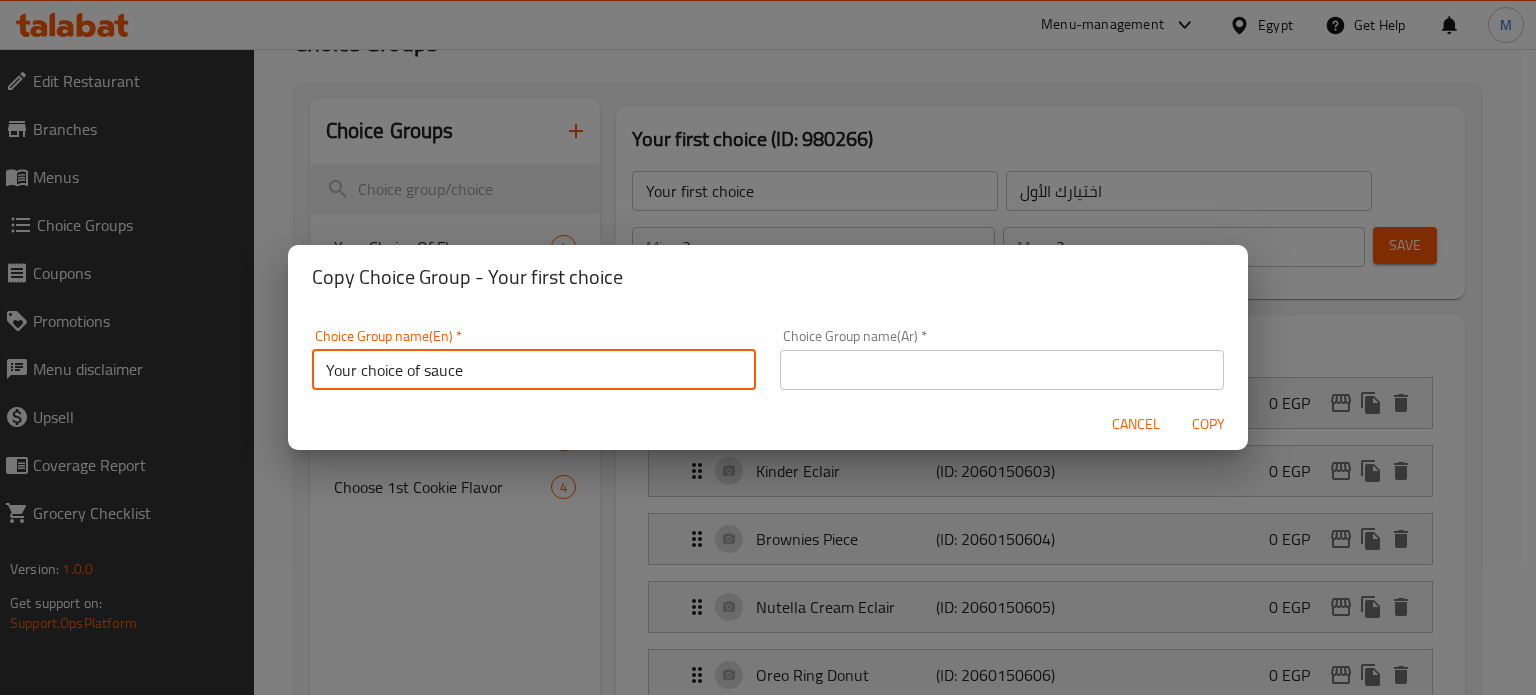 click on "Your choice of sauce" at bounding box center [534, 370] 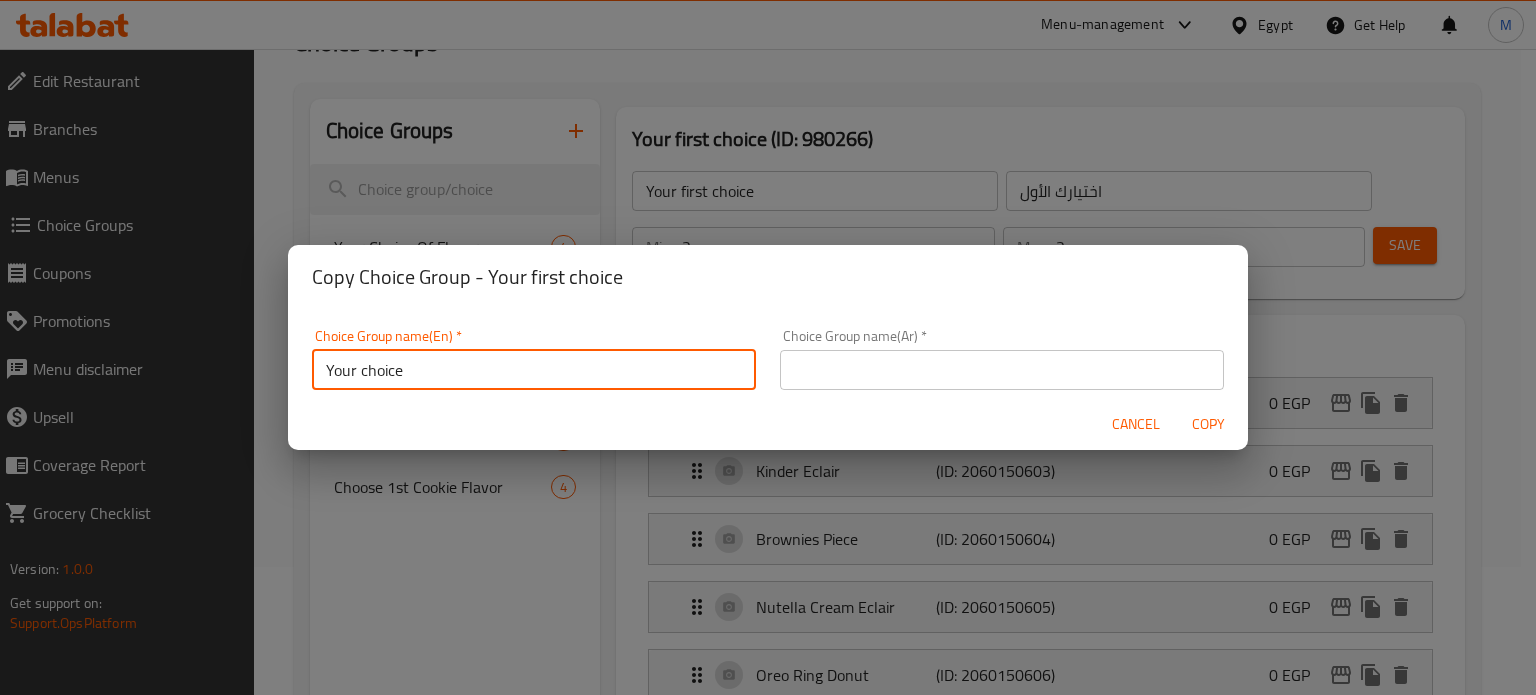 click on "Your choice" at bounding box center (534, 370) 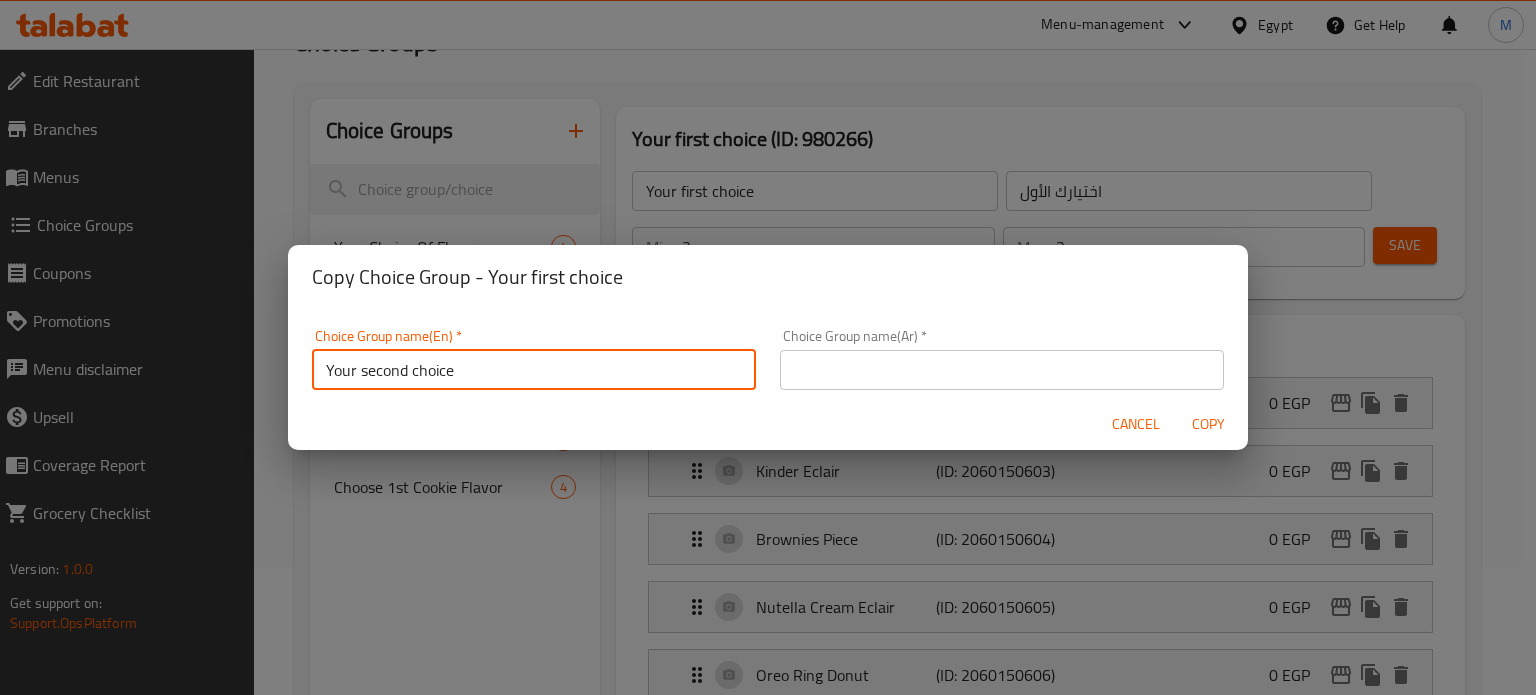 type on "Your second choice" 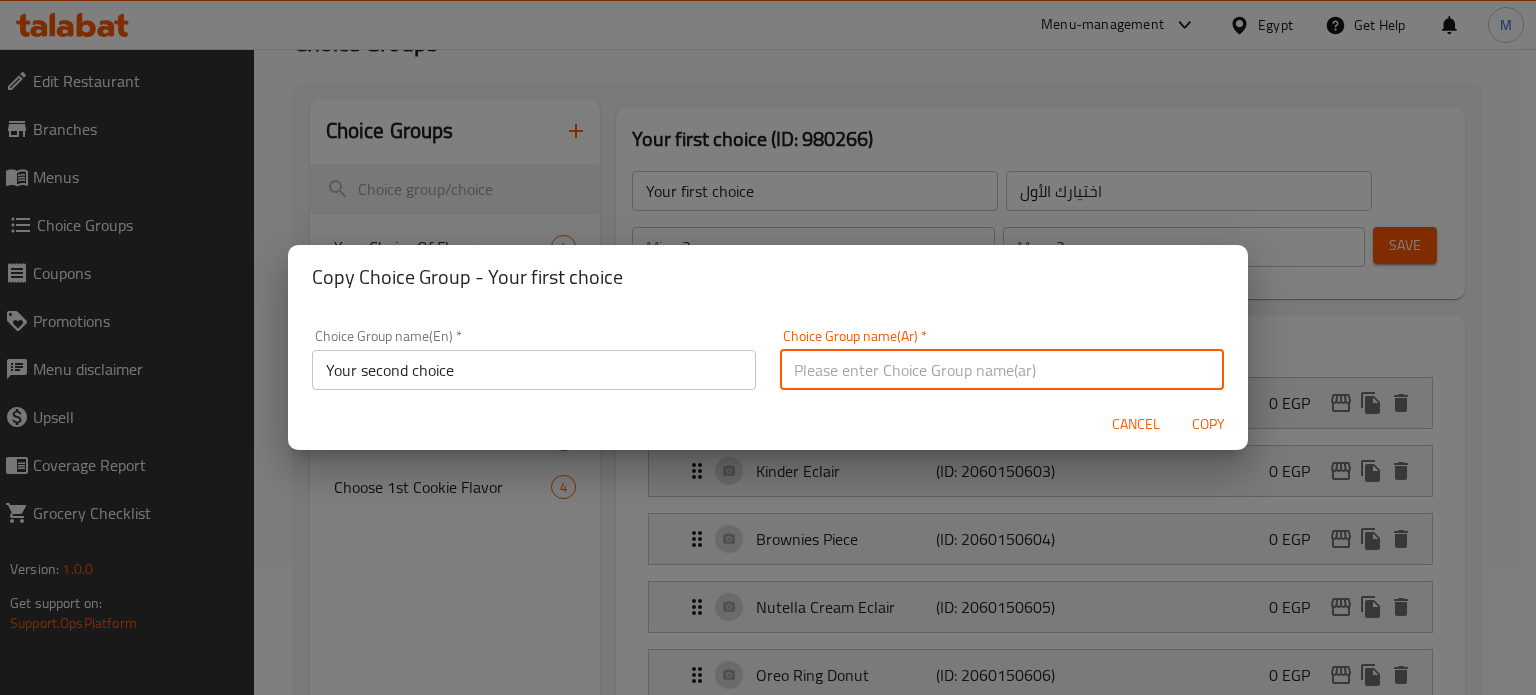 click at bounding box center [1002, 370] 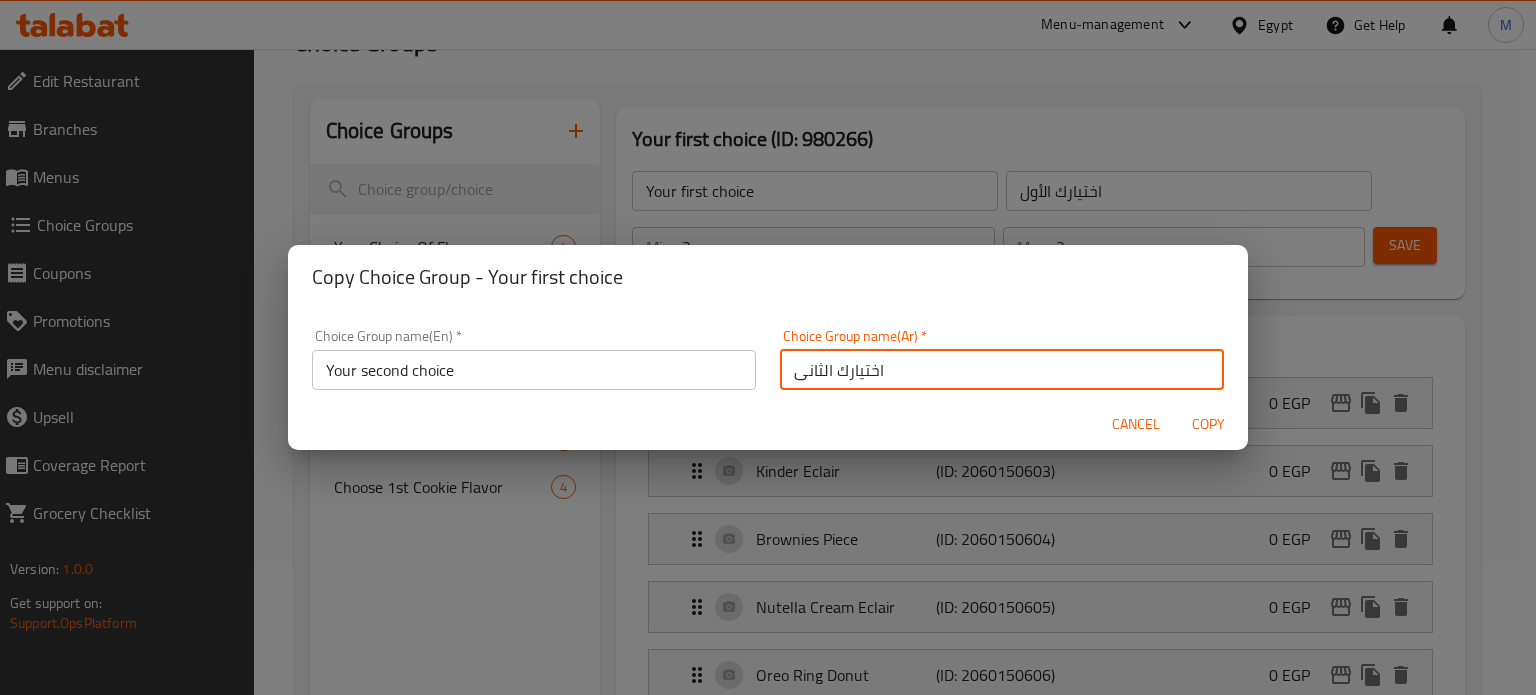 type on "اختيارك الثانى" 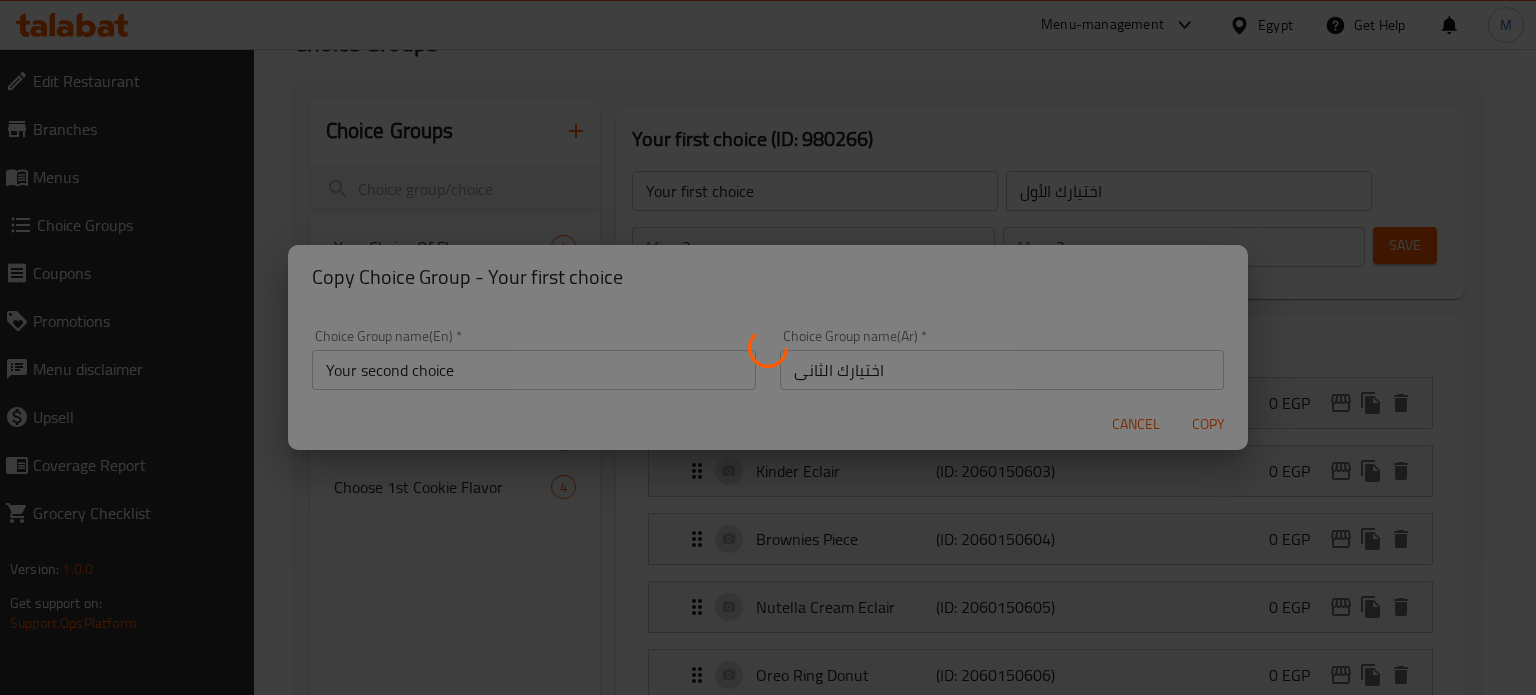 type on "Your second choice" 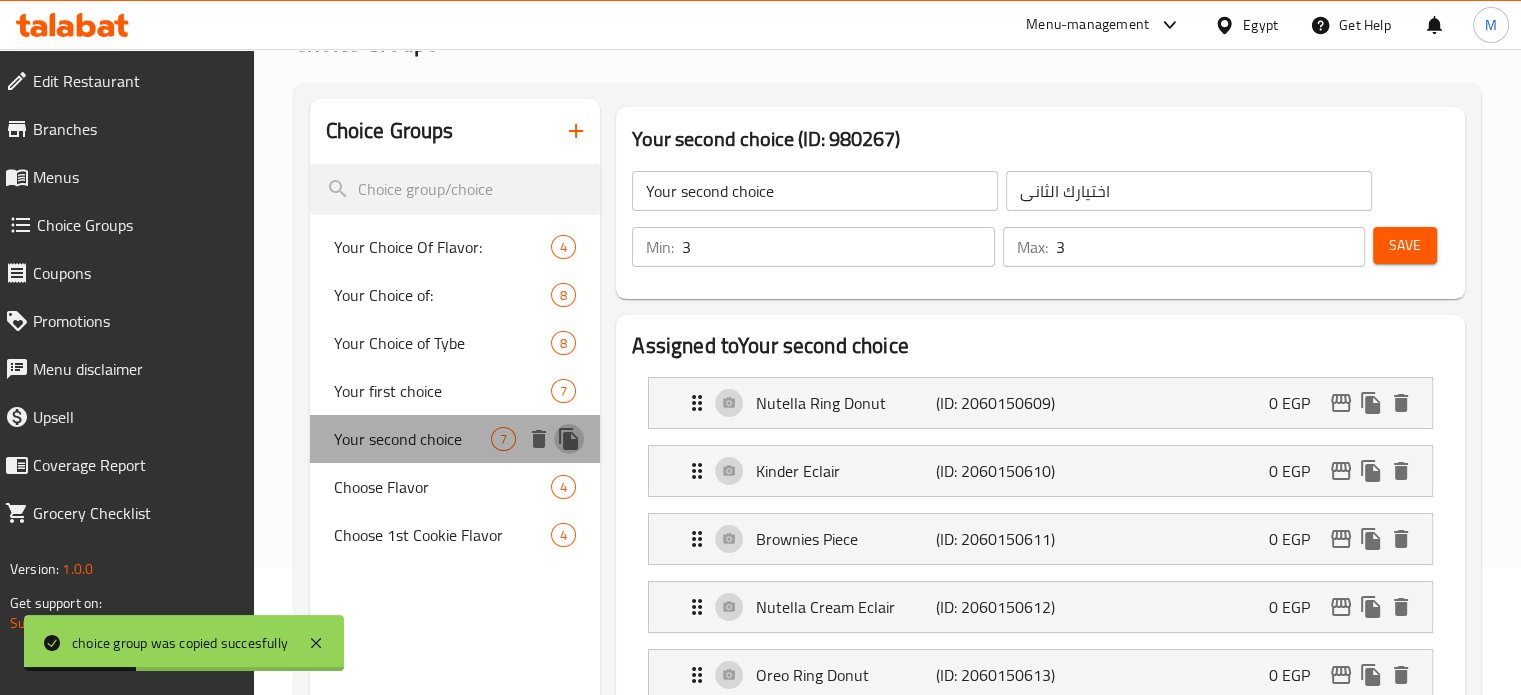 click 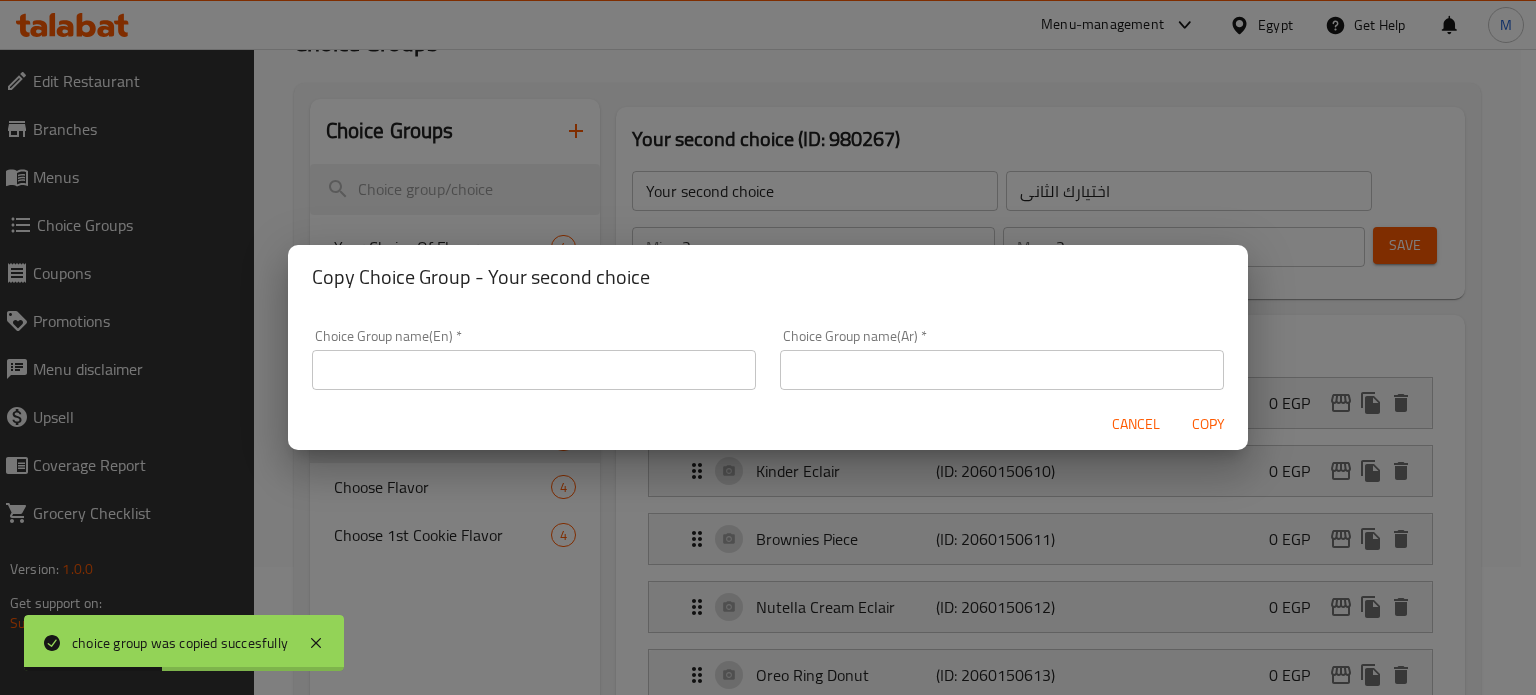 click at bounding box center [534, 370] 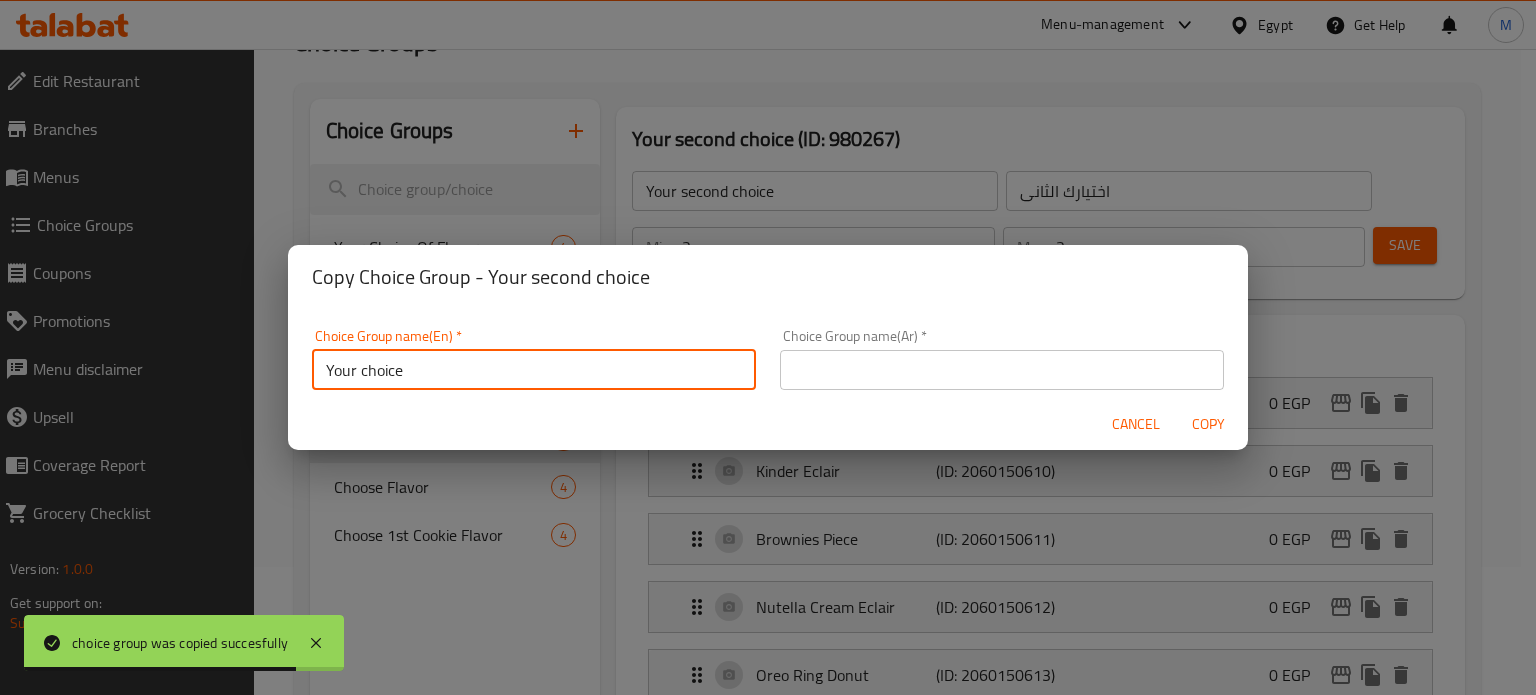 click on "Your choice" at bounding box center [534, 370] 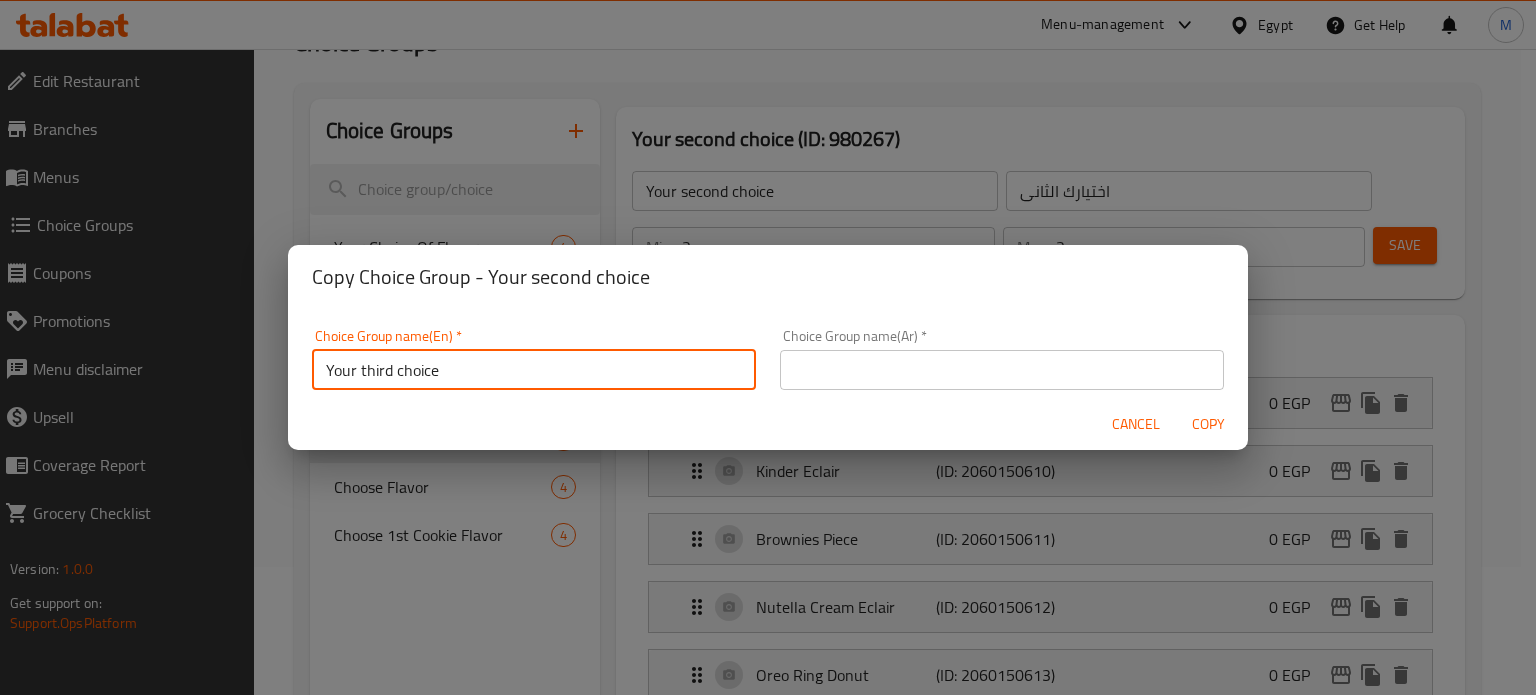 type on "Your third choice" 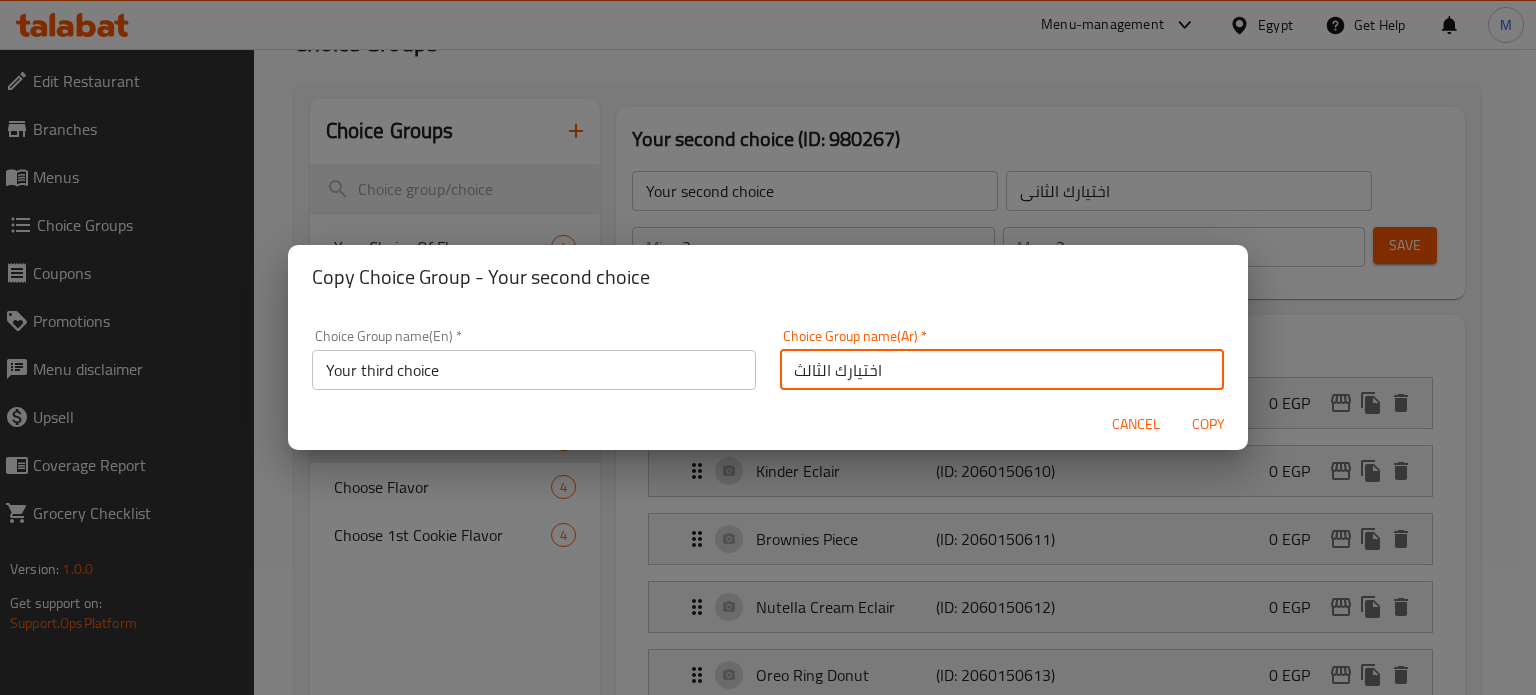 type on "اختيارك الثالث" 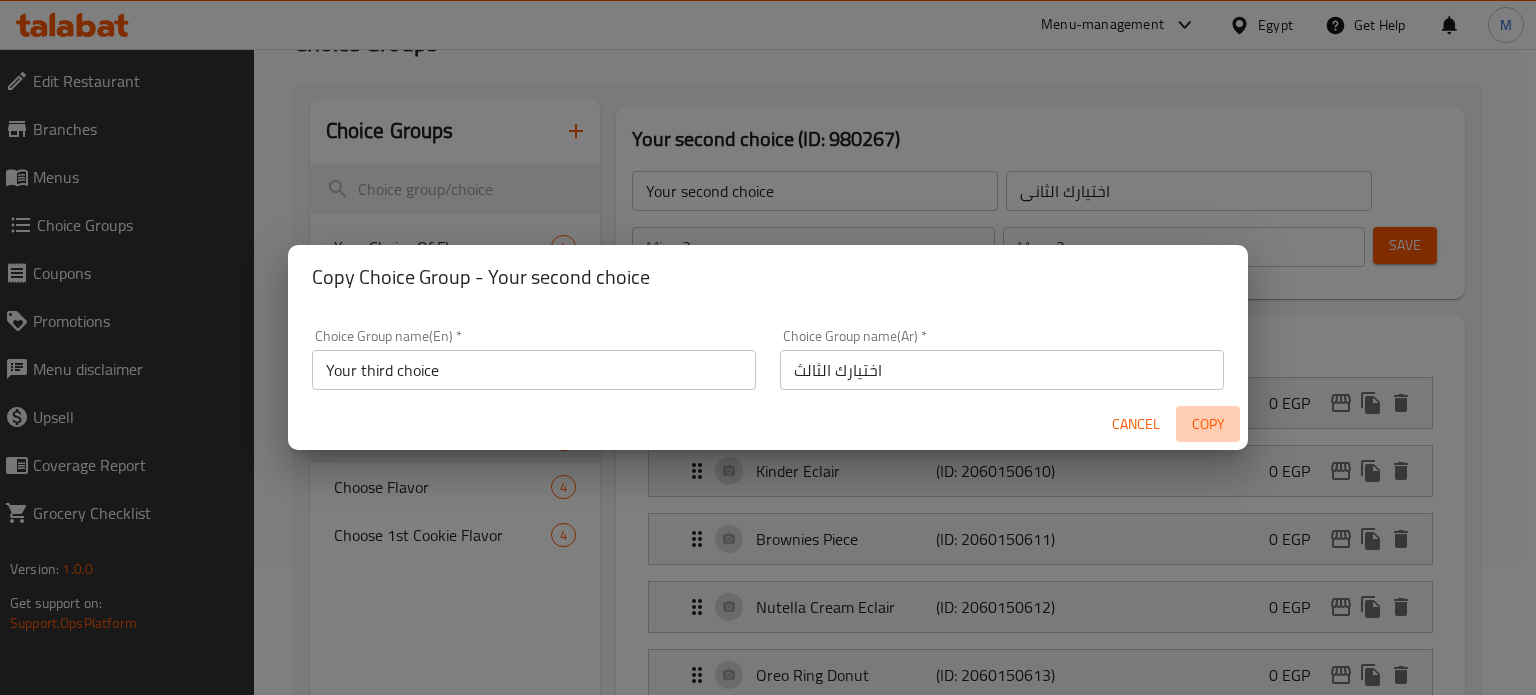 click on "Copy" at bounding box center [1208, 424] 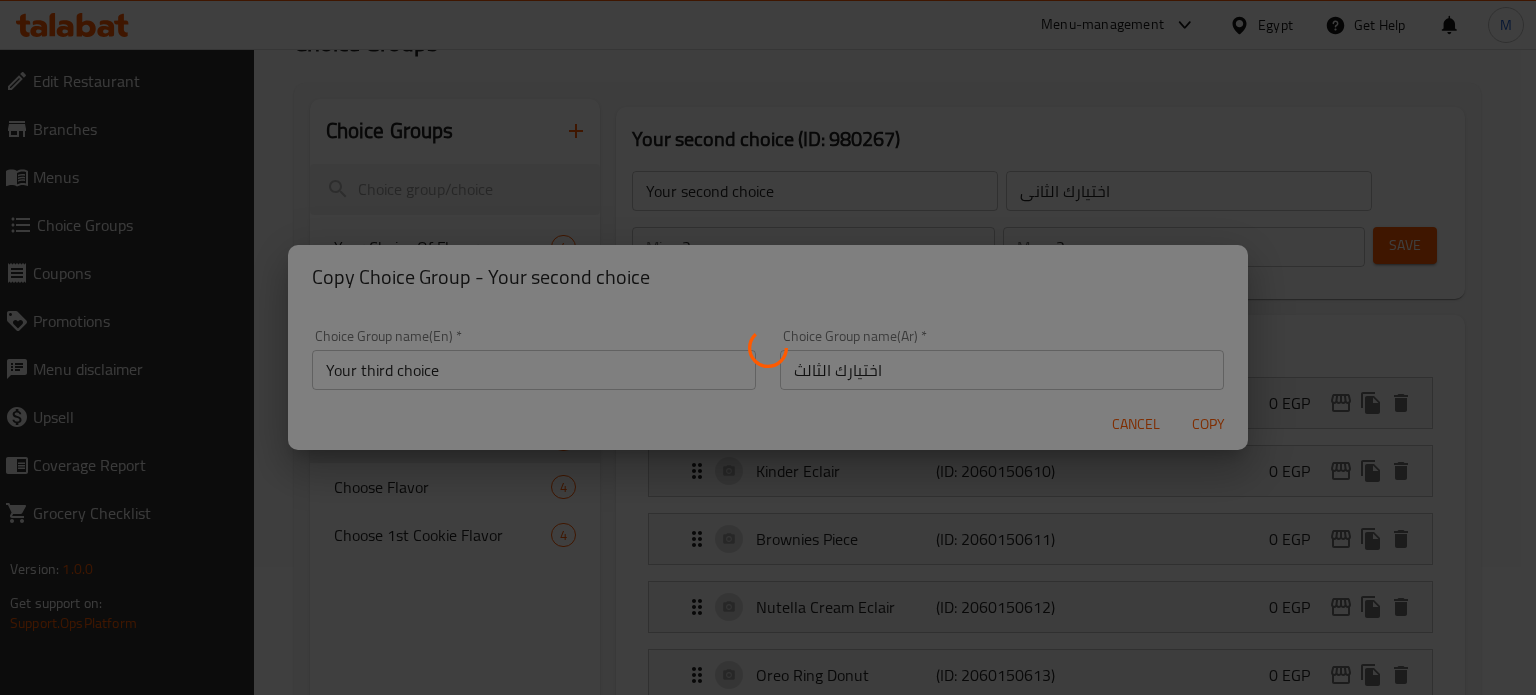type on "Your third choice" 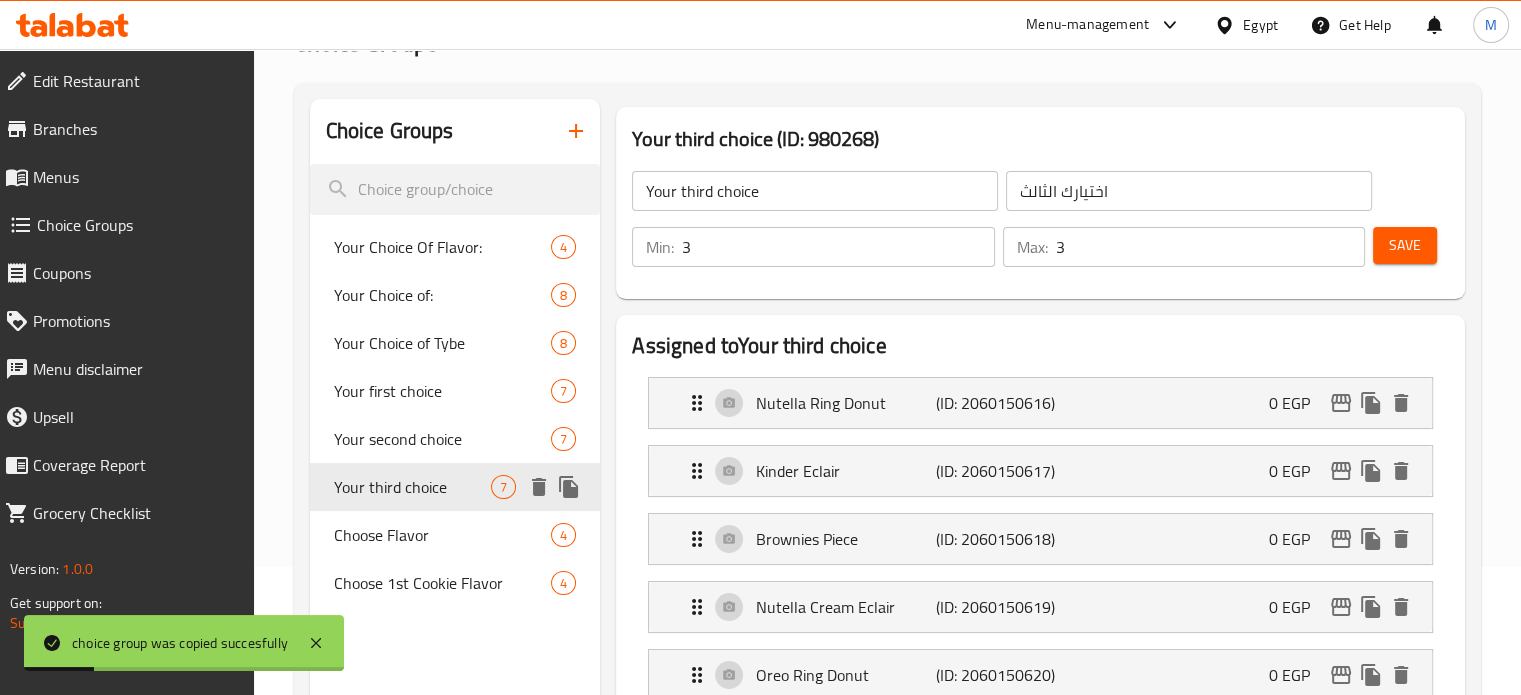 click 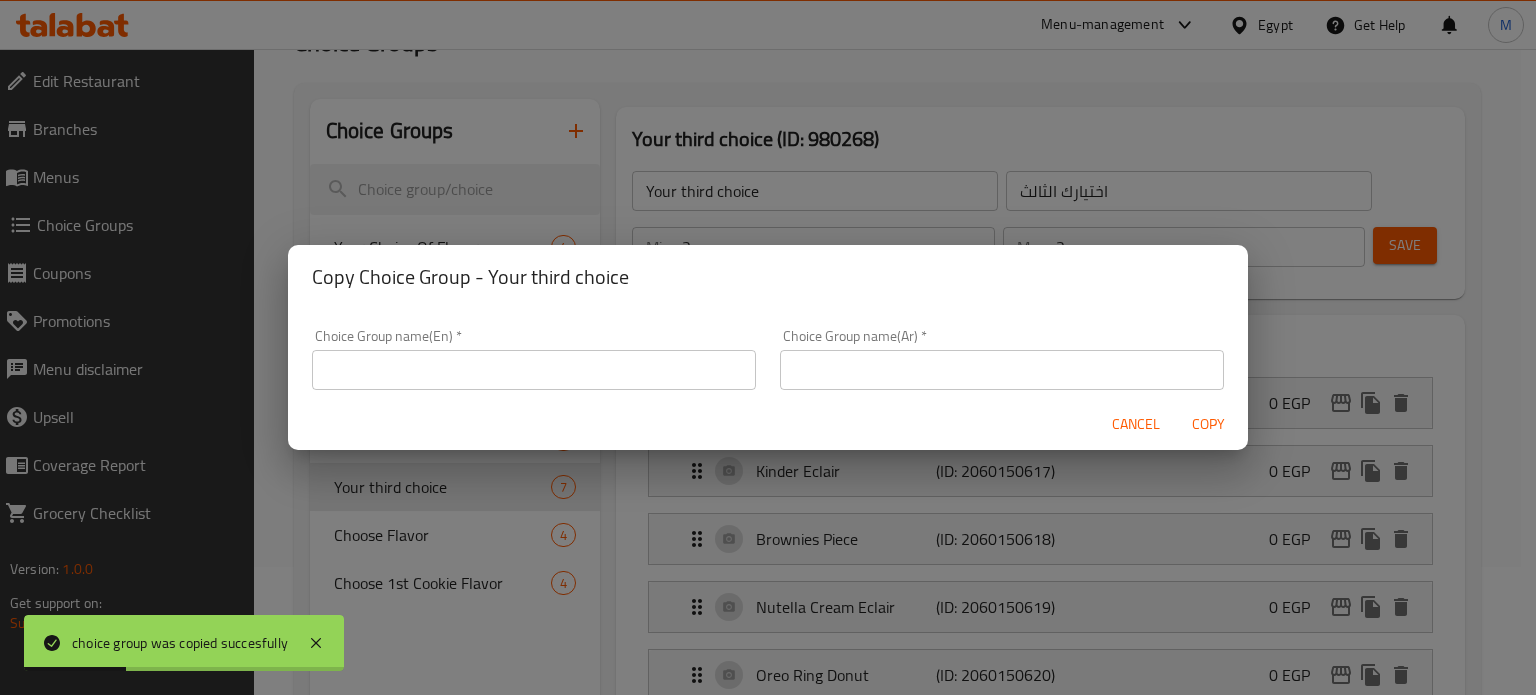 click at bounding box center [1002, 370] 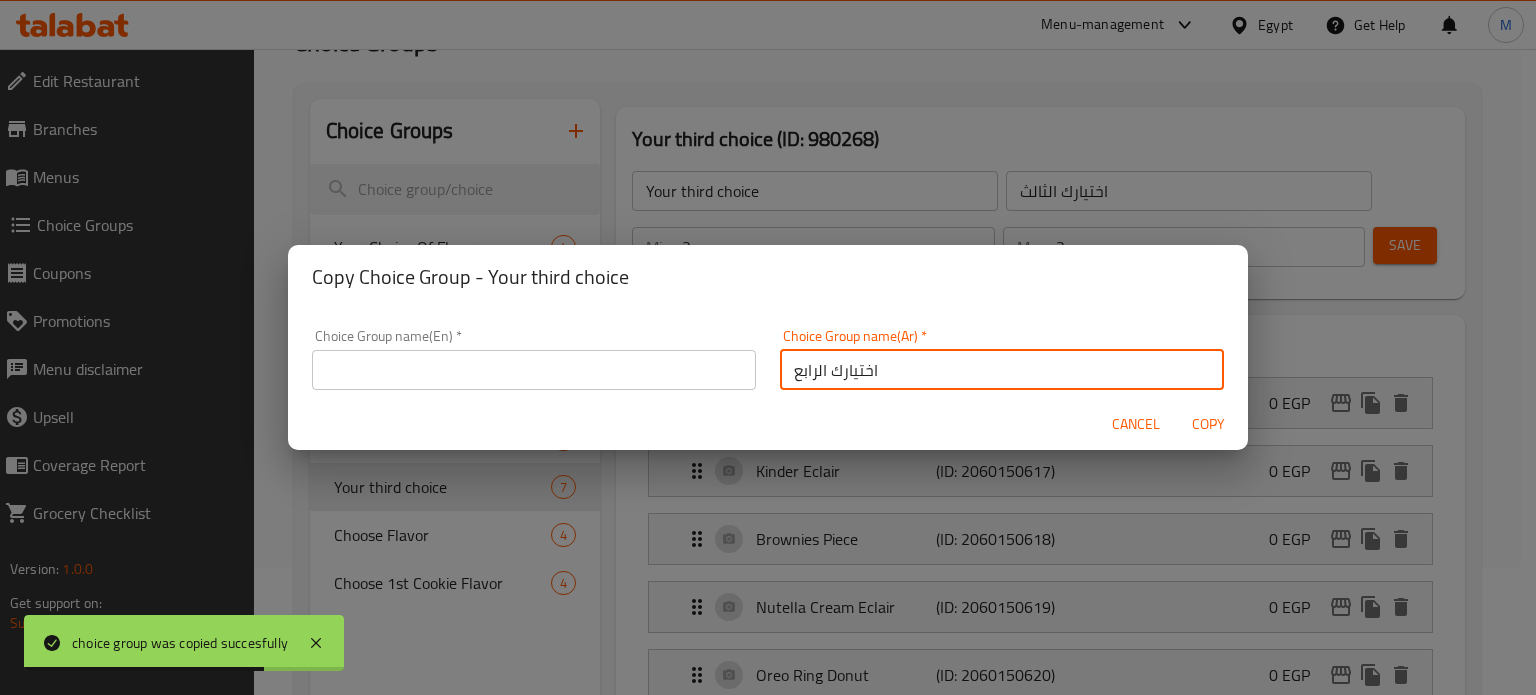 type on "اختيارك الرابع" 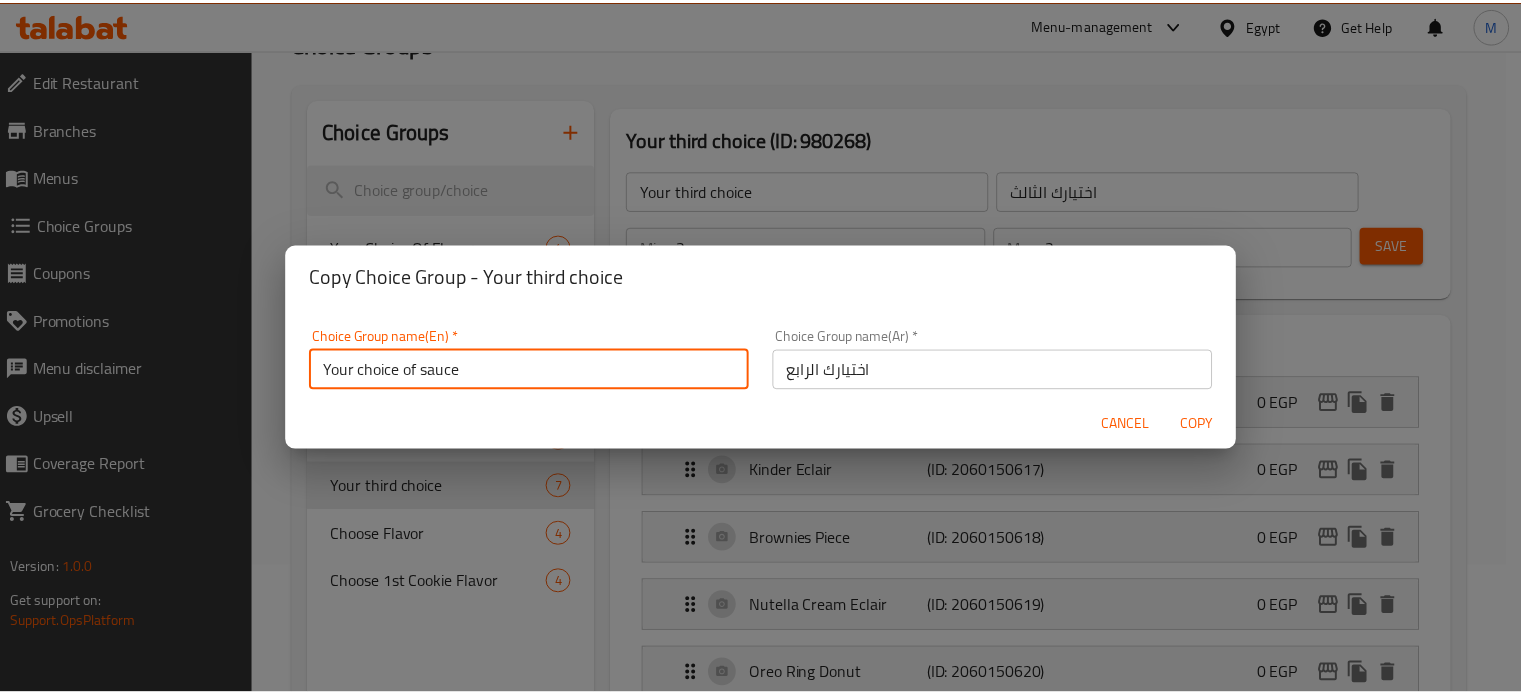 scroll, scrollTop: 6, scrollLeft: 0, axis: vertical 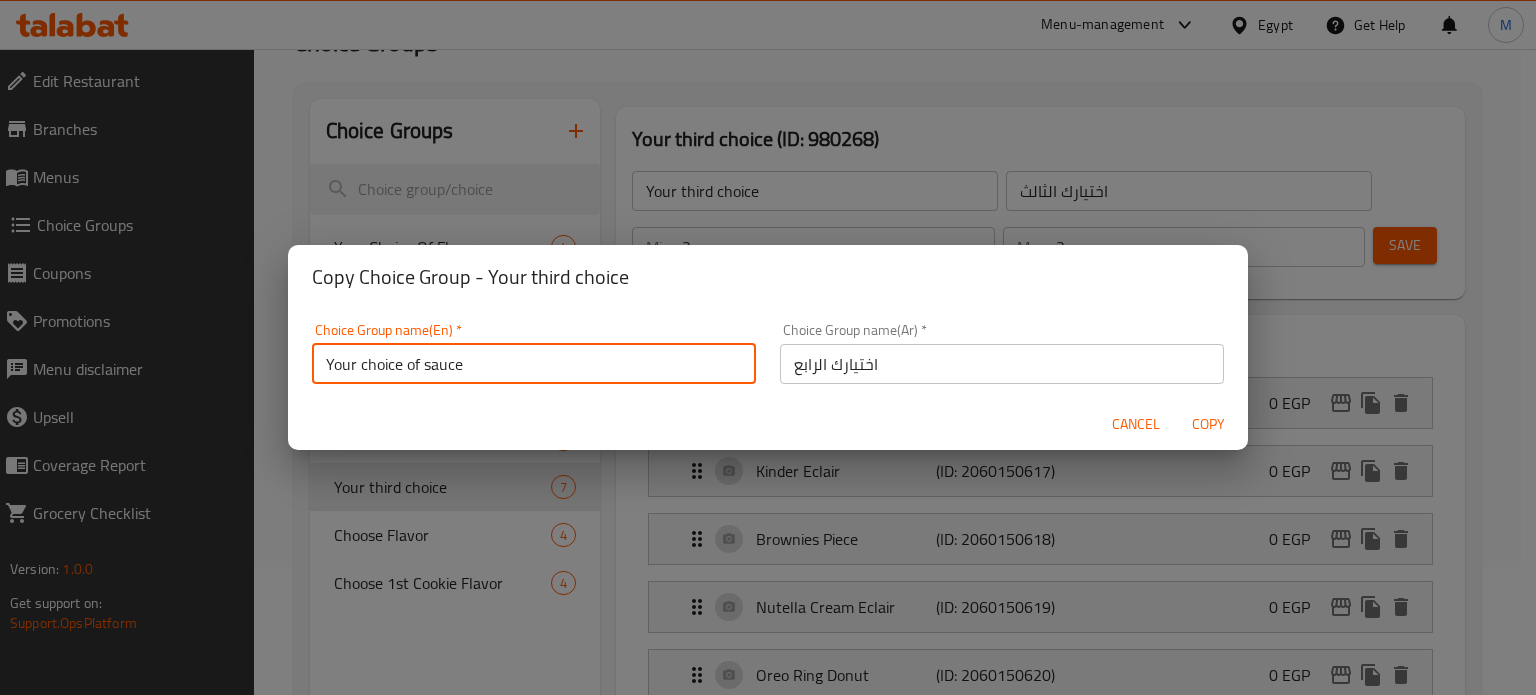 drag, startPoint x: 472, startPoint y: 372, endPoint x: 408, endPoint y: 388, distance: 65.96969 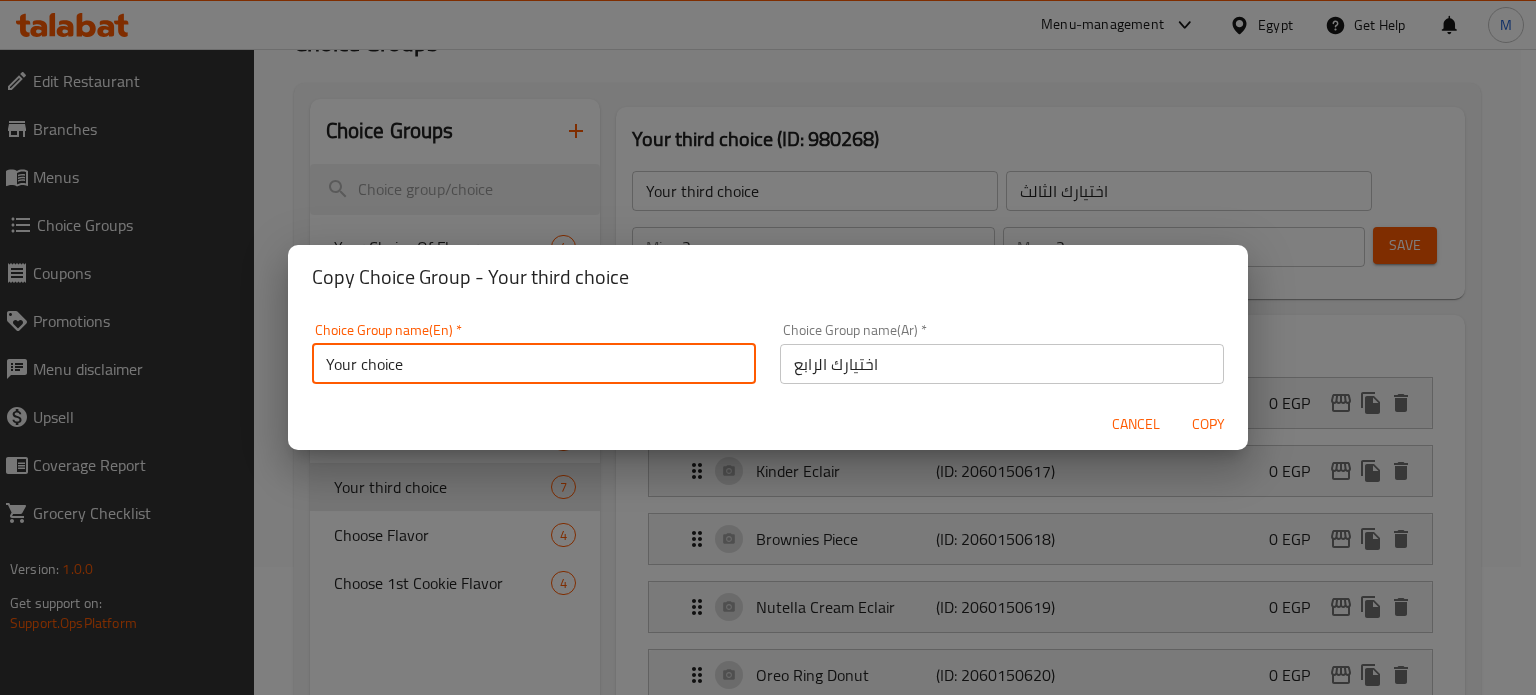 click on "Your choice" at bounding box center (534, 364) 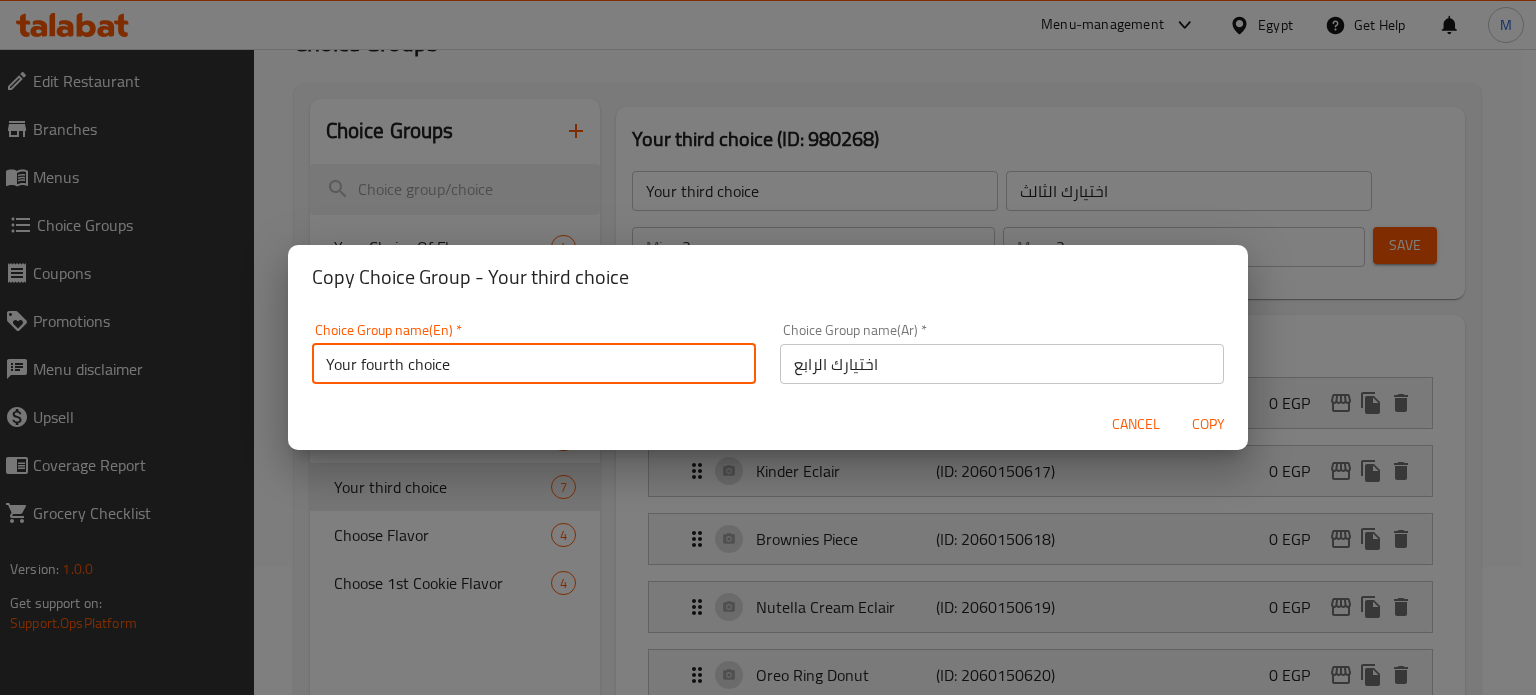 type on "Your fourth choice" 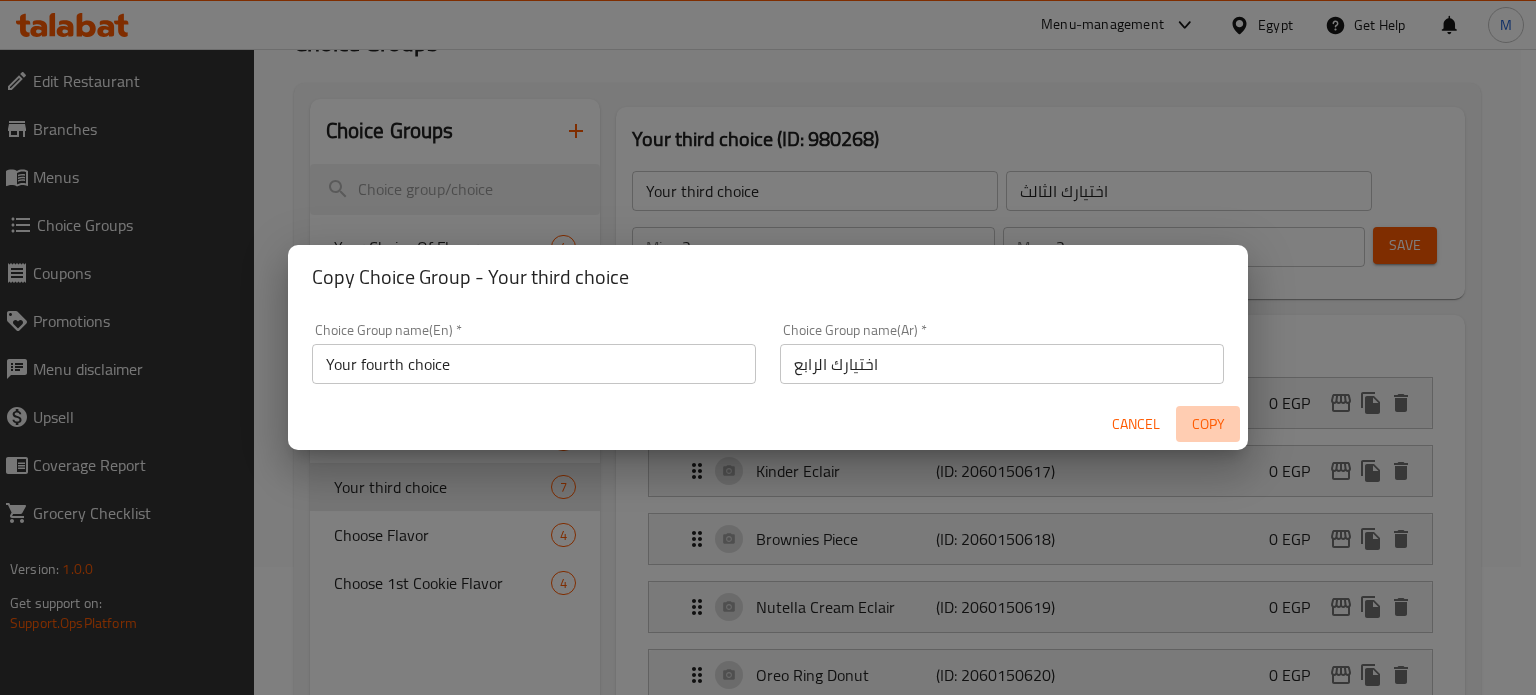 click on "Copy" at bounding box center [1208, 424] 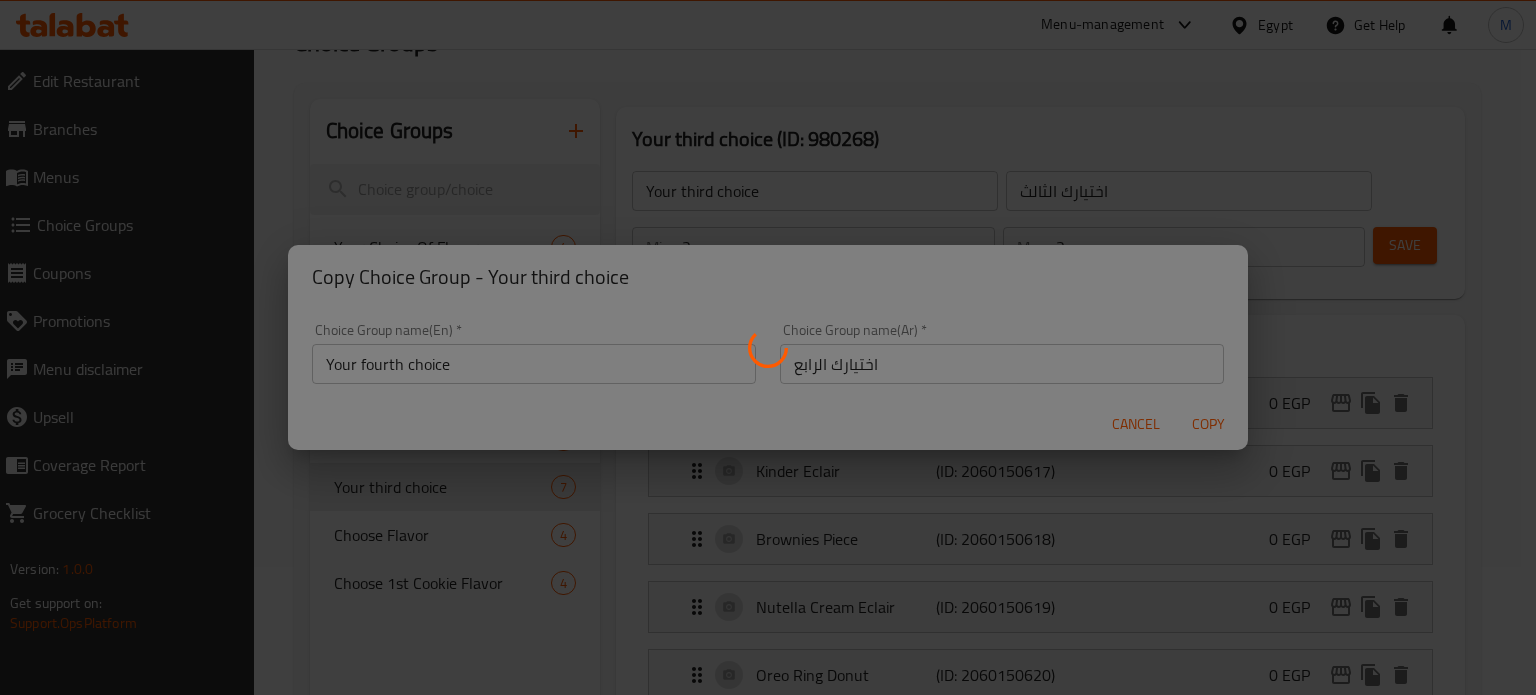 type on "Your fourth choice" 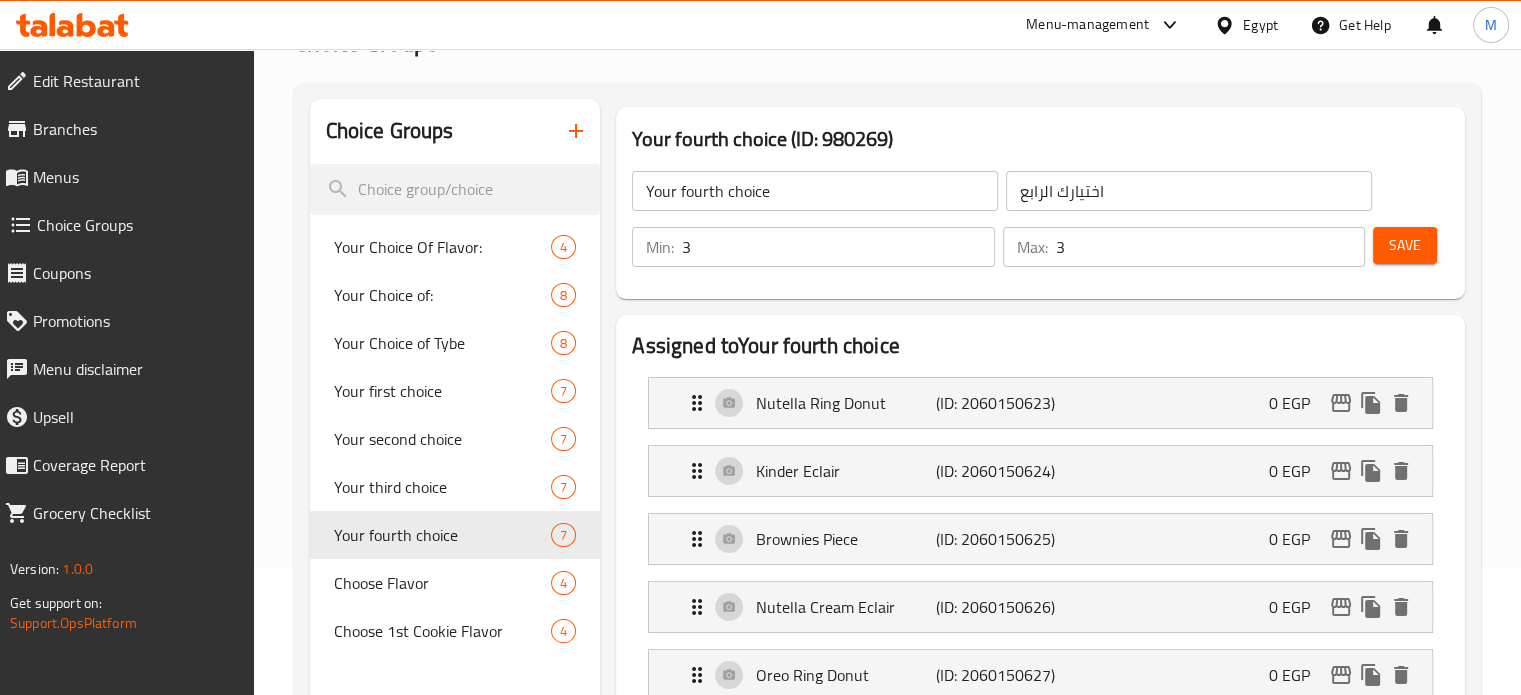 click on "Menus" at bounding box center [135, 177] 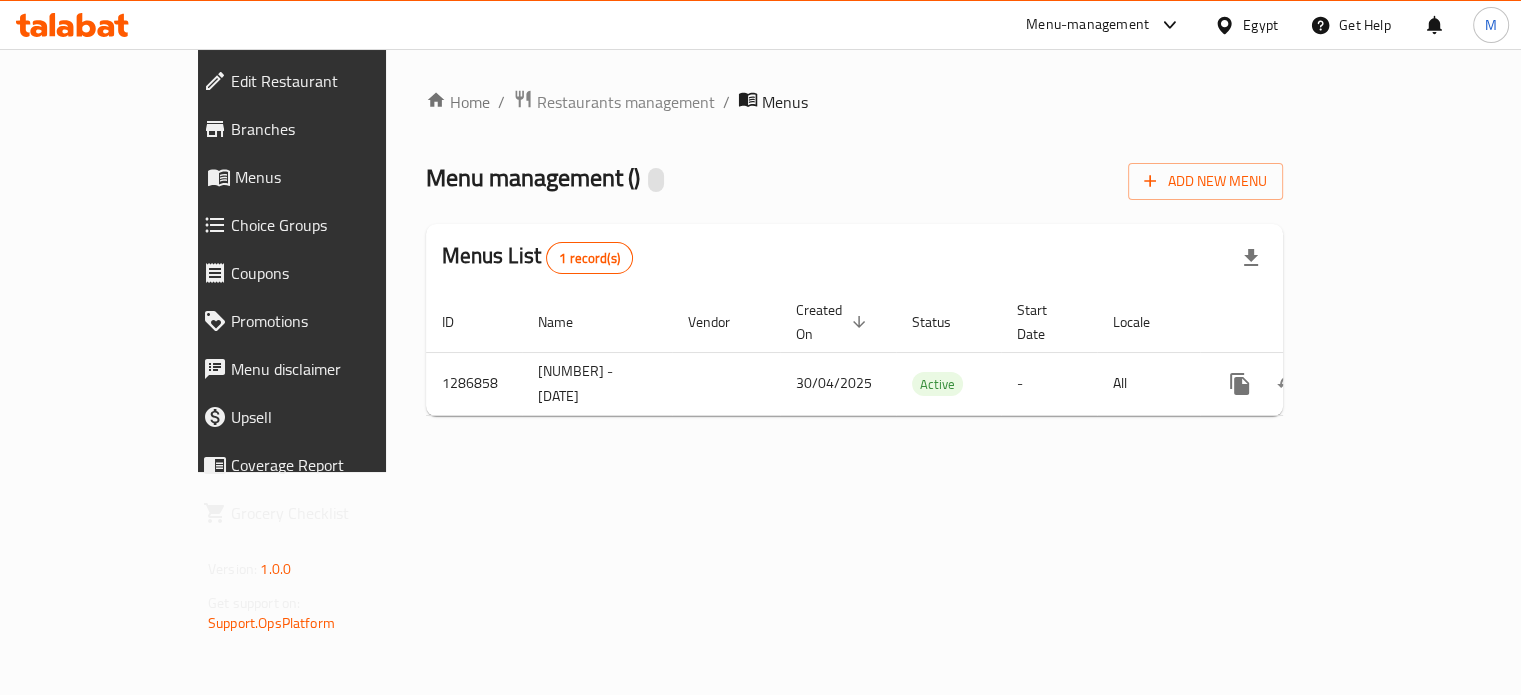 scroll, scrollTop: 0, scrollLeft: 0, axis: both 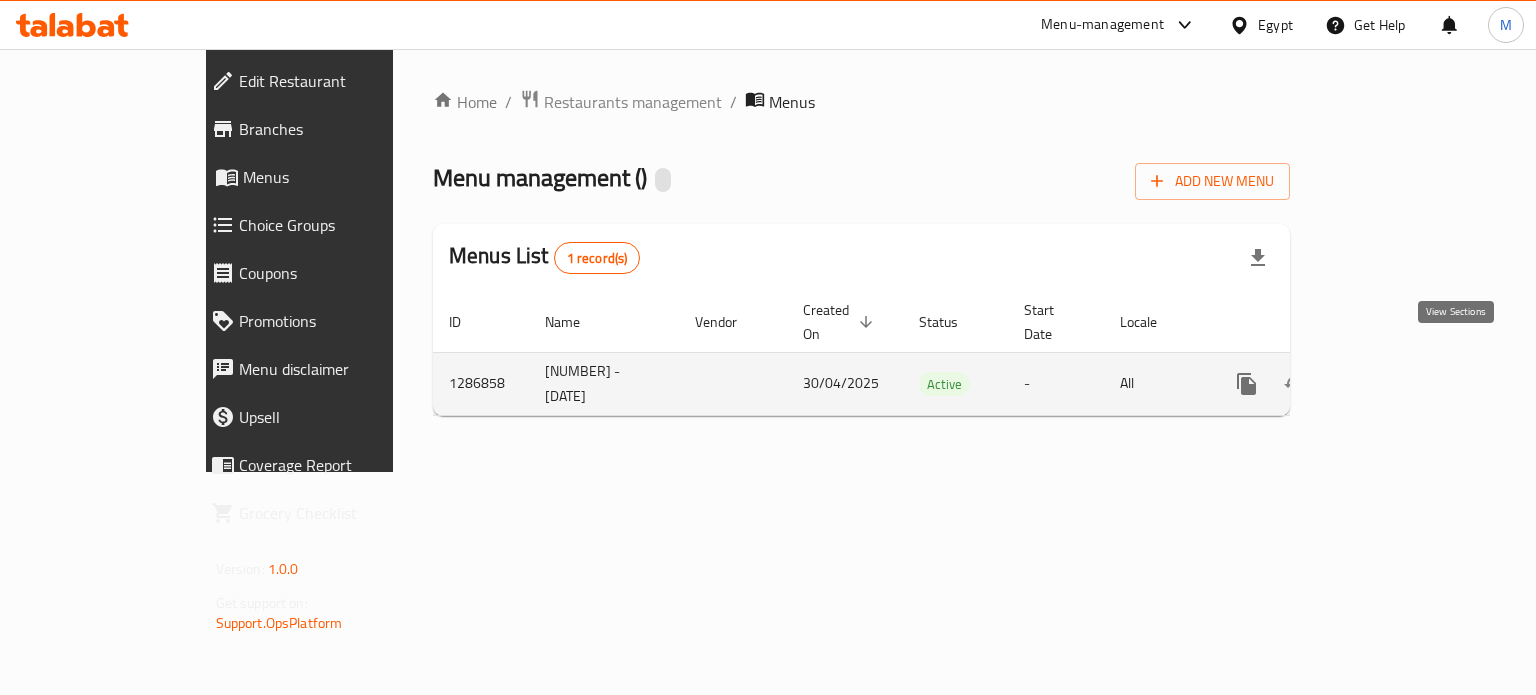 click at bounding box center [1391, 384] 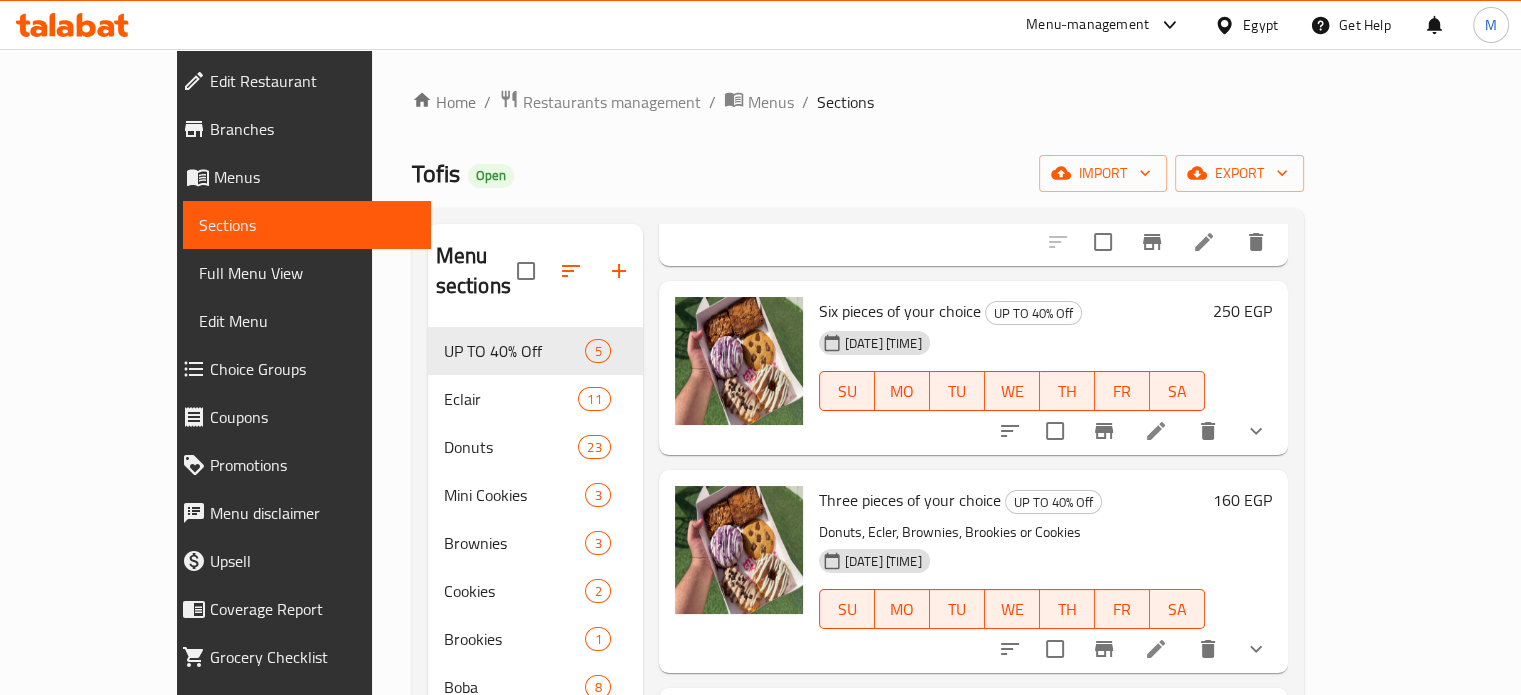 scroll, scrollTop: 264, scrollLeft: 0, axis: vertical 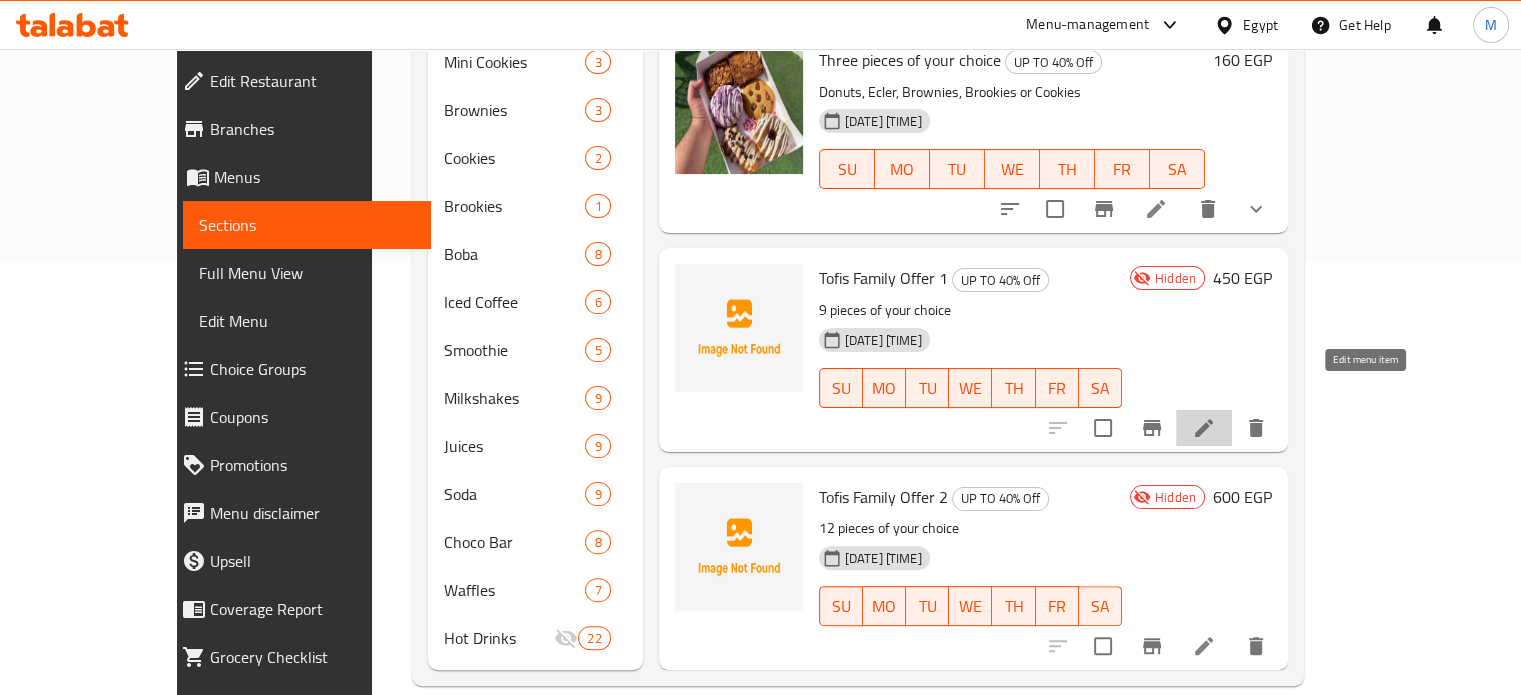 click 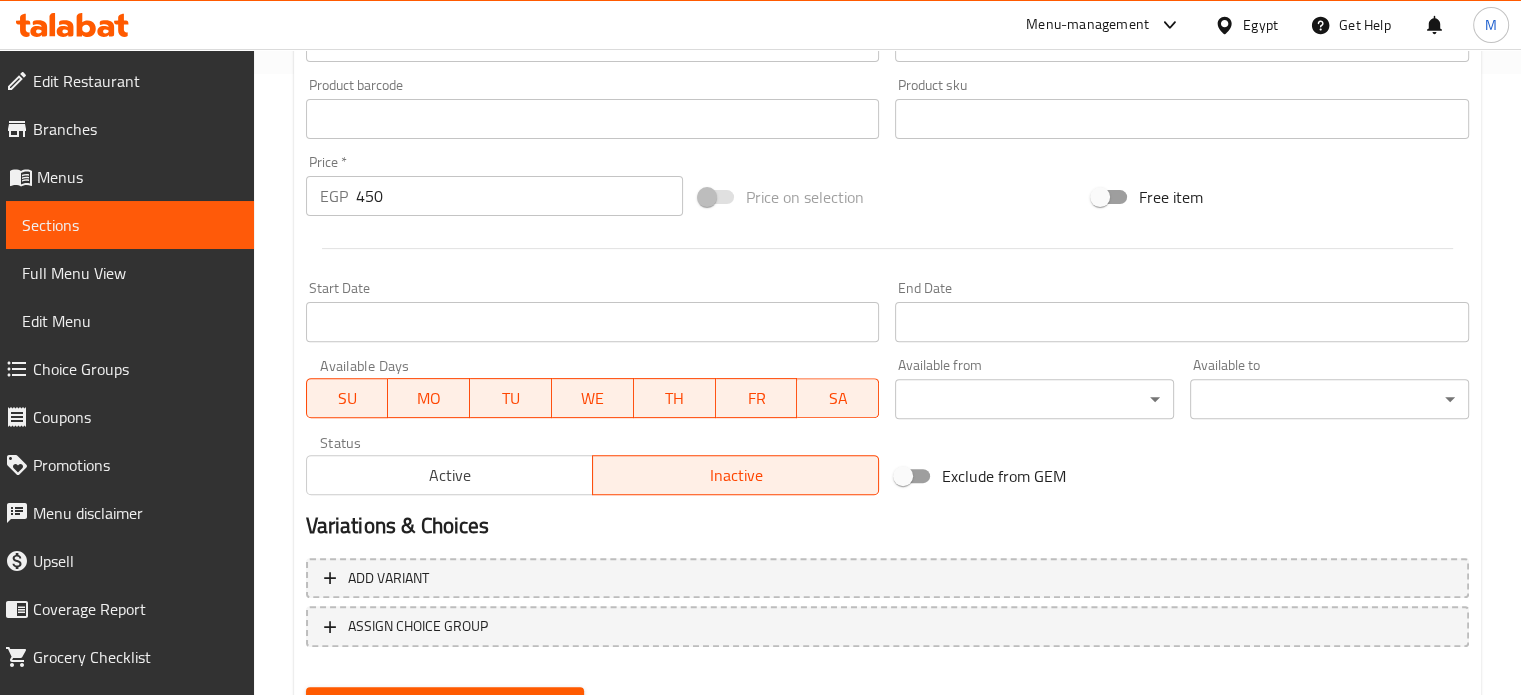 scroll, scrollTop: 717, scrollLeft: 0, axis: vertical 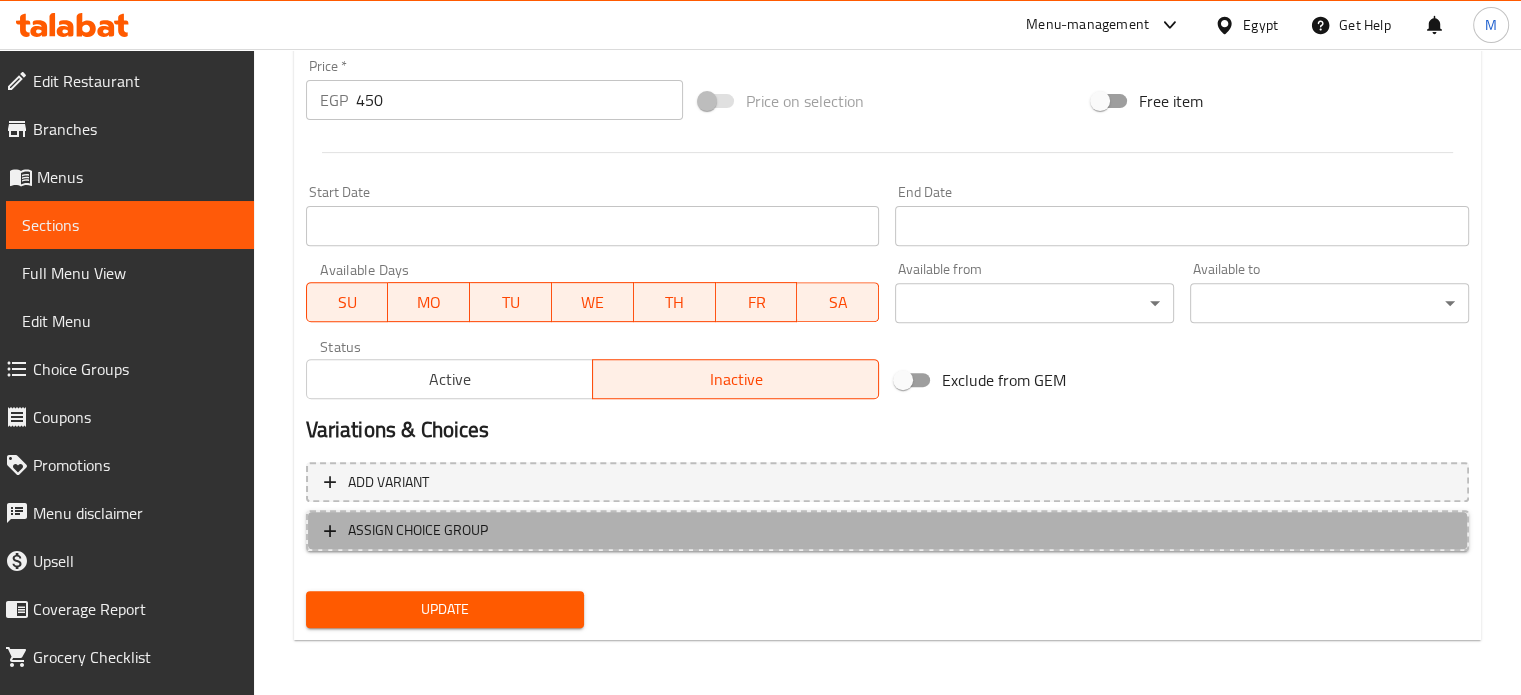 click on "ASSIGN CHOICE GROUP" at bounding box center (418, 530) 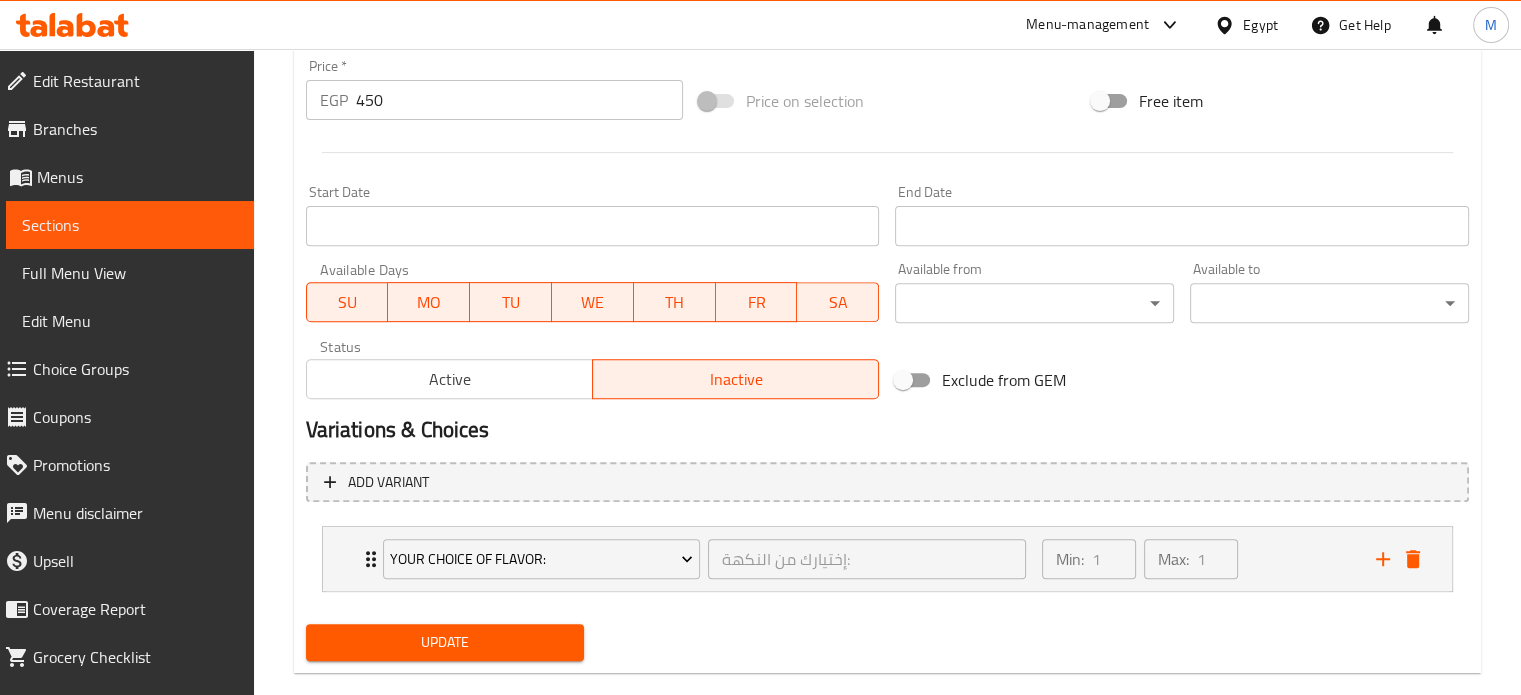 click on "Variations & Choices" at bounding box center (887, 430) 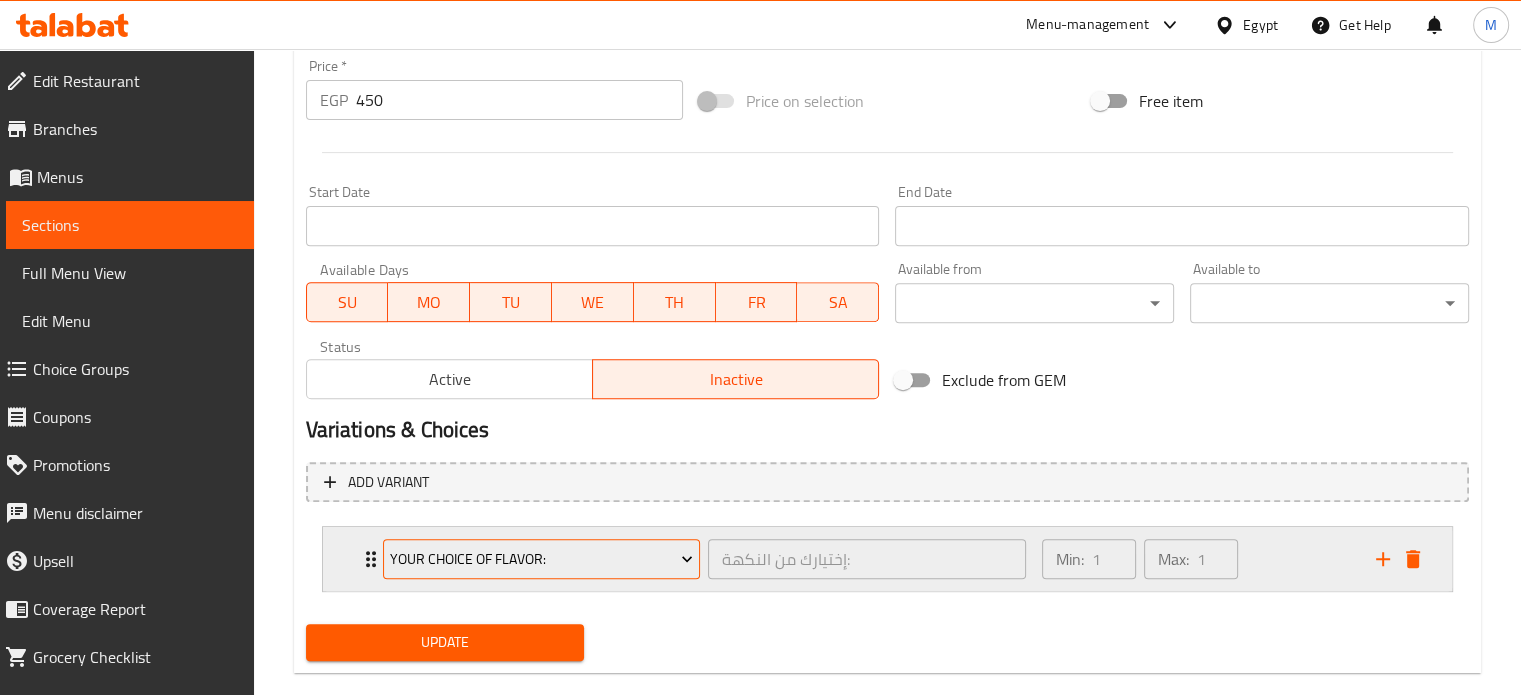 click on "Your Choice Of Flavor:" at bounding box center [541, 559] 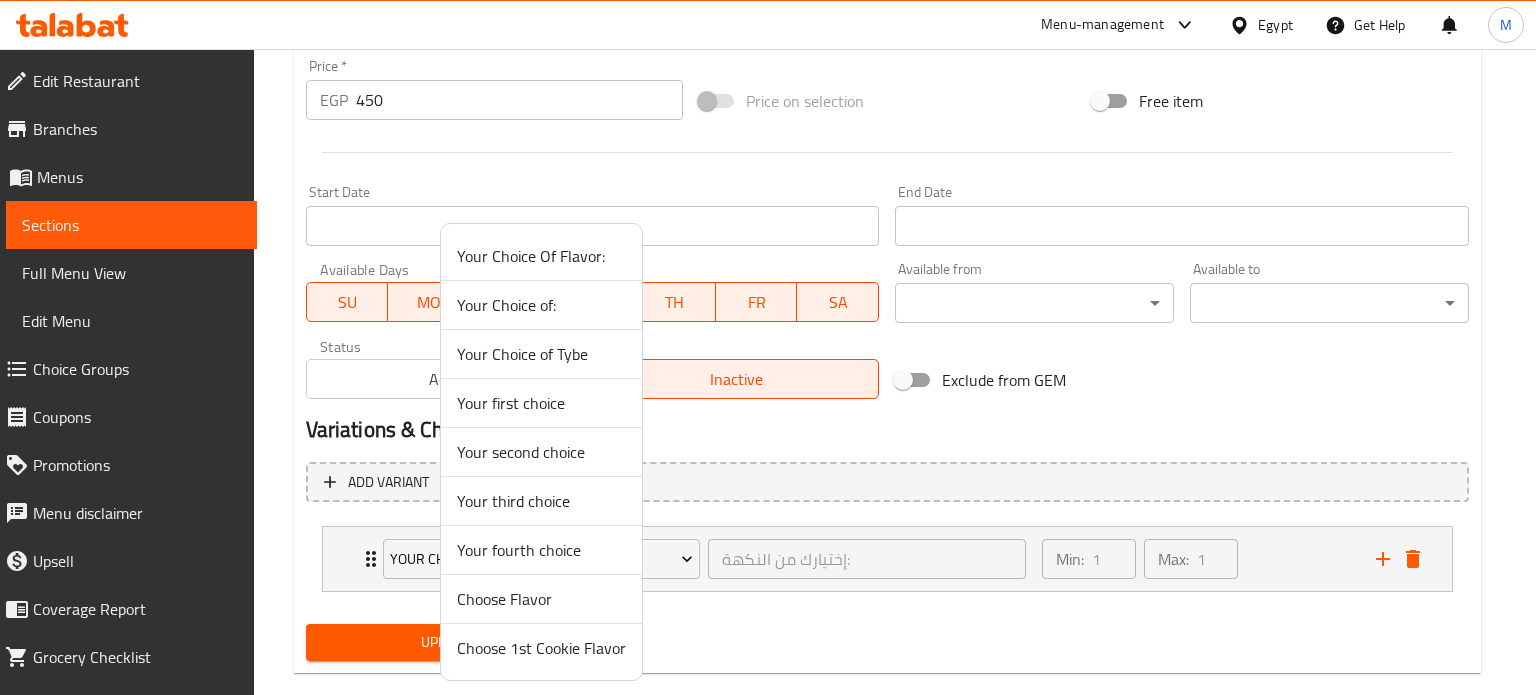 click on "Your first choice" at bounding box center (541, 403) 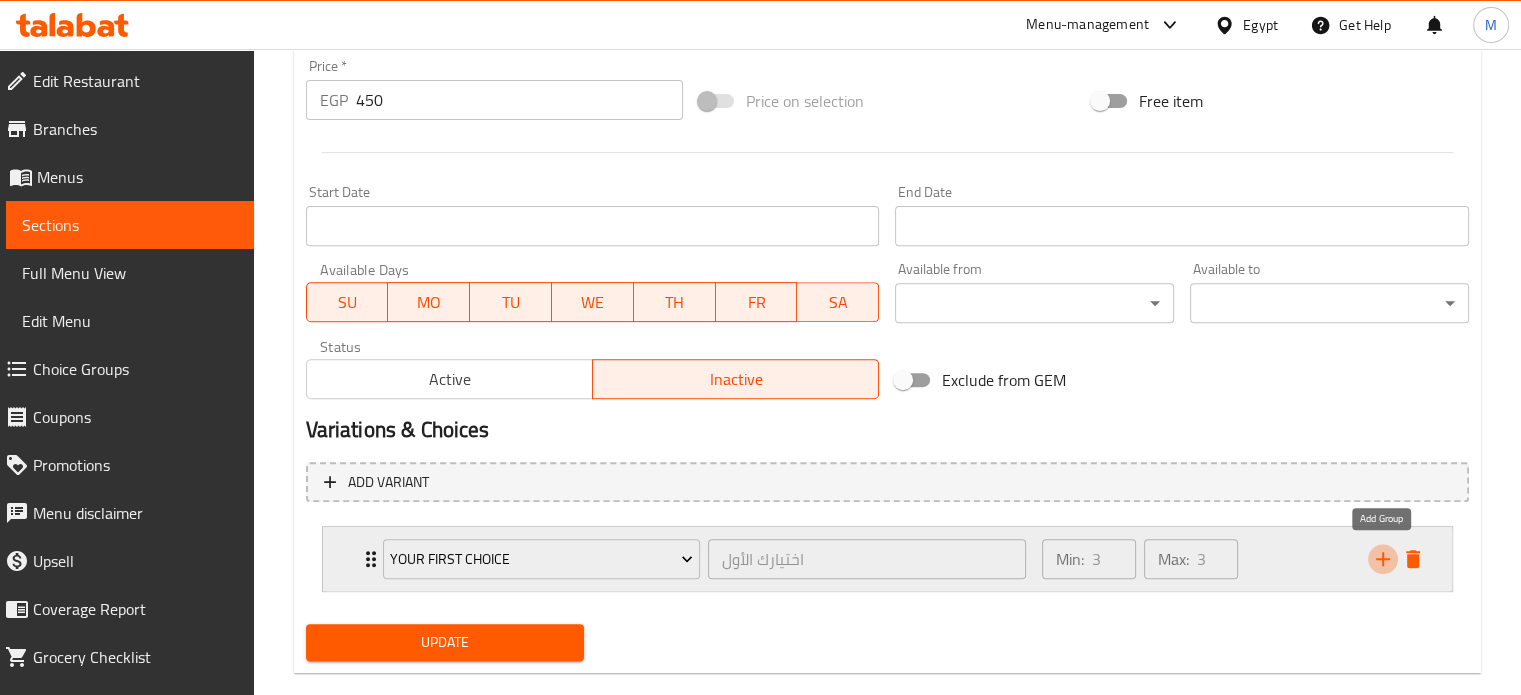 click 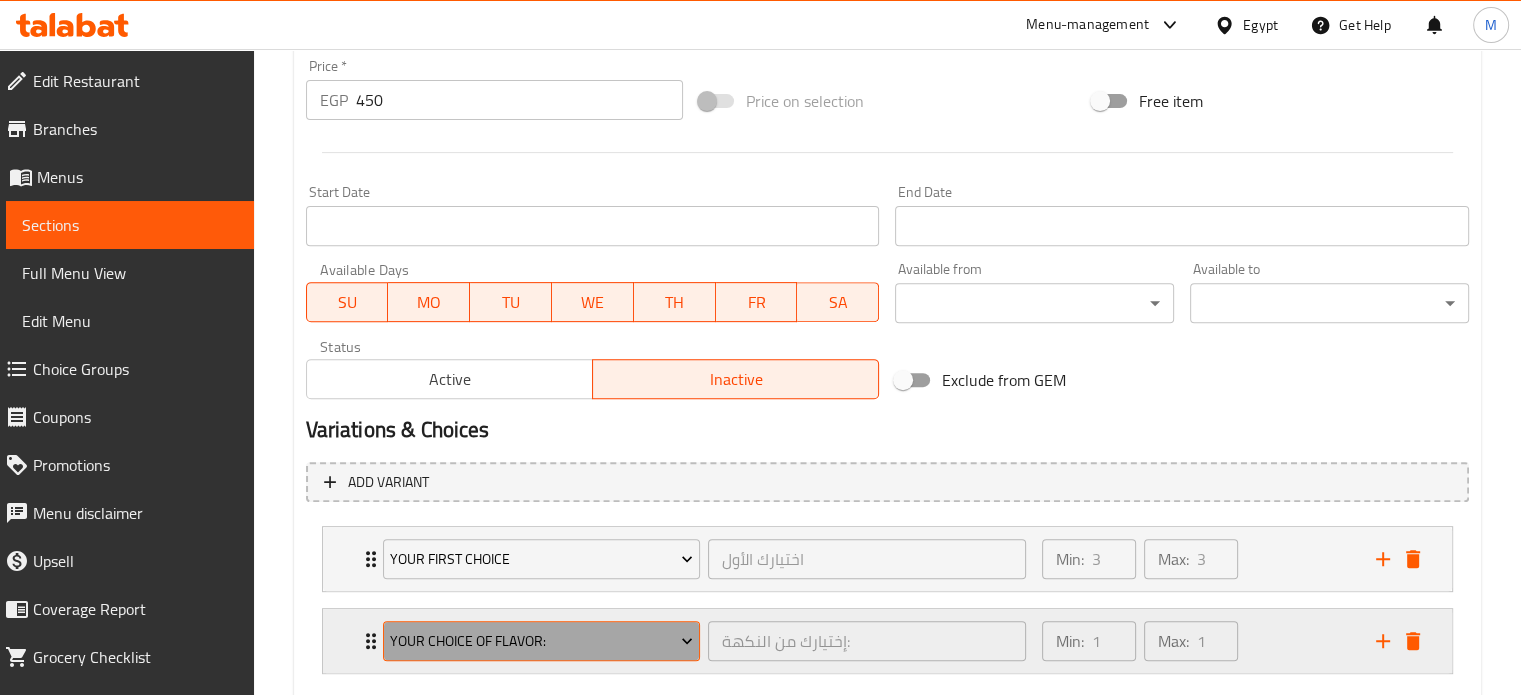 click on "Your Choice Of Flavor:" at bounding box center (542, 641) 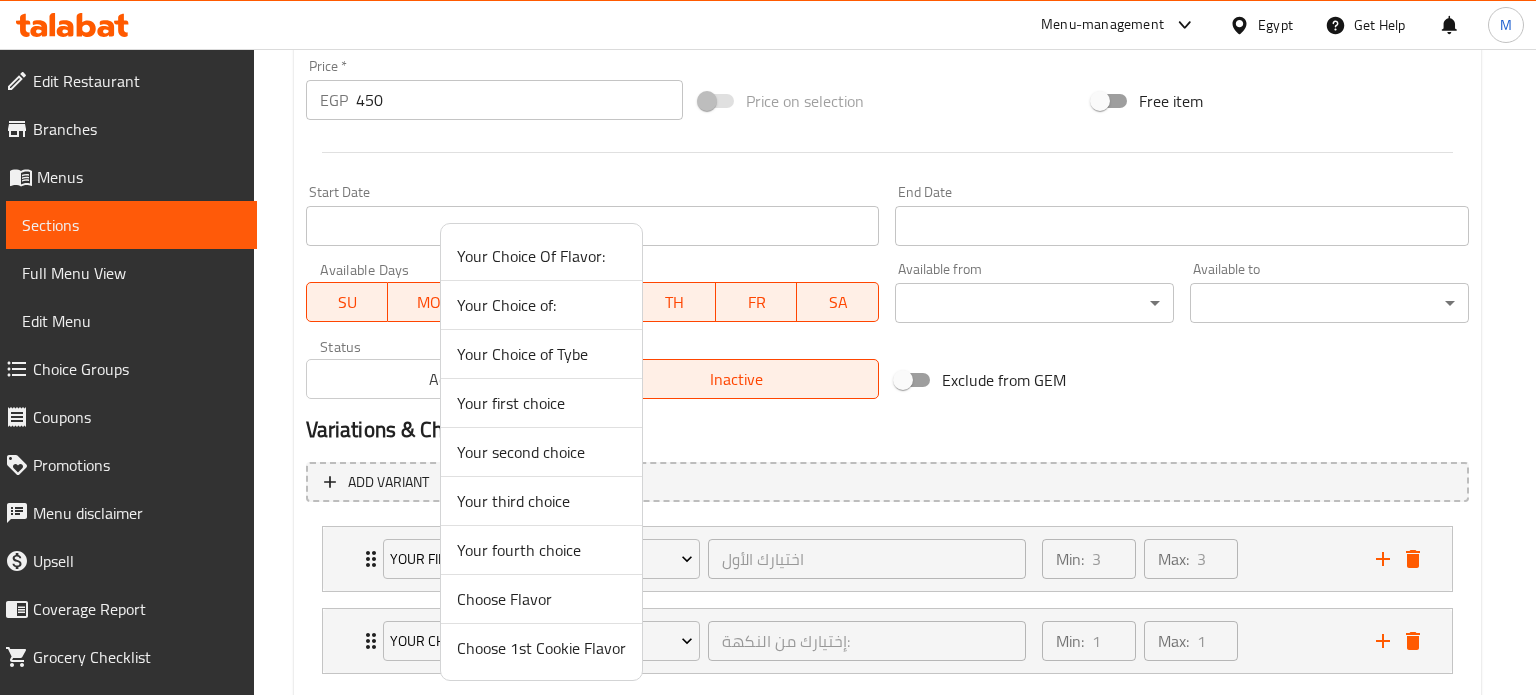click on "Your second choice" at bounding box center (541, 452) 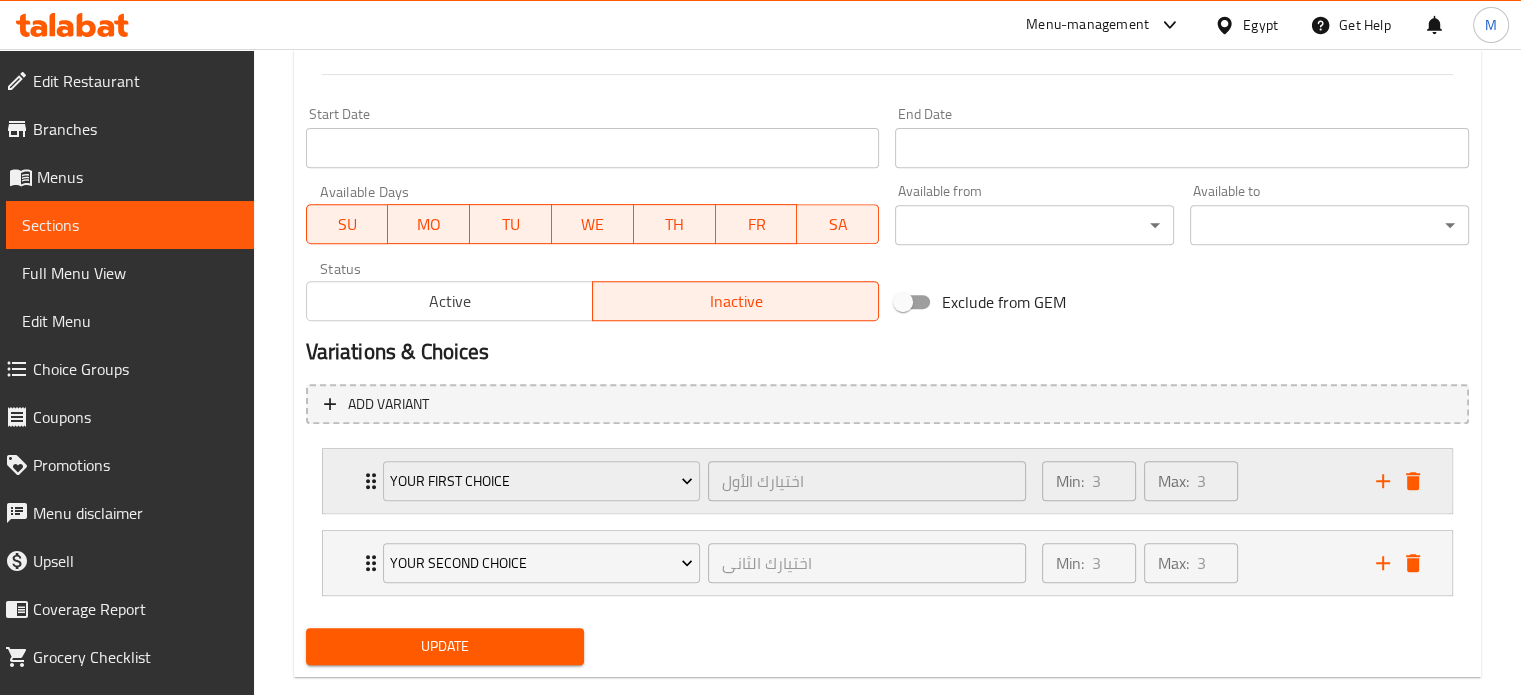 scroll, scrollTop: 832, scrollLeft: 0, axis: vertical 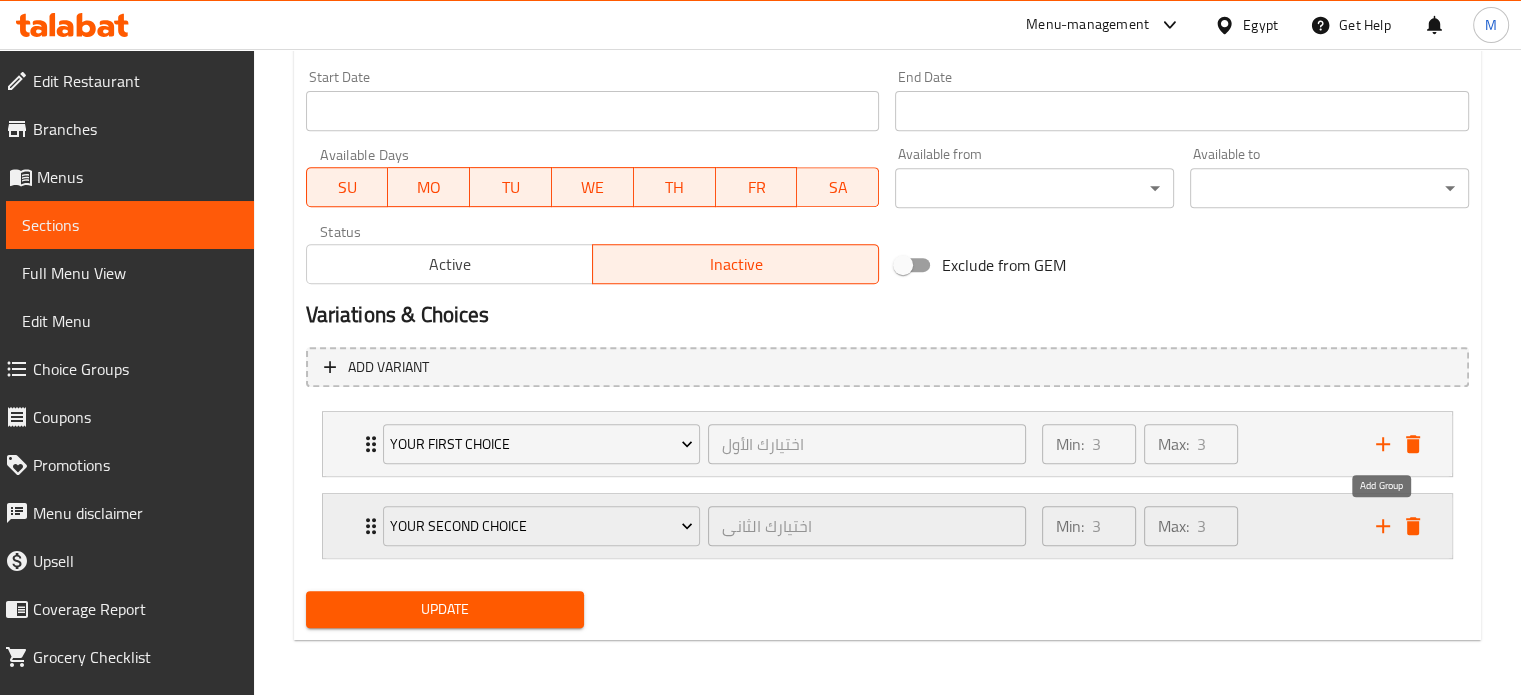 click 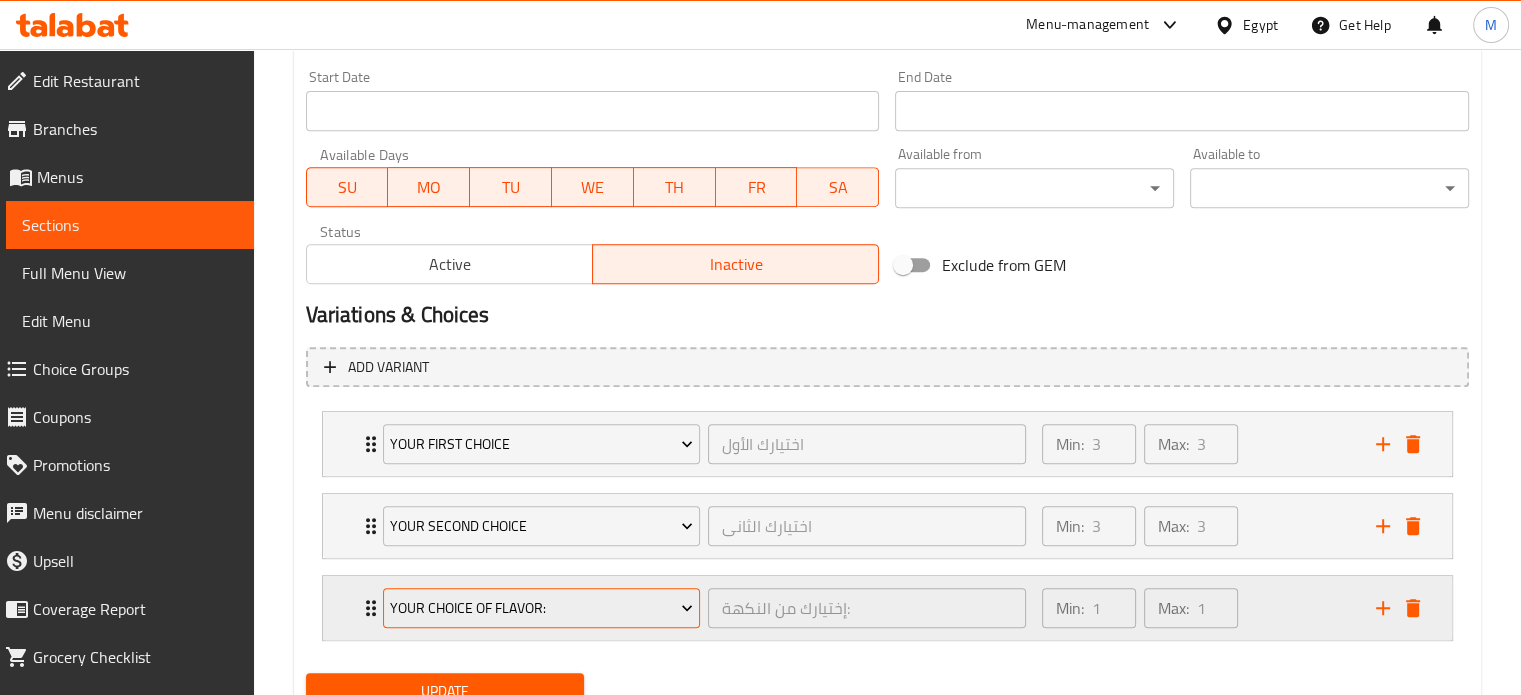 click on "Your Choice Of Flavor:" at bounding box center (541, 608) 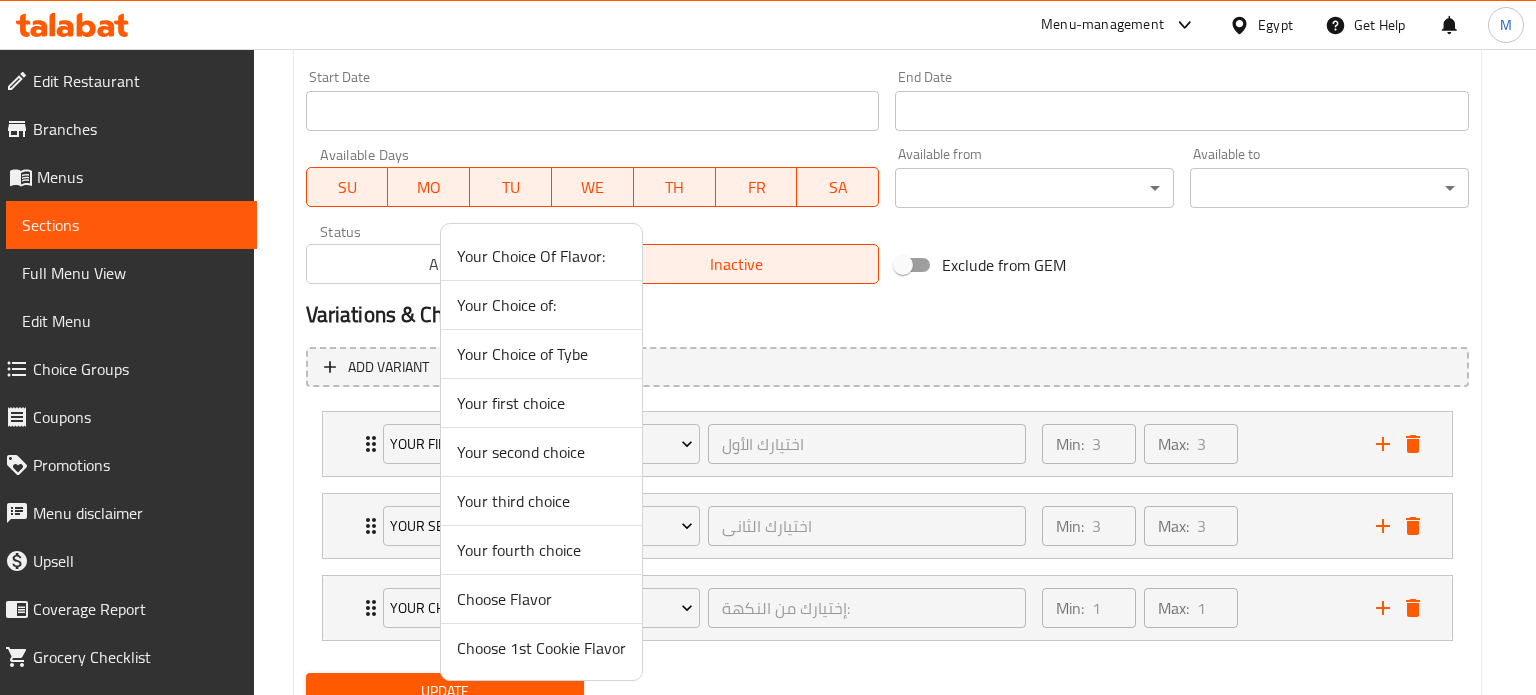 click on "Your third choice" at bounding box center [541, 501] 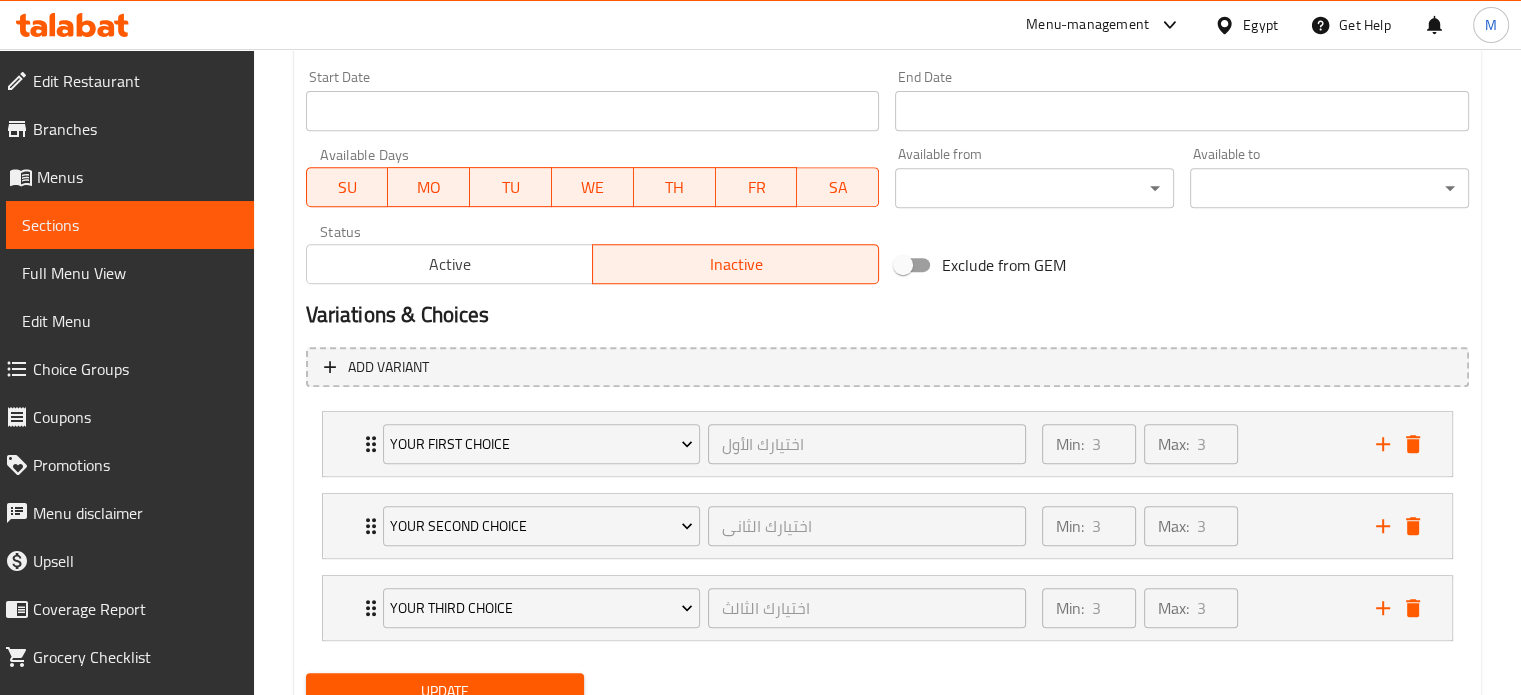 click on "Update" at bounding box center (445, 691) 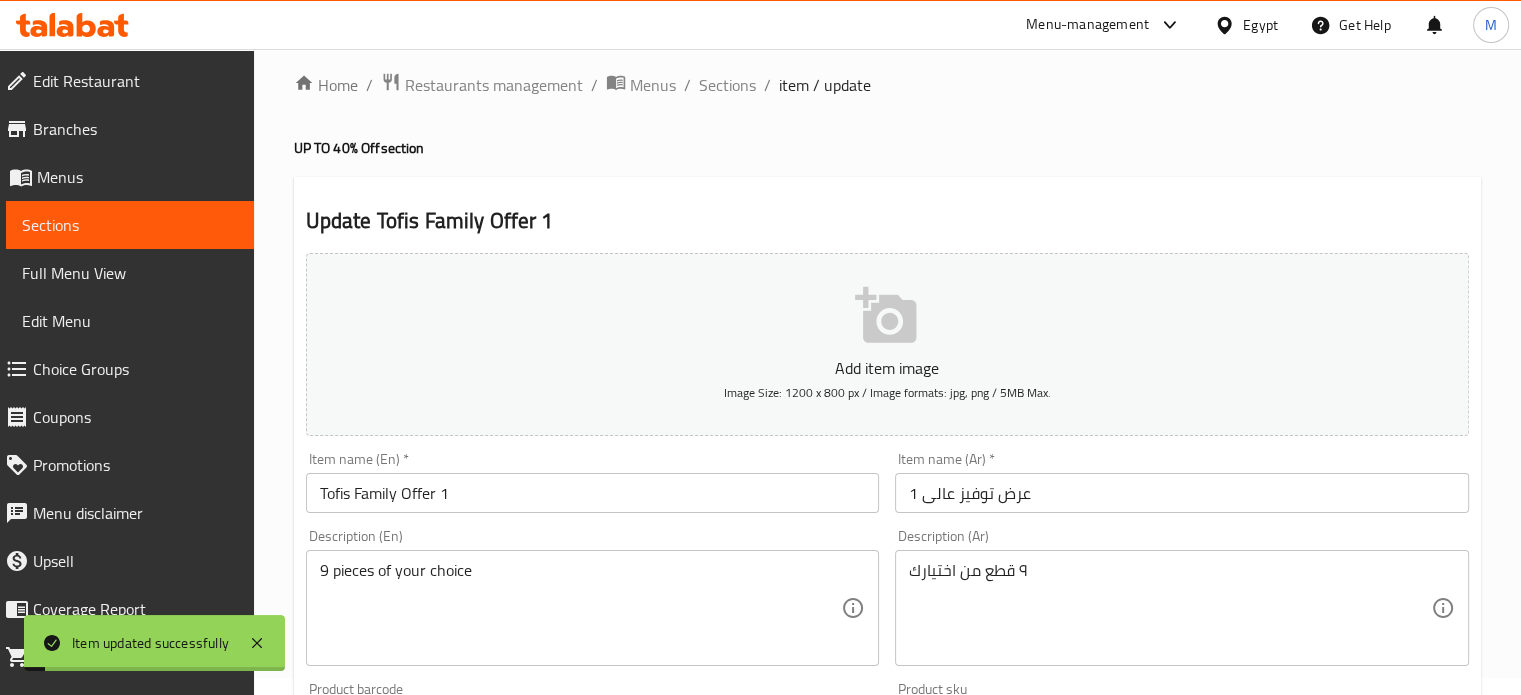 scroll, scrollTop: 0, scrollLeft: 0, axis: both 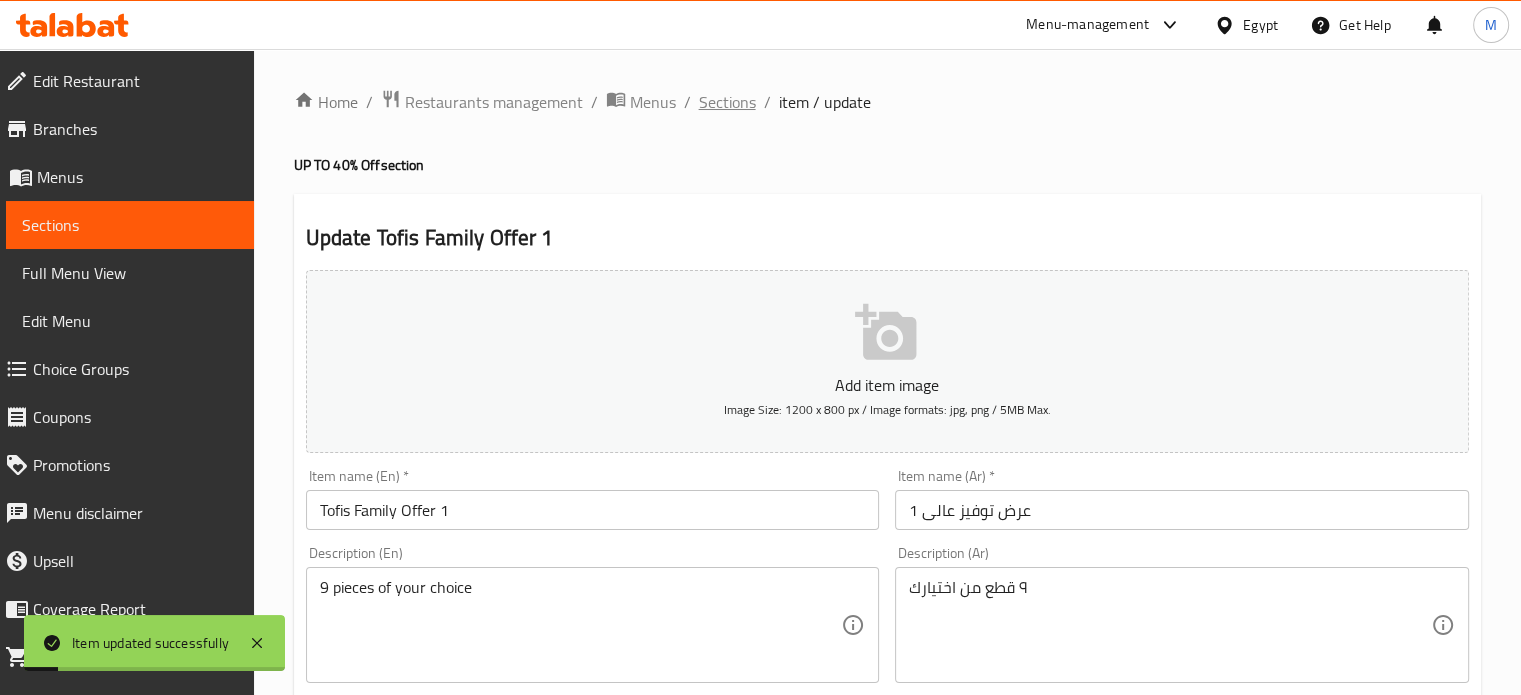 click on "Sections" at bounding box center [727, 102] 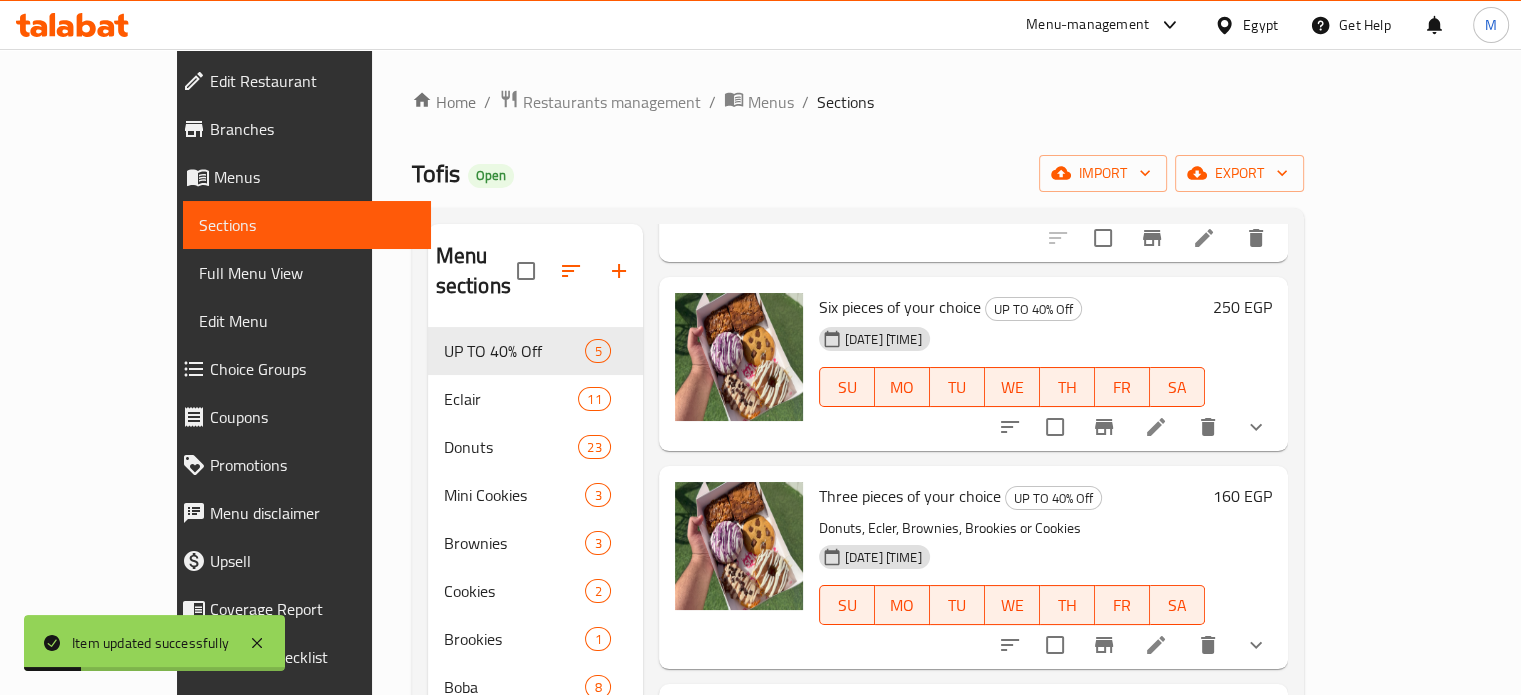 scroll, scrollTop: 264, scrollLeft: 0, axis: vertical 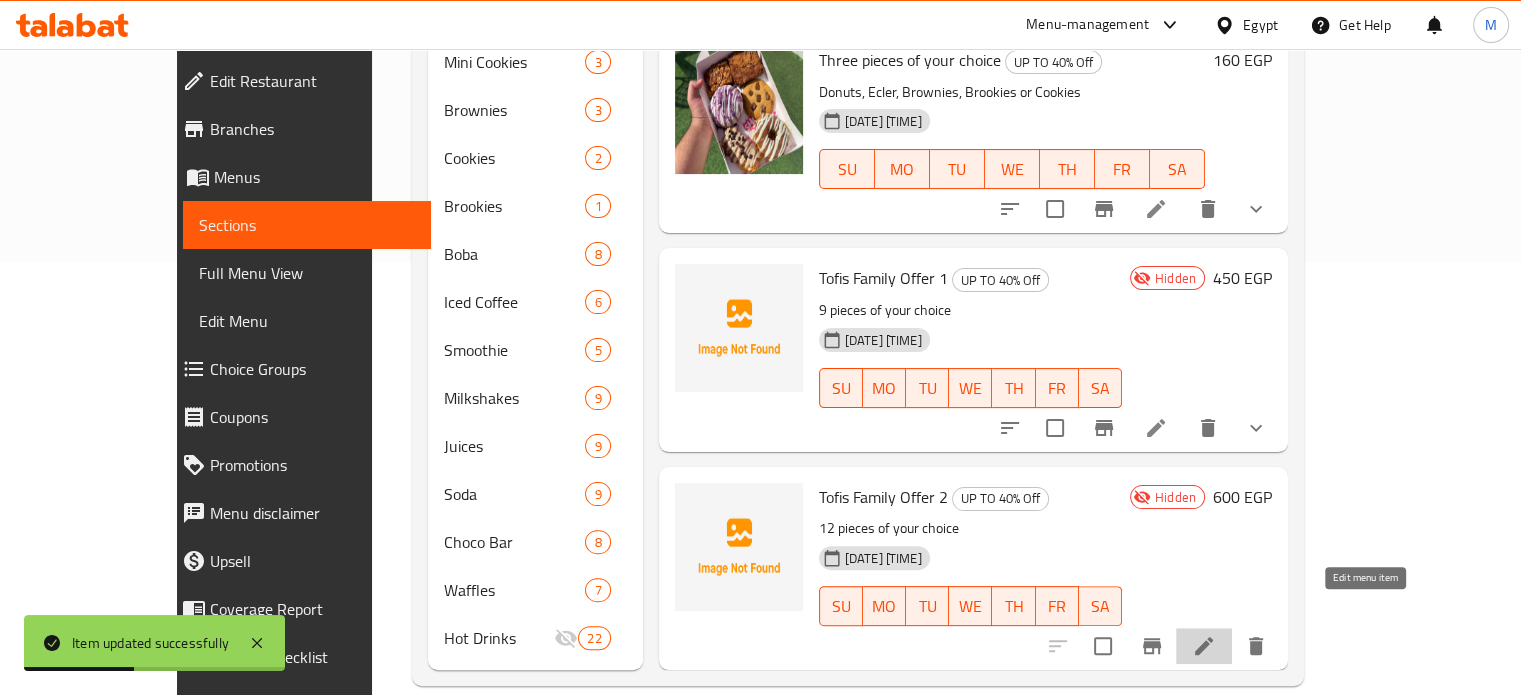 click 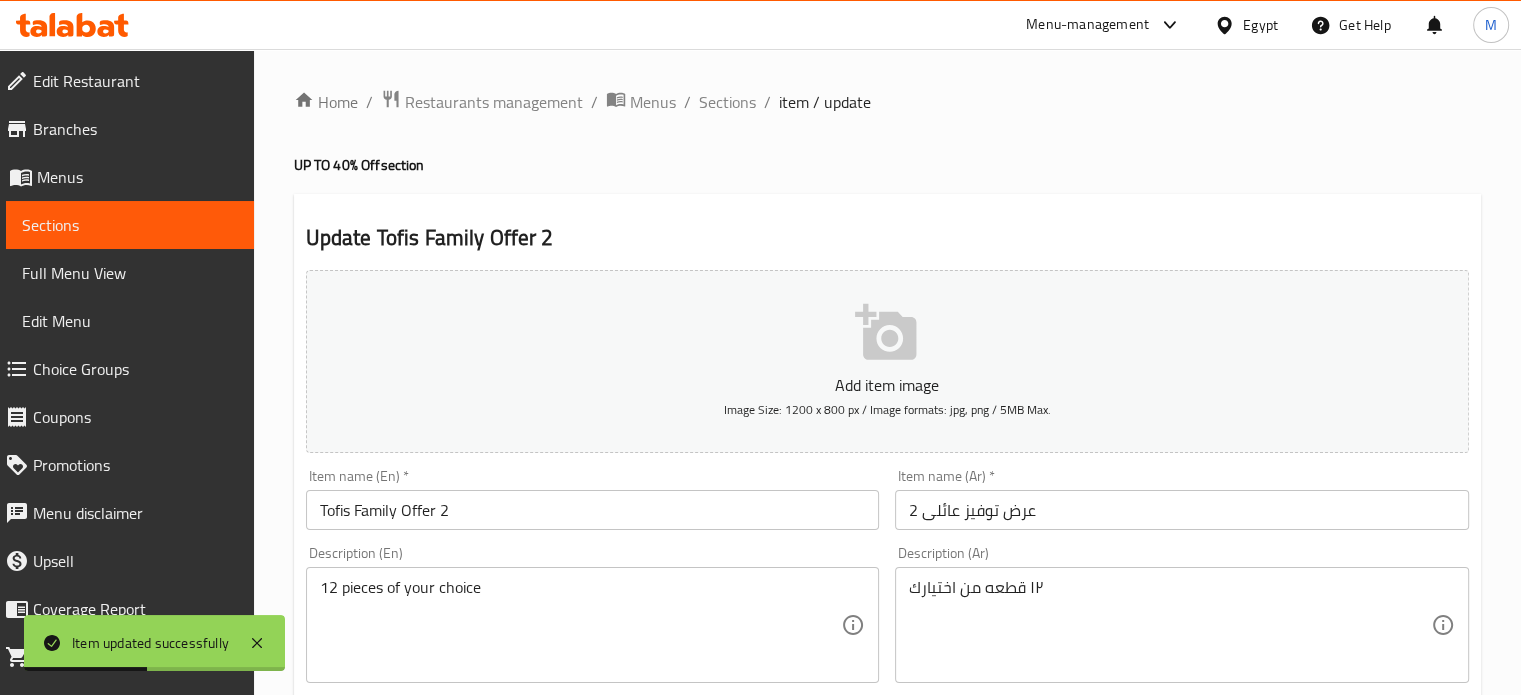scroll, scrollTop: 717, scrollLeft: 0, axis: vertical 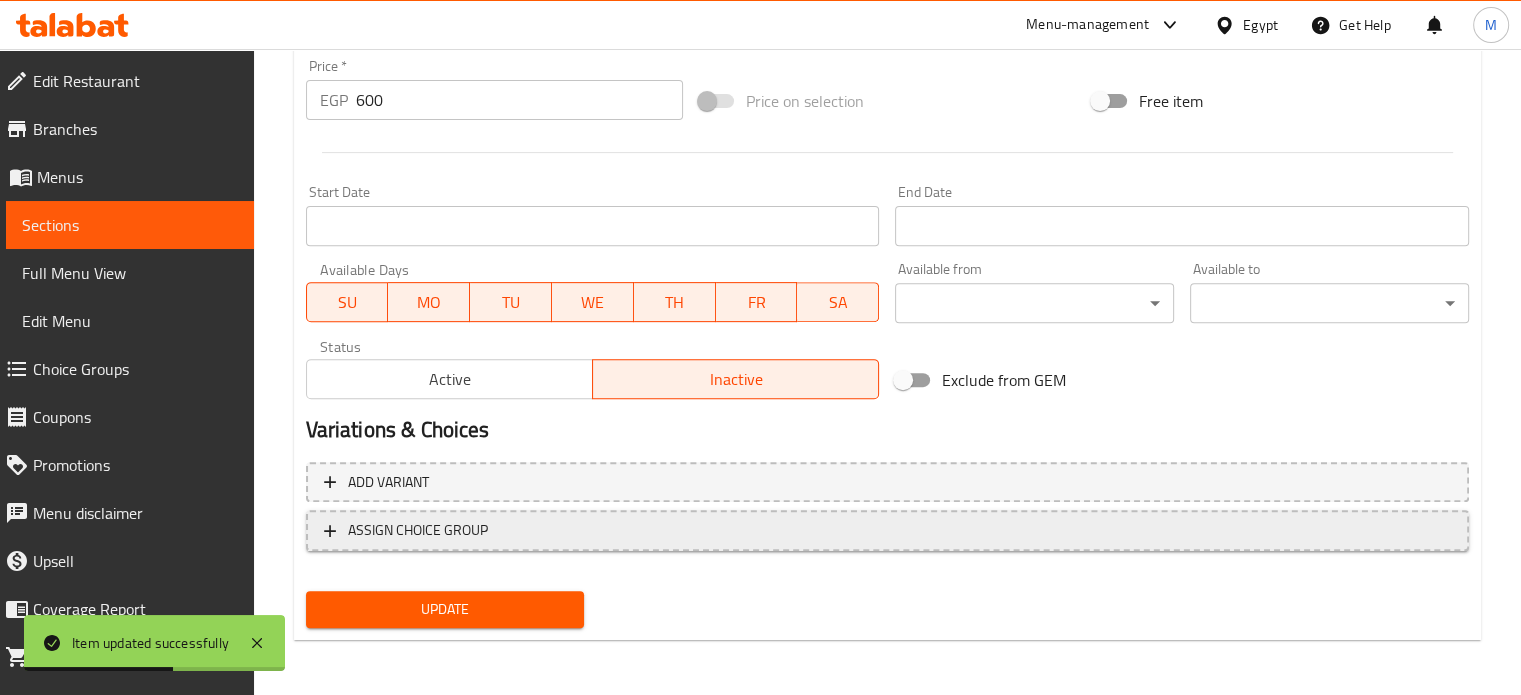 click on "ASSIGN CHOICE GROUP" at bounding box center [418, 530] 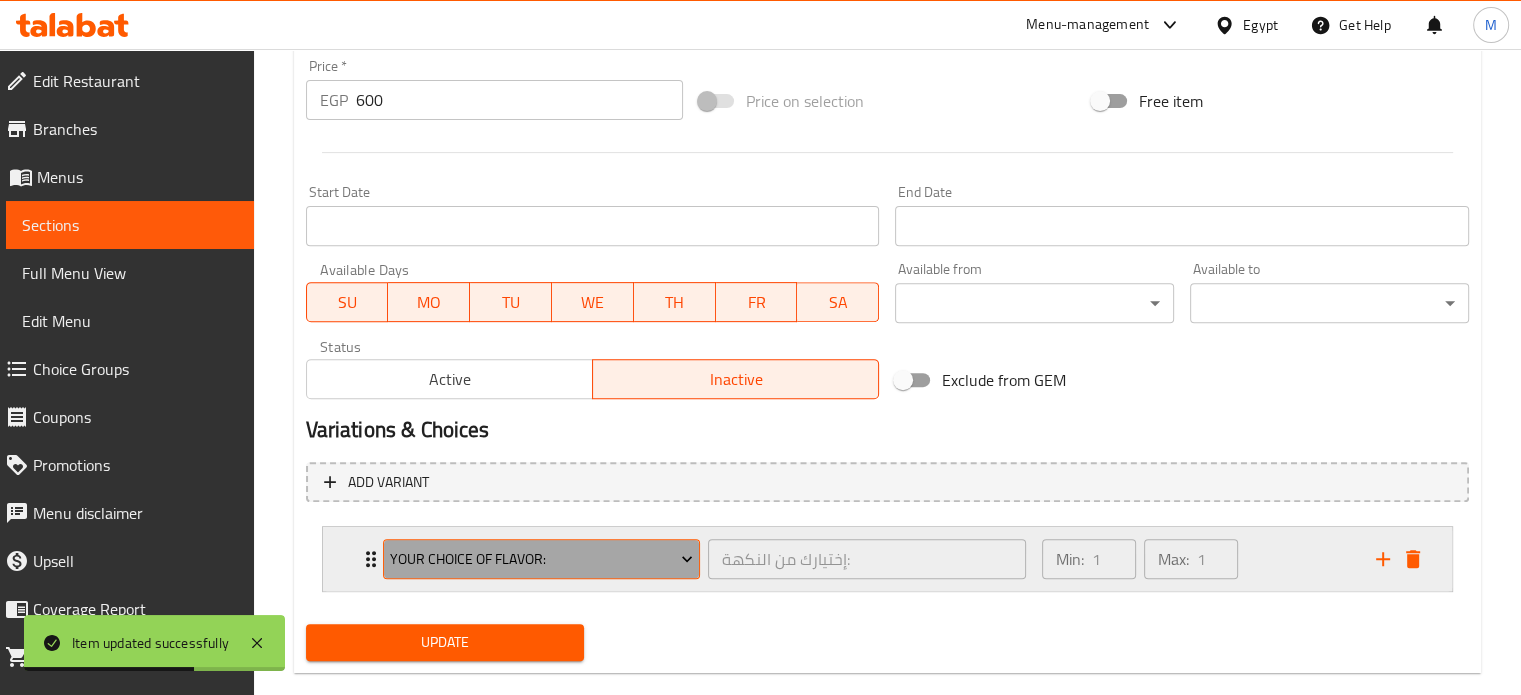 click on "Your Choice Of Flavor:" at bounding box center (542, 559) 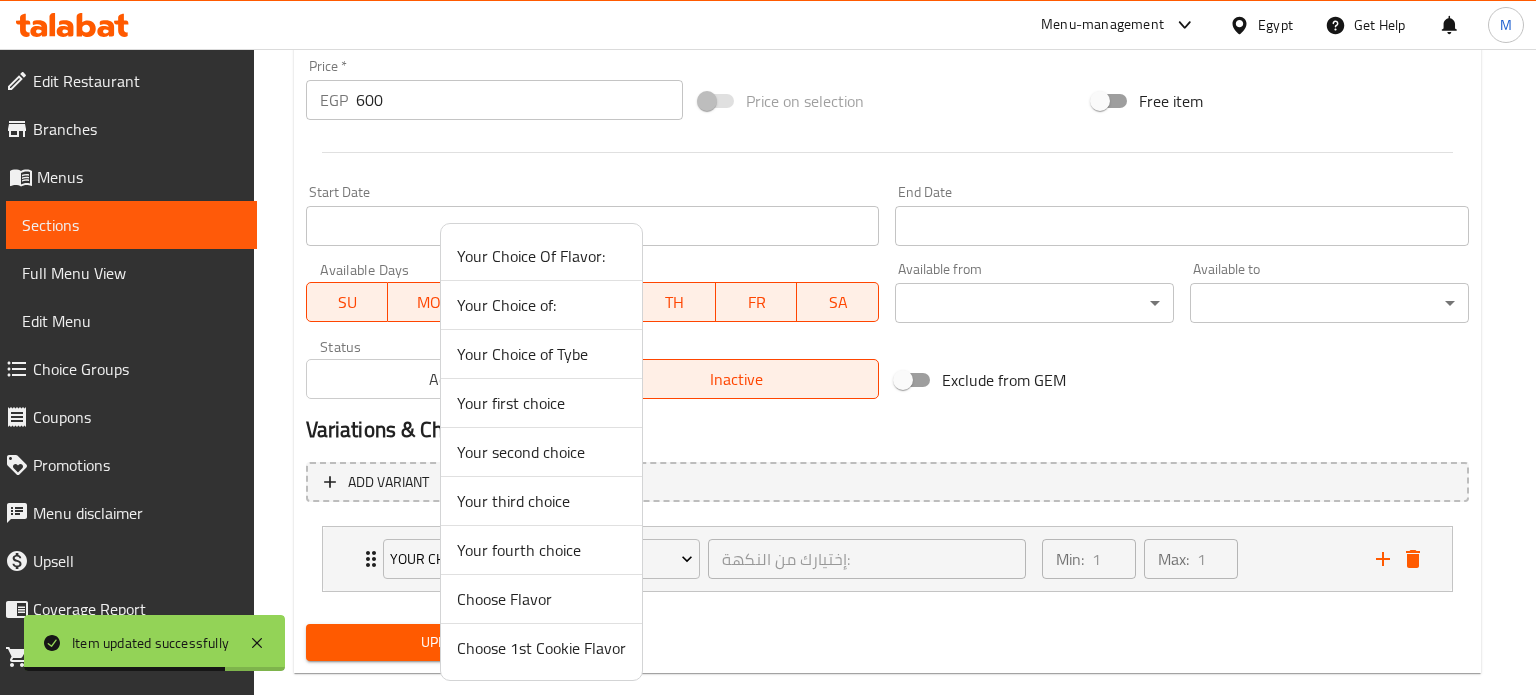 click on "Your first choice" at bounding box center (541, 403) 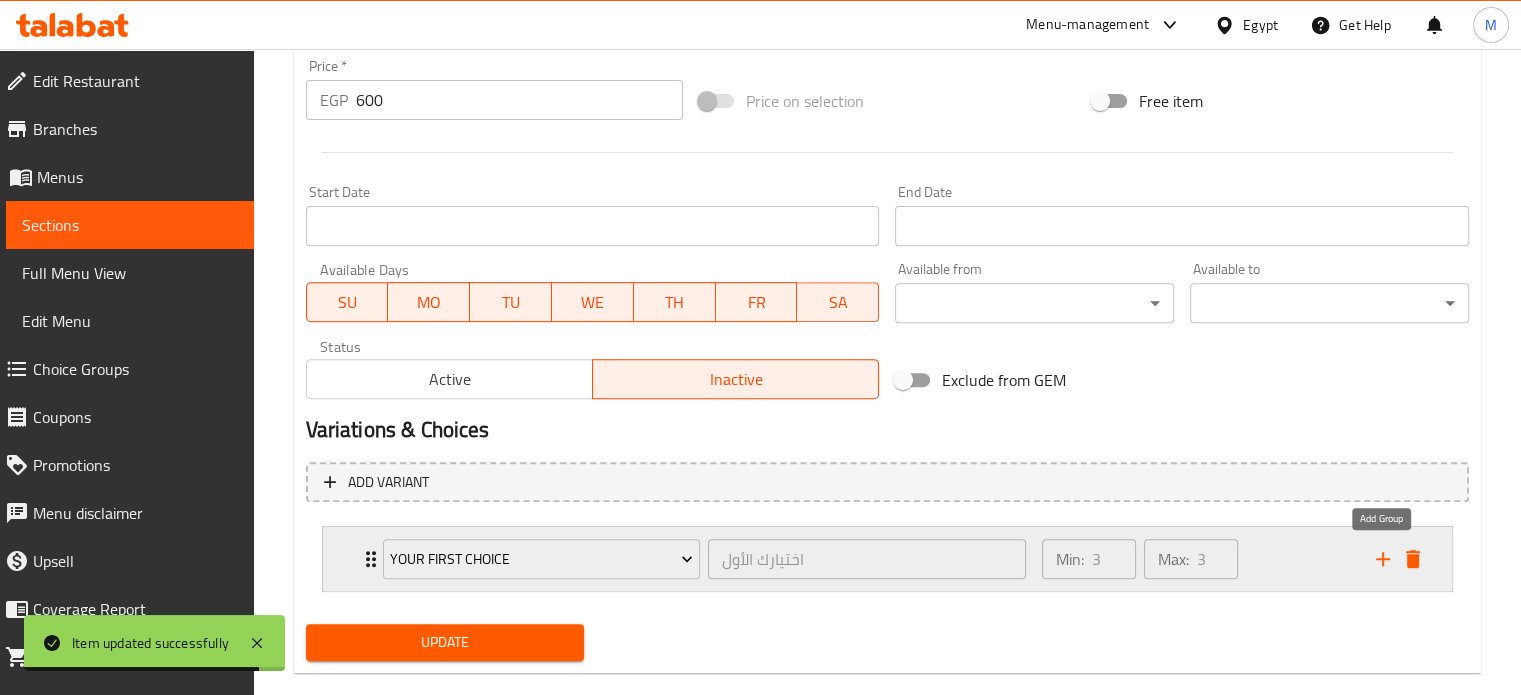 click 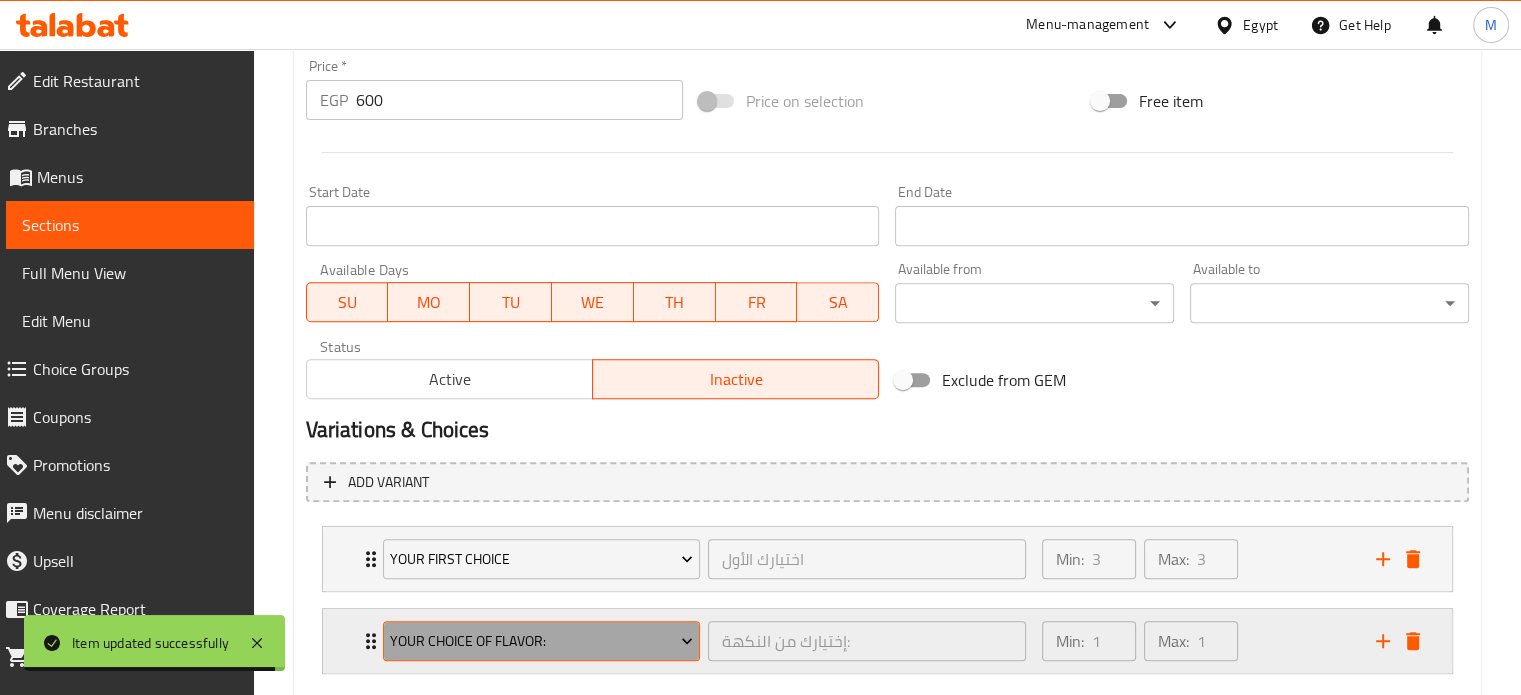 click on "Your Choice Of Flavor:" at bounding box center [542, 641] 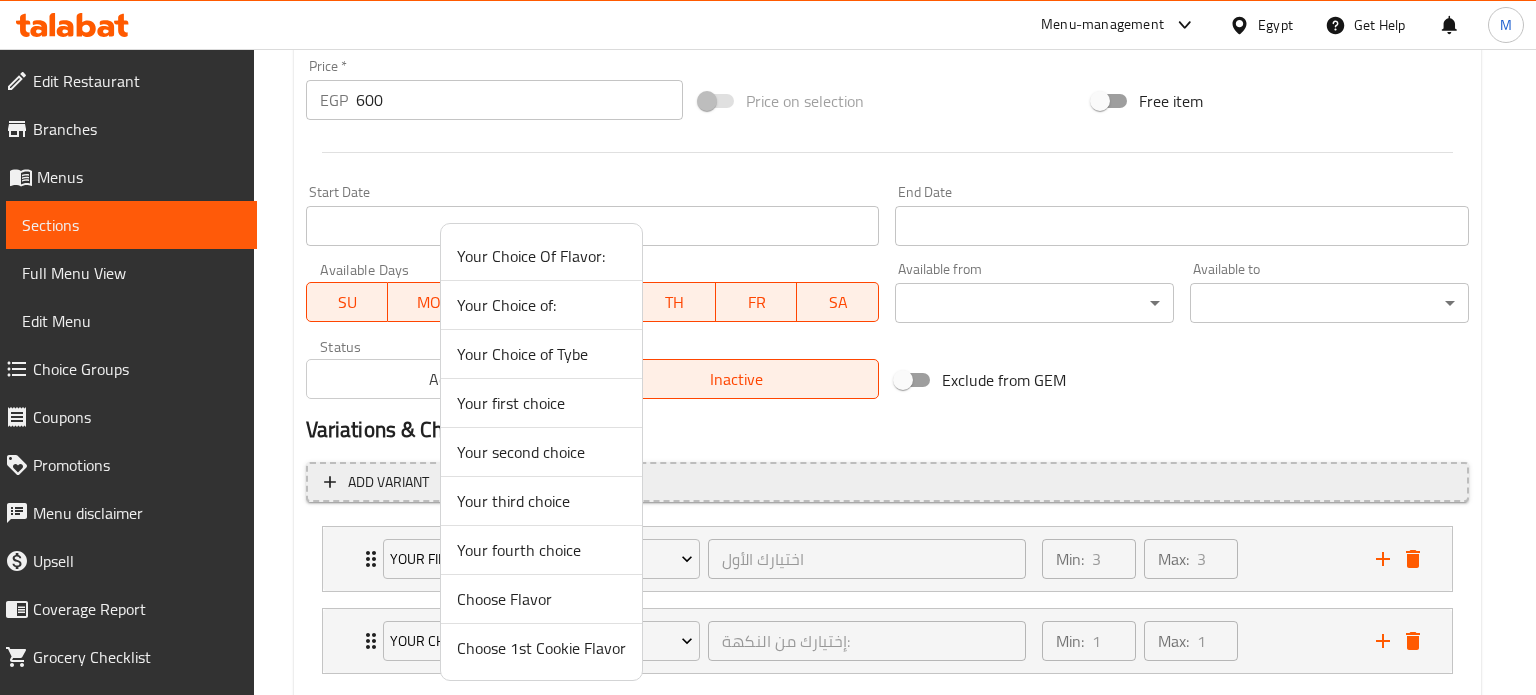 click on "Your second choice" at bounding box center [541, 452] 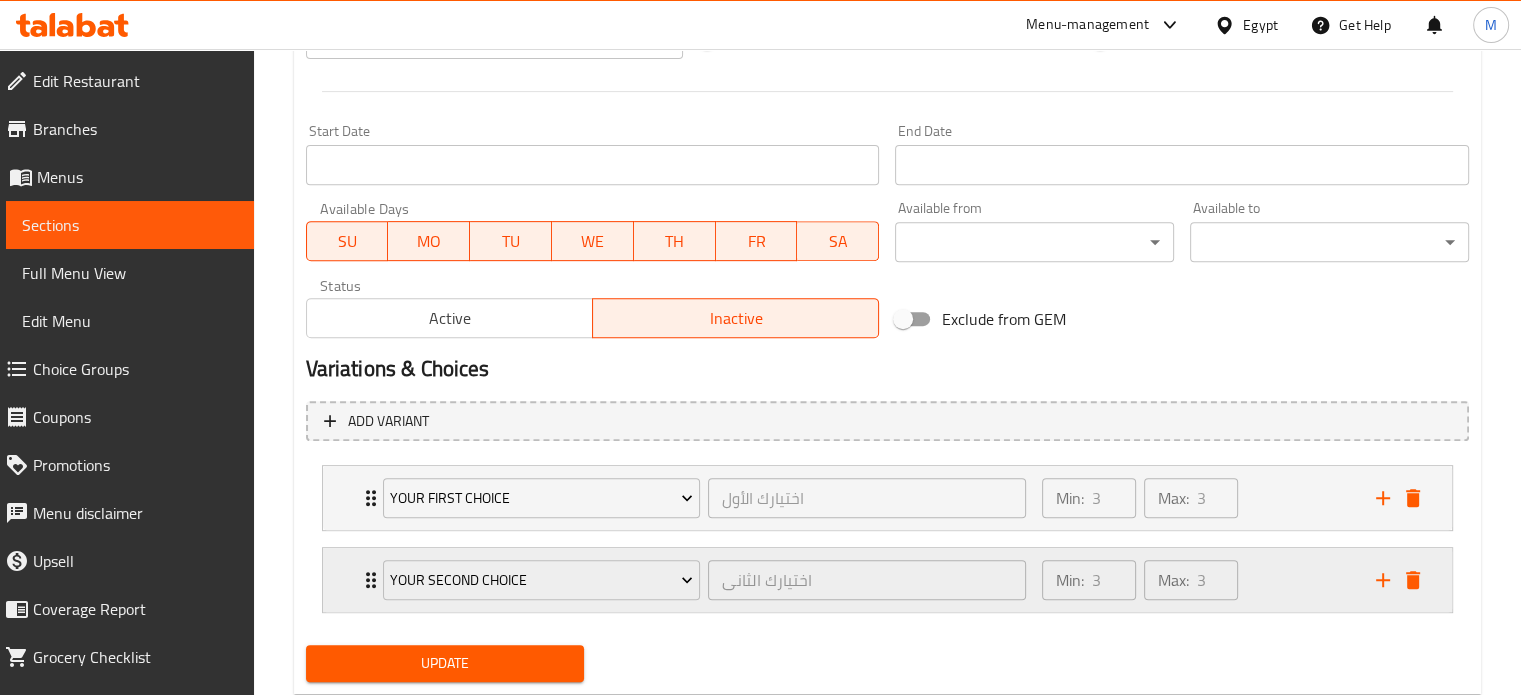 scroll, scrollTop: 832, scrollLeft: 0, axis: vertical 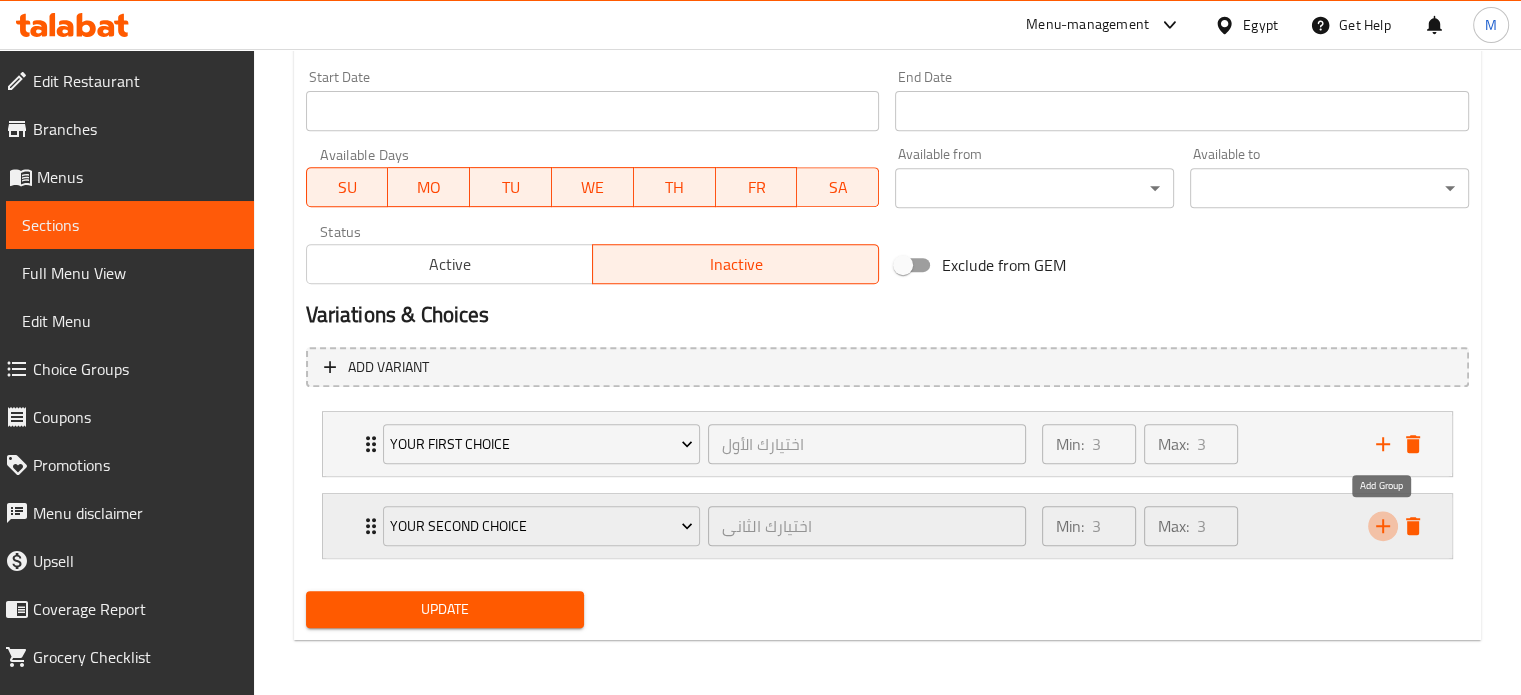 click 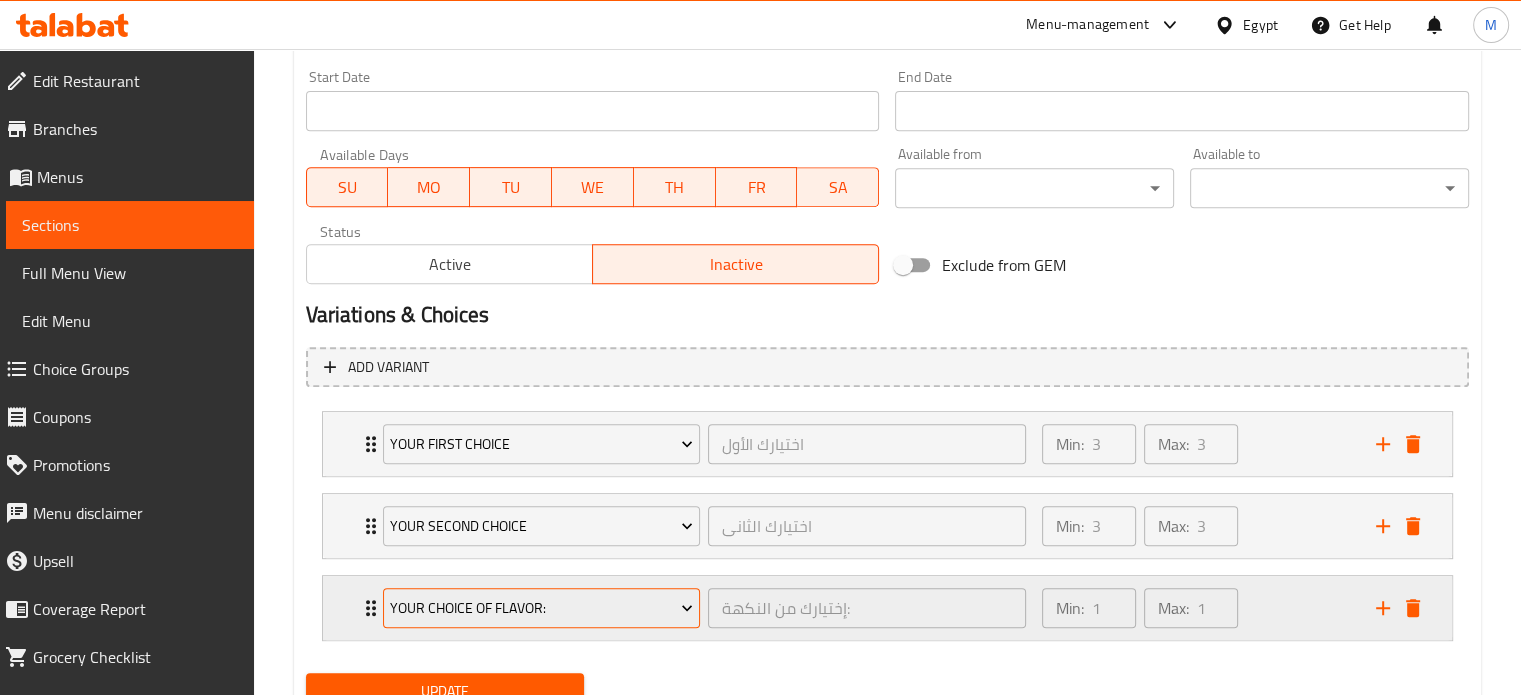 click on "Your Choice Of Flavor:" at bounding box center (541, 608) 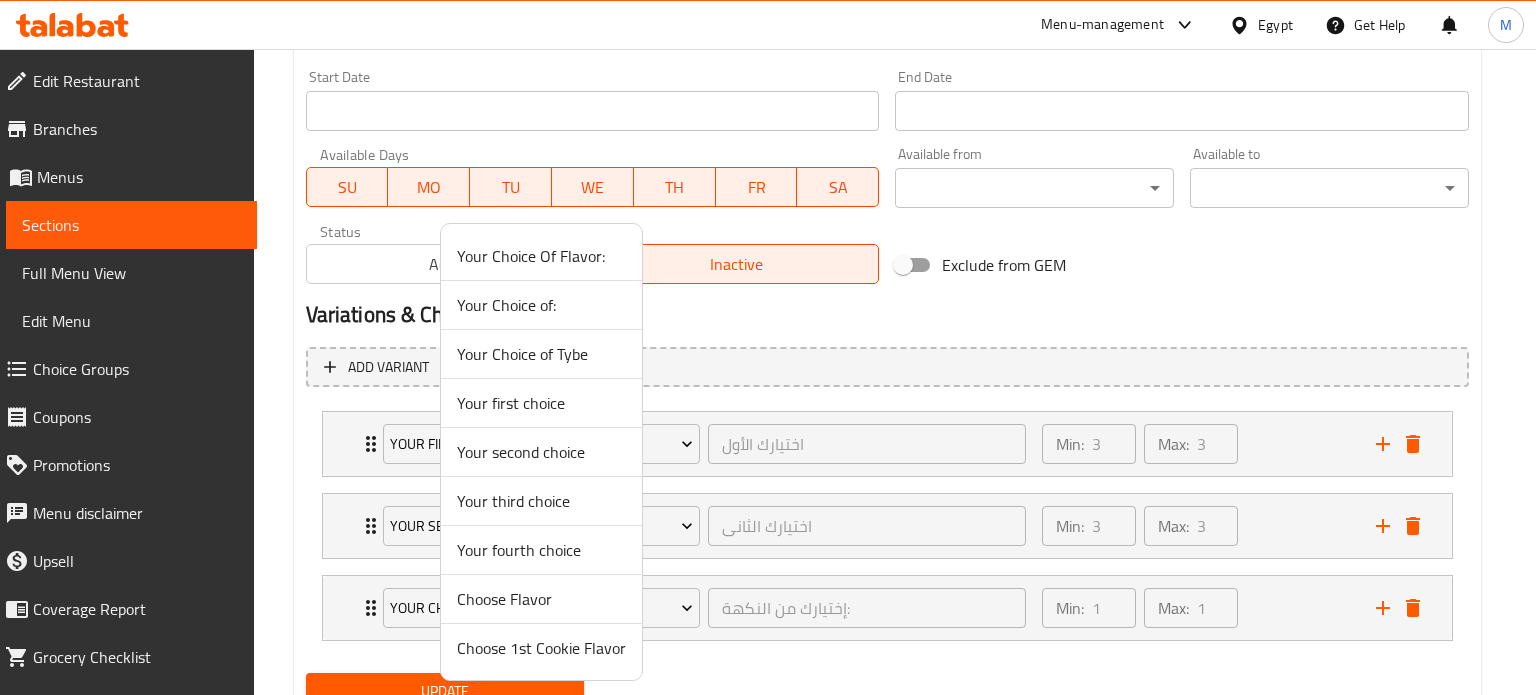 click on "Your third choice" at bounding box center [541, 501] 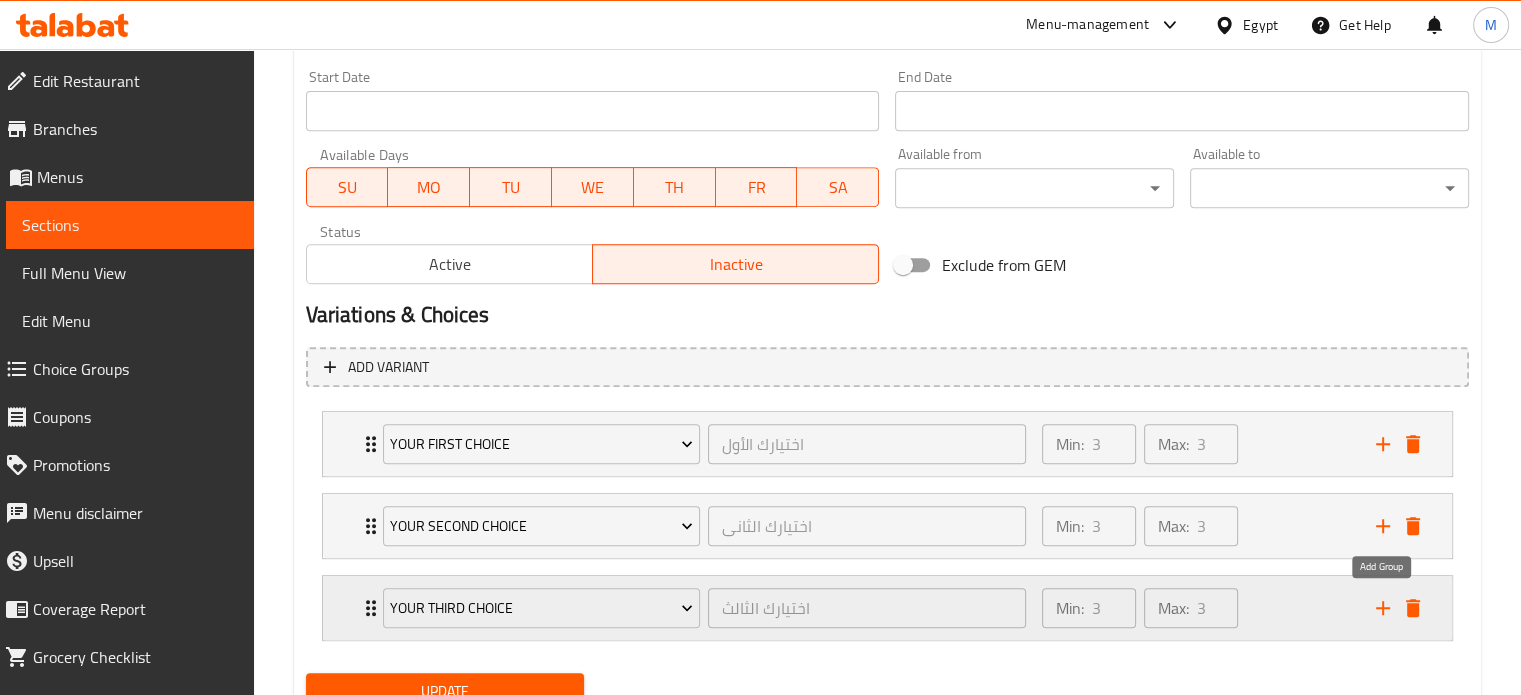 click 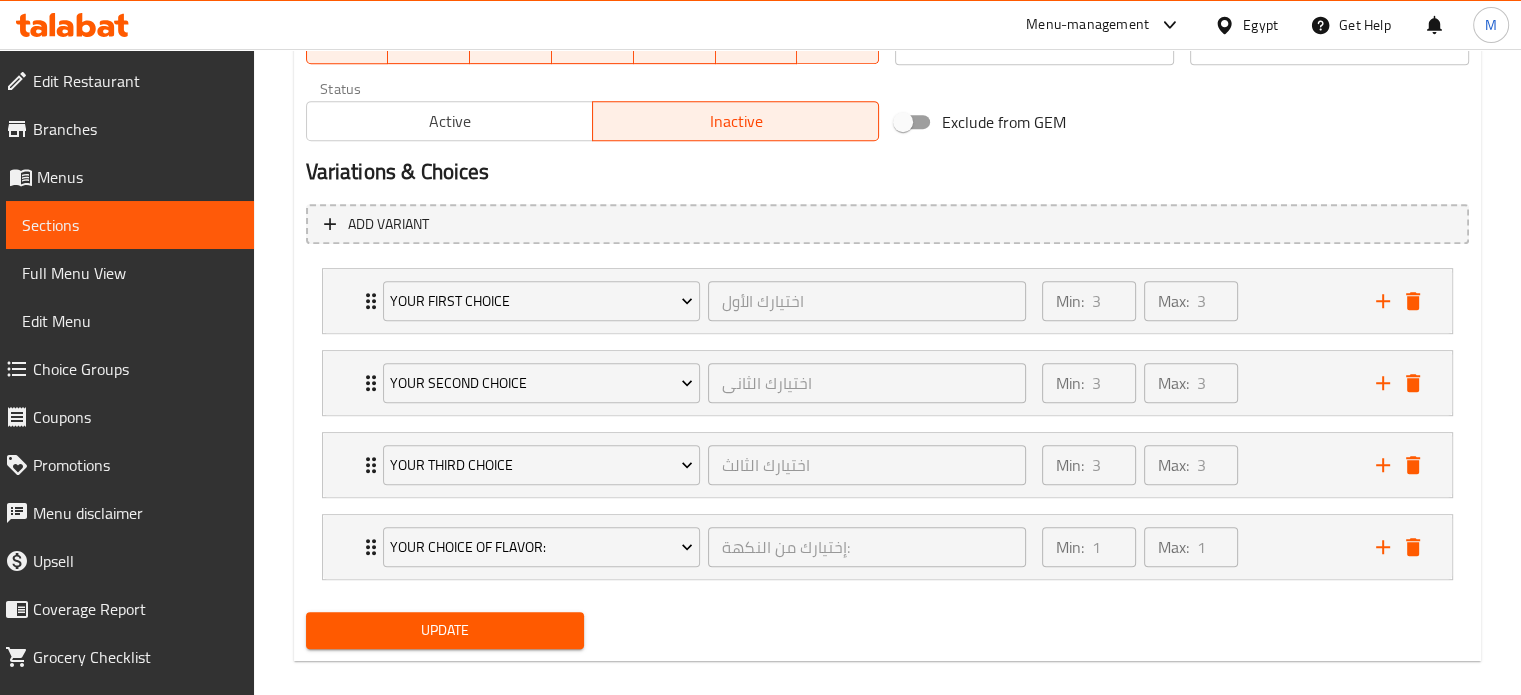 scroll, scrollTop: 995, scrollLeft: 0, axis: vertical 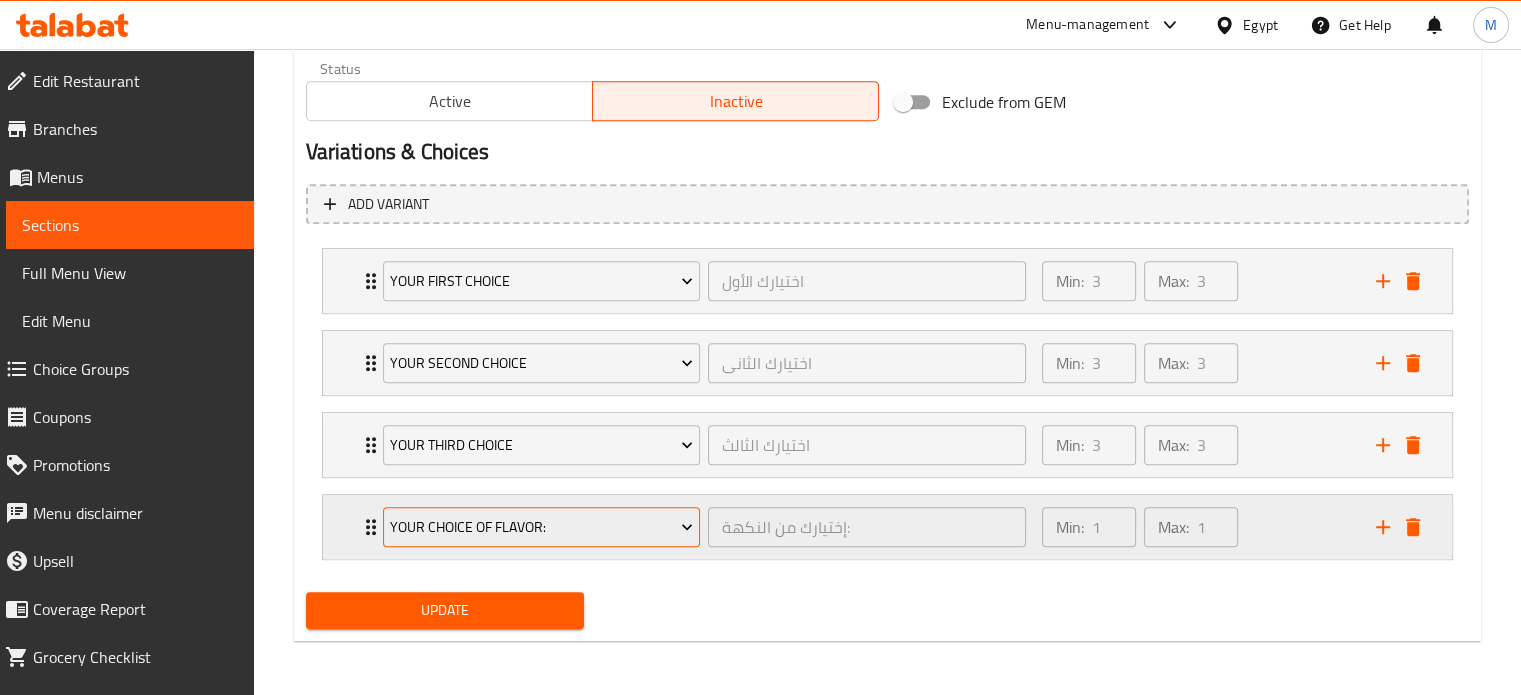 click on "Your Choice Of Flavor:" at bounding box center [541, 527] 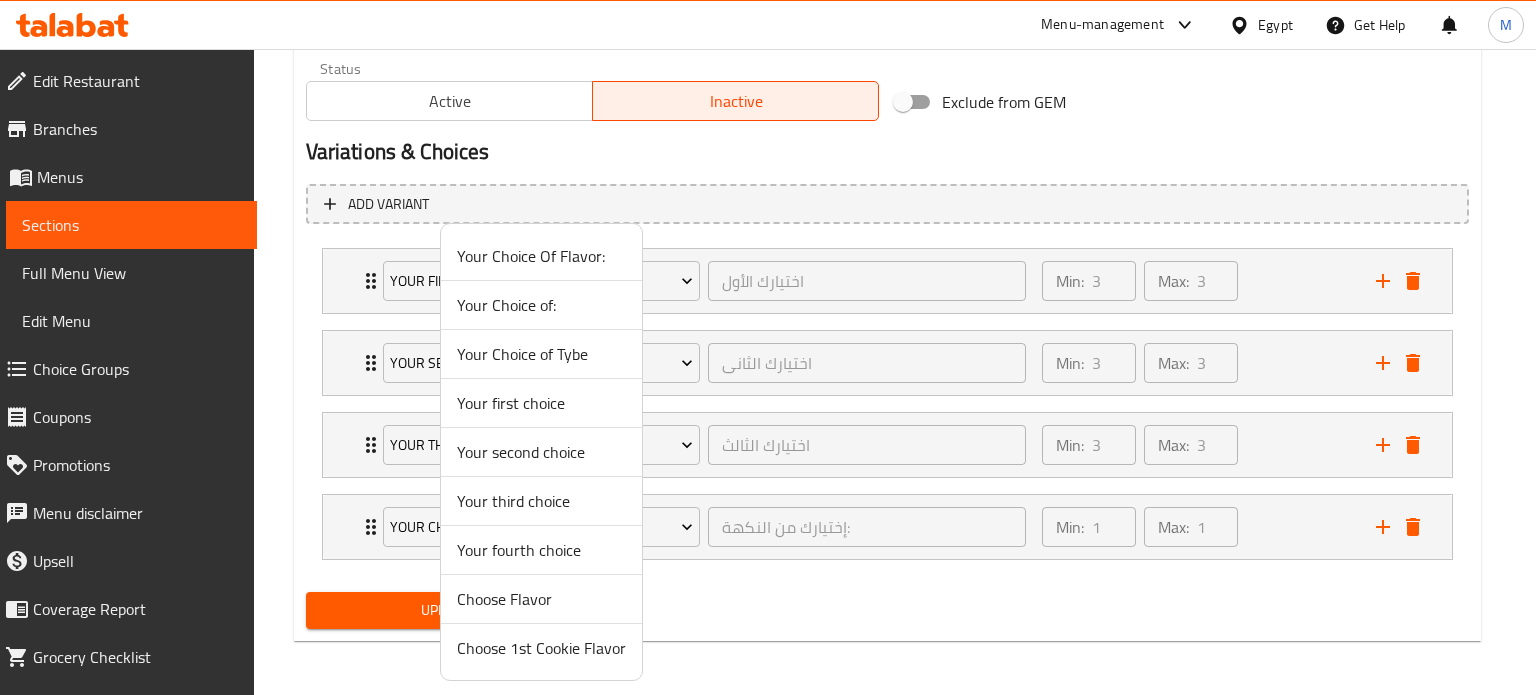 click on "Your fourth choice" at bounding box center (541, 550) 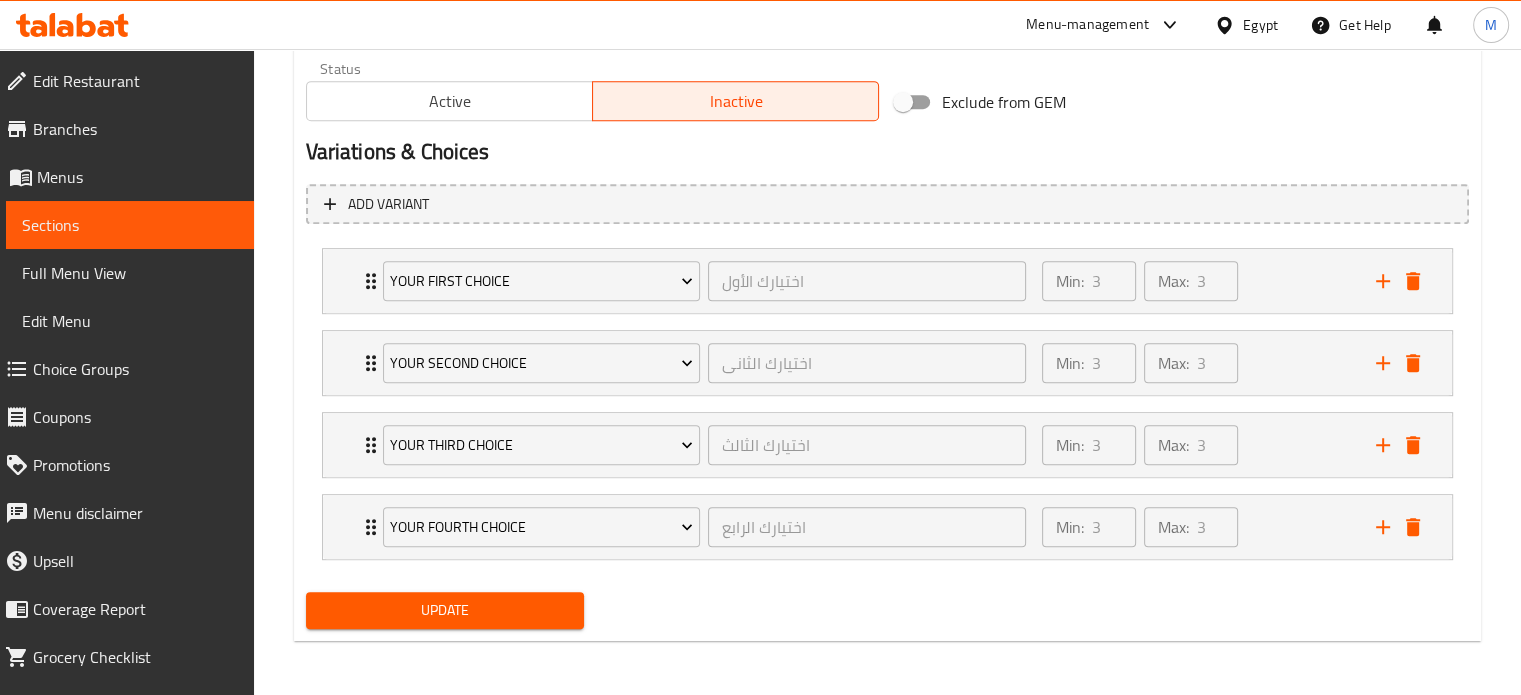 click on "Update" at bounding box center [445, 610] 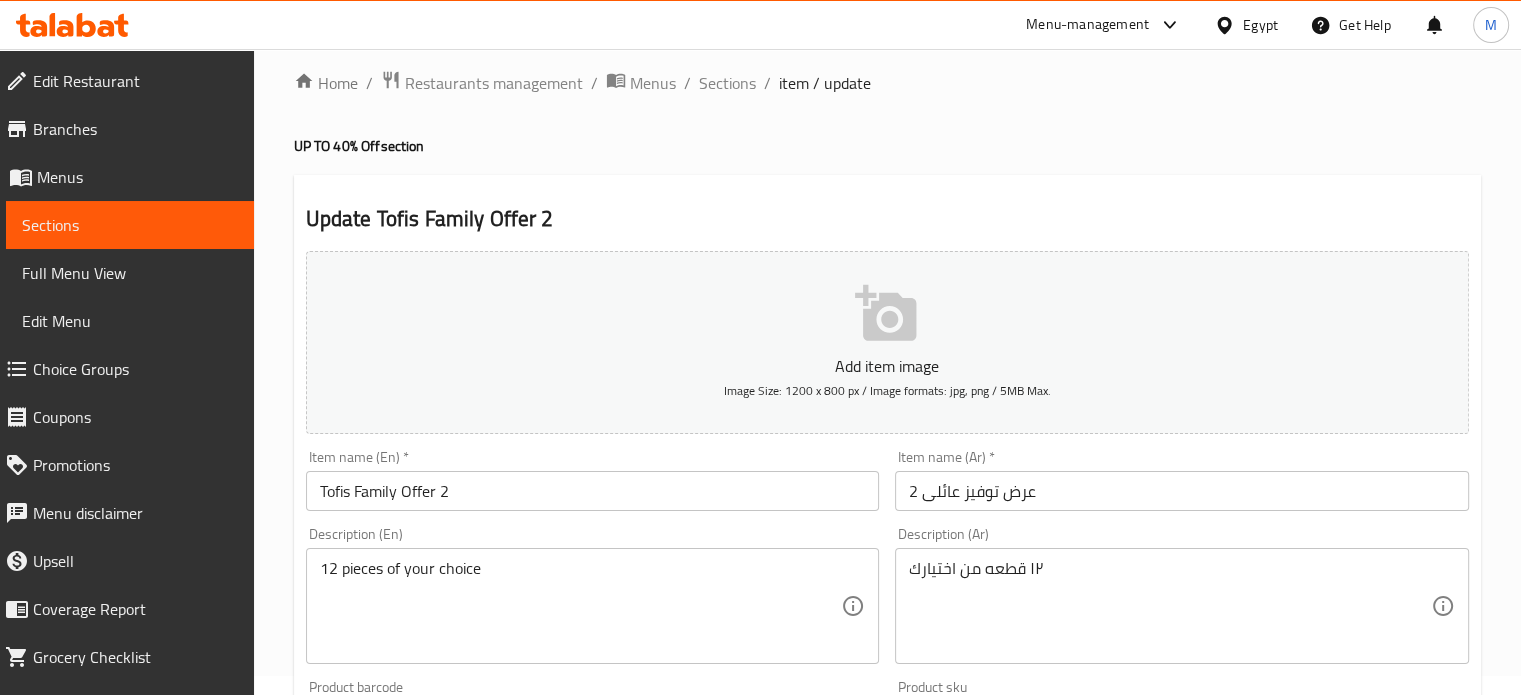 scroll, scrollTop: 0, scrollLeft: 0, axis: both 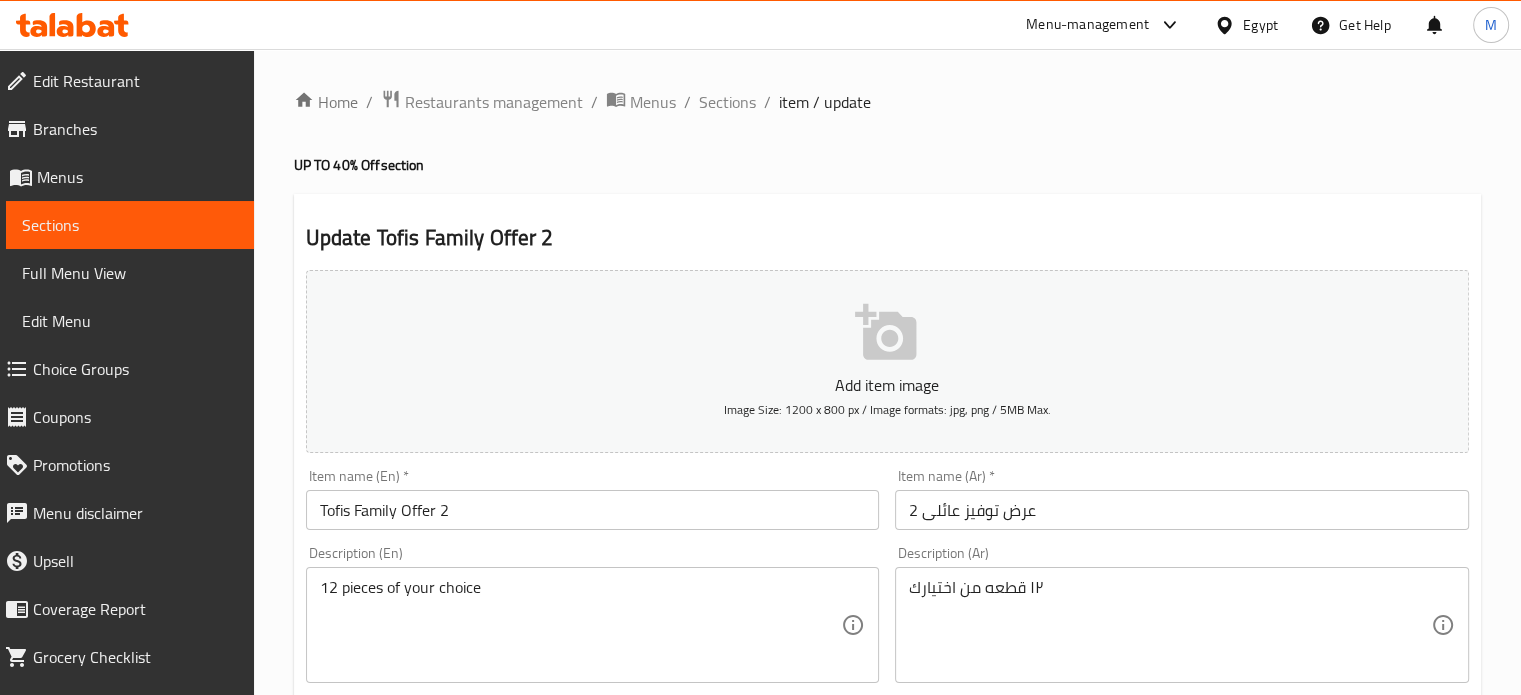 click on "Menu-management" at bounding box center [1087, 25] 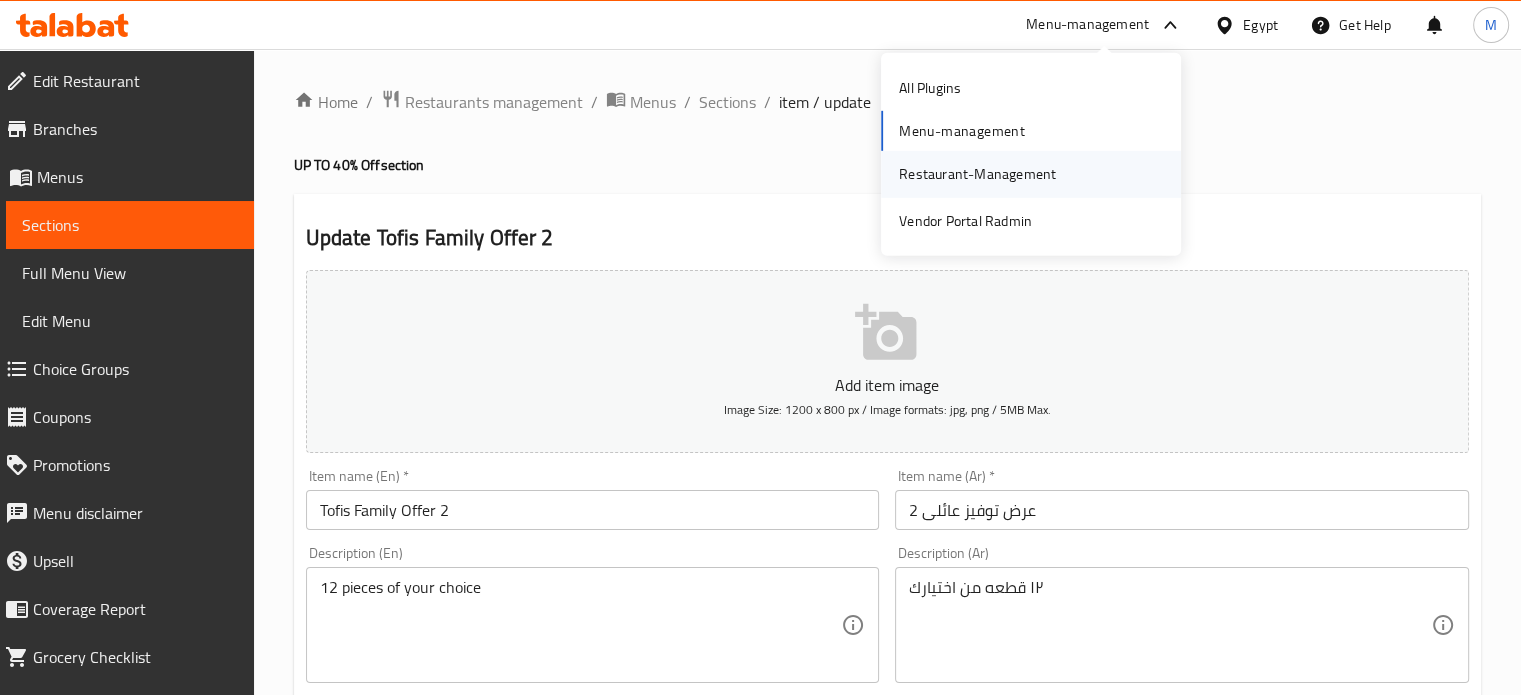click on "Restaurant-Management" at bounding box center [977, 174] 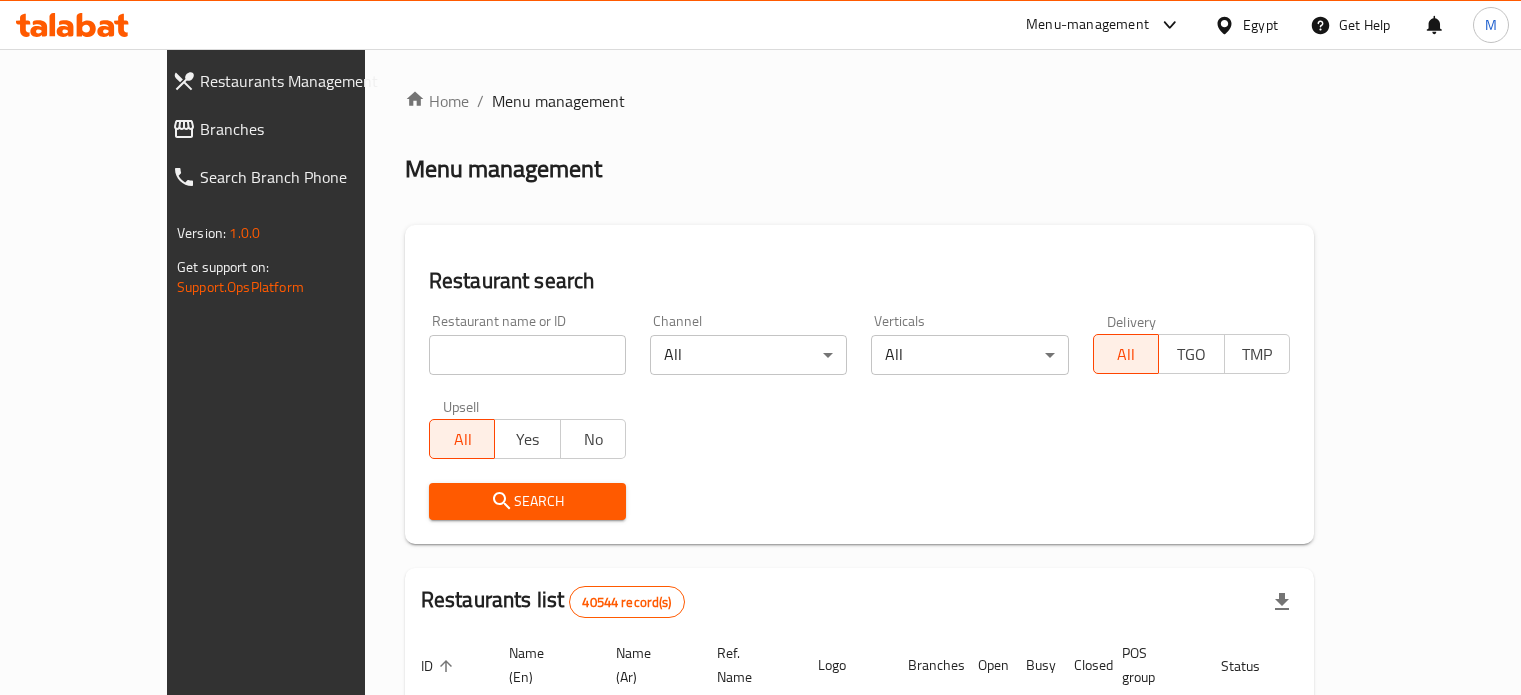 scroll, scrollTop: 0, scrollLeft: 0, axis: both 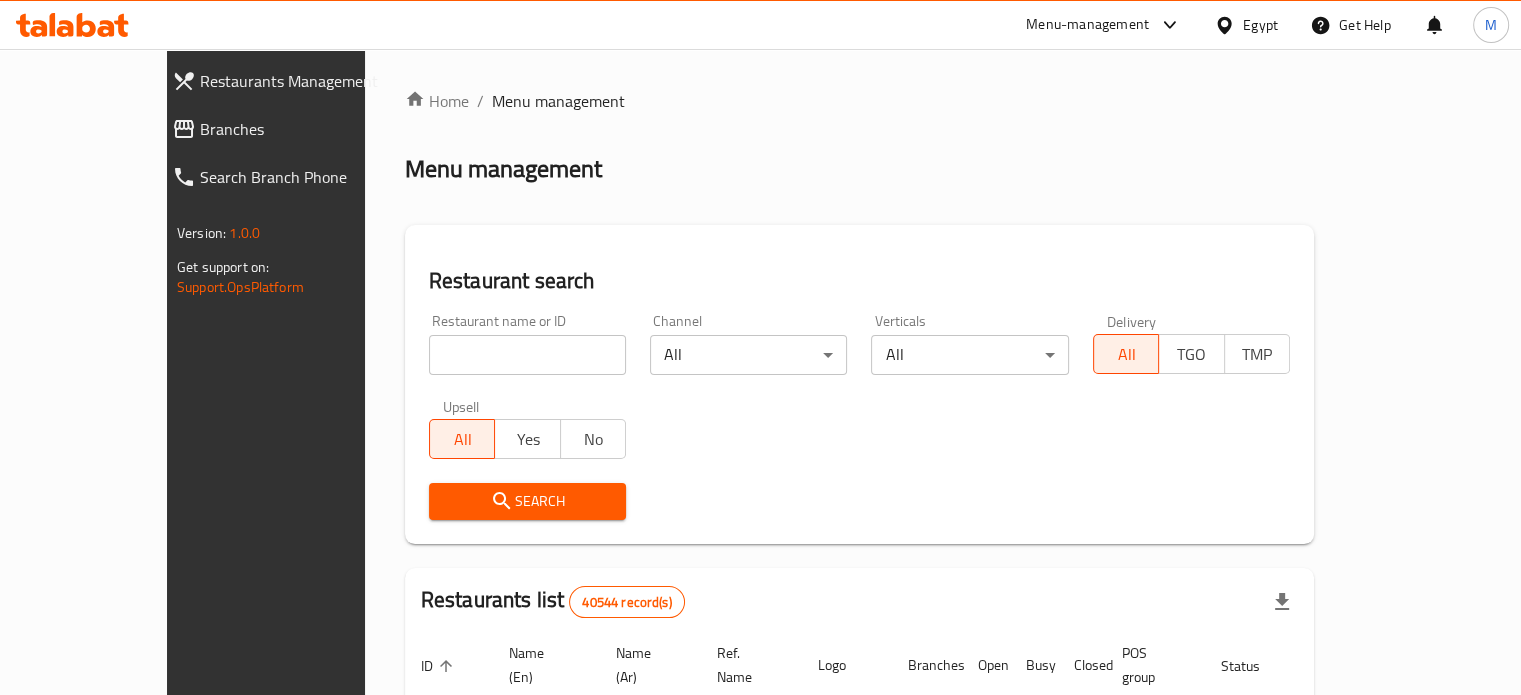 click at bounding box center [527, 355] 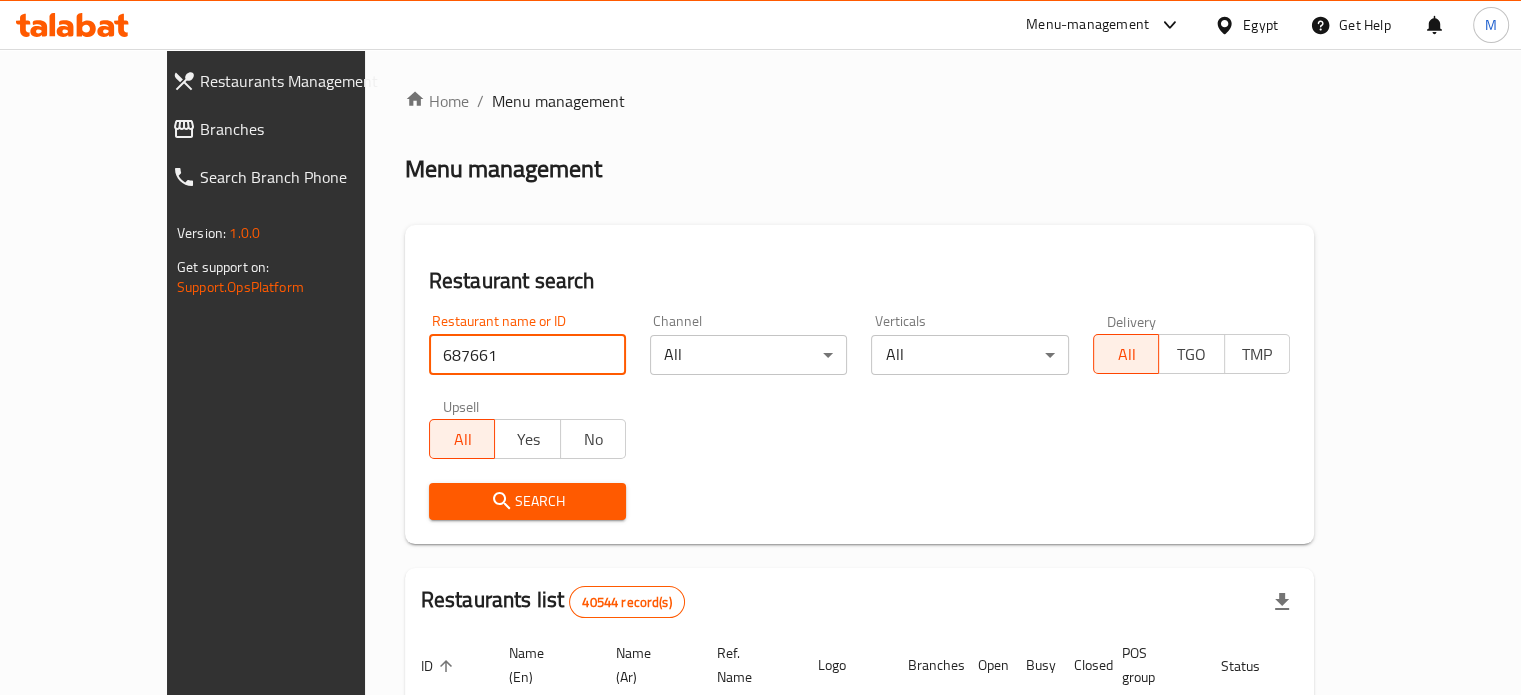 type on "687661" 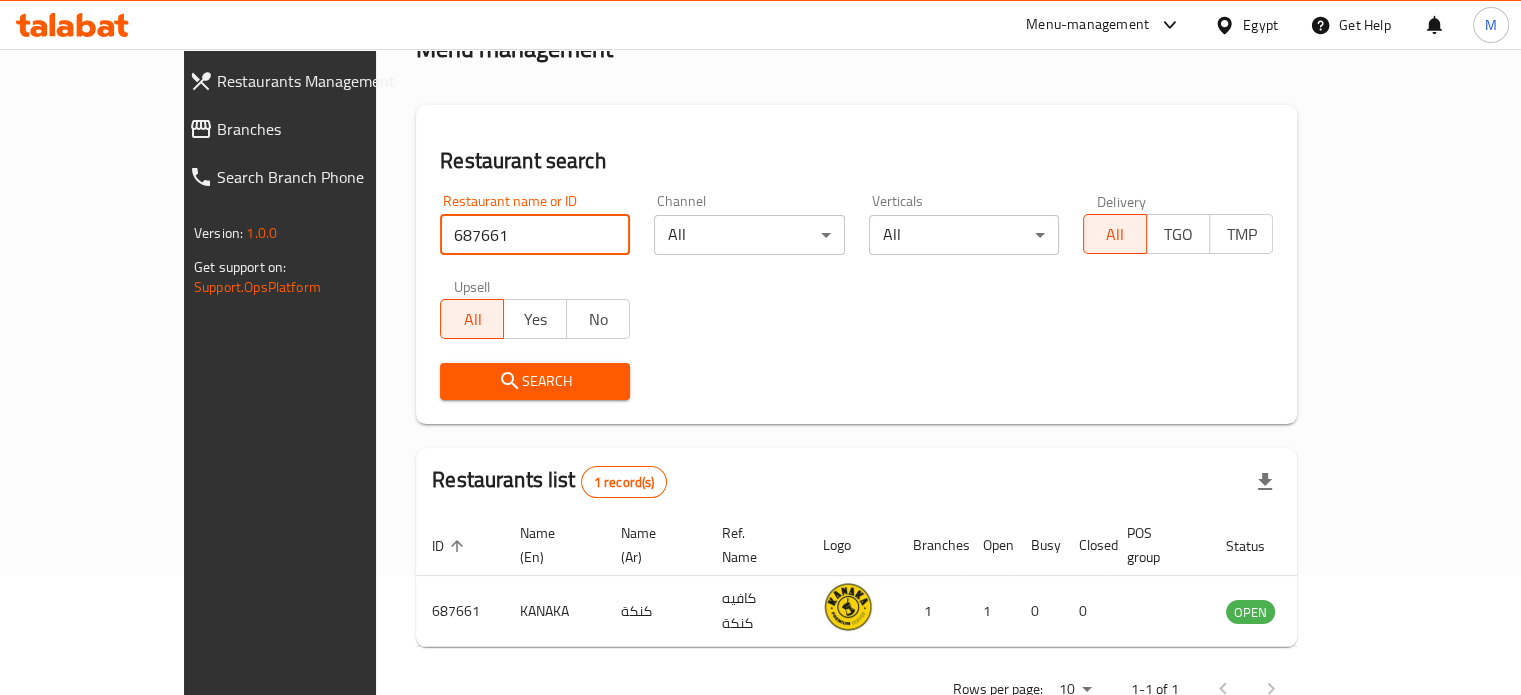 scroll, scrollTop: 156, scrollLeft: 0, axis: vertical 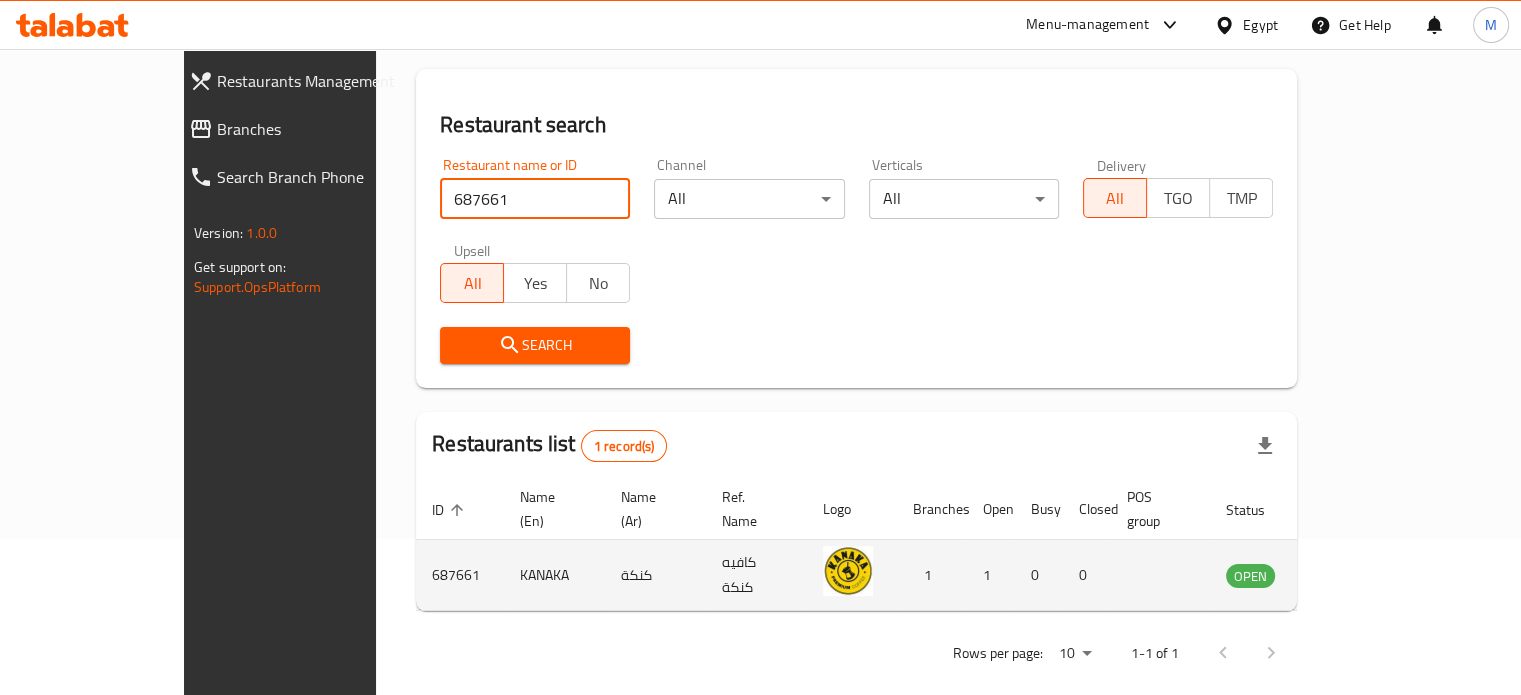 click 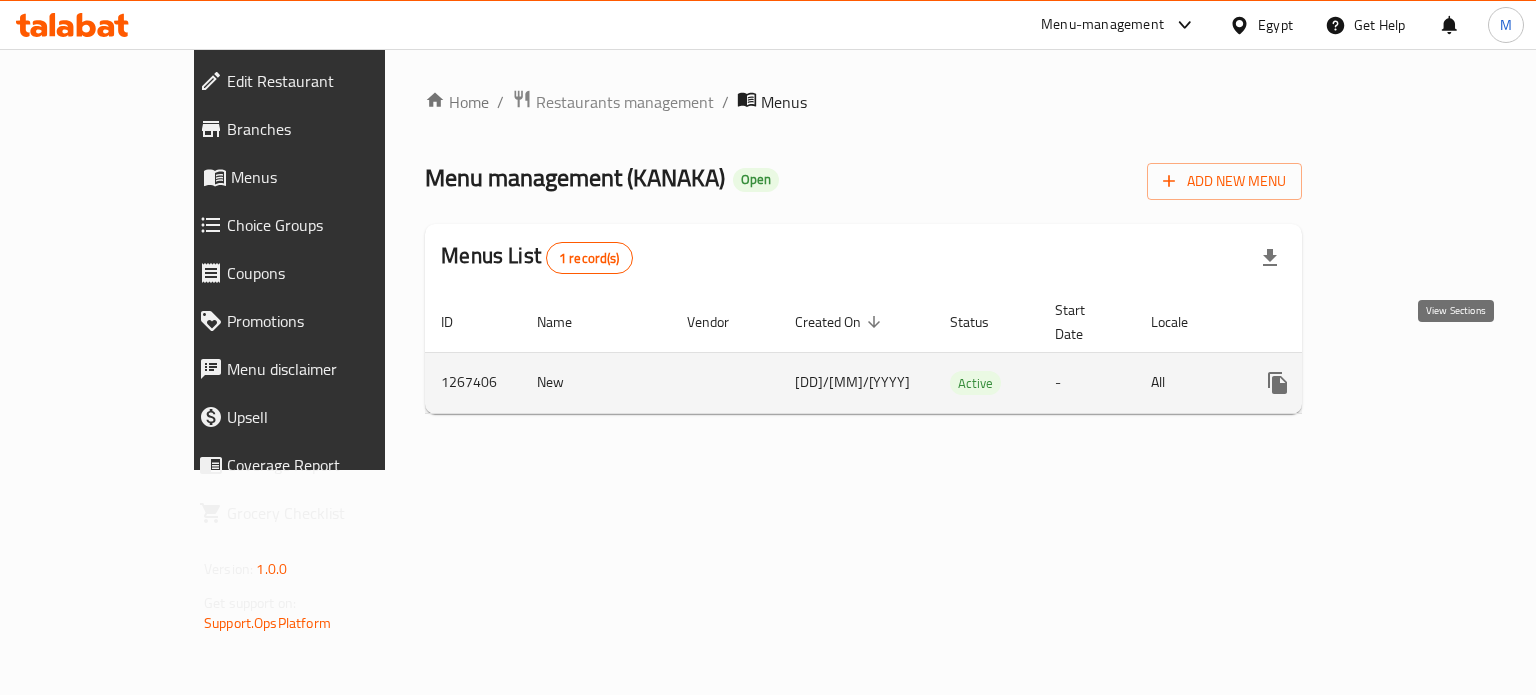 click at bounding box center (1422, 383) 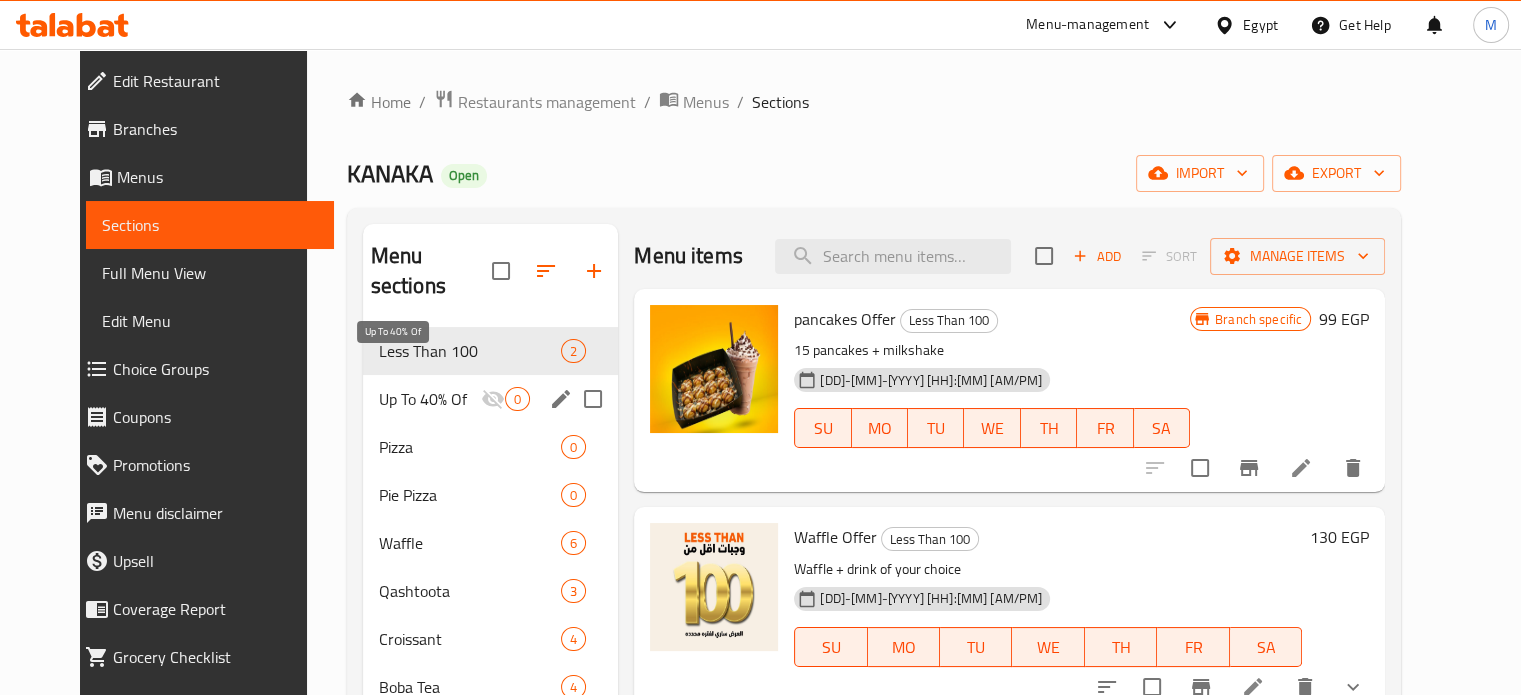 click on "Up To 40% Of" at bounding box center [430, 399] 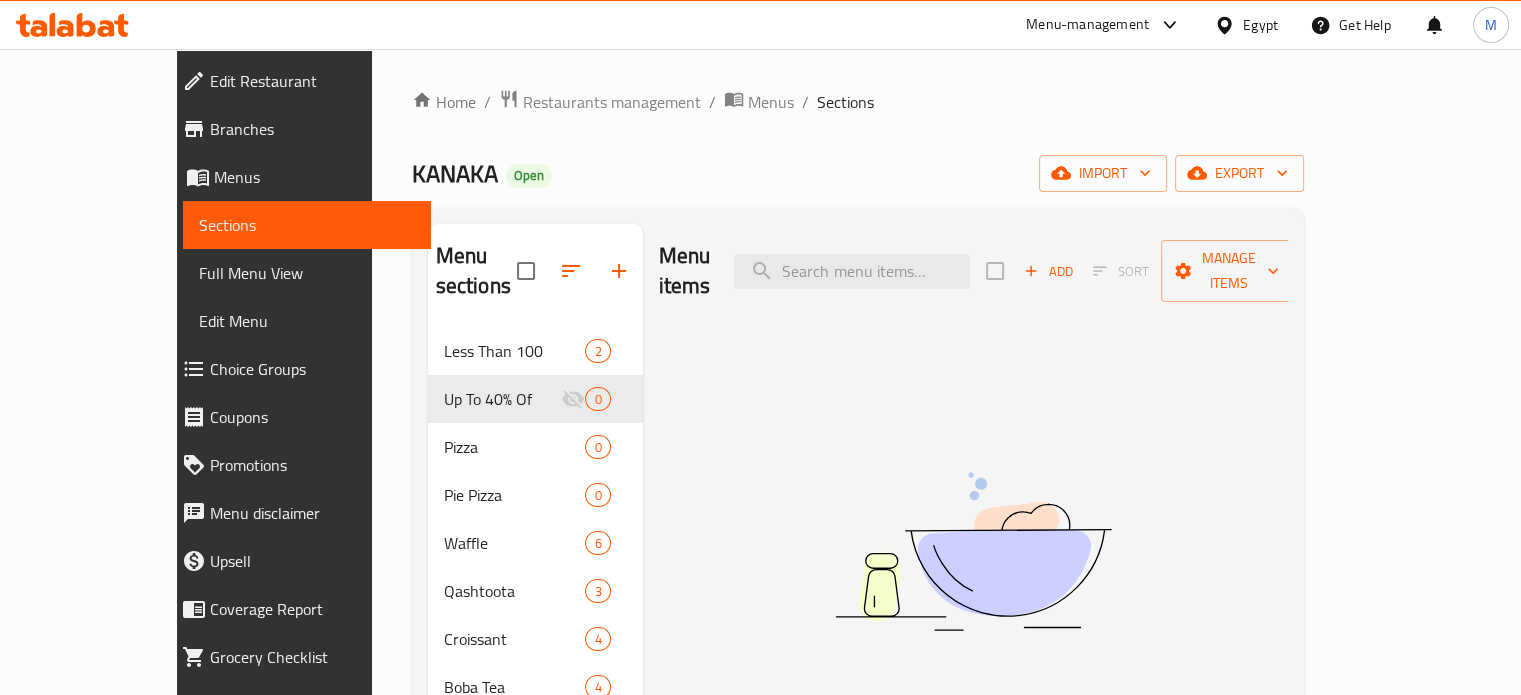 click on "Add" at bounding box center (1048, 271) 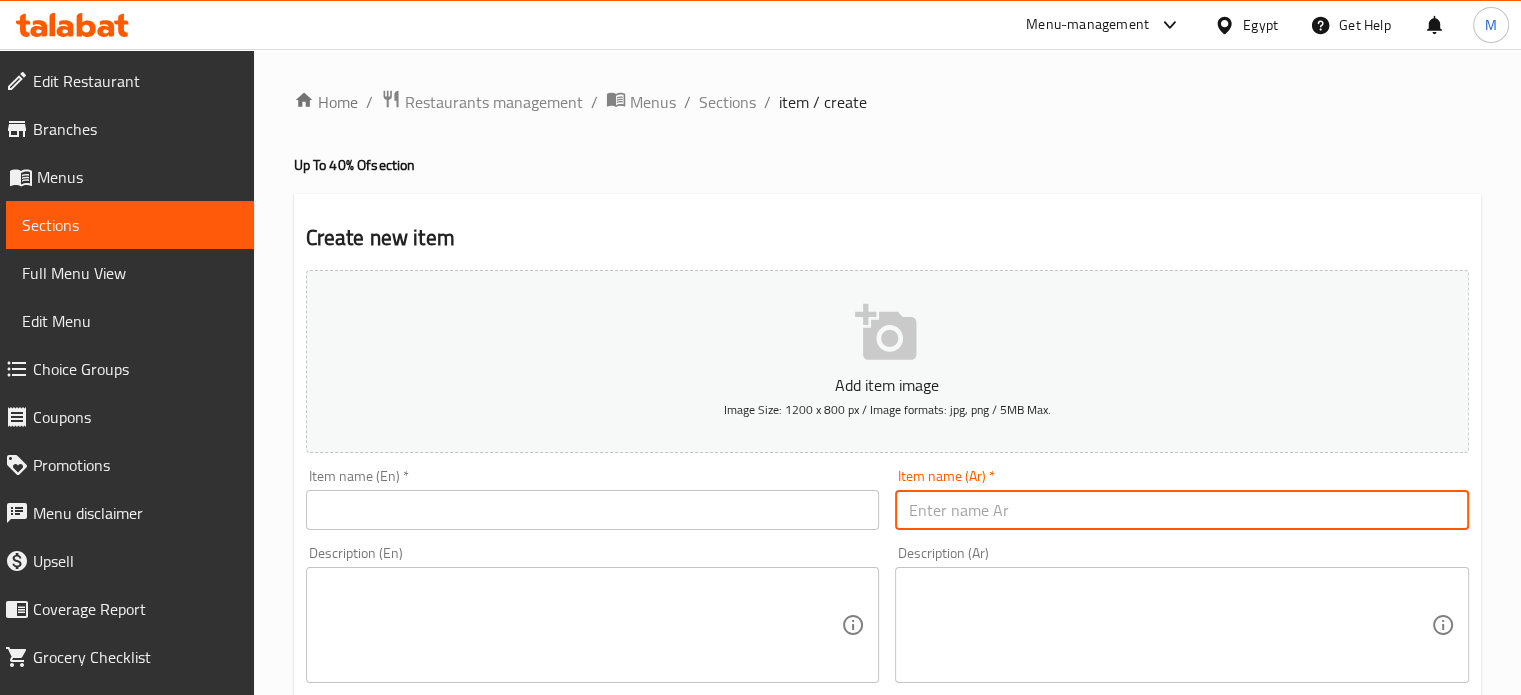 click at bounding box center [1182, 510] 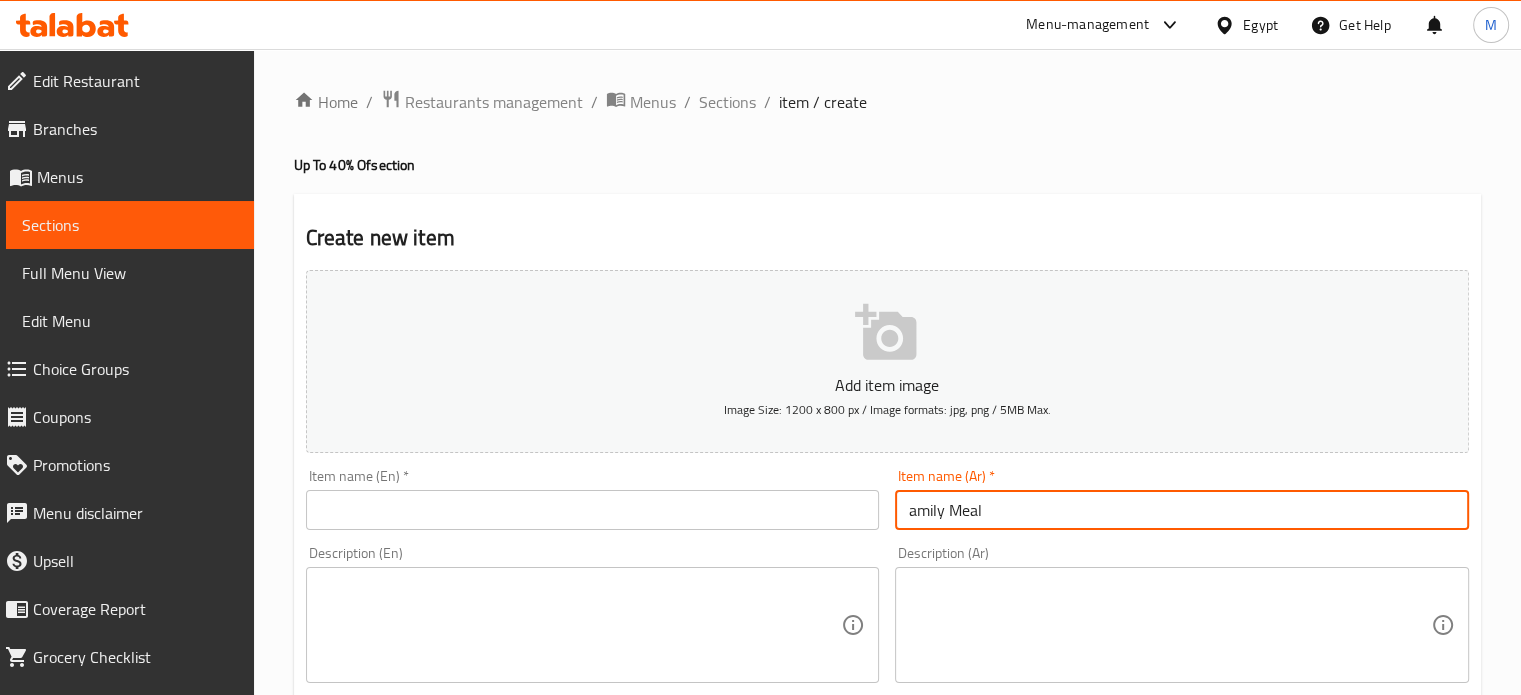 click on "amily Meal" at bounding box center (1182, 510) 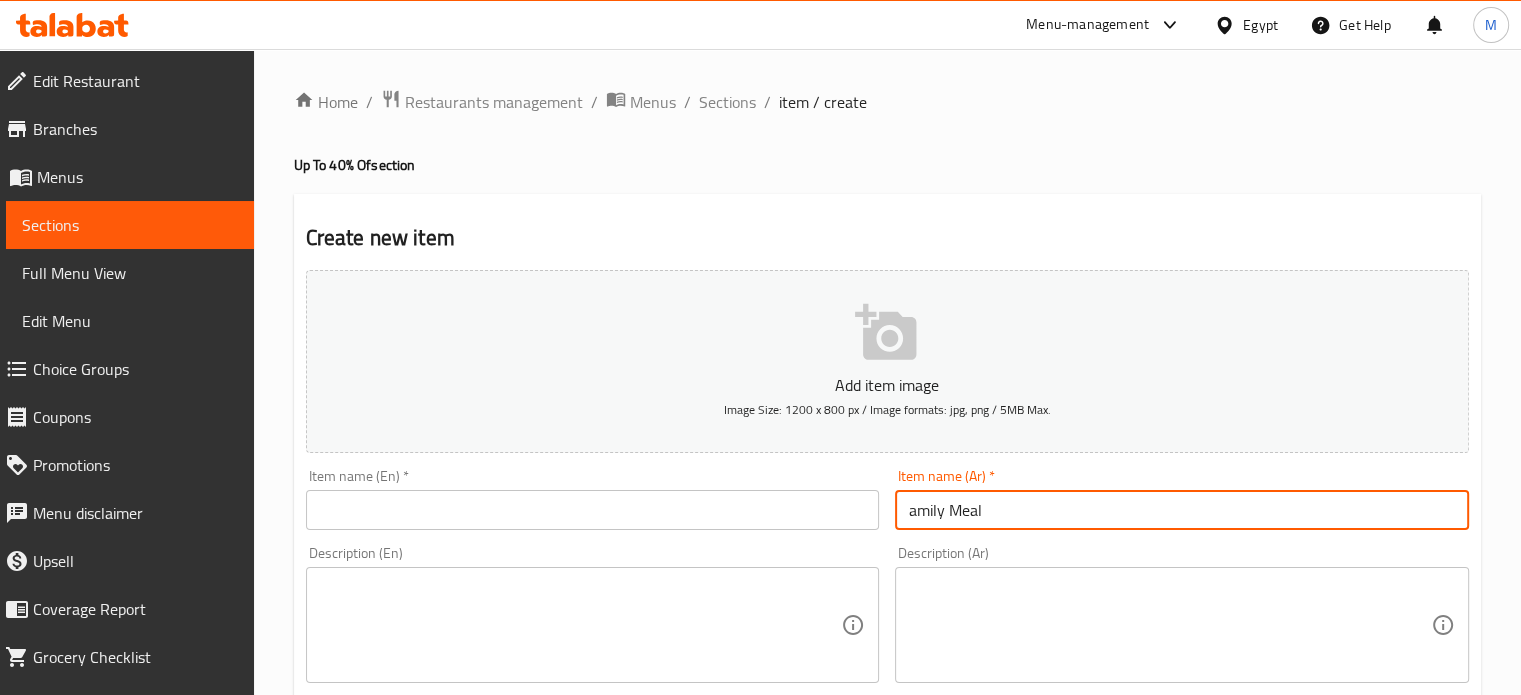 click on "amily Meal" at bounding box center [1182, 510] 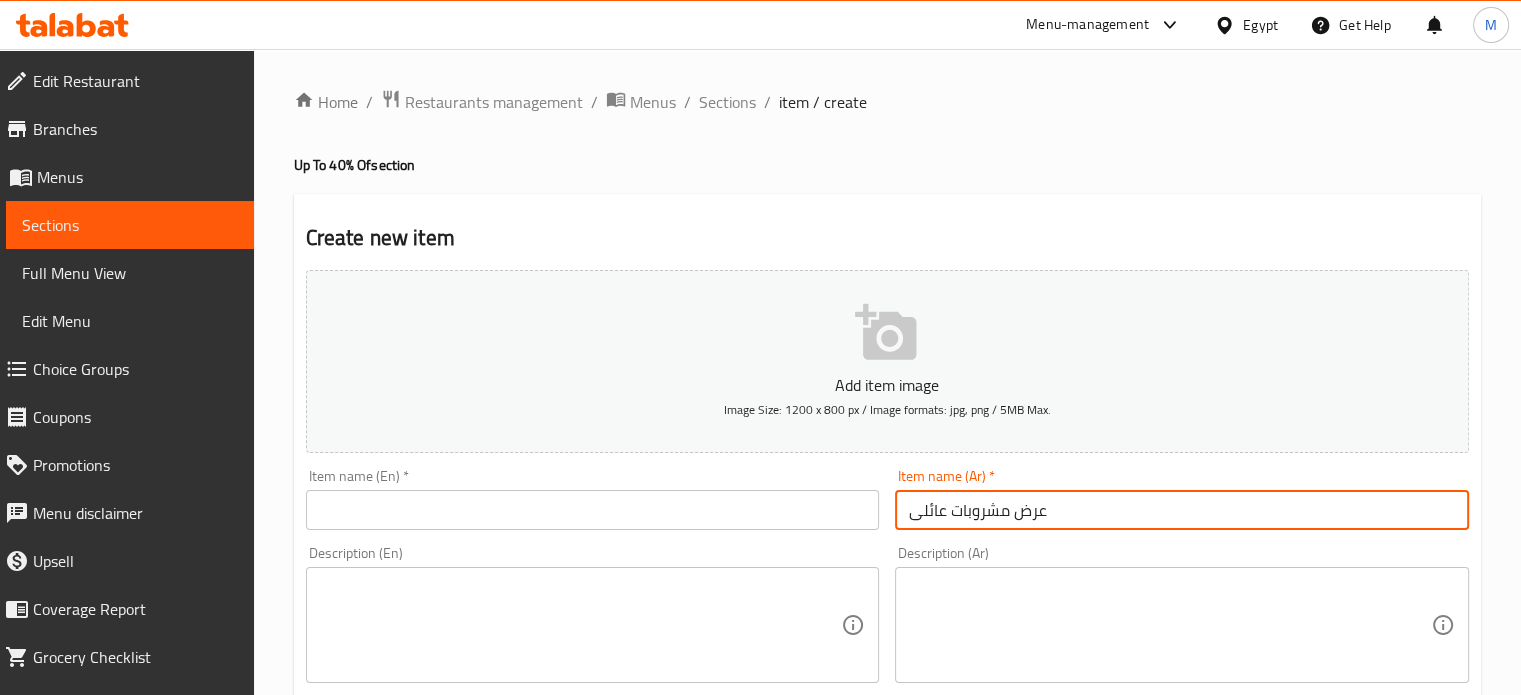 click on "عرض مشروبات عائلى" at bounding box center [1182, 510] 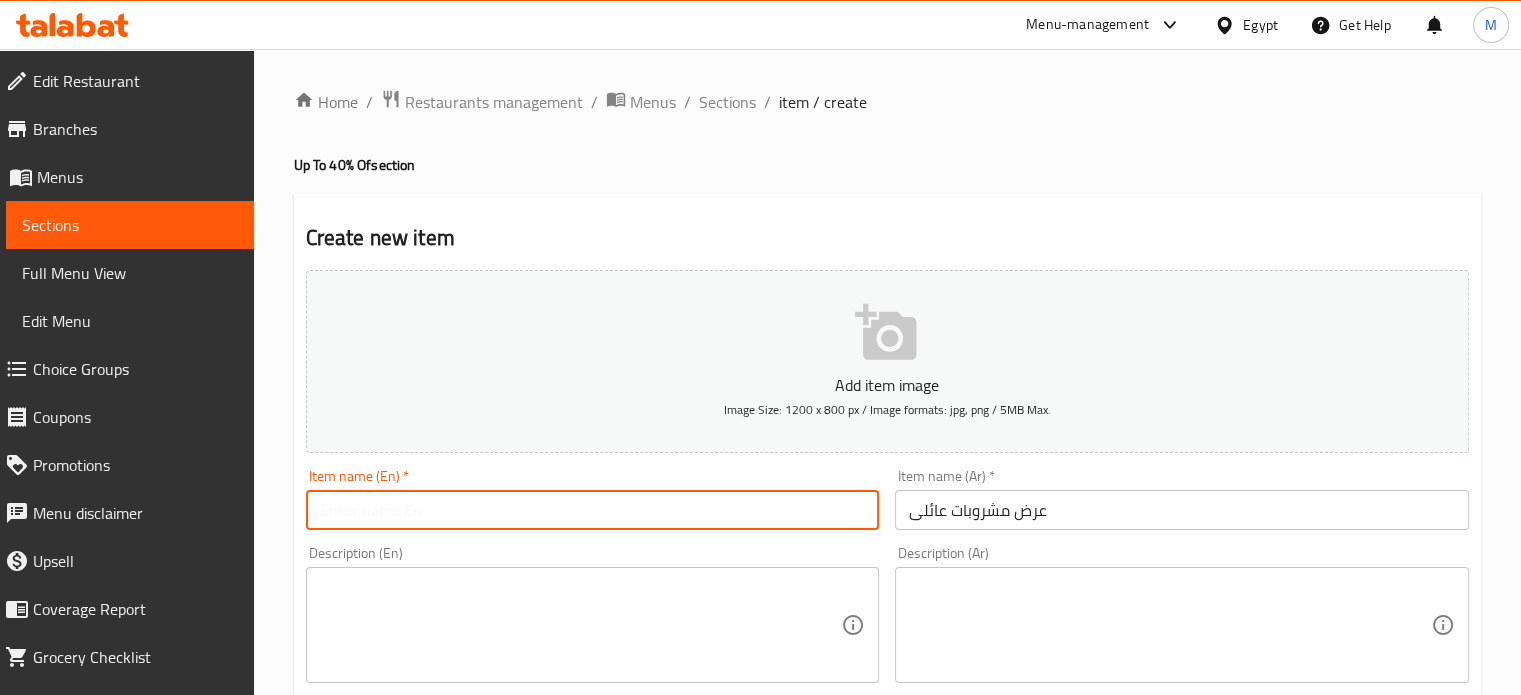 paste on "Family Drinks Offer" 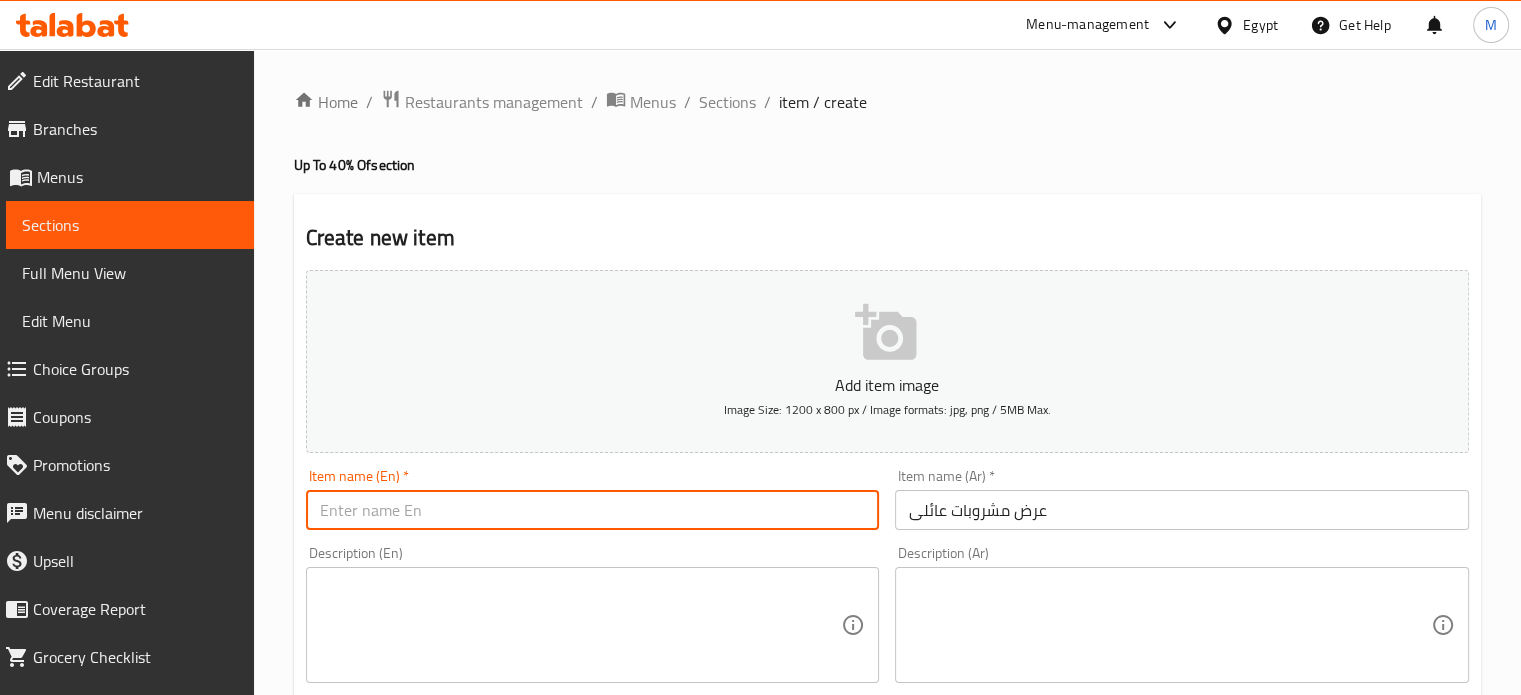 click at bounding box center (593, 510) 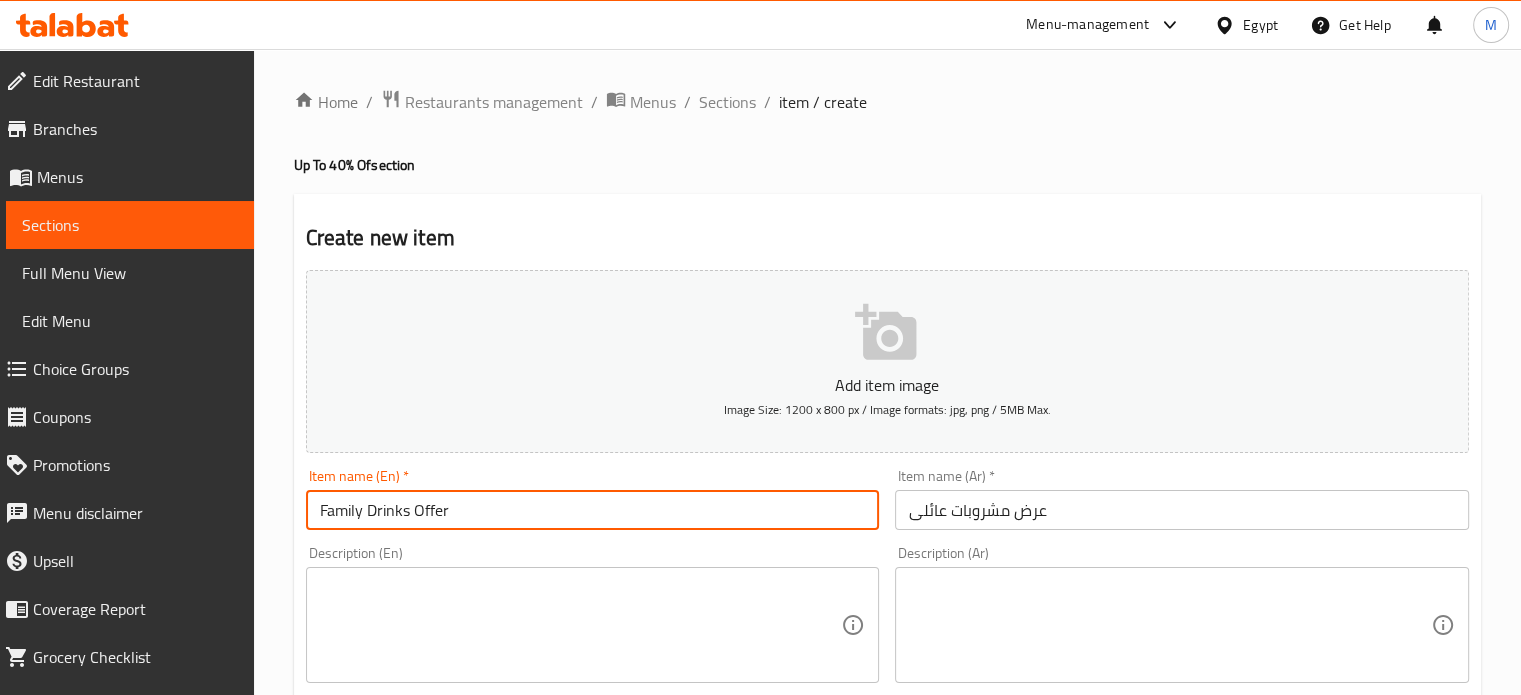 type on "Family Drinks Offer" 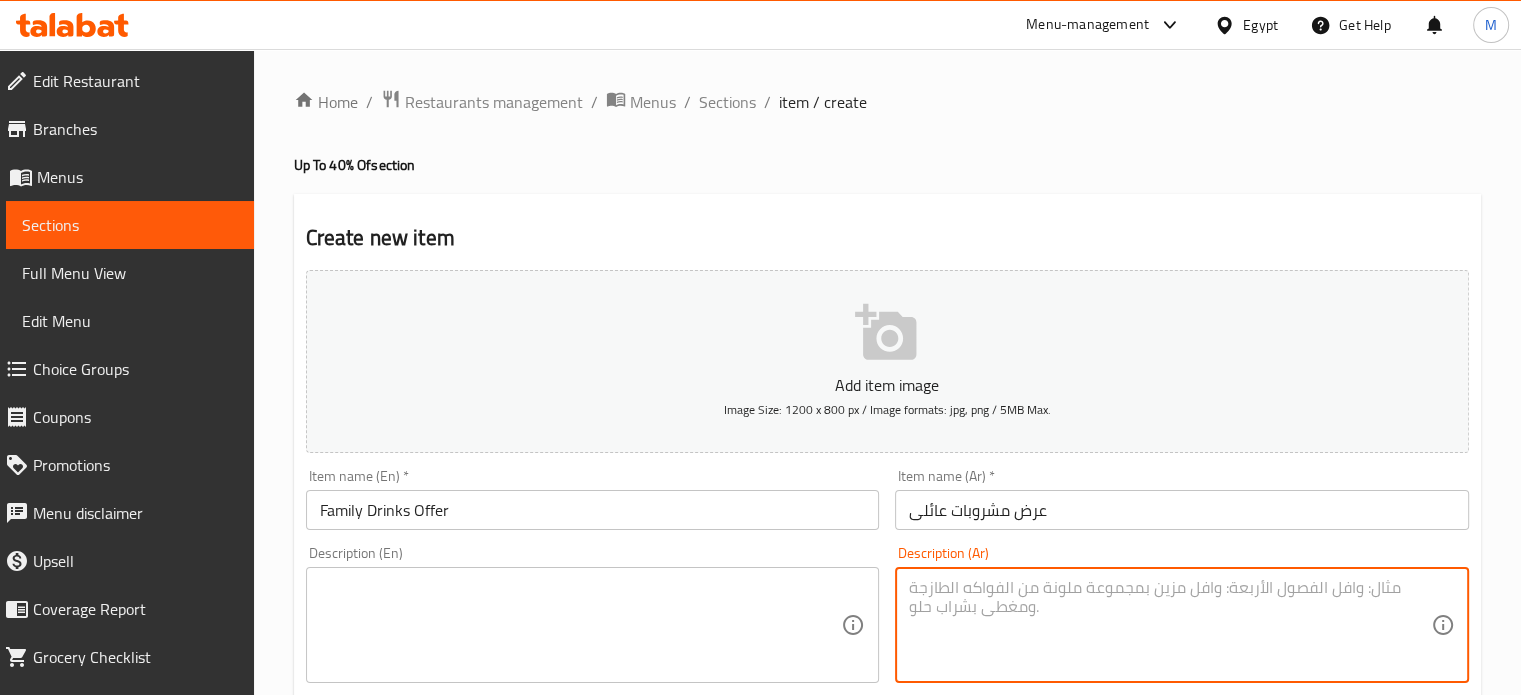 click at bounding box center (1170, 625) 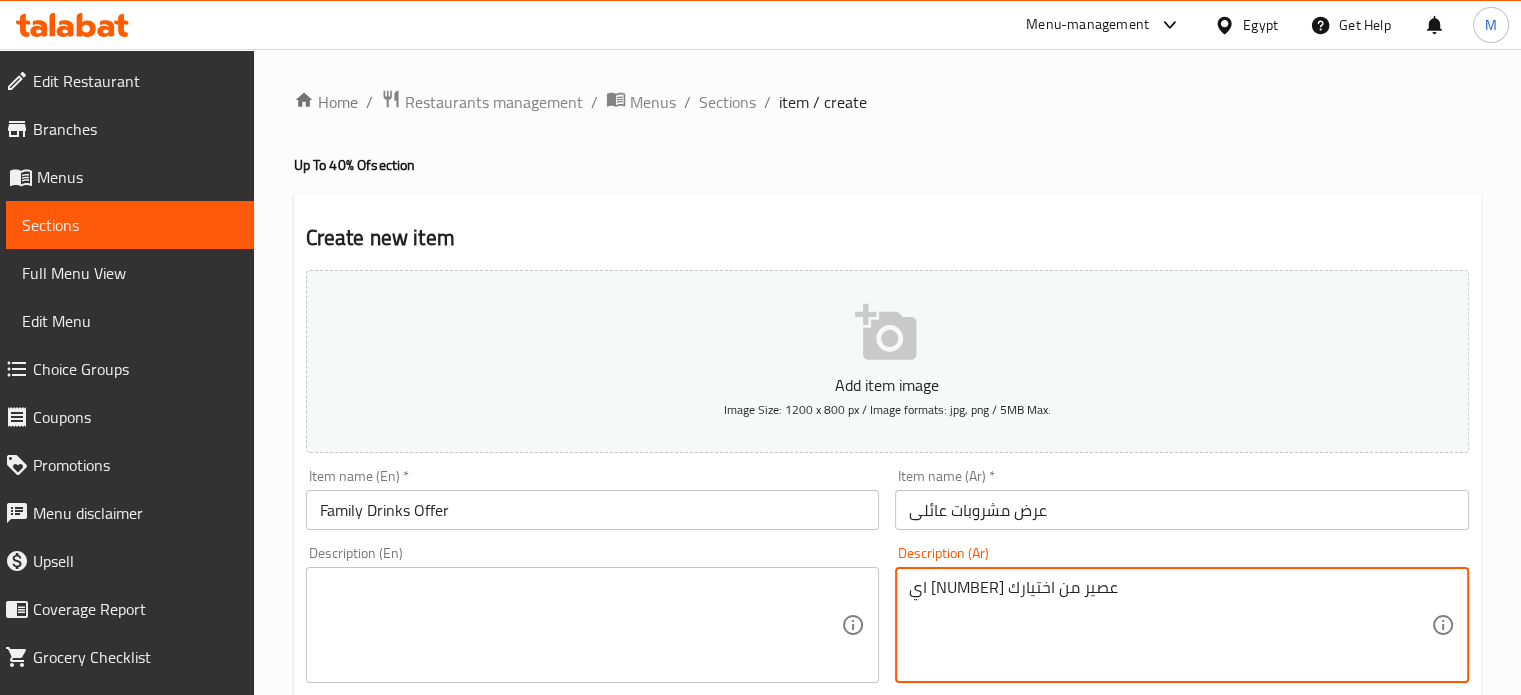 type on "اي [NUMBER] عصير من اختيارك" 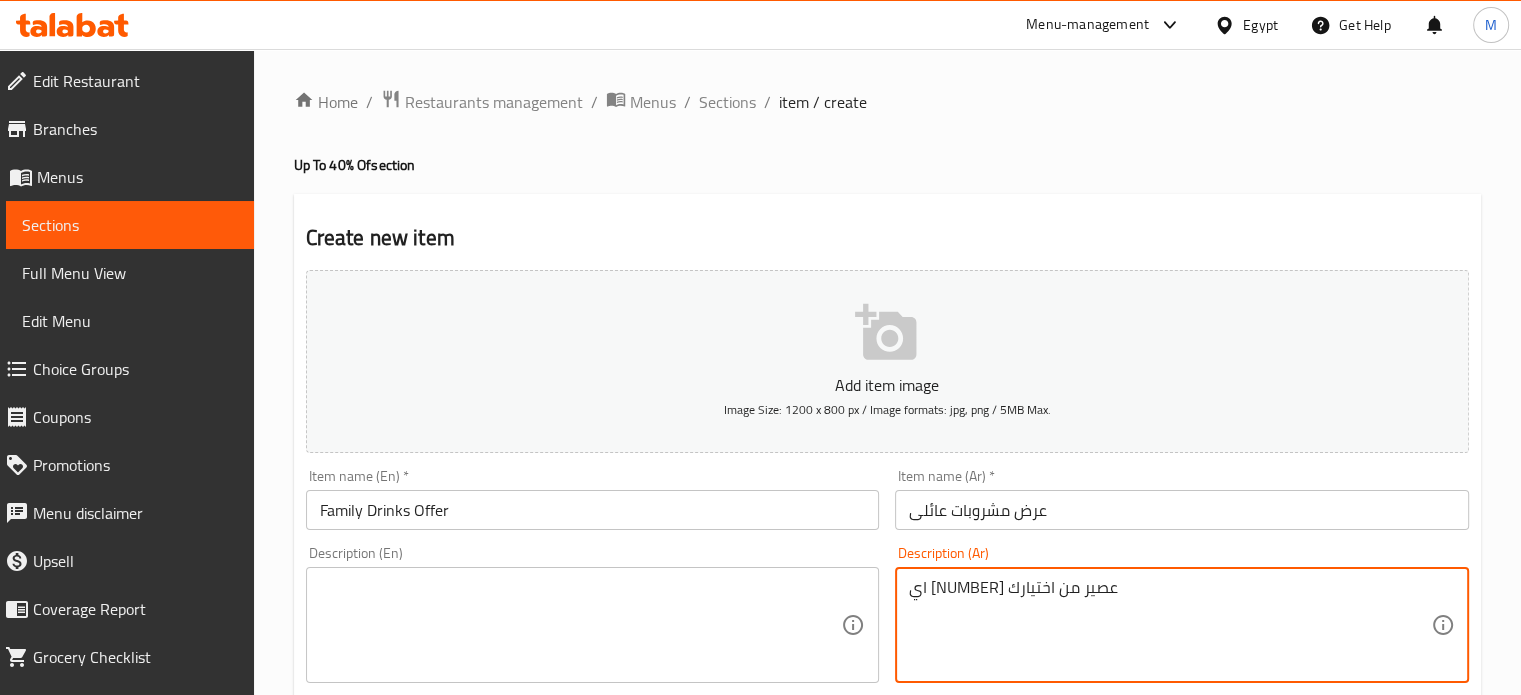 click at bounding box center (581, 625) 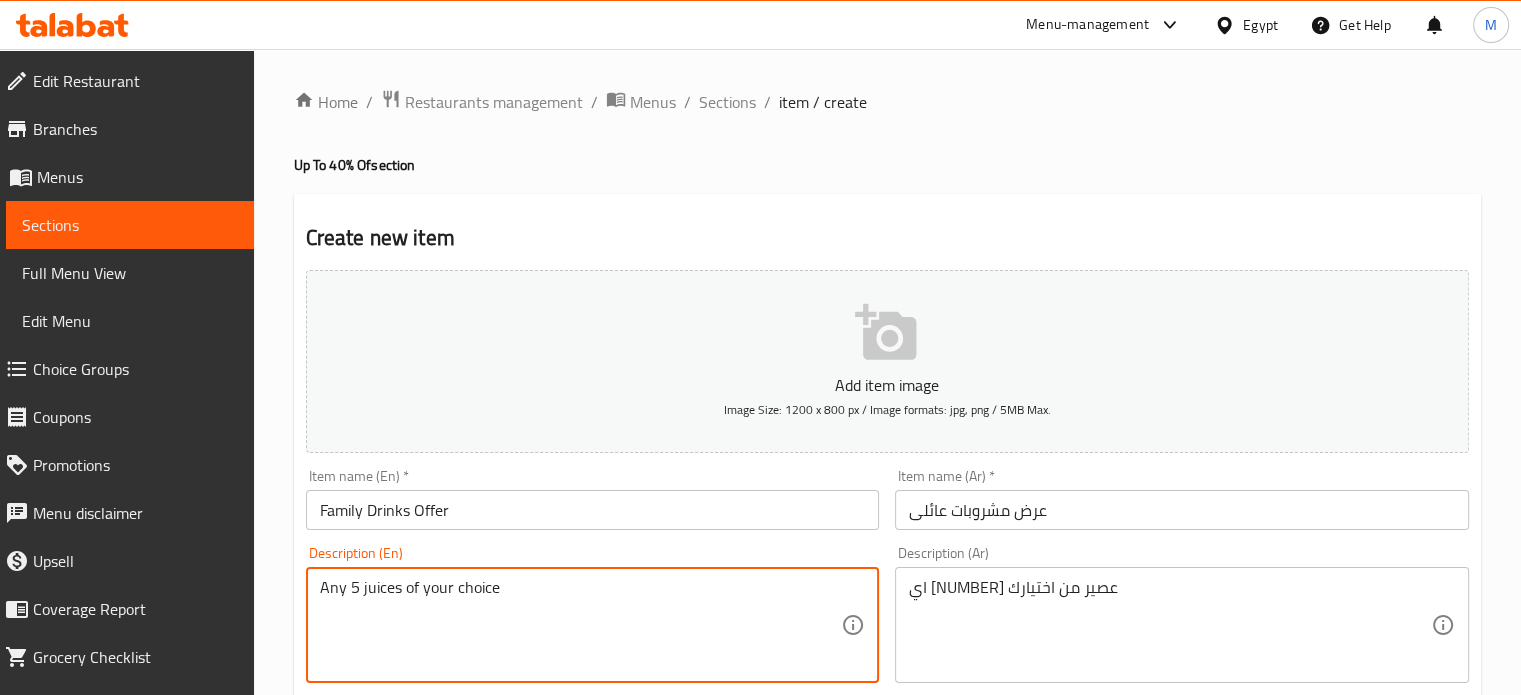 type on "Any 5 juices of your choice" 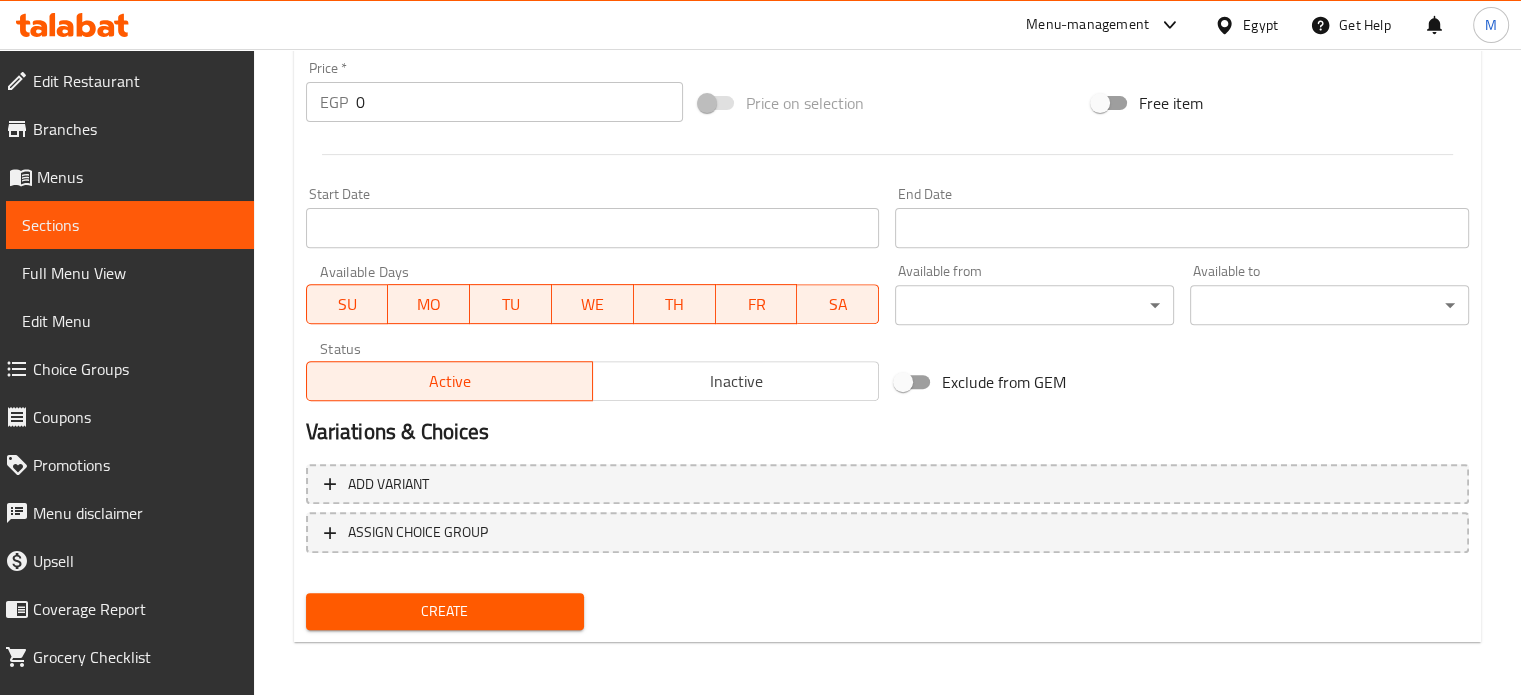 scroll, scrollTop: 717, scrollLeft: 0, axis: vertical 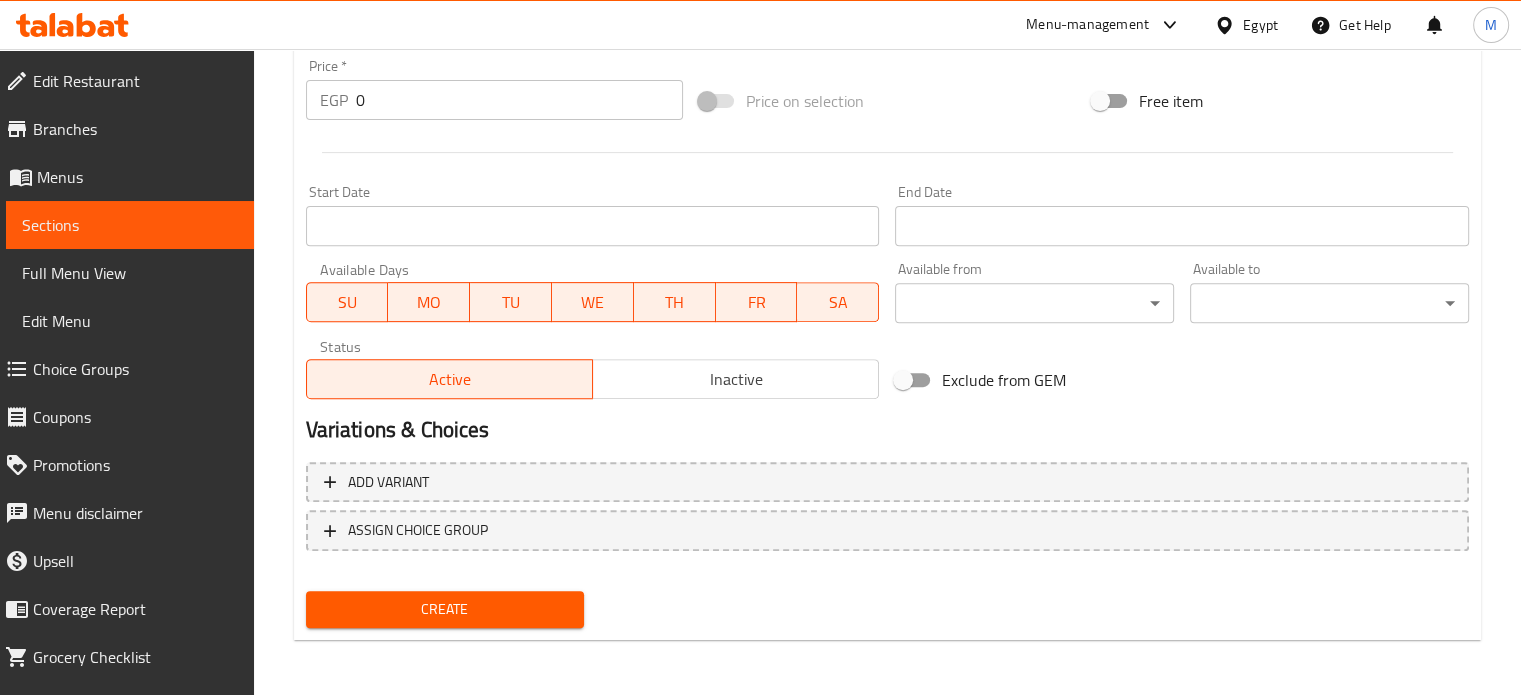 drag, startPoint x: 382, startPoint y: 104, endPoint x: 351, endPoint y: 109, distance: 31.400637 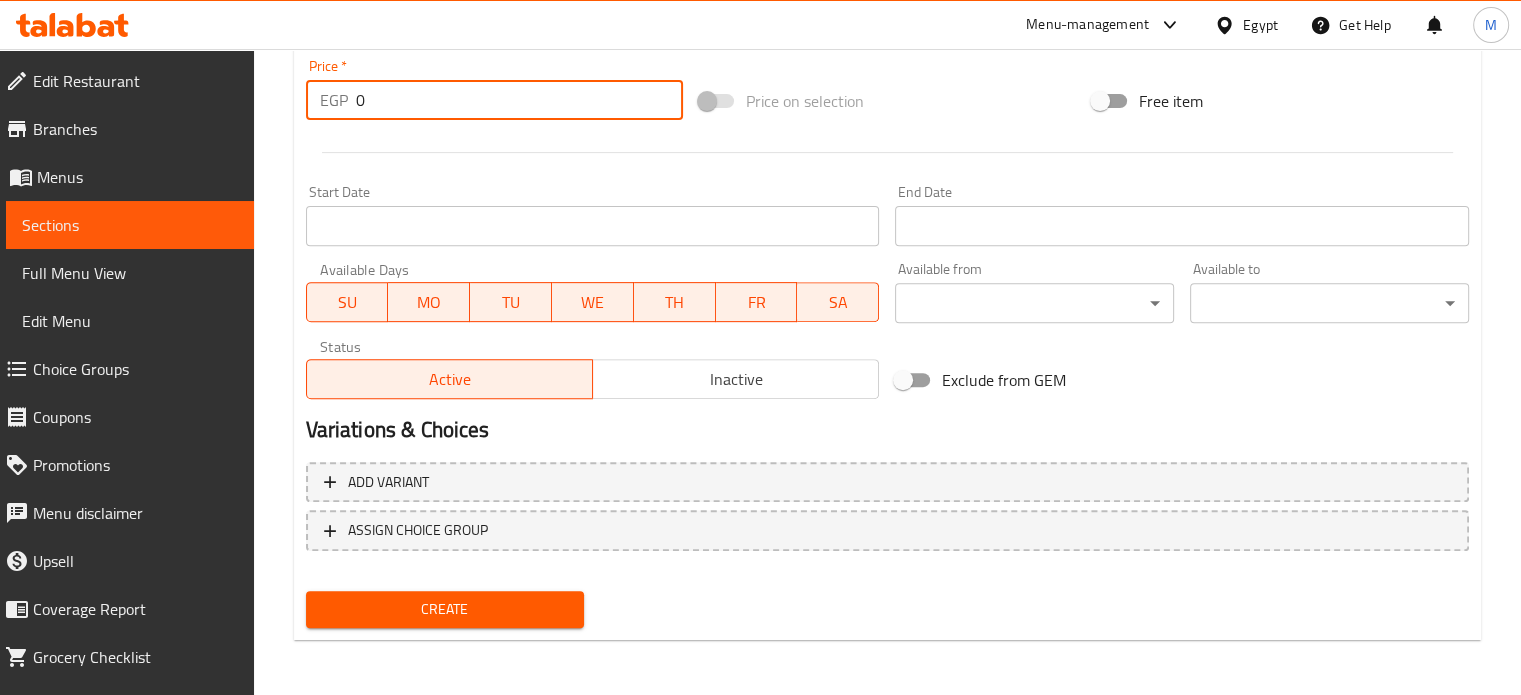 paste on "325" 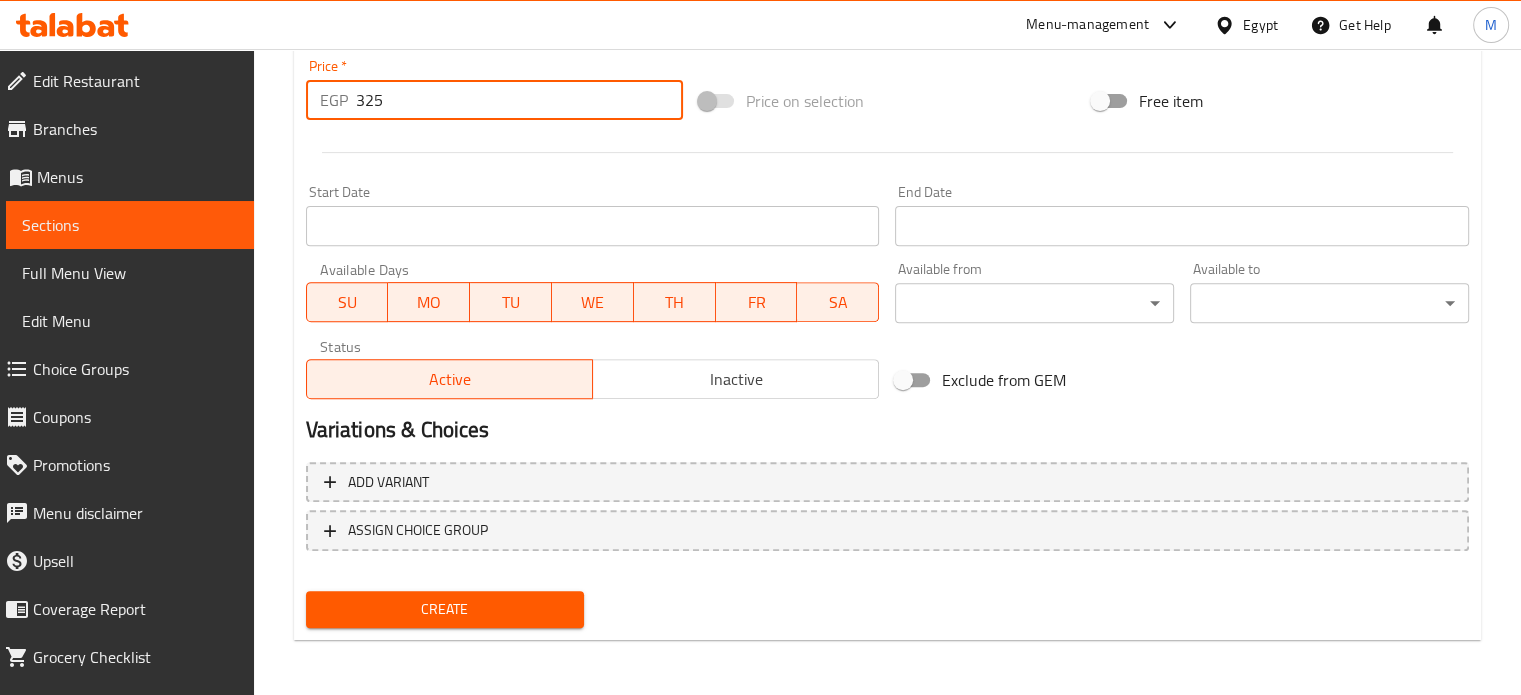 type on "325" 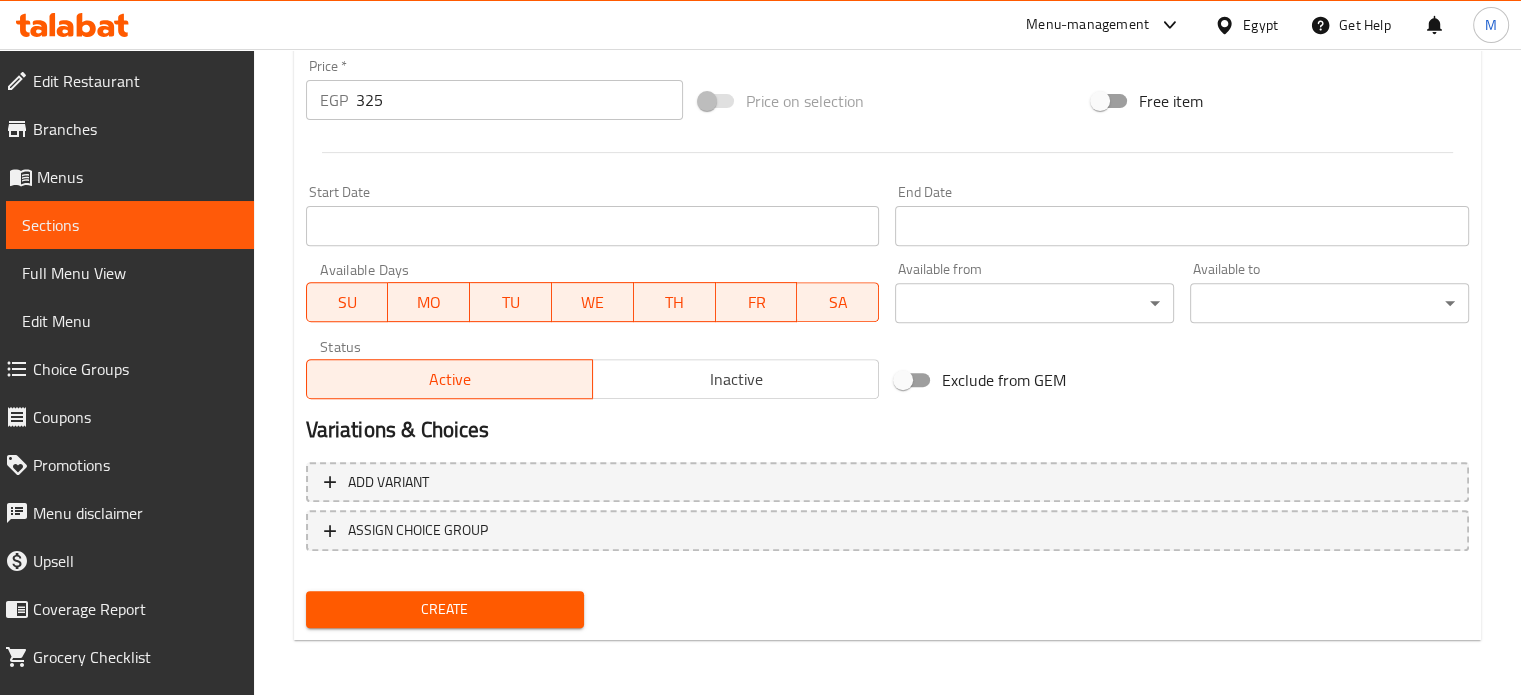 click on "Price on selection" at bounding box center [887, 101] 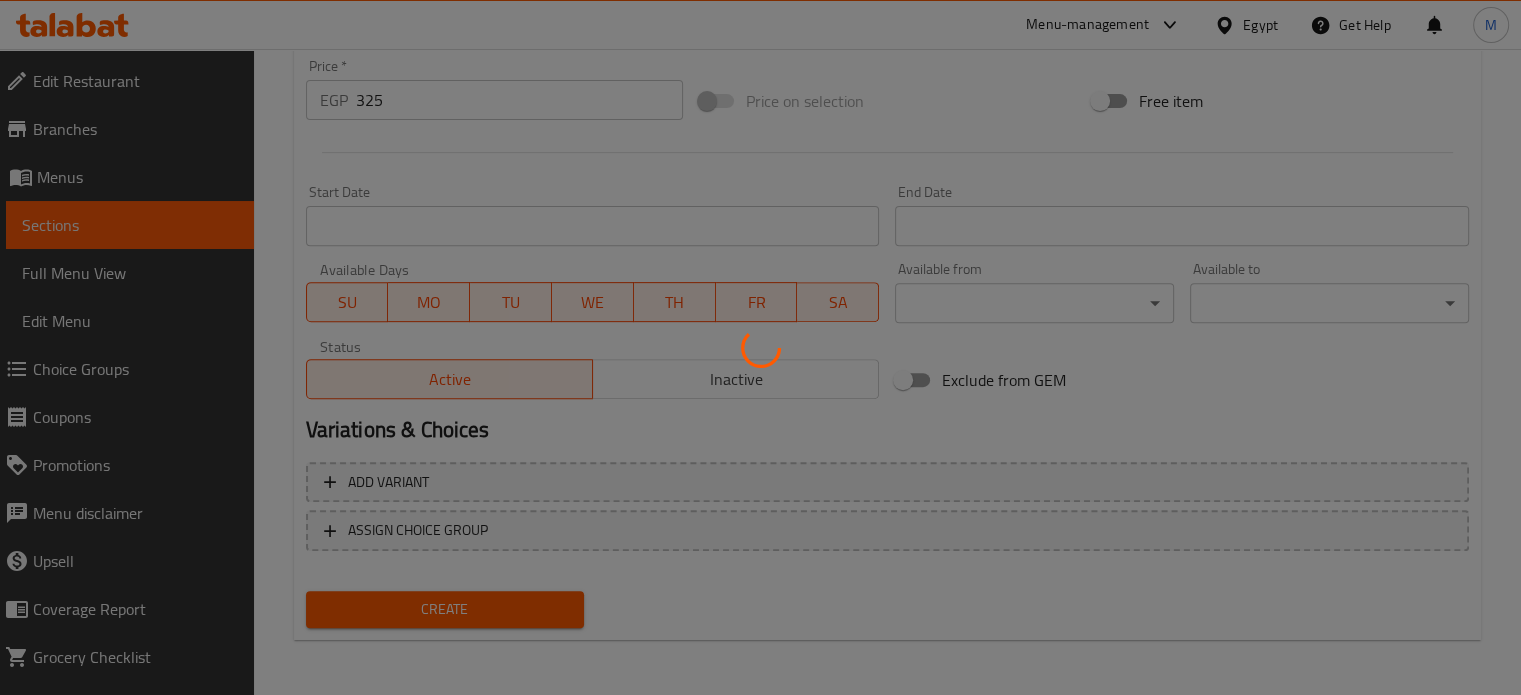 type 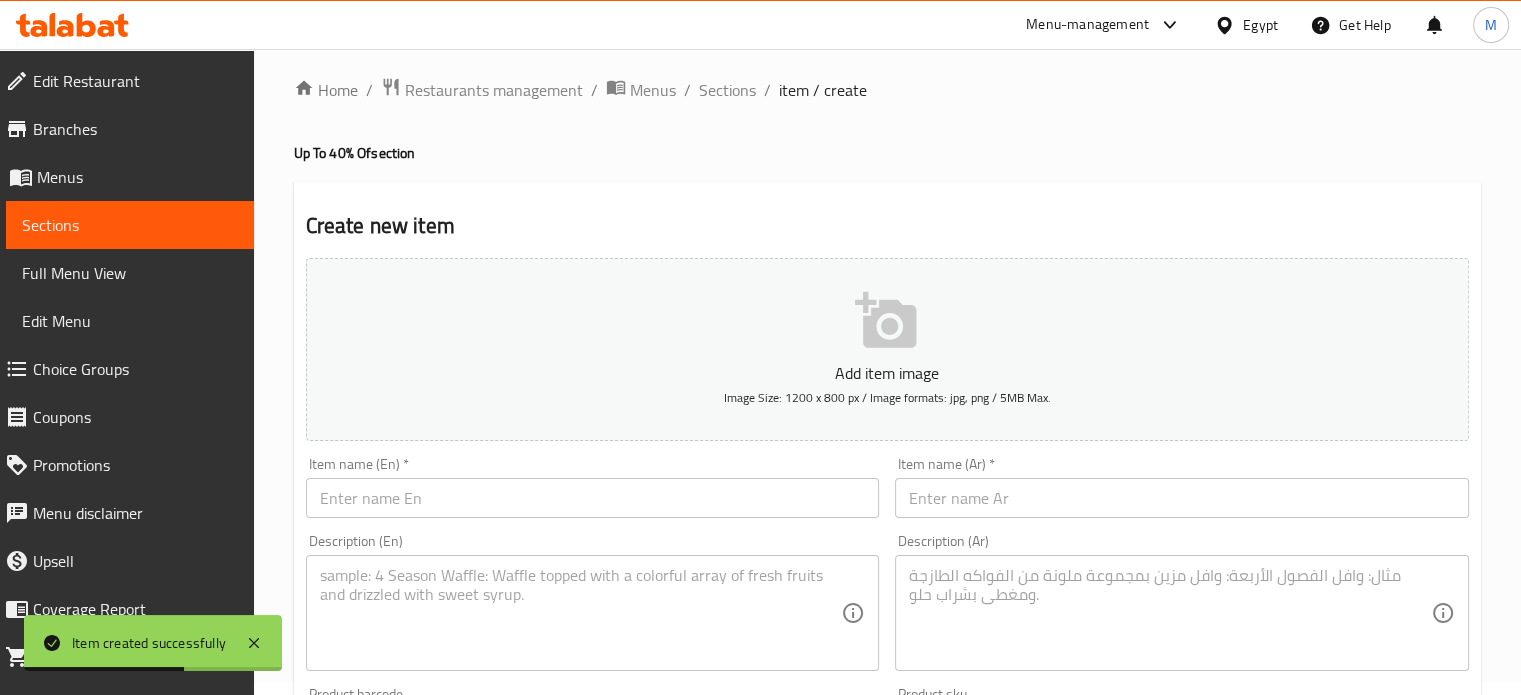 scroll, scrollTop: 0, scrollLeft: 0, axis: both 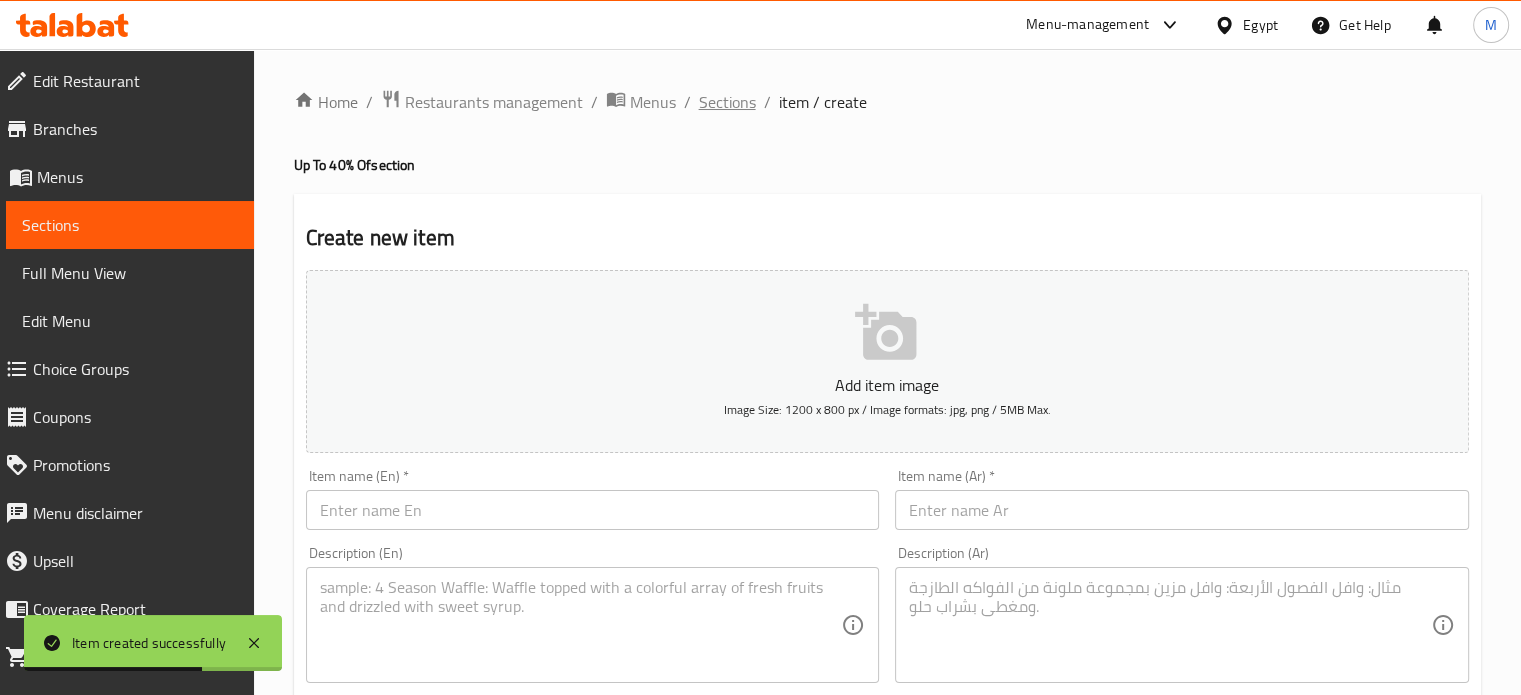 click on "Sections" at bounding box center (727, 102) 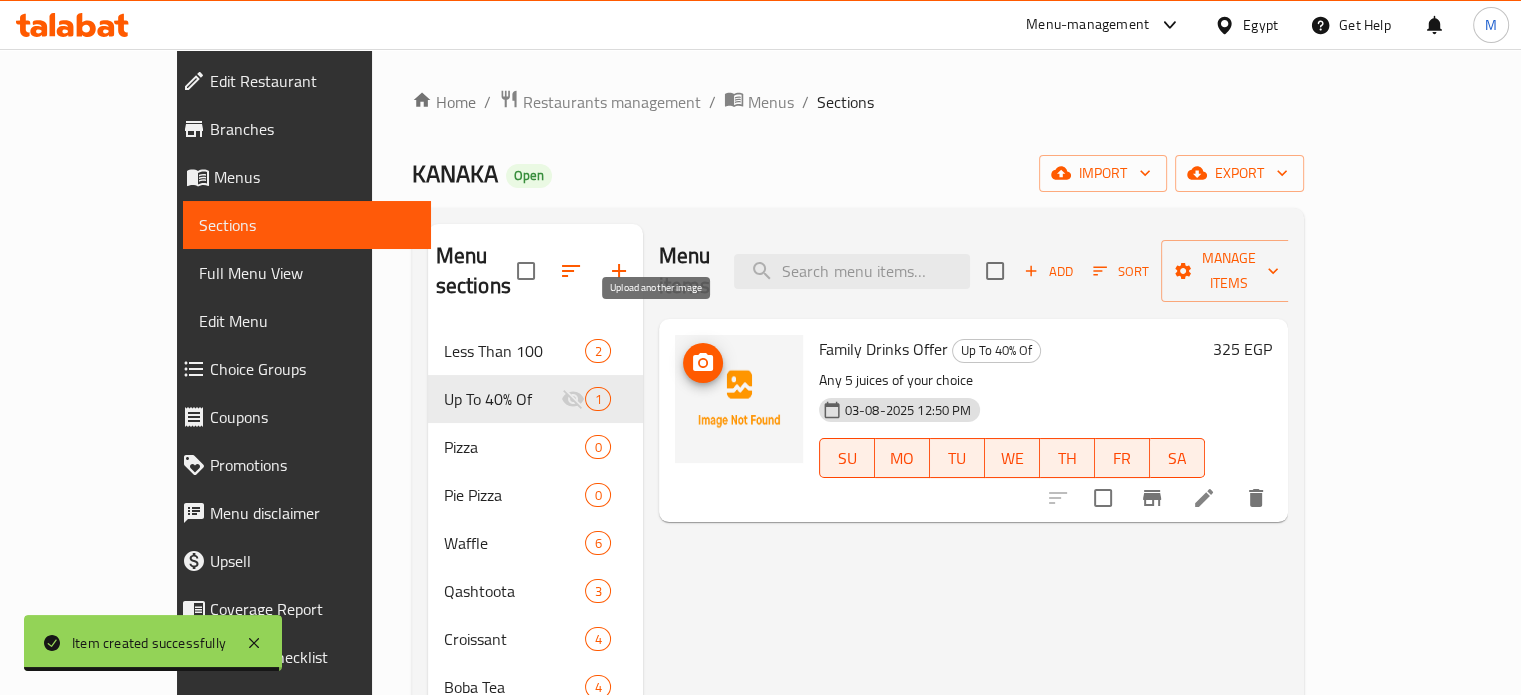 click 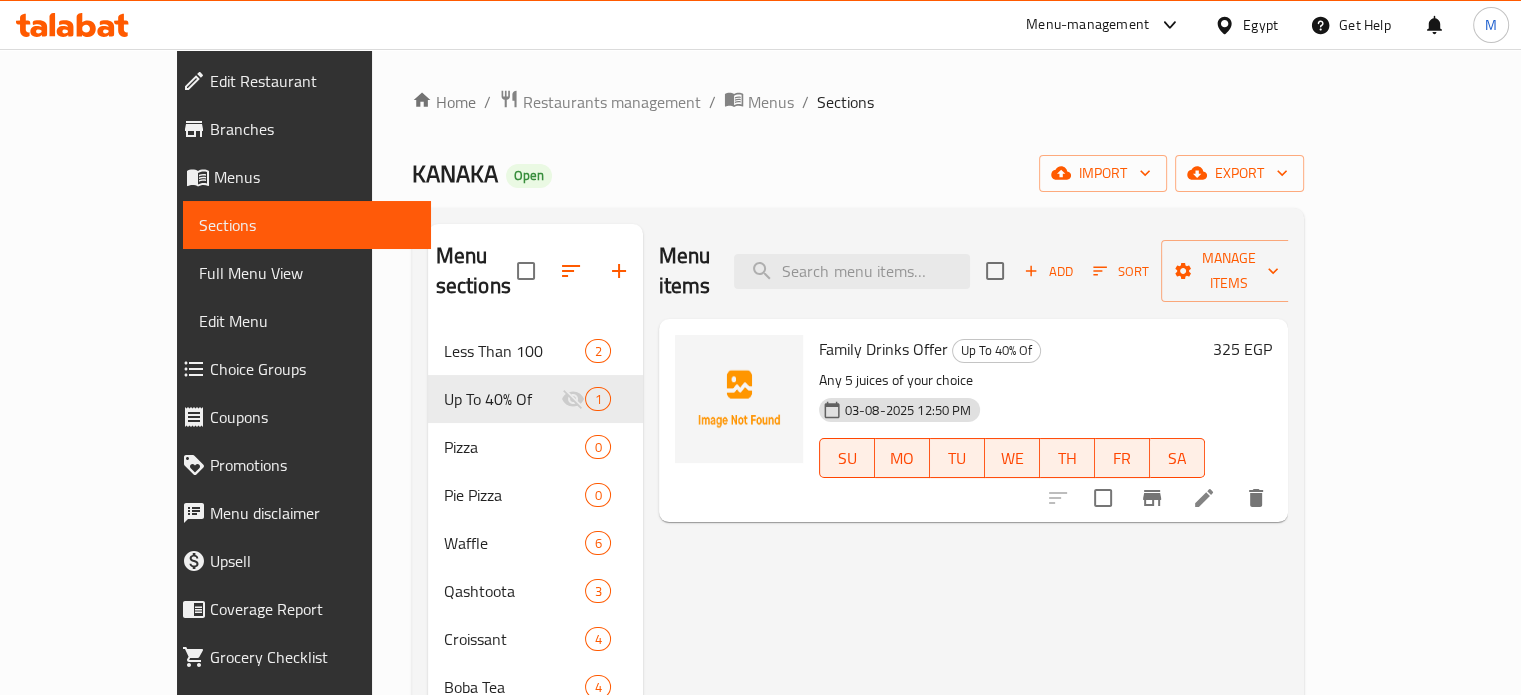 click on "Choice Groups" at bounding box center (312, 369) 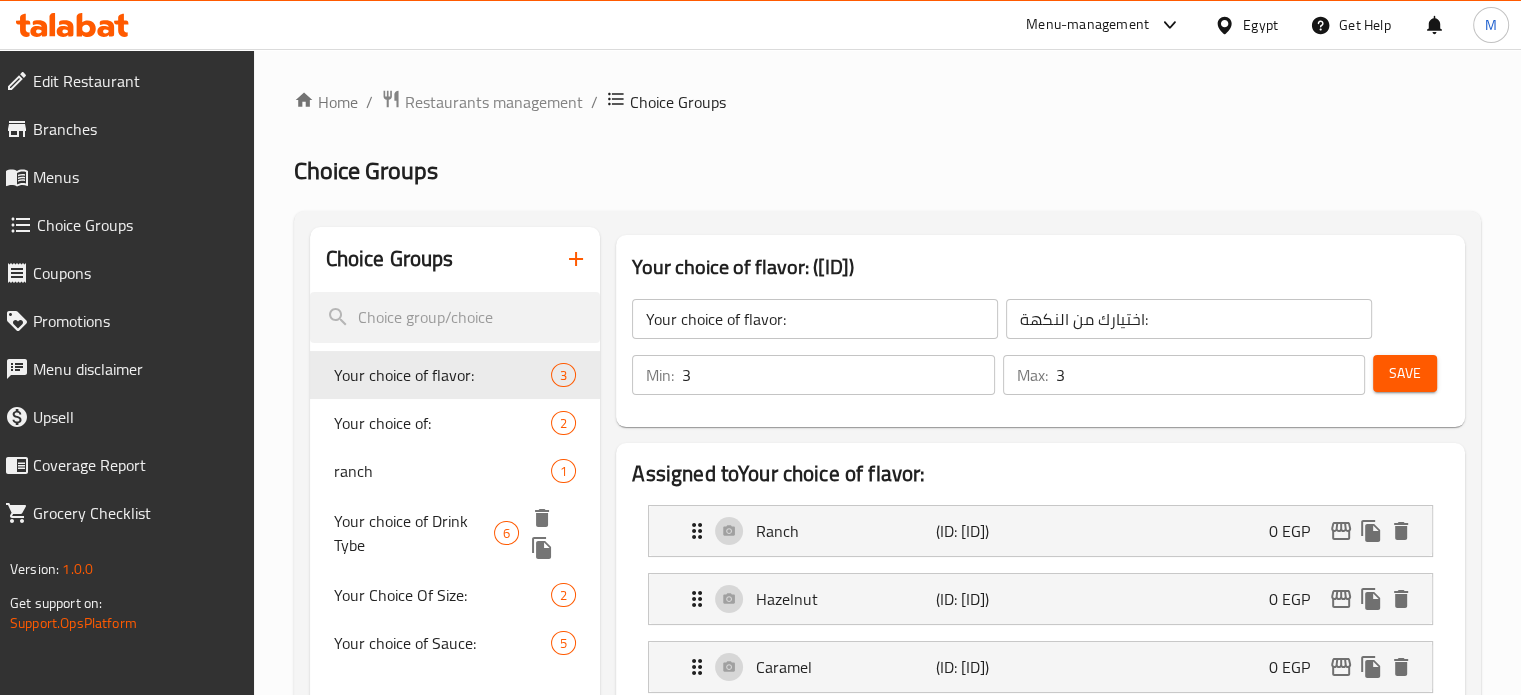 click on "Your Choice of Drink Tybe" at bounding box center [414, 533] 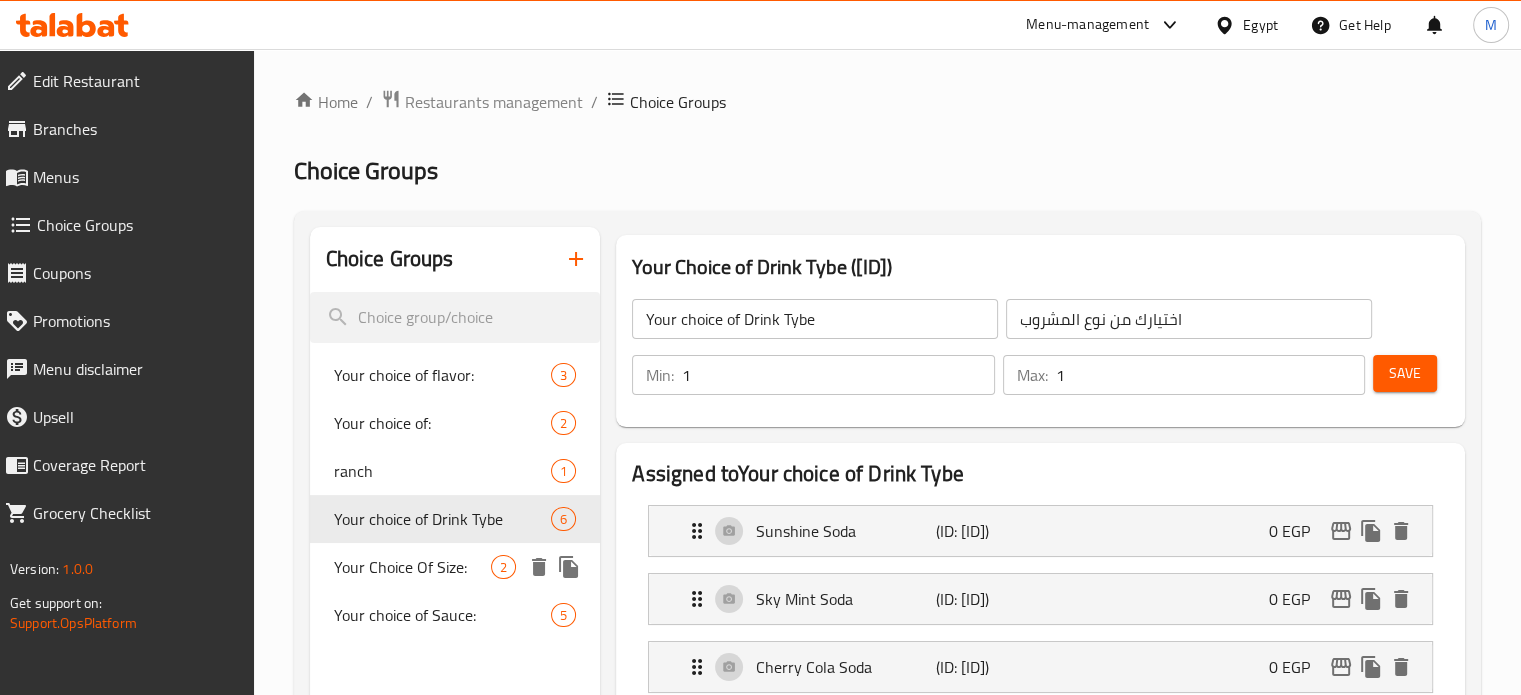 click on "Your Choice Of Size:
2" at bounding box center (455, 567) 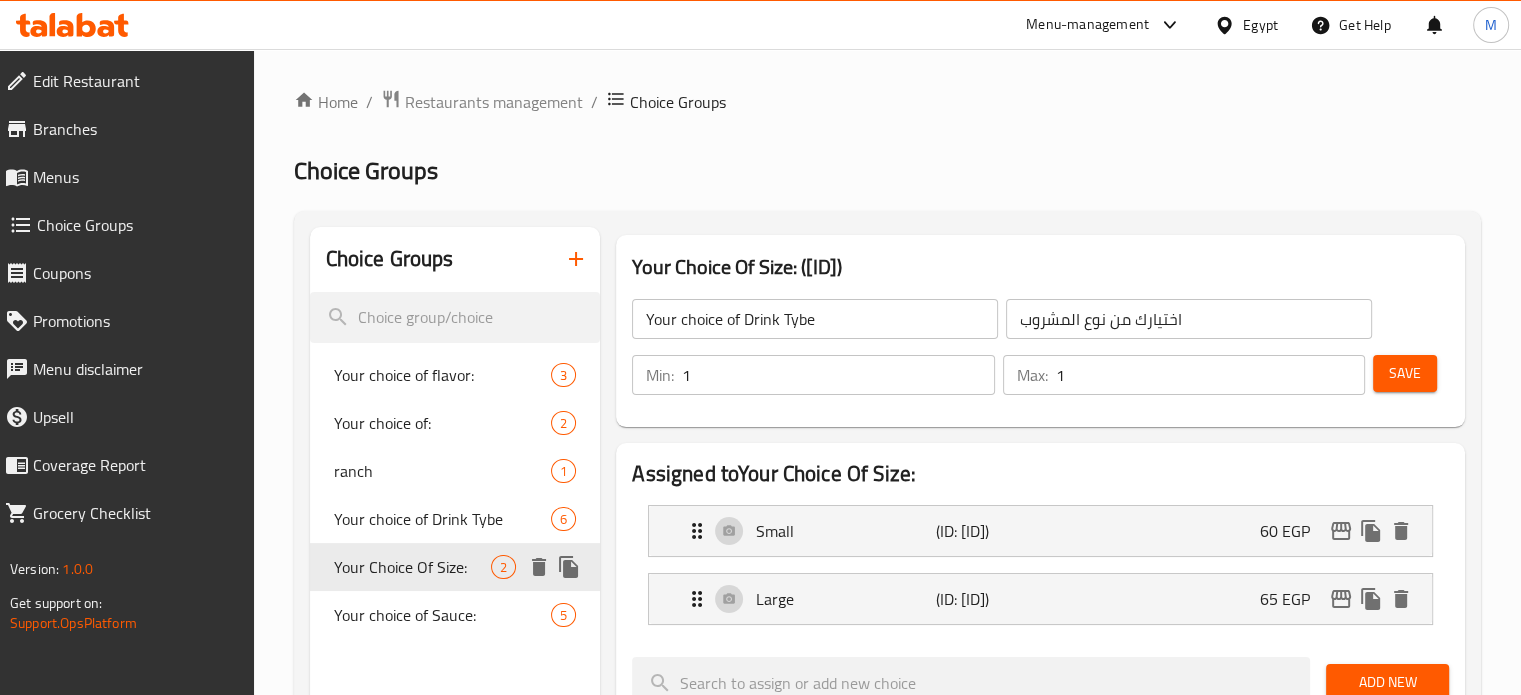 type on "Your Choice Of Size:" 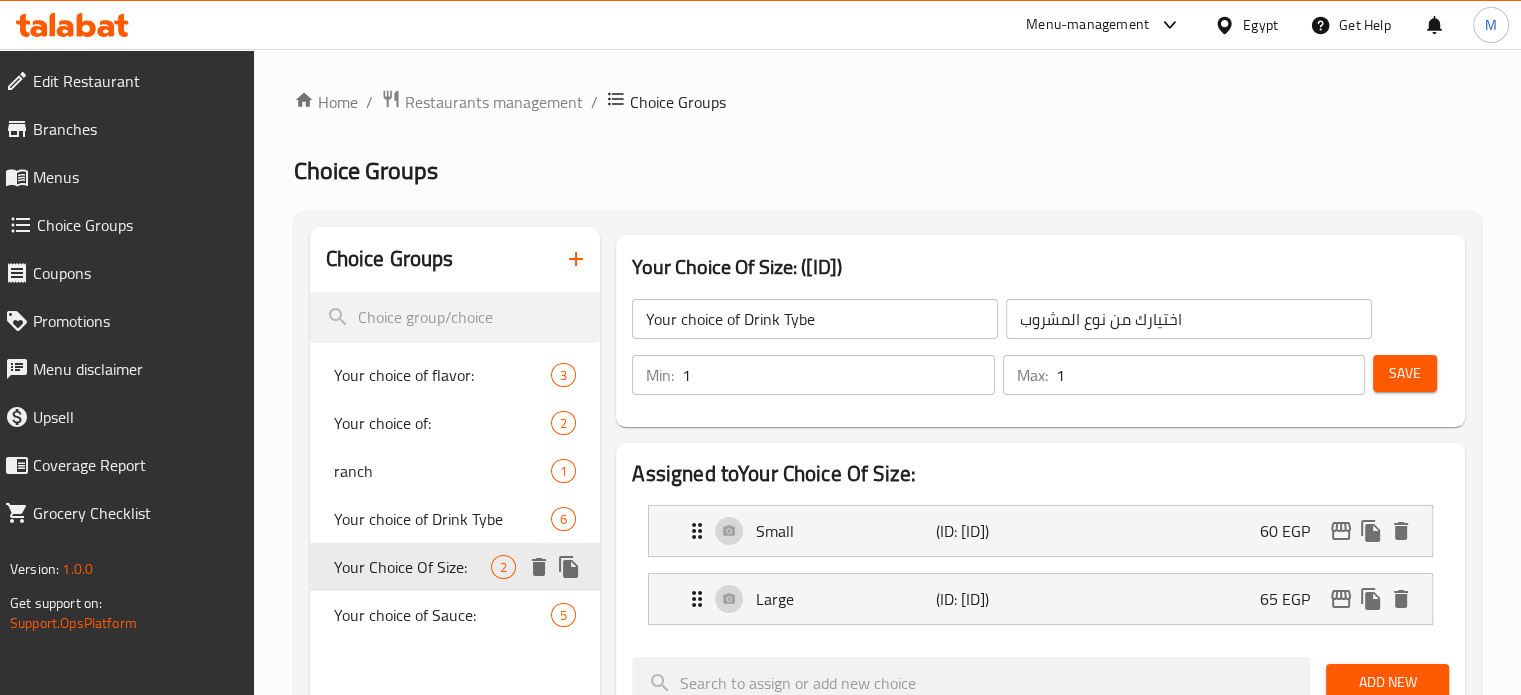 type on "إختيارك من الحجم:" 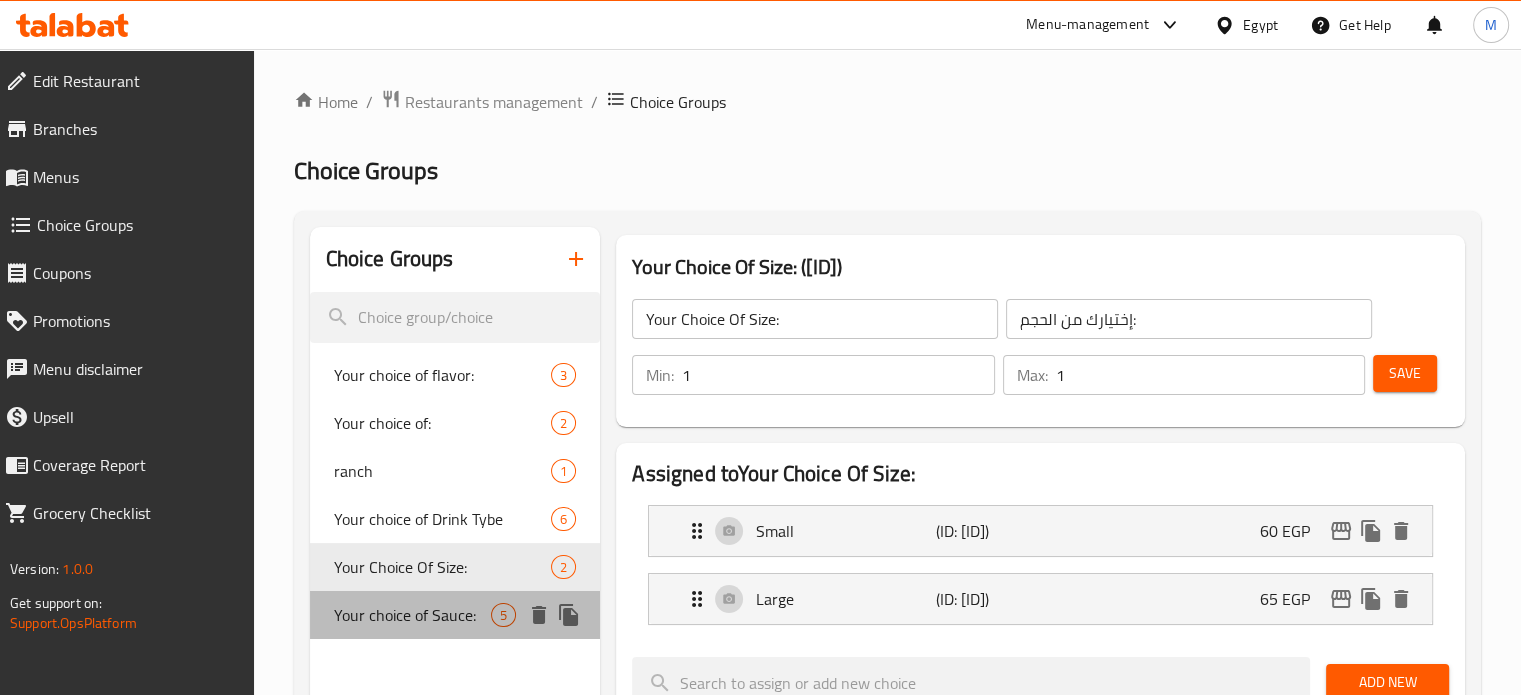 click on "Your choice of Sauce:" at bounding box center (413, 615) 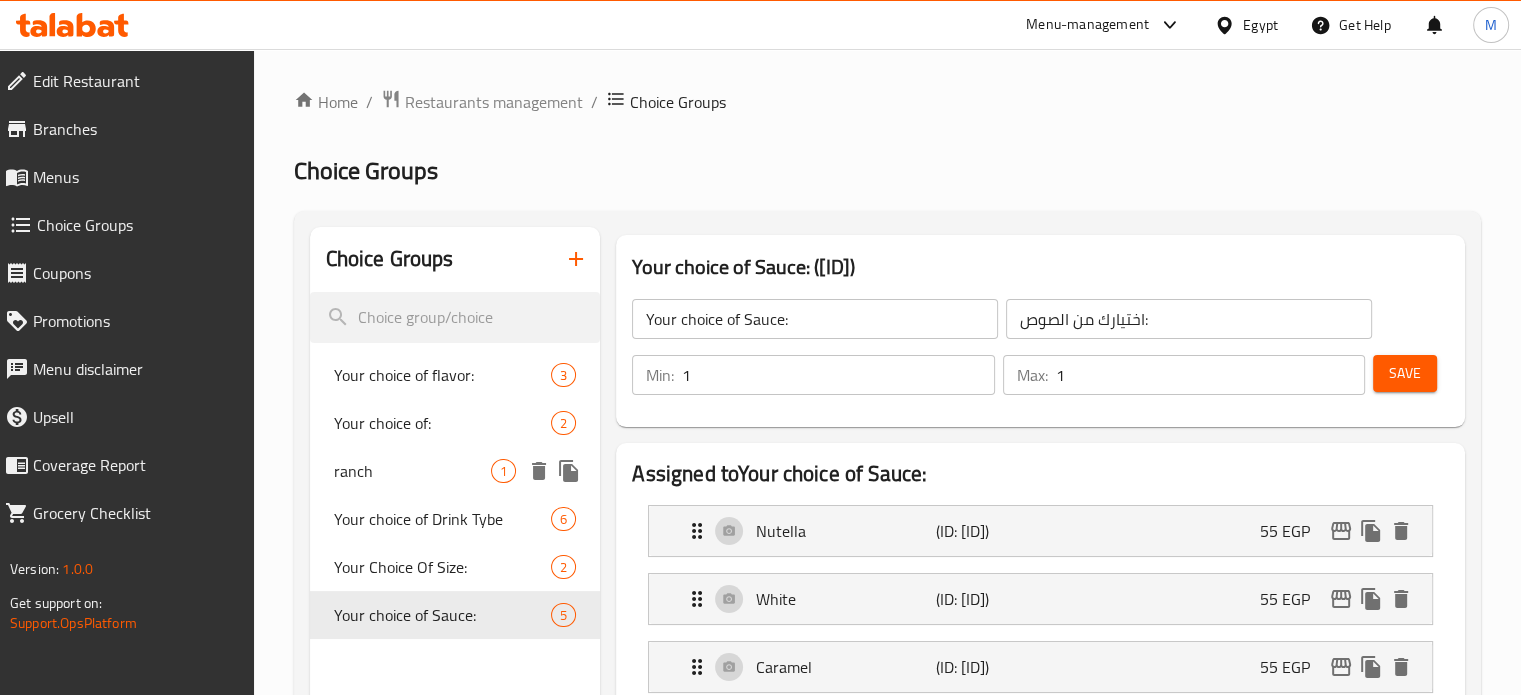 click on "Your choice of:" at bounding box center (443, 423) 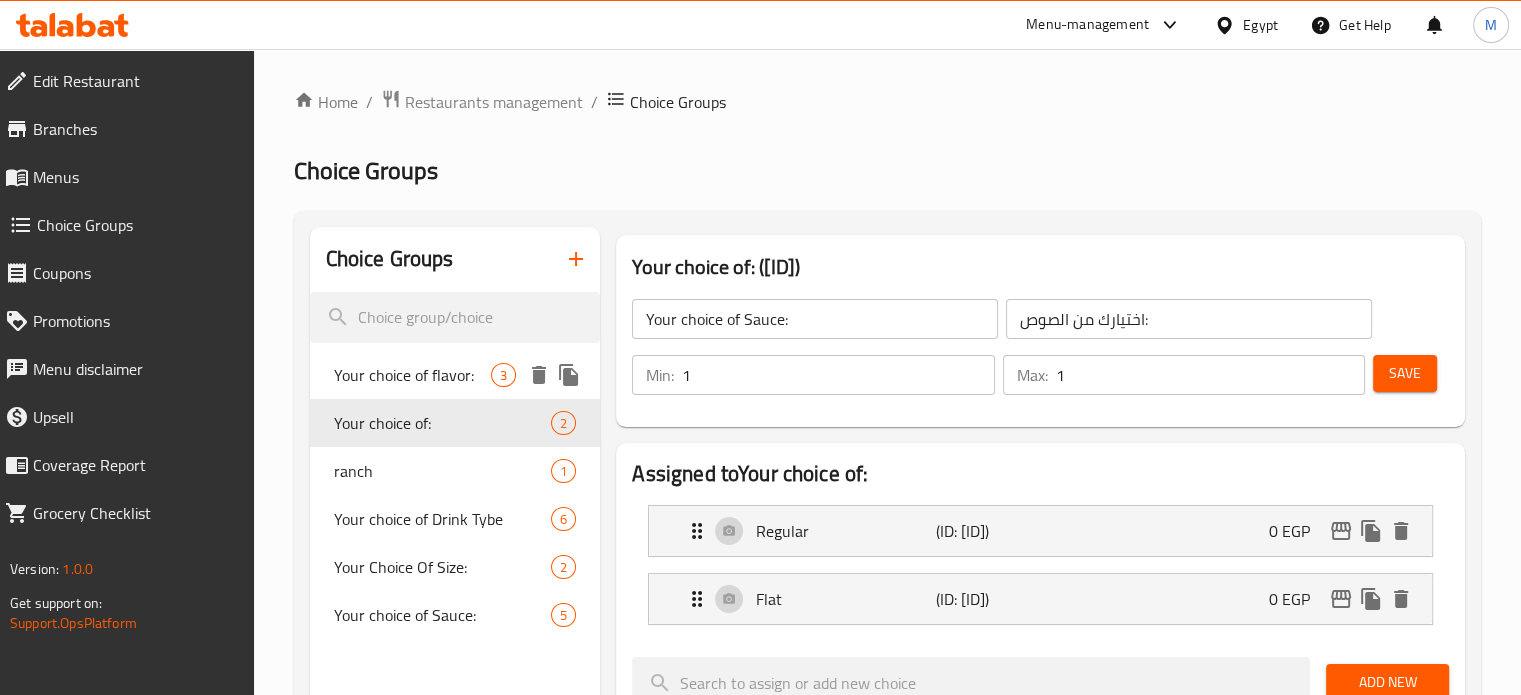 type on "Your choice of:" 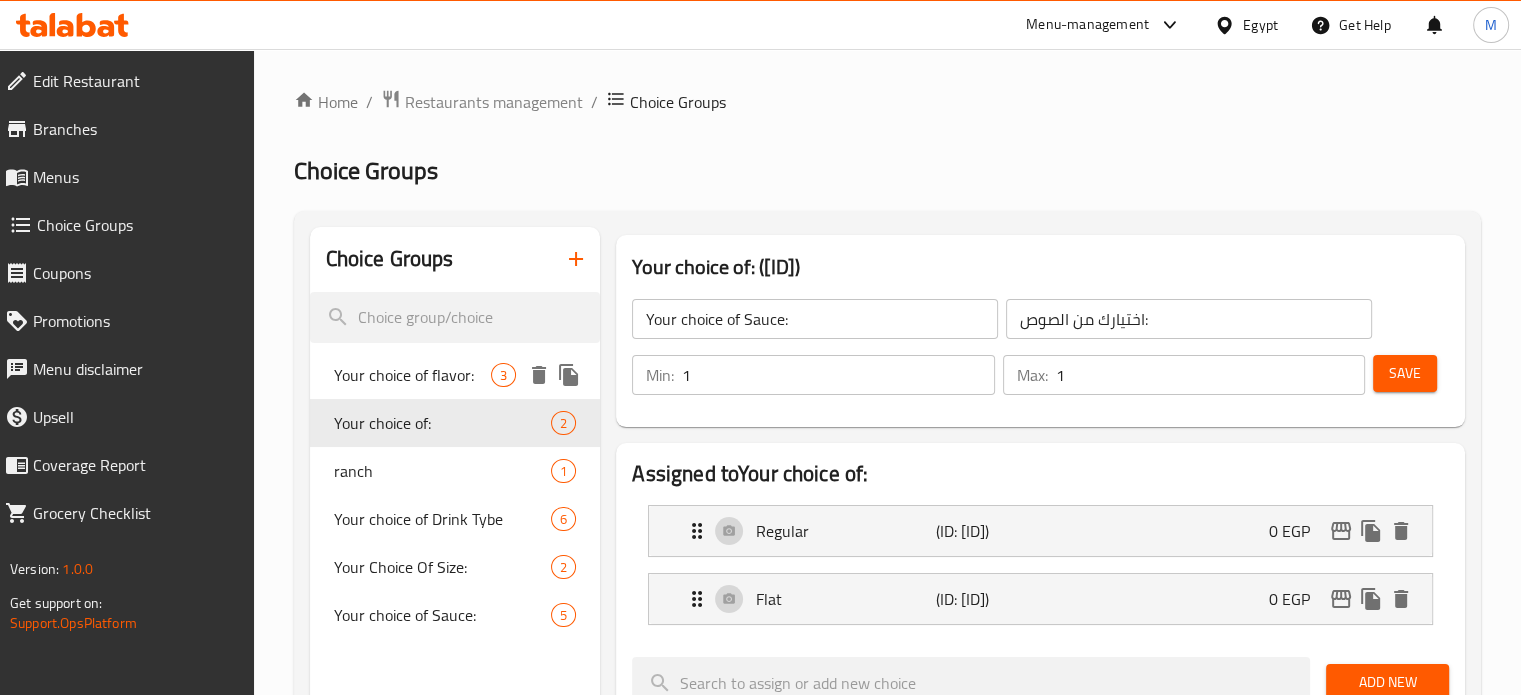 type on "اختيارك من:" 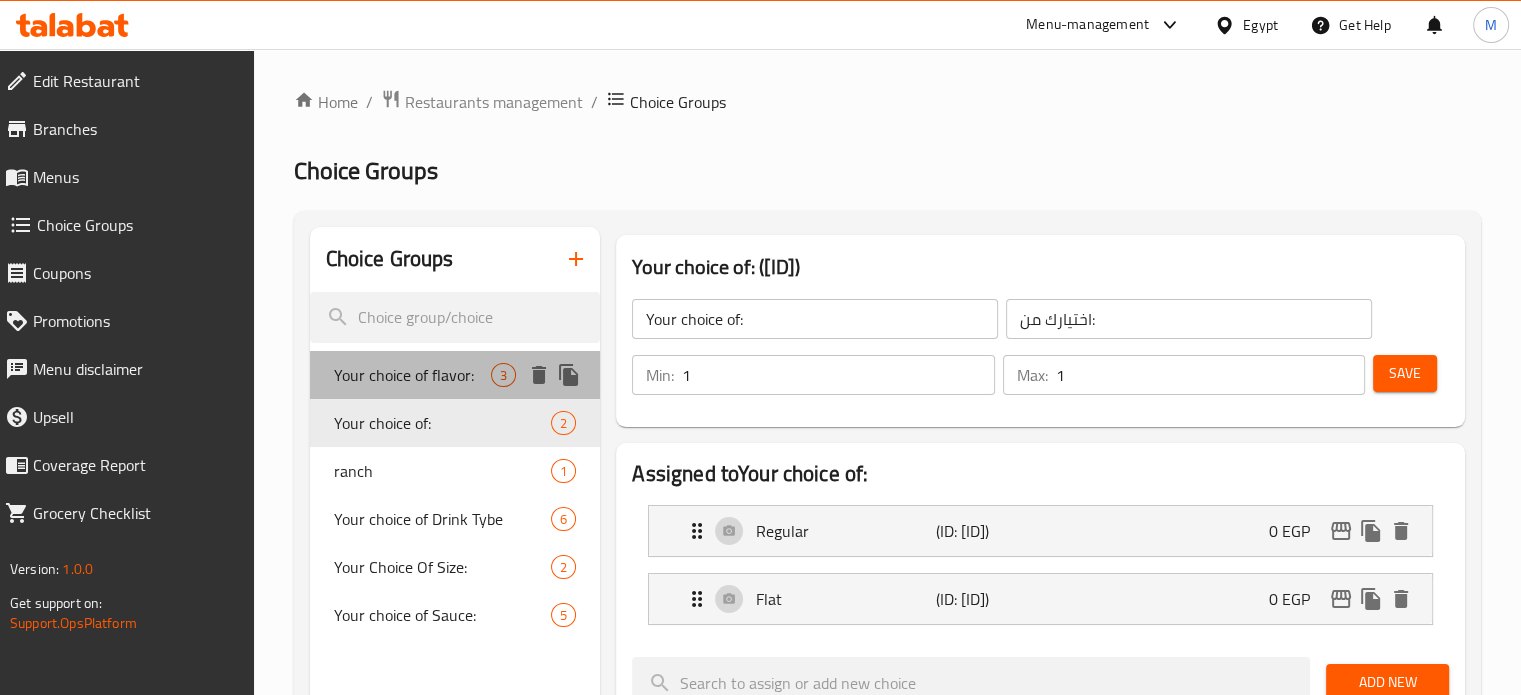 click on "Your choice of flavor:" at bounding box center [413, 375] 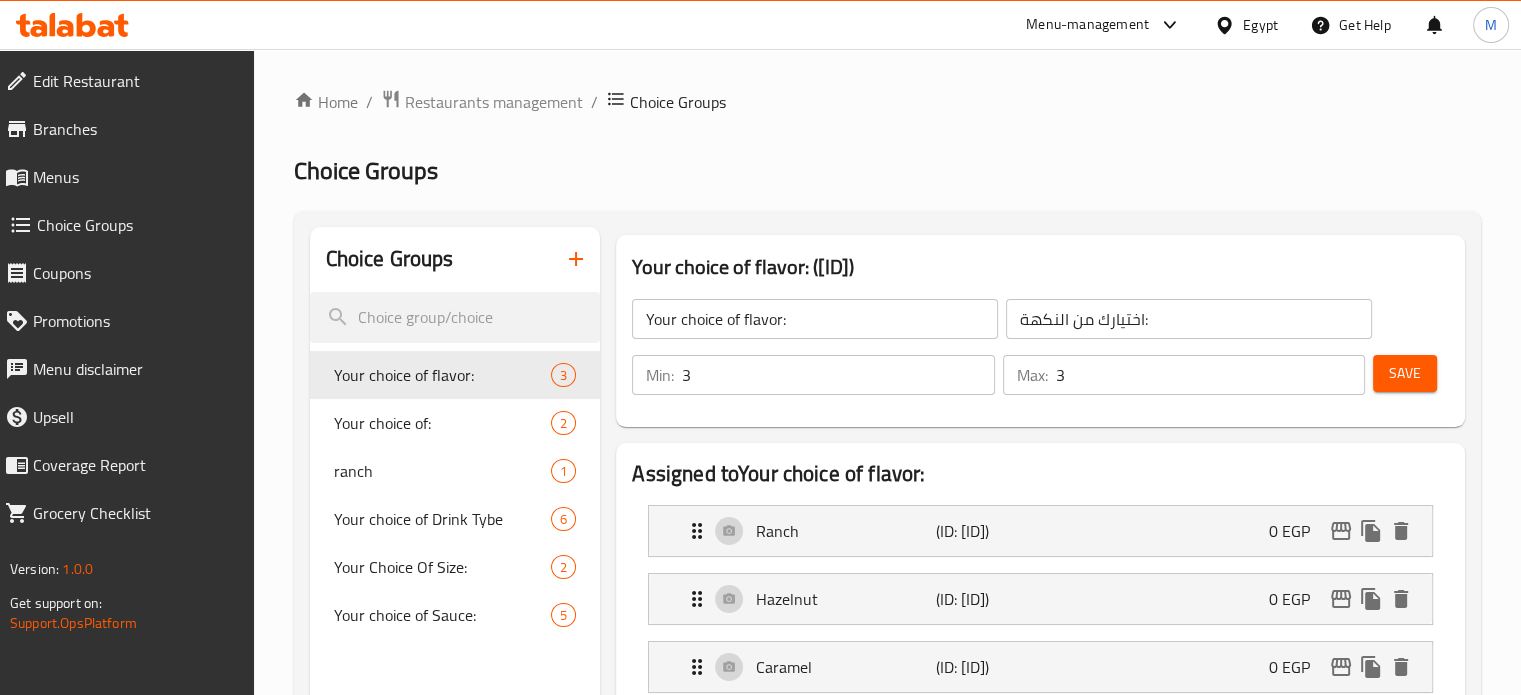 click 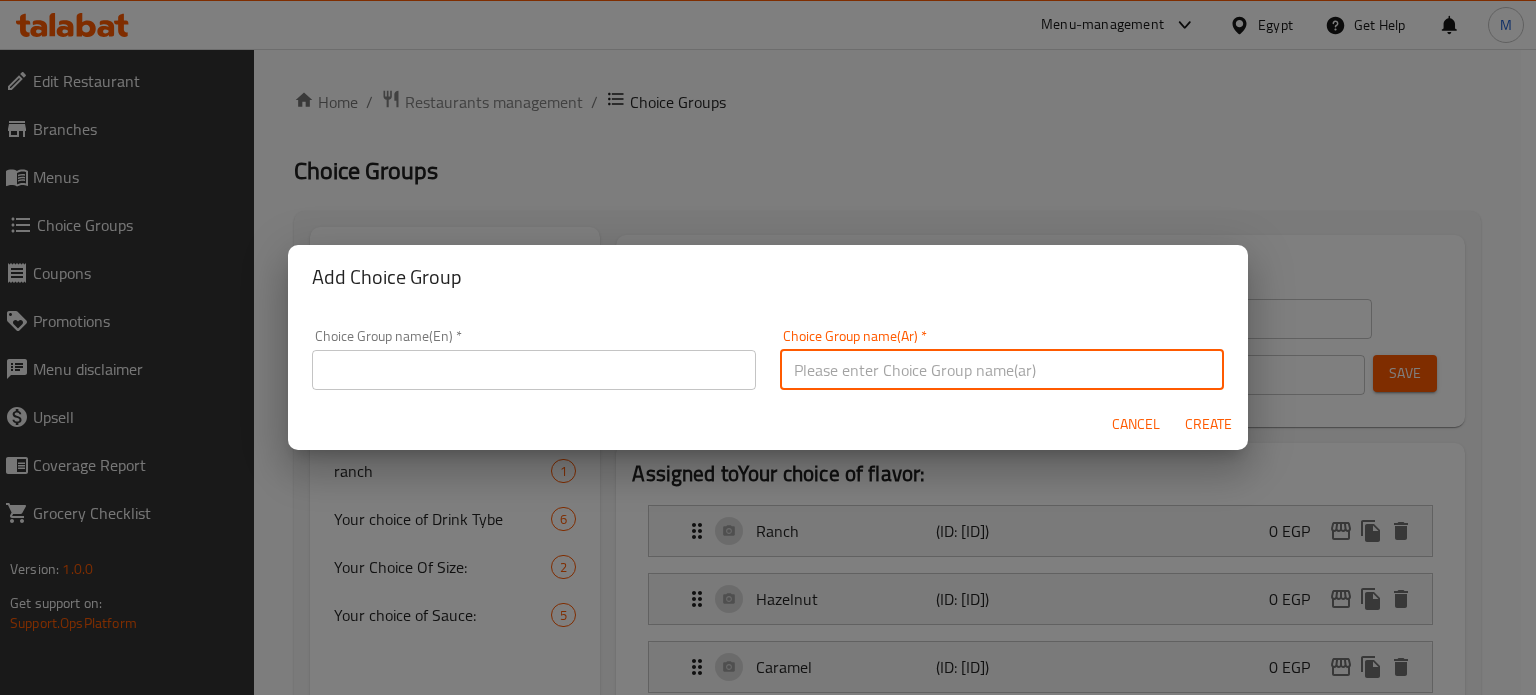 click at bounding box center (1002, 370) 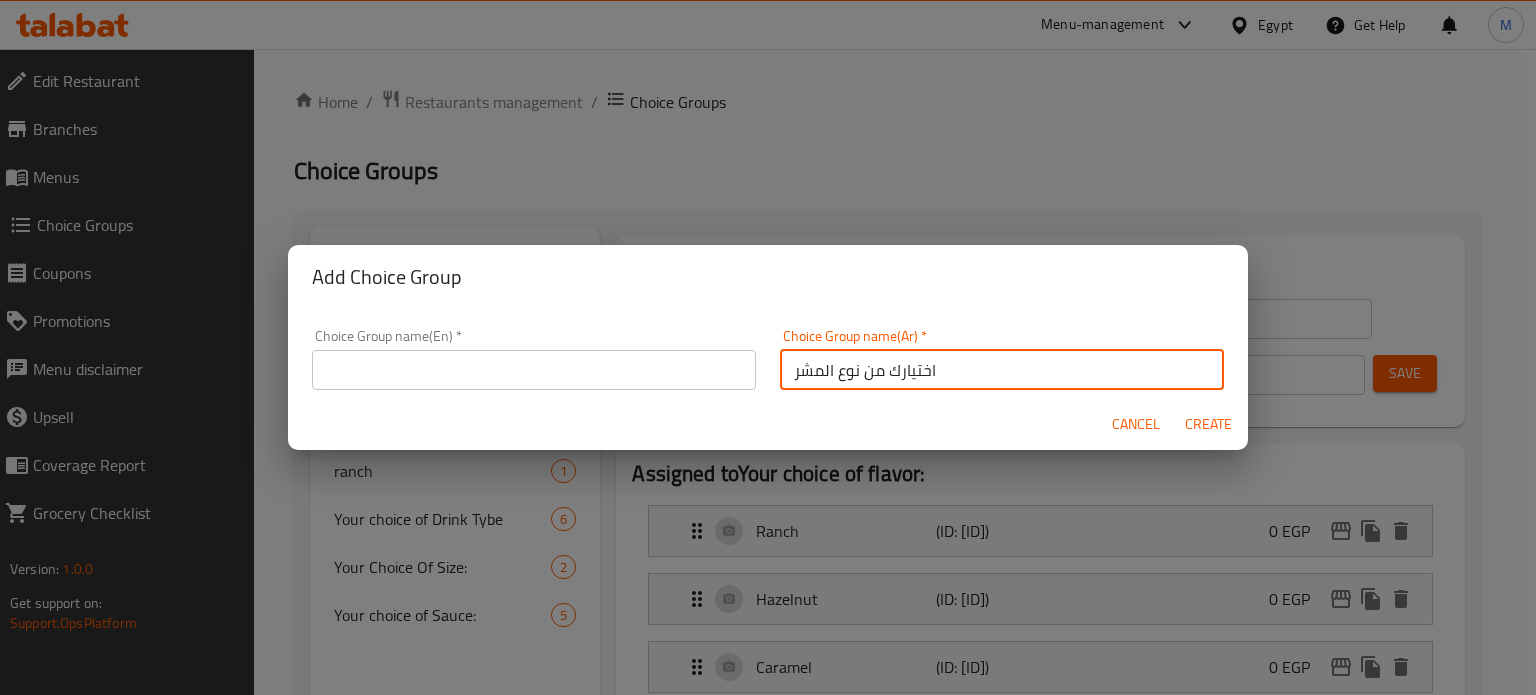 type on "اختيارك من نوع المشروب" 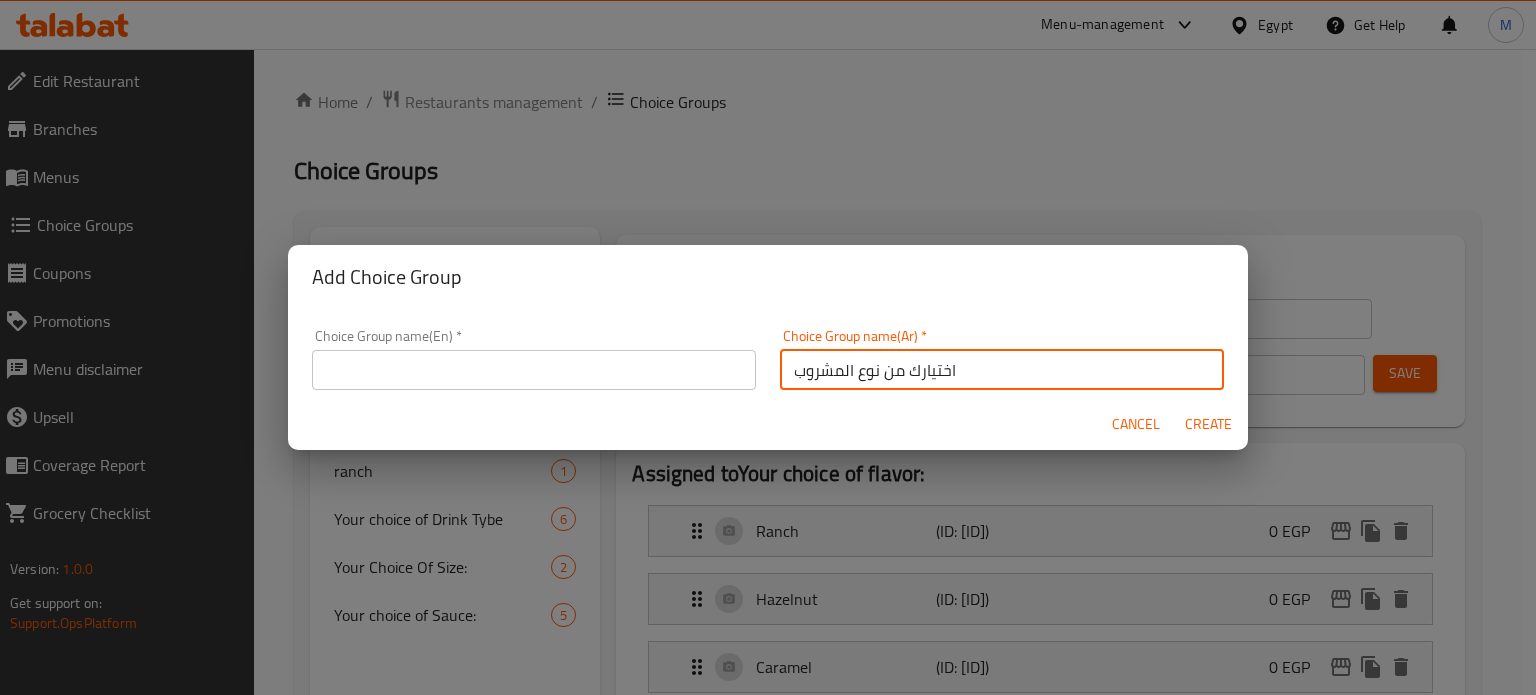 click on "اختيارك من نوع المشروب" at bounding box center (1002, 370) 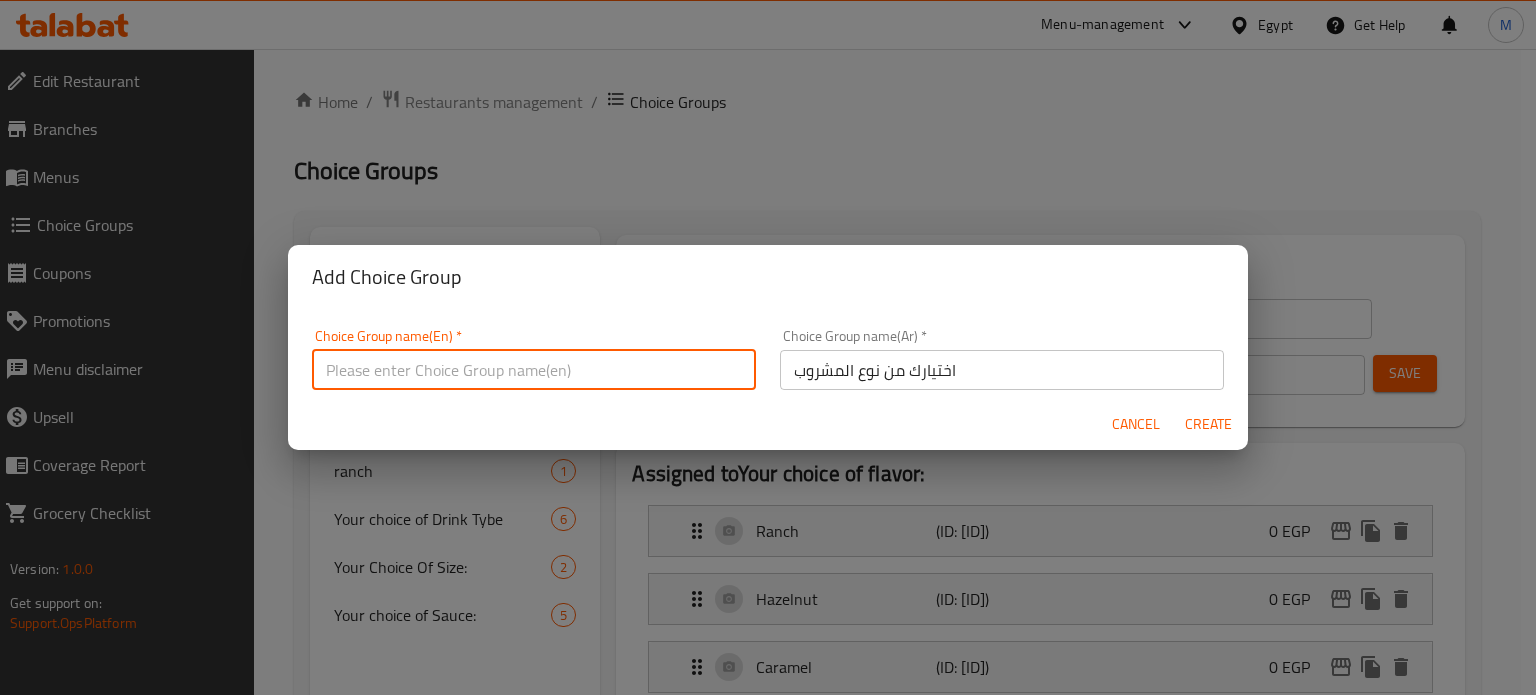 click at bounding box center [534, 370] 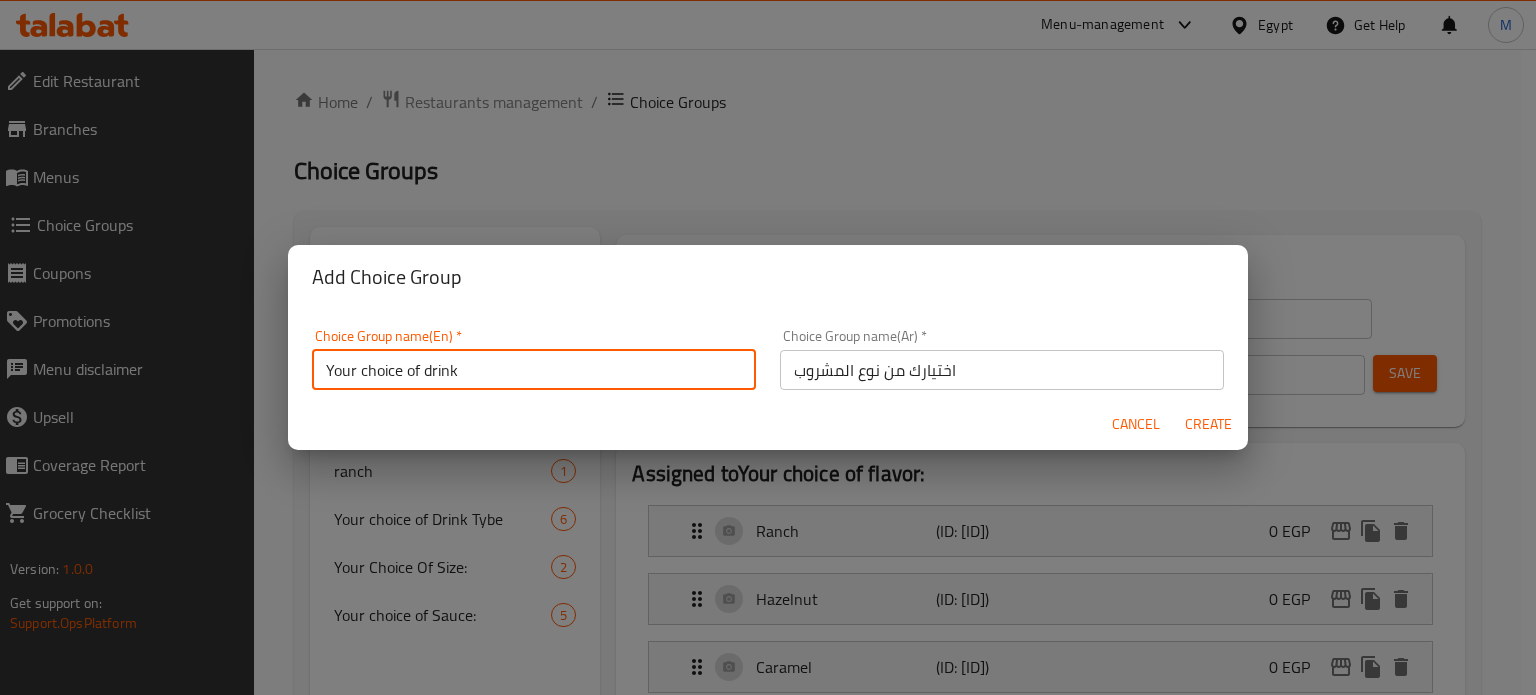 type on "Your choice of drink" 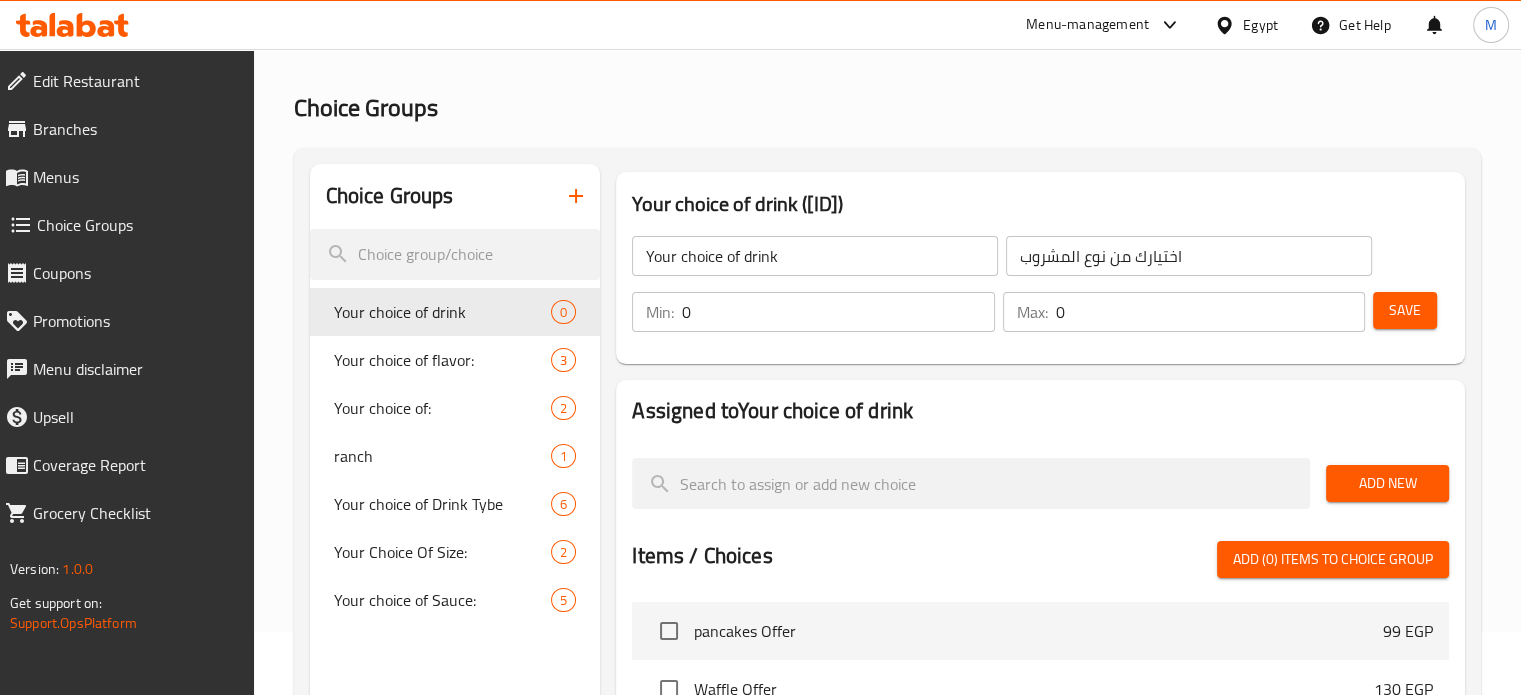scroll, scrollTop: 40, scrollLeft: 0, axis: vertical 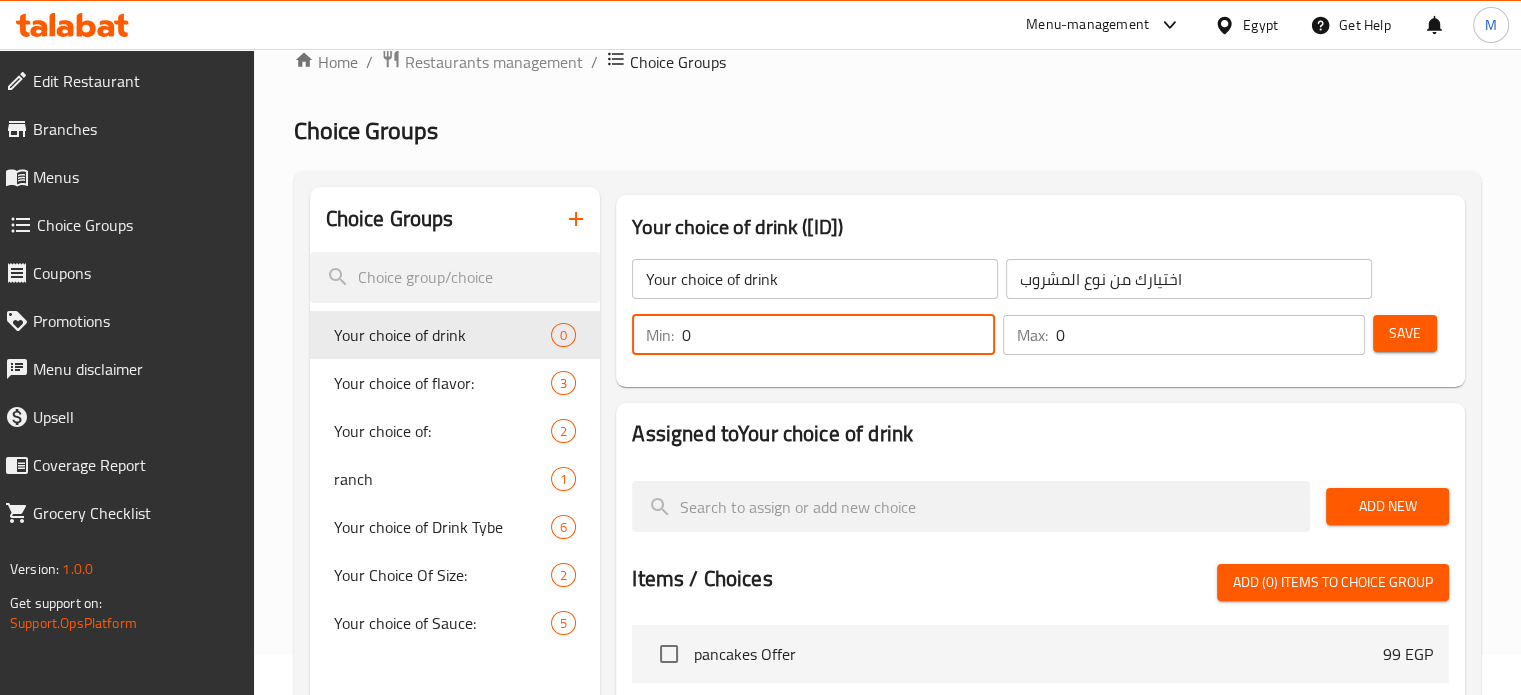 drag, startPoint x: 708, startPoint y: 336, endPoint x: 668, endPoint y: 340, distance: 40.1995 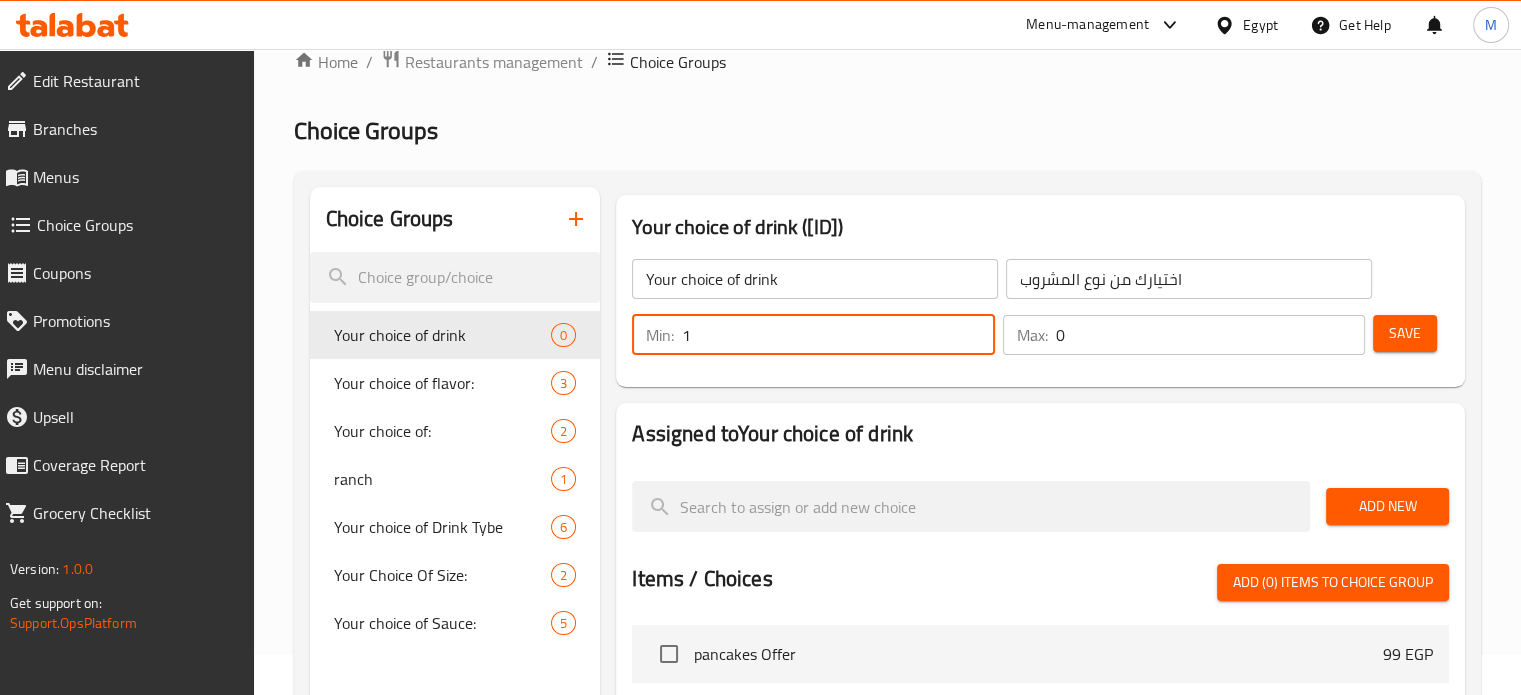 type on "1" 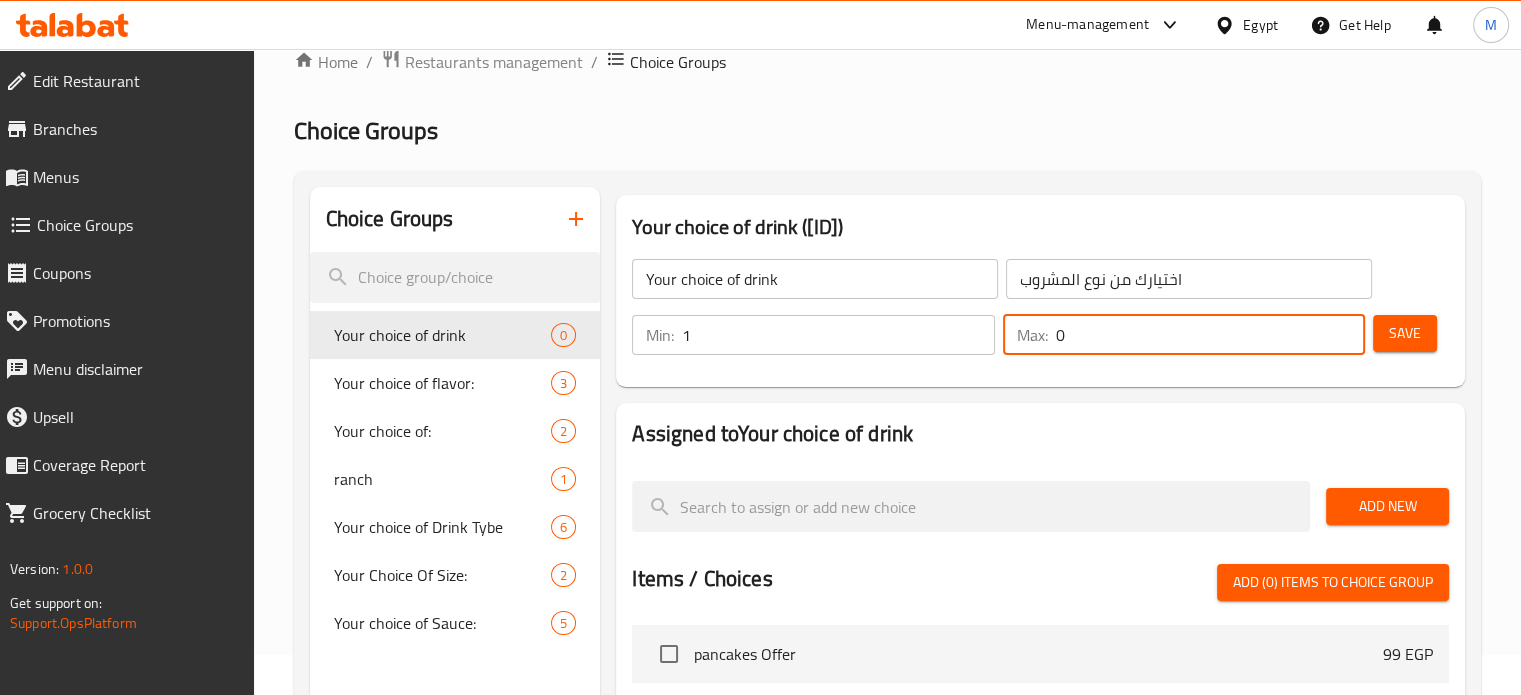 drag, startPoint x: 1048, startPoint y: 339, endPoint x: 1020, endPoint y: 338, distance: 28.01785 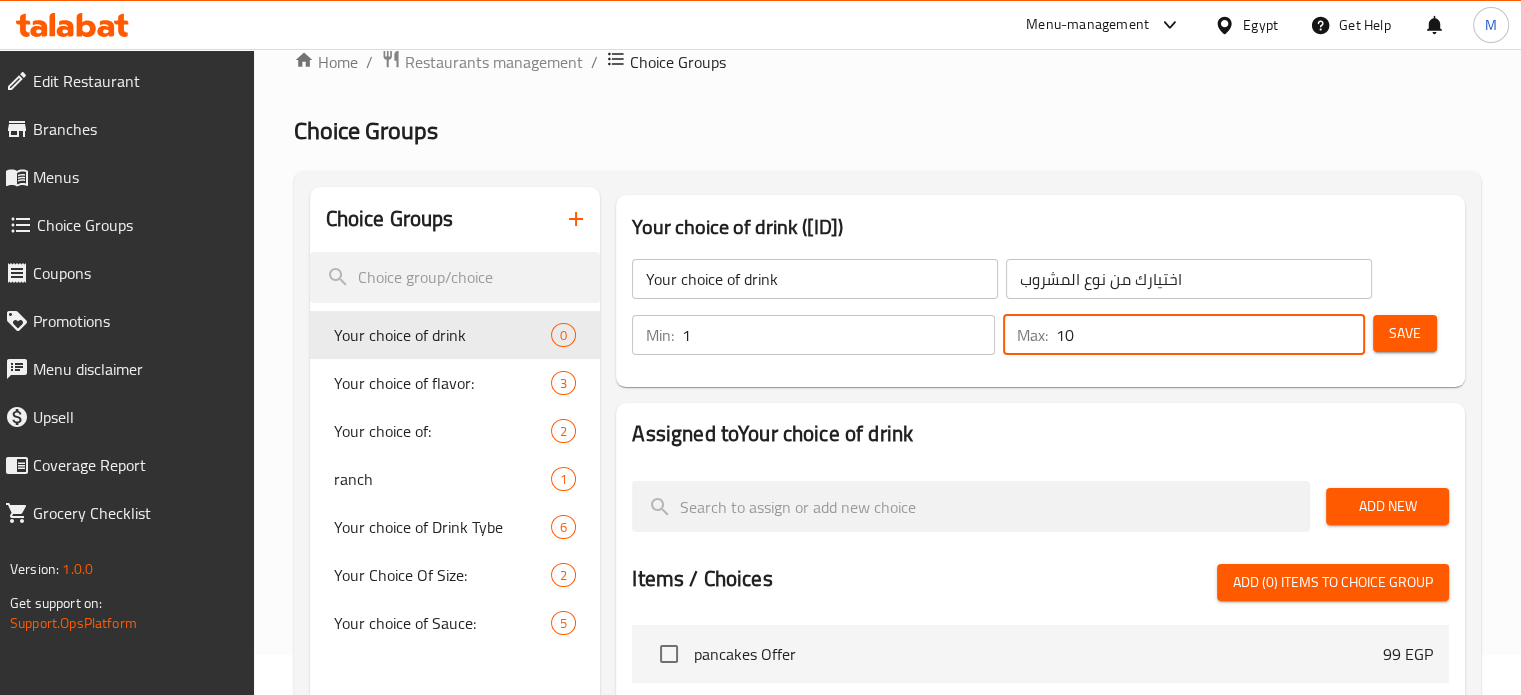 drag, startPoint x: 1086, startPoint y: 342, endPoint x: 1042, endPoint y: 341, distance: 44.011364 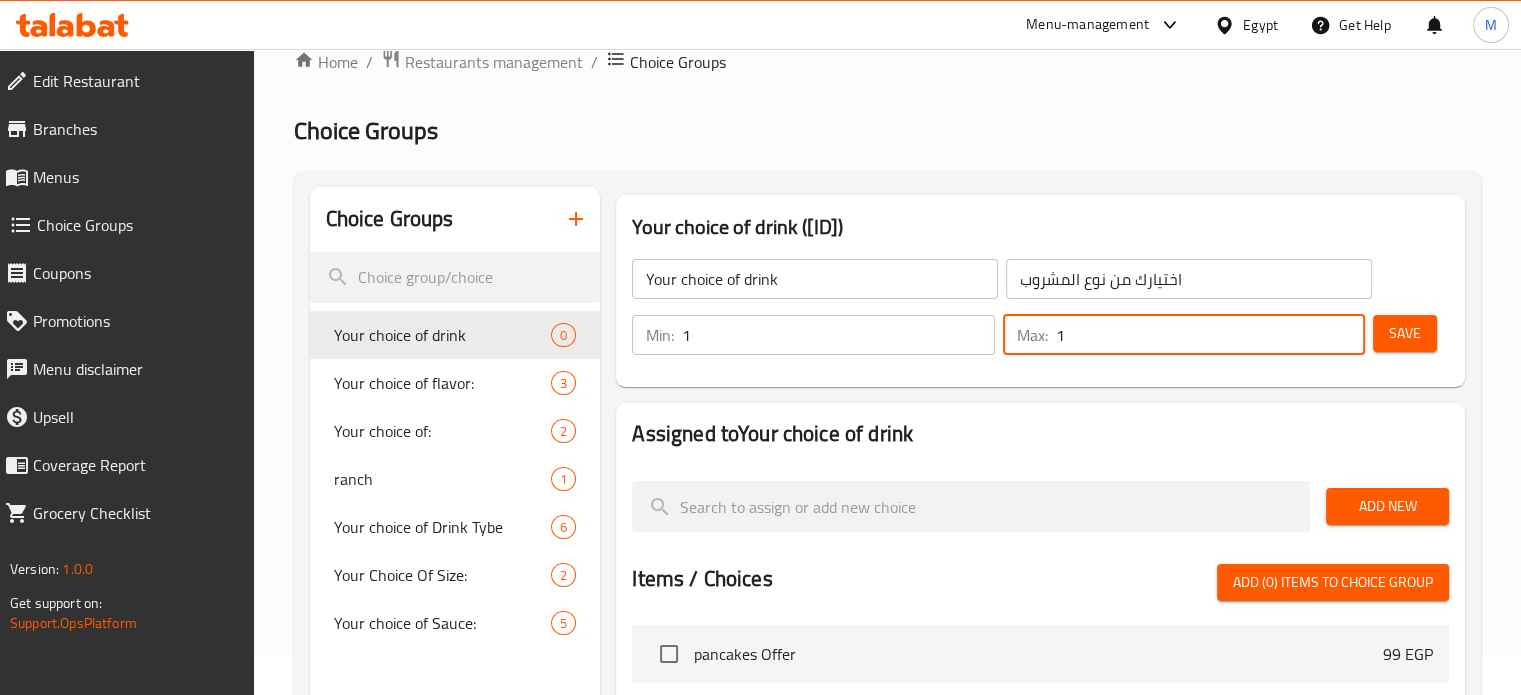 type on "1" 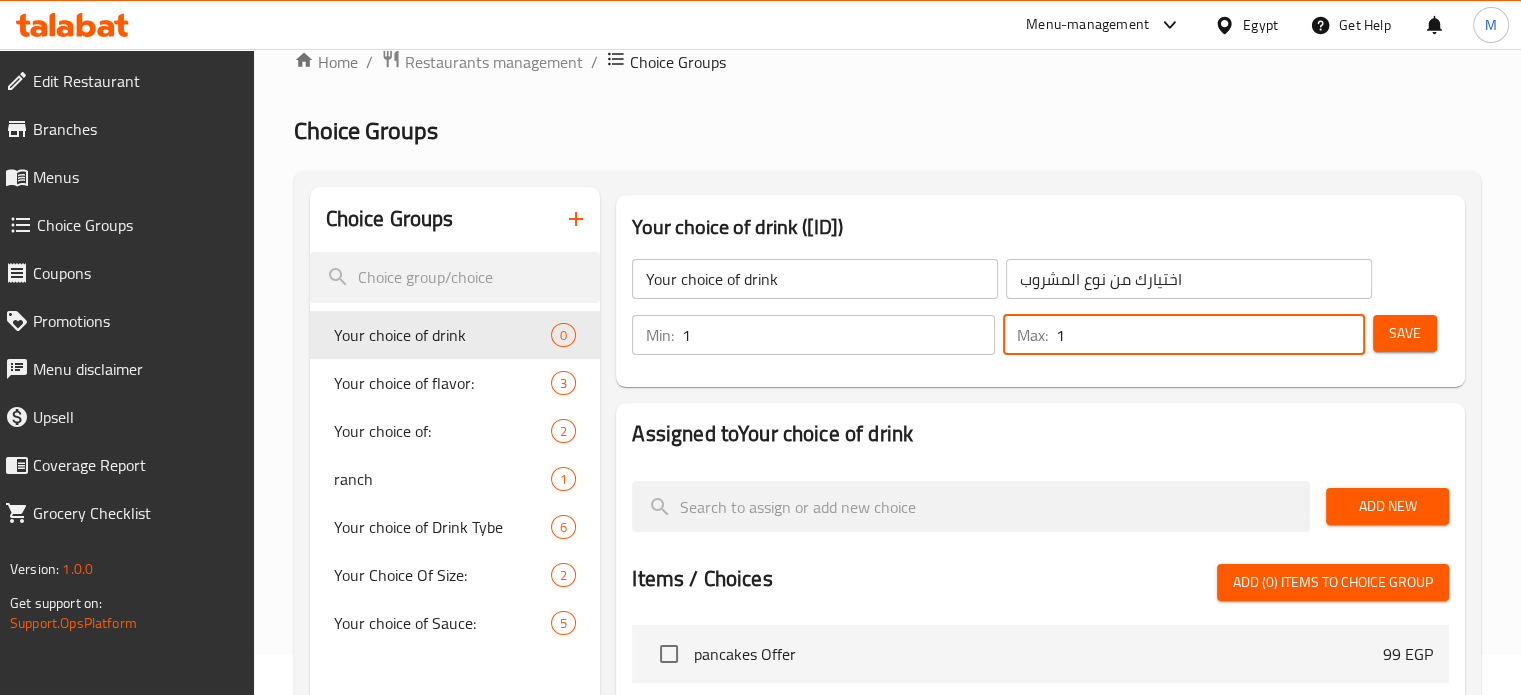click on "Add New" at bounding box center (1387, 506) 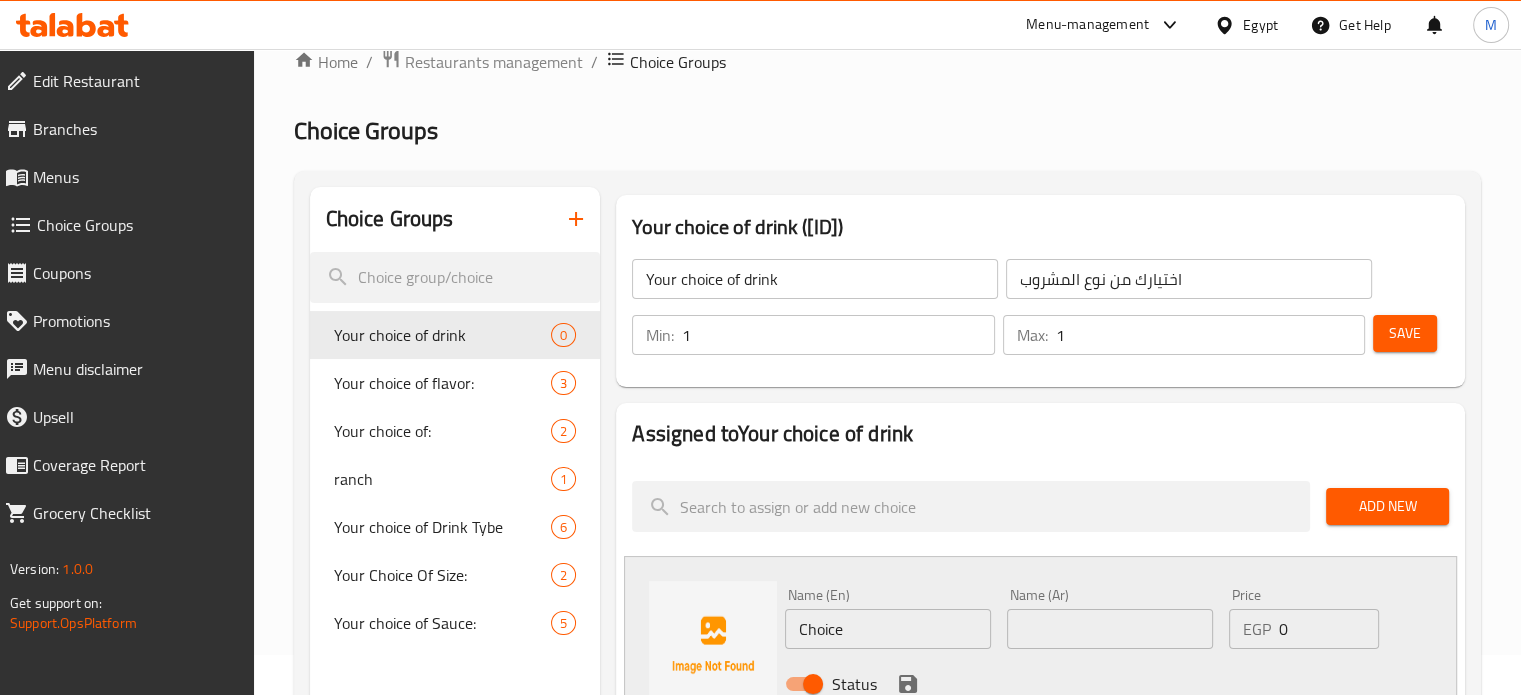 click on "Choice" at bounding box center [888, 629] 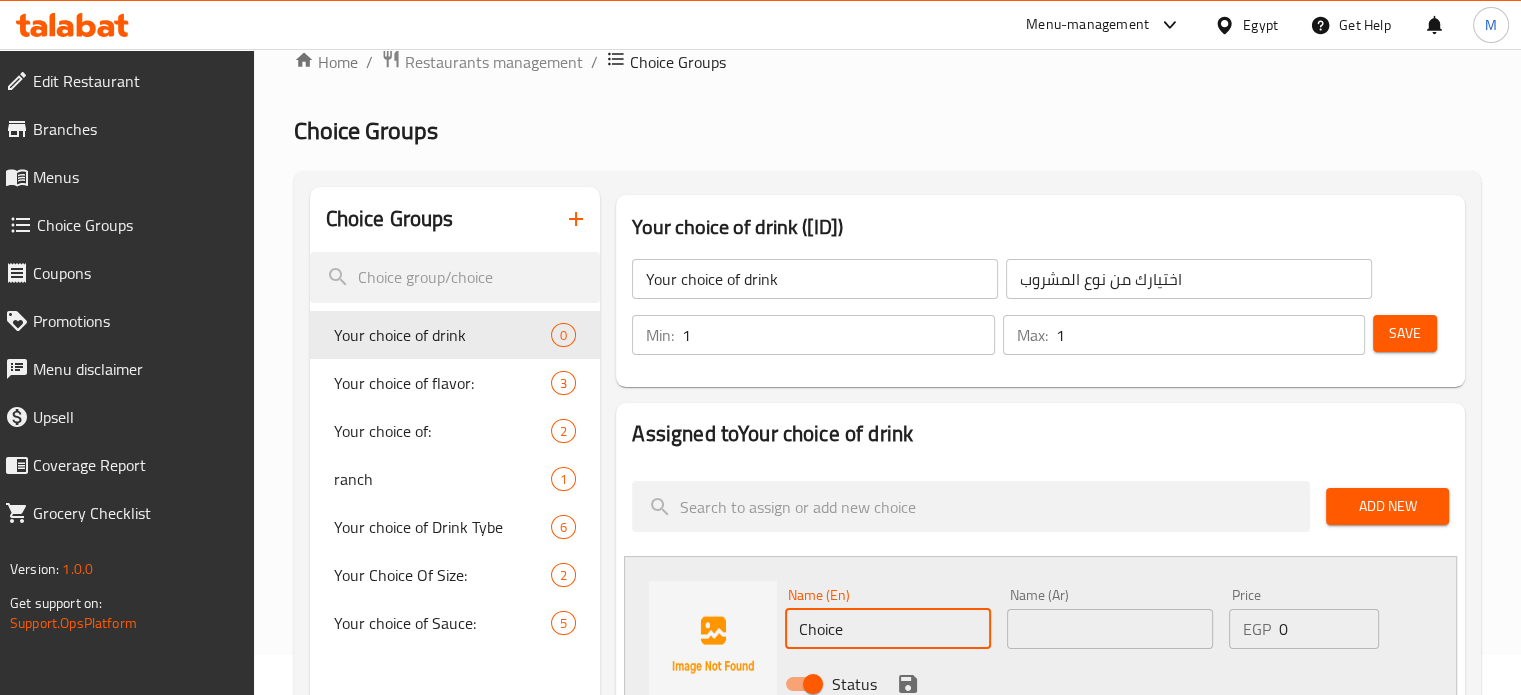 paste on "aramel Milkshak" 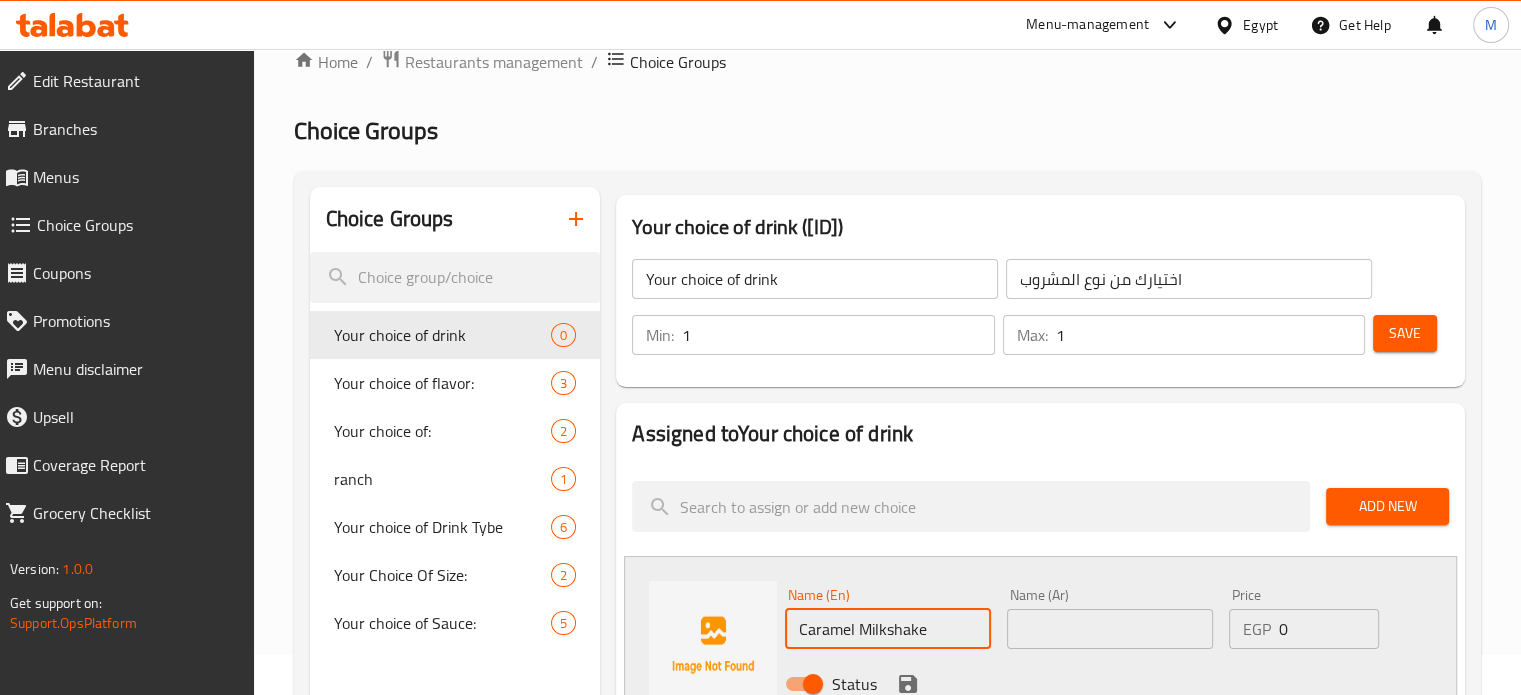 type on "Caramel Milkshake" 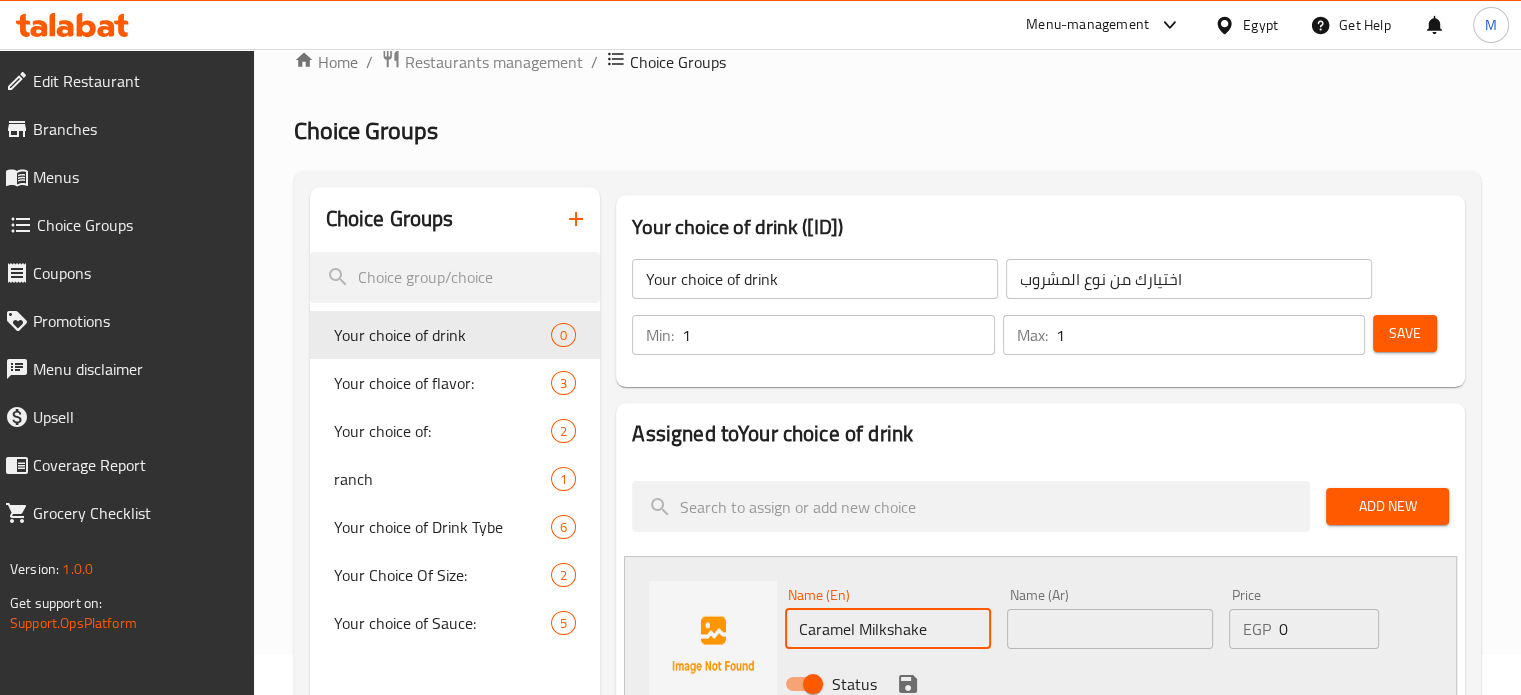 click at bounding box center (1110, 629) 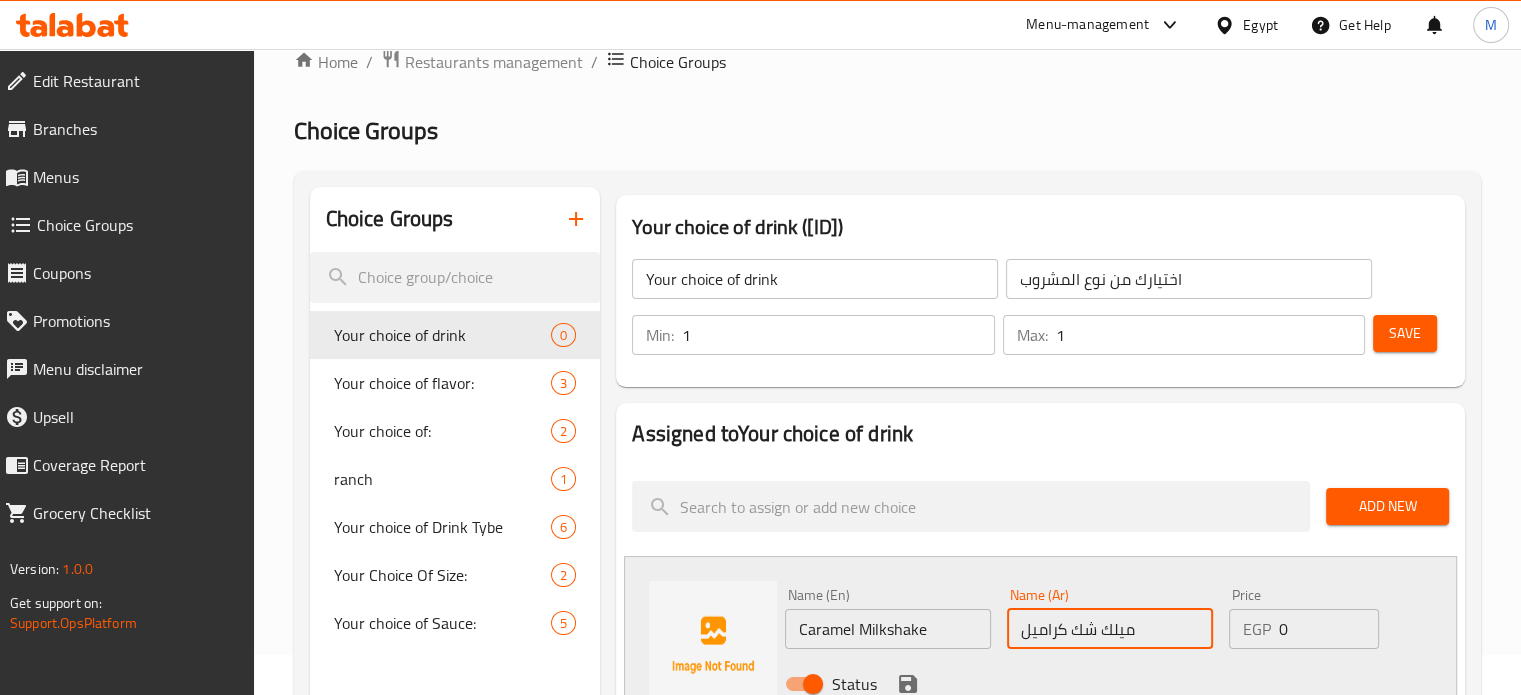 type on "ميلك شك كراميل" 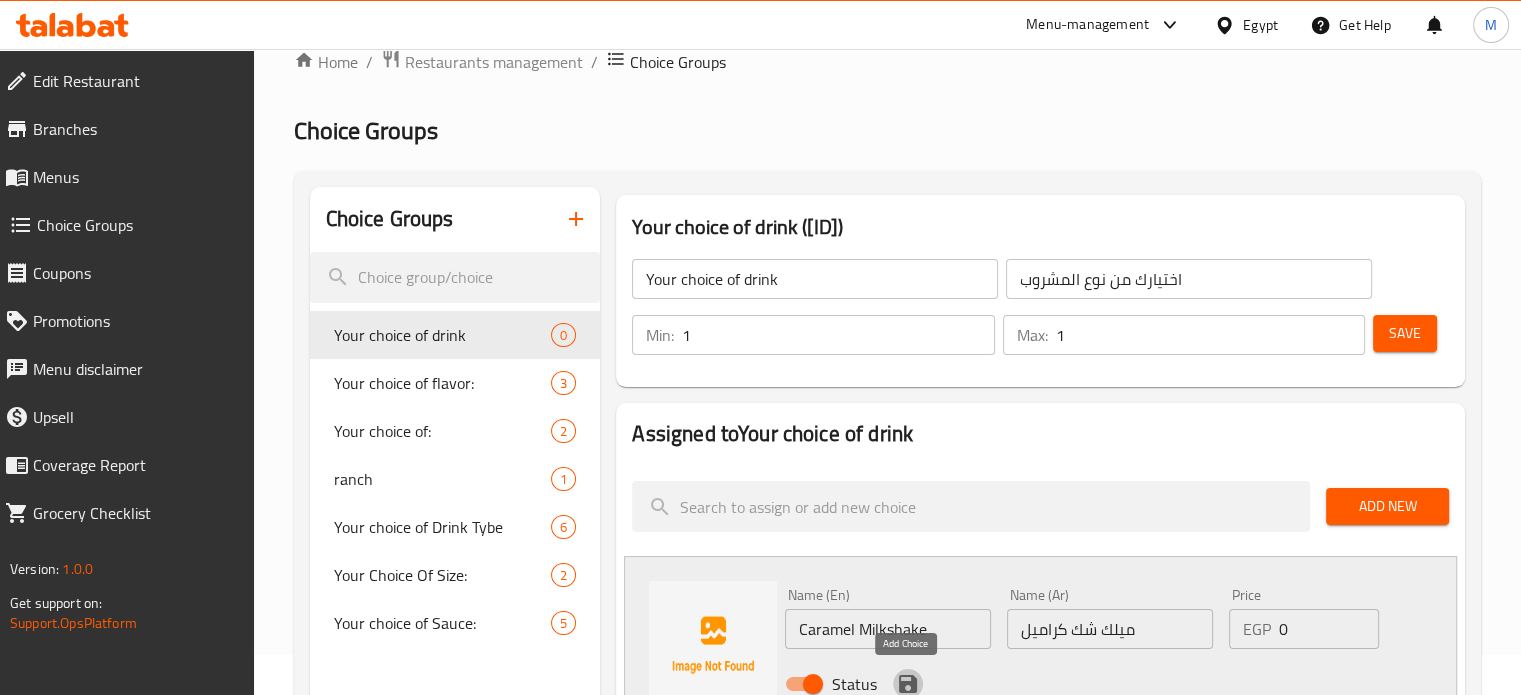 click 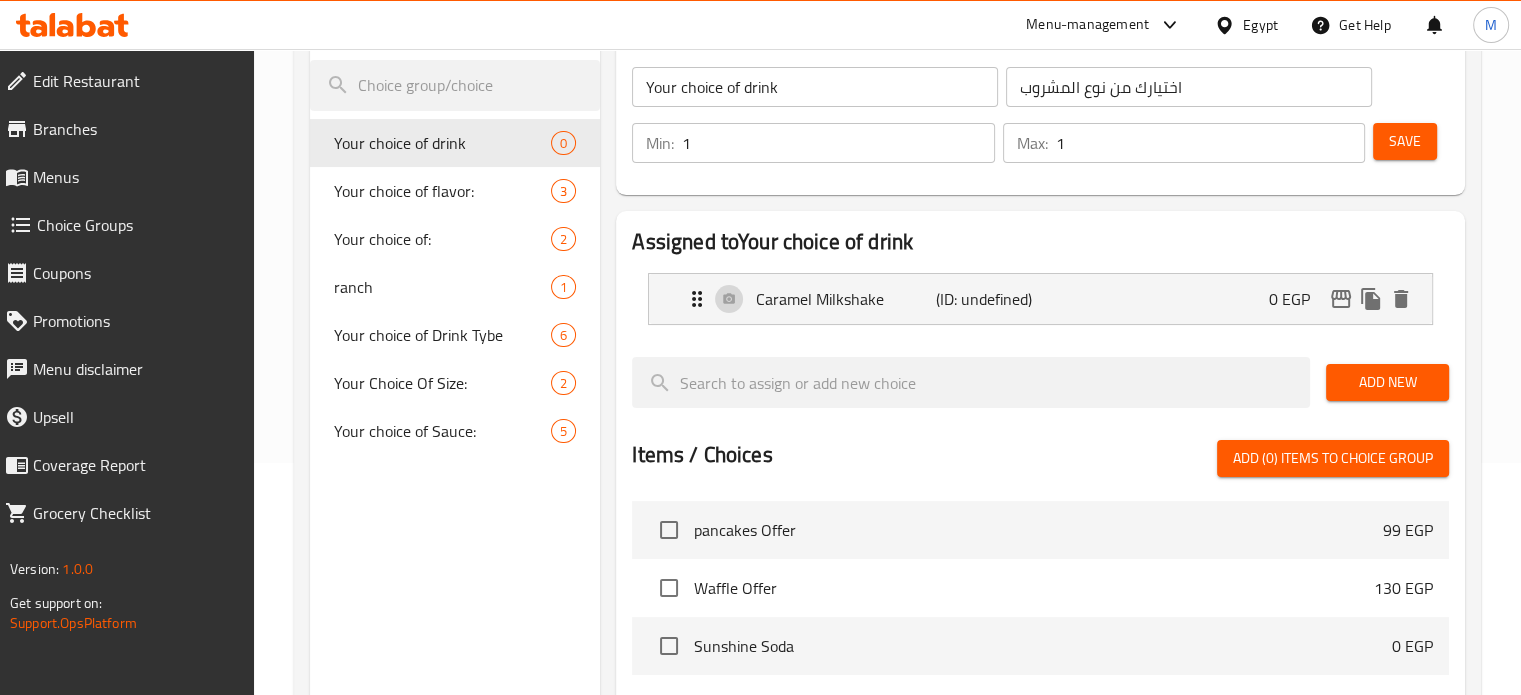 scroll, scrollTop: 244, scrollLeft: 0, axis: vertical 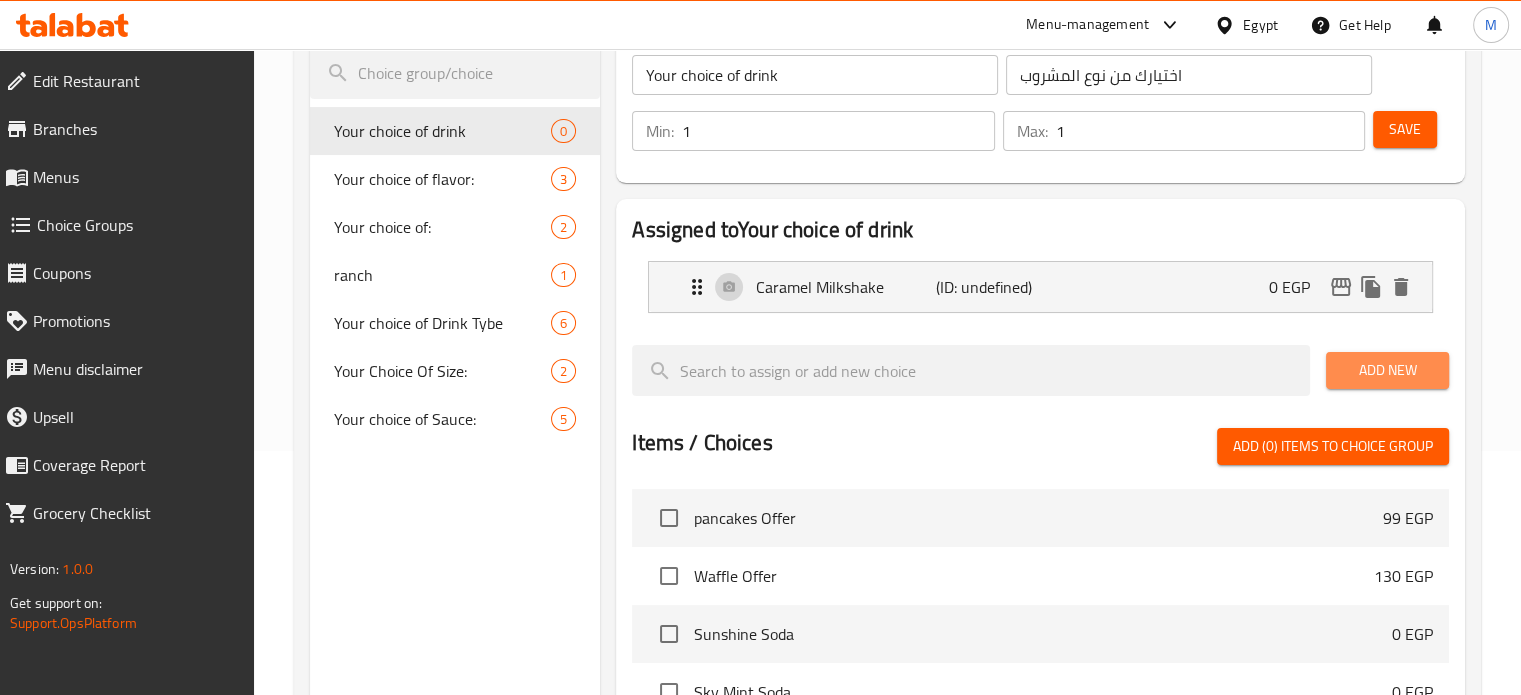 click on "Add New" at bounding box center (1387, 370) 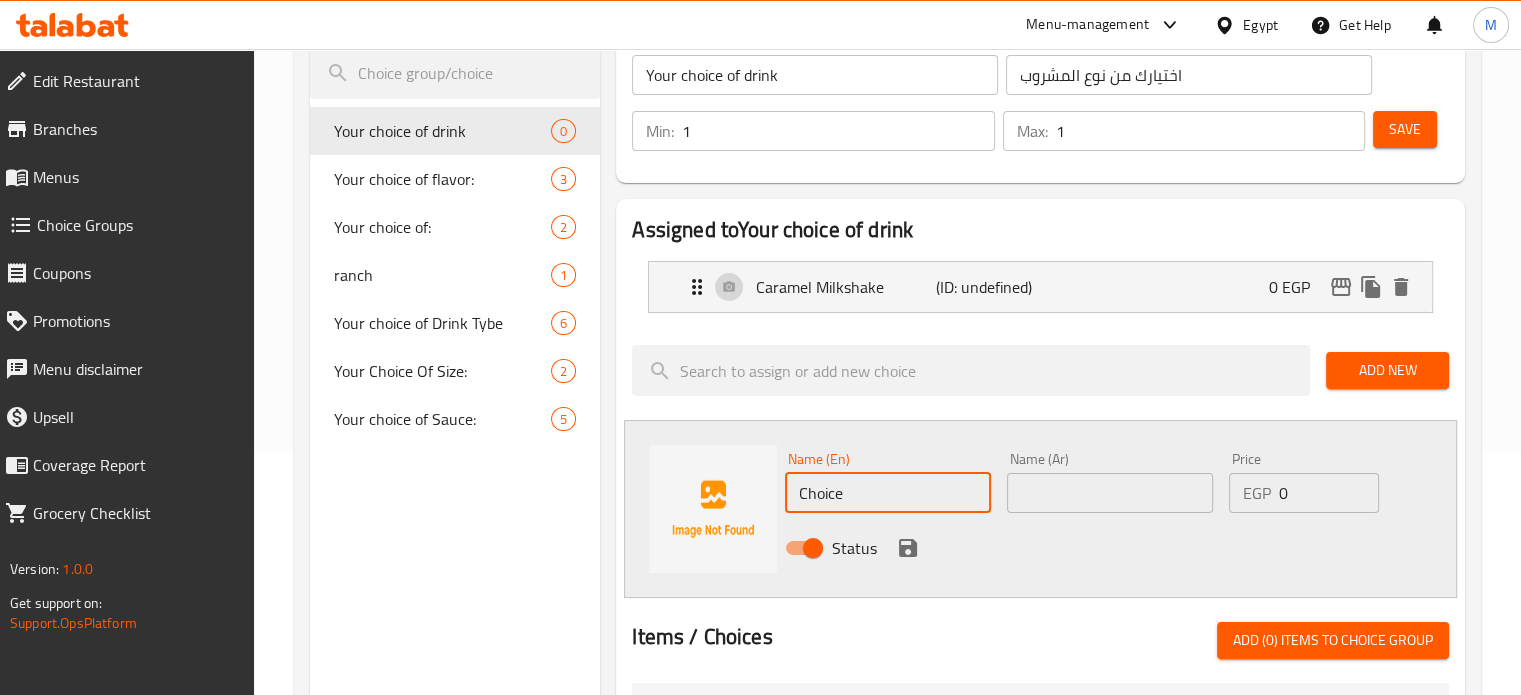 click on "Choice" at bounding box center (888, 493) 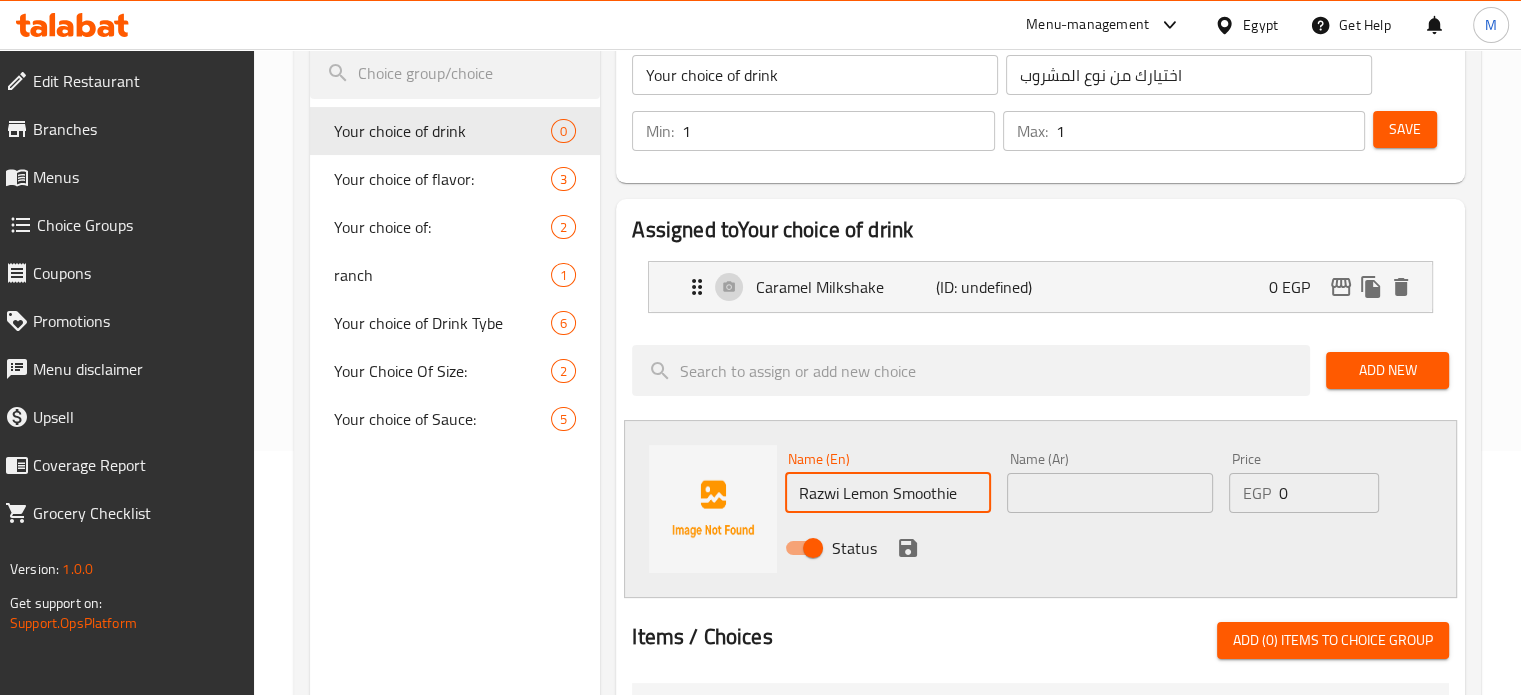 type on "Razwi Lemon Smoothie" 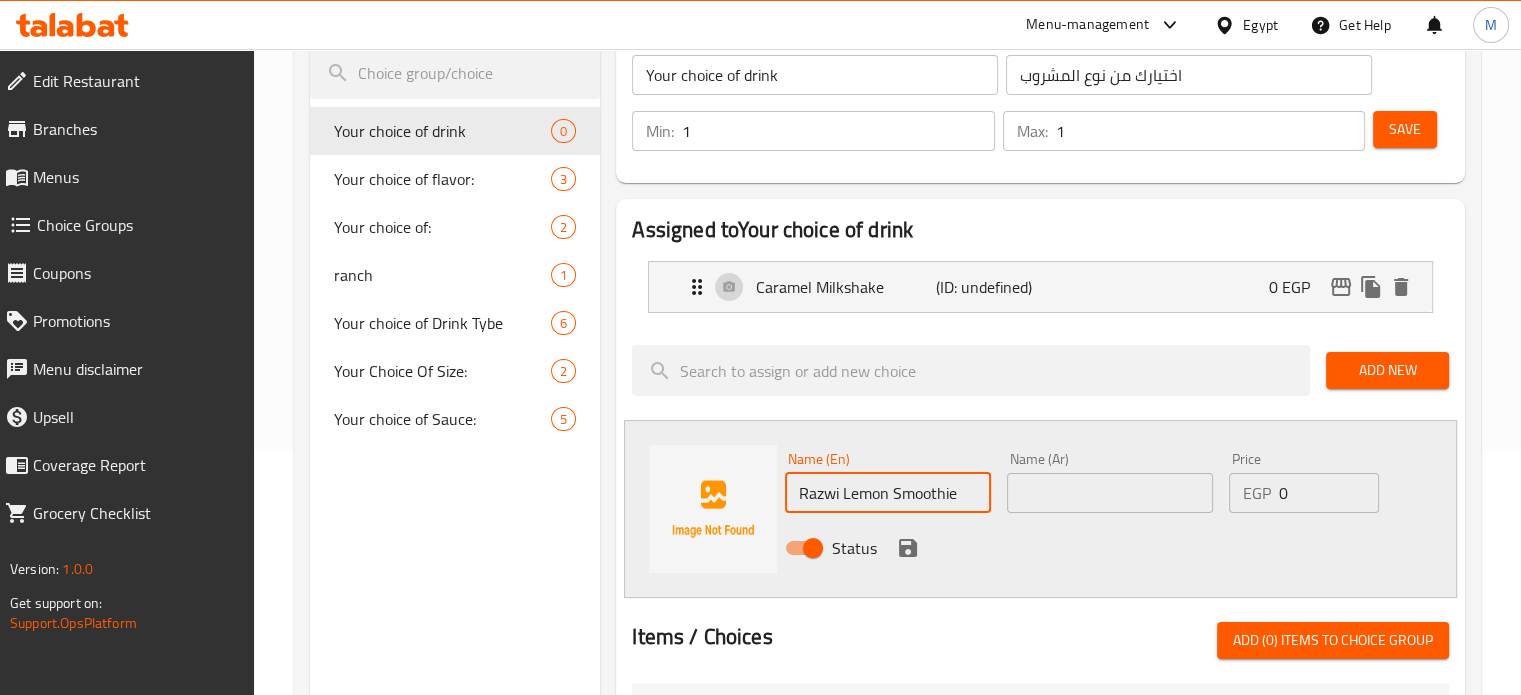 click at bounding box center (1110, 493) 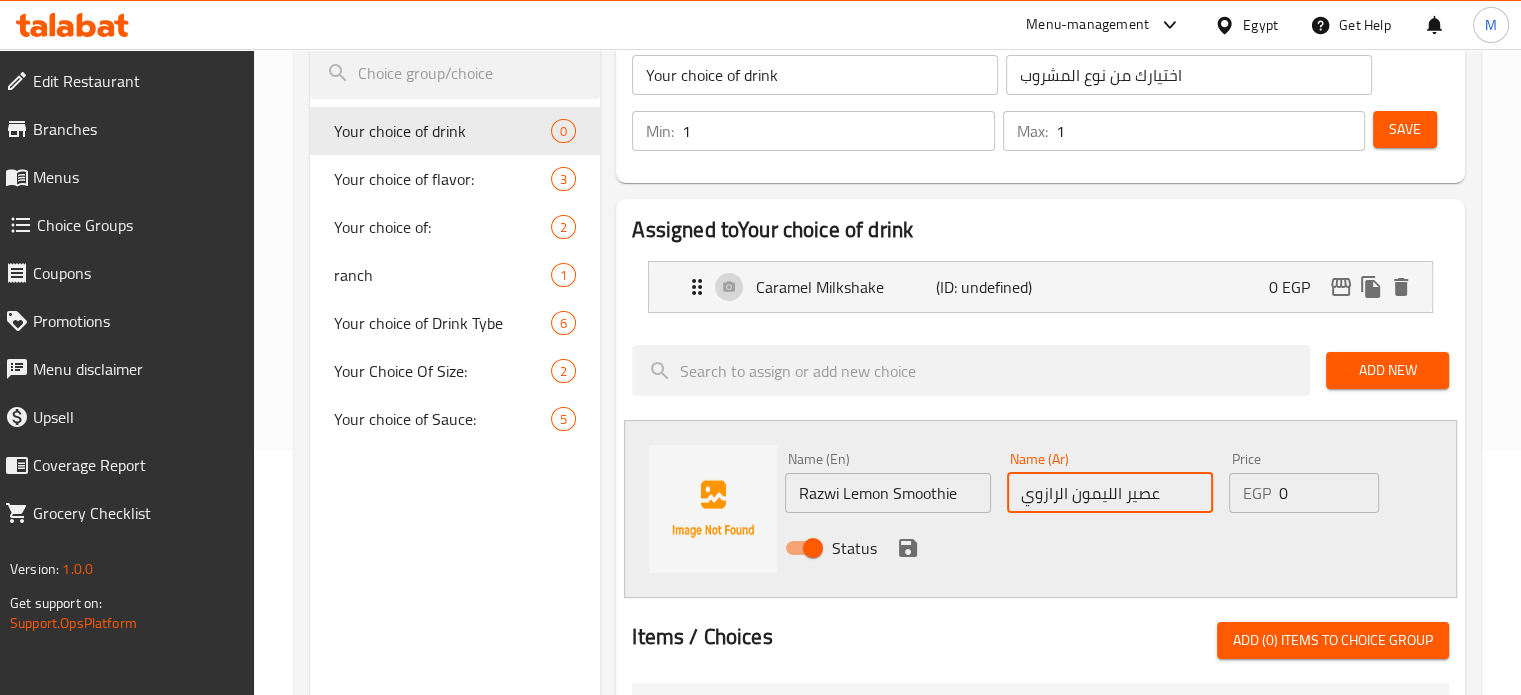 type on "عصير الليمون الرازوي" 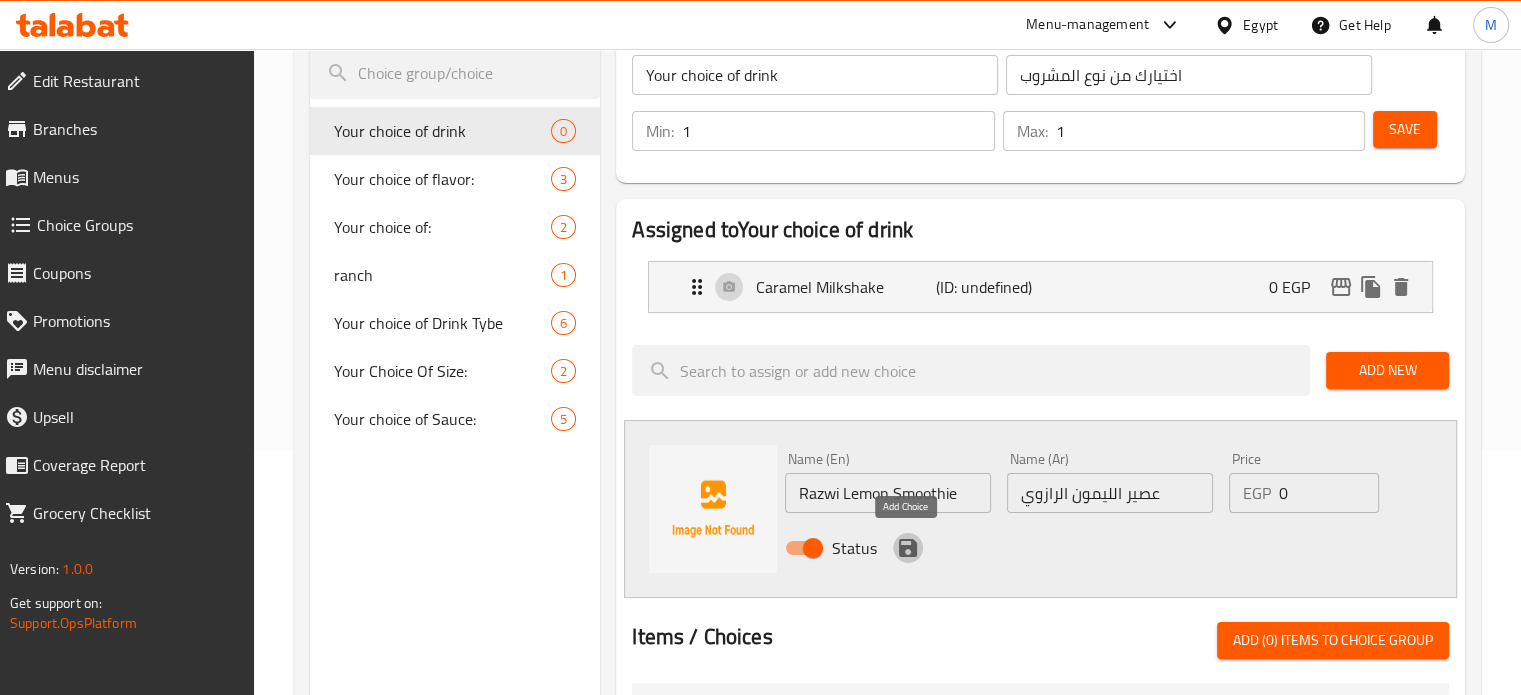 click 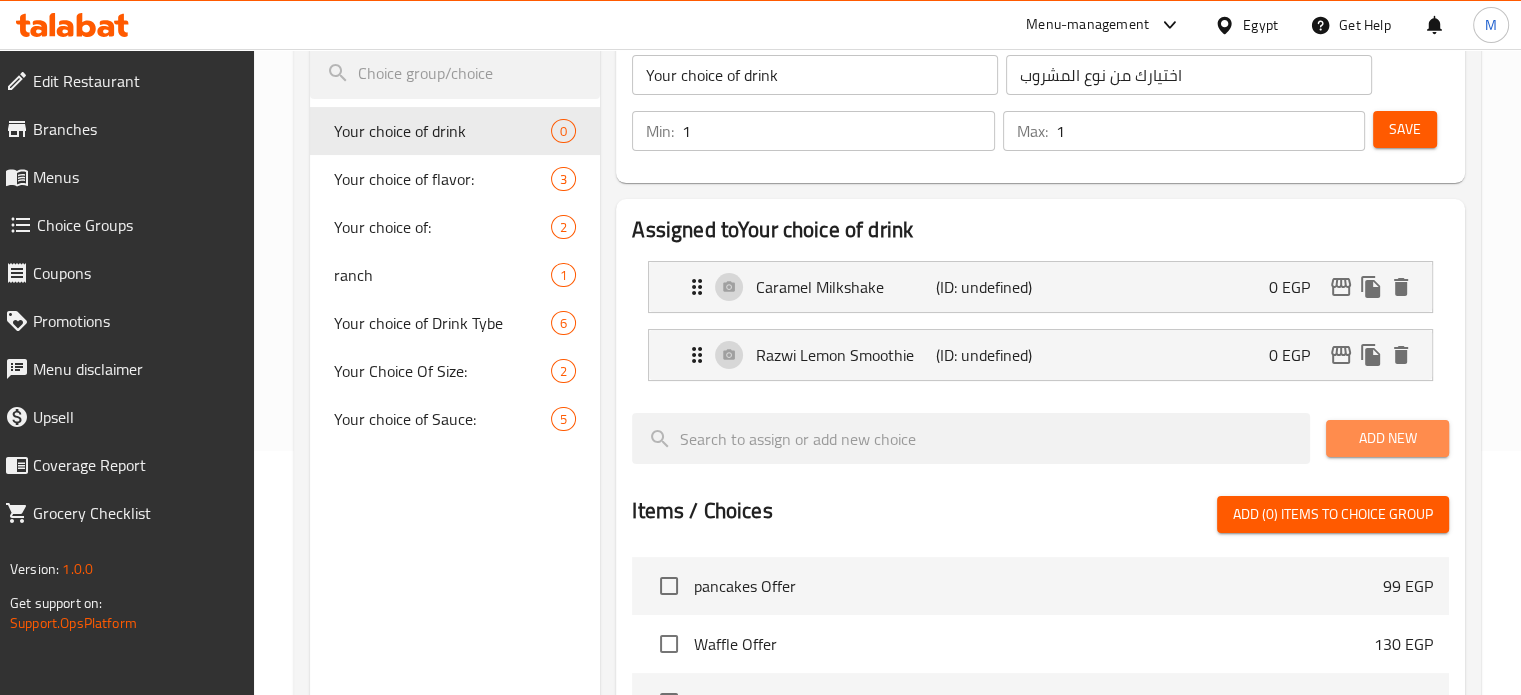 click on "Add New" at bounding box center (1387, 438) 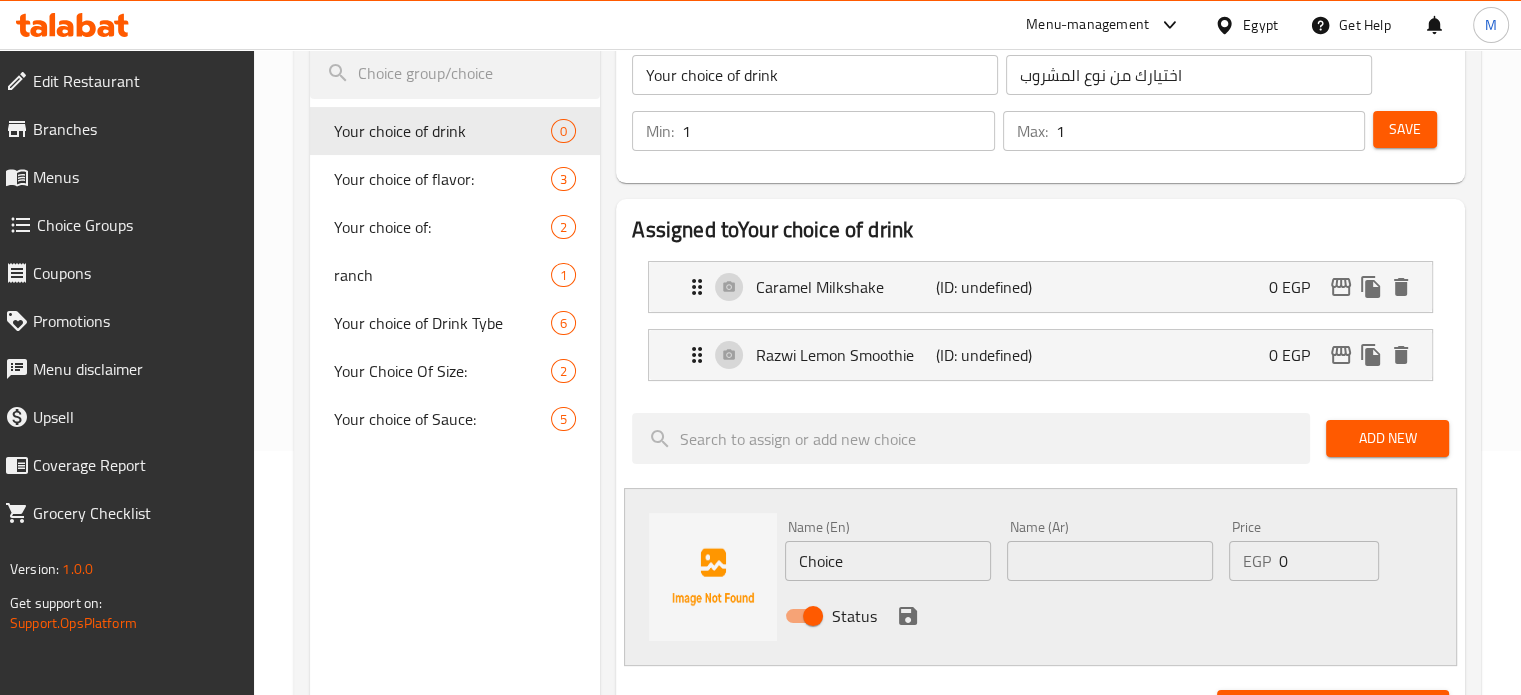 click on "Choice" at bounding box center (888, 561) 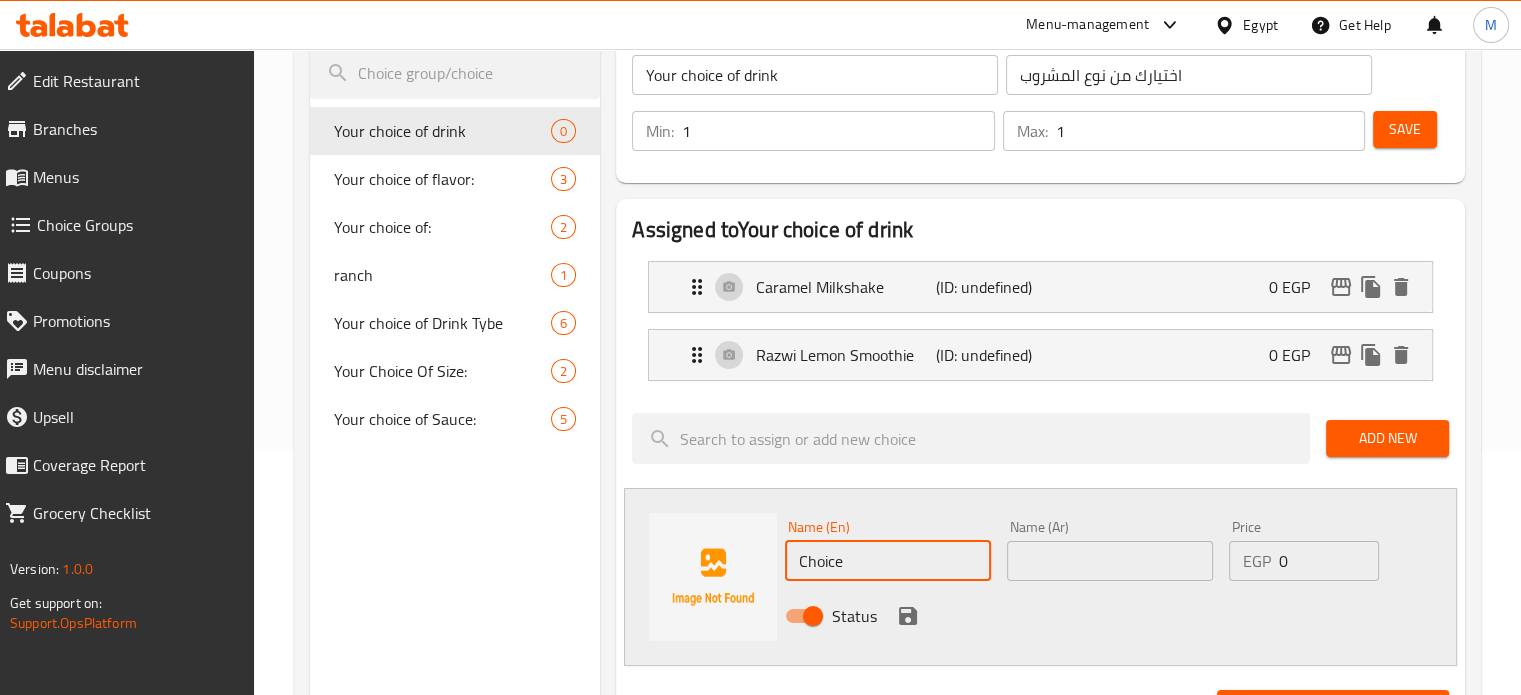 click on "Choice" at bounding box center [888, 561] 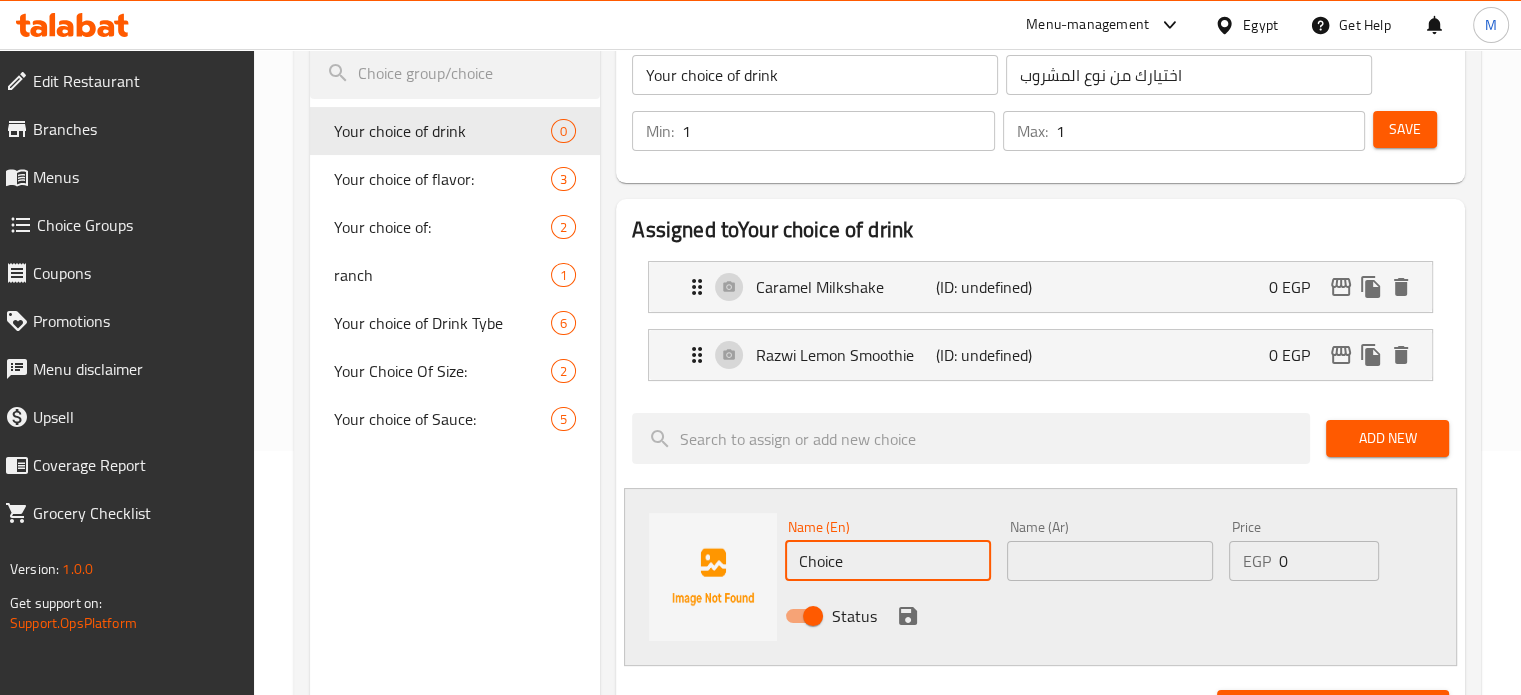 paste on "Mango Smoothi" 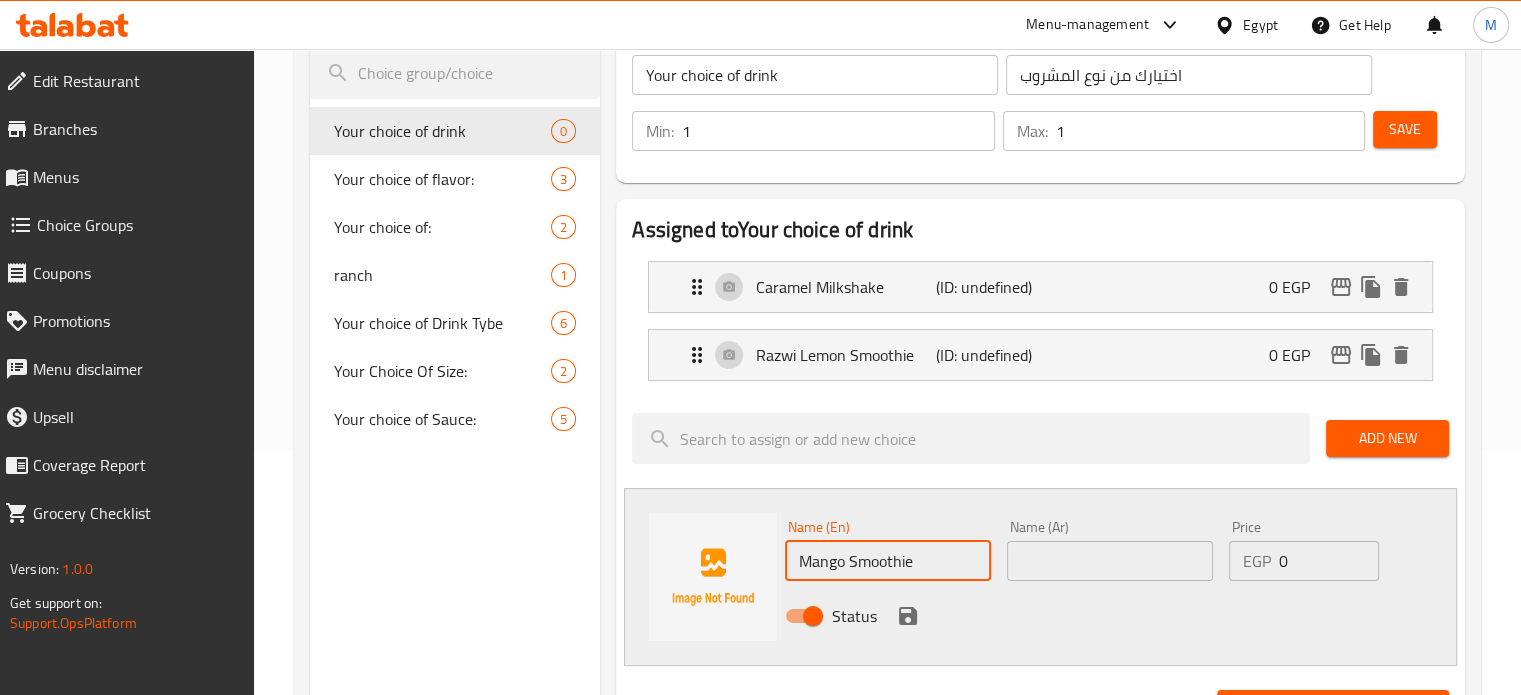 type on "Mango Smoothie" 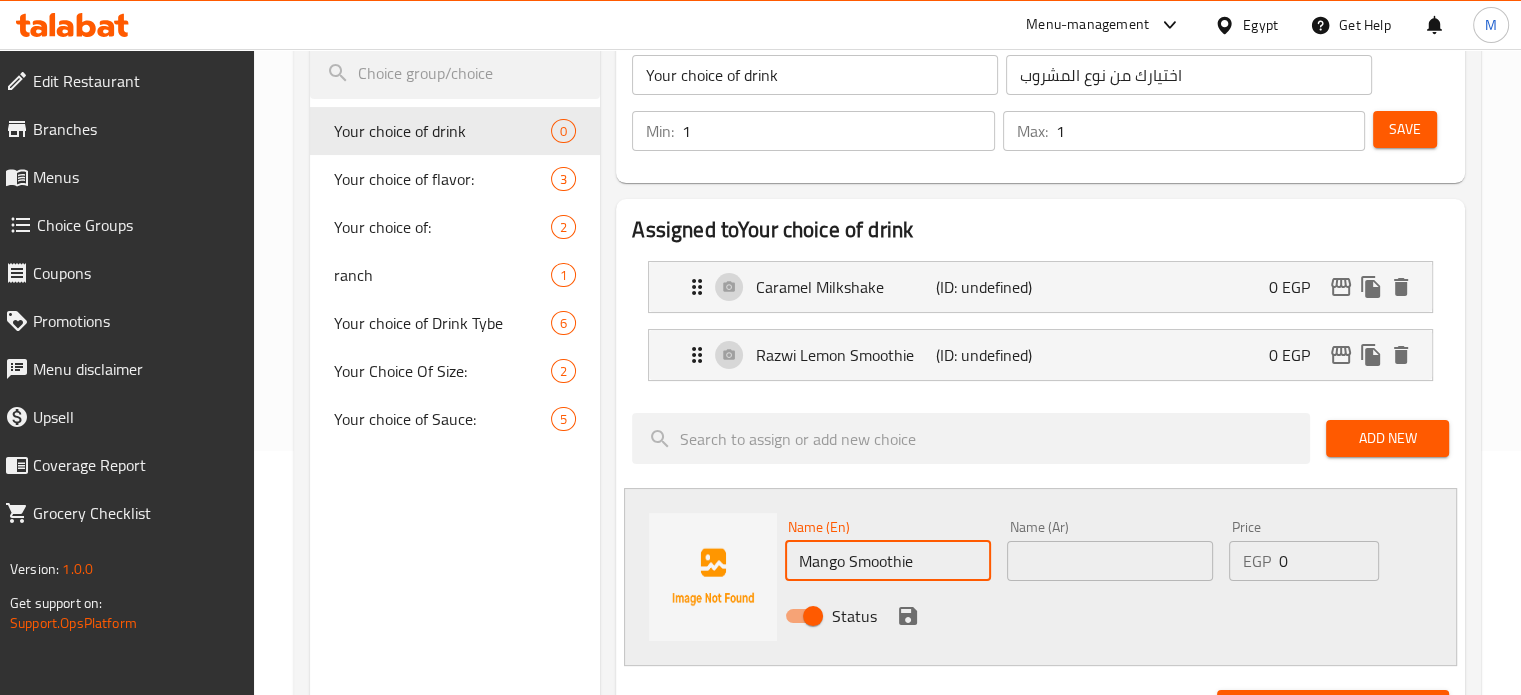 click at bounding box center [1110, 561] 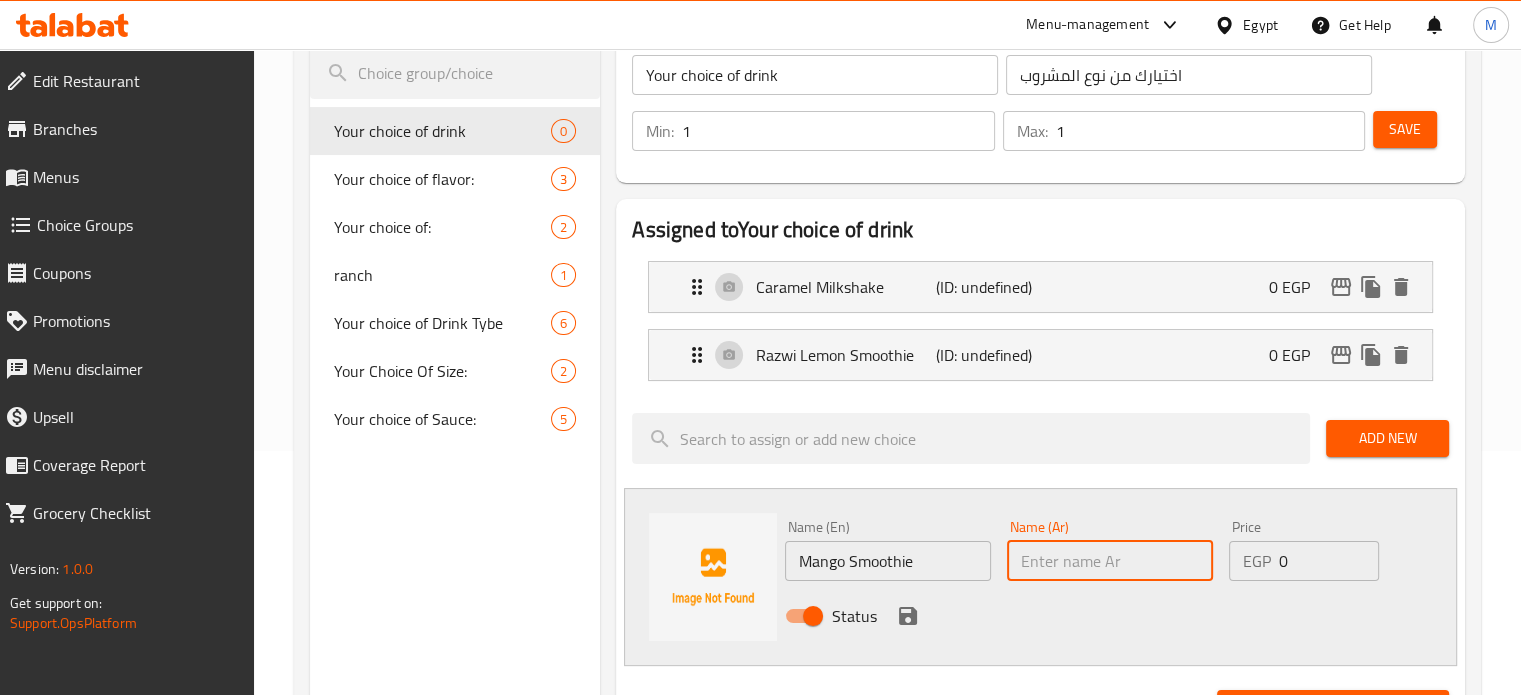 click at bounding box center [1110, 561] 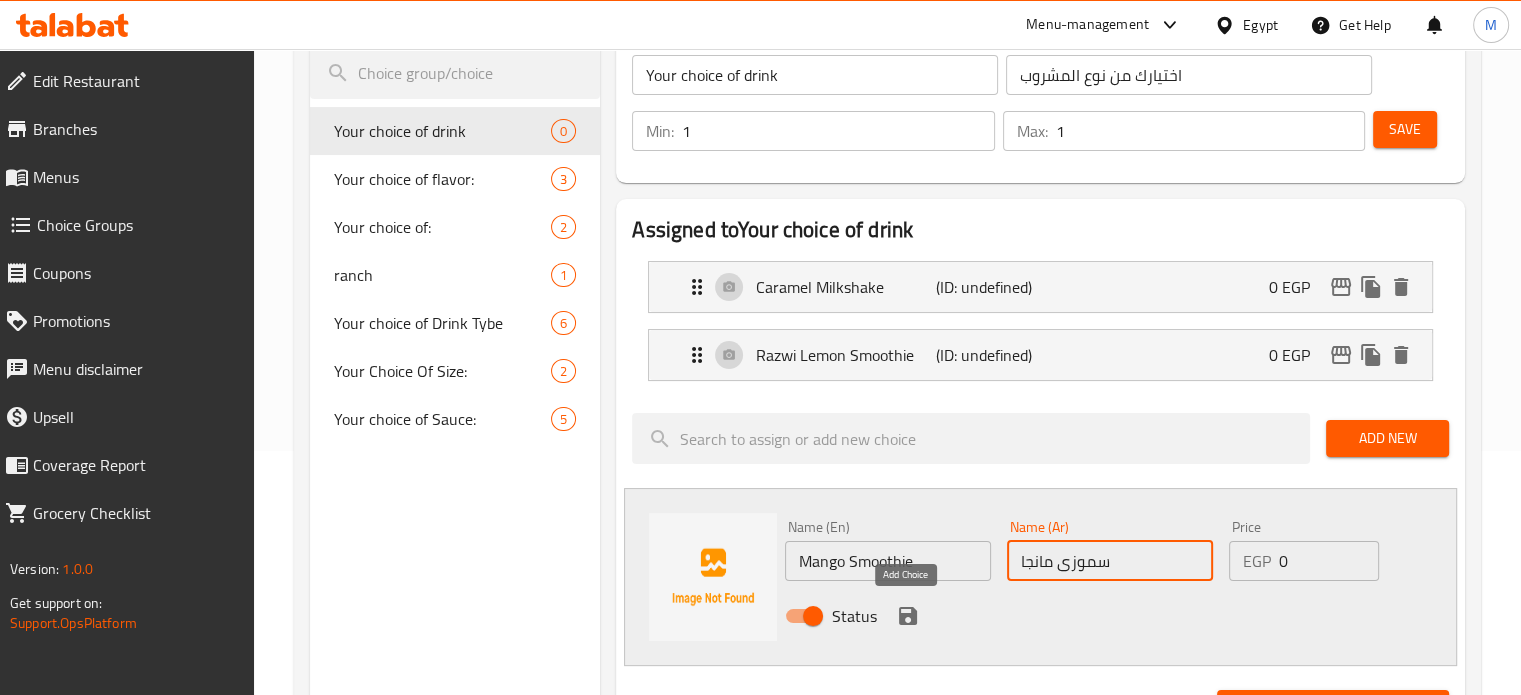 type on "سموزى مانجا" 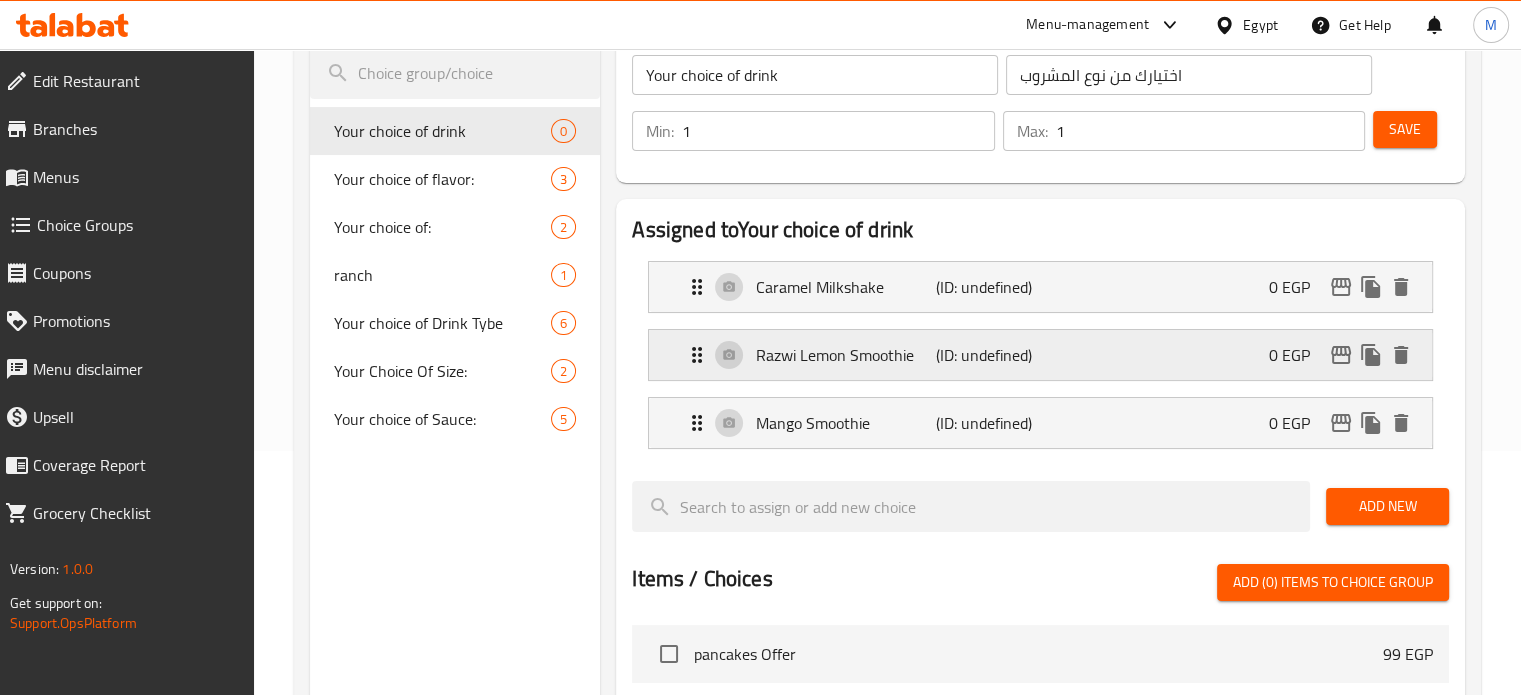 click on "Razwi Lemon Smoothie (ID: undefined) 0 EGP" at bounding box center [1046, 355] 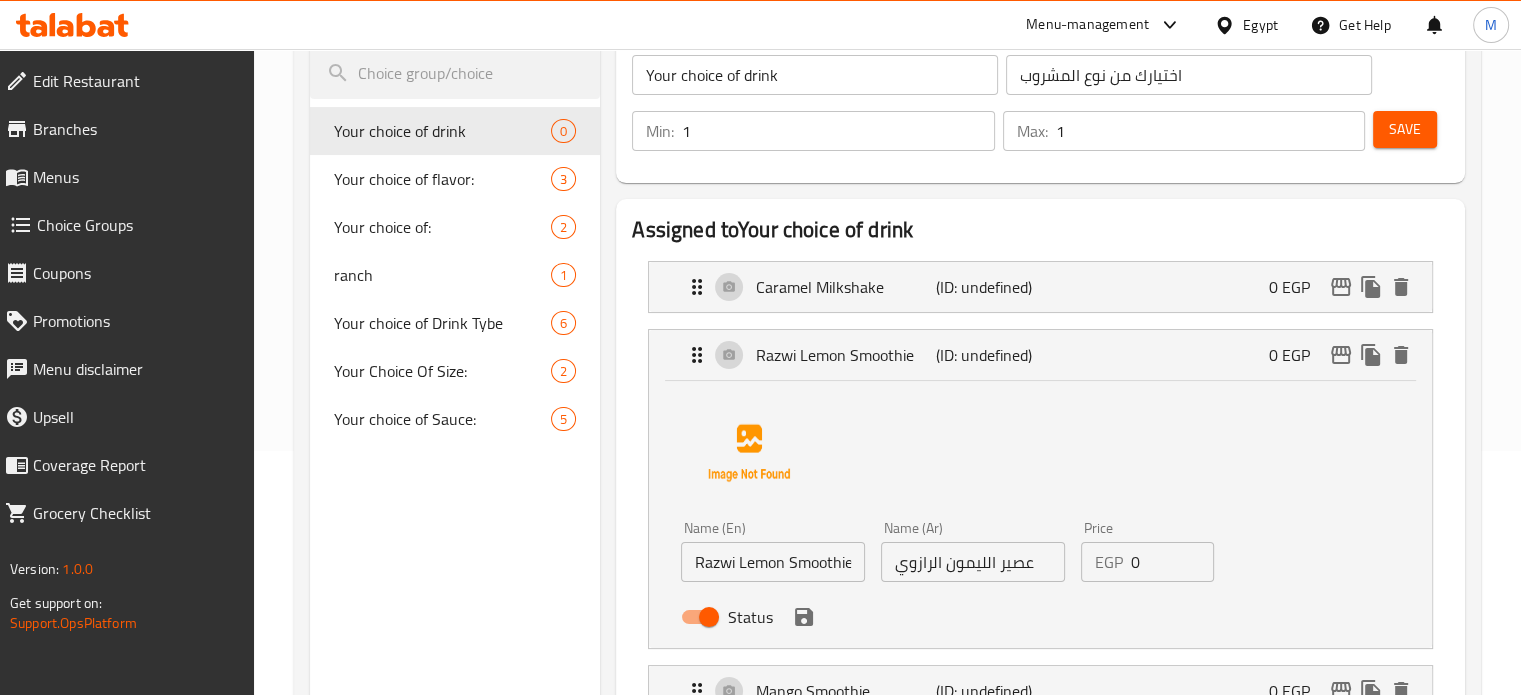 click on "عصير الليمون الرازوي" at bounding box center [973, 562] 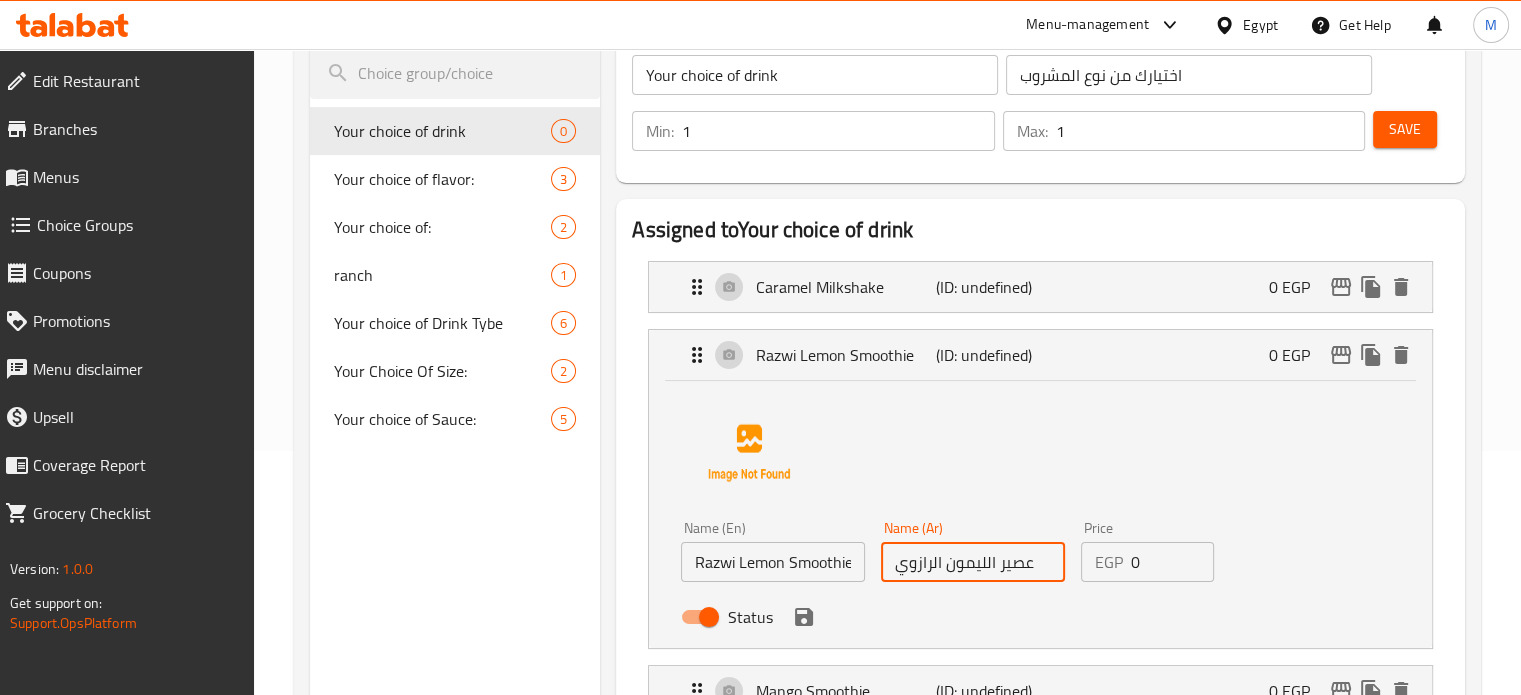 click on "عصير الليمون الرازوي" at bounding box center [973, 562] 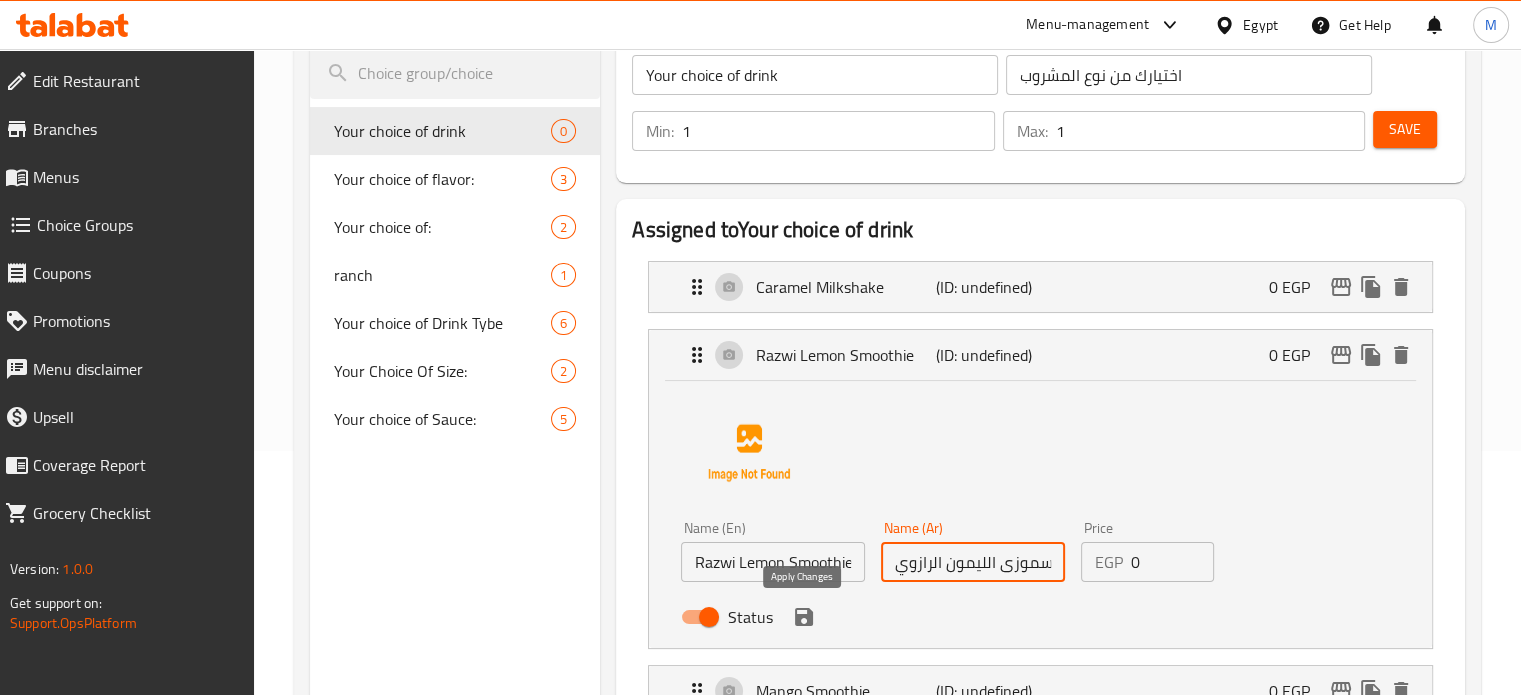 click 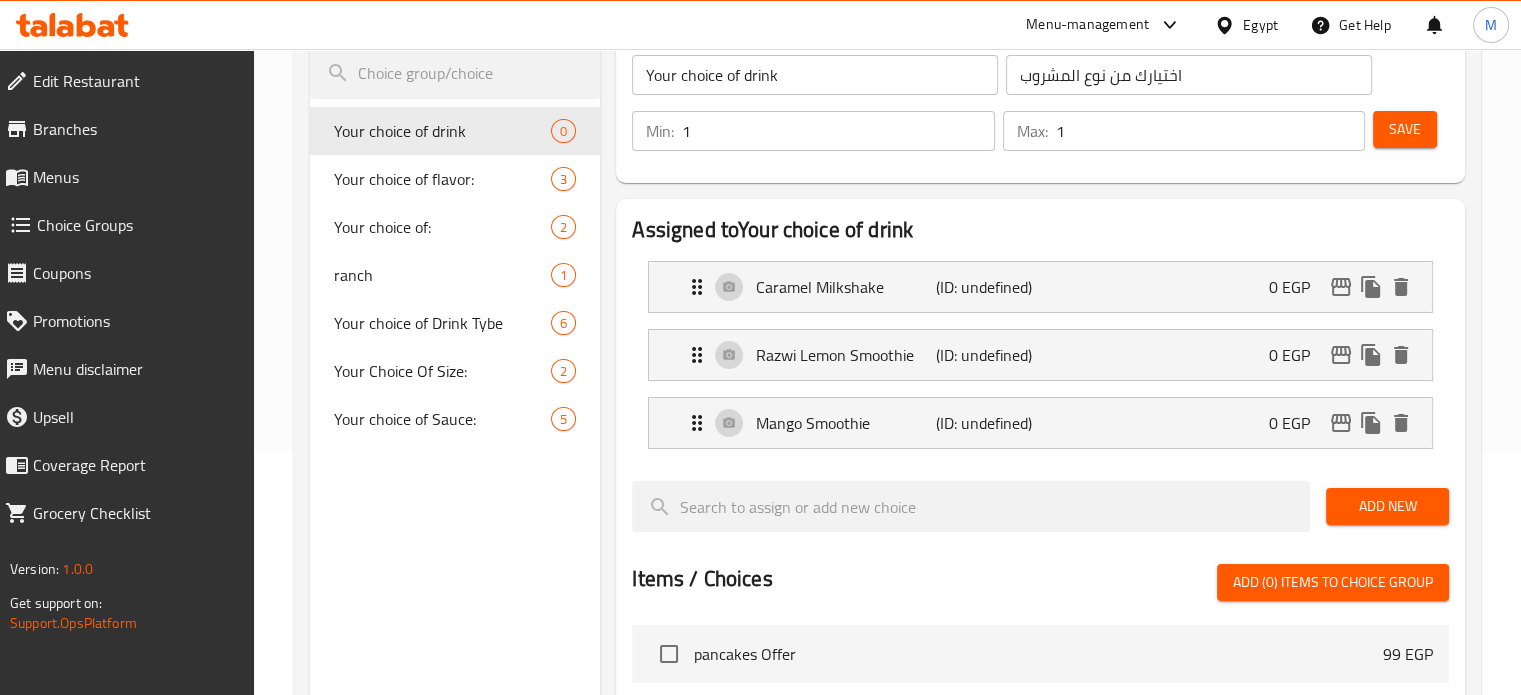 type on "سموزى الليمون الرازوي" 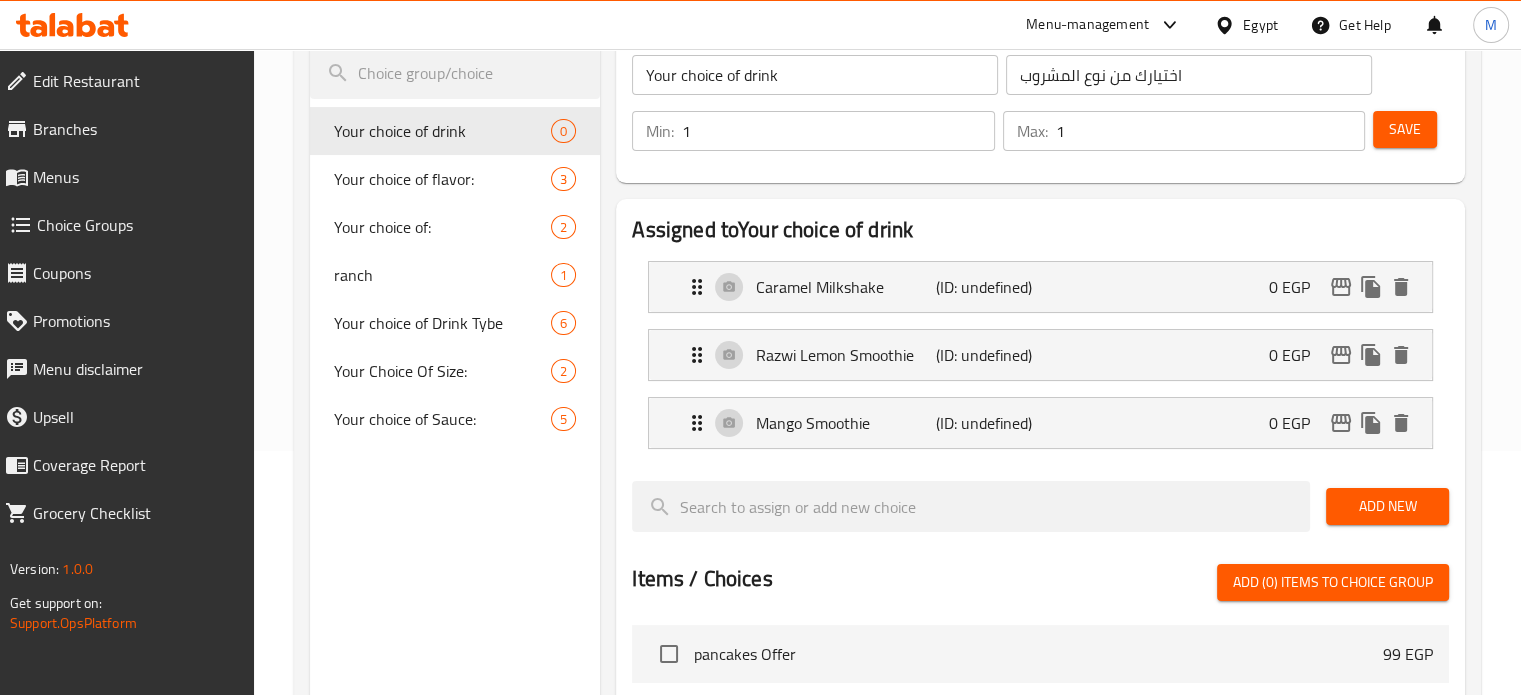 click on "Add New" at bounding box center [1387, 506] 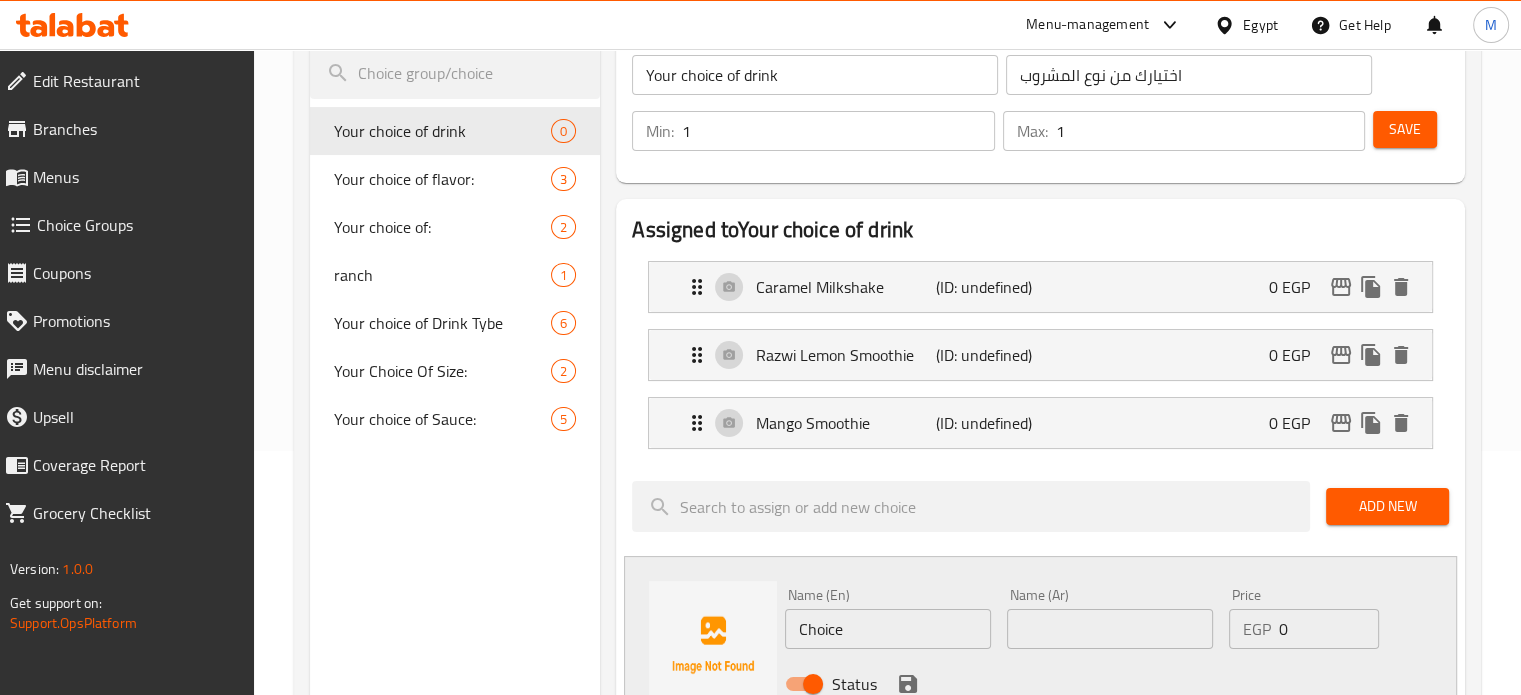 click on "Choice" at bounding box center [888, 629] 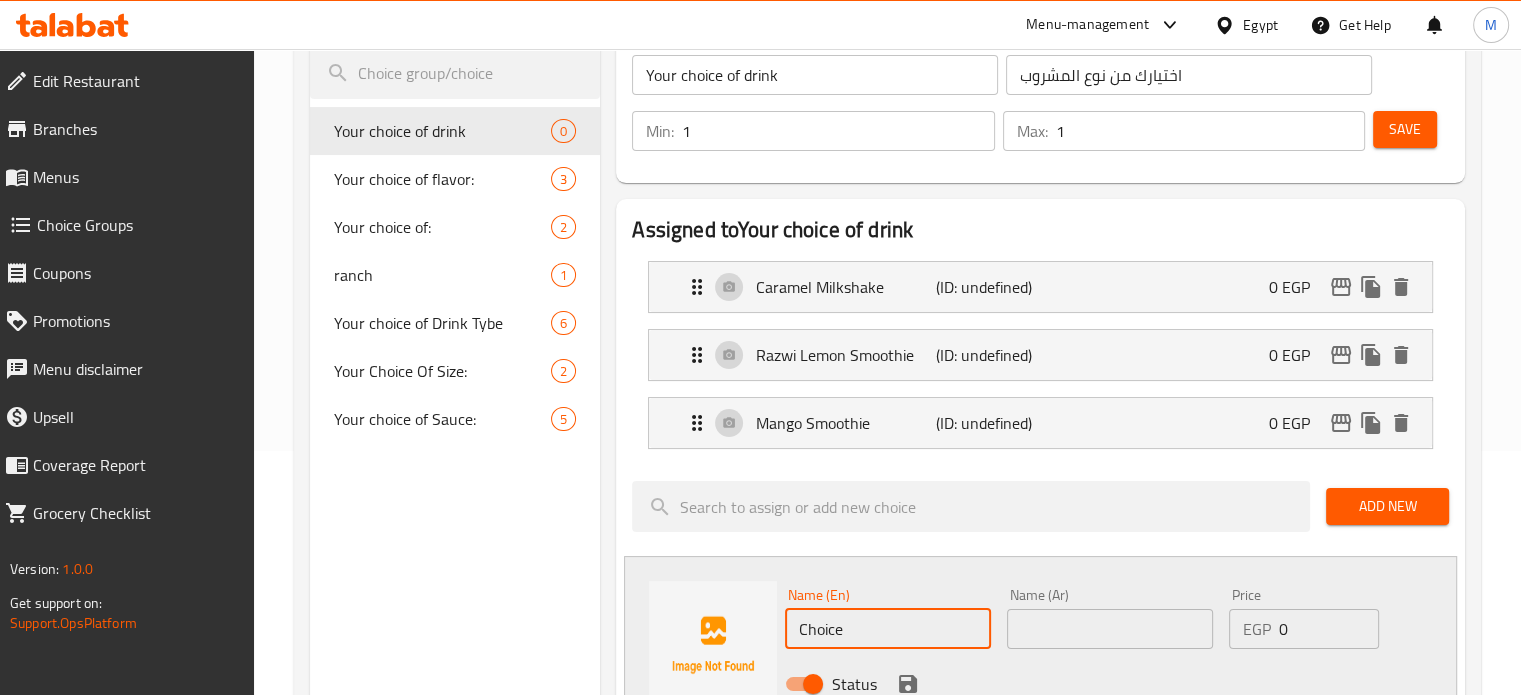 click on "Choice" at bounding box center (888, 629) 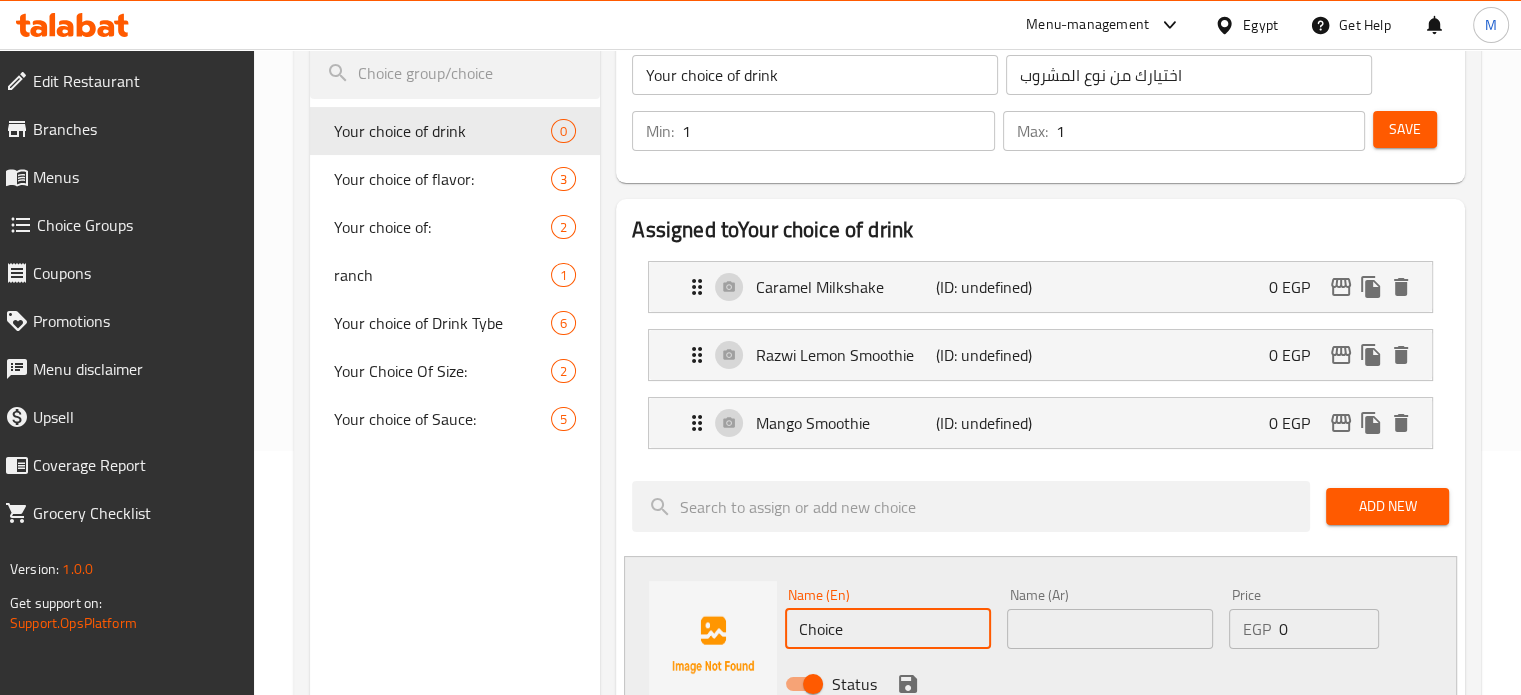 paste on "Lotus Milkshak" 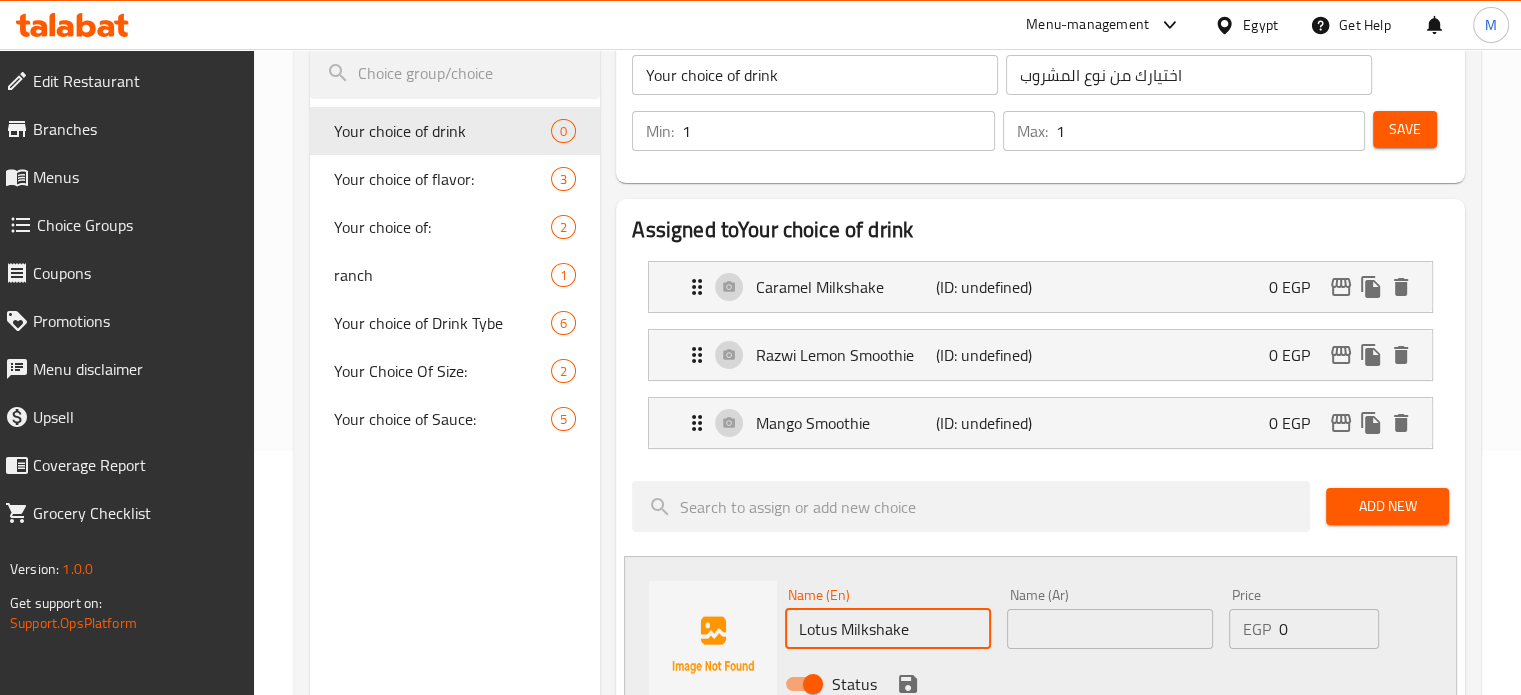 type on "Lotus Milkshake" 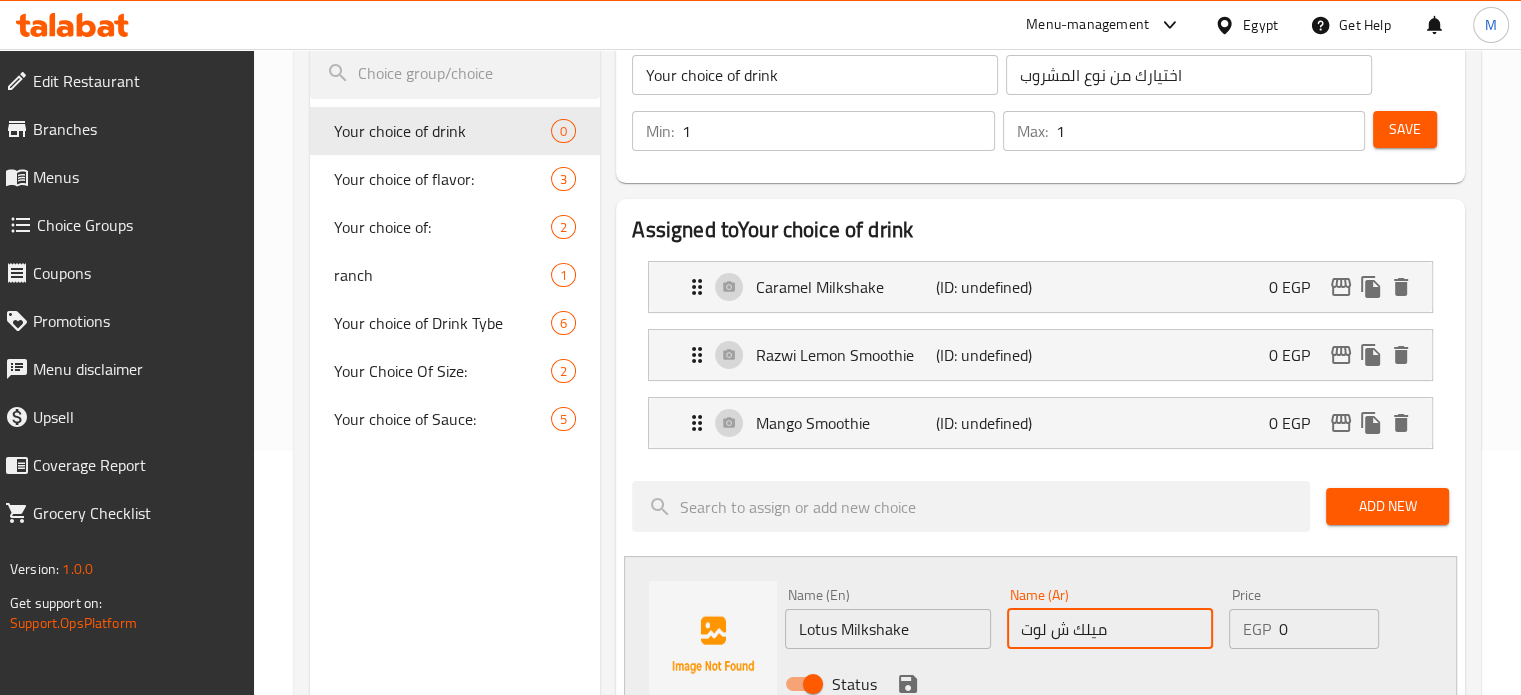 type on "ميلك ش لوتس" 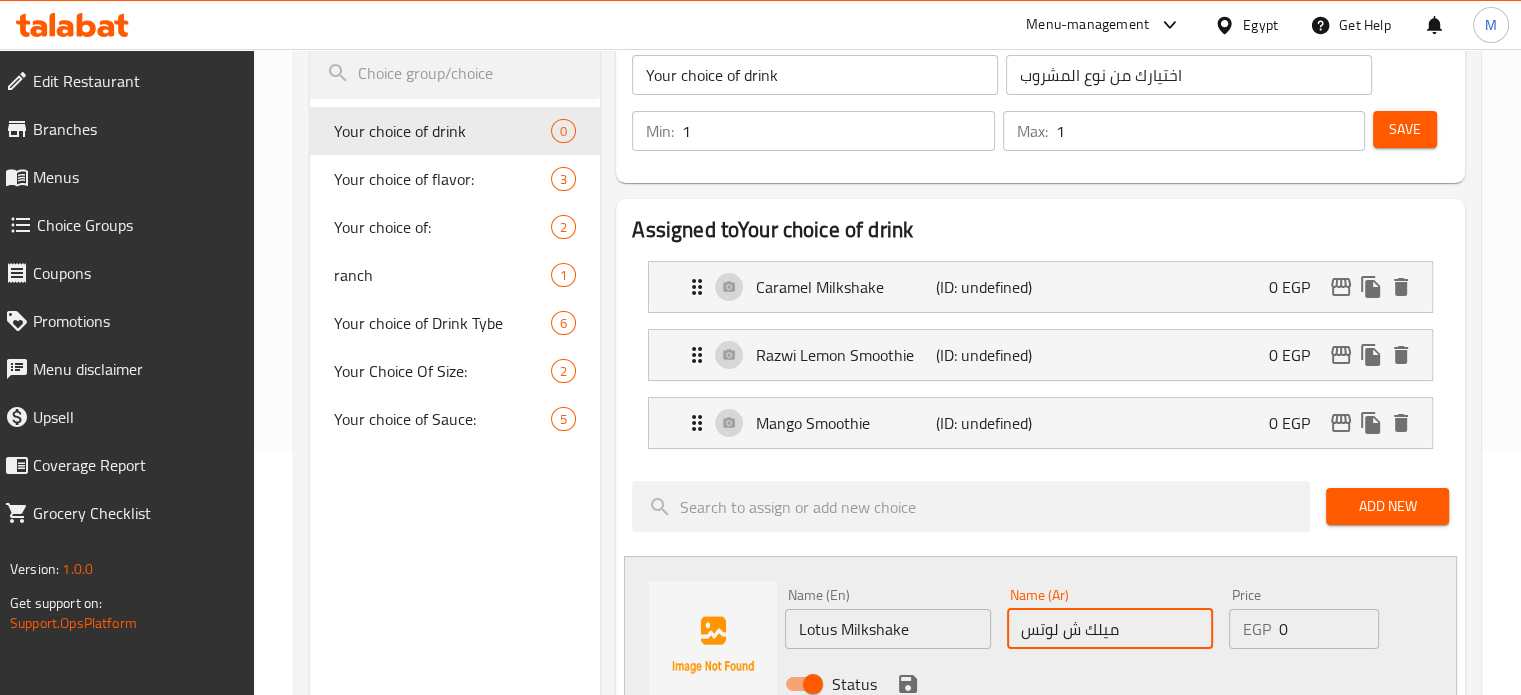 click 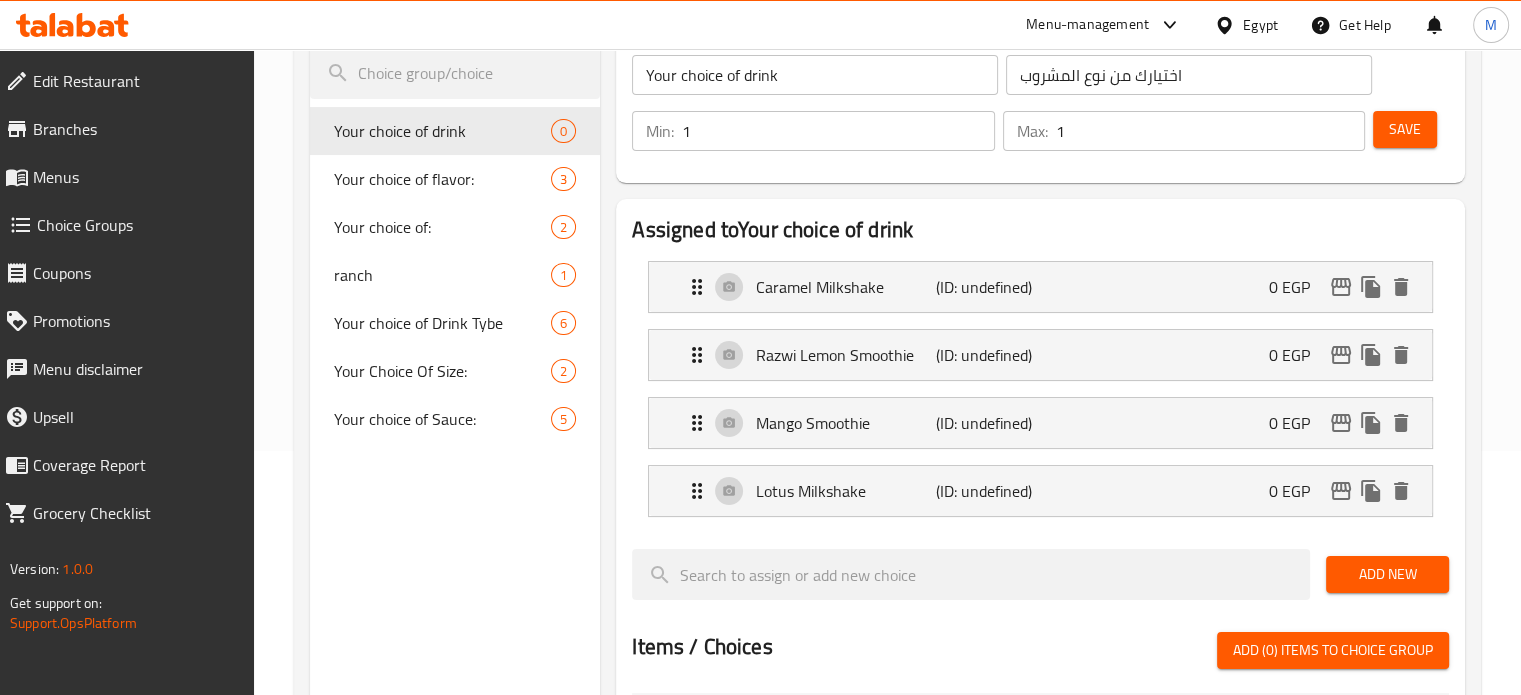 click on "Add New" at bounding box center (1387, 574) 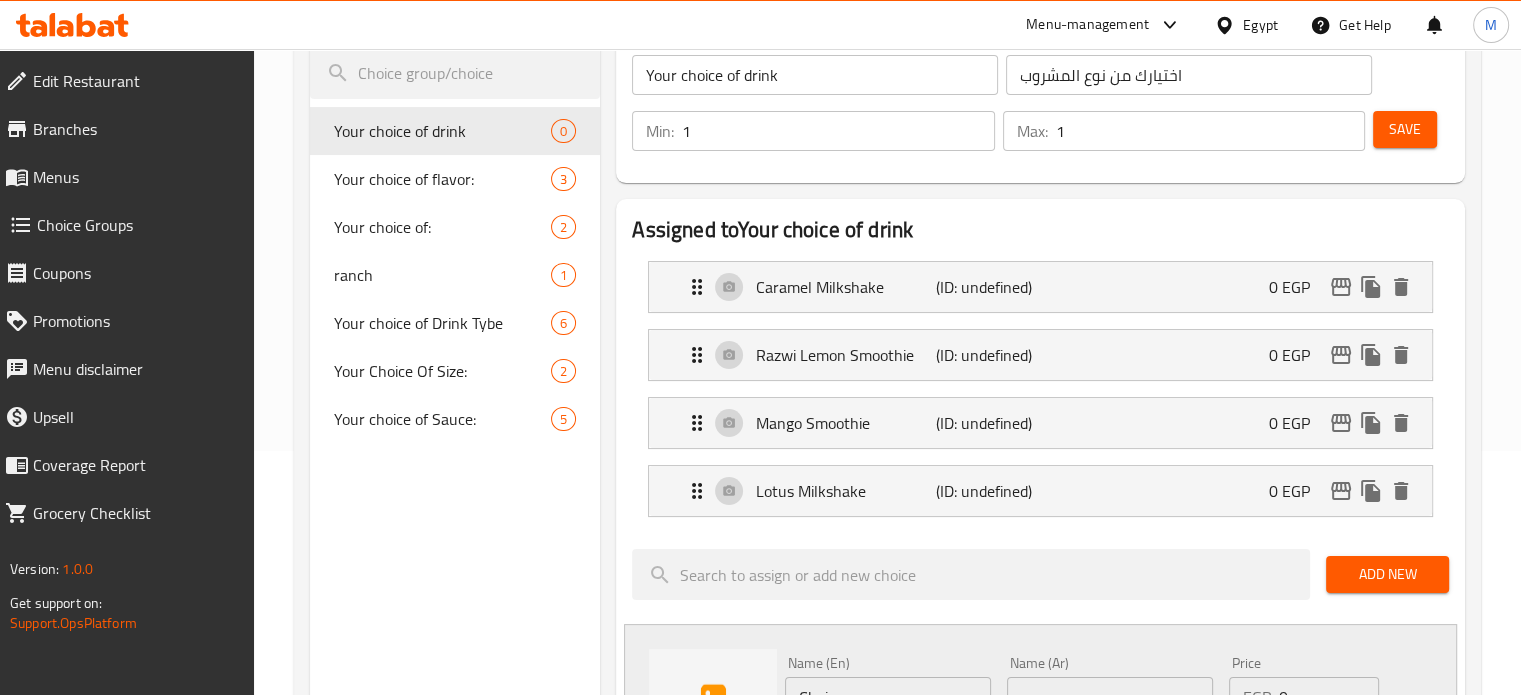 click on "Choice" at bounding box center (888, 697) 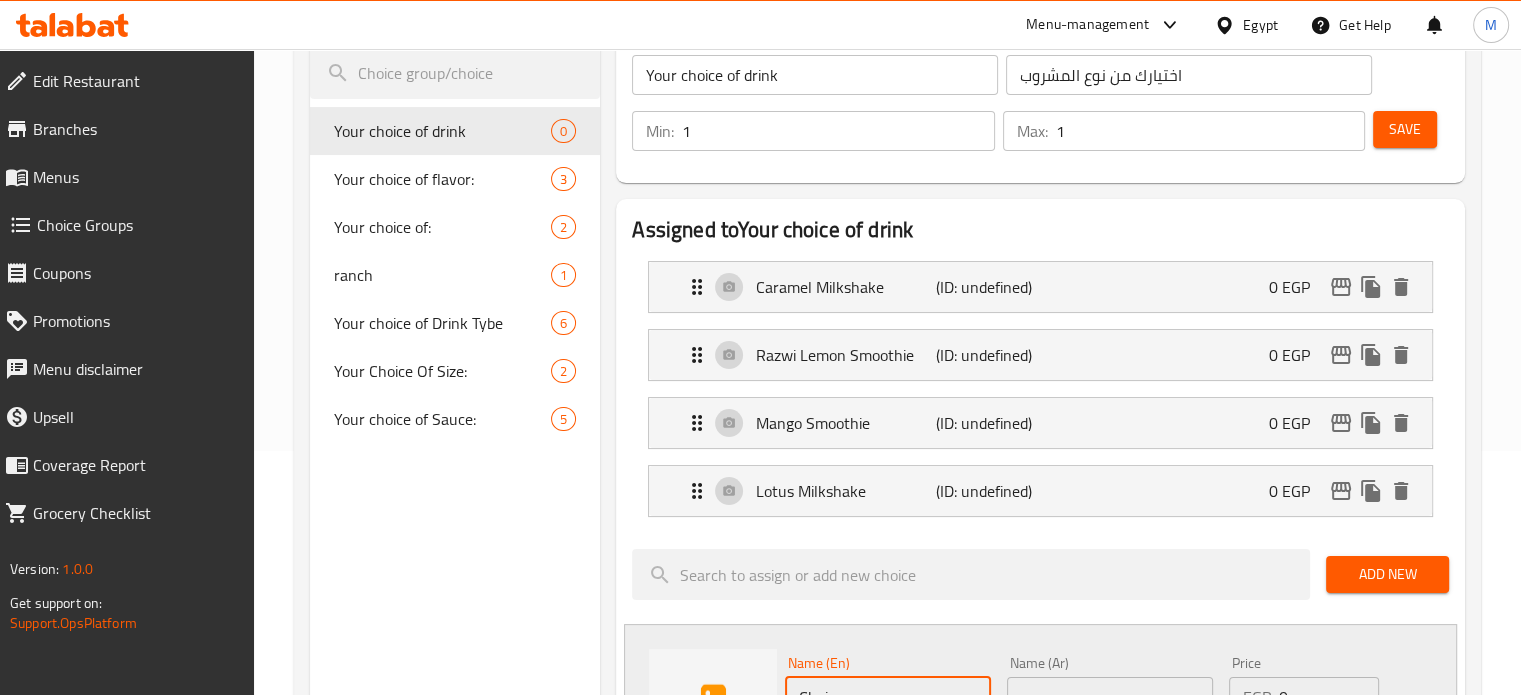 click on "Choice" at bounding box center [888, 697] 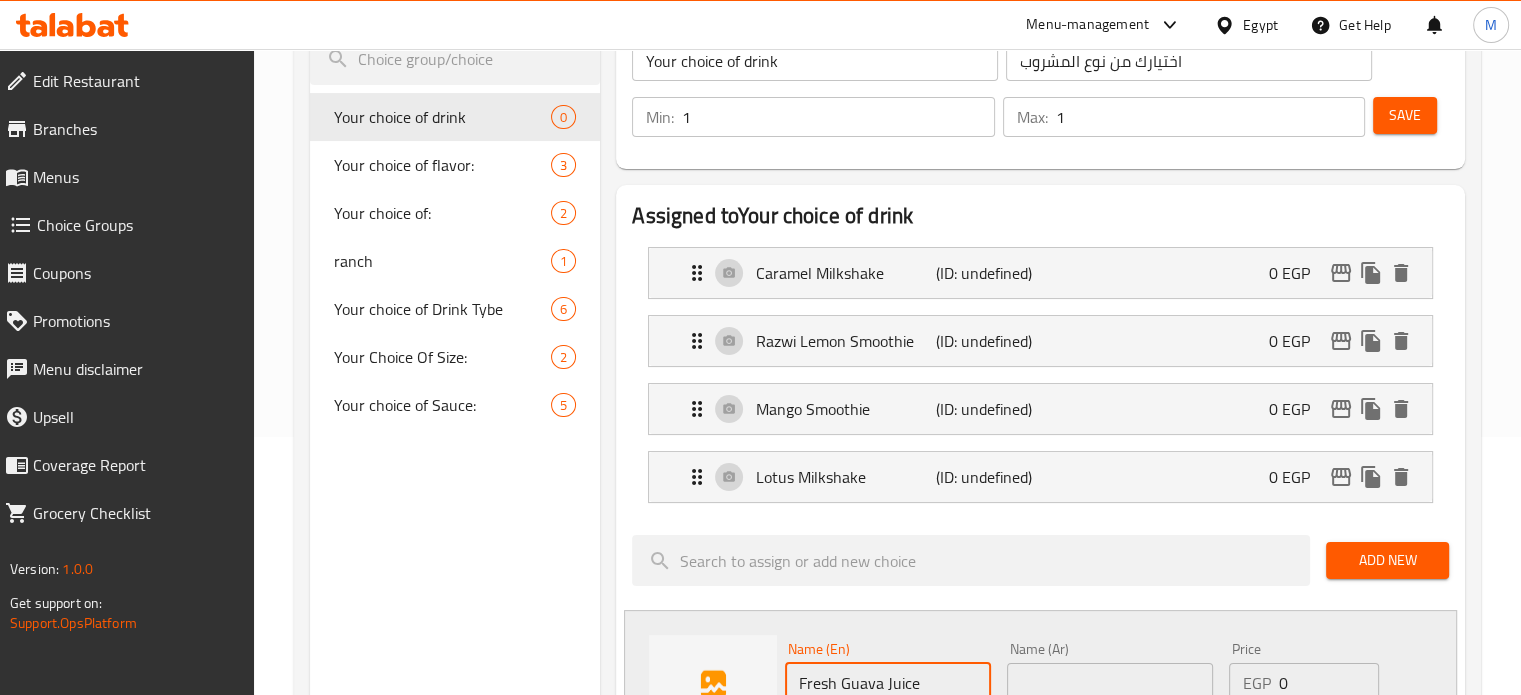 scroll, scrollTop: 446, scrollLeft: 0, axis: vertical 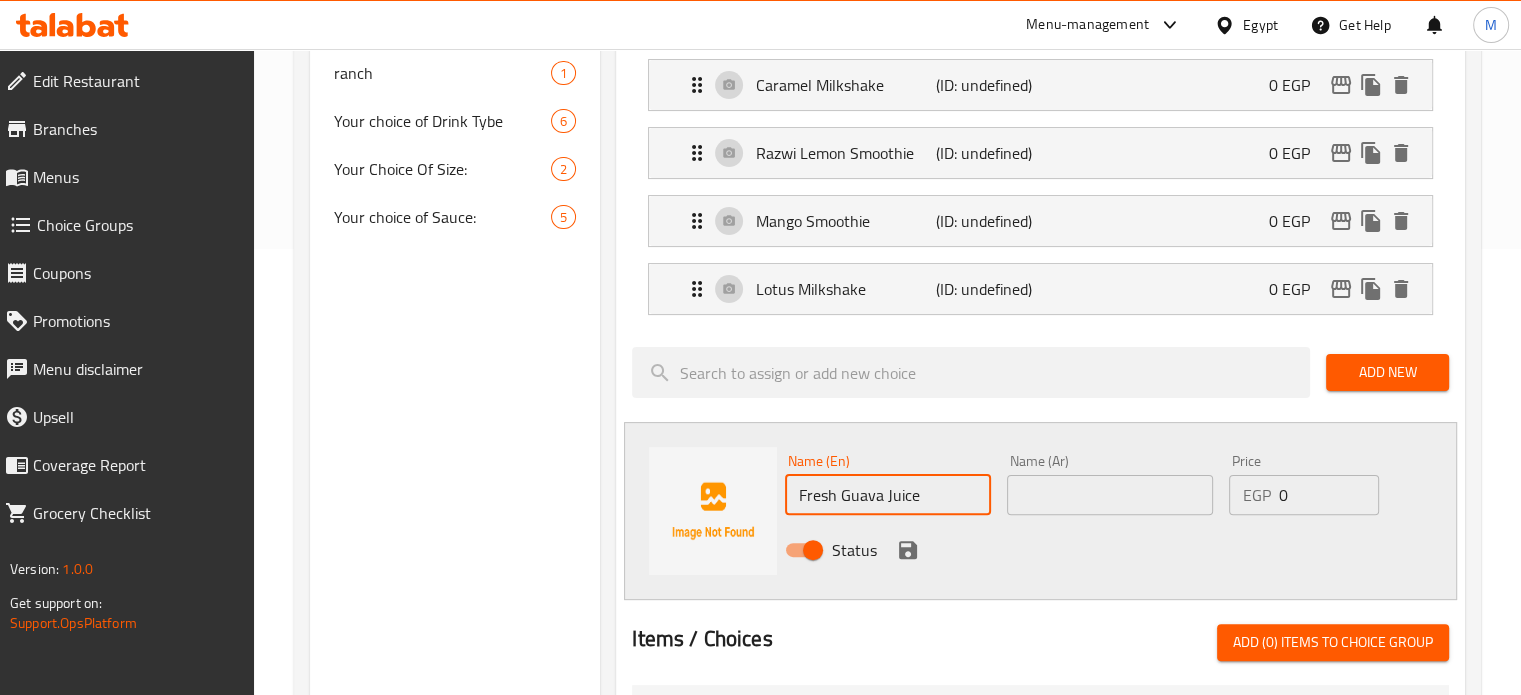 type on "Fresh Guava Juice" 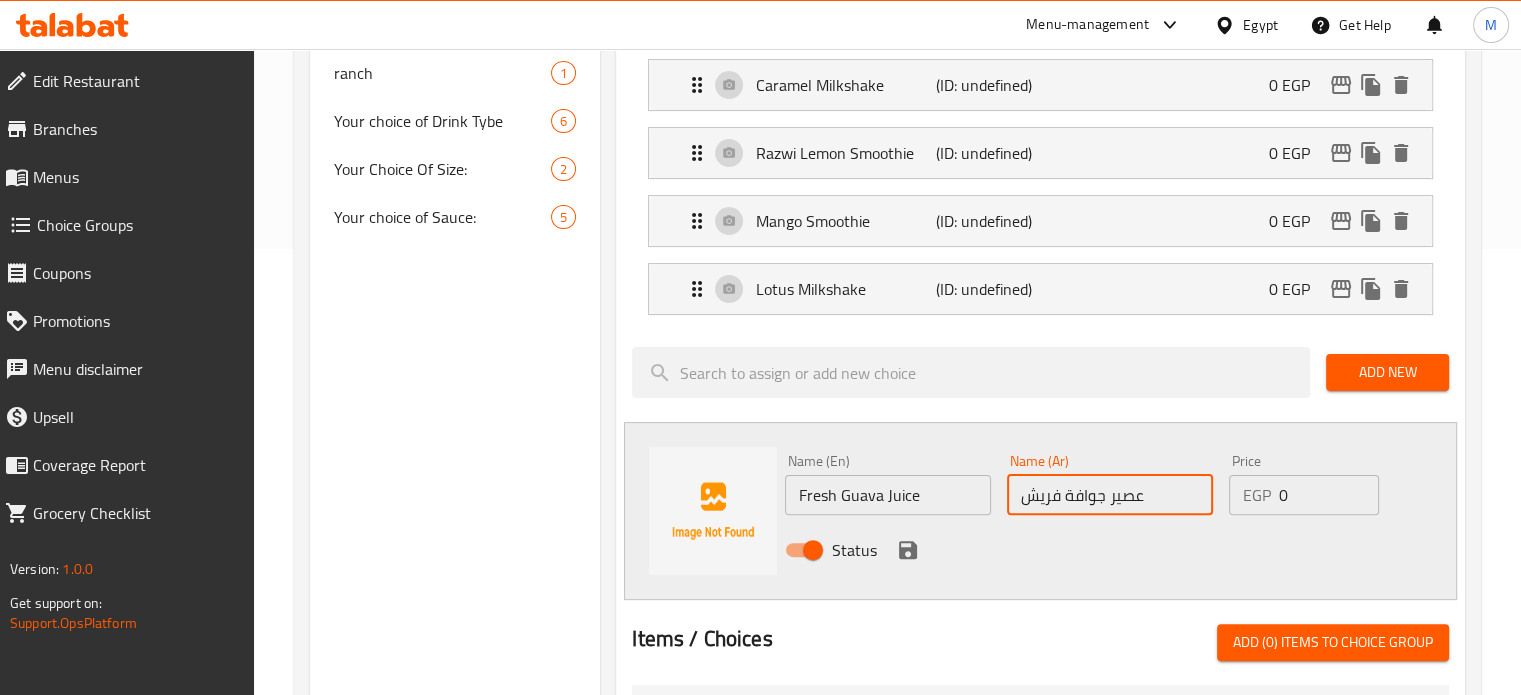 type on "عصير جوافة فريش" 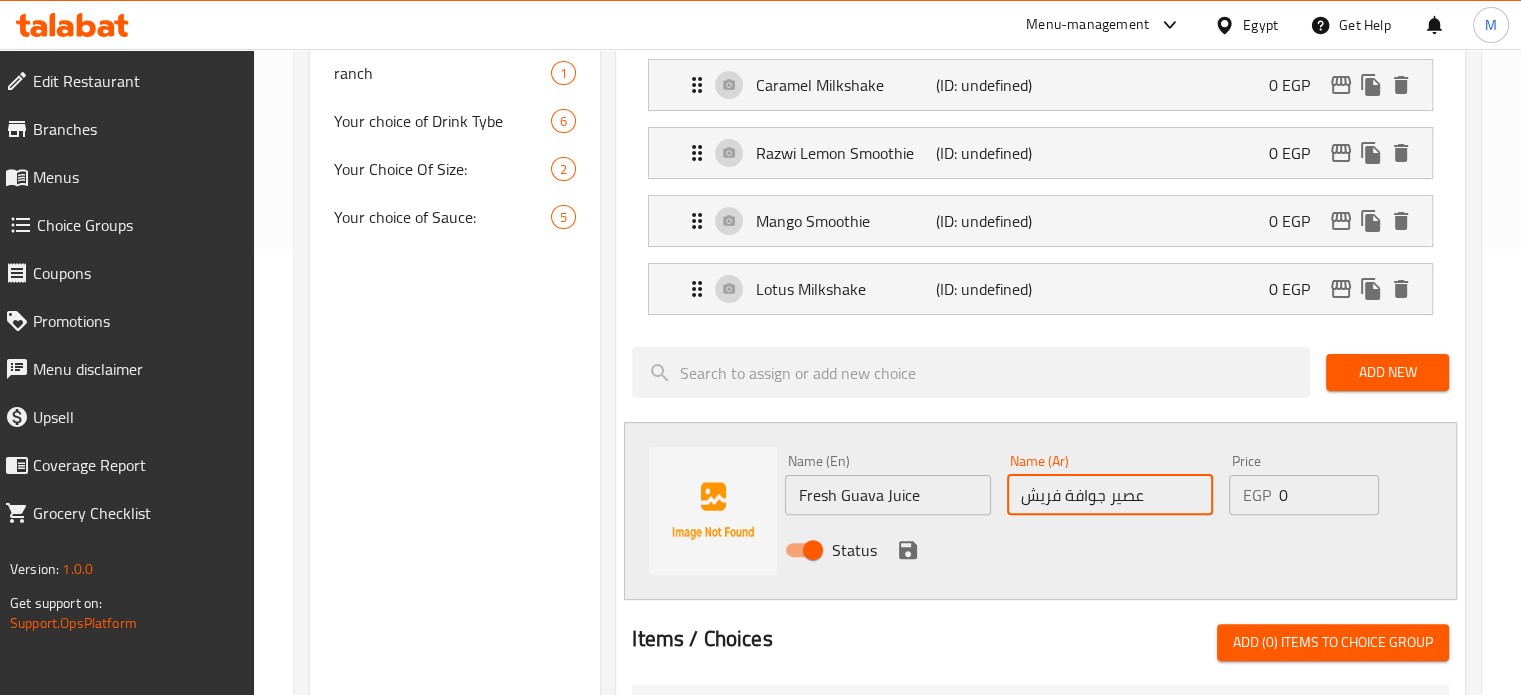 click 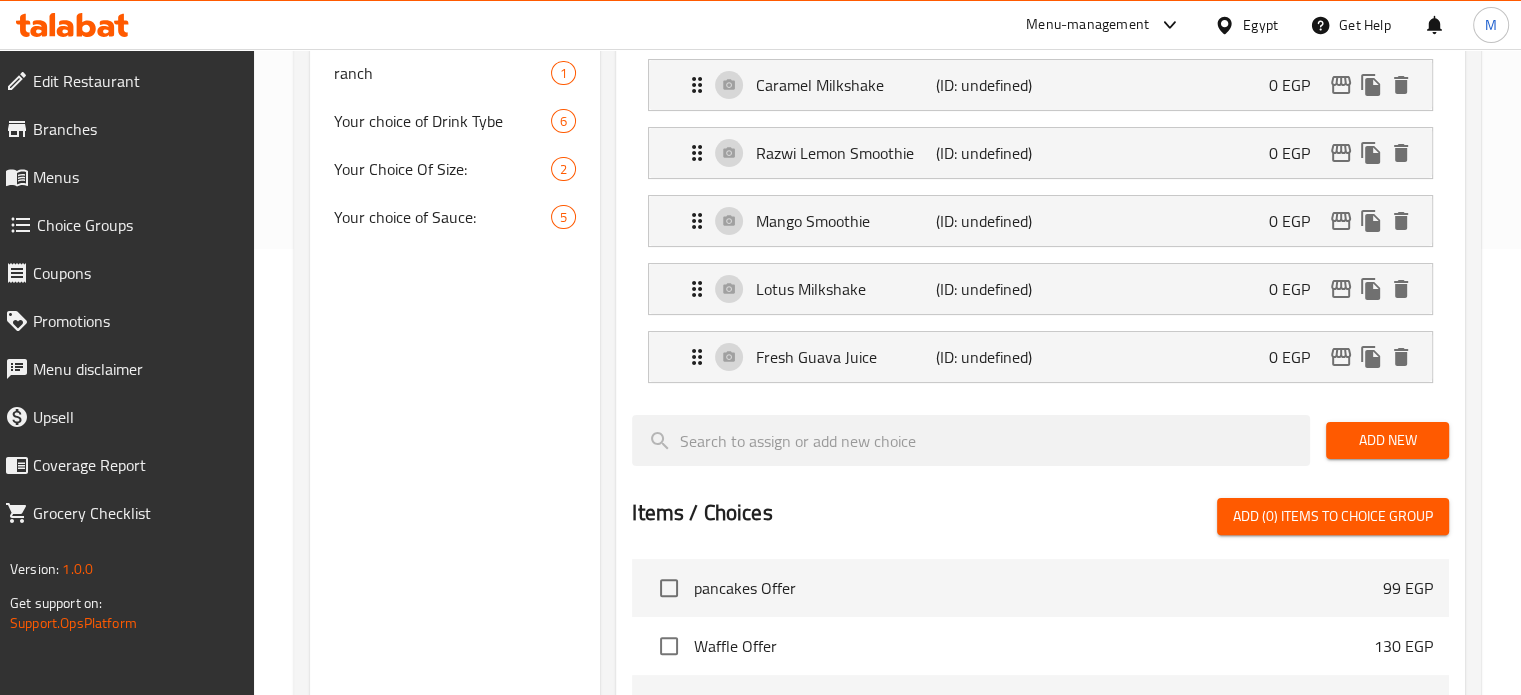 click on "Add New" at bounding box center [1387, 440] 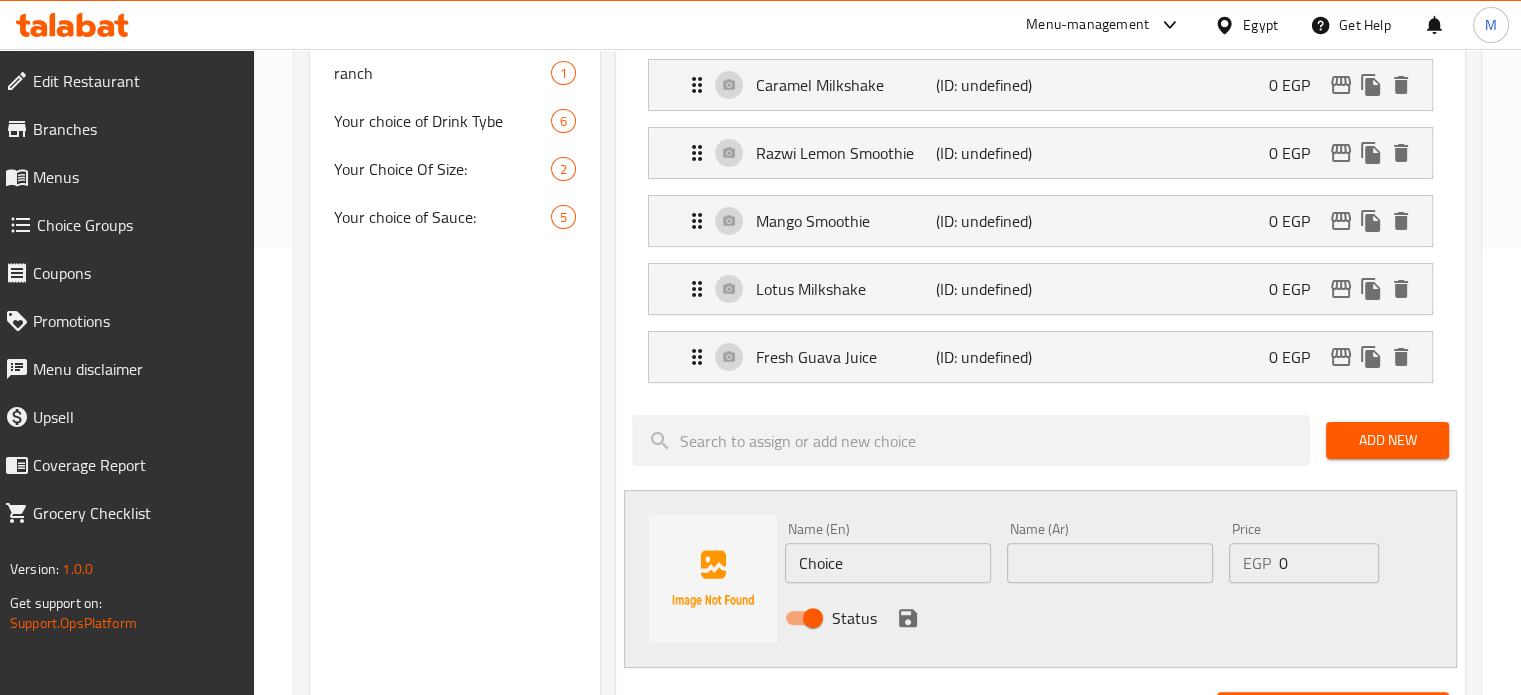 click on "Choice" at bounding box center [888, 563] 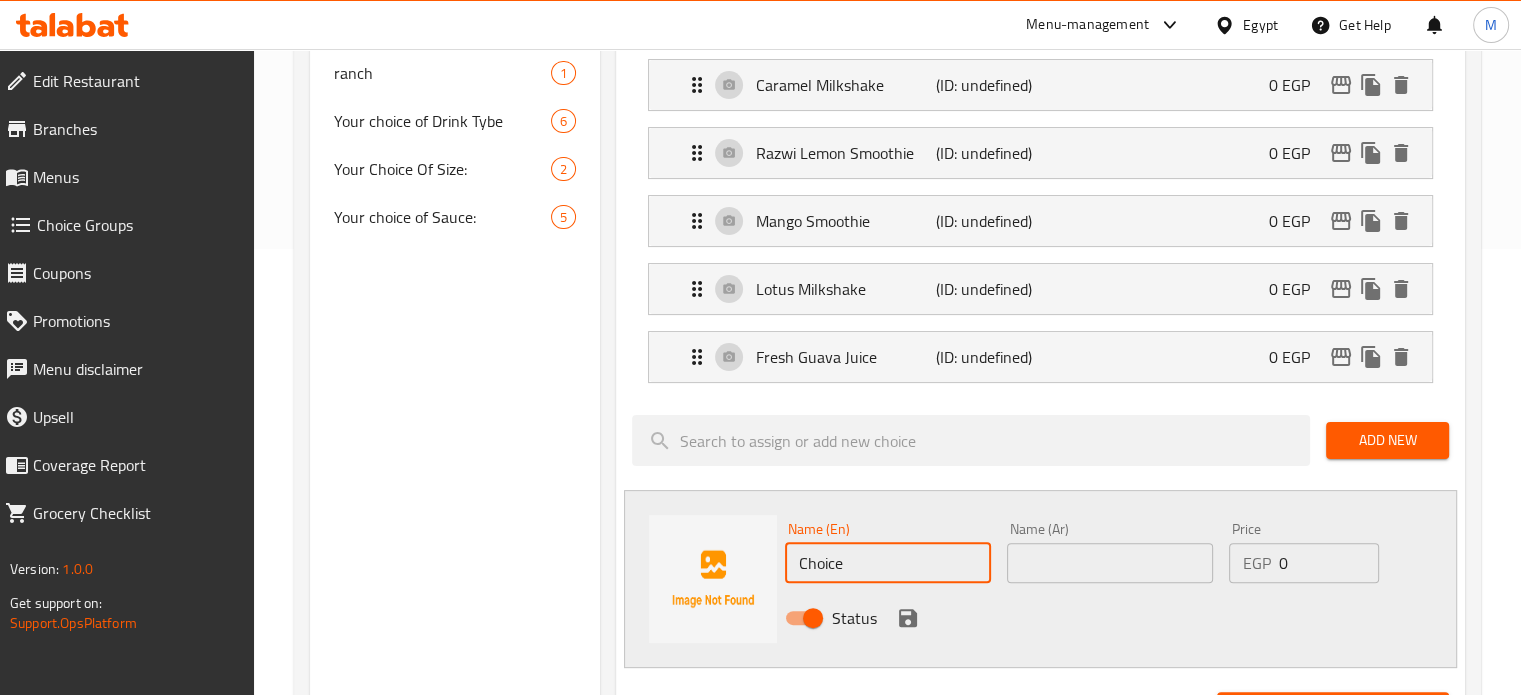 click on "Choice" at bounding box center (888, 563) 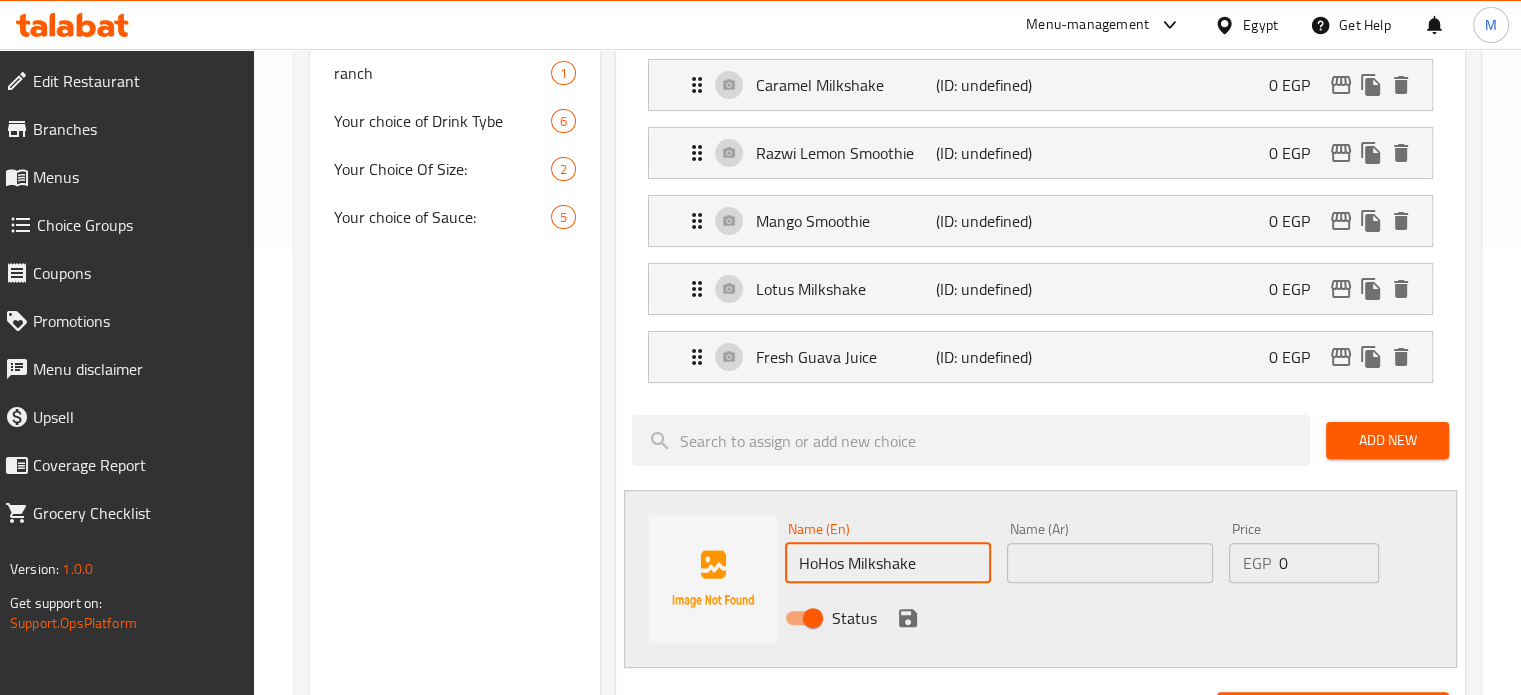 click on "HoHos Milkshake" at bounding box center [888, 563] 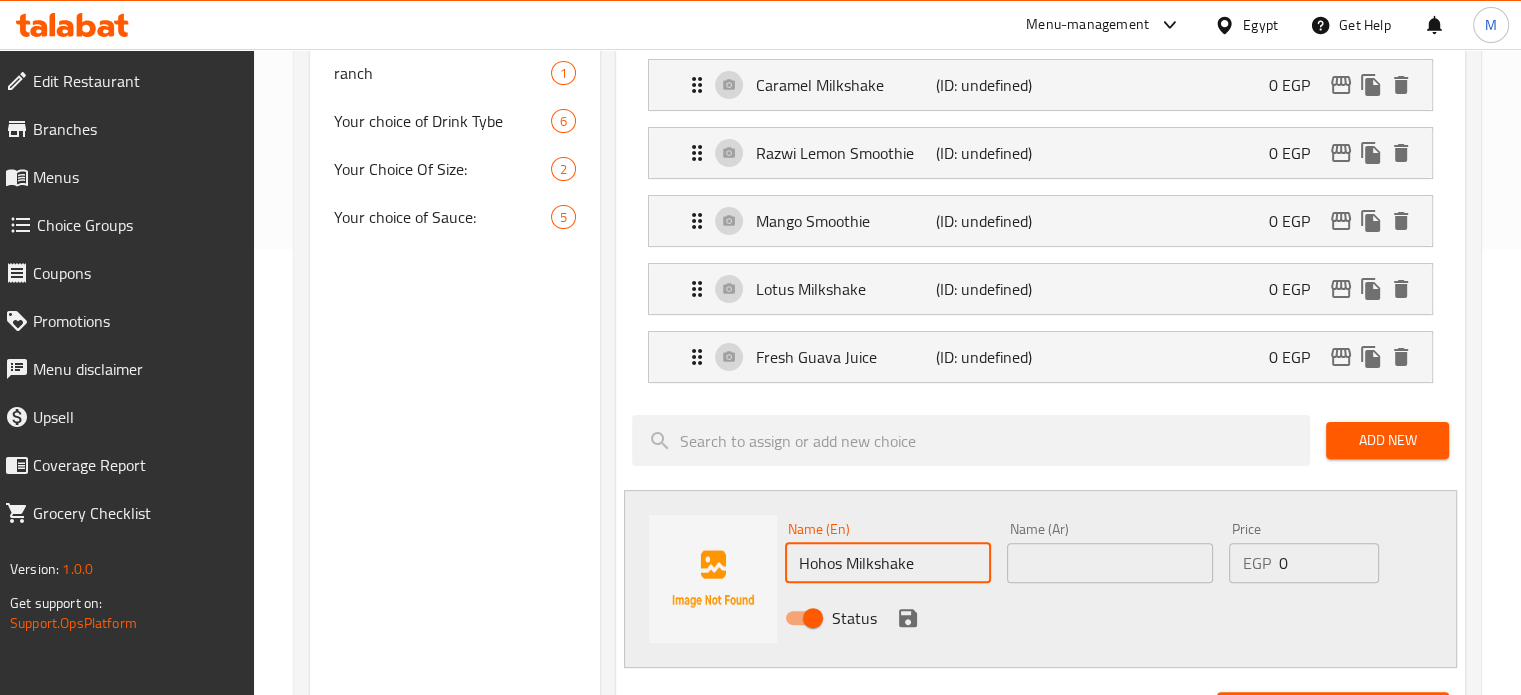type on "Hohos Milkshake" 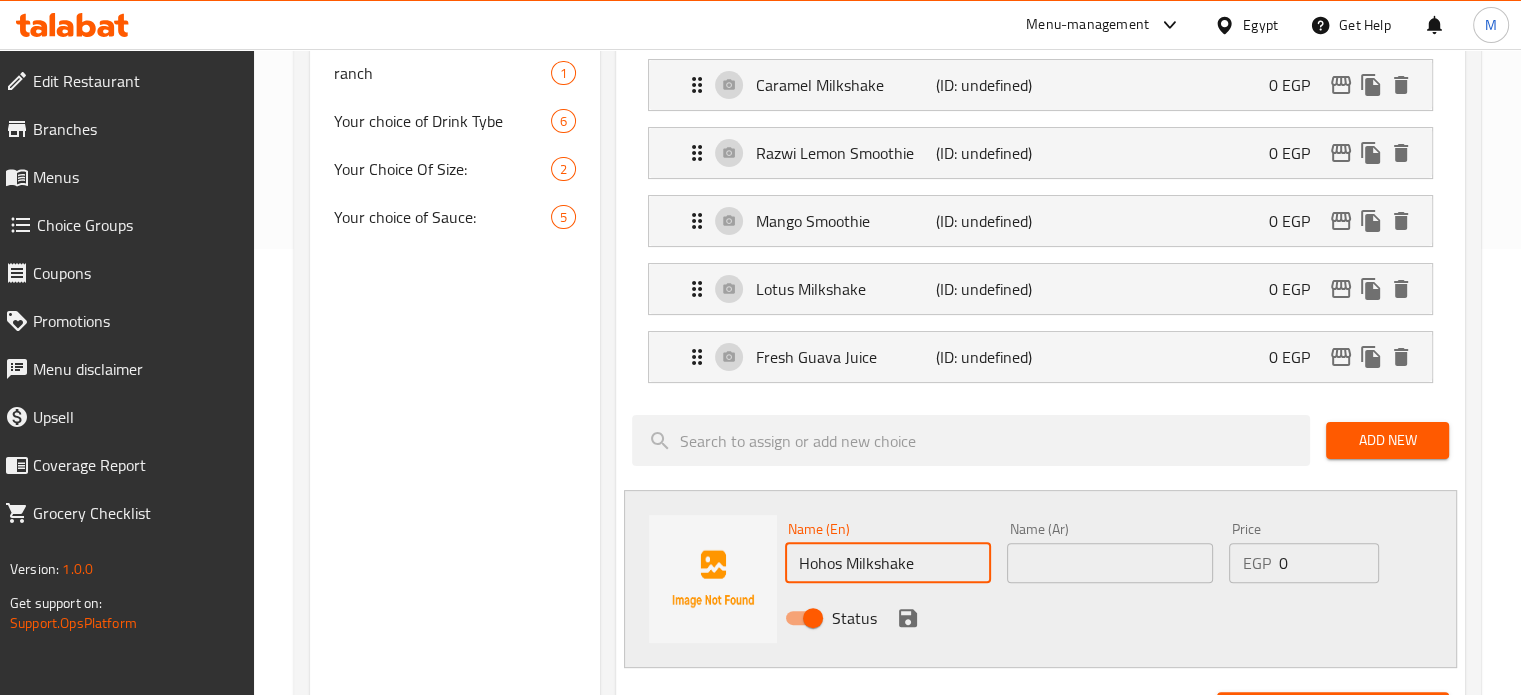 click at bounding box center (1110, 563) 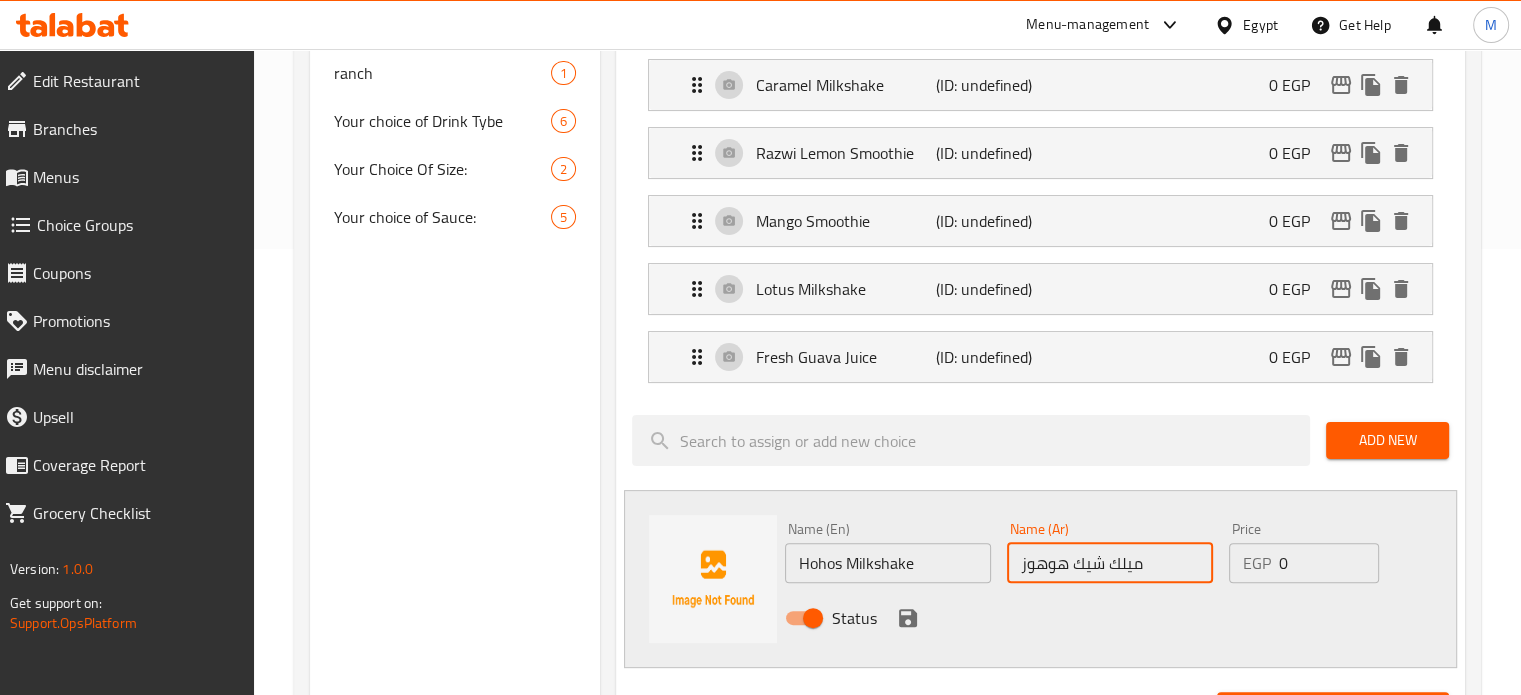 type on "ميلك شيك هوهوز" 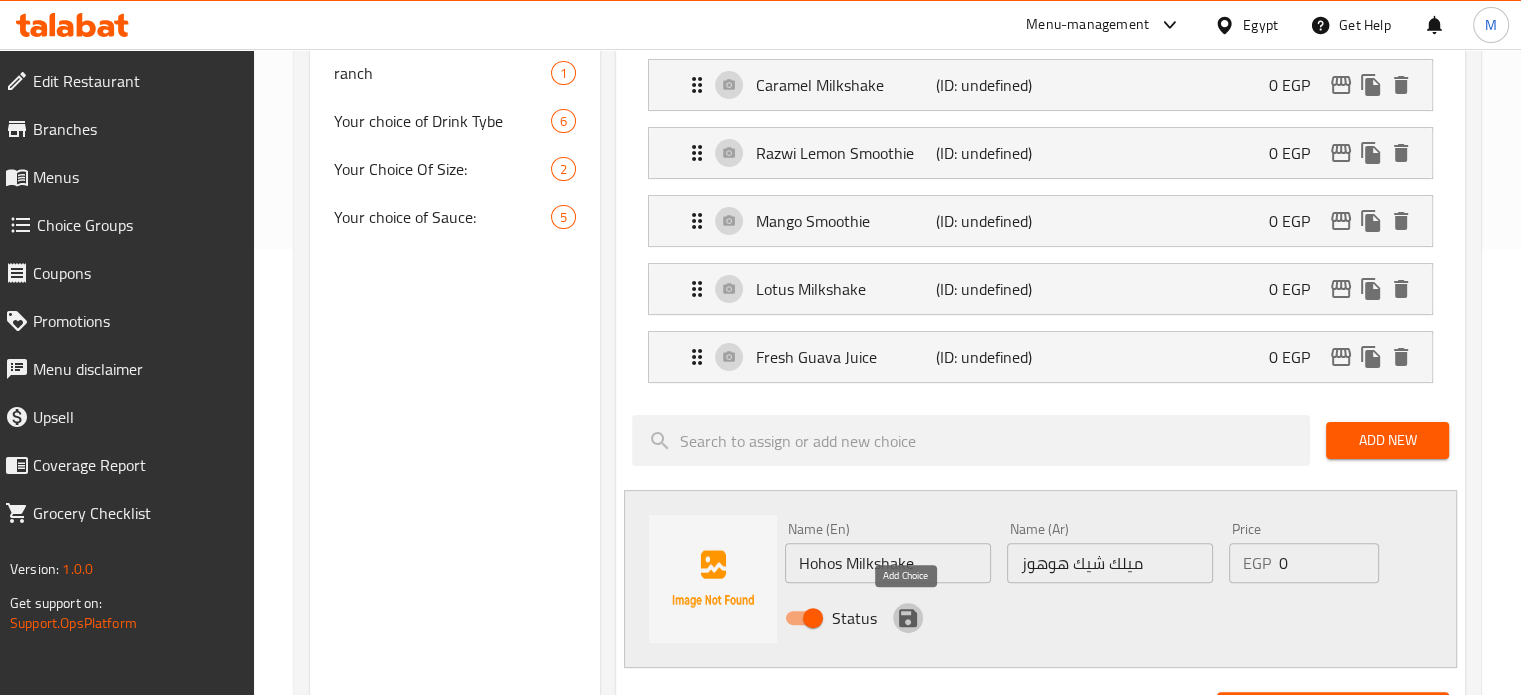 click 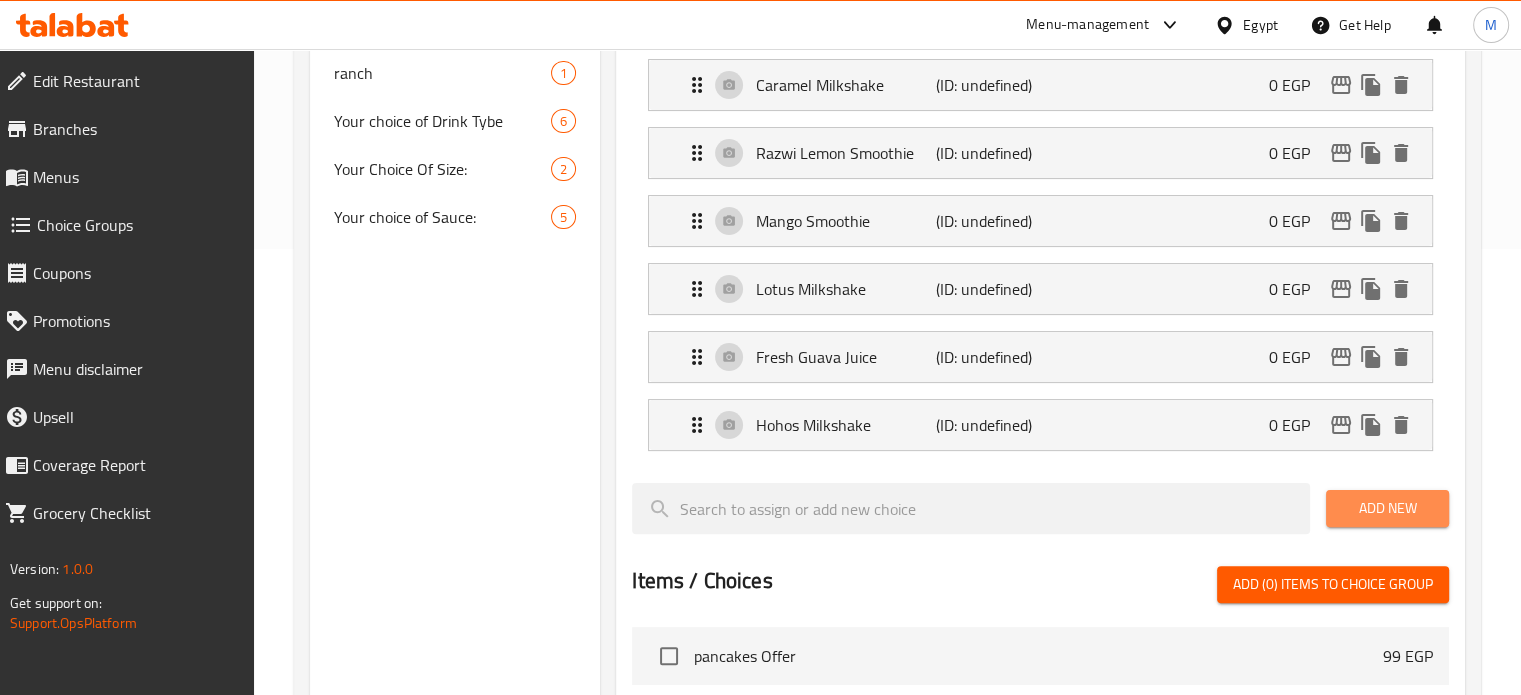 click on "Add New" at bounding box center (1387, 508) 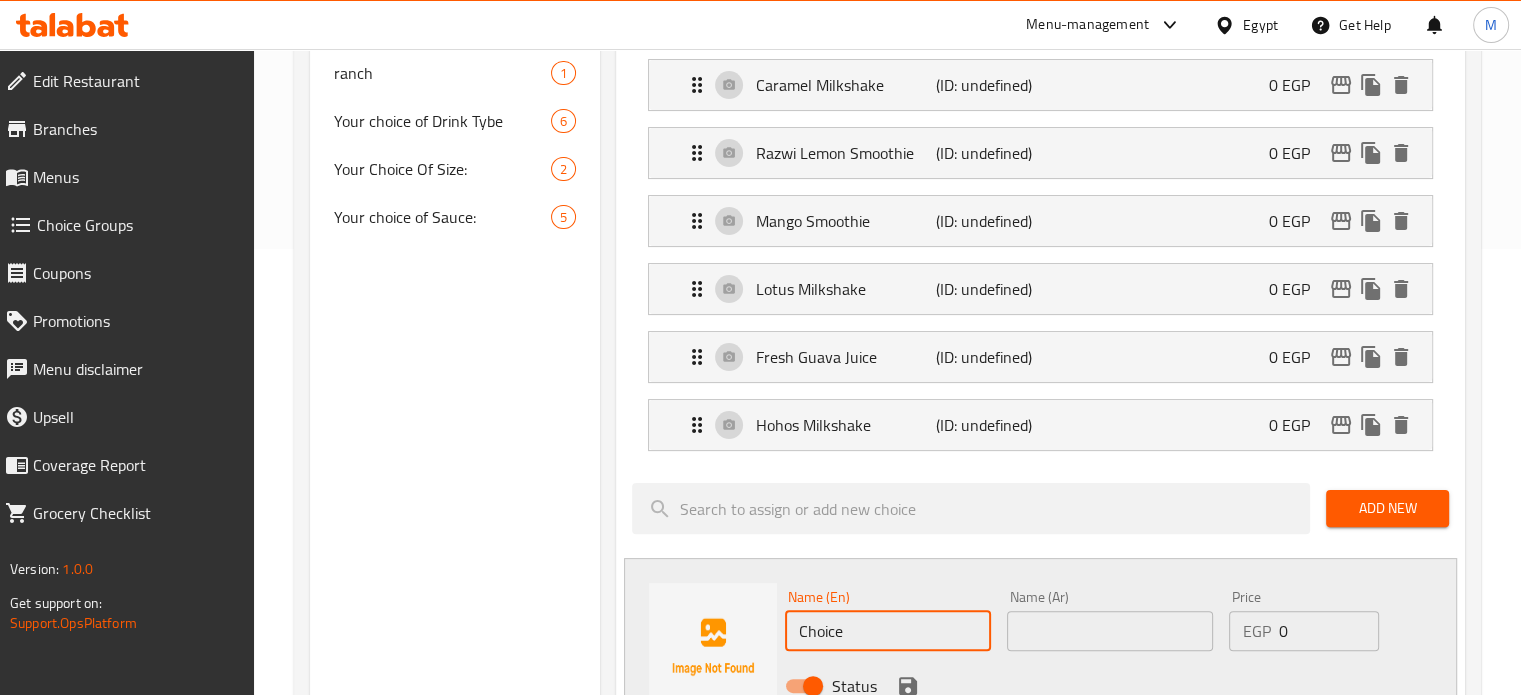 click on "Choice" at bounding box center (888, 631) 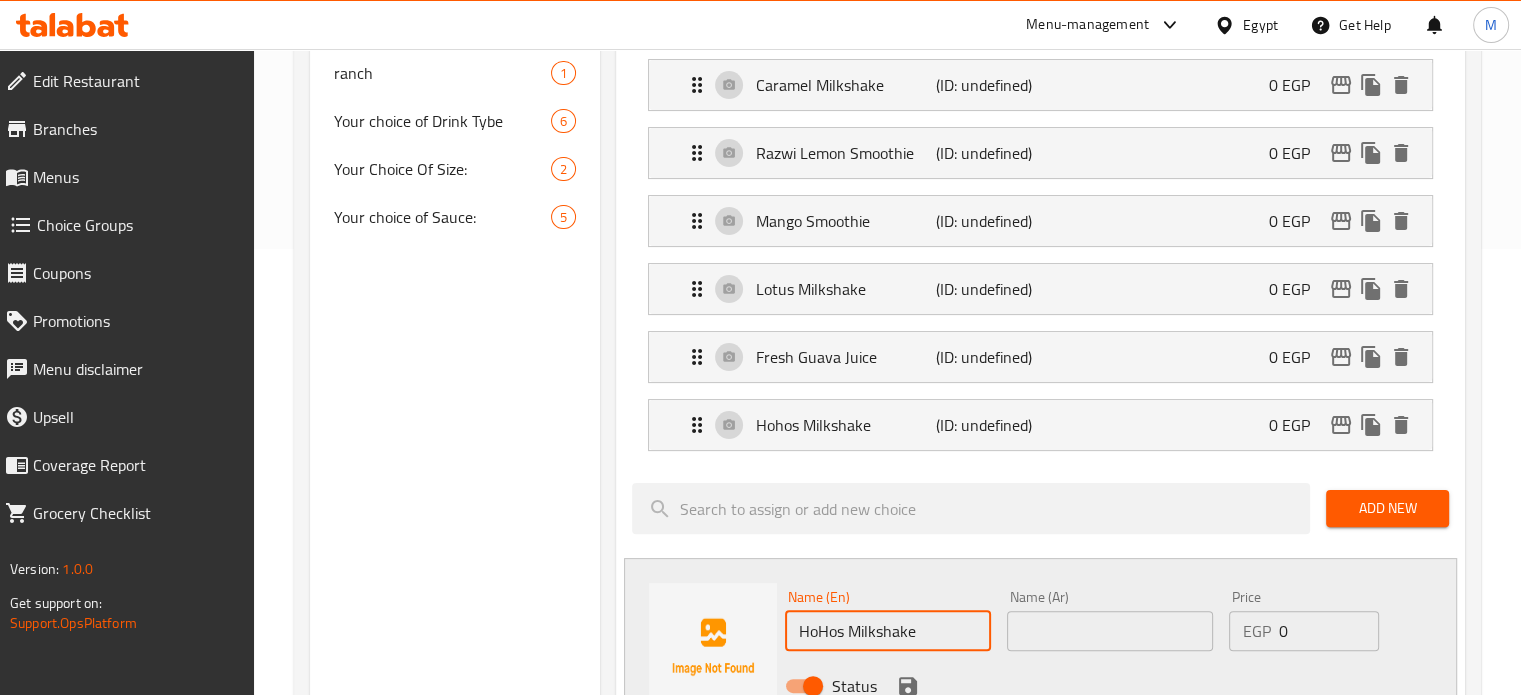 click at bounding box center (1110, 631) 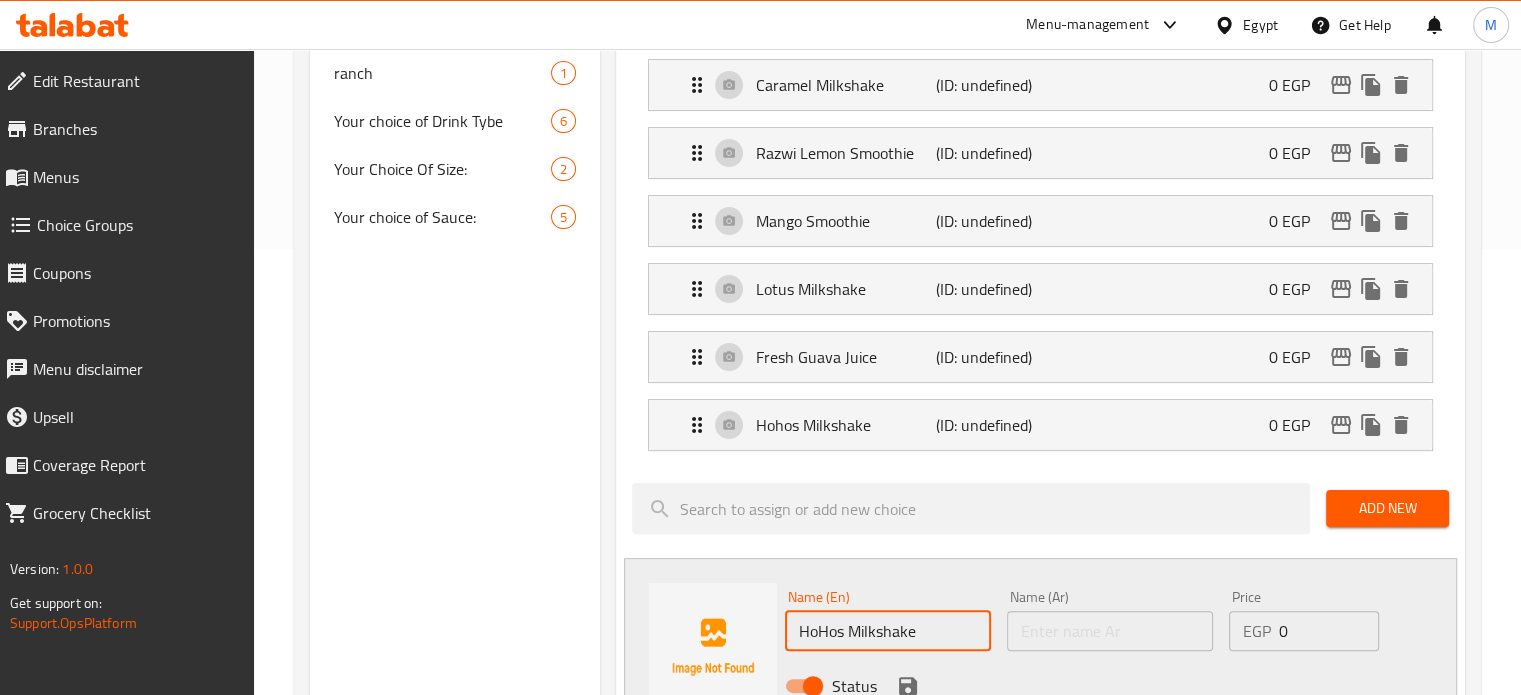 click on "HoHos Milkshake" at bounding box center [888, 631] 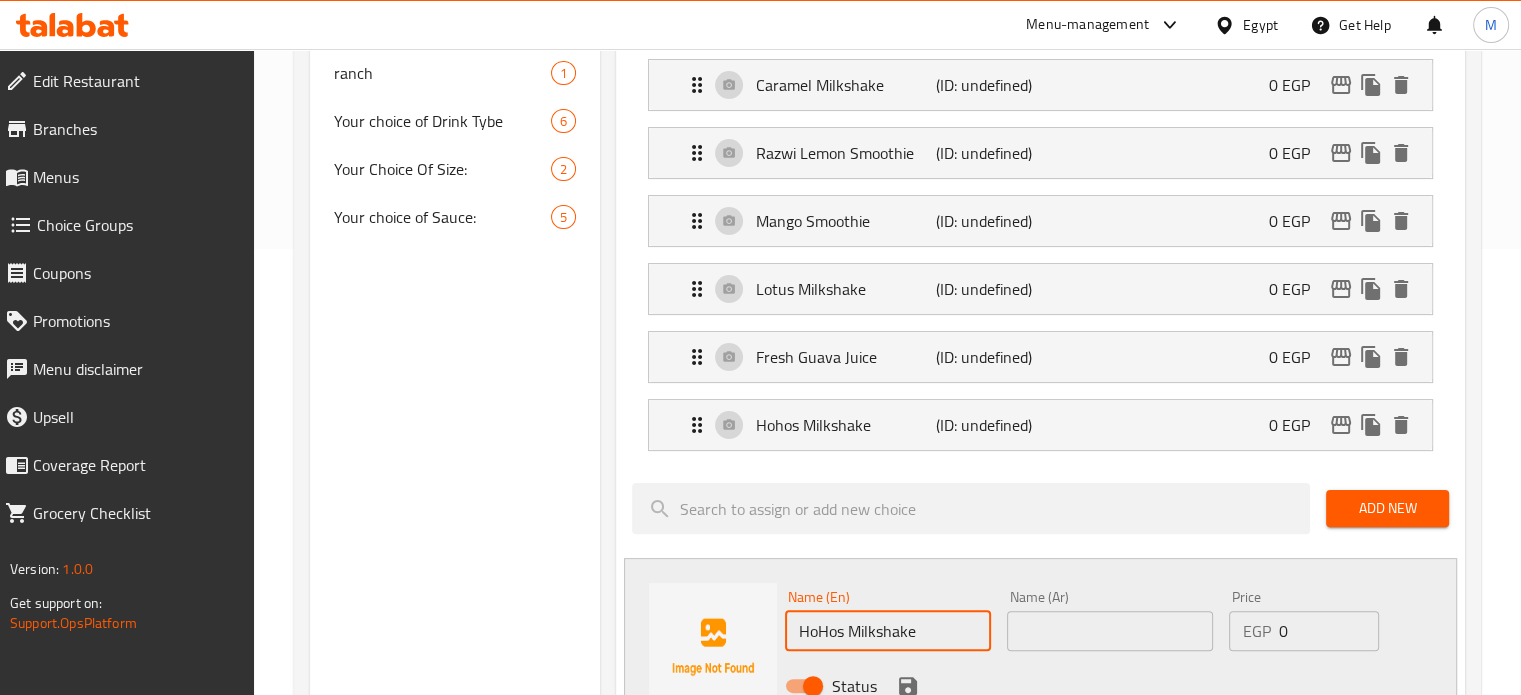 click on "HoHos Milkshake" at bounding box center [888, 631] 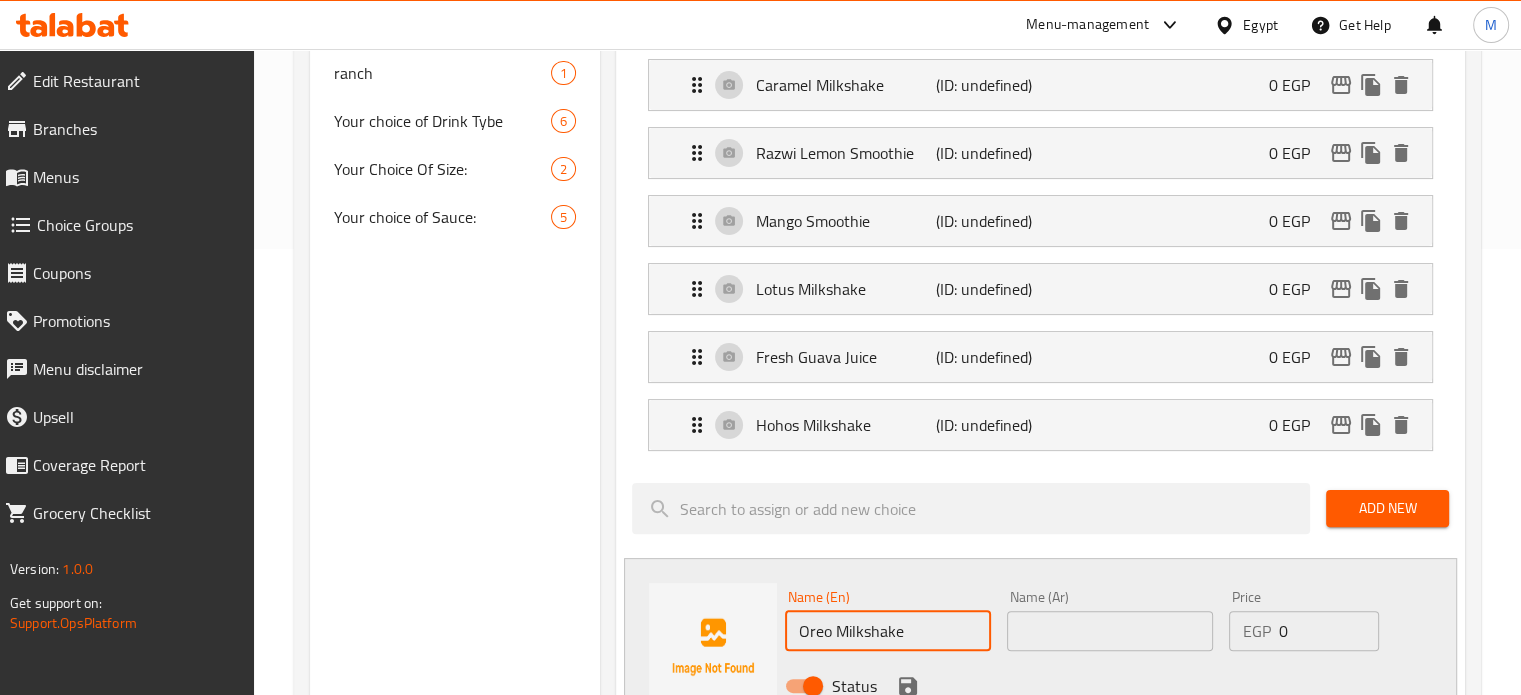 type on "Oreo Milkshake" 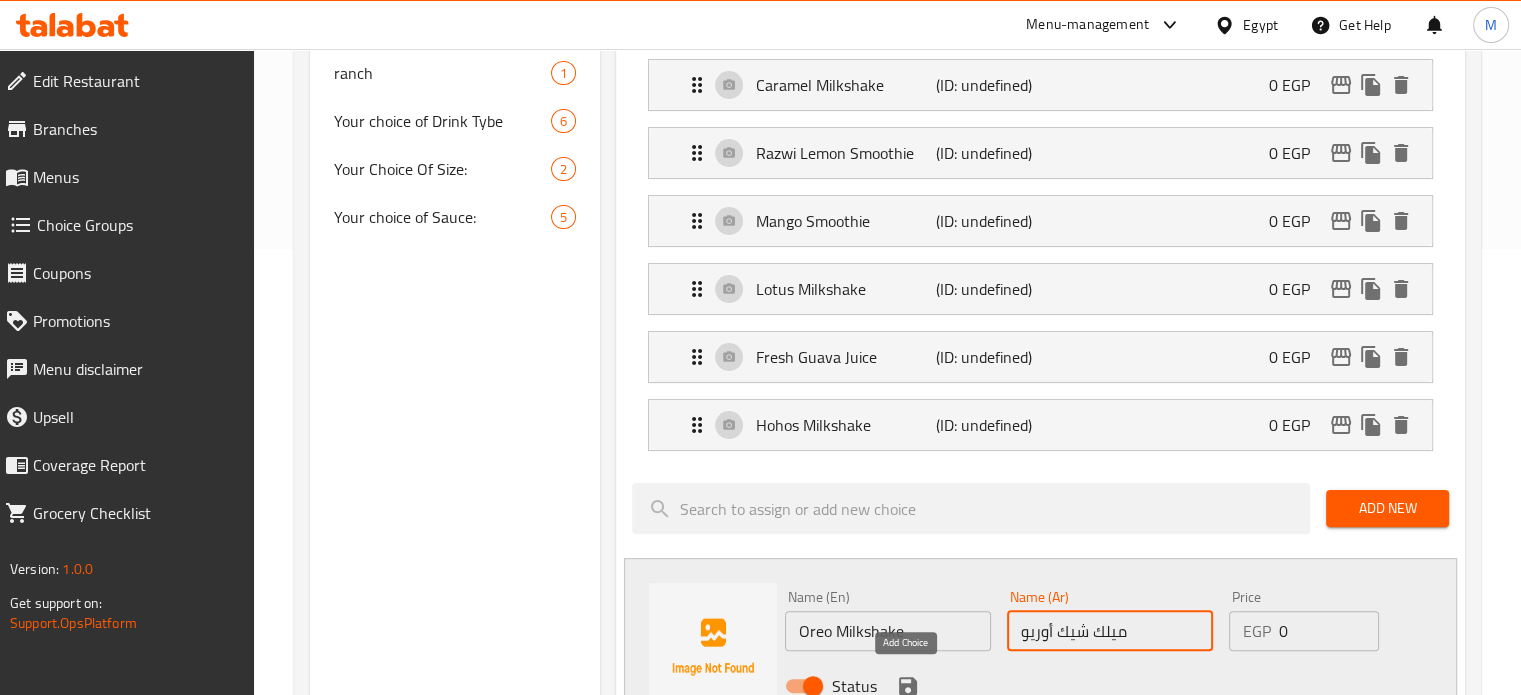 type on "ميلك شيك أوريو" 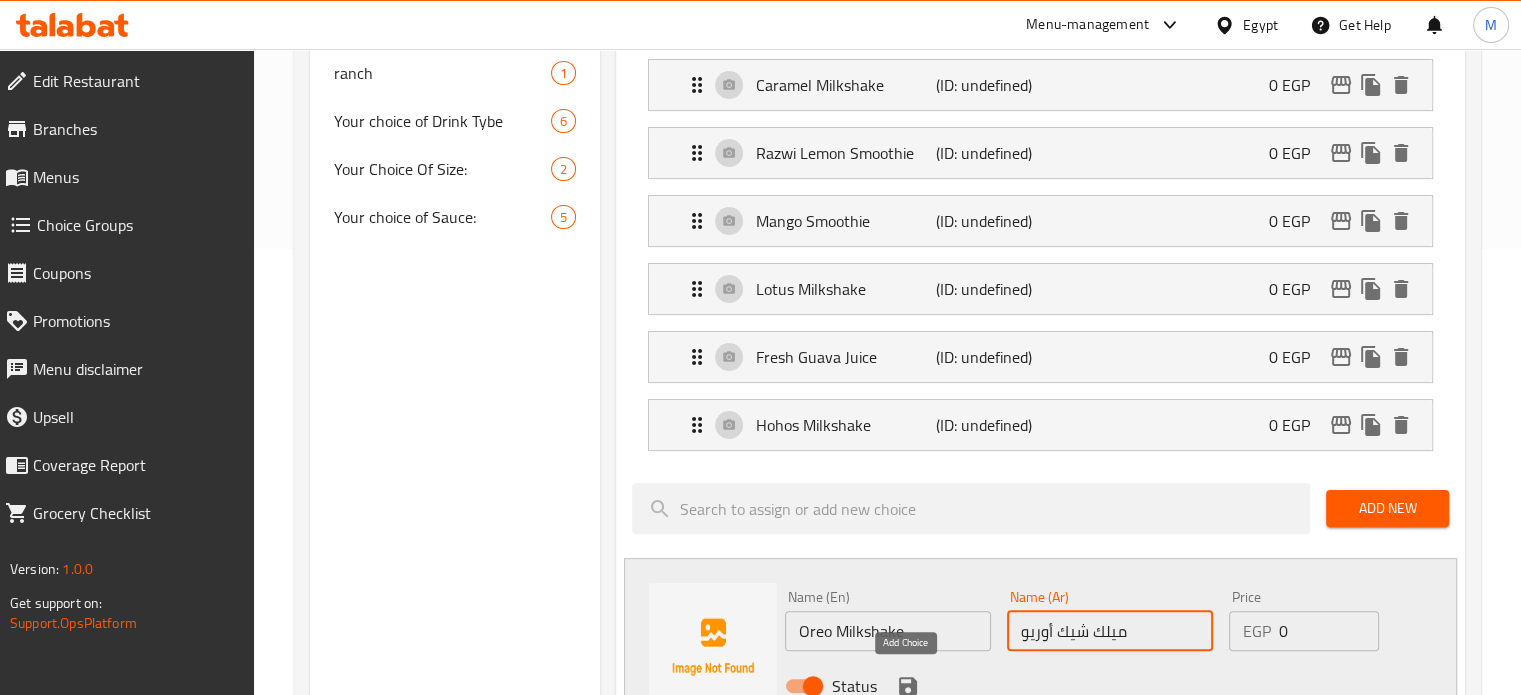 click 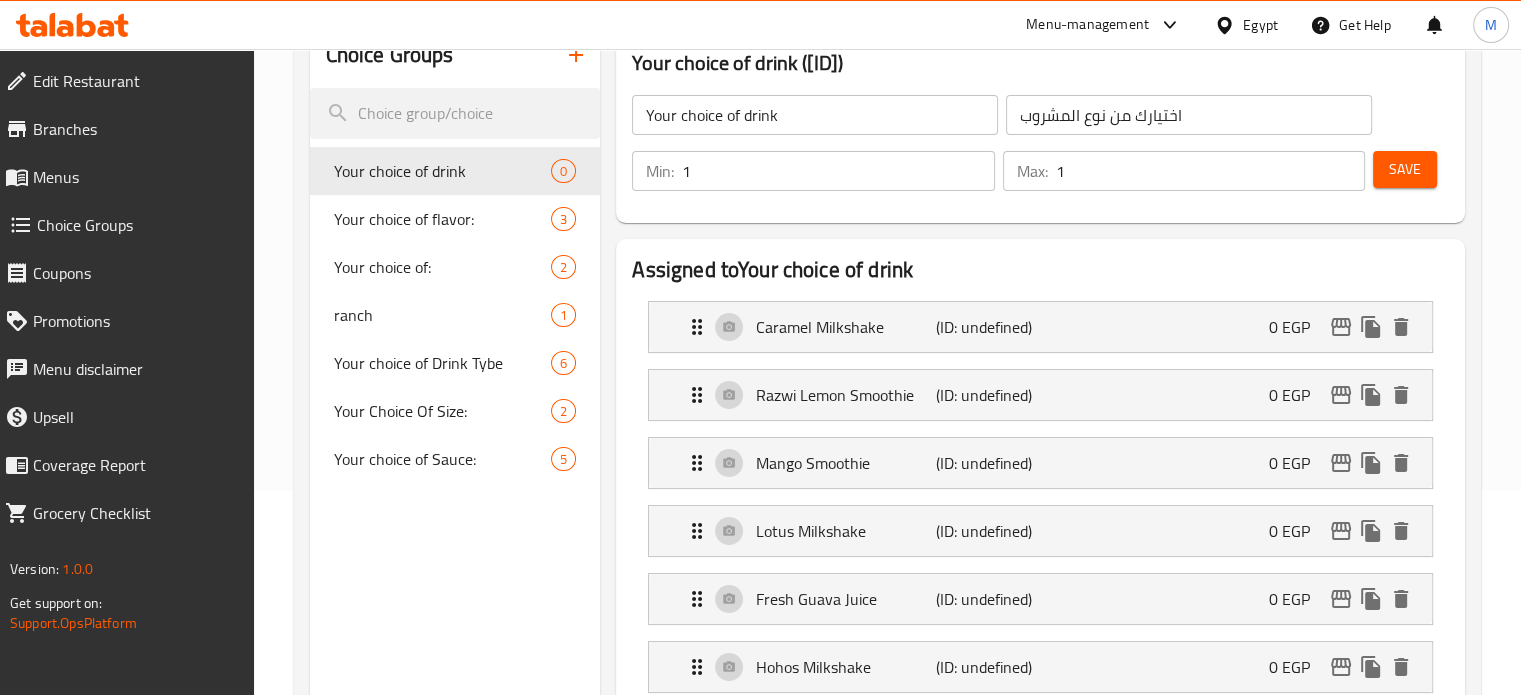 scroll, scrollTop: 163, scrollLeft: 0, axis: vertical 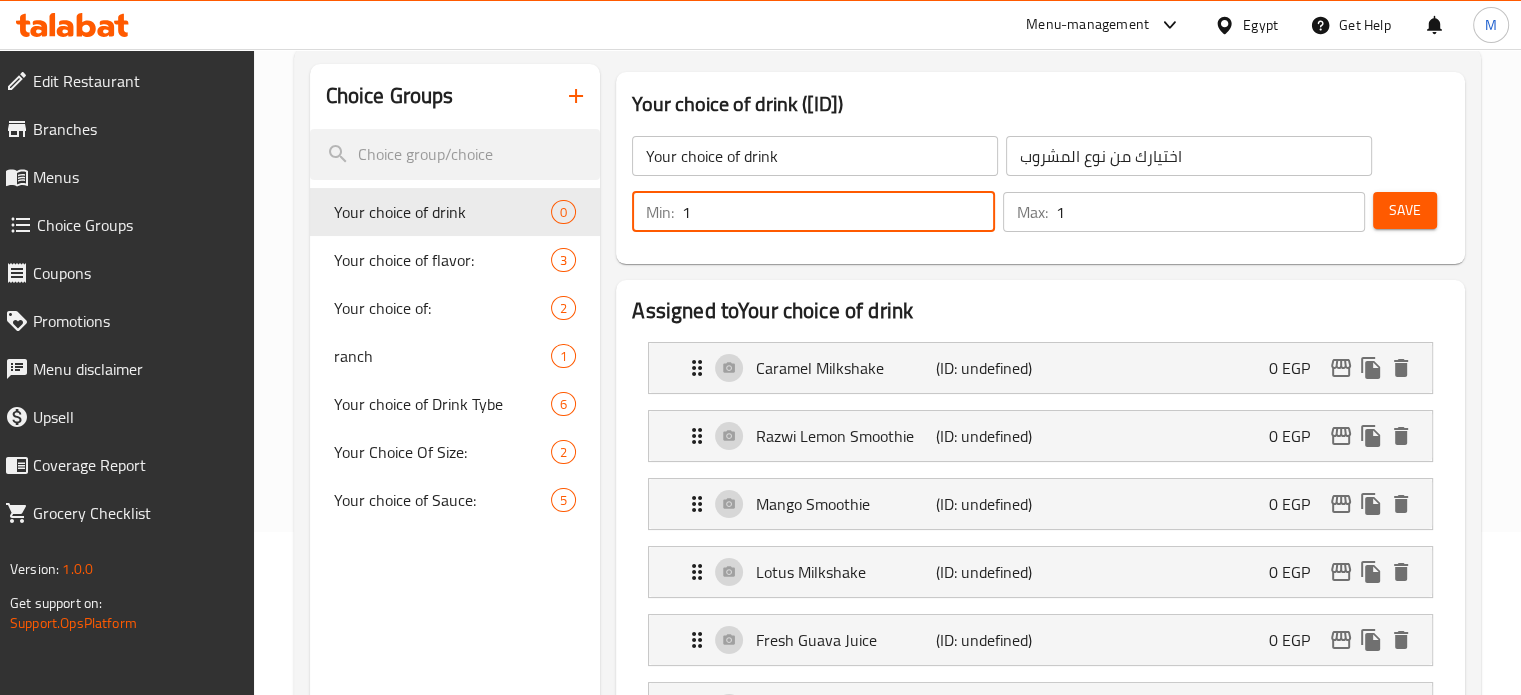 drag, startPoint x: 721, startPoint y: 204, endPoint x: 665, endPoint y: 208, distance: 56.142673 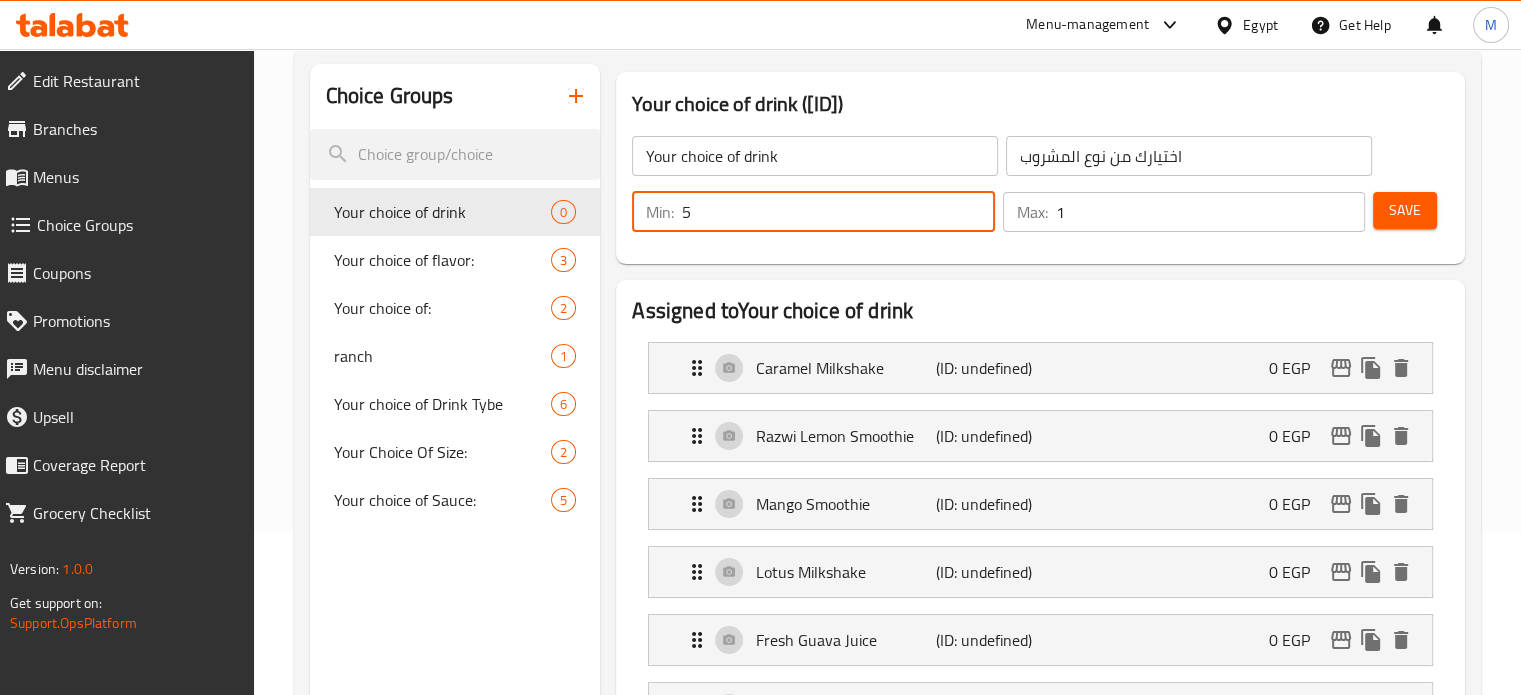 type on "5" 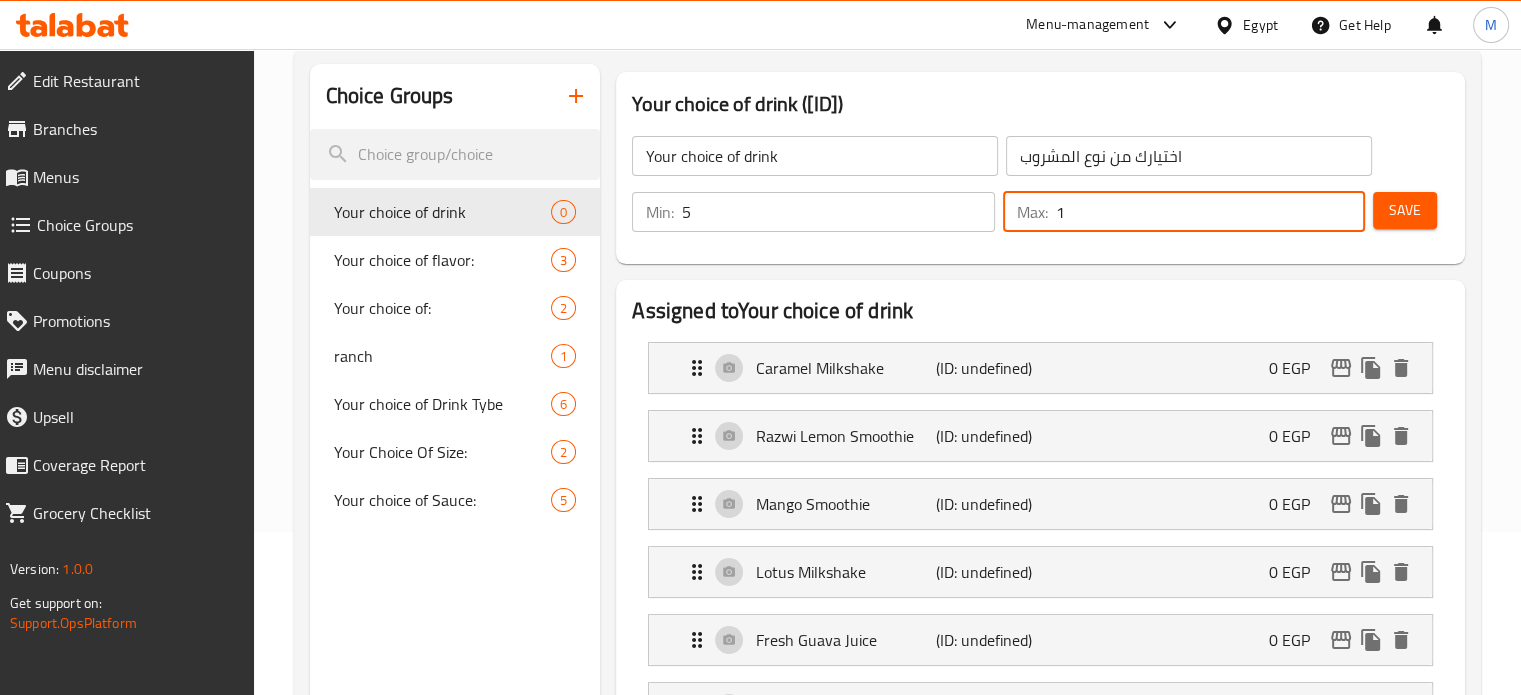 drag, startPoint x: 1044, startPoint y: 217, endPoint x: 1032, endPoint y: 230, distance: 17.691807 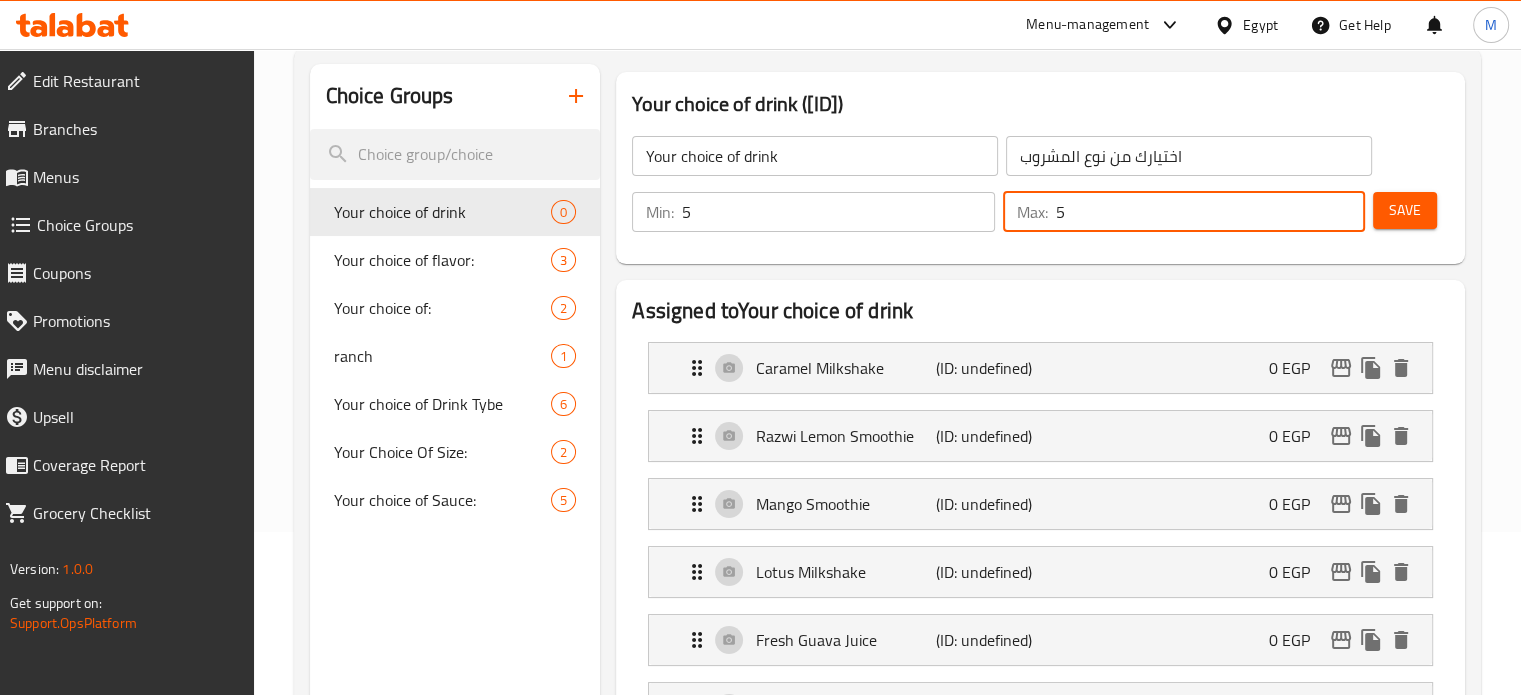type on "5" 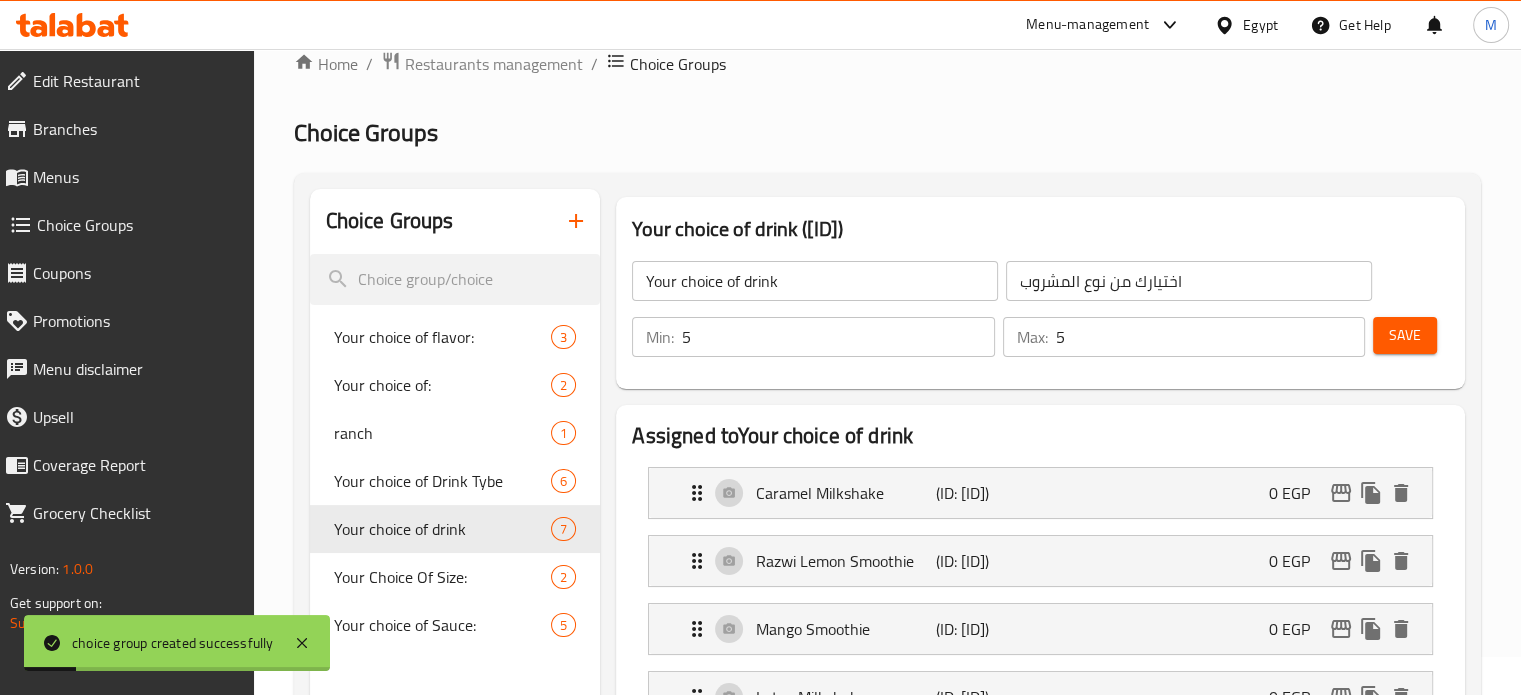 scroll, scrollTop: 0, scrollLeft: 0, axis: both 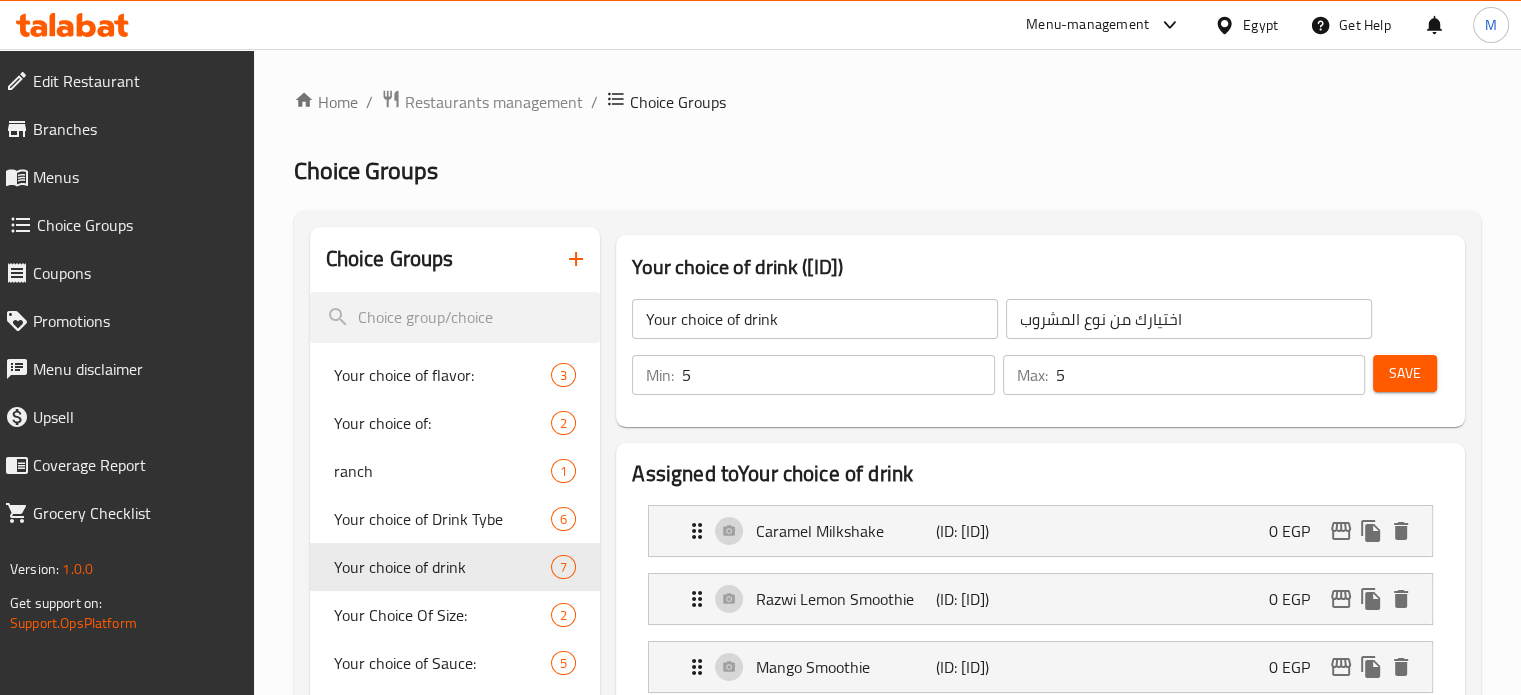click on "Menus" at bounding box center [135, 177] 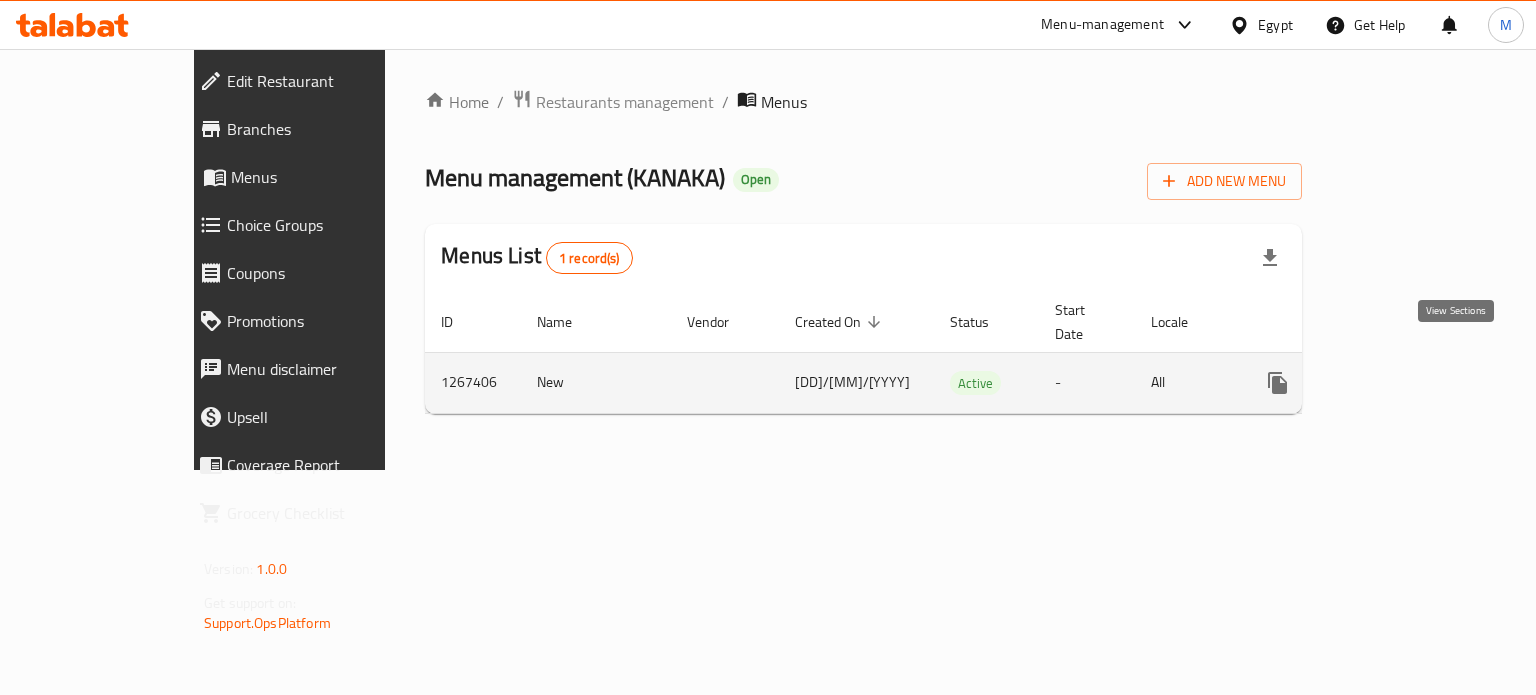 click 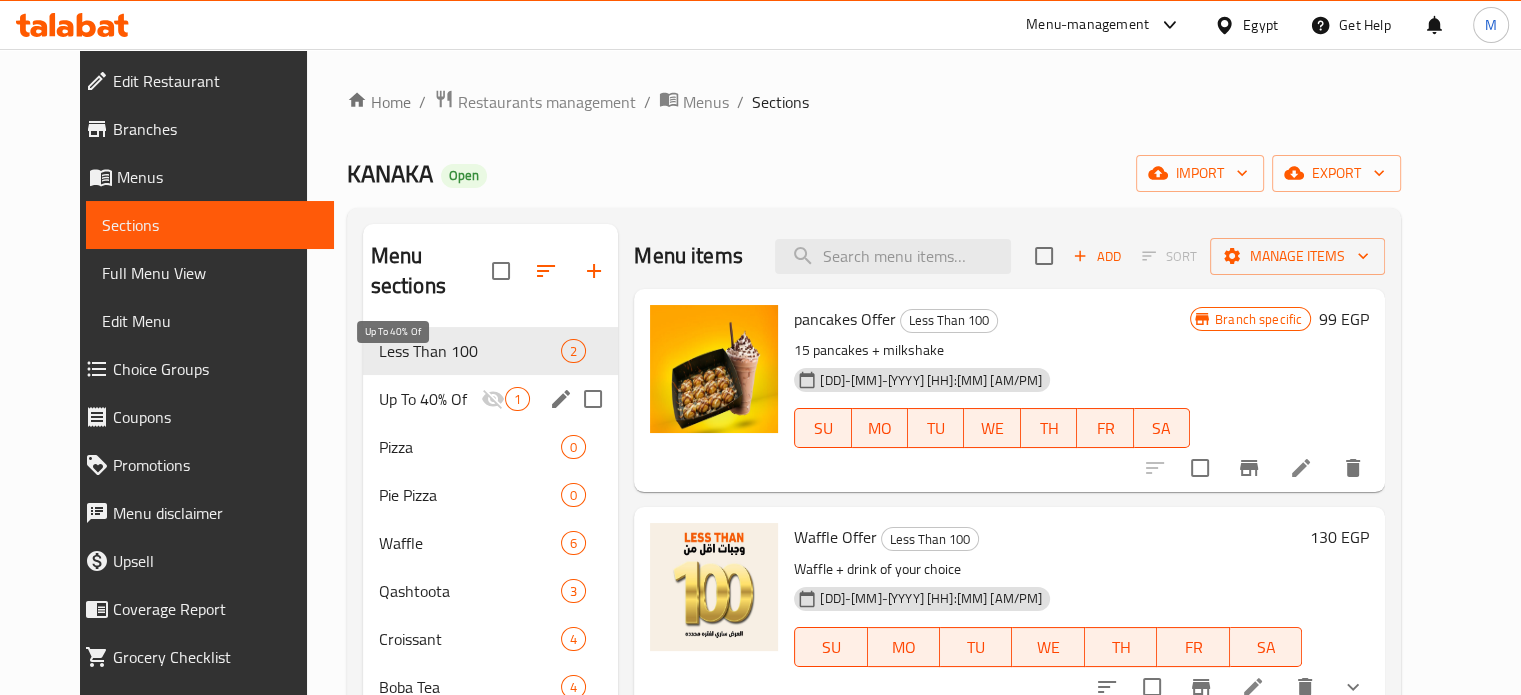 click on "Up To 40% Of" at bounding box center [430, 399] 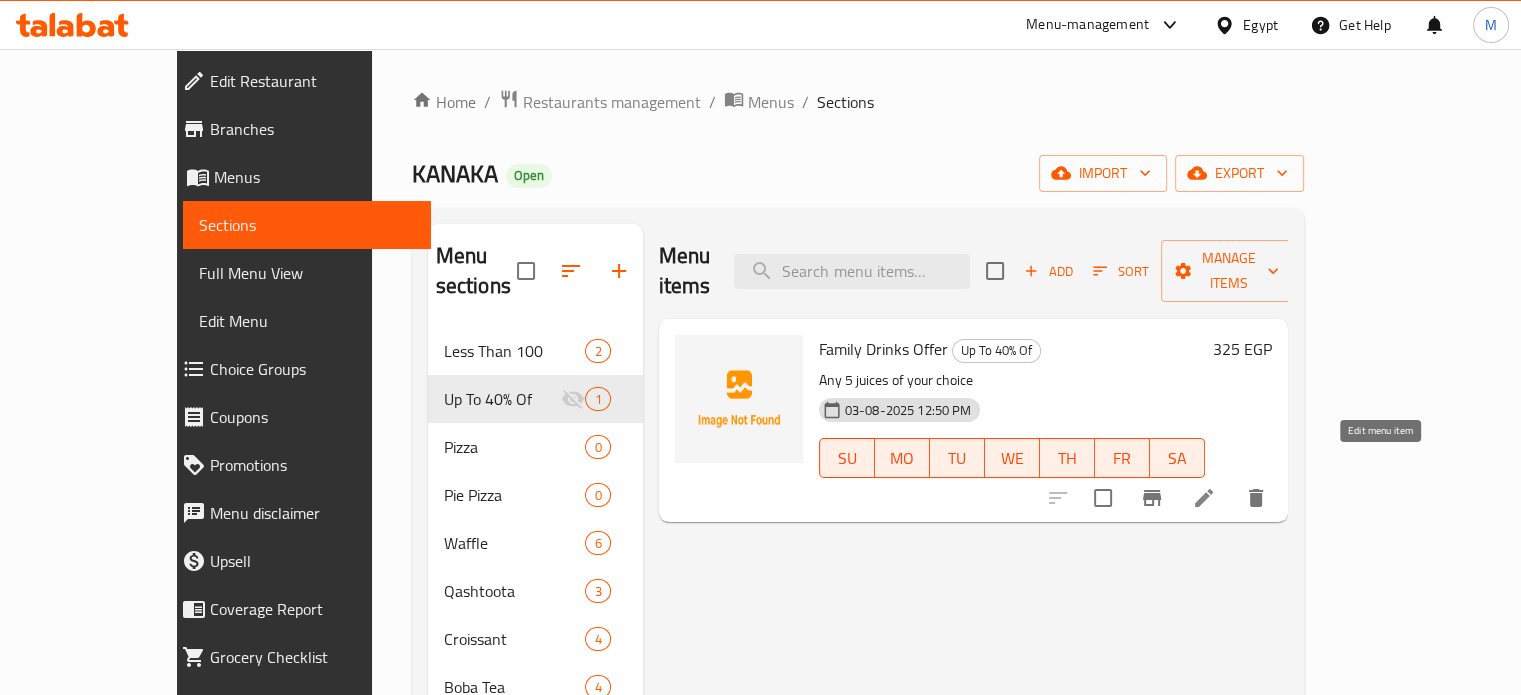 click 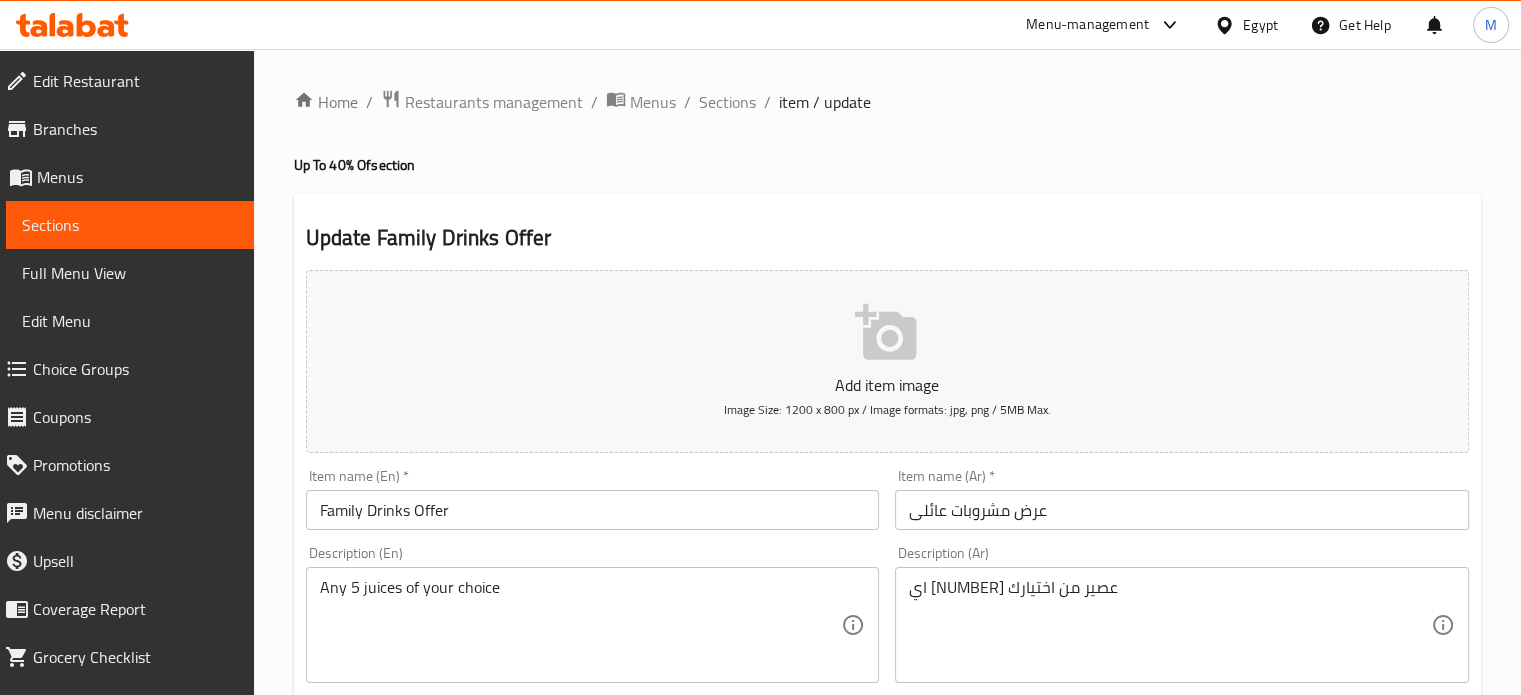 scroll, scrollTop: 717, scrollLeft: 0, axis: vertical 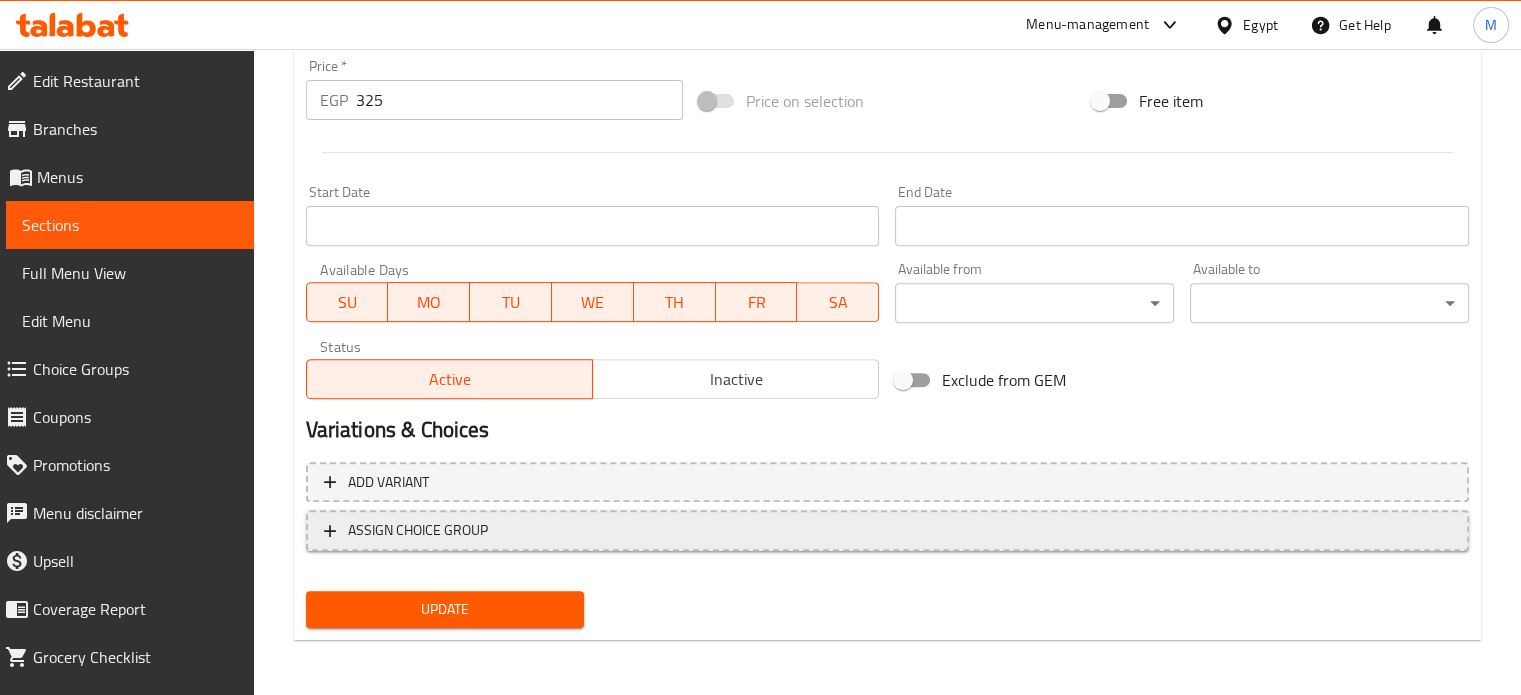 click on "ASSIGN CHOICE GROUP" at bounding box center [418, 530] 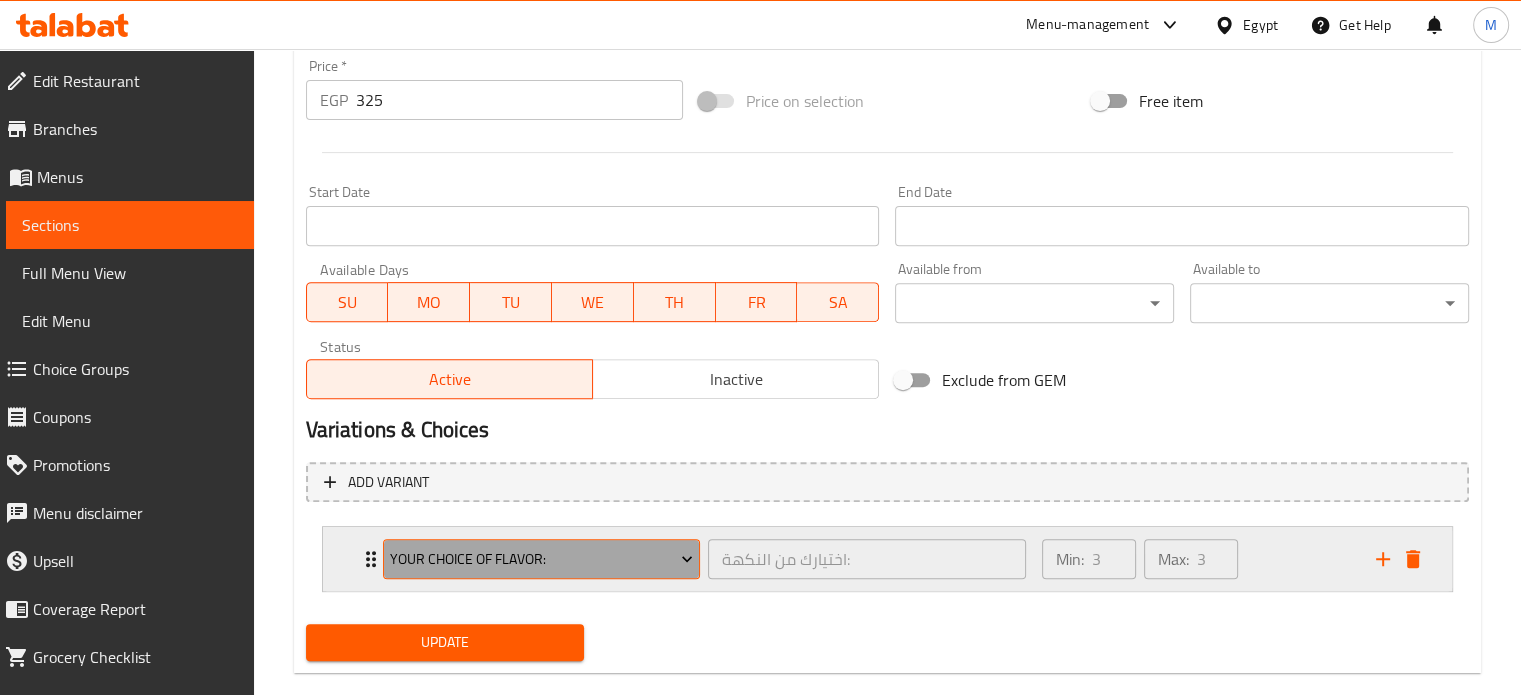 click on "Your choice of flavor:" at bounding box center (541, 559) 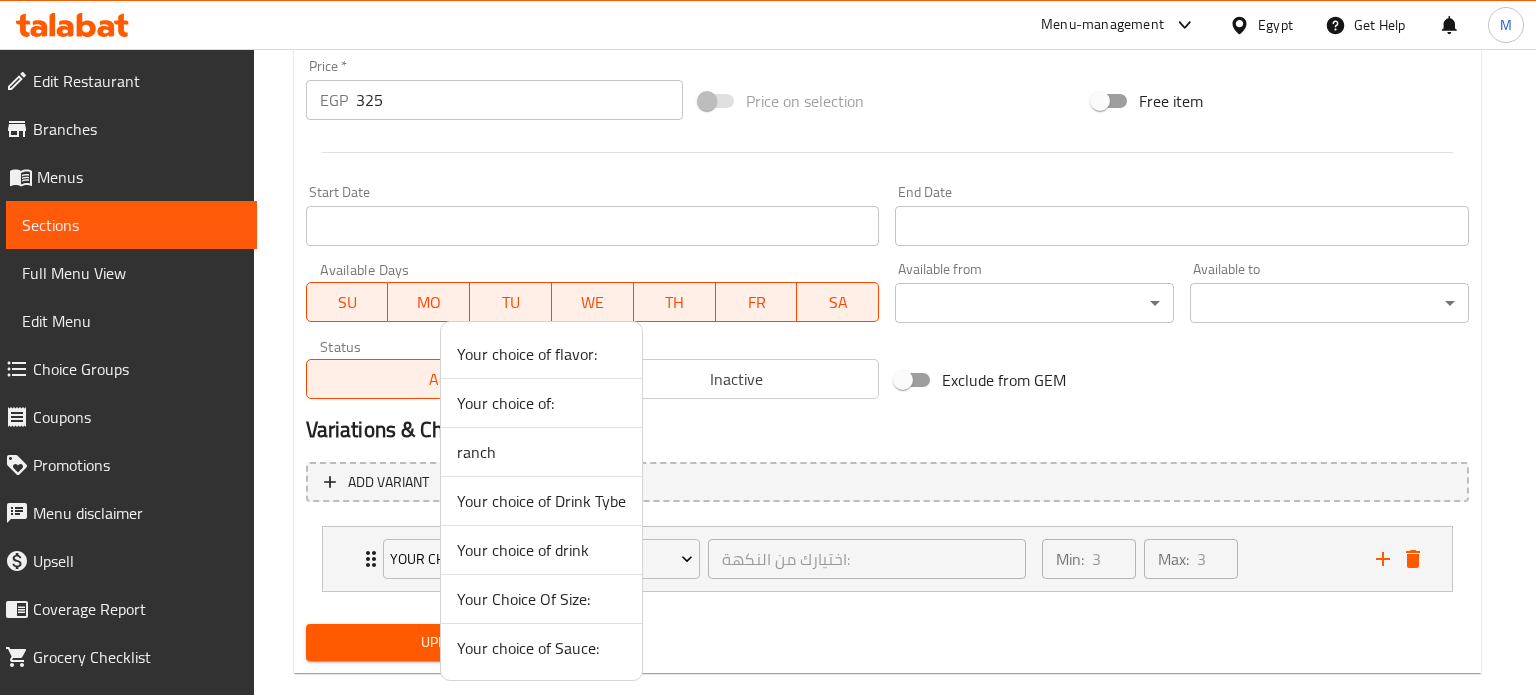 click on "Your choice of drink" at bounding box center [541, 550] 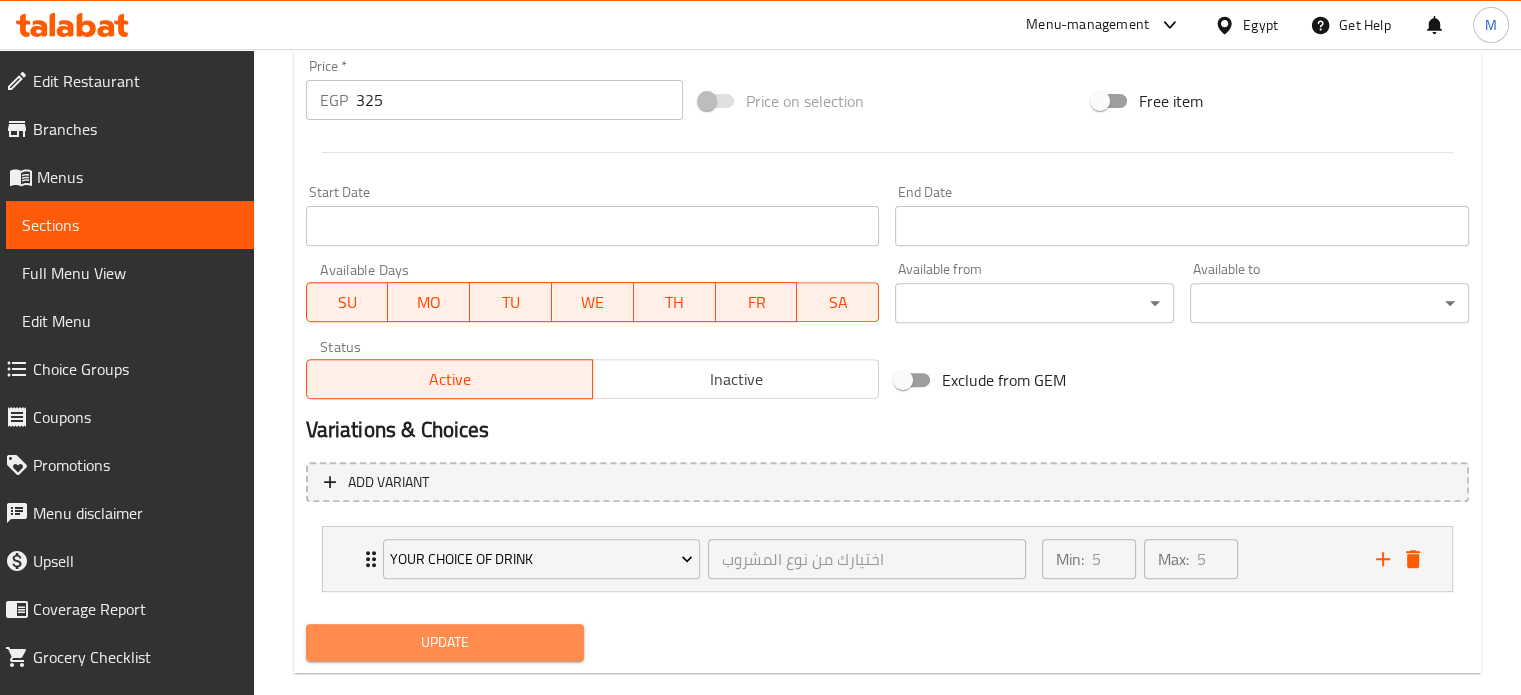 click on "Update" at bounding box center (445, 642) 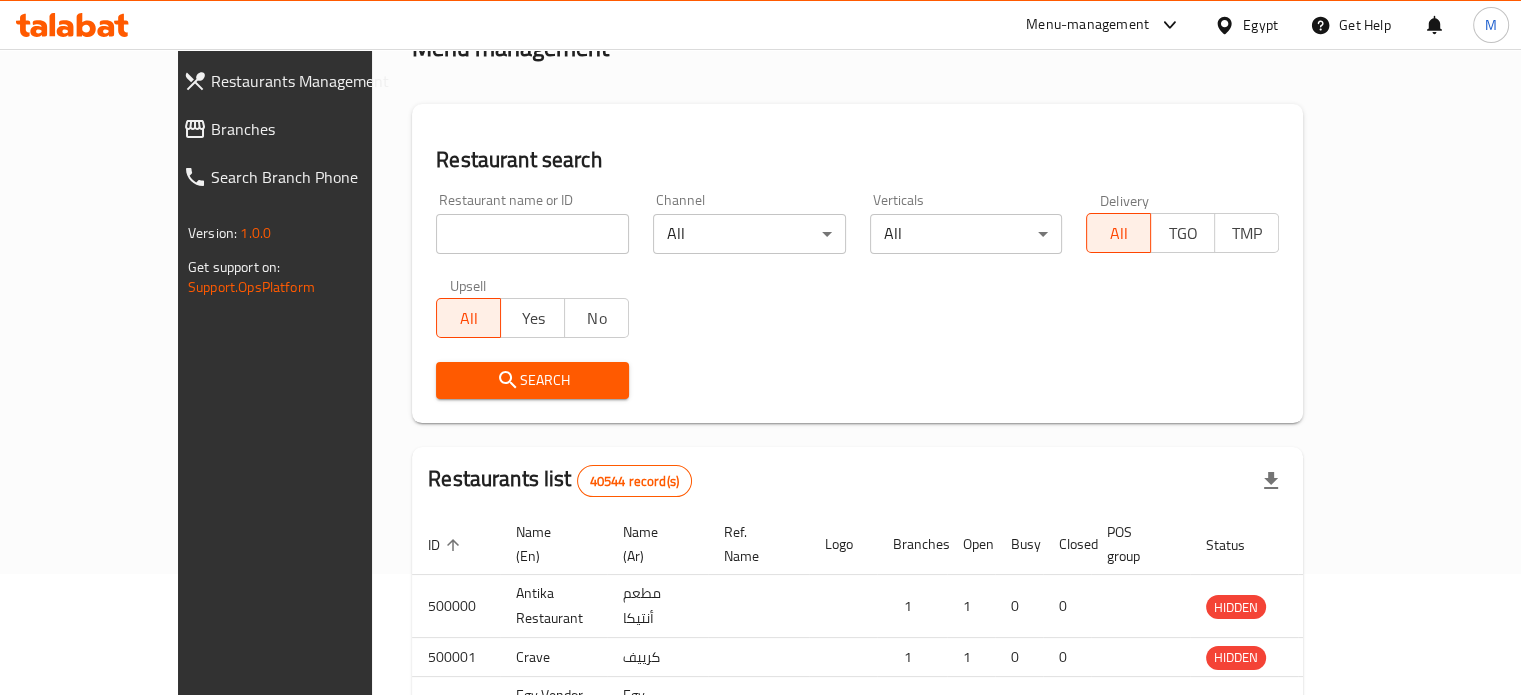 scroll, scrollTop: 196, scrollLeft: 0, axis: vertical 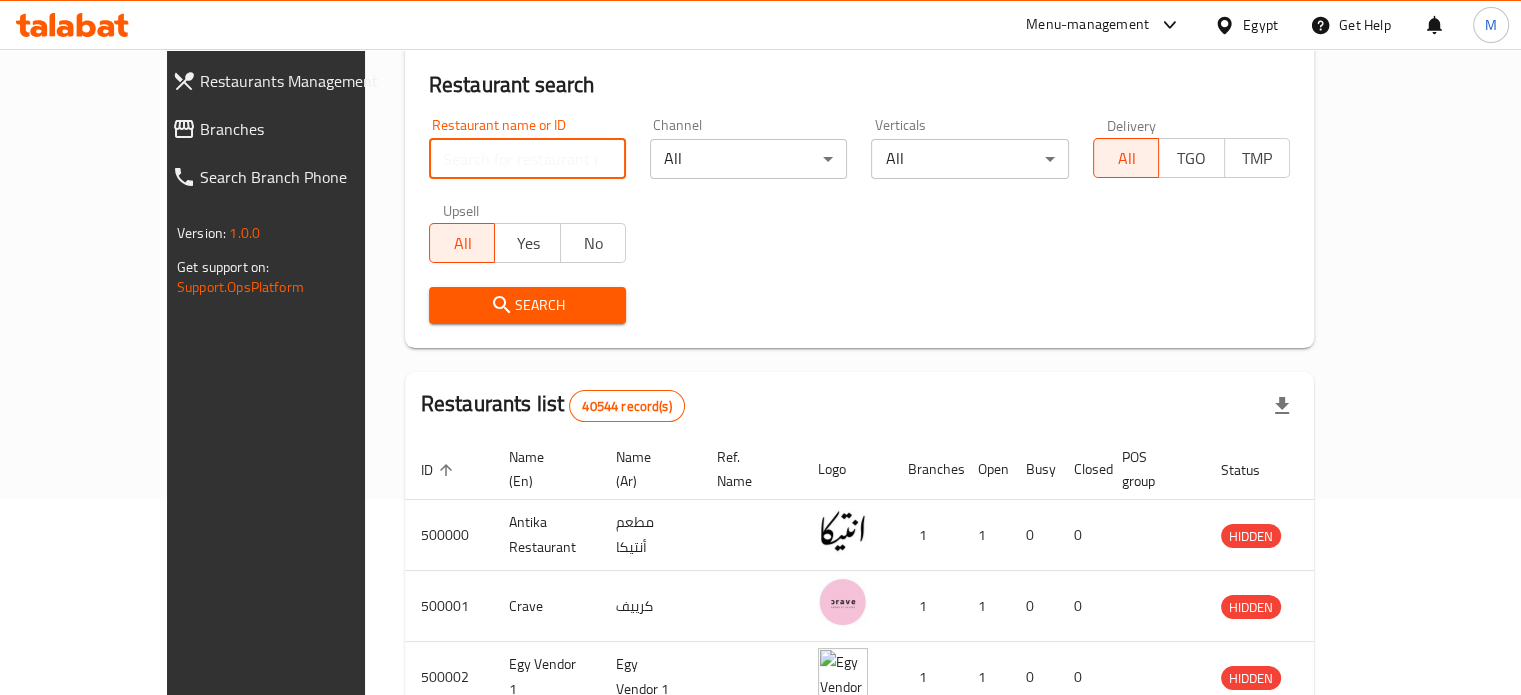 drag, startPoint x: 503, startPoint y: 164, endPoint x: 506, endPoint y: 150, distance: 14.3178215 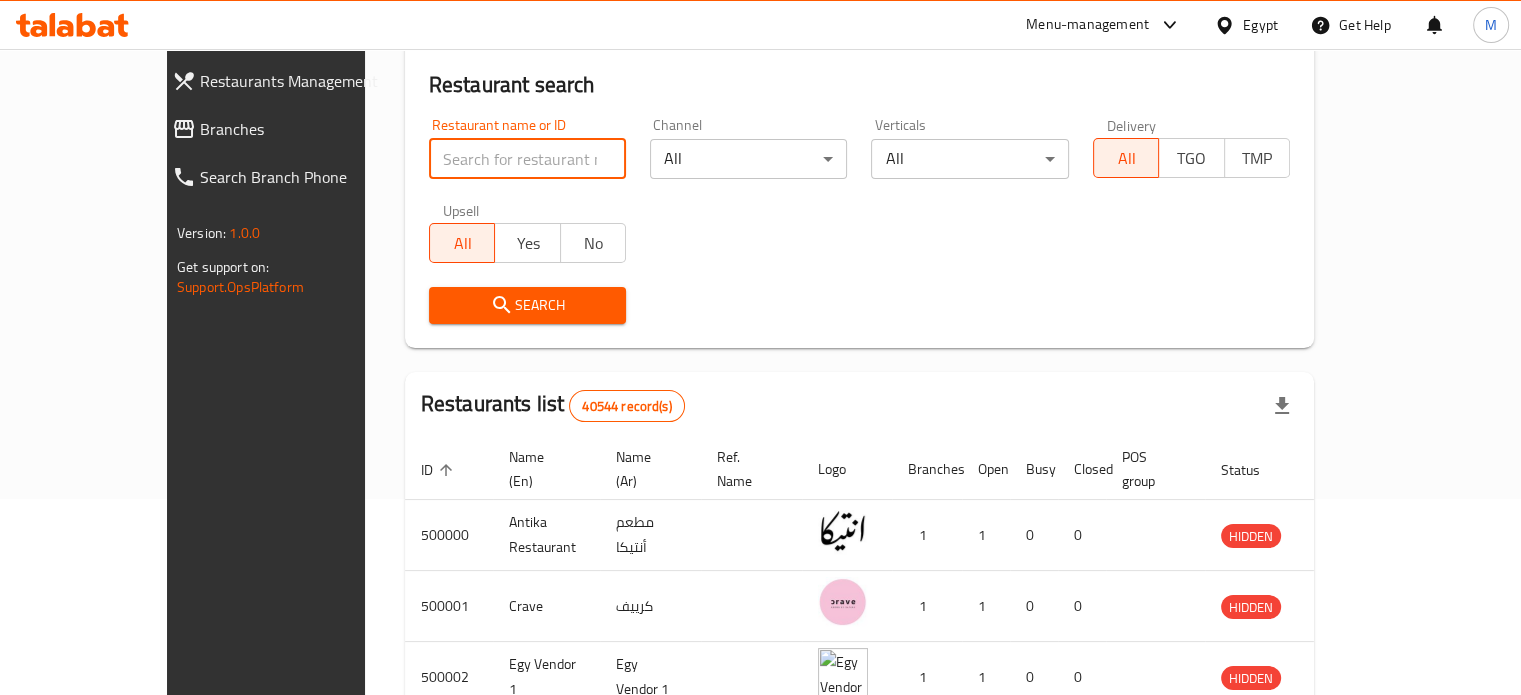 click at bounding box center (527, 159) 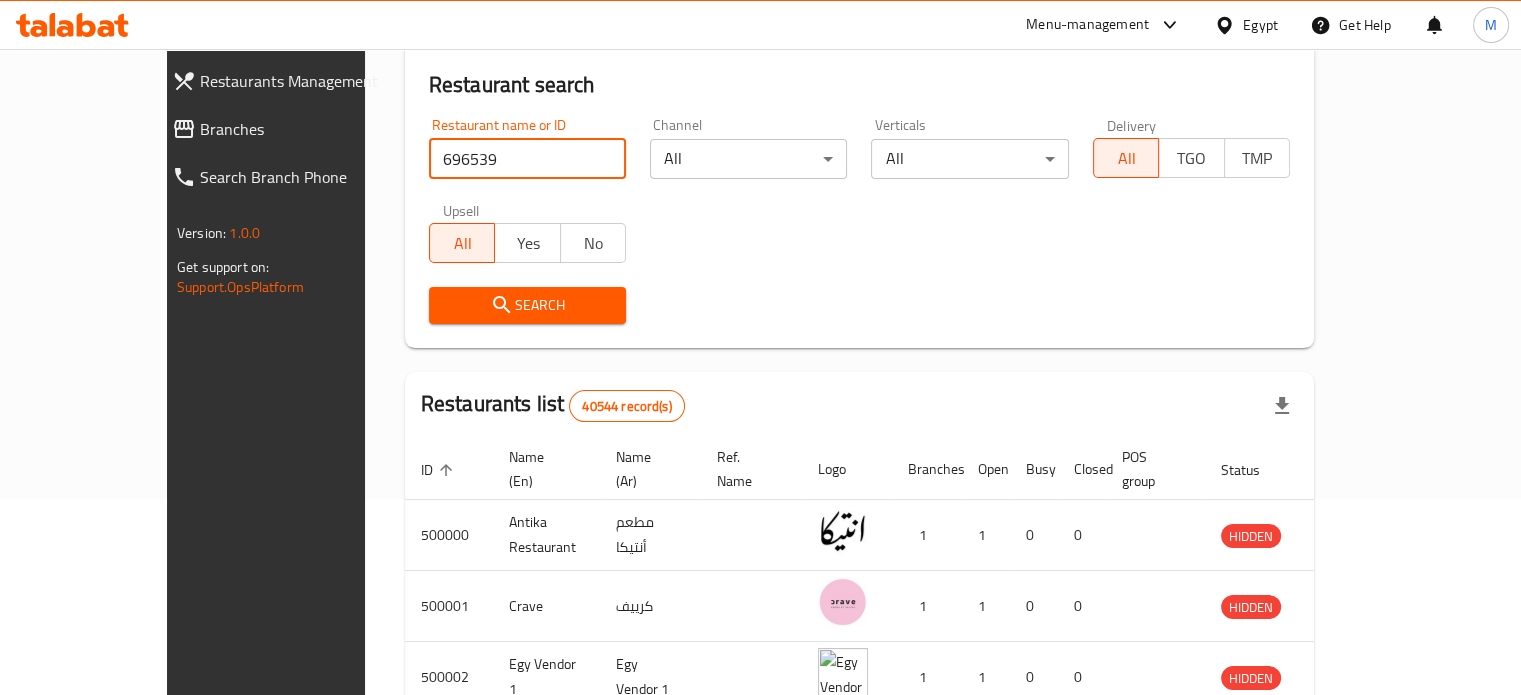 type on "696539" 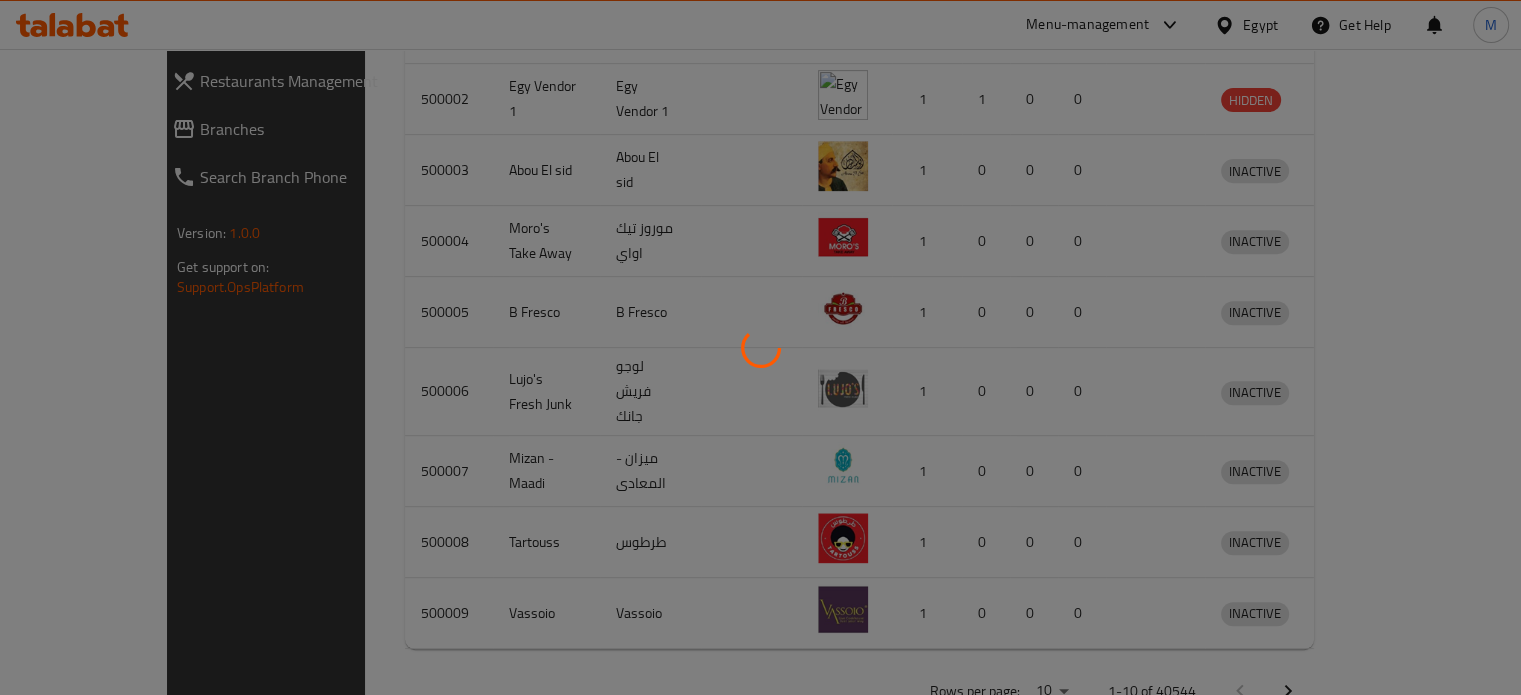 scroll, scrollTop: 156, scrollLeft: 0, axis: vertical 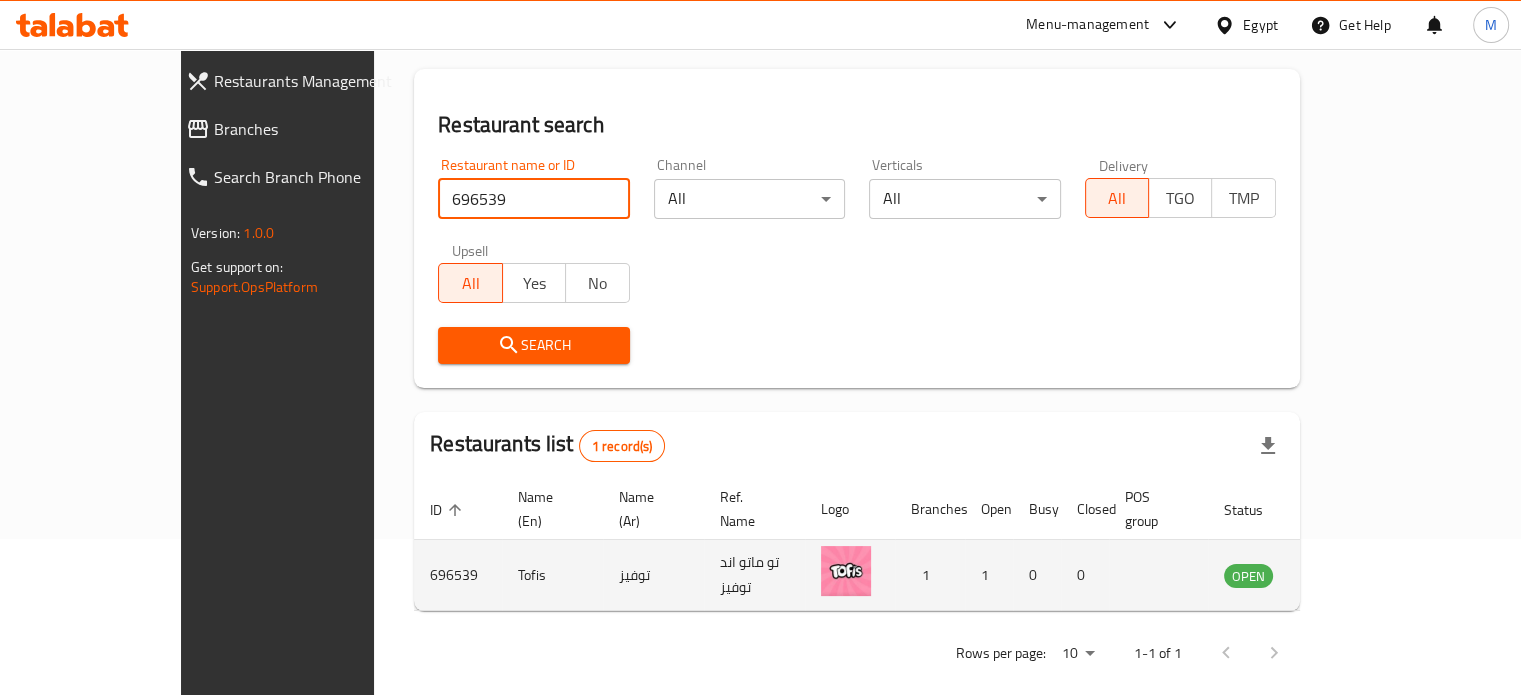 click 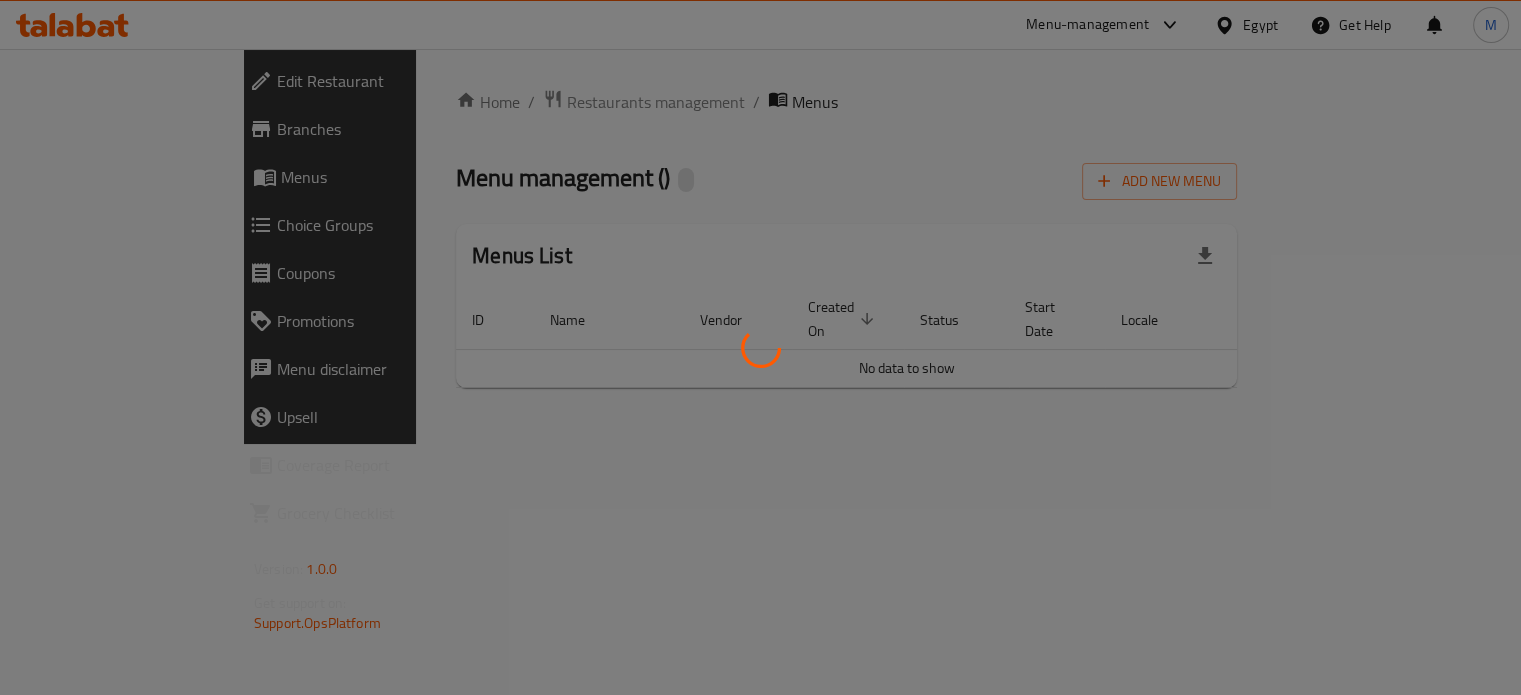 scroll, scrollTop: 0, scrollLeft: 0, axis: both 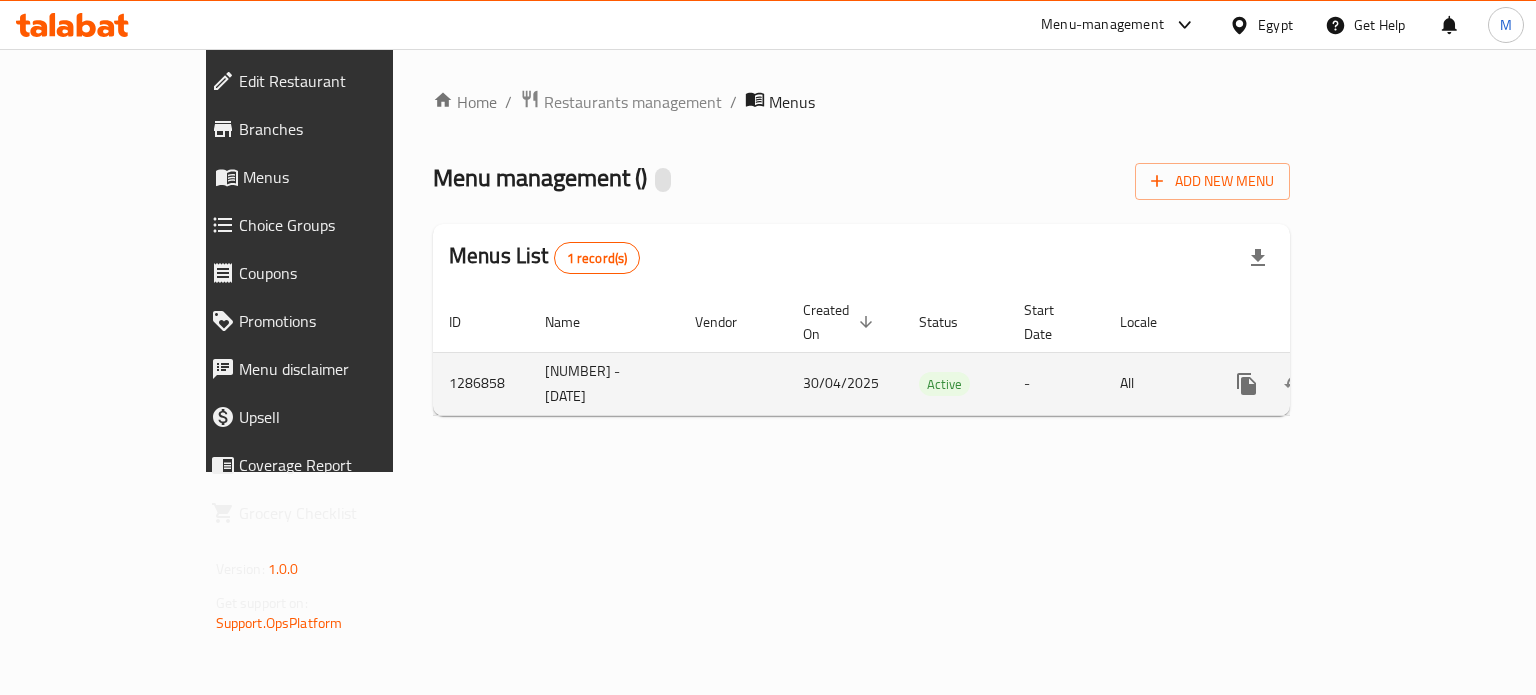 click 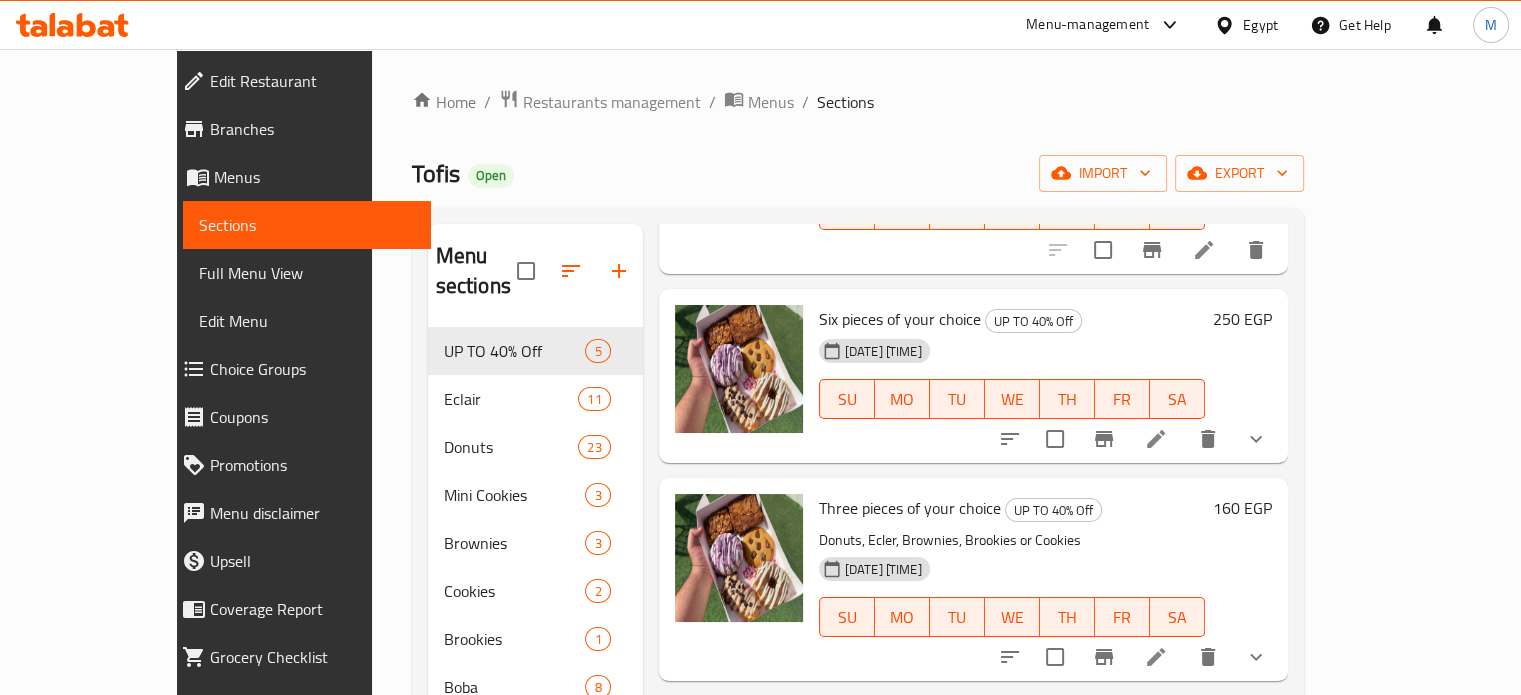 scroll, scrollTop: 264, scrollLeft: 0, axis: vertical 